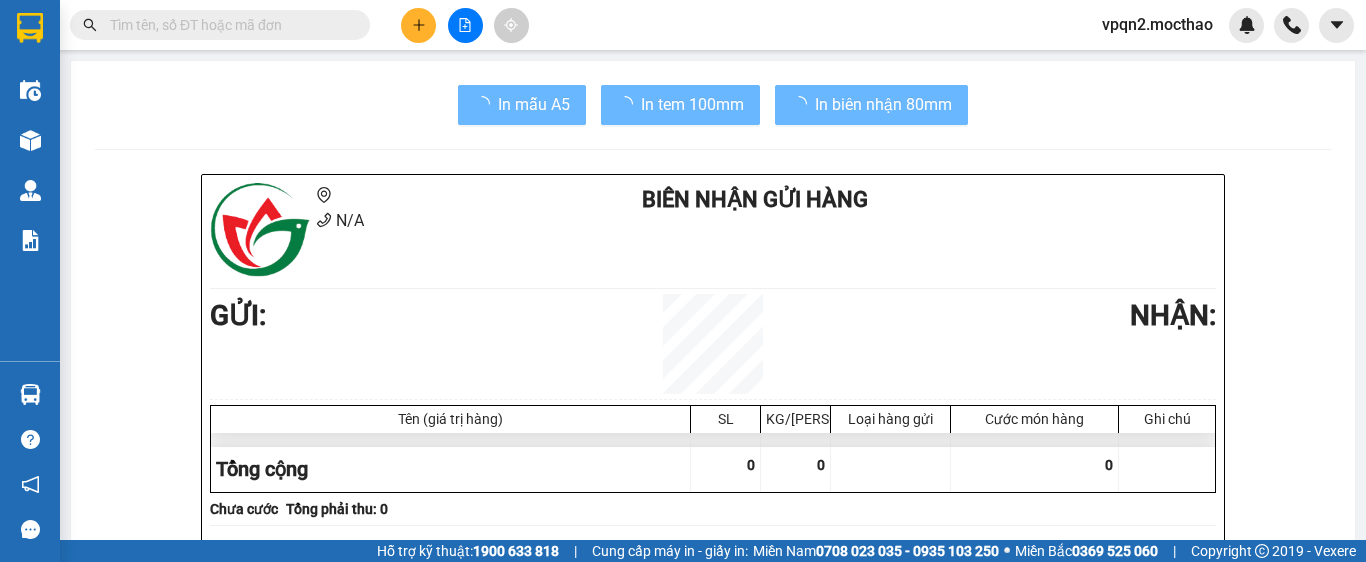 scroll, scrollTop: 0, scrollLeft: 0, axis: both 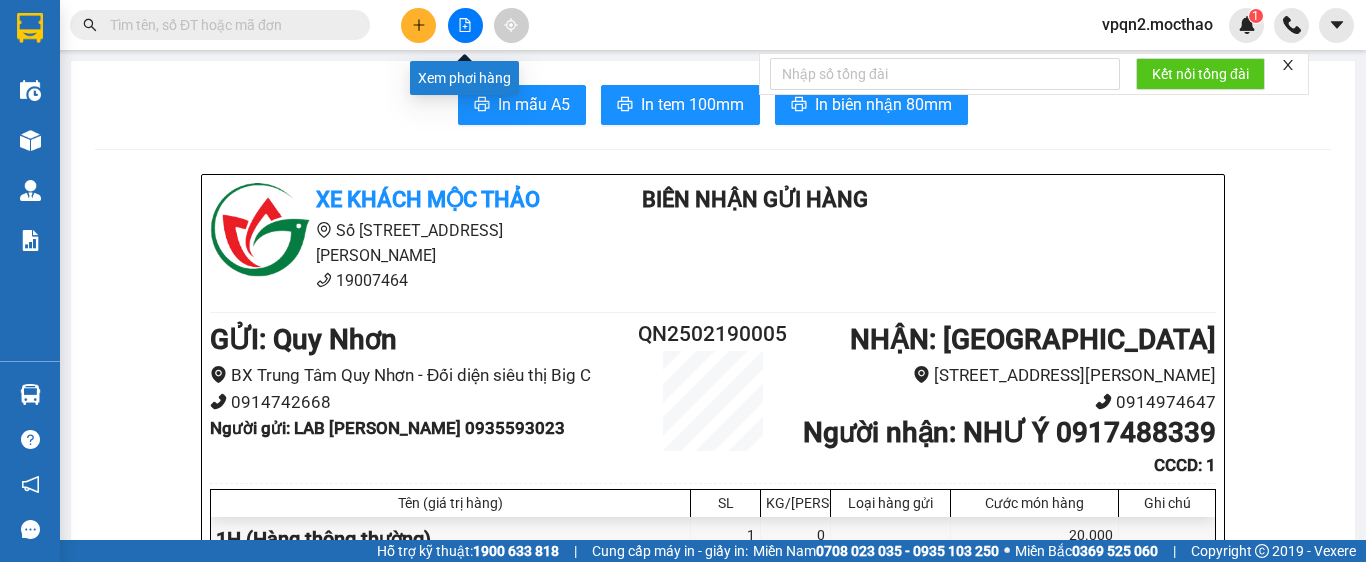 click 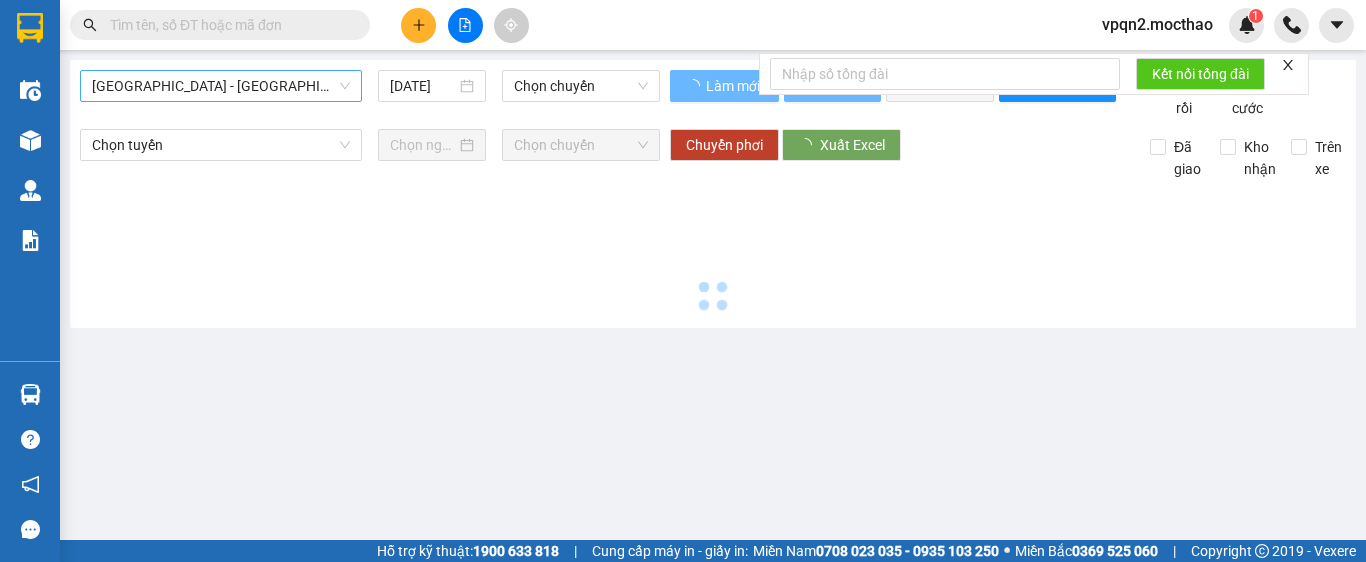 type on "[DATE]" 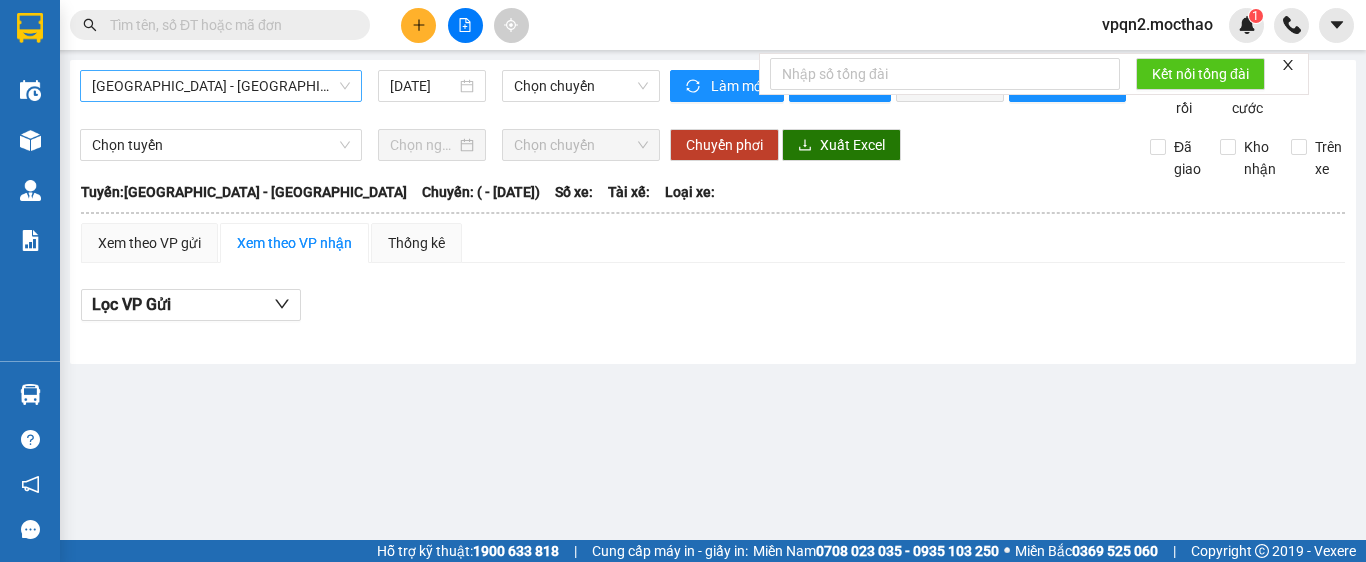 click on "[GEOGRAPHIC_DATA] - [GEOGRAPHIC_DATA]" at bounding box center [221, 86] 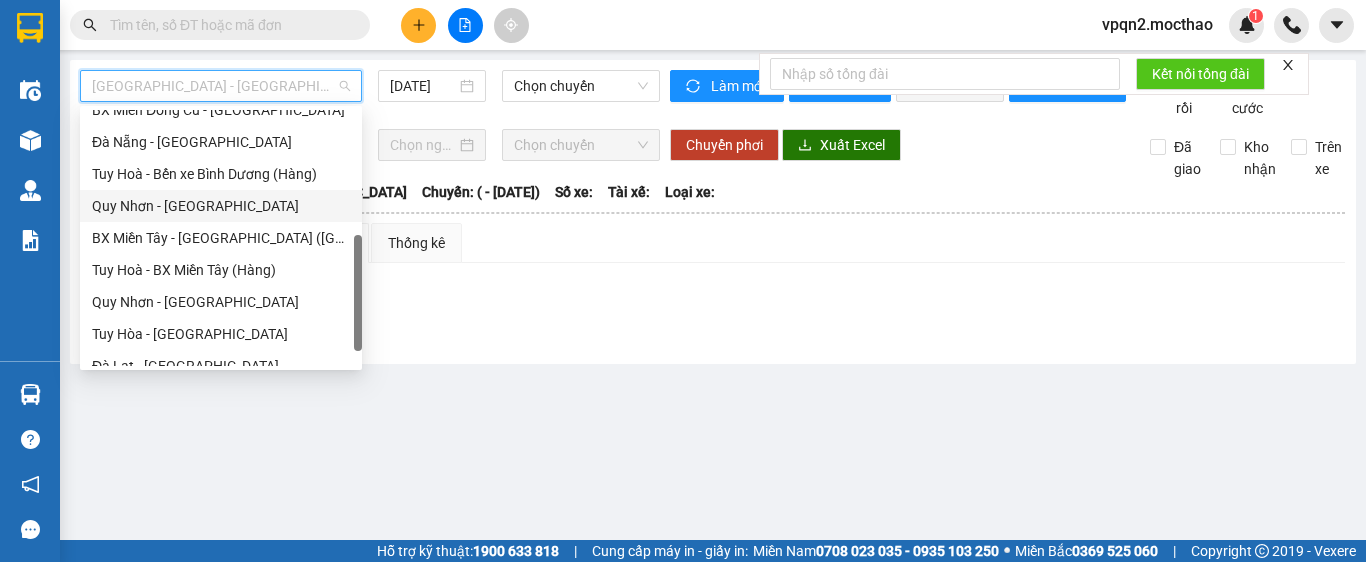 scroll, scrollTop: 200, scrollLeft: 0, axis: vertical 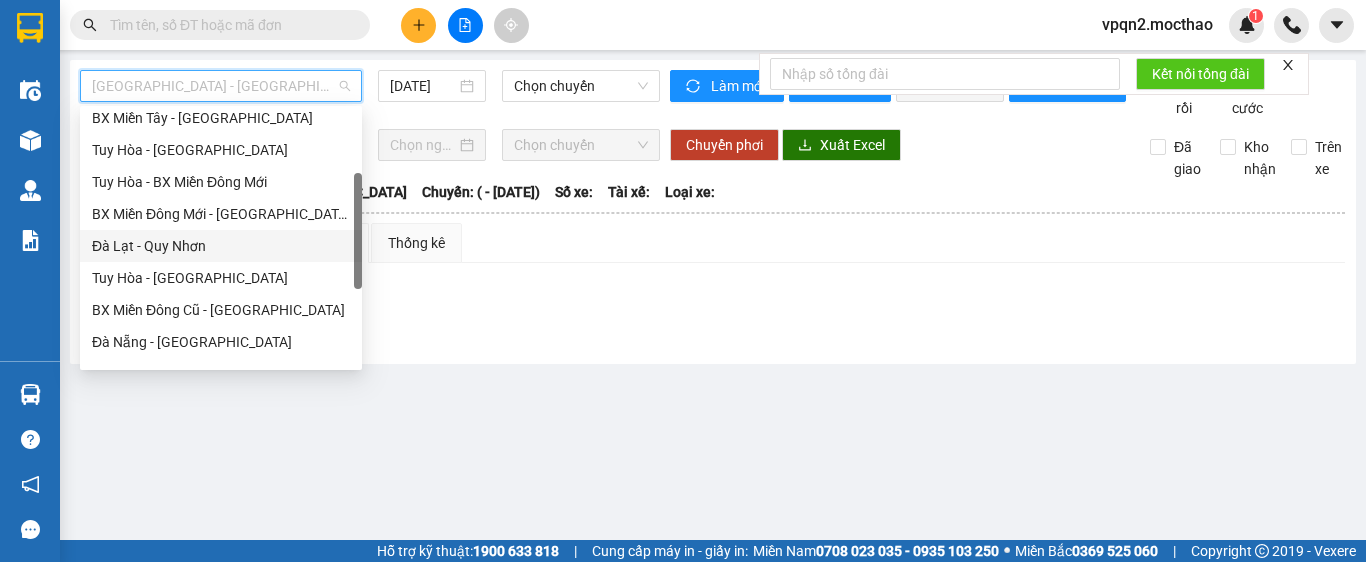click on "Đà Lạt - Quy Nhơn" at bounding box center (221, 246) 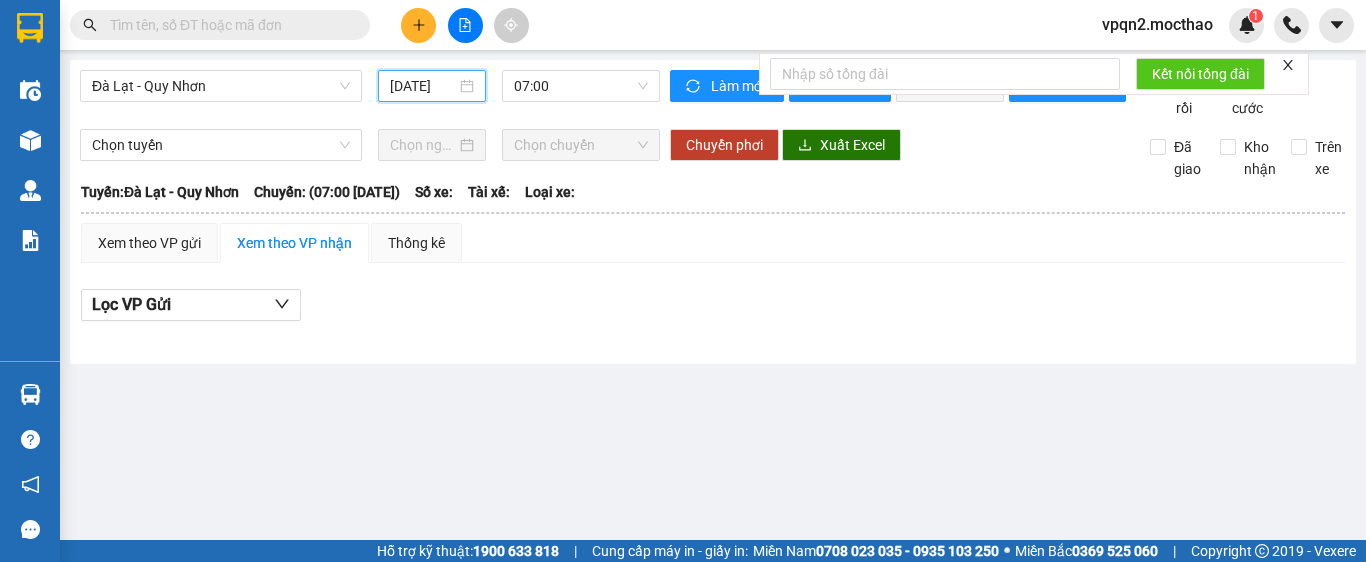 click on "[DATE]" at bounding box center (423, 86) 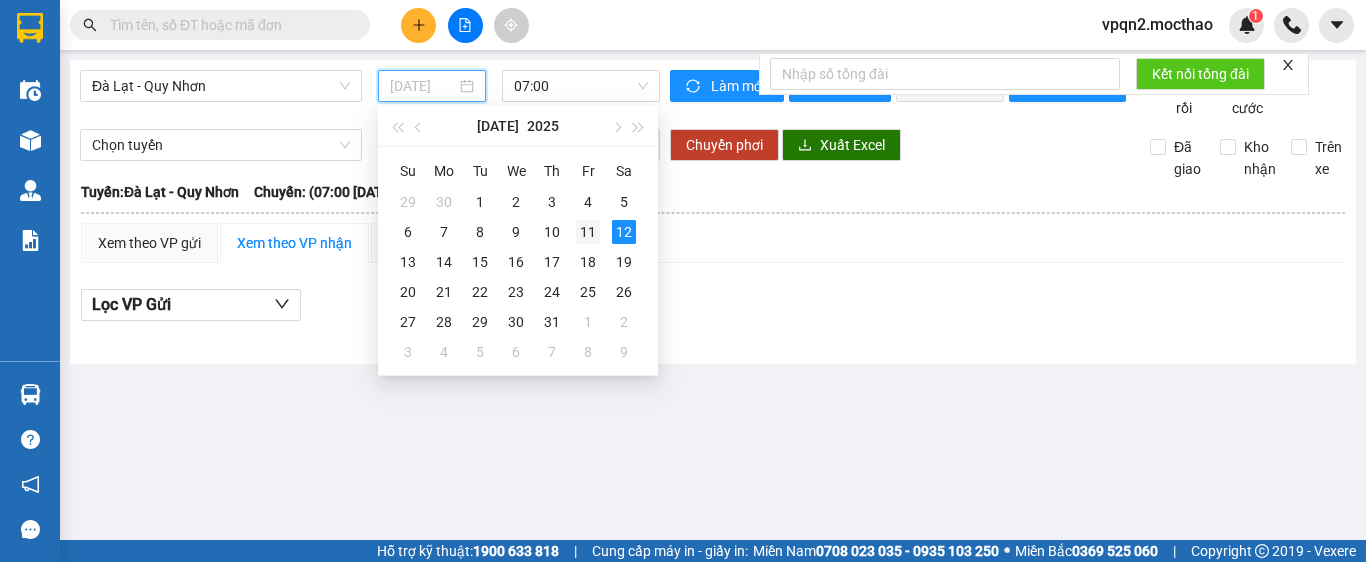 click on "11" at bounding box center [588, 232] 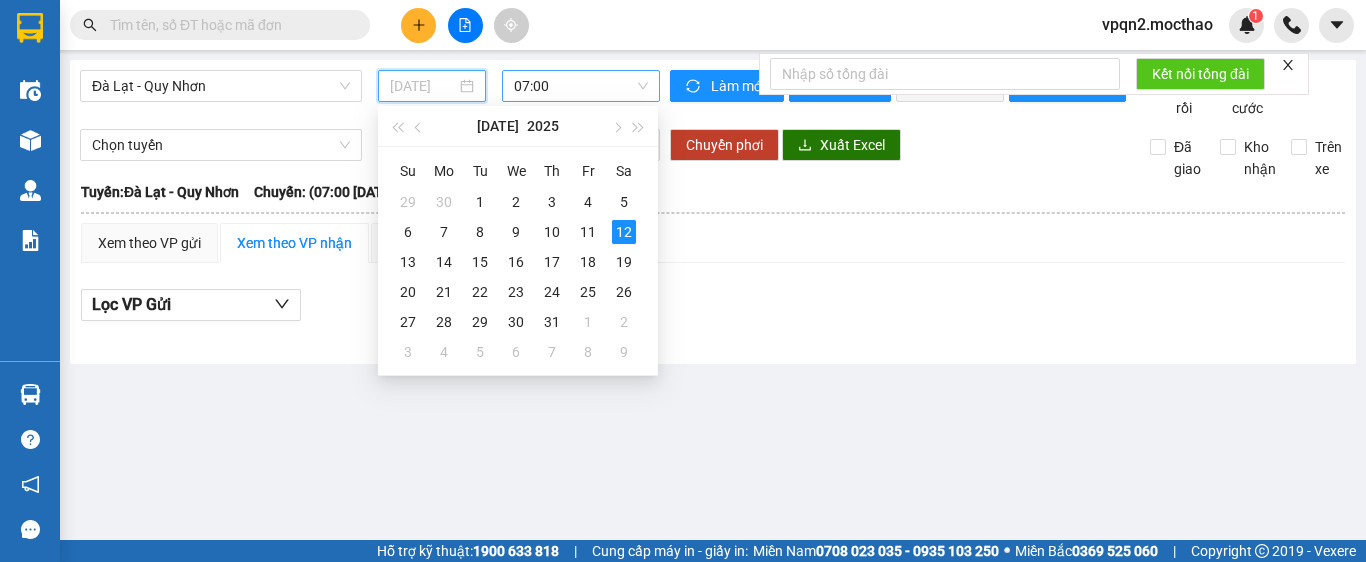 type on "[DATE]" 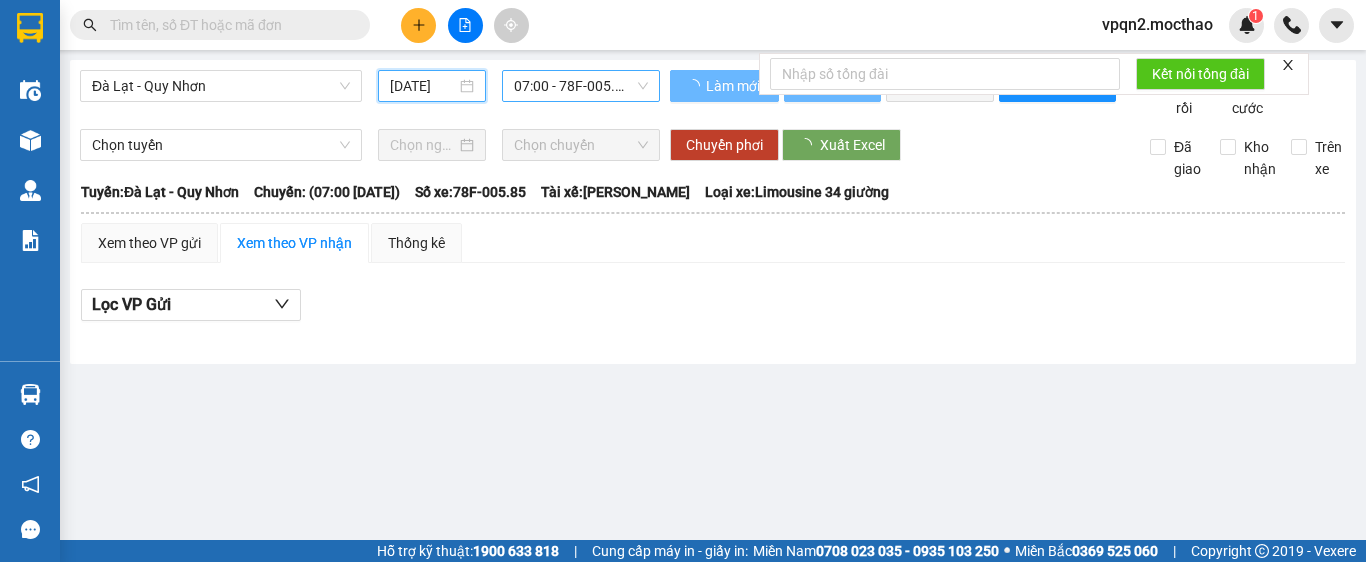 click on "07:00     - 78F-005.85" at bounding box center (581, 86) 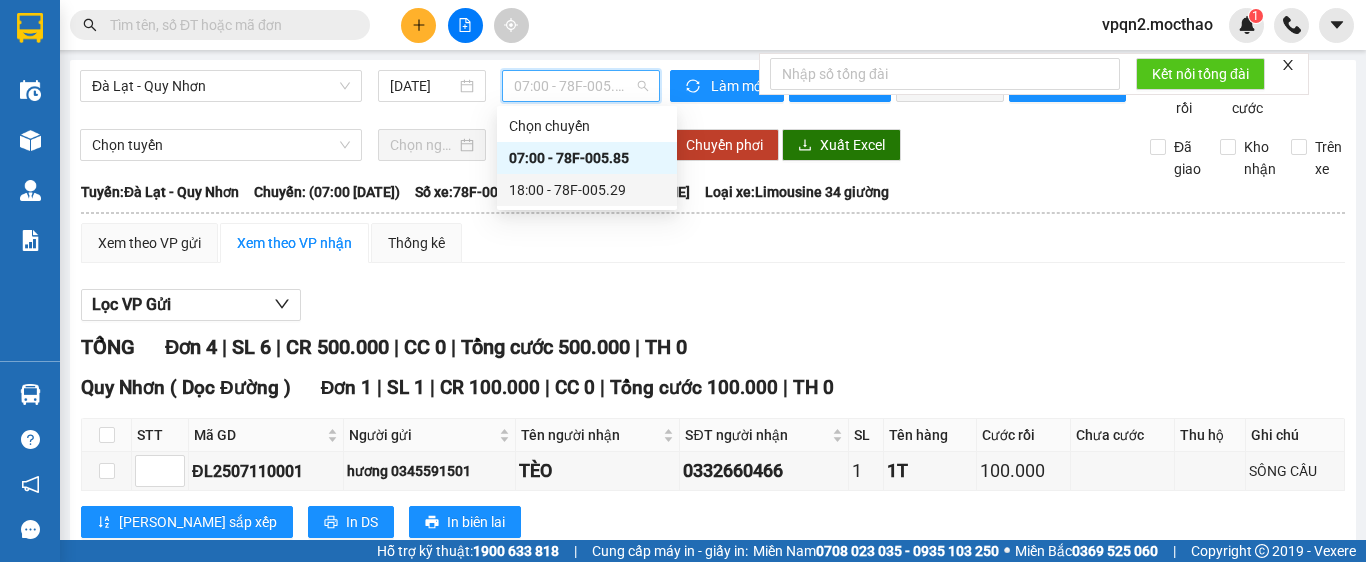 click on "18:00     - 78F-005.29" at bounding box center [587, 190] 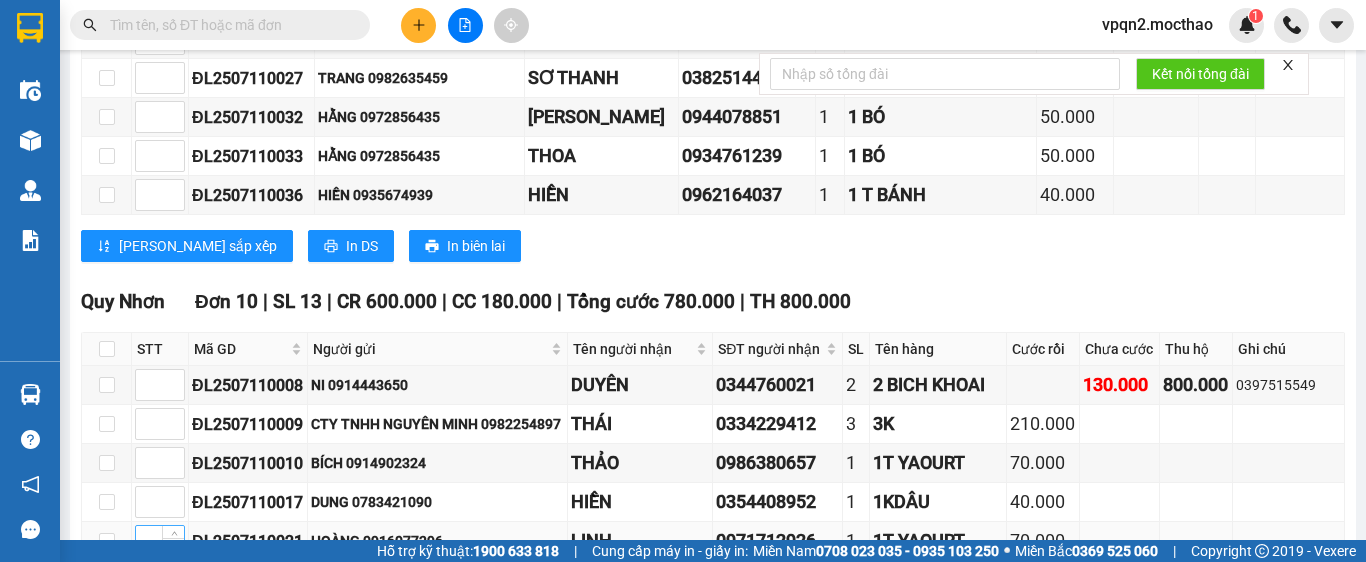 scroll, scrollTop: 1200, scrollLeft: 0, axis: vertical 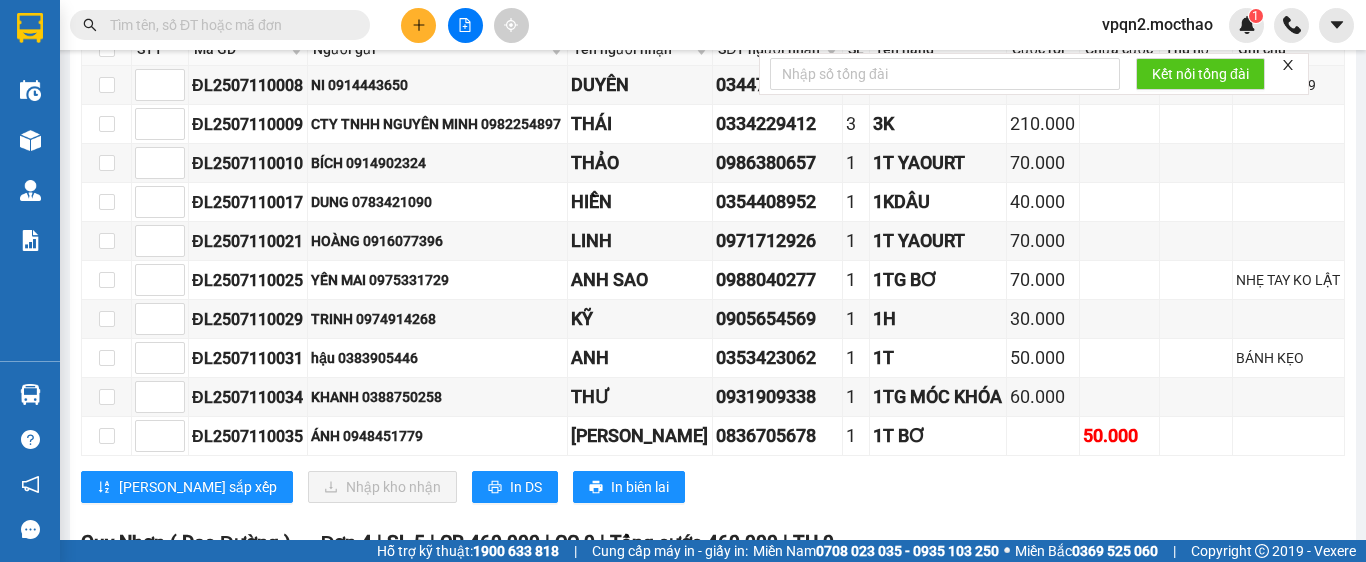 click at bounding box center [107, 49] 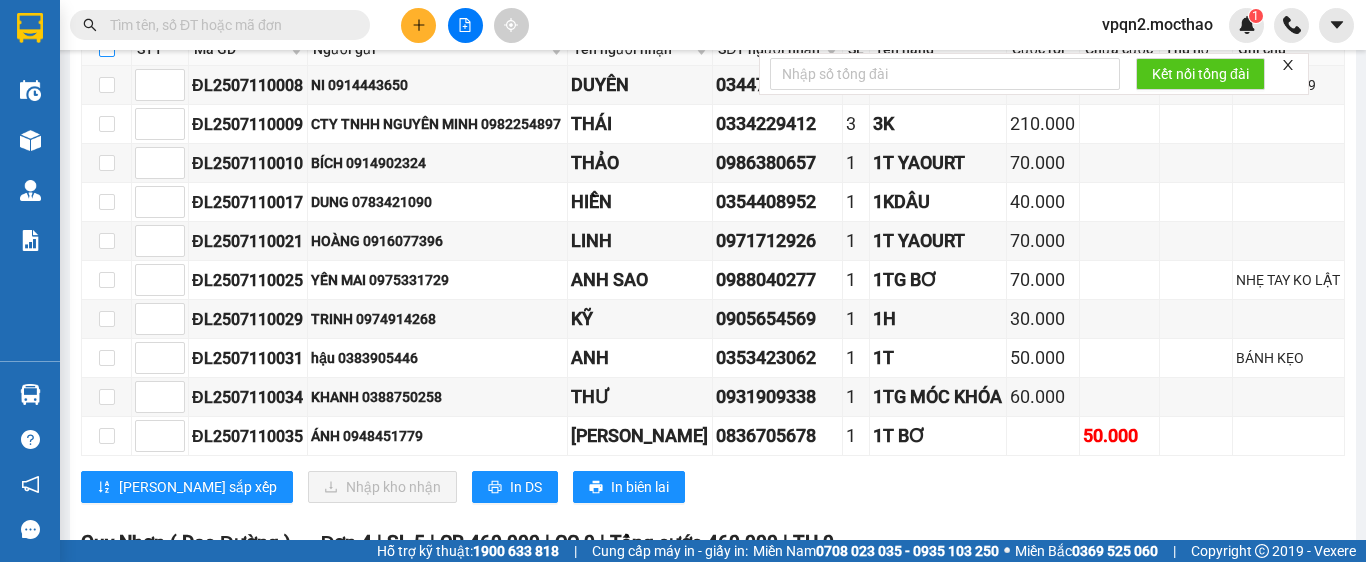 click at bounding box center [107, 49] 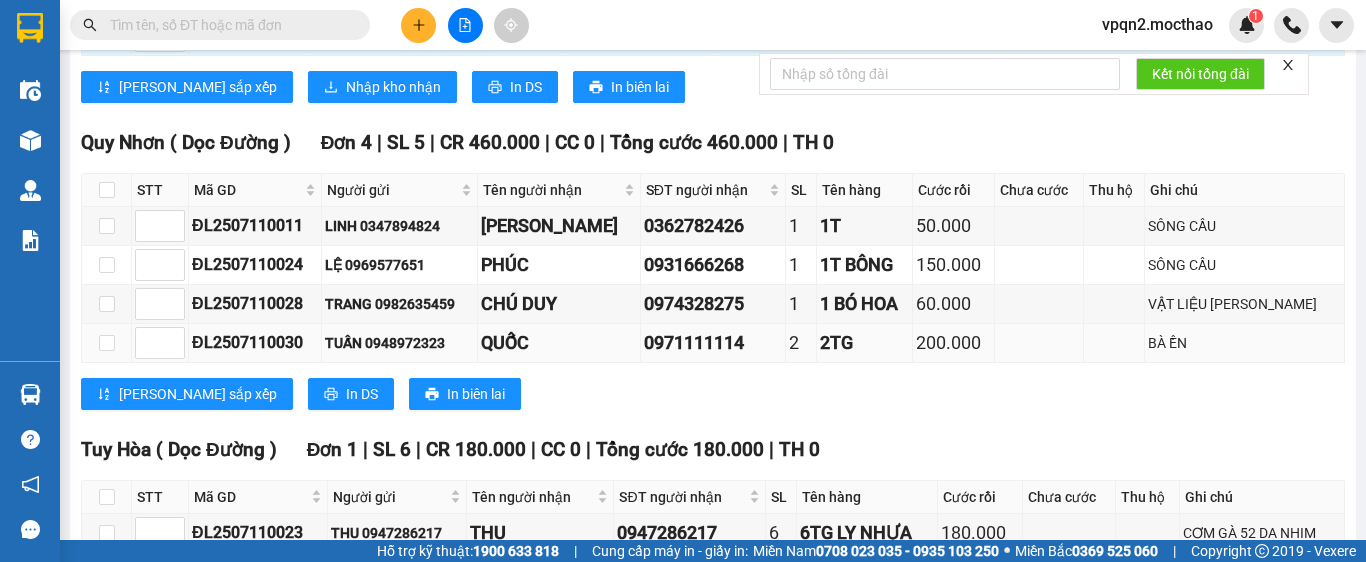 scroll, scrollTop: 1400, scrollLeft: 0, axis: vertical 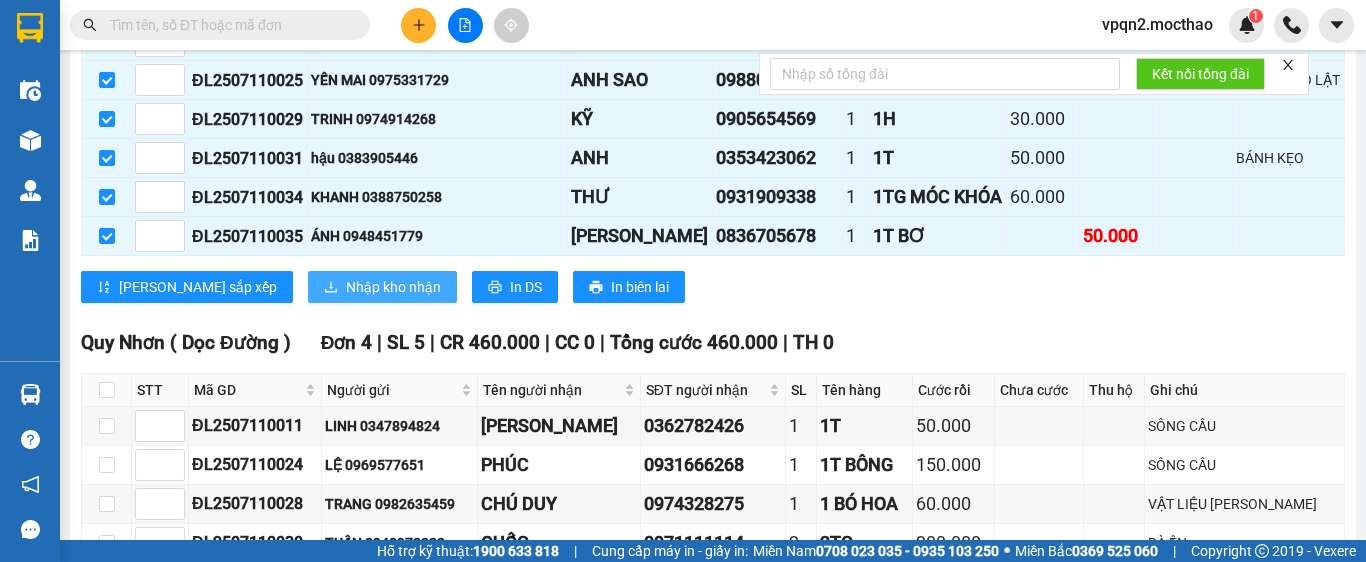 click on "Nhập kho nhận" at bounding box center (393, 287) 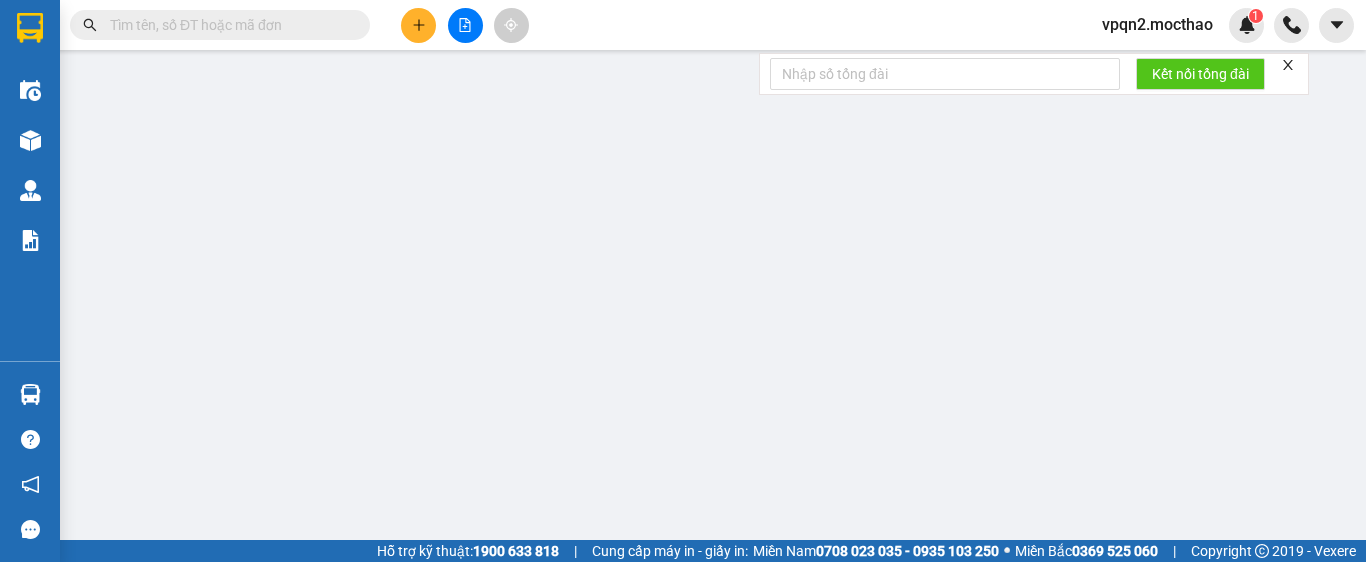 scroll, scrollTop: 0, scrollLeft: 0, axis: both 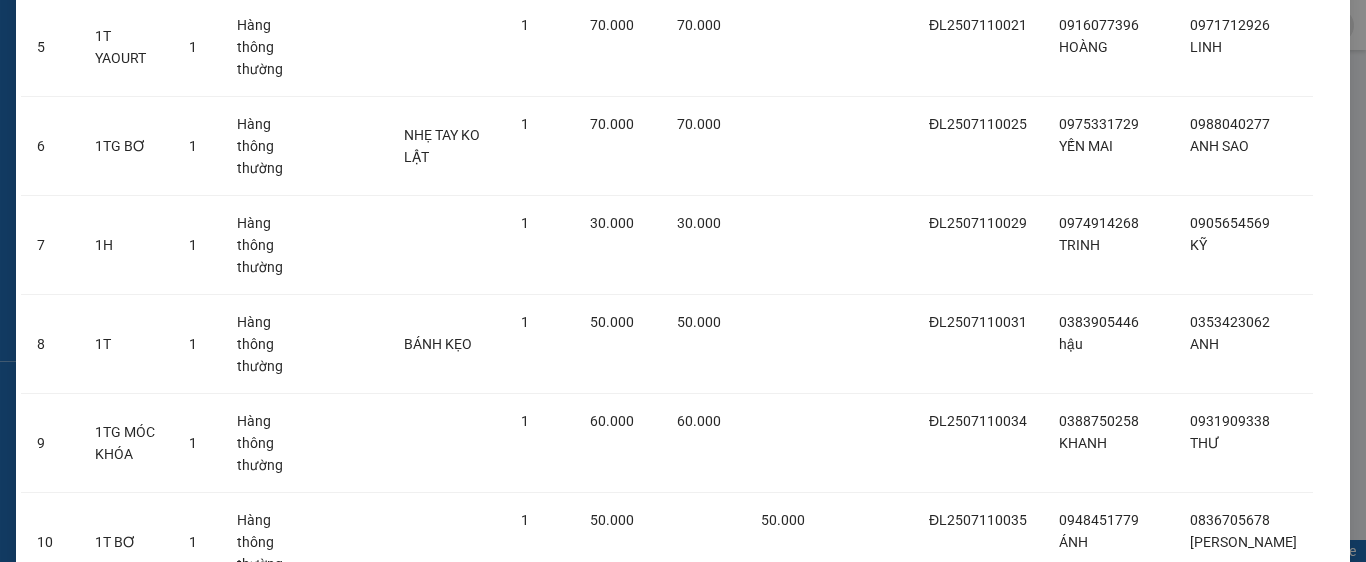 drag, startPoint x: 765, startPoint y: 508, endPoint x: 773, endPoint y: 490, distance: 19.697716 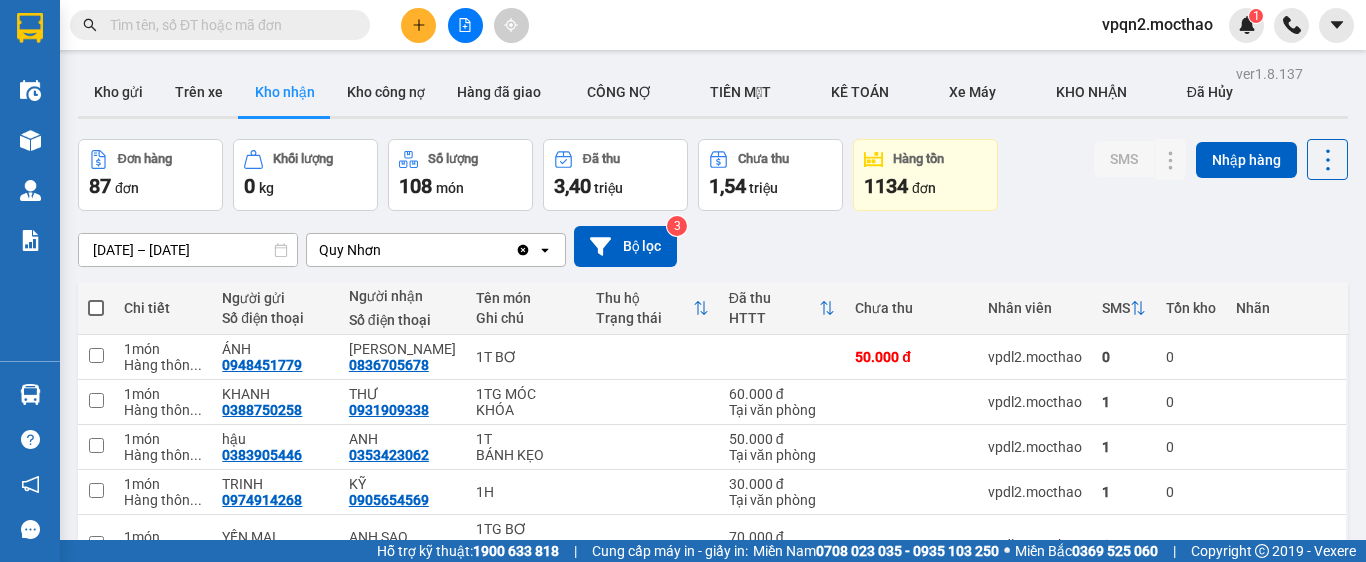 scroll, scrollTop: 0, scrollLeft: 0, axis: both 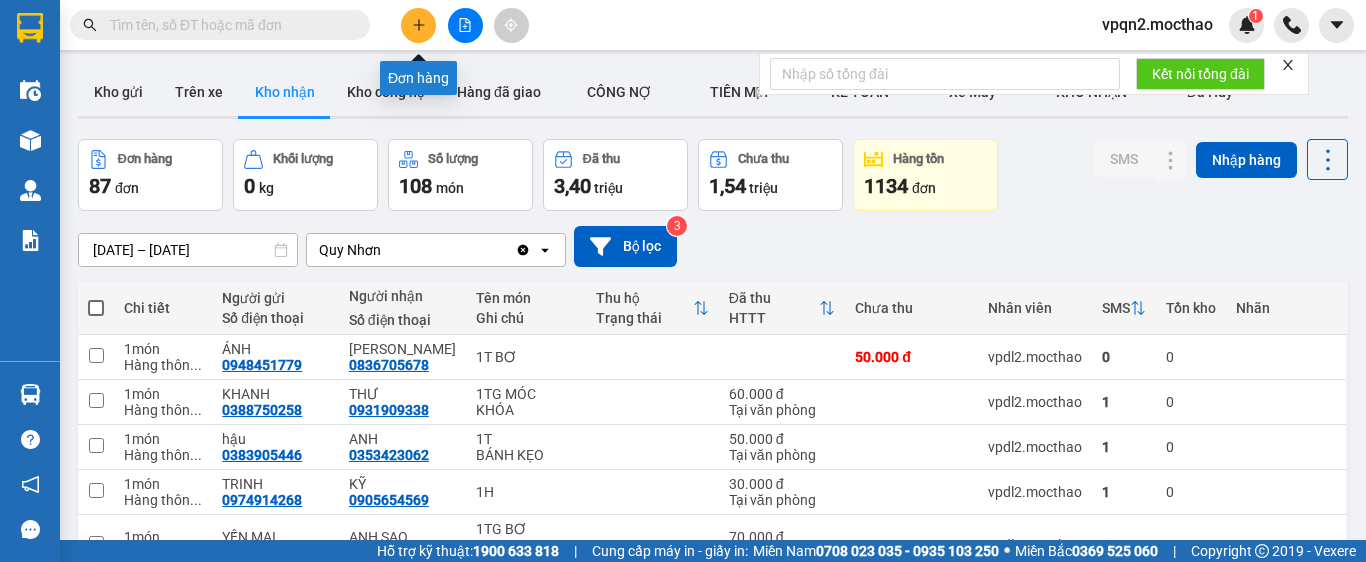 click 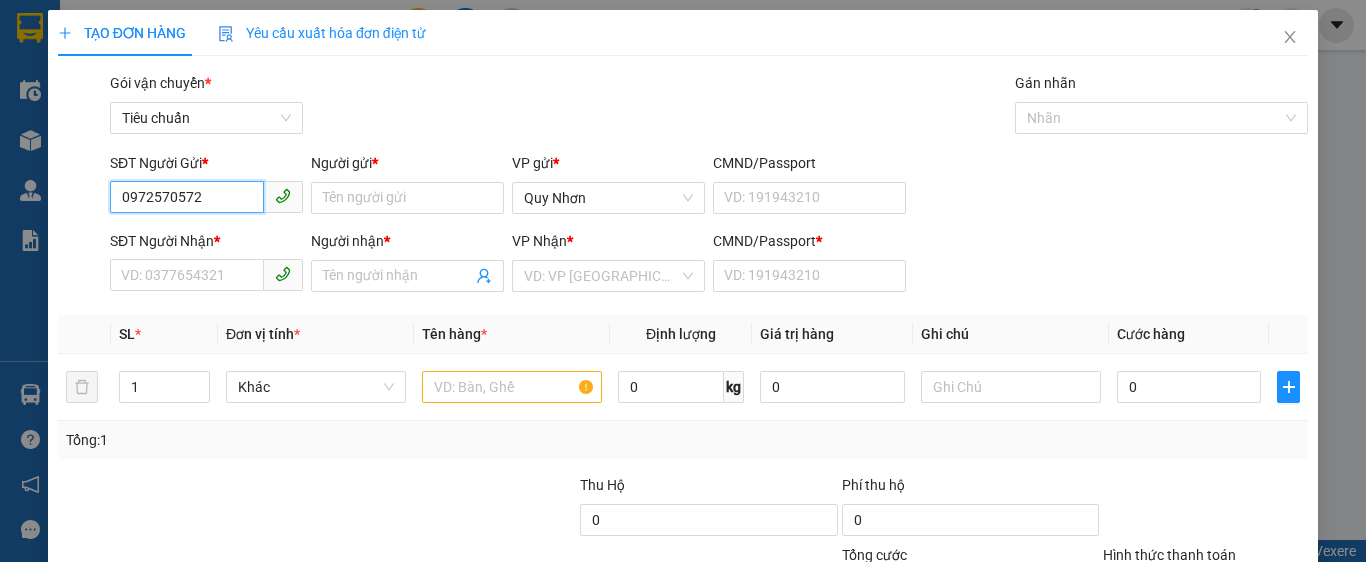 drag, startPoint x: 195, startPoint y: 200, endPoint x: 96, endPoint y: 222, distance: 101.414986 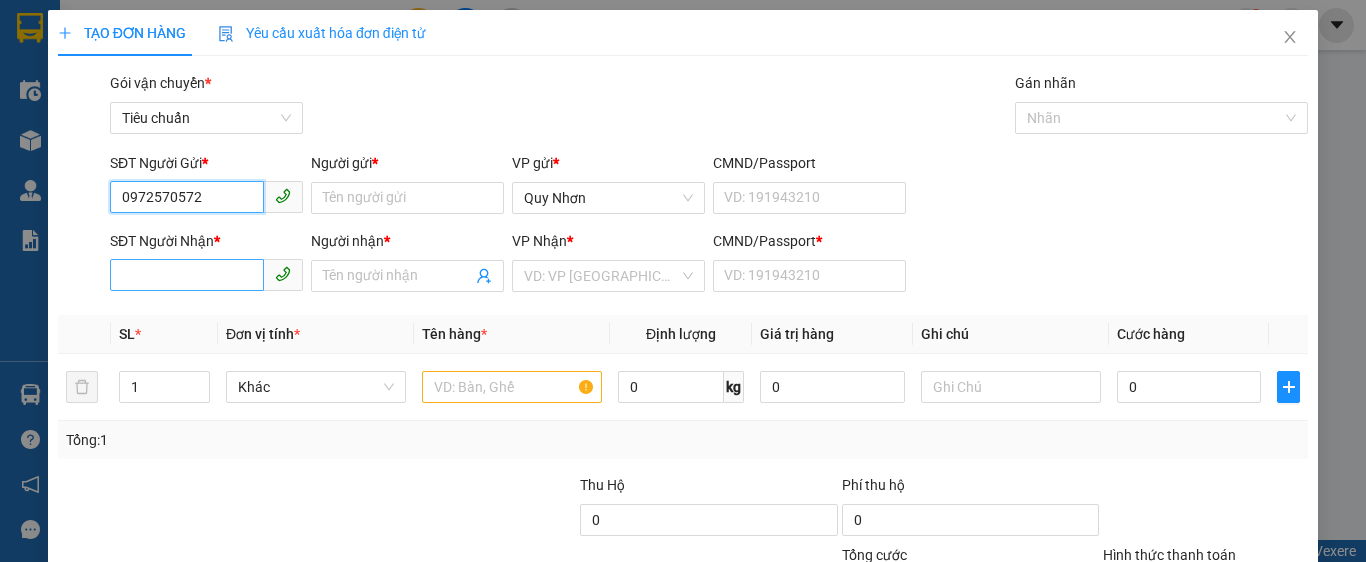 type on "0972570572" 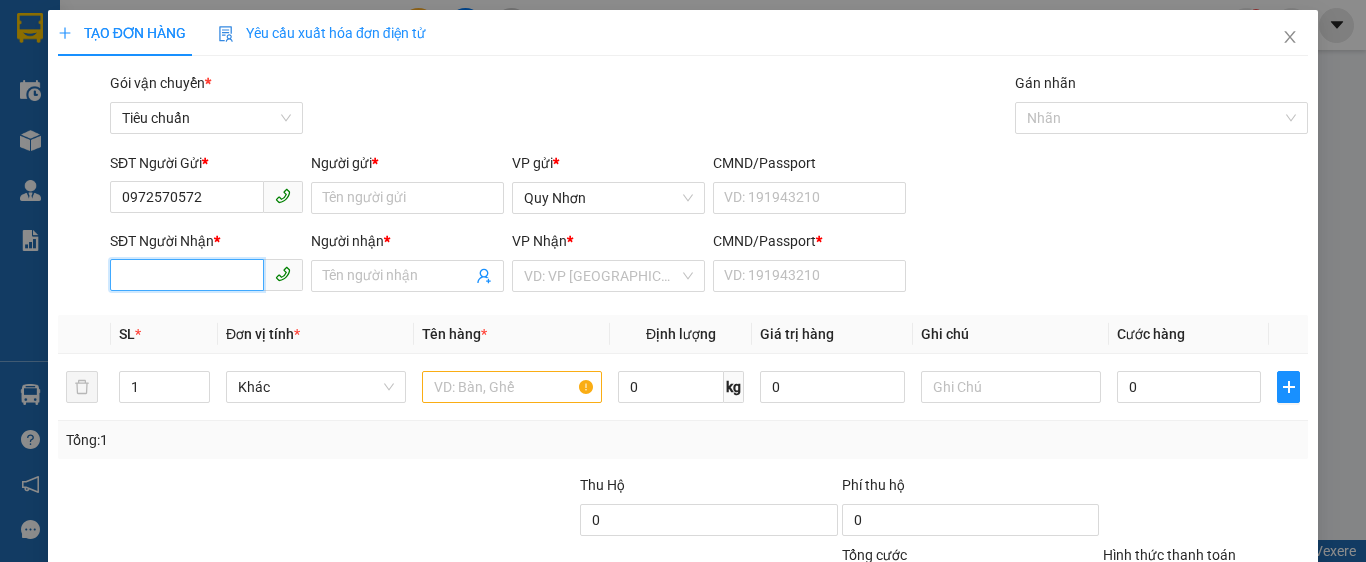 drag, startPoint x: 180, startPoint y: 283, endPoint x: 193, endPoint y: 264, distance: 23.021729 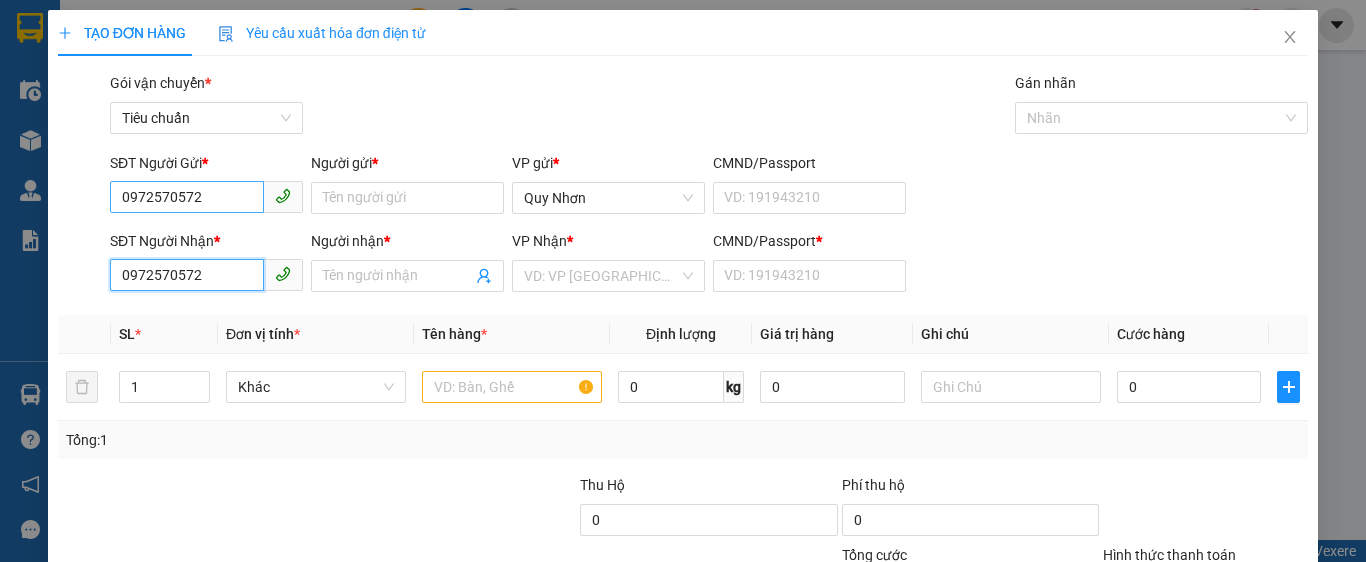 type on "0972570572" 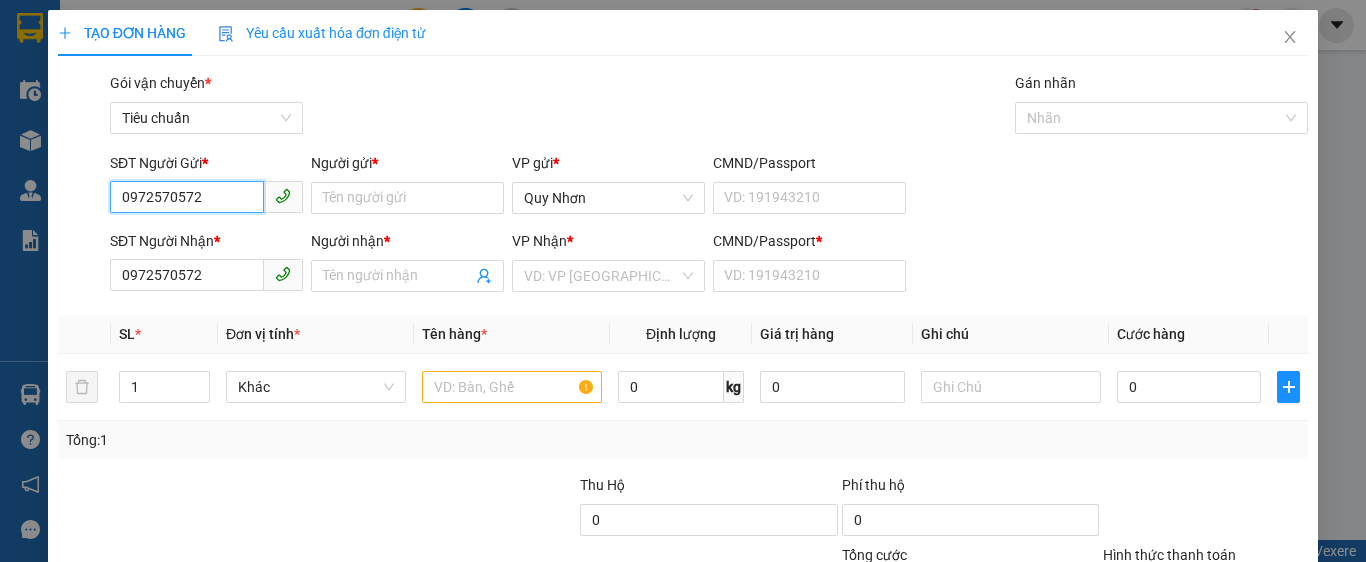 drag, startPoint x: 222, startPoint y: 198, endPoint x: 66, endPoint y: 236, distance: 160.56151 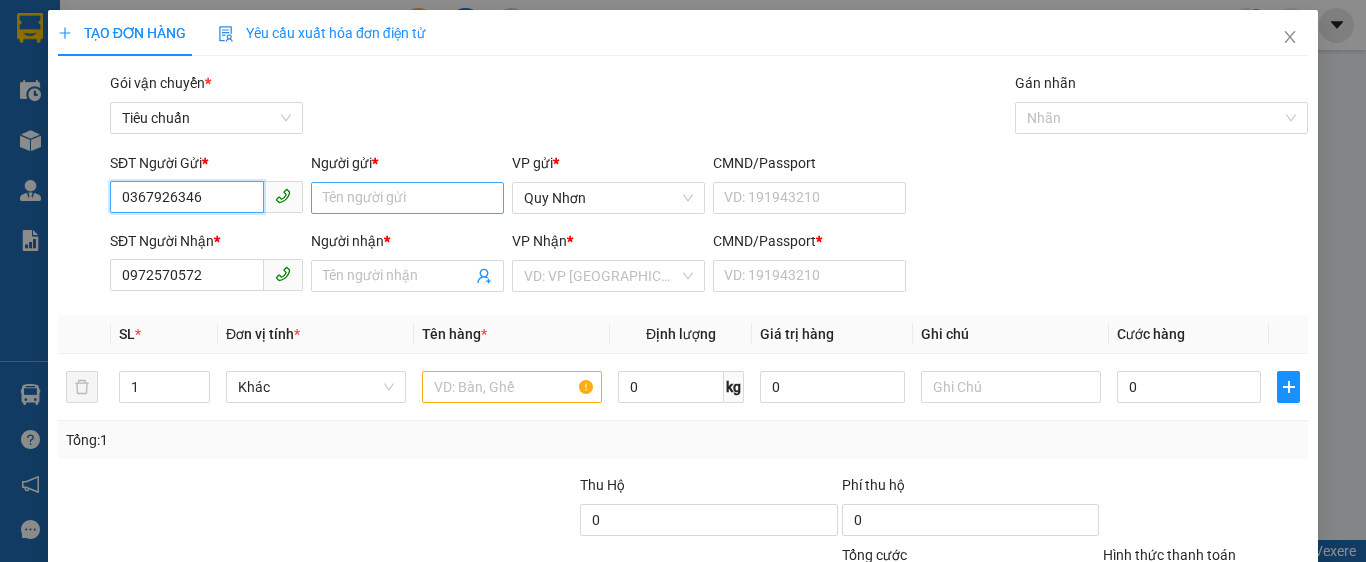 type on "0367926346" 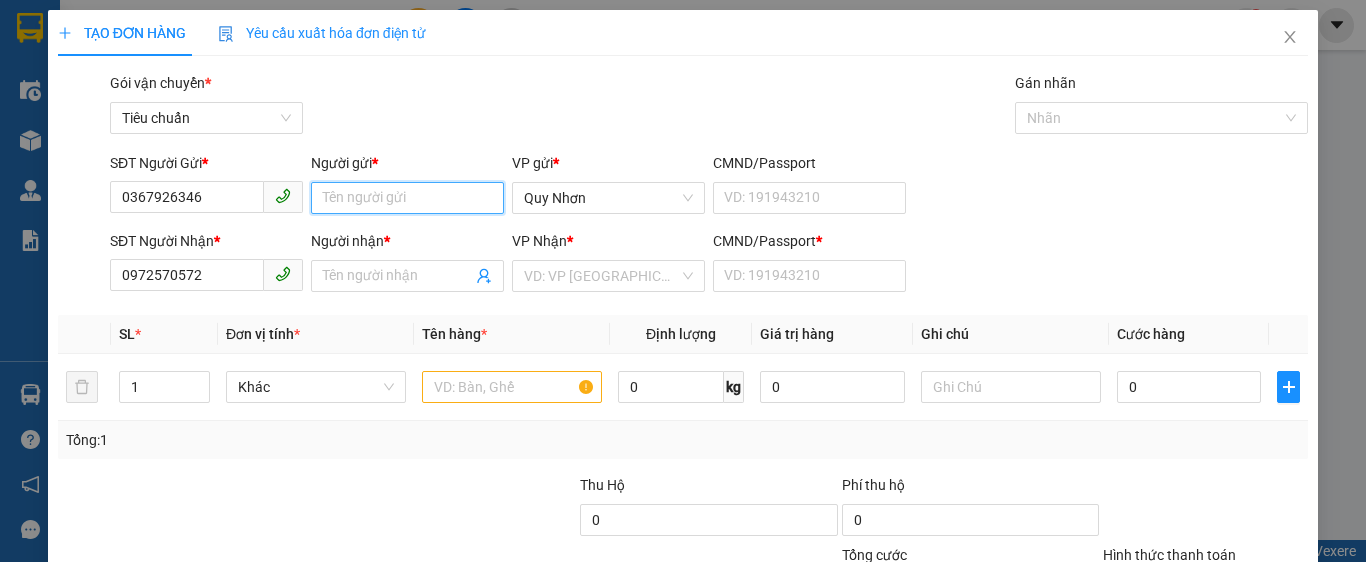 click on "Người gửi  *" at bounding box center [407, 198] 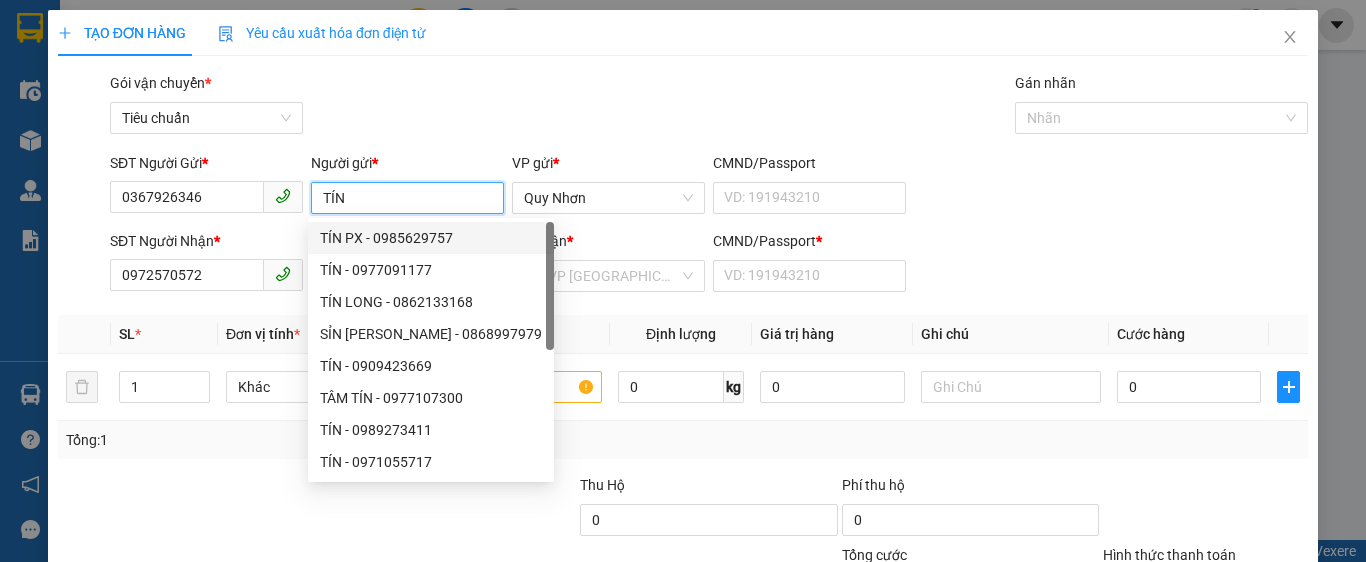 type on "TÍN" 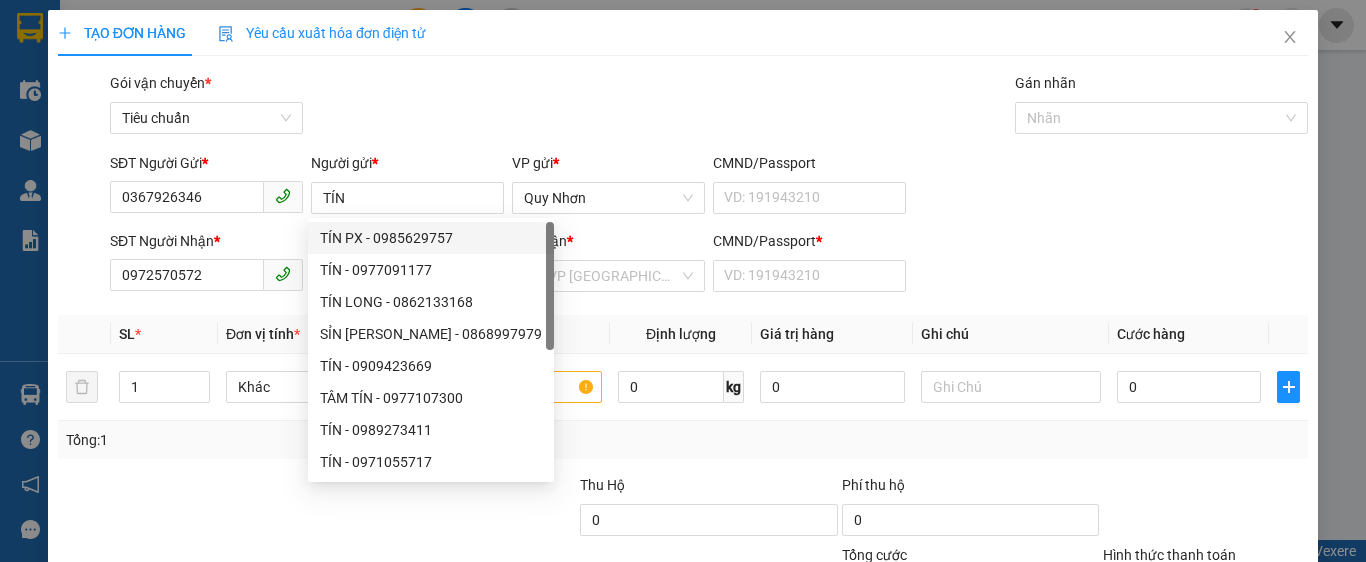 drag, startPoint x: 788, startPoint y: 77, endPoint x: 505, endPoint y: 196, distance: 307.00162 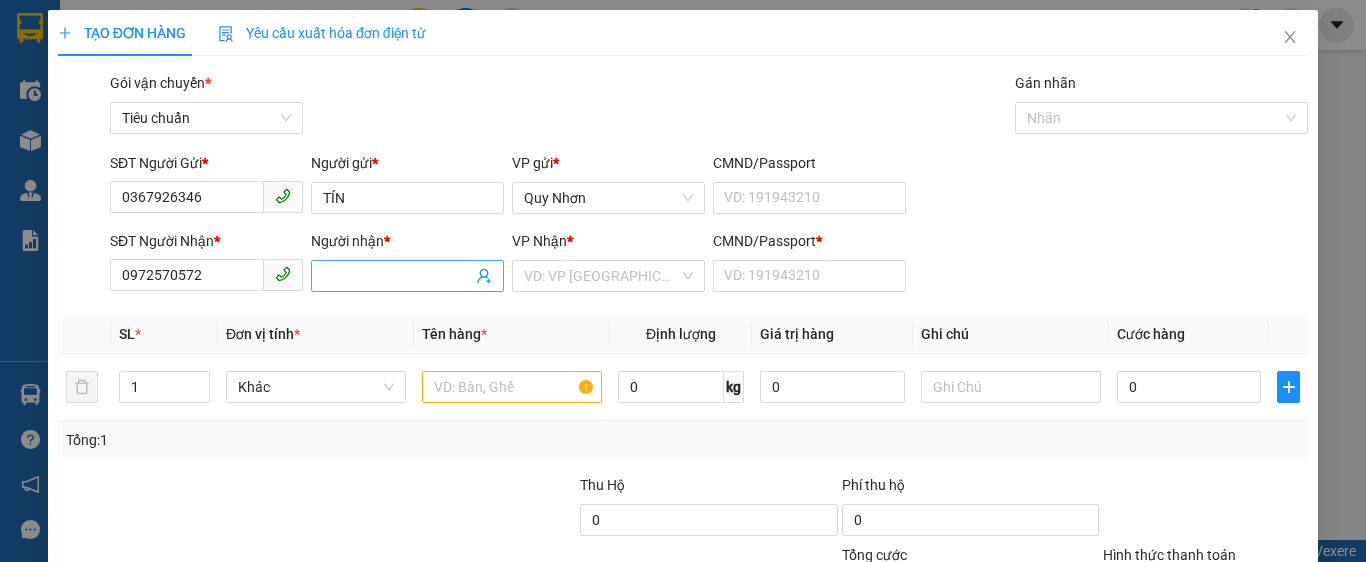 click on "Người nhận  *" at bounding box center (397, 276) 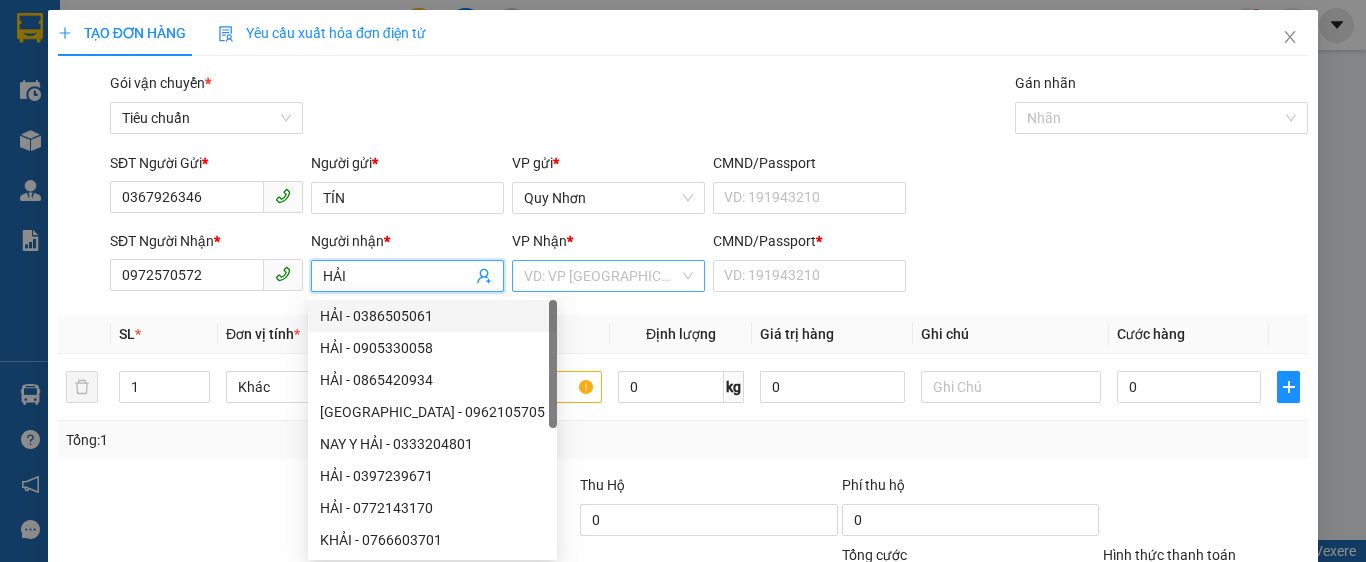 type on "HẢI" 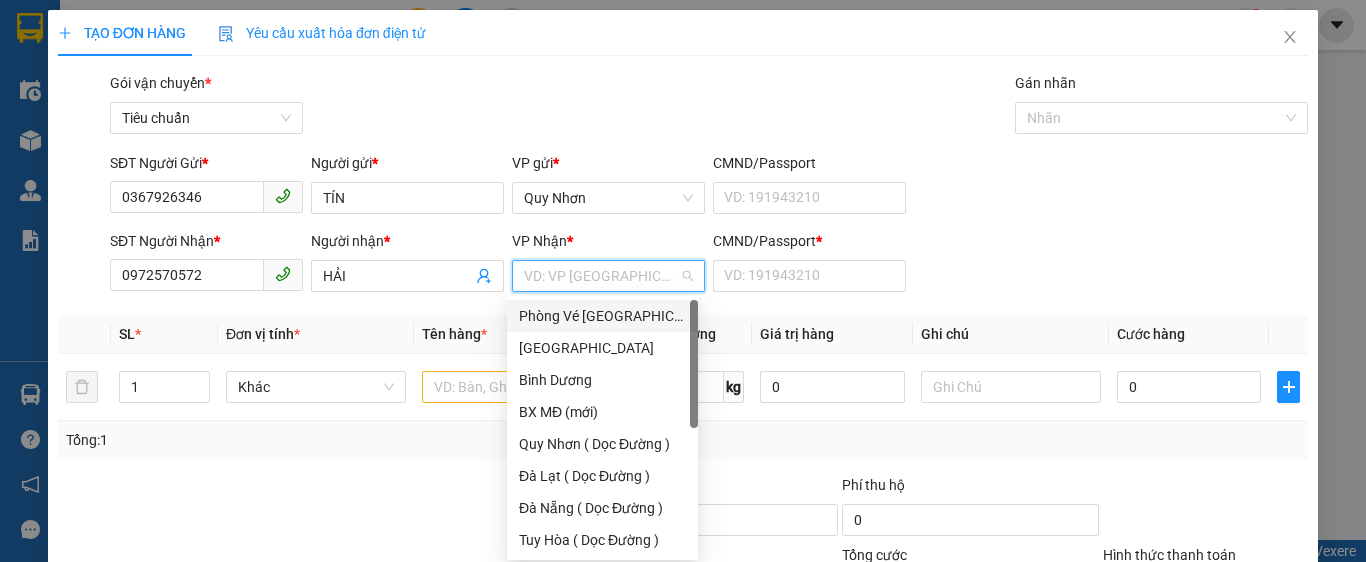 type on "D" 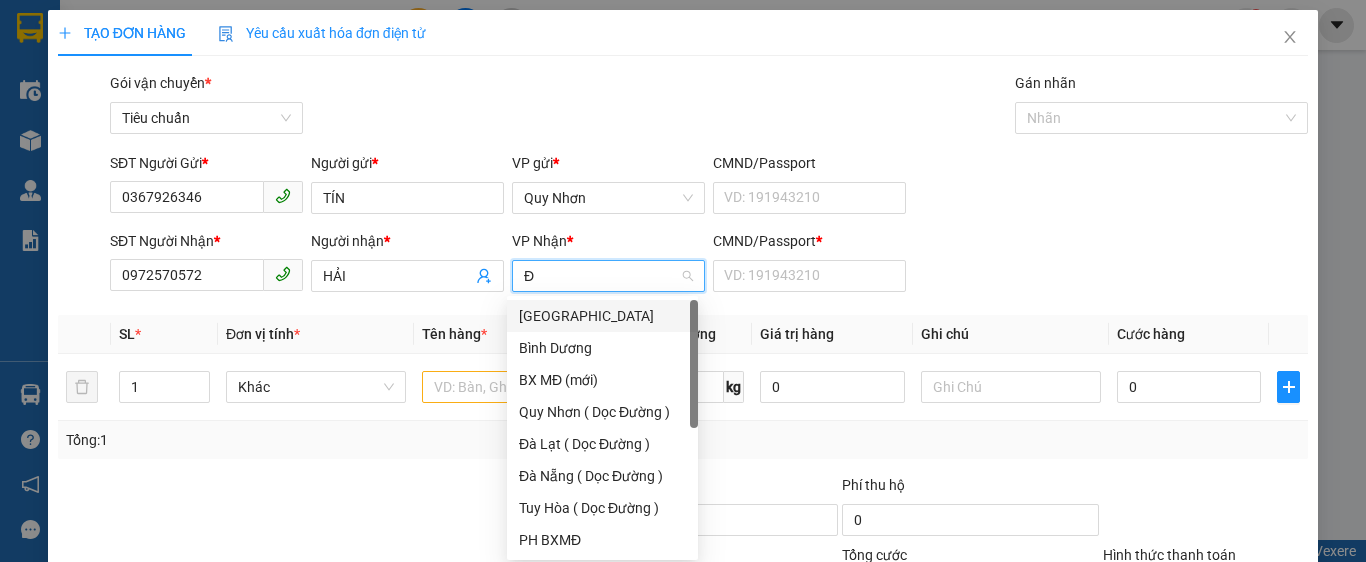 type on "ĐA" 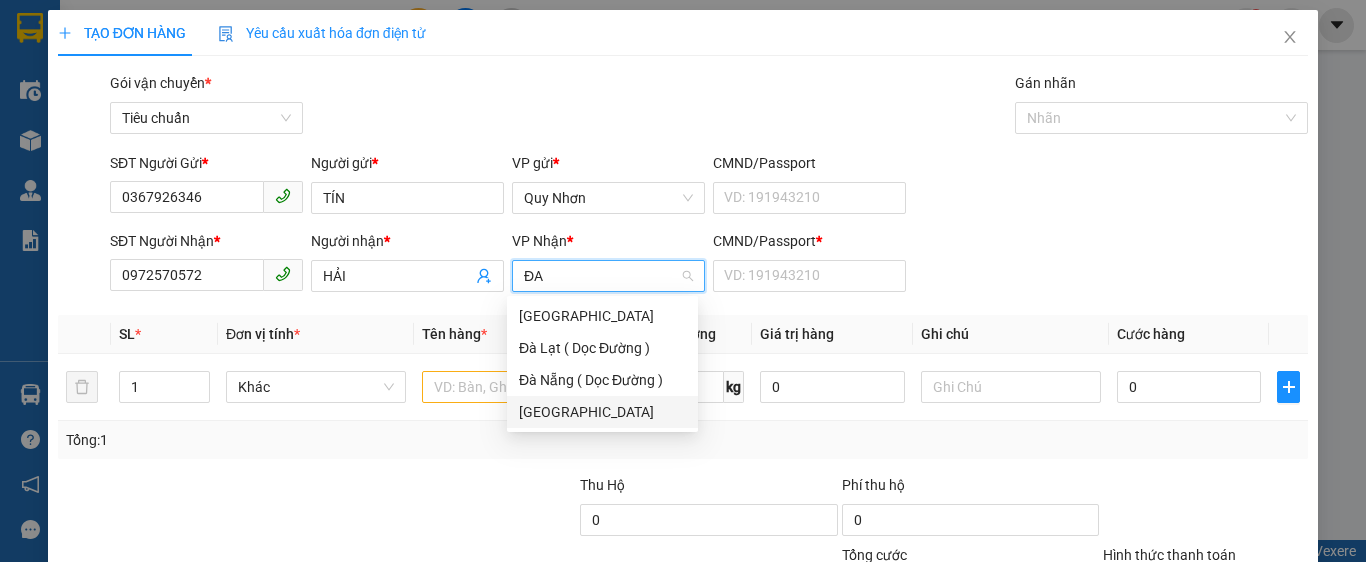 click on "[GEOGRAPHIC_DATA]" at bounding box center [602, 412] 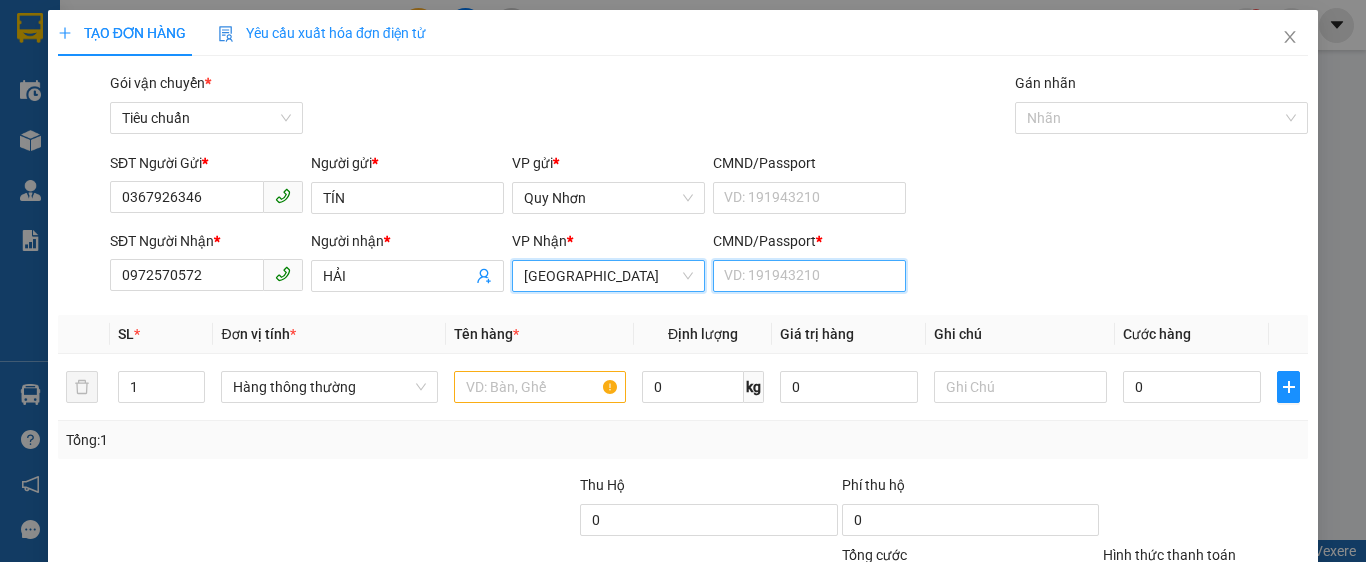 click on "CMND/Passport  *" at bounding box center (809, 276) 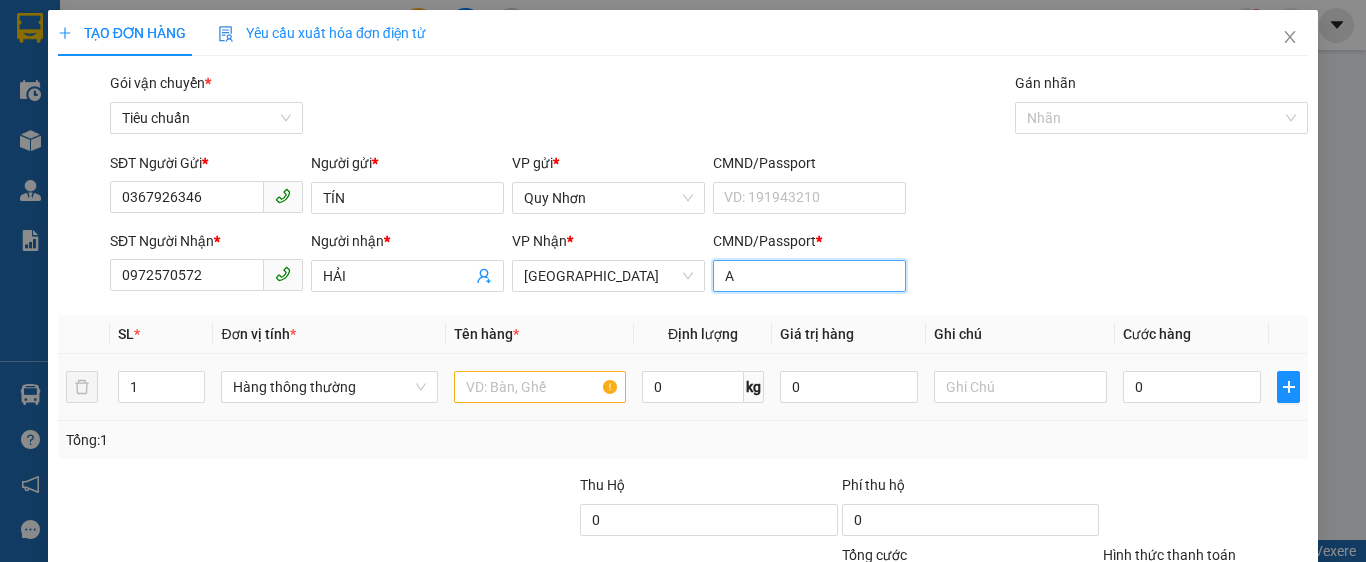 type on "A" 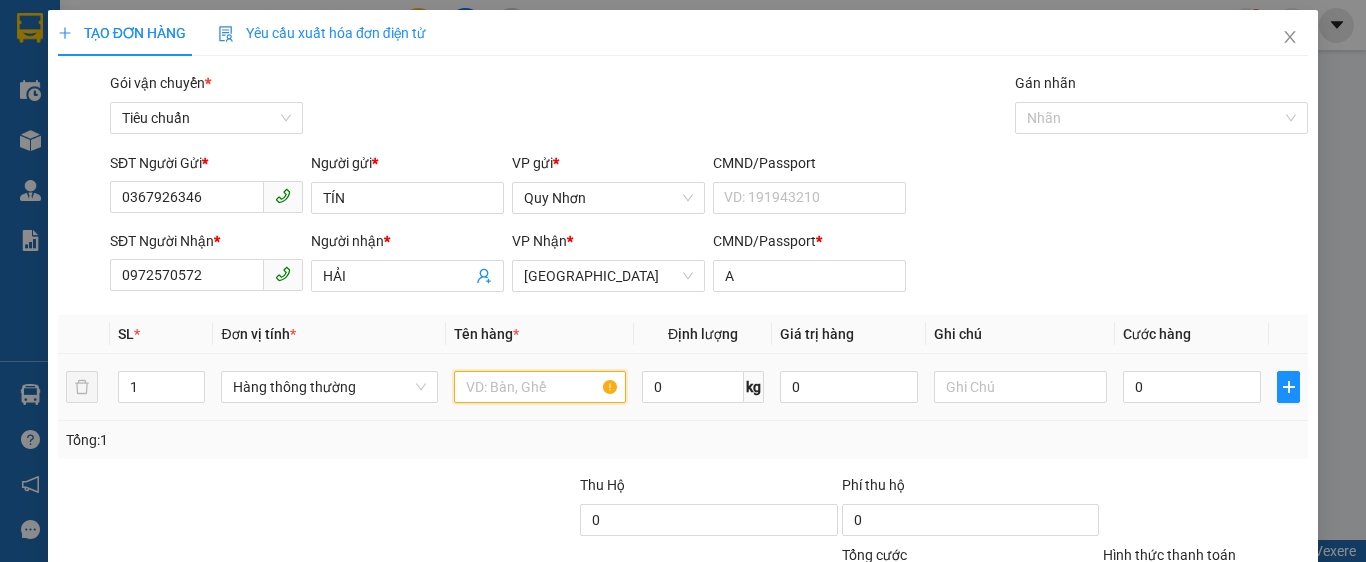click at bounding box center (540, 387) 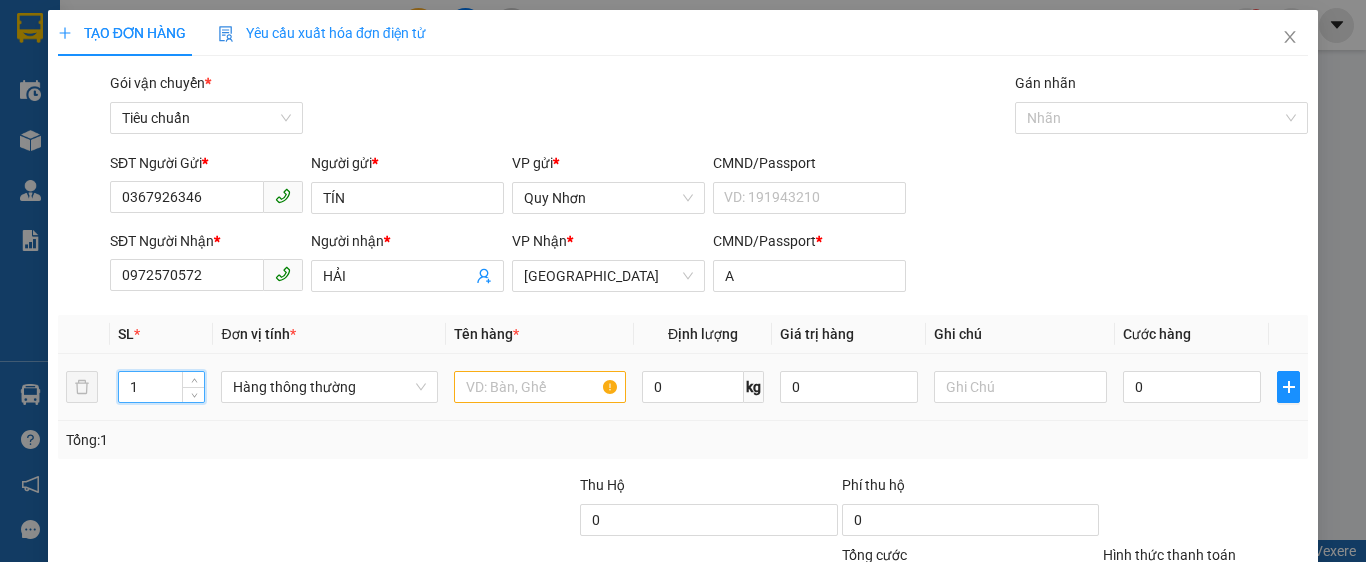 click on "1 Hàng thông thường 0 kg 0 0" at bounding box center [683, 387] 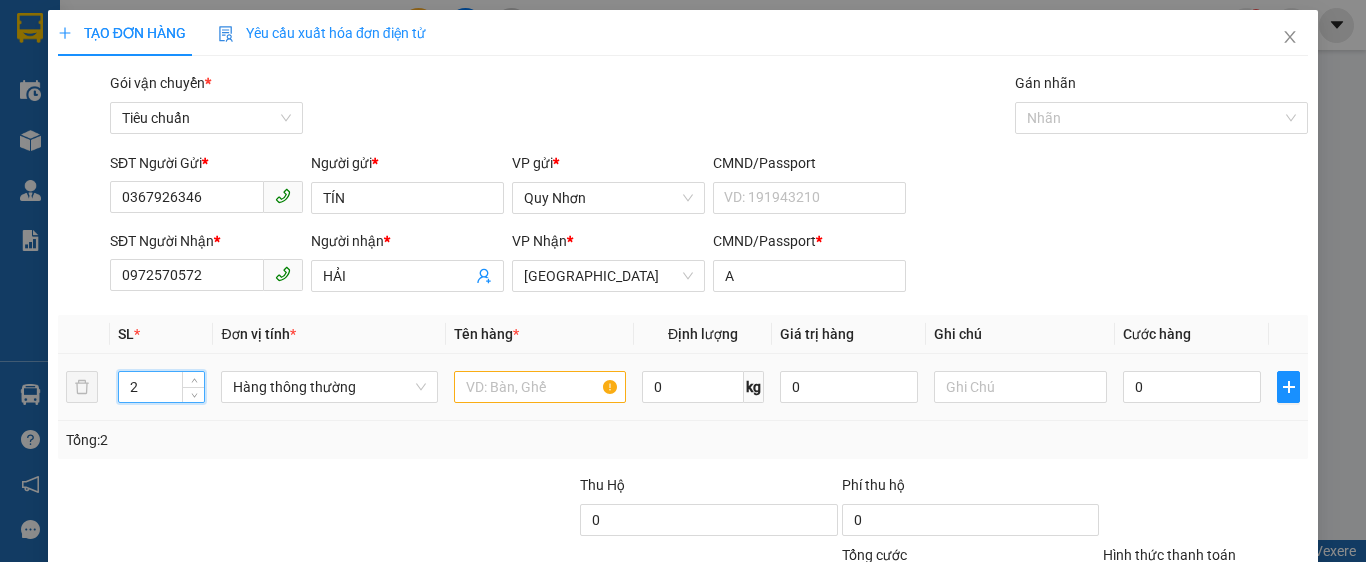 type on "2" 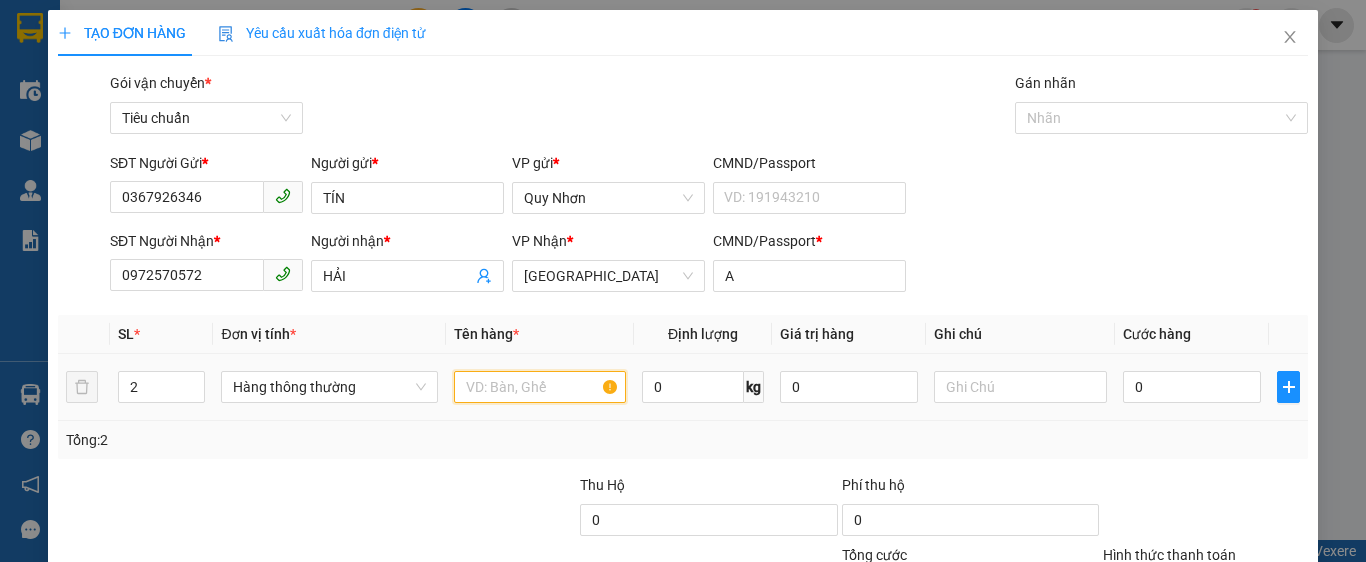 click at bounding box center (540, 387) 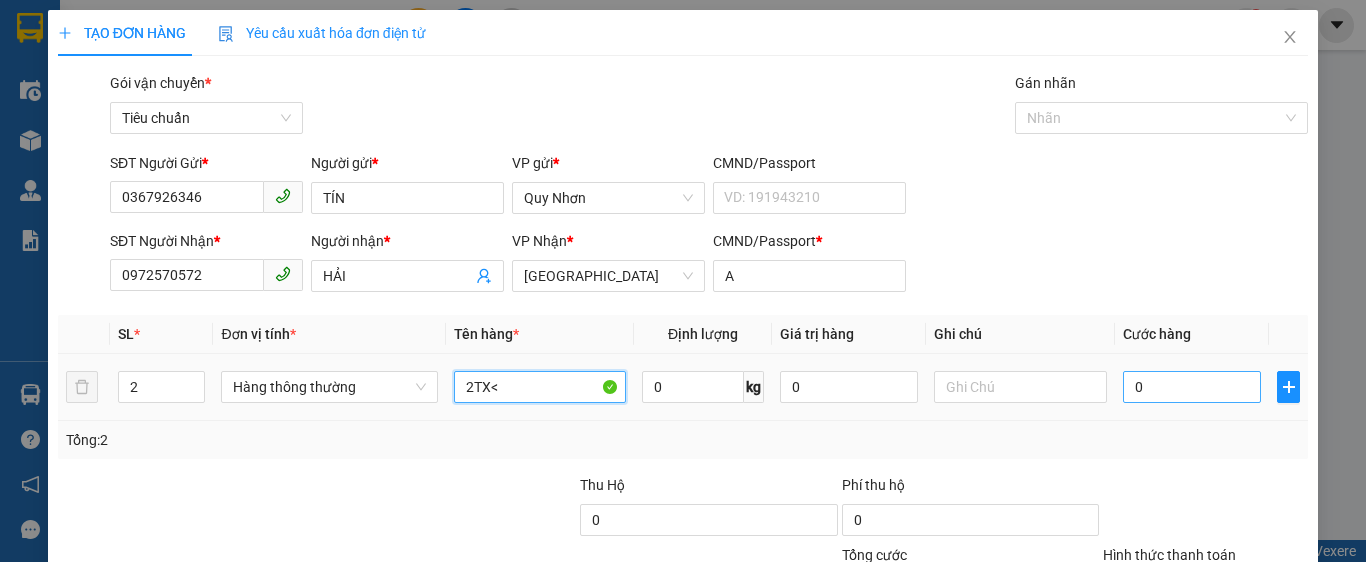 type on "2TX<" 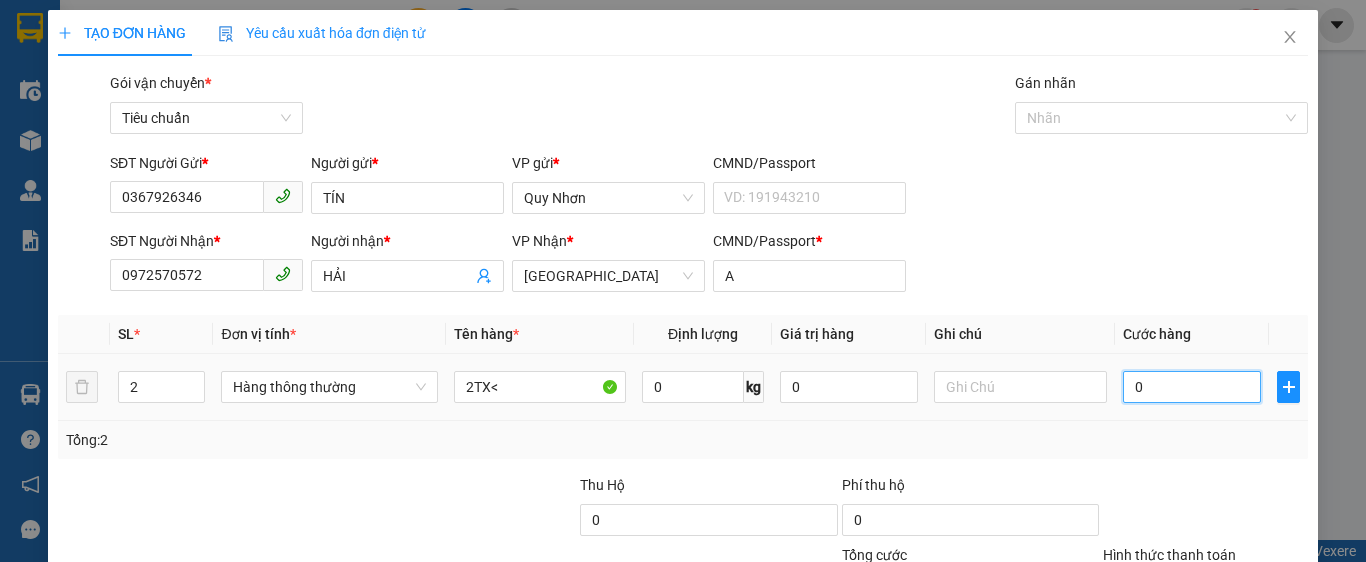 click on "0" at bounding box center [1192, 387] 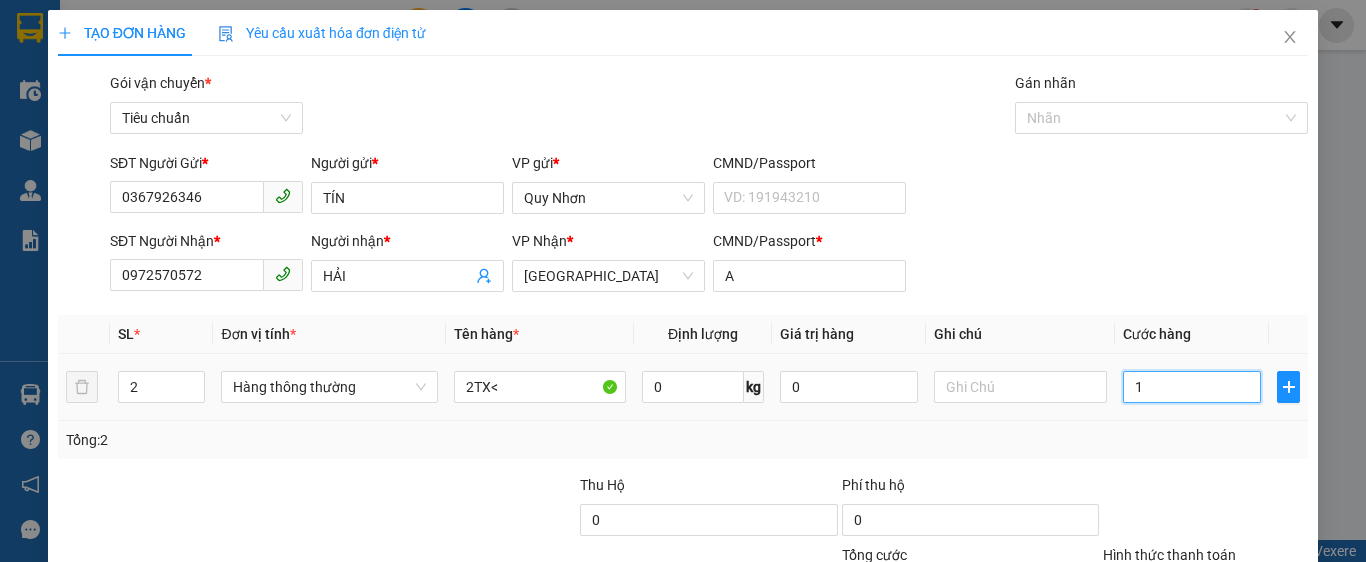 type on "16" 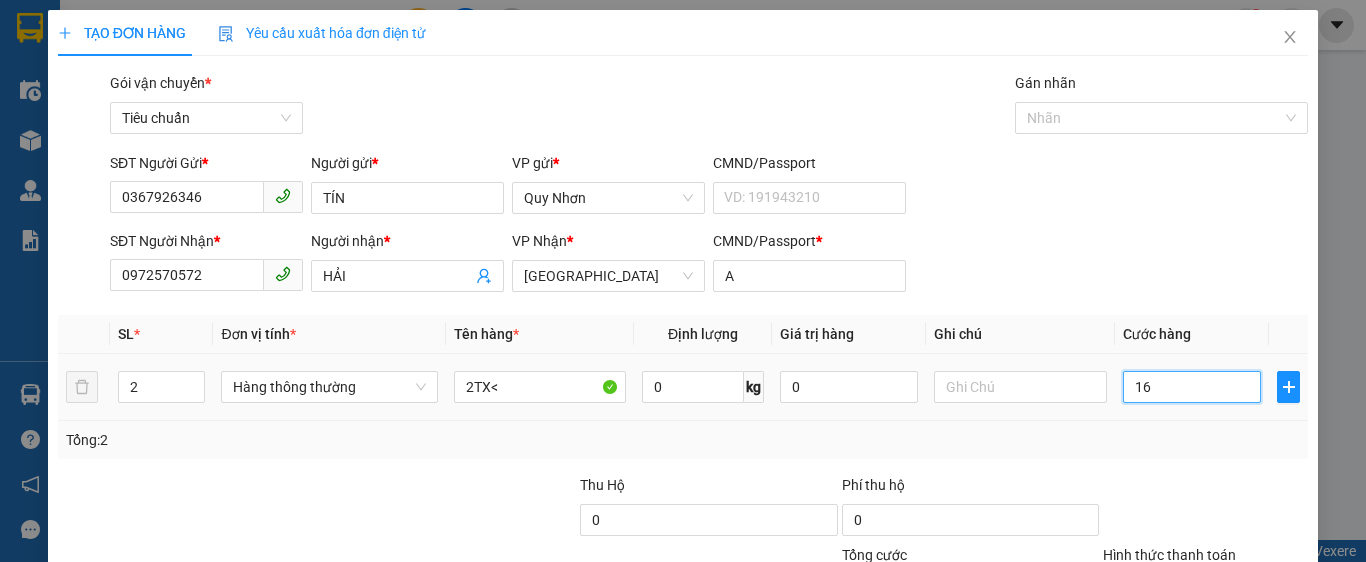 type on "16" 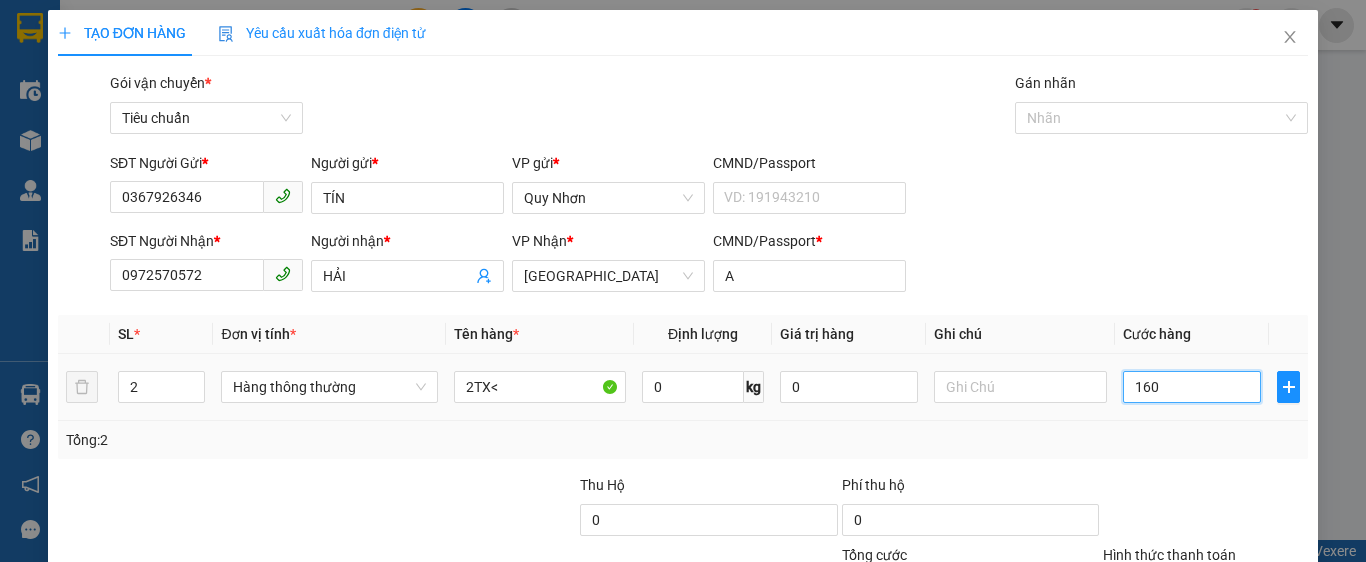 type on "160" 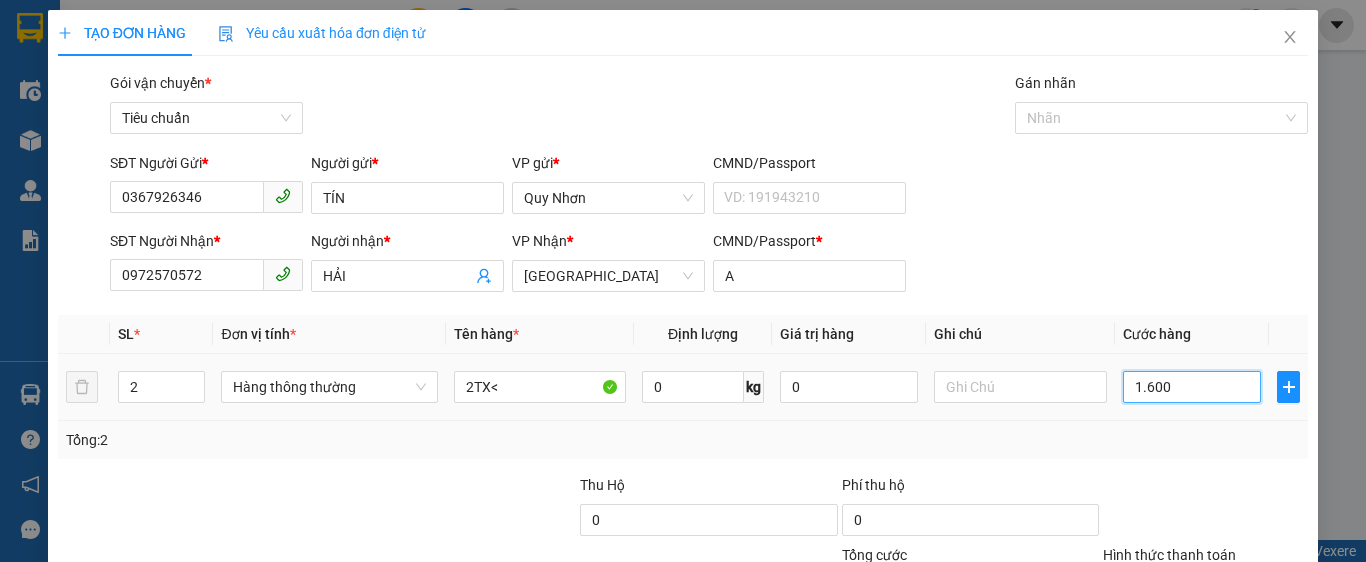 type on "16.000" 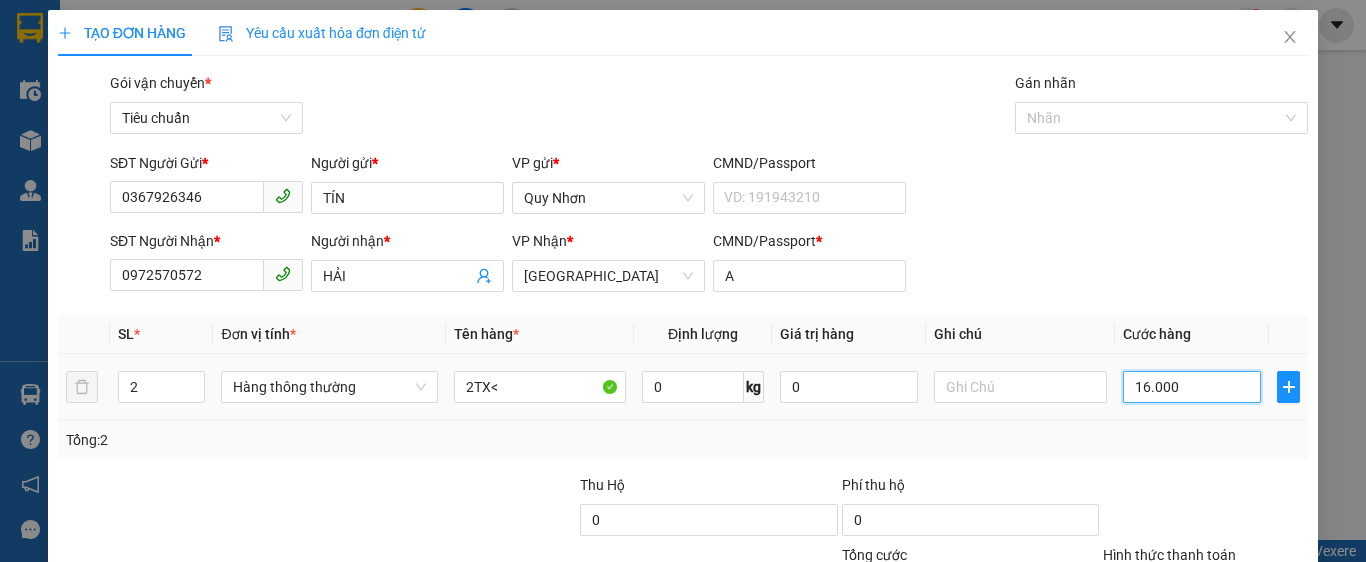 type on "160.000" 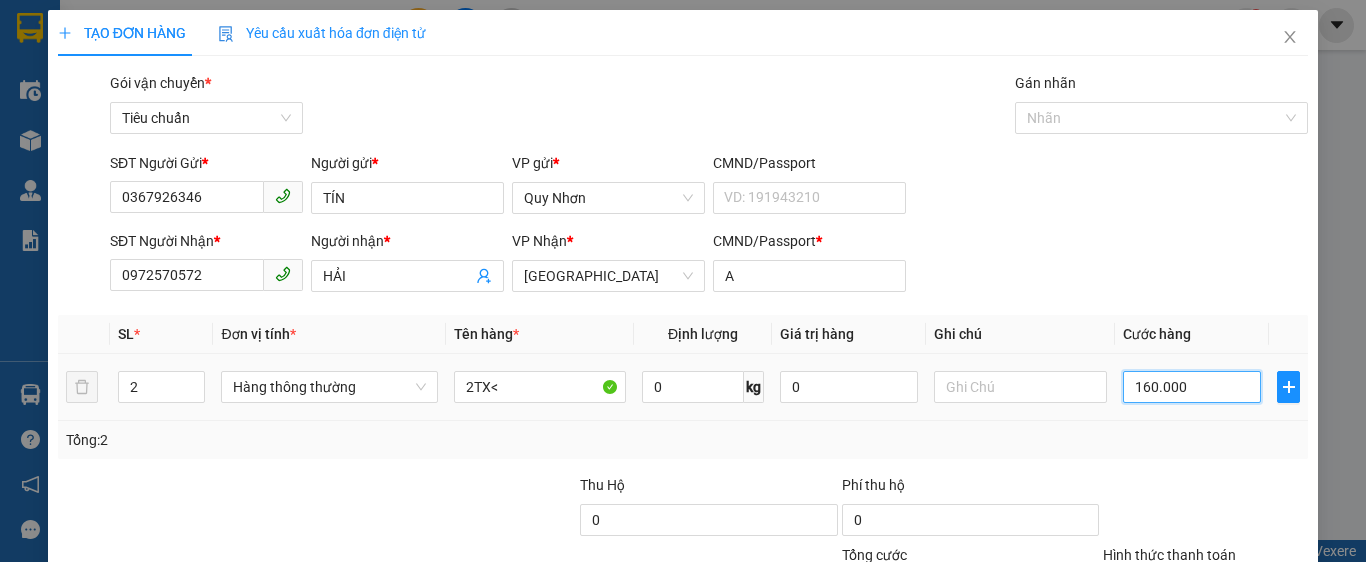 type on "160.000" 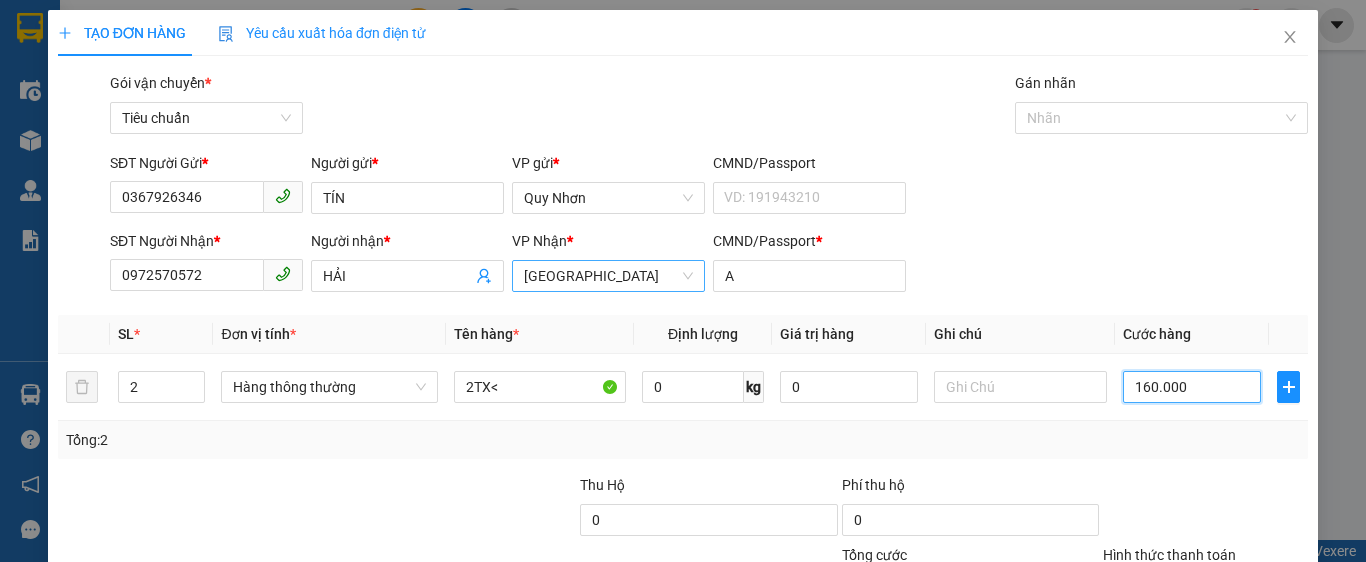 click on "[GEOGRAPHIC_DATA]" at bounding box center (608, 276) 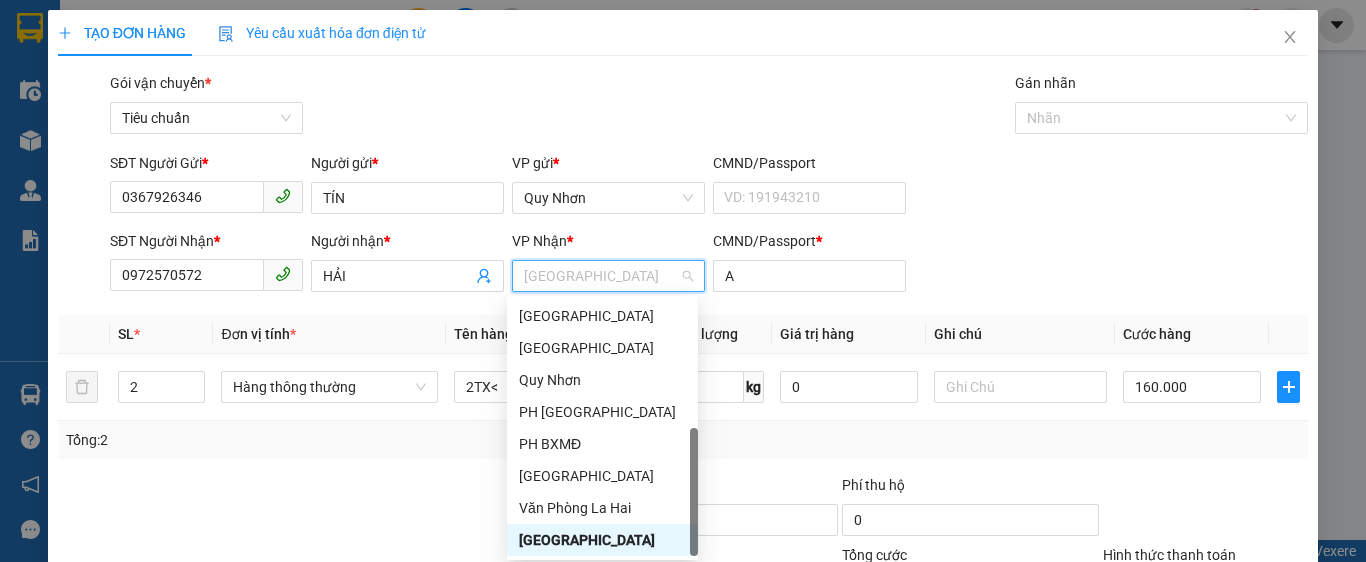 type on "D" 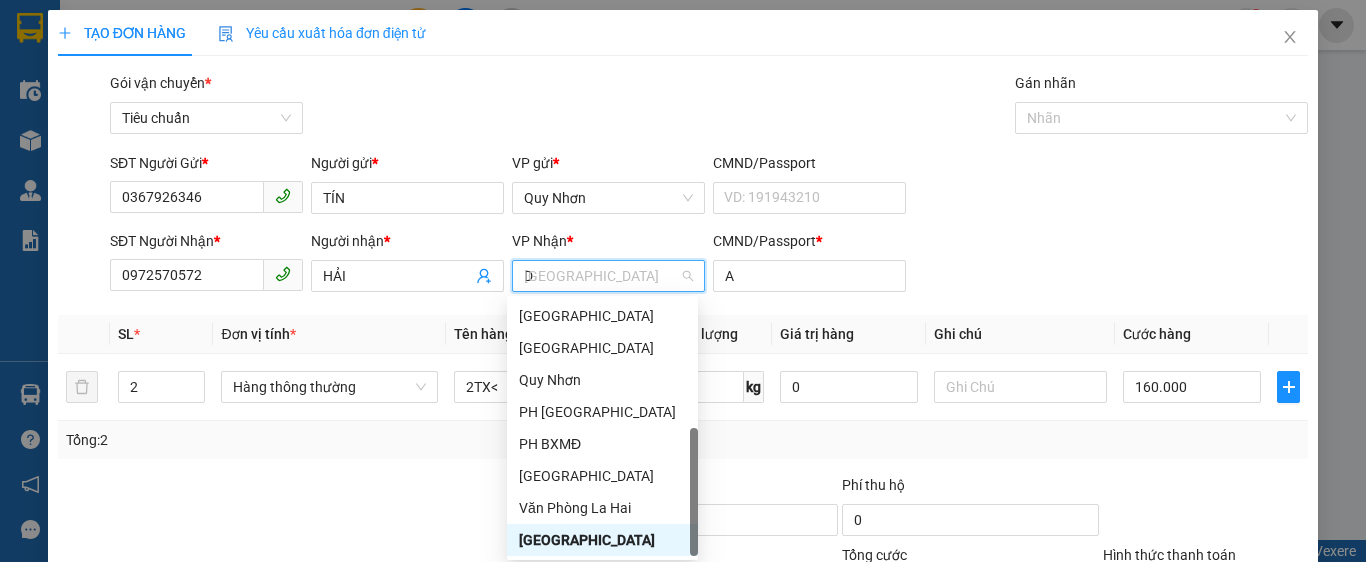 scroll, scrollTop: 32, scrollLeft: 0, axis: vertical 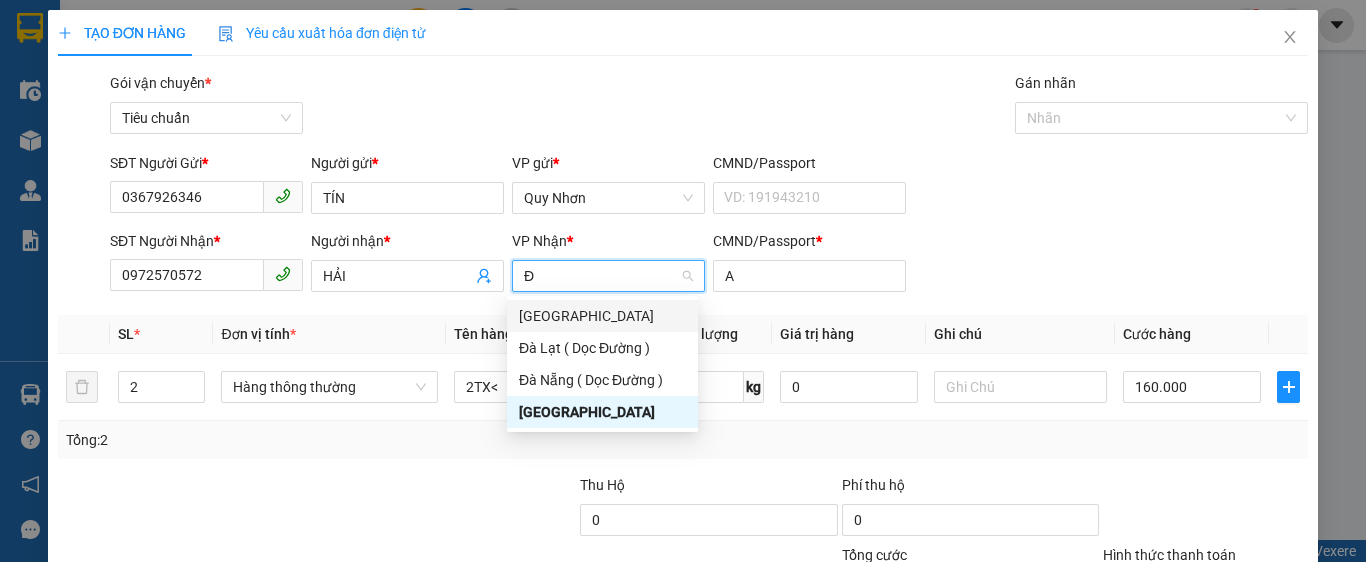 type on "ĐA" 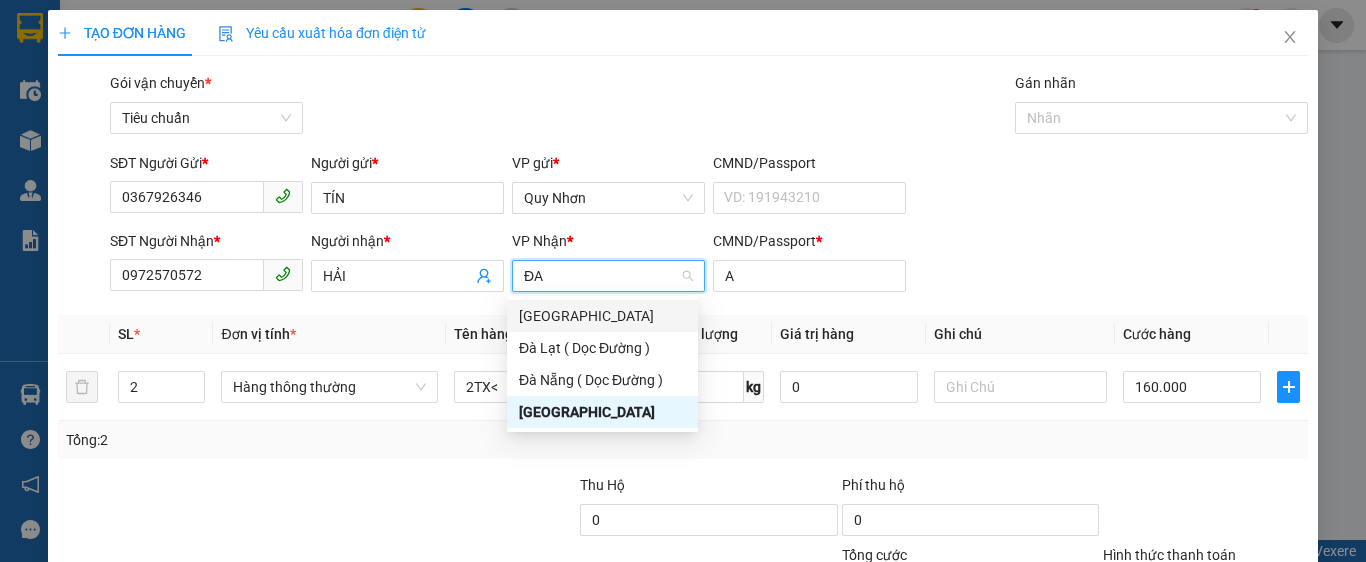 scroll, scrollTop: 0, scrollLeft: 0, axis: both 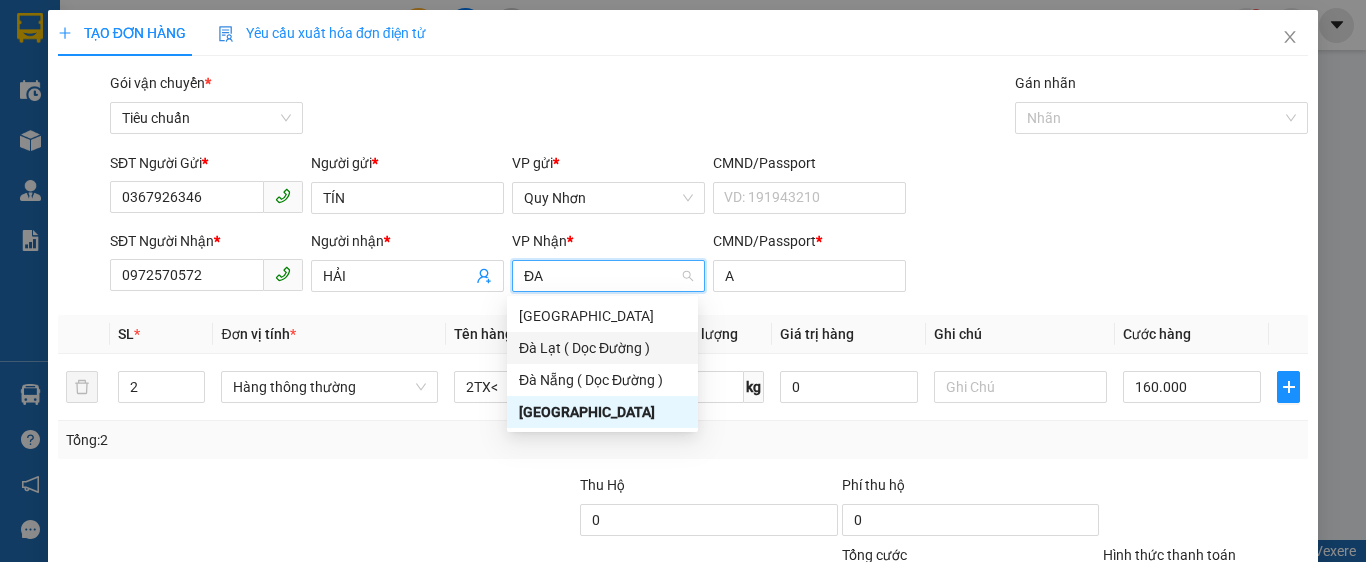 click on "Đà Lạt ( Dọc Đường )" at bounding box center [602, 348] 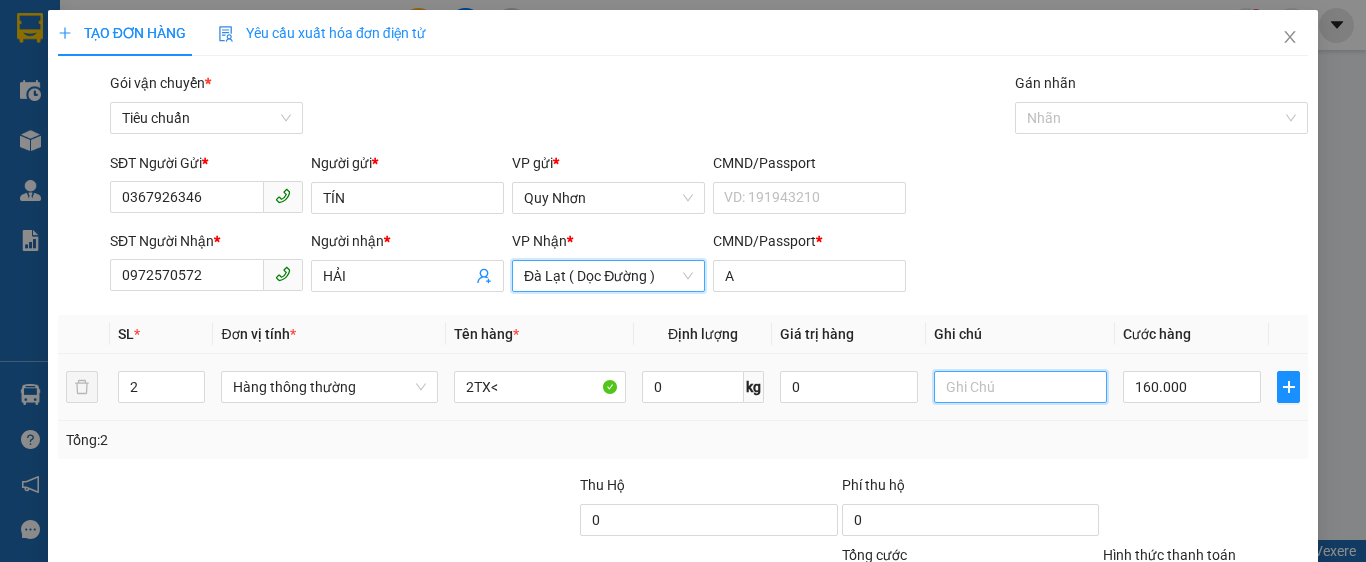 drag, startPoint x: 962, startPoint y: 385, endPoint x: 947, endPoint y: 381, distance: 15.524175 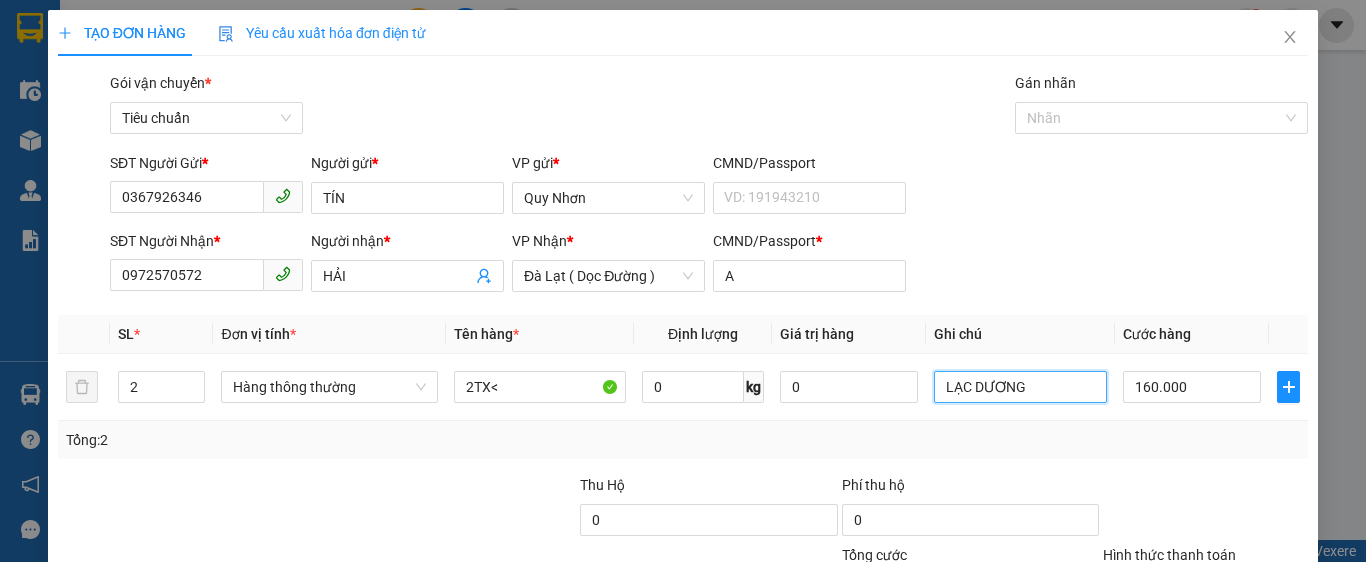 scroll, scrollTop: 178, scrollLeft: 0, axis: vertical 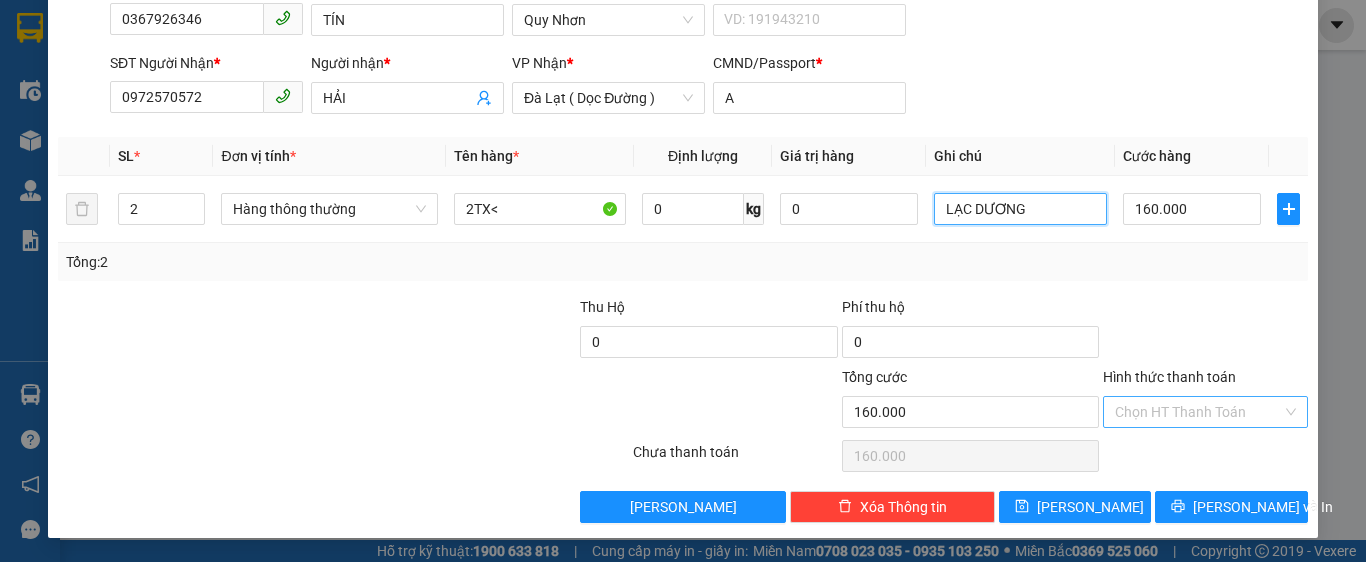 type on "LẠC DƯƠNG" 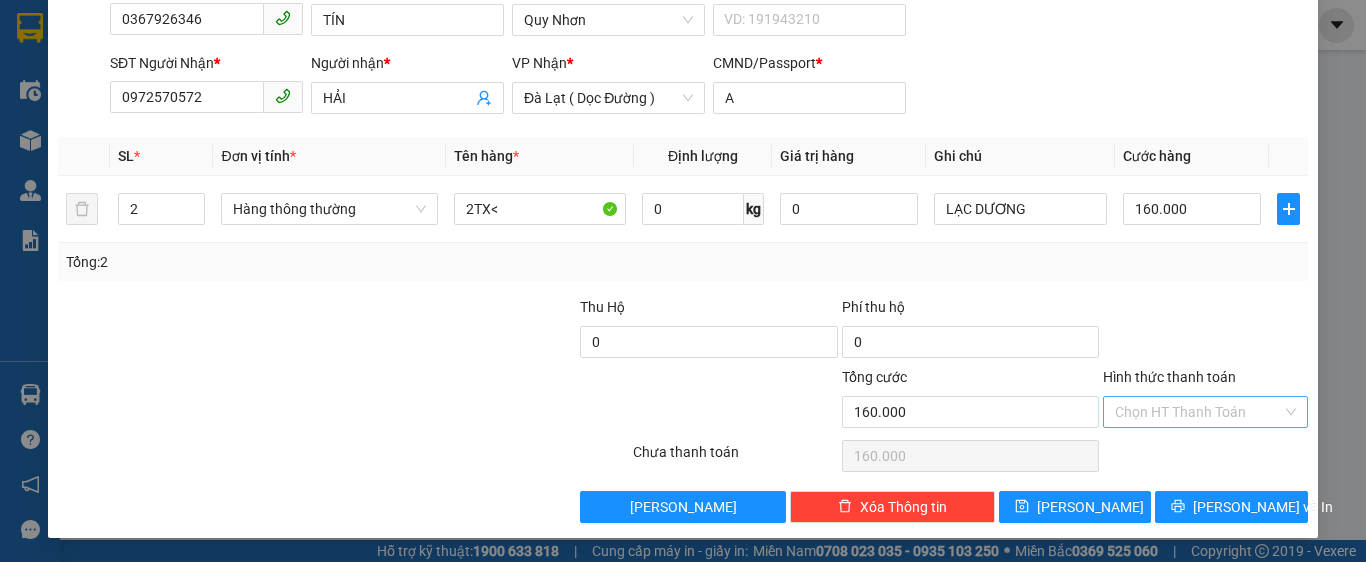 click on "Hình thức thanh toán" at bounding box center (1198, 412) 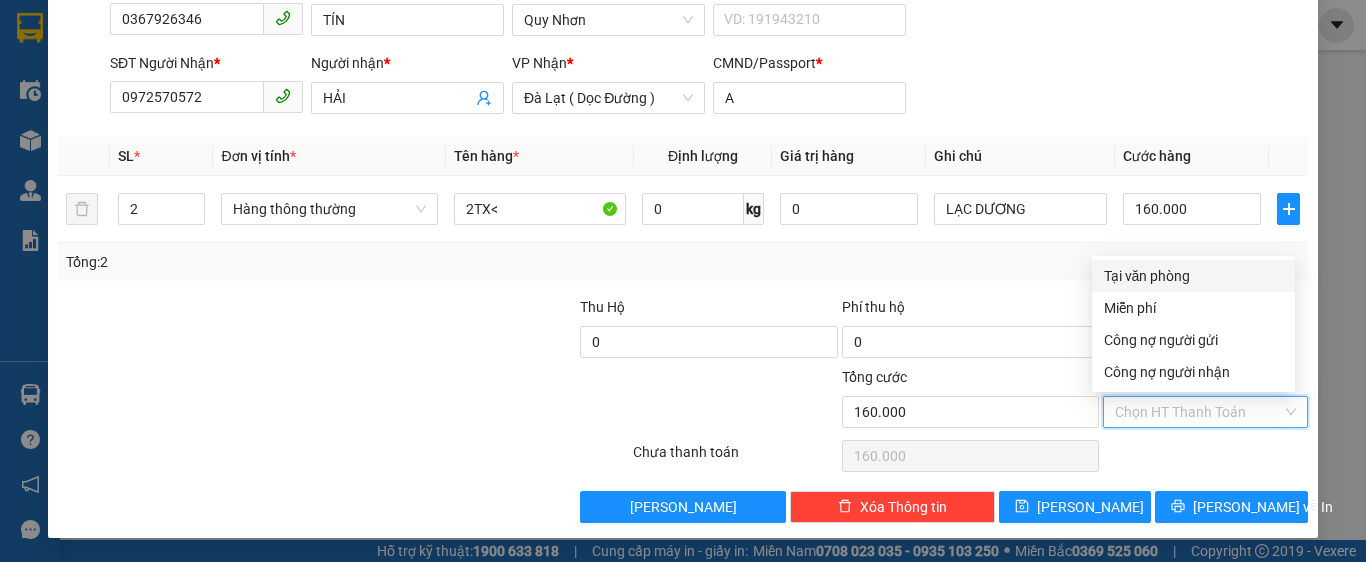 drag, startPoint x: 1185, startPoint y: 280, endPoint x: 1185, endPoint y: 316, distance: 36 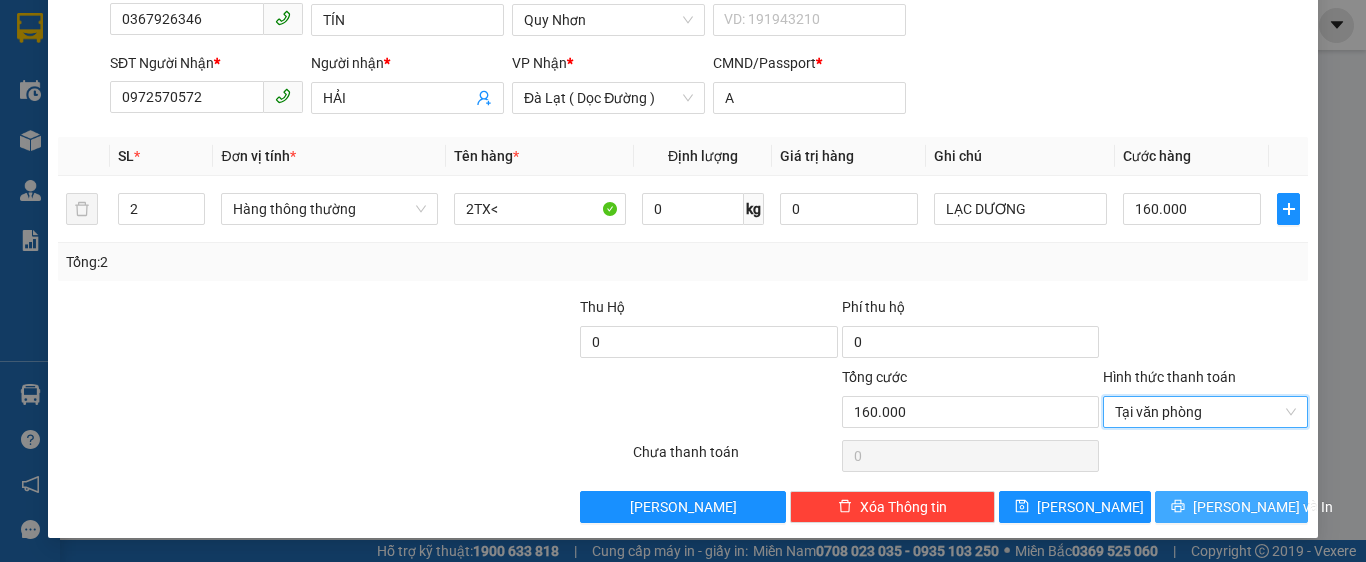 click on "[PERSON_NAME] và In" at bounding box center [1231, 507] 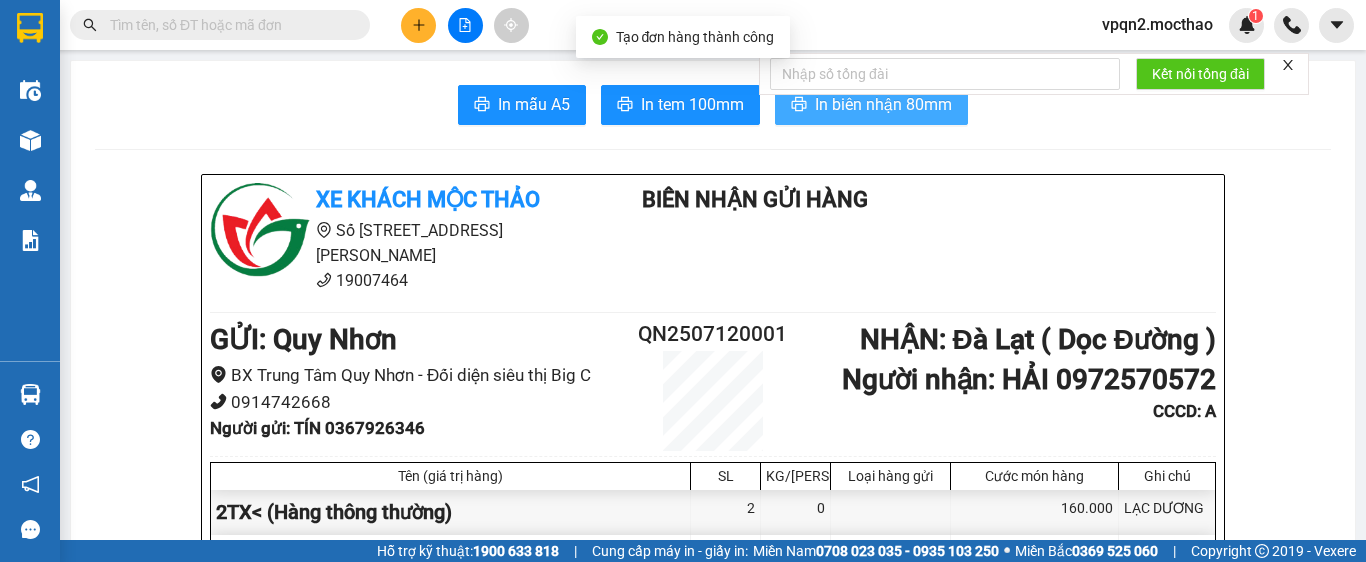 click on "In biên nhận 80mm" at bounding box center (883, 104) 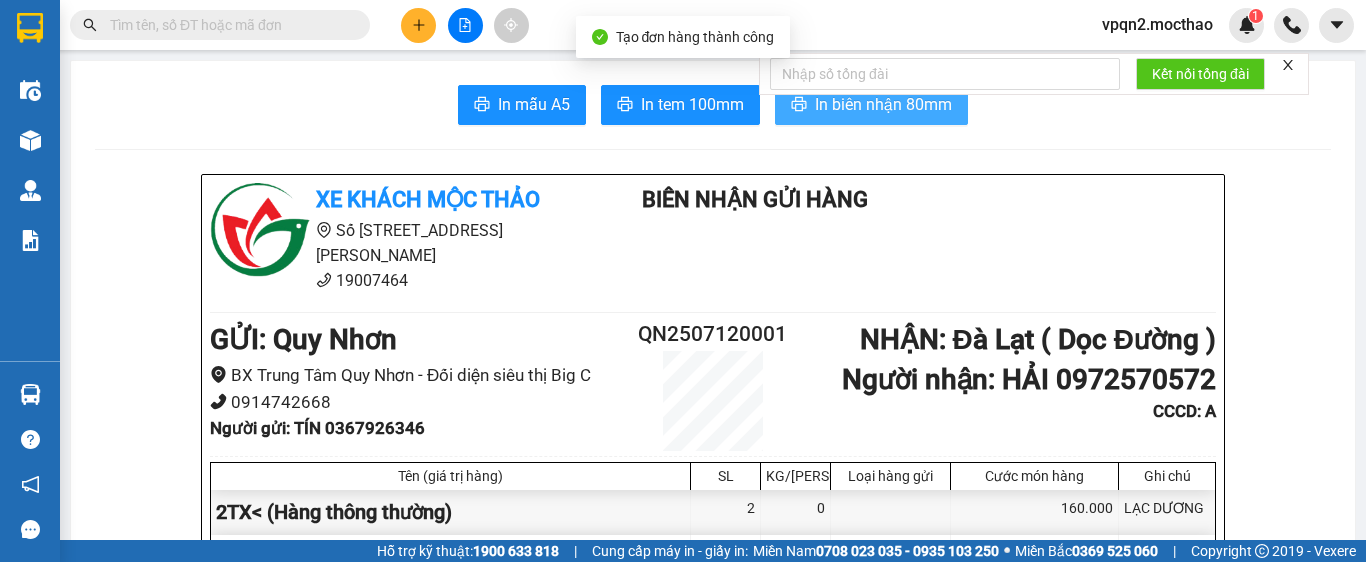 scroll, scrollTop: 0, scrollLeft: 0, axis: both 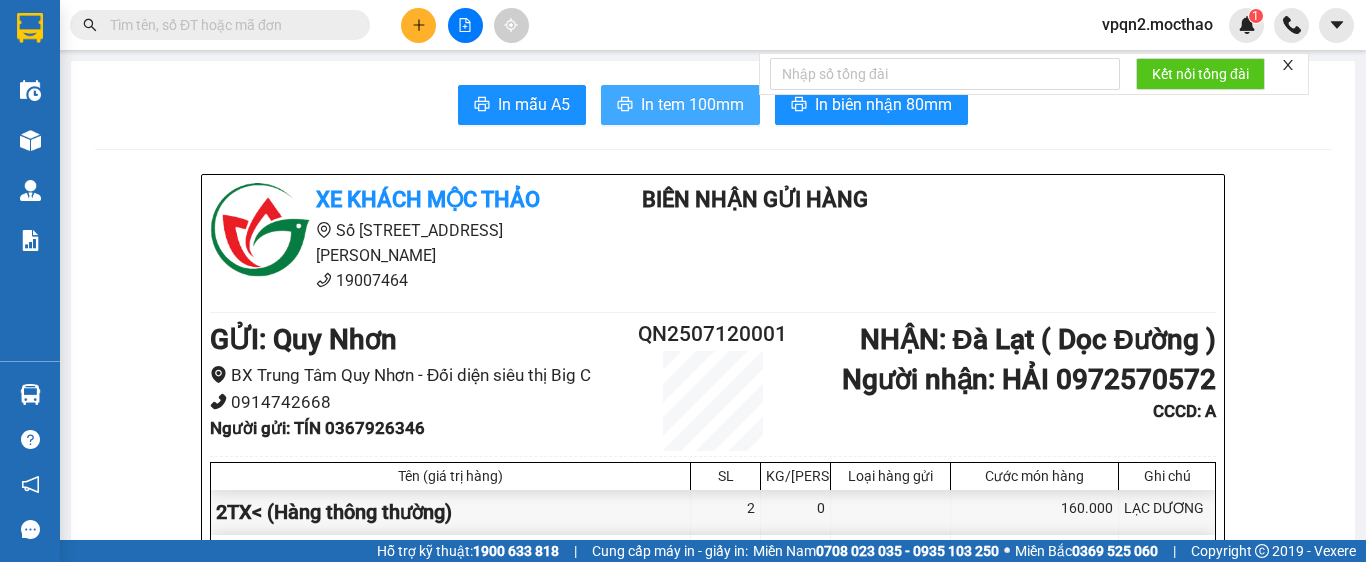 click on "In tem 100mm" at bounding box center (692, 104) 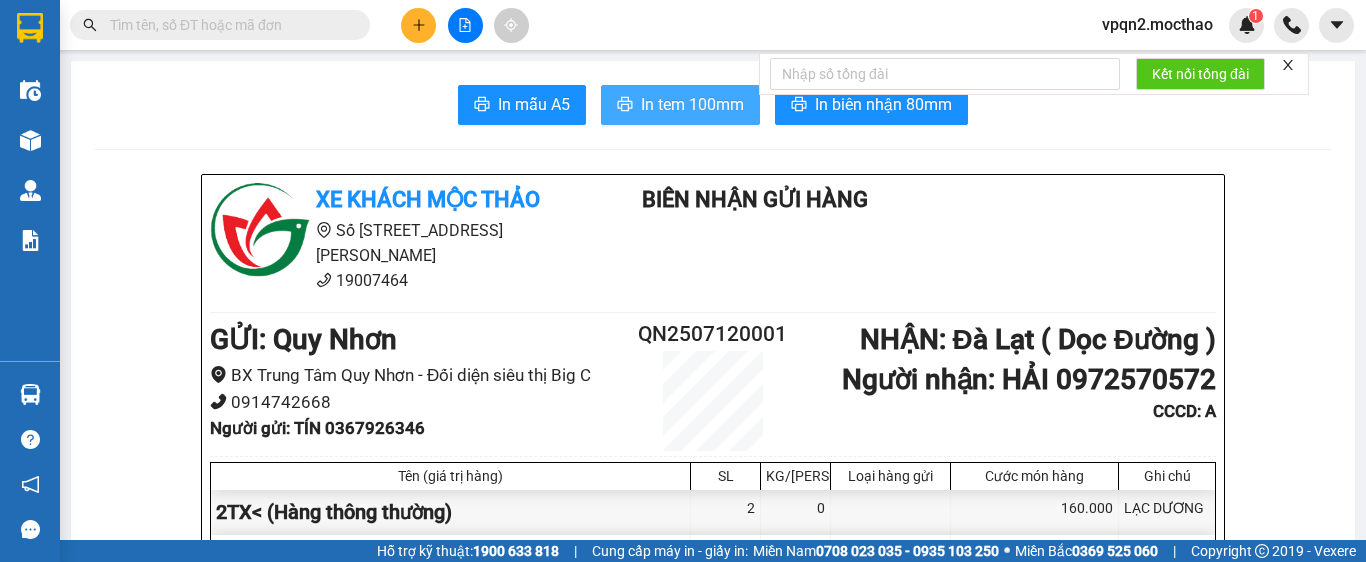 scroll, scrollTop: 0, scrollLeft: 0, axis: both 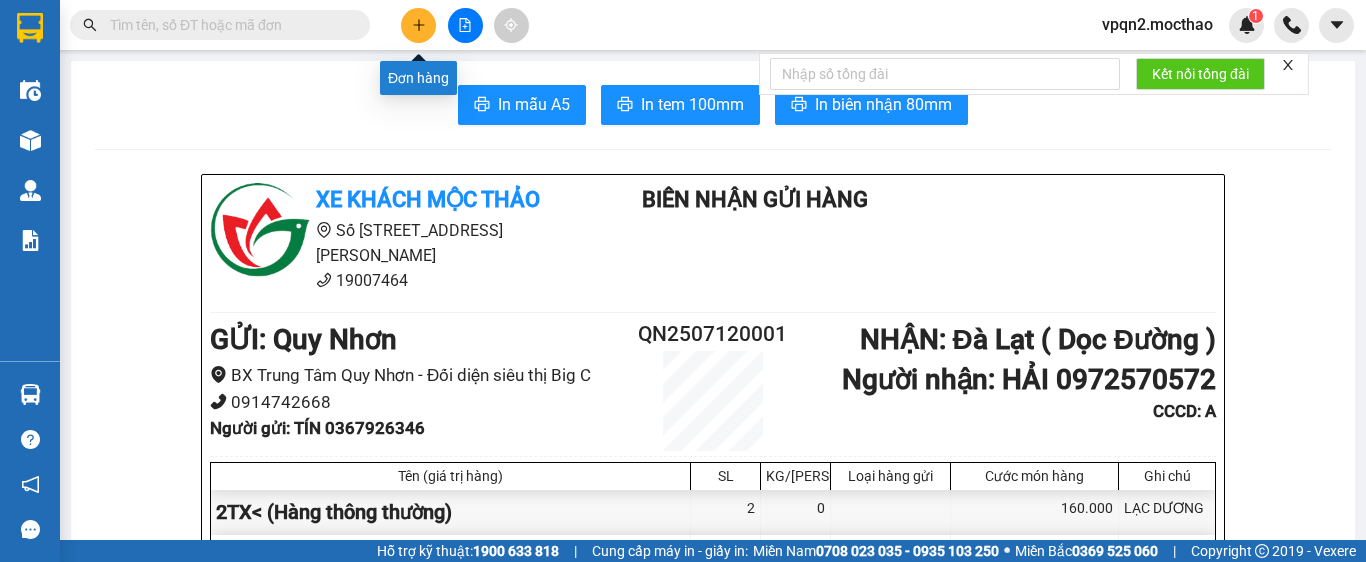 click 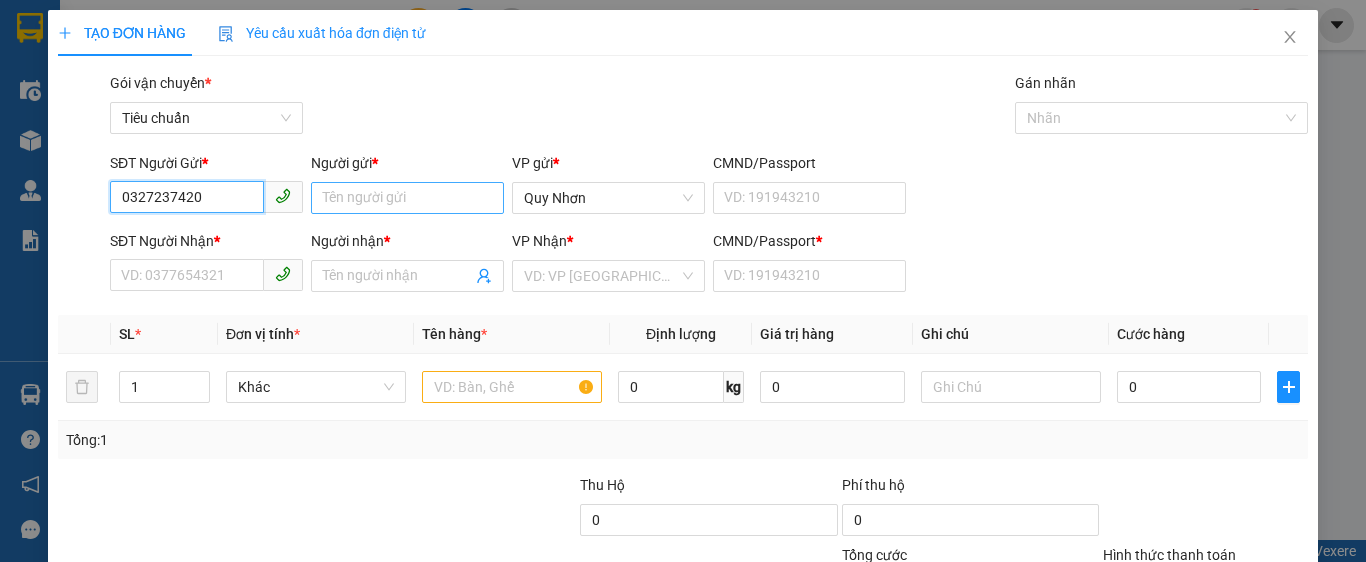 type on "0327237420" 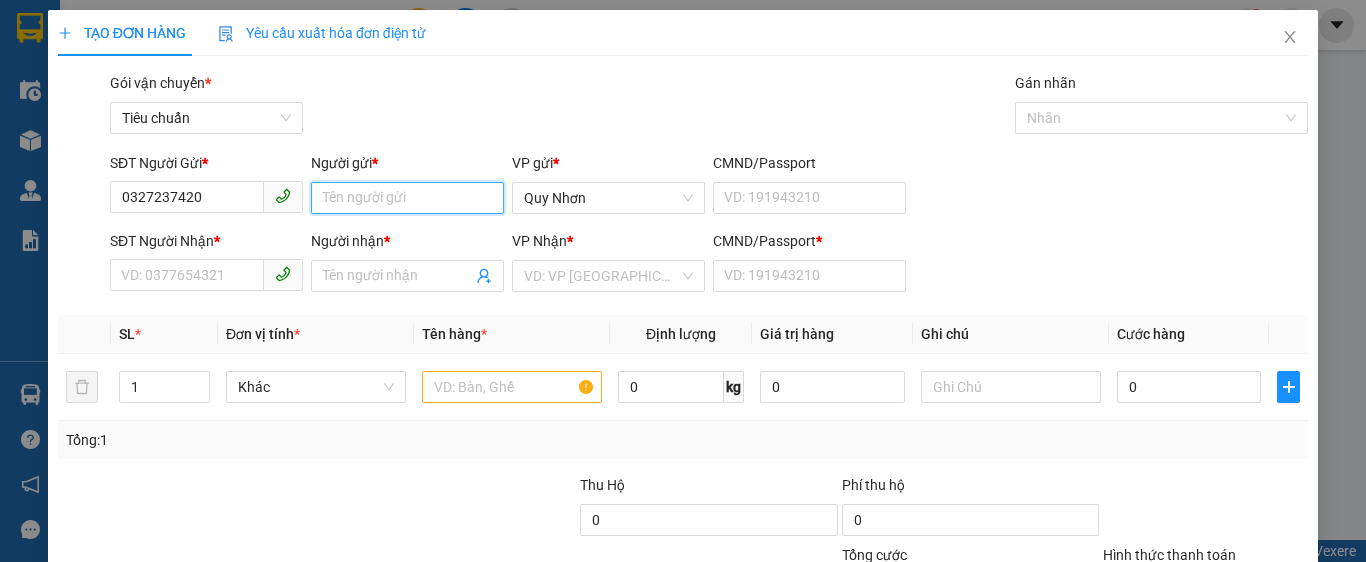 click on "Người gửi  *" at bounding box center (407, 198) 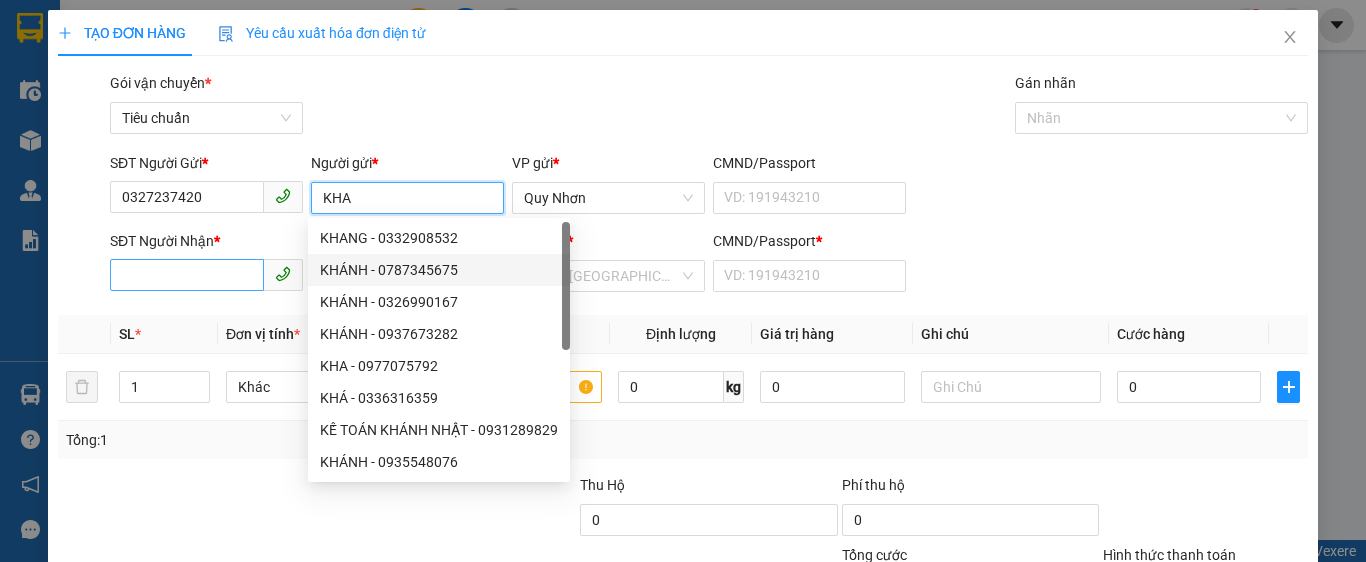 type on "KHA" 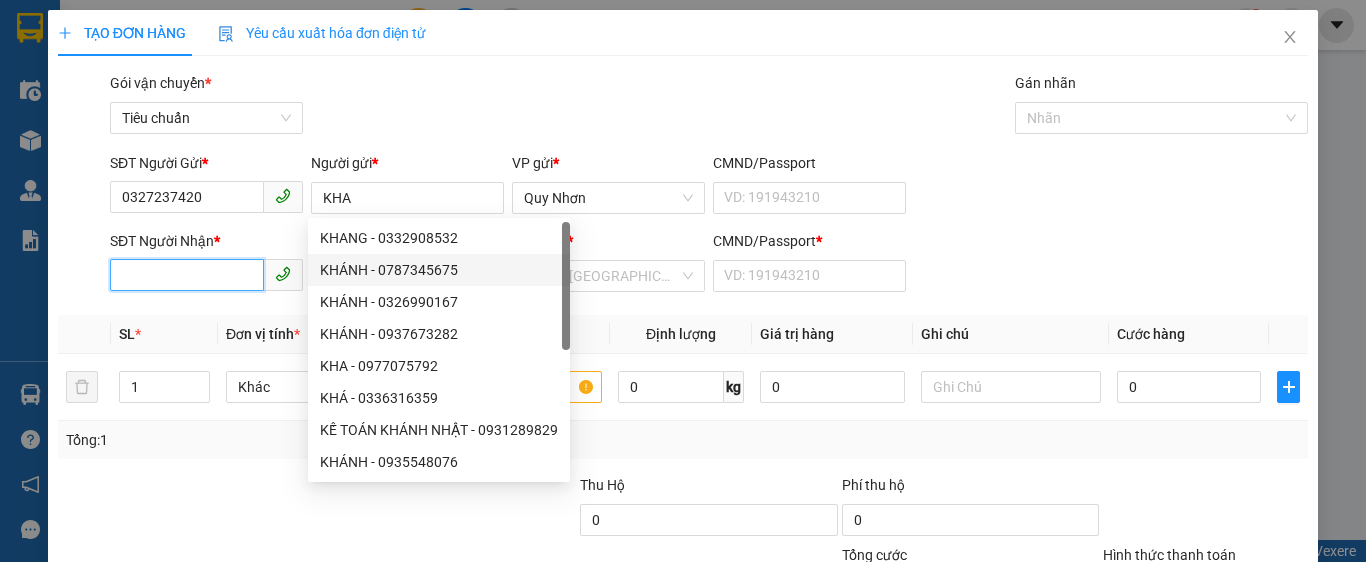 click on "SĐT Người Nhận  *" at bounding box center [187, 275] 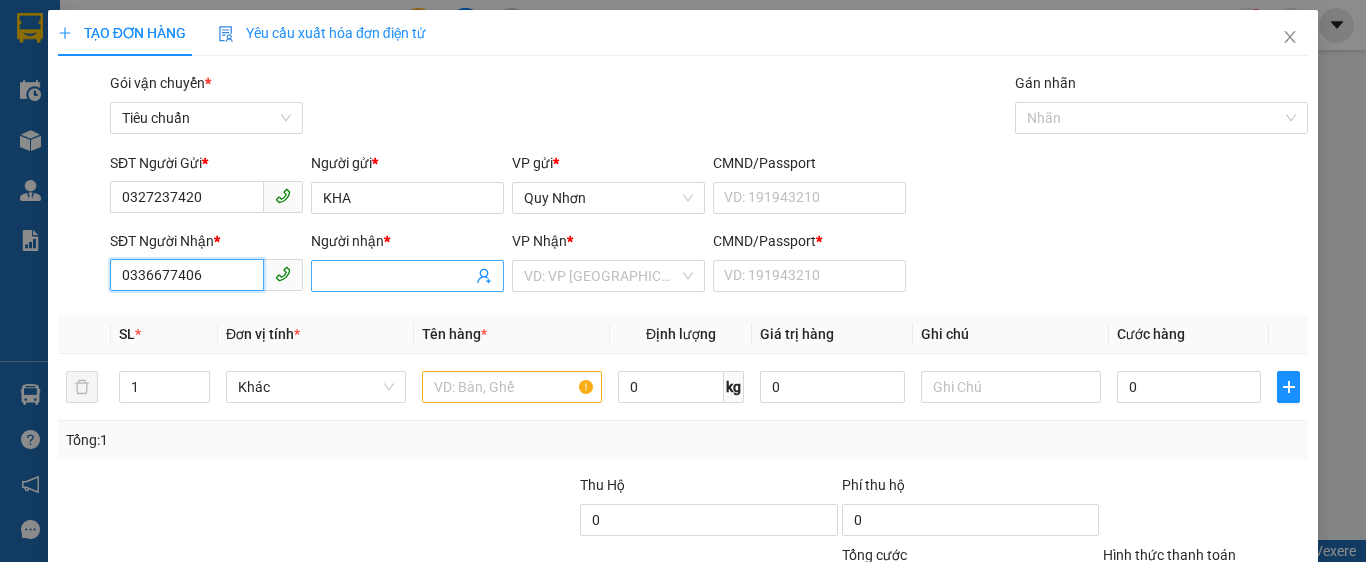 type on "0336677406" 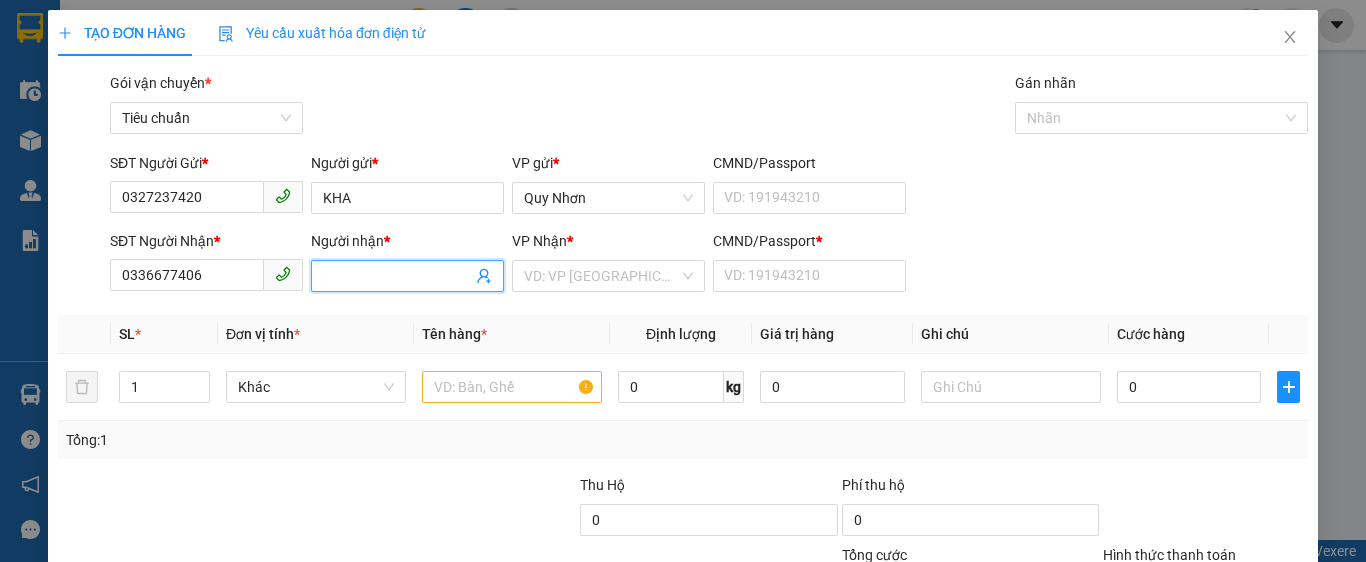 click on "Người nhận  *" at bounding box center (397, 276) 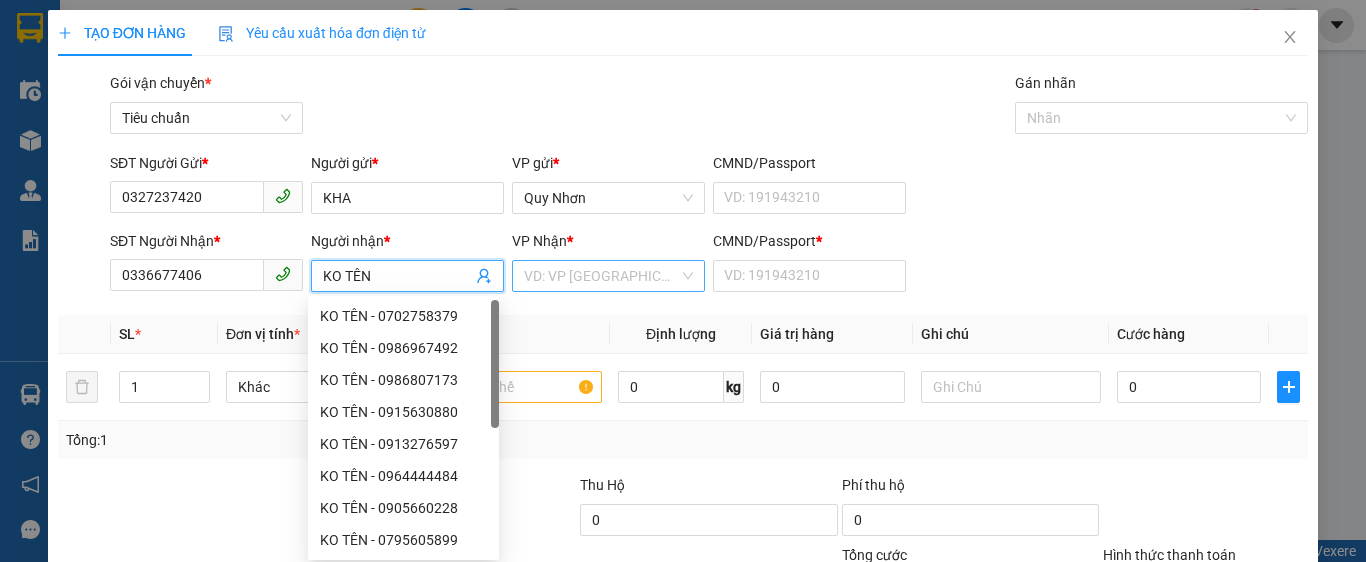 type on "KO TÊN" 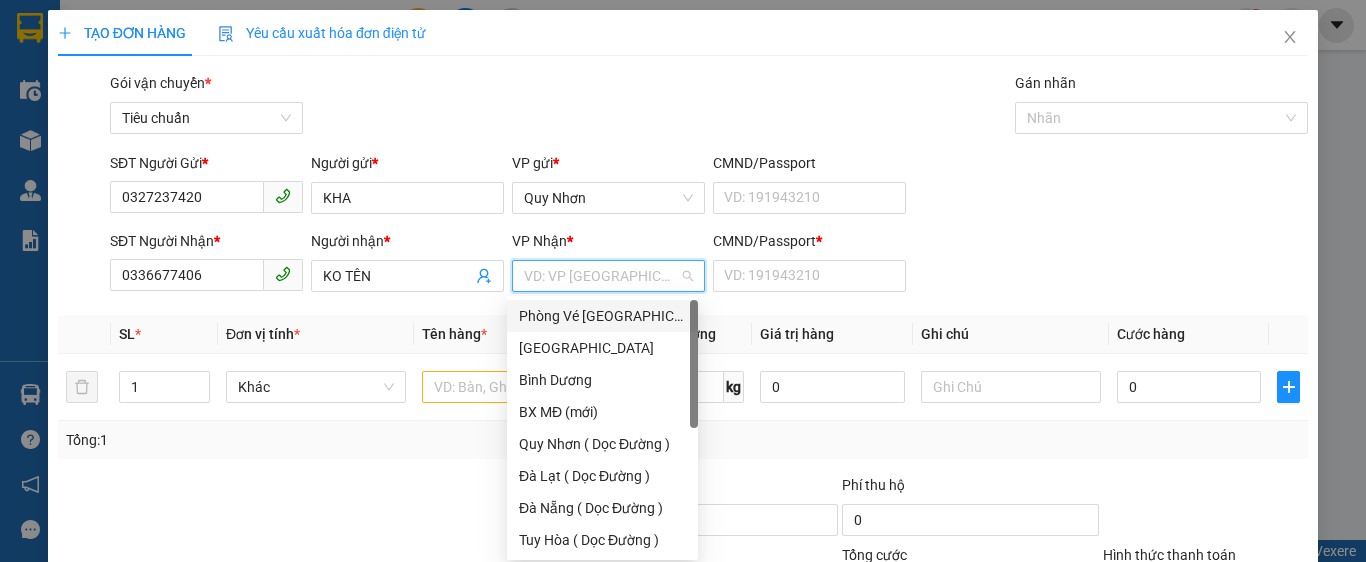 type on "D" 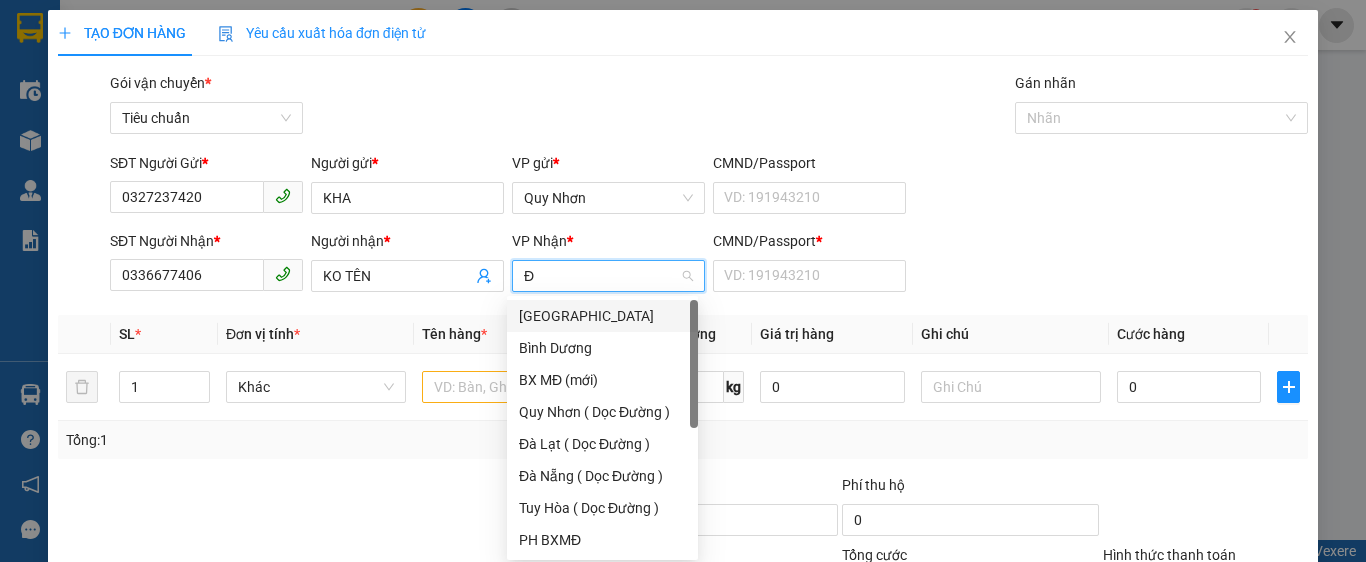 type on "ĐA" 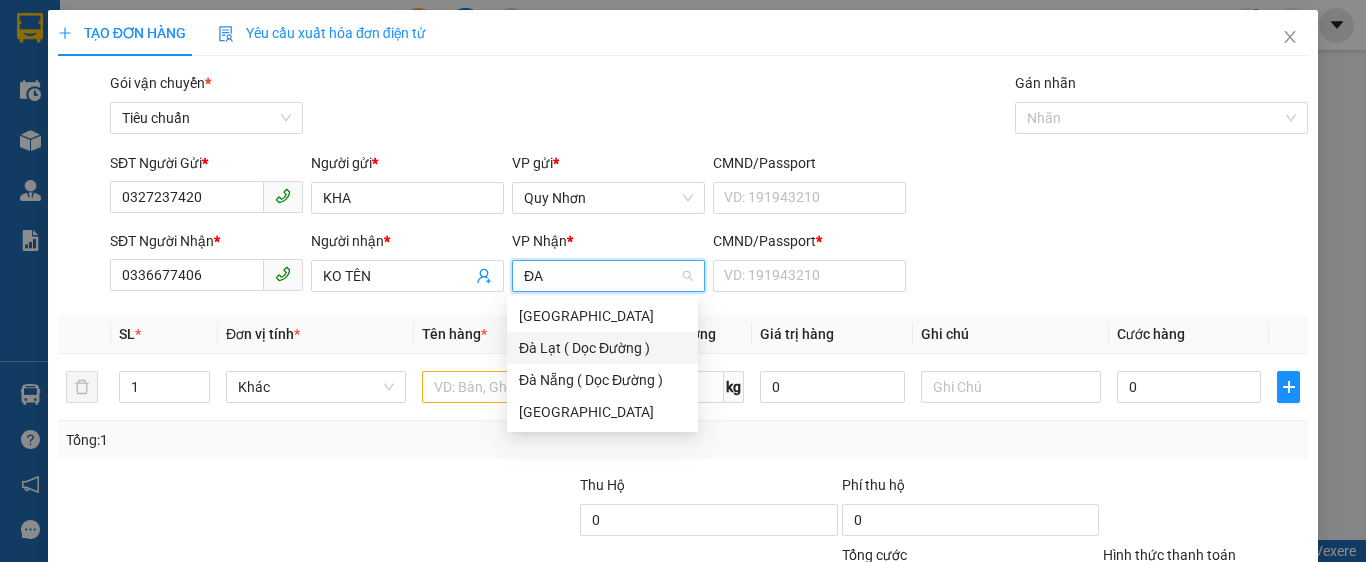 click on "Đà Lạt ( Dọc Đường )" at bounding box center [602, 348] 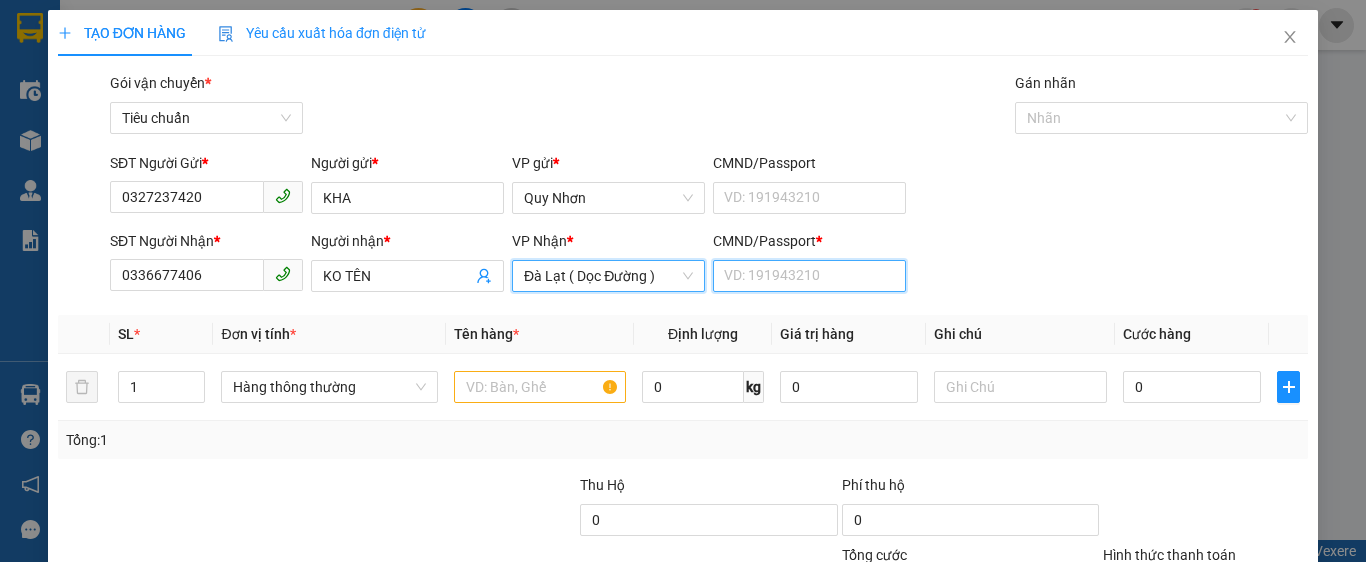 click on "CMND/Passport  *" at bounding box center [809, 276] 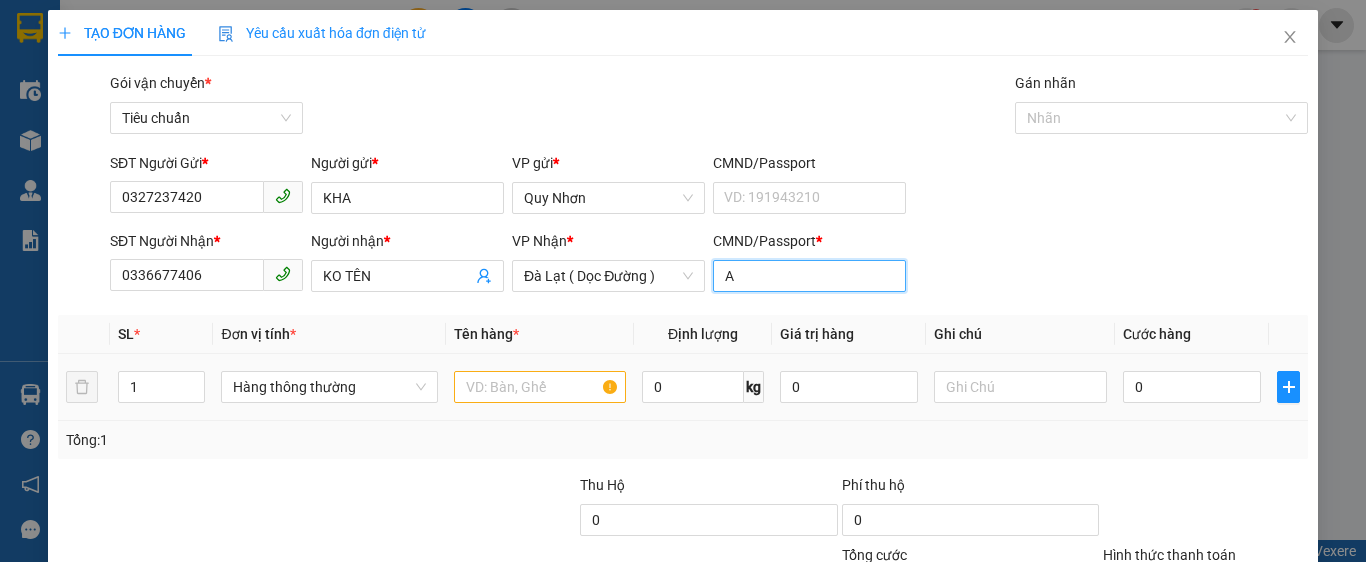 type on "A" 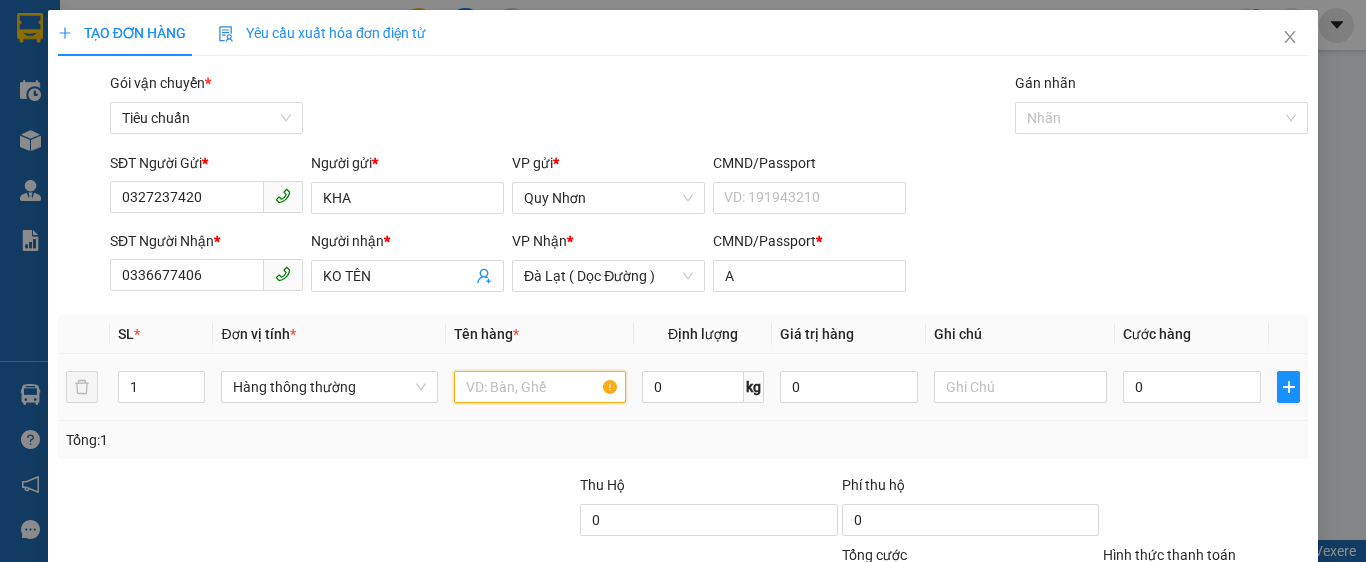 click at bounding box center [540, 387] 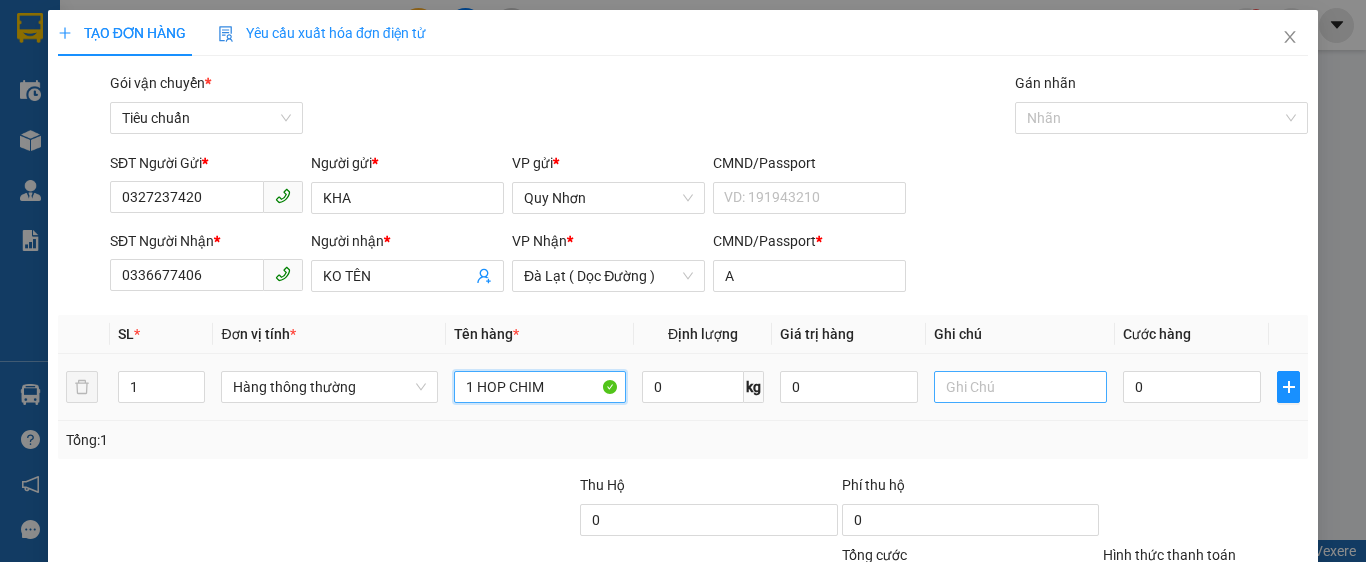 type on "1 HOP CHIM" 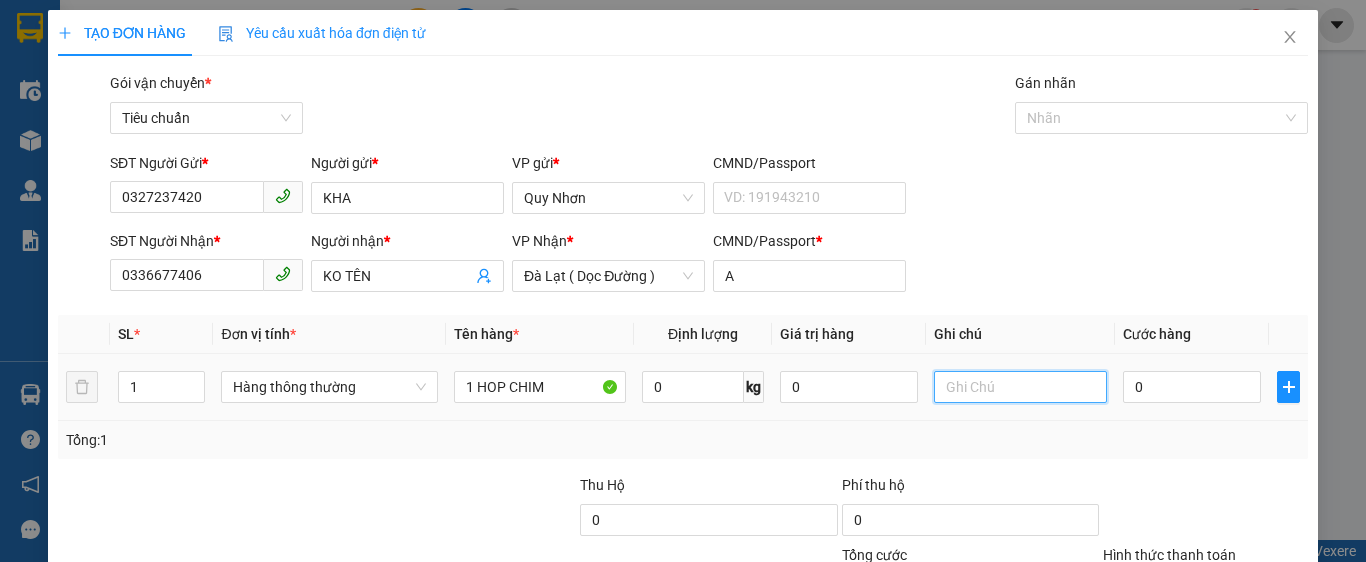 click at bounding box center (1020, 387) 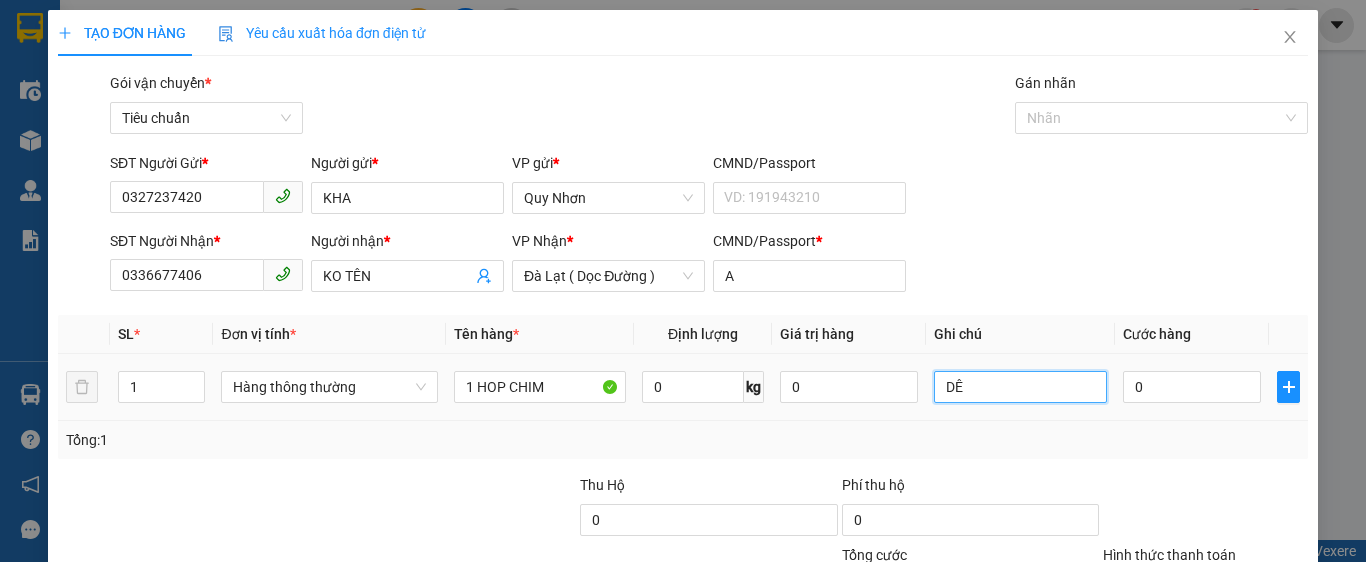 type on "D" 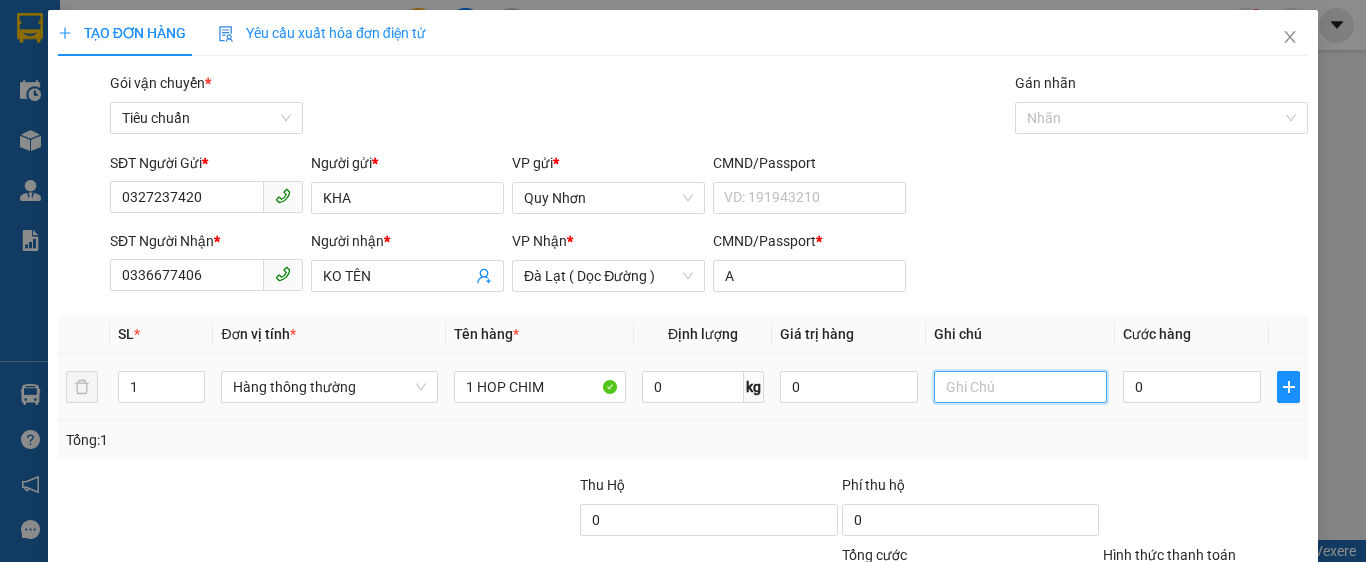 type on "D" 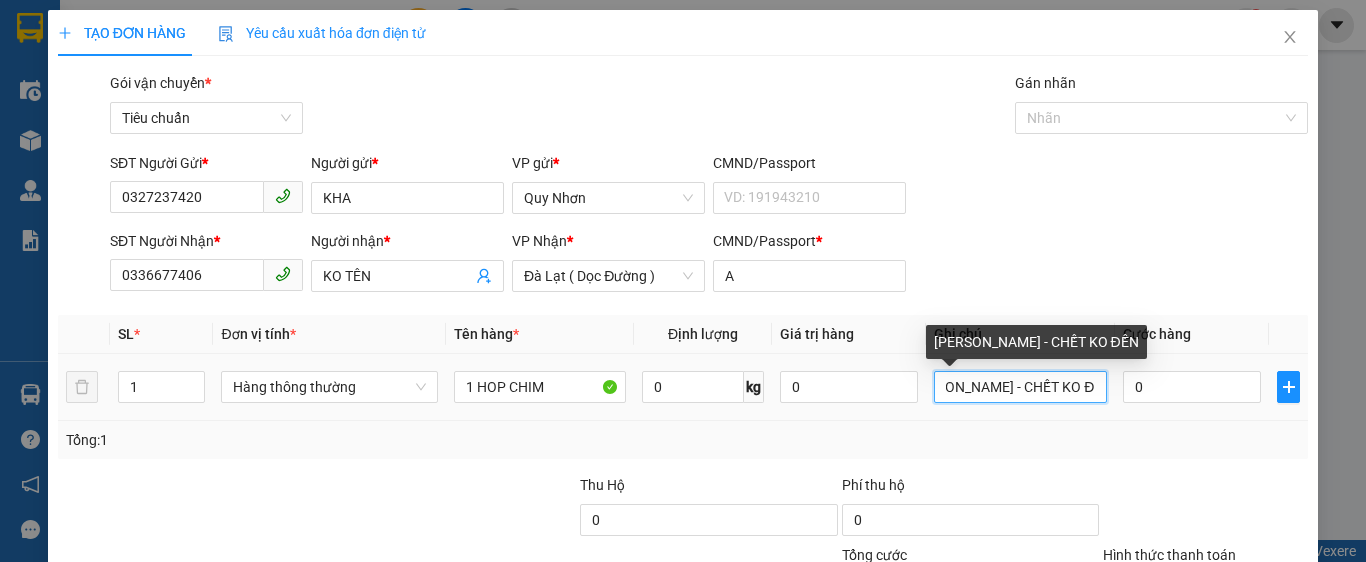 scroll, scrollTop: 0, scrollLeft: 49, axis: horizontal 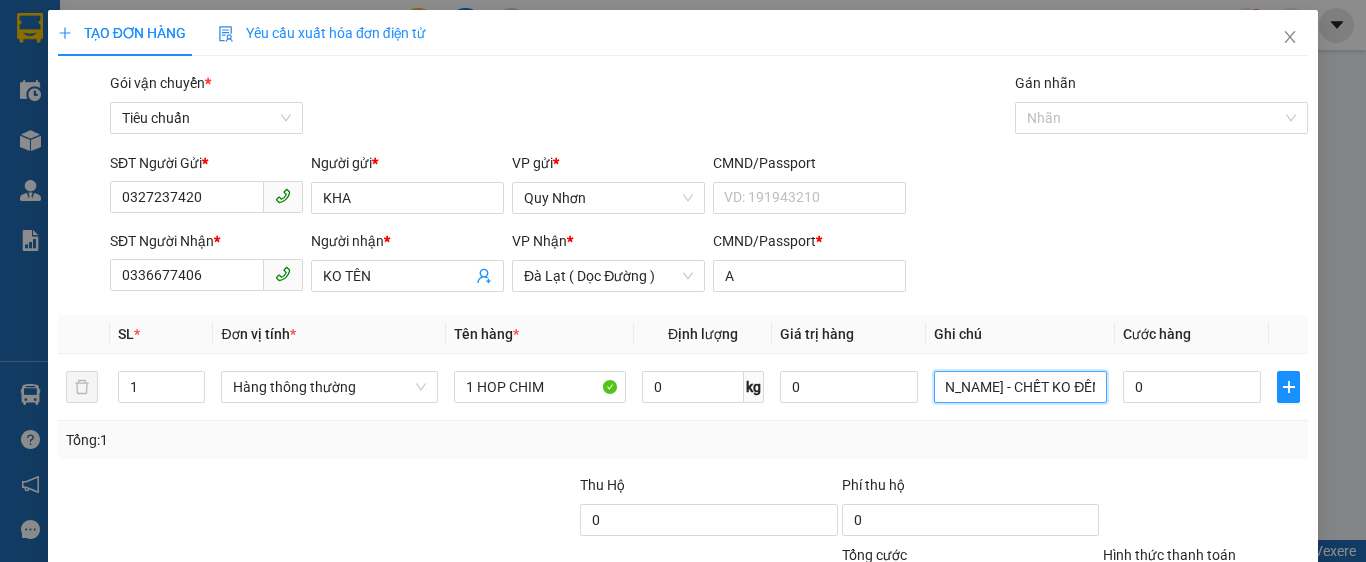 type on "ĐÈO KHÁNH LÊ - CHẾT KO ĐỀN" 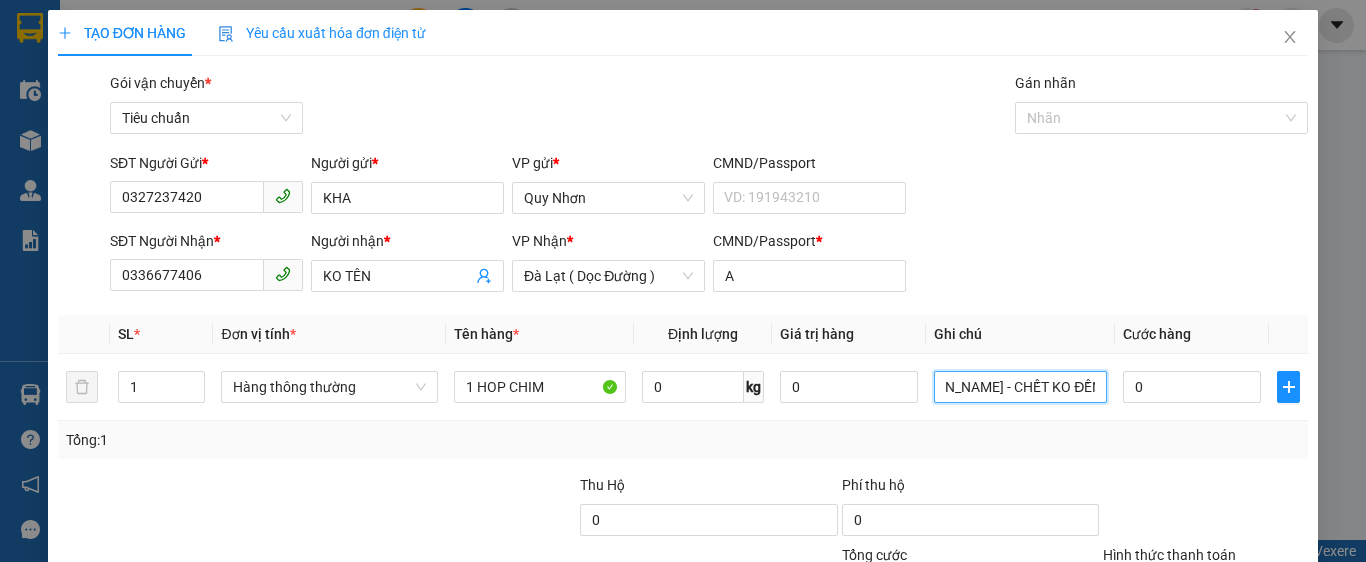 scroll, scrollTop: 0, scrollLeft: 0, axis: both 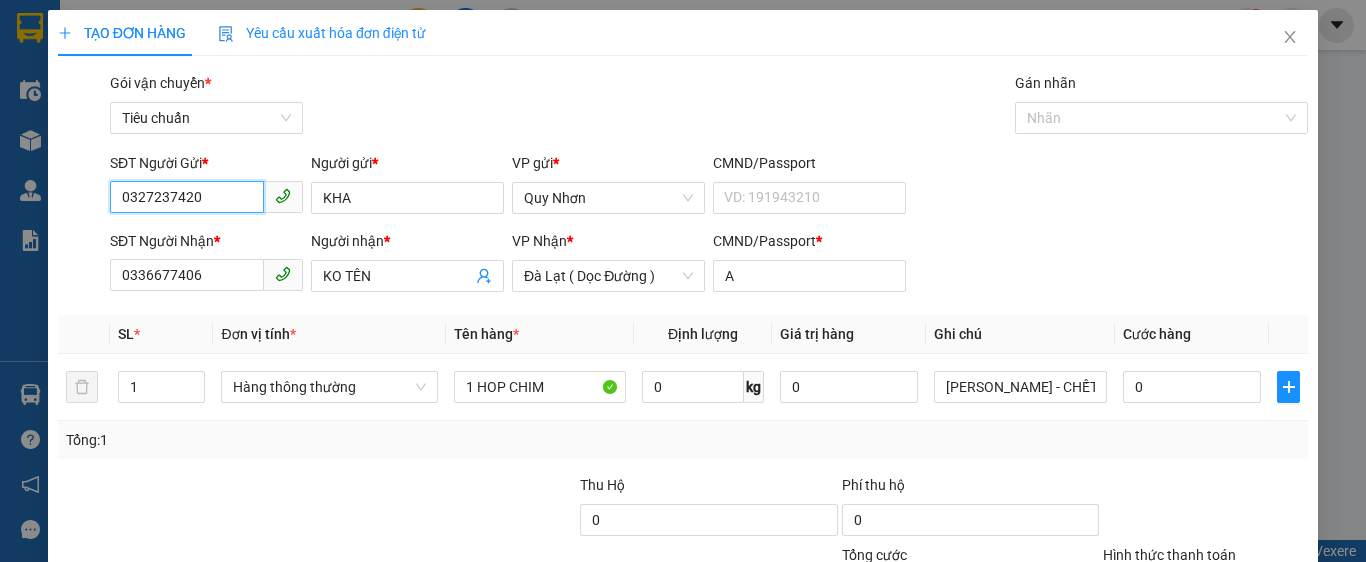 drag, startPoint x: 237, startPoint y: 207, endPoint x: 36, endPoint y: 255, distance: 206.65189 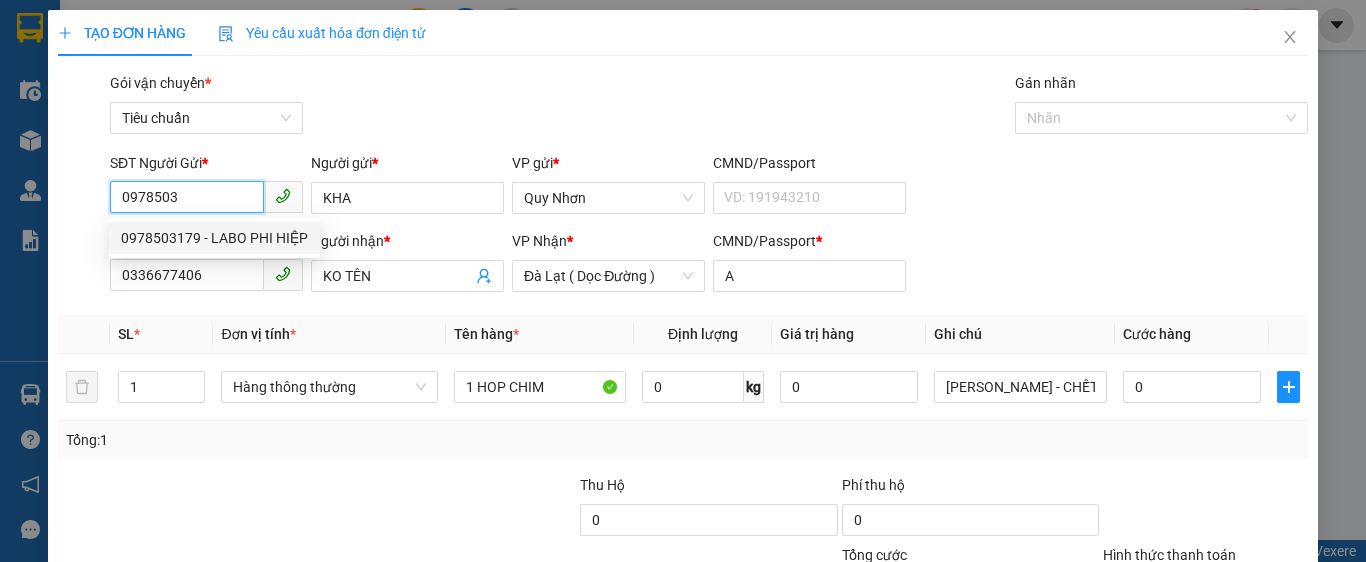 click on "0978503179 - LABO PHI HIỆP" at bounding box center [214, 238] 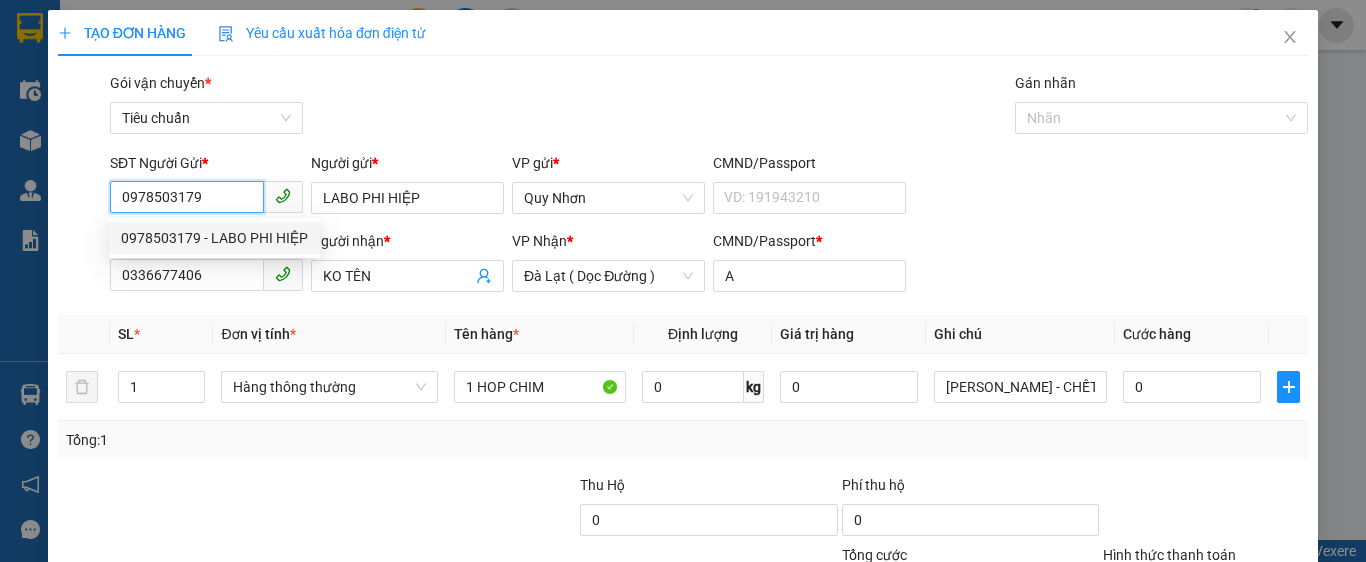 type on "20.000" 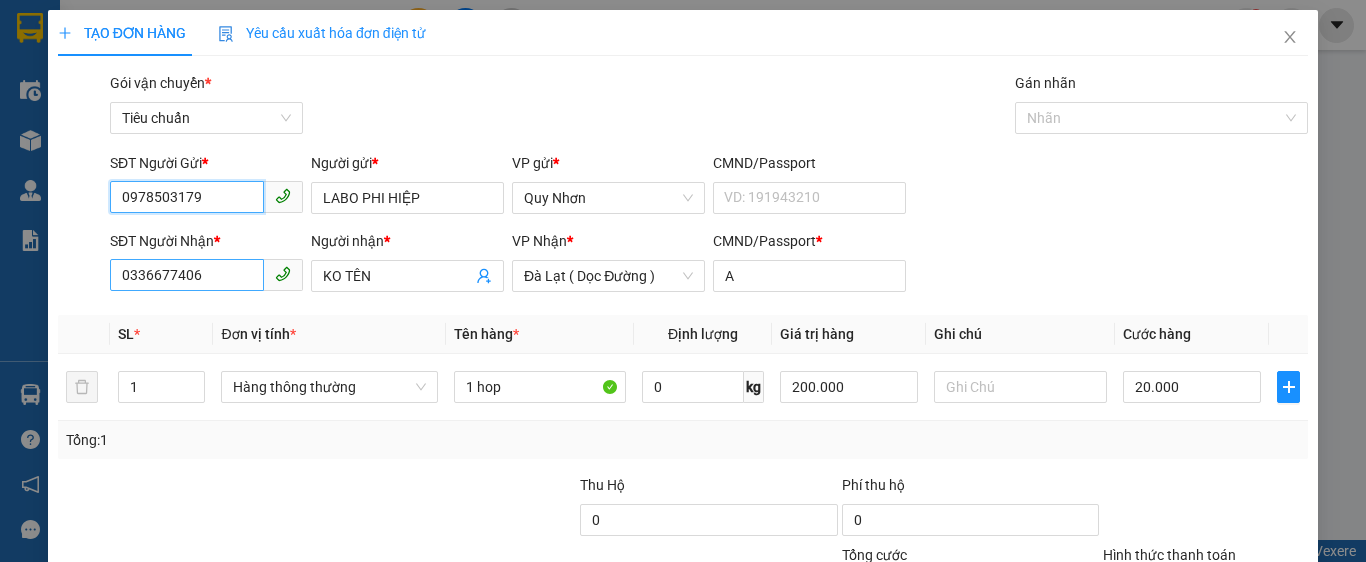 type on "0978503179" 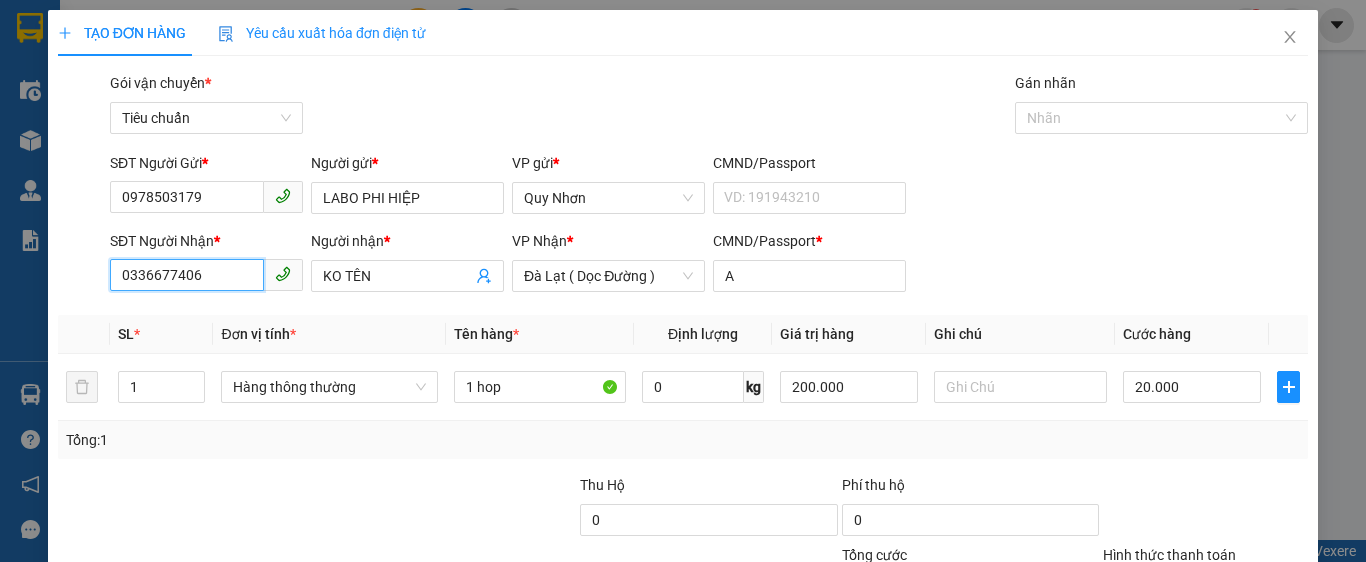 drag, startPoint x: 214, startPoint y: 272, endPoint x: 78, endPoint y: 315, distance: 142.6359 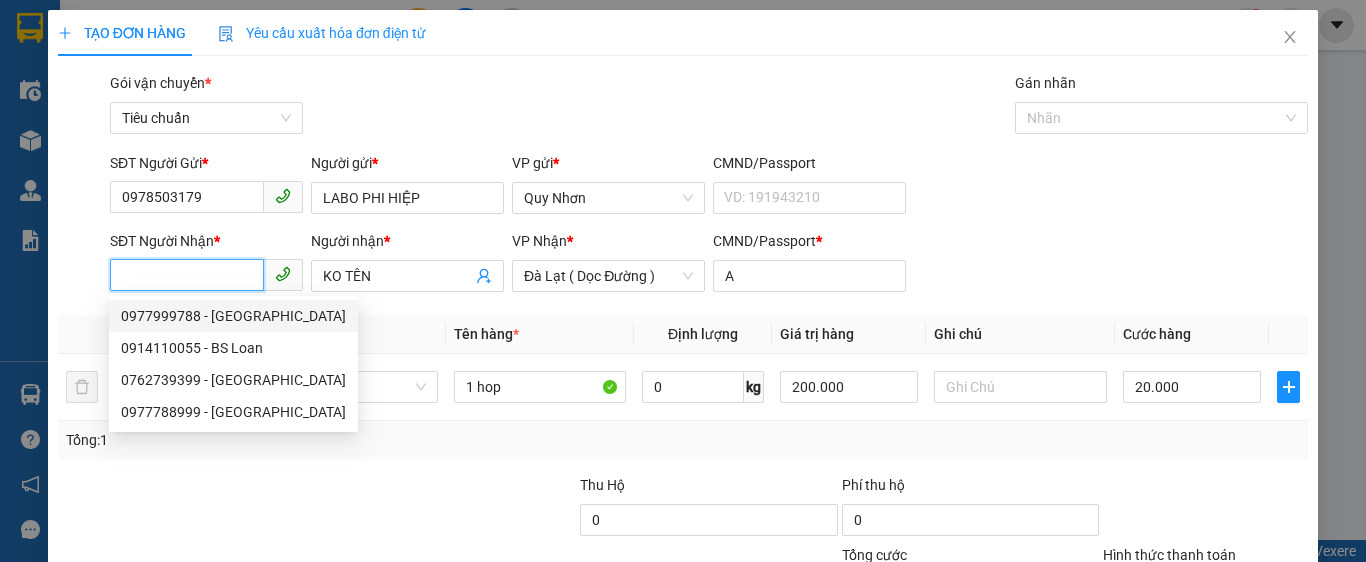 click on "0977999788 - [GEOGRAPHIC_DATA]" at bounding box center [233, 316] 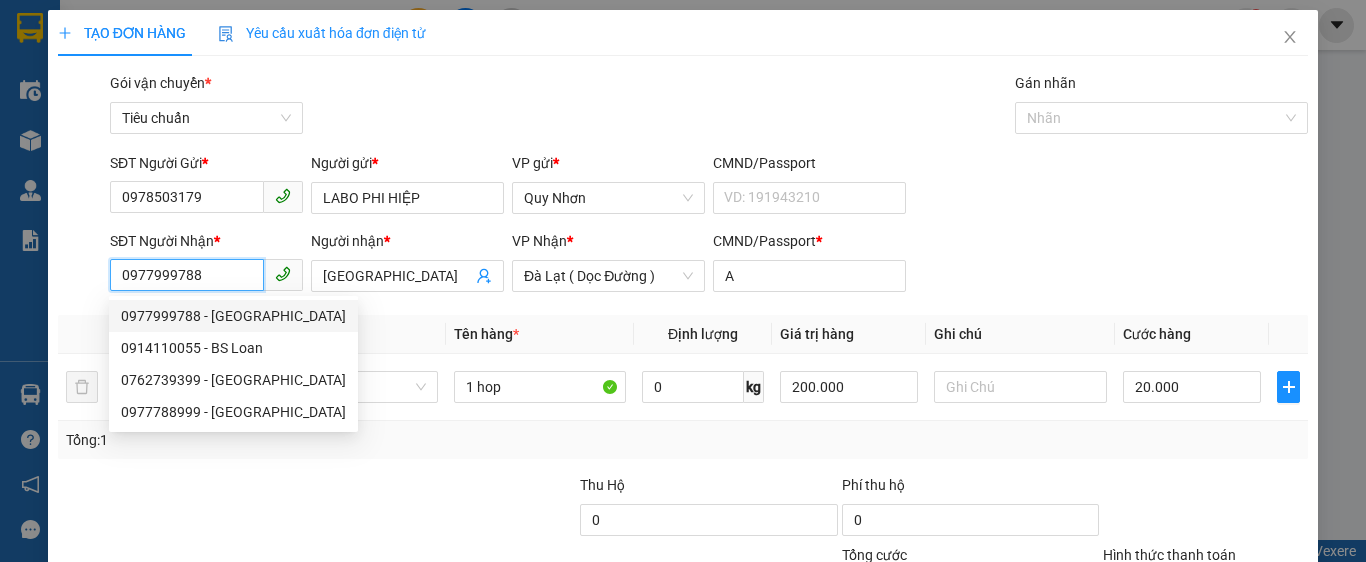 type on "a" 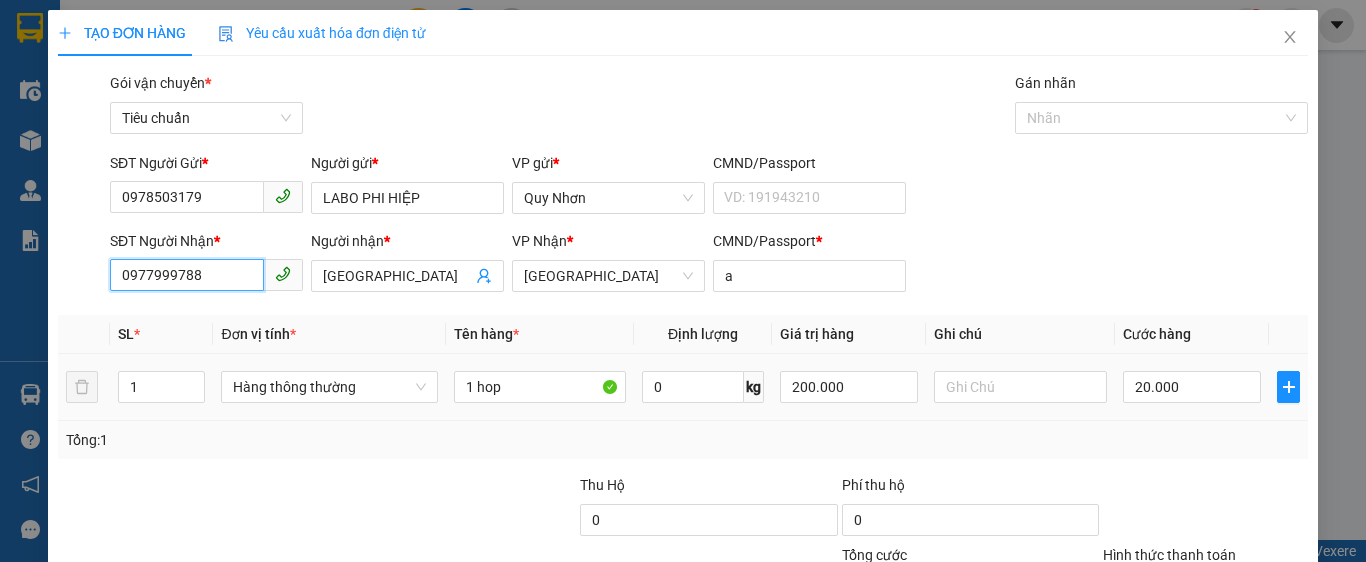 scroll, scrollTop: 178, scrollLeft: 0, axis: vertical 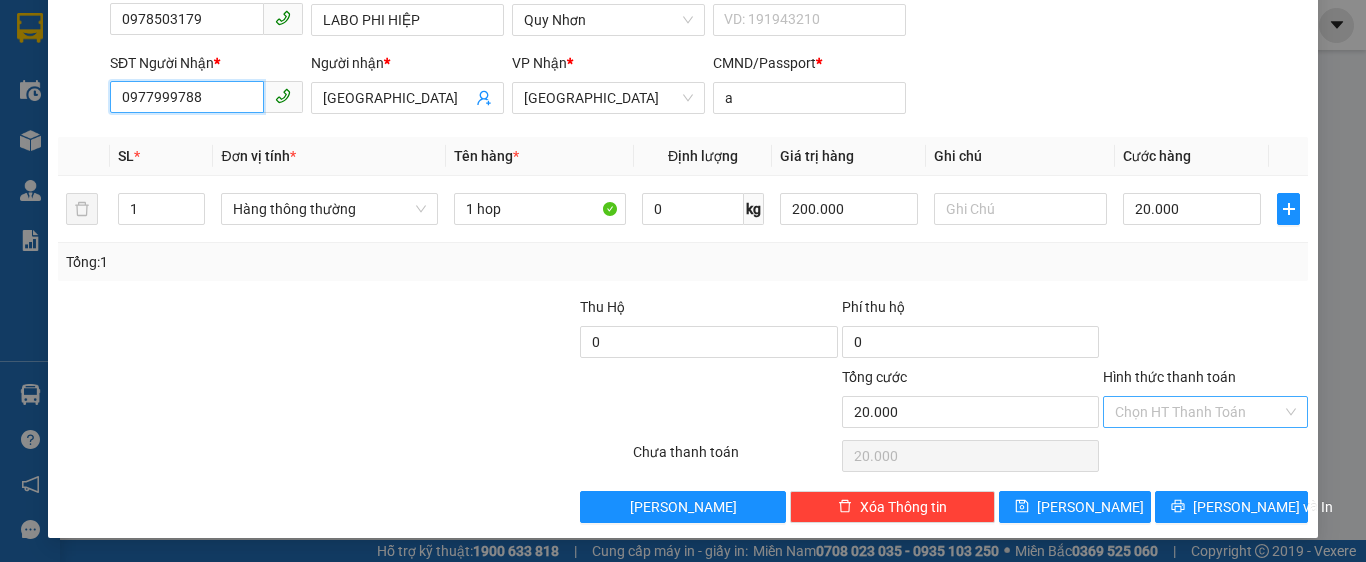 type on "0977999788" 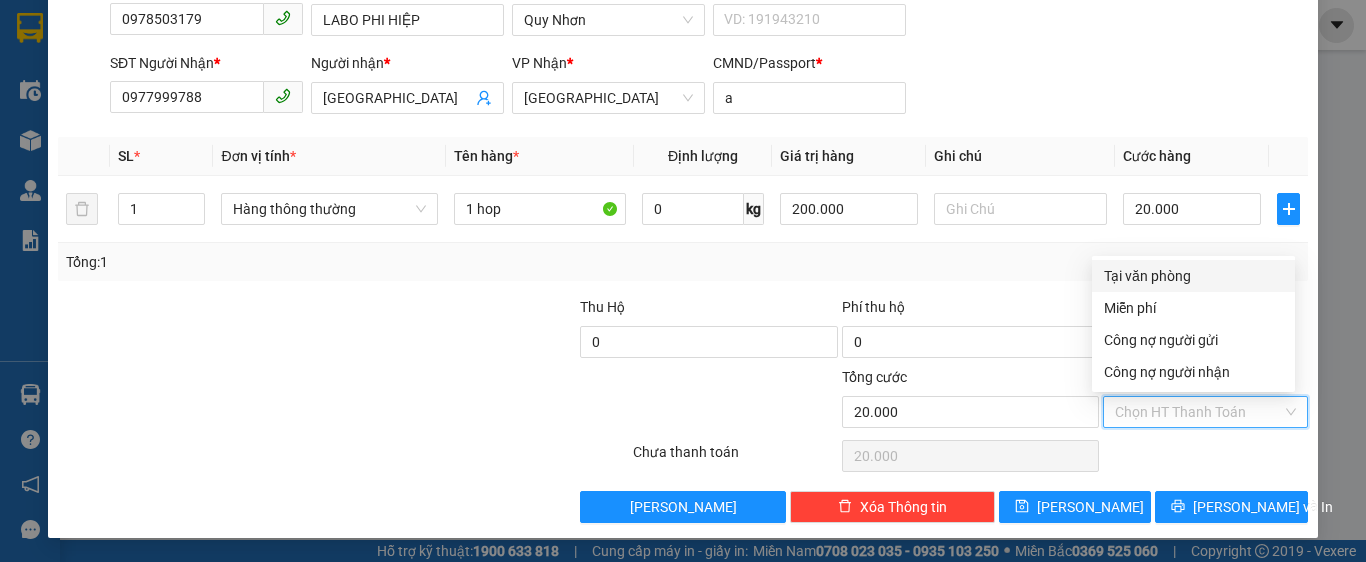 click on "Hình thức thanh toán" at bounding box center [1198, 412] 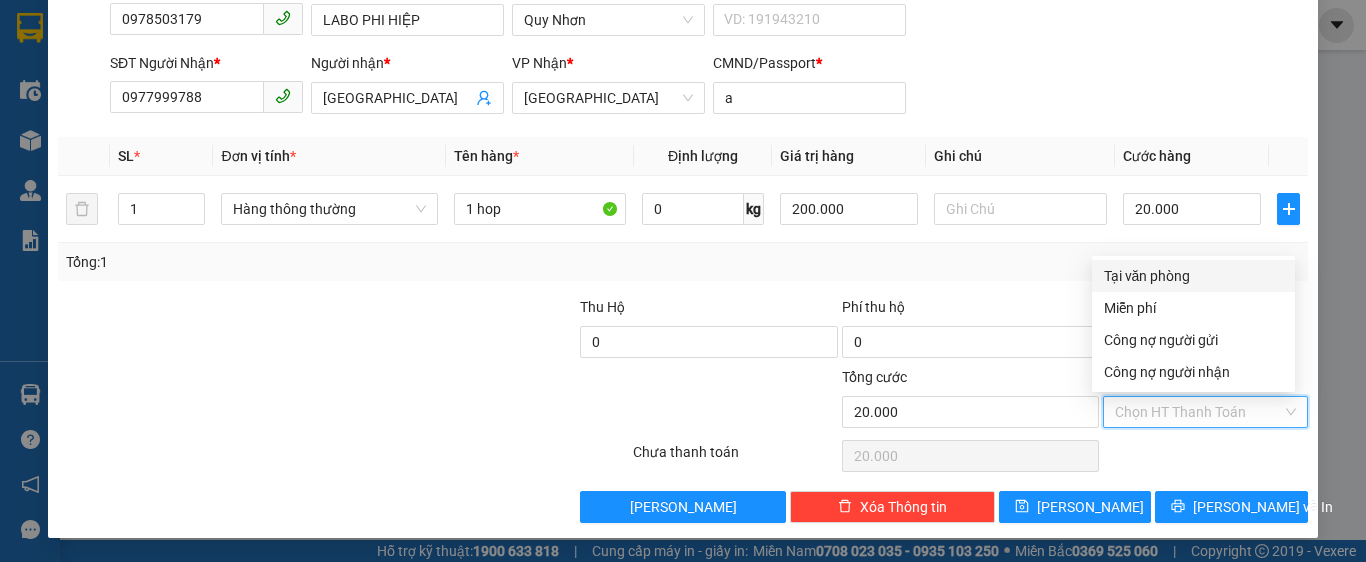 click on "Tại văn phòng" at bounding box center [1193, 276] 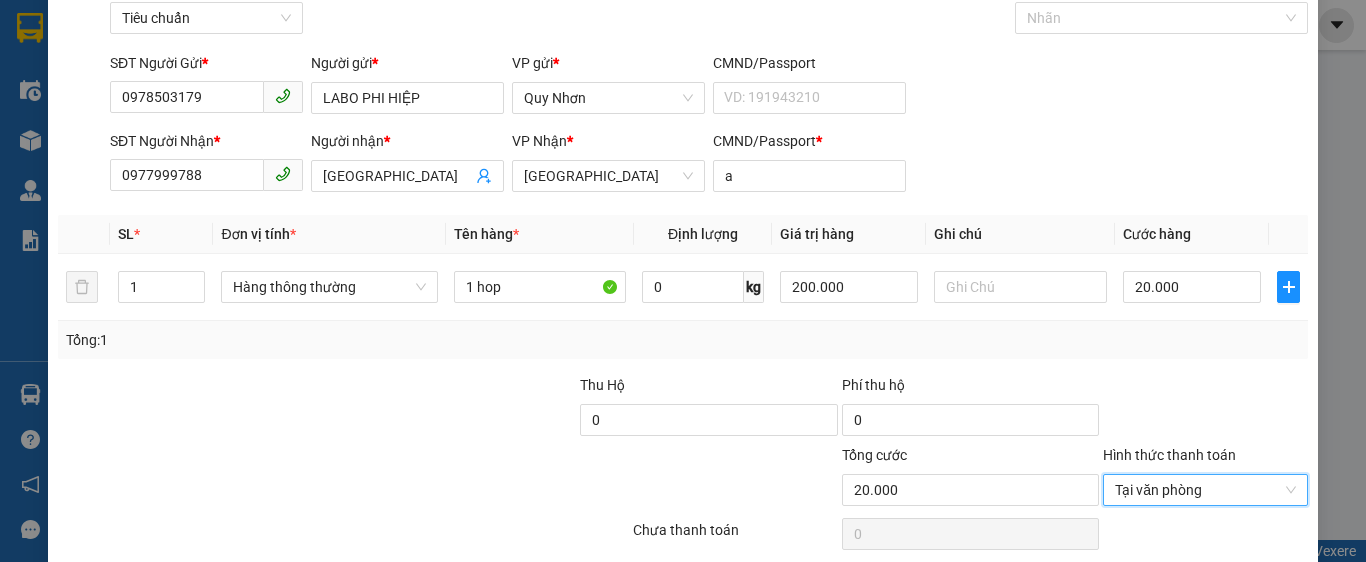 scroll, scrollTop: 178, scrollLeft: 0, axis: vertical 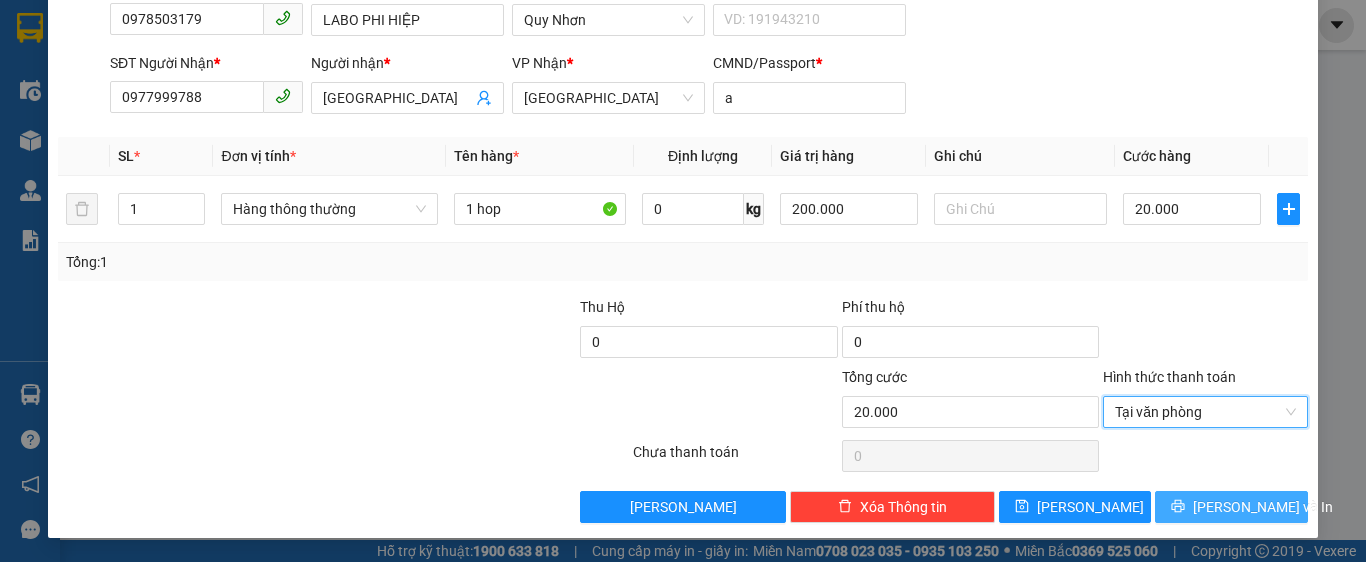 click 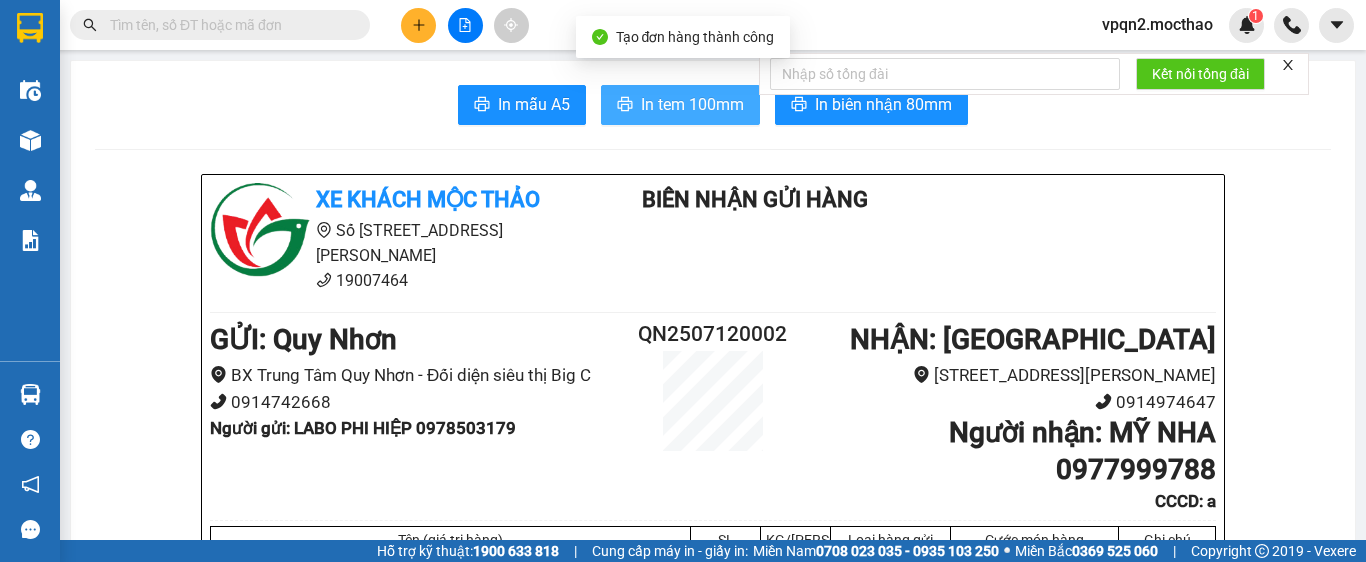 click on "In tem 100mm" at bounding box center (692, 104) 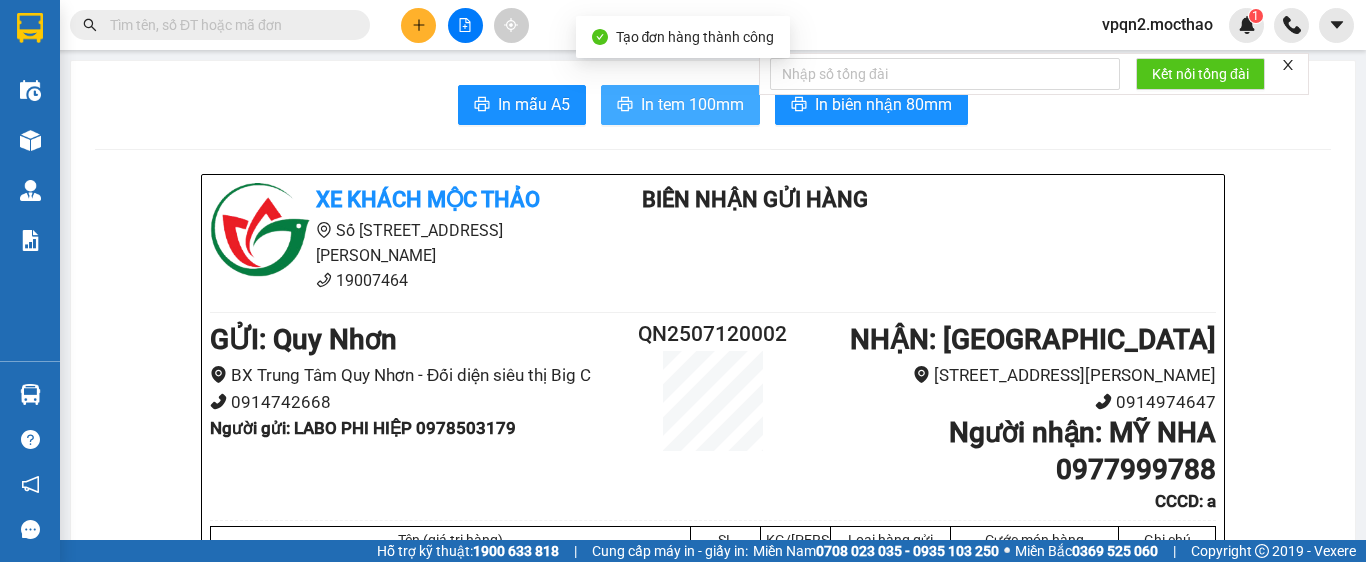 scroll, scrollTop: 0, scrollLeft: 0, axis: both 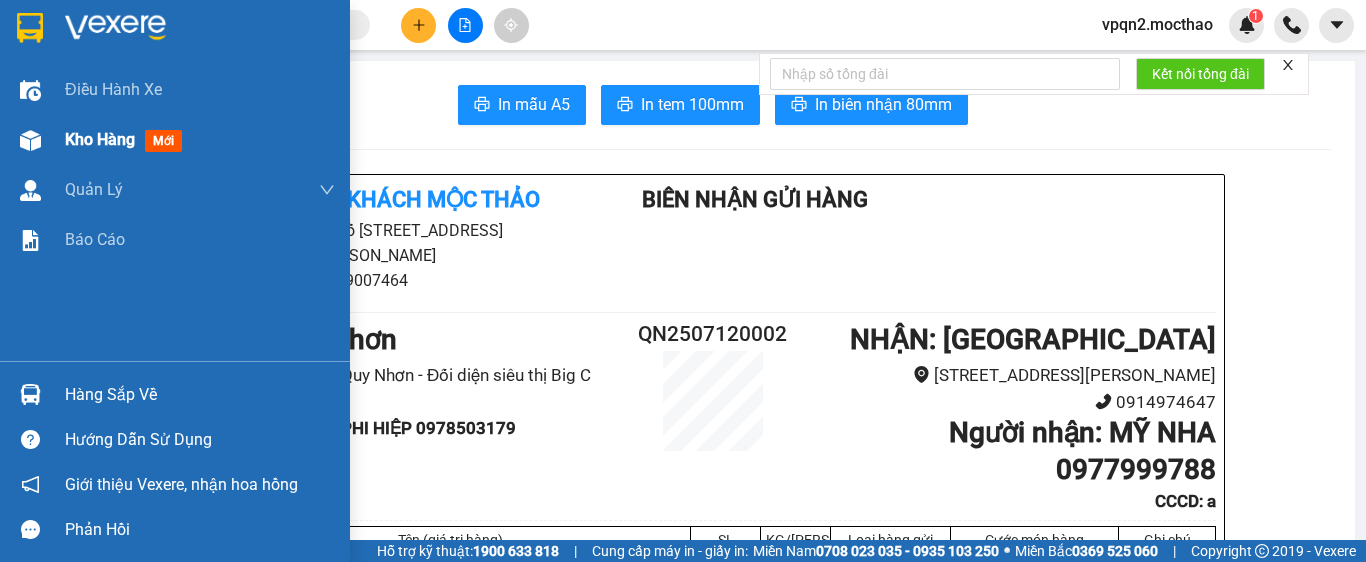 click on "Kho hàng" at bounding box center [100, 139] 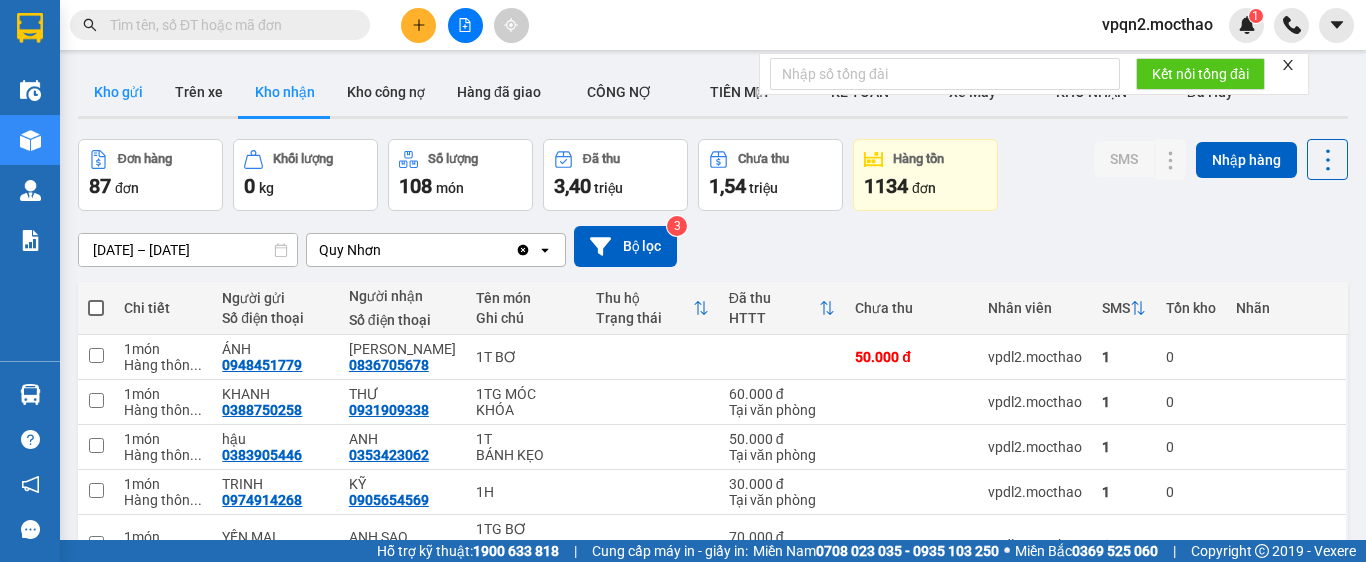 click on "Kho gửi" at bounding box center (118, 92) 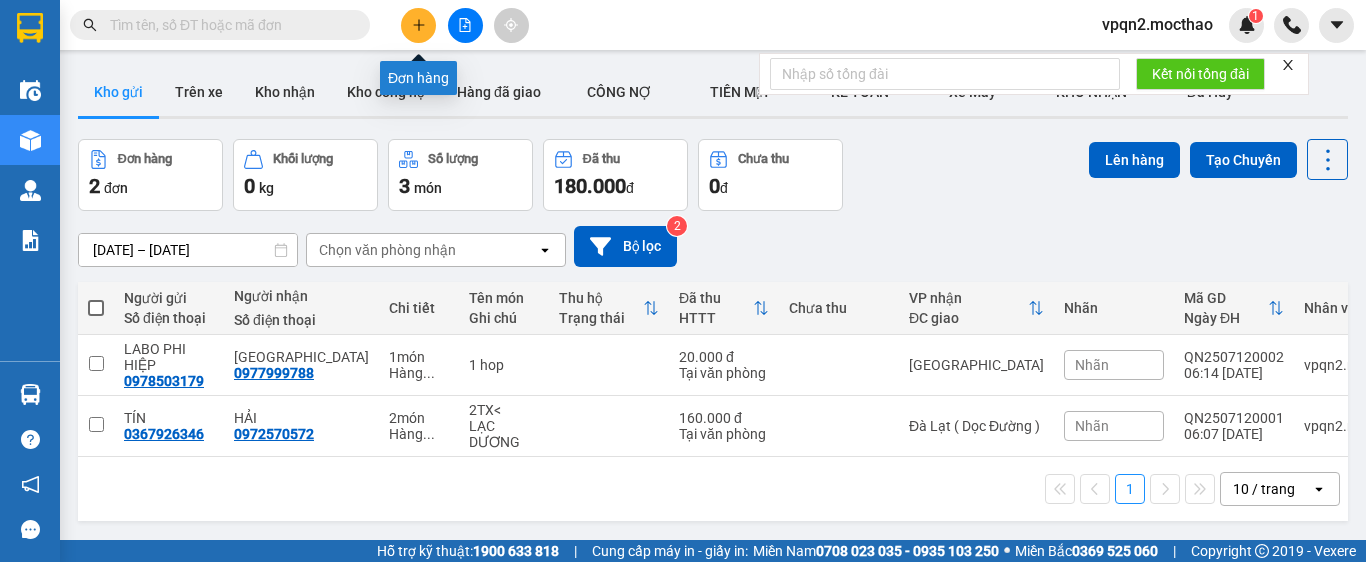 click 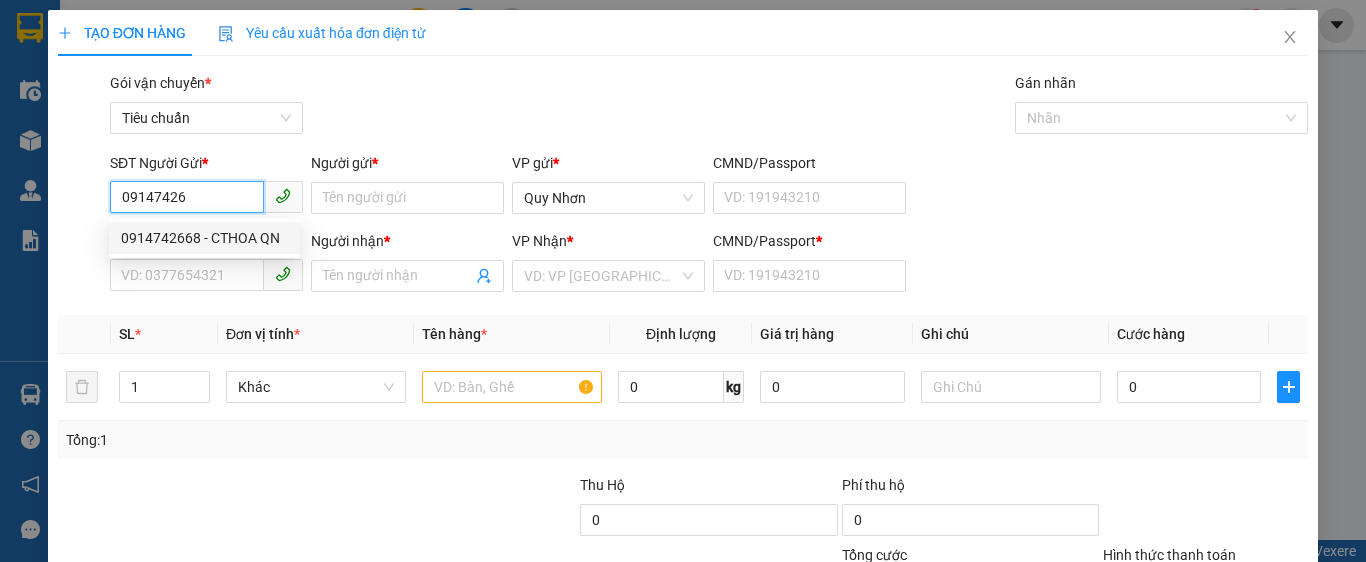 click on "0914742668 - CTHOA QN" at bounding box center [204, 238] 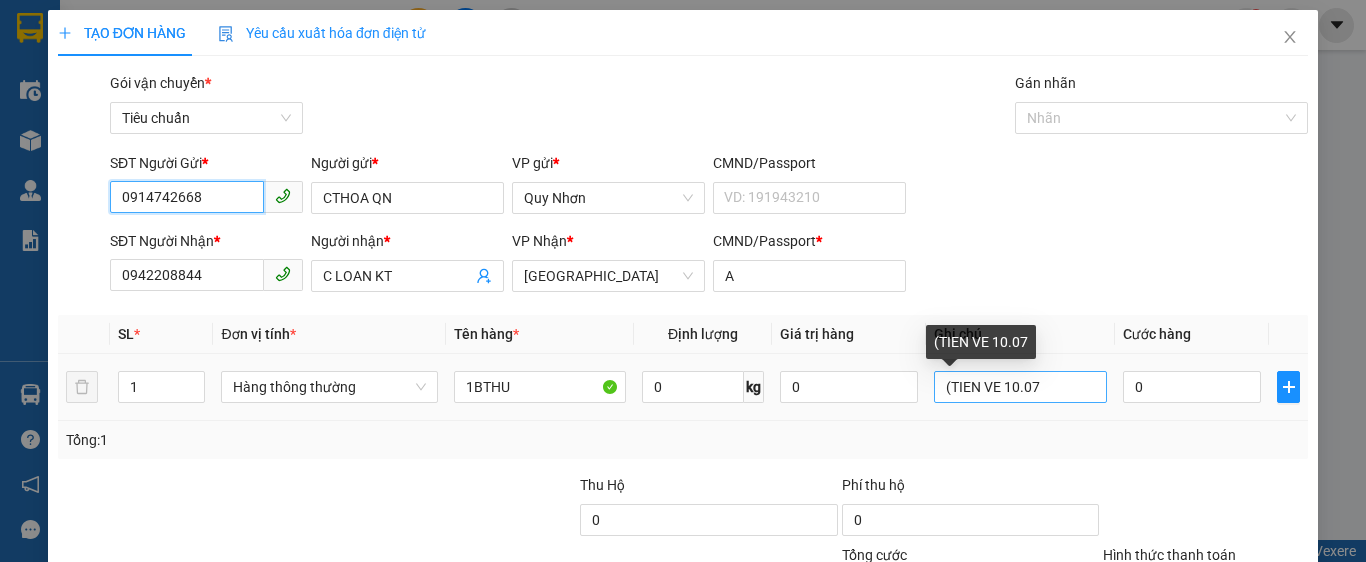 type on "0914742668" 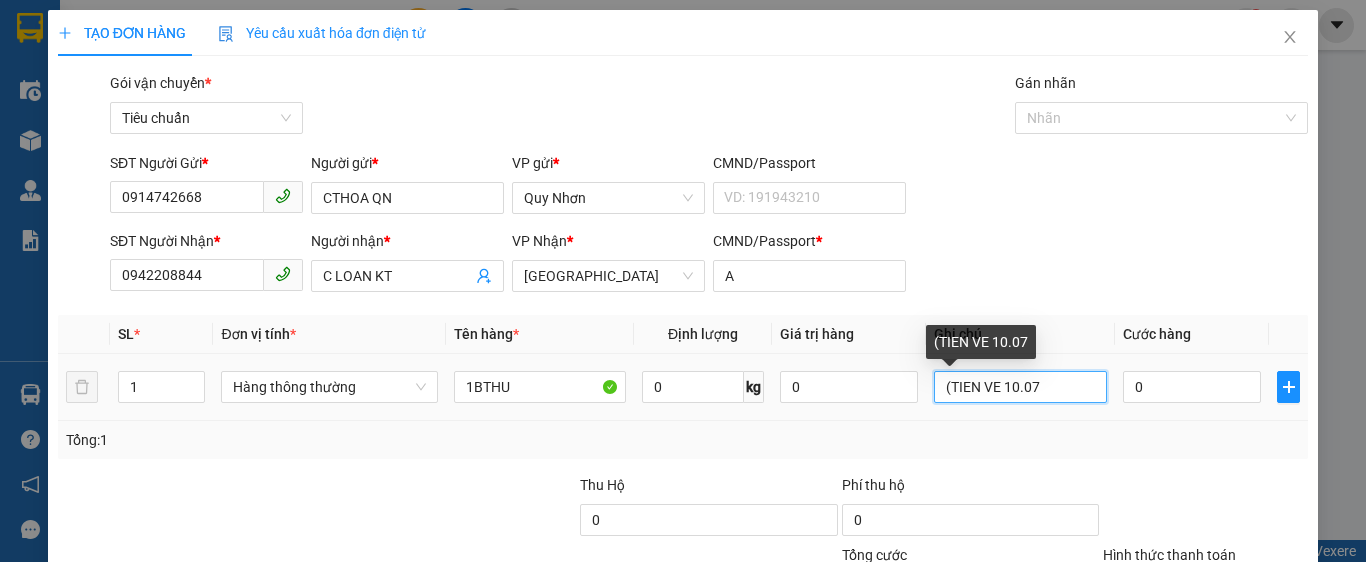 drag, startPoint x: 1002, startPoint y: 392, endPoint x: 998, endPoint y: 404, distance: 12.649111 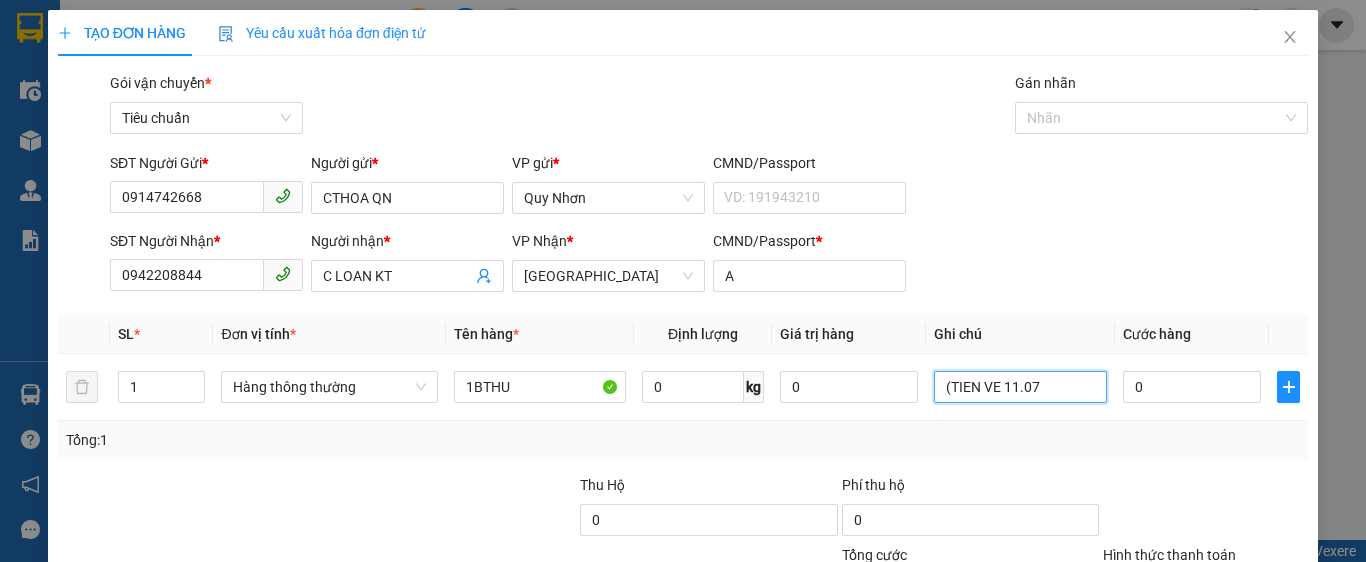 scroll, scrollTop: 178, scrollLeft: 0, axis: vertical 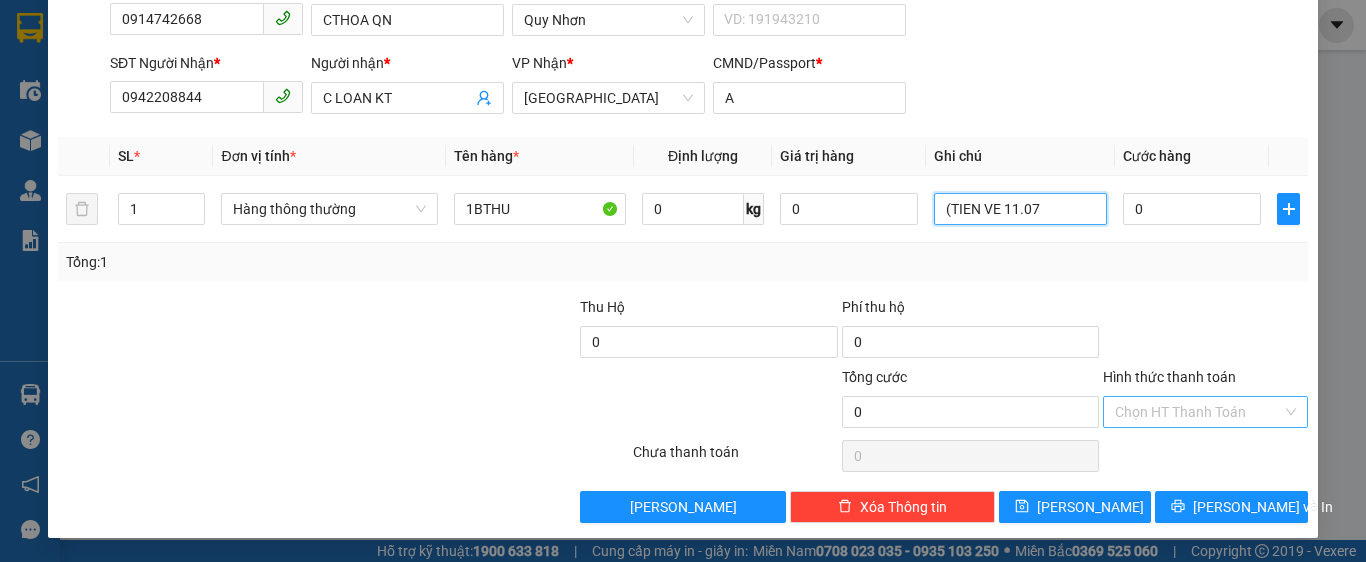type on "(TIEN VE 11.07" 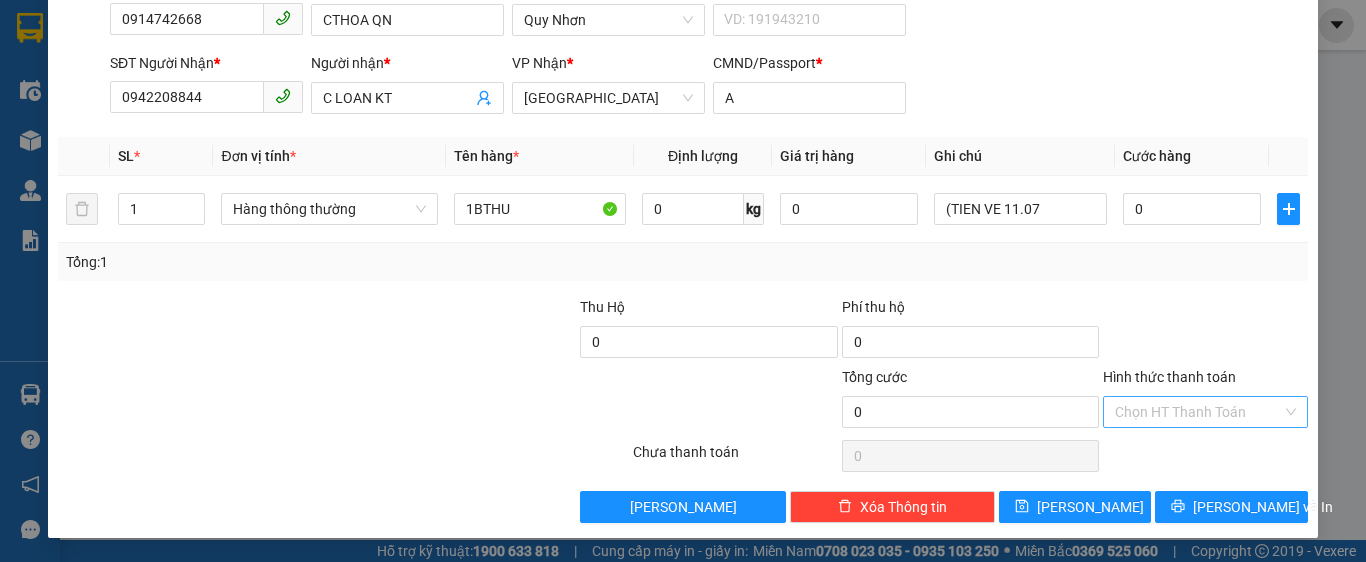 drag, startPoint x: 1160, startPoint y: 413, endPoint x: 1162, endPoint y: 393, distance: 20.09975 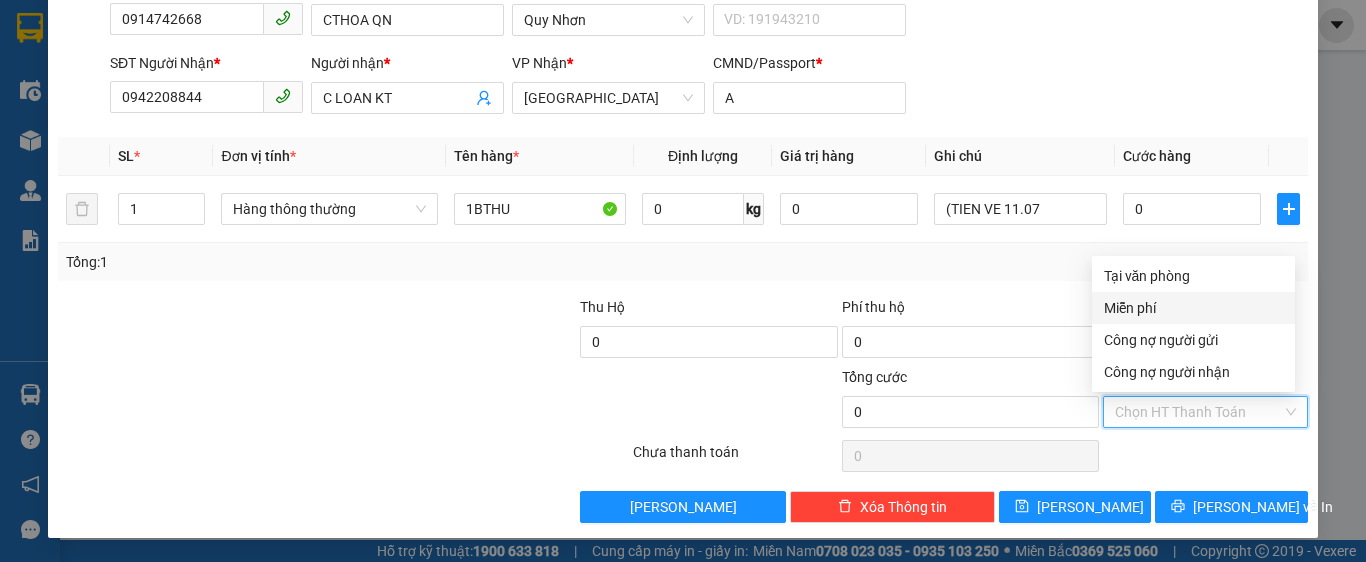 click on "Miễn phí" at bounding box center [1193, 308] 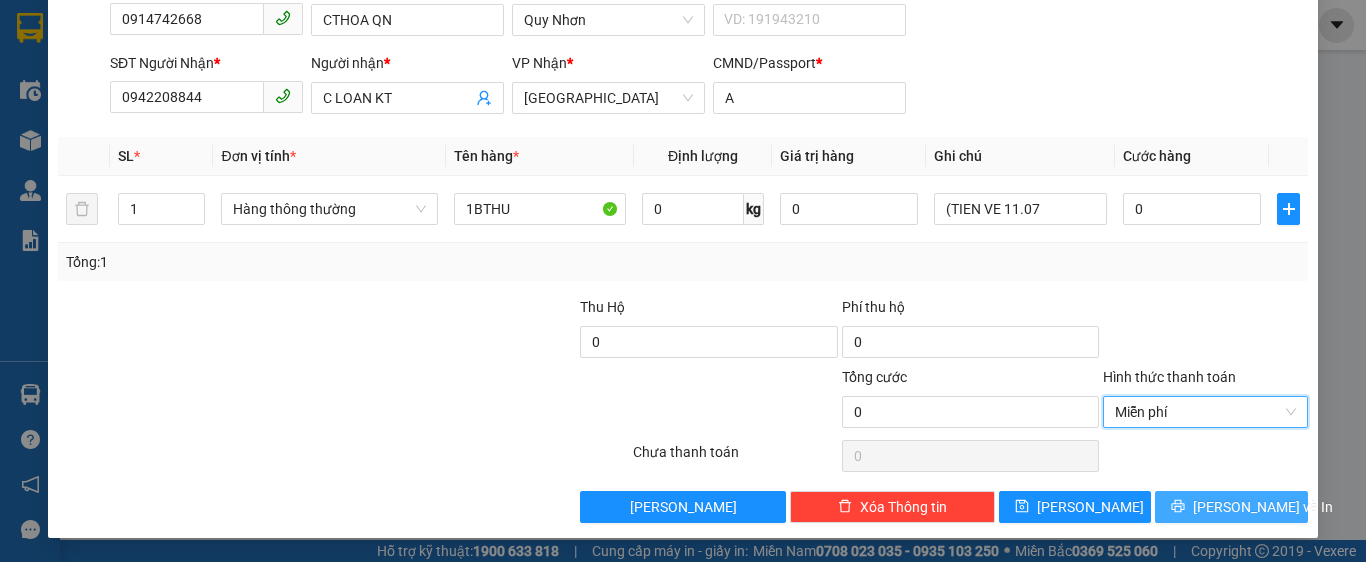 click on "[PERSON_NAME] và In" at bounding box center (1231, 507) 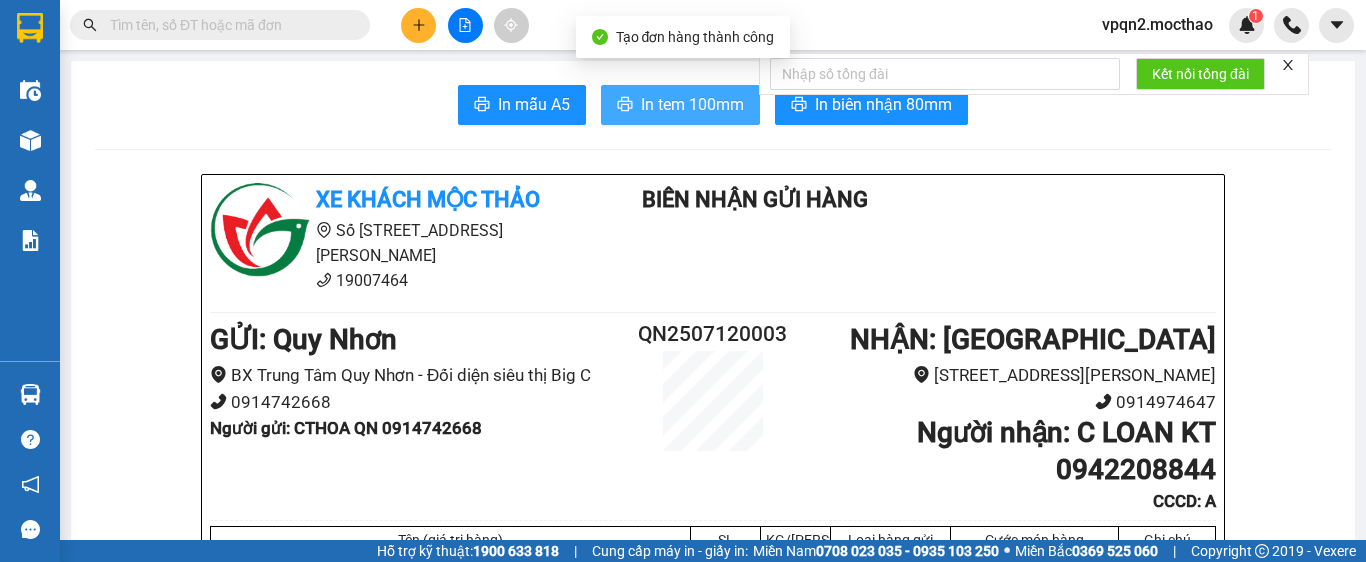 click on "In tem 100mm" at bounding box center (692, 104) 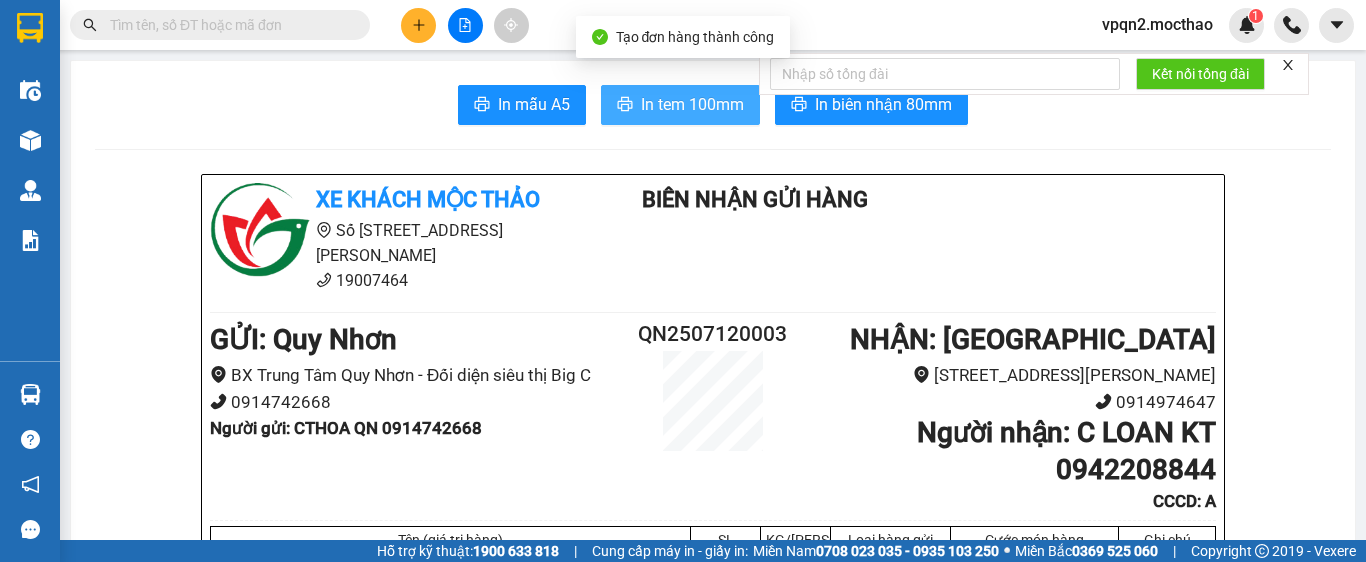 scroll, scrollTop: 0, scrollLeft: 0, axis: both 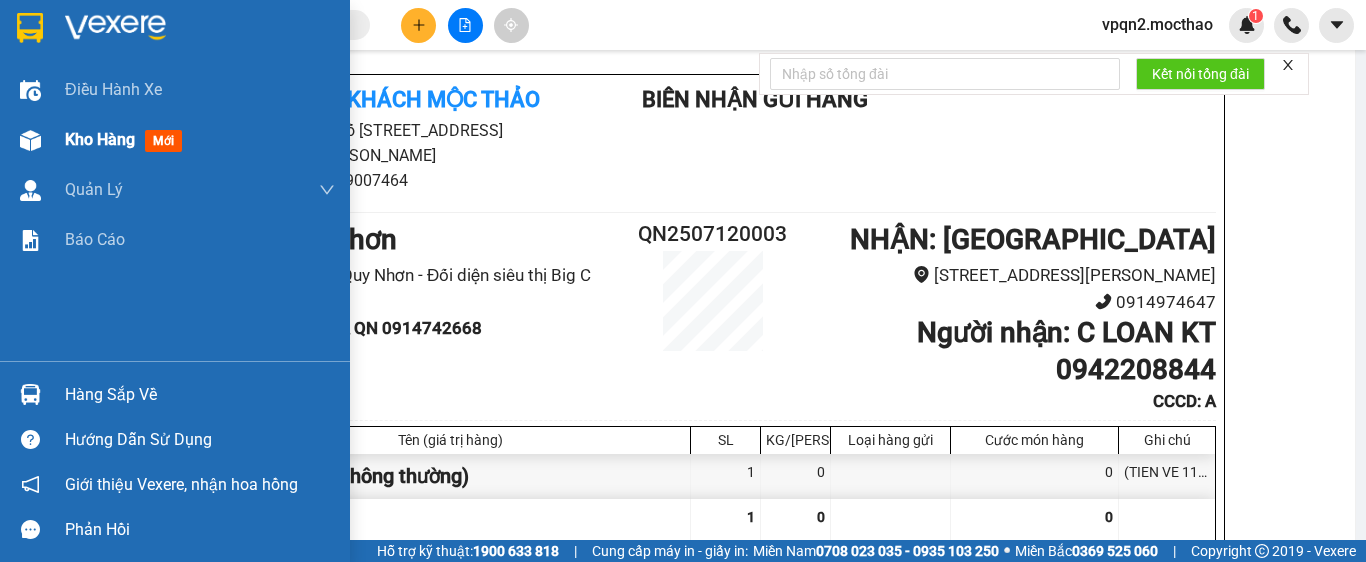 click at bounding box center [30, 140] 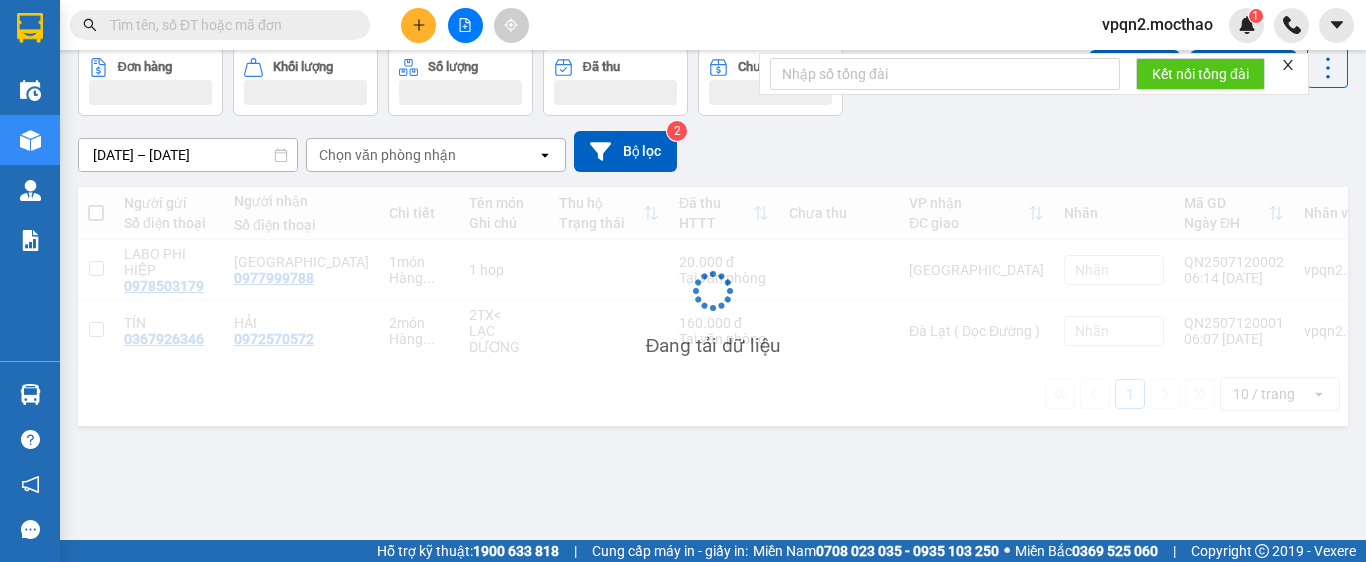 scroll, scrollTop: 92, scrollLeft: 0, axis: vertical 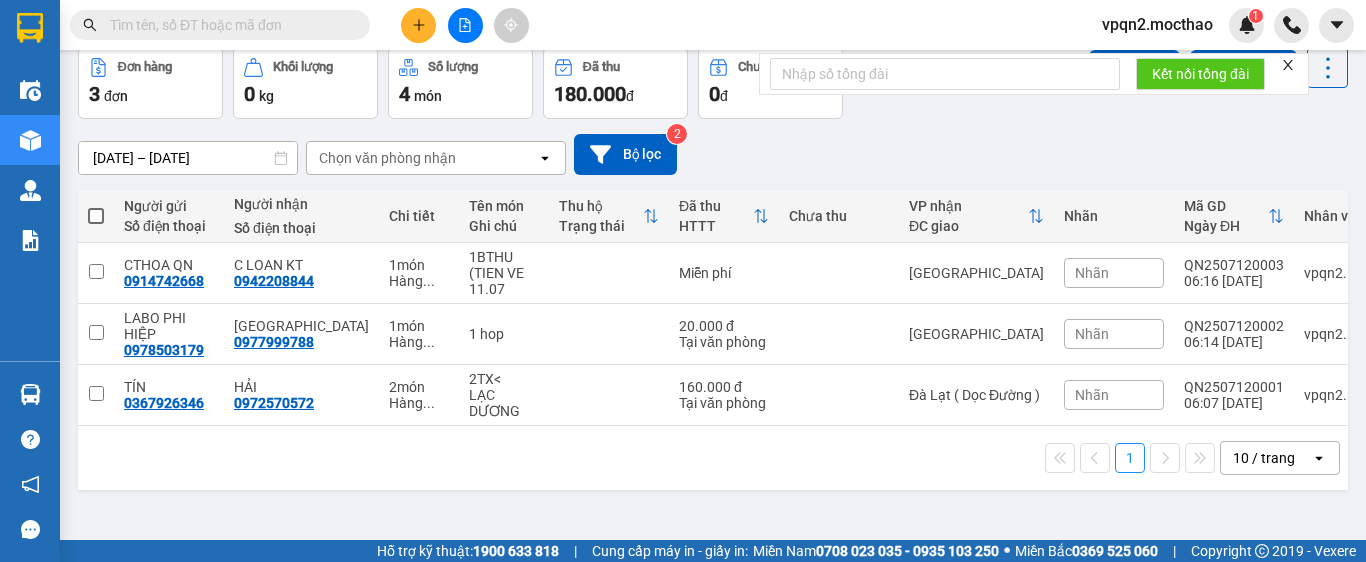 click at bounding box center (96, 216) 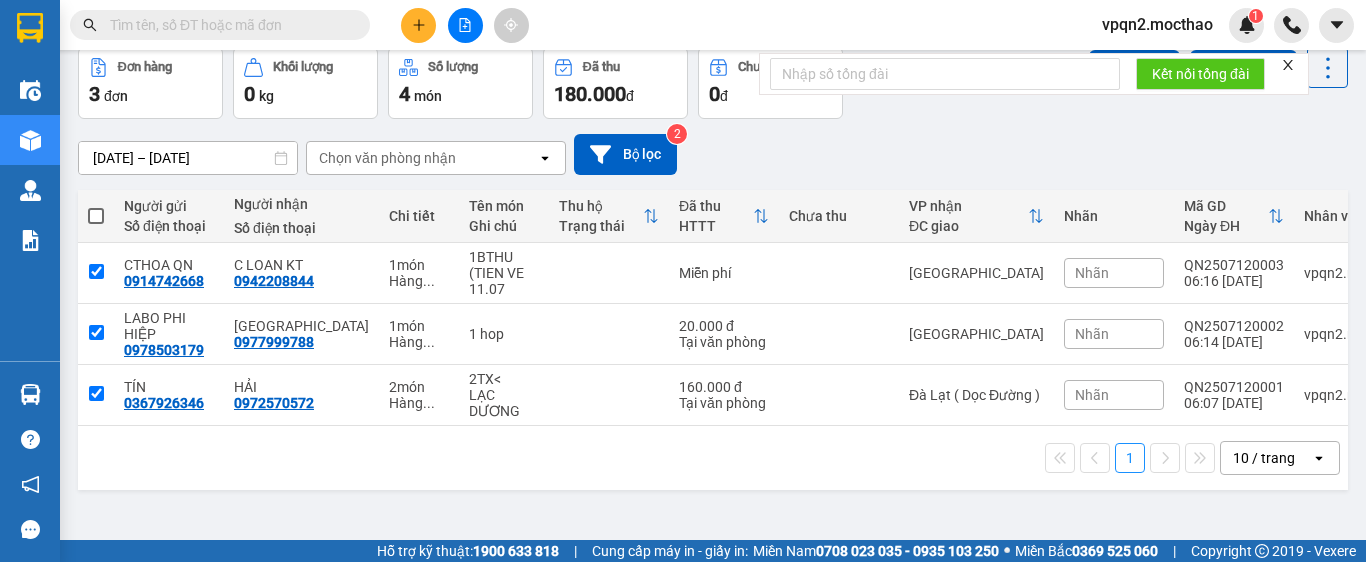 checkbox on "true" 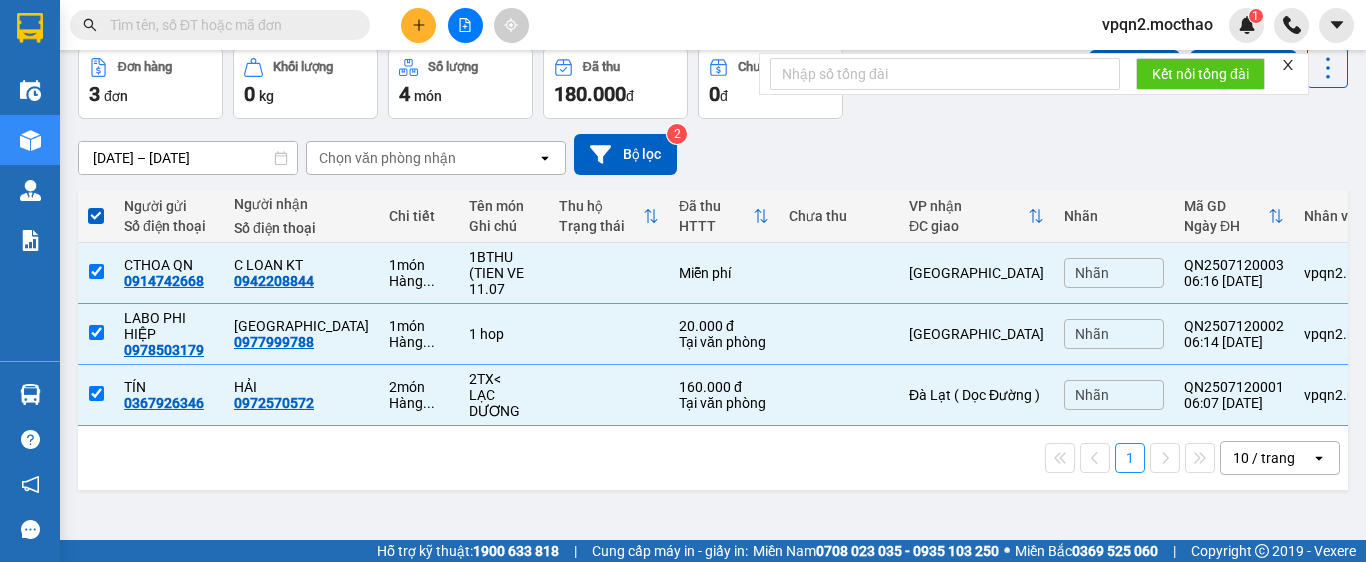 click 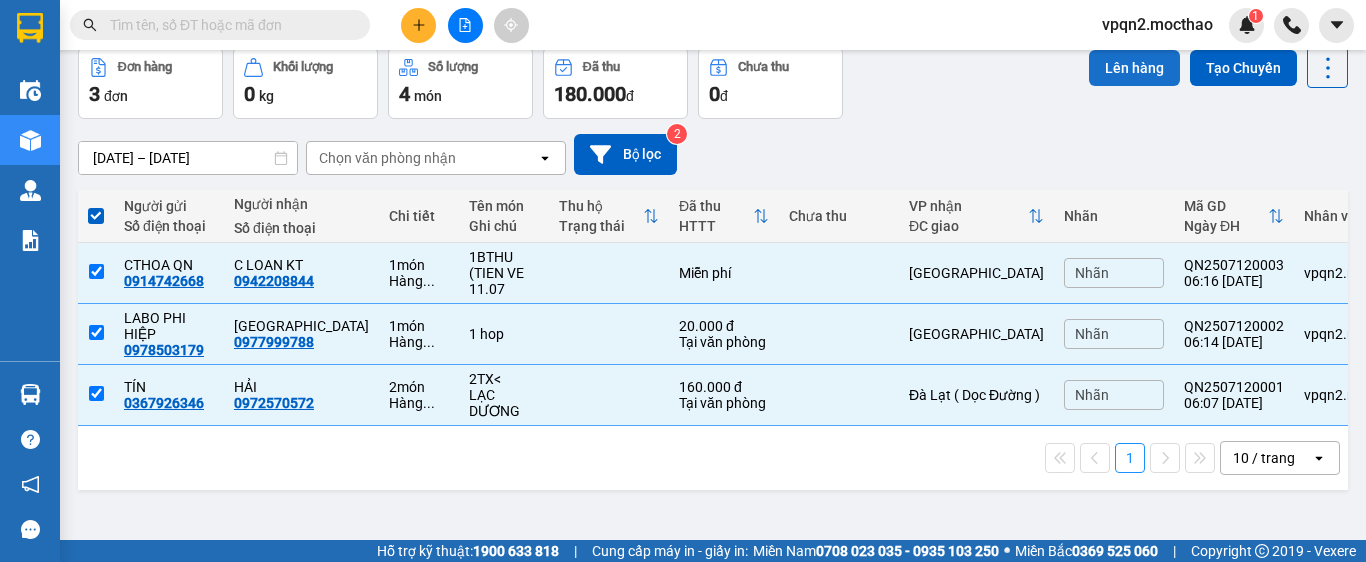 click on "Lên hàng" at bounding box center [1134, 68] 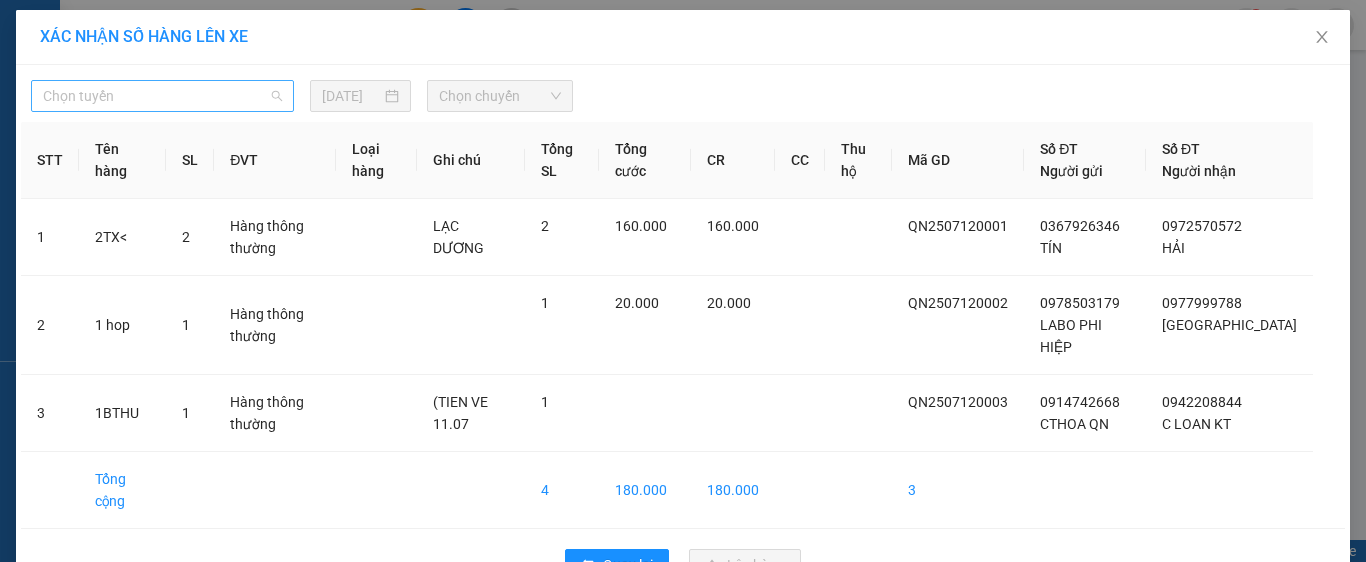 click on "Chọn tuyến" at bounding box center (162, 96) 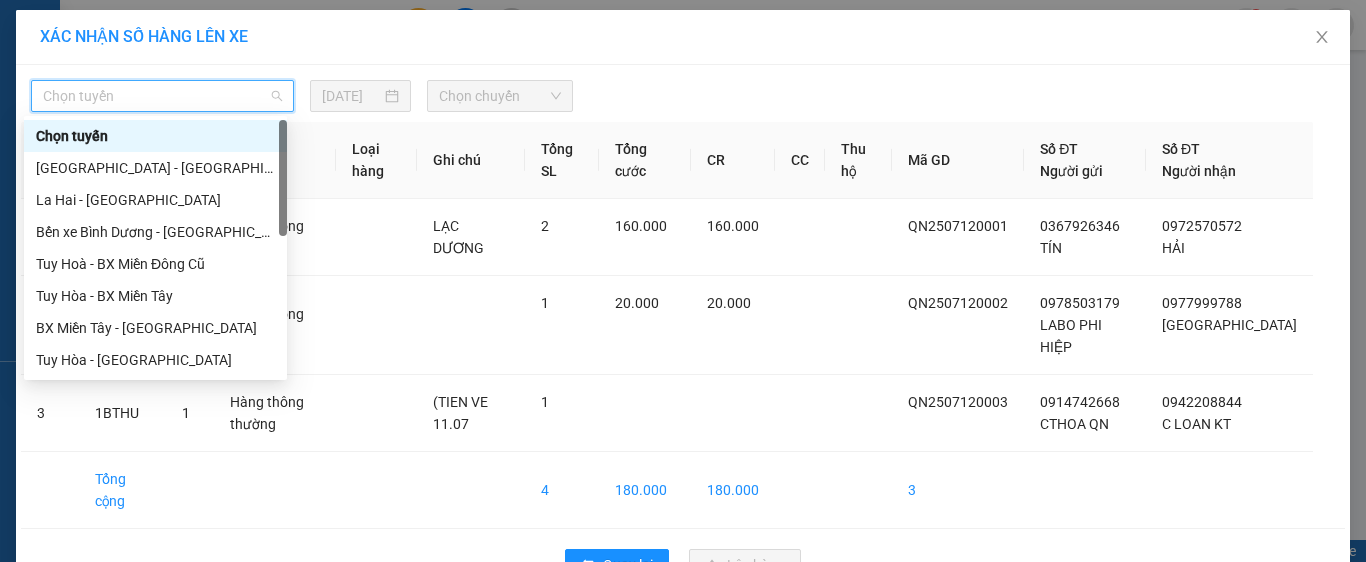scroll, scrollTop: 300, scrollLeft: 0, axis: vertical 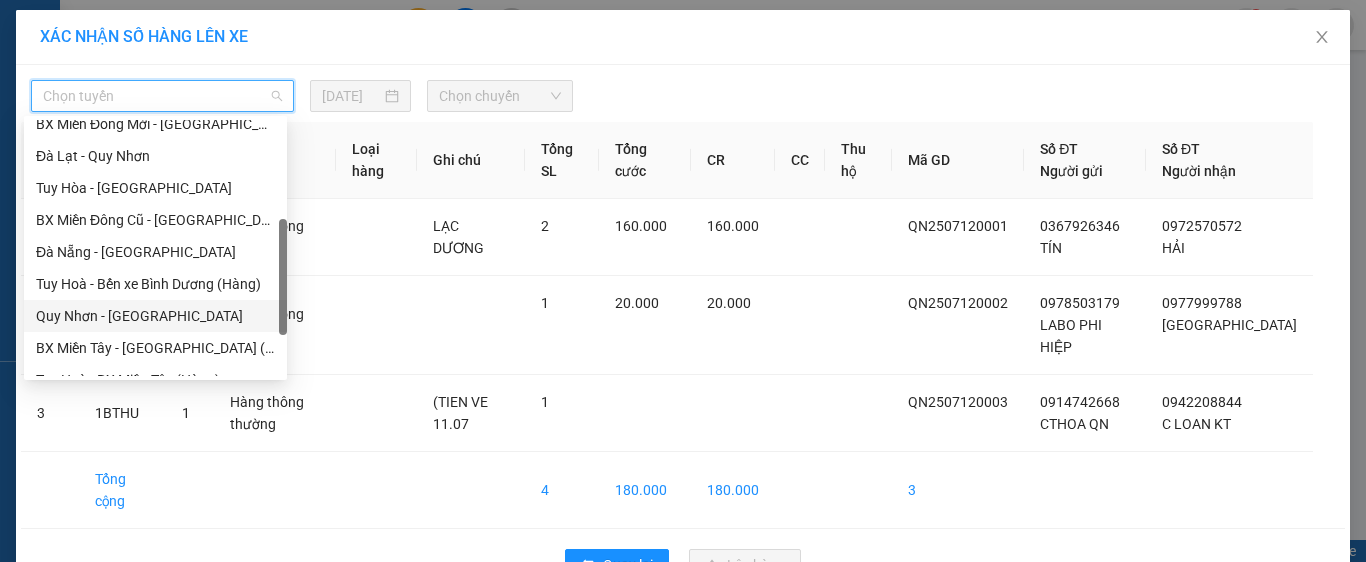 click on "Quy Nhơn - [GEOGRAPHIC_DATA]" at bounding box center (155, 316) 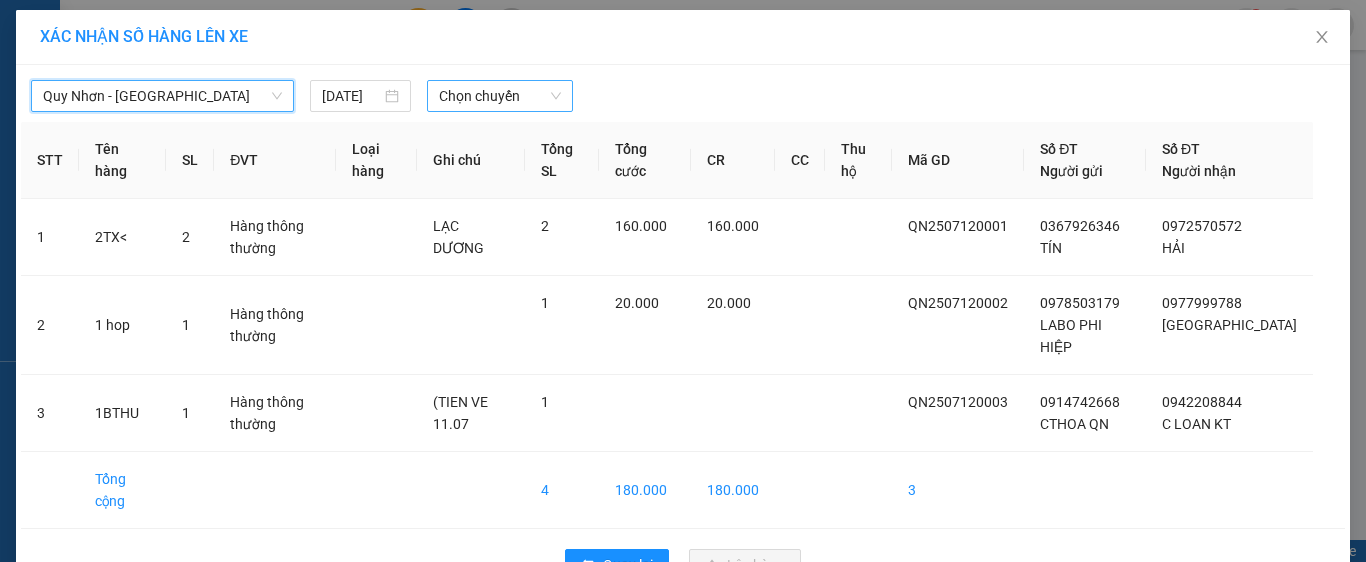 click on "Chọn chuyến" at bounding box center (500, 96) 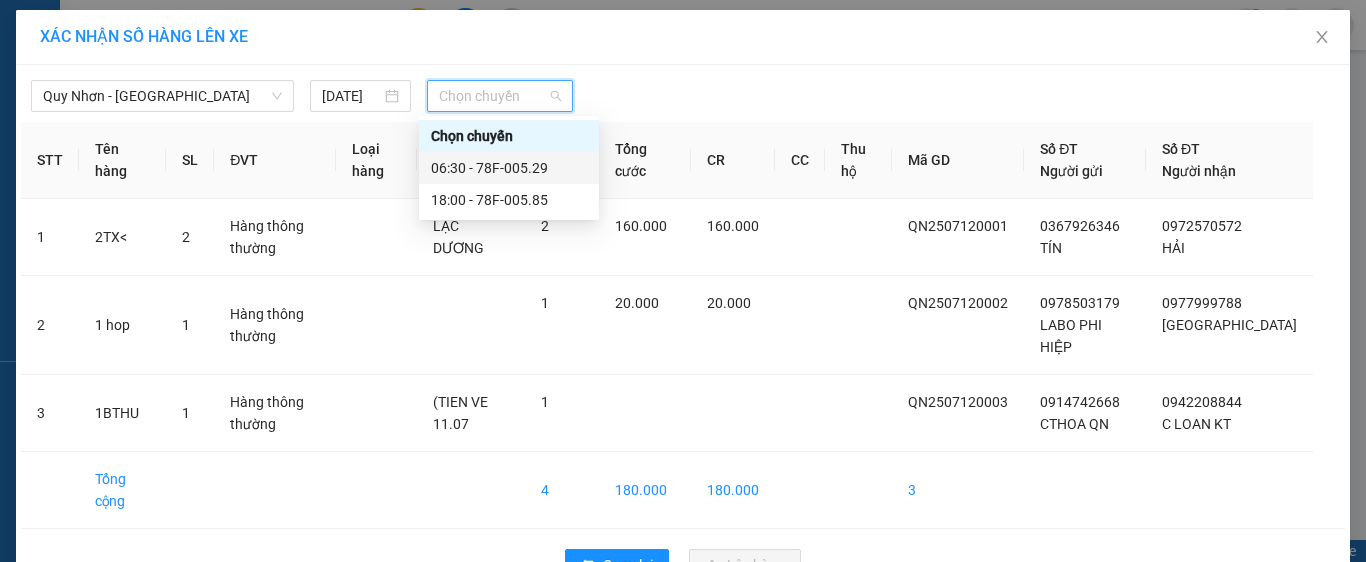 click on "06:30     - 78F-005.29" at bounding box center [509, 168] 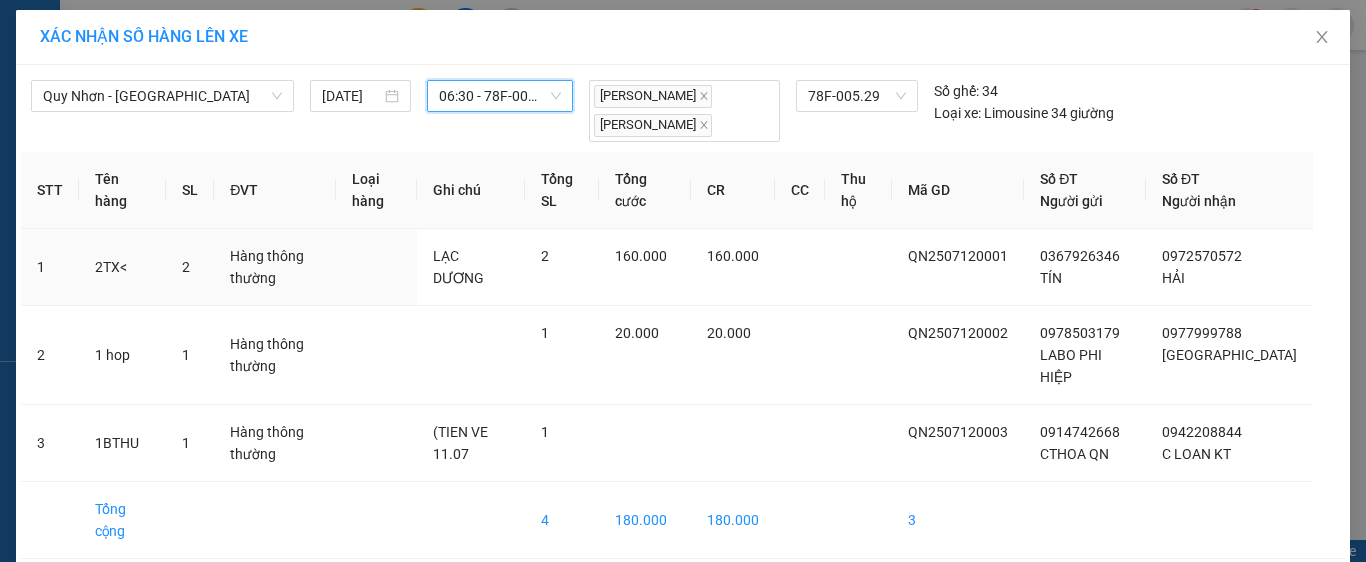 scroll, scrollTop: 92, scrollLeft: 0, axis: vertical 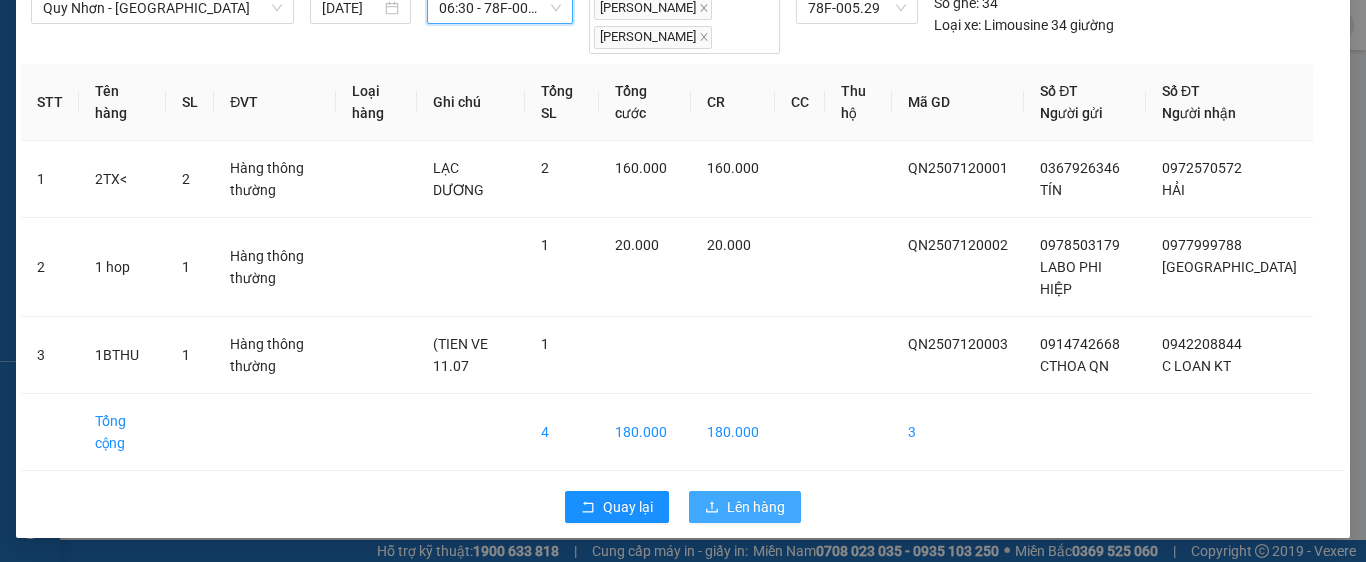click on "Lên hàng" at bounding box center [756, 507] 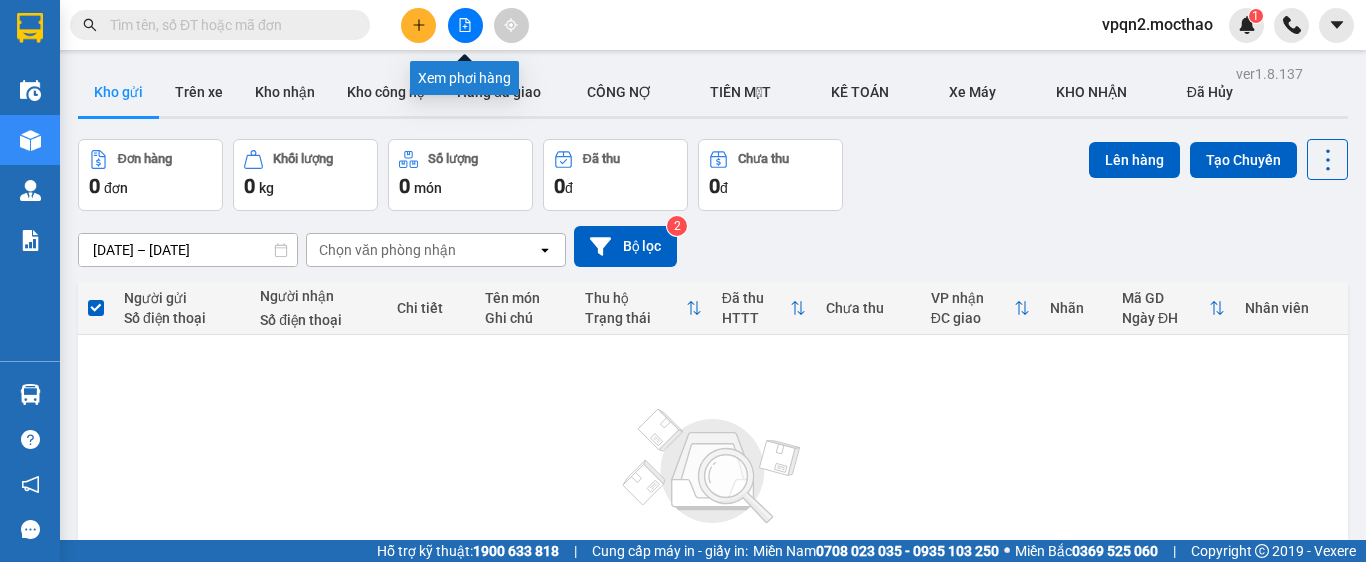 click 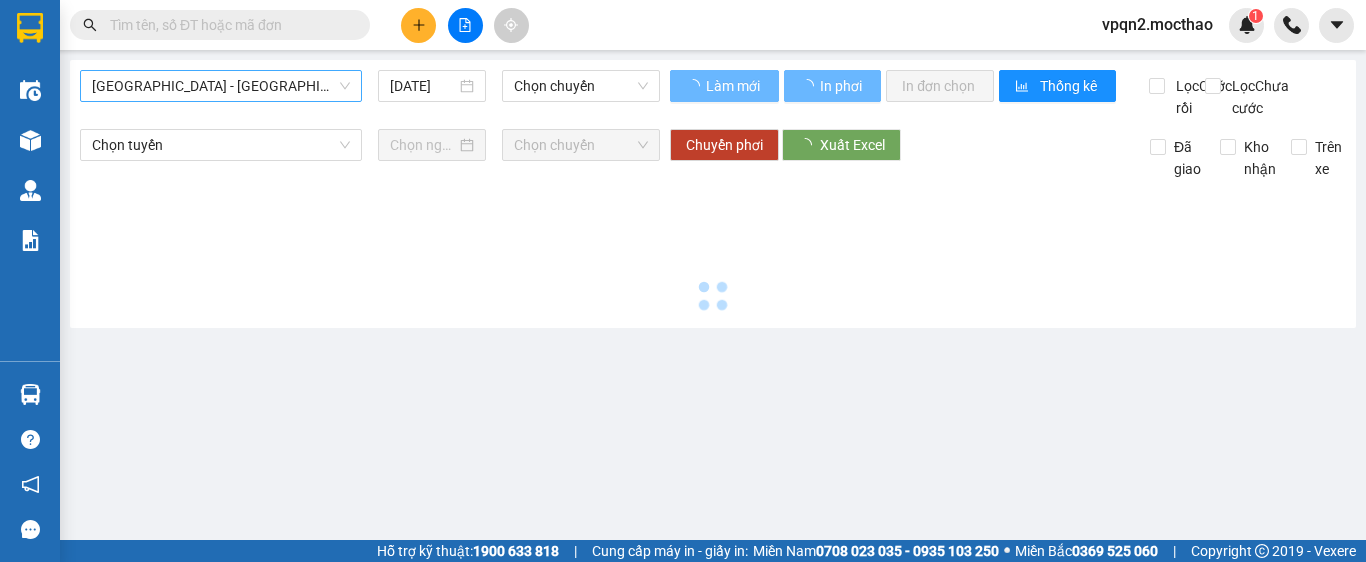 click on "[GEOGRAPHIC_DATA] - [GEOGRAPHIC_DATA]" at bounding box center (221, 86) 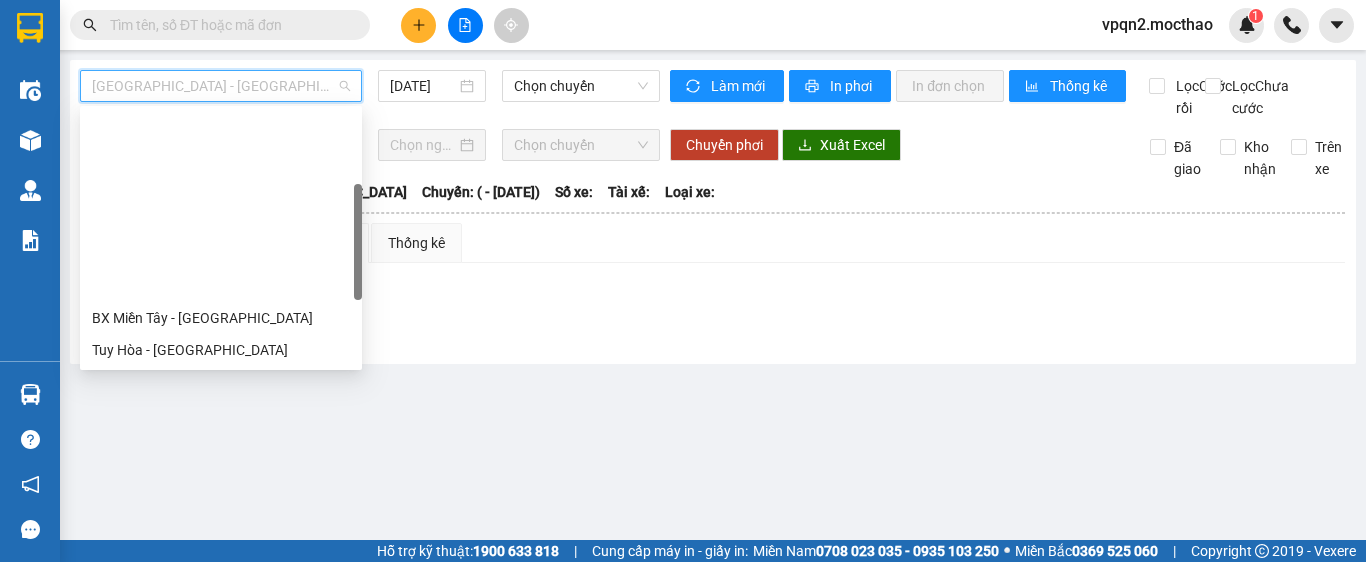 scroll, scrollTop: 400, scrollLeft: 0, axis: vertical 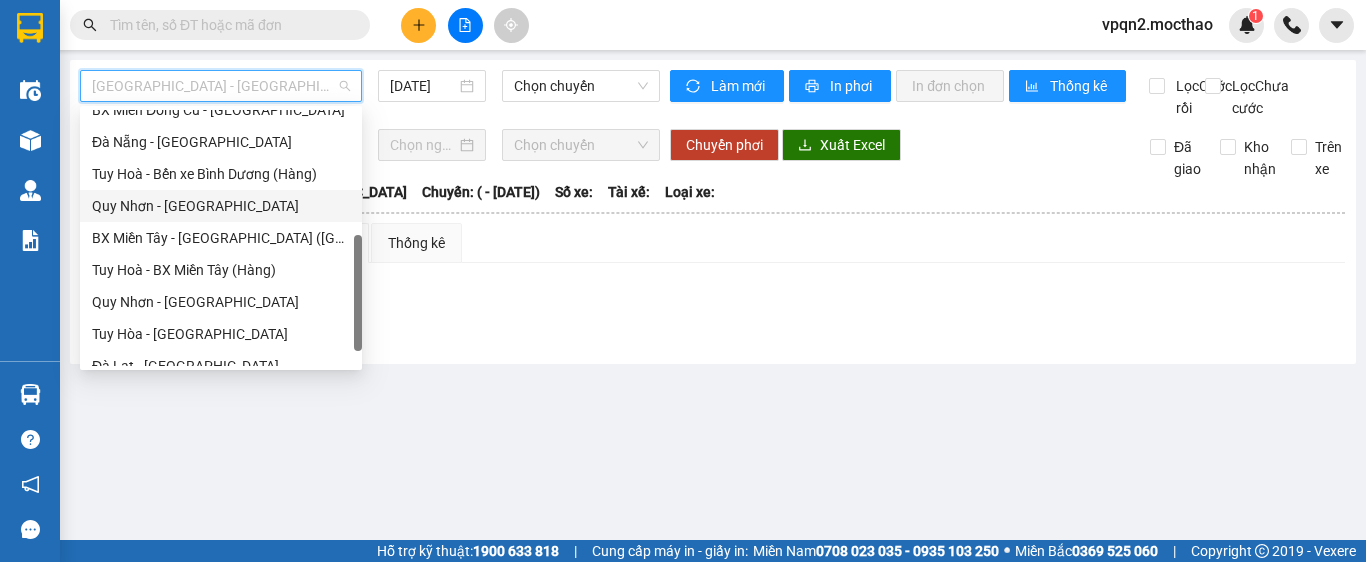 click on "Quy Nhơn - [GEOGRAPHIC_DATA]" at bounding box center (221, 206) 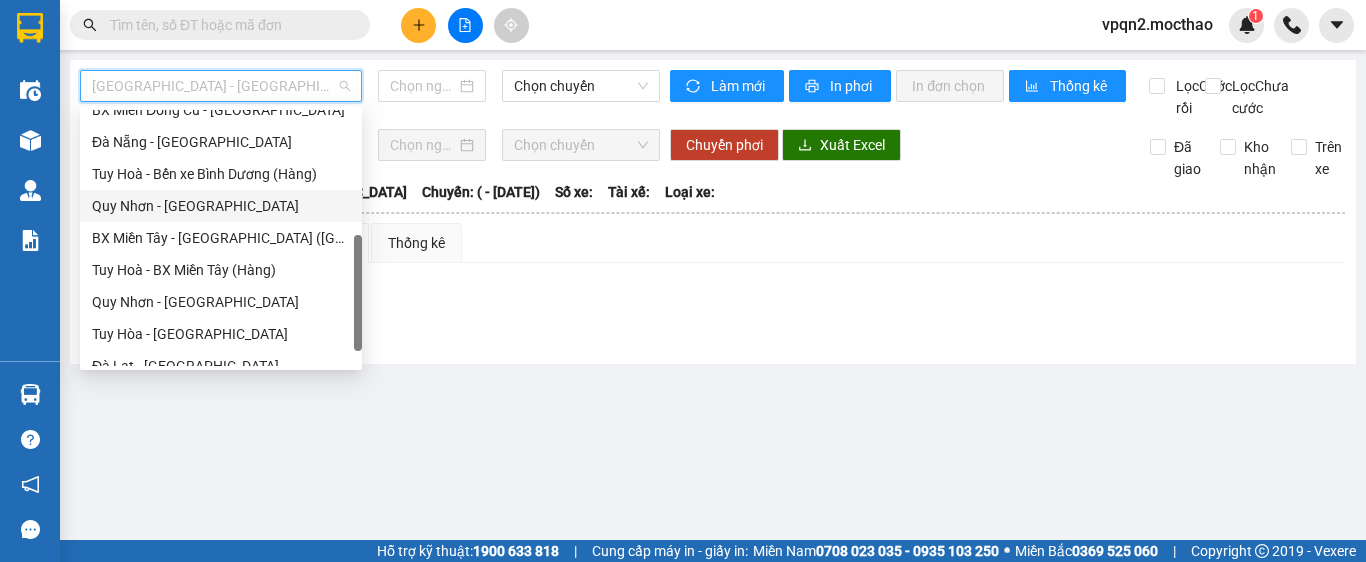 type on "[DATE]" 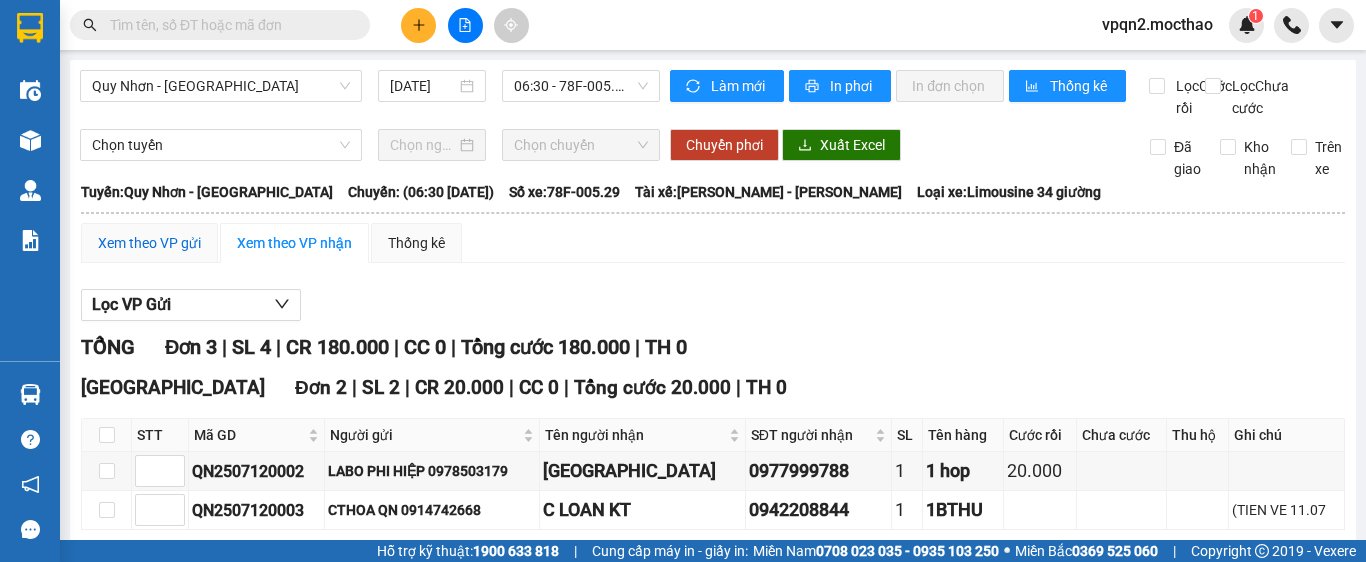 click on "Xem theo VP gửi" at bounding box center (149, 243) 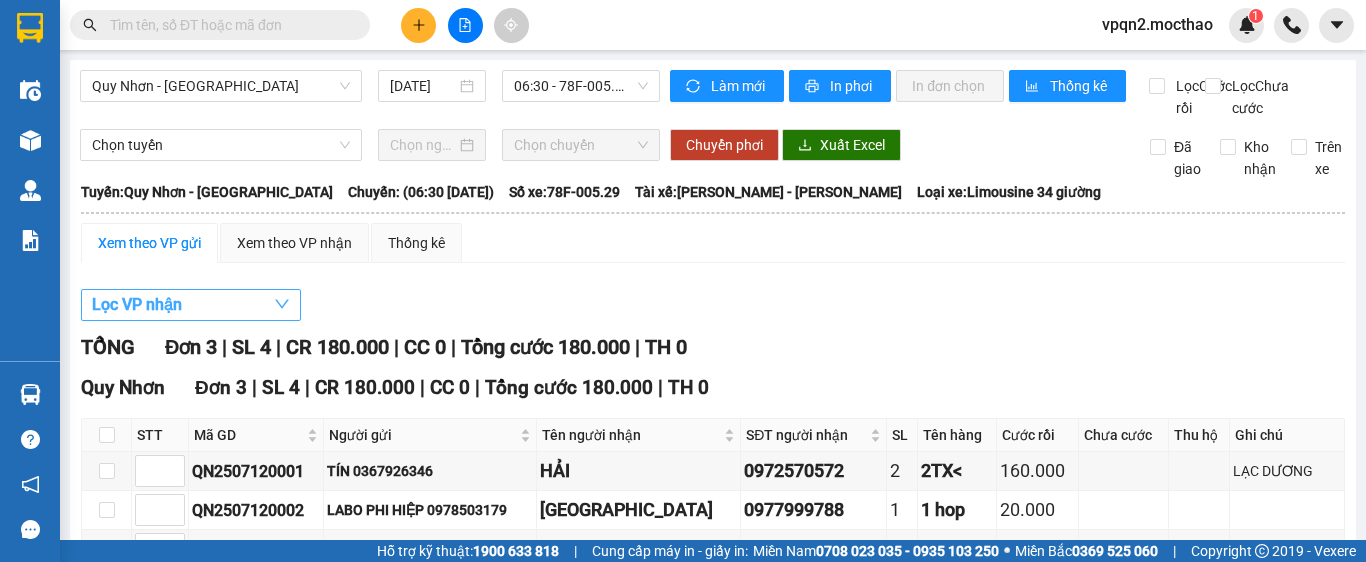 click on "Lọc VP nhận" at bounding box center (137, 304) 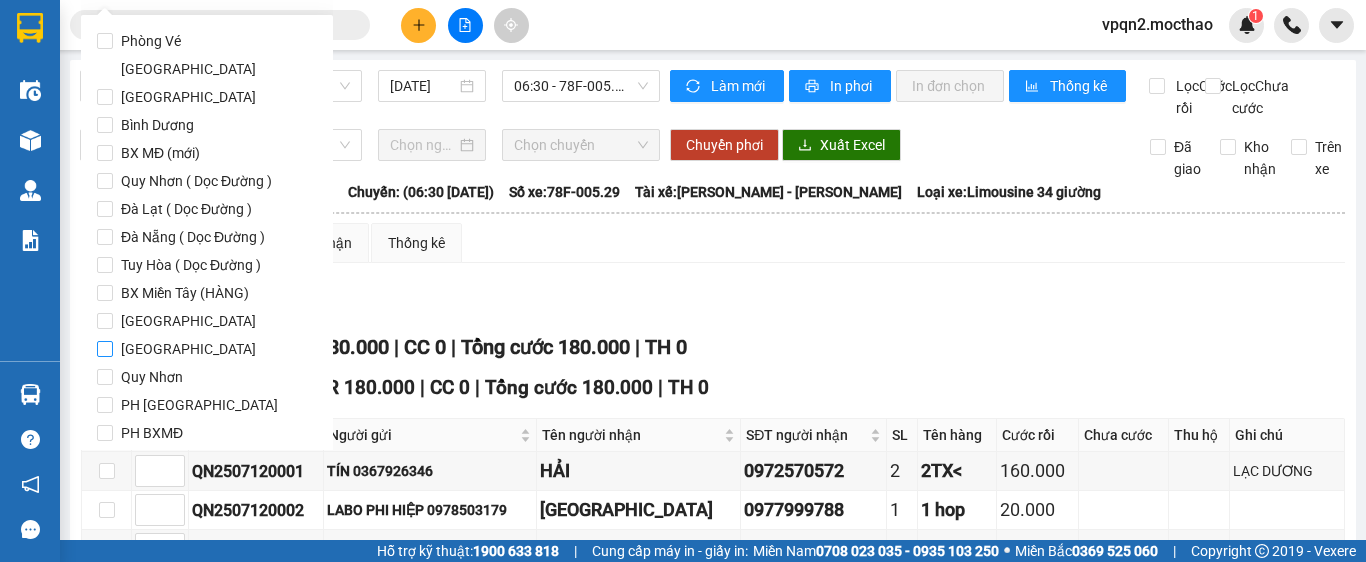click on "[GEOGRAPHIC_DATA]" at bounding box center [188, 349] 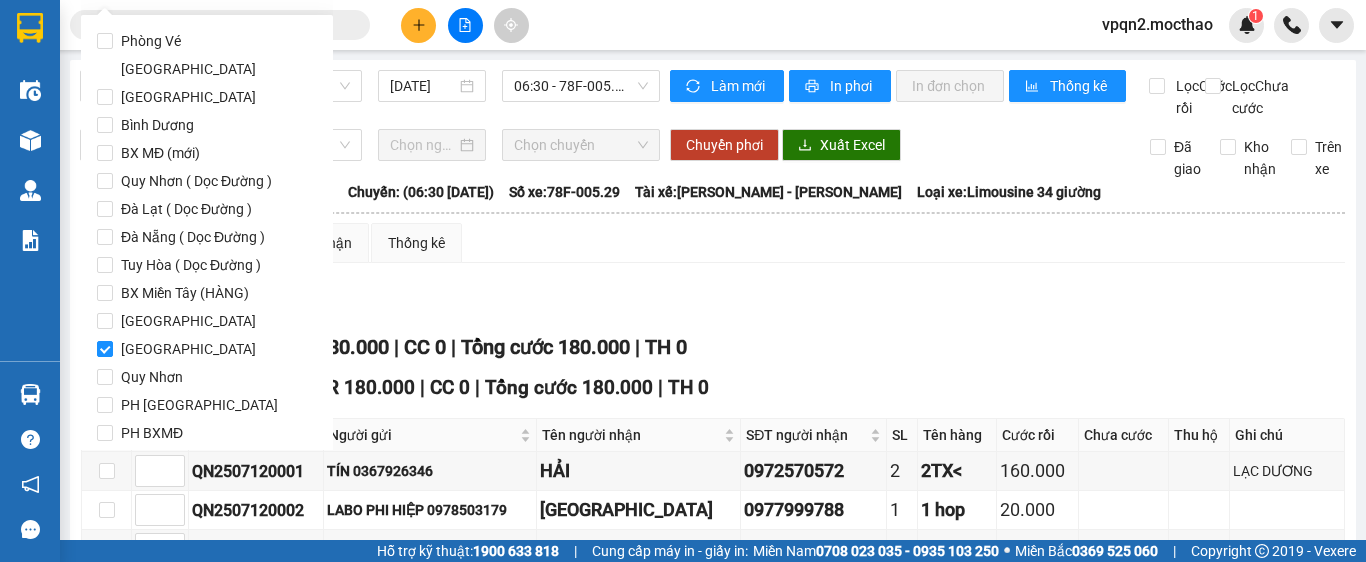 scroll, scrollTop: 97, scrollLeft: 0, axis: vertical 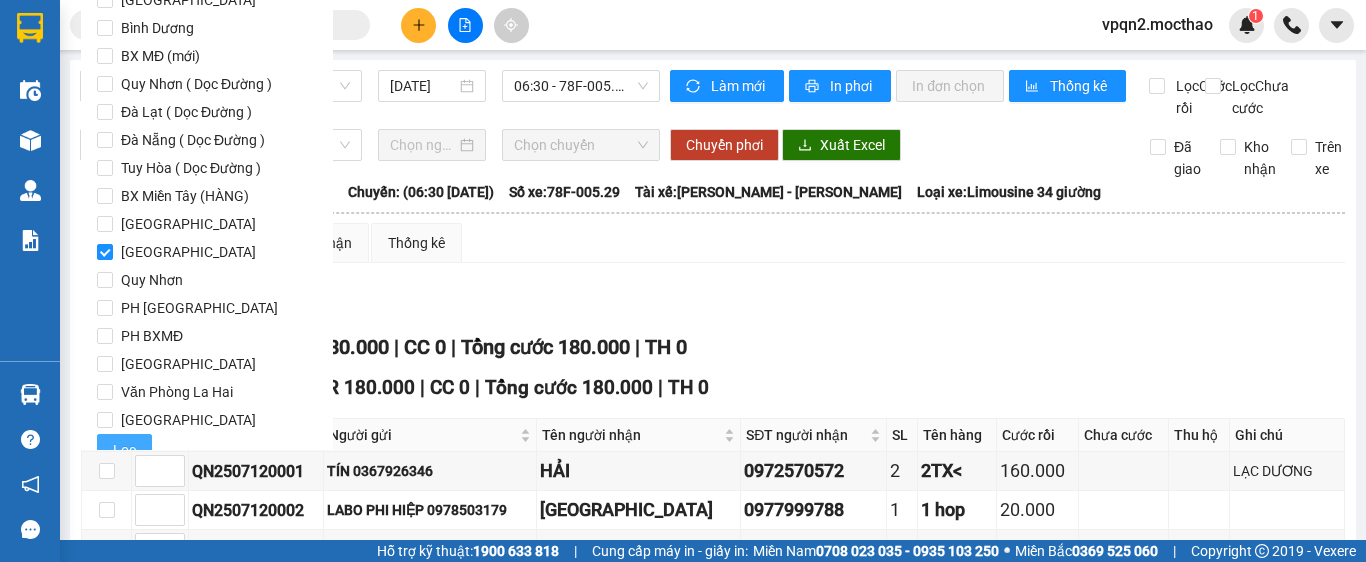 click on "Lọc" at bounding box center [124, 450] 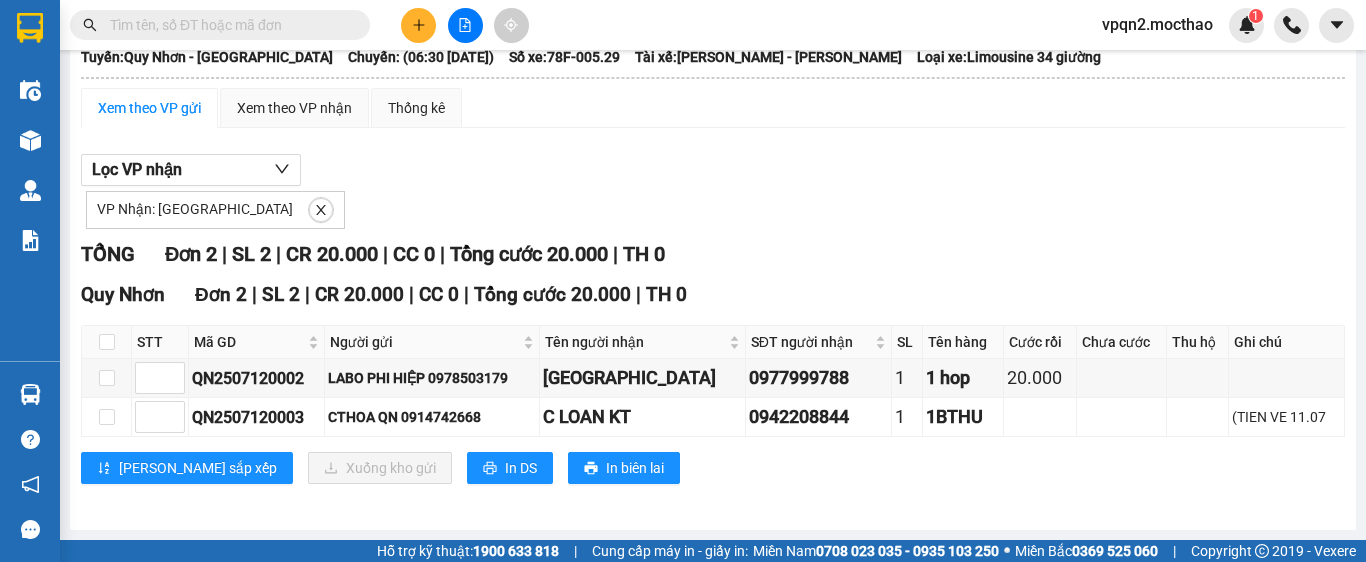 scroll, scrollTop: 0, scrollLeft: 0, axis: both 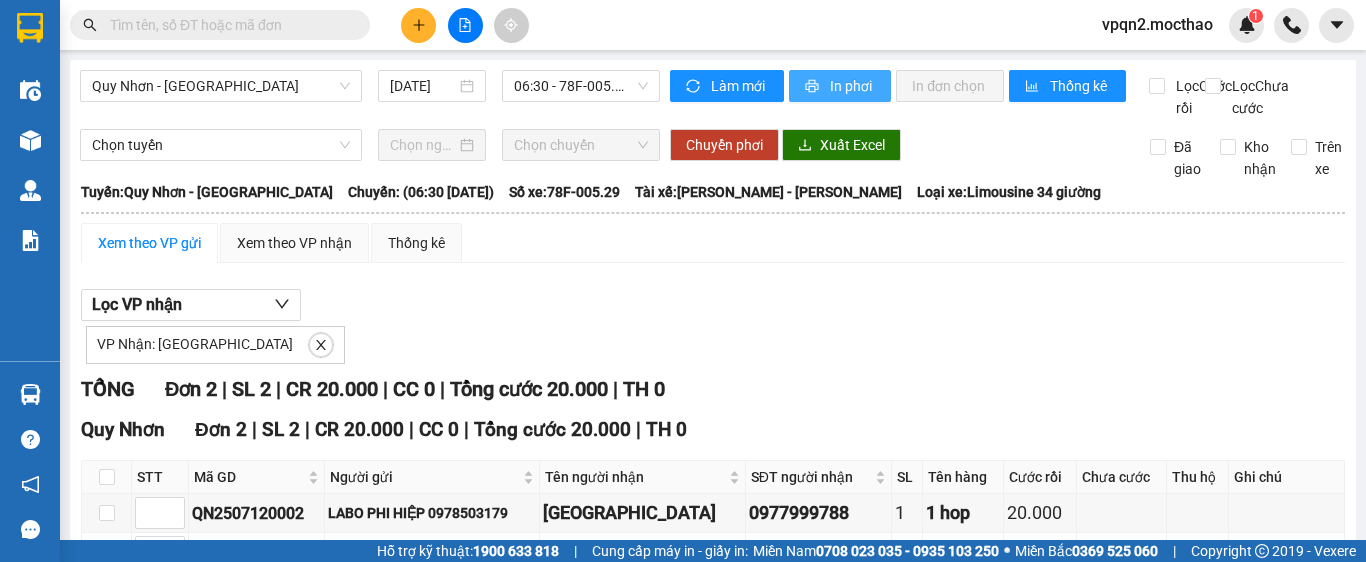 click on "In phơi" at bounding box center [852, 86] 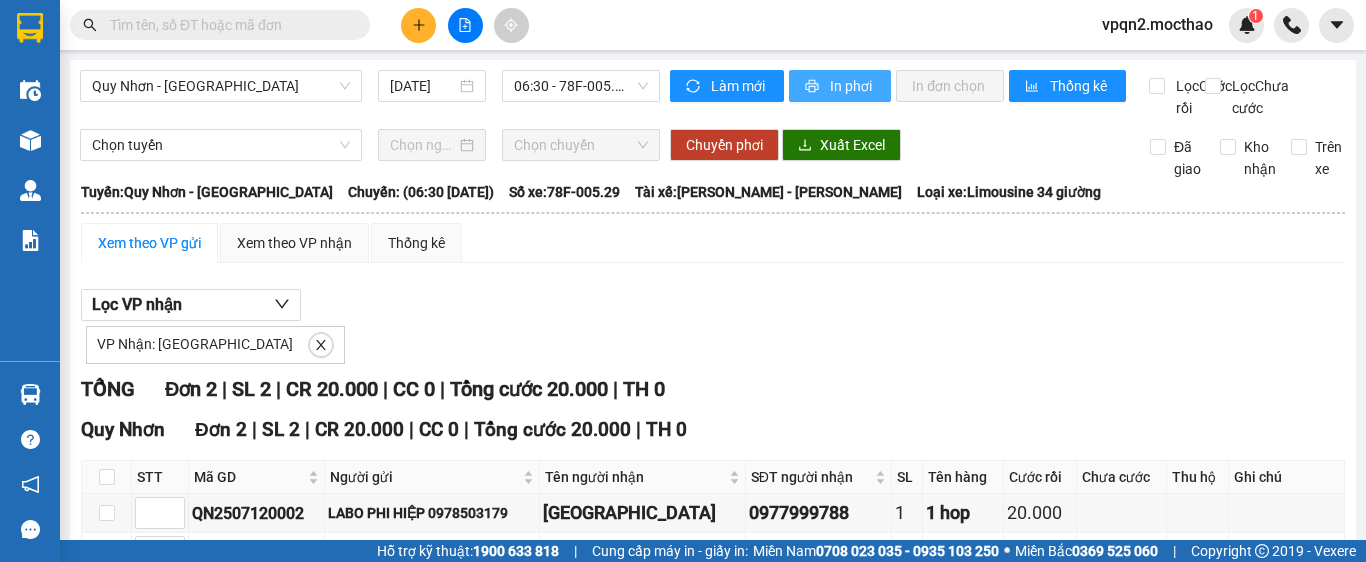 scroll, scrollTop: 0, scrollLeft: 0, axis: both 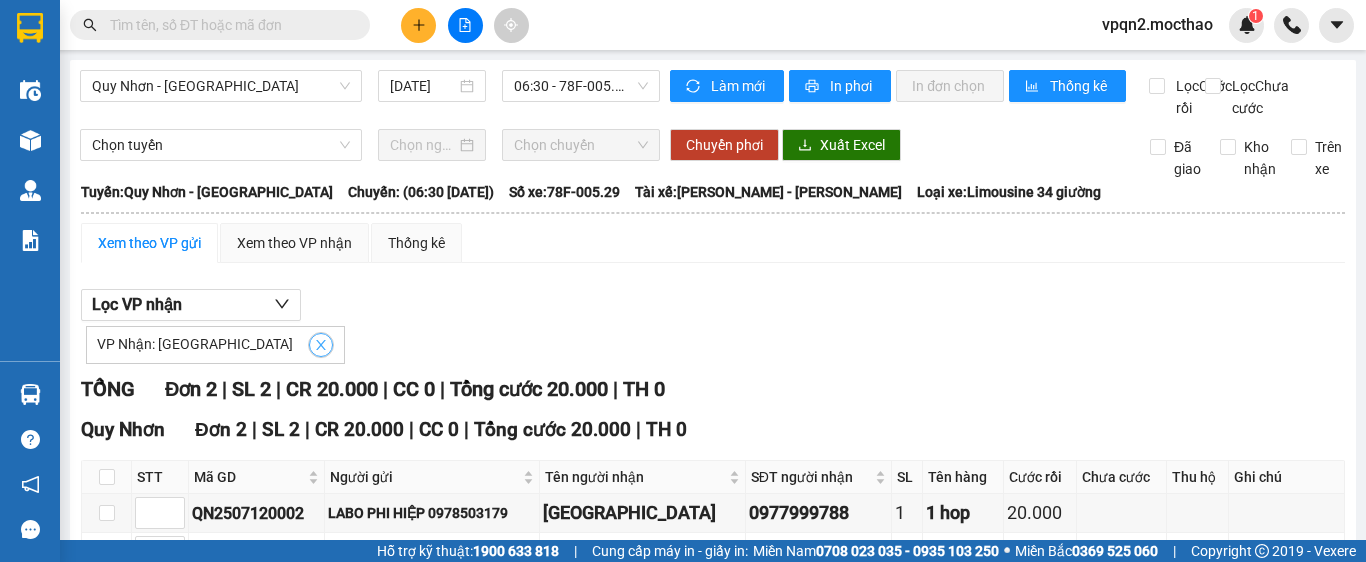 click 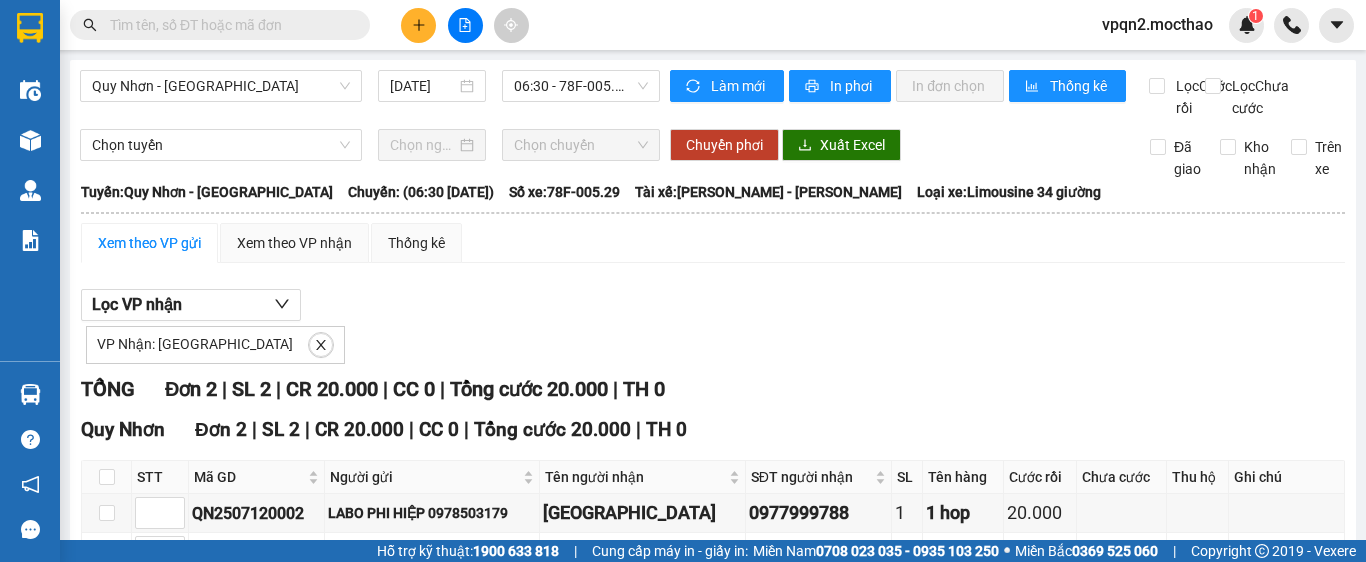 checkbox on "false" 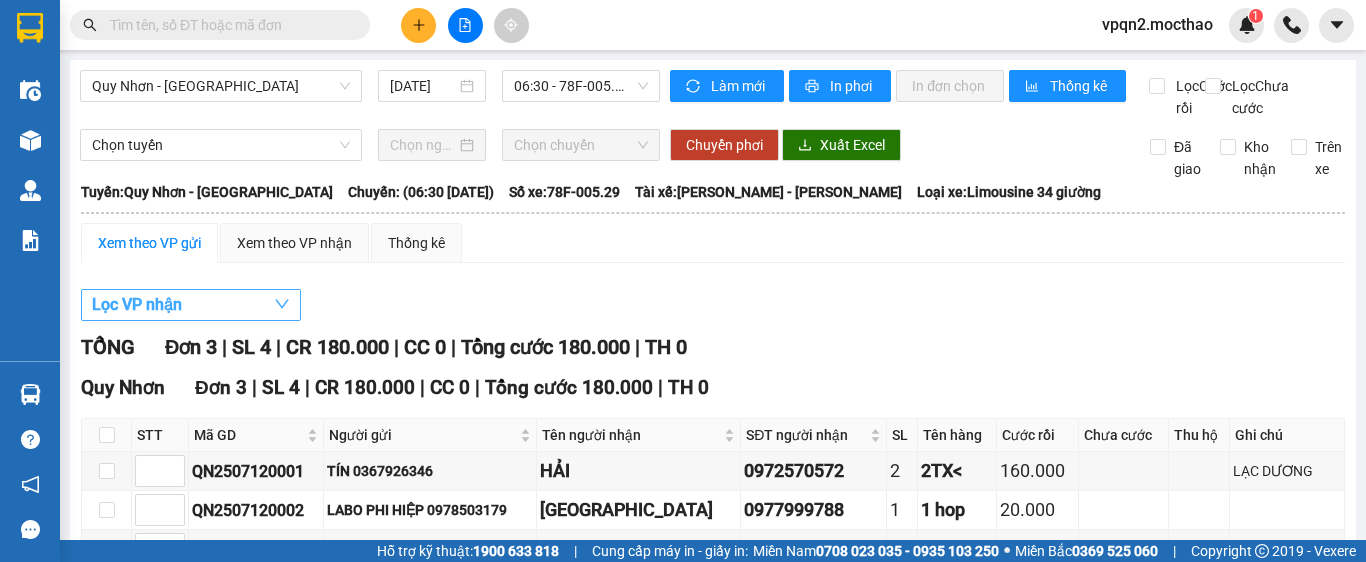 click on "Lọc VP nhận" at bounding box center [137, 304] 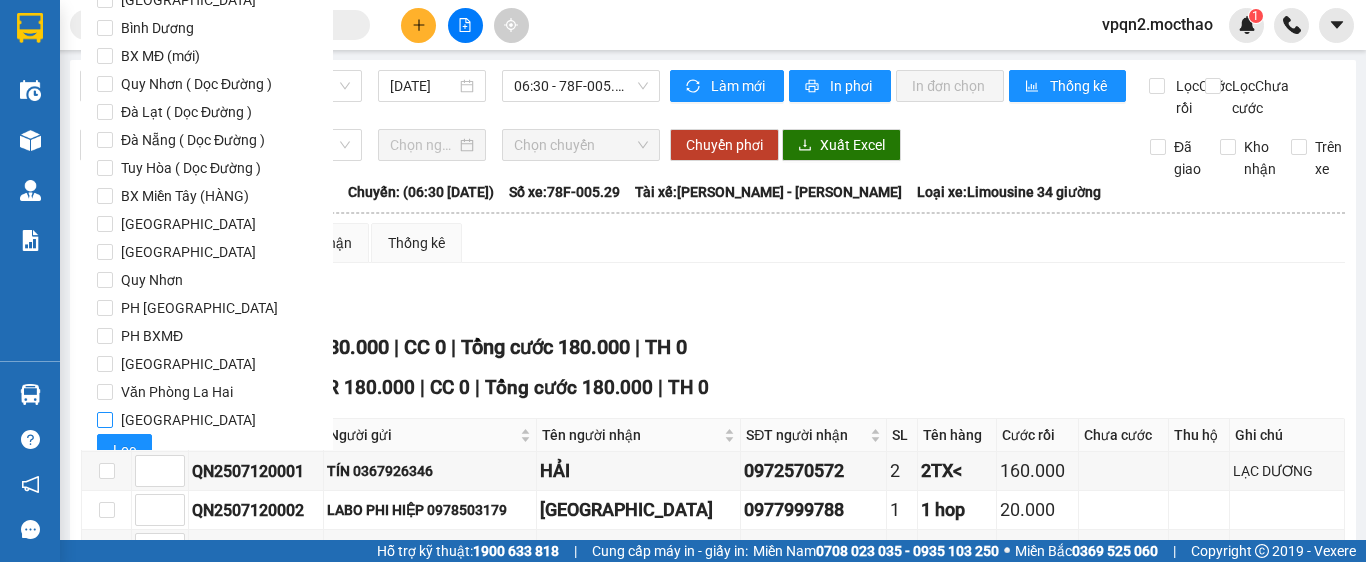 click on "[GEOGRAPHIC_DATA]" at bounding box center [188, 420] 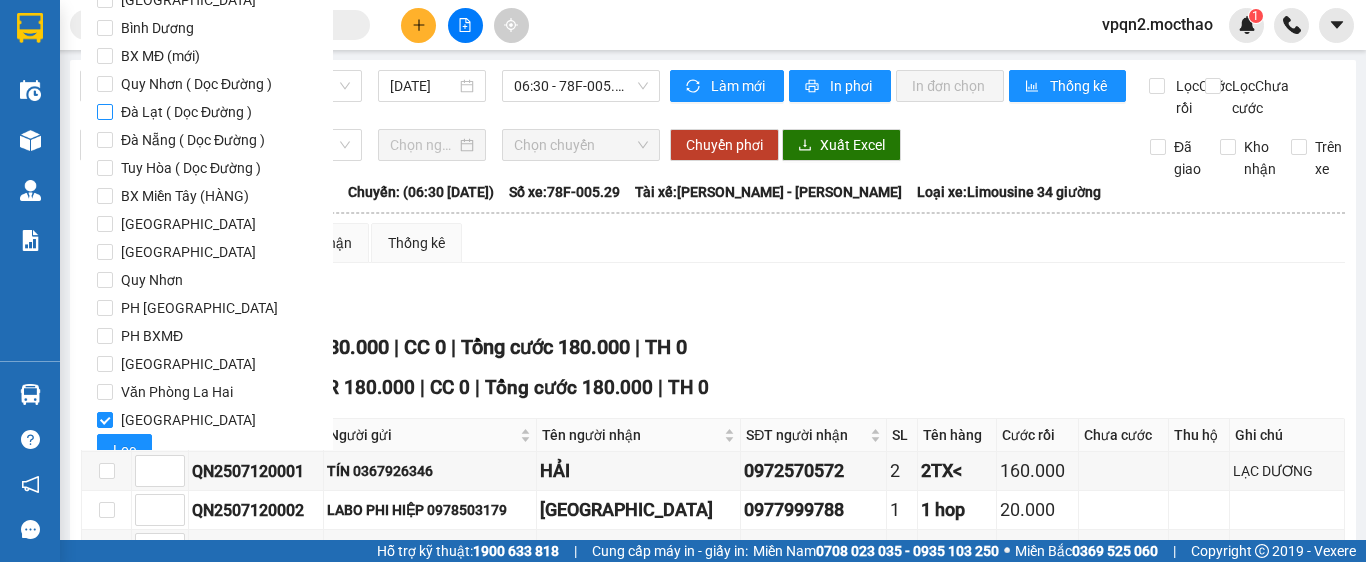 click on "Đà Lạt ( Dọc Đường )" at bounding box center [186, 112] 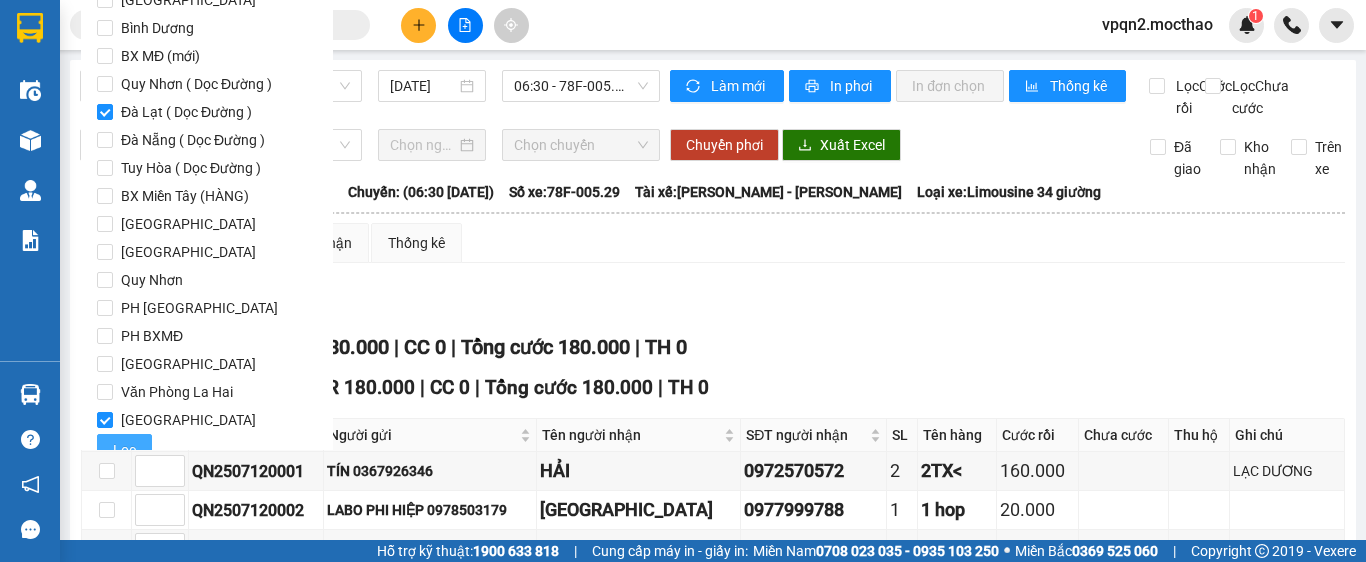 click on "Lọc" at bounding box center [124, 450] 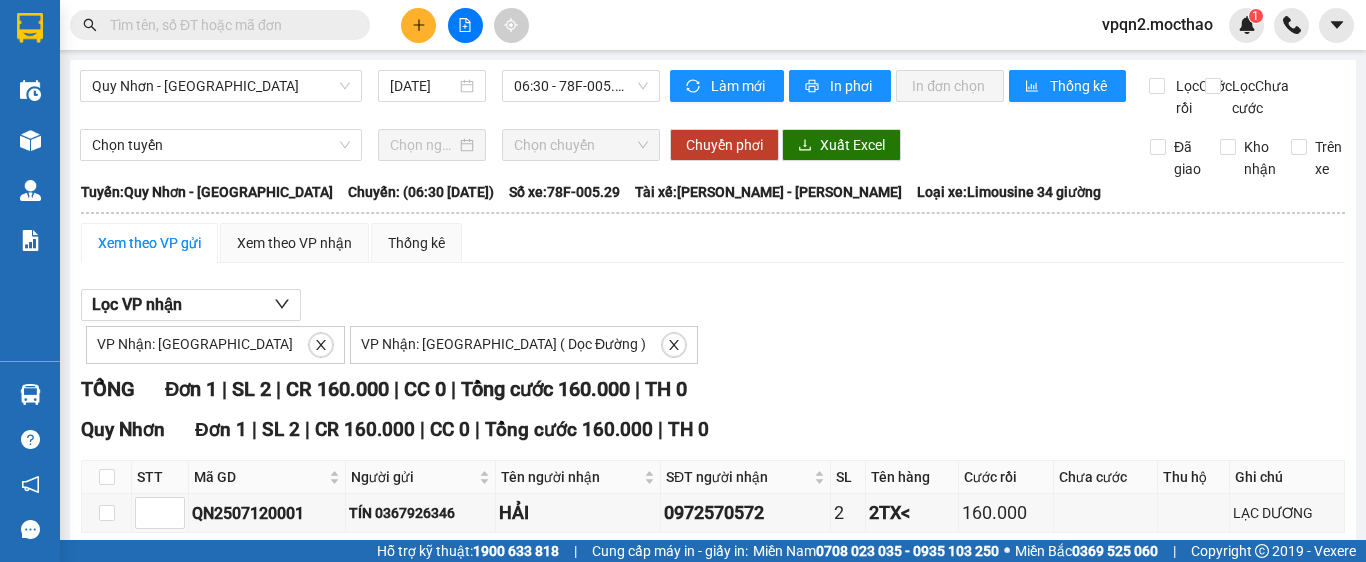 scroll, scrollTop: 118, scrollLeft: 0, axis: vertical 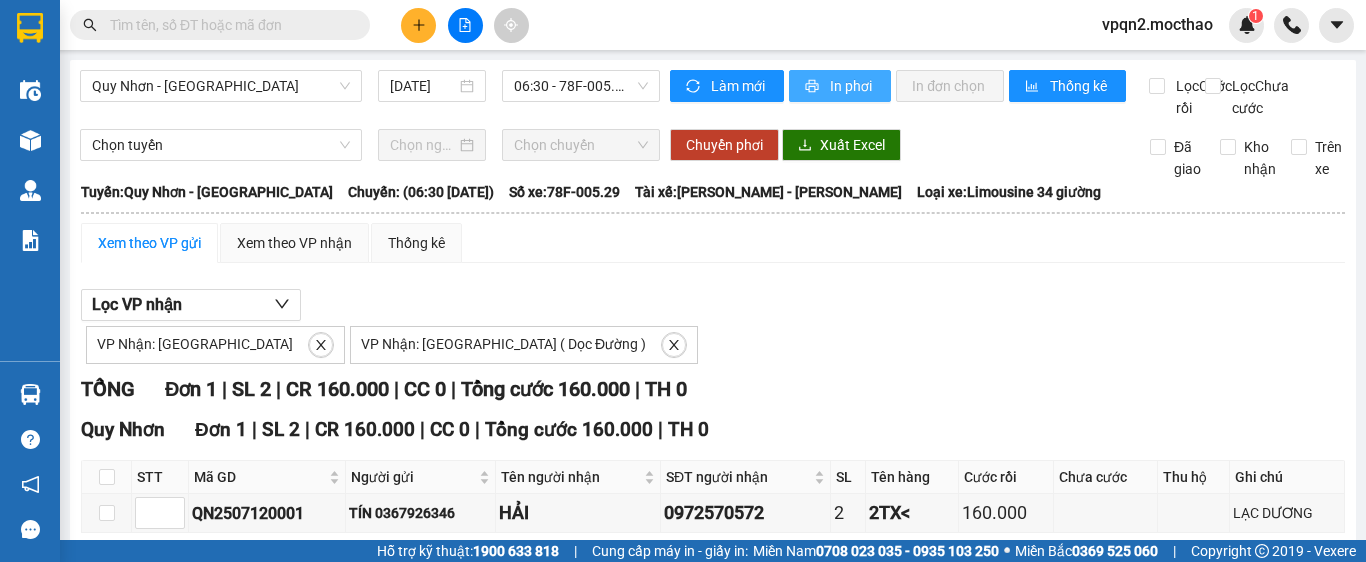 click on "In phơi" at bounding box center (840, 86) 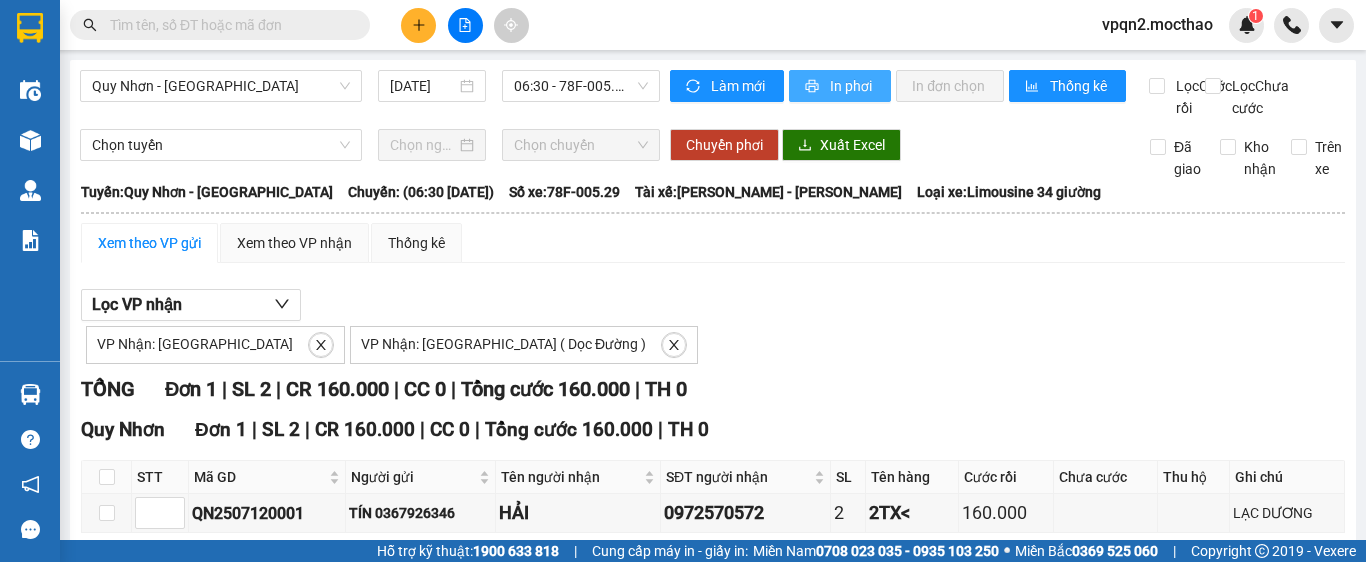 scroll, scrollTop: 0, scrollLeft: 0, axis: both 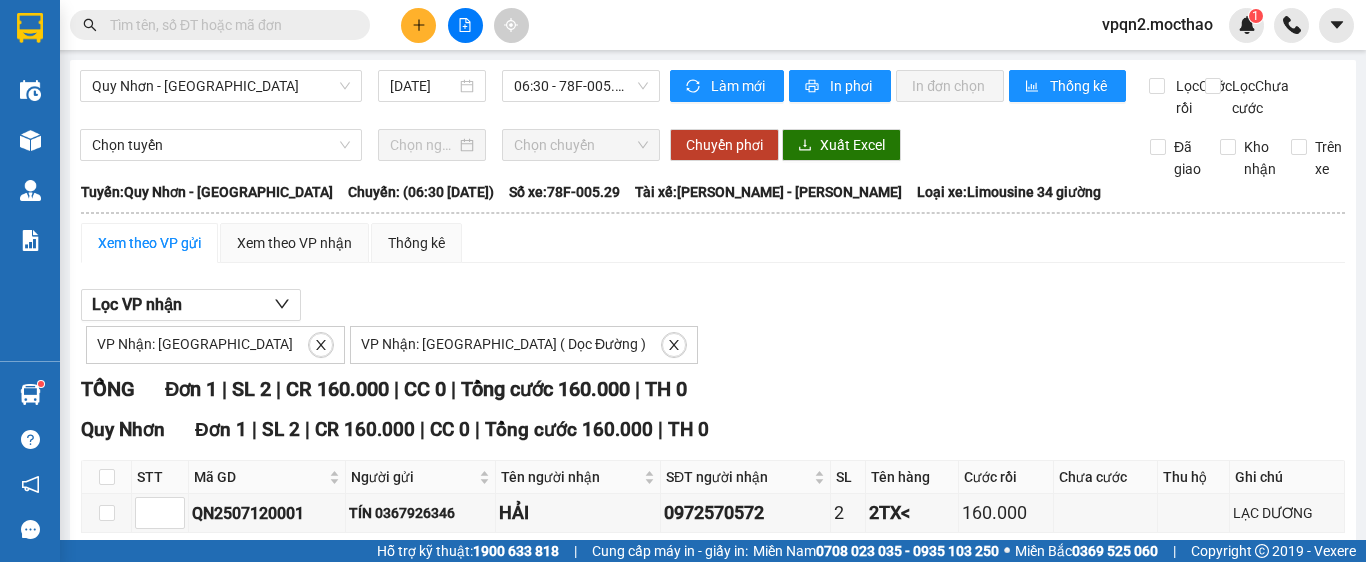 click 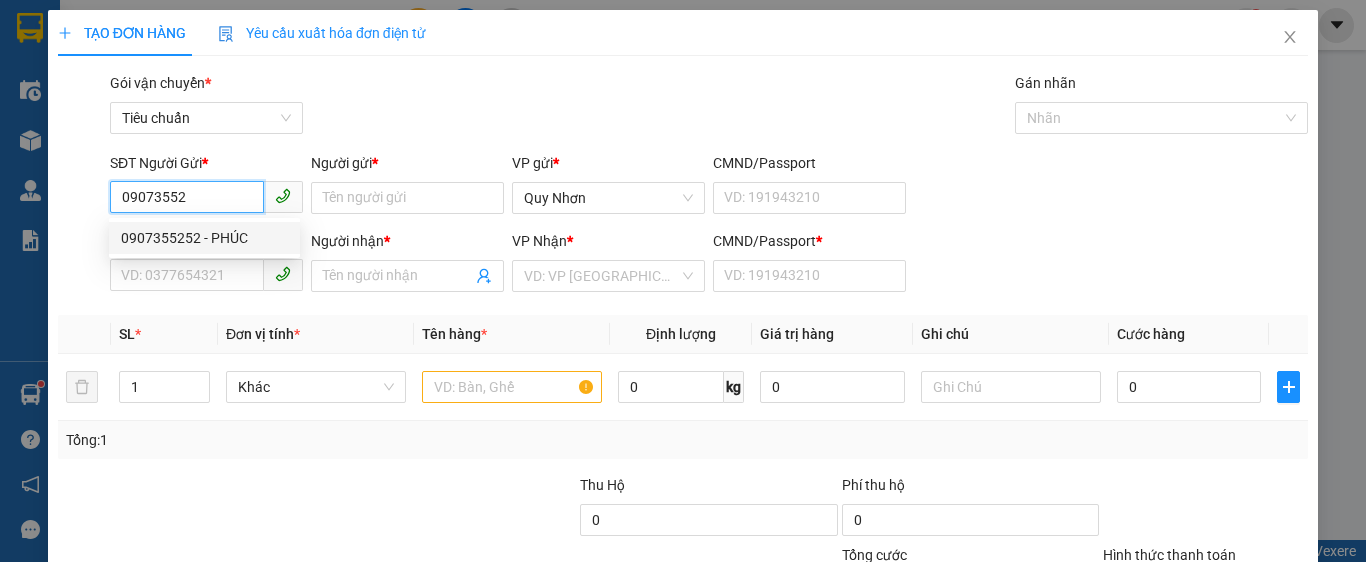 click on "0907355252 - PHÚC" at bounding box center [204, 238] 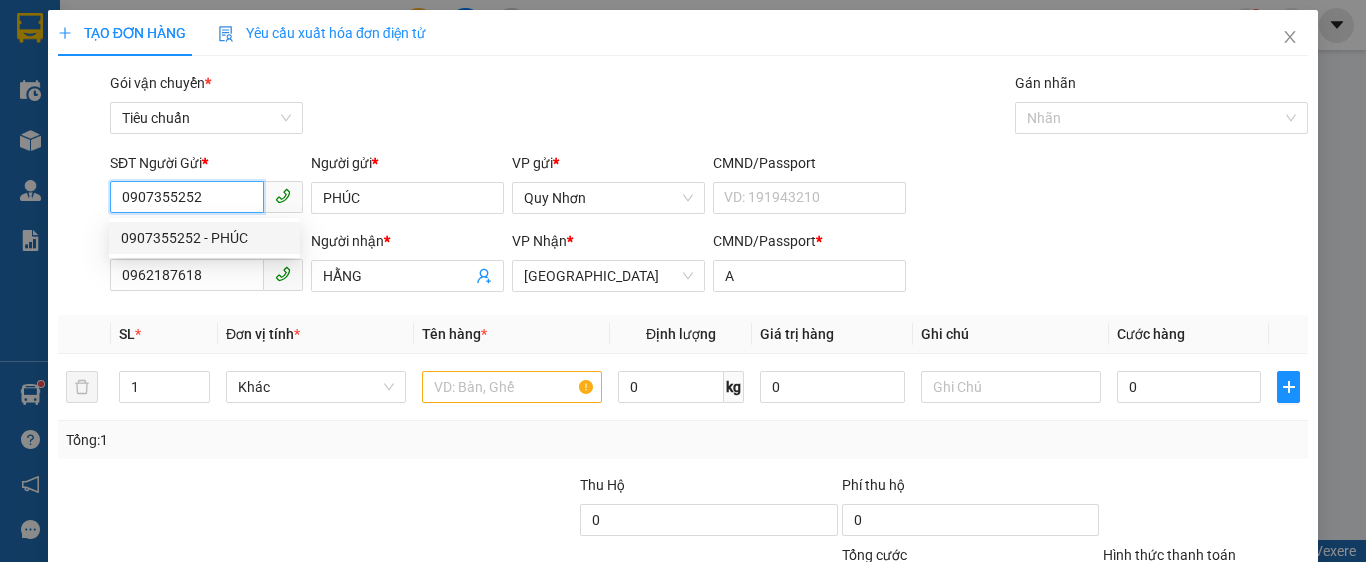 type on "30.000" 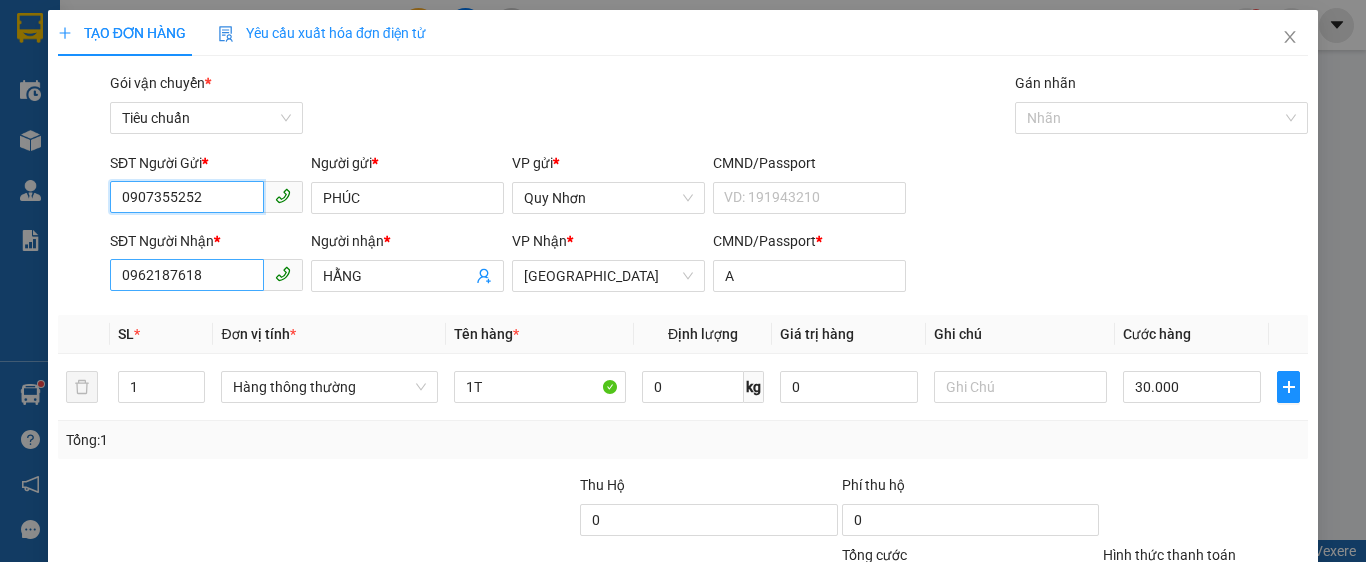 type on "0907355252" 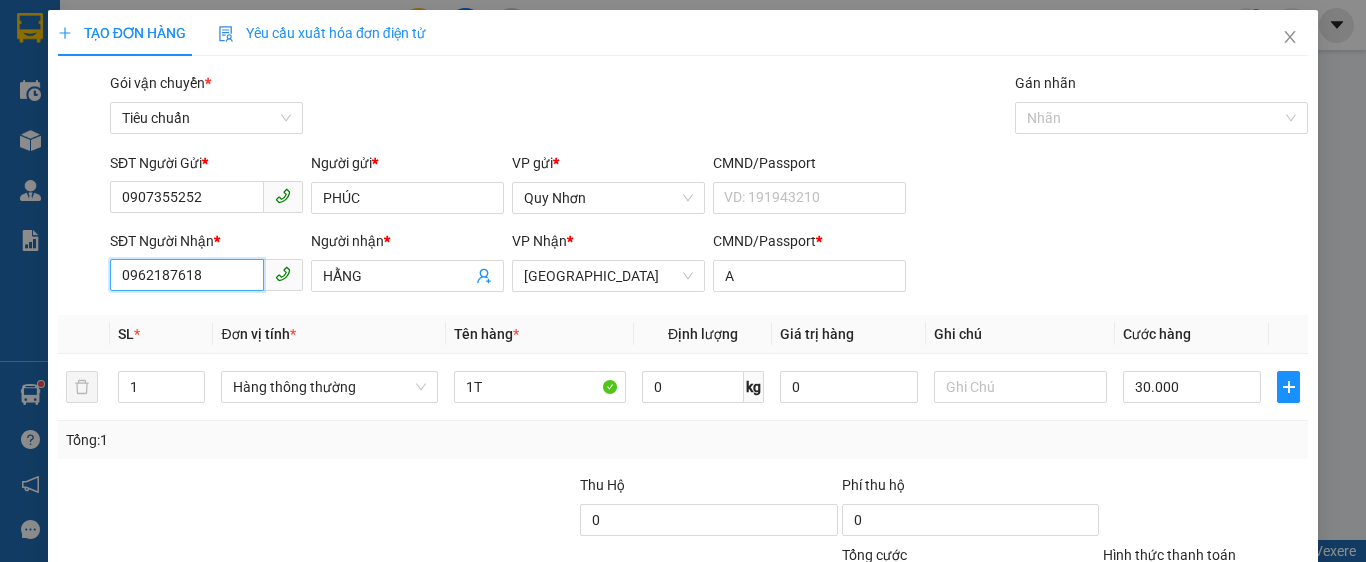 drag, startPoint x: 208, startPoint y: 271, endPoint x: 42, endPoint y: 305, distance: 169.44615 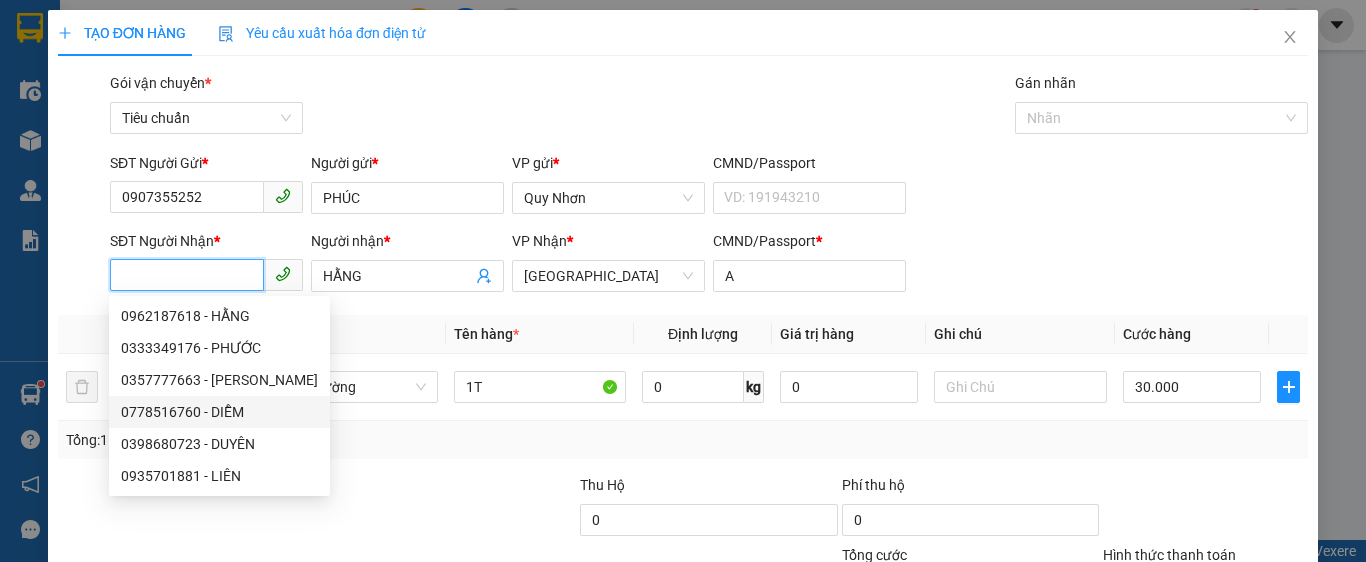 click on "0778516760 - DIỄM" at bounding box center [219, 412] 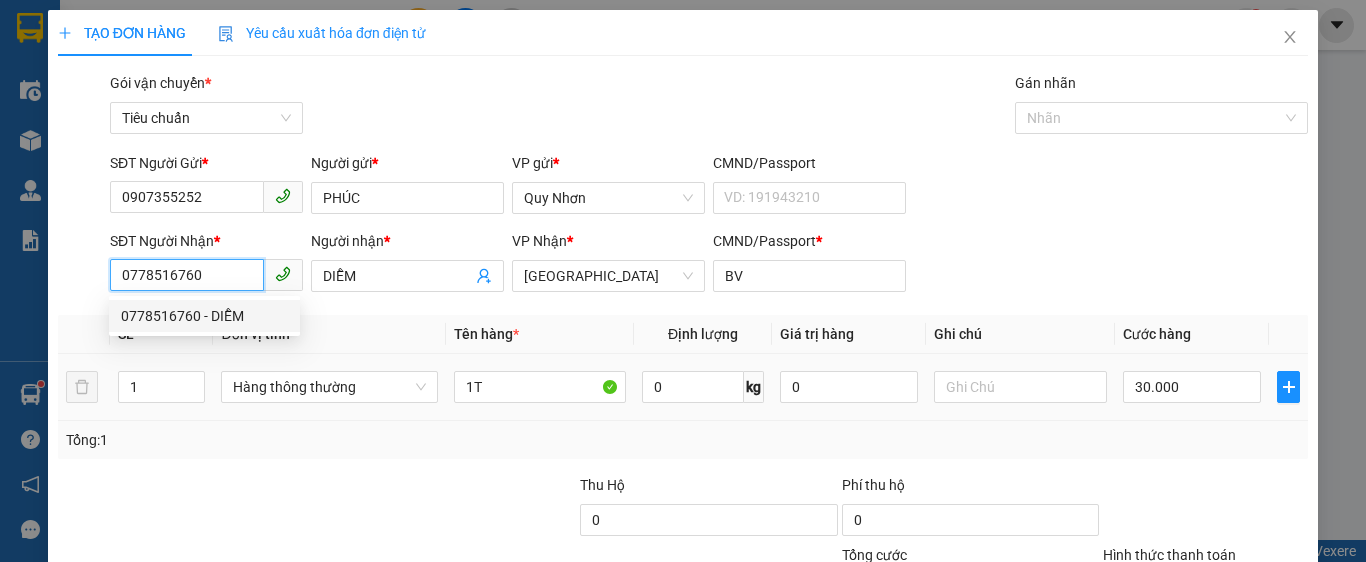 type on "40.000" 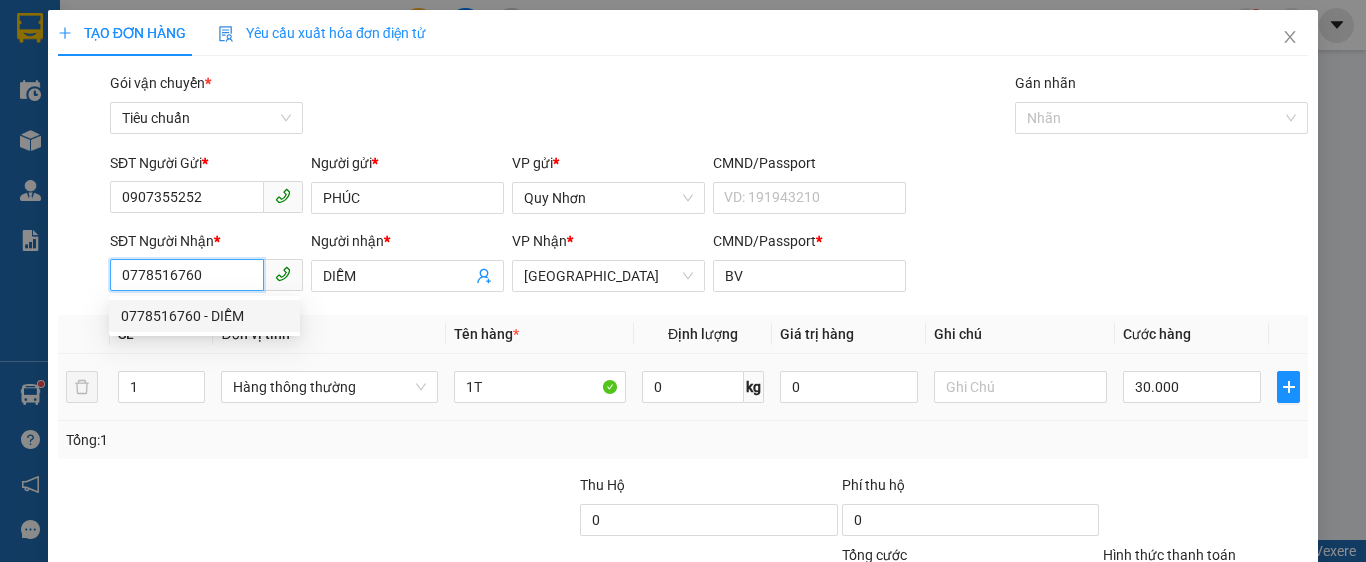 type on "40.000" 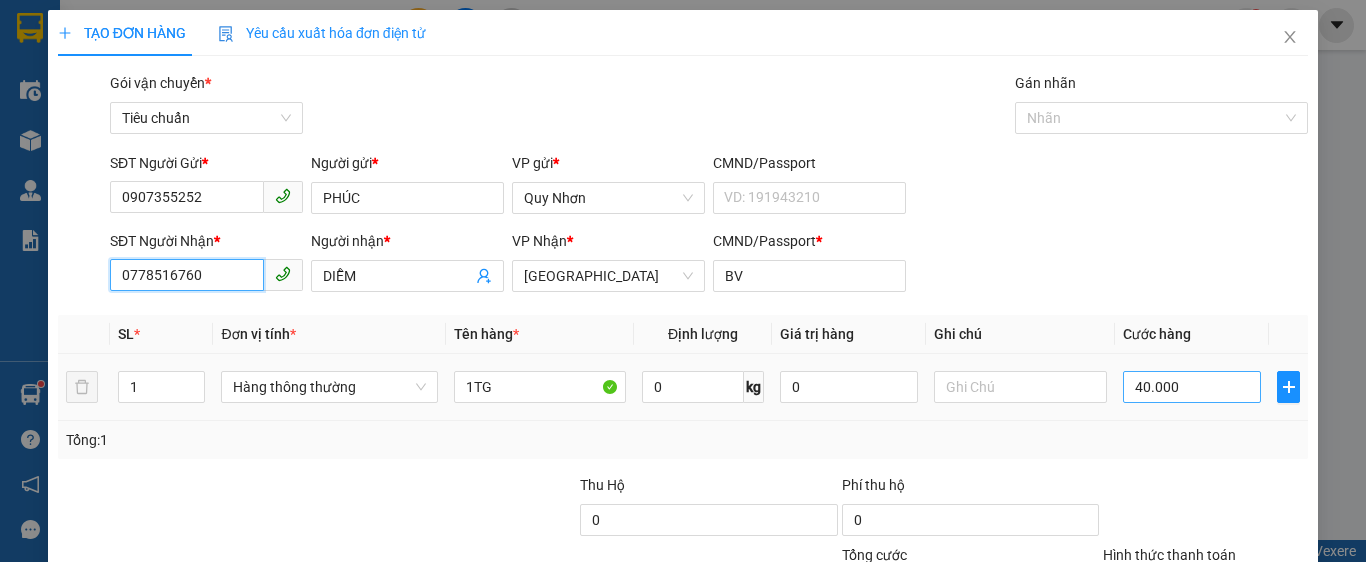 type on "0778516760" 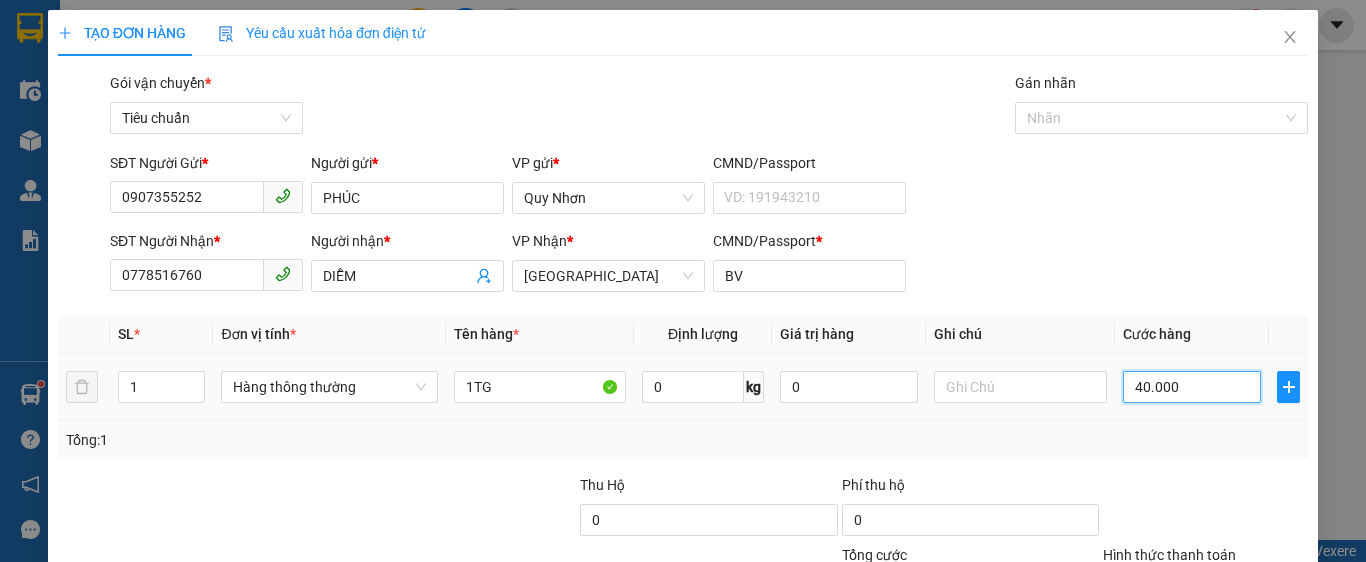 type on "5" 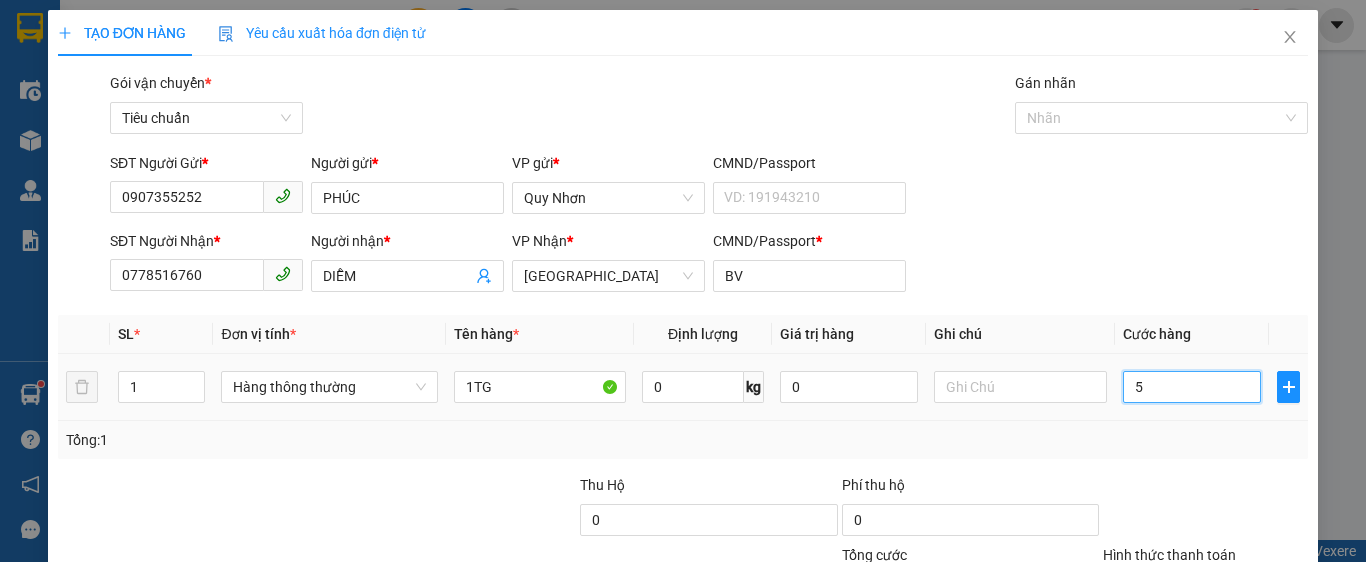 type on "5" 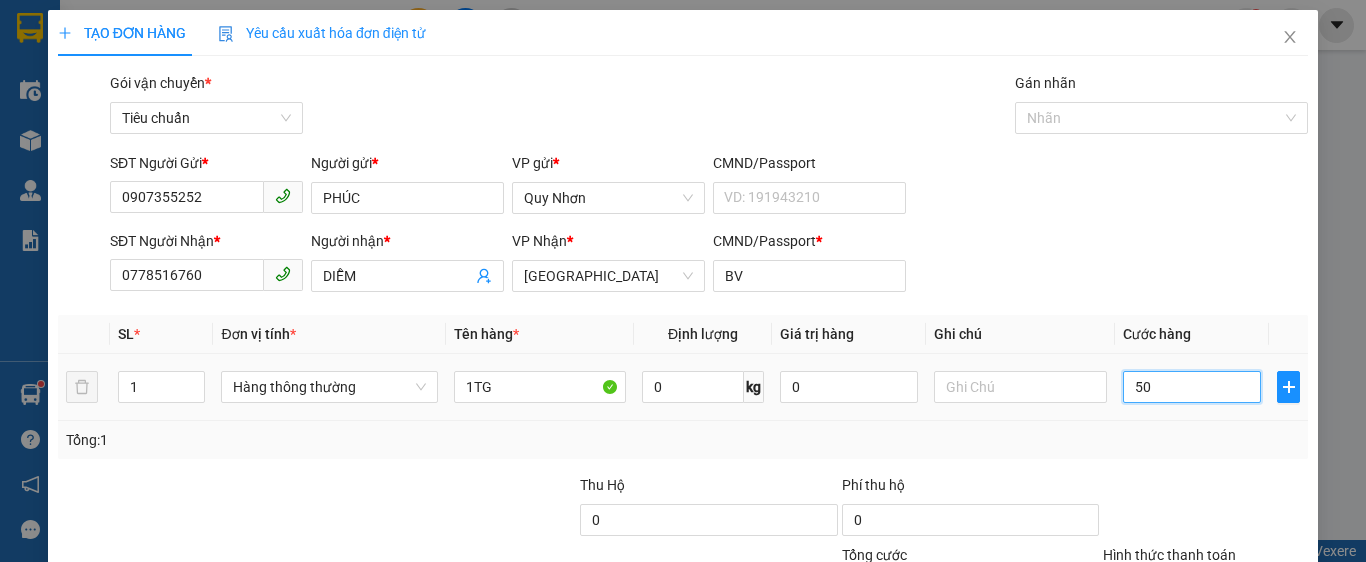 type on "50" 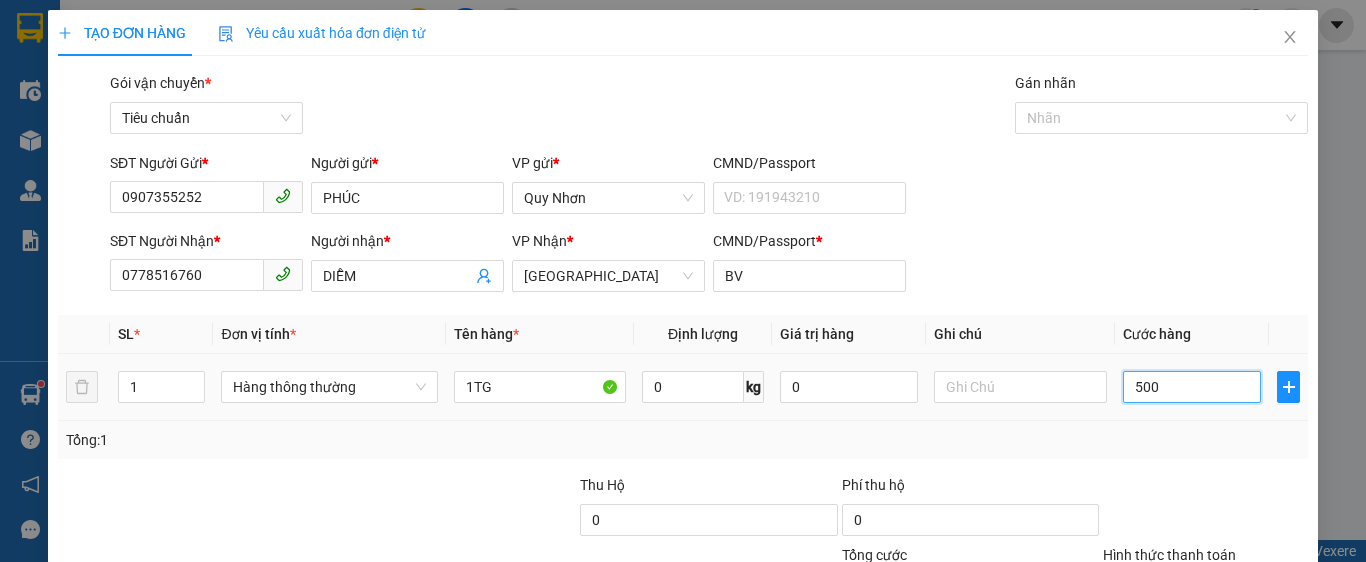 type on "5.000" 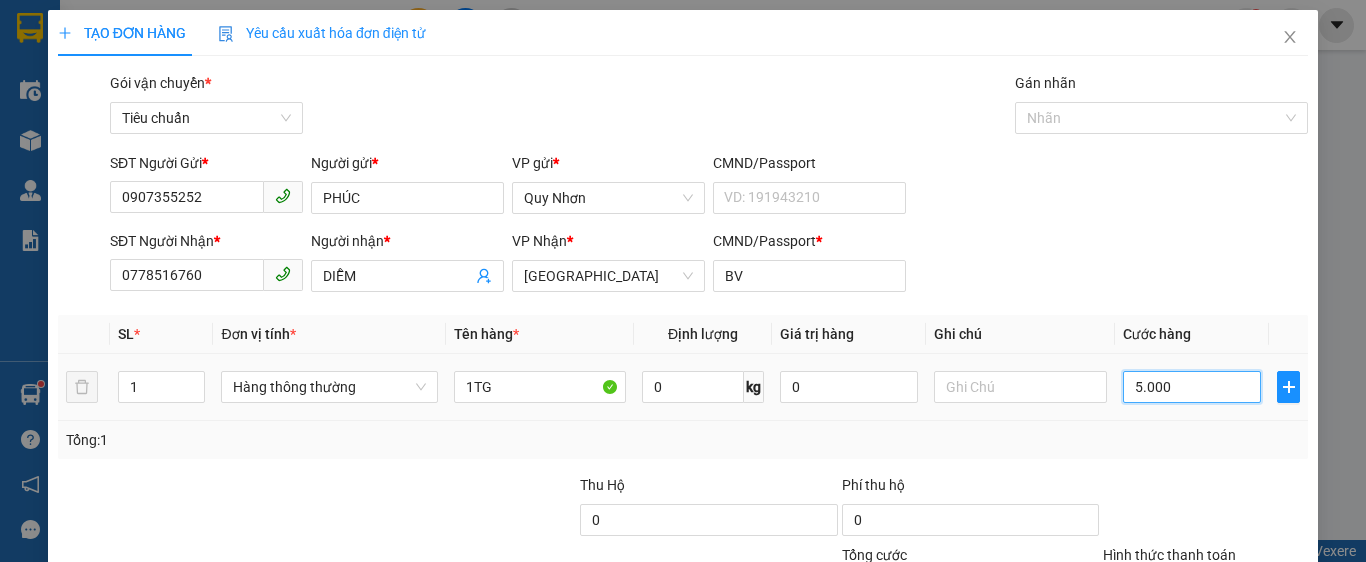type on "50.000" 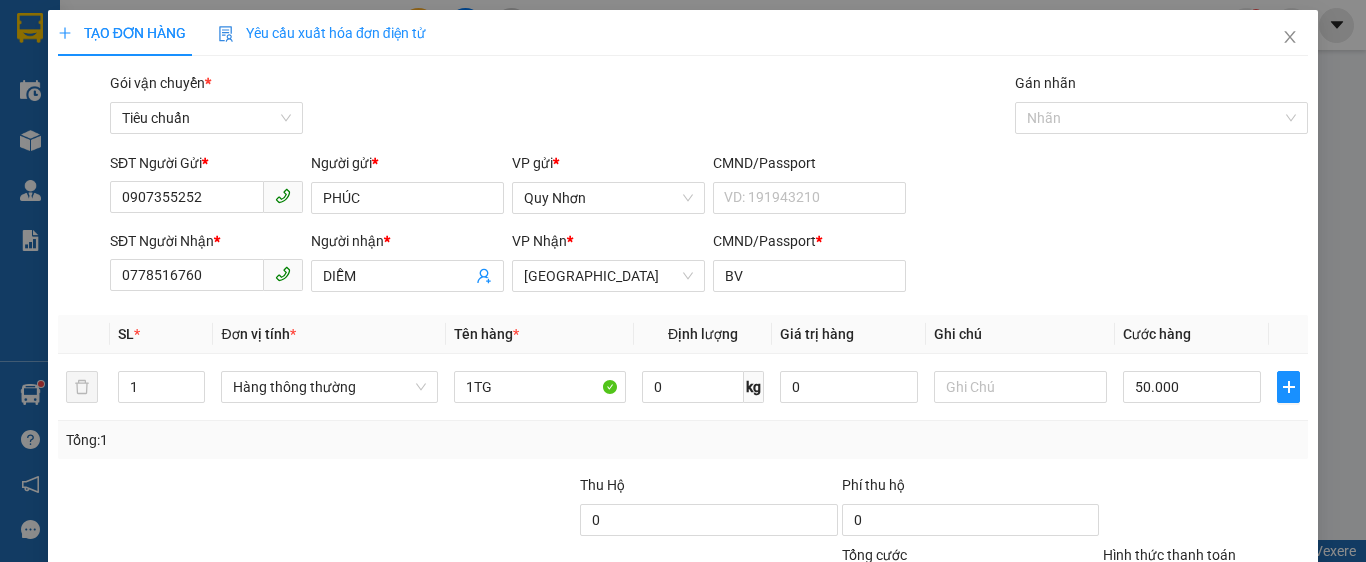 click on "Hình thức thanh toán" at bounding box center (1198, 590) 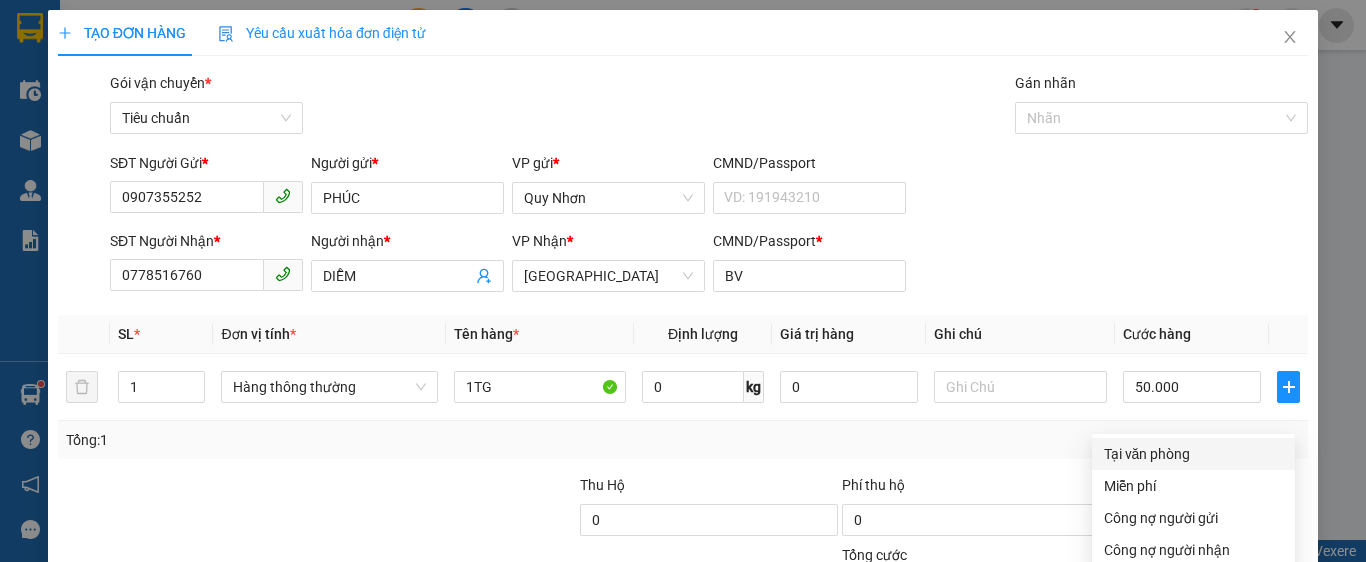 drag, startPoint x: 1173, startPoint y: 275, endPoint x: 1173, endPoint y: 468, distance: 193 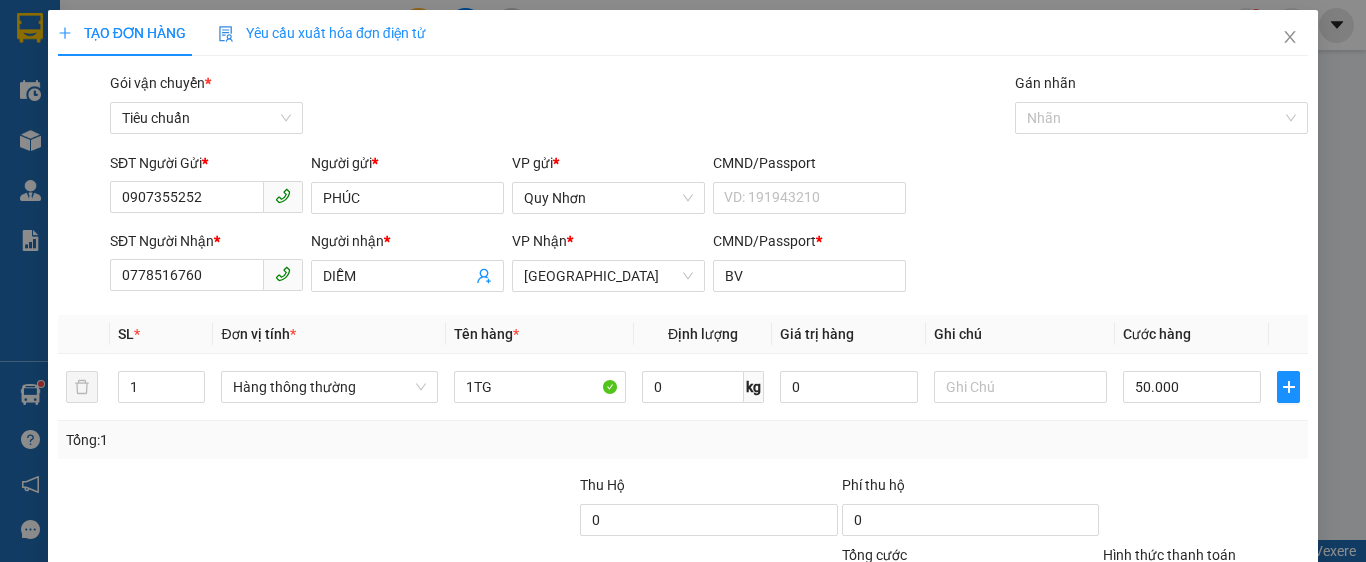 click 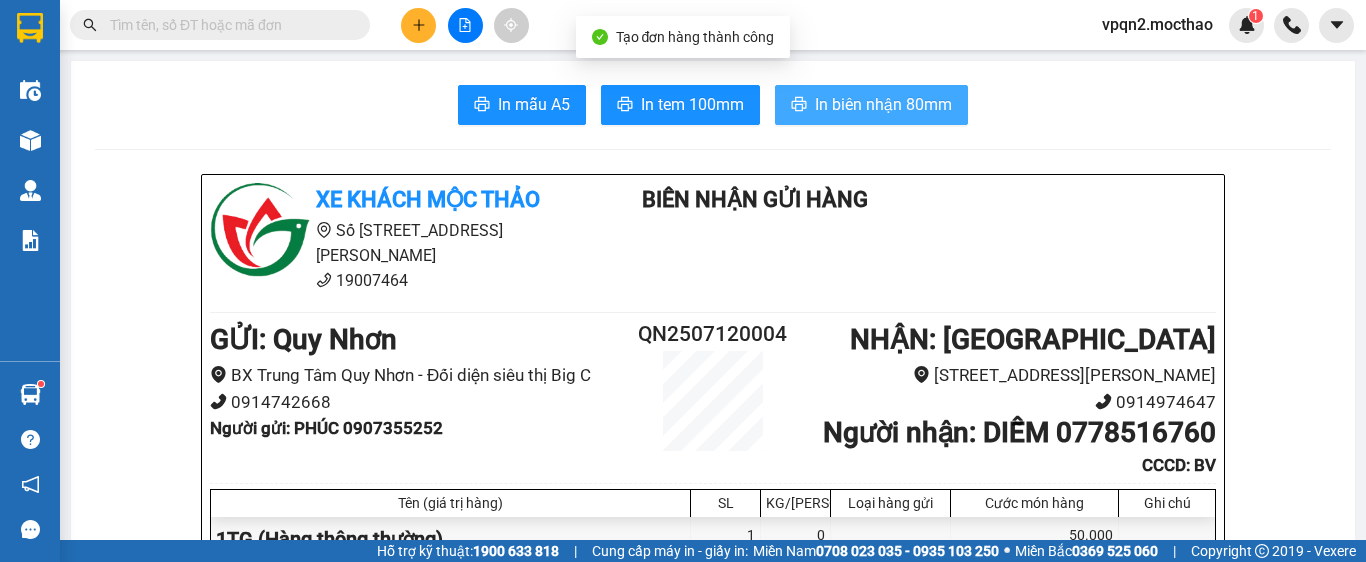 click on "In biên nhận 80mm" at bounding box center [883, 104] 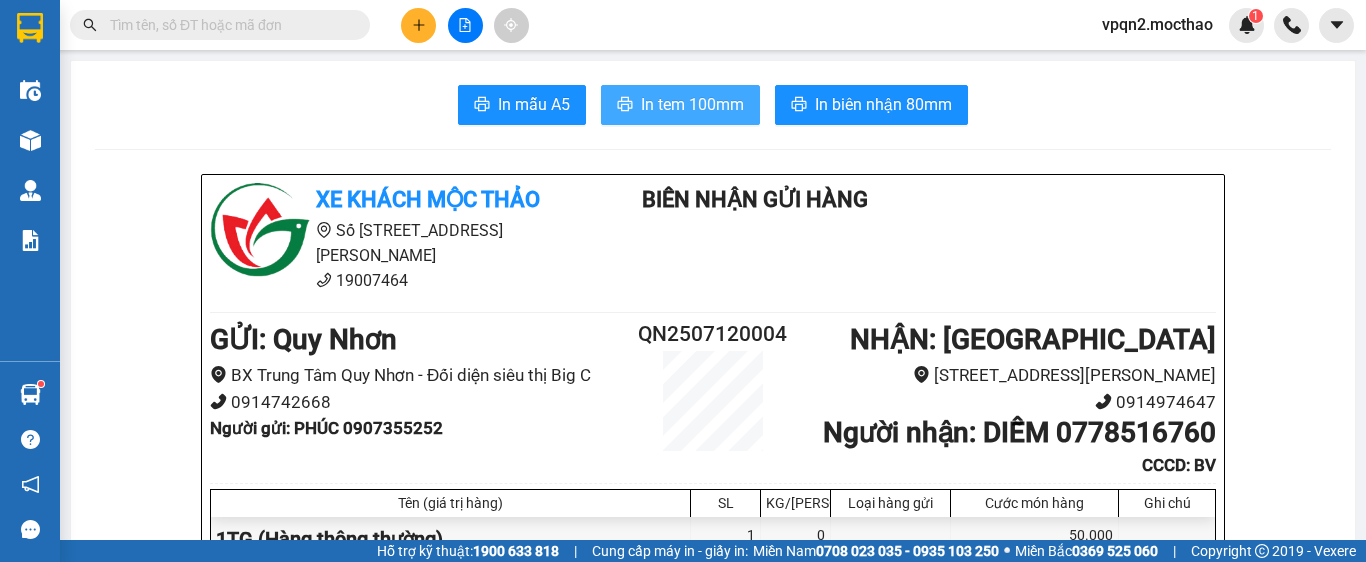 click on "In tem 100mm" at bounding box center (692, 104) 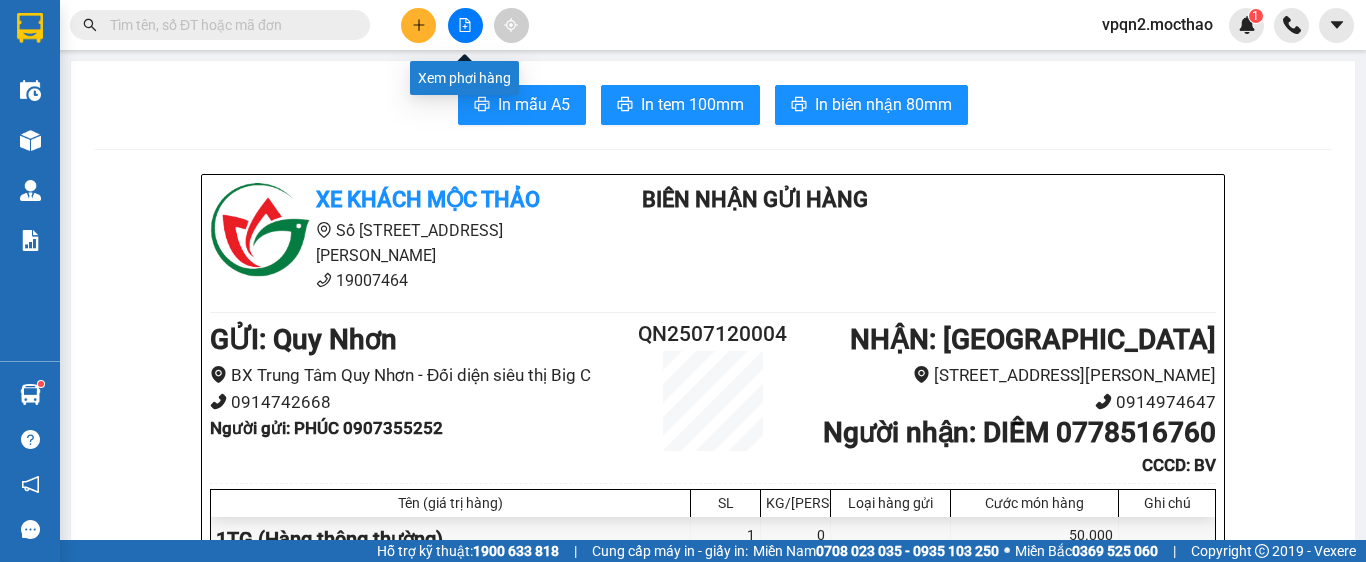 click at bounding box center (465, 25) 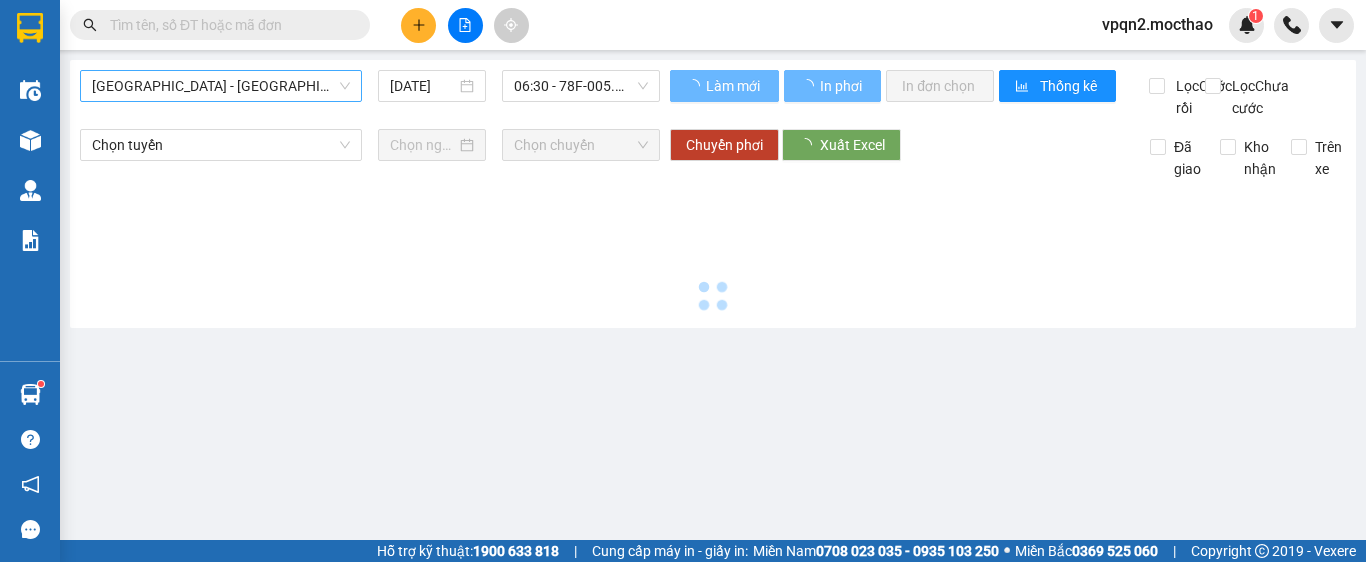 click on "[GEOGRAPHIC_DATA] - [GEOGRAPHIC_DATA]" at bounding box center [221, 86] 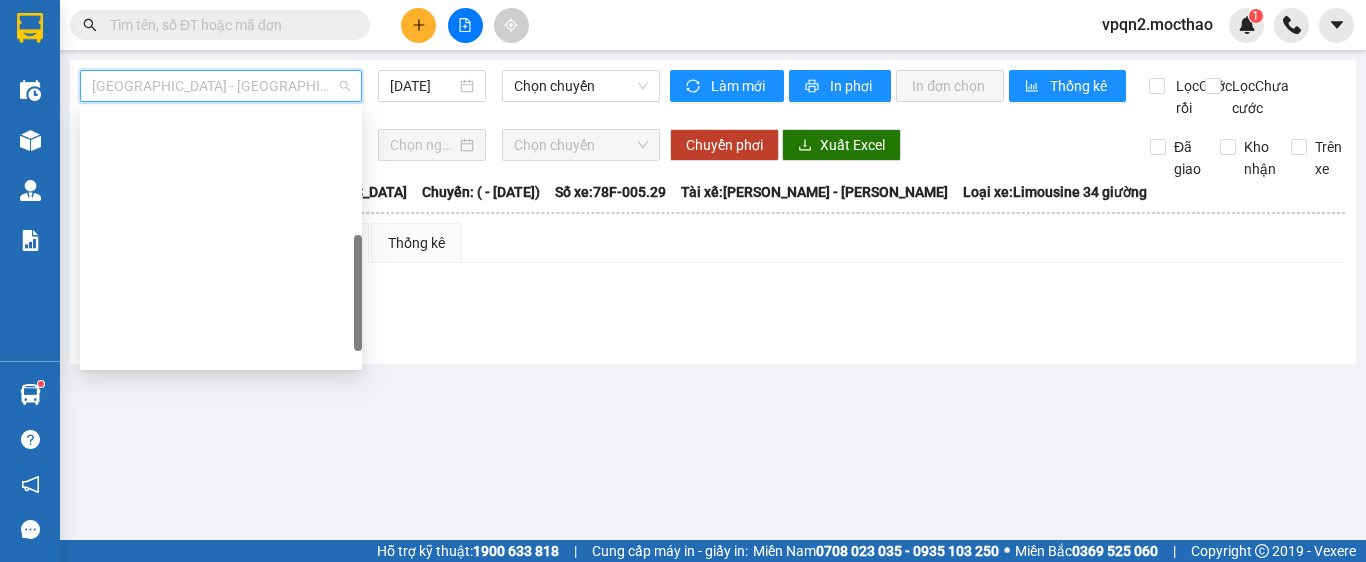 click on "Tuy Hòa - [GEOGRAPHIC_DATA]" at bounding box center (221, 734) 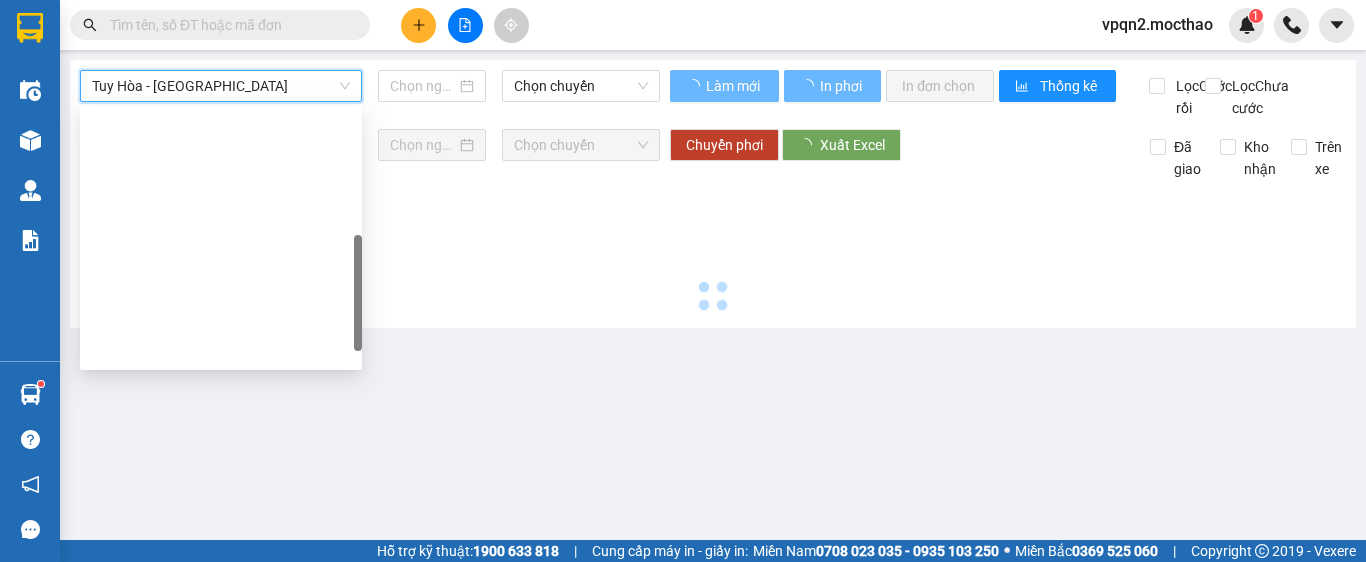 type on "[DATE]" 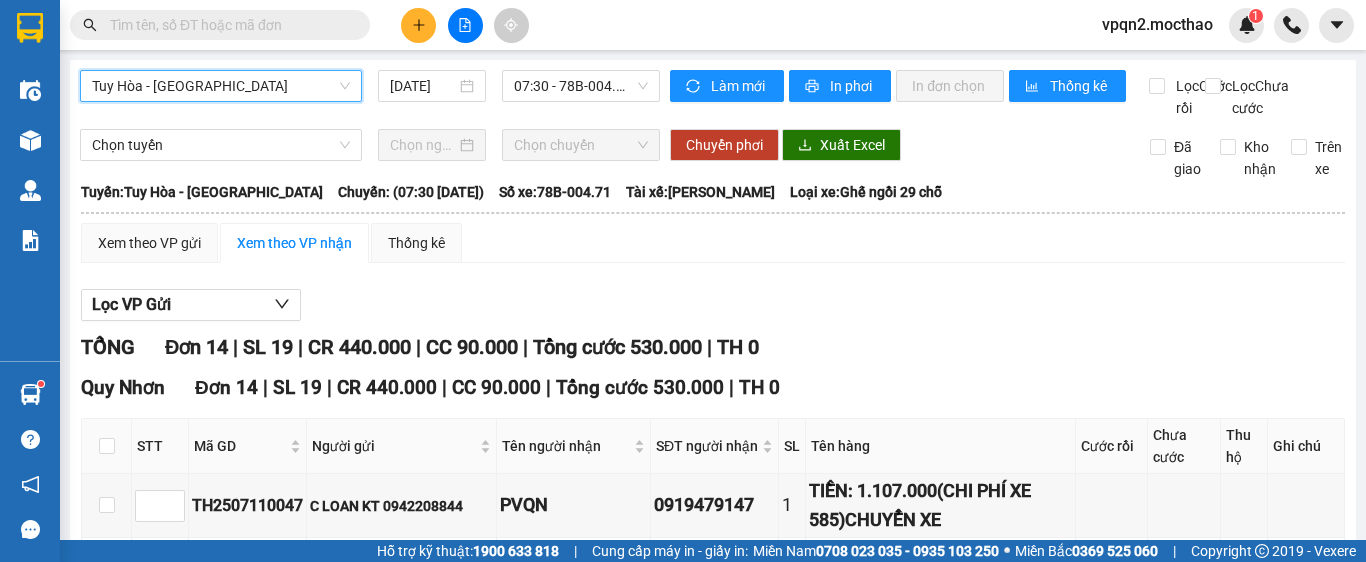 click on "Tuy Hòa - [GEOGRAPHIC_DATA]" at bounding box center (221, 86) 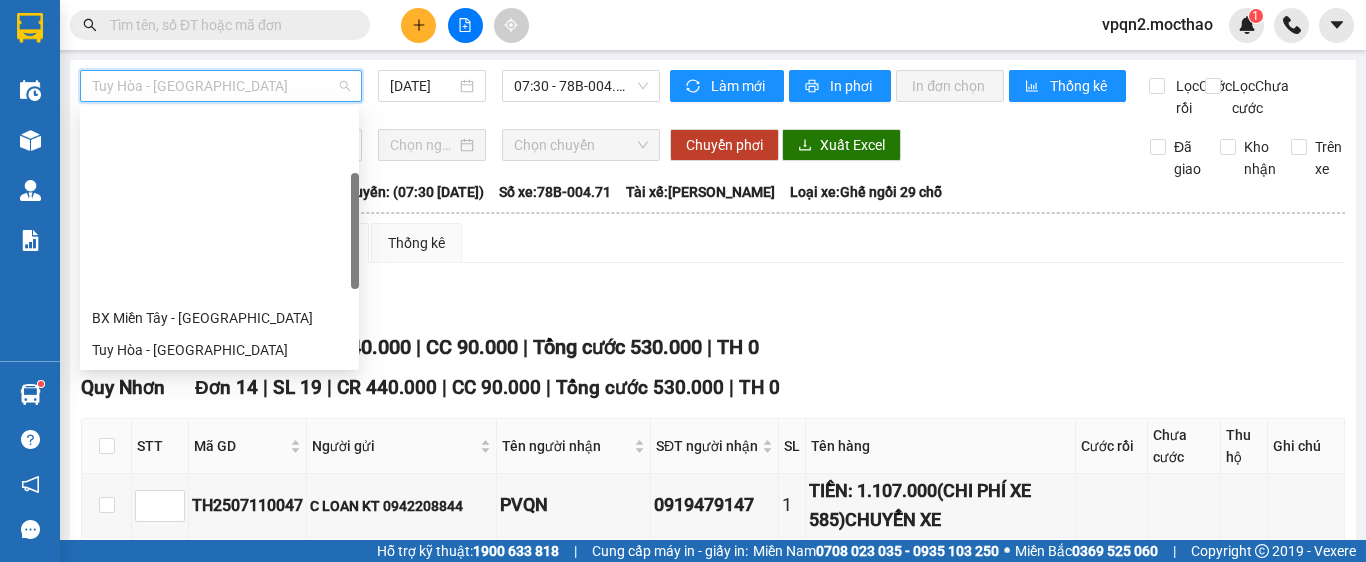 click on "BX Miền Đông Cũ - [GEOGRAPHIC_DATA]" at bounding box center [219, 510] 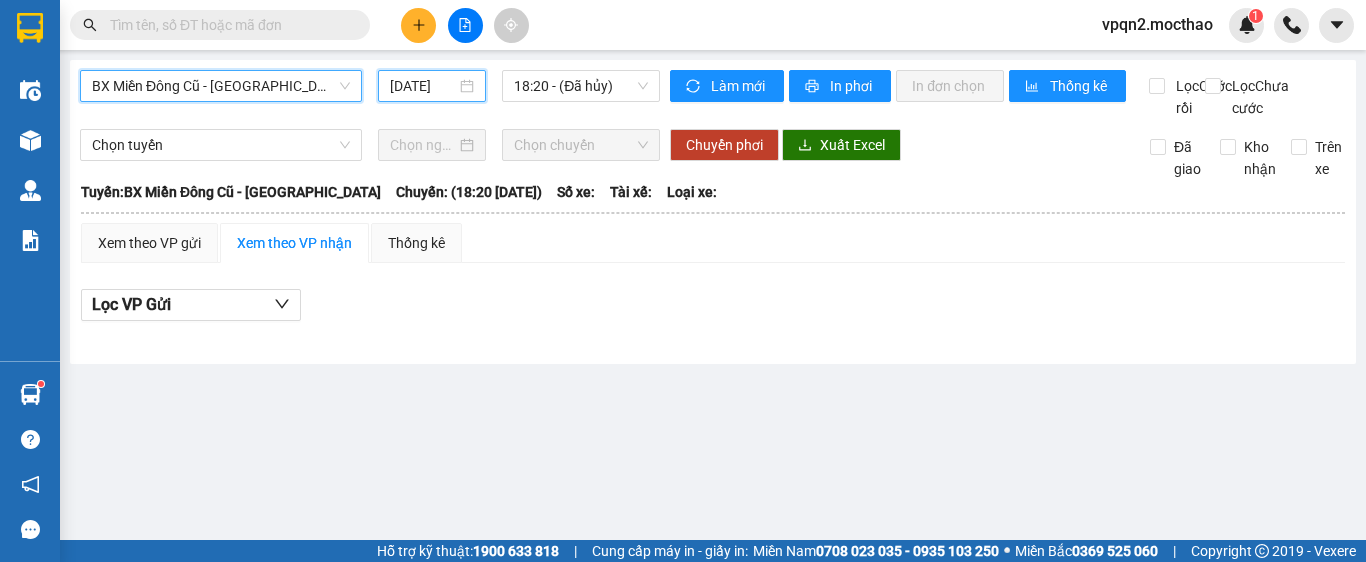 click on "[DATE]" at bounding box center [423, 86] 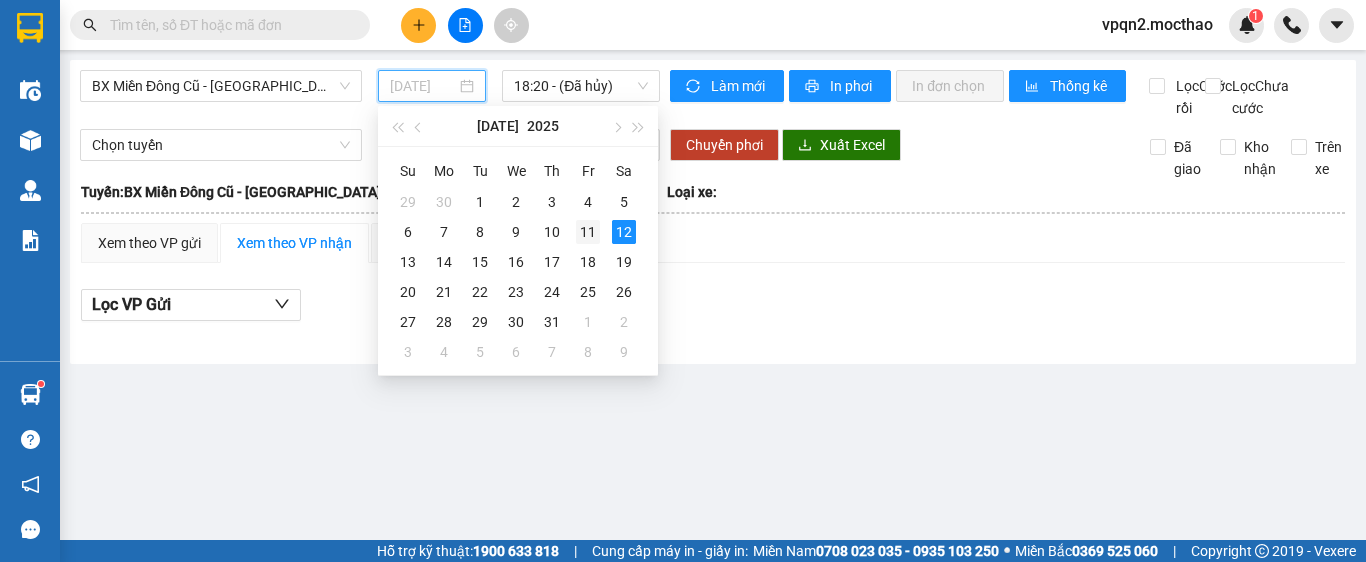 click on "11" at bounding box center [588, 232] 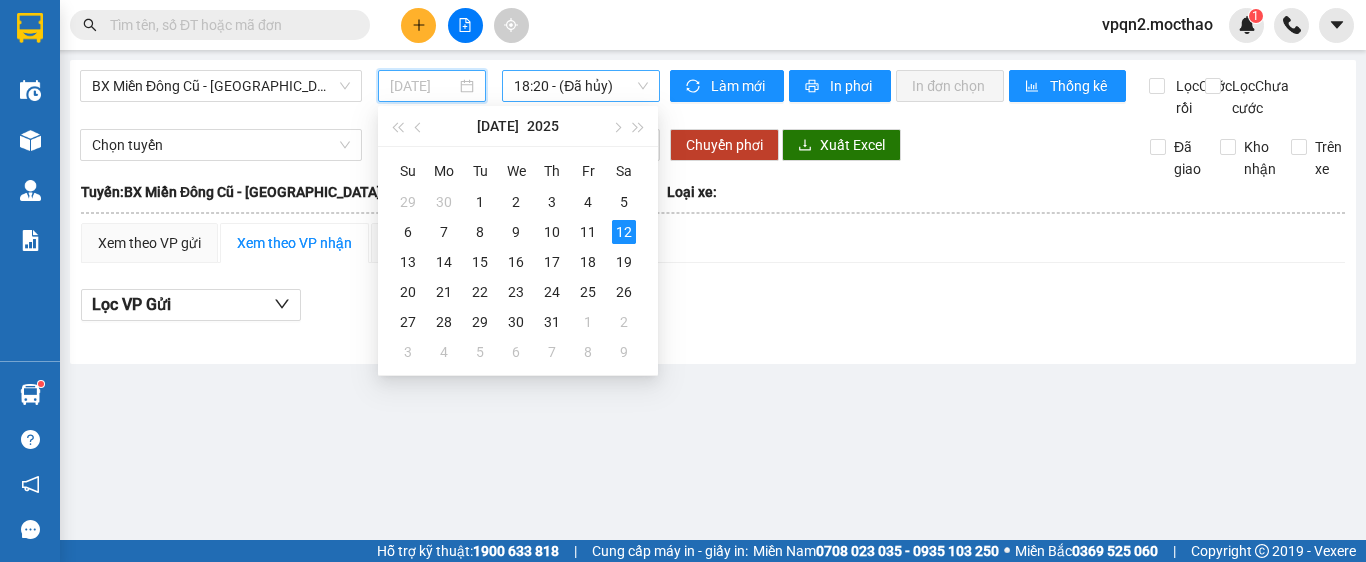 type on "11/07/2025" 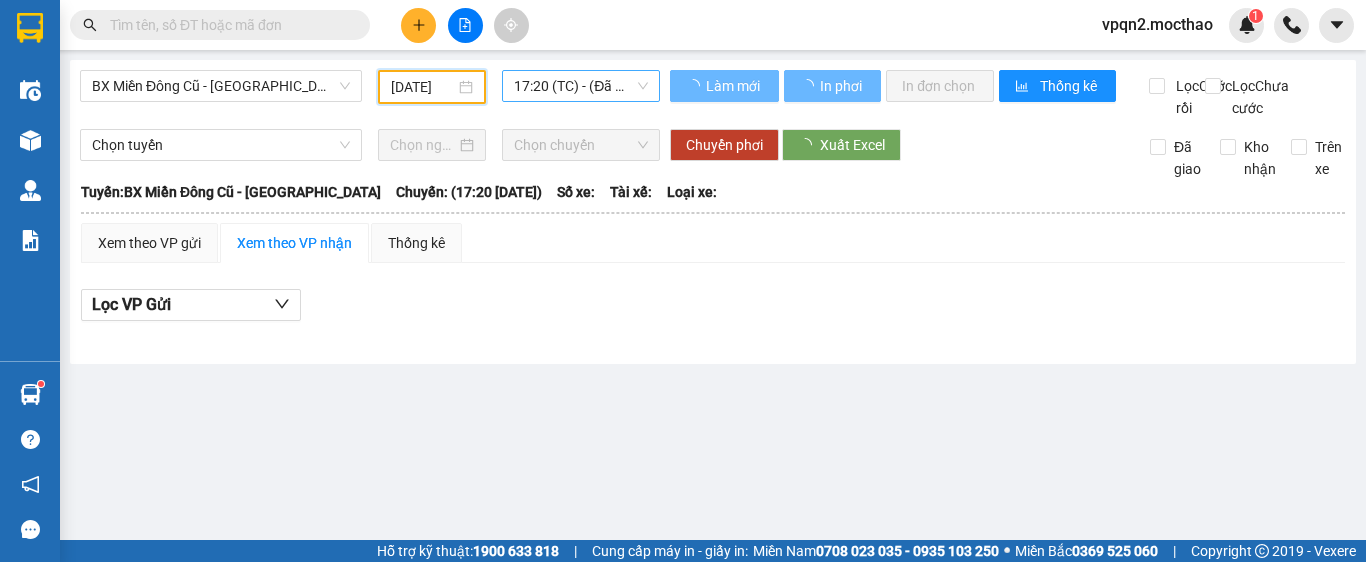 click on "17:20   (TC)   - (Đã hủy)" at bounding box center [581, 86] 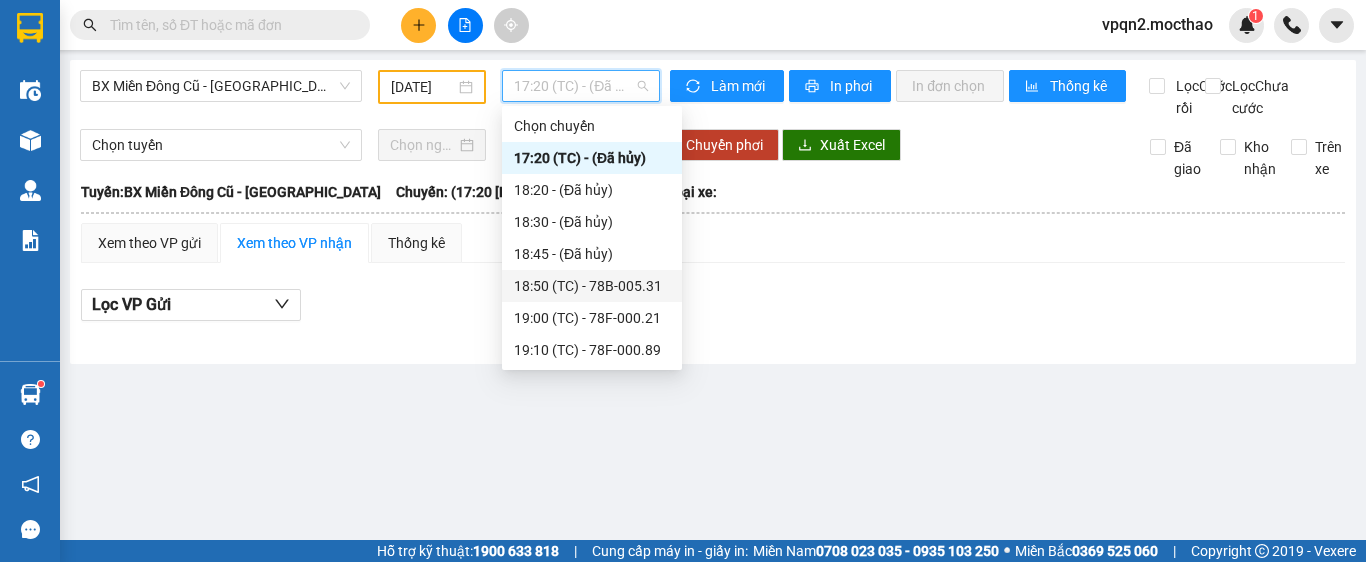 click on "18:50   (TC)   - 78B-005.31" at bounding box center (592, 286) 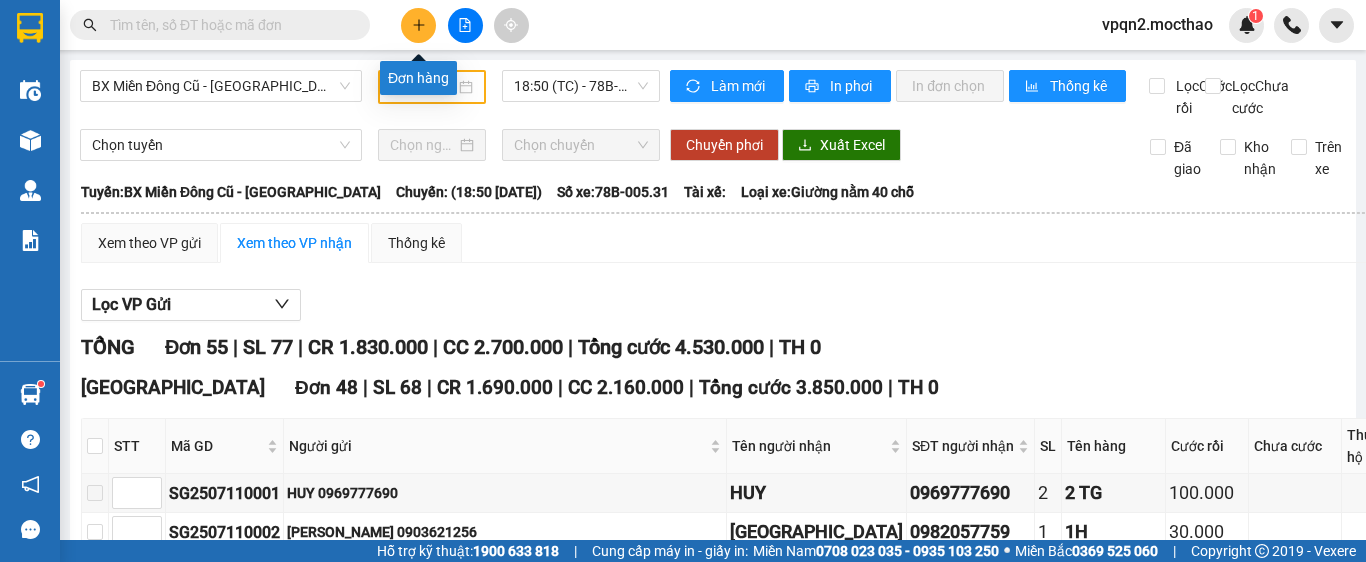 click 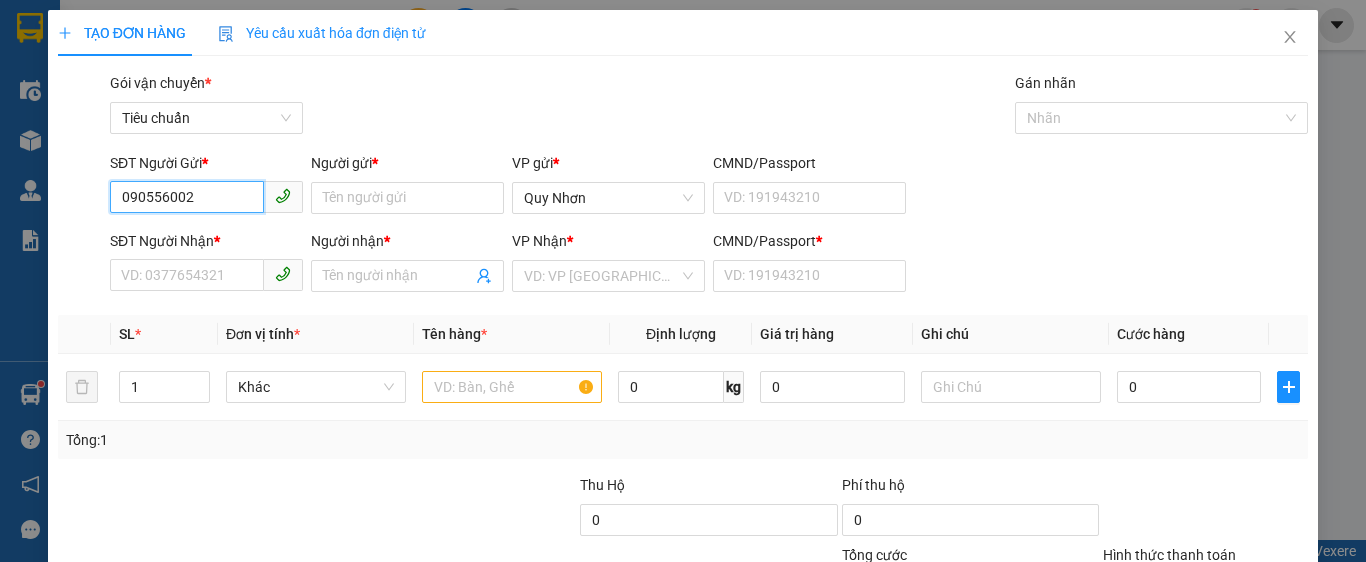 type on "0905560029" 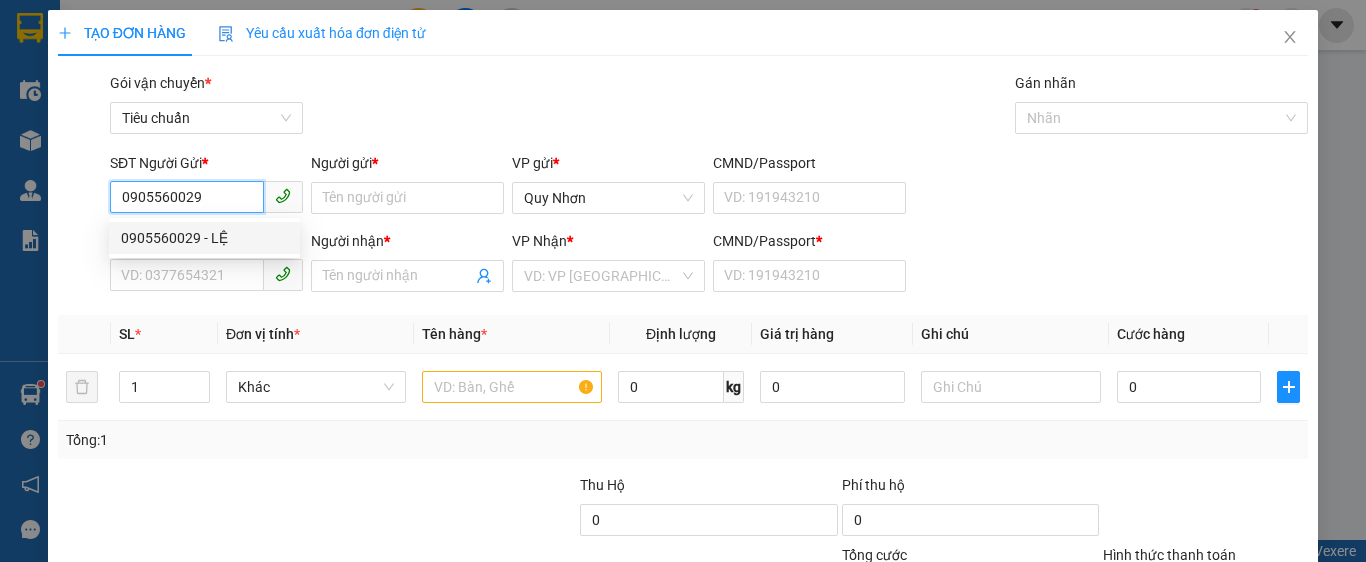 click on "0905560029 - LỆ" at bounding box center [204, 238] 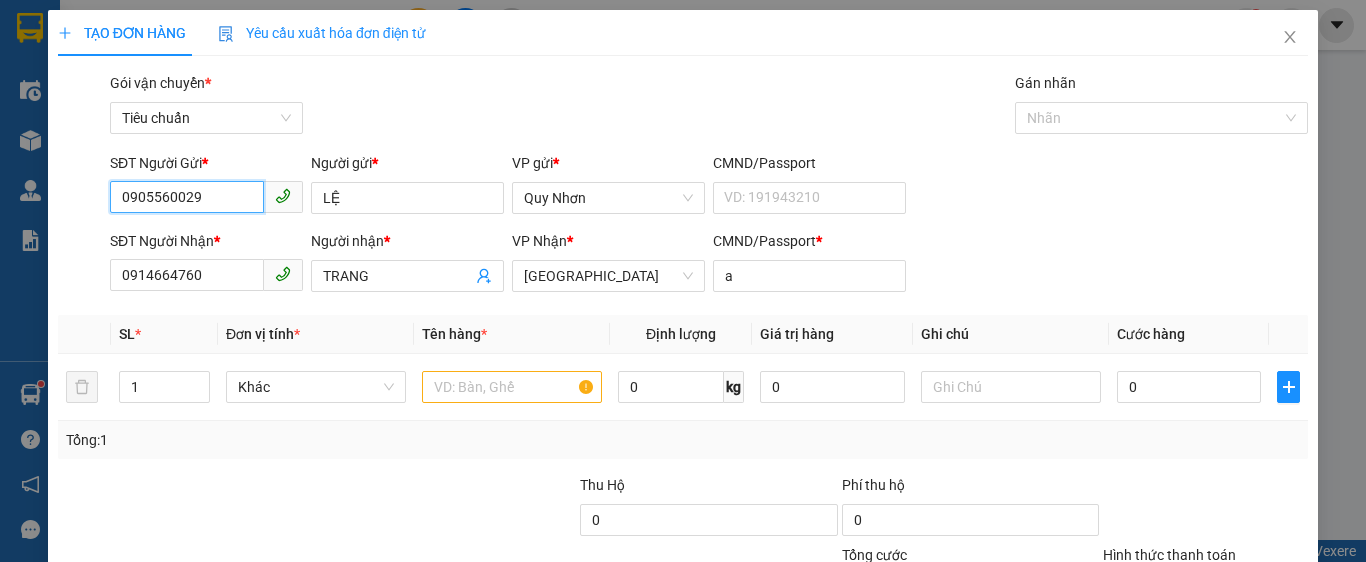 type on "30.000" 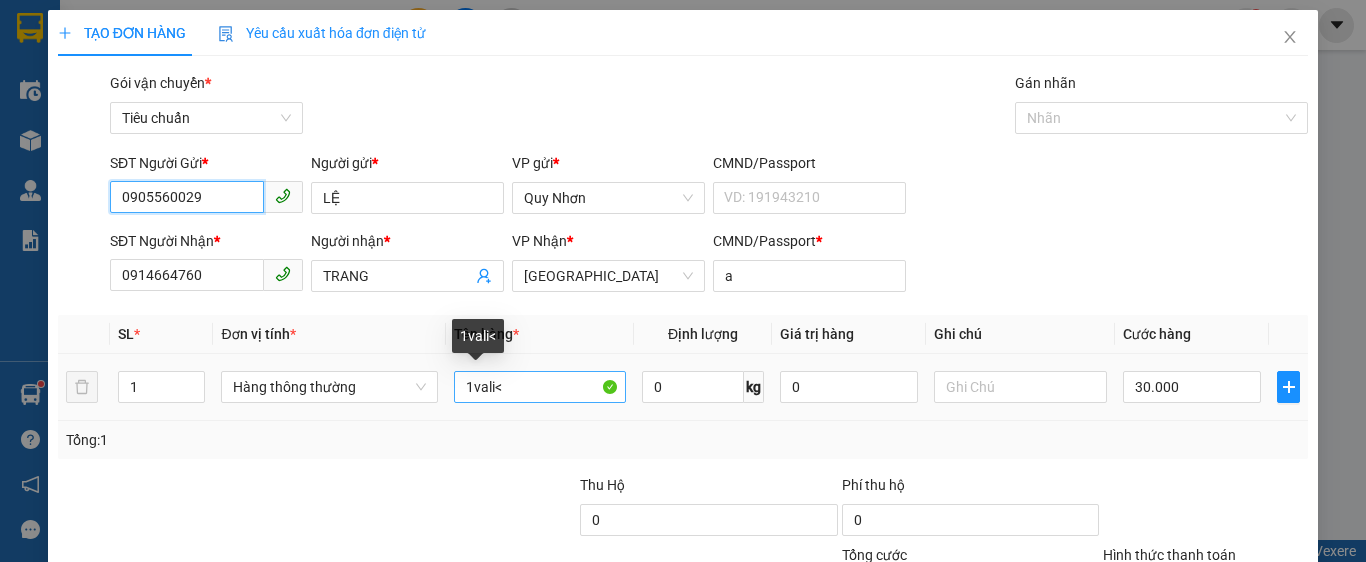 type on "0905560029" 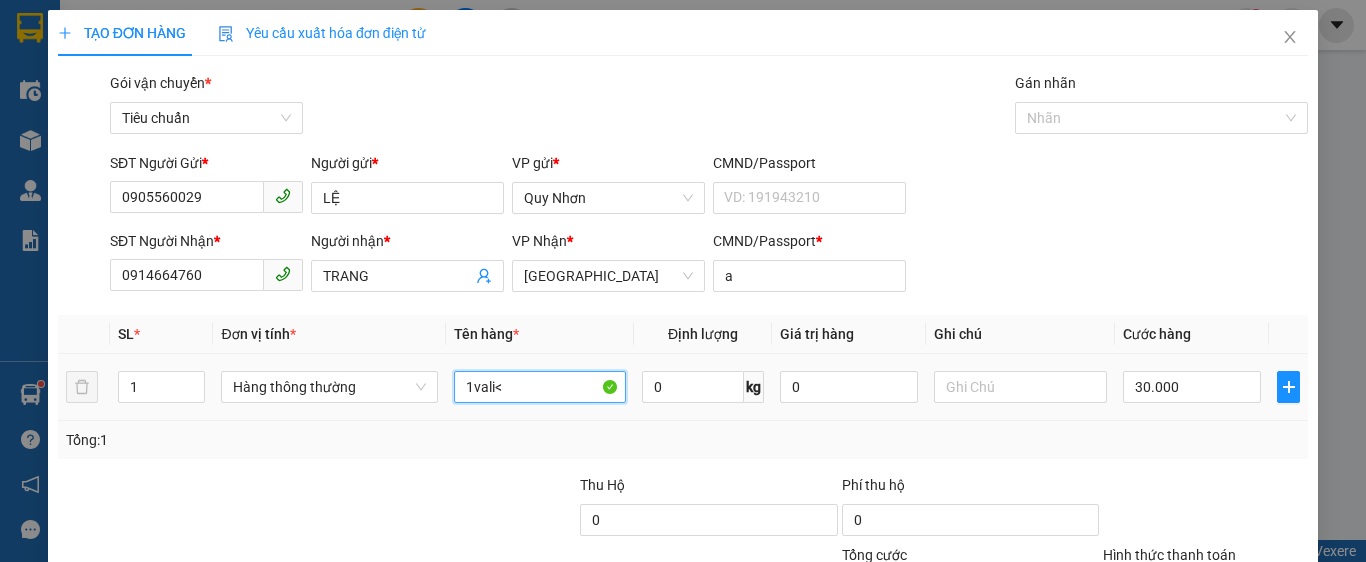 drag, startPoint x: 473, startPoint y: 390, endPoint x: 654, endPoint y: 407, distance: 181.79659 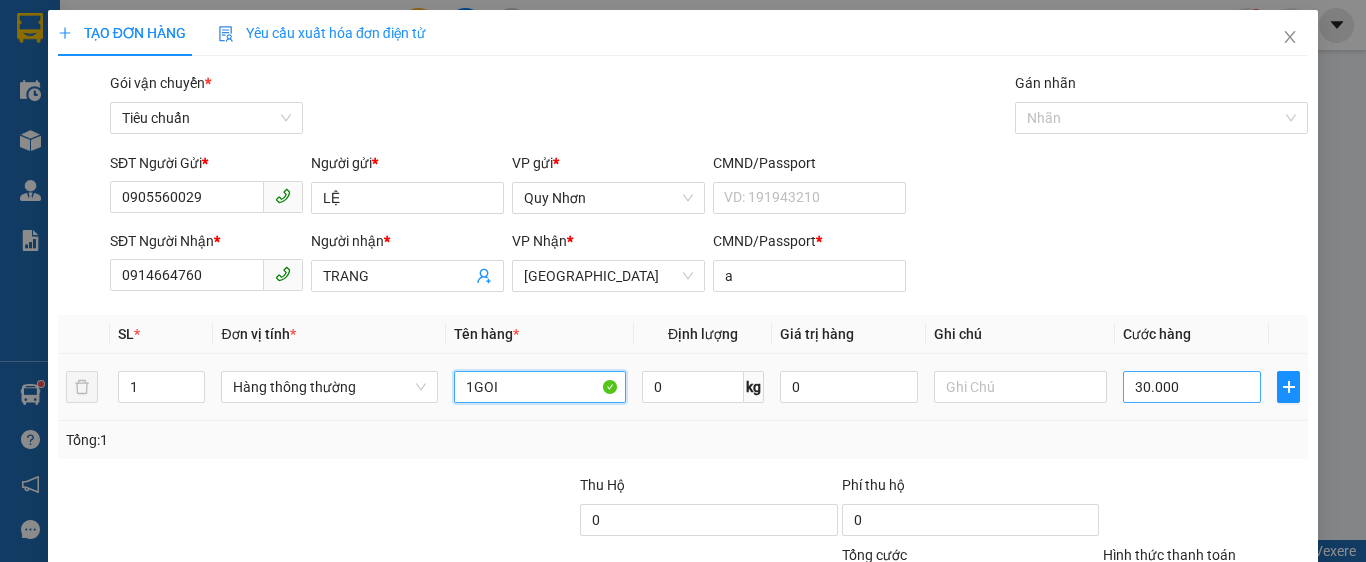 type on "1GOI" 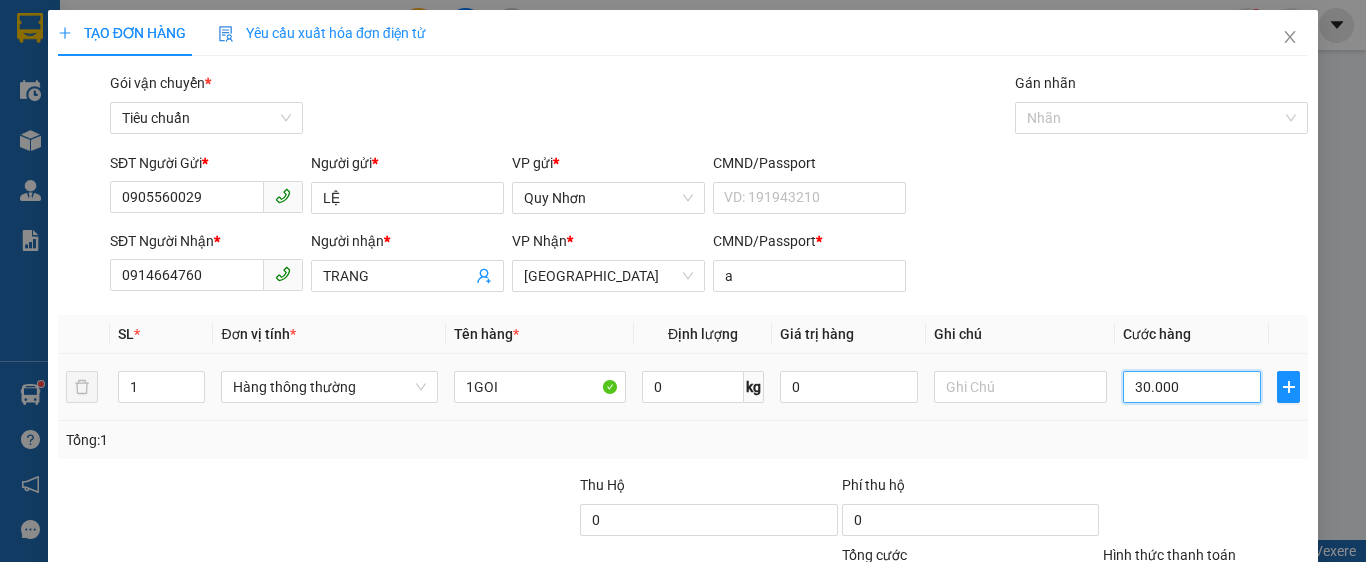 click on "30.000" at bounding box center [1192, 387] 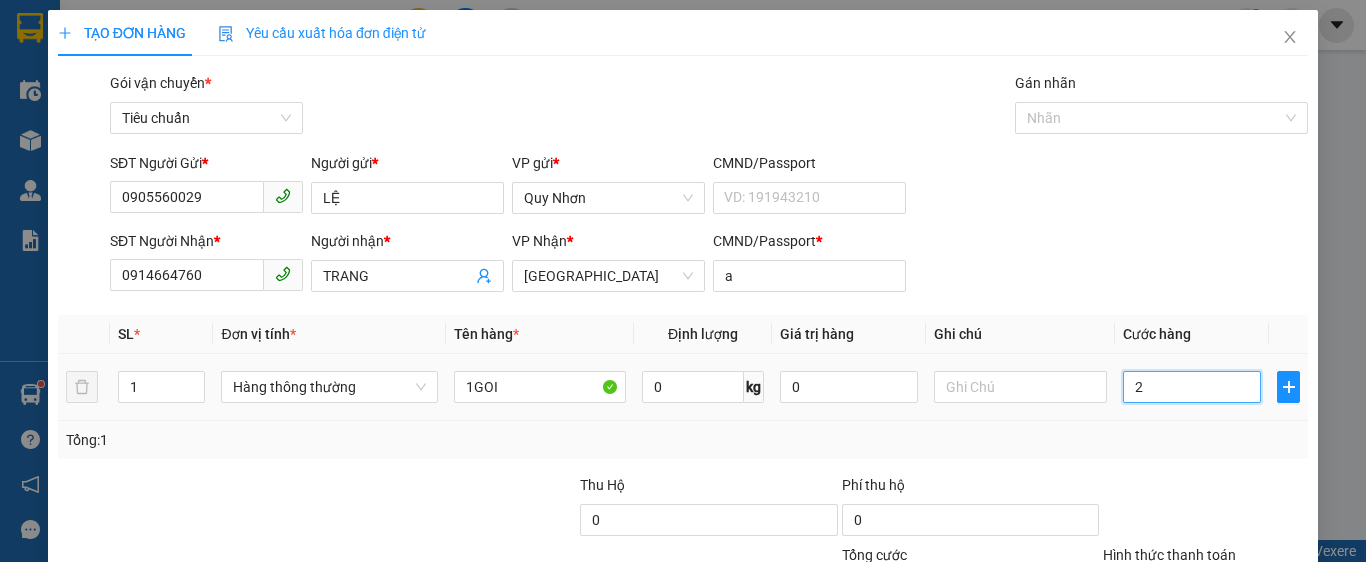 type on "2" 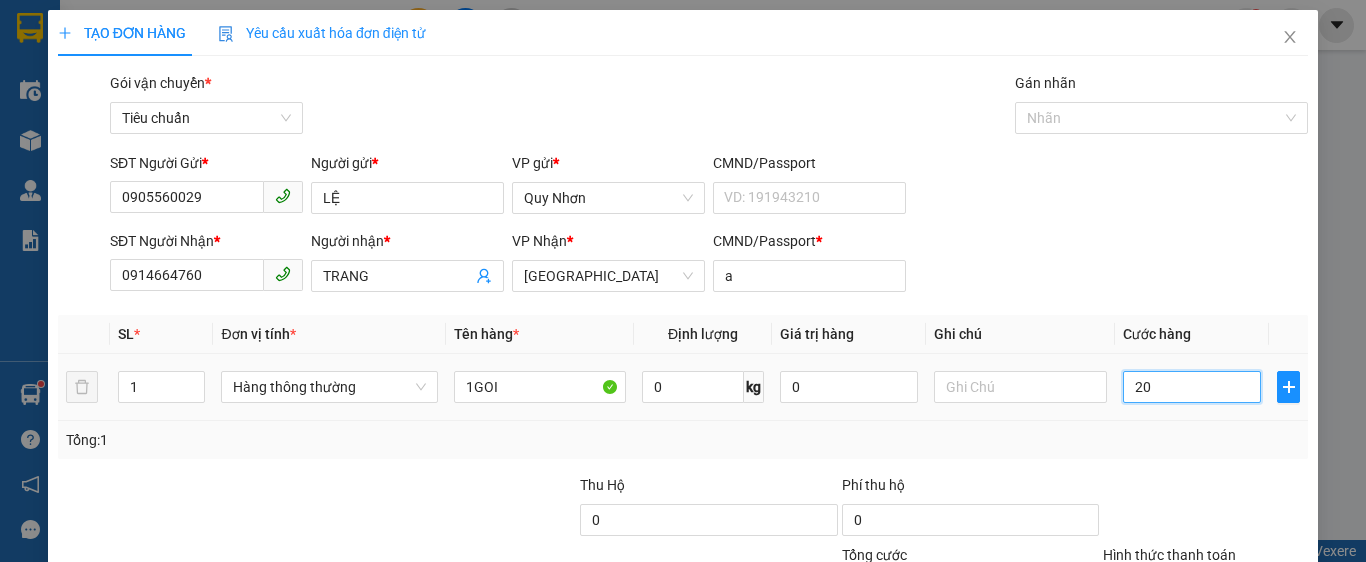 type on "20" 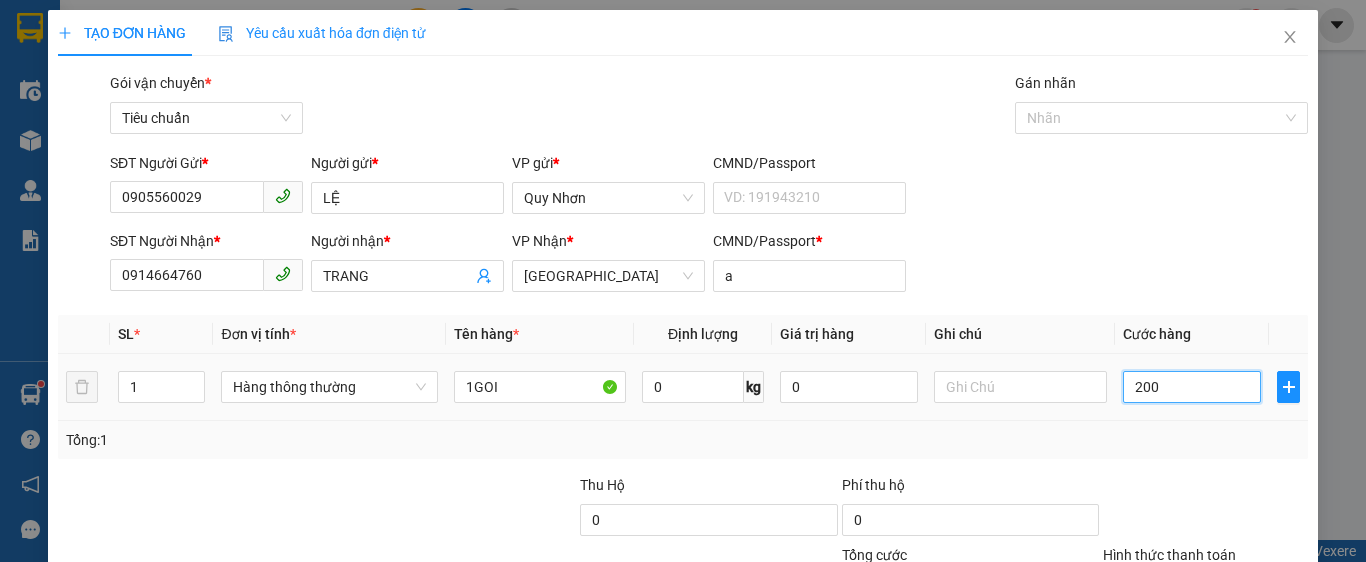 type on "2.000" 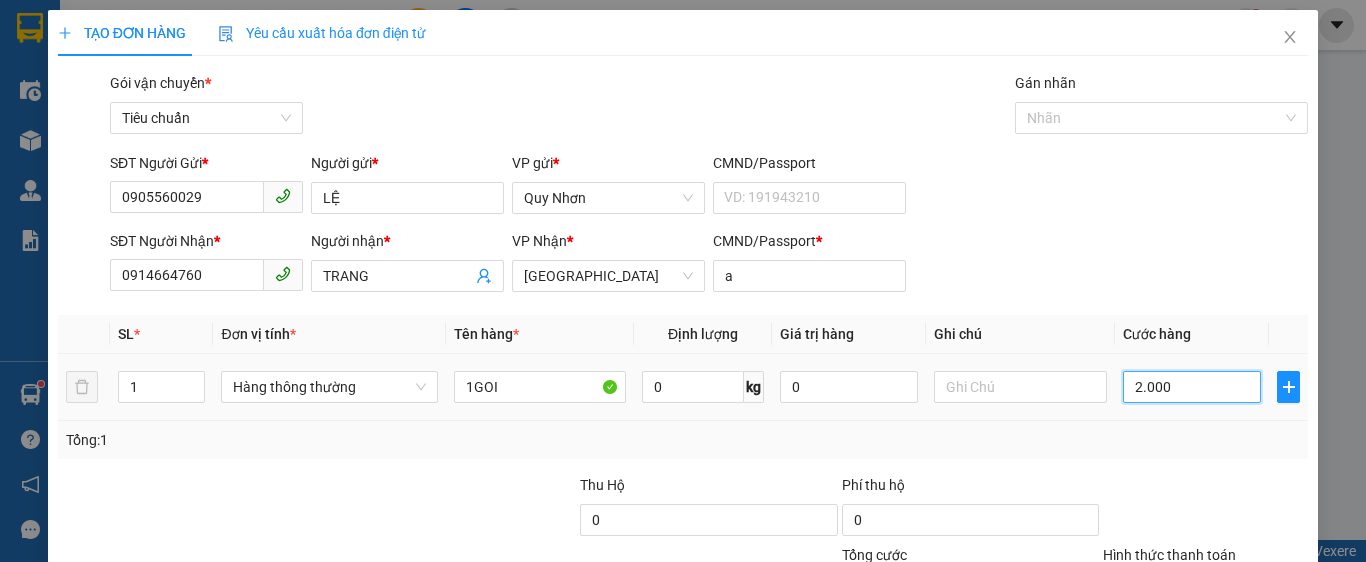 type on "20.000" 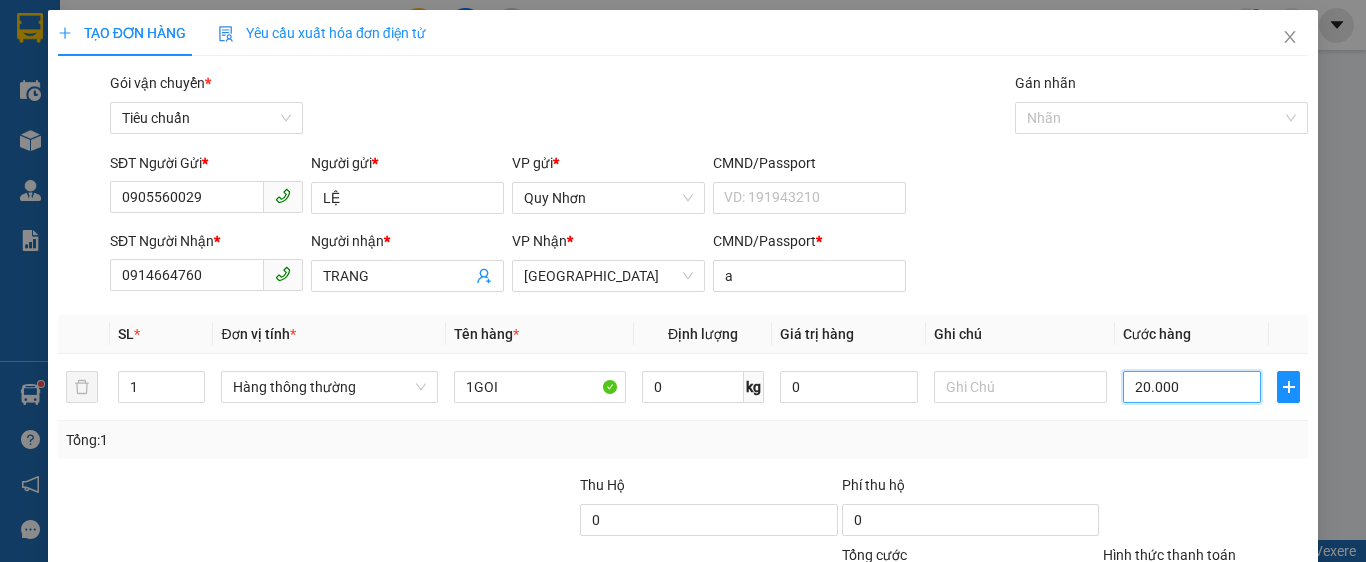 type on "20.000" 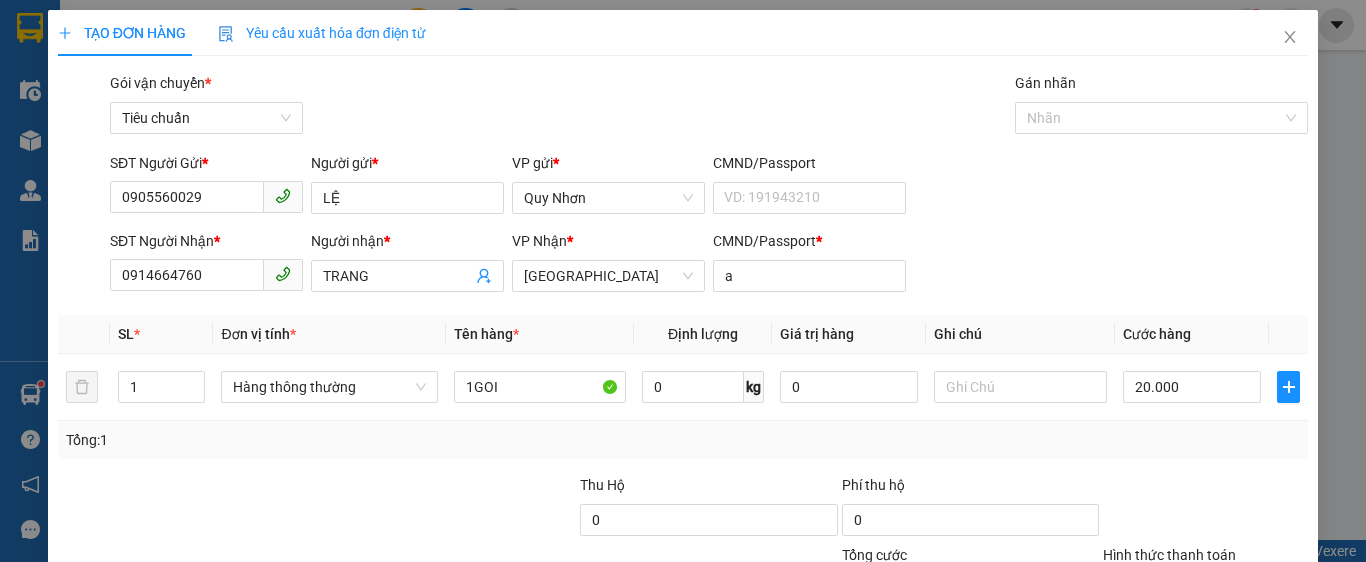 drag, startPoint x: 1170, startPoint y: 405, endPoint x: 1175, endPoint y: 393, distance: 13 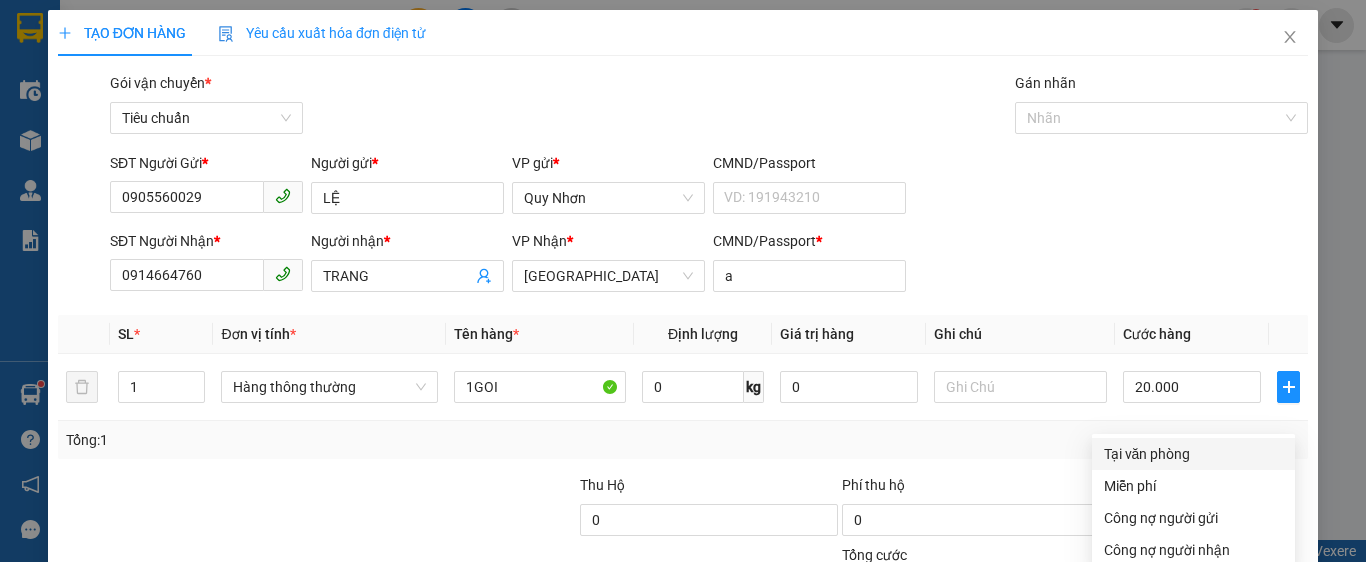 click on "Tại văn phòng" at bounding box center (1193, 454) 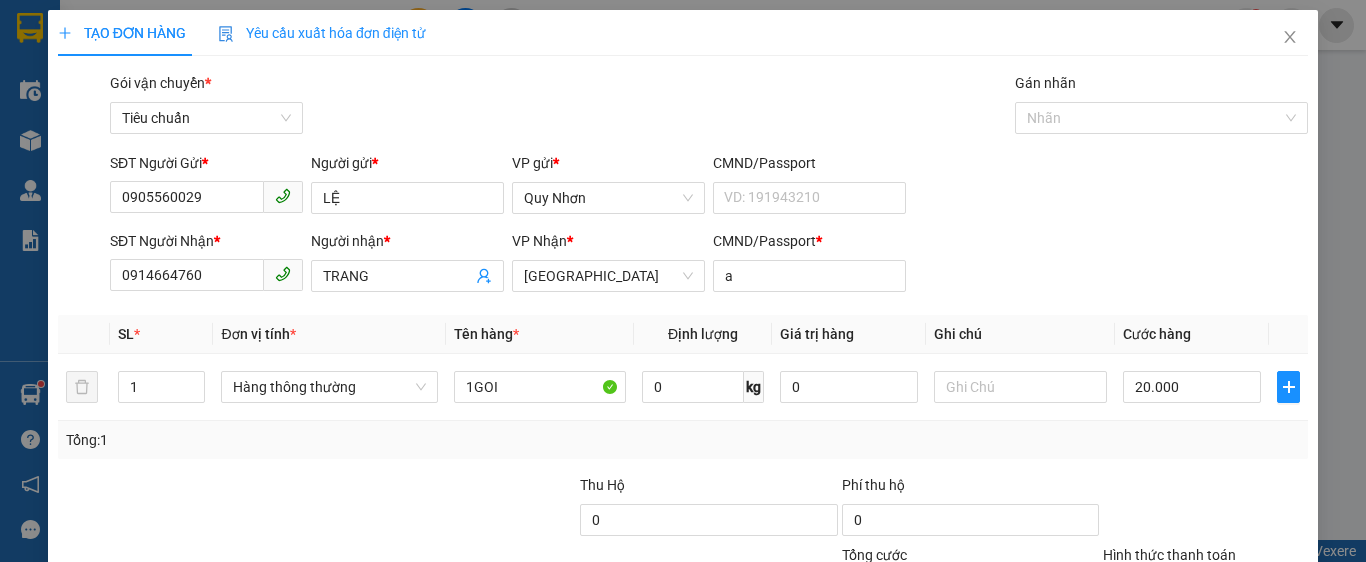 click 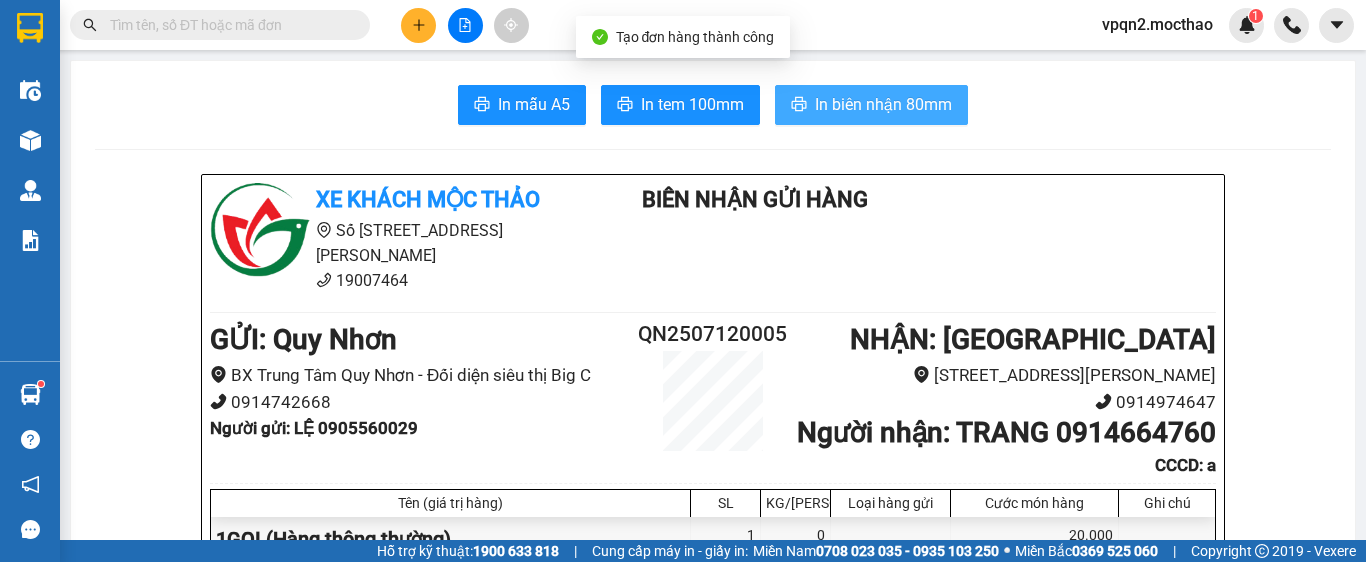 click on "In biên nhận 80mm" at bounding box center (871, 105) 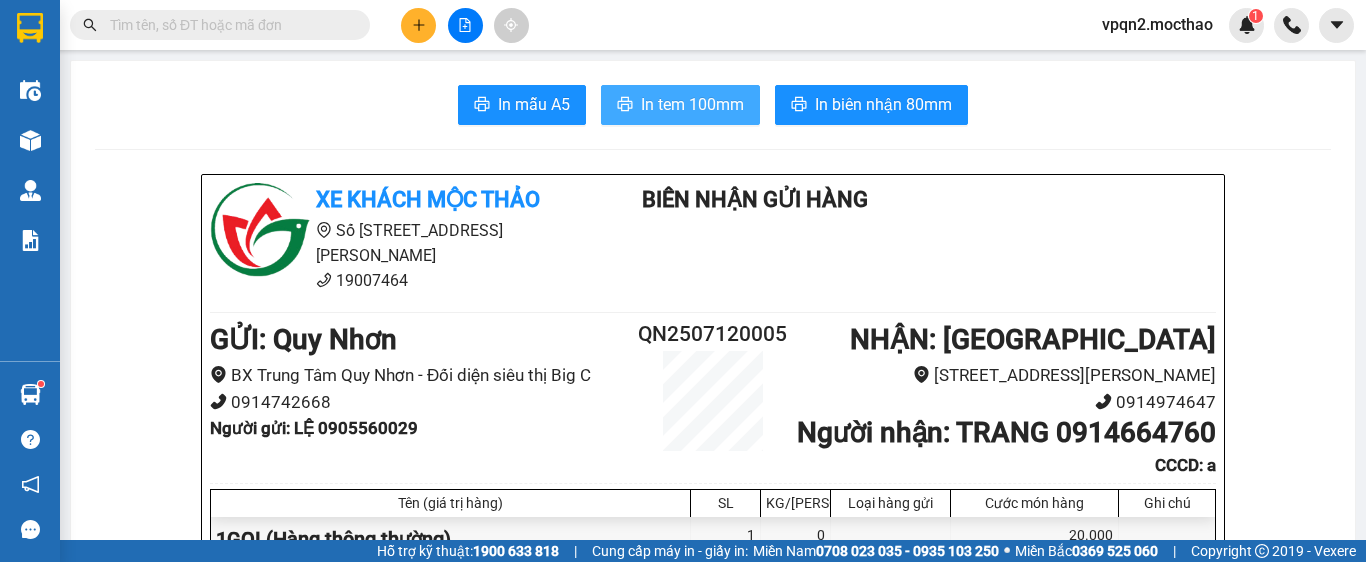 click on "In tem 100mm" at bounding box center [692, 104] 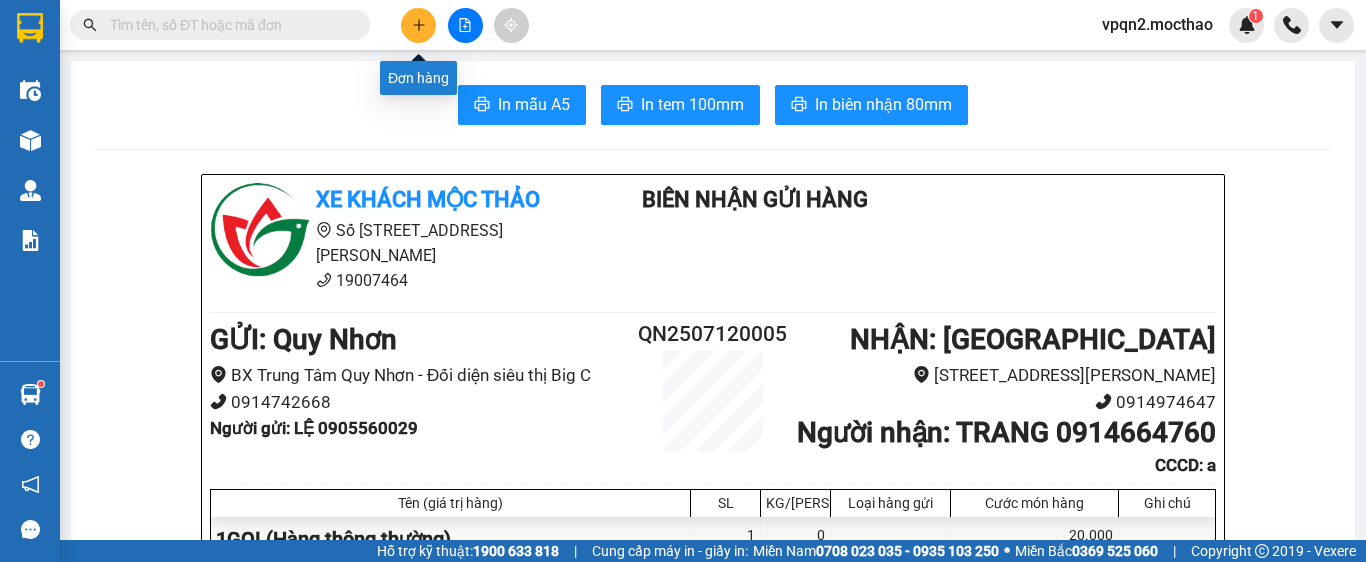 click 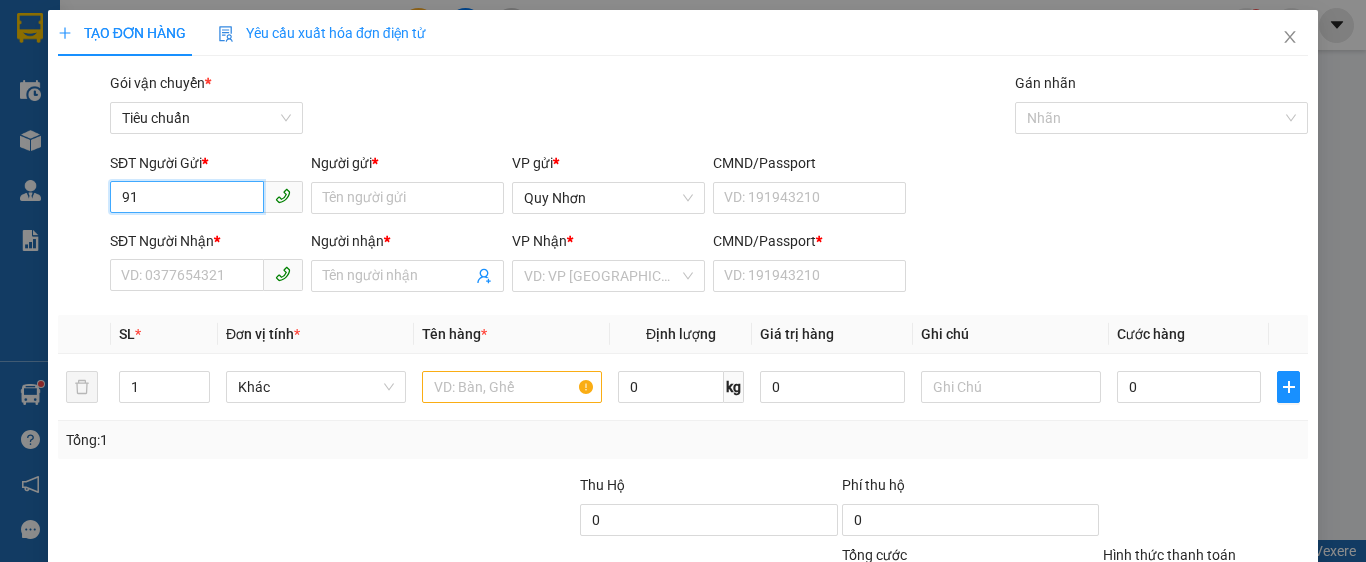 type on "9" 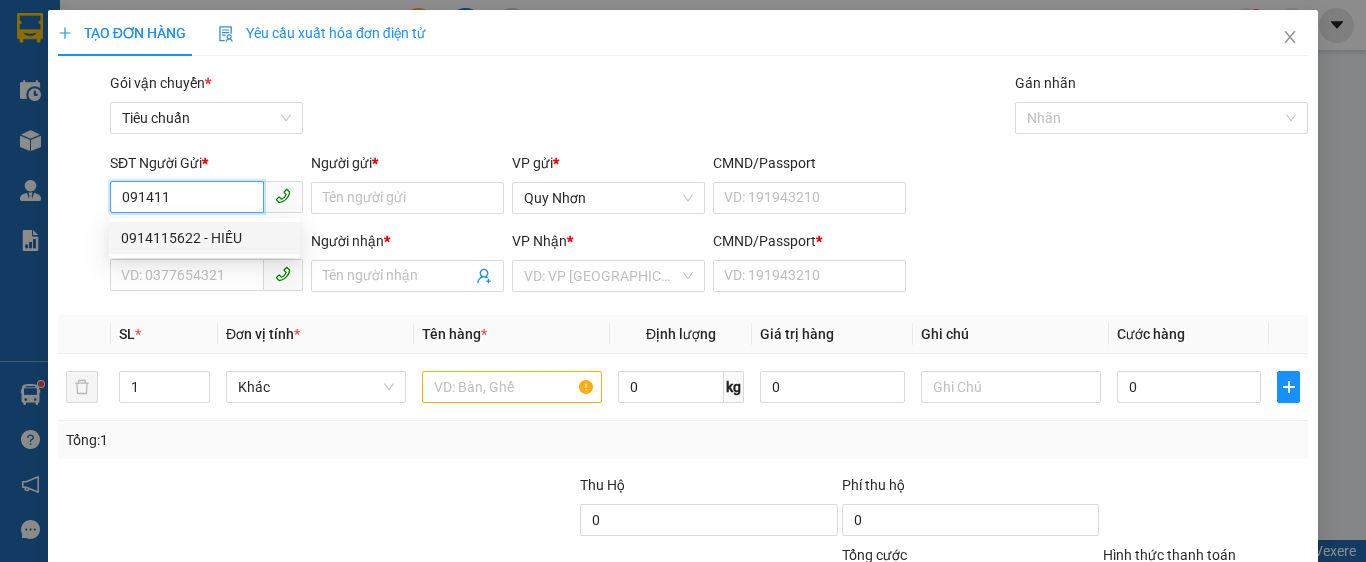 click on "0914115622 - HIẾU" at bounding box center [204, 238] 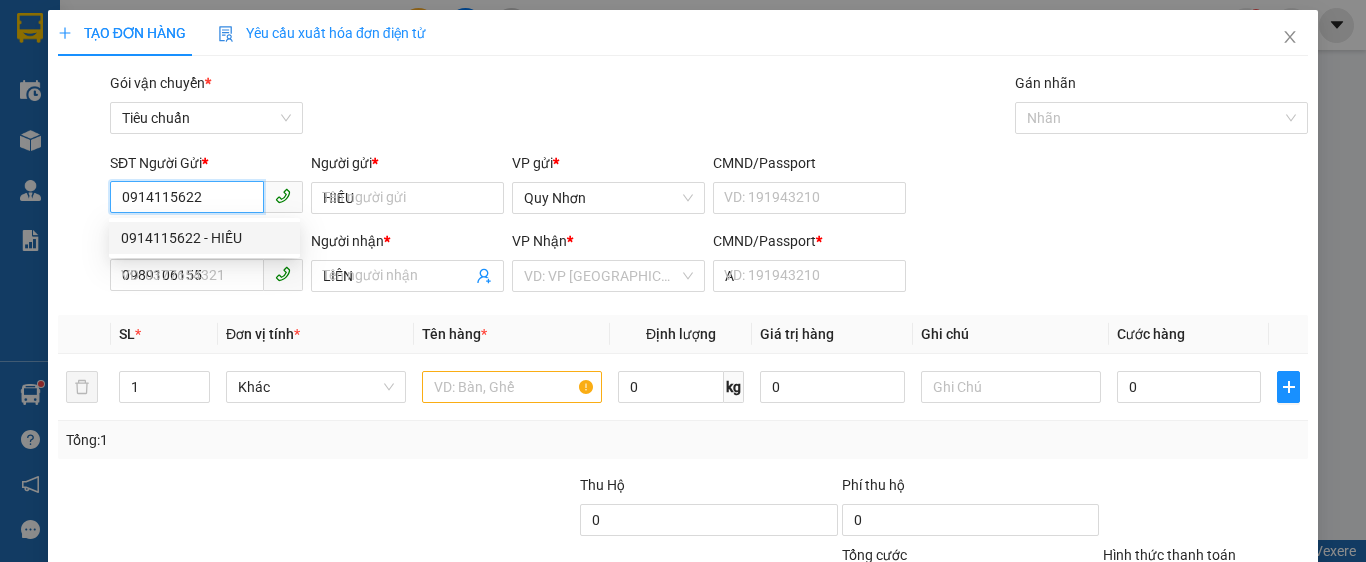 type on "50.000" 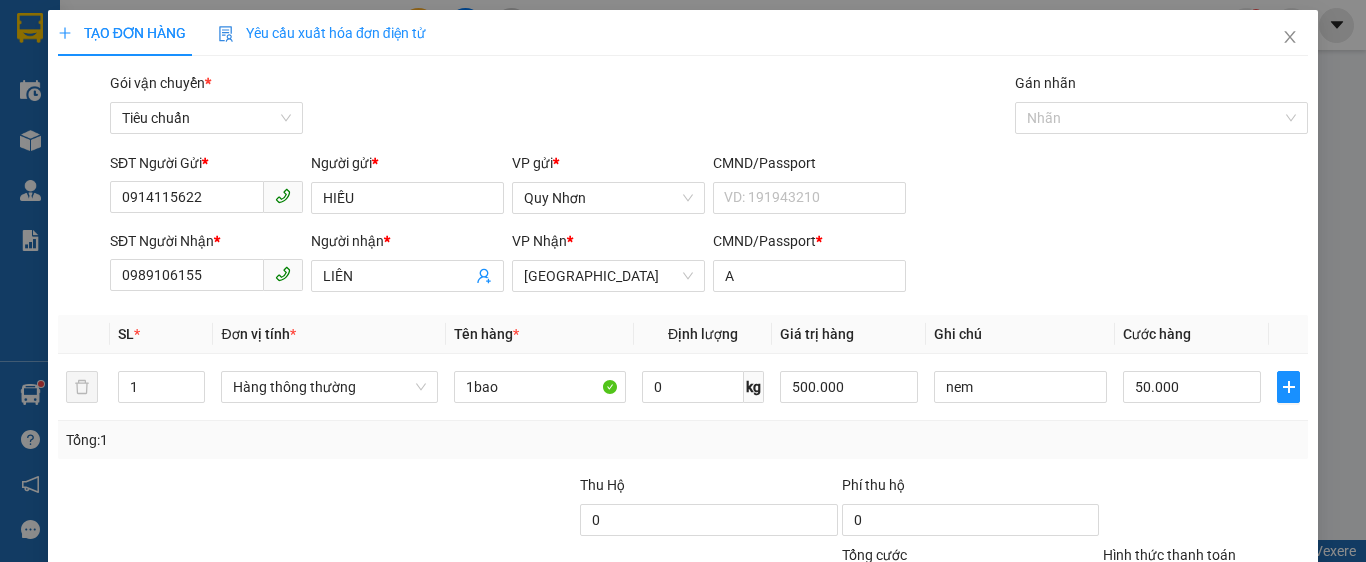 drag, startPoint x: 1203, startPoint y: 409, endPoint x: 1181, endPoint y: 293, distance: 118.06778 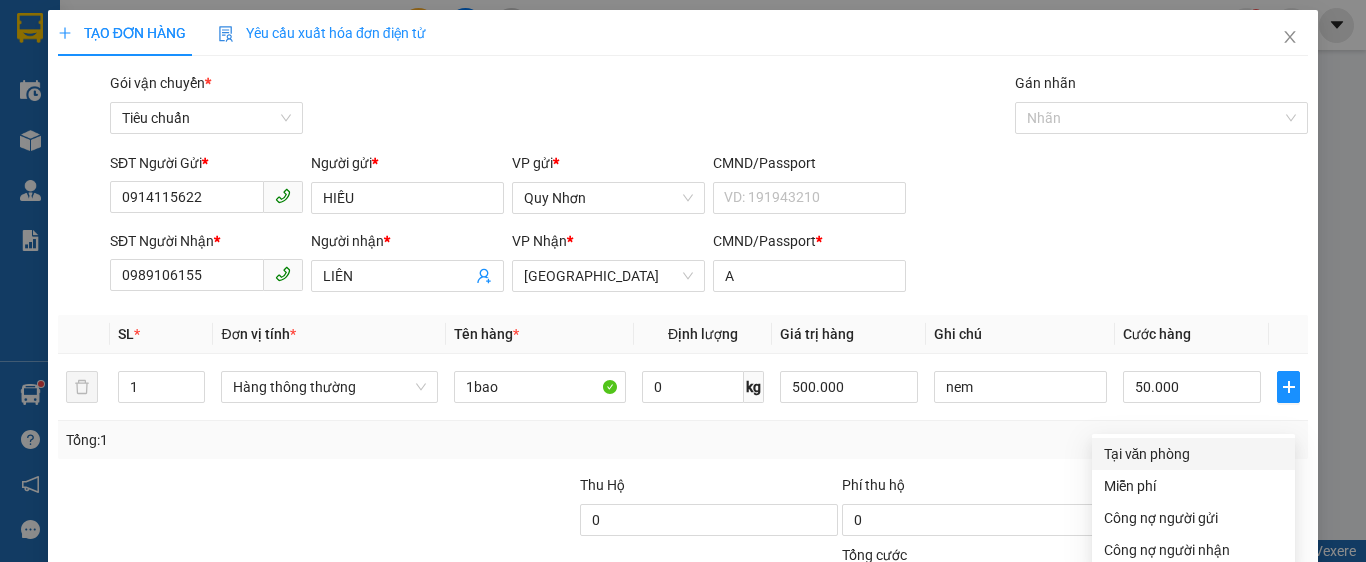 click on "Tại văn phòng" at bounding box center [1193, 454] 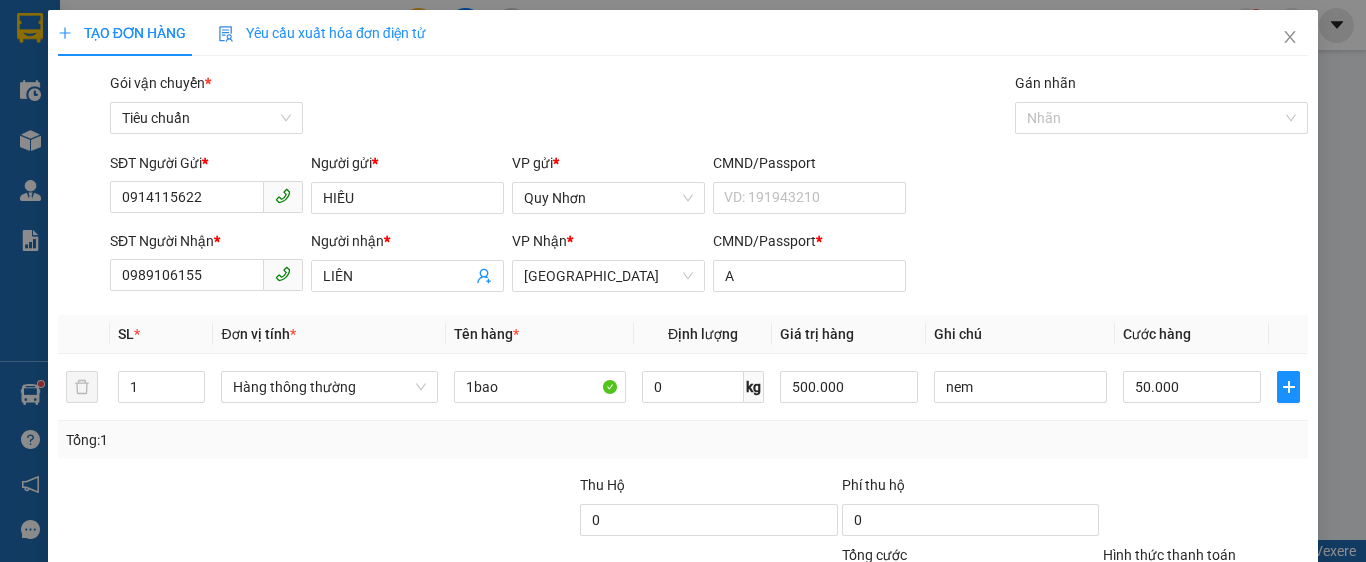 click 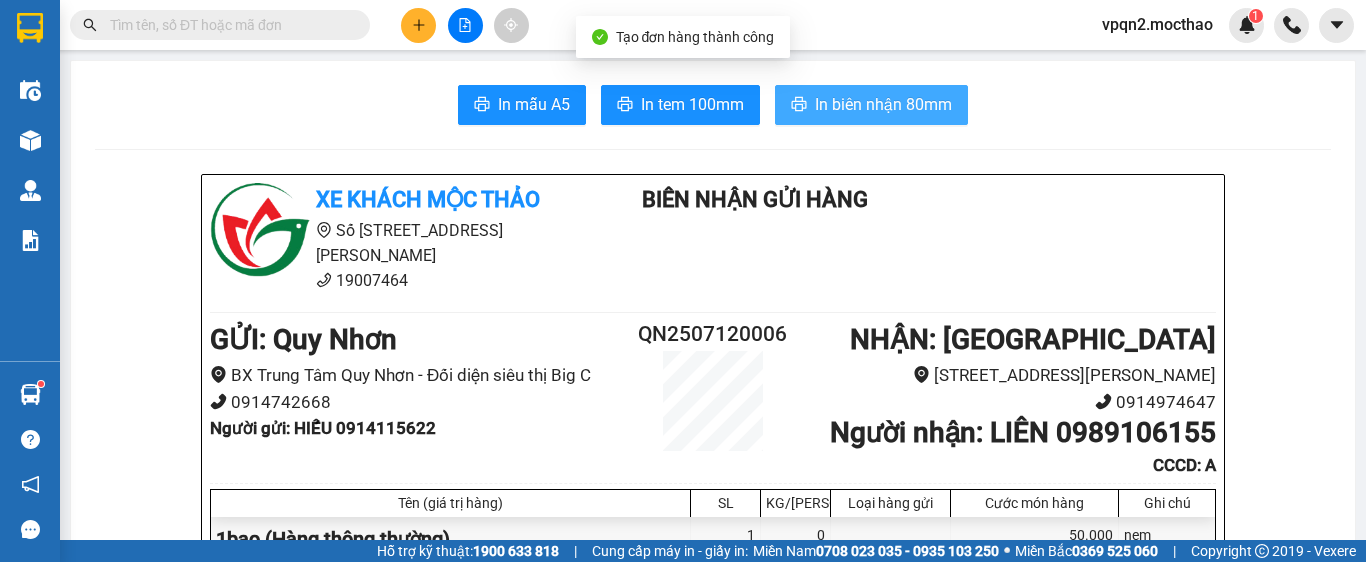 click on "In biên nhận 80mm" at bounding box center [883, 104] 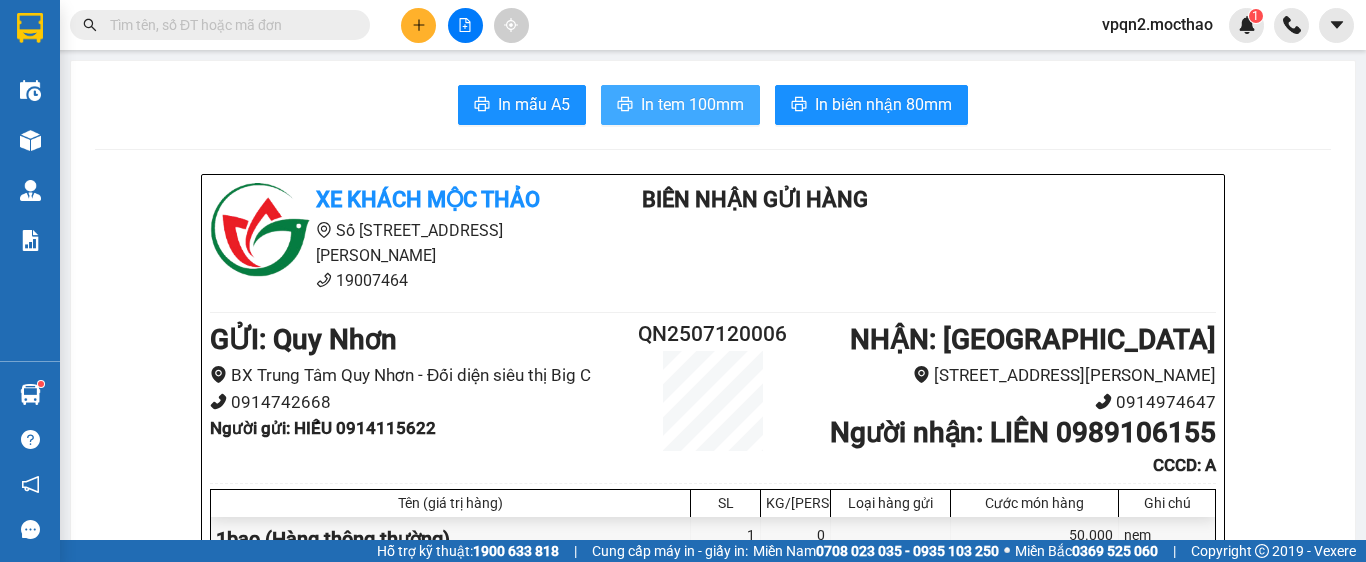 click on "In tem 100mm" at bounding box center (692, 104) 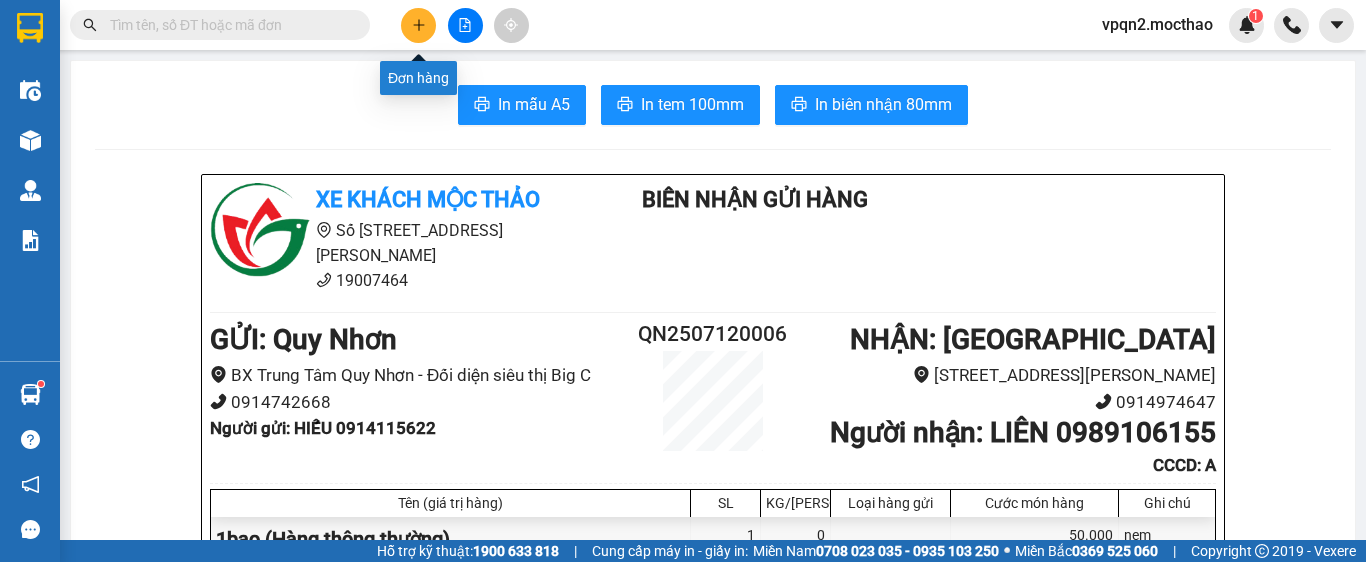click at bounding box center [418, 25] 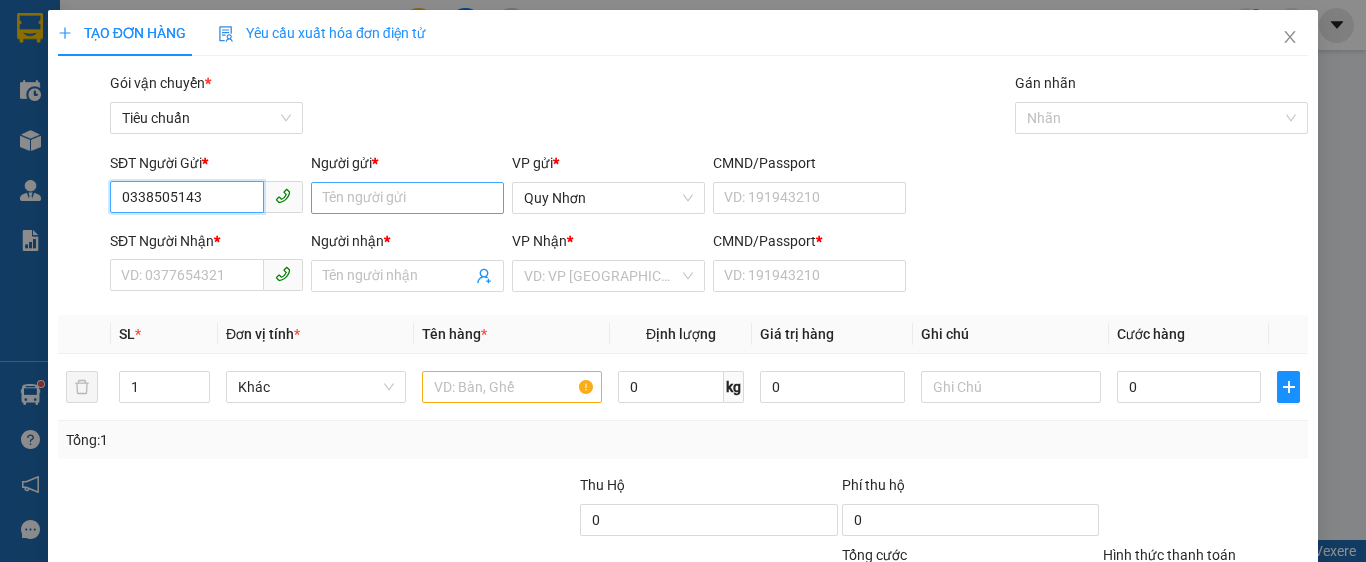 type on "0338505143" 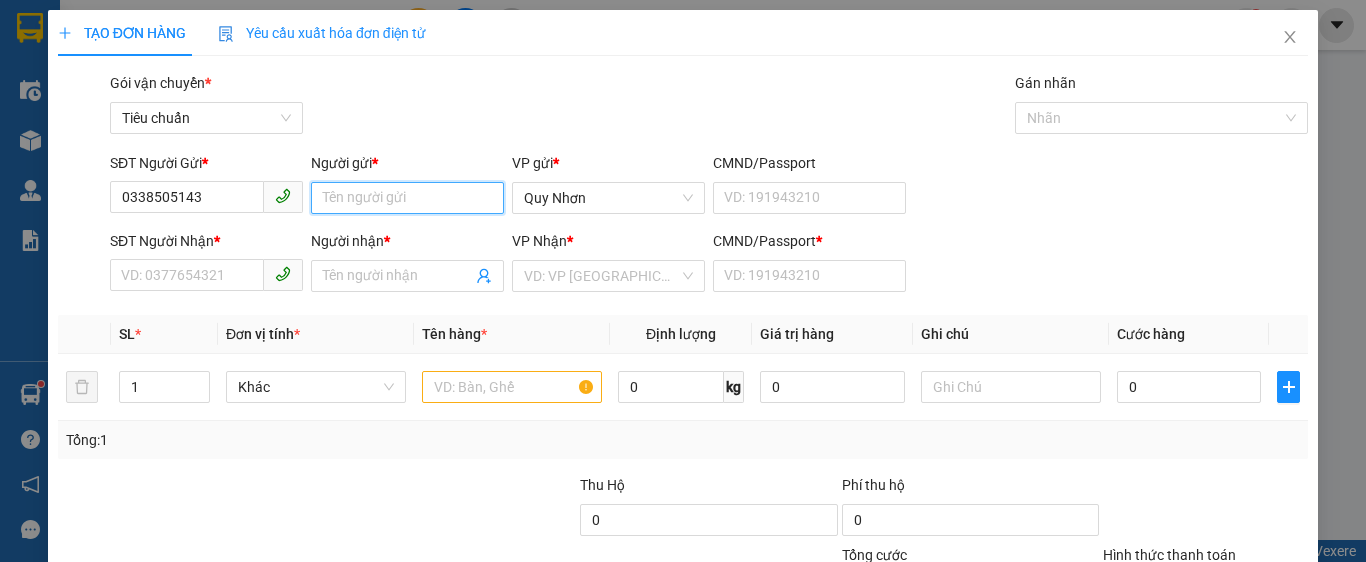 click on "Người gửi  *" at bounding box center [407, 198] 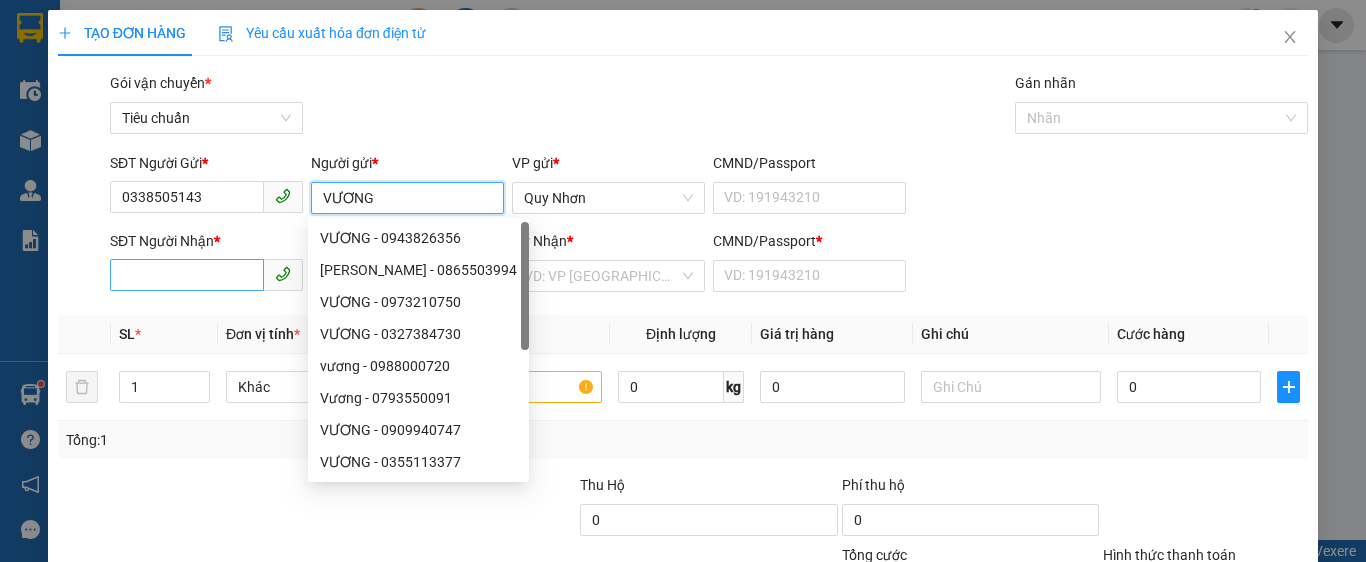 type on "VƯƠNG" 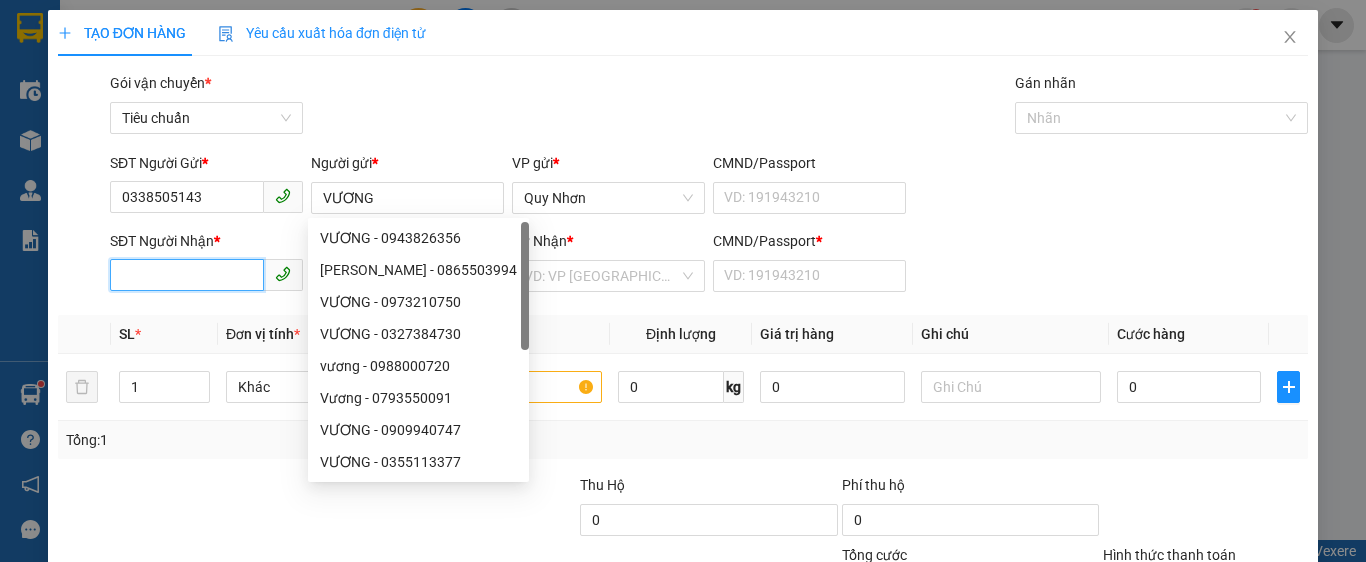click on "SĐT Người Nhận  *" at bounding box center (187, 275) 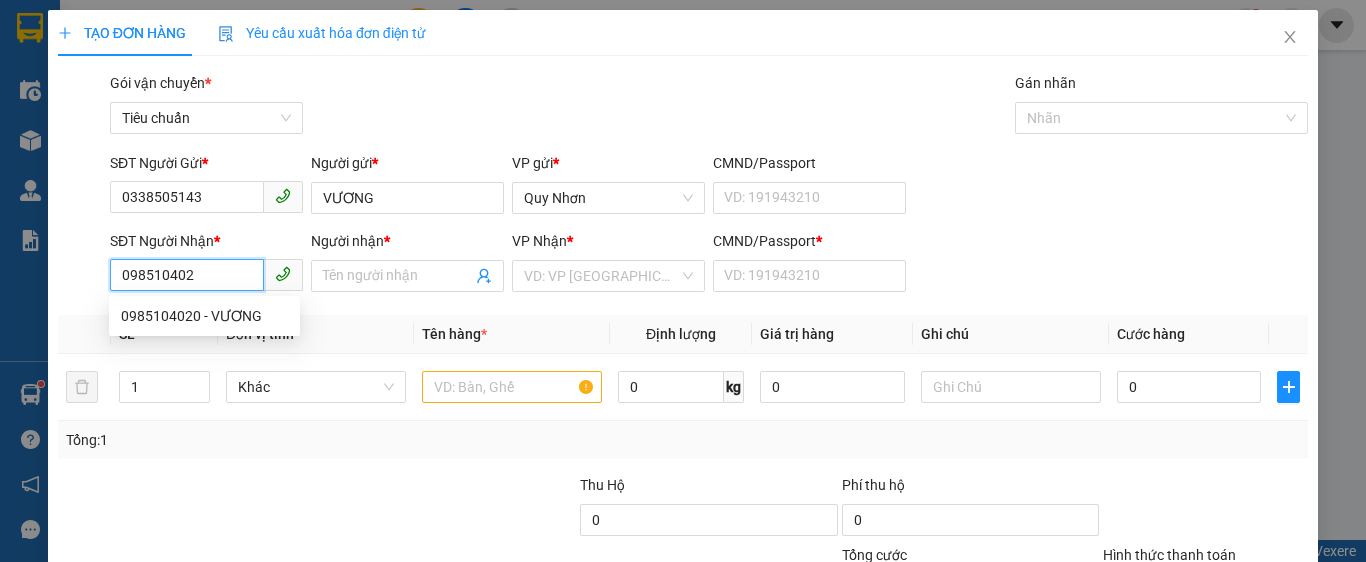 type on "0985104020" 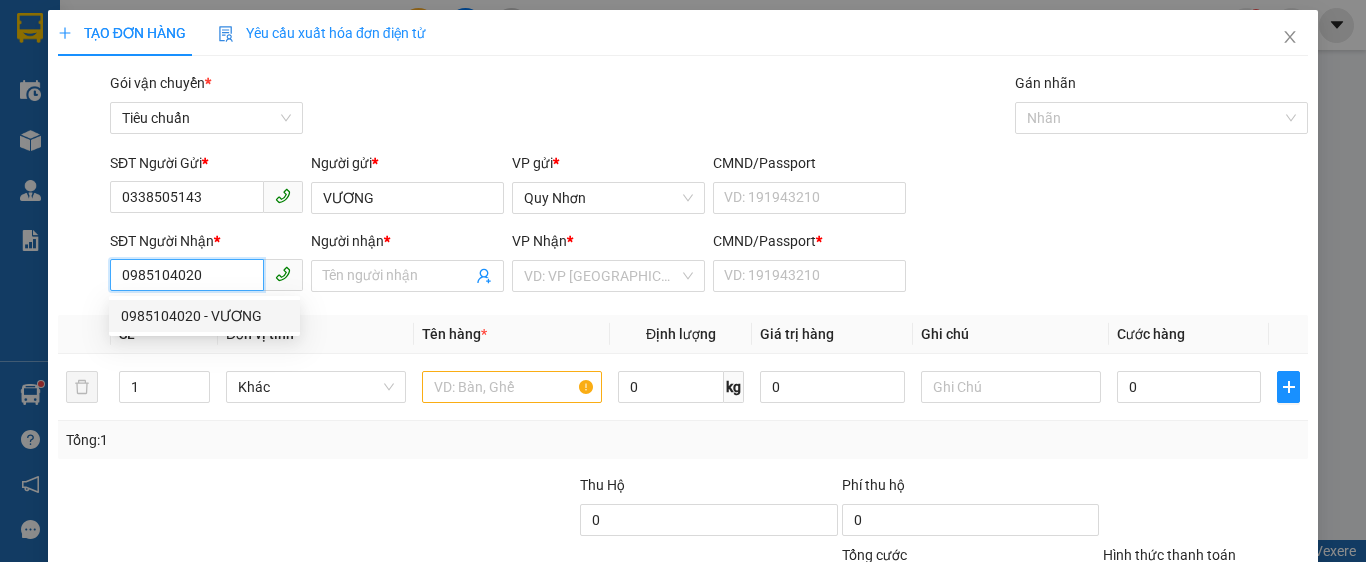 drag, startPoint x: 245, startPoint y: 319, endPoint x: 245, endPoint y: 302, distance: 17 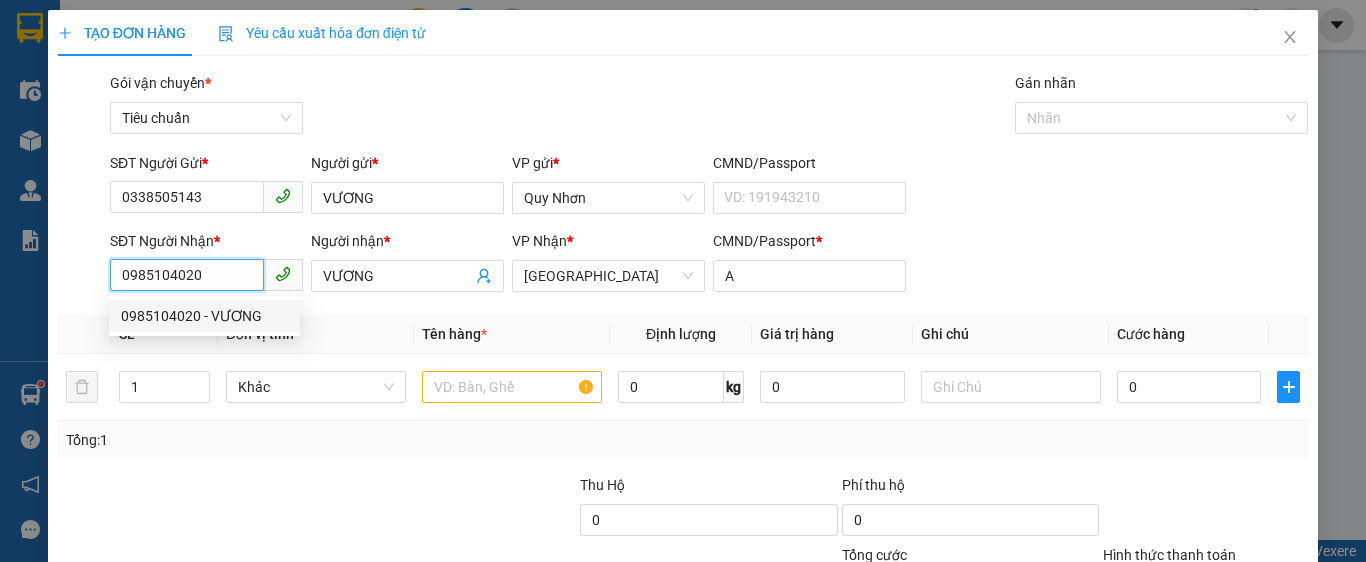 type on "20.000" 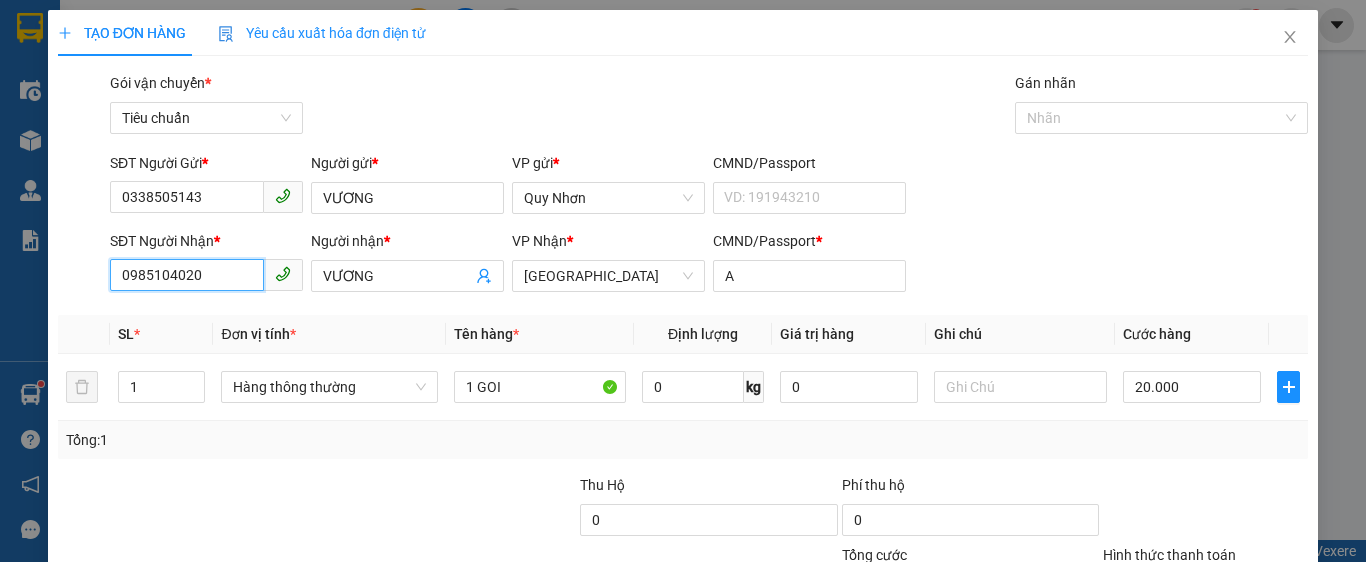 type on "0985104020" 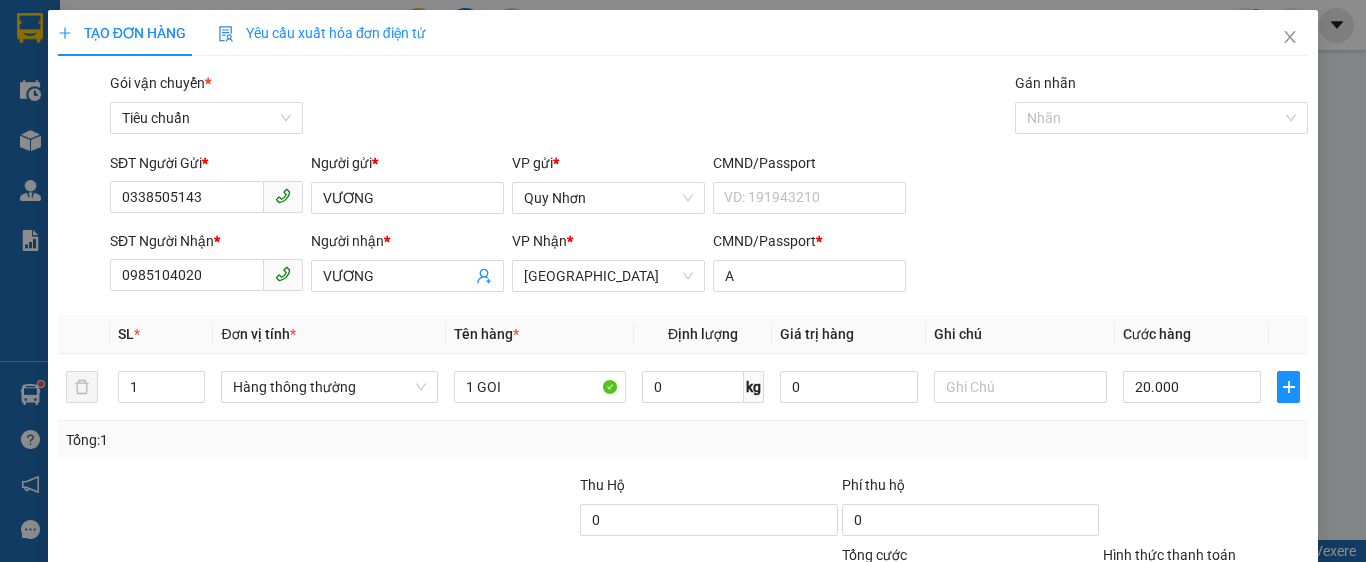 drag, startPoint x: 1188, startPoint y: 489, endPoint x: 1167, endPoint y: 434, distance: 58.872746 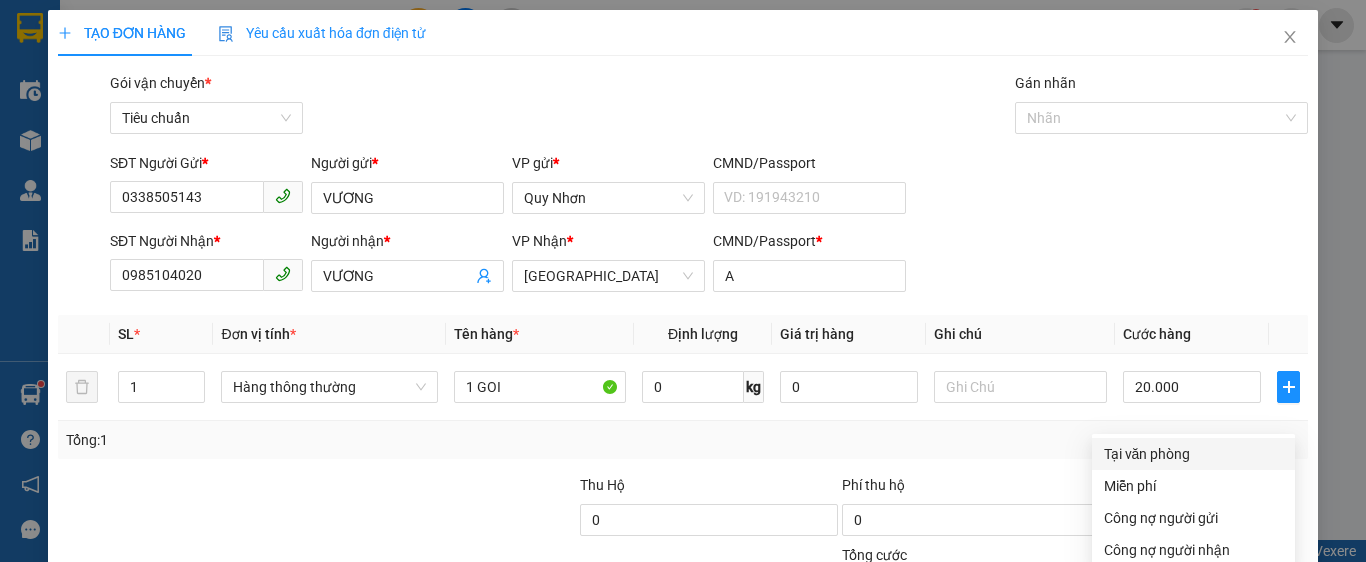 click on "Tại văn phòng" at bounding box center [1193, 454] 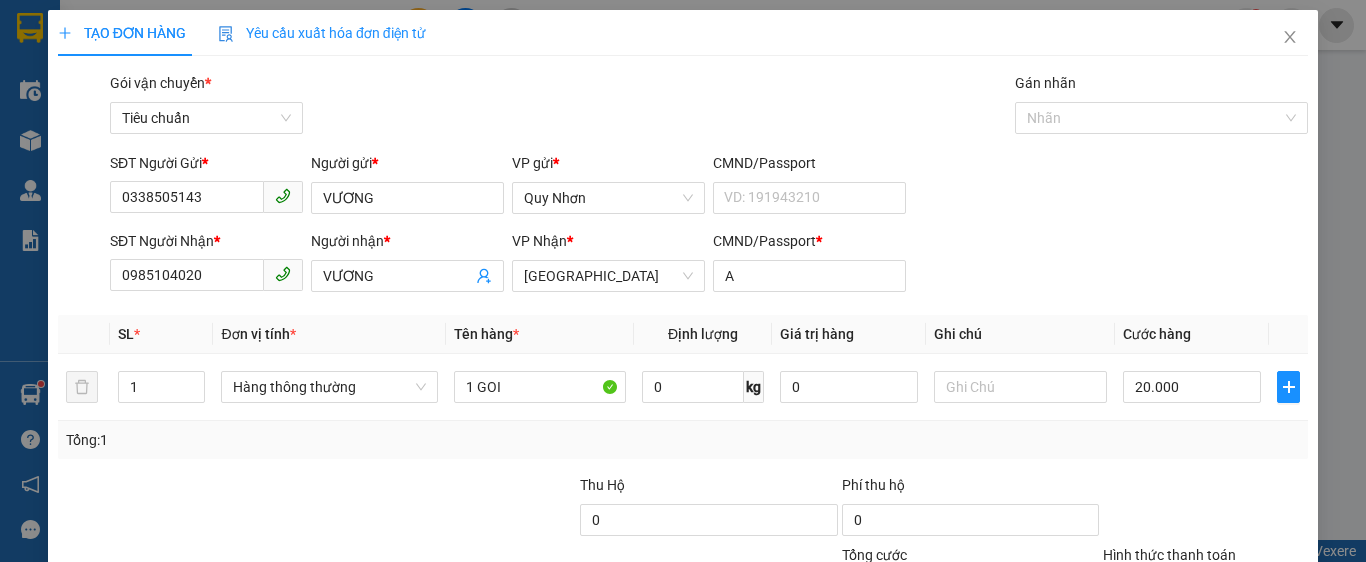 click on "[PERSON_NAME] và In" at bounding box center (1231, 685) 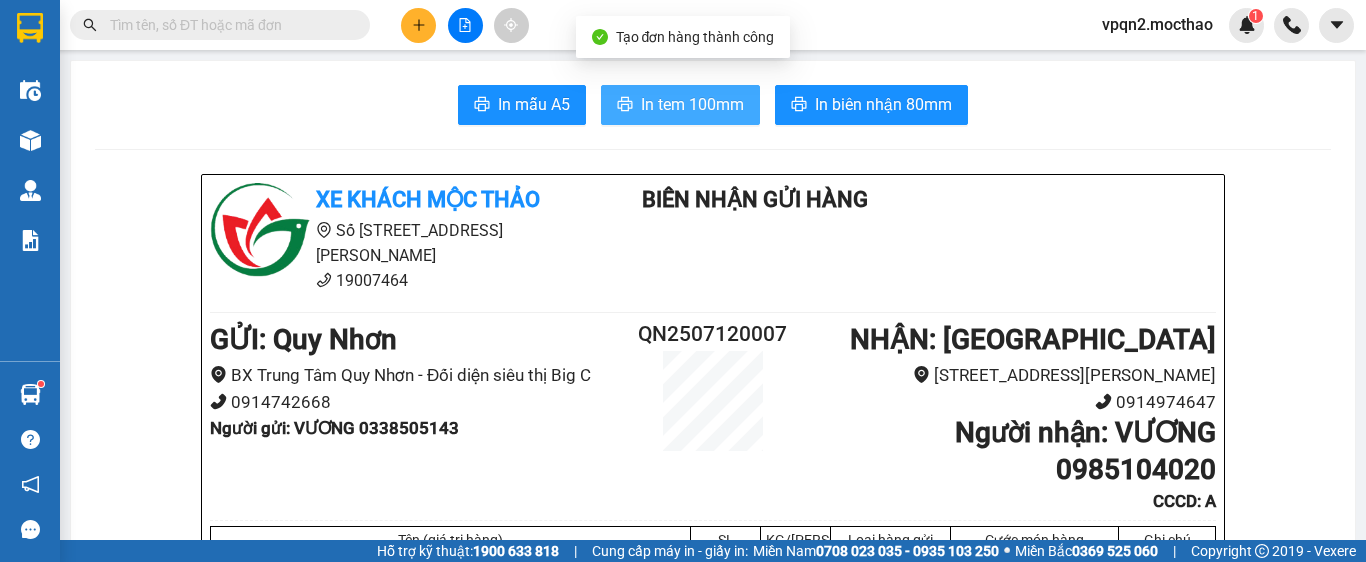click on "In tem 100mm" at bounding box center [692, 104] 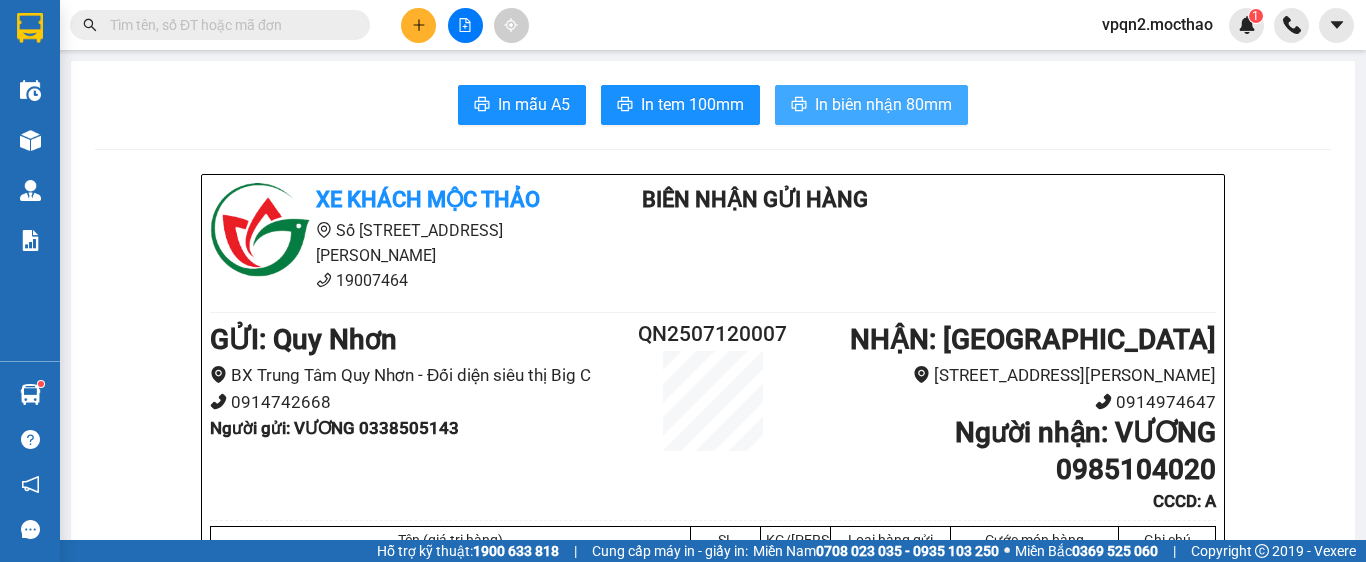 click on "In biên nhận 80mm" at bounding box center (883, 104) 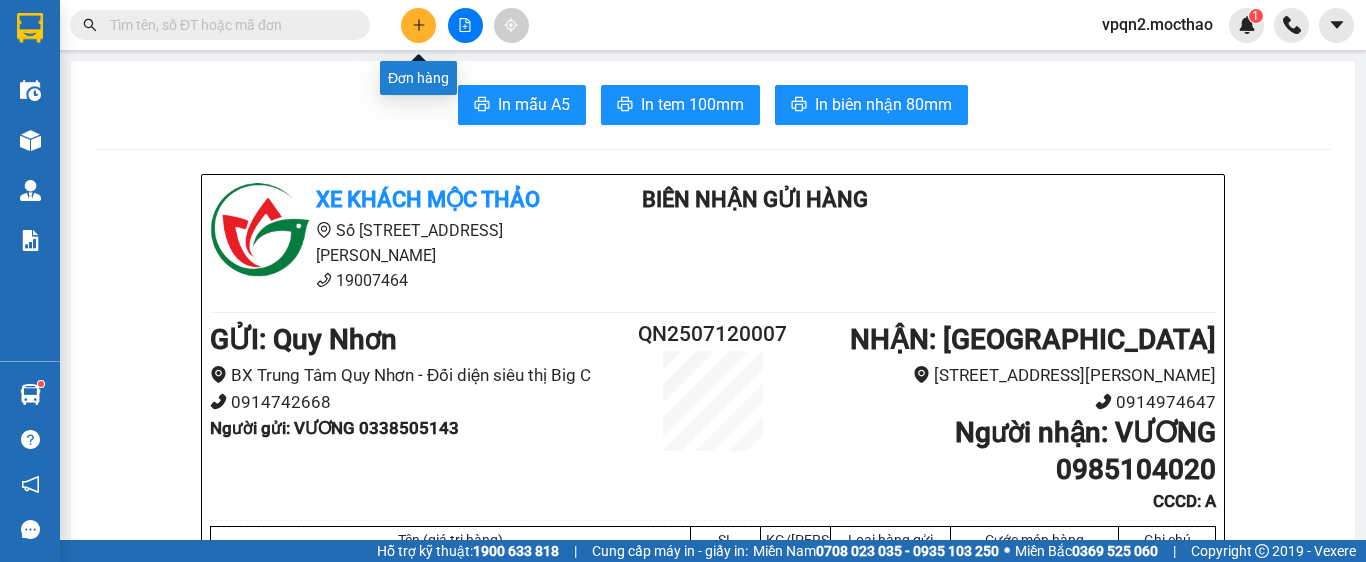 click at bounding box center [418, 25] 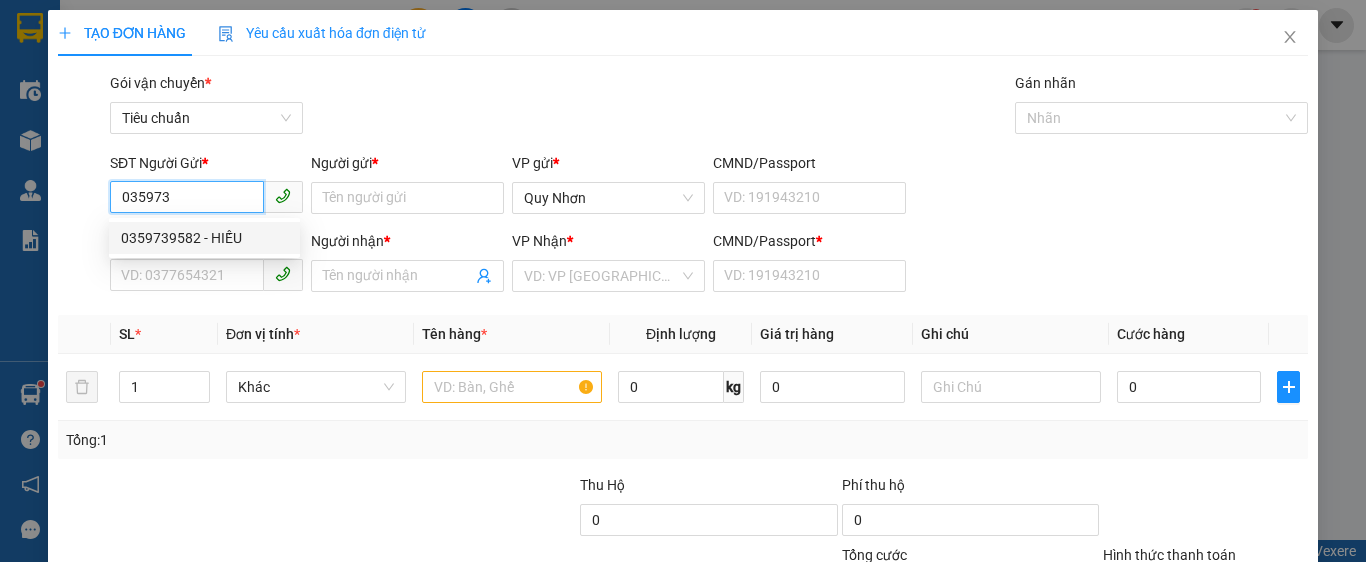 click on "0359739582 - HIẾU" at bounding box center [204, 238] 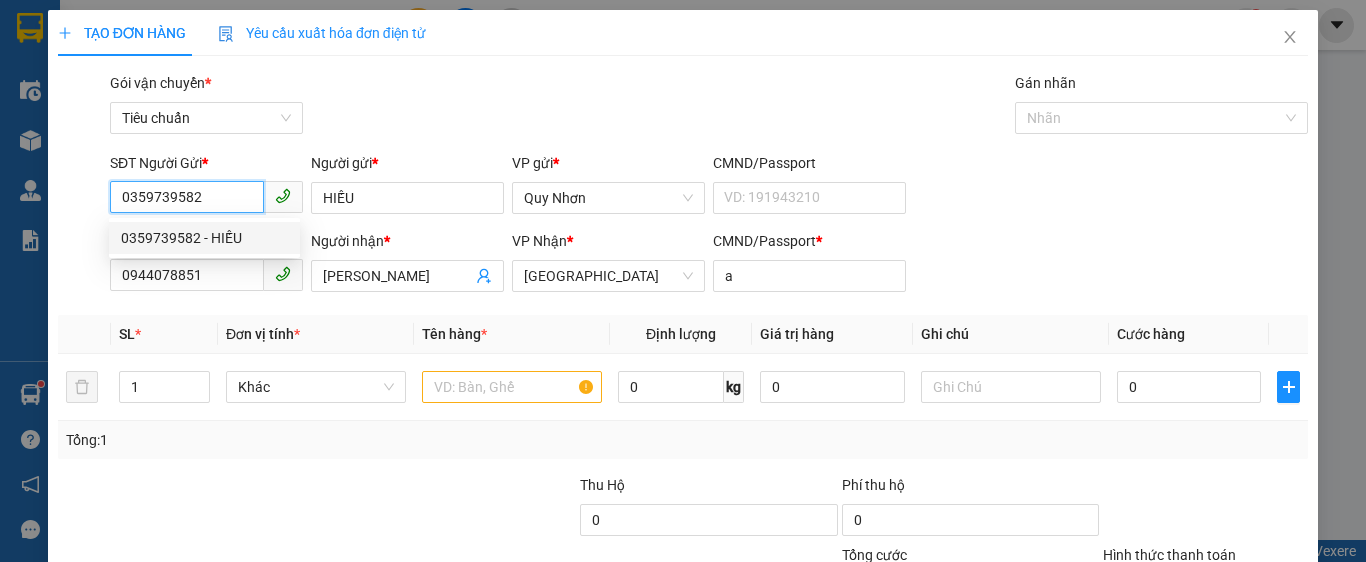 type on "30.000" 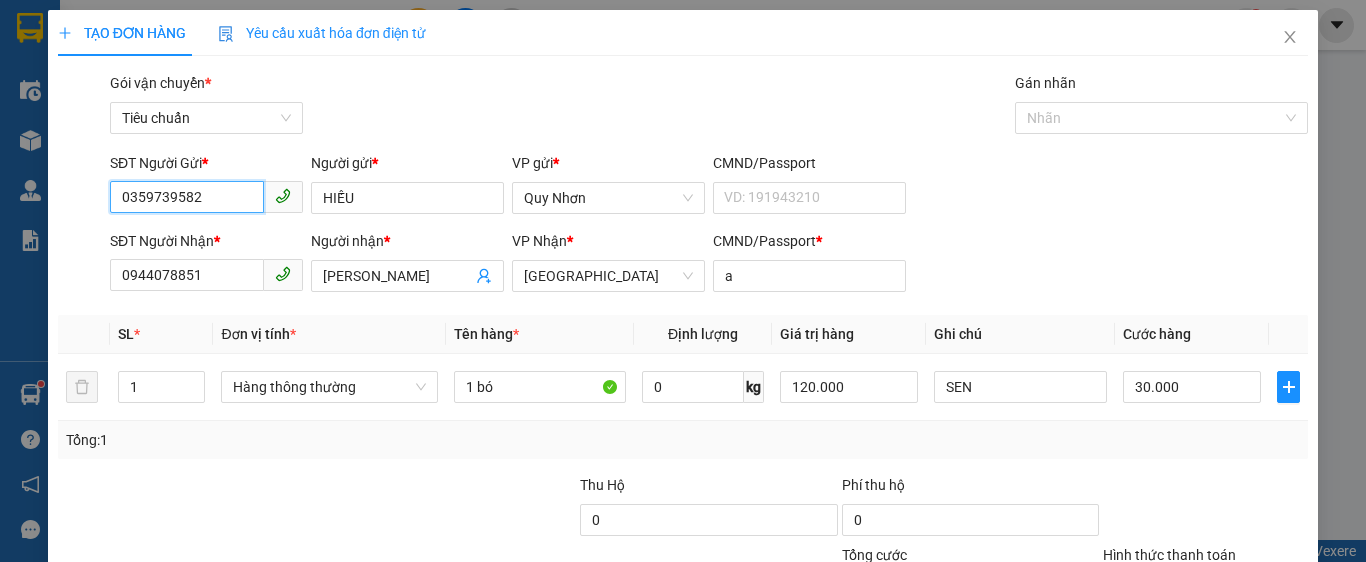 type on "0359739582" 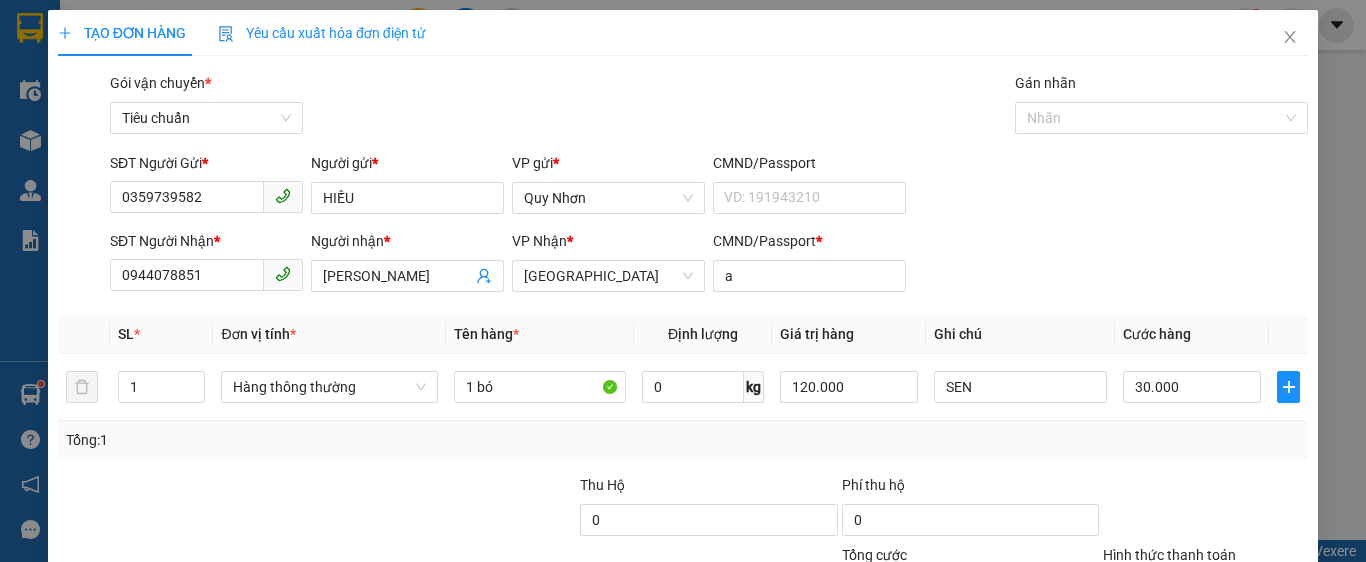 click on "Hình thức thanh toán" at bounding box center (1198, 590) 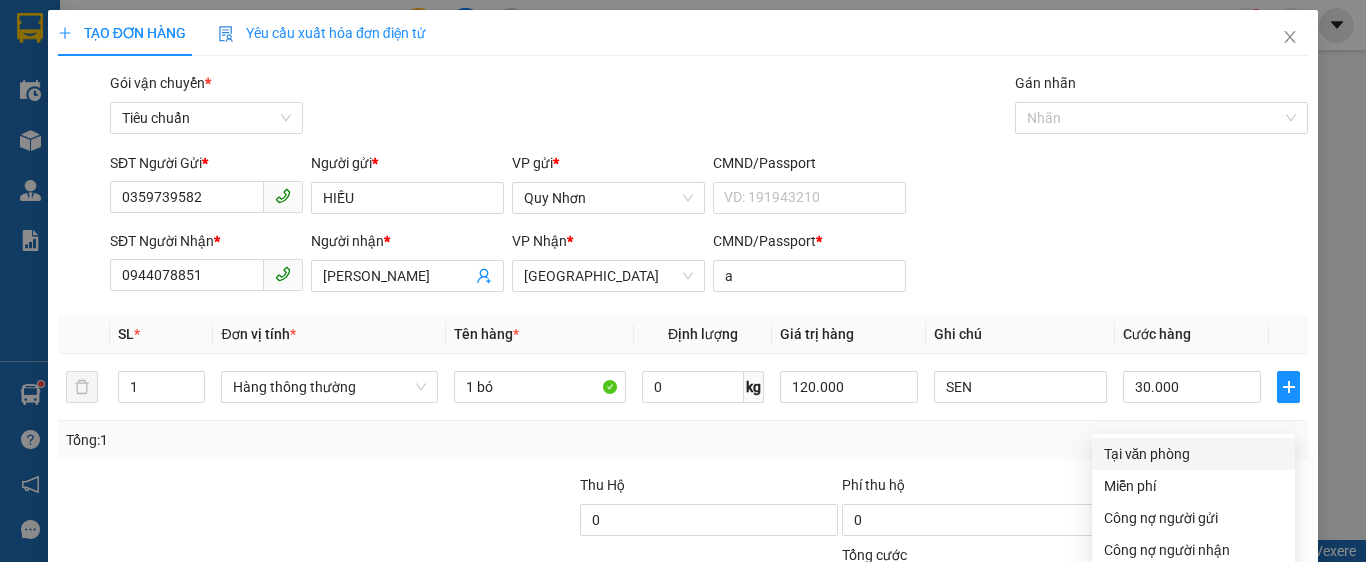 click on "Tại văn phòng" at bounding box center [1193, 454] 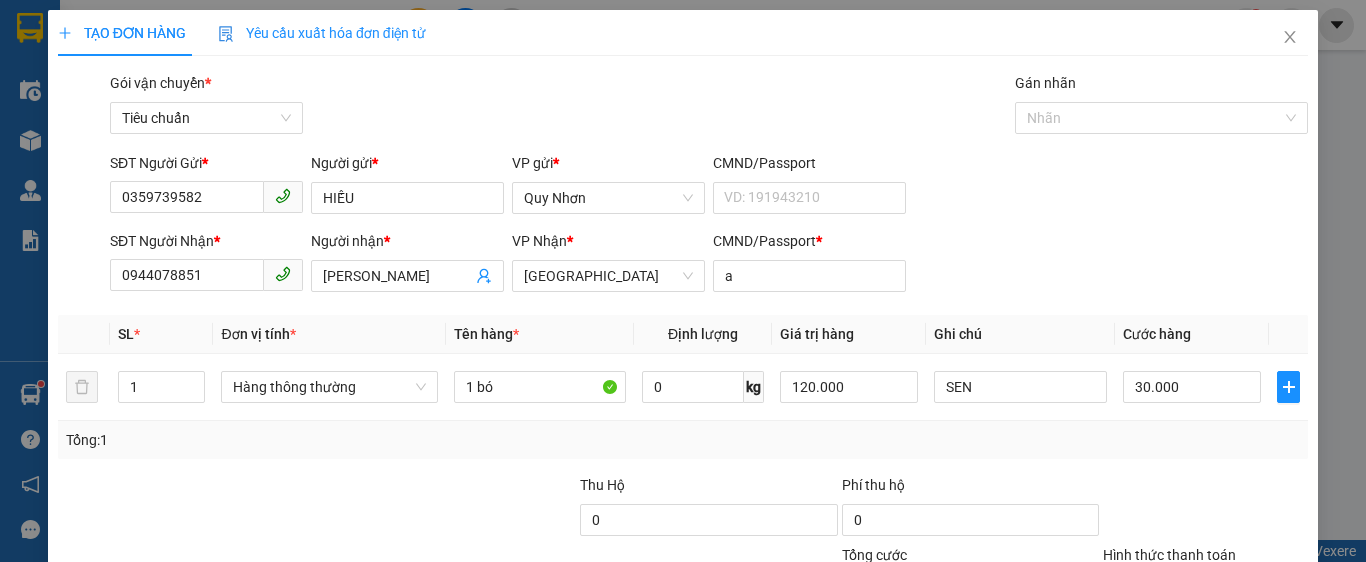 click on "[PERSON_NAME] và In" at bounding box center (1263, 685) 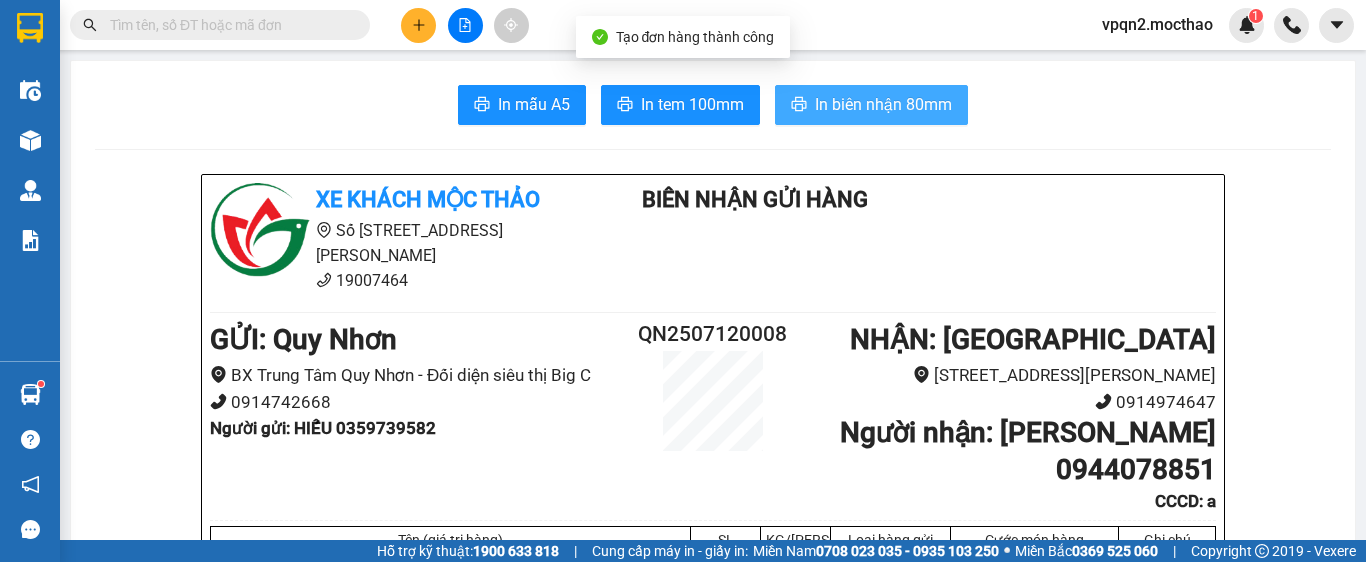 click on "In biên nhận 80mm" at bounding box center [883, 104] 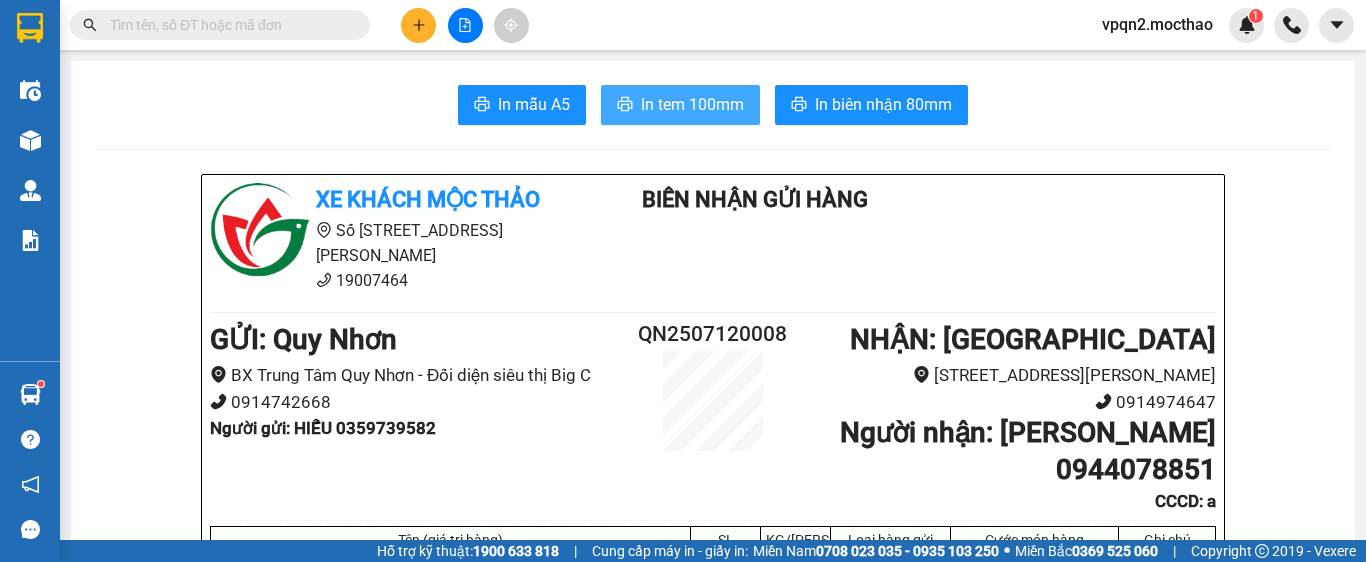 click on "In tem 100mm" at bounding box center (692, 104) 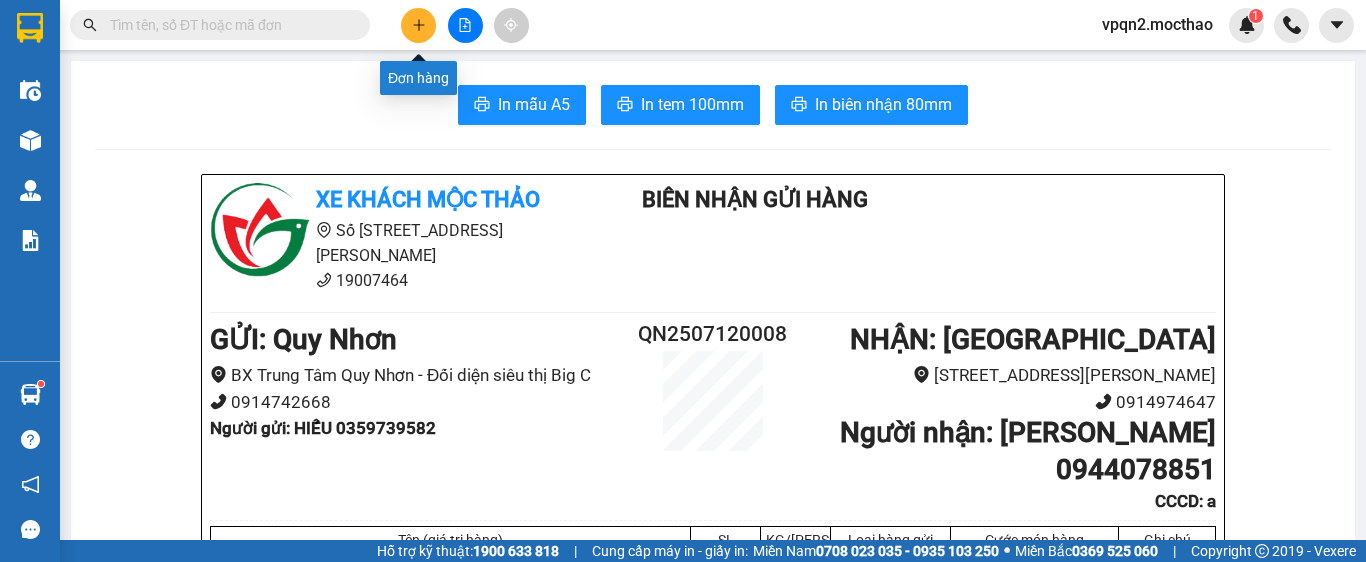 click 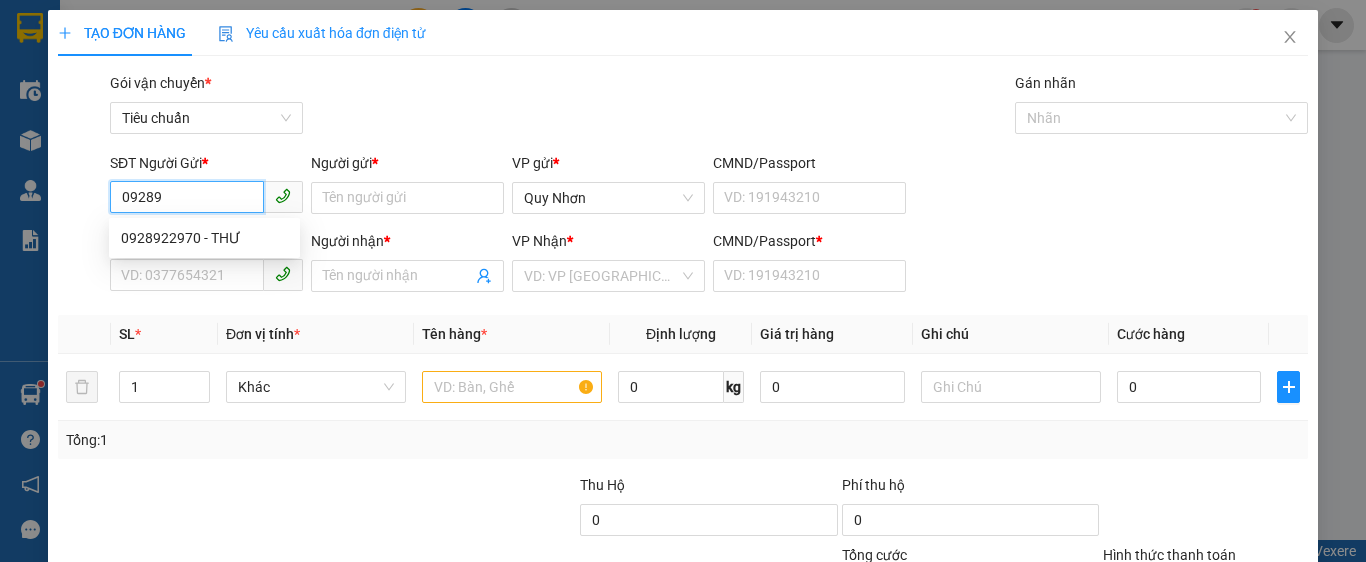 drag, startPoint x: 155, startPoint y: 197, endPoint x: 231, endPoint y: 216, distance: 78.339005 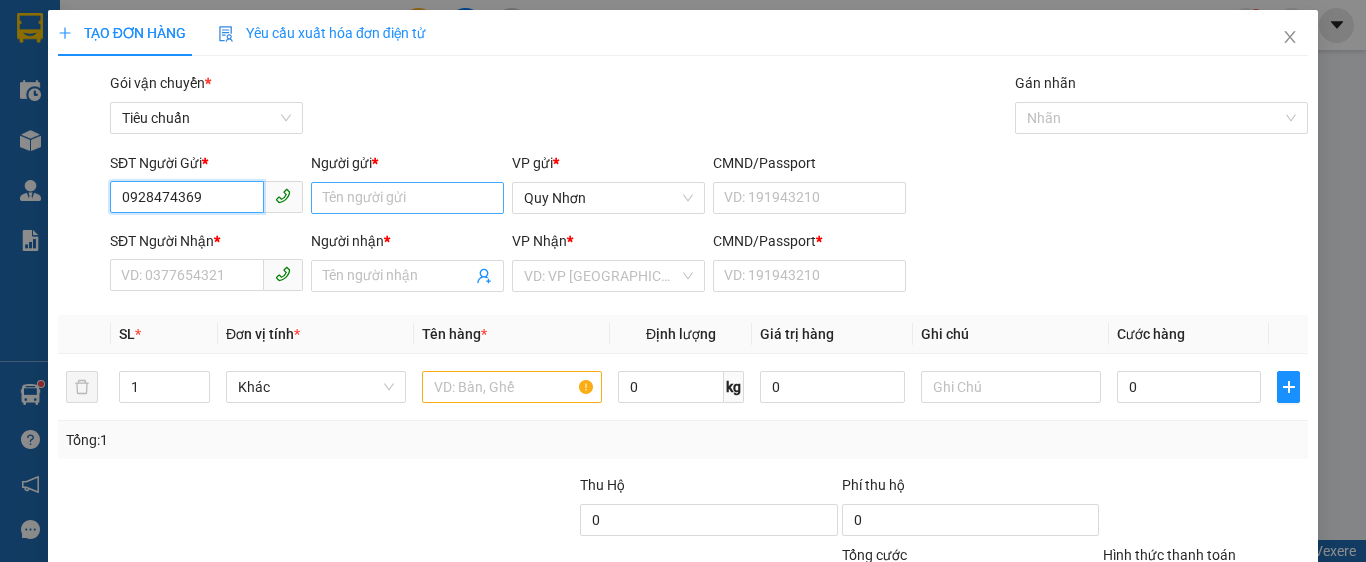 type on "0928474369" 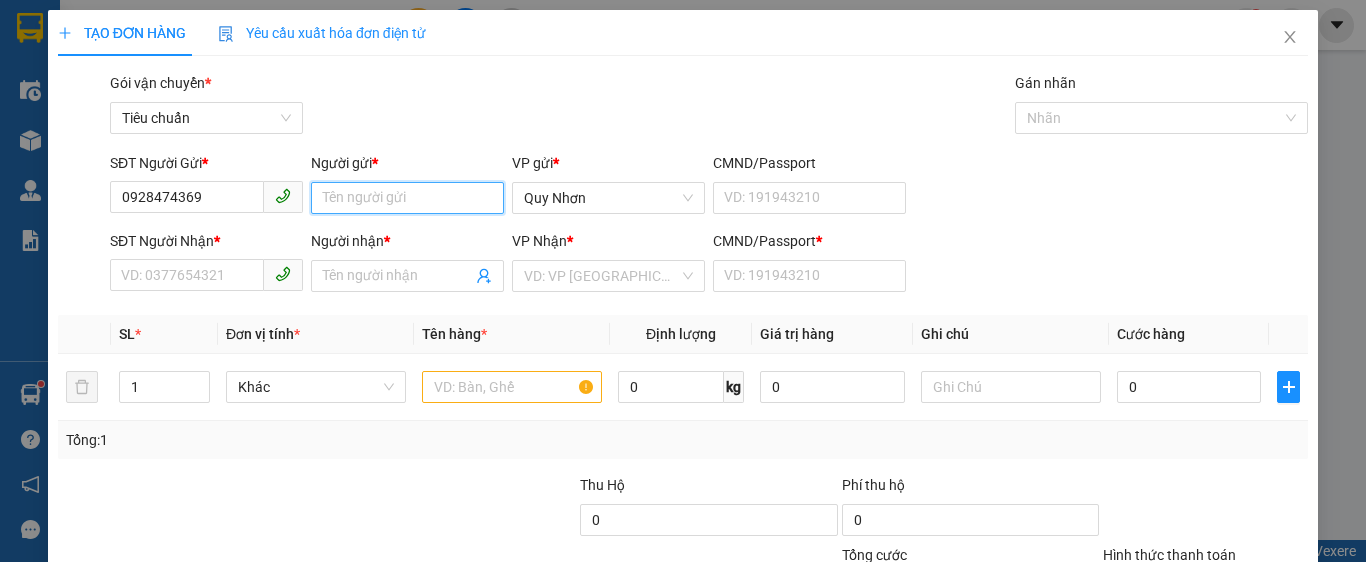 click on "Người gửi  *" at bounding box center [407, 198] 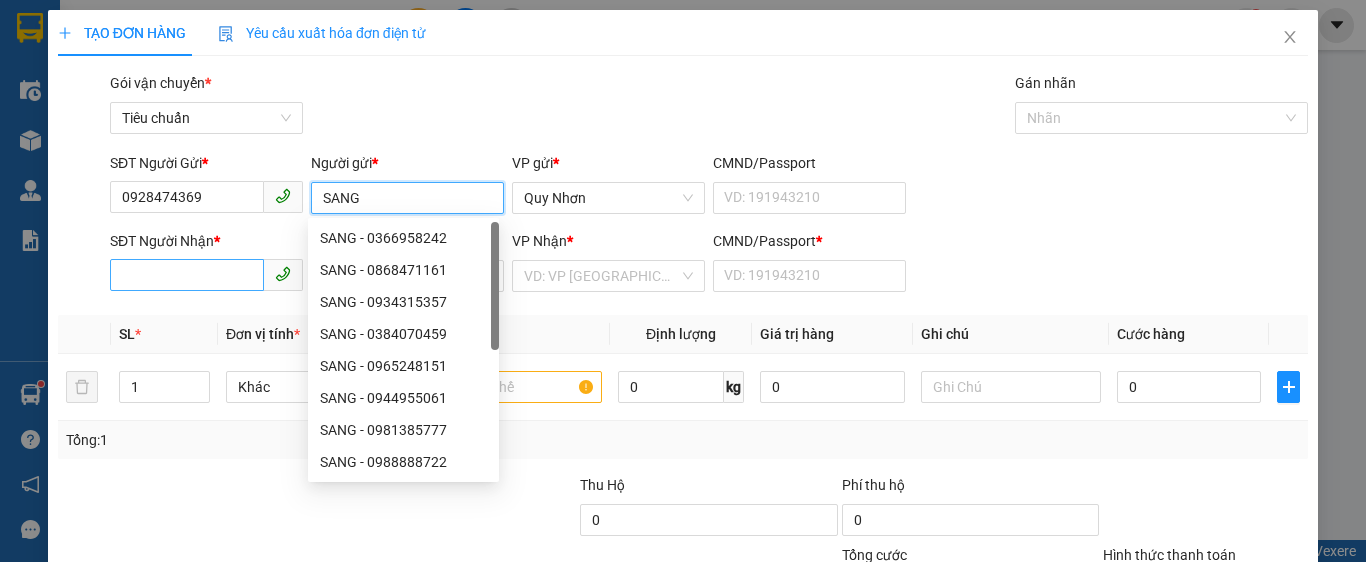 type on "SANG" 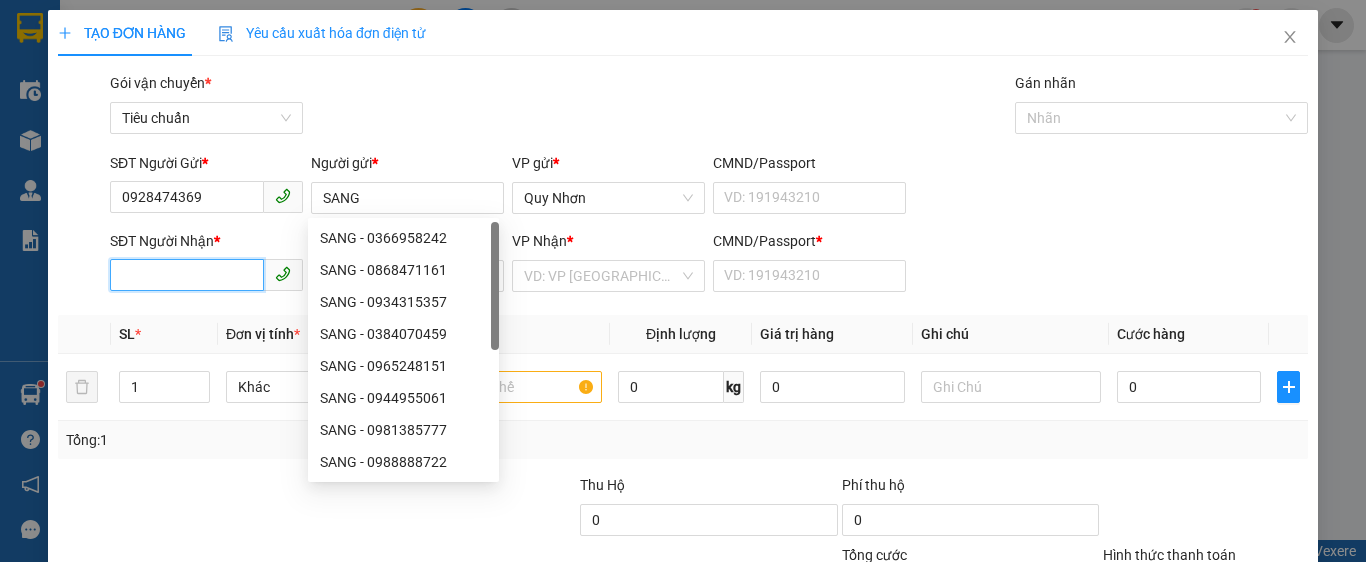 click on "SĐT Người Nhận  *" at bounding box center [187, 275] 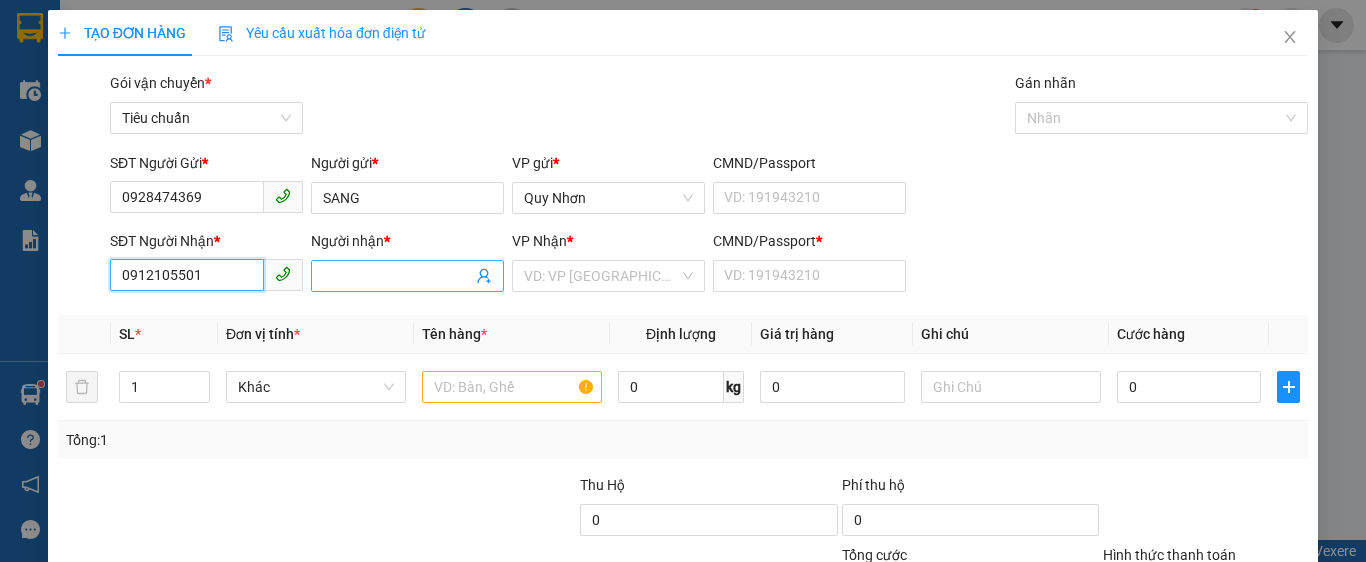 type on "0912105501" 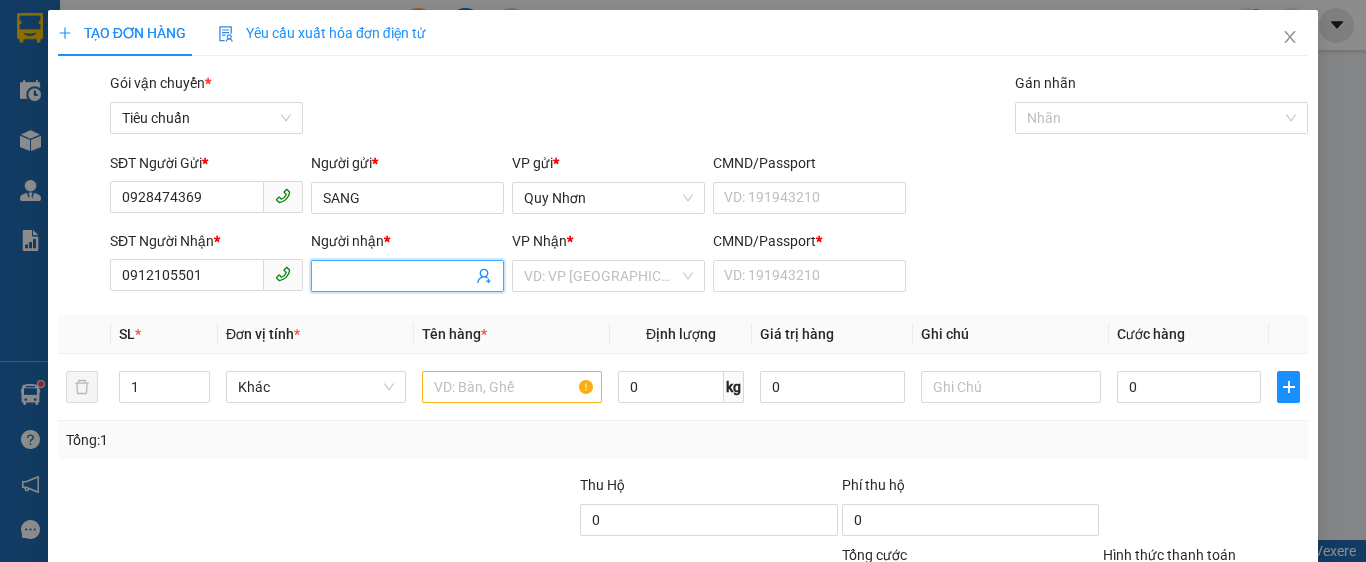 click on "Người nhận  *" at bounding box center (397, 276) 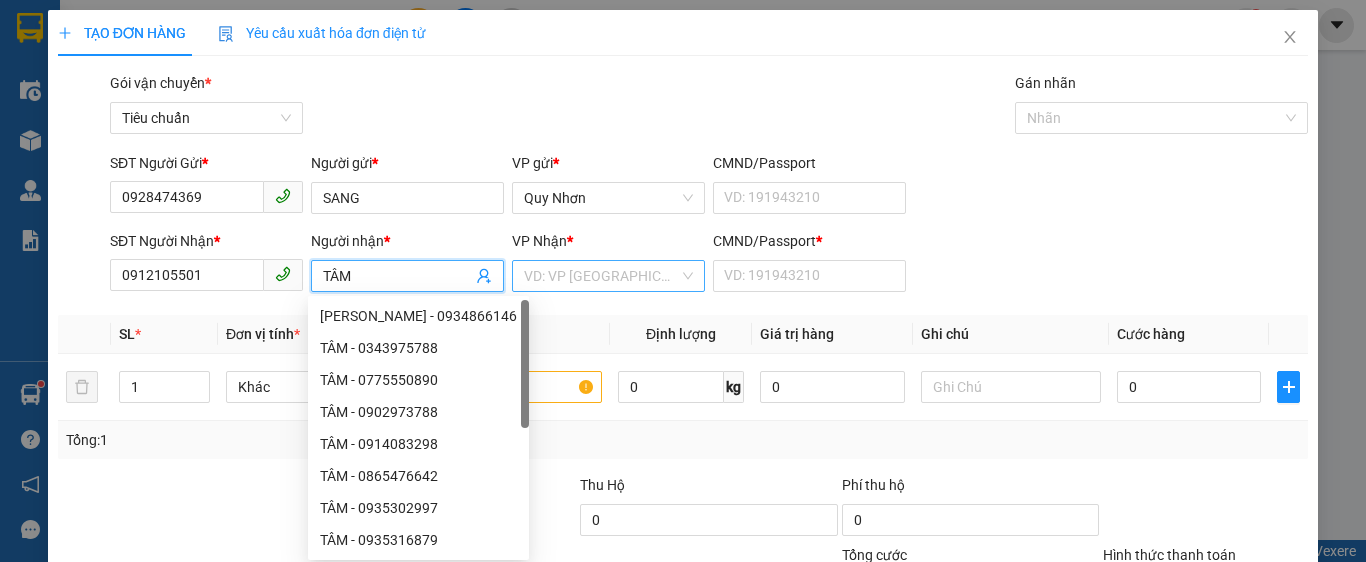 type on "TÂM" 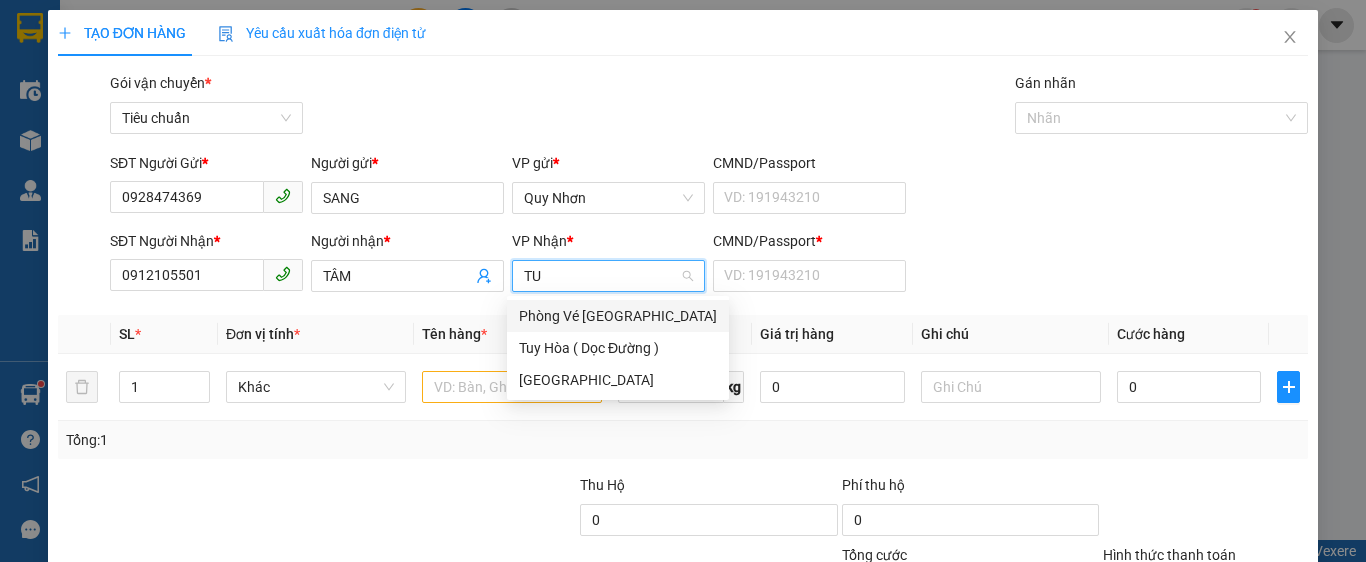 type on "TUY" 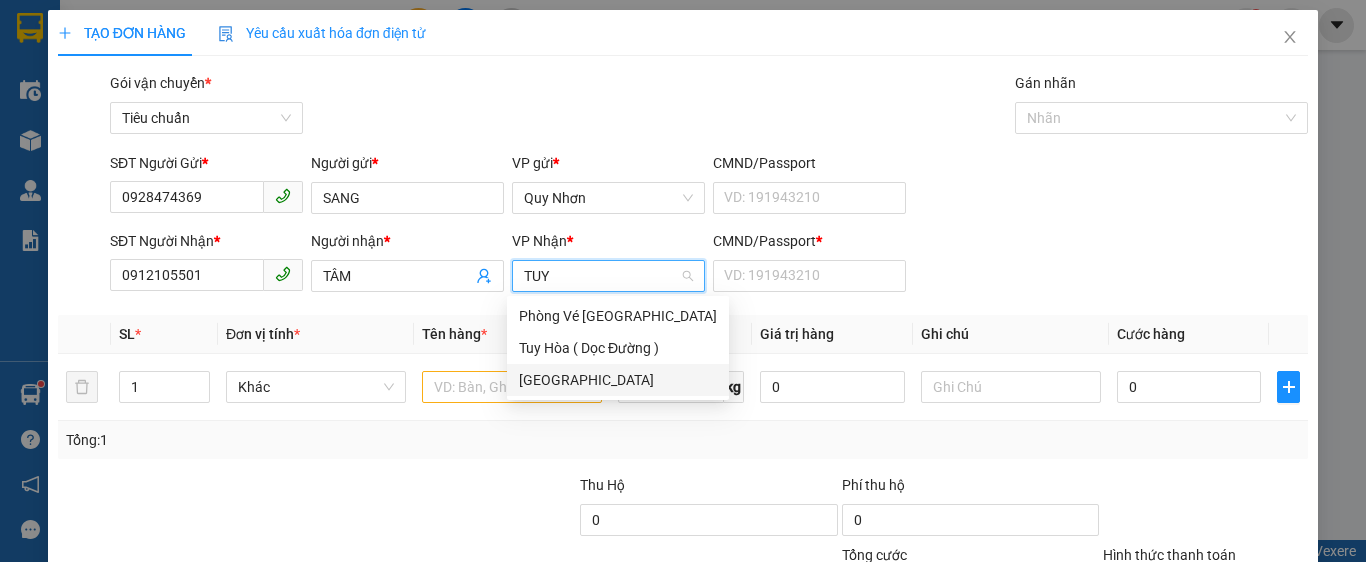drag, startPoint x: 544, startPoint y: 371, endPoint x: 659, endPoint y: 322, distance: 125.004 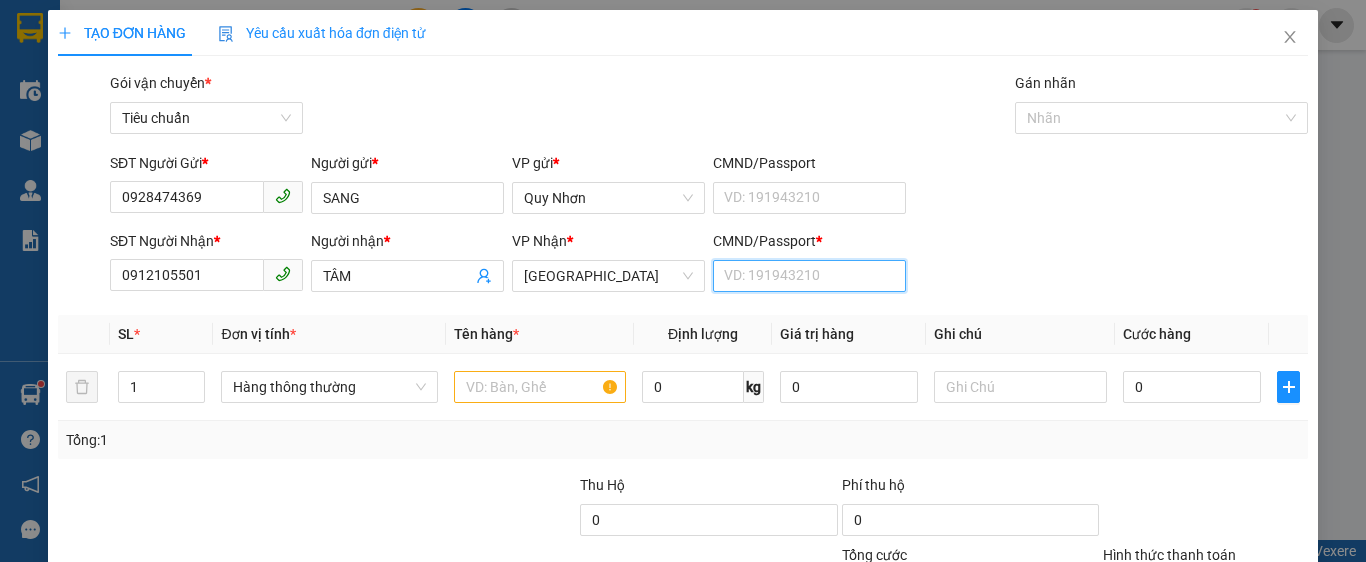 click on "CMND/Passport  *" at bounding box center [809, 276] 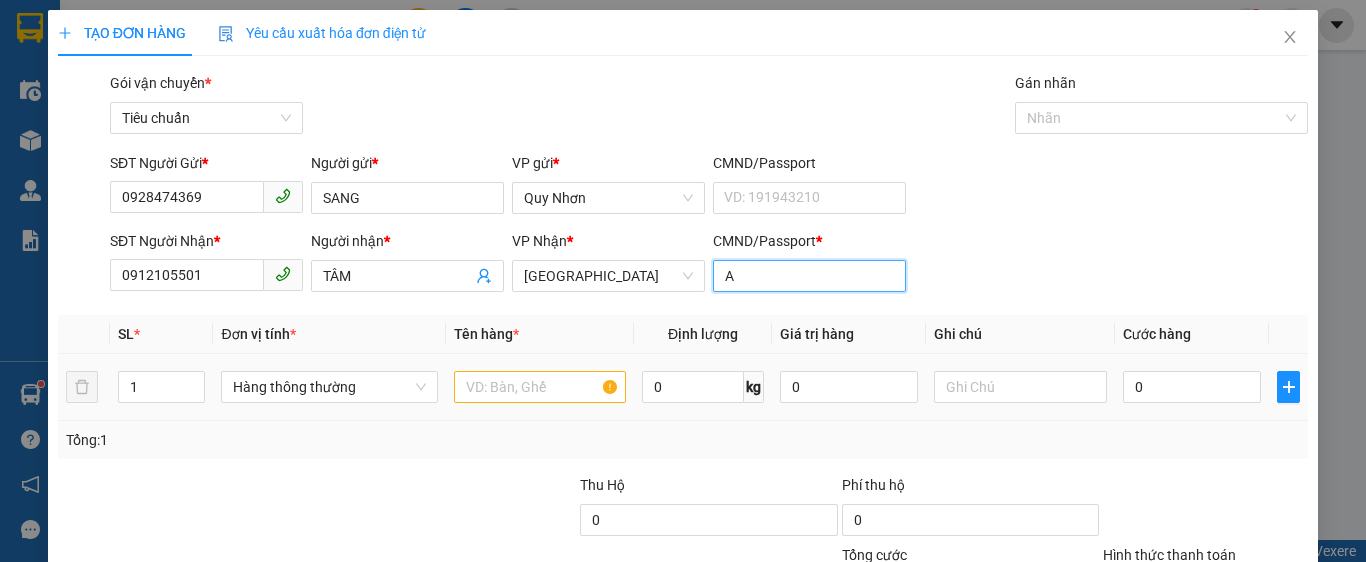 type on "A" 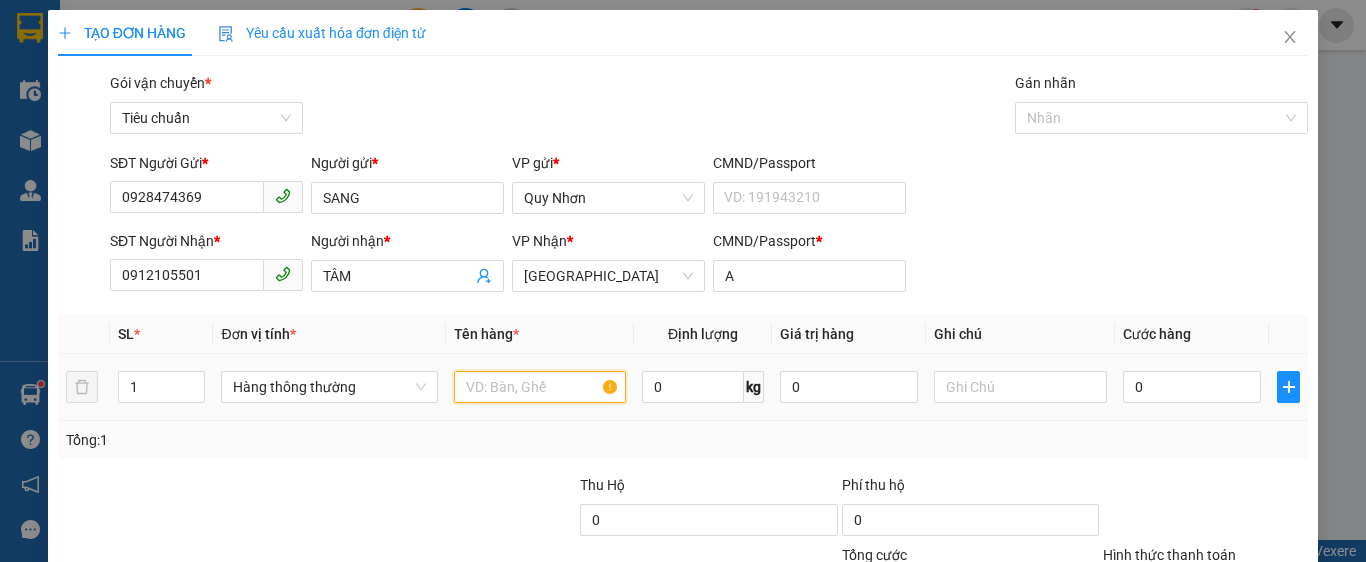 click at bounding box center [540, 387] 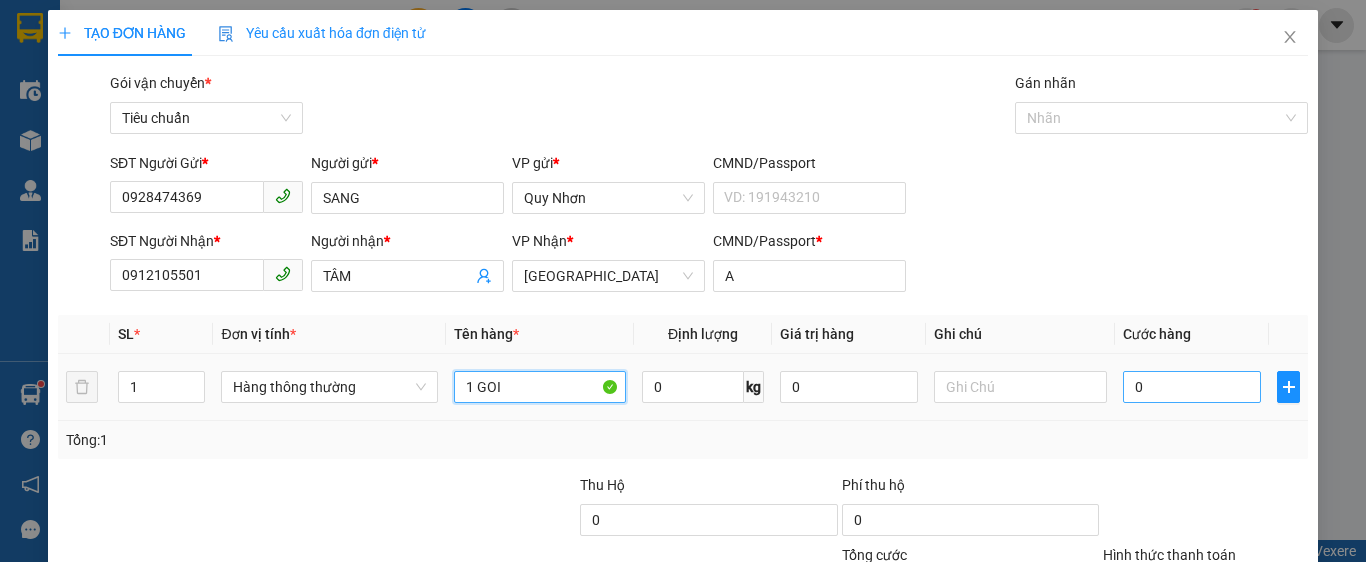 type on "1 GOI" 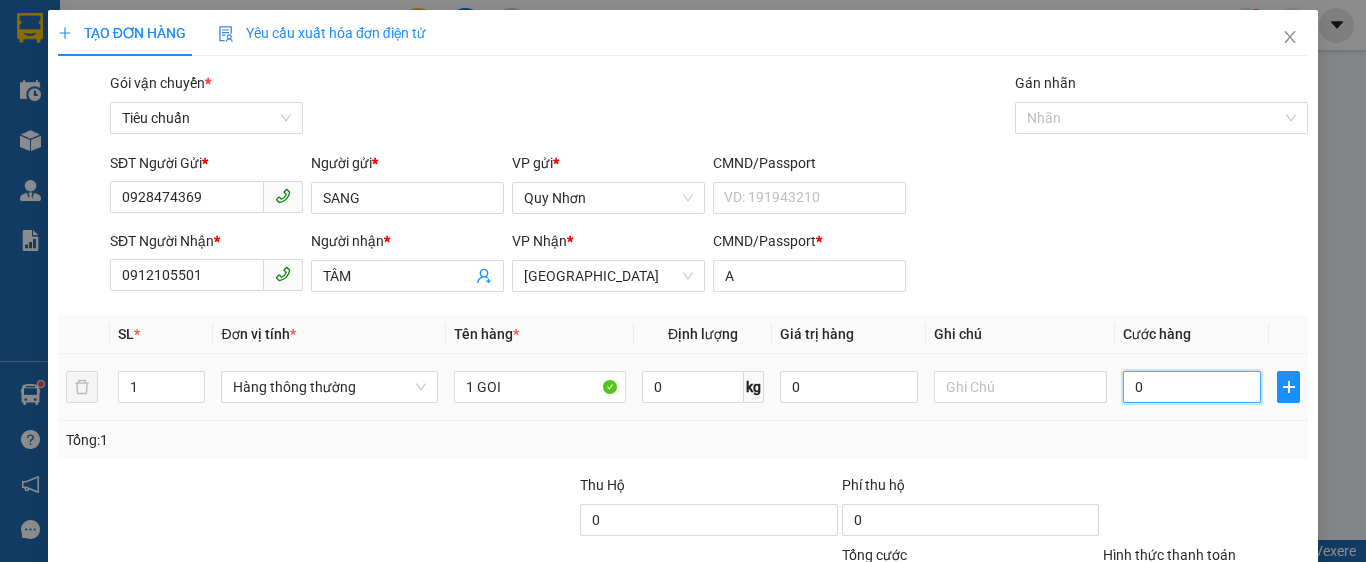 click on "0" at bounding box center (1192, 387) 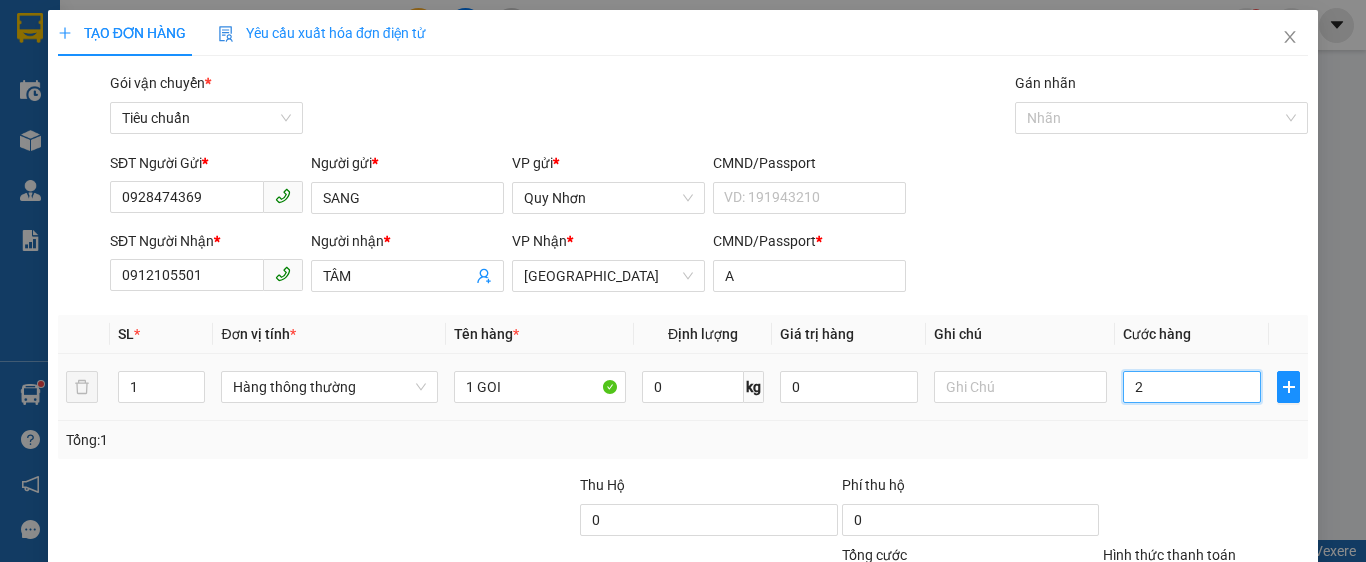type on "2" 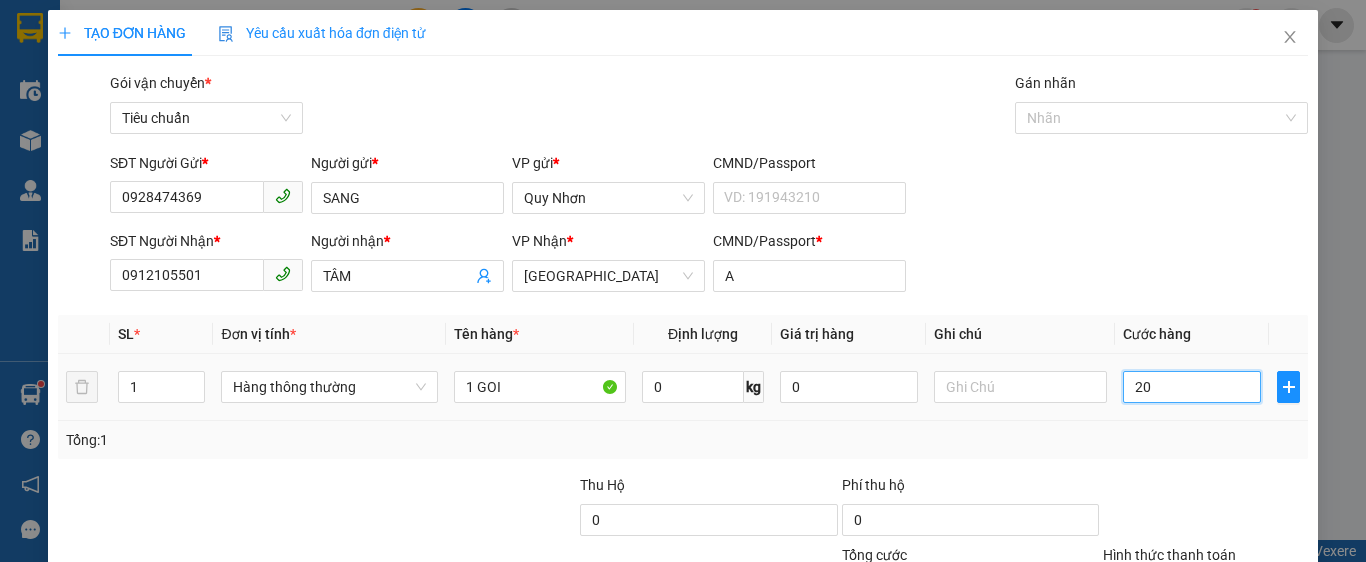 type on "200" 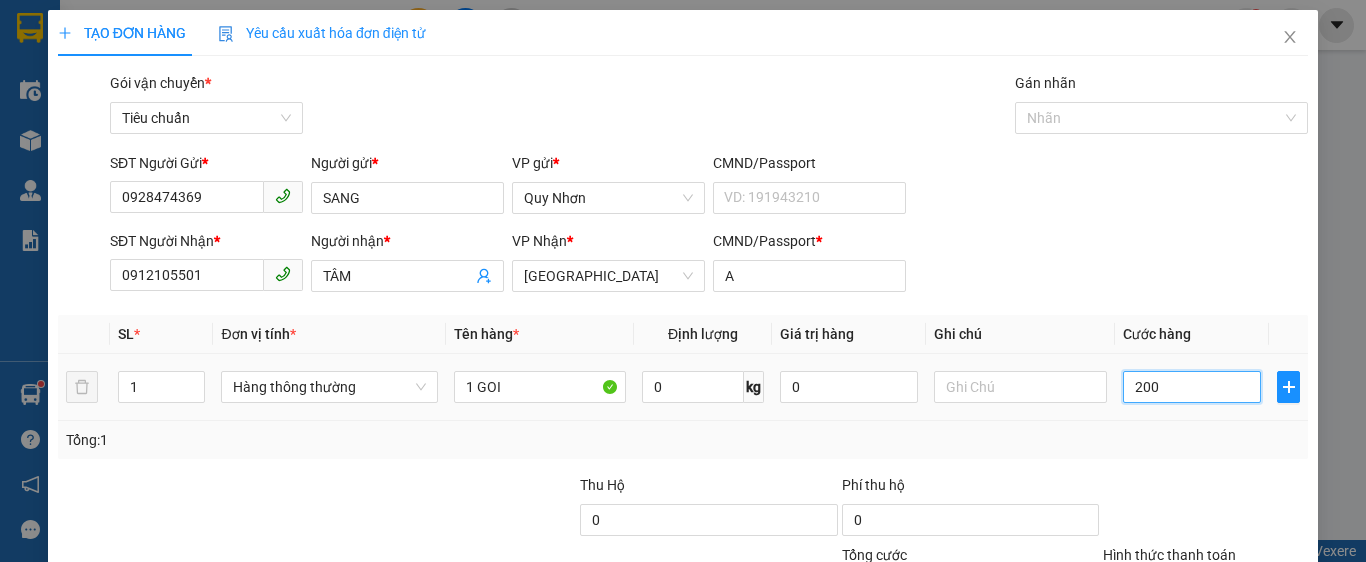 type on "2.000" 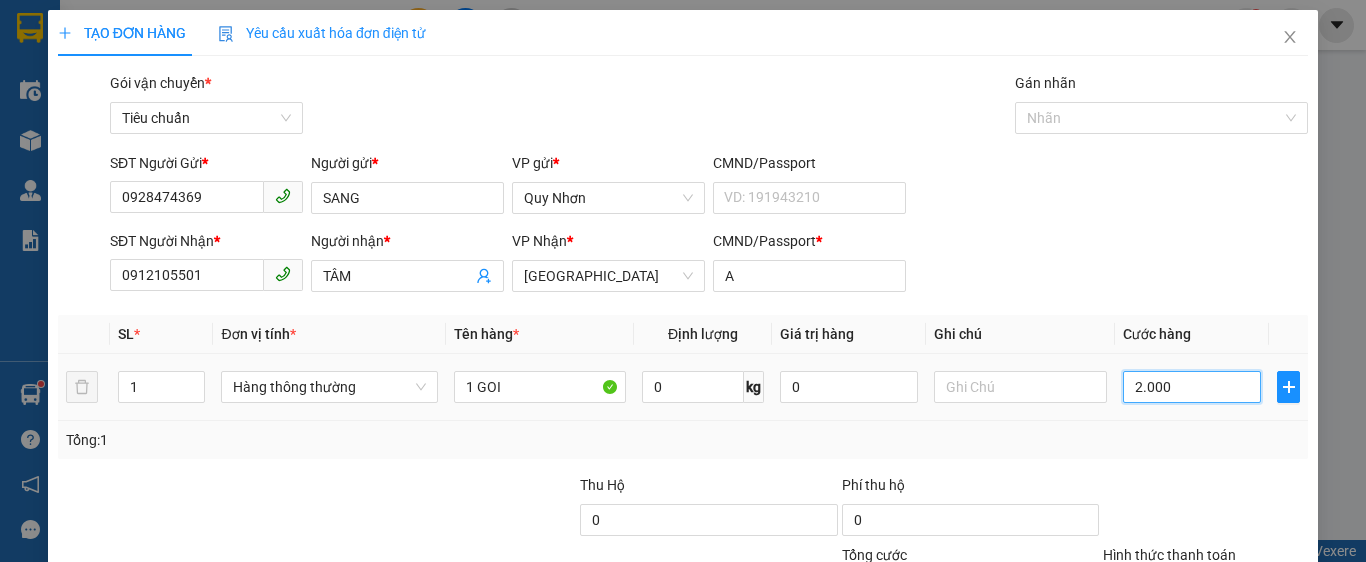 type on "20.000" 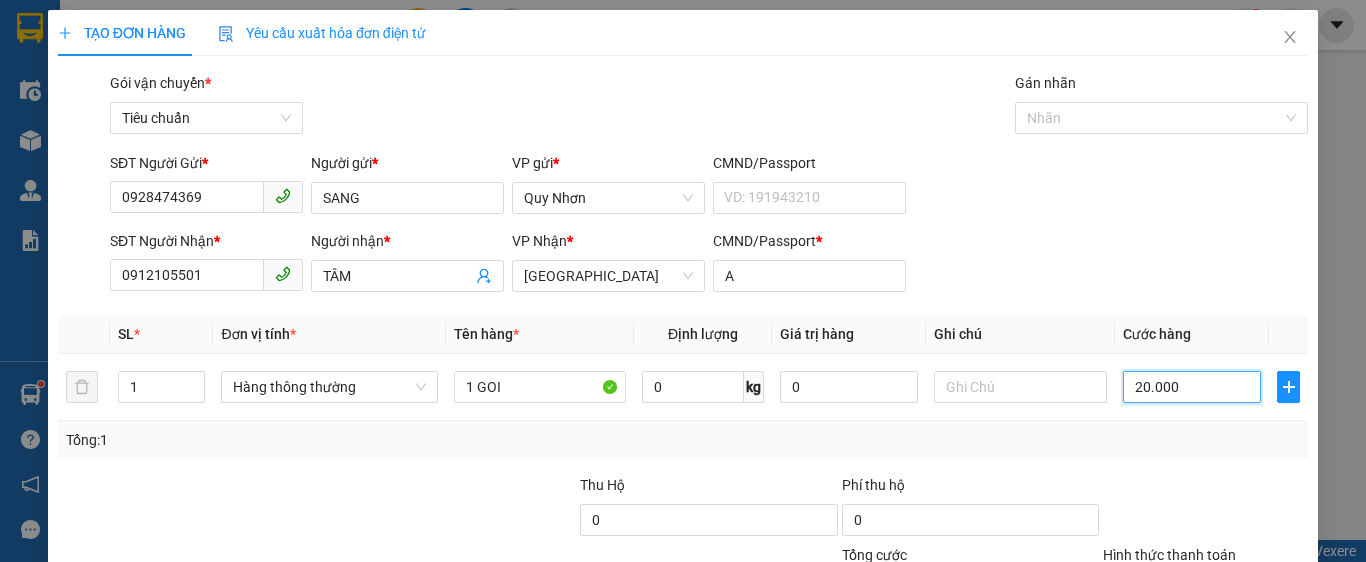 type on "20.000" 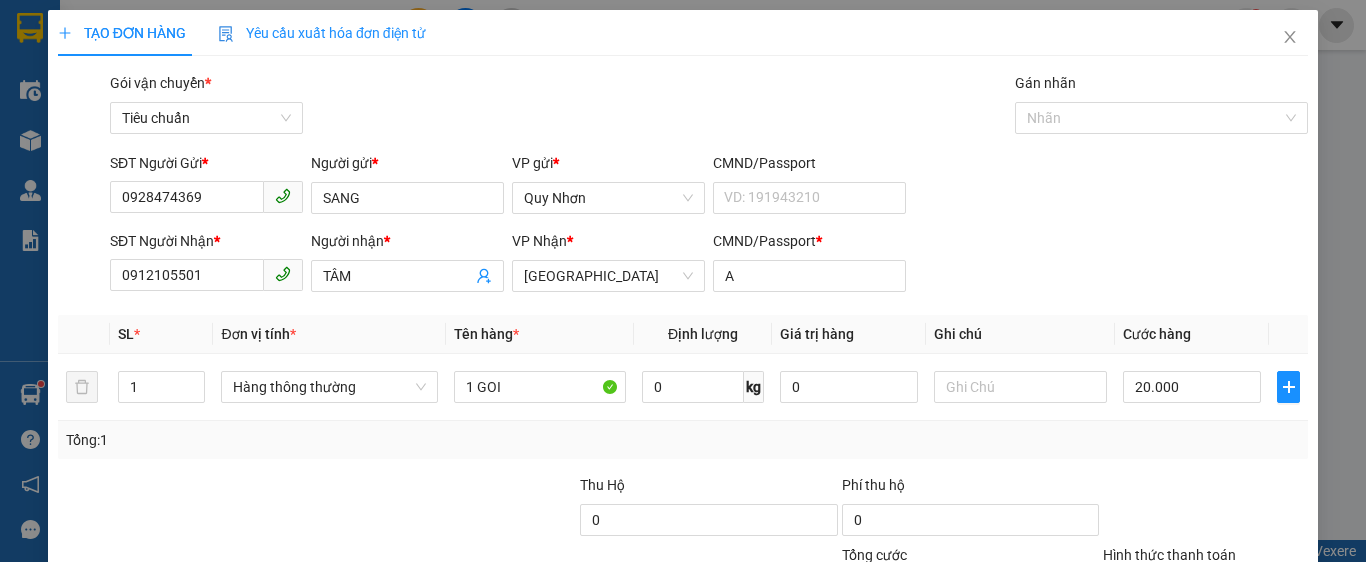 click on "Hình thức thanh toán" at bounding box center [1198, 590] 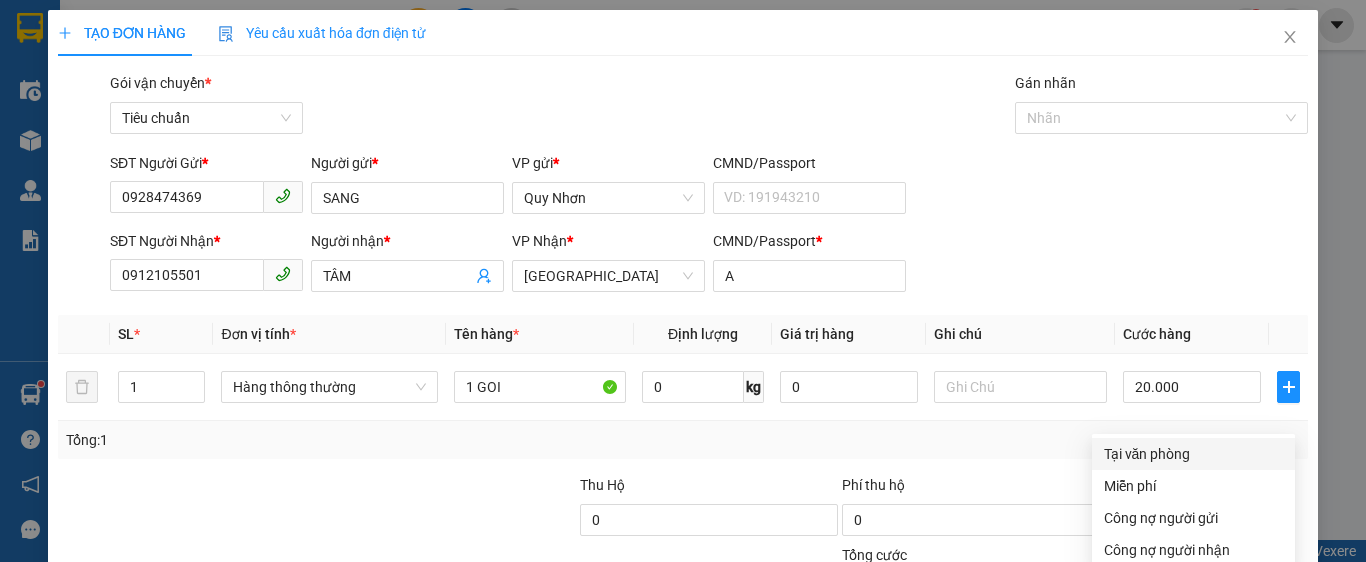 click on "Tại văn phòng" at bounding box center [1193, 454] 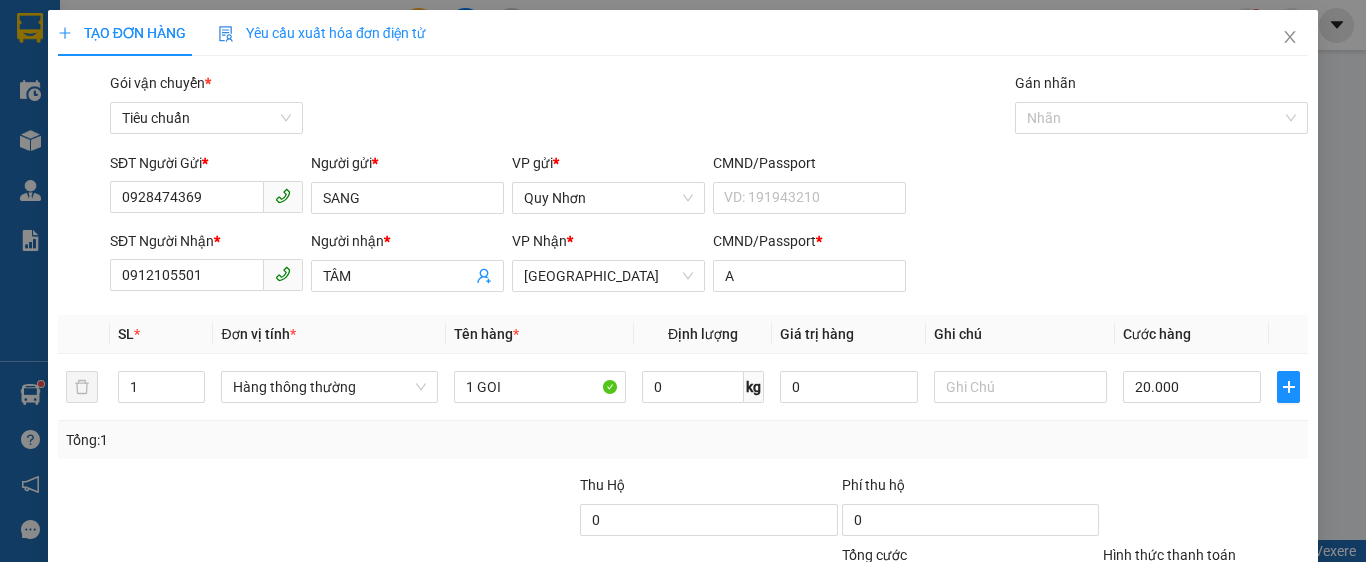 click on "[PERSON_NAME] và In" at bounding box center (1263, 685) 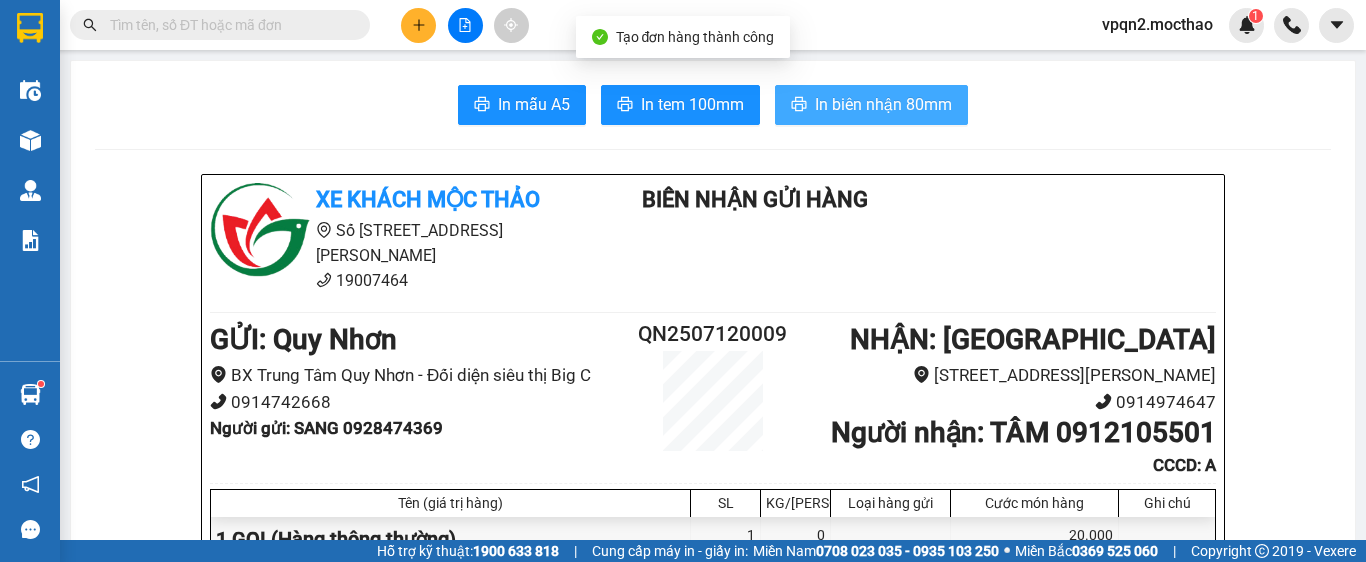 click on "In biên nhận 80mm" at bounding box center (883, 104) 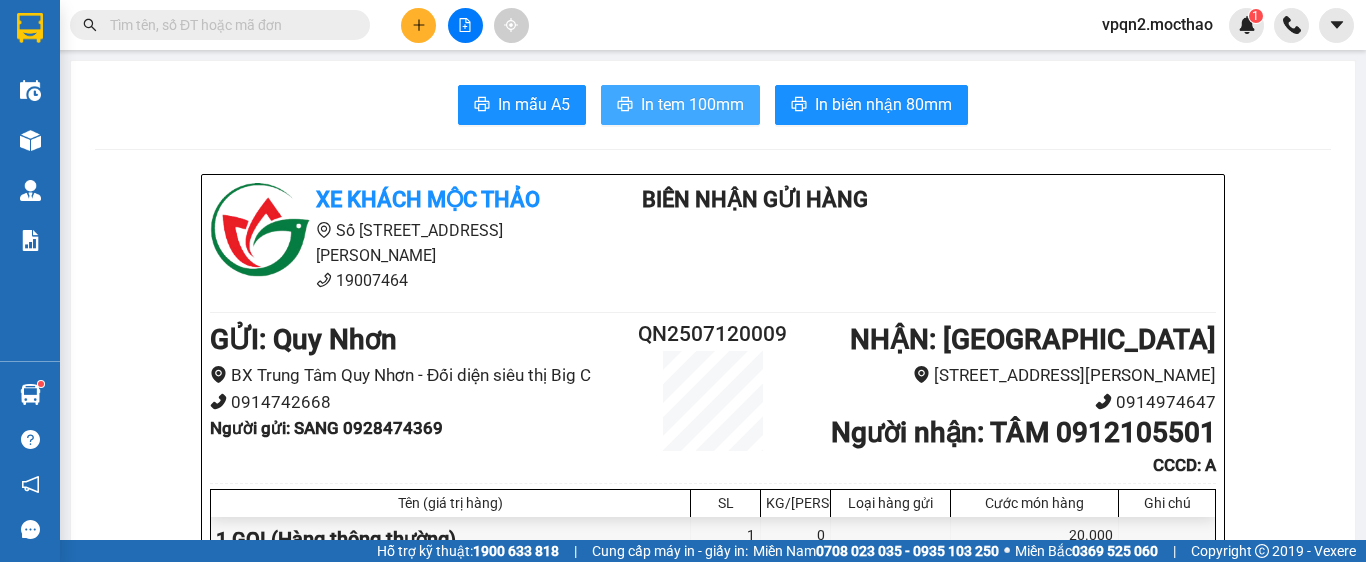 click on "In tem 100mm" at bounding box center [692, 104] 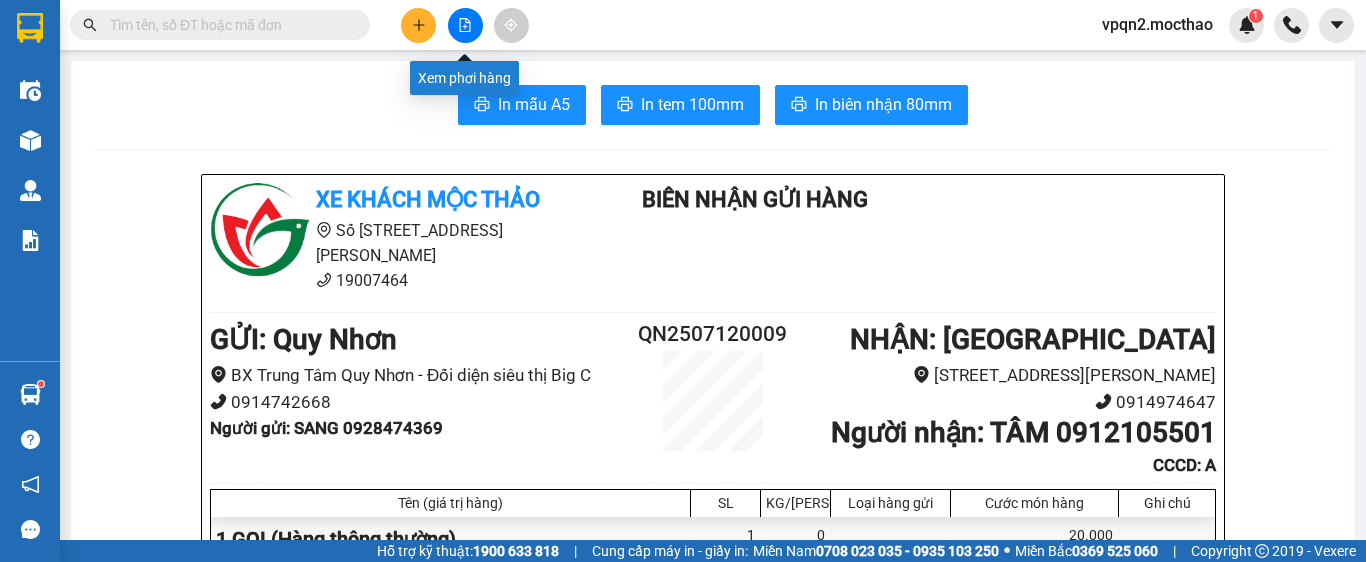 click 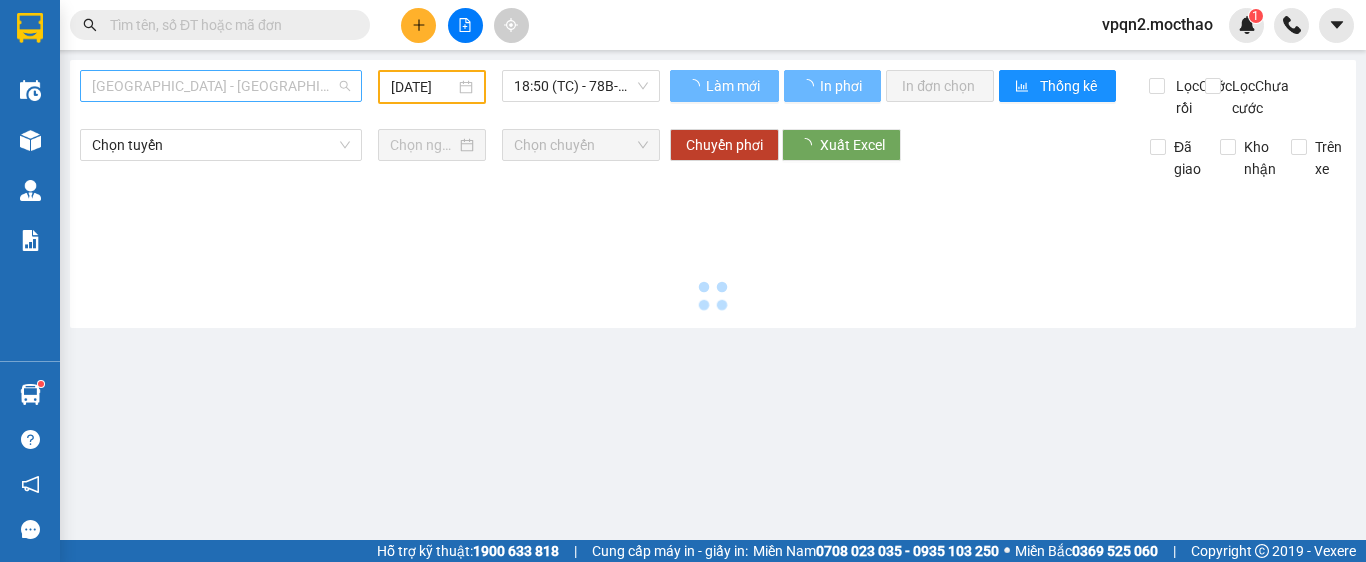 click on "Sài Gòn - Tuy Hòa" at bounding box center [221, 86] 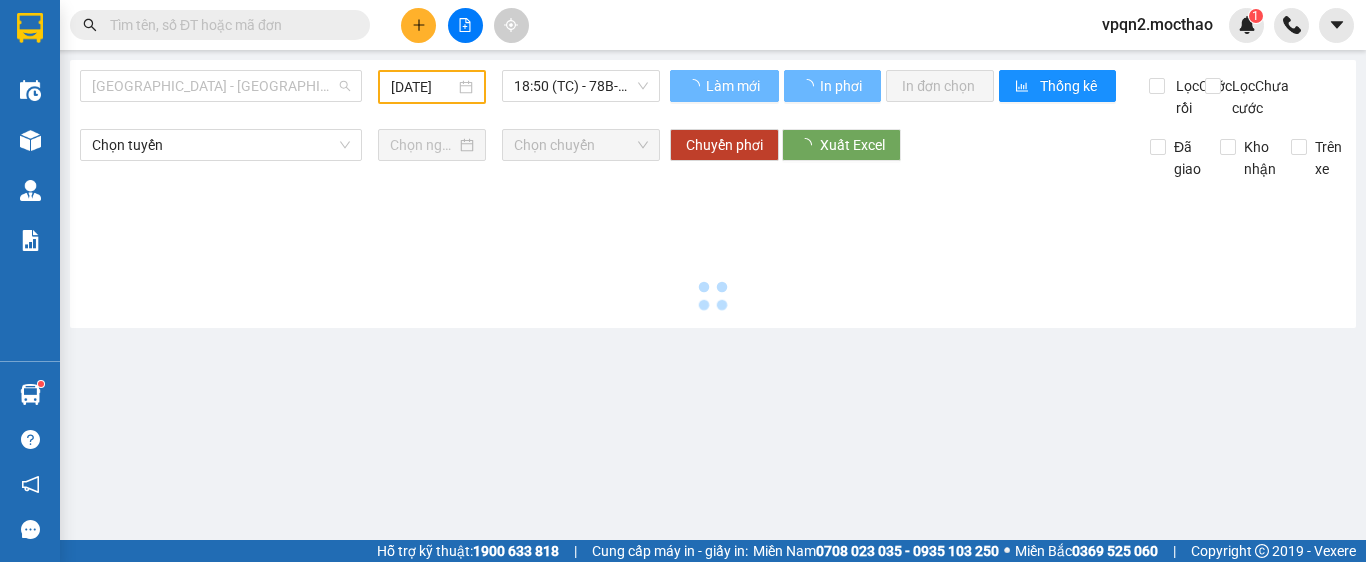 type on "[DATE]" 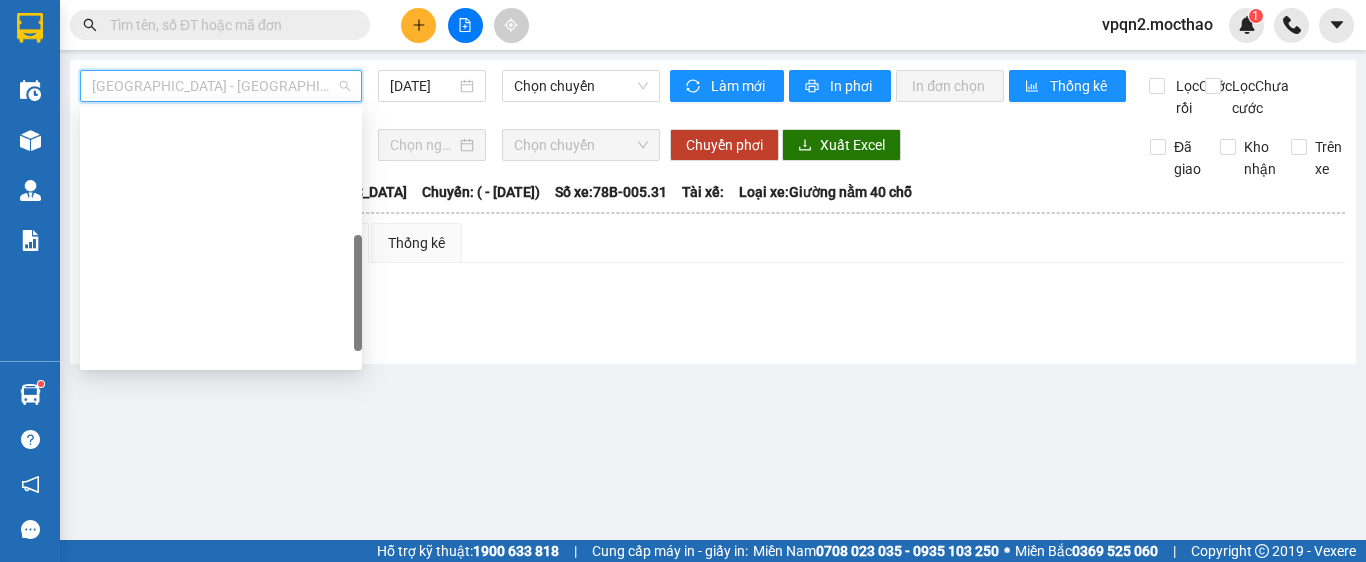 click on "Tuy Hòa - Quy Nhơn" at bounding box center (221, 734) 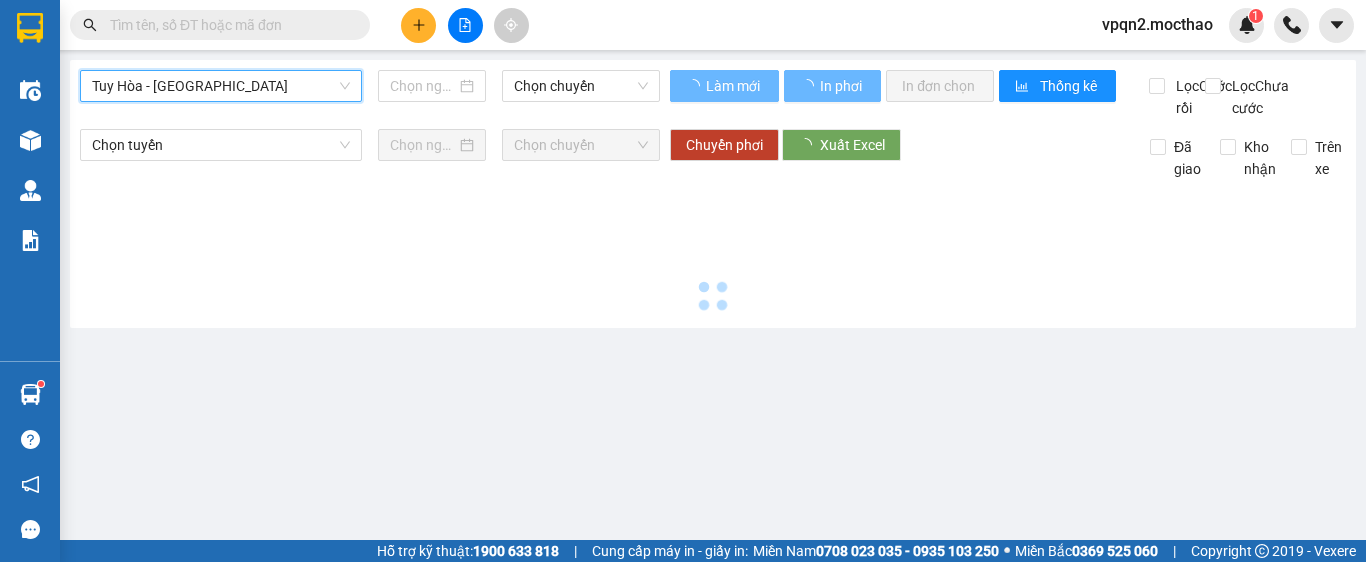 type on "[DATE]" 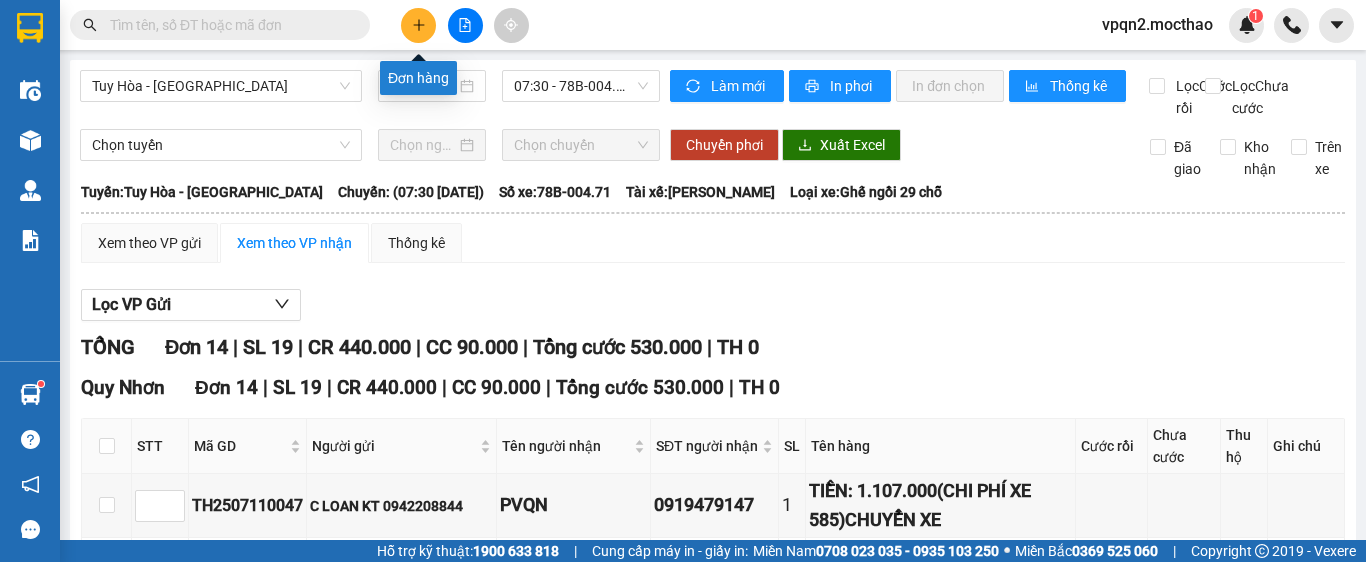 click at bounding box center [418, 25] 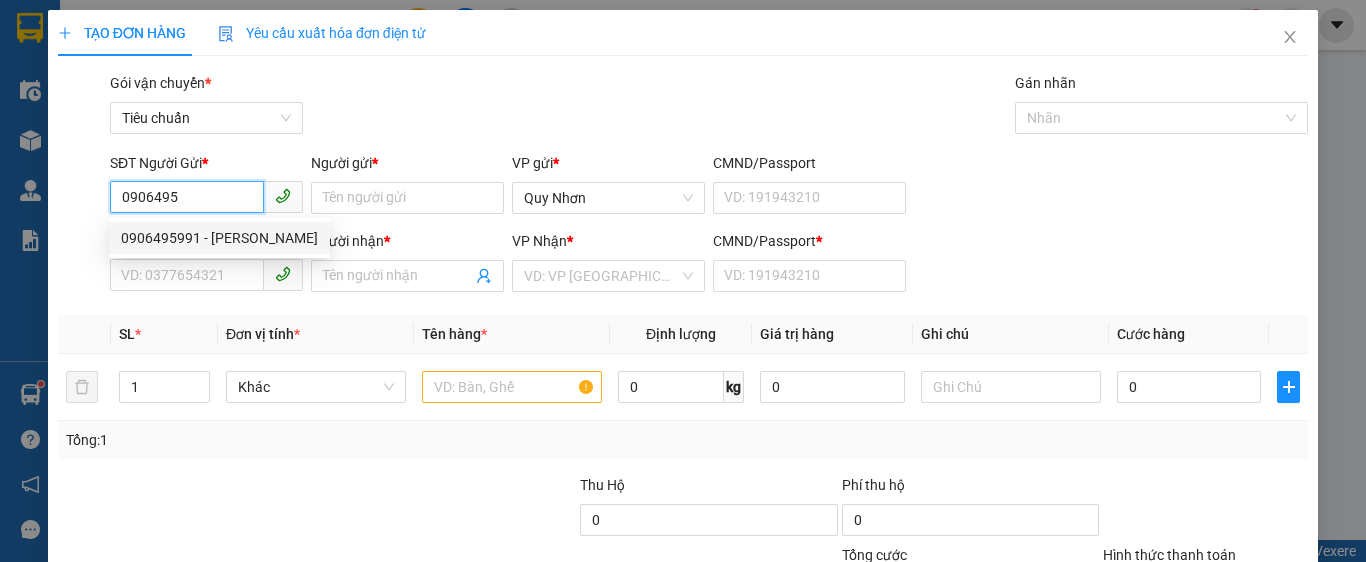 click on "0906495991 - KHÁNH" at bounding box center (219, 238) 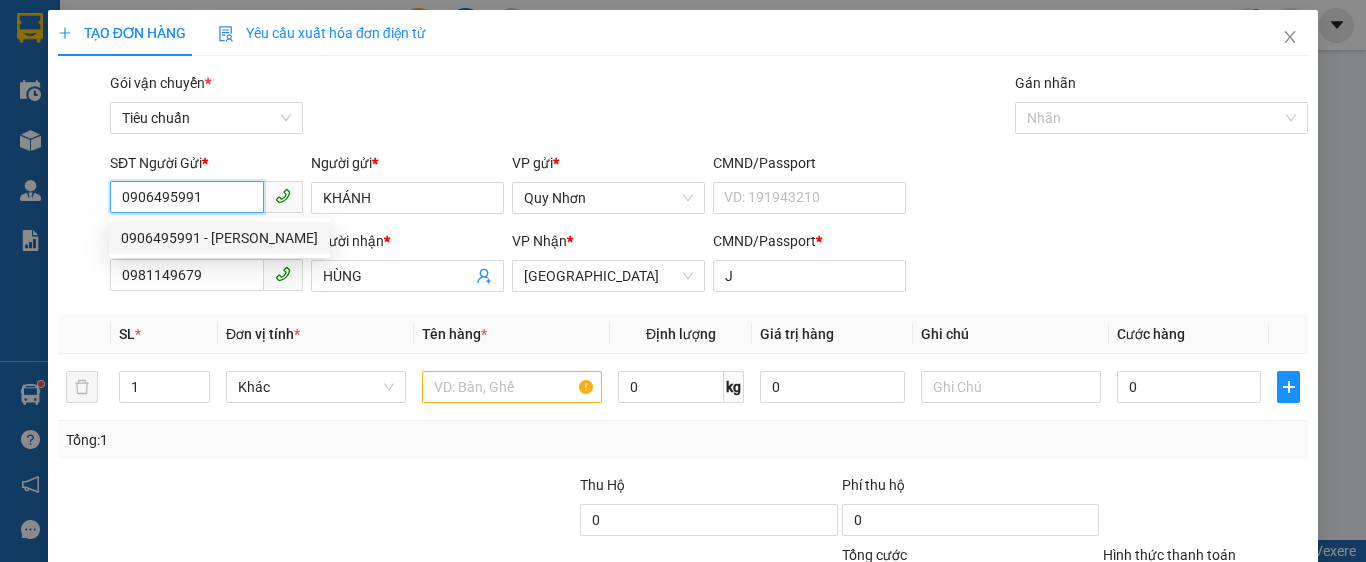 type on "20.000" 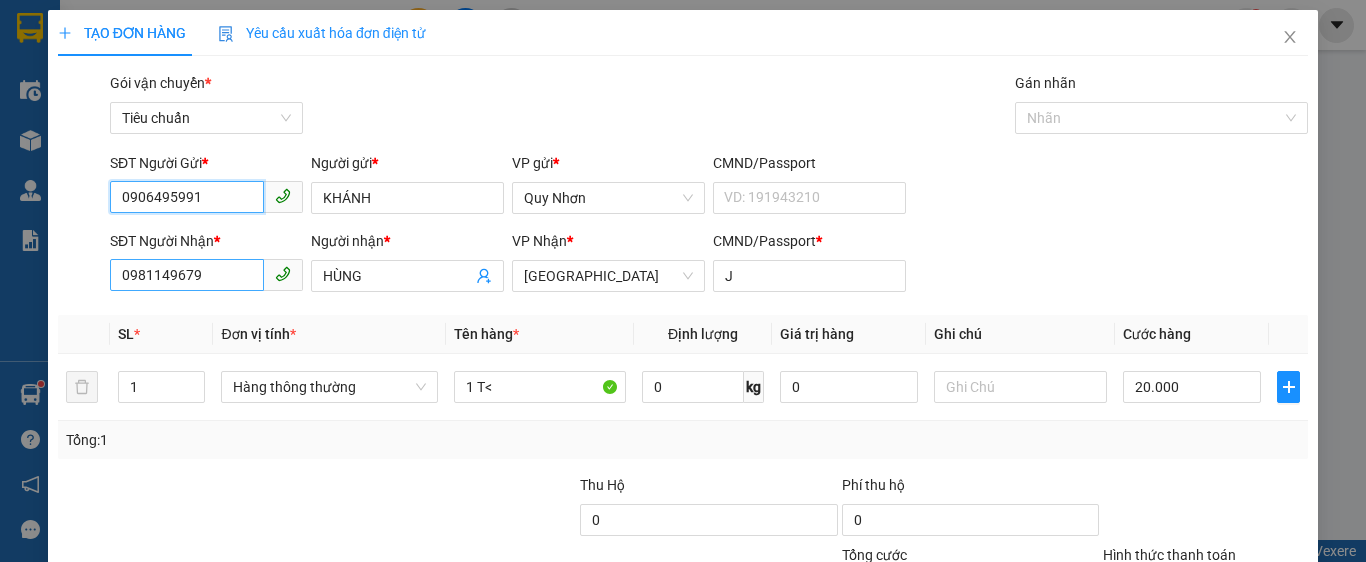type on "0906495991" 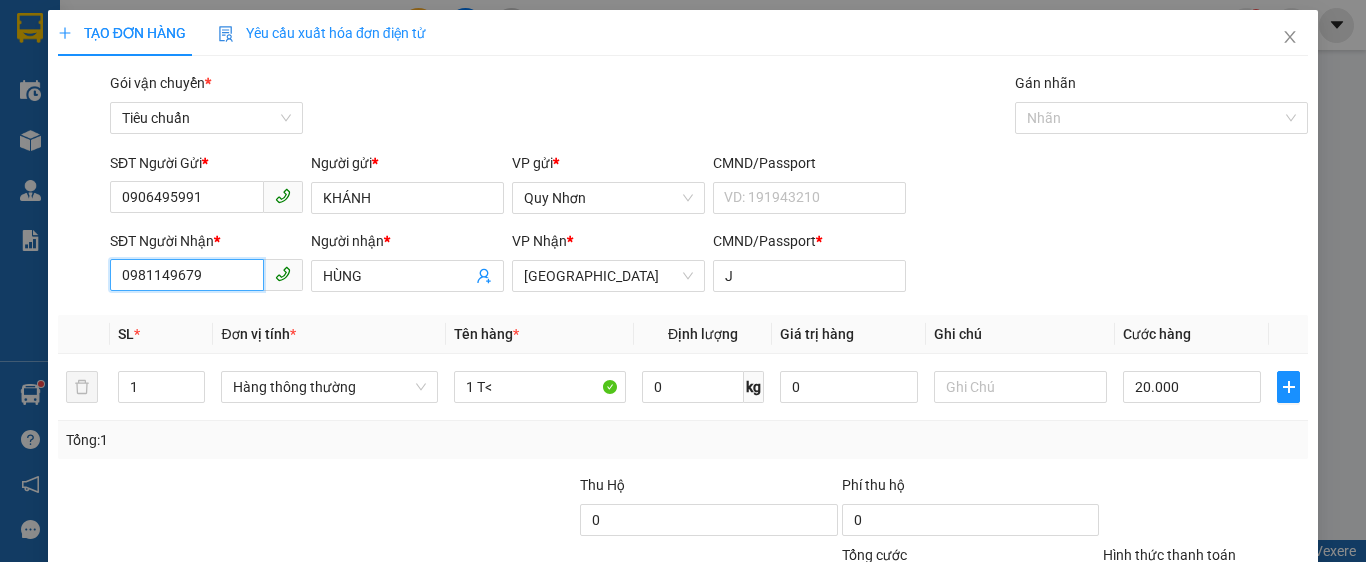 drag, startPoint x: 233, startPoint y: 284, endPoint x: 13, endPoint y: 321, distance: 223.08966 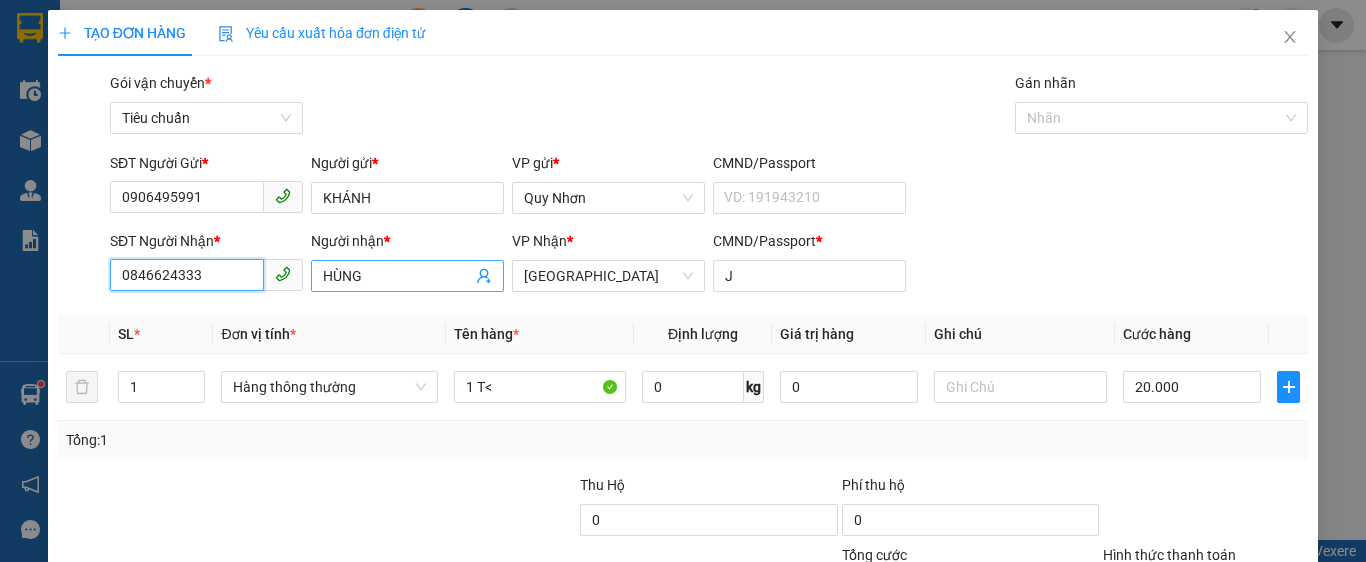 type on "0846624333" 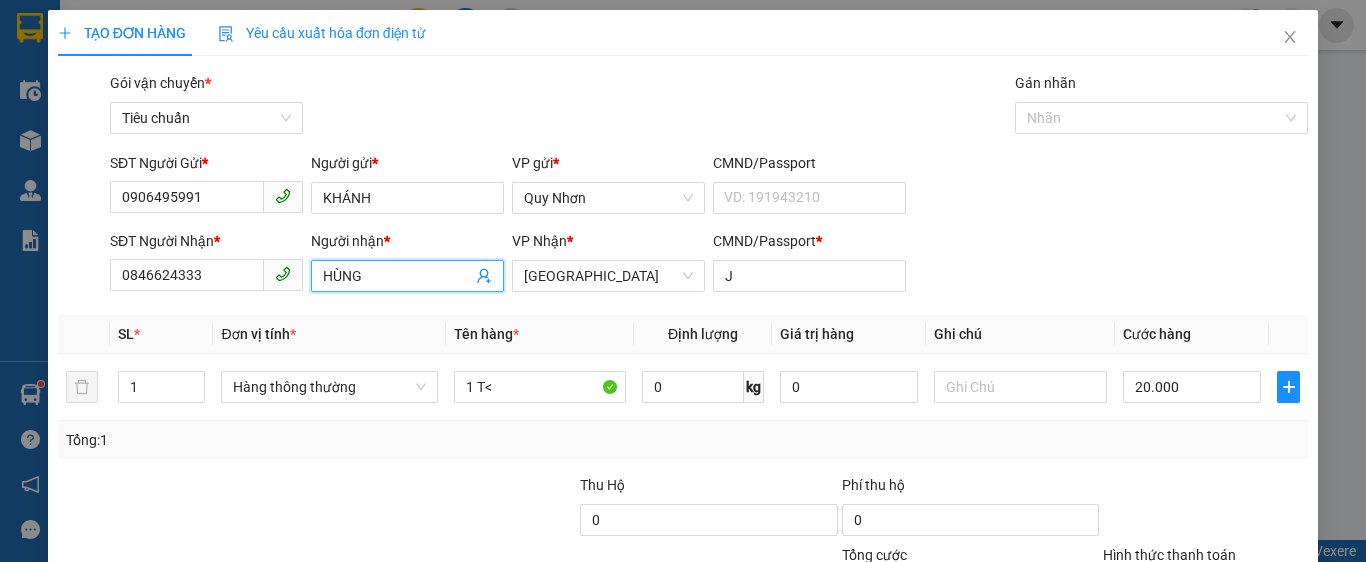 drag, startPoint x: 378, startPoint y: 273, endPoint x: 246, endPoint y: 298, distance: 134.34657 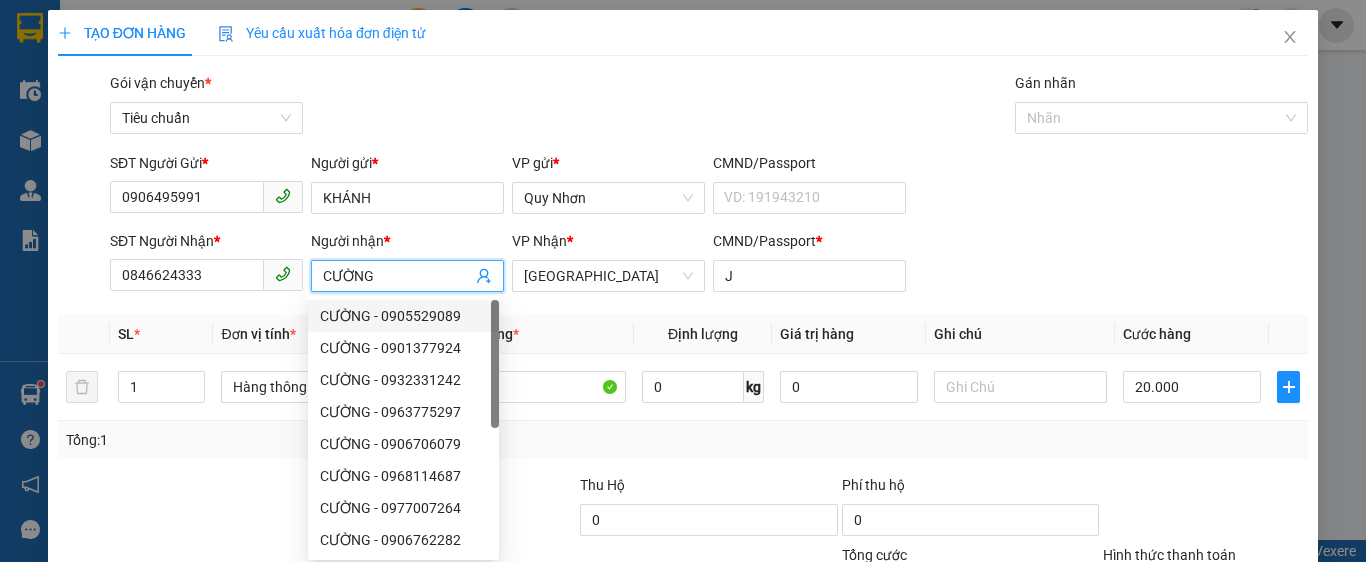 type on "CƯỜNG" 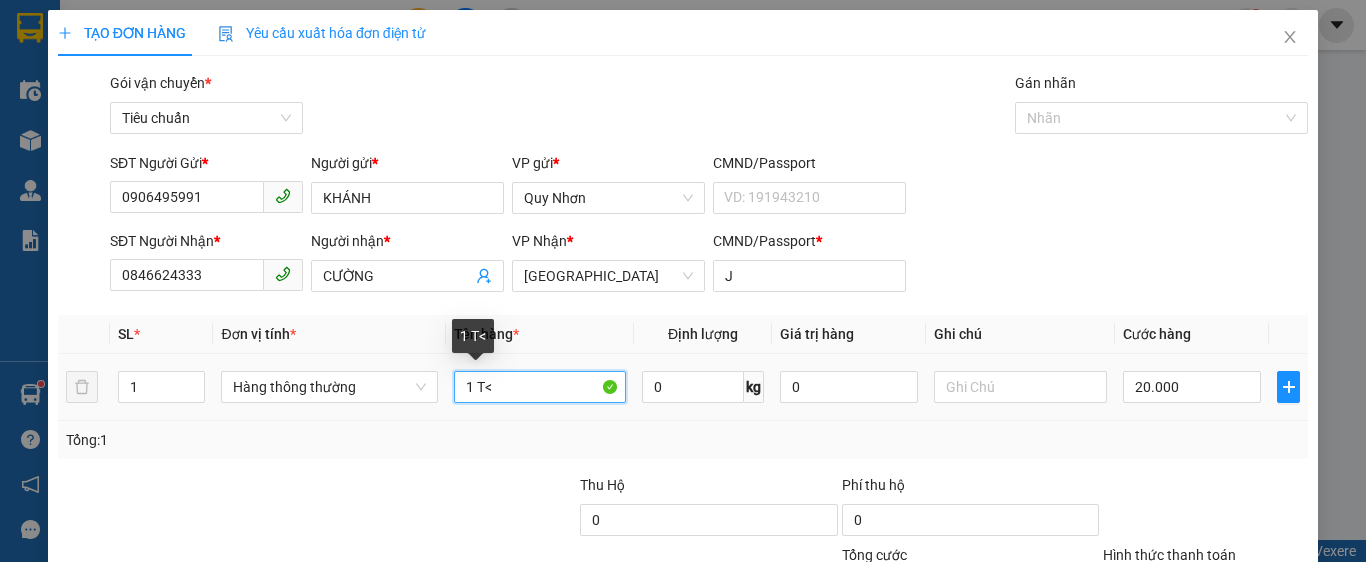 click on "1 T<" at bounding box center [540, 387] 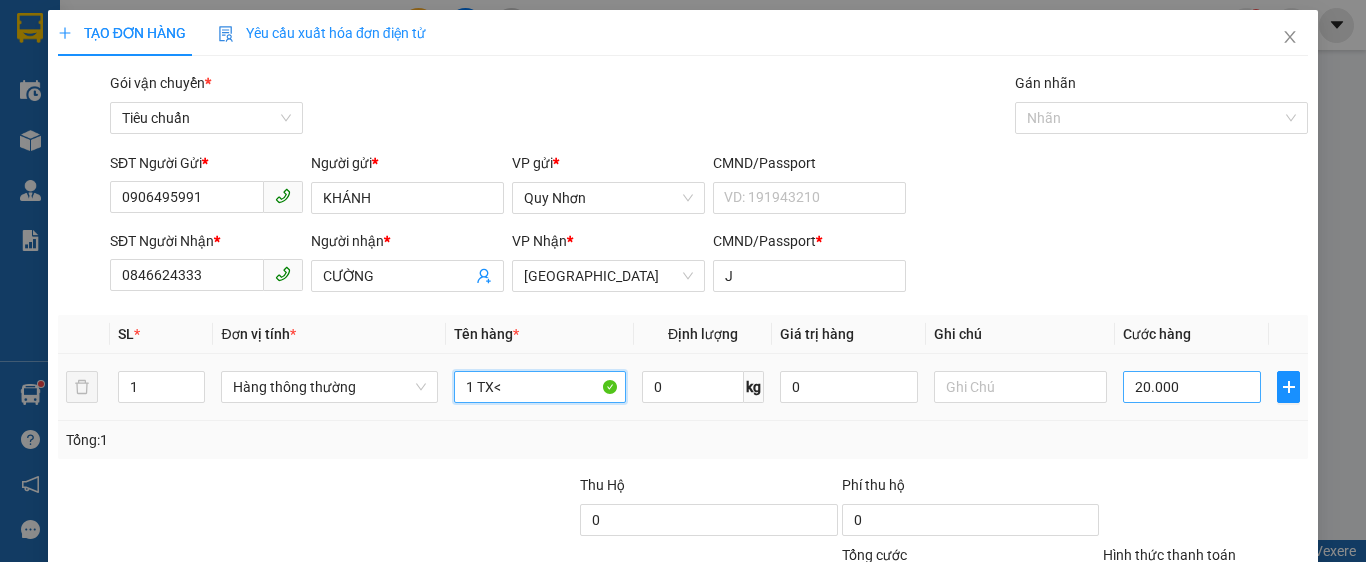 type on "1 TX<" 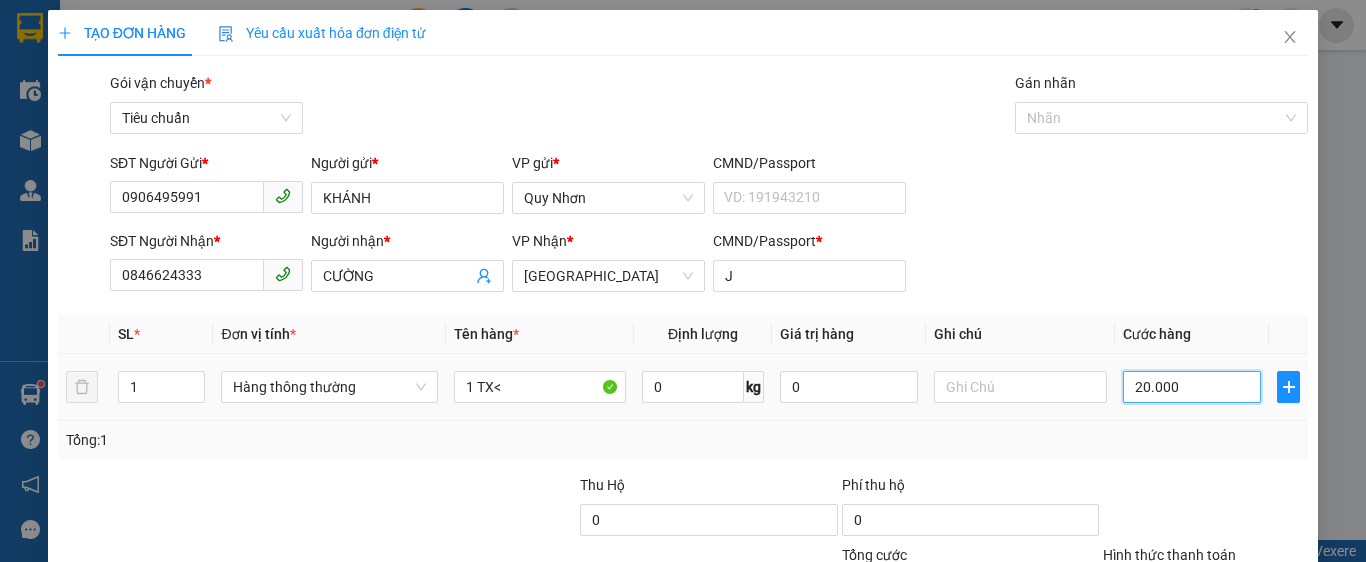 click on "20.000" at bounding box center (1192, 387) 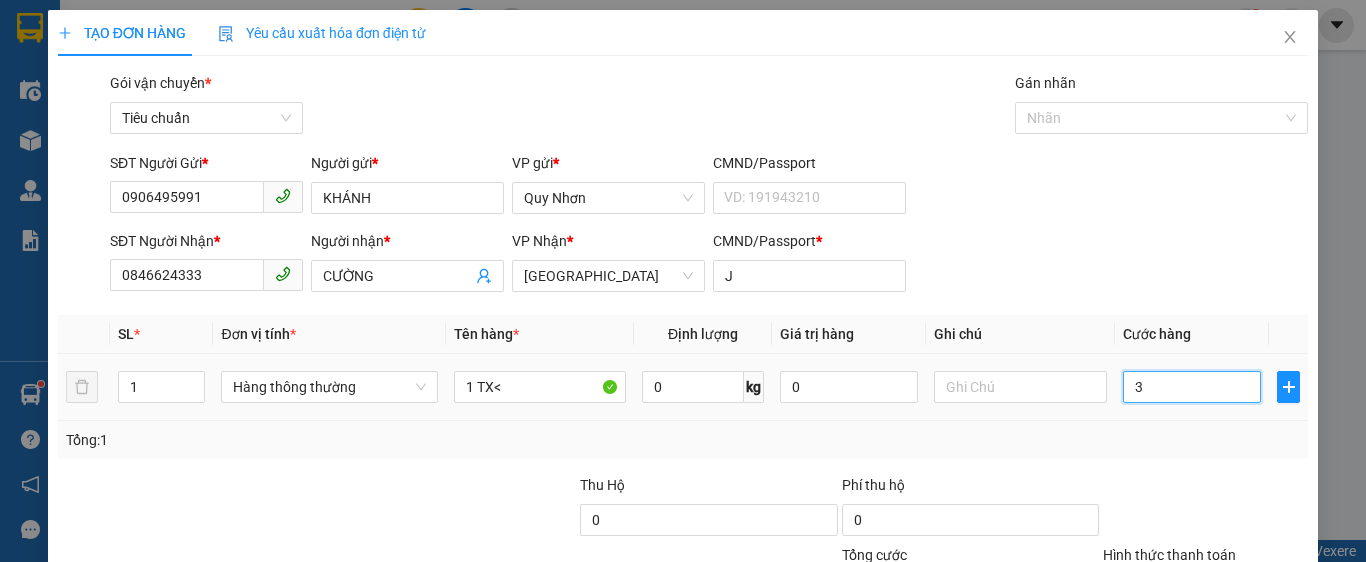 type on "3" 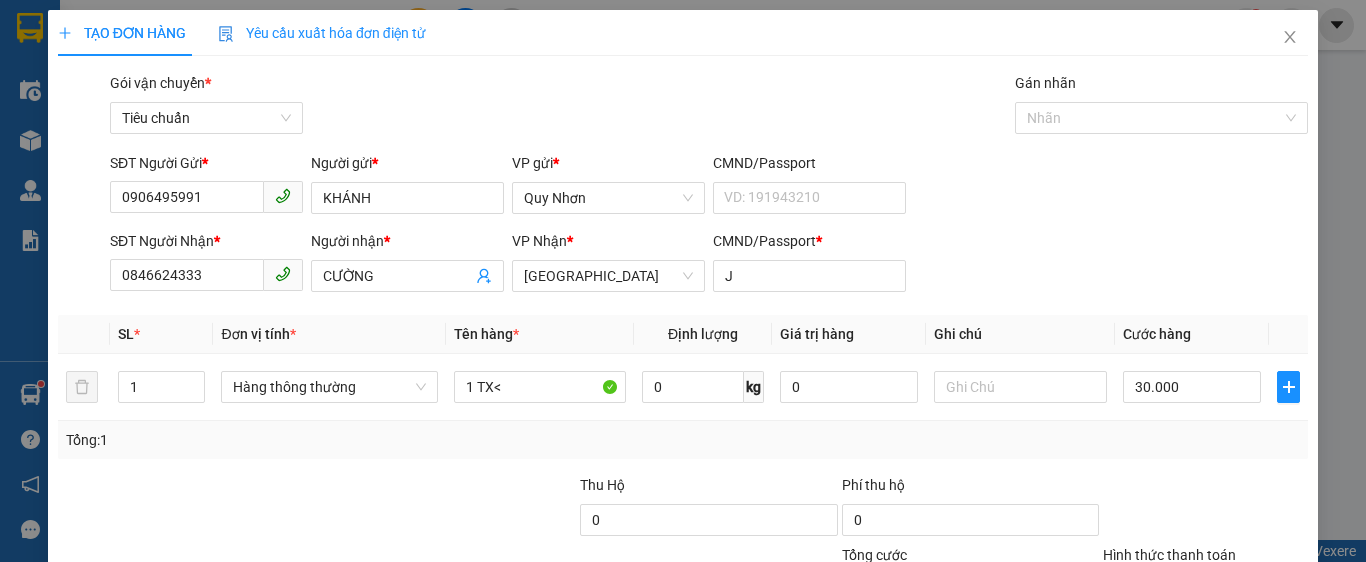 drag, startPoint x: 1172, startPoint y: 418, endPoint x: 1155, endPoint y: 399, distance: 25.495098 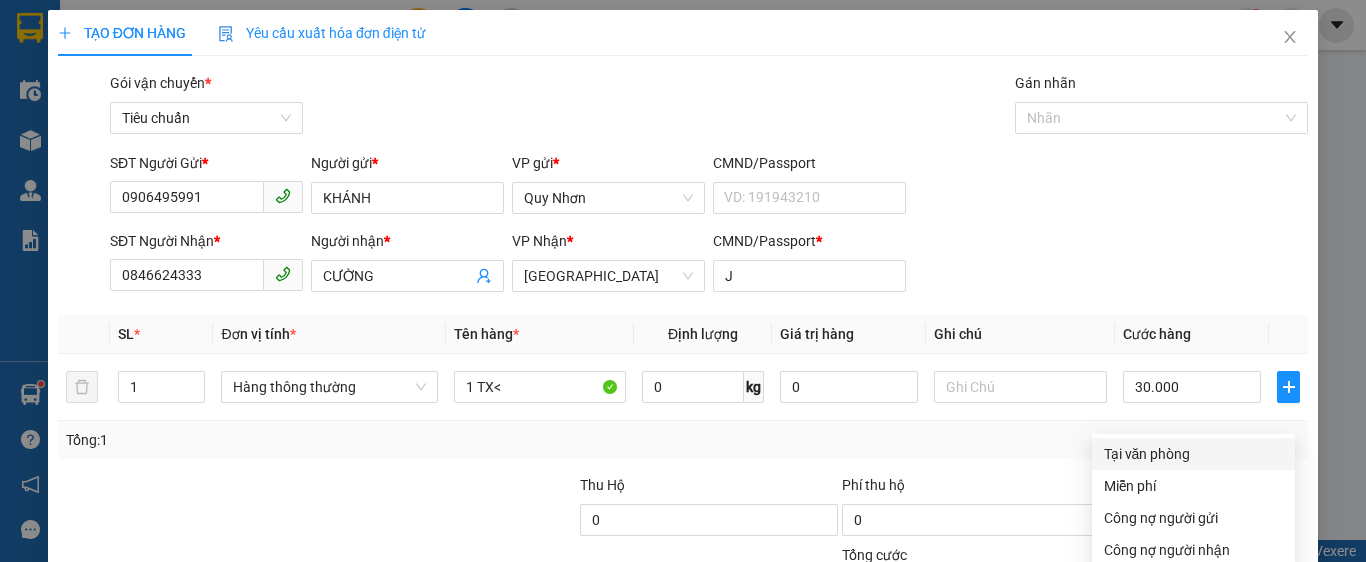 drag, startPoint x: 1167, startPoint y: 276, endPoint x: 1186, endPoint y: 329, distance: 56.302753 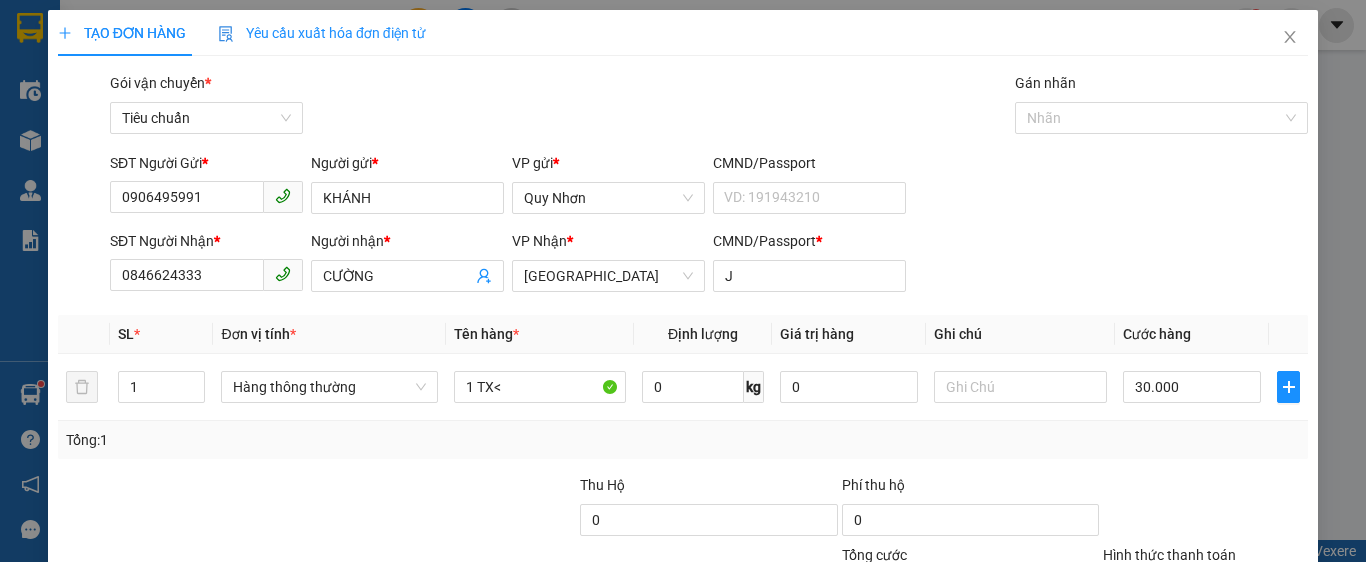 drag, startPoint x: 1214, startPoint y: 504, endPoint x: 1188, endPoint y: 496, distance: 27.202942 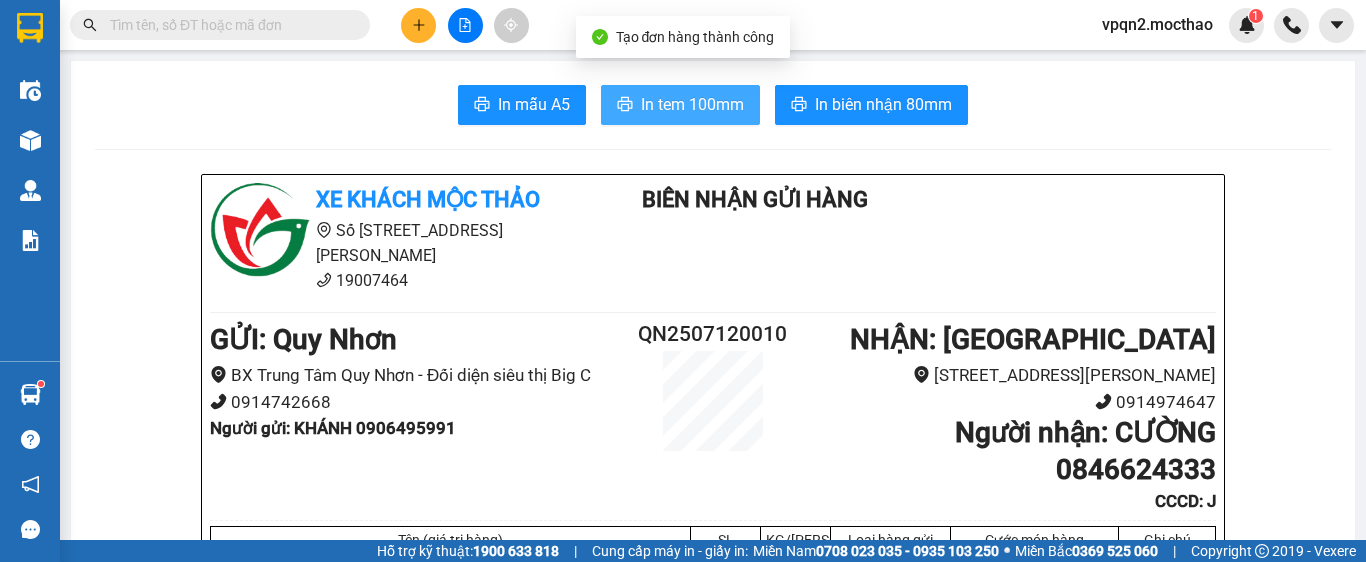 click on "In tem 100mm" at bounding box center [692, 104] 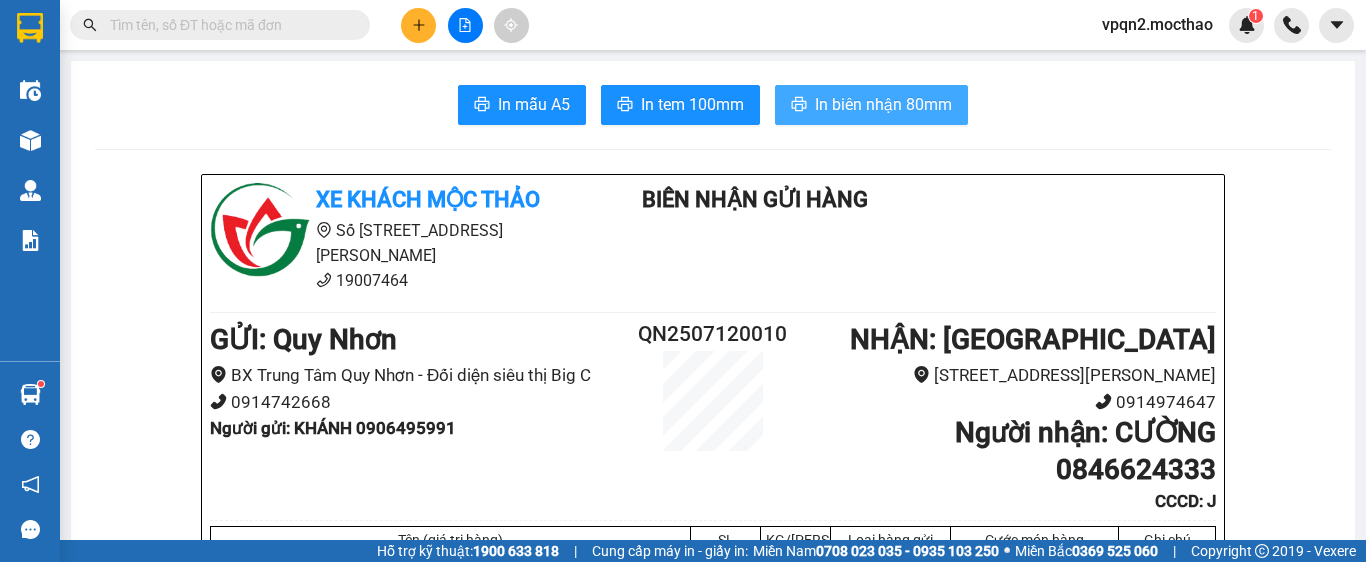 click on "In biên nhận 80mm" at bounding box center [883, 104] 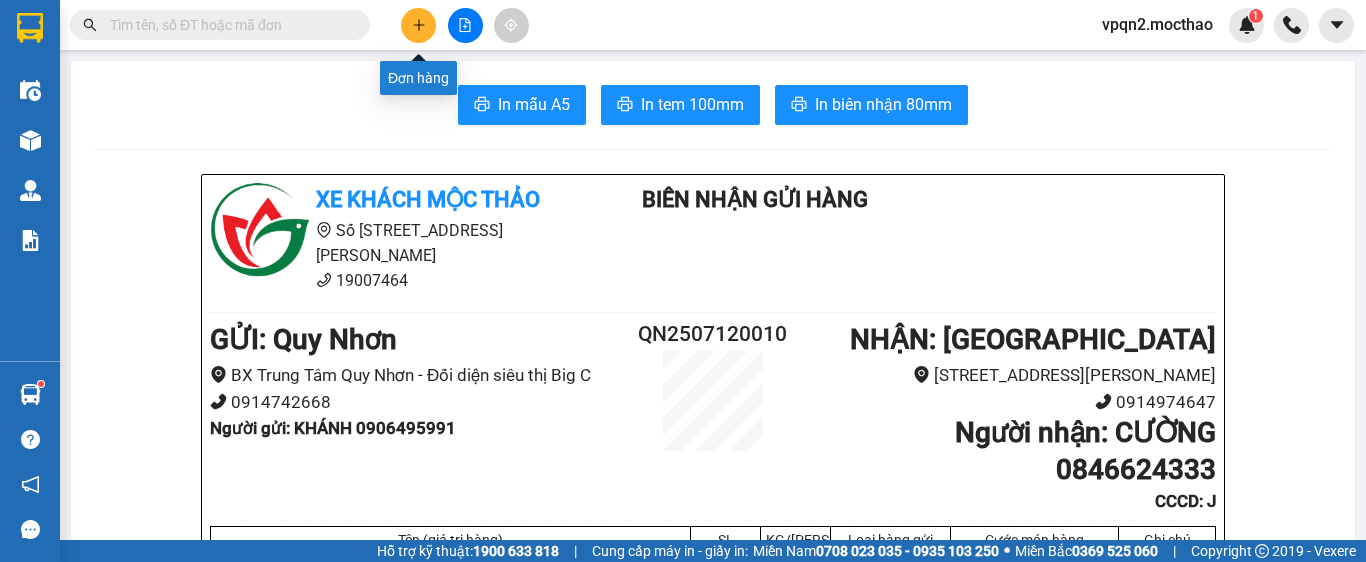click 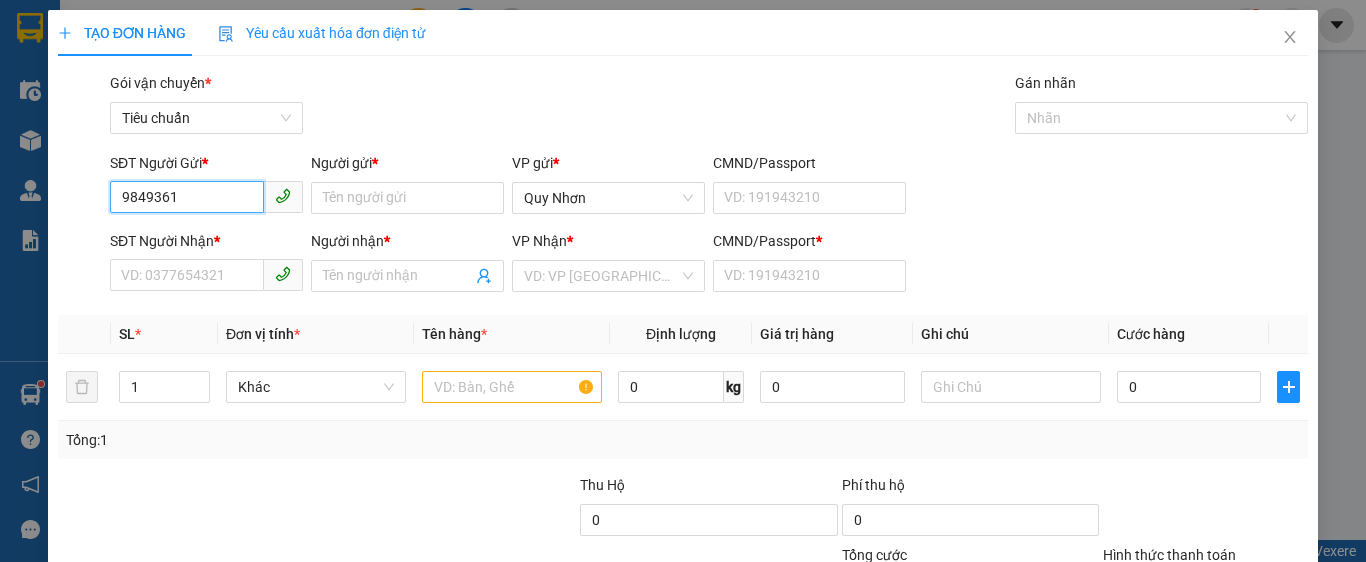 click on "9849361" at bounding box center [187, 197] 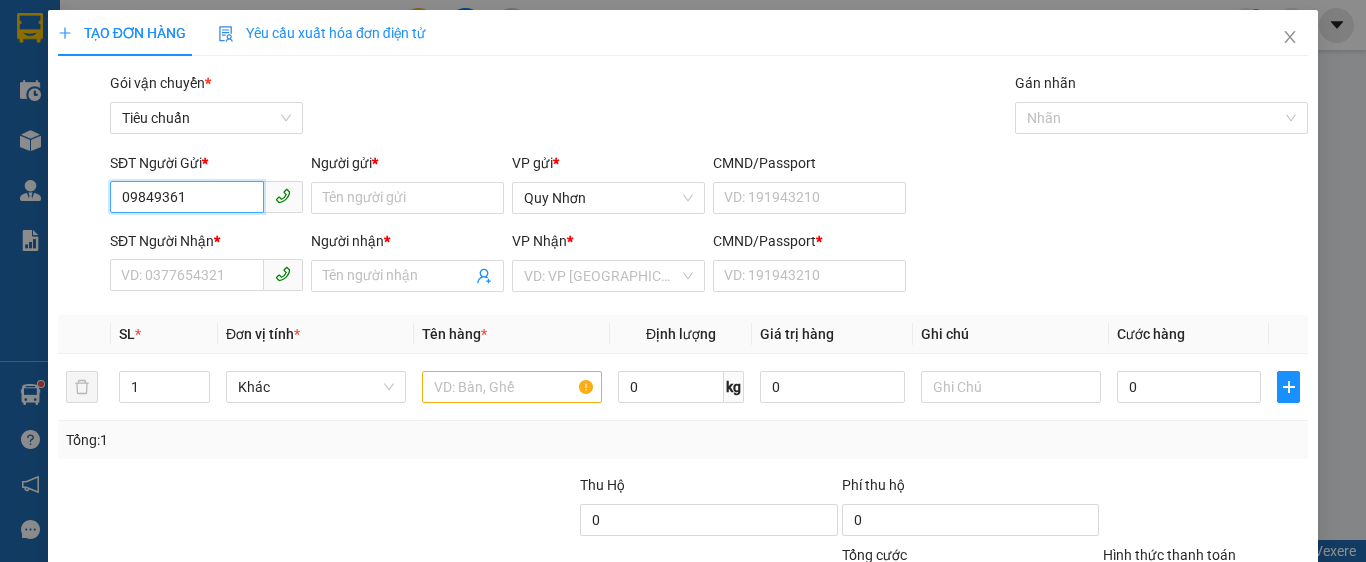 drag, startPoint x: 171, startPoint y: 198, endPoint x: 265, endPoint y: 192, distance: 94.19129 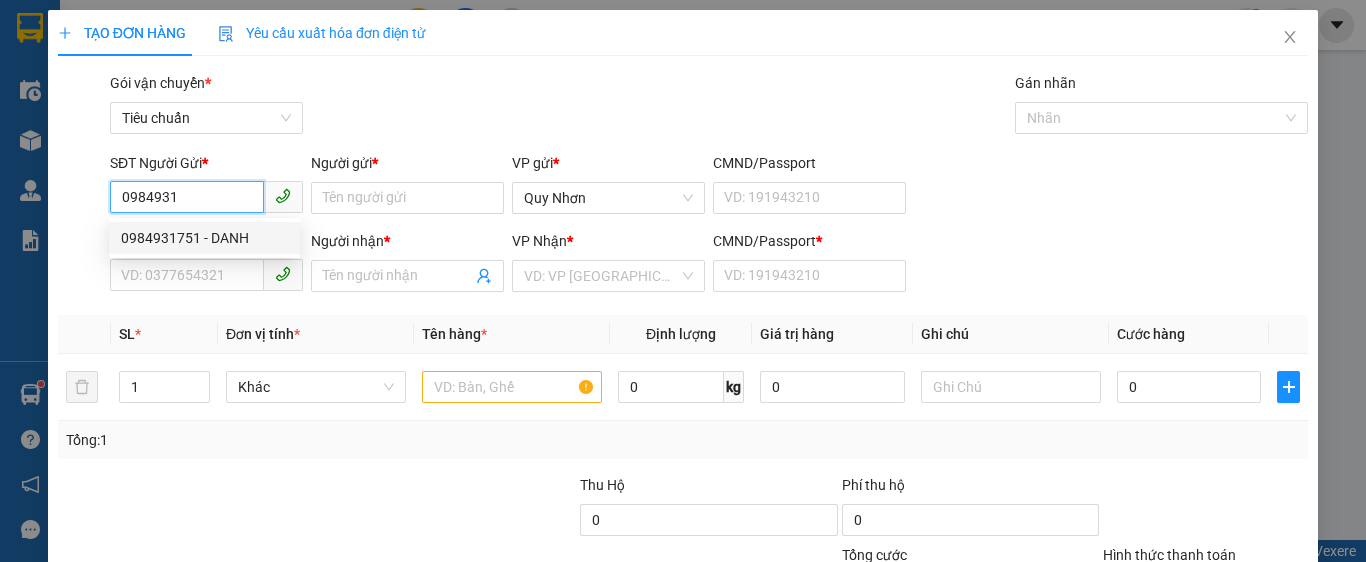click on "0984931751 - DANH" at bounding box center [204, 238] 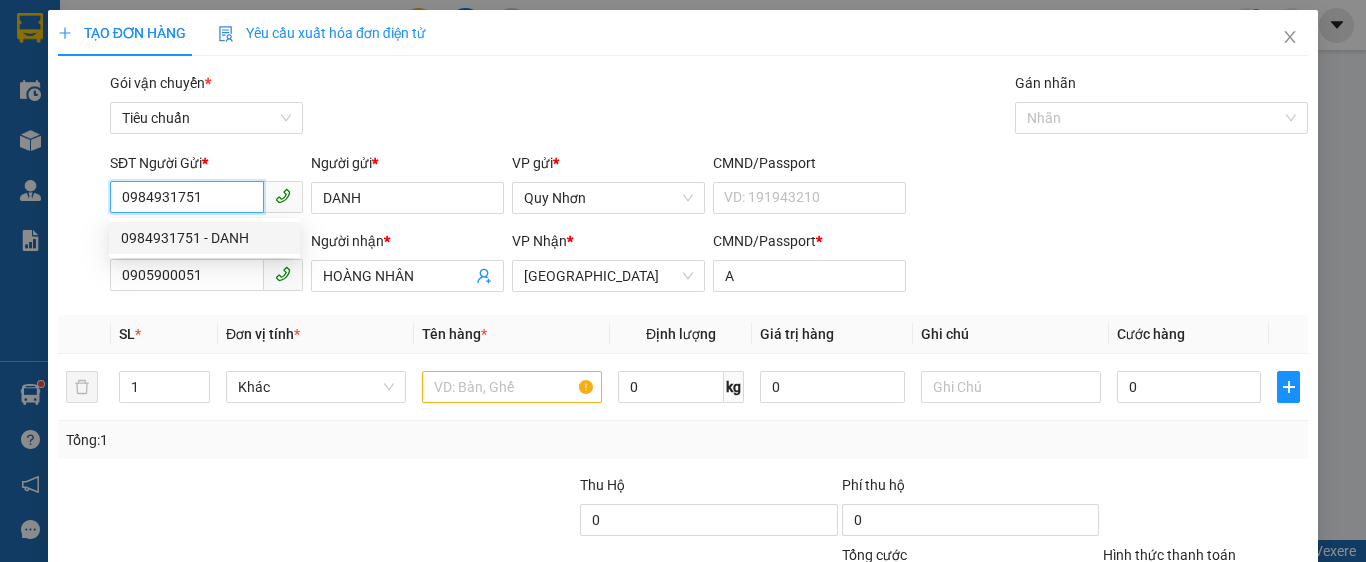 type on "30.000" 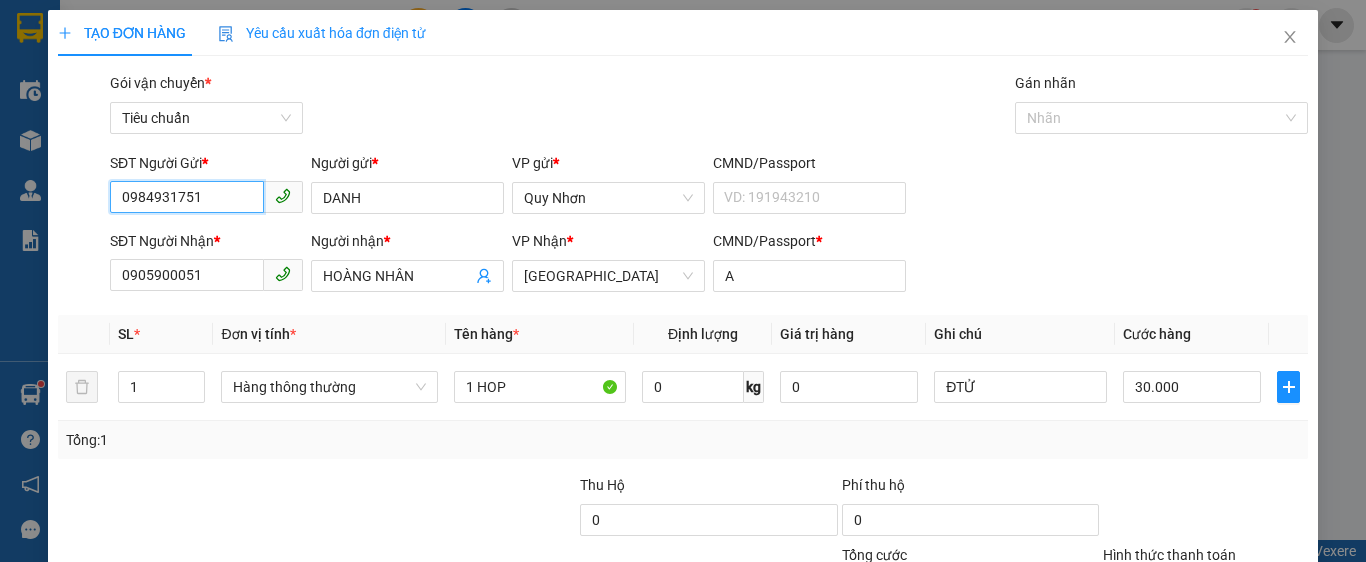 type 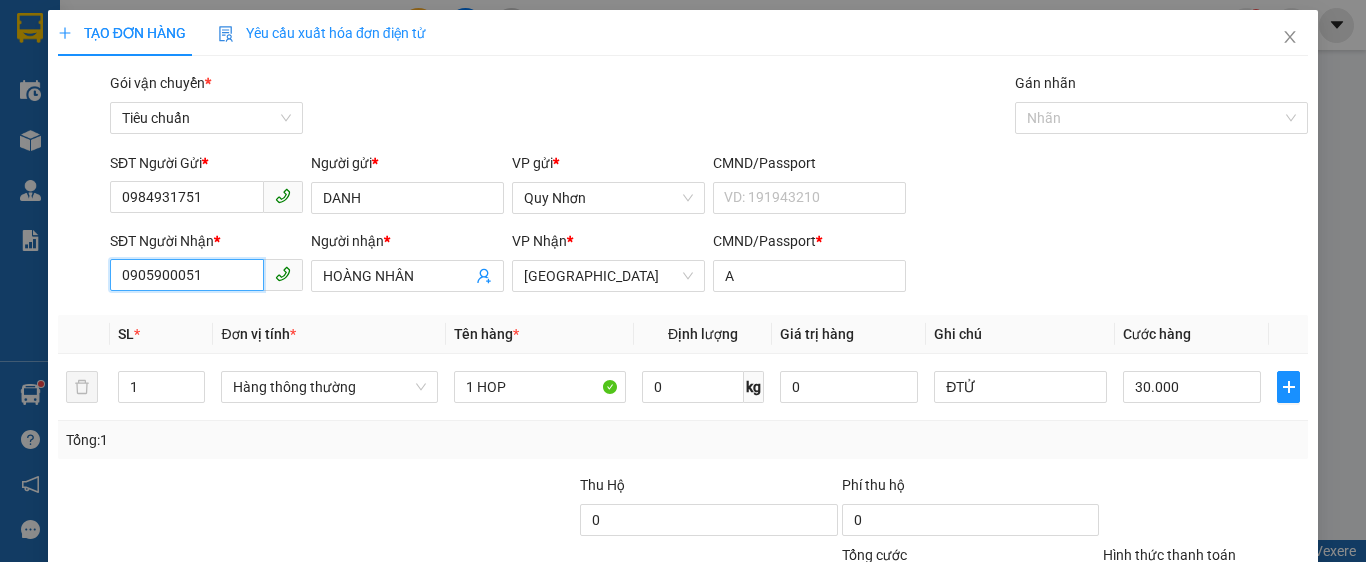 drag, startPoint x: 75, startPoint y: 306, endPoint x: 8, endPoint y: 319, distance: 68.24954 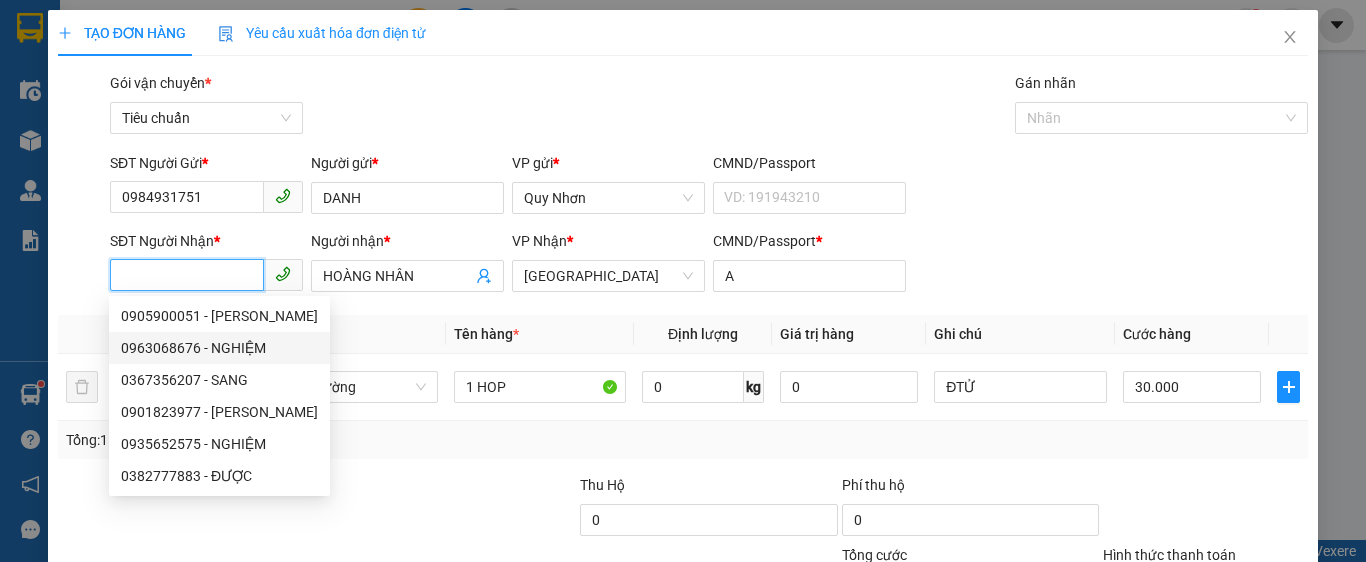 click on "0963068676 - NGHIỆM" at bounding box center [219, 348] 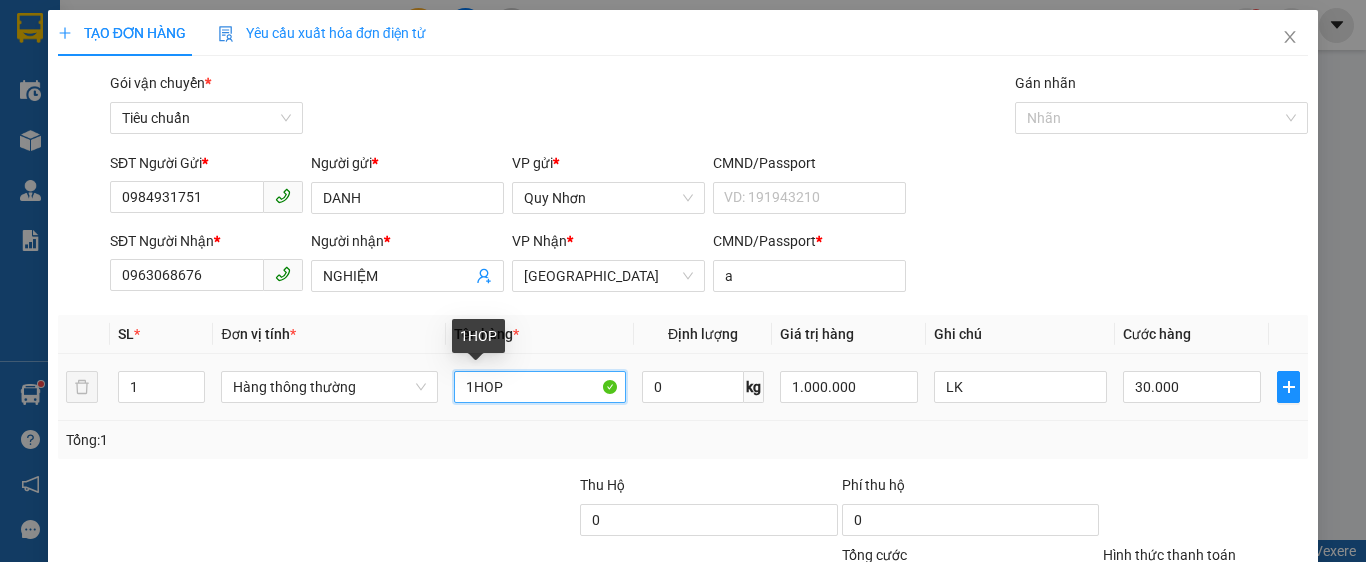 click on "1HOP" at bounding box center (540, 387) 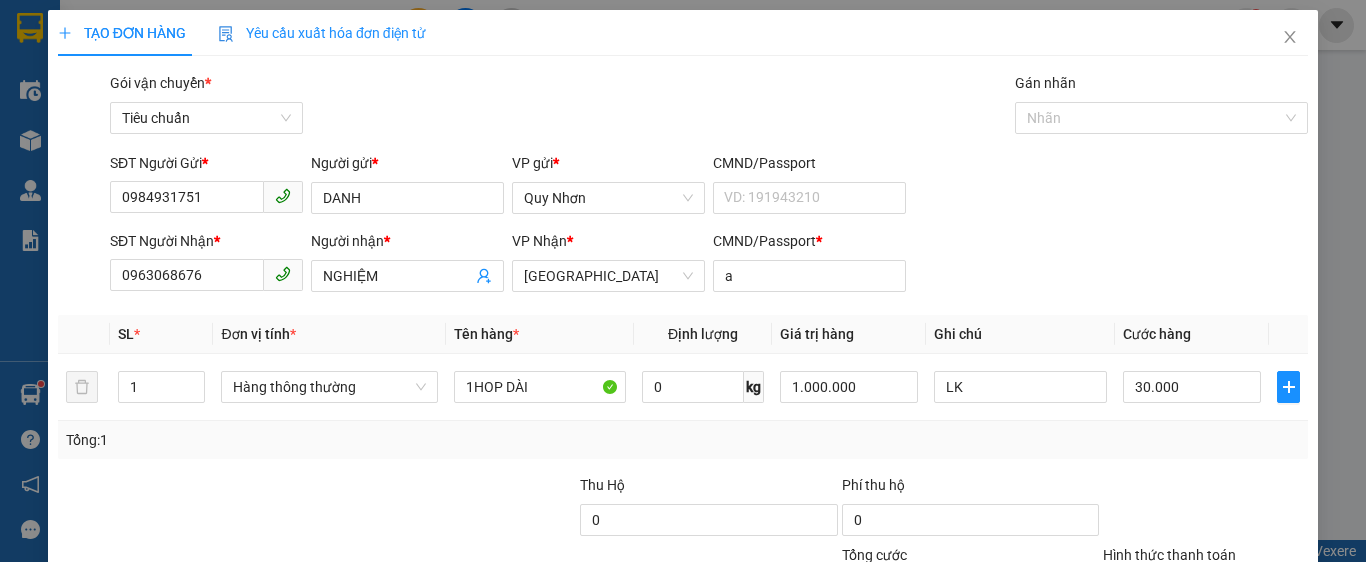 click on "Hình thức thanh toán" at bounding box center (1198, 590) 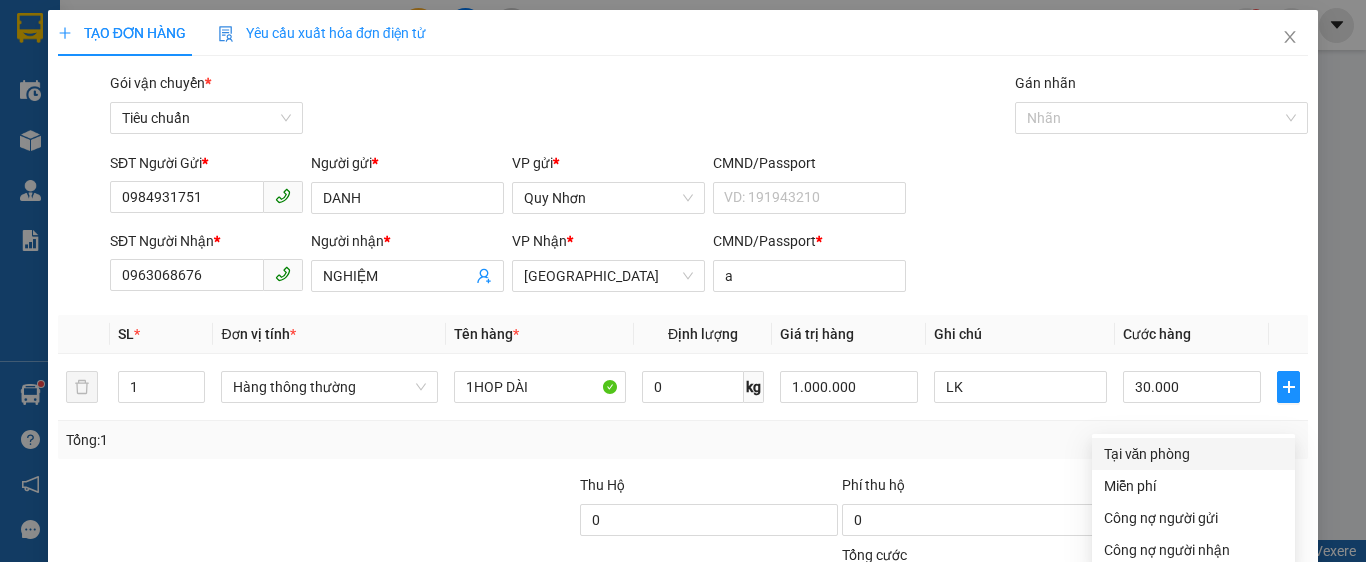 click on "Tại văn phòng" at bounding box center [1193, 454] 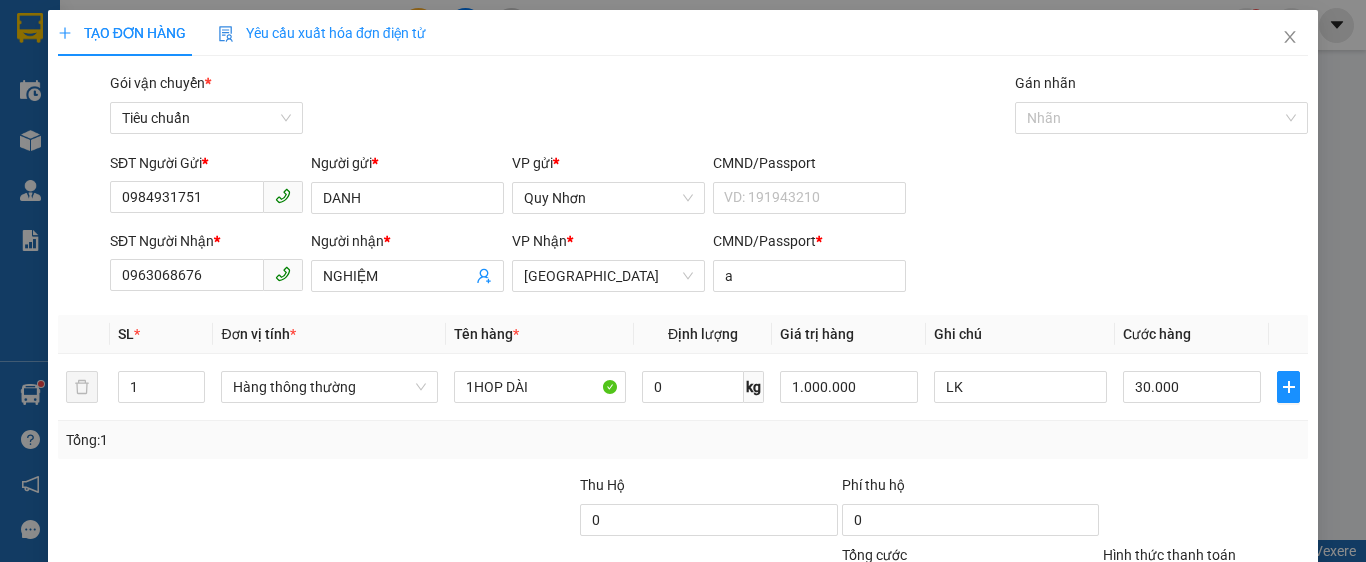click 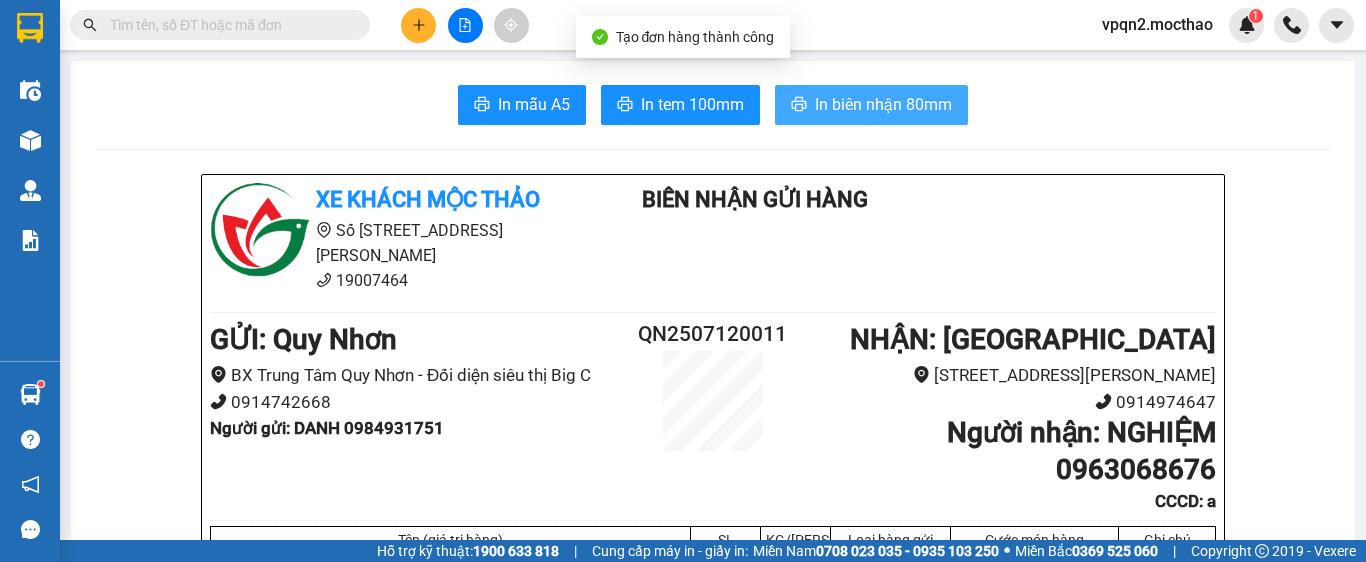 click on "In biên nhận 80mm" at bounding box center [883, 104] 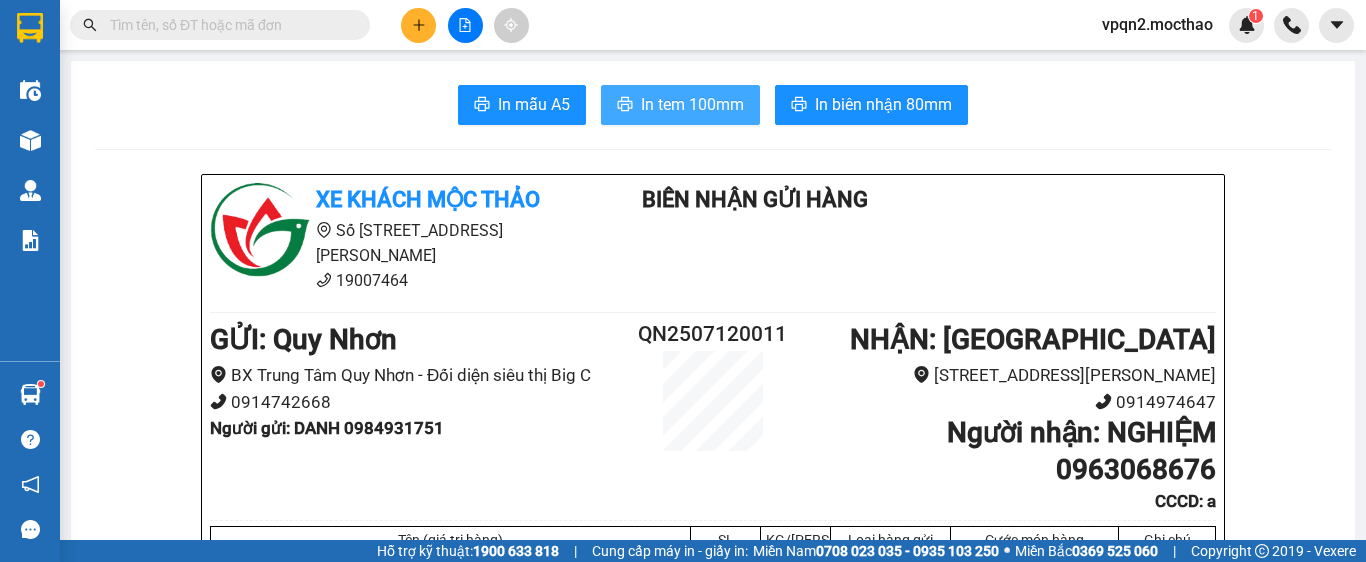 click on "In tem 100mm" at bounding box center [692, 104] 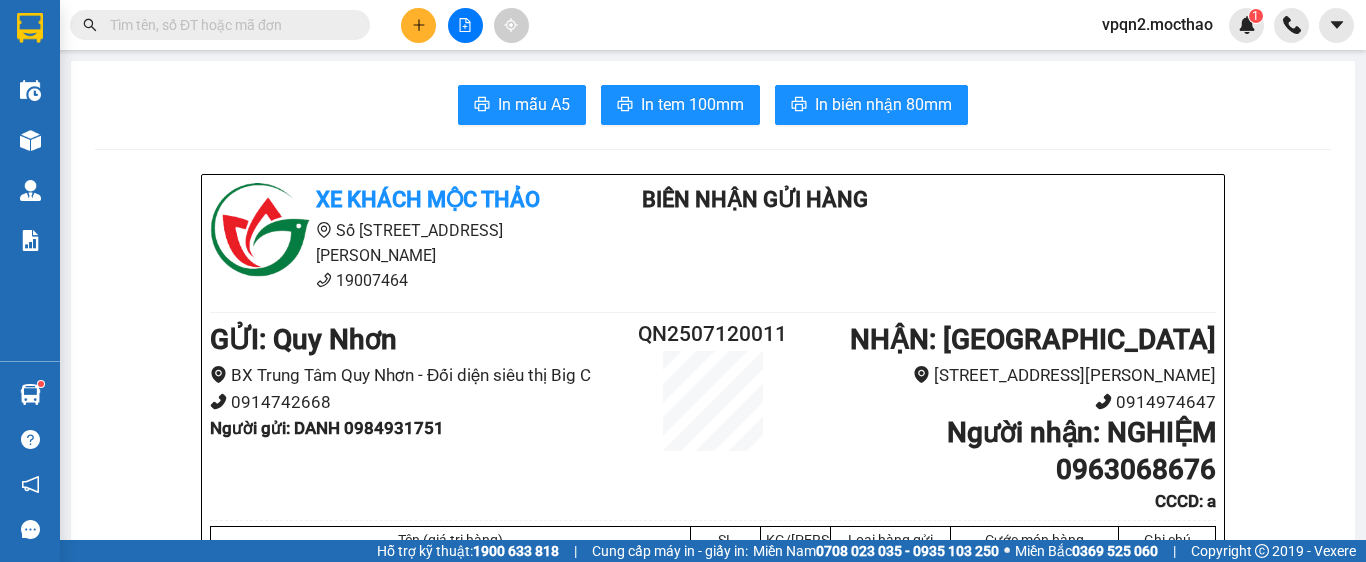 click at bounding box center [418, 25] 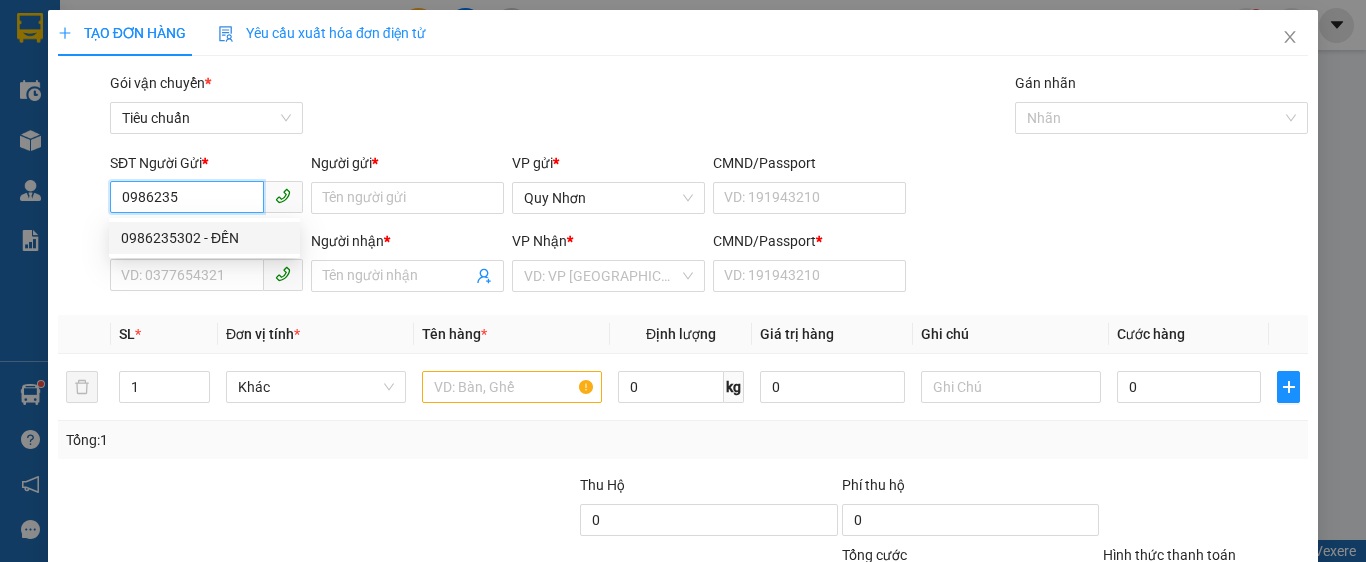 click on "0986235302 - ĐẾN" at bounding box center [204, 238] 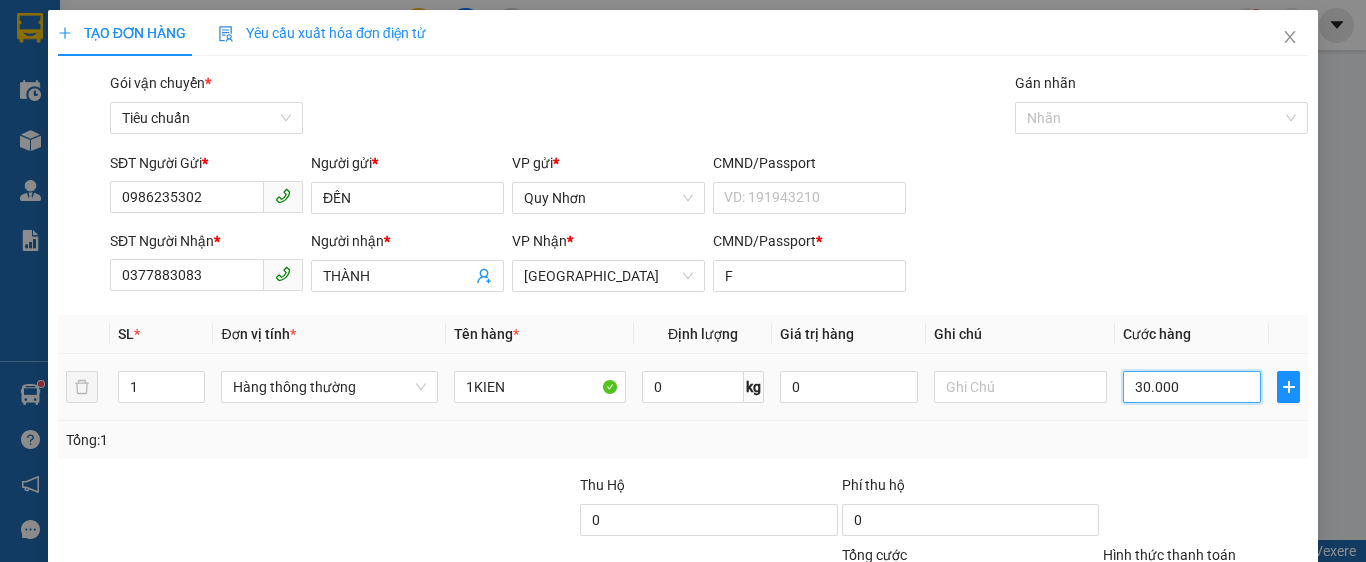click on "30.000" at bounding box center [1192, 387] 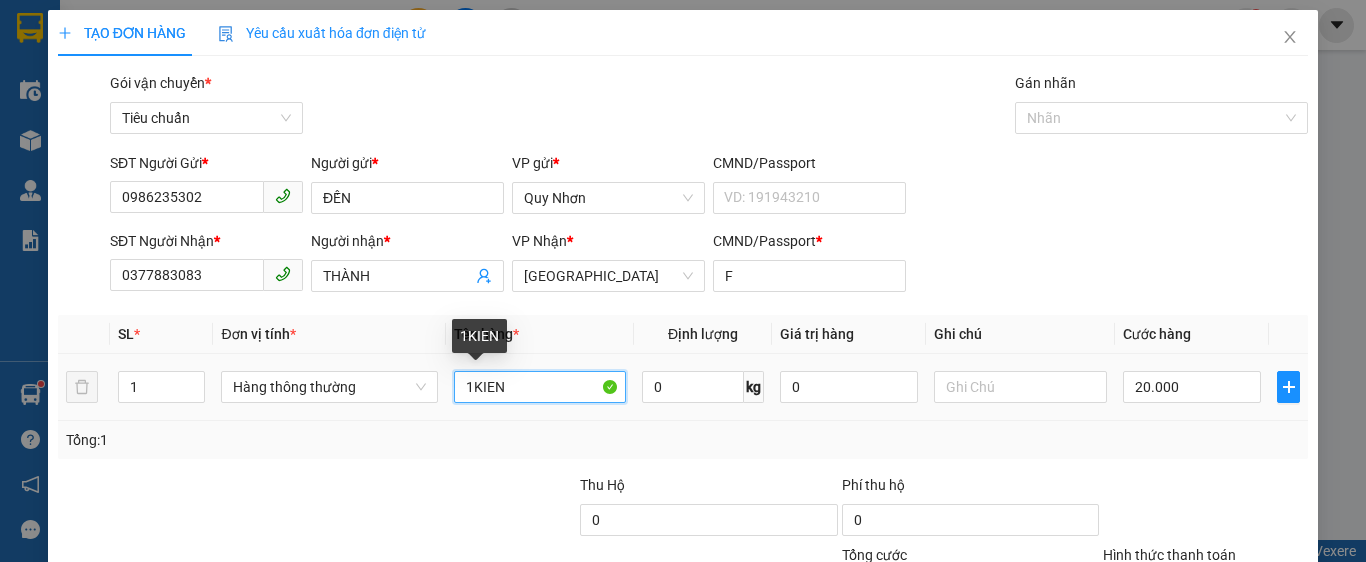 drag, startPoint x: 470, startPoint y: 391, endPoint x: 603, endPoint y: 418, distance: 135.71294 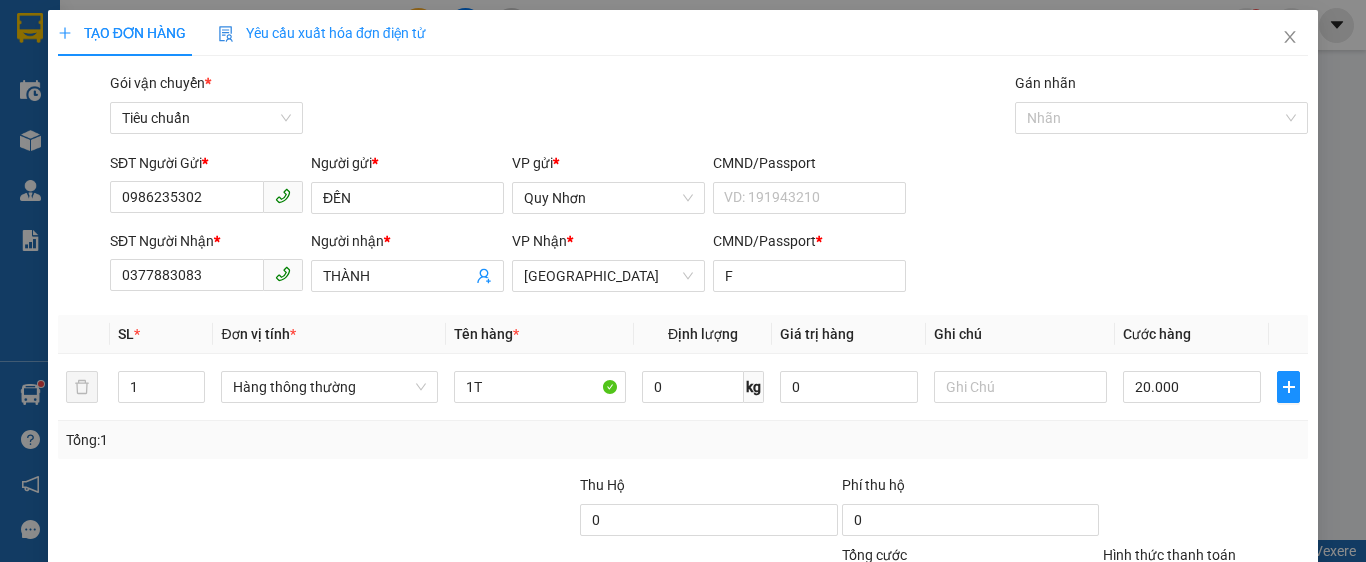 click on "Hình thức thanh toán" at bounding box center (1198, 590) 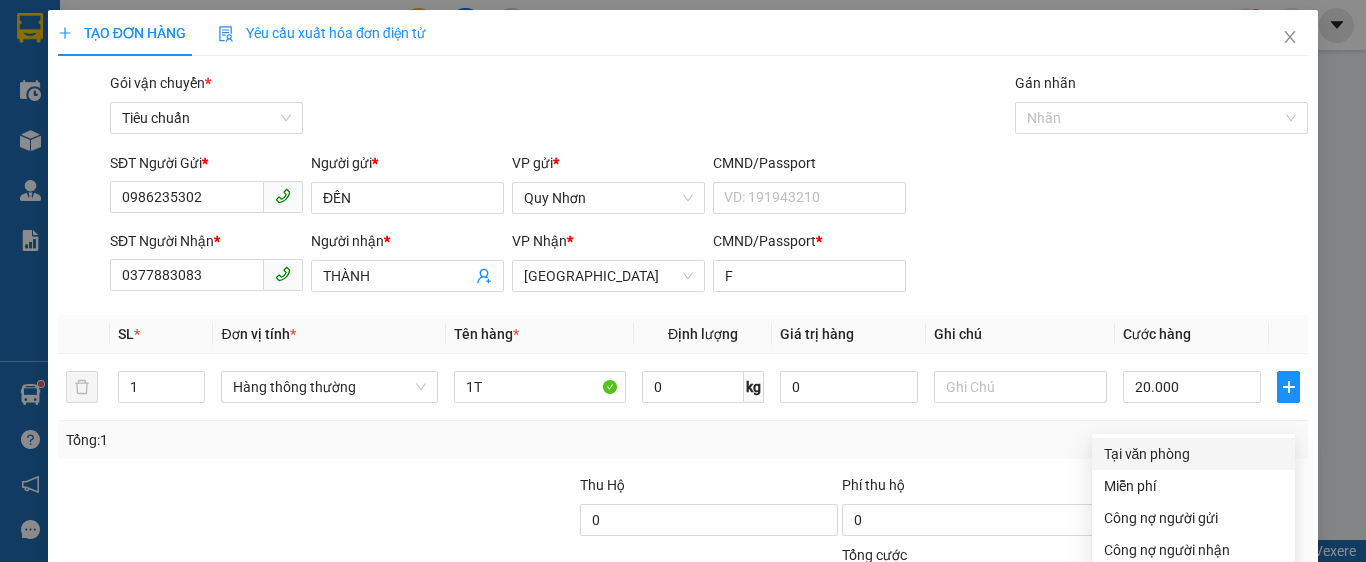 click on "Tại văn phòng" at bounding box center (1193, 454) 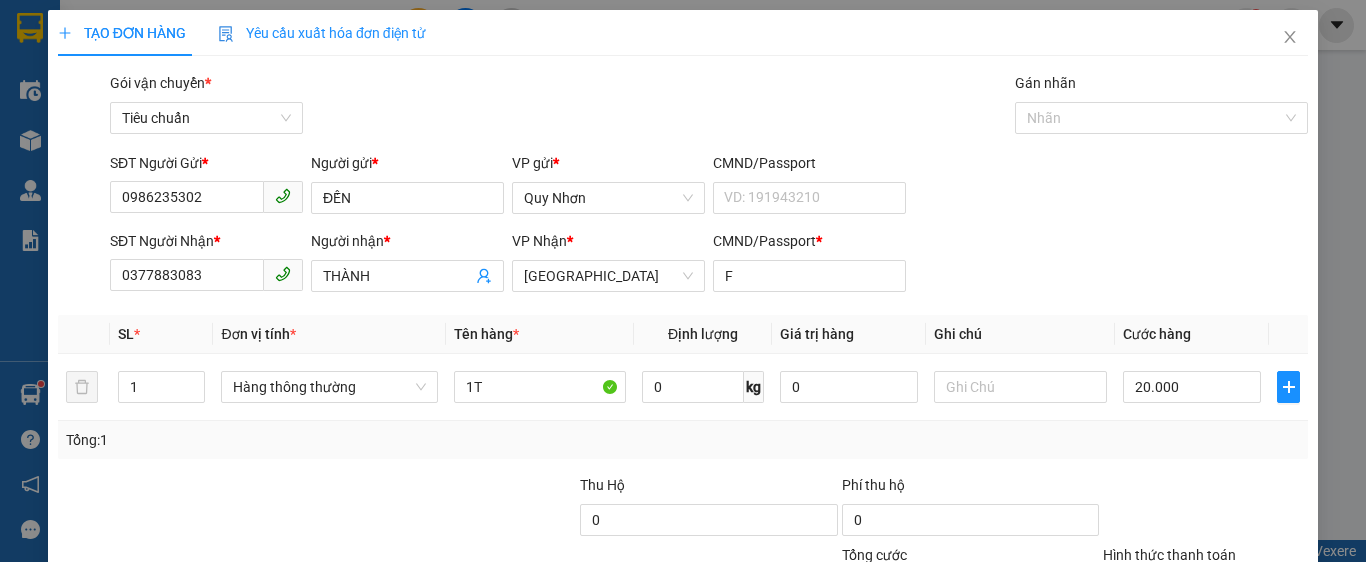 click on "[PERSON_NAME] và In" at bounding box center (1263, 685) 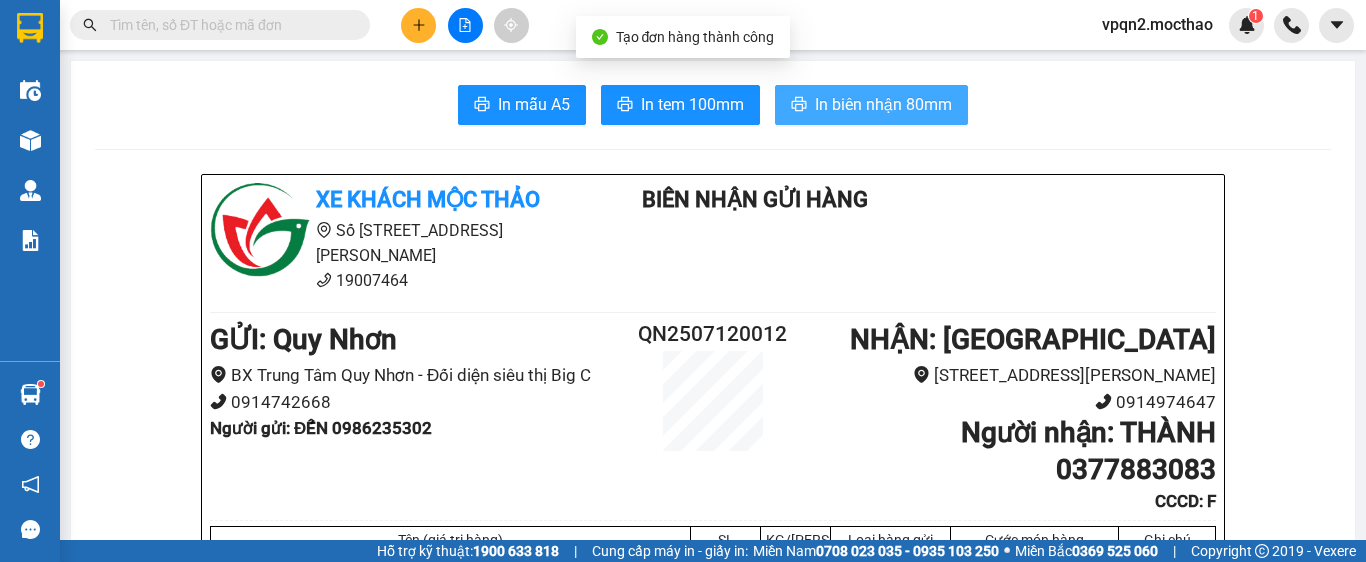 click on "In biên nhận 80mm" at bounding box center (883, 104) 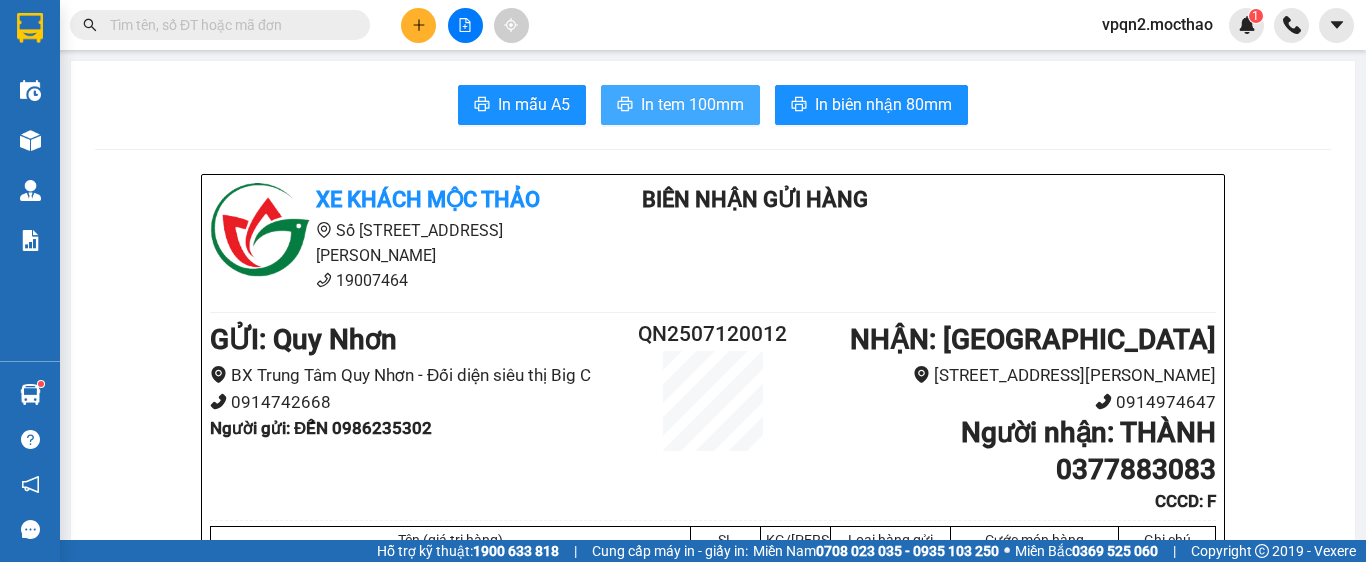 click on "In tem 100mm" at bounding box center [692, 104] 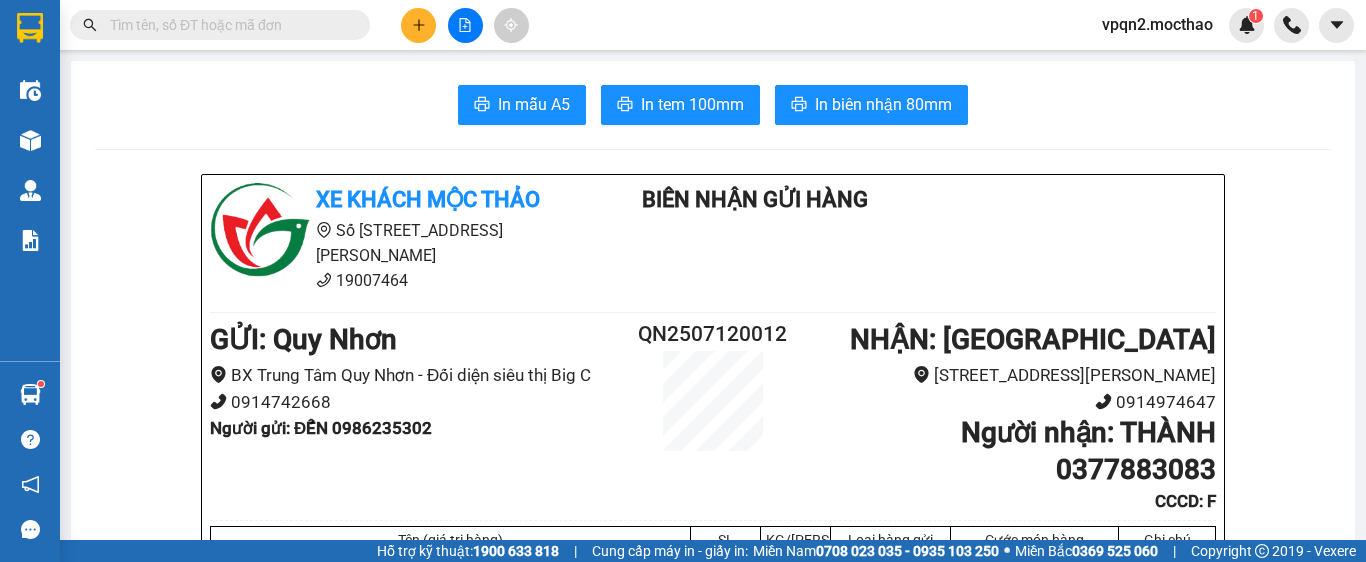 click 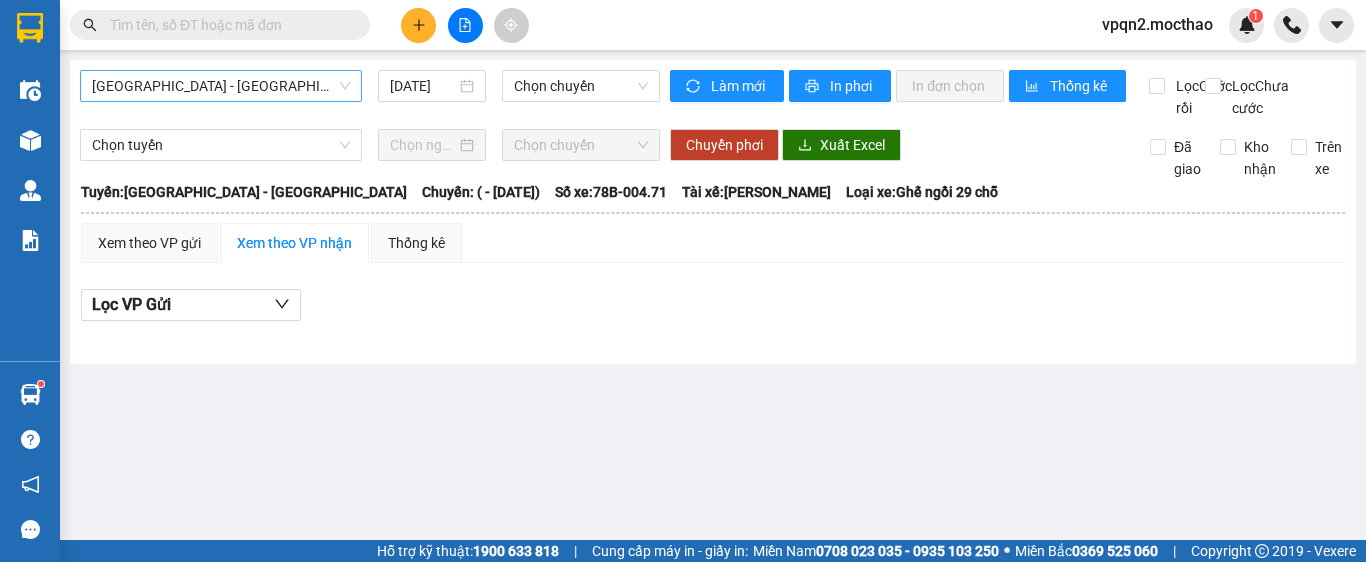 click on "Sài Gòn - Tuy Hòa" at bounding box center (221, 86) 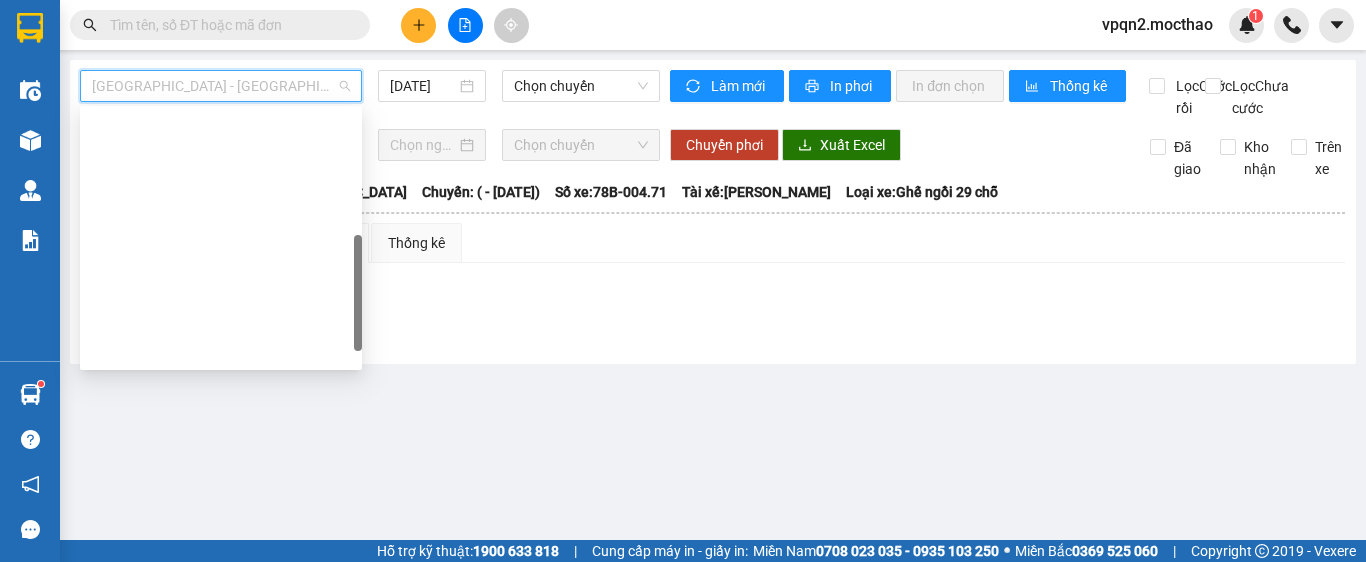 click on "Tuy Hòa - Quy Nhơn" at bounding box center (221, 734) 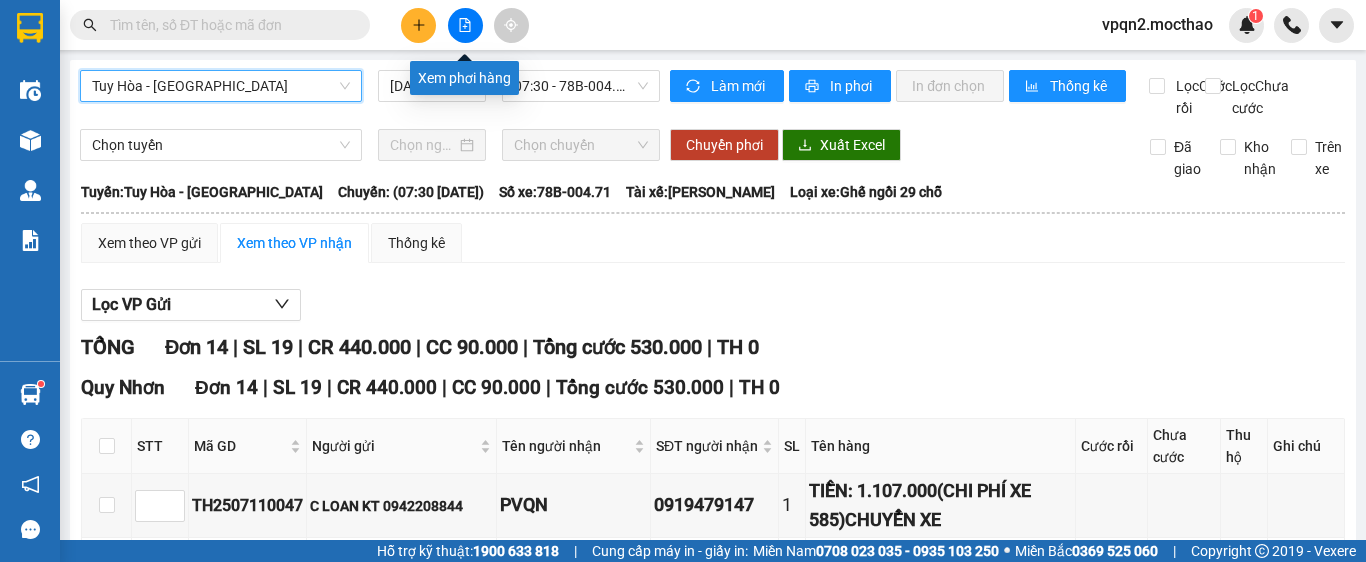 click at bounding box center [465, 25] 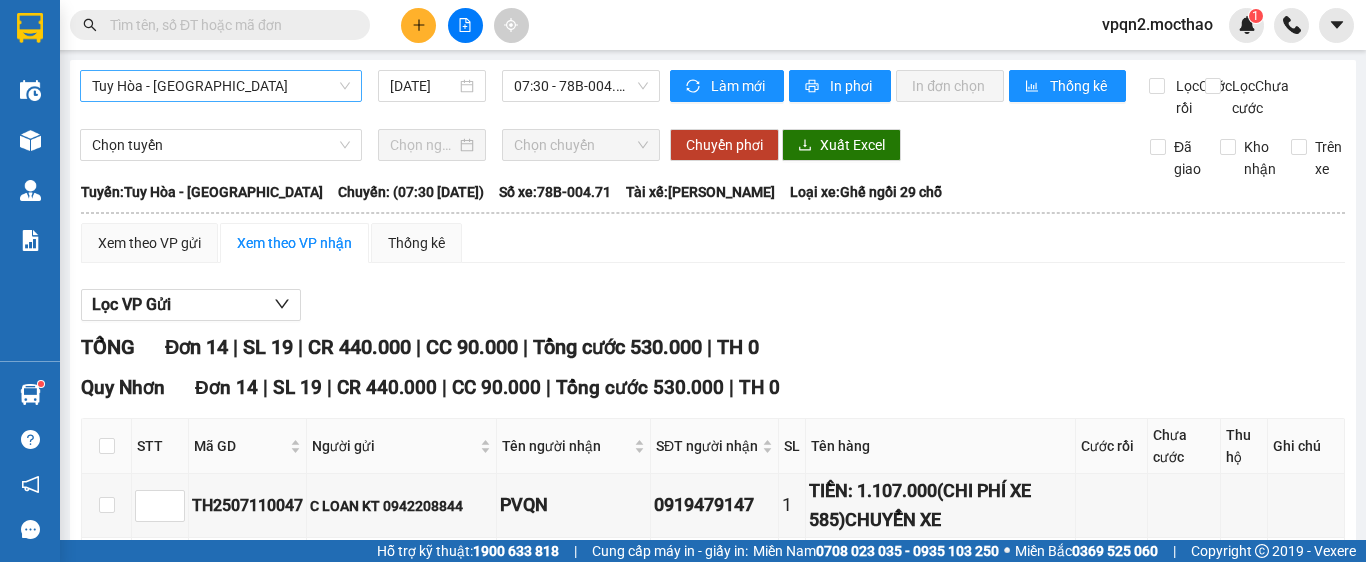 click on "Tuy Hòa - Quy Nhơn" at bounding box center [221, 86] 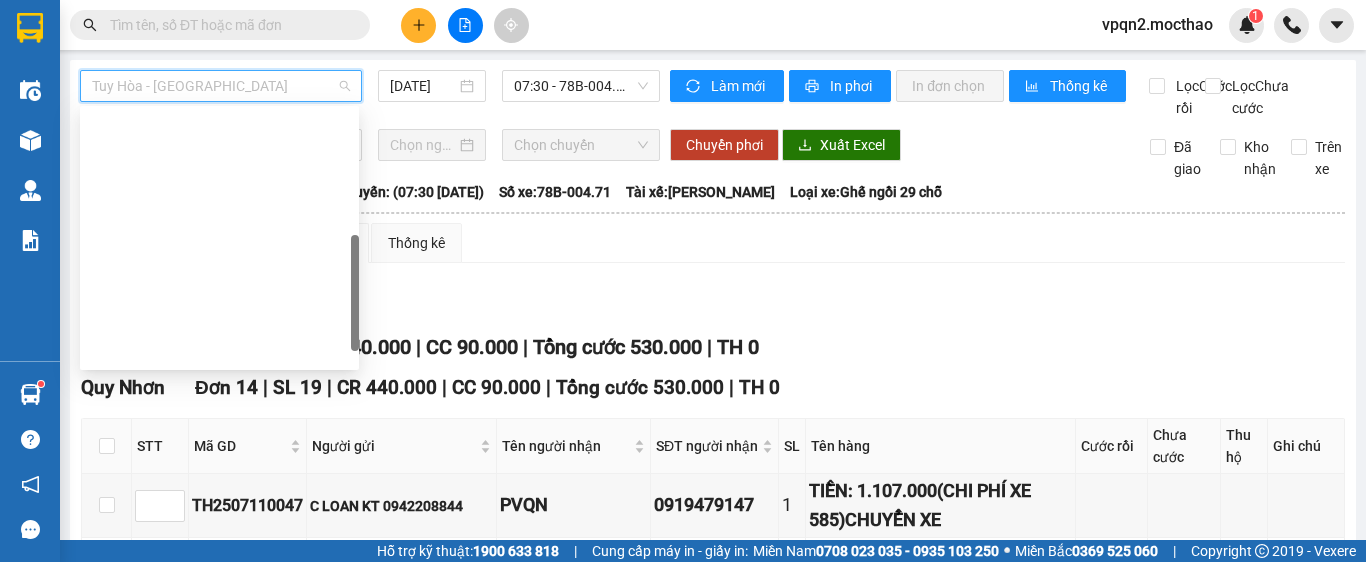 click on "Quy Nhơn - [GEOGRAPHIC_DATA]" at bounding box center (219, 606) 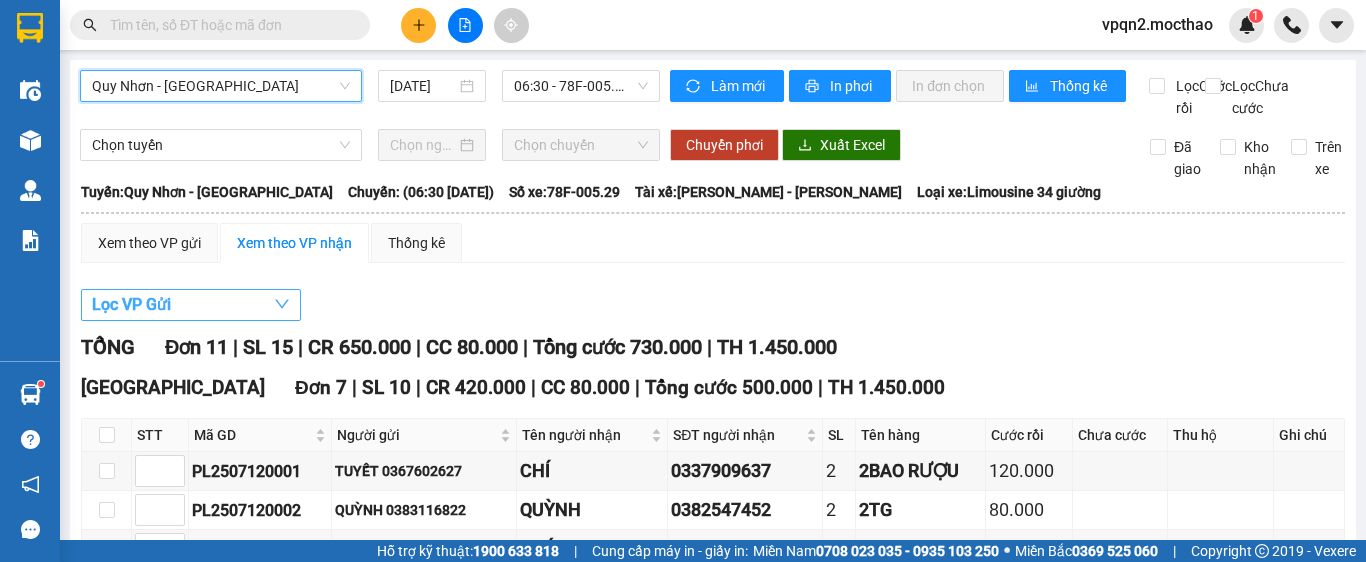 click on "Lọc VP Gửi" at bounding box center (131, 304) 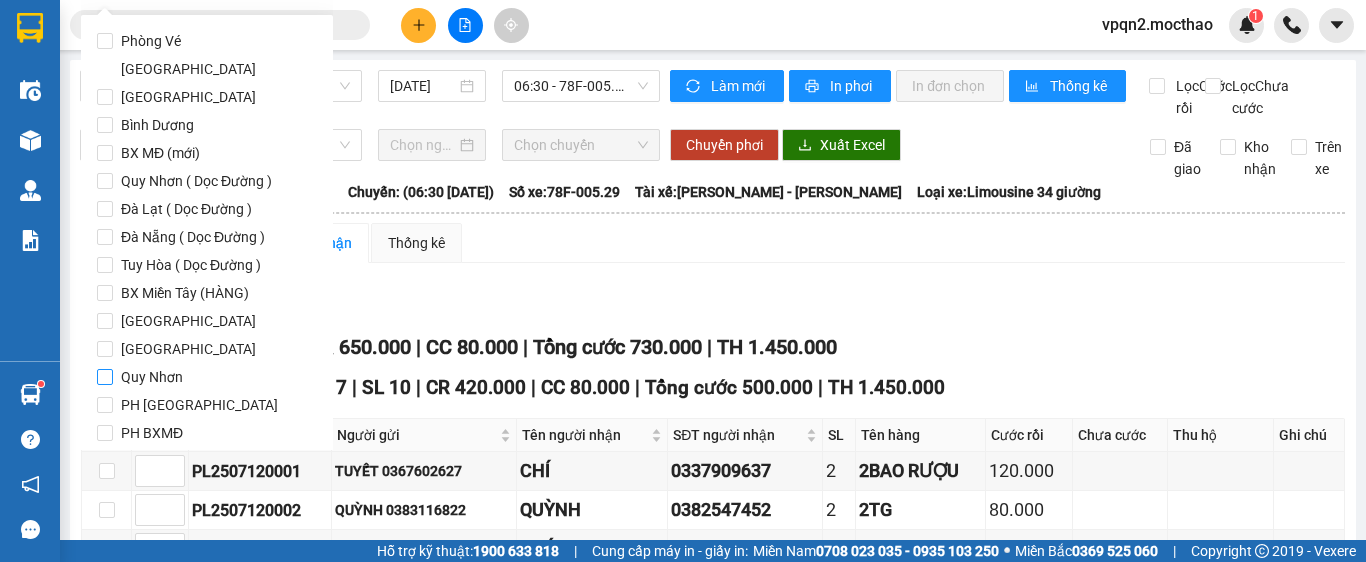 click on "Quy Nhơn" at bounding box center [152, 377] 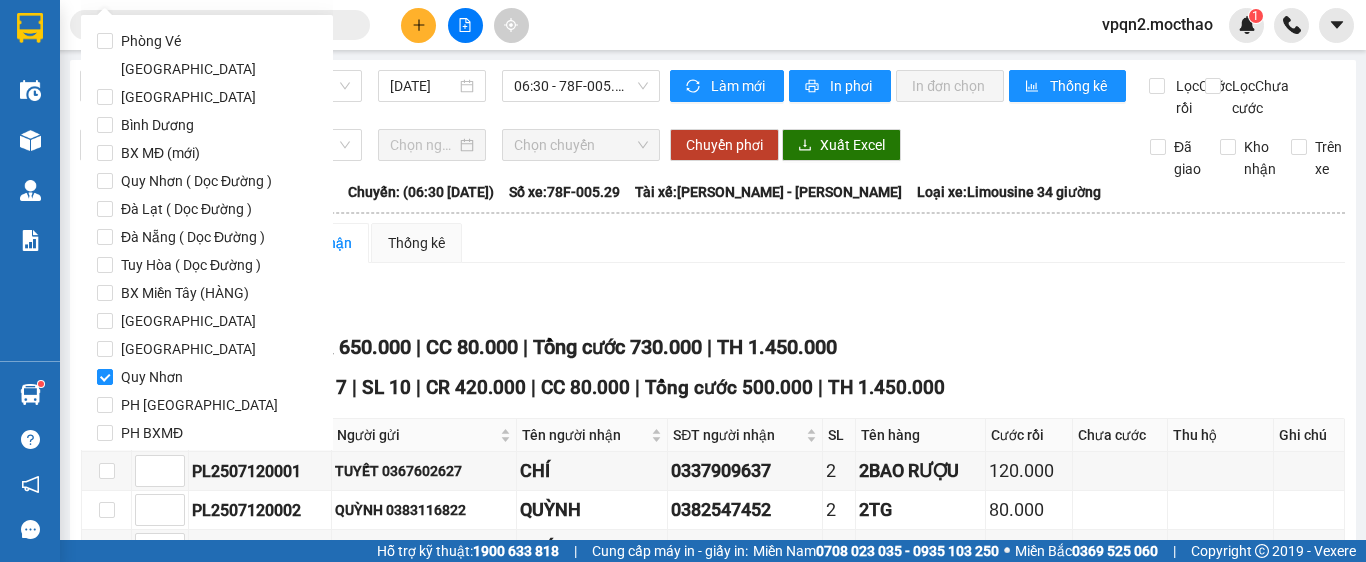 click on "Lọc" at bounding box center (124, 547) 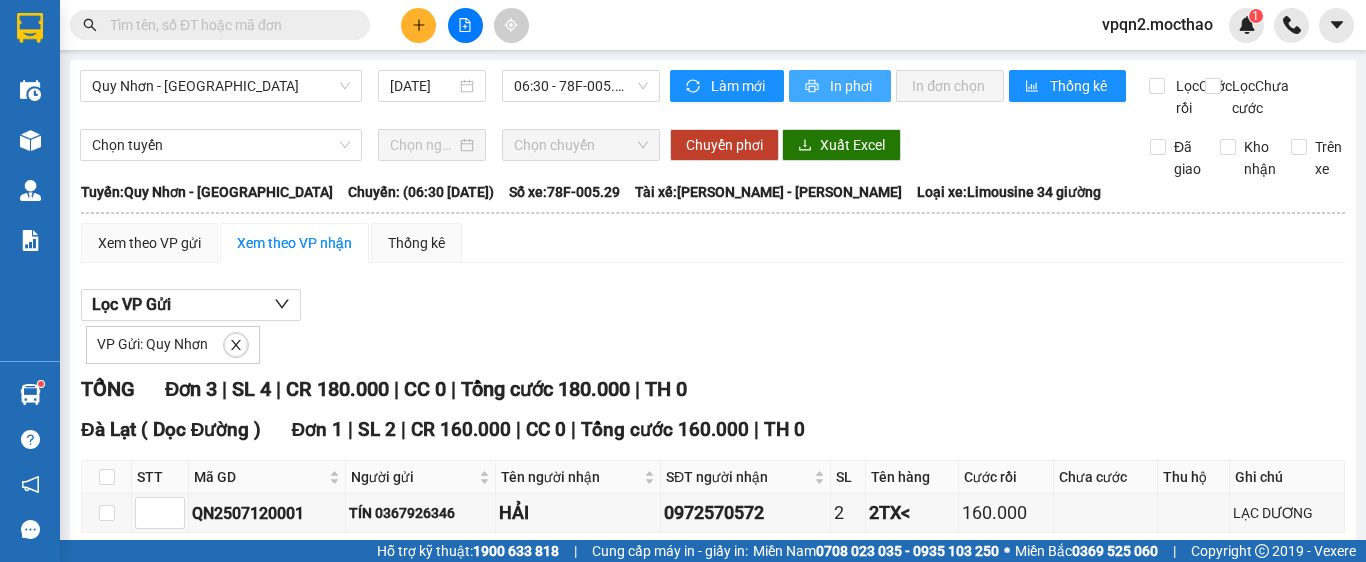 click on "In phơi" at bounding box center (852, 86) 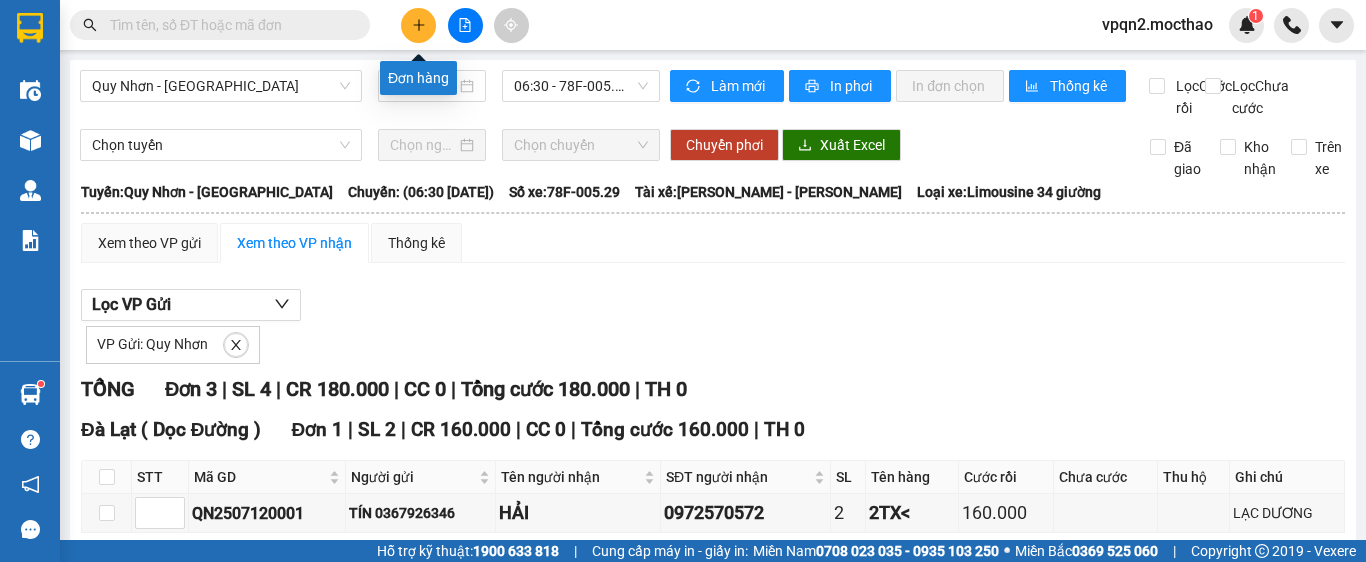 click 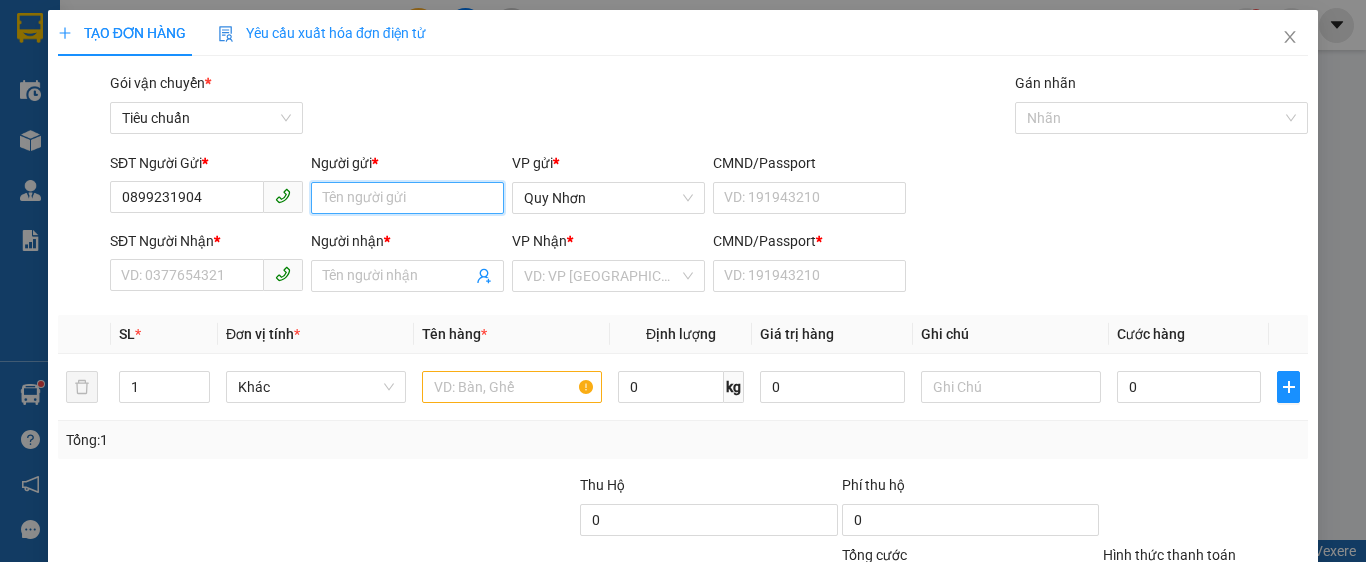 click on "Người gửi  *" at bounding box center (407, 198) 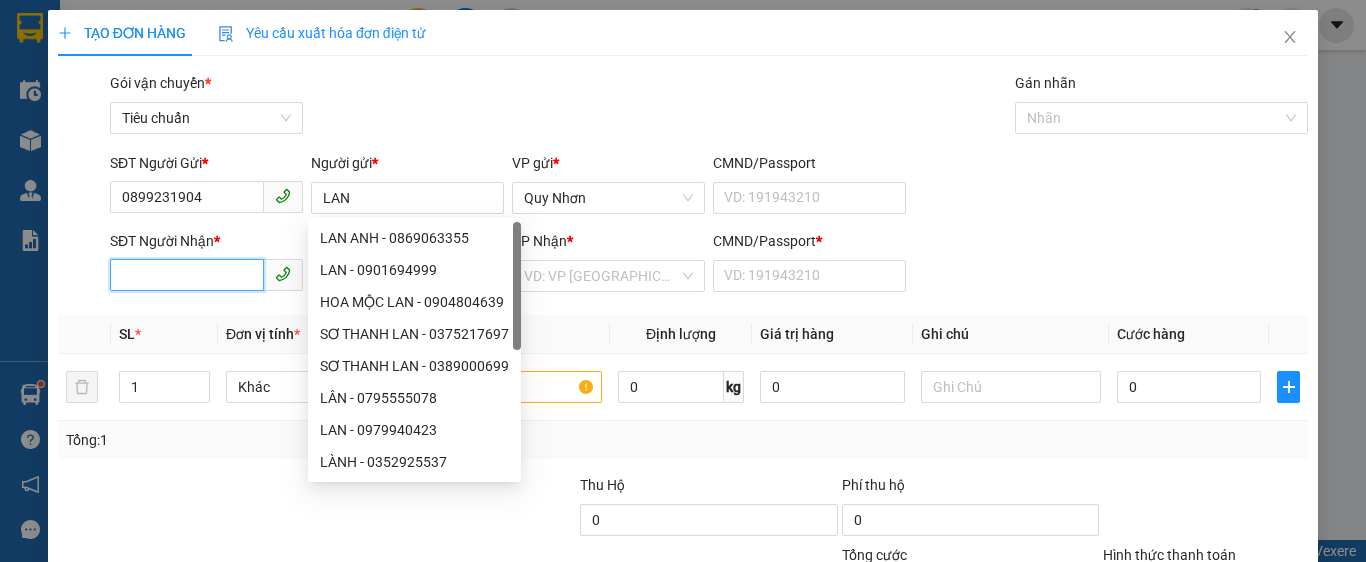 click on "SĐT Người Nhận  *" at bounding box center (187, 275) 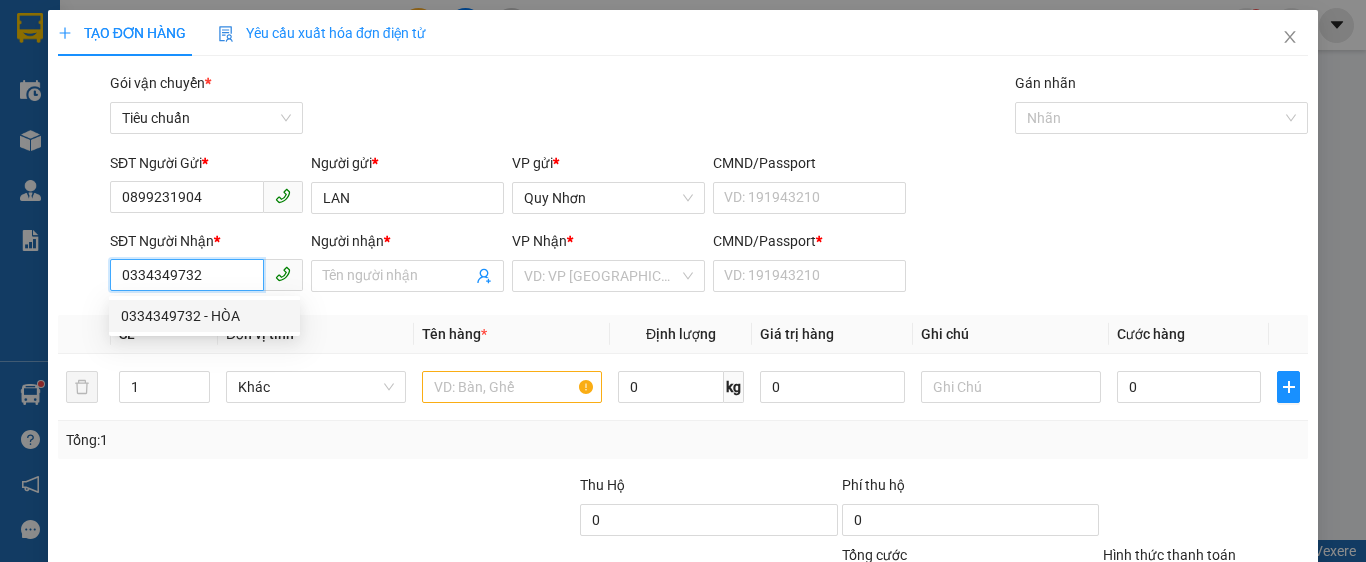 click on "0334349732 - HÒA" at bounding box center (204, 316) 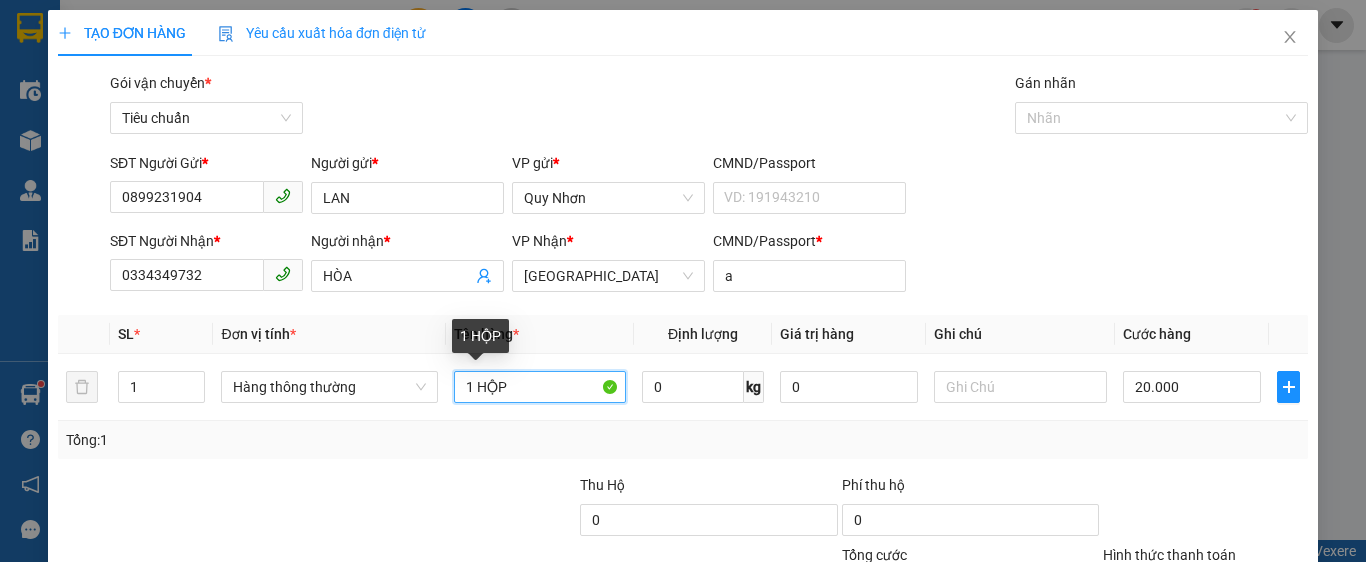 drag, startPoint x: 474, startPoint y: 388, endPoint x: 724, endPoint y: 430, distance: 253.50345 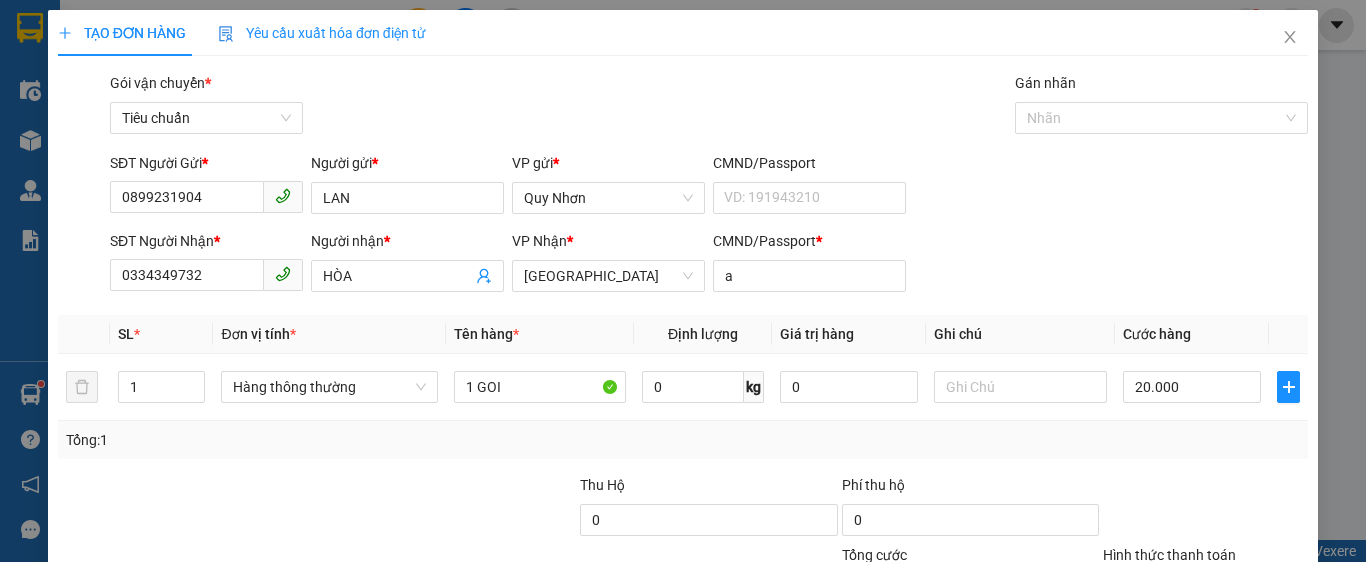 click on "Hình thức thanh toán" at bounding box center (1198, 590) 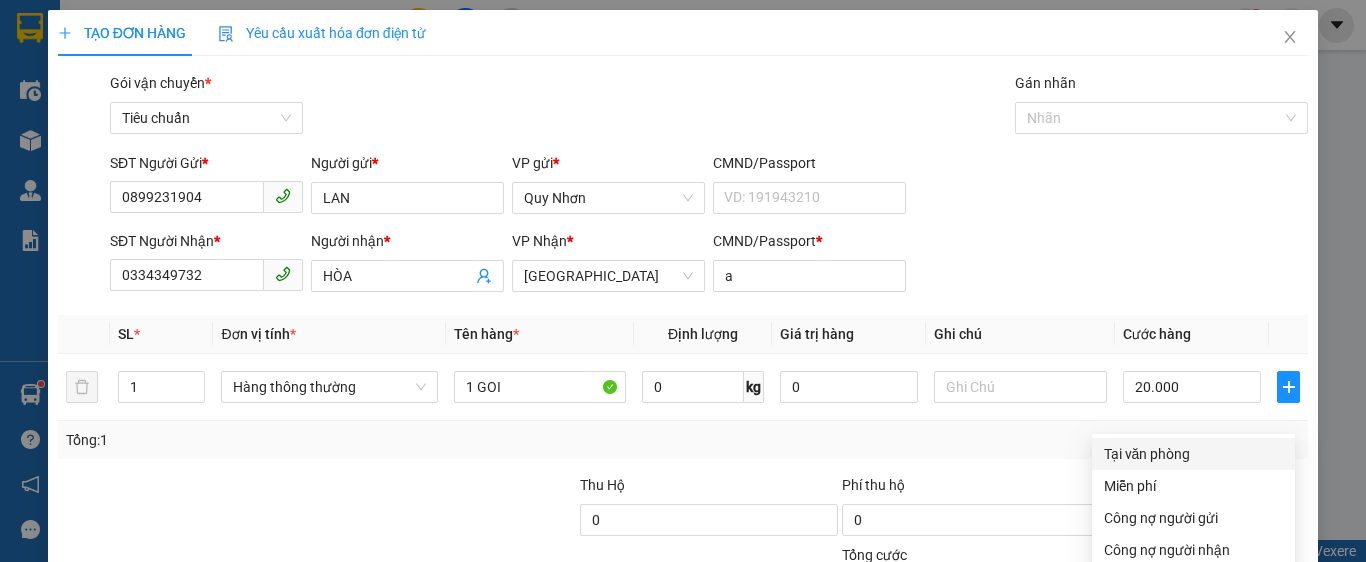 click on "Tại văn phòng" at bounding box center (1193, 454) 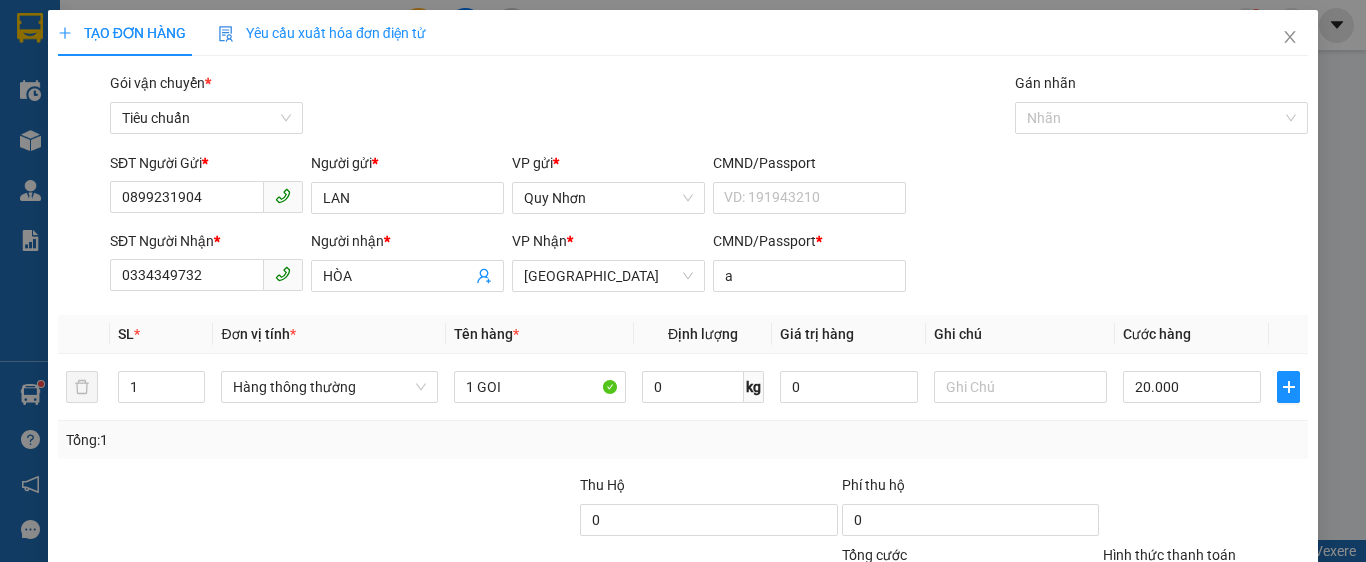 click on "[PERSON_NAME] và In" at bounding box center (1231, 685) 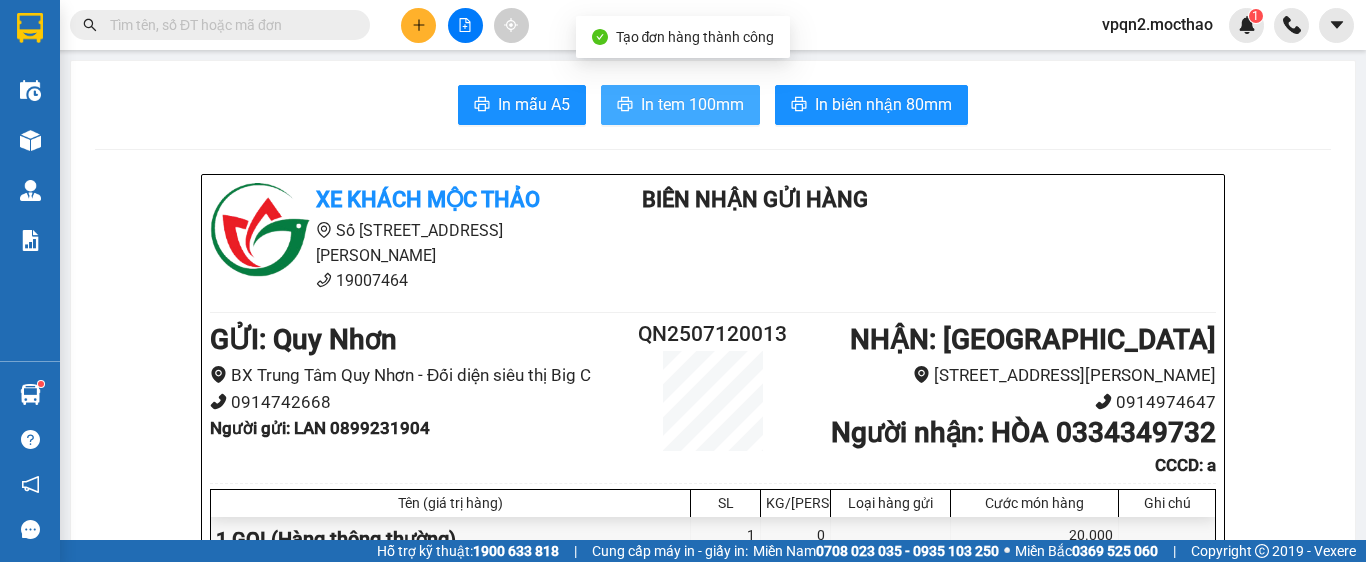 click on "In tem 100mm" at bounding box center [692, 104] 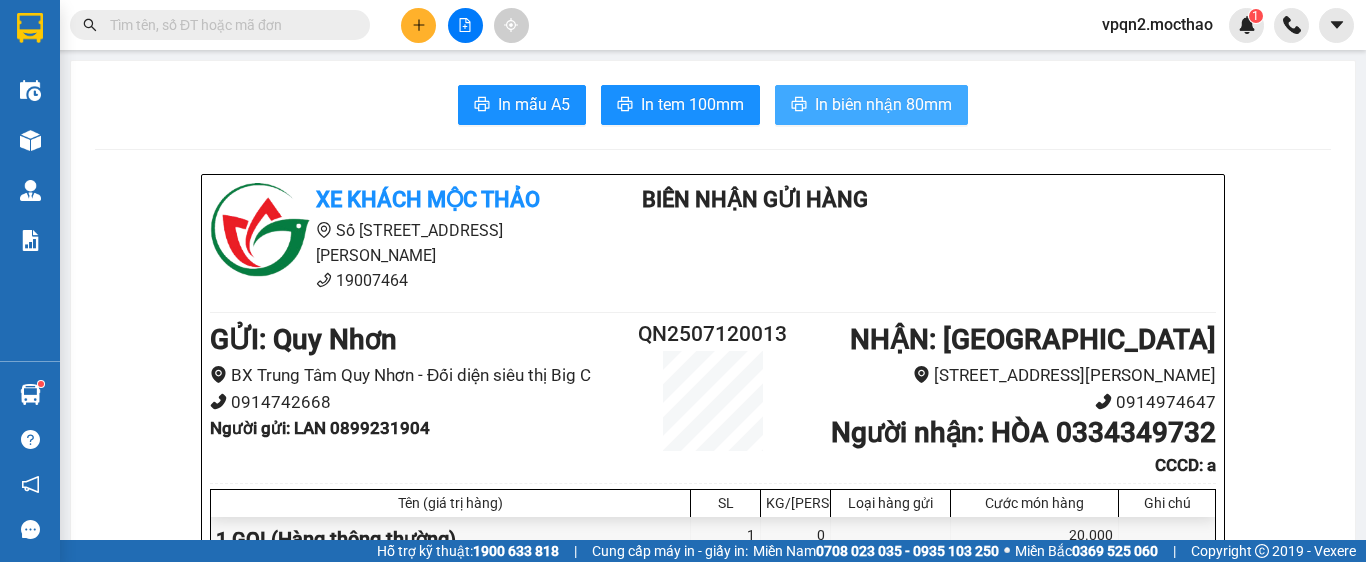 click on "In biên nhận 80mm" at bounding box center (883, 104) 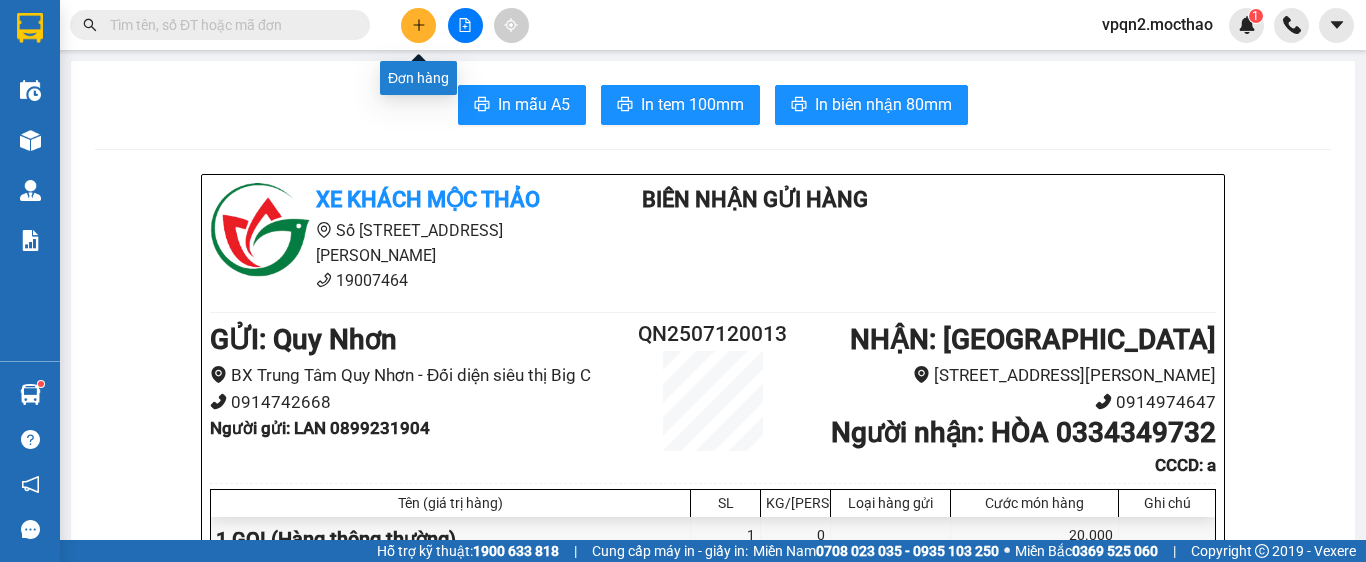 click 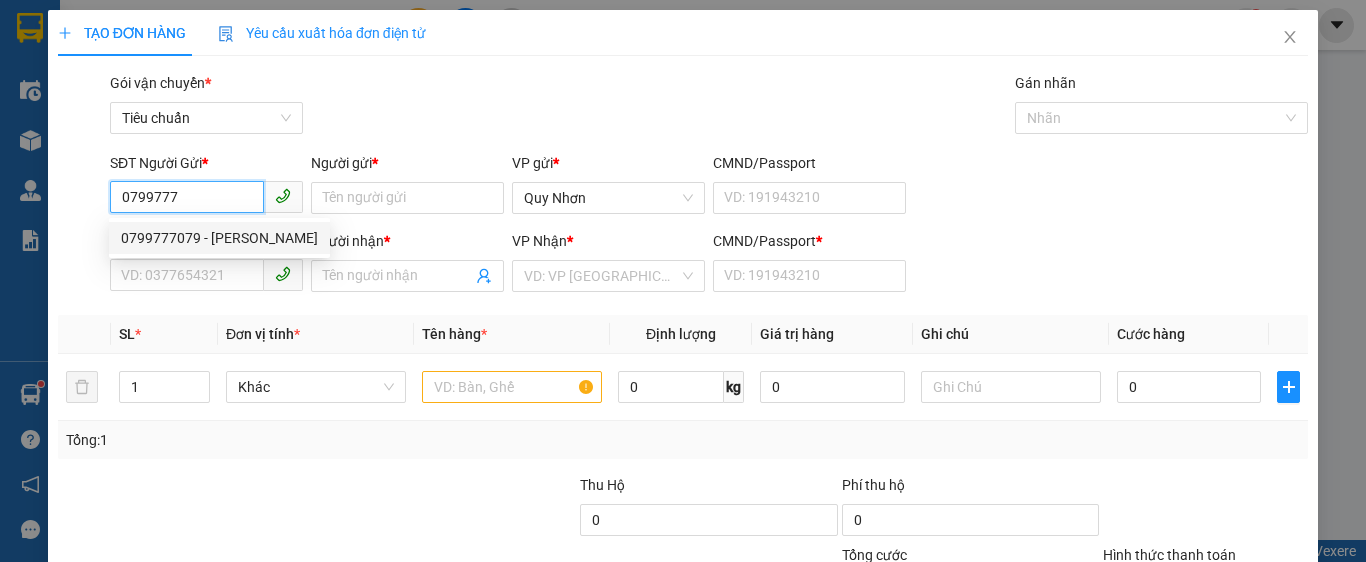 click on "0799777079 - HOÀNG" at bounding box center [219, 238] 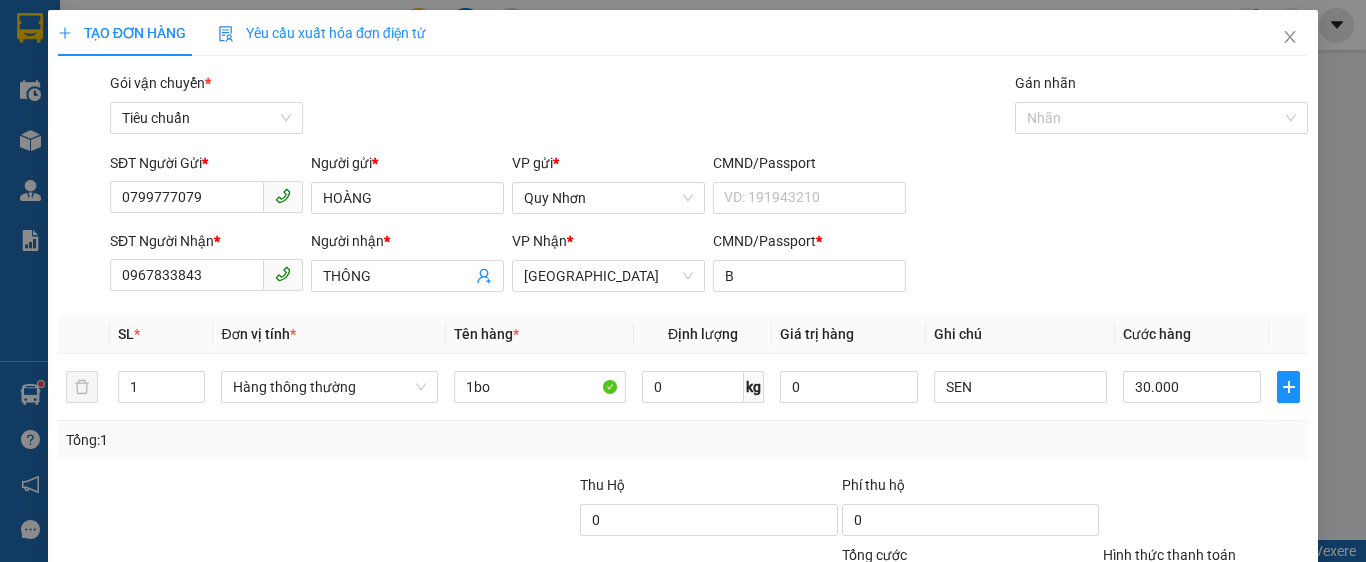 click on "Hình thức thanh toán" at bounding box center (1198, 590) 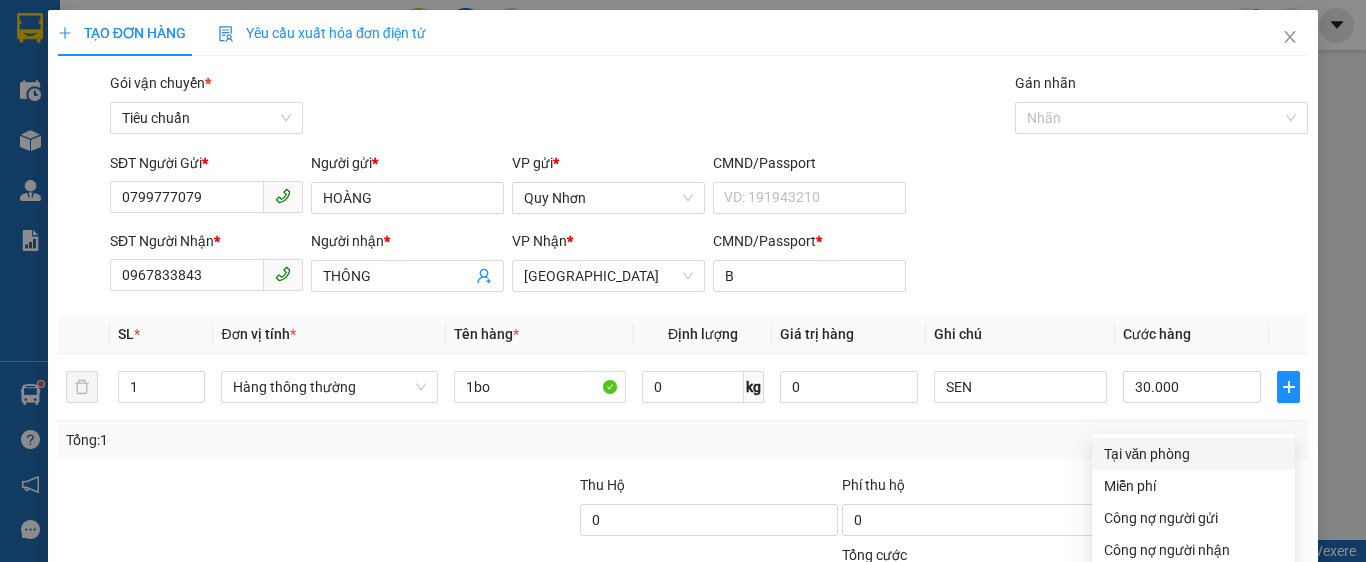 click on "Tại văn phòng" at bounding box center (1193, 454) 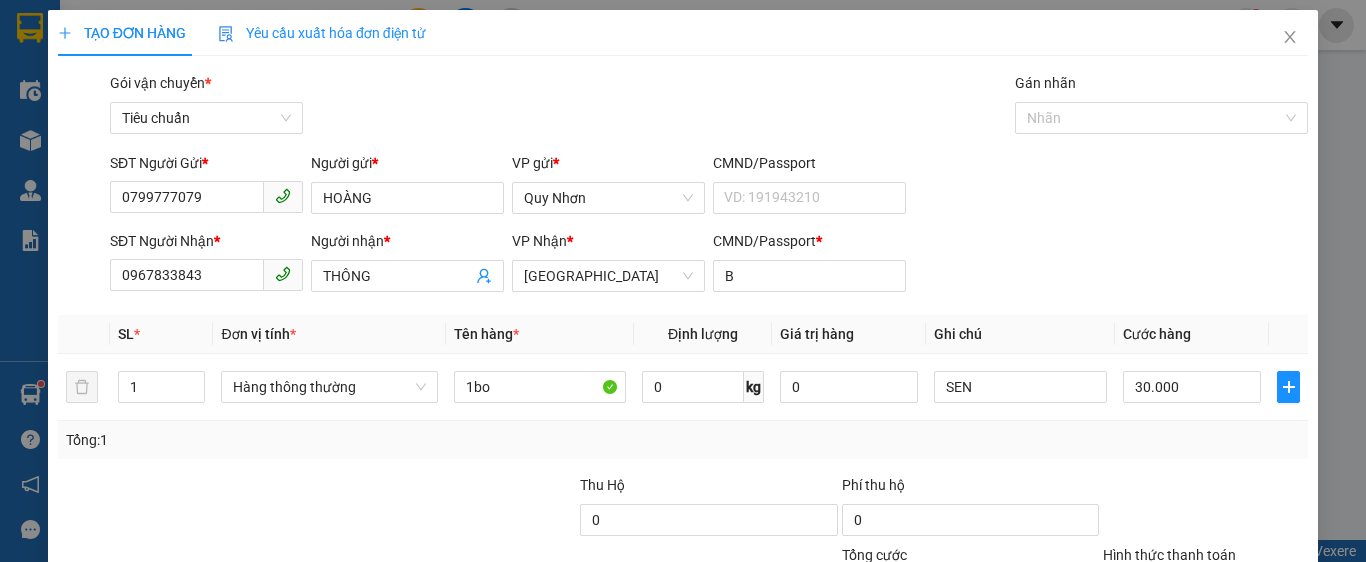 drag, startPoint x: 1185, startPoint y: 500, endPoint x: 1046, endPoint y: 448, distance: 148.40822 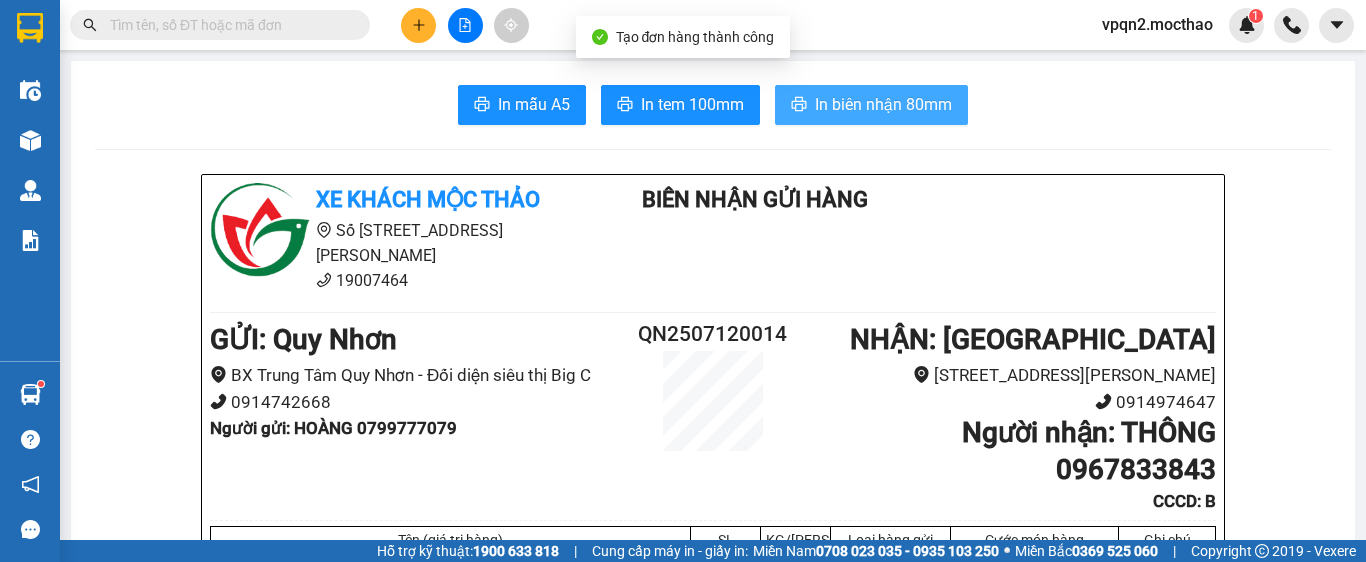 click on "In biên nhận 80mm" at bounding box center (883, 104) 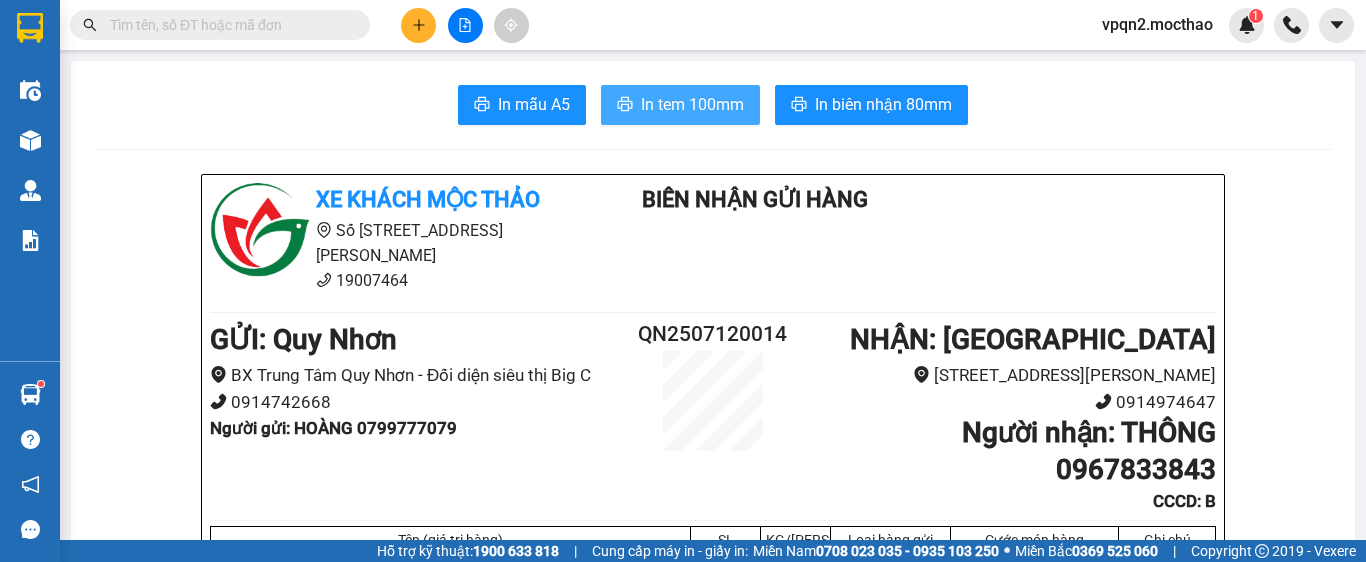 click on "In tem 100mm" at bounding box center (692, 104) 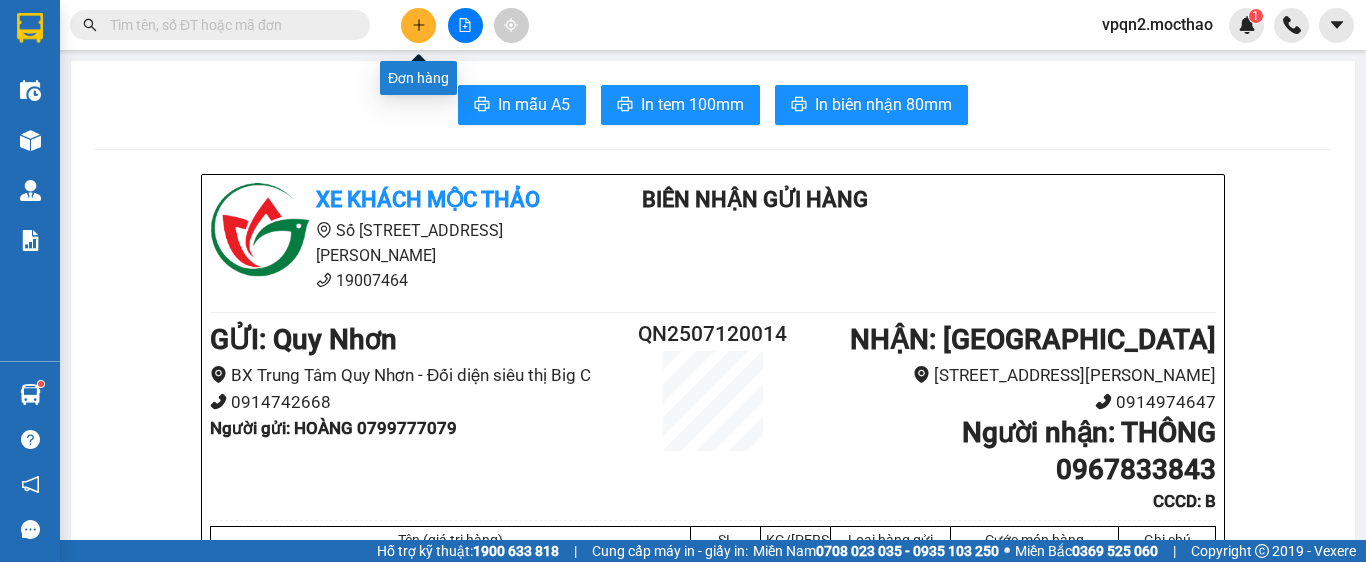 click 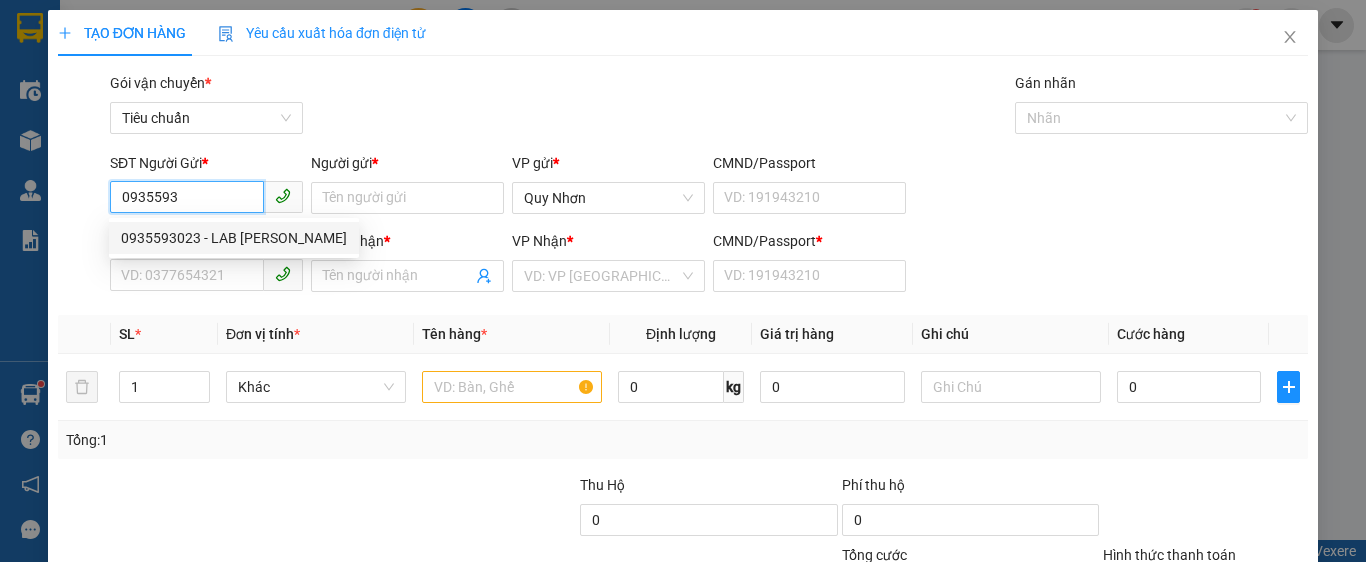 click on "0935593023 - LAB HOÀNG BẢO" at bounding box center [234, 238] 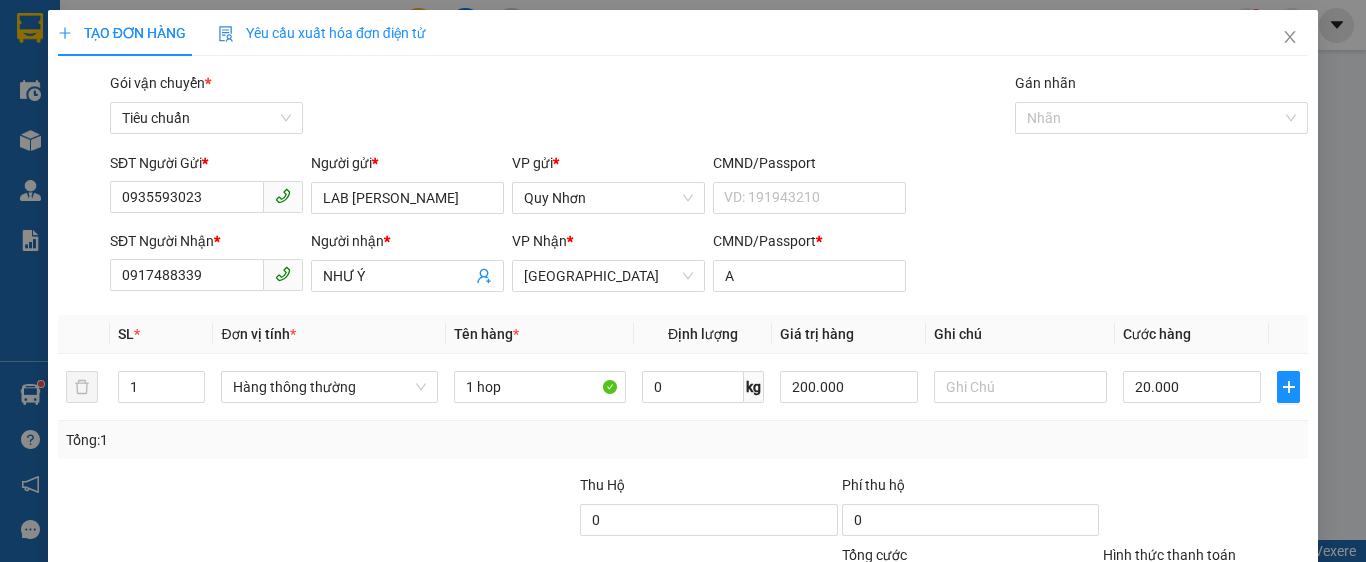 drag, startPoint x: 1168, startPoint y: 412, endPoint x: 1166, endPoint y: 395, distance: 17.117243 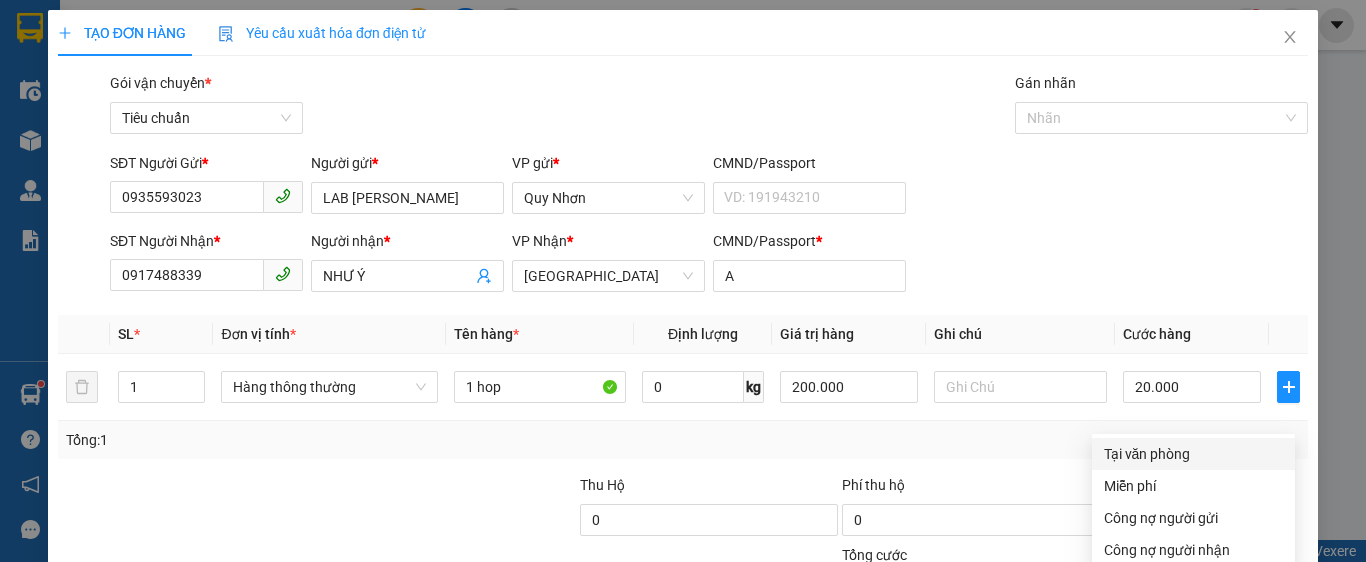 click on "Tại văn phòng" at bounding box center [1193, 454] 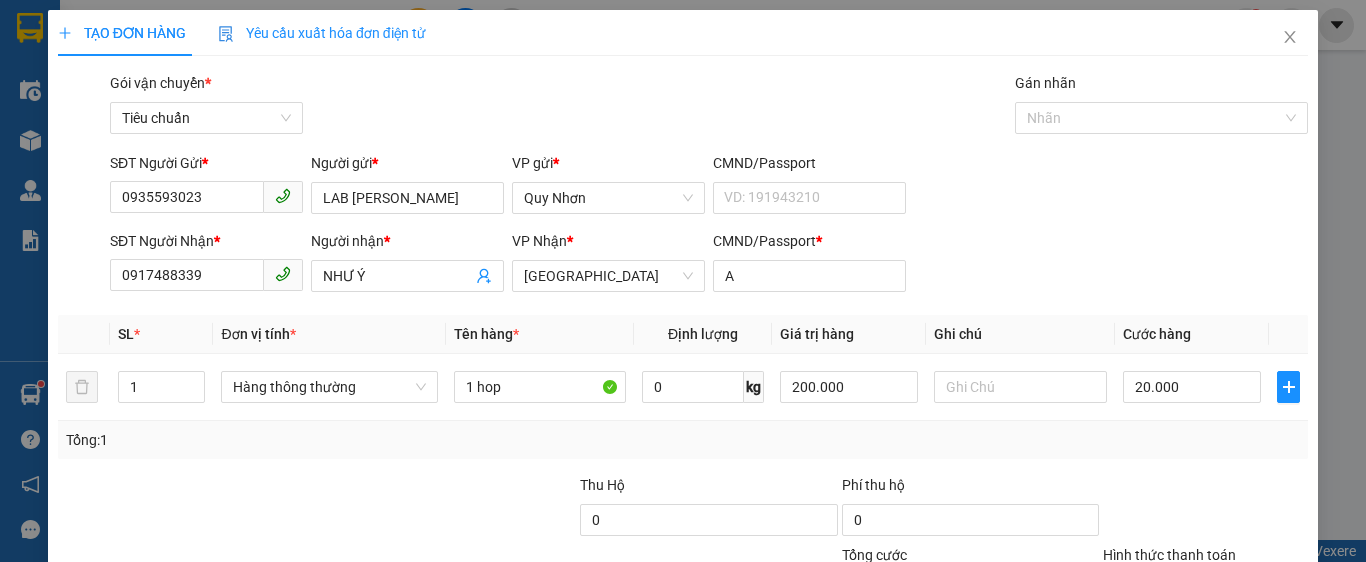 click on "[PERSON_NAME] và In" at bounding box center [1263, 685] 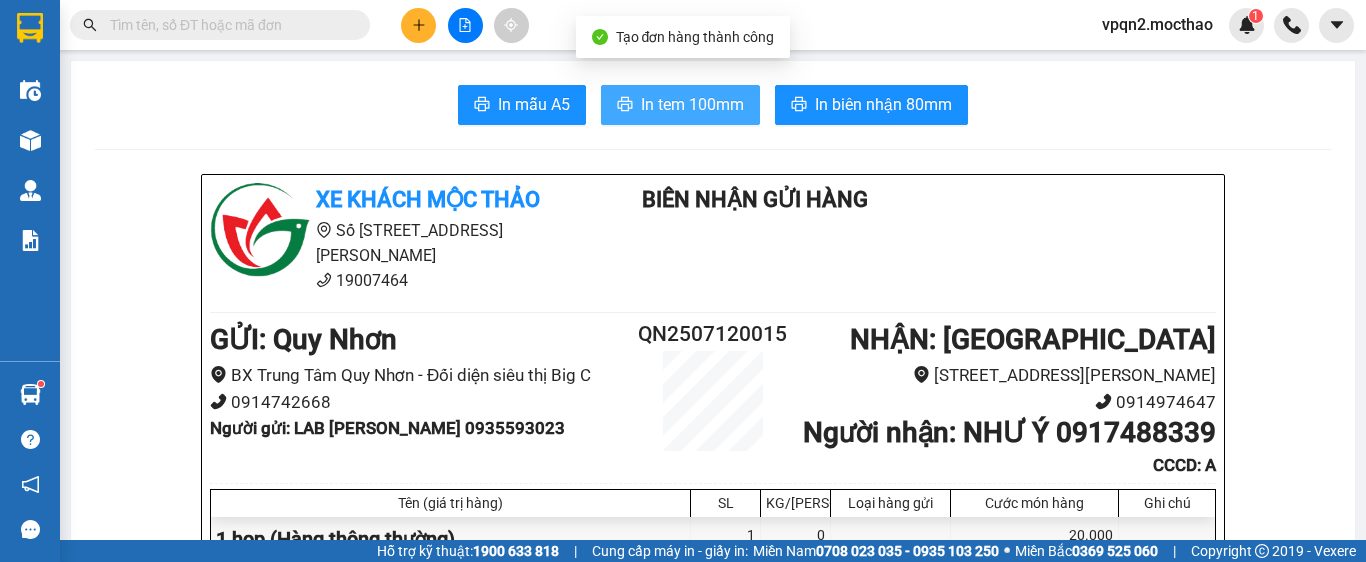 click on "In tem 100mm" at bounding box center (692, 104) 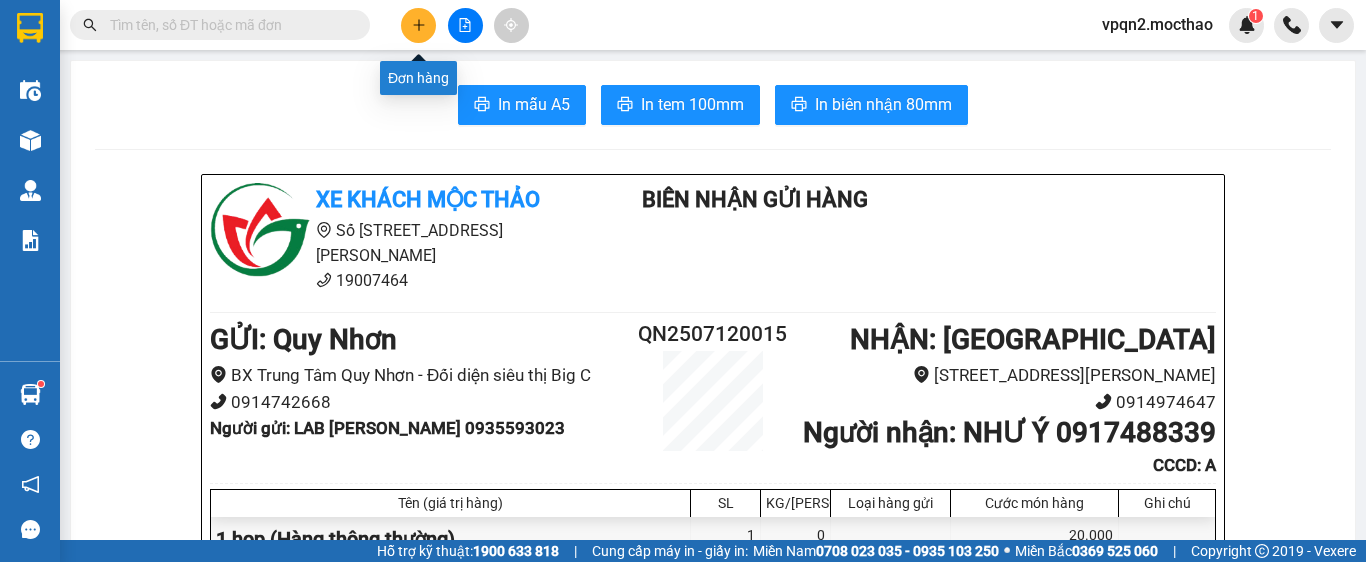 click 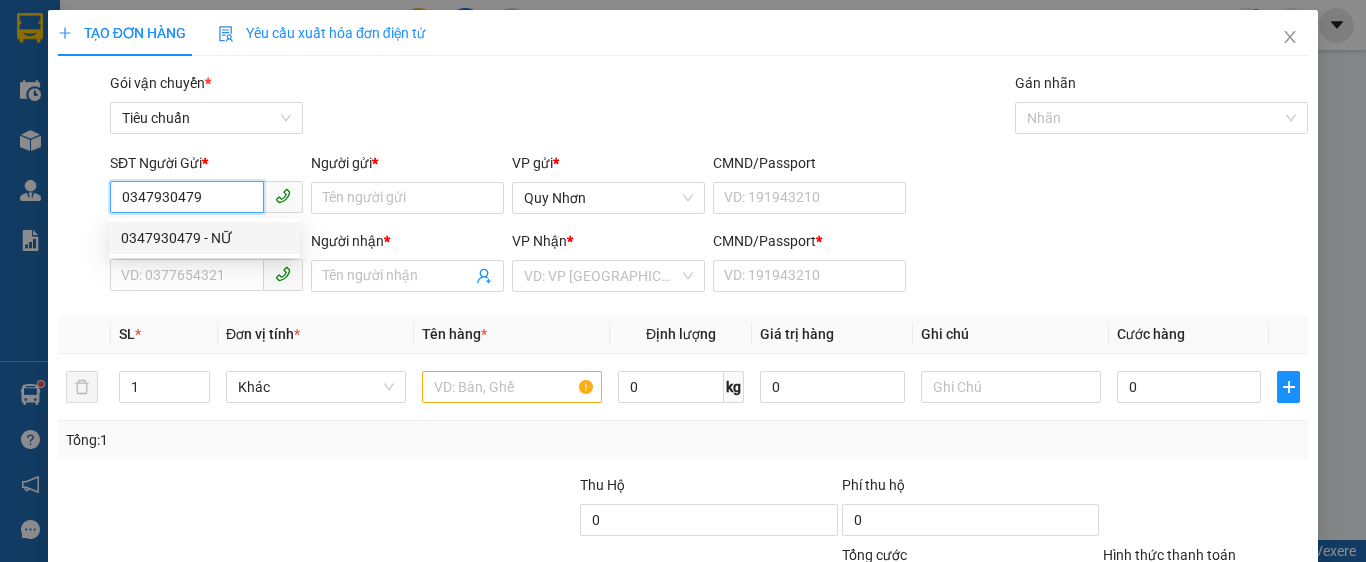 click on "0347930479 - NỮ" at bounding box center (204, 238) 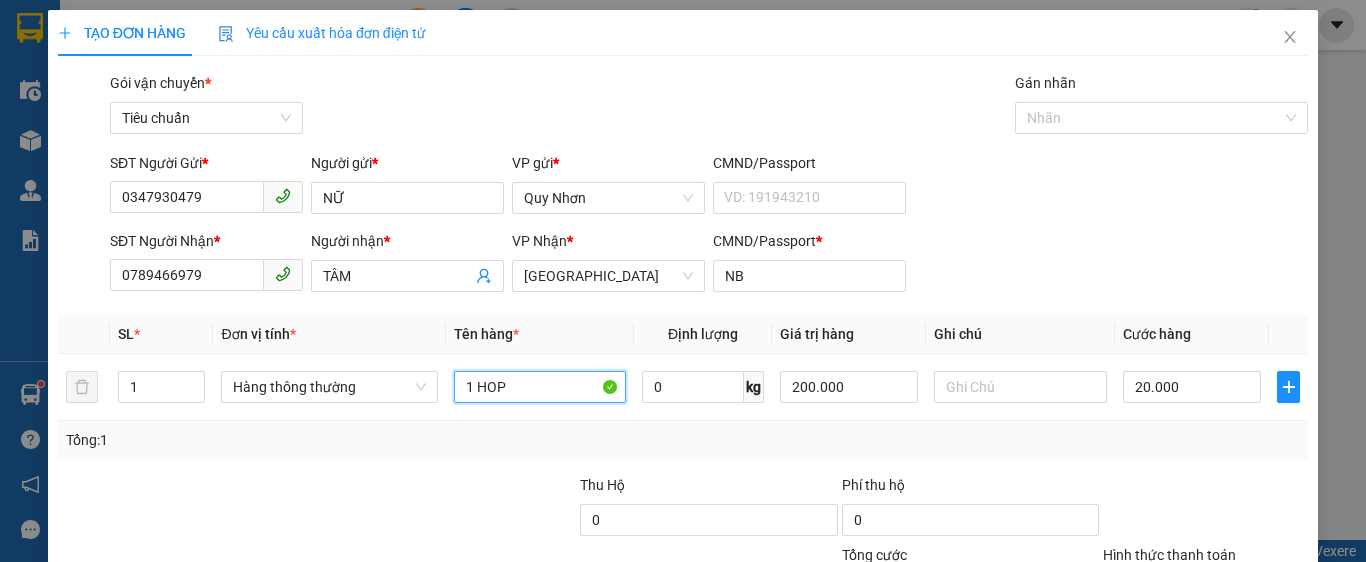 drag, startPoint x: 476, startPoint y: 383, endPoint x: 745, endPoint y: 452, distance: 277.70847 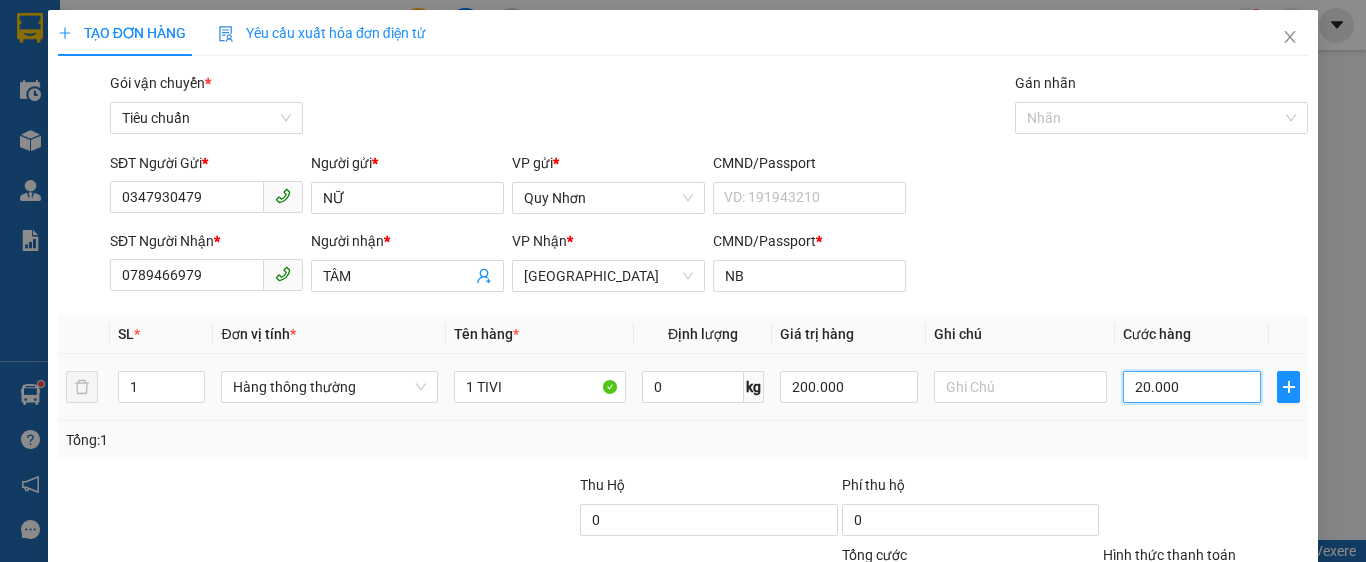 click on "20.000" at bounding box center (1192, 387) 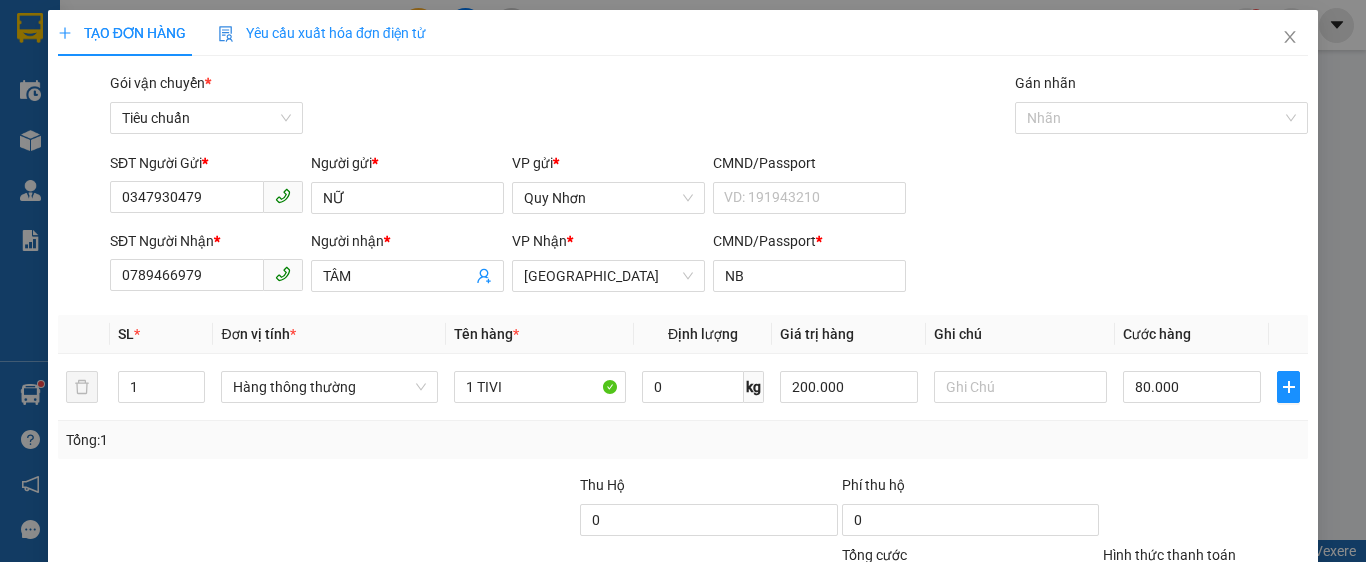 click on "Hình thức thanh toán" at bounding box center (1198, 590) 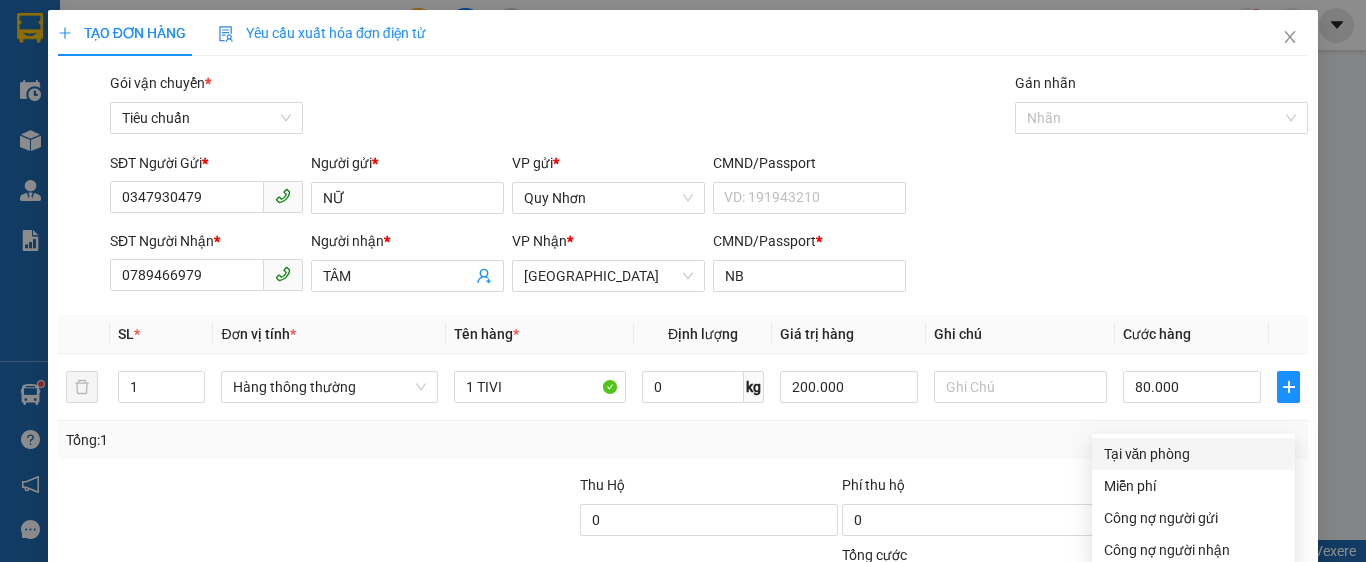 click on "Tại văn phòng" at bounding box center [1193, 454] 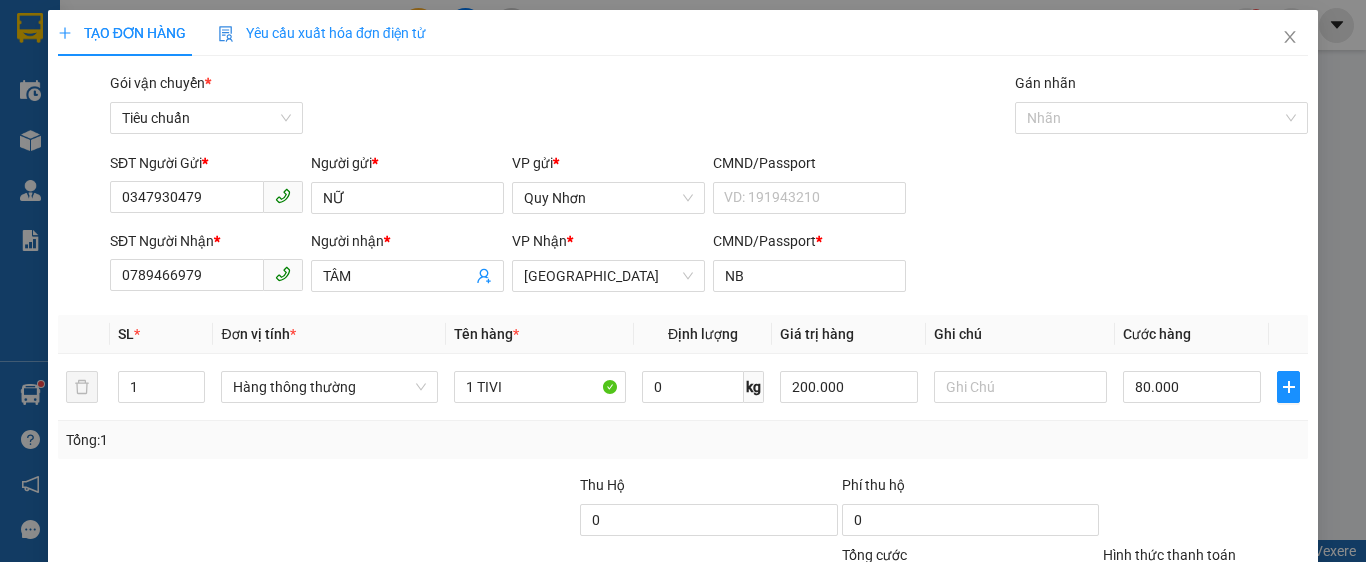 click on "[PERSON_NAME] và In" at bounding box center [1263, 685] 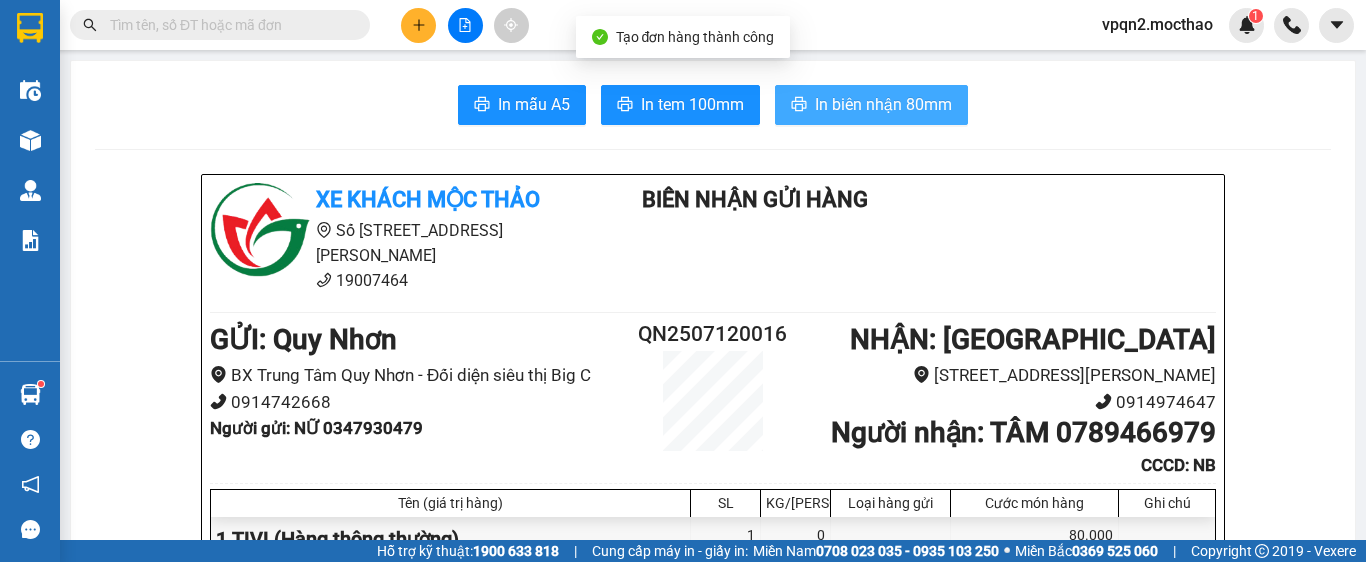 click on "In biên nhận 80mm" at bounding box center (883, 104) 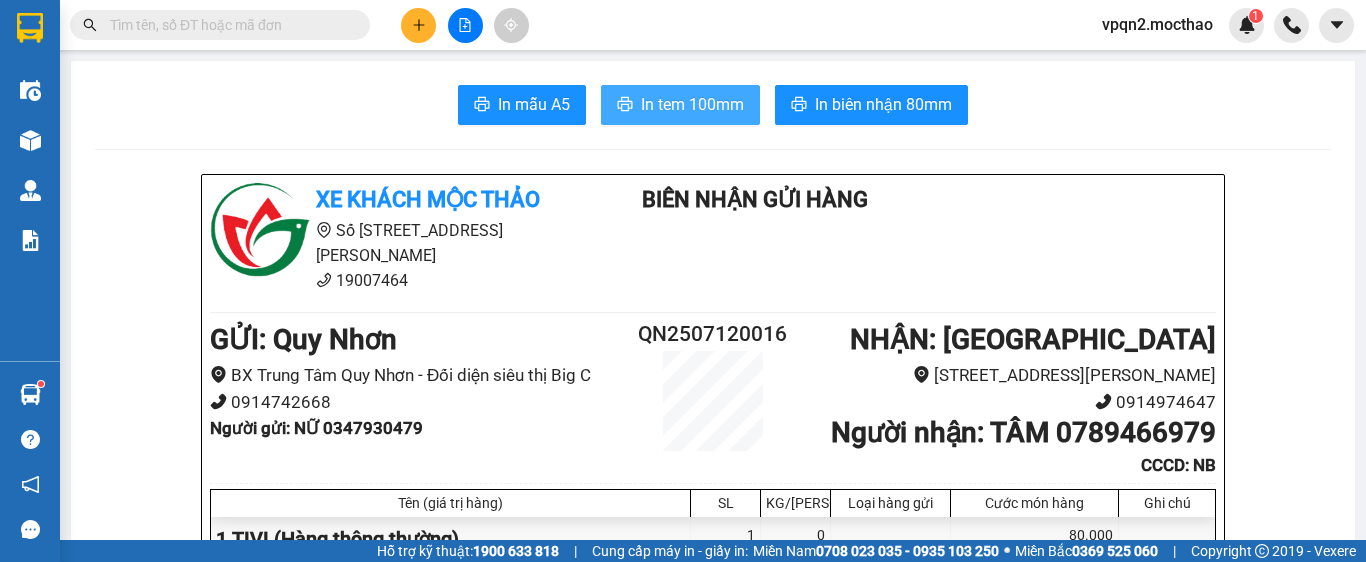 click on "In tem 100mm" at bounding box center [692, 104] 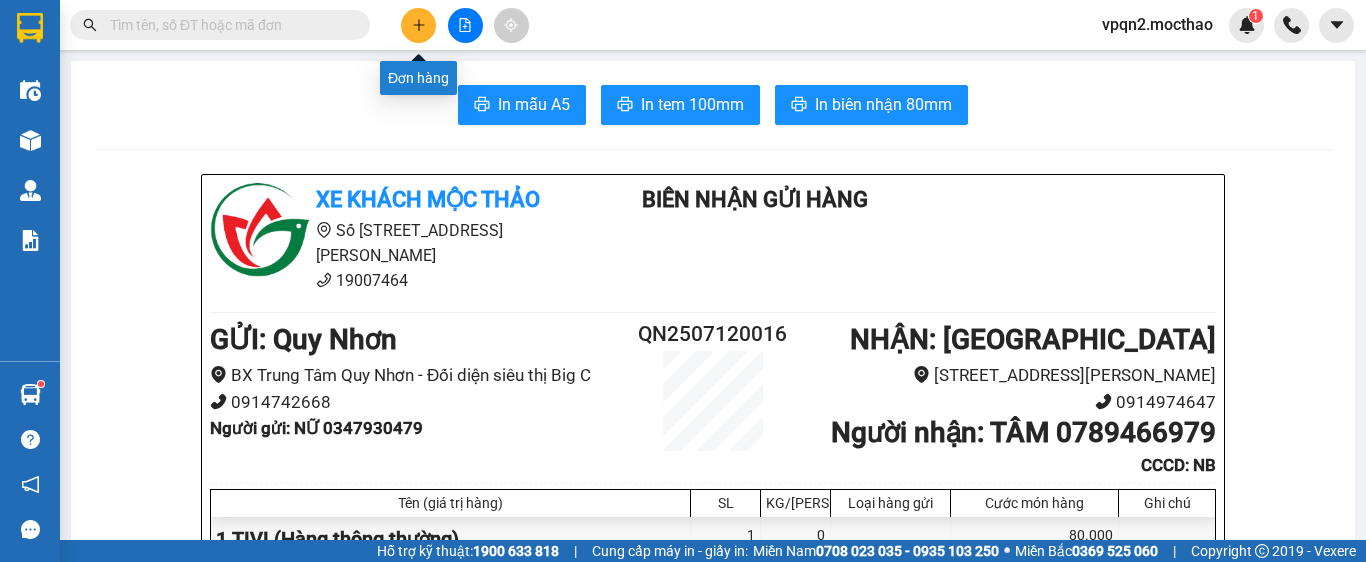 click at bounding box center (418, 25) 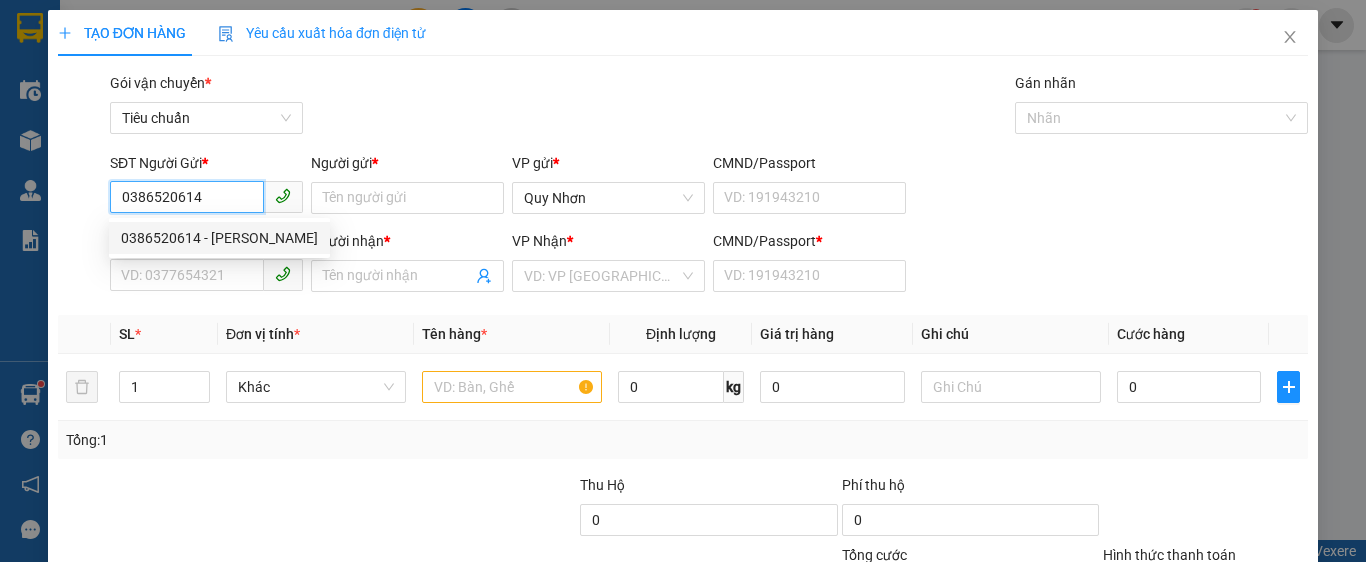click on "0386520614 - QUỲNH" at bounding box center [219, 238] 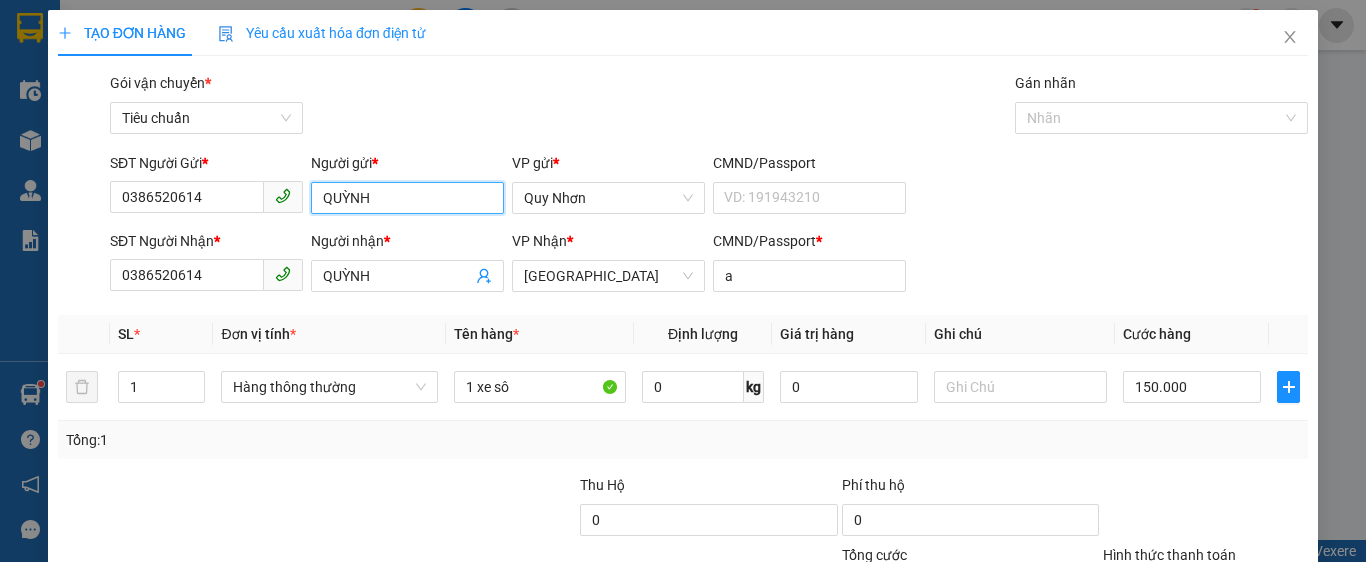 drag, startPoint x: 384, startPoint y: 204, endPoint x: 243, endPoint y: 241, distance: 145.7738 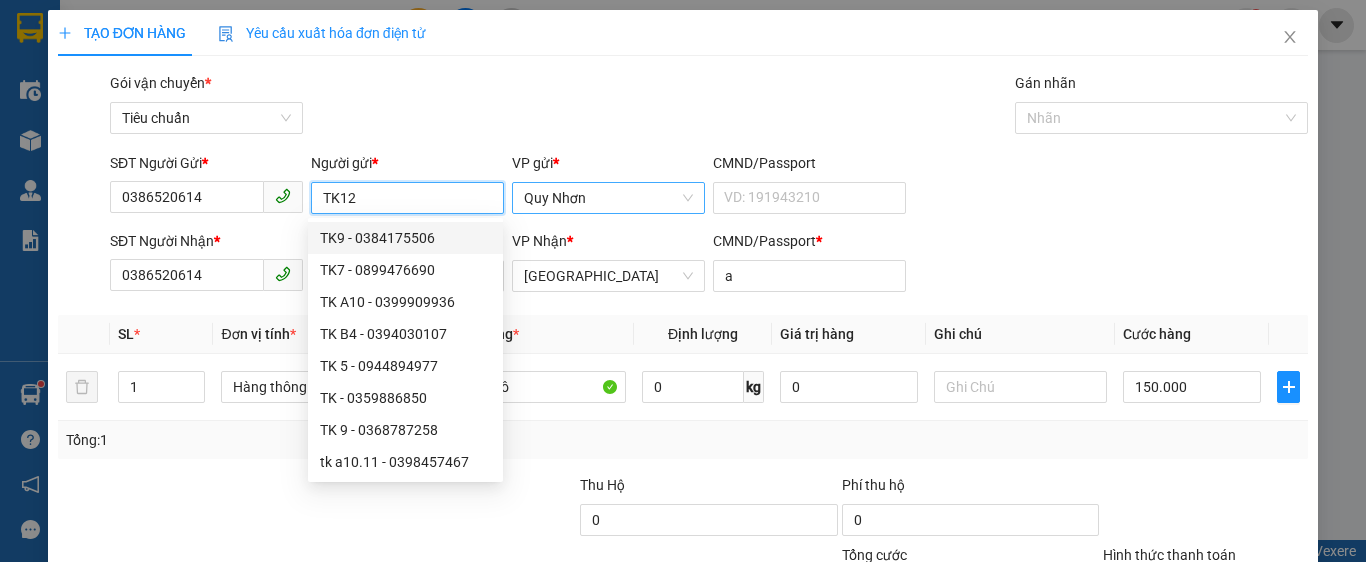 click on "Quy Nhơn" at bounding box center (608, 198) 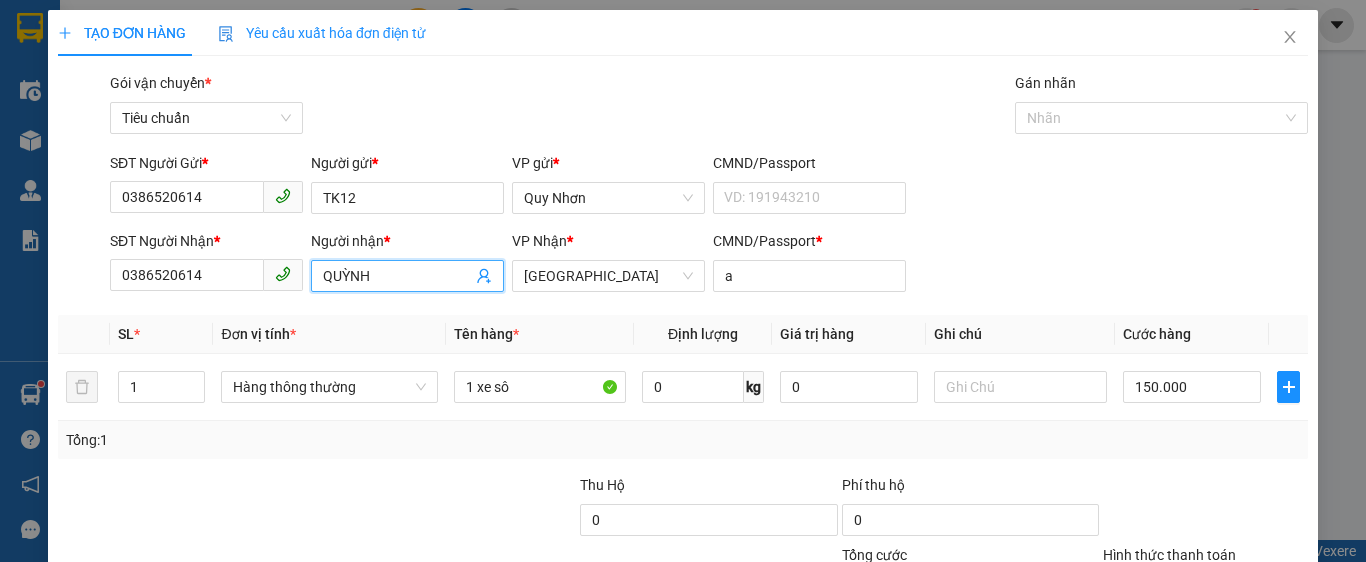 drag, startPoint x: 395, startPoint y: 273, endPoint x: 246, endPoint y: 296, distance: 150.76472 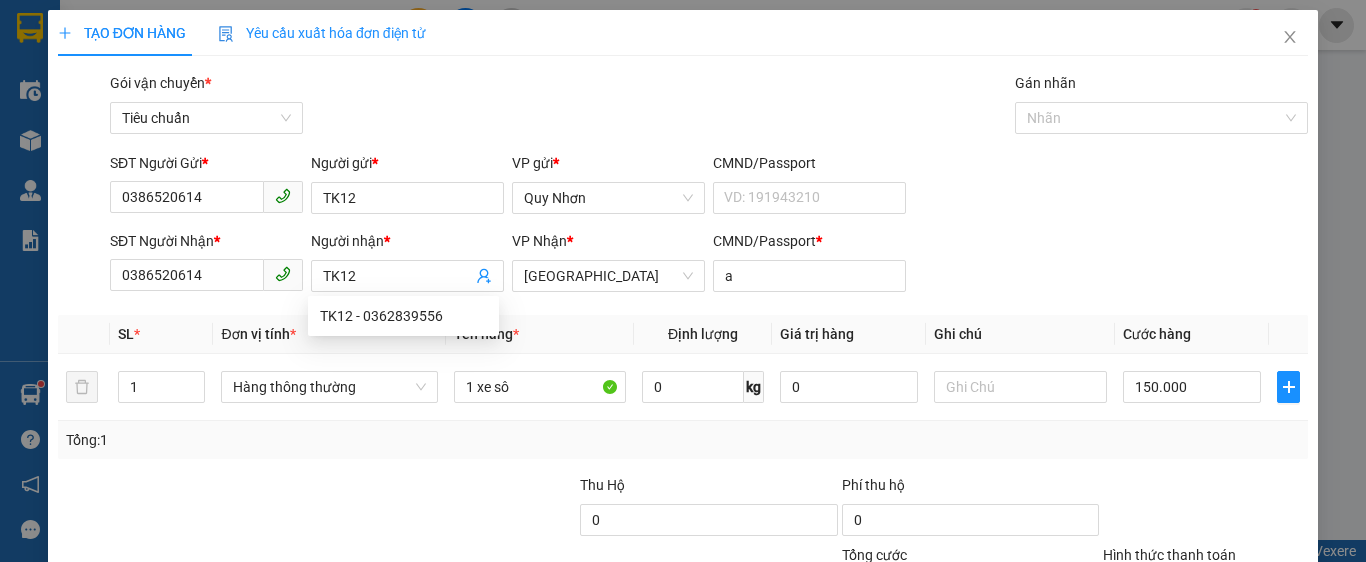 click on "SĐT Người Nhận  * 0386520614 Người nhận  * TK12 VP Nhận  * Tuy Hòa CMND/Passport  * a" at bounding box center [709, 265] 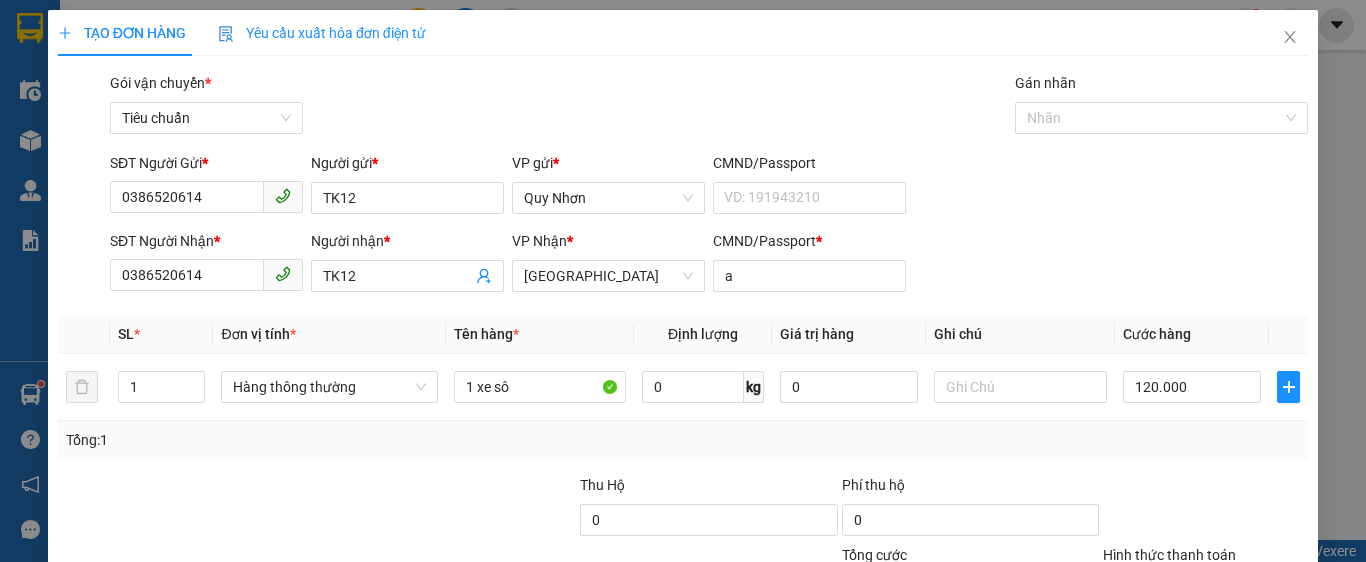 click on "Hình thức thanh toán" at bounding box center (1198, 590) 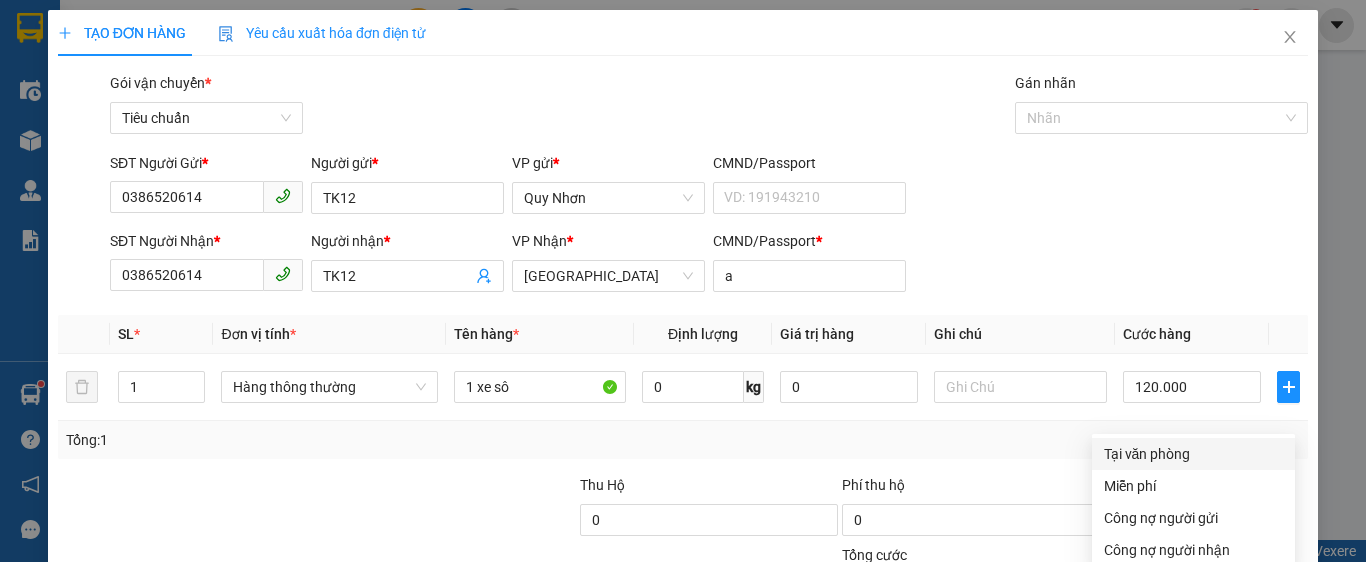 click on "Tại văn phòng" at bounding box center (1193, 454) 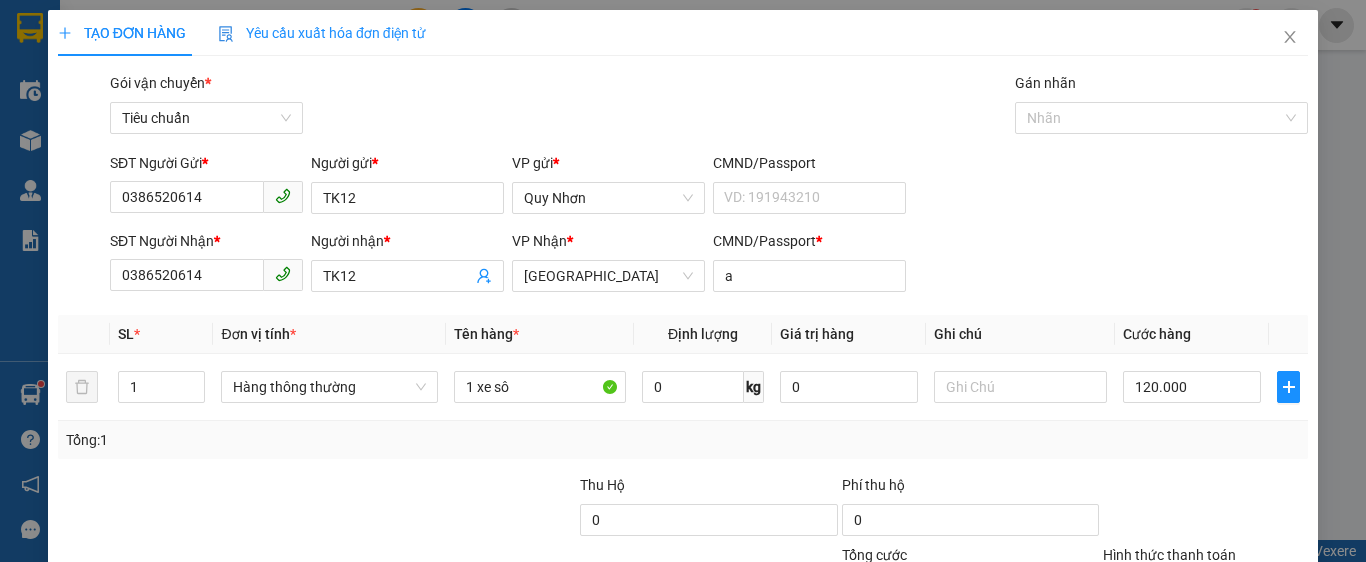 click 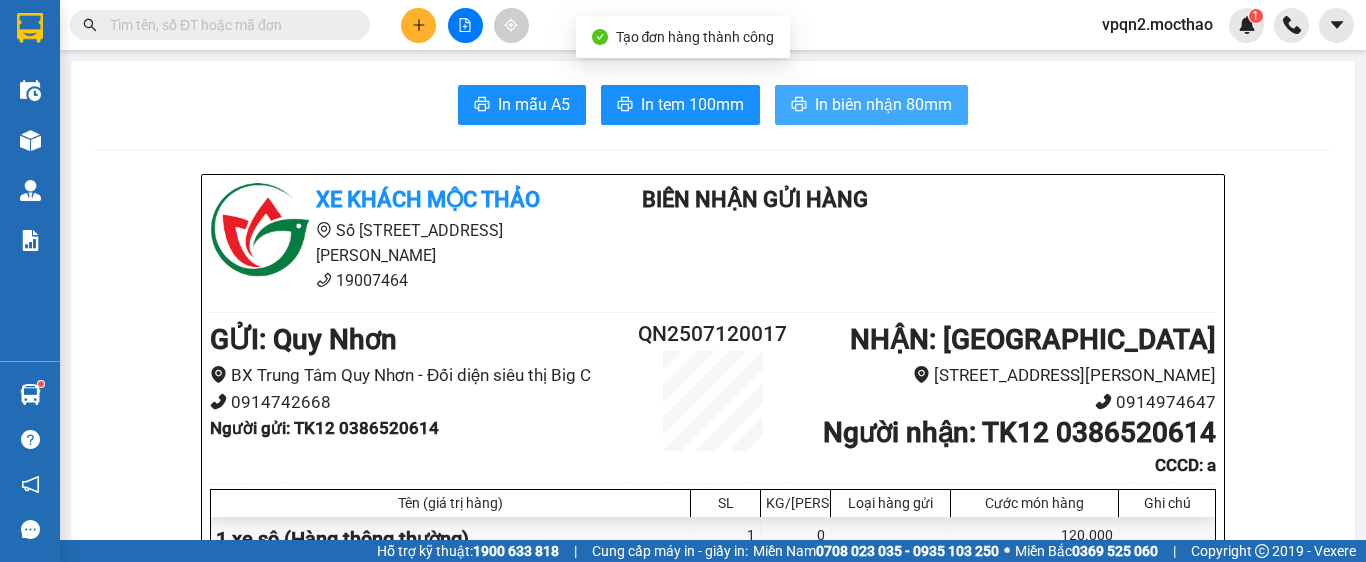 click on "In biên nhận 80mm" at bounding box center [871, 105] 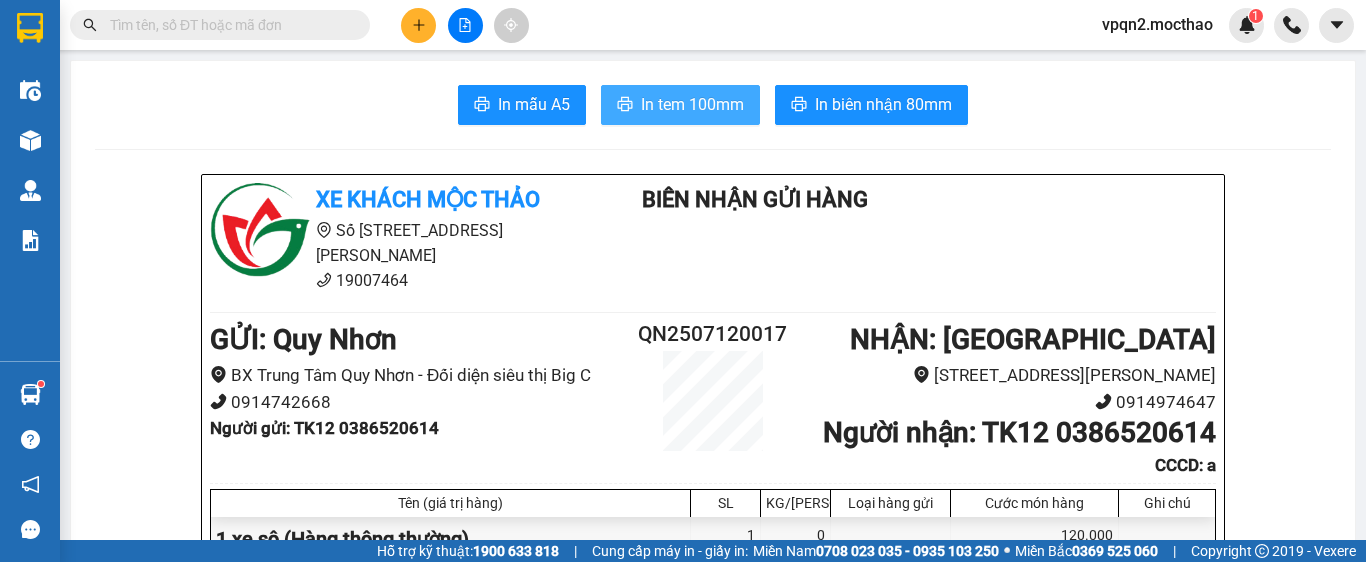 click on "In tem 100mm" at bounding box center [692, 104] 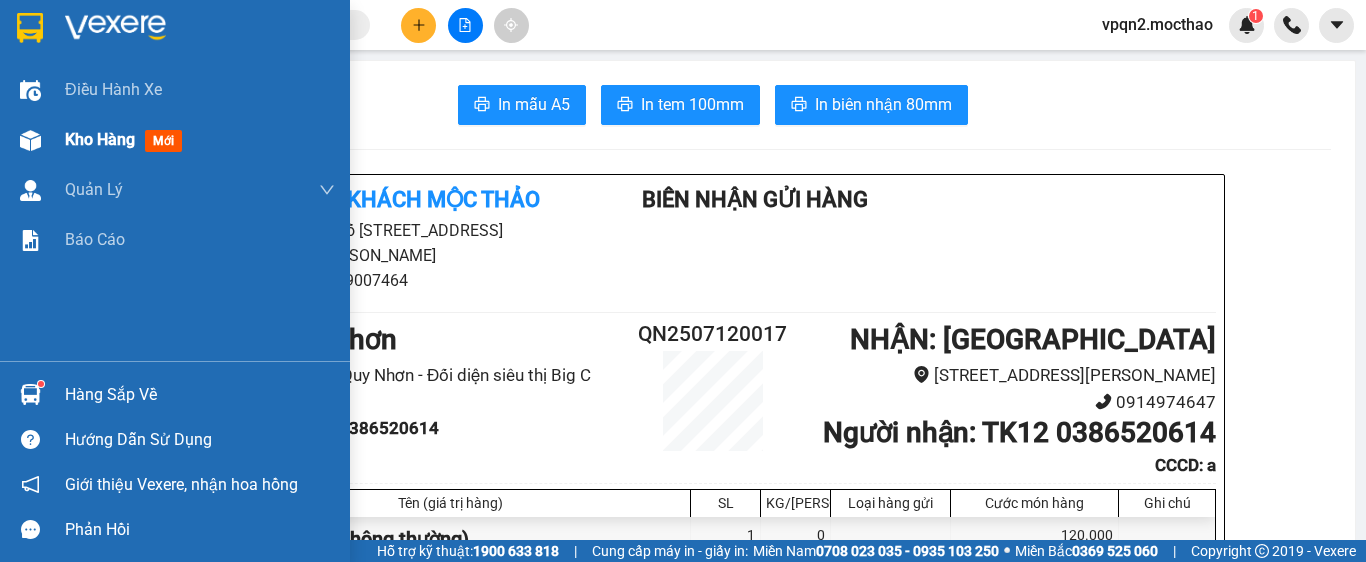 click at bounding box center [30, 140] 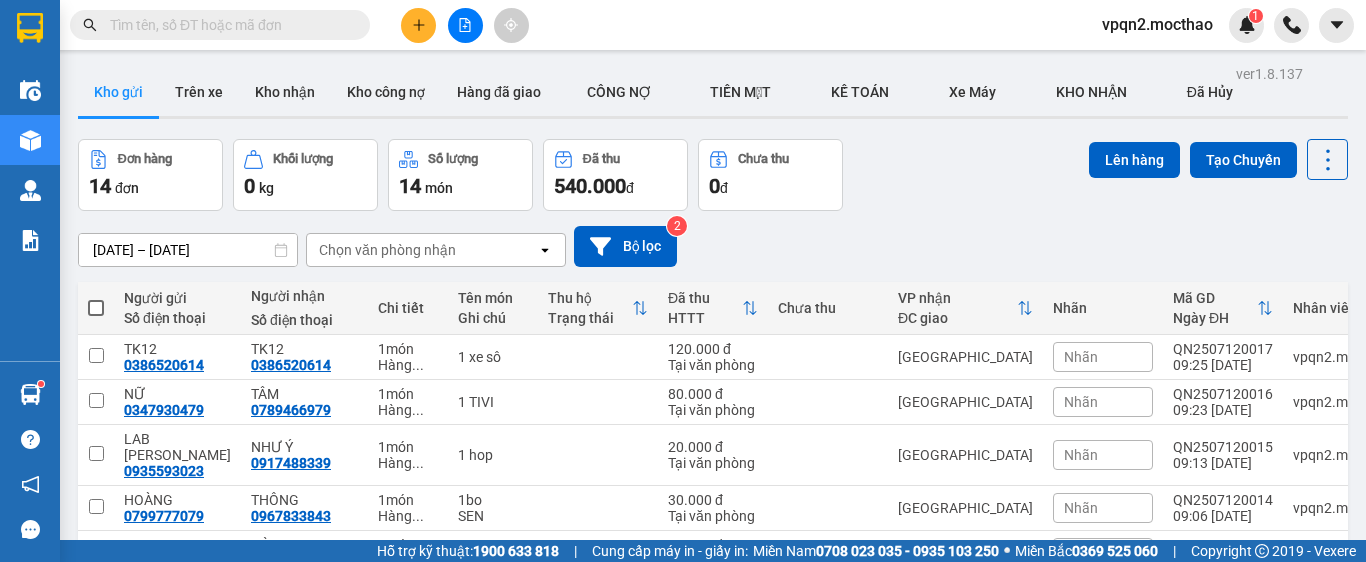 click on "Kho gửi" at bounding box center (118, 92) 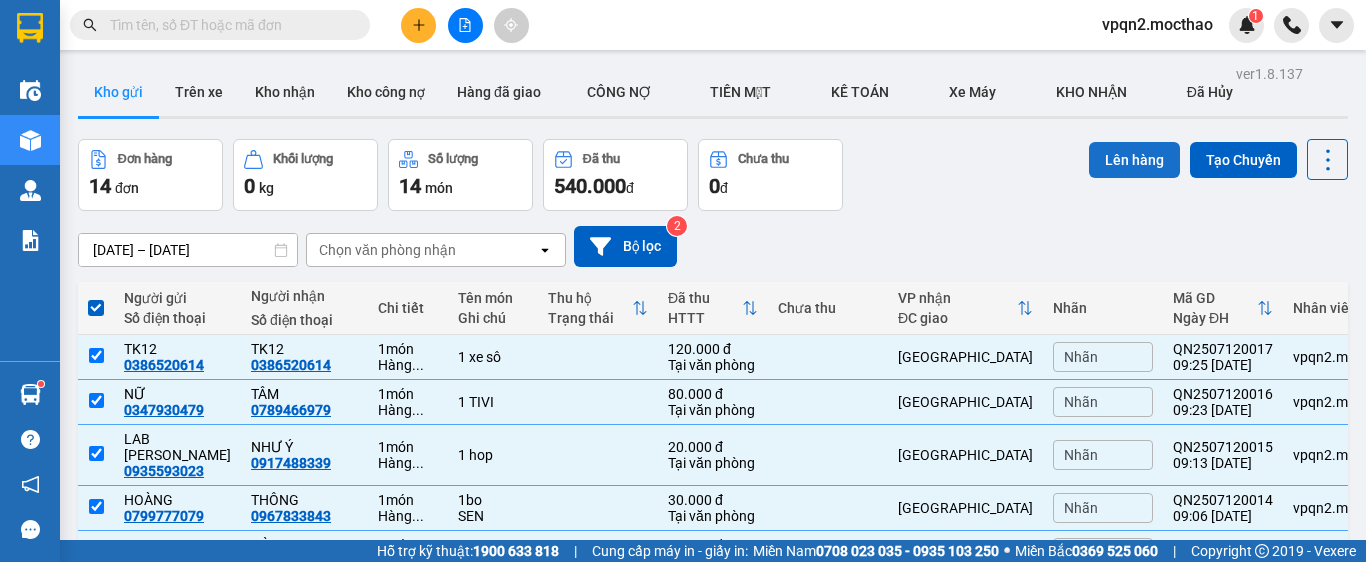 click on "Lên hàng" at bounding box center (1134, 160) 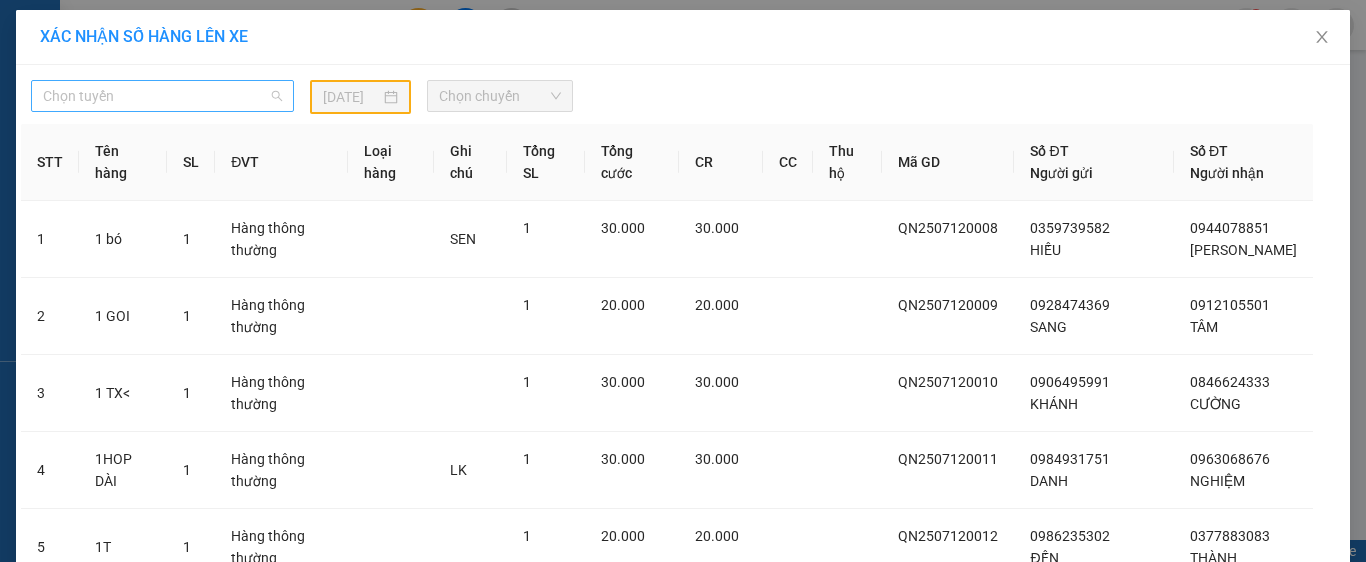 click on "Chọn tuyến" at bounding box center [162, 96] 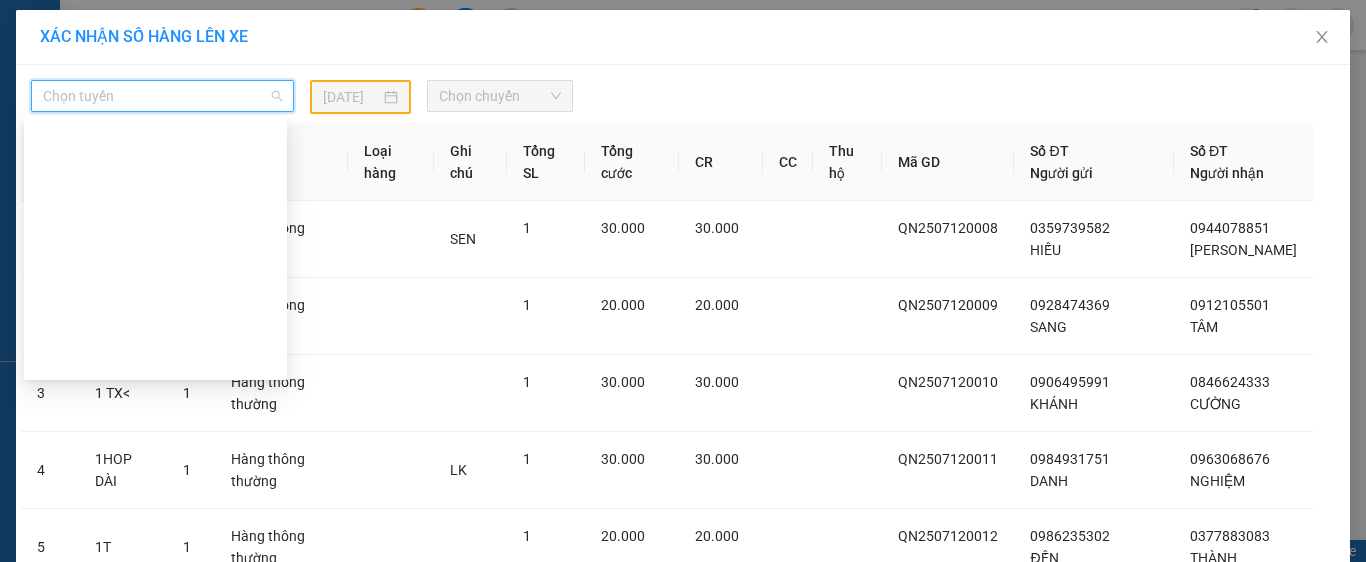 click on "Quy Nhơn - Tuy Hòa" at bounding box center (155, 712) 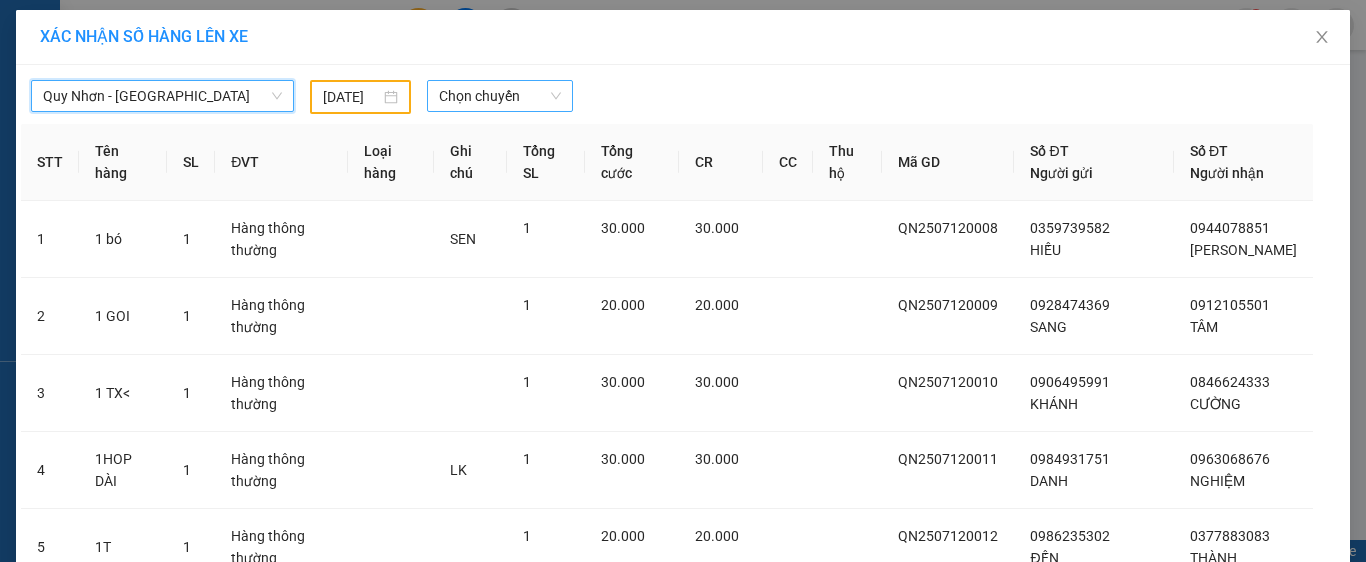 click on "Chọn chuyến" at bounding box center (500, 96) 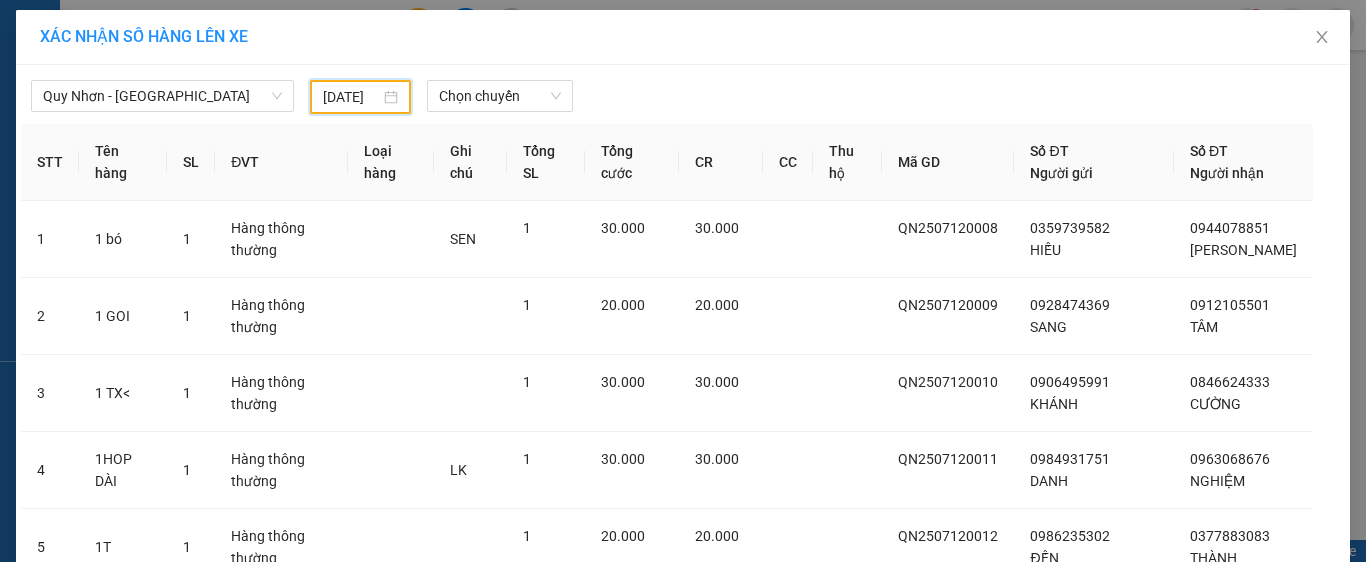 click on "11/07/2025" at bounding box center (351, 97) 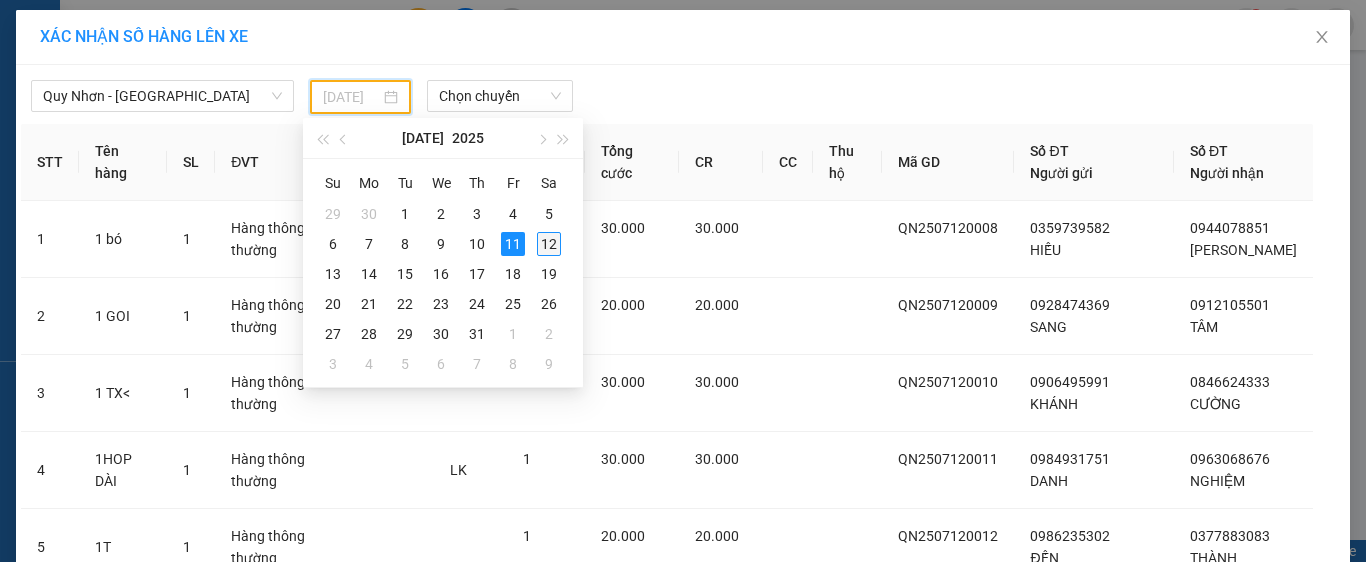 click on "12" at bounding box center [549, 244] 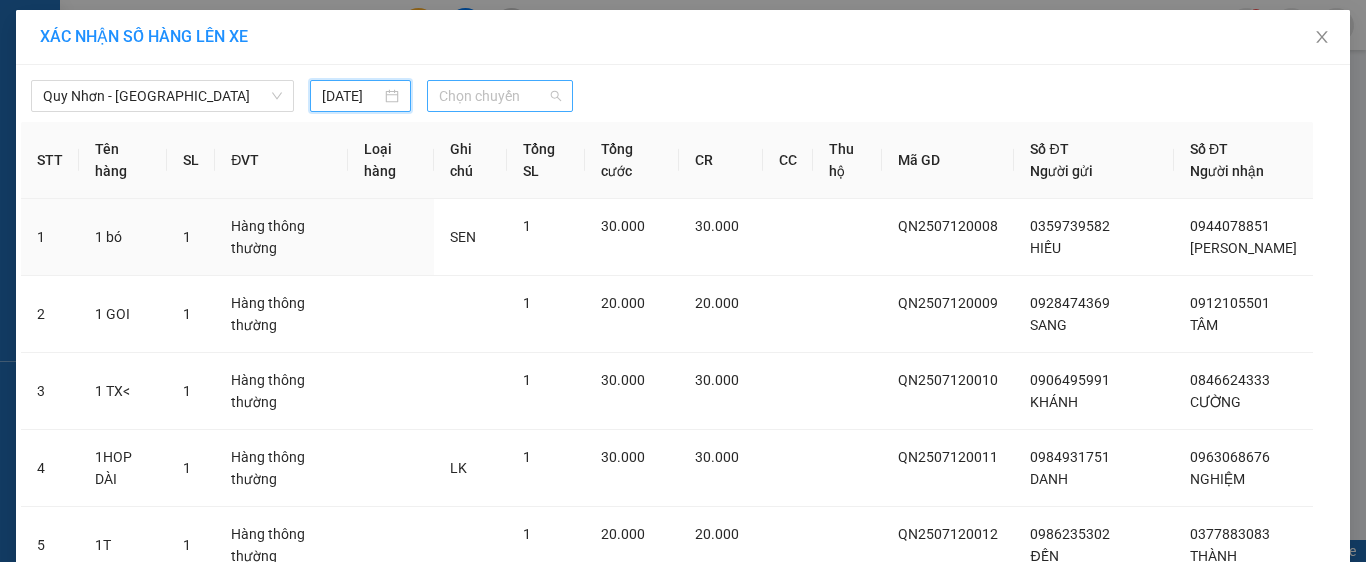 click on "Chọn chuyến" at bounding box center [500, 96] 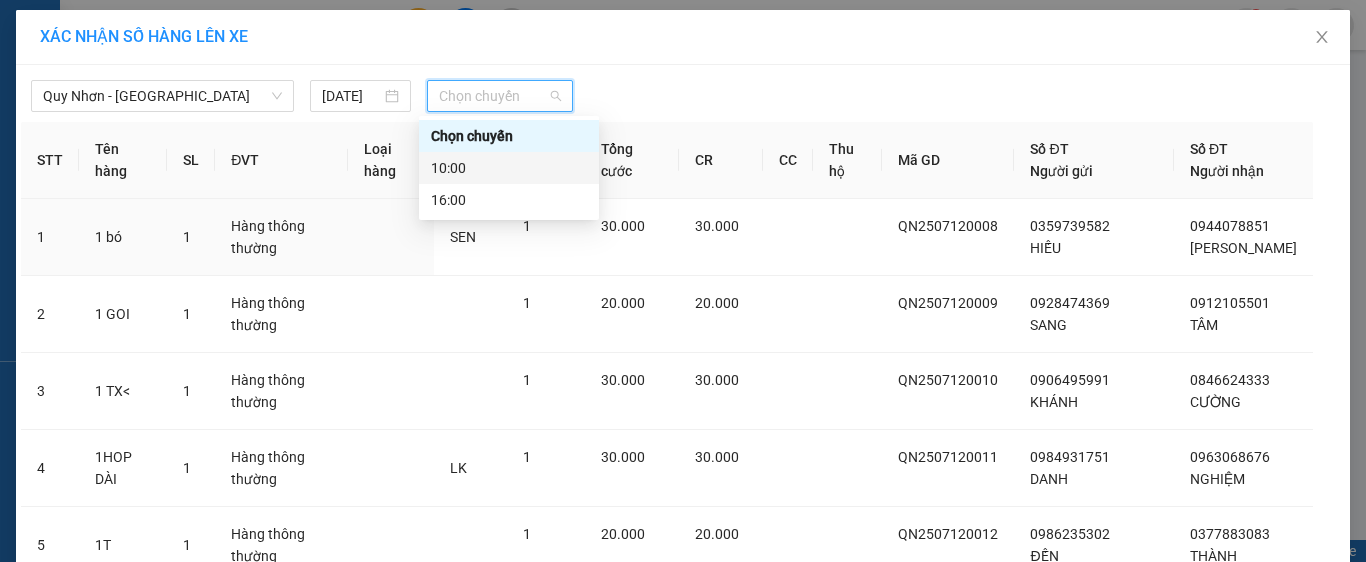 click on "10:00" at bounding box center (509, 168) 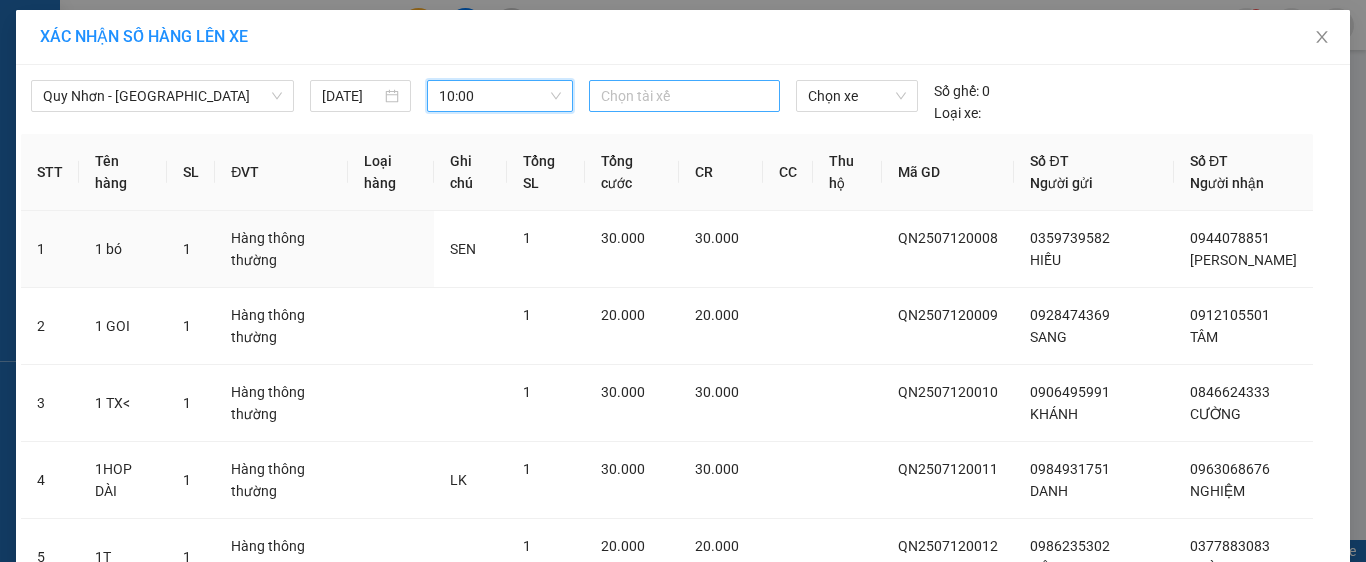 click at bounding box center [685, 96] 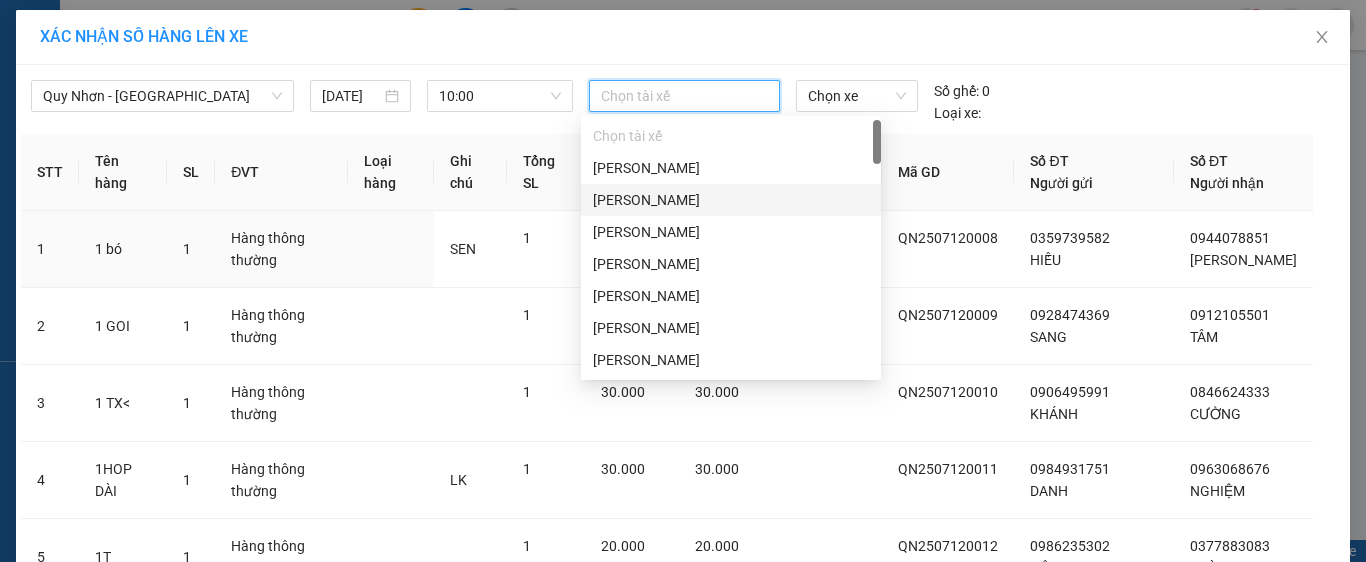 click on "Trần Văn Minh" at bounding box center [731, 200] 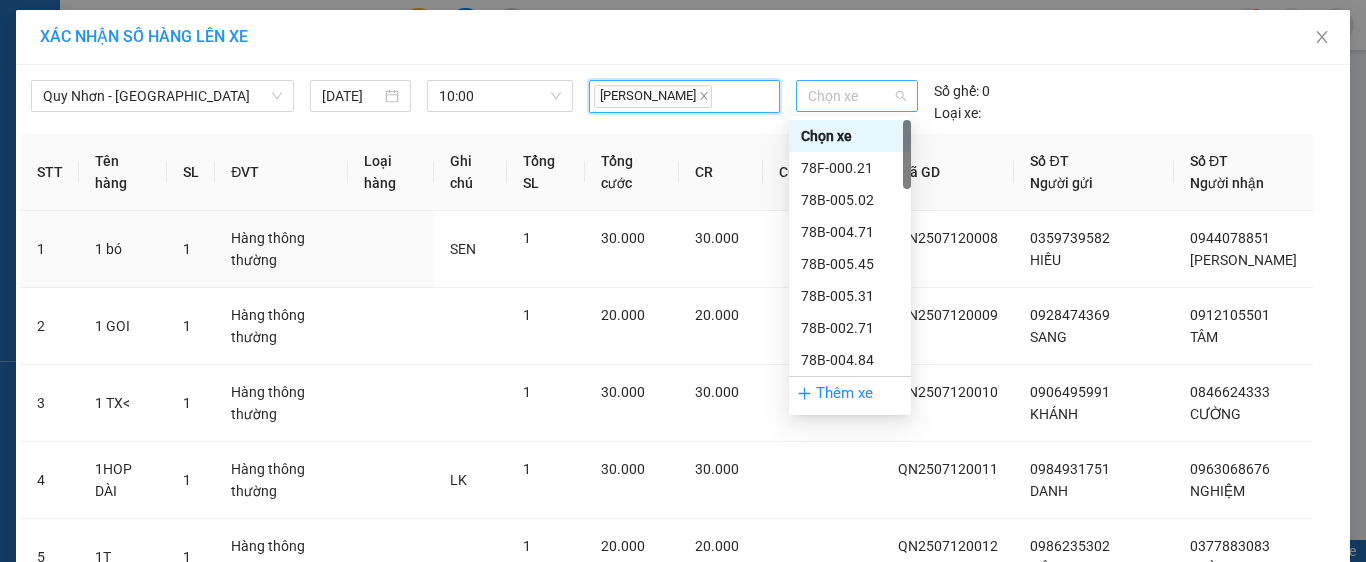 click on "Chọn xe" at bounding box center [857, 96] 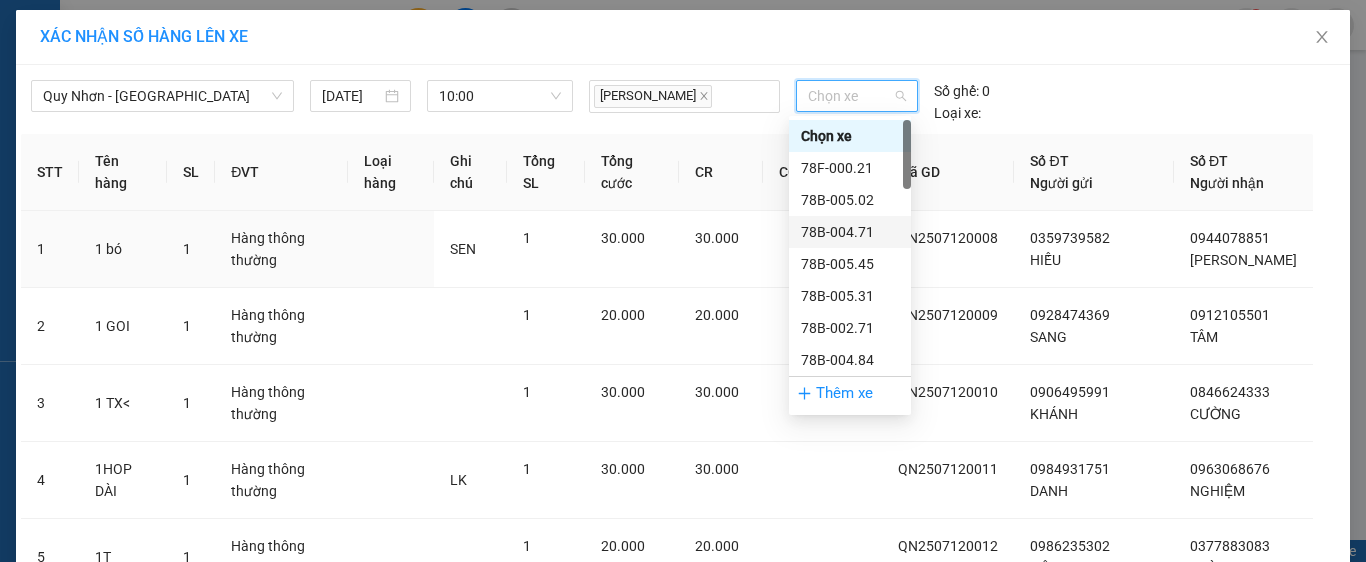 click on "78B-004.71" at bounding box center (850, 232) 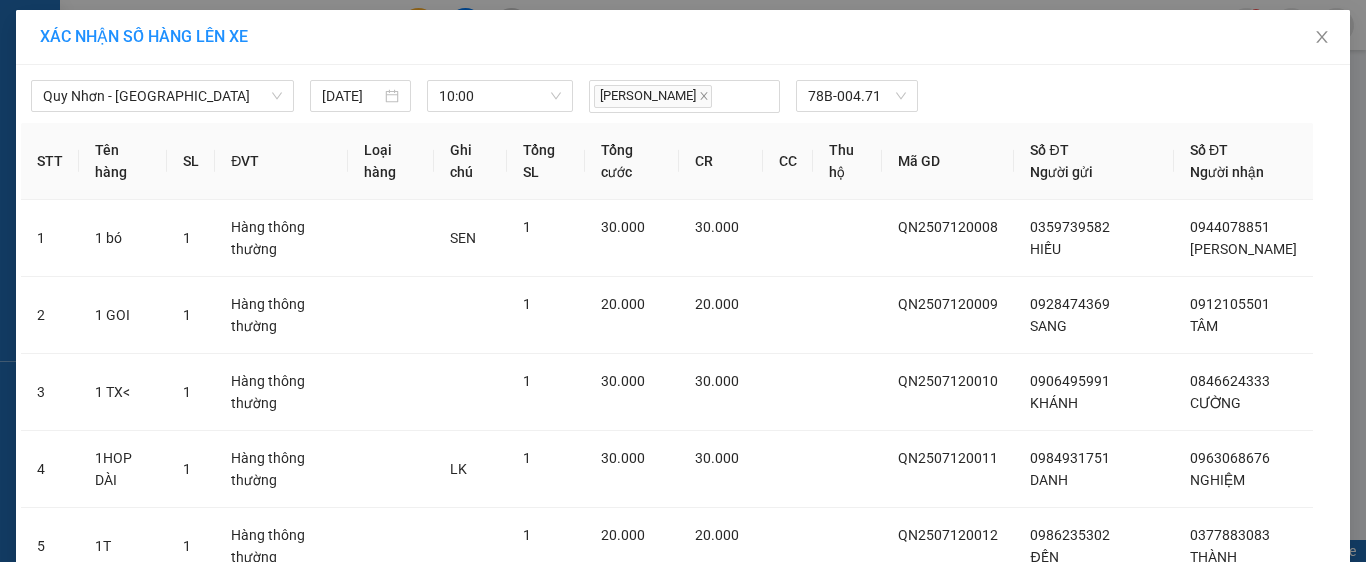 click on "Lên hàng" at bounding box center [756, 1105] 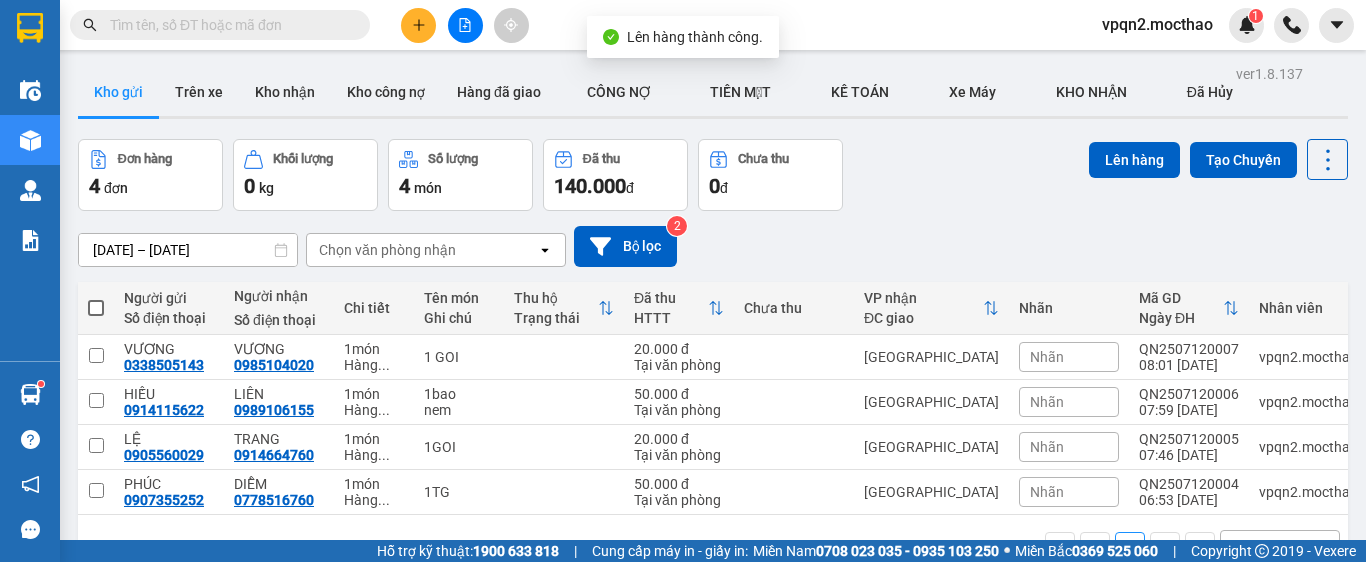 click at bounding box center [96, 308] 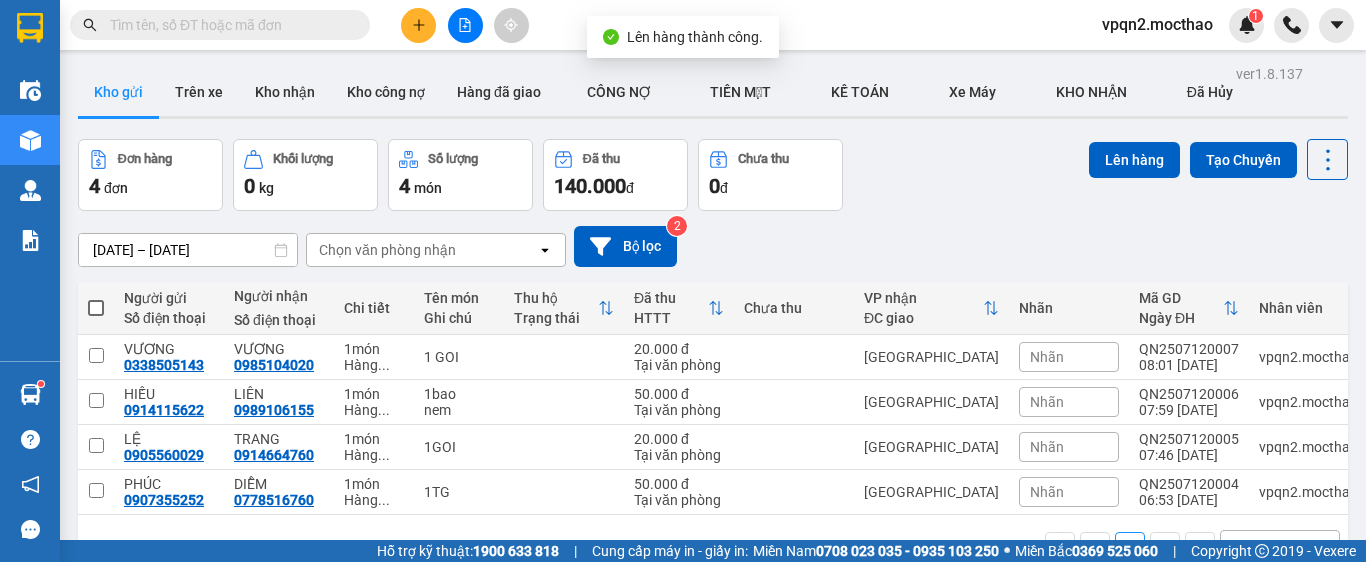 click at bounding box center (96, 298) 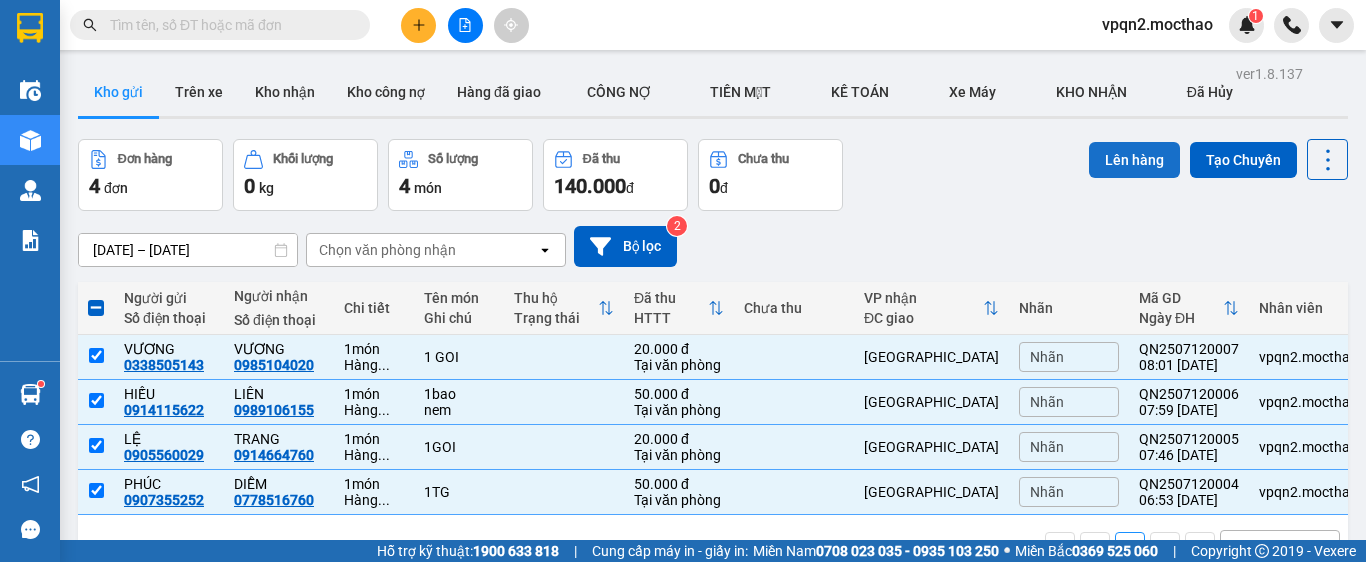 click on "Lên hàng" at bounding box center [1134, 160] 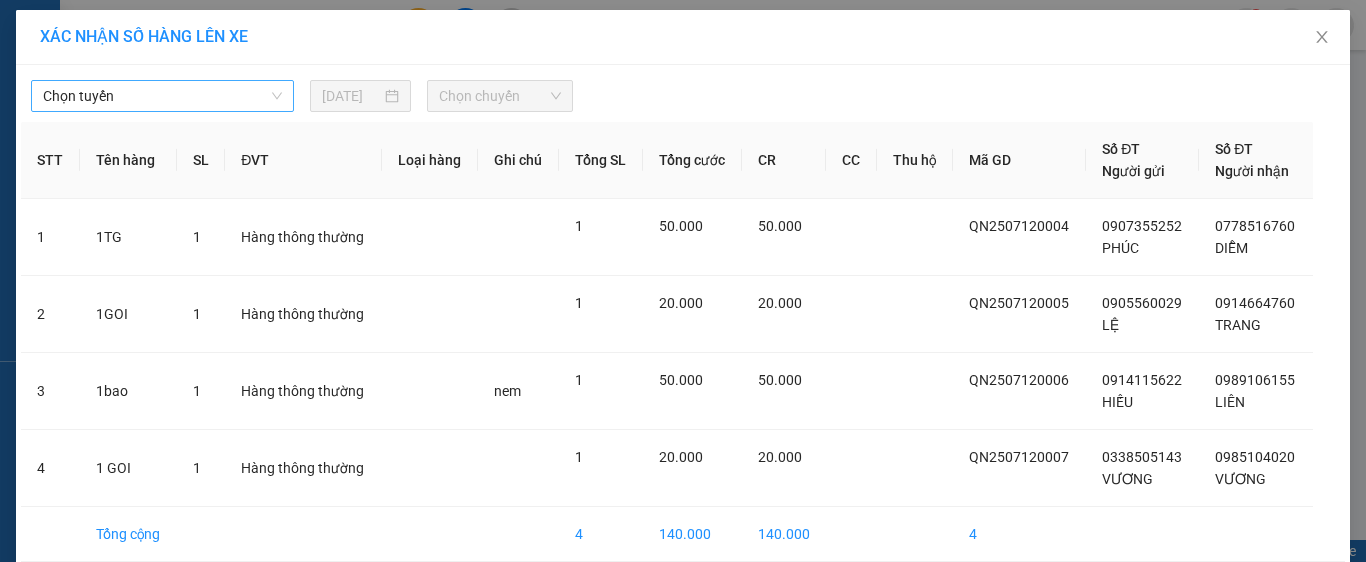 click on "Chọn tuyến" at bounding box center [162, 96] 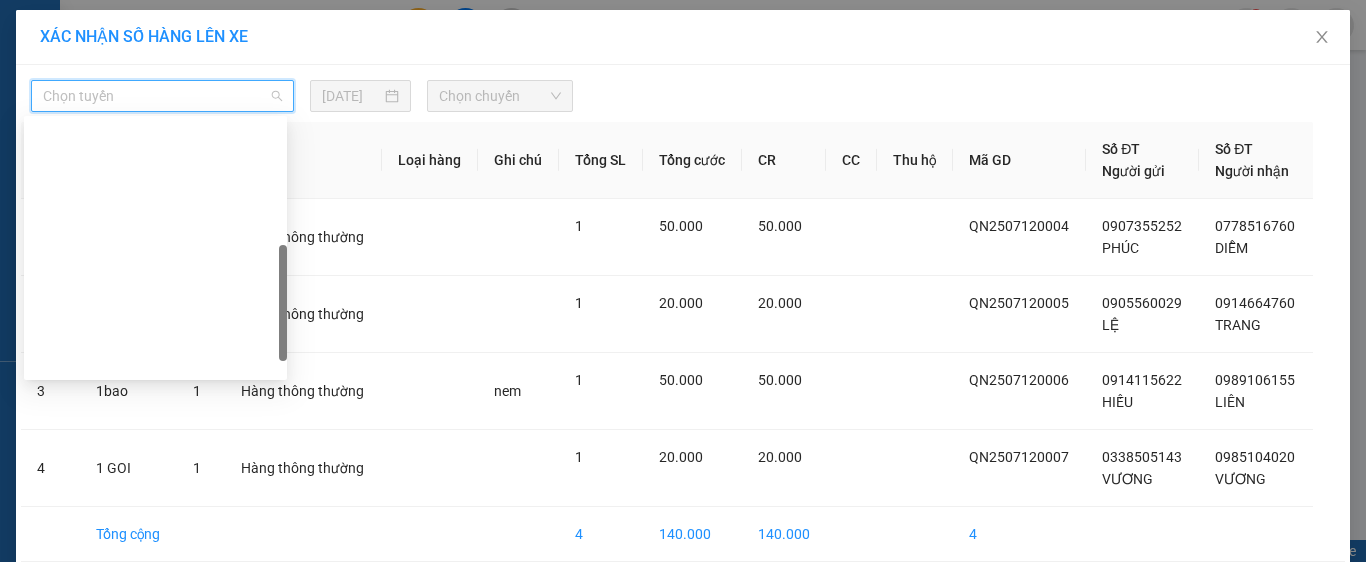 click on "Quy Nhơn - Tuy Hòa" at bounding box center [155, 712] 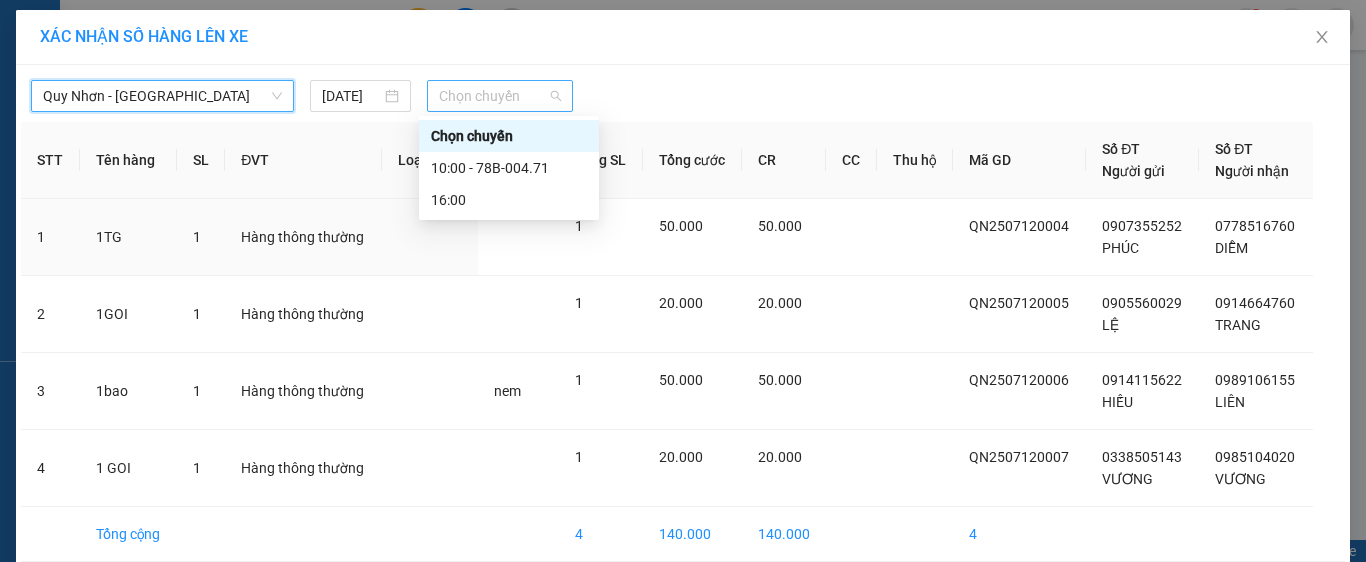 click on "Chọn chuyến" at bounding box center (500, 96) 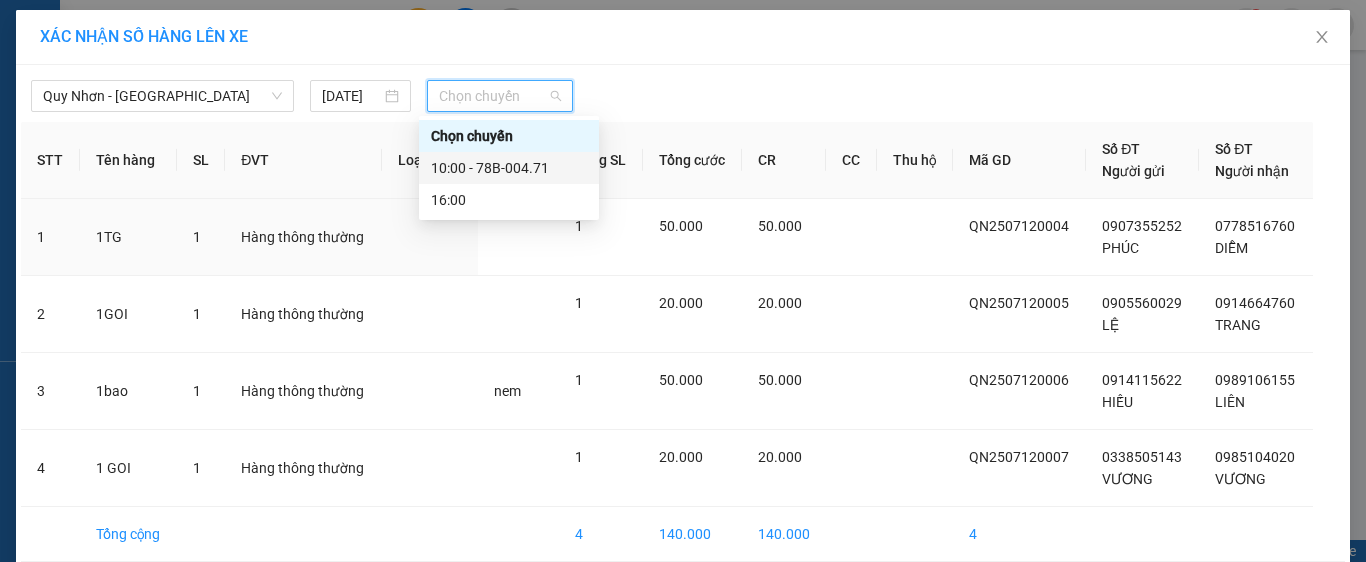 click on "10:00     - 78B-004.71" at bounding box center [509, 168] 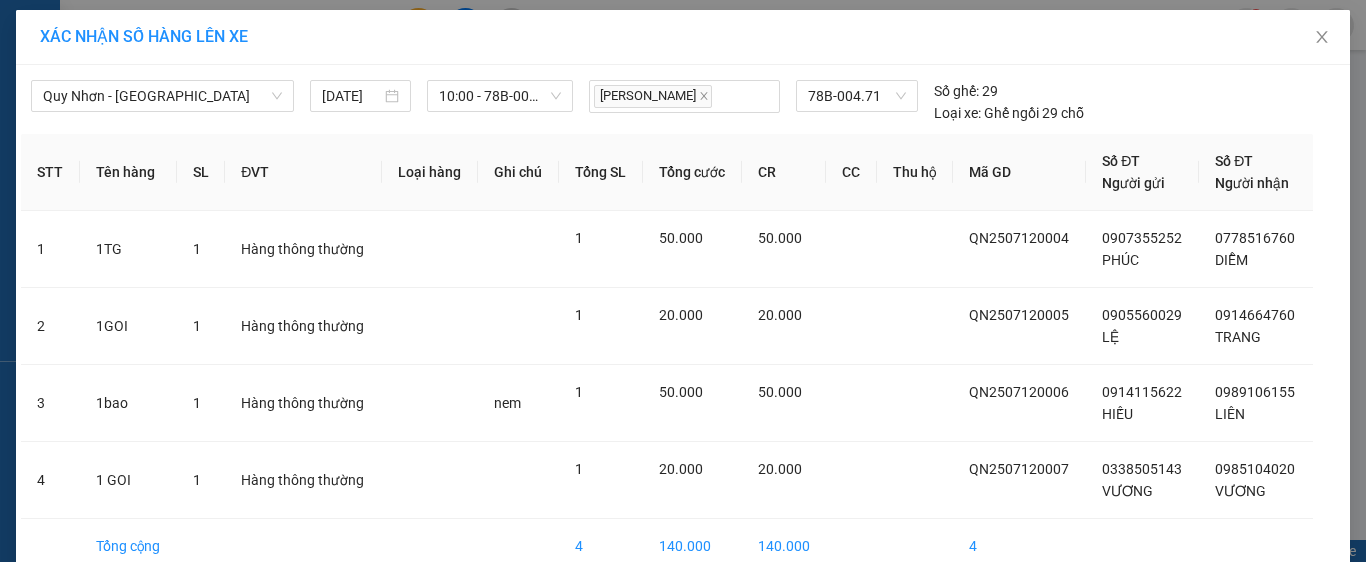click on "Lên hàng" at bounding box center (756, 610) 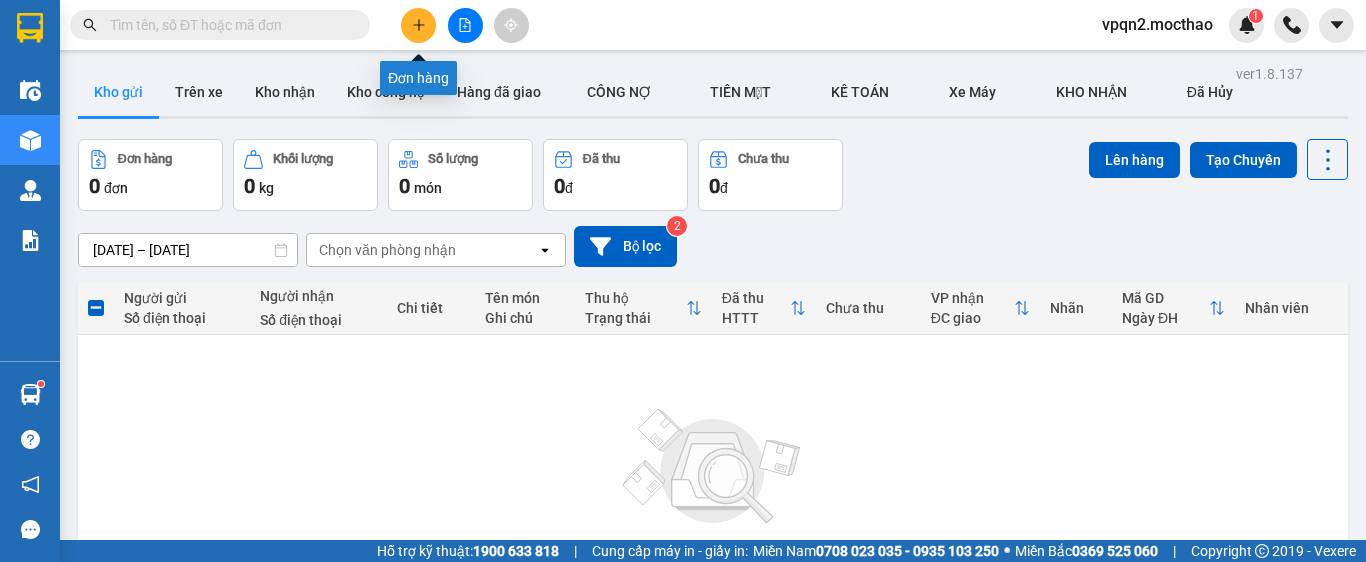 click at bounding box center [418, 25] 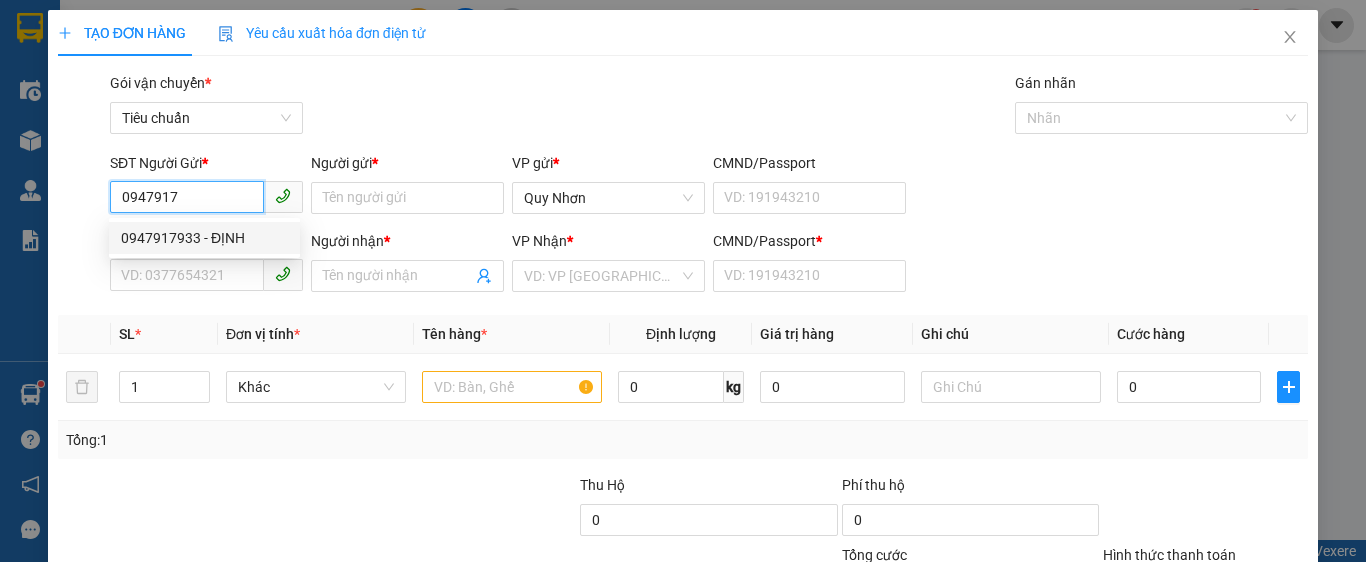 click on "0947917933 - ĐỊNH" at bounding box center (204, 238) 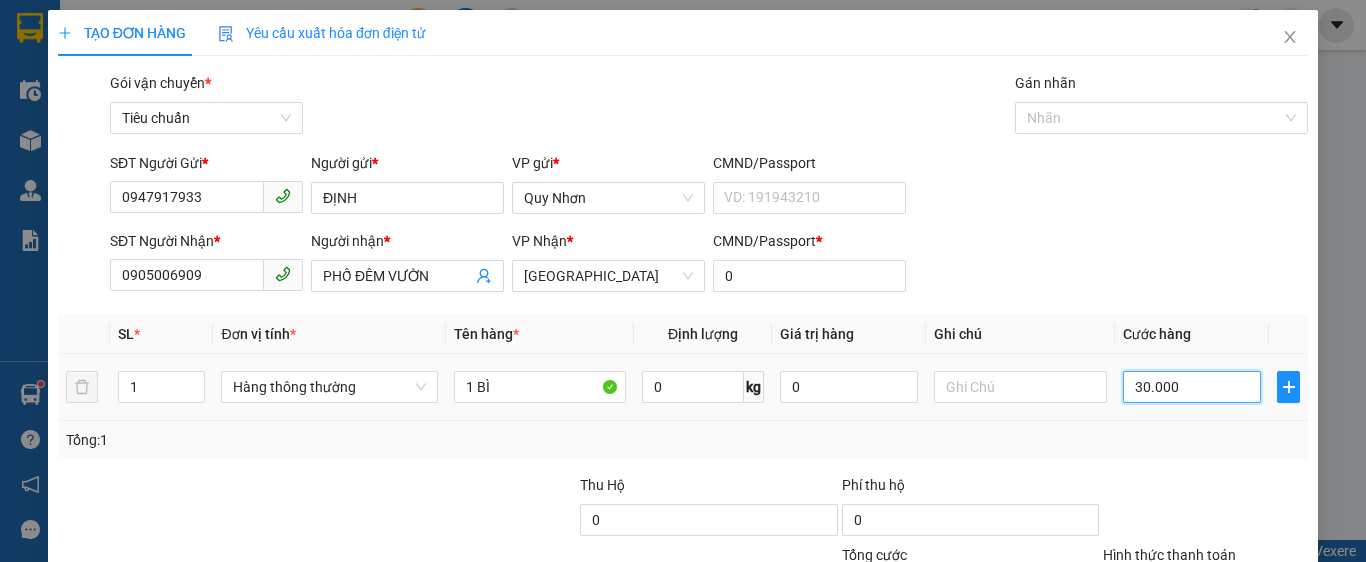 click on "30.000" at bounding box center [1192, 387] 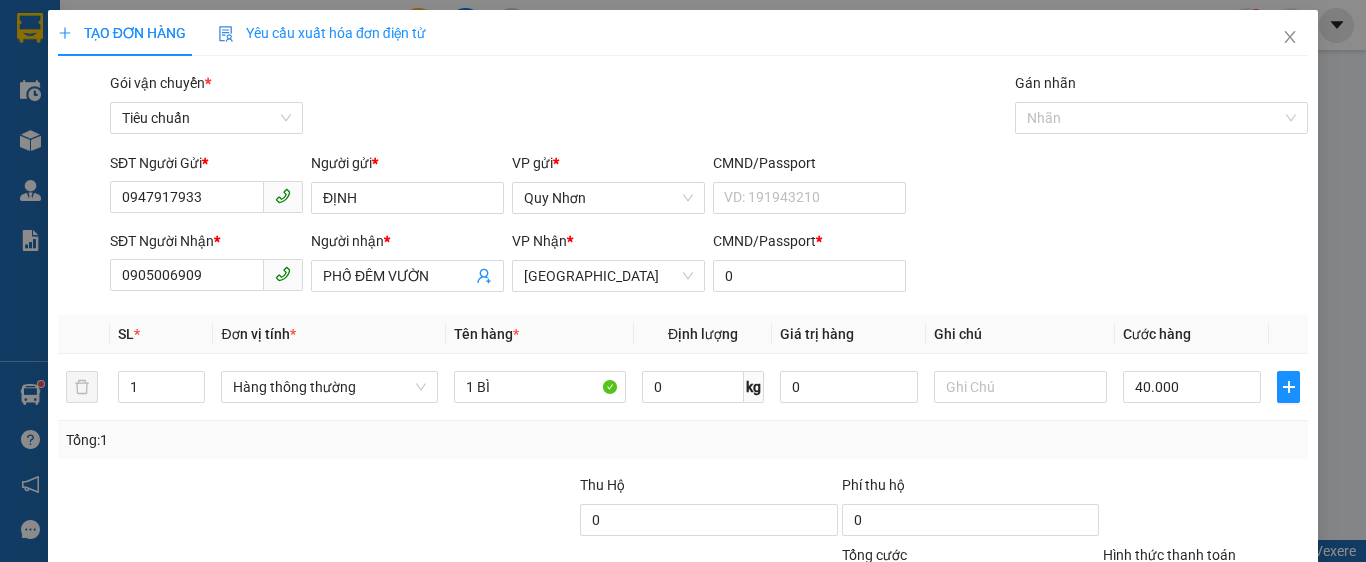 click on "Hình thức thanh toán" at bounding box center [1198, 590] 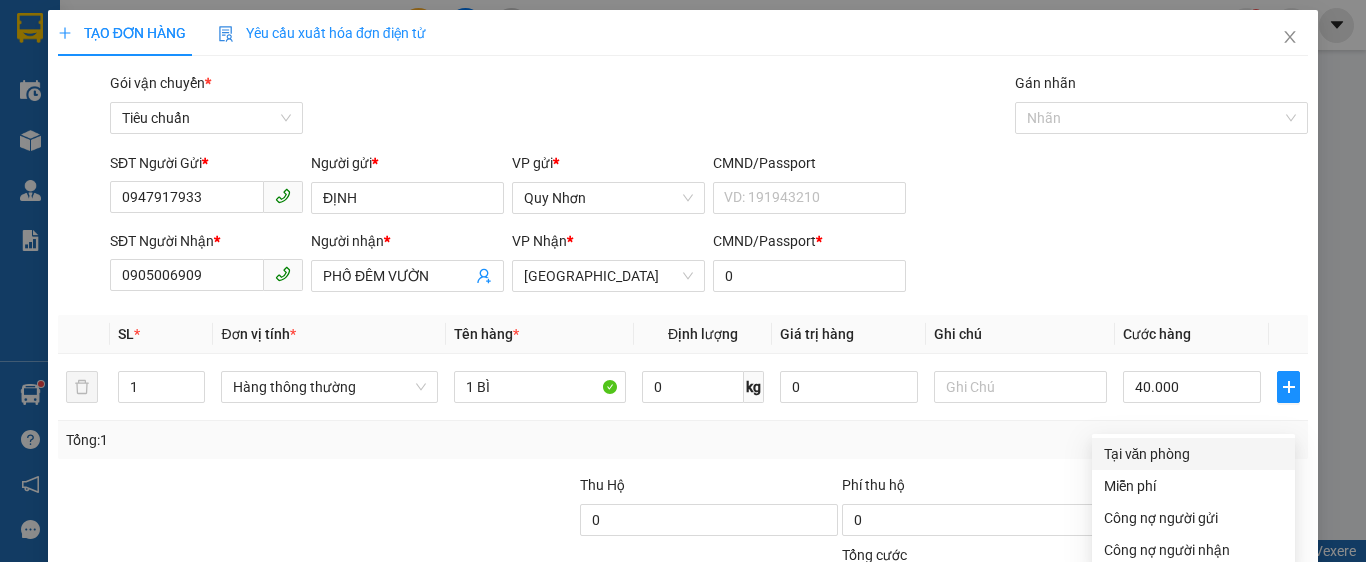 click on "Tại văn phòng" at bounding box center (1193, 454) 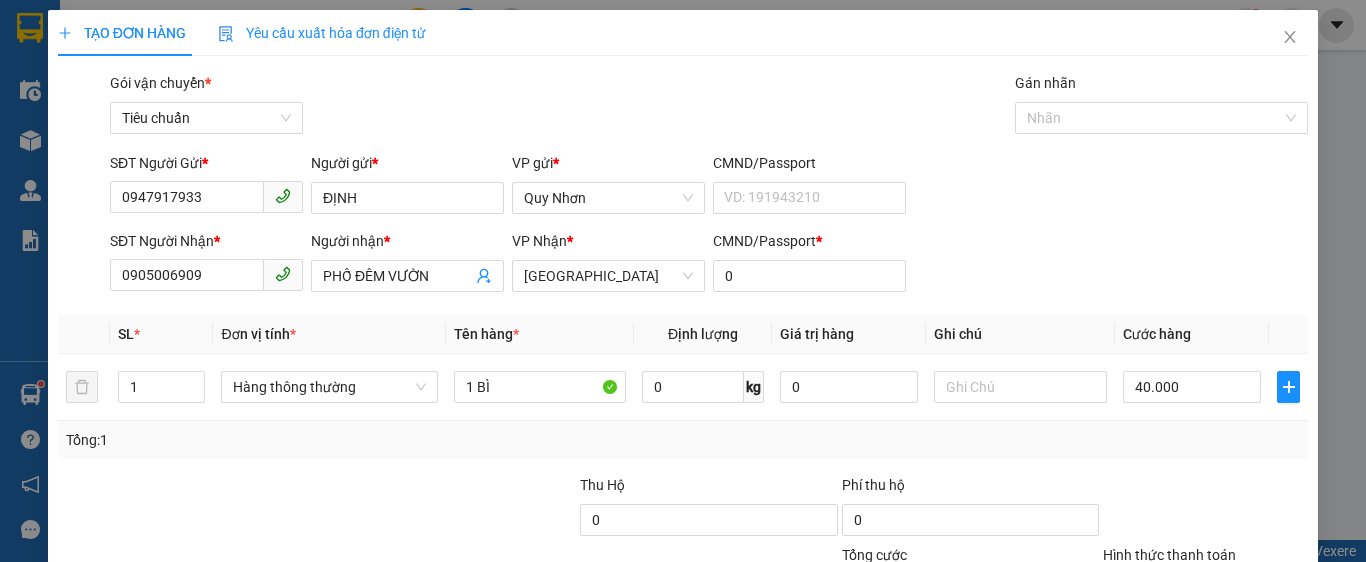 click on "[PERSON_NAME] và In" at bounding box center [1231, 685] 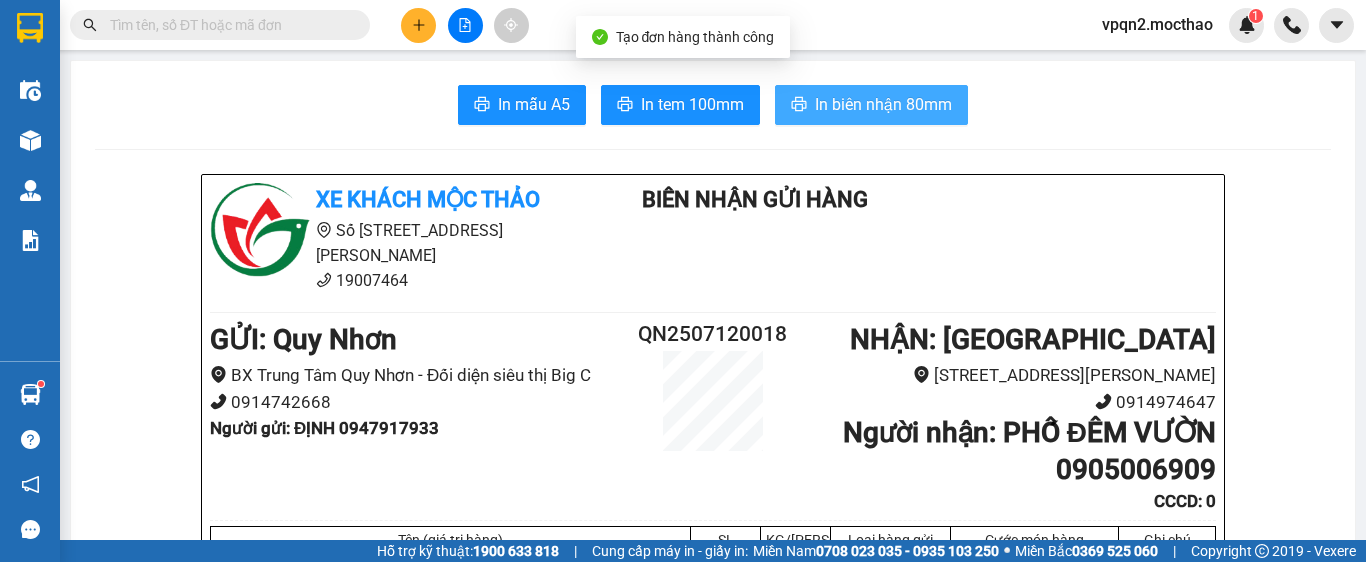 click on "In biên nhận 80mm" at bounding box center (883, 104) 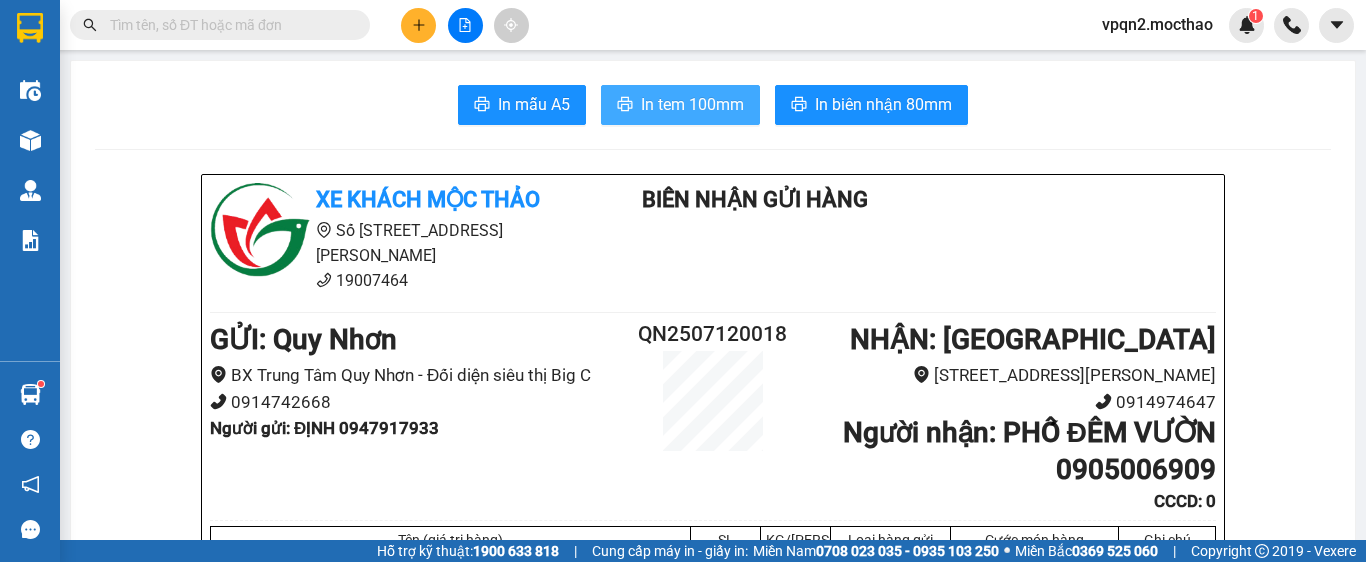 click on "In tem 100mm" at bounding box center (692, 104) 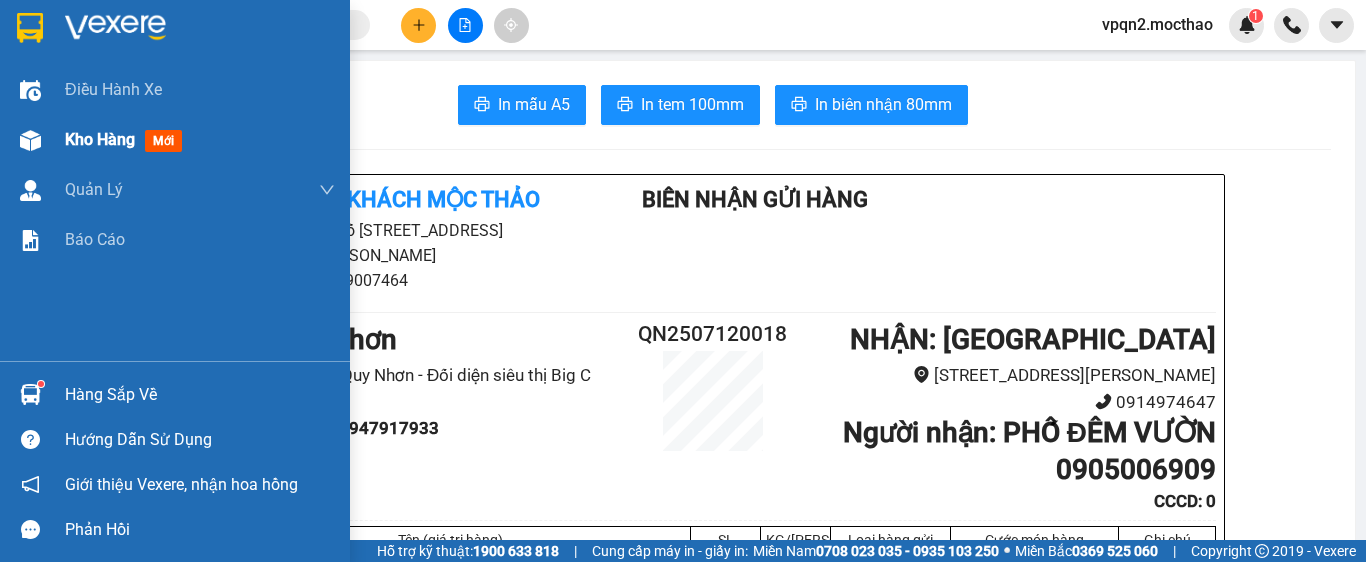 click at bounding box center [30, 140] 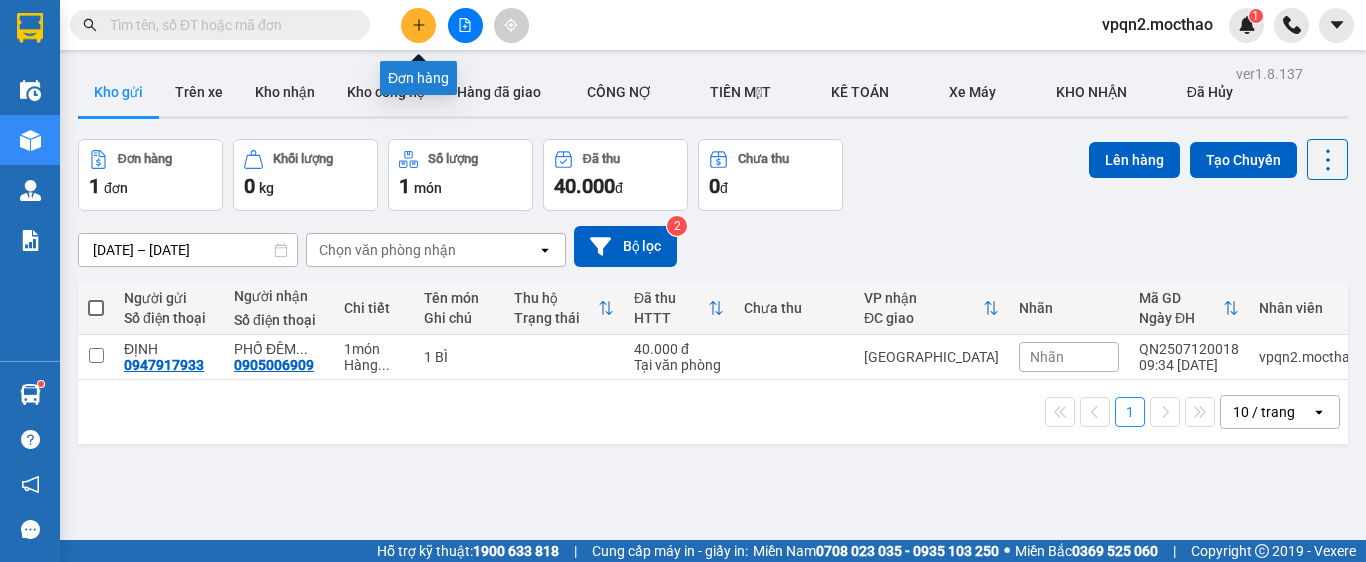 click at bounding box center (418, 25) 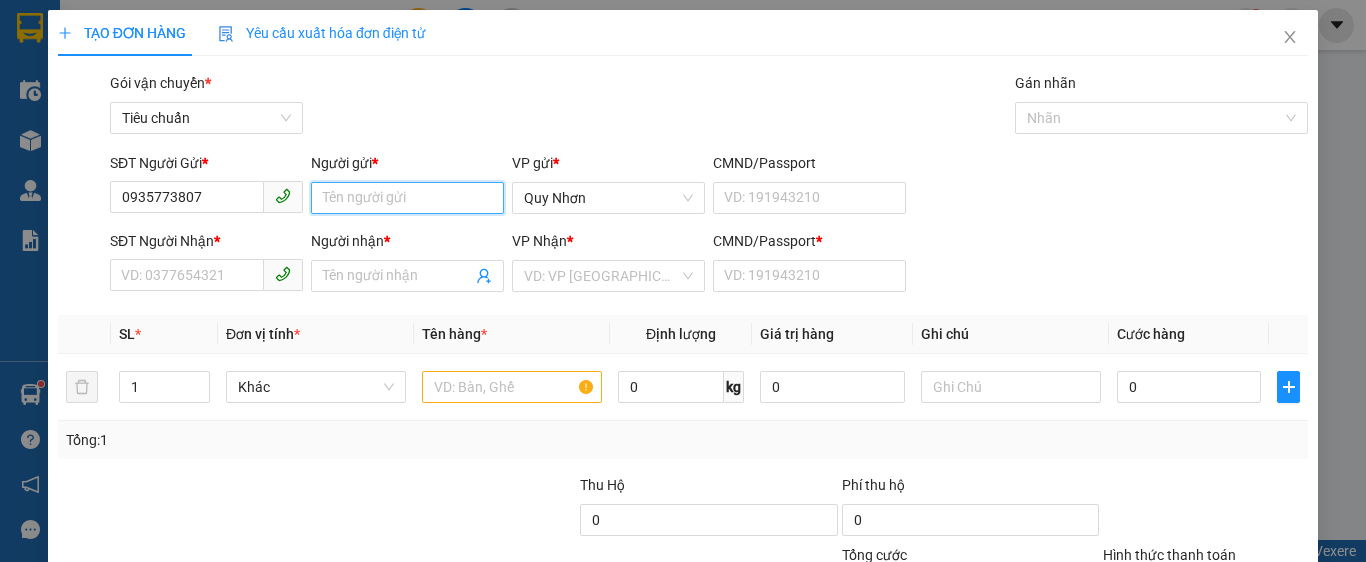 click on "Người gửi  *" at bounding box center [407, 198] 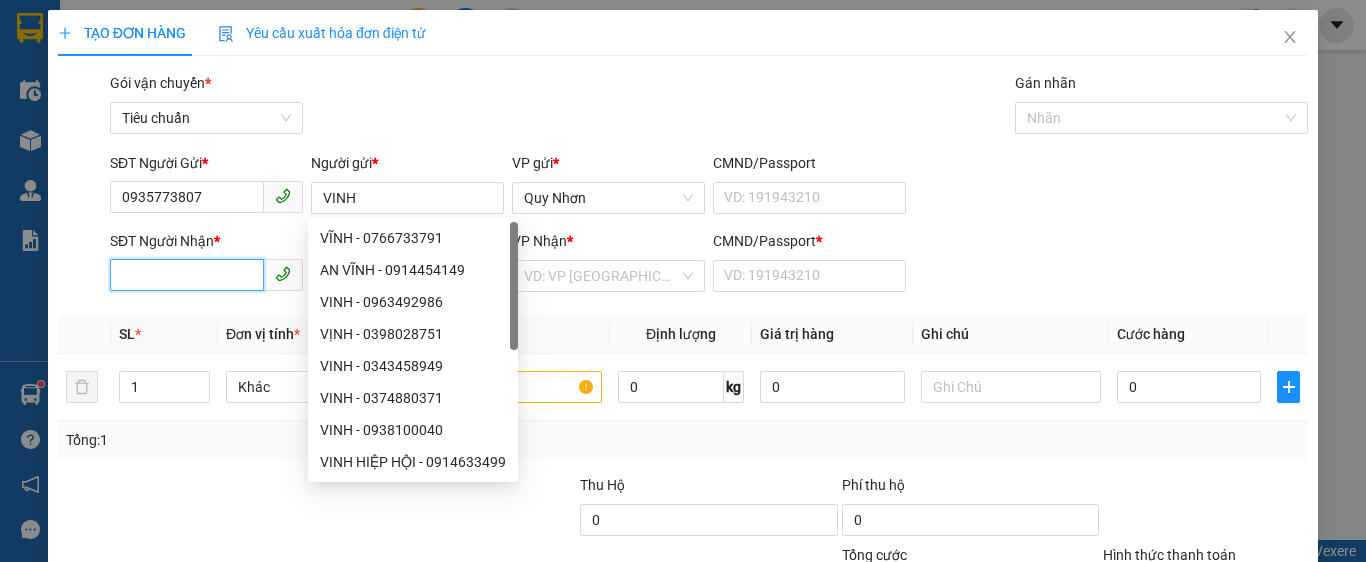 click on "SĐT Người Nhận  *" at bounding box center [187, 275] 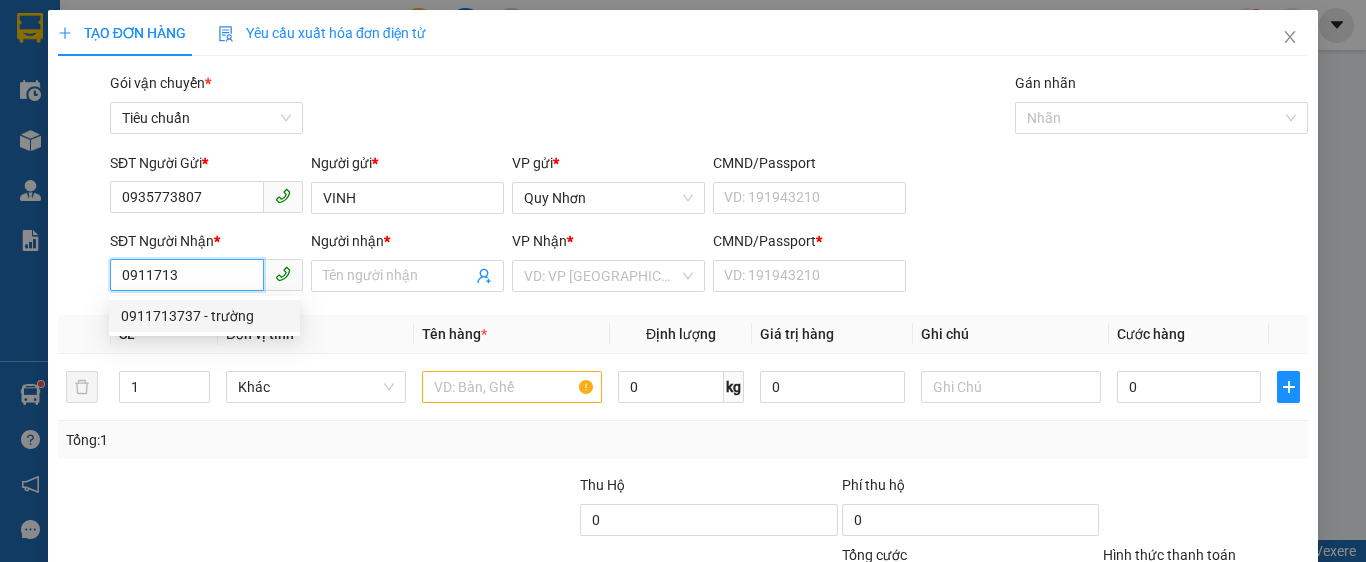 click on "0911713737 - trường" at bounding box center (204, 316) 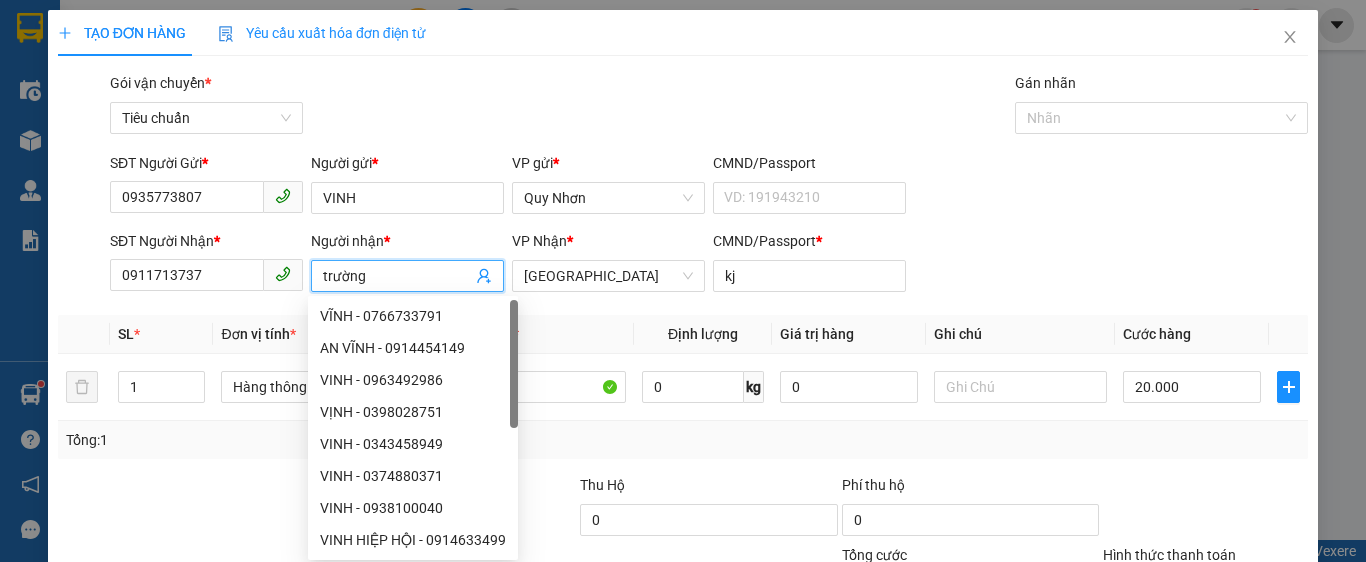 drag, startPoint x: 393, startPoint y: 272, endPoint x: 271, endPoint y: 320, distance: 131.10301 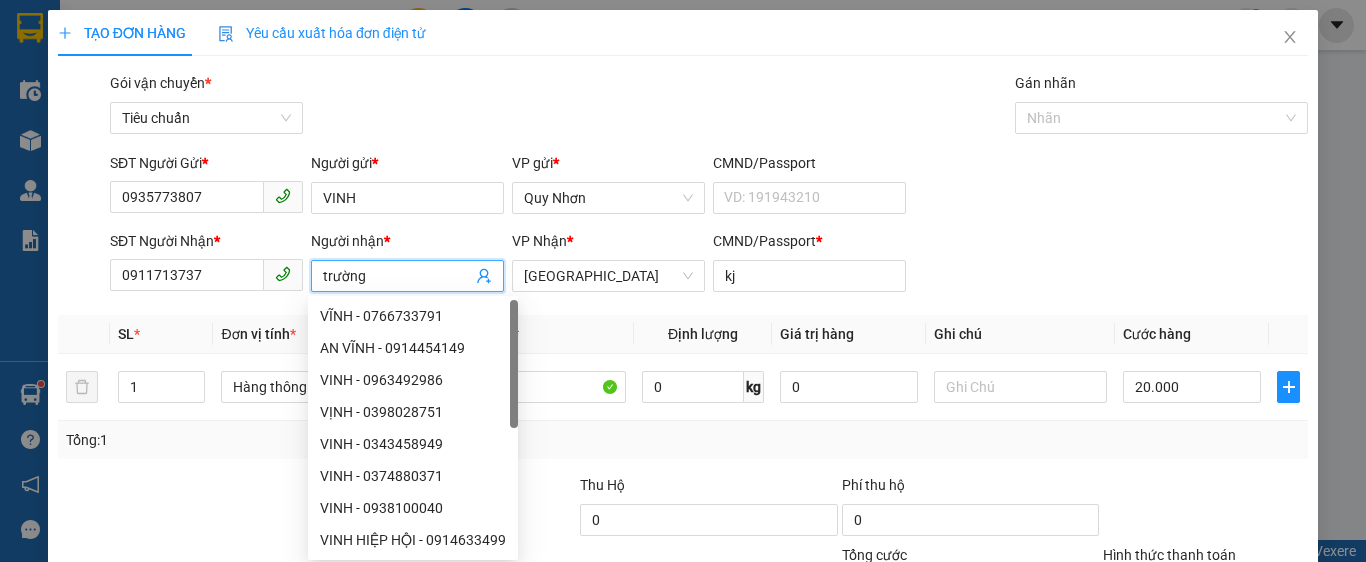 click on "Transit Pickup Surcharge Ids Transit Deliver Surcharge Ids Transit Deliver Surcharge Transit Deliver Surcharge Gói vận chuyển  * Tiêu chuẩn Gán nhãn   Nhãn SĐT Người Gửi  * 0935773807 Người gửi  * VINH VP gửi  * Quy Nhơn CMND/Passport VD: 191943210 SĐT Người Nhận  * 0911713737 Người nhận  * trường VP Nhận  * Tuy Hòa CMND/Passport  * kj SL  * Đơn vị tính  * Tên hàng  * Định lượng Giá trị hàng Ghi chú Cước hàng                   1 Hàng thông thường 1 goi< 0 kg 0 20.000 Tổng:  1 Thu Hộ 0 Phí thu hộ 0 Tổng cước 20.000 Hình thức thanh toán Chọn HT Thanh Toán Số tiền thu trước 0 Chưa thanh toán 20.000 Chọn HT Thanh Toán Lưu nháp Xóa Thông tin Lưu Lưu và In" at bounding box center [683, 386] 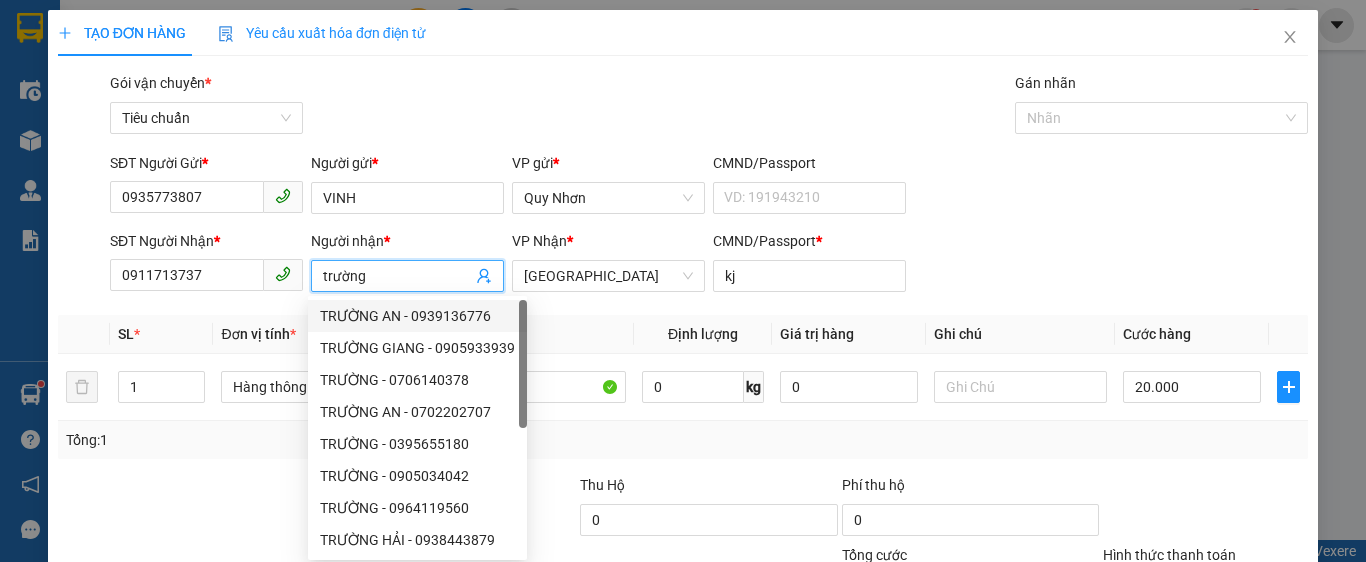 drag, startPoint x: 391, startPoint y: 277, endPoint x: 193, endPoint y: 316, distance: 201.80437 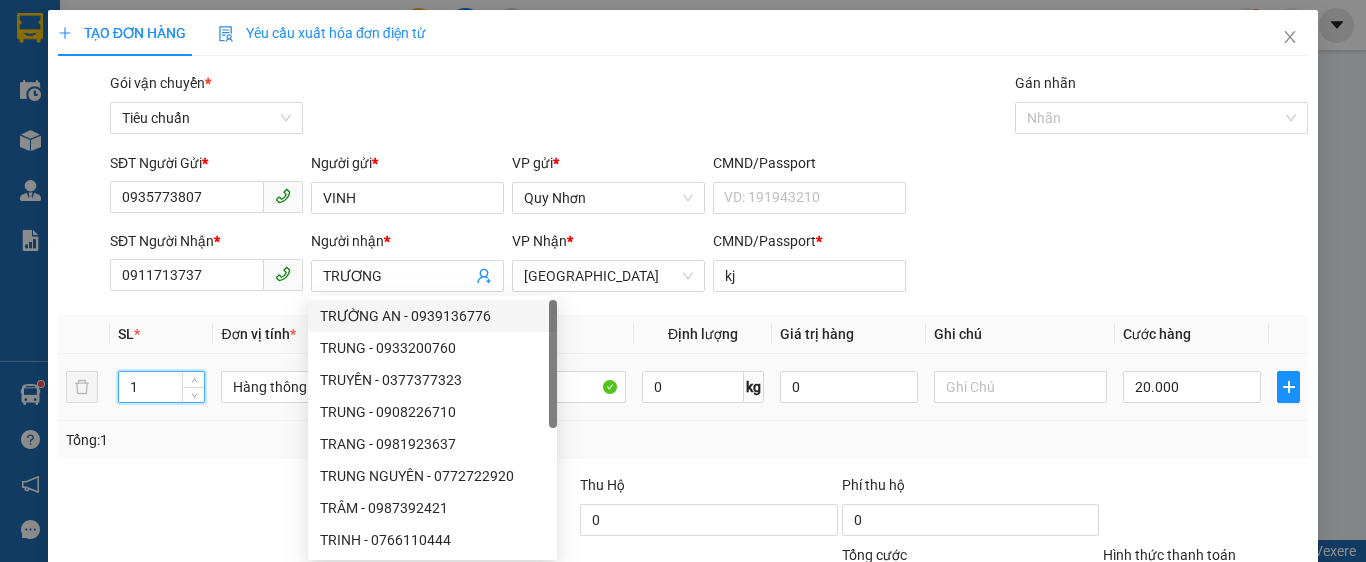 drag, startPoint x: 113, startPoint y: 394, endPoint x: 65, endPoint y: 403, distance: 48.83646 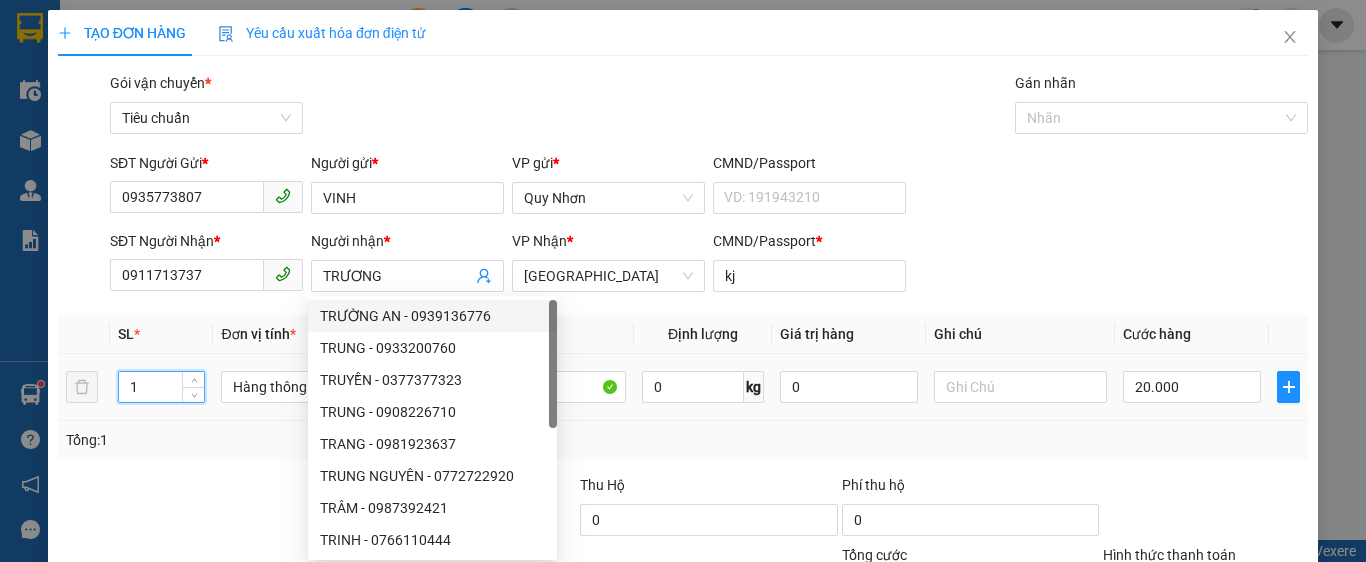 click on "1 Hàng thông thường 1 goi< 0 kg 0 20.000" at bounding box center [683, 387] 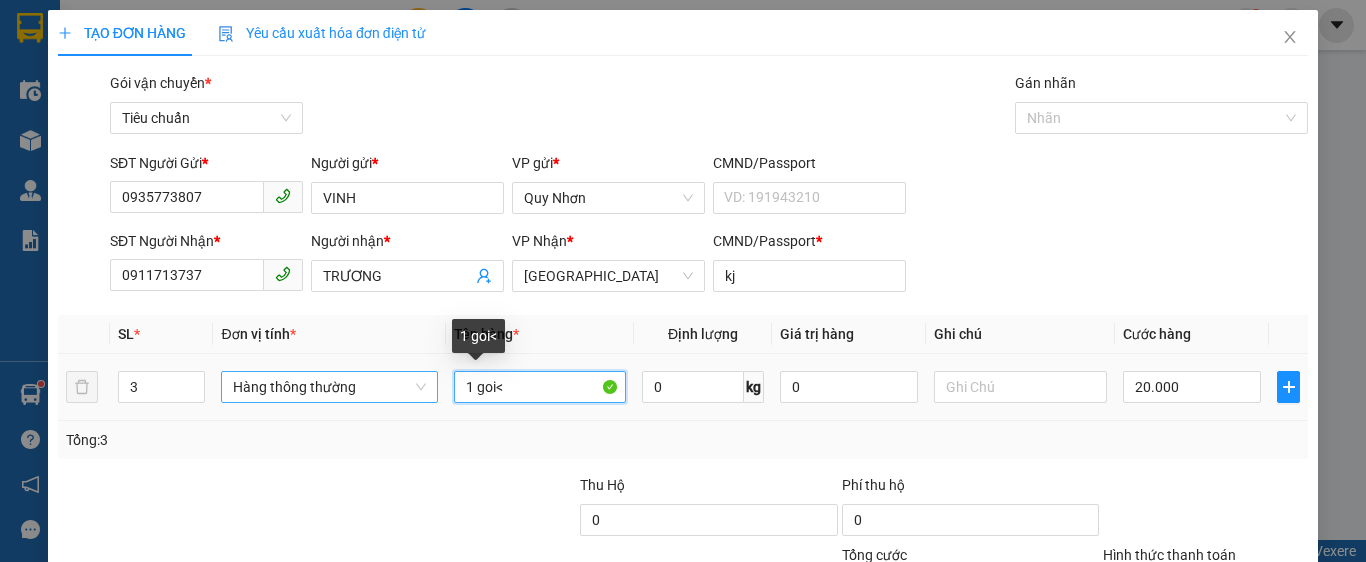 drag, startPoint x: 521, startPoint y: 384, endPoint x: 293, endPoint y: 375, distance: 228.17757 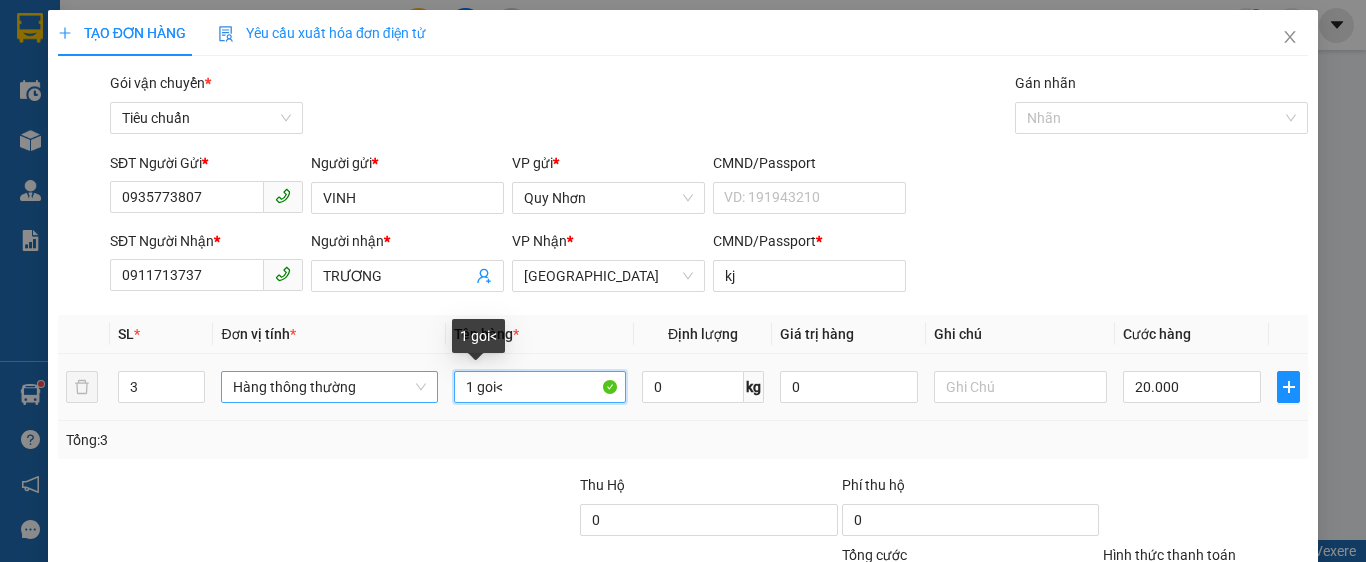 click on "3 Hàng thông thường 1 goi< 0 kg 0 20.000" at bounding box center (683, 387) 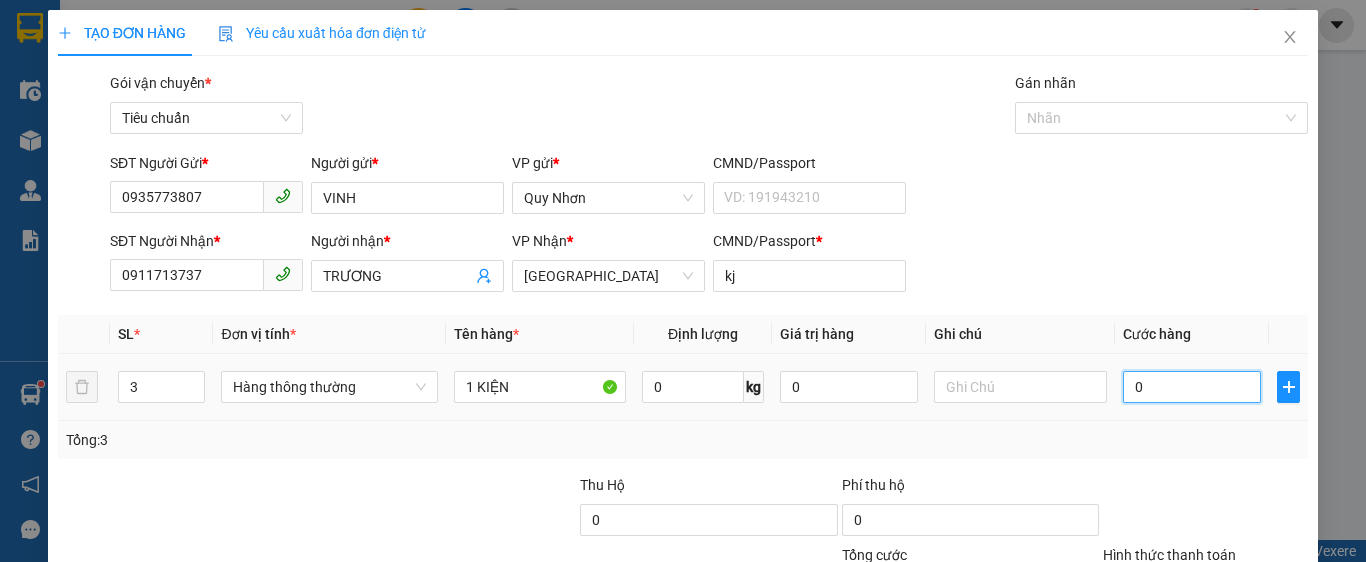 click on "0" at bounding box center [1192, 387] 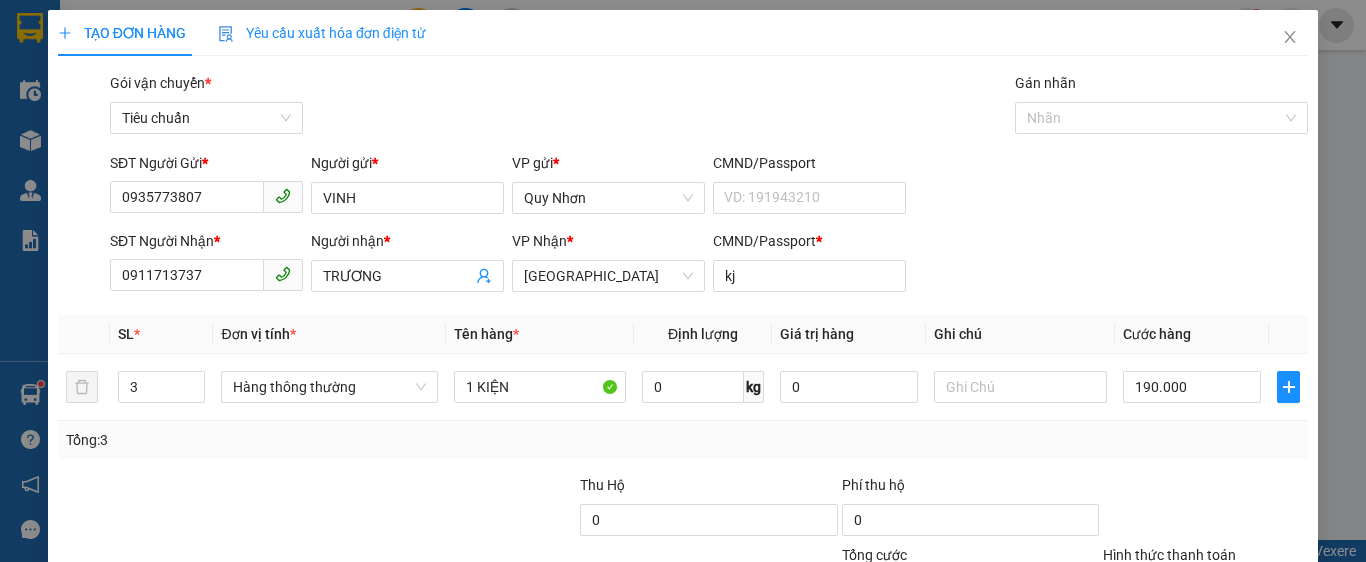 drag, startPoint x: 1175, startPoint y: 417, endPoint x: 1175, endPoint y: 319, distance: 98 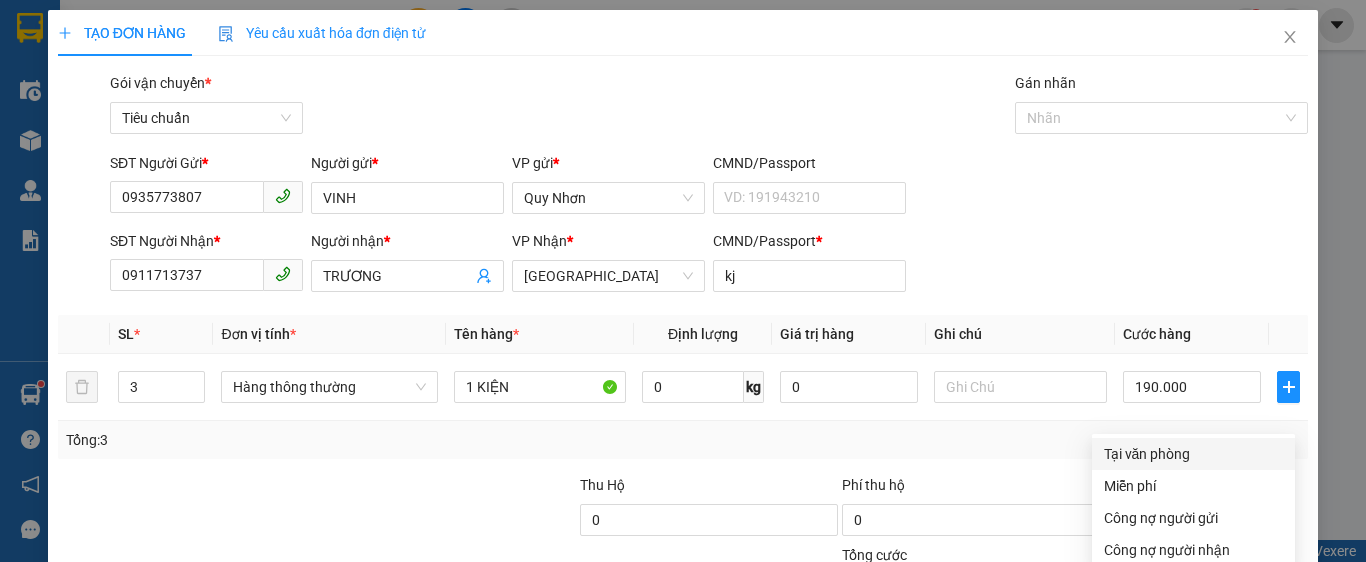 click on "Tại văn phòng" at bounding box center [1193, 454] 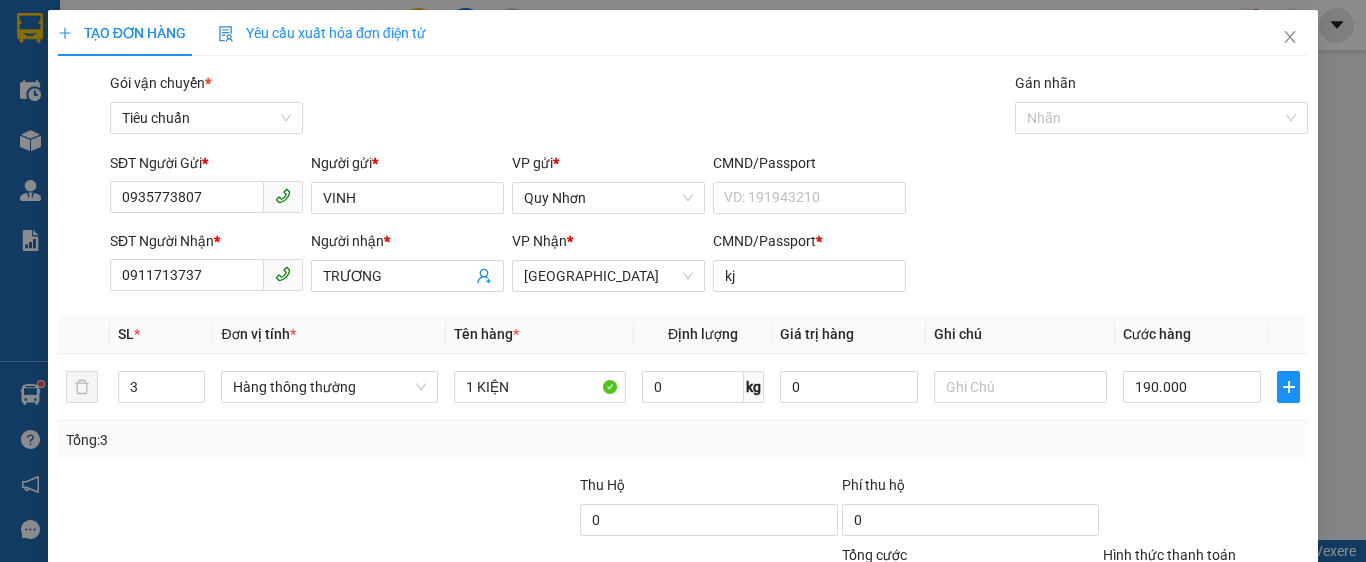 click on "[PERSON_NAME] và In" at bounding box center (1231, 685) 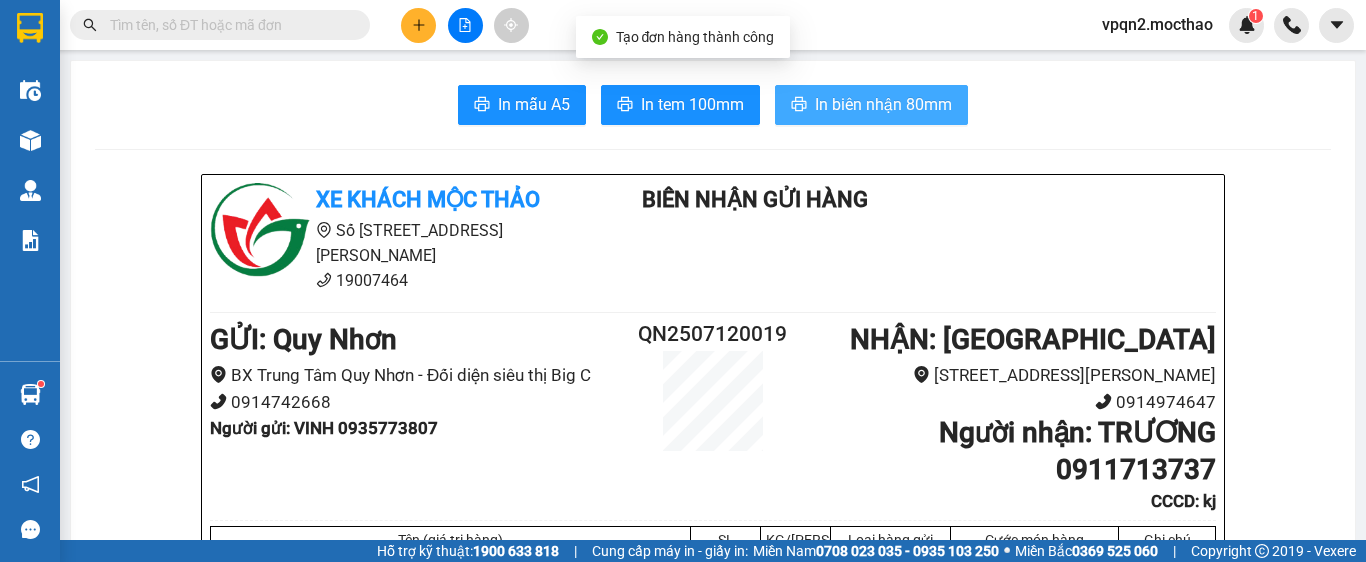 click on "In biên nhận 80mm" at bounding box center [883, 104] 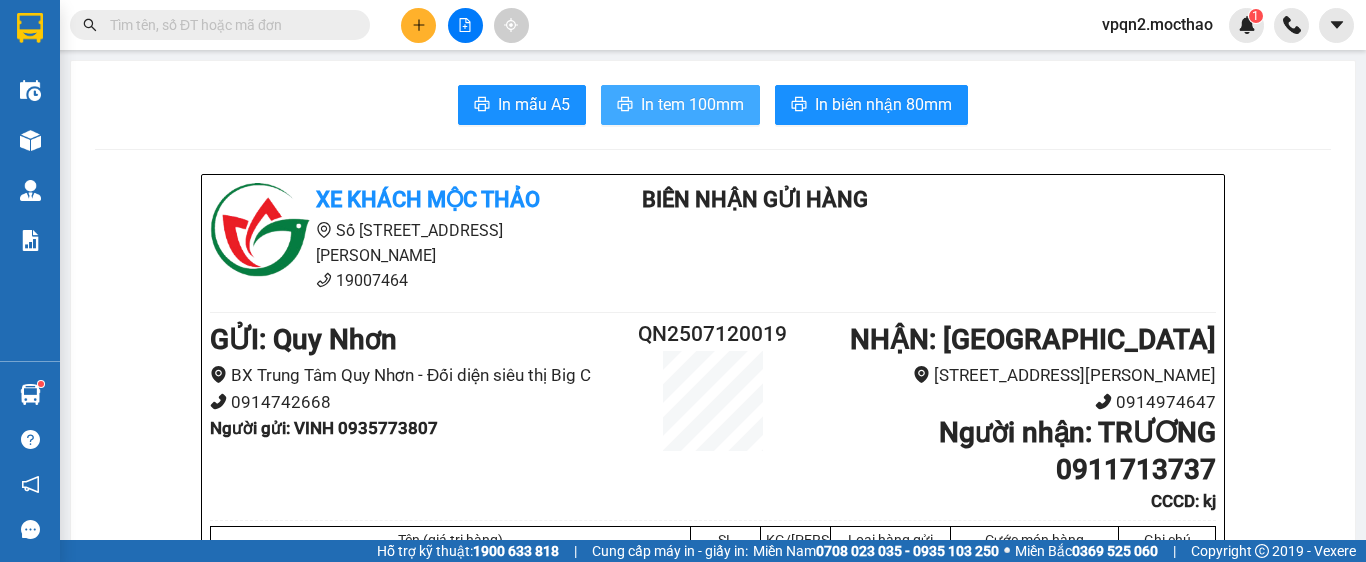 click on "In tem 100mm" at bounding box center [692, 104] 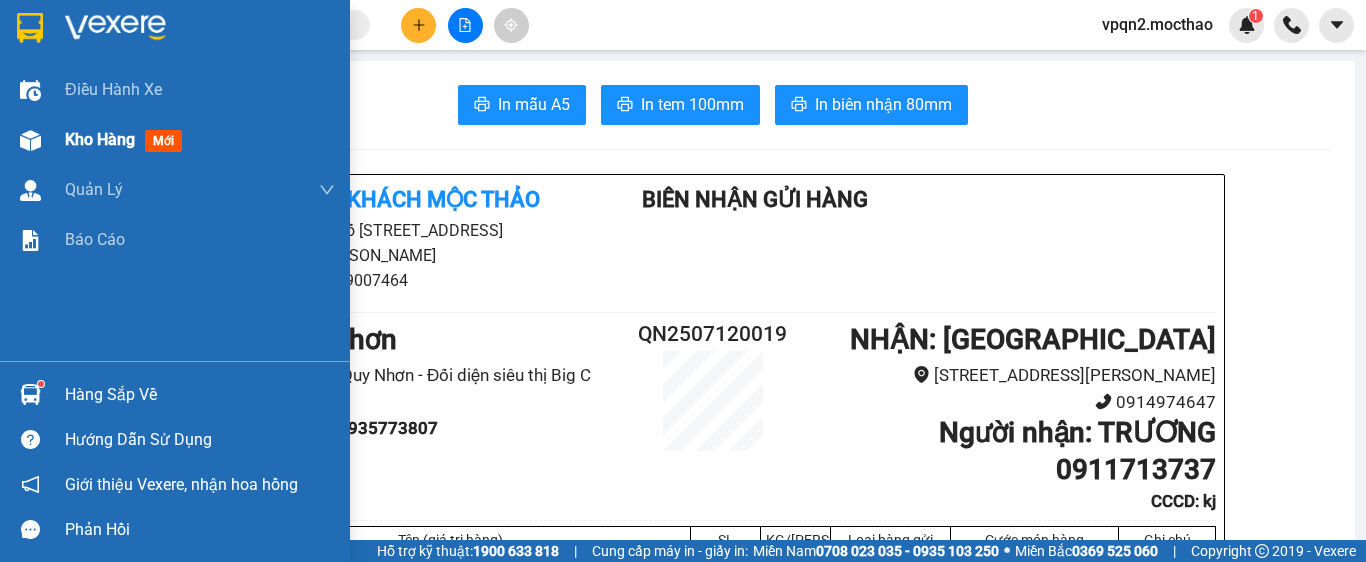 click at bounding box center [30, 140] 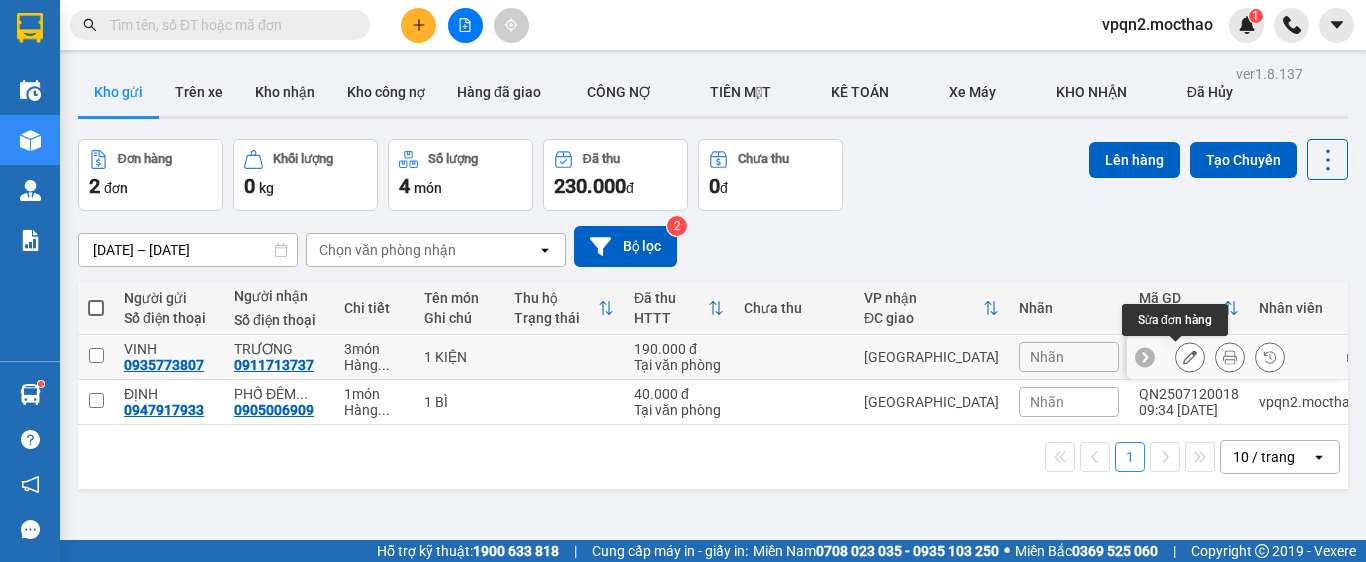 click 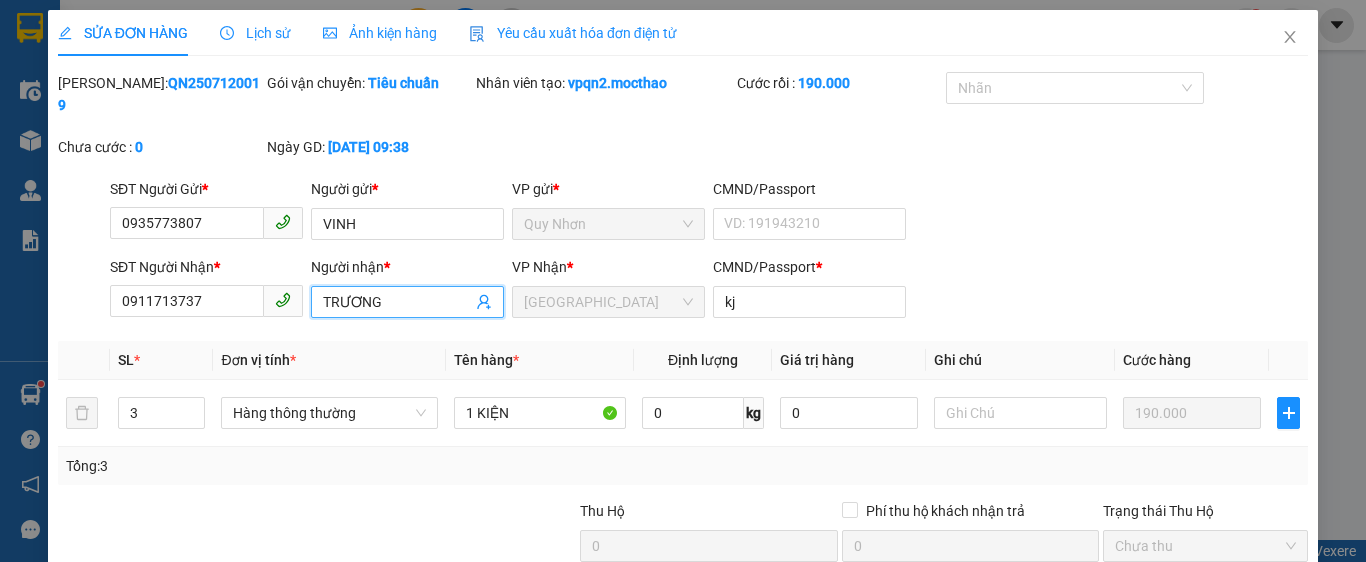 drag, startPoint x: 339, startPoint y: 277, endPoint x: 572, endPoint y: 337, distance: 240.60133 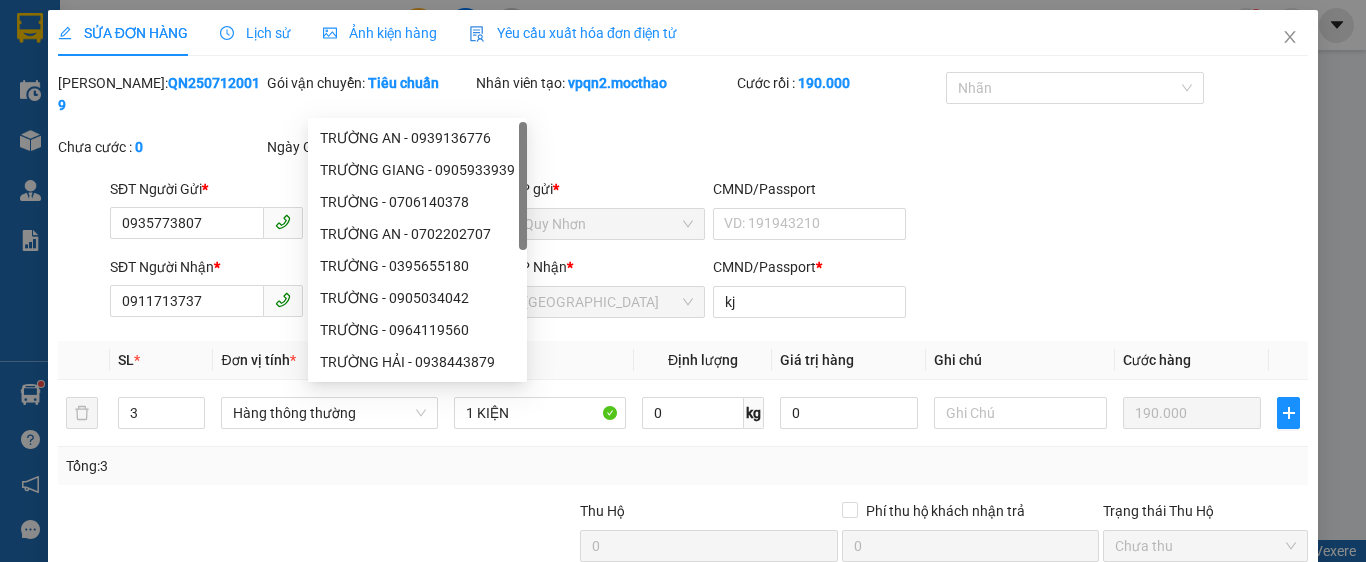 click on "Lưu thay đổi" at bounding box center (1117, 711) 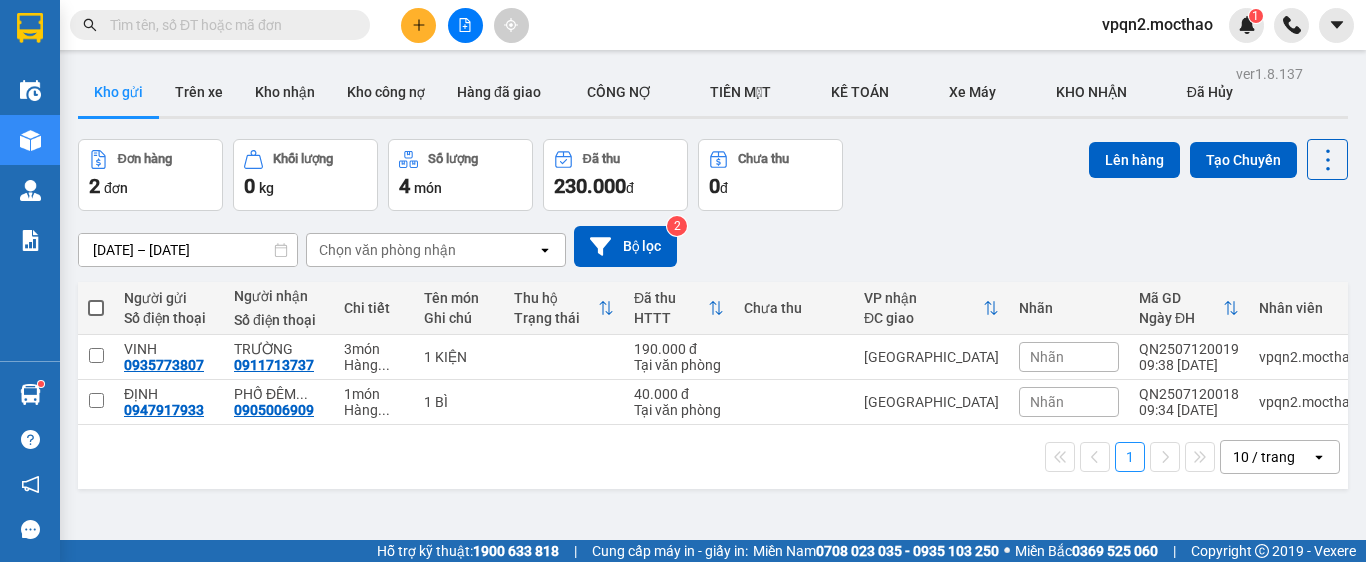 click at bounding box center (418, 25) 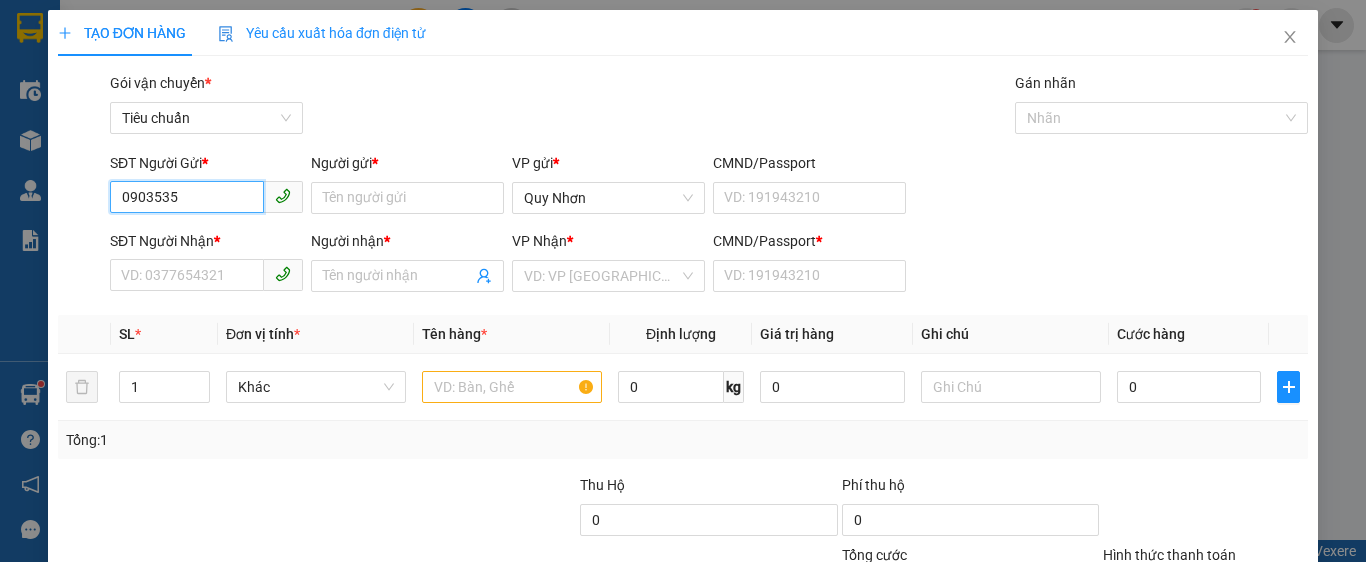 drag, startPoint x: 125, startPoint y: 211, endPoint x: 29, endPoint y: 228, distance: 97.49359 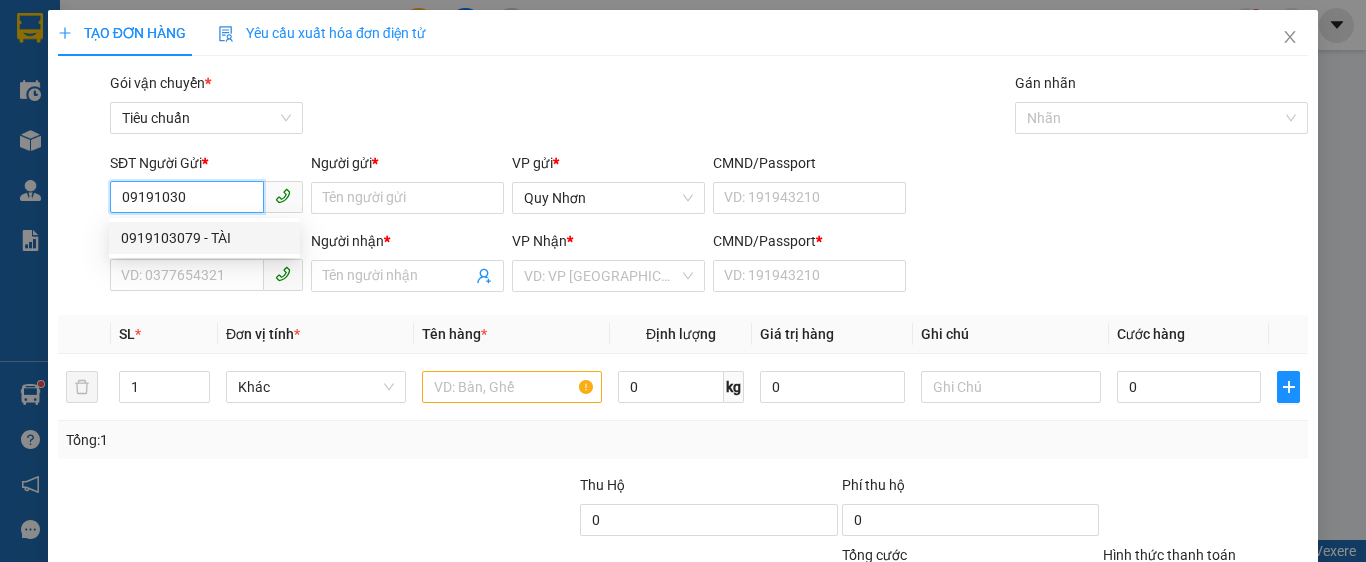 click on "0919103079 - TÀI" at bounding box center [204, 238] 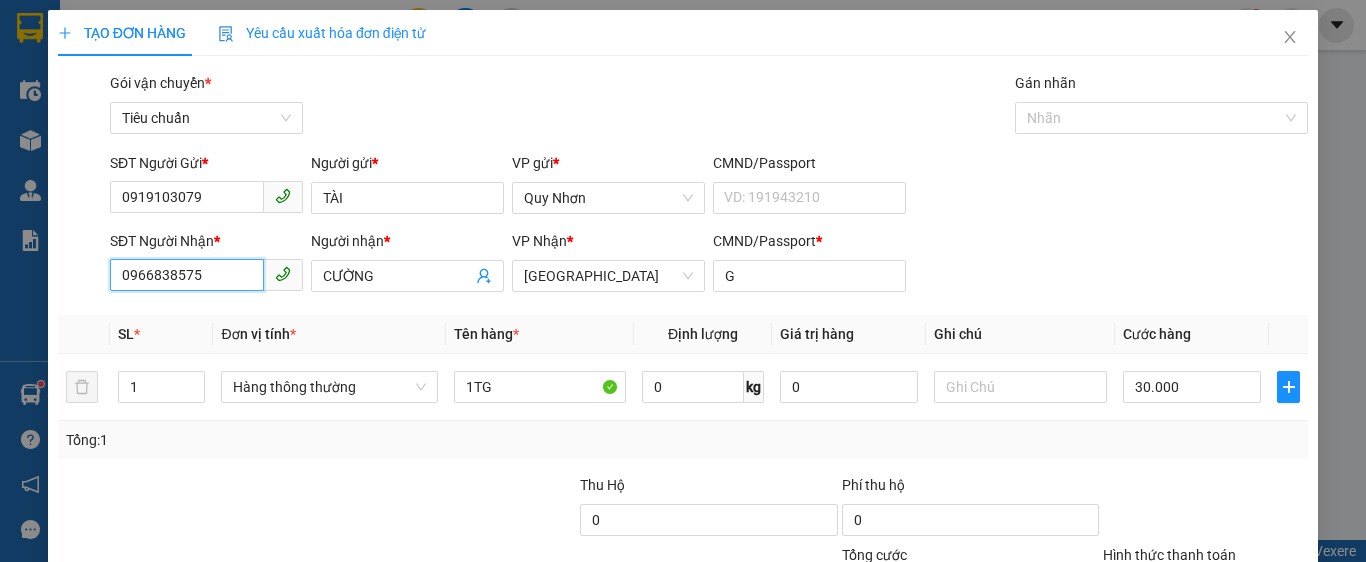 drag, startPoint x: 44, startPoint y: 328, endPoint x: 20, endPoint y: 299, distance: 37.64306 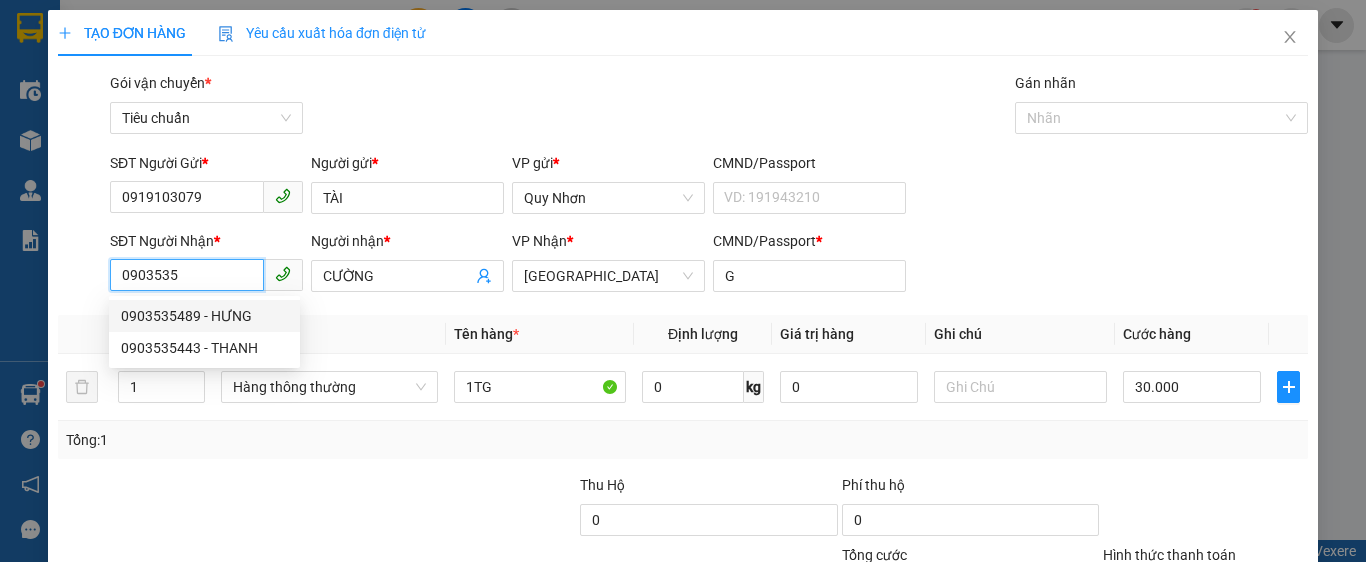click on "0903535489 - HƯNG" at bounding box center [204, 316] 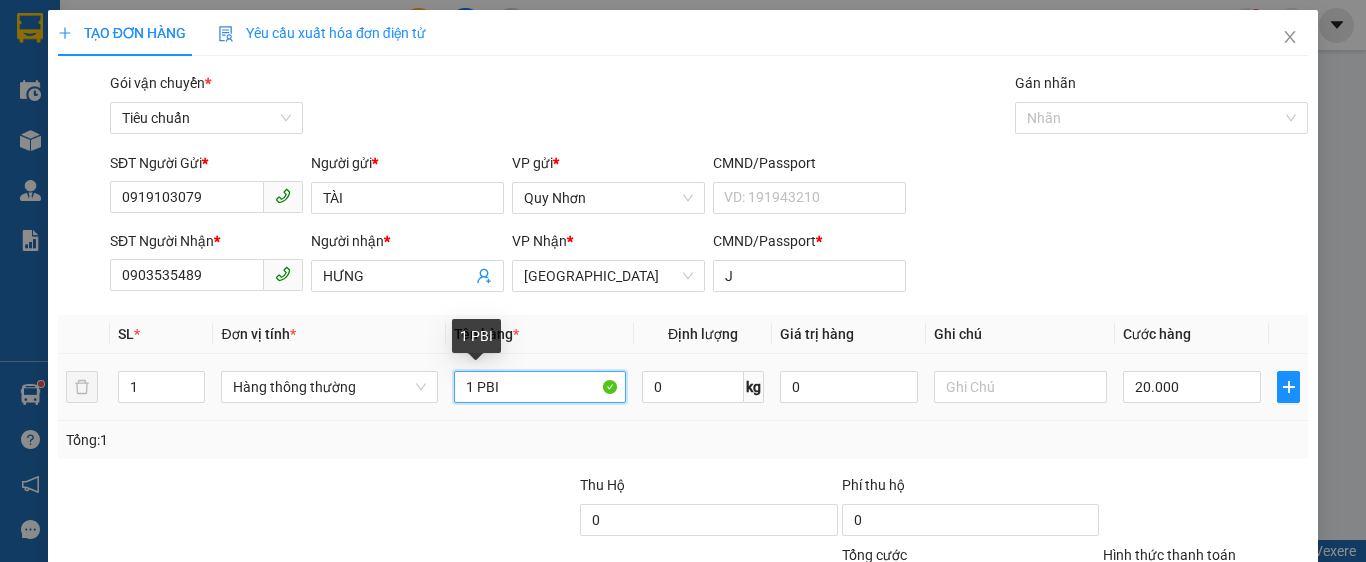 drag, startPoint x: 470, startPoint y: 386, endPoint x: 627, endPoint y: 422, distance: 161.07452 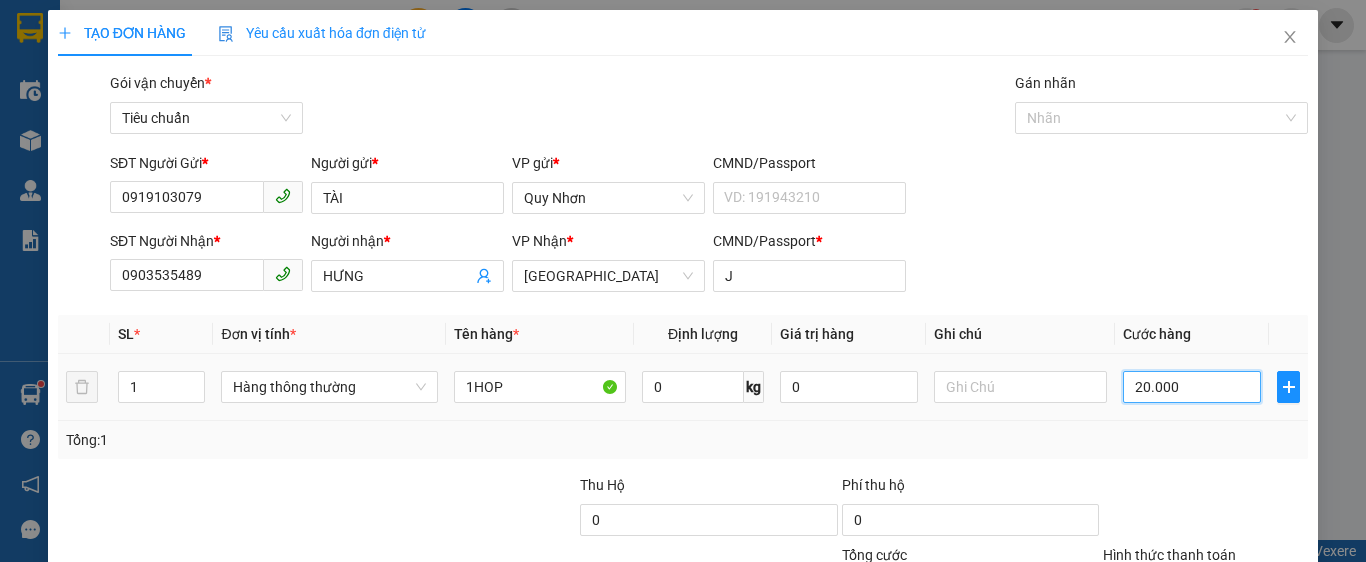 click on "20.000" at bounding box center (1192, 387) 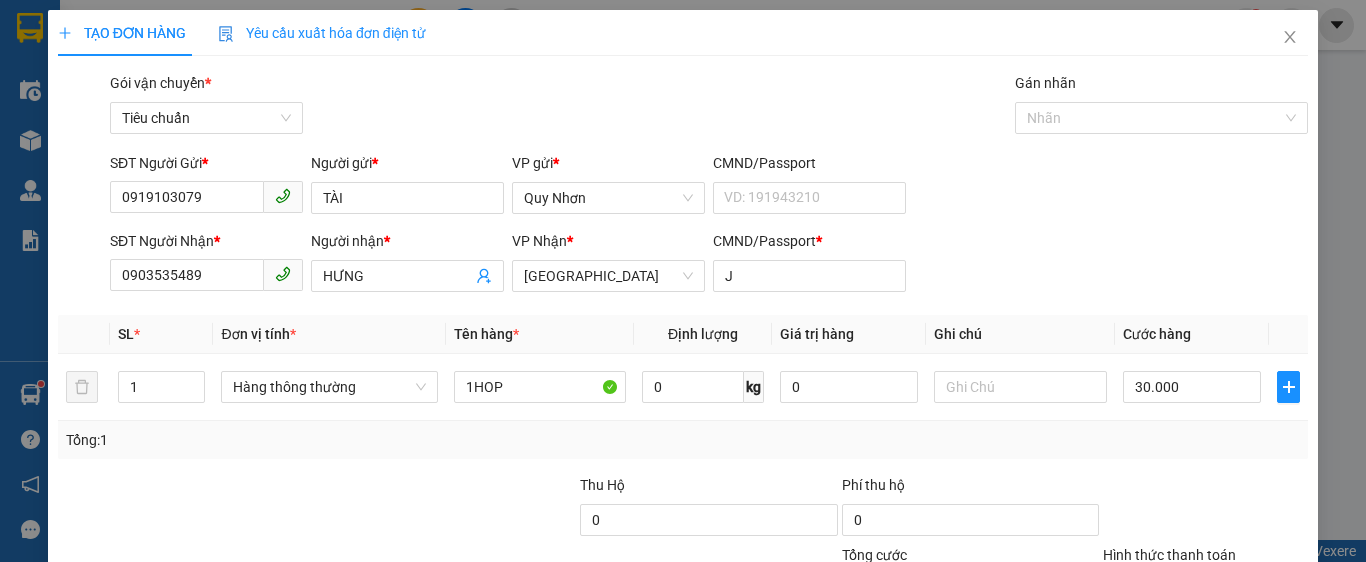 click on "Hình thức thanh toán" at bounding box center (1198, 590) 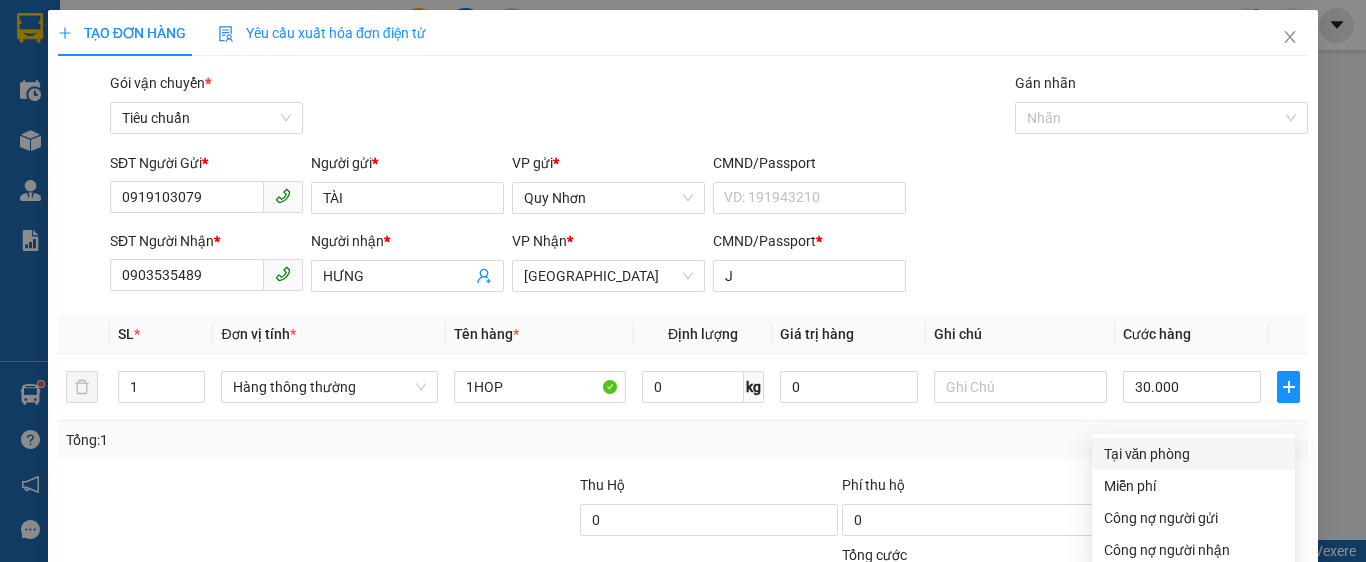 click on "Tại văn phòng" at bounding box center [1193, 454] 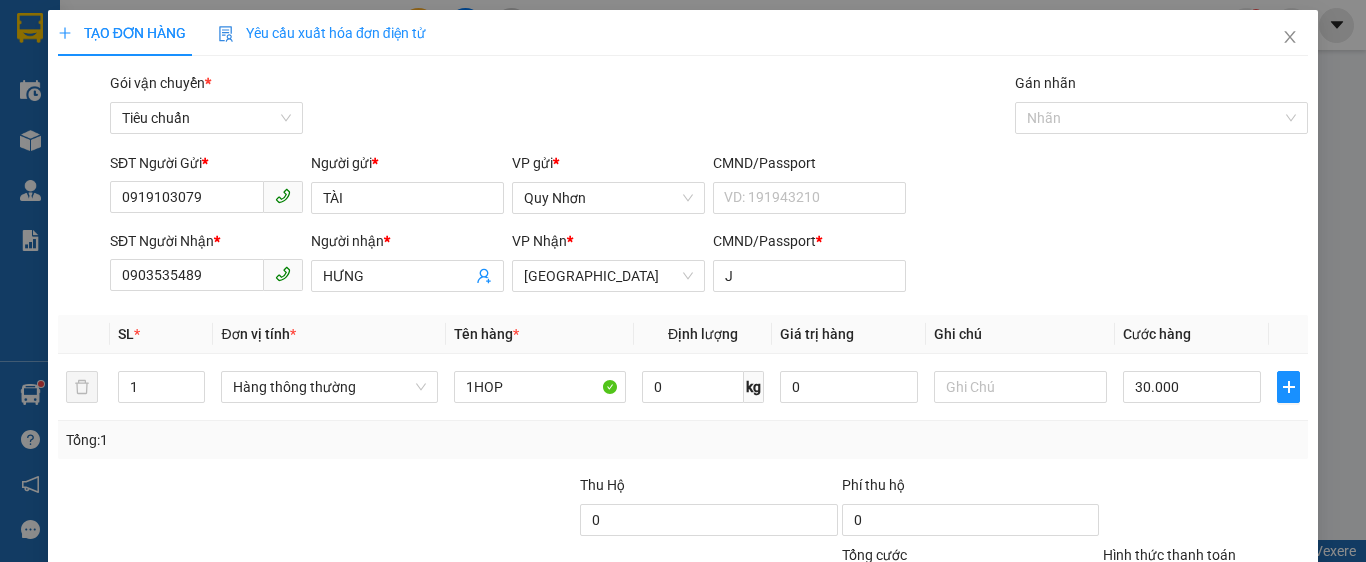 click 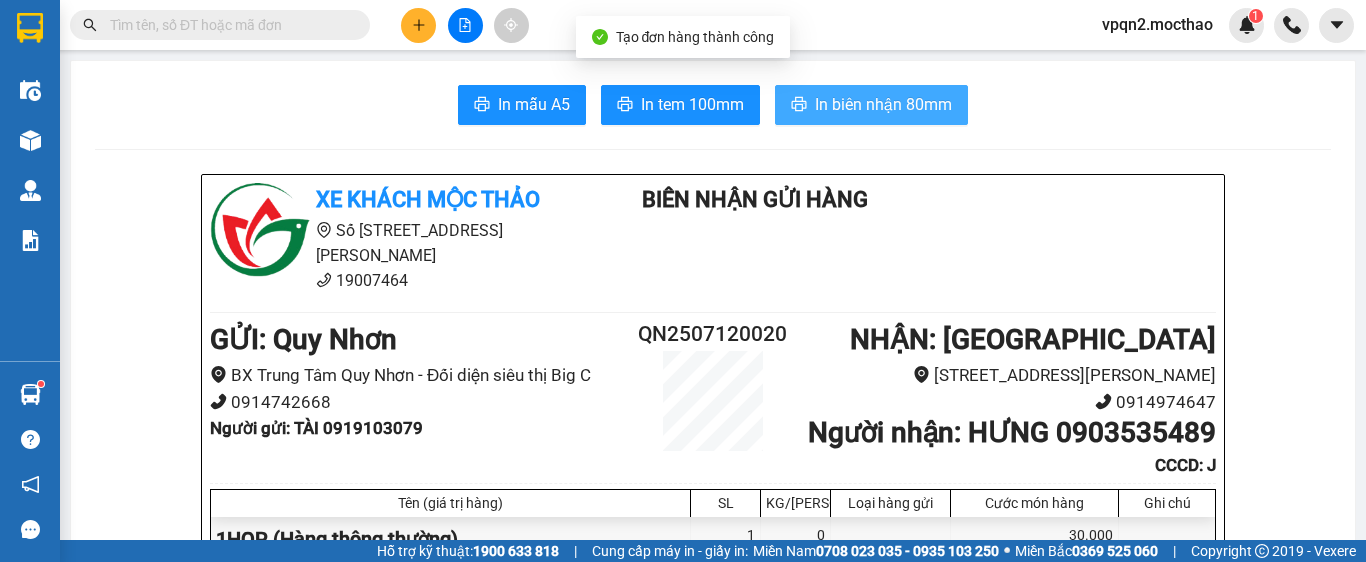 click on "In biên nhận 80mm" at bounding box center (883, 104) 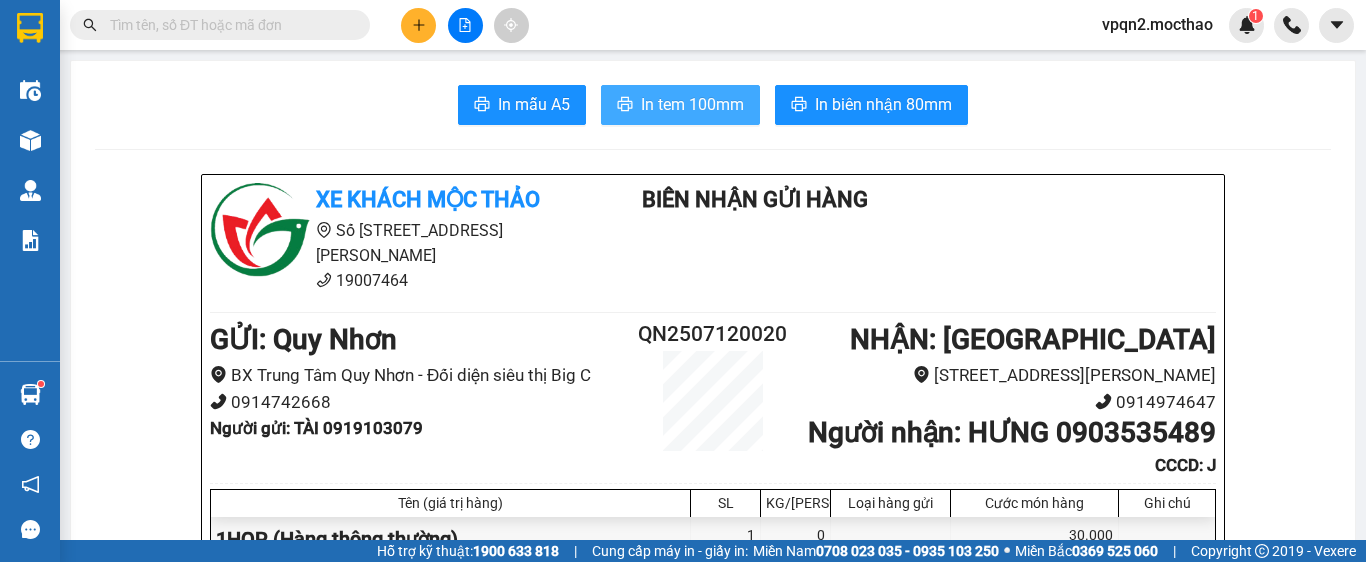 click on "In tem 100mm" at bounding box center [692, 104] 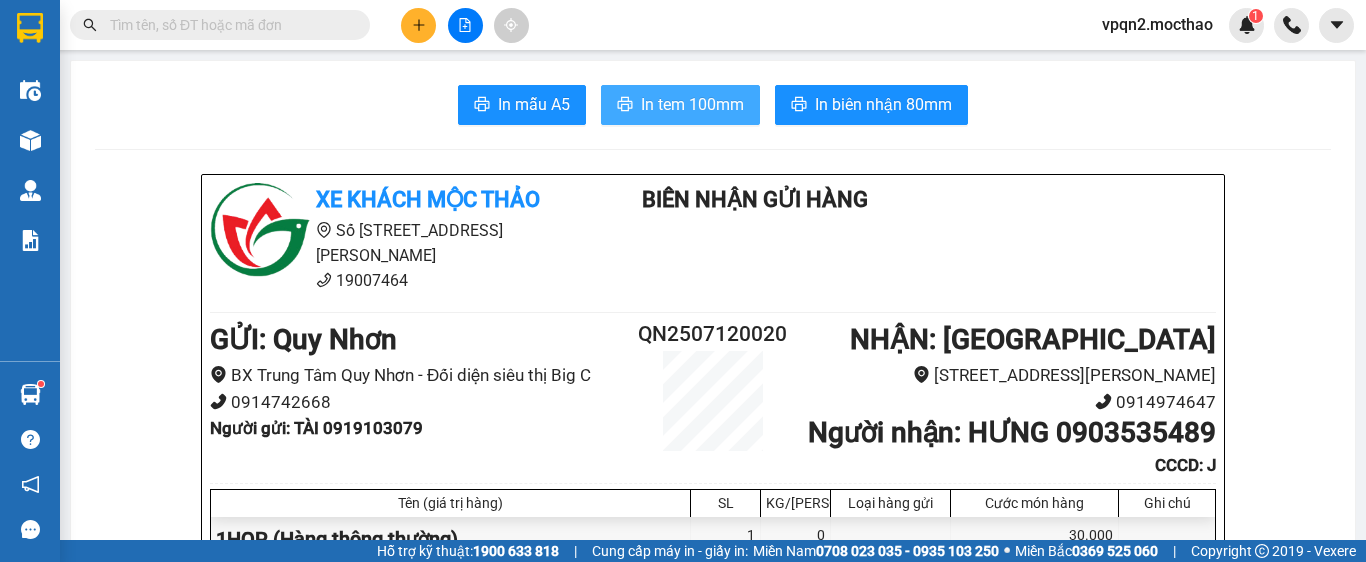 click on "In tem 100mm" at bounding box center (692, 104) 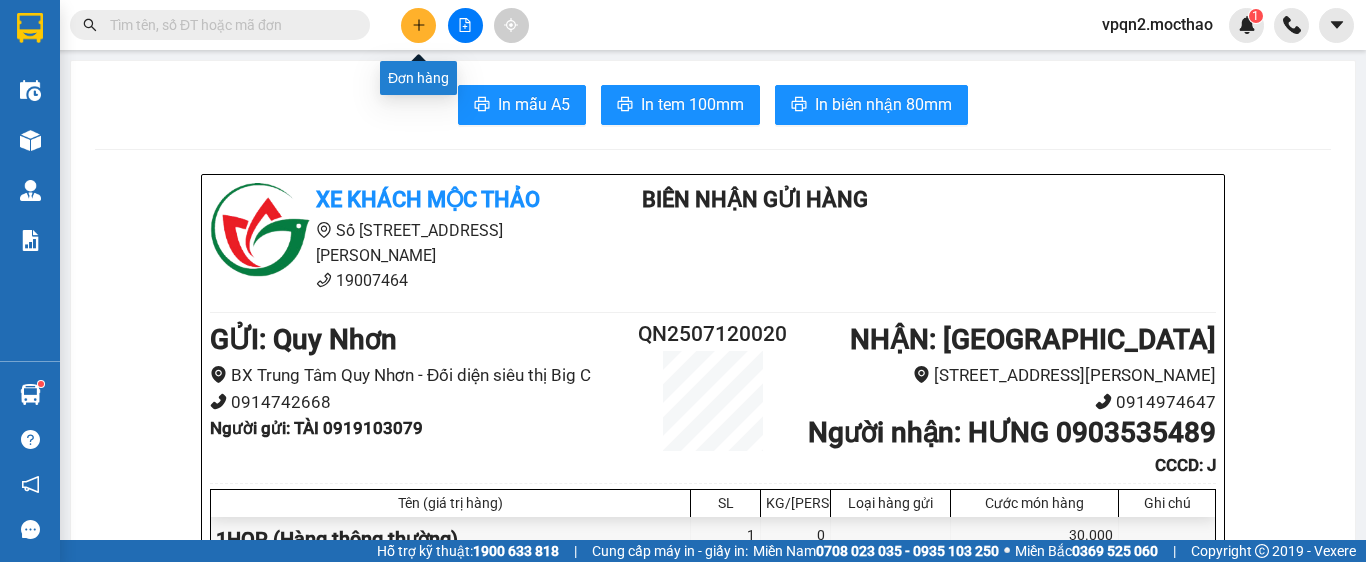 click at bounding box center (418, 25) 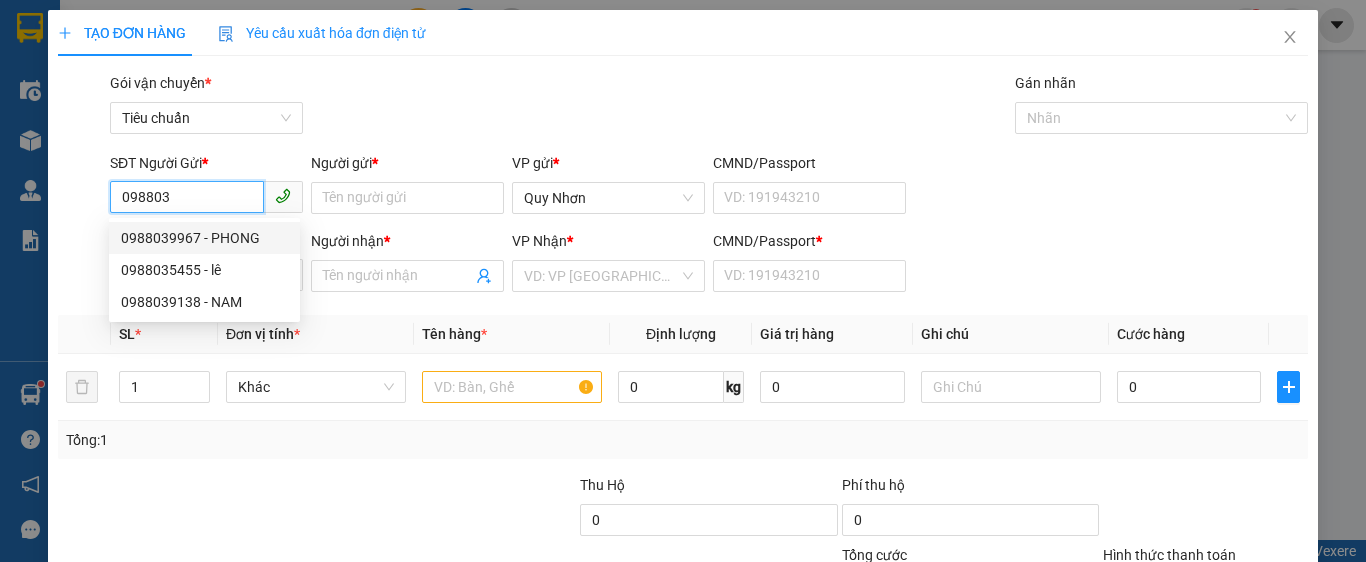 click on "0988039967 - PHONG" at bounding box center [204, 238] 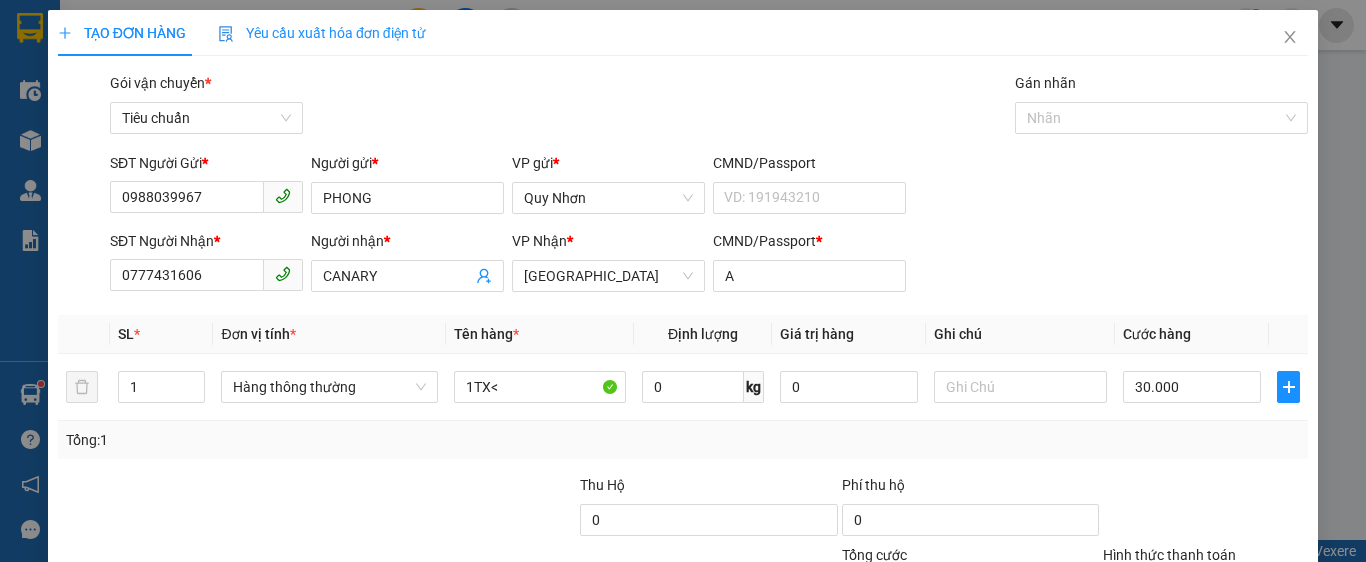 click on "Hình thức thanh toán" at bounding box center [1198, 590] 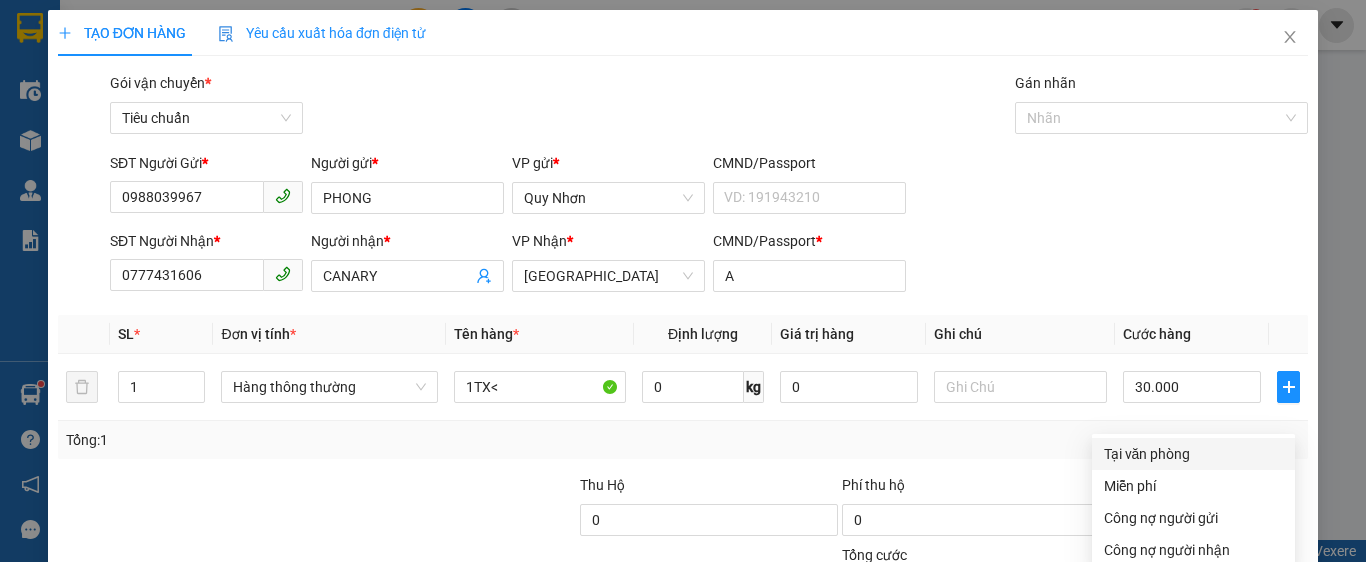 click on "Tại văn phòng" at bounding box center (1193, 454) 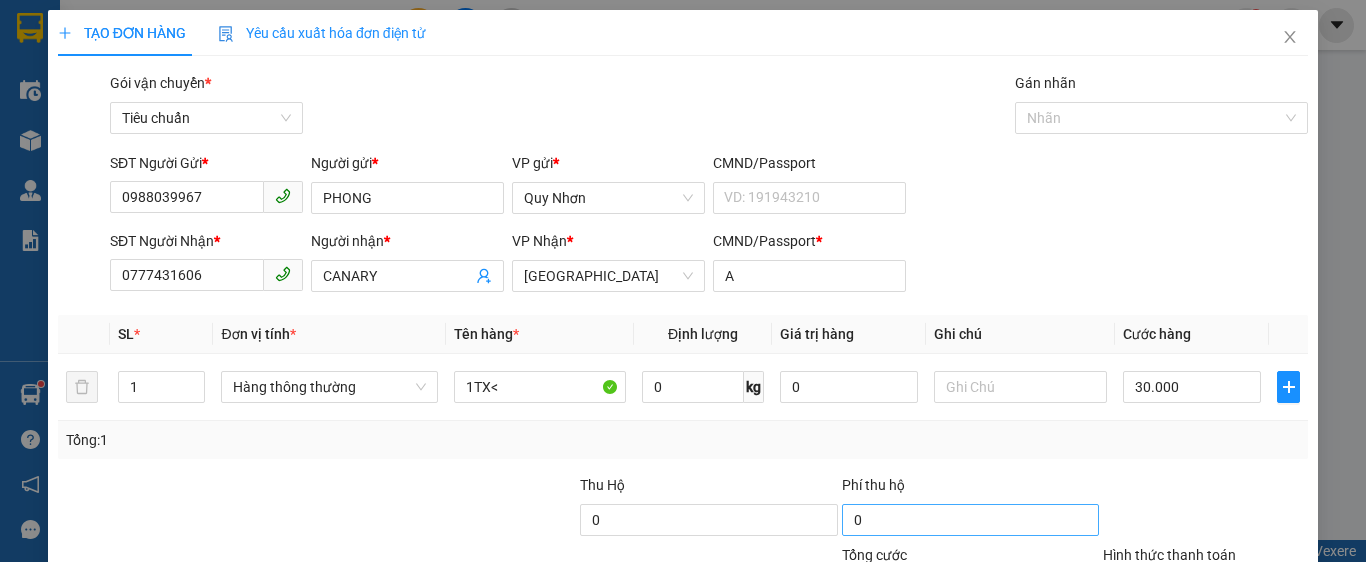 drag, startPoint x: 1213, startPoint y: 509, endPoint x: 990, endPoint y: 354, distance: 271.57687 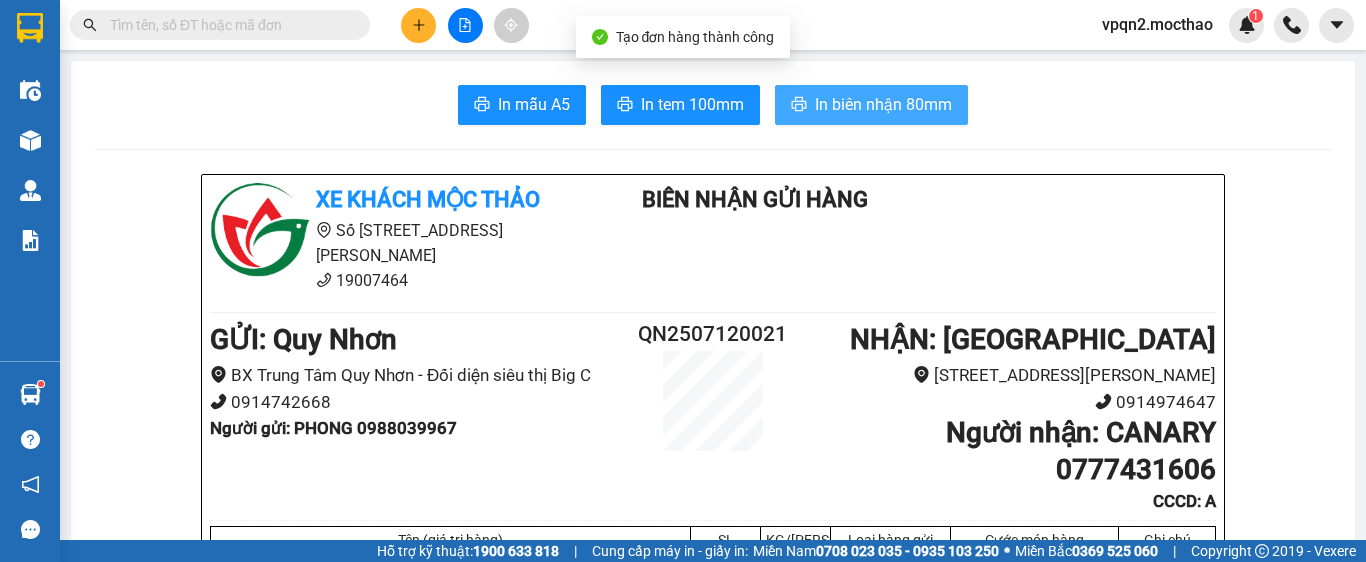 click on "In biên nhận 80mm" at bounding box center [883, 104] 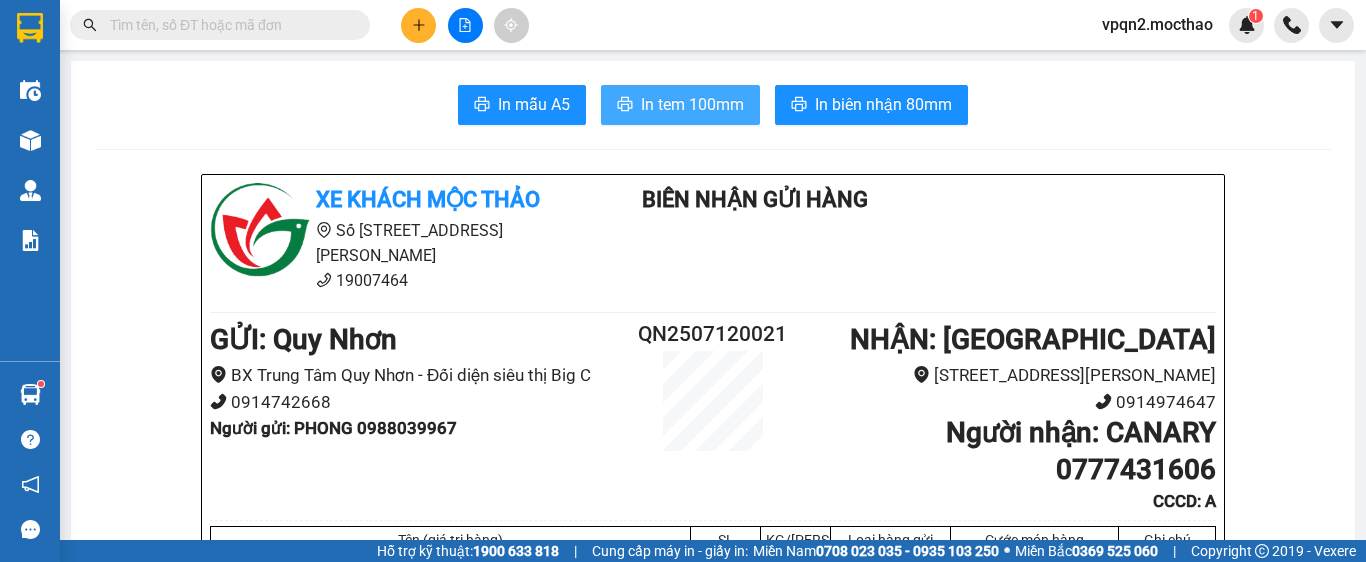 click on "In tem 100mm" at bounding box center (692, 104) 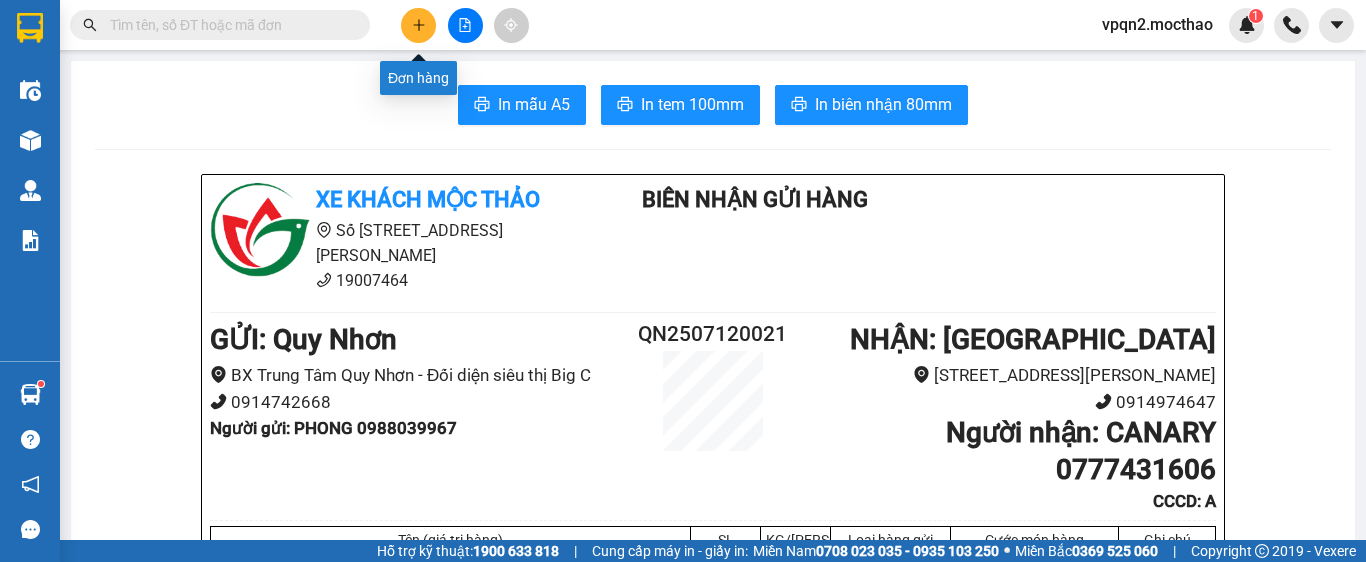 click at bounding box center [418, 25] 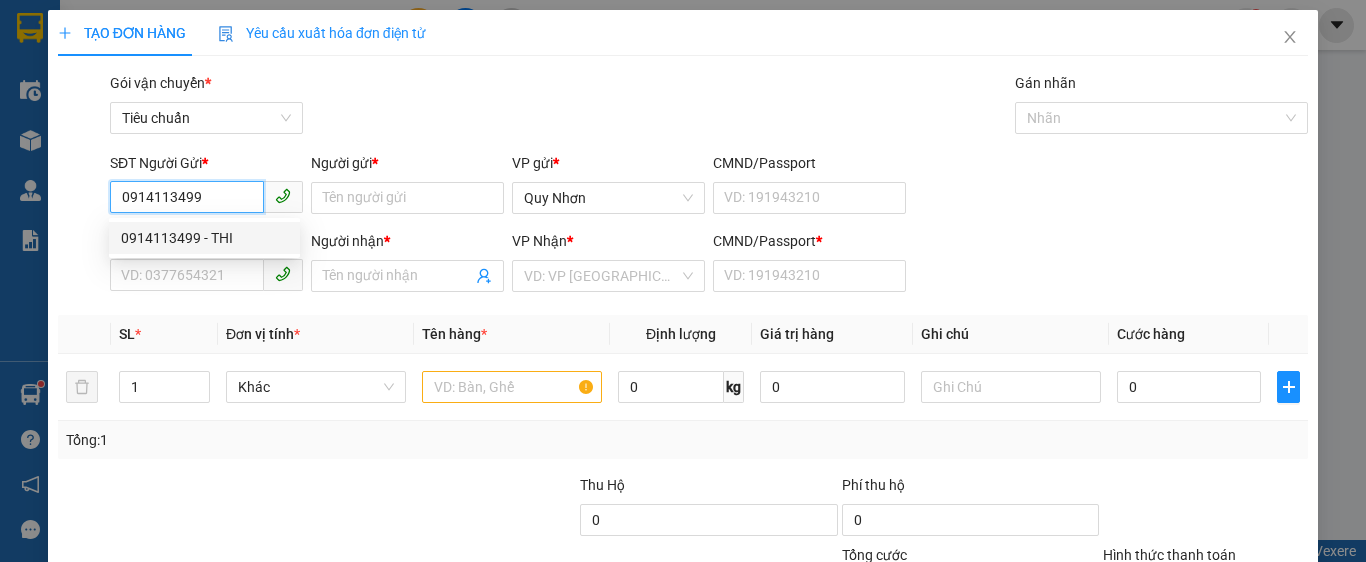 click on "0914113499 - THI" at bounding box center [204, 238] 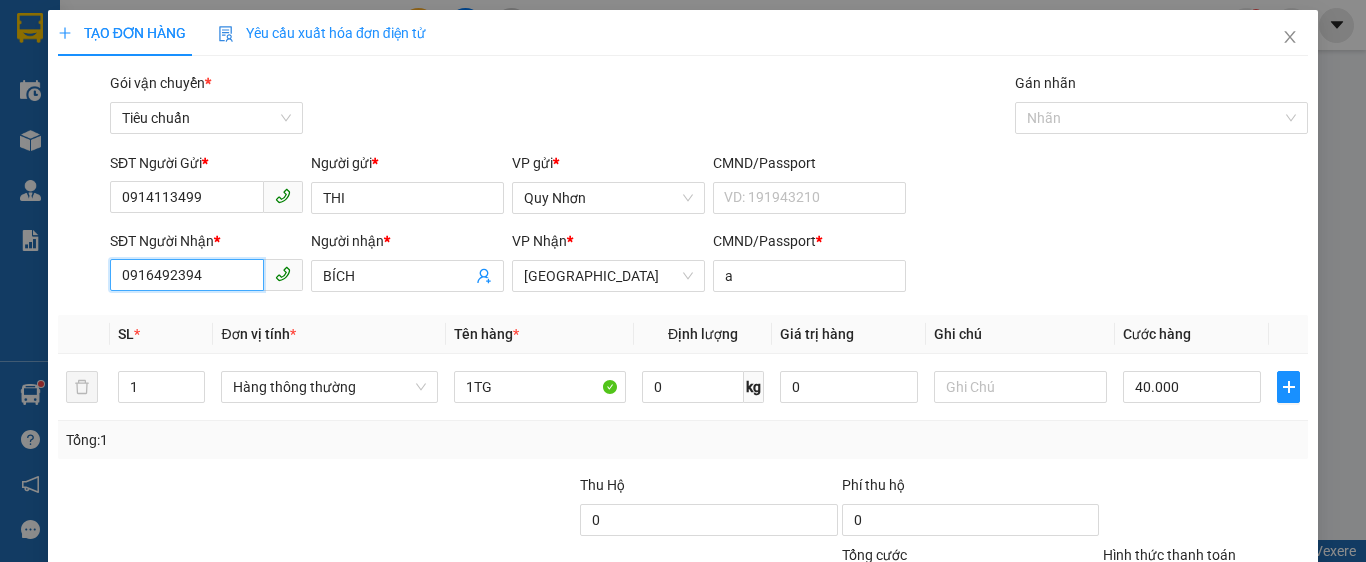 drag, startPoint x: 232, startPoint y: 280, endPoint x: 8, endPoint y: 344, distance: 232.96352 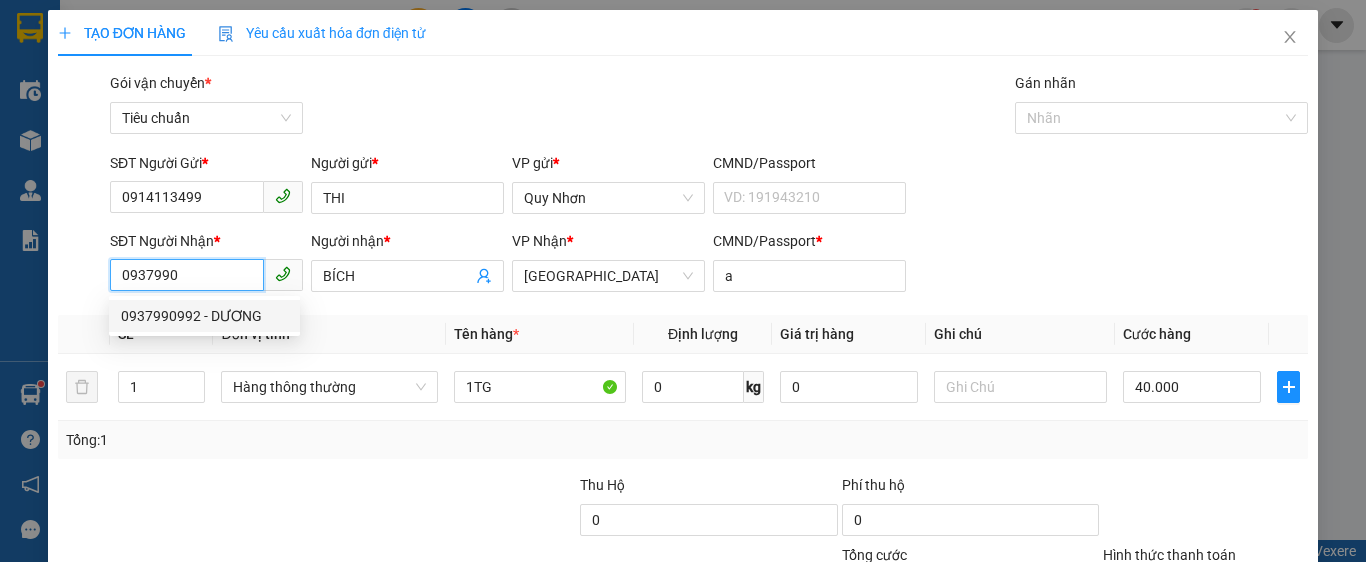 drag, startPoint x: 233, startPoint y: 314, endPoint x: 238, endPoint y: 283, distance: 31.400637 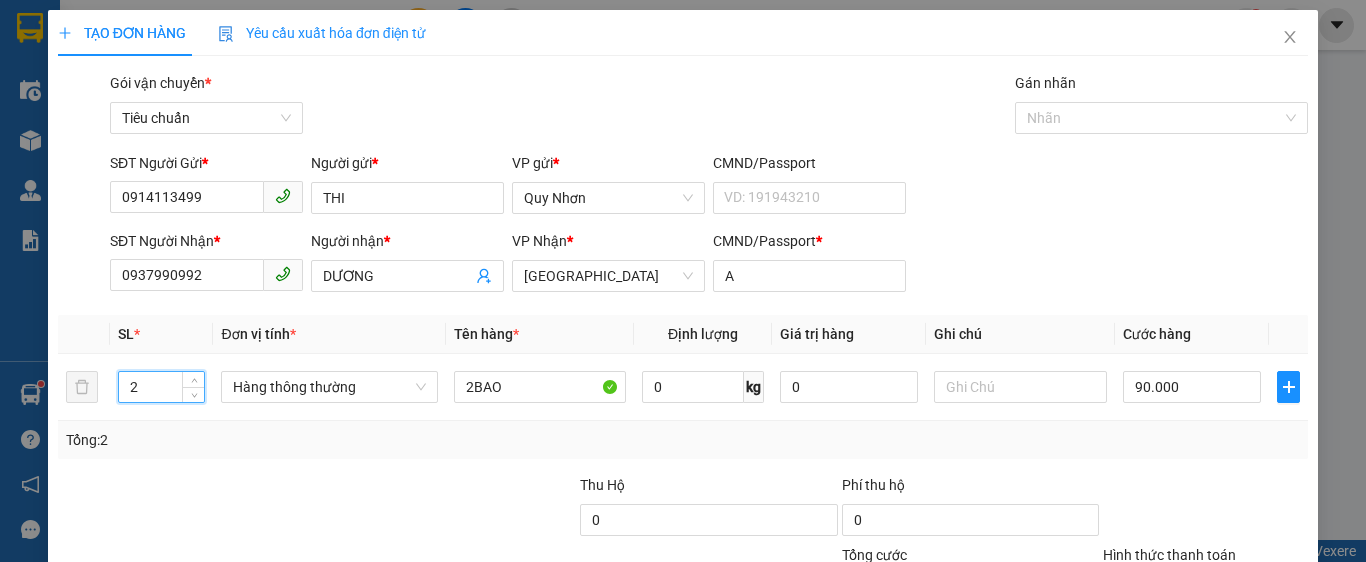 drag, startPoint x: 134, startPoint y: 398, endPoint x: 52, endPoint y: 412, distance: 83.18654 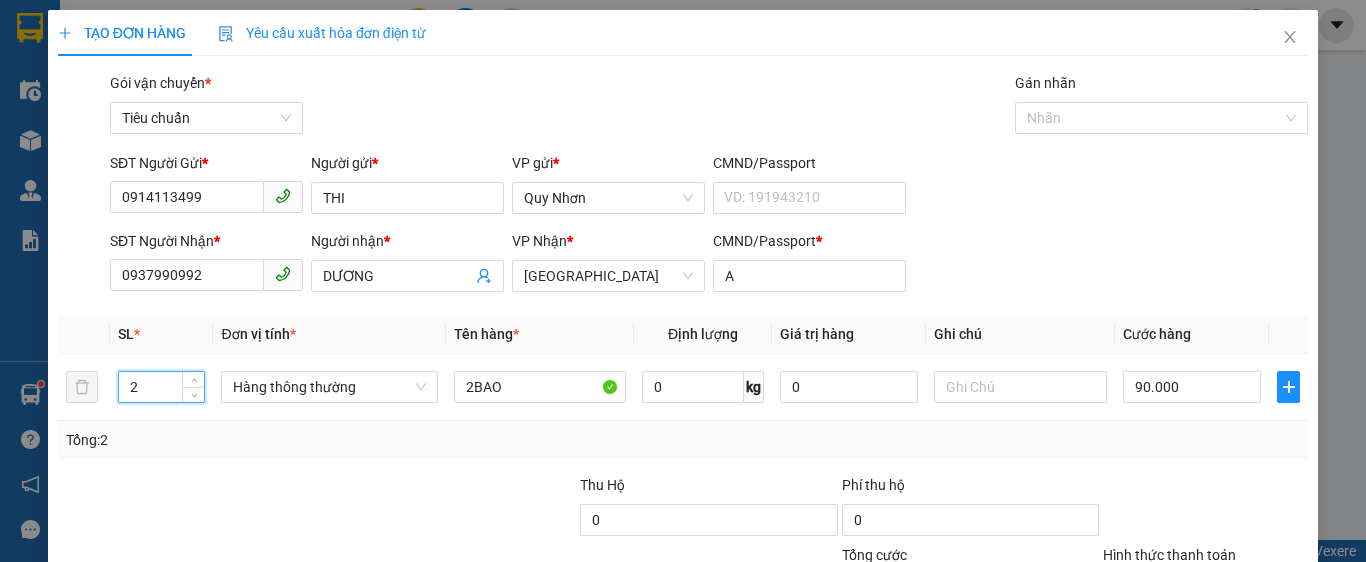 click on "TẠO ĐƠN HÀNG Yêu cầu xuất hóa đơn điện tử Transit Pickup Surcharge Ids Transit Deliver Surcharge Ids Transit Deliver Surcharge Transit Deliver Surcharge Gói vận chuyển  * Tiêu chuẩn Gán nhãn   Nhãn SĐT Người Gửi  * 0914113499 Người gửi  * THI VP gửi  * Quy Nhơn CMND/Passport VD: 191943210 SĐT Người Nhận  * 0937990992 Người nhận  * DƯƠNG VP Nhận  * Tuy Hòa CMND/Passport  * A SL  * Đơn vị tính  * Tên hàng  * Định lượng Giá trị hàng Ghi chú Cước hàng                   2 Hàng thông thường 2BAO 0 kg 0 90.000 Tổng:  2 Thu Hộ 0 Phí thu hộ 0 Tổng cước 90.000 Hình thức thanh toán Chọn HT Thanh Toán Số tiền thu trước 0 Chưa thanh toán 90.000 Chọn HT Thanh Toán Lưu nháp Xóa Thông tin Lưu Lưu và In" at bounding box center (683, 363) 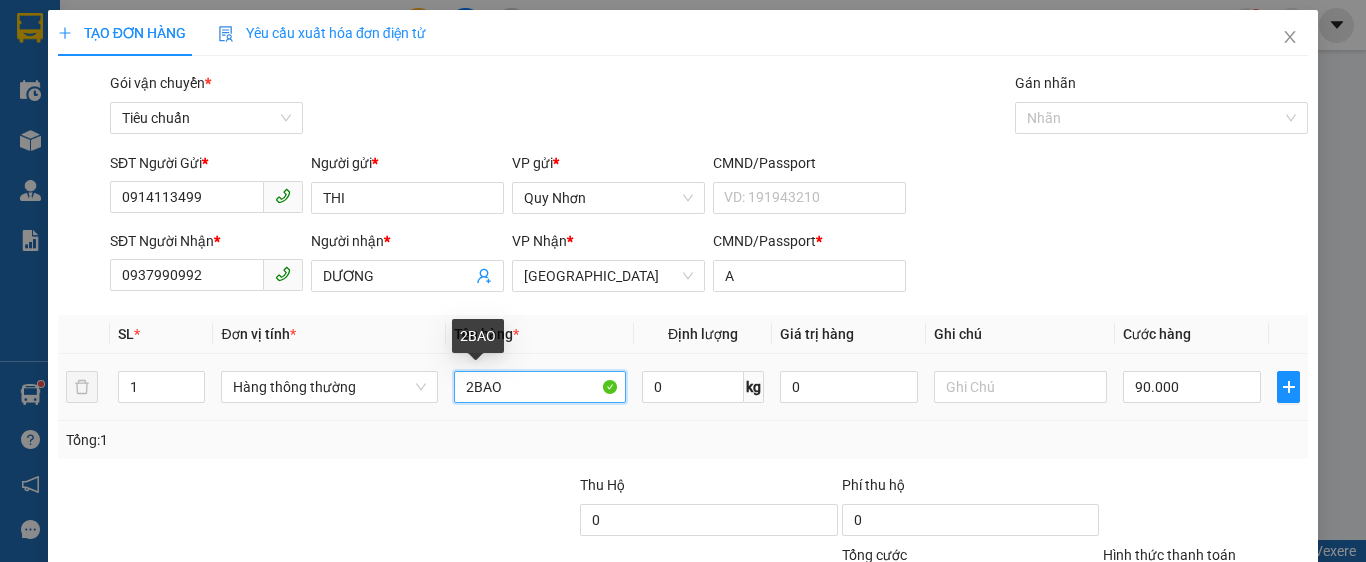 drag, startPoint x: 471, startPoint y: 384, endPoint x: 435, endPoint y: 406, distance: 42.190044 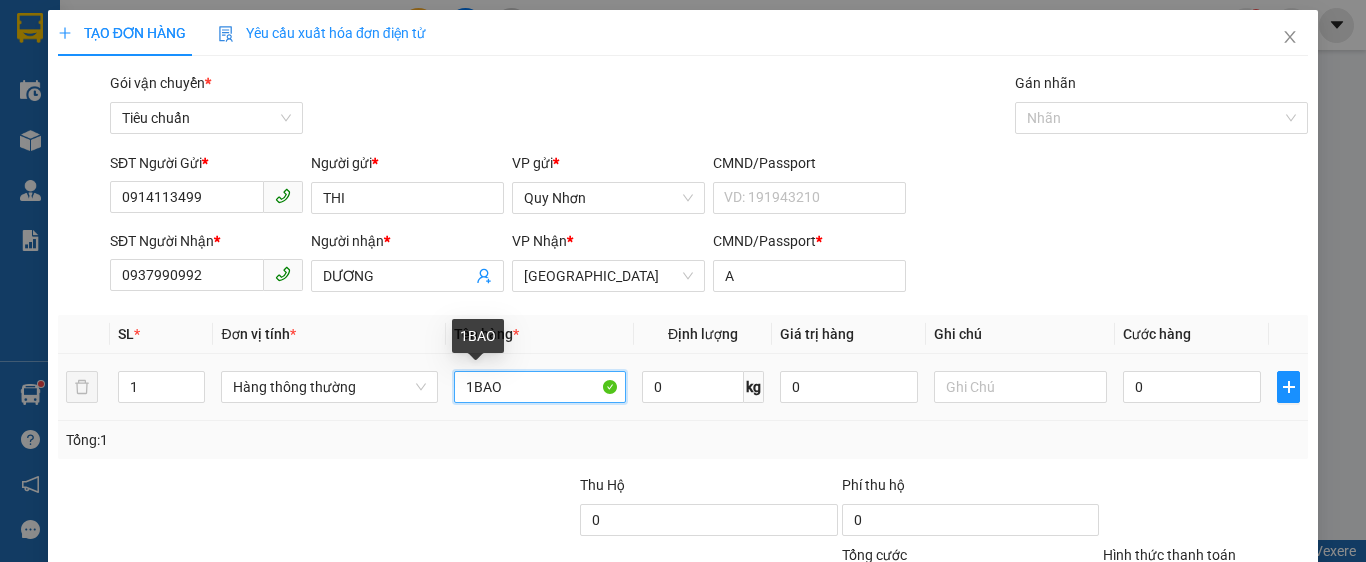 click on "1BAO" at bounding box center (540, 387) 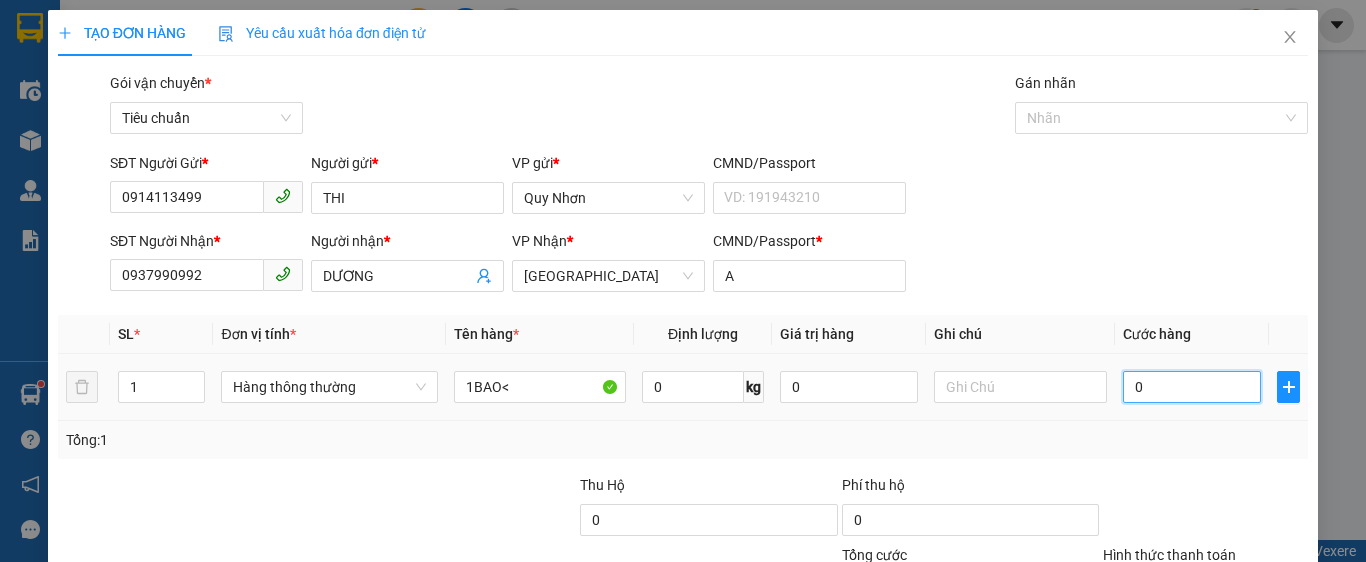 click on "0" at bounding box center [1192, 387] 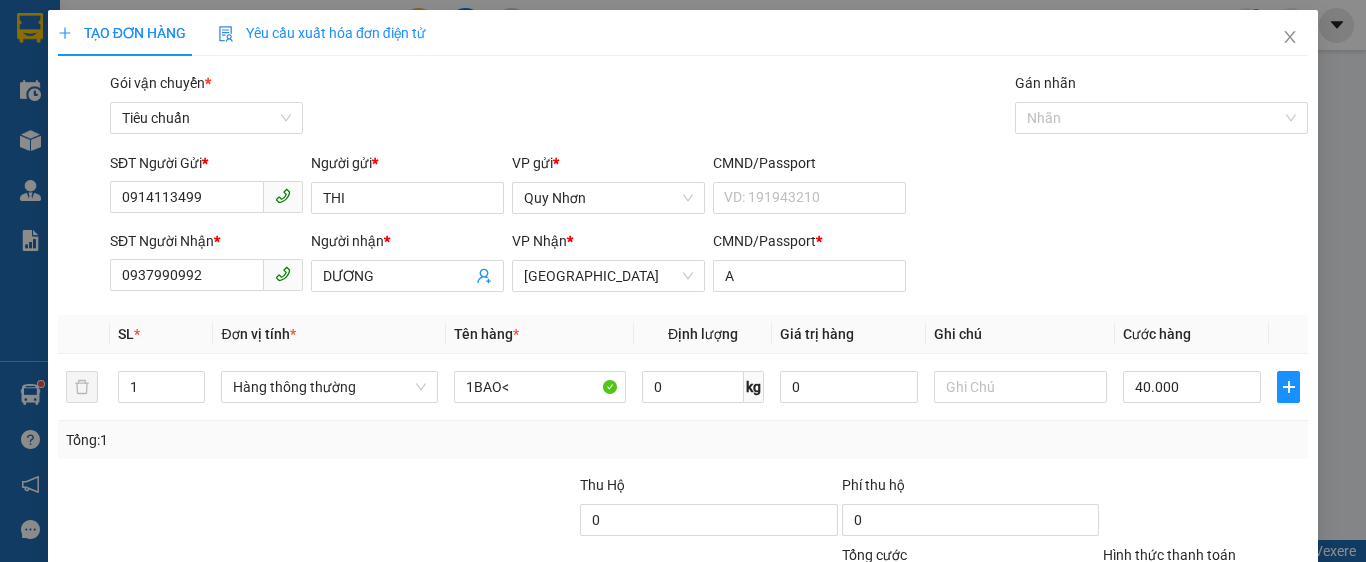 click on "Hình thức thanh toán" at bounding box center [1198, 590] 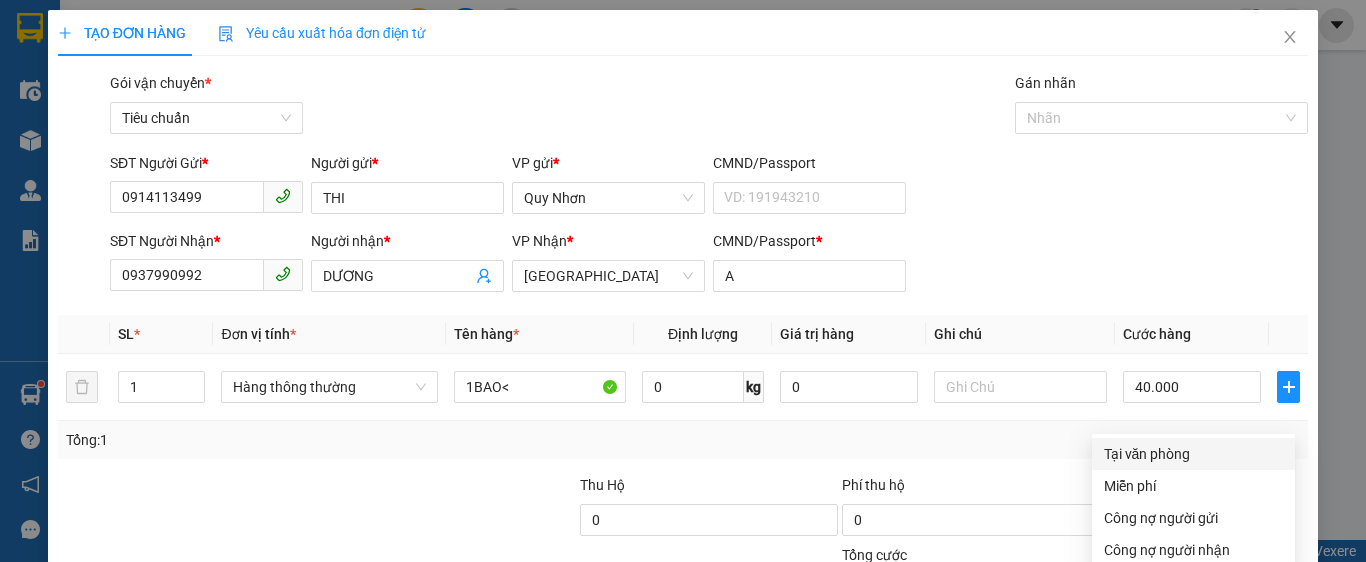 drag, startPoint x: 1159, startPoint y: 276, endPoint x: 1164, endPoint y: 321, distance: 45.276924 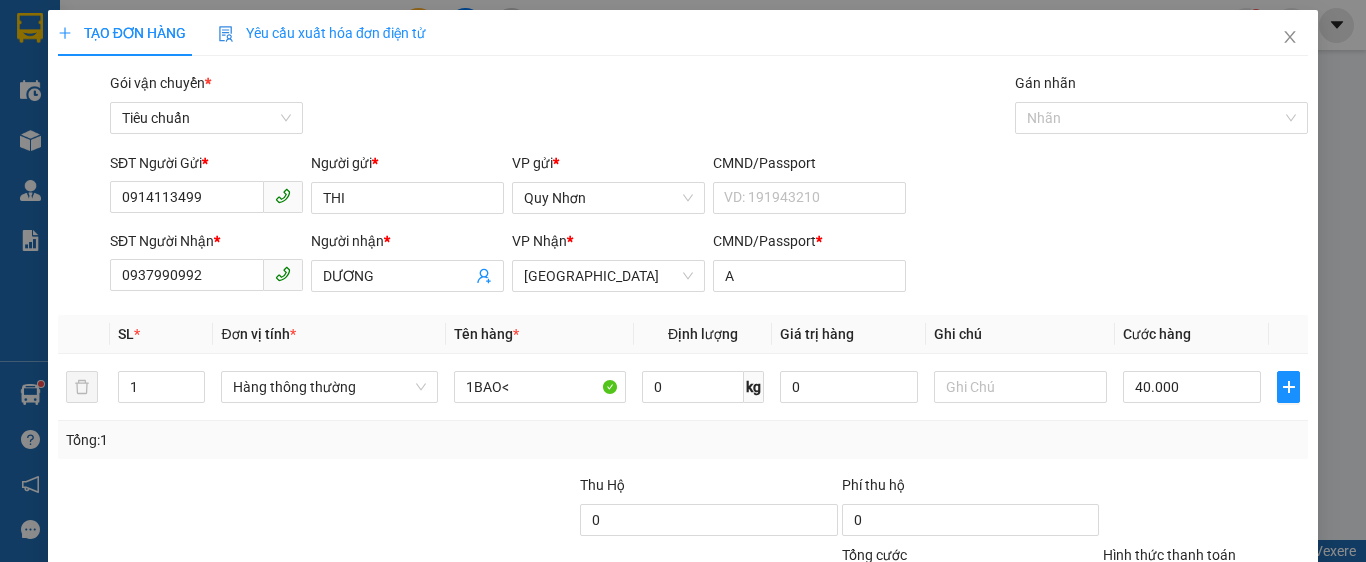 click 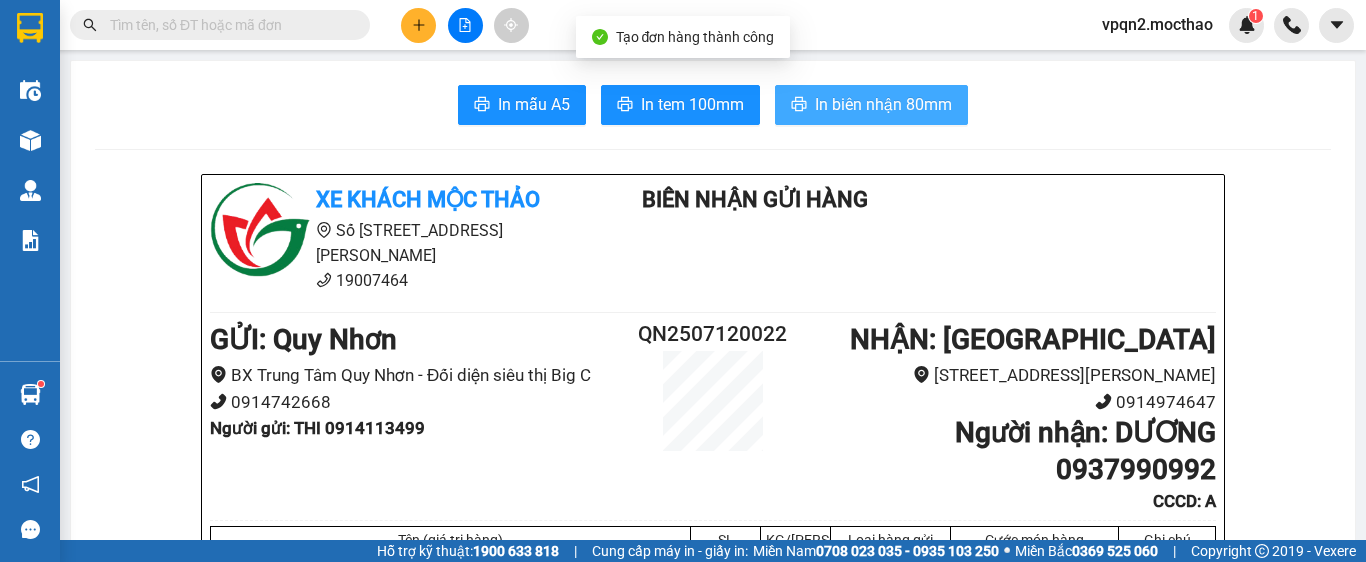 click on "In biên nhận 80mm" at bounding box center (883, 104) 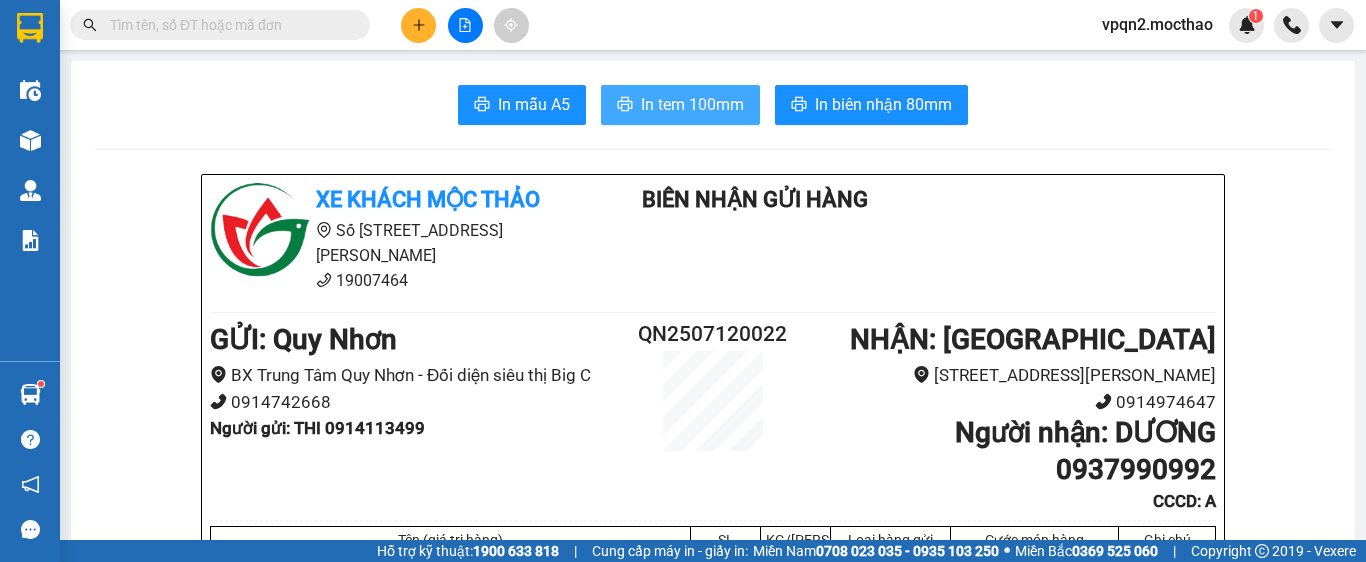 drag, startPoint x: 686, startPoint y: 108, endPoint x: 672, endPoint y: 109, distance: 14.035668 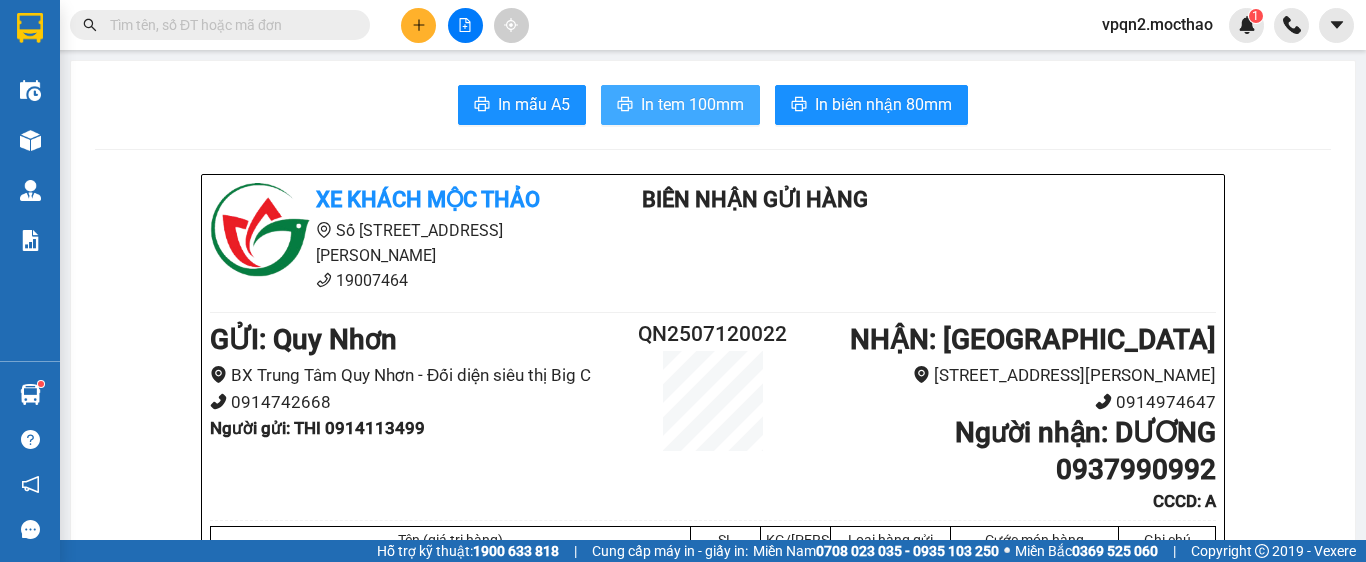 click on "In tem 100mm" at bounding box center [692, 104] 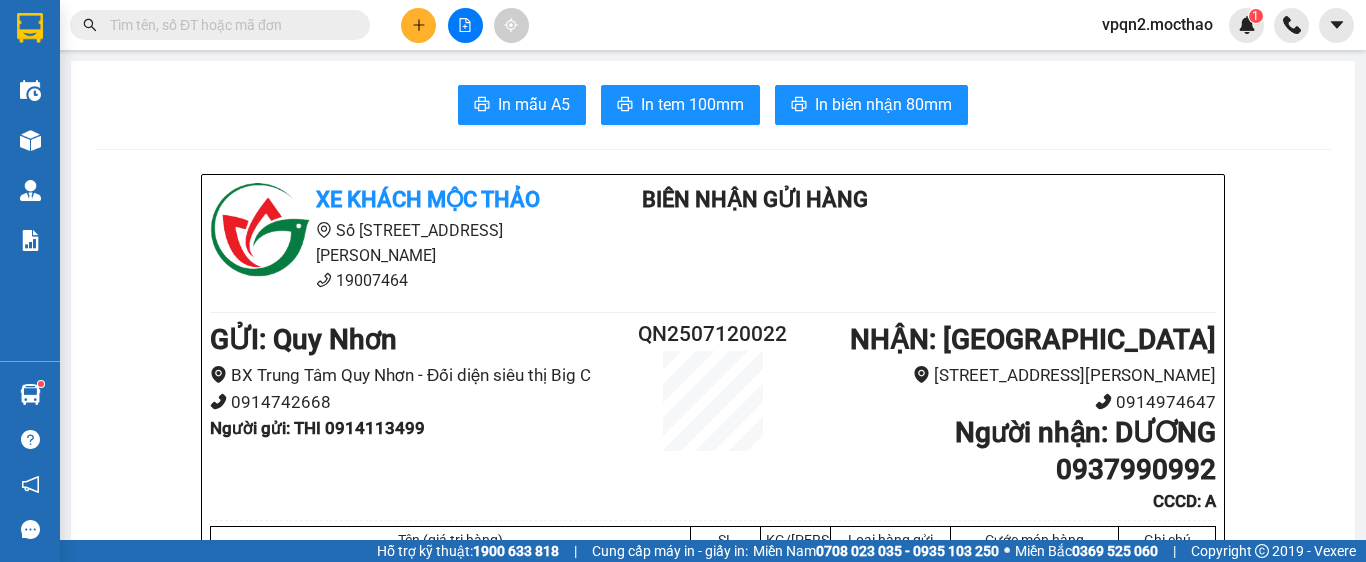 click 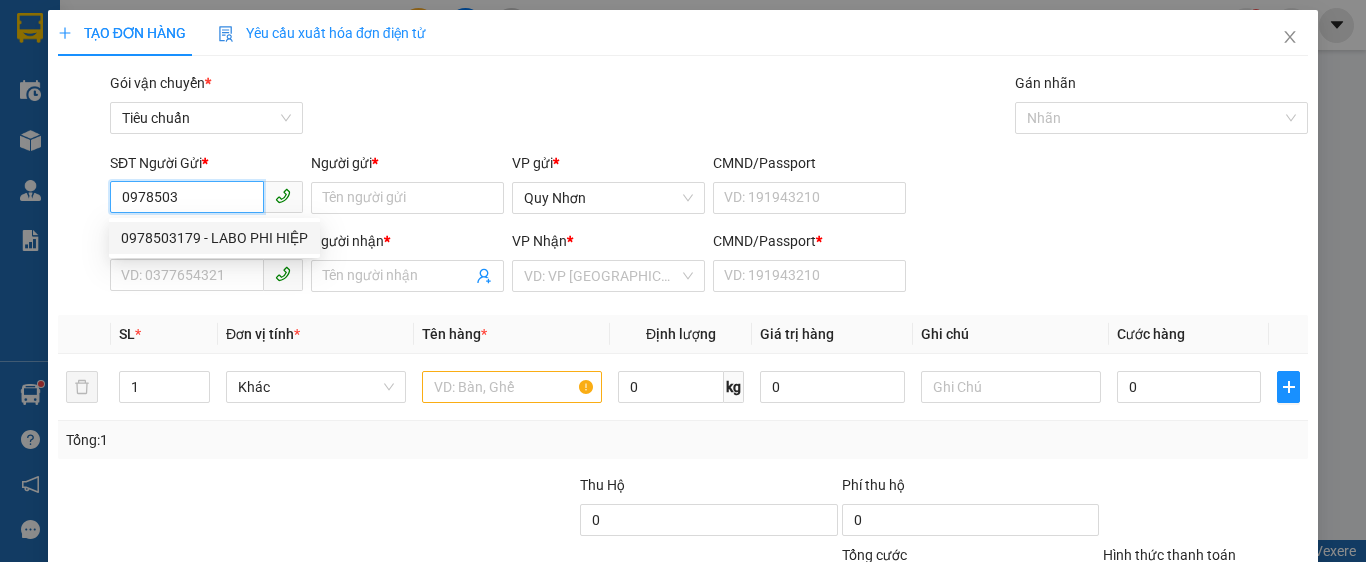 click on "0978503179 - LABO PHI HIỆP" at bounding box center [214, 238] 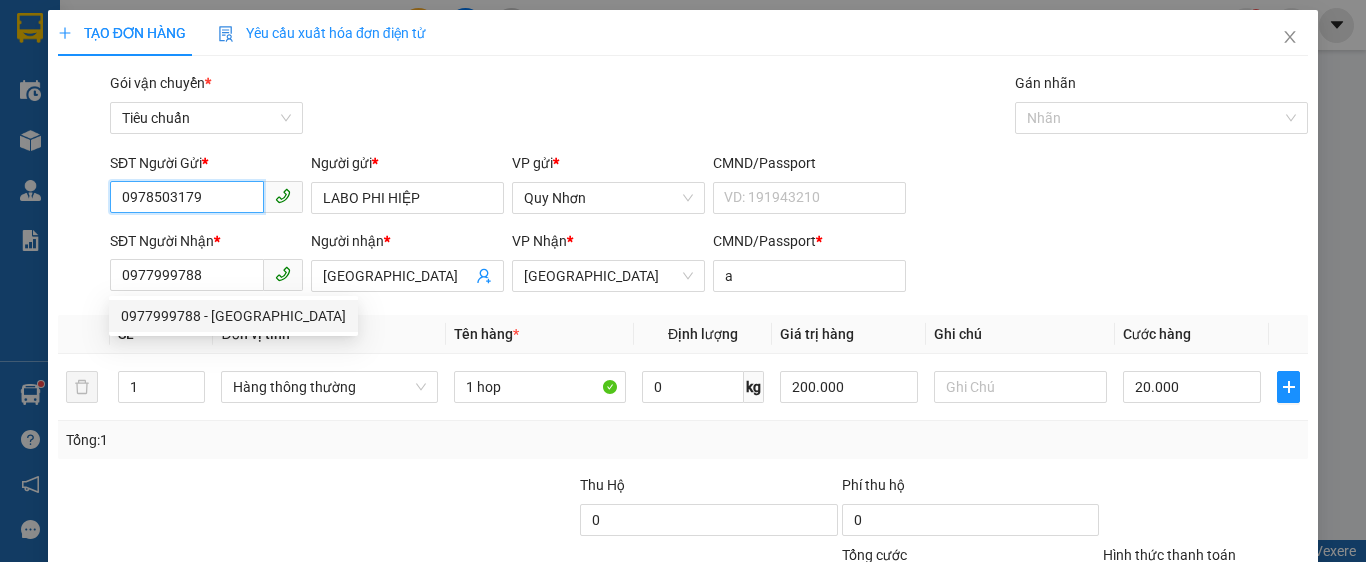 drag, startPoint x: 200, startPoint y: 296, endPoint x: 80, endPoint y: 341, distance: 128.16005 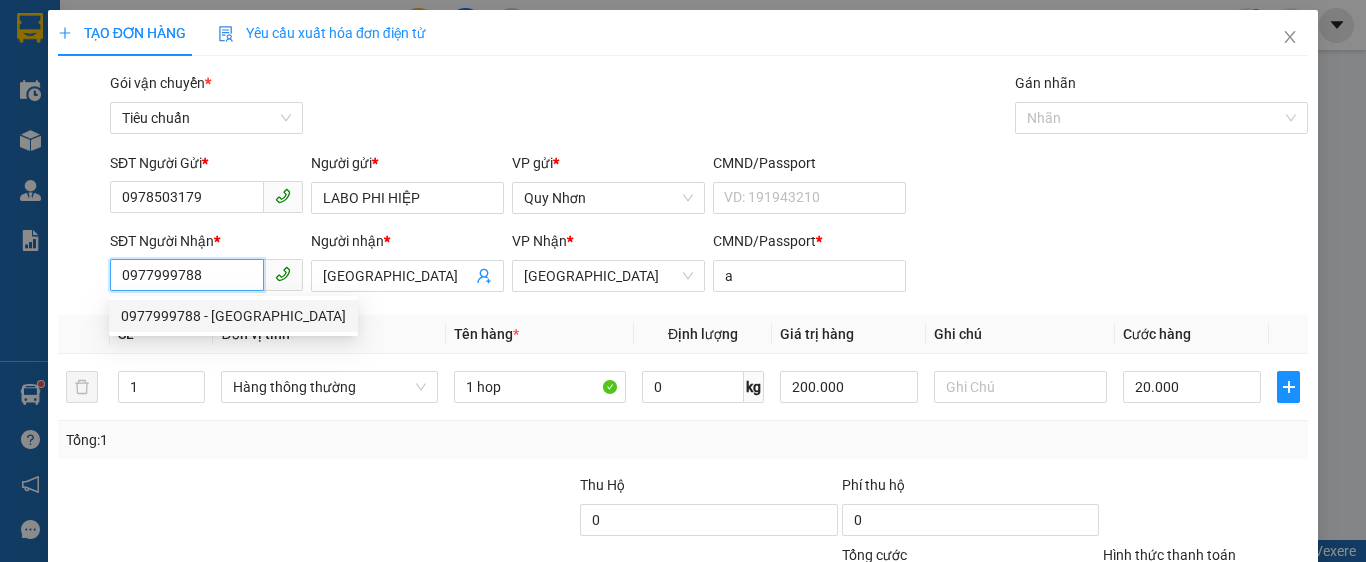 drag, startPoint x: 191, startPoint y: 279, endPoint x: 68, endPoint y: 286, distance: 123.19903 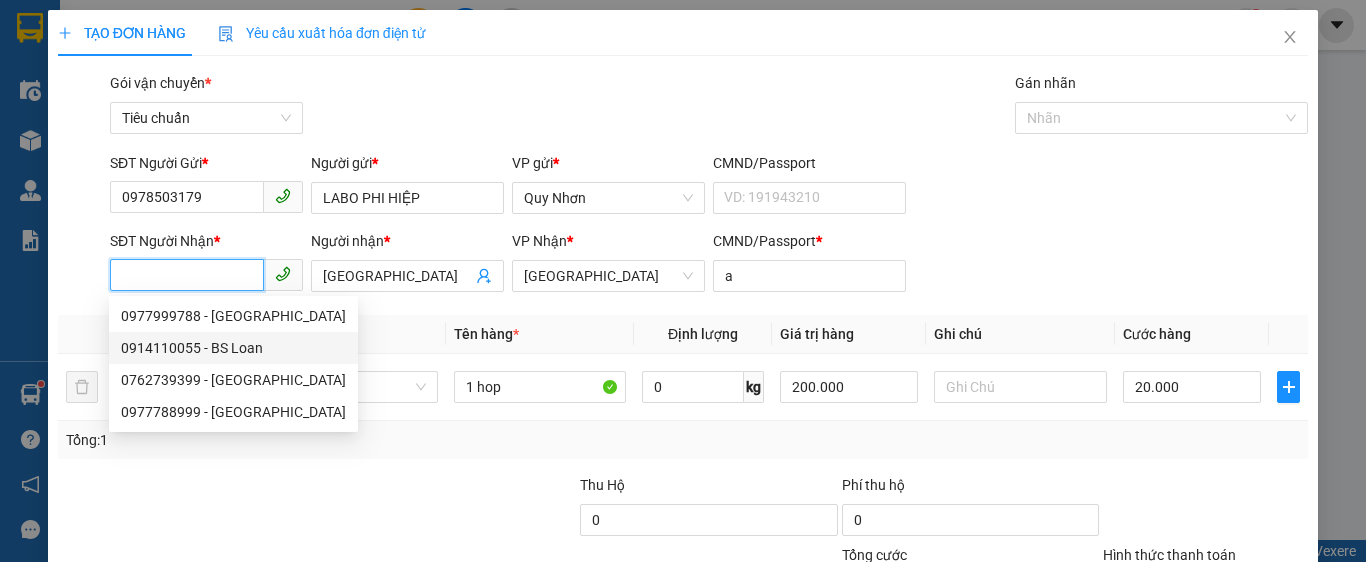 click on "0914110055 - BS Loan" at bounding box center [233, 348] 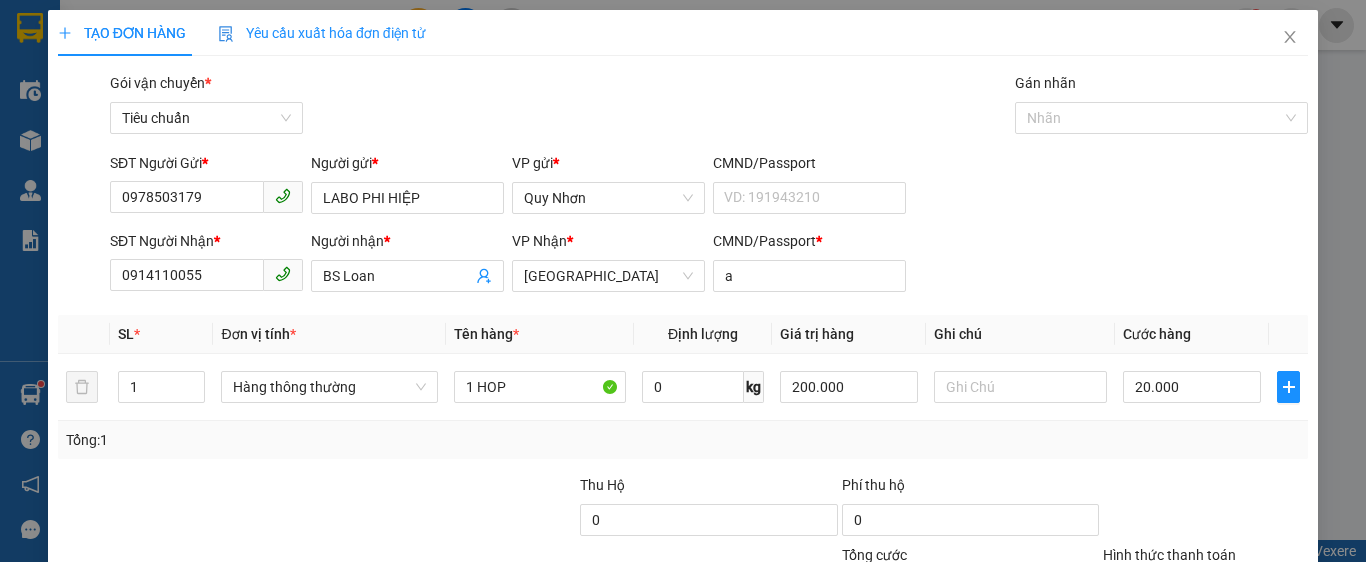 drag, startPoint x: 1175, startPoint y: 411, endPoint x: 1176, endPoint y: 329, distance: 82.006096 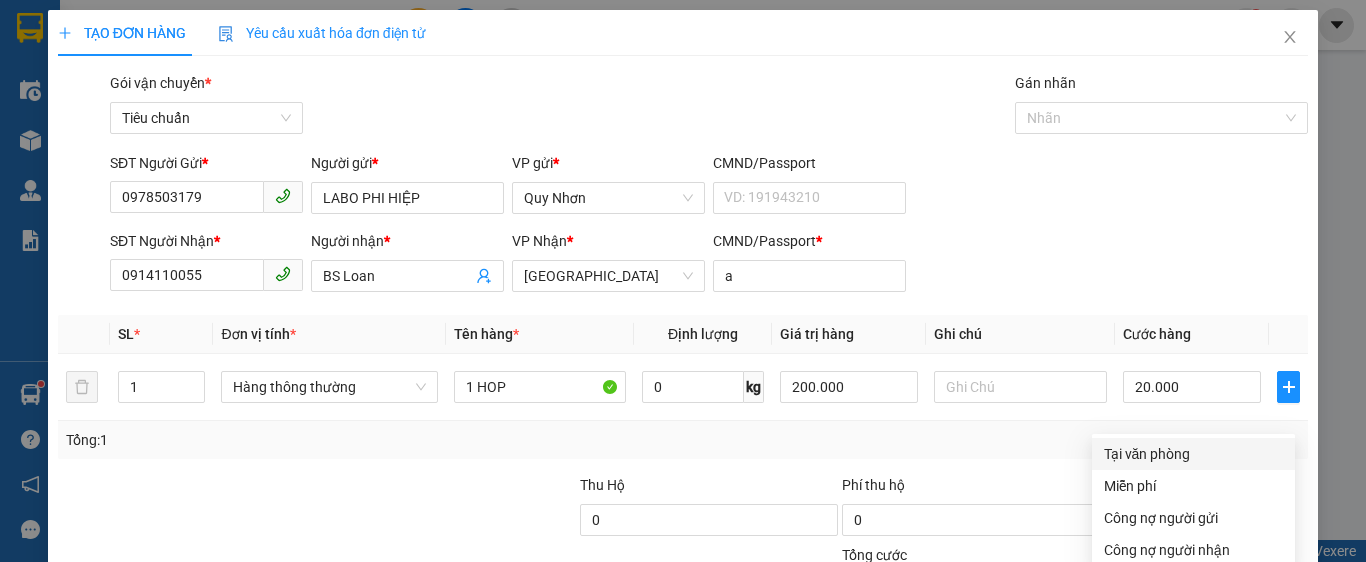 click on "Tại văn phòng" at bounding box center (1193, 454) 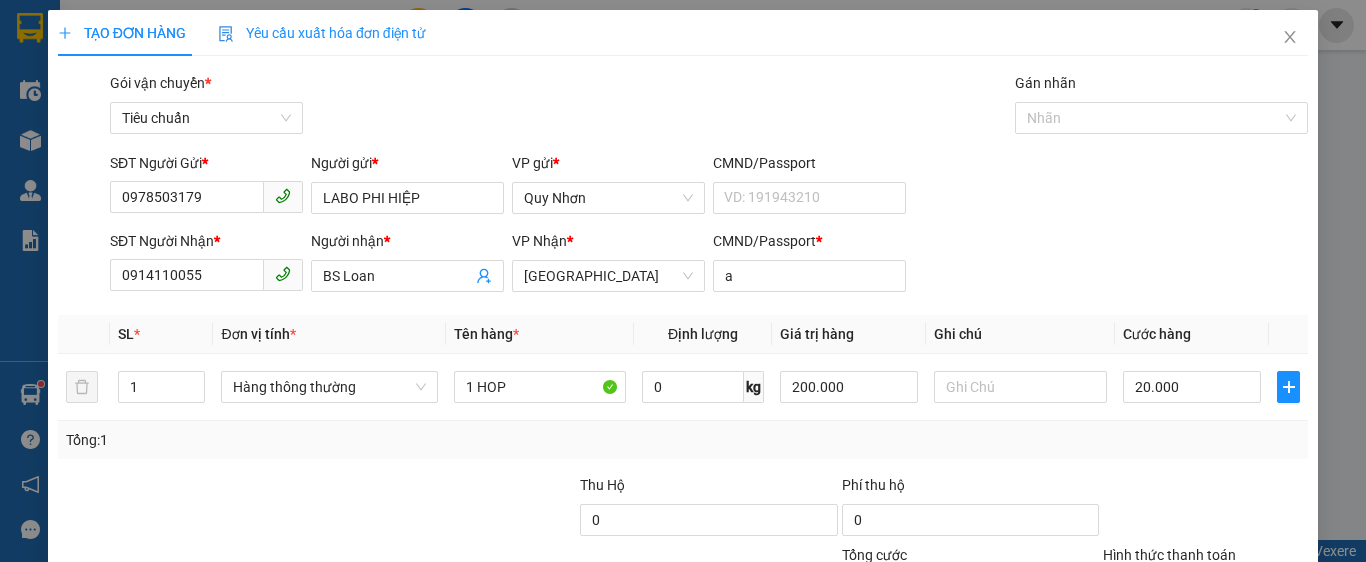 drag, startPoint x: 1188, startPoint y: 496, endPoint x: 1170, endPoint y: 496, distance: 18 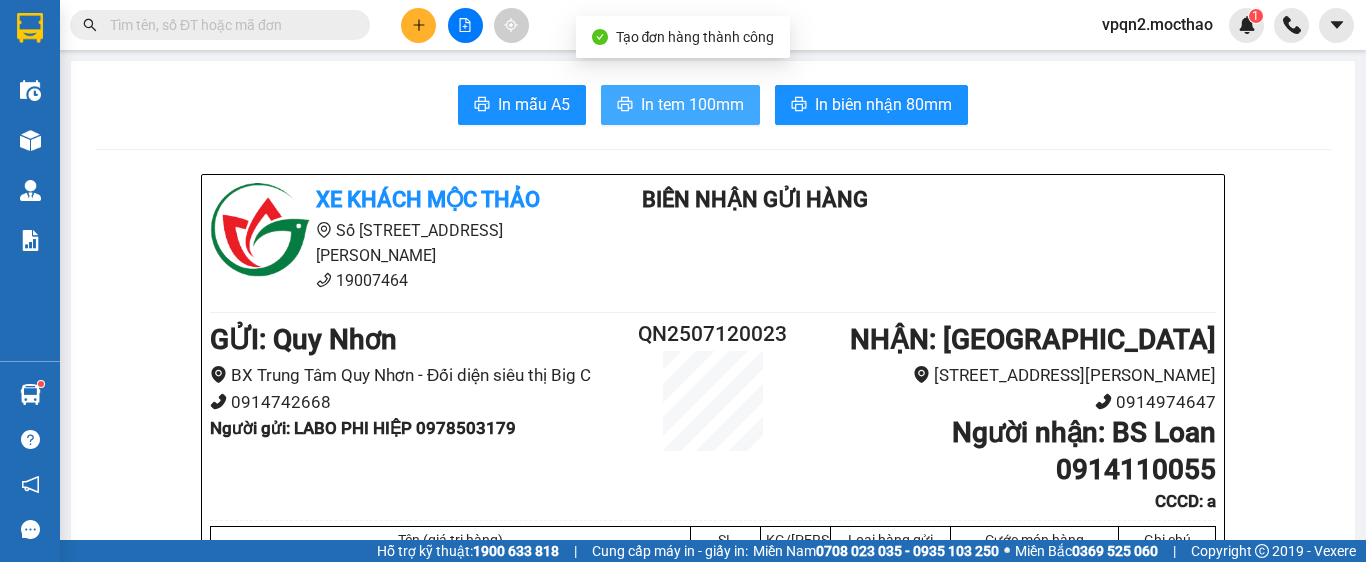 click on "In tem 100mm" at bounding box center (692, 104) 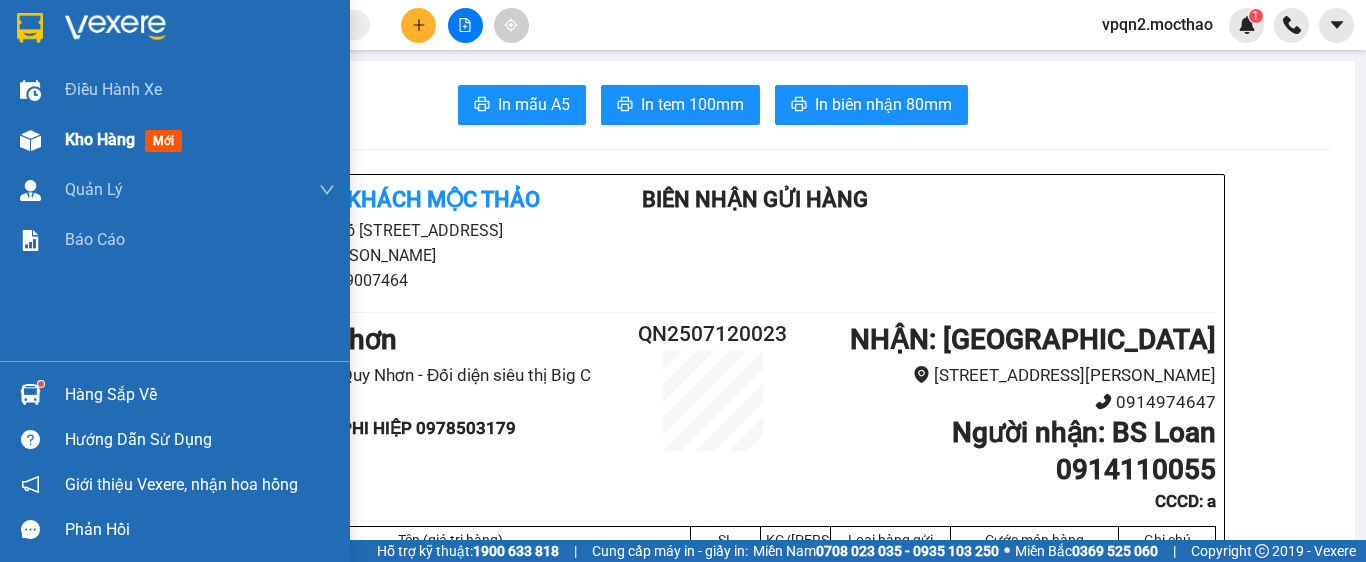click on "Kho hàng mới" at bounding box center (175, 140) 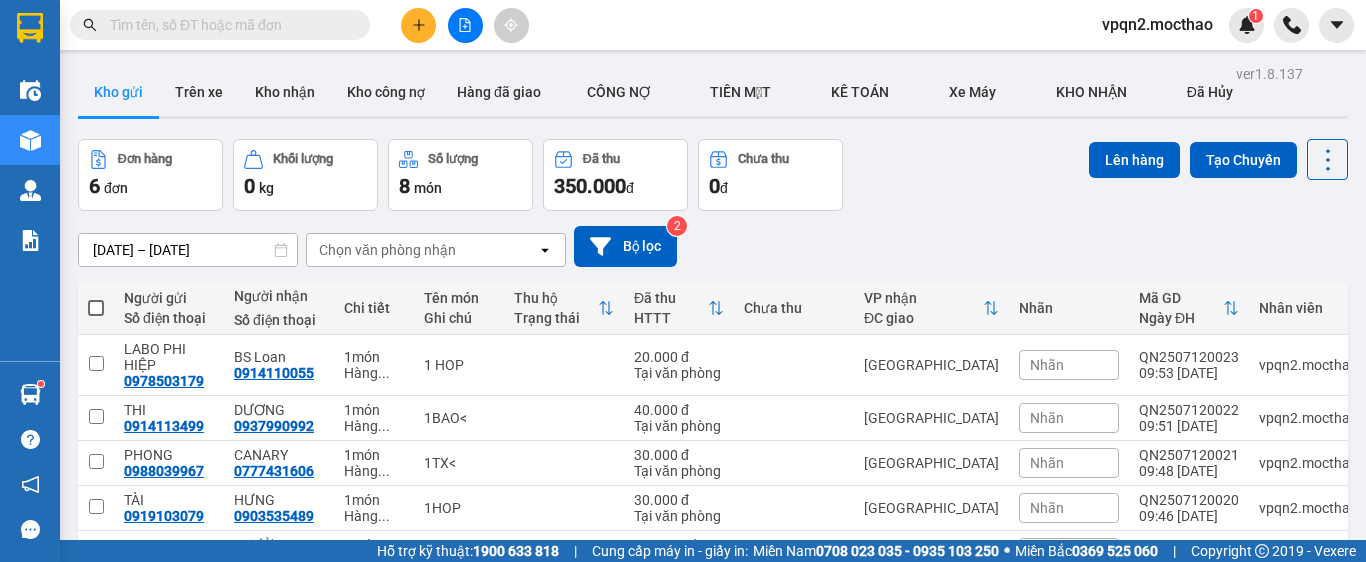 click at bounding box center [96, 308] 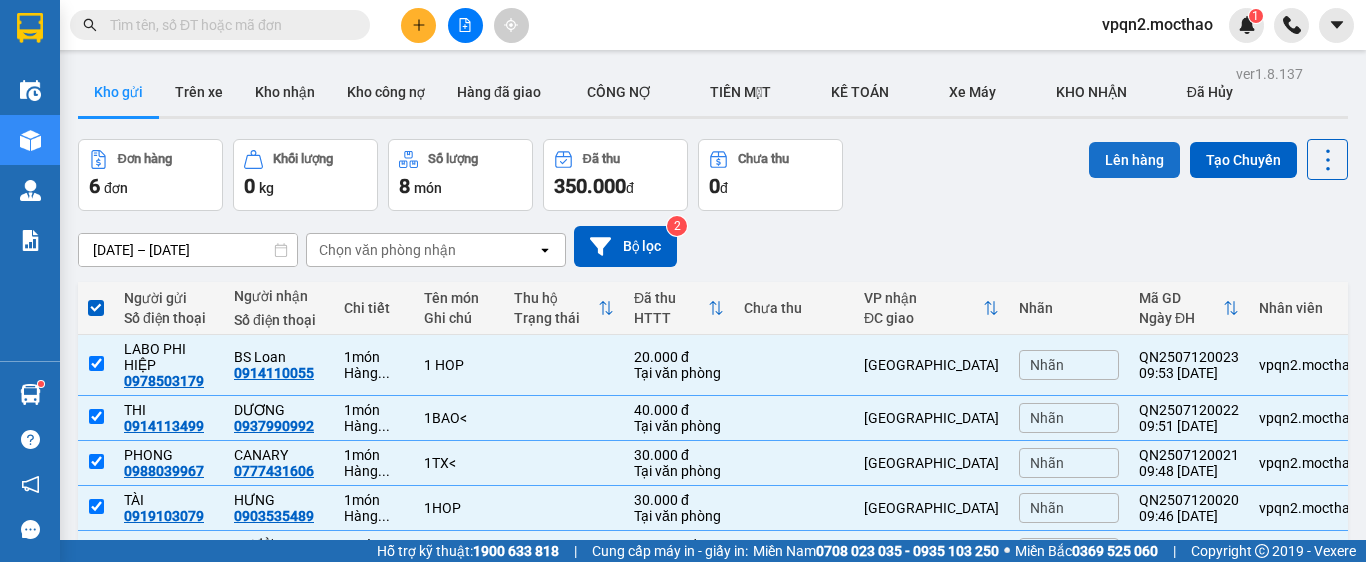 click on "Lên hàng" at bounding box center [1134, 160] 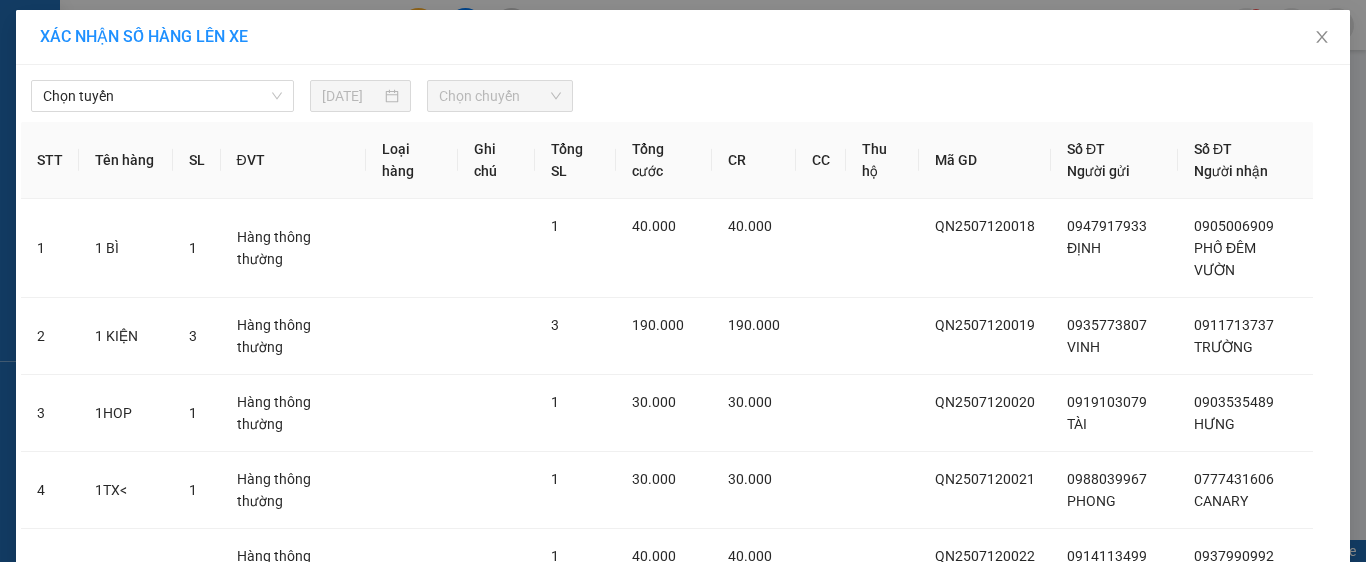 drag, startPoint x: 122, startPoint y: 93, endPoint x: 130, endPoint y: 79, distance: 16.124516 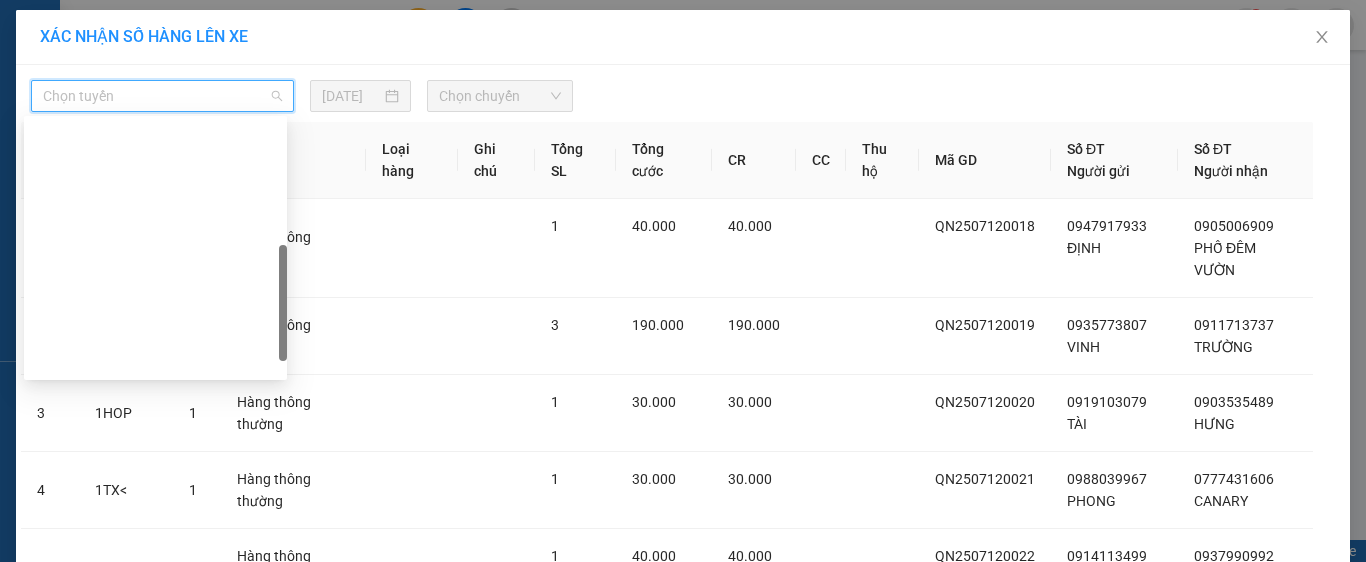 click on "Quy Nhơn - Tuy Hòa" at bounding box center (155, 712) 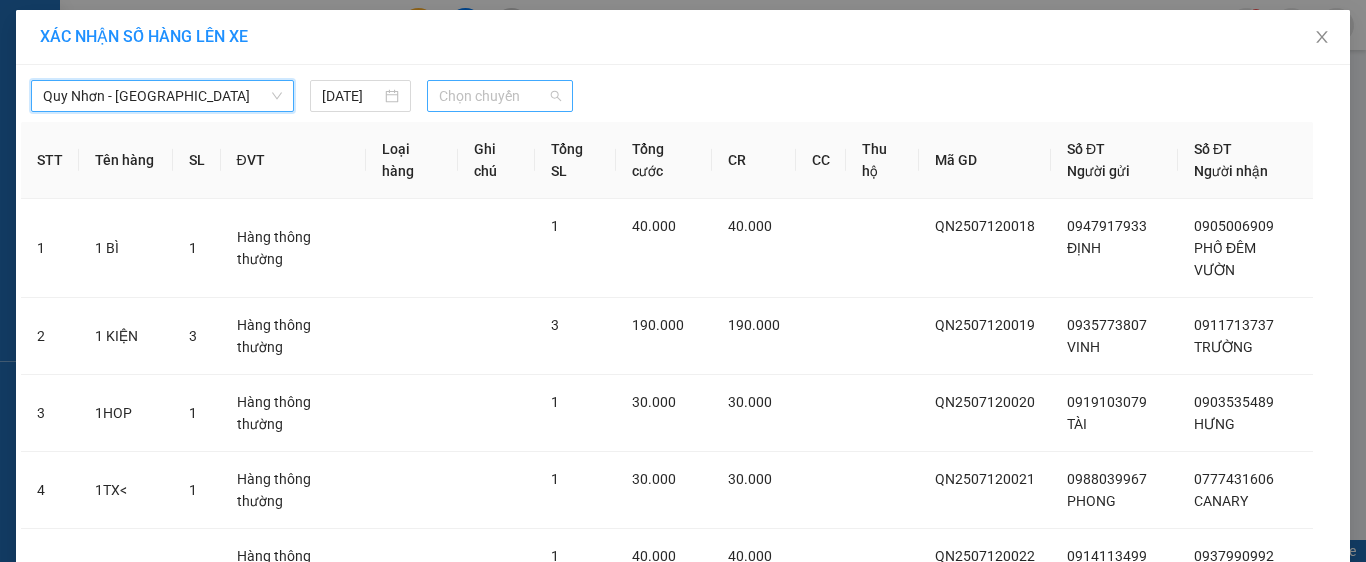 click on "Chọn chuyến" at bounding box center (500, 96) 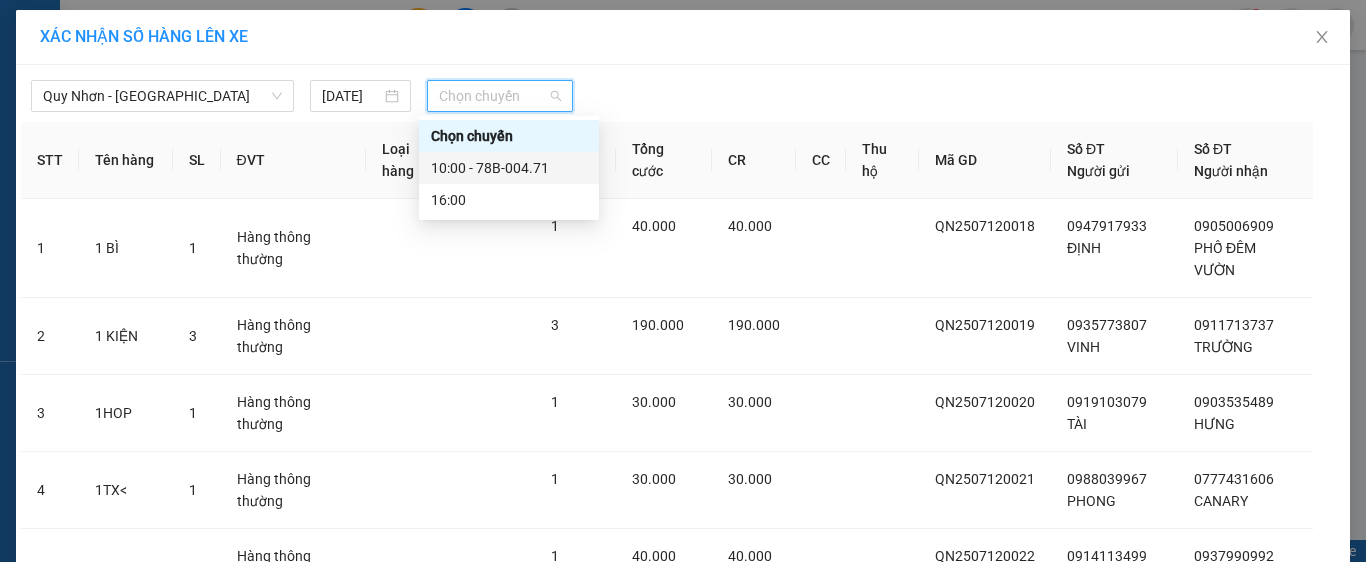 click on "10:00     - 78B-004.71" at bounding box center (509, 168) 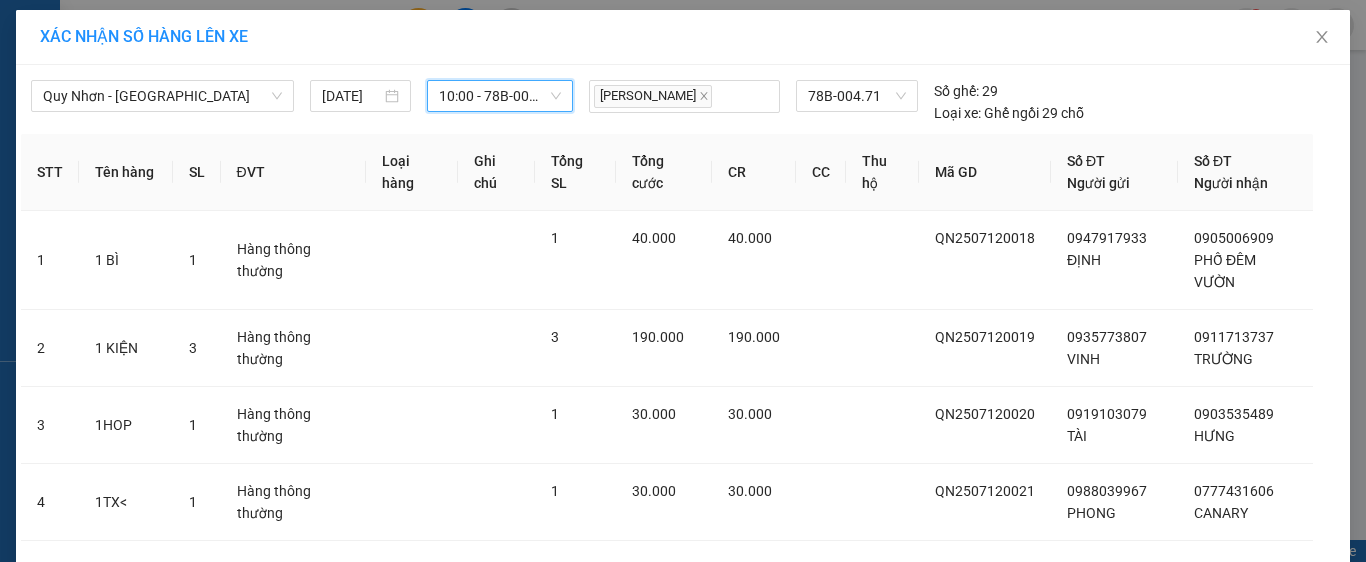 click on "Lên hàng" at bounding box center (756, 830) 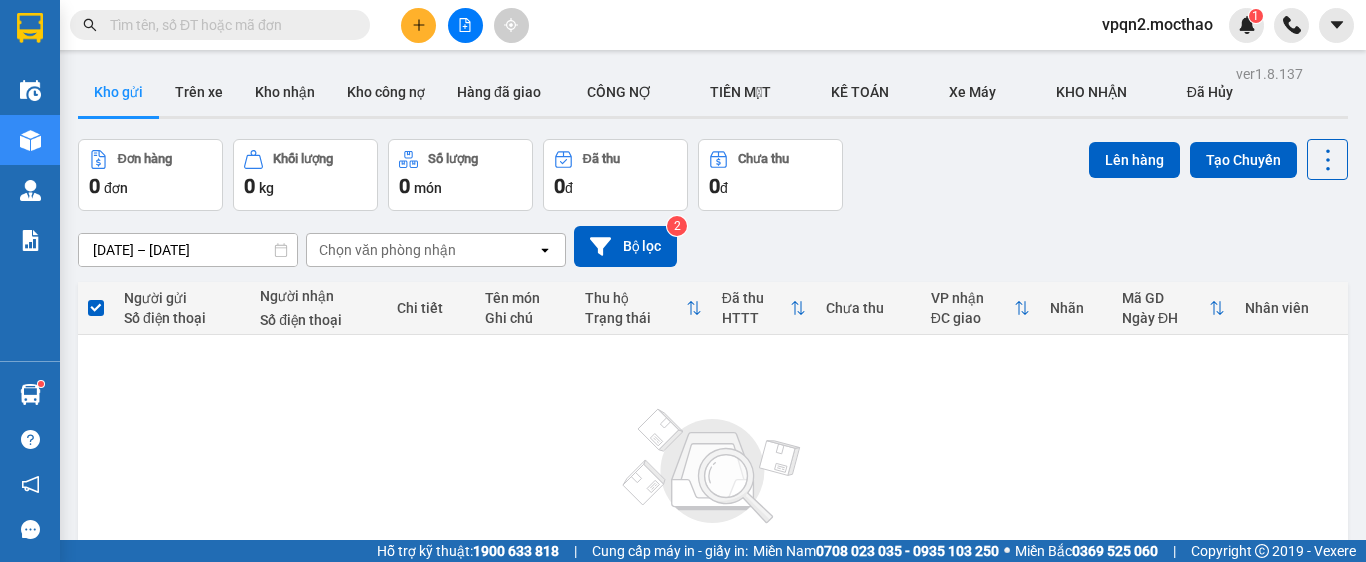 click at bounding box center (465, 25) 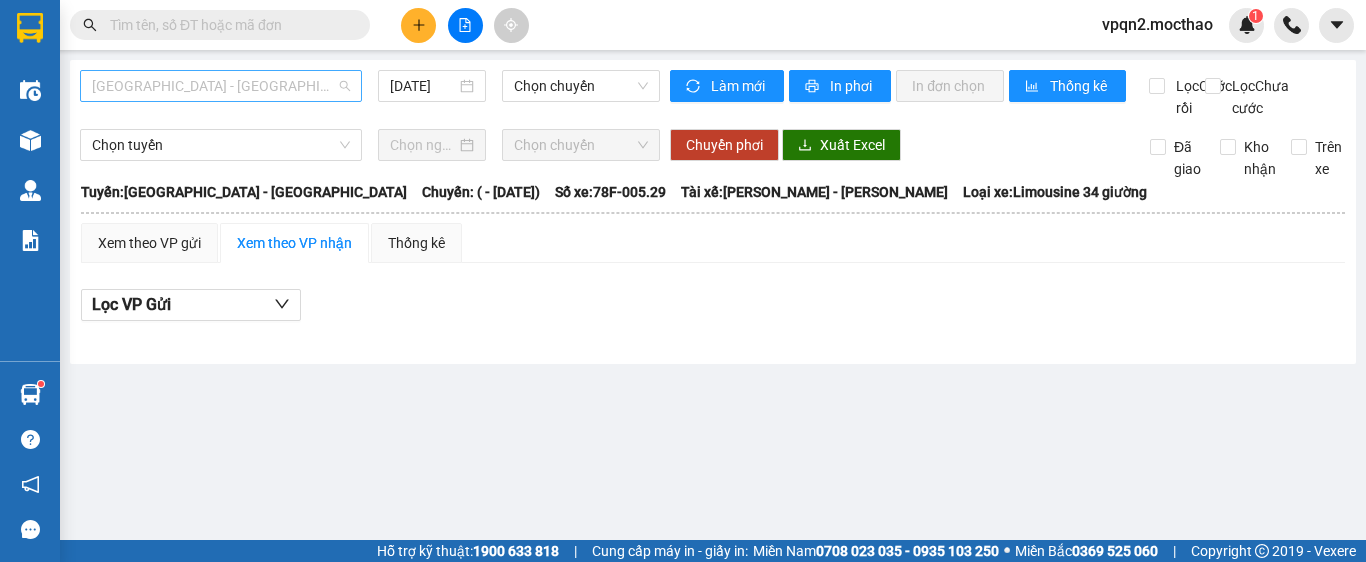 click on "Sài Gòn - Tuy Hòa" at bounding box center [221, 86] 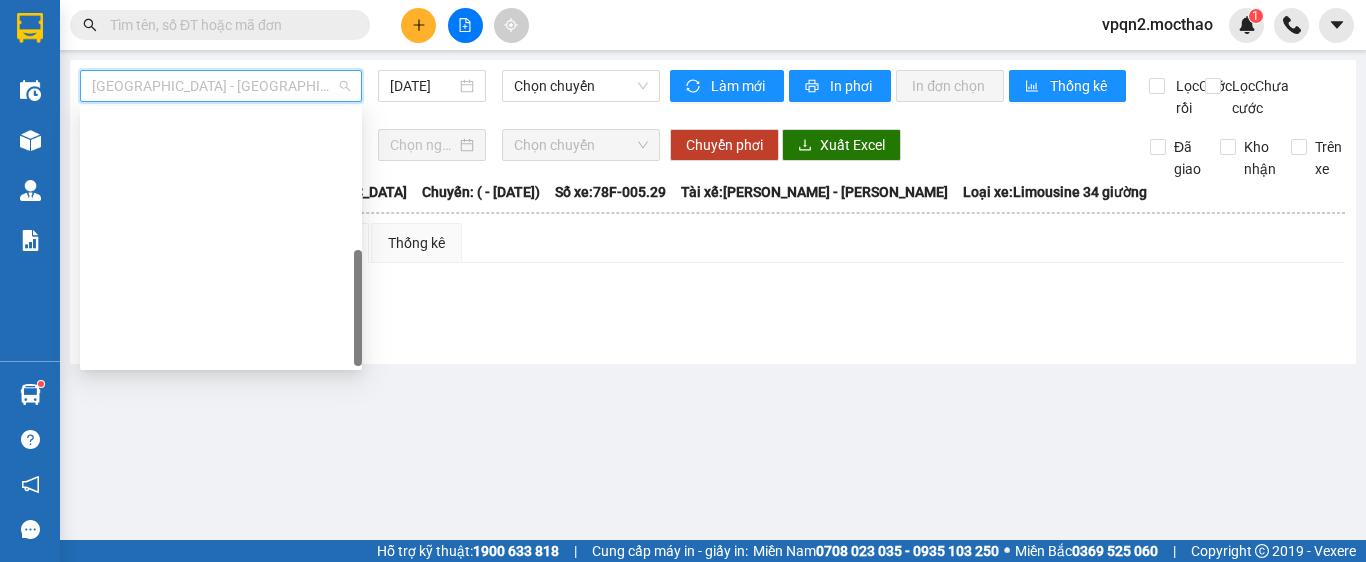 click on "Quy Nhơn - Tuy Hòa" at bounding box center (221, 702) 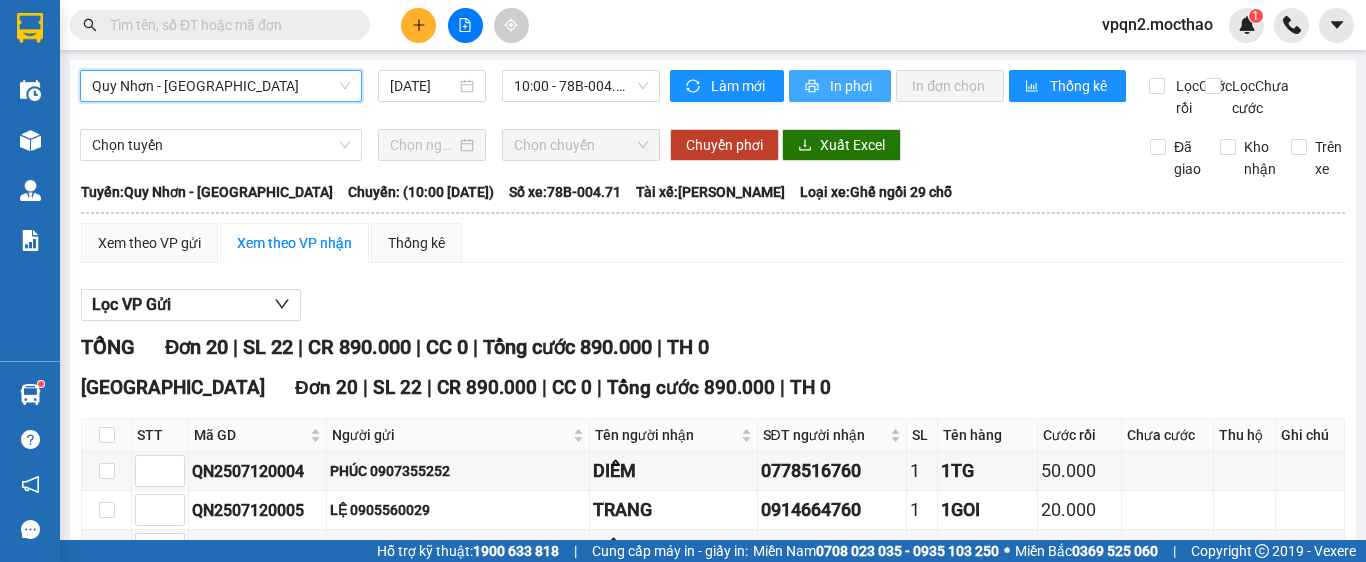 click on "In phơi" at bounding box center [852, 86] 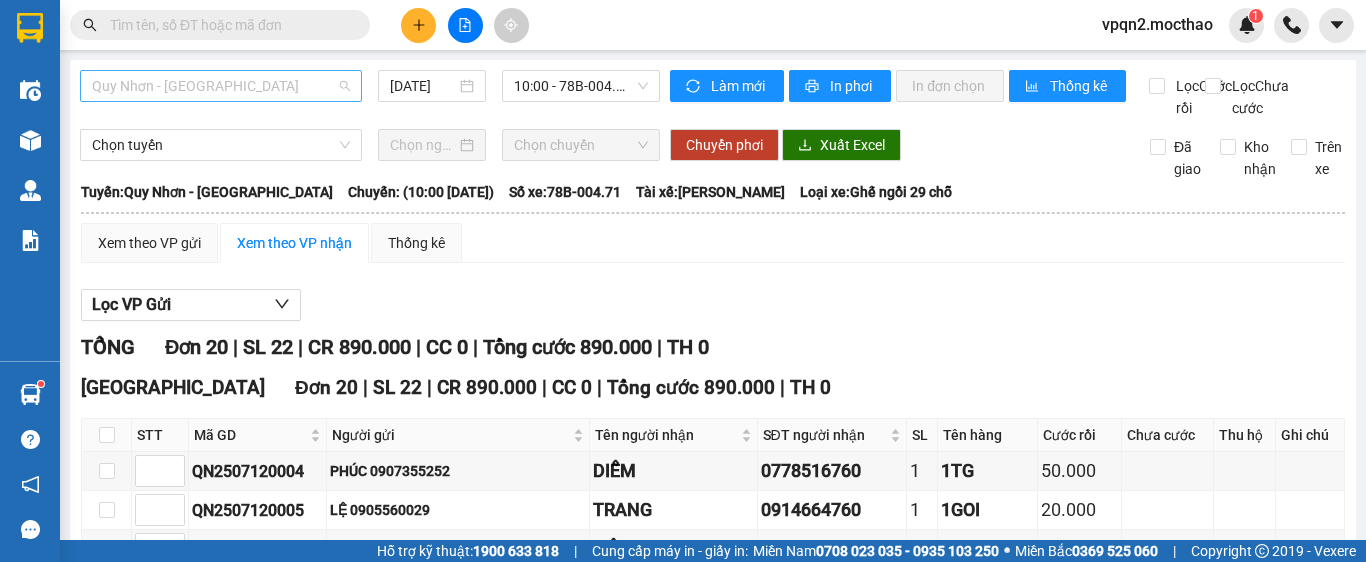click on "Quy Nhơn - Tuy Hòa" at bounding box center (221, 86) 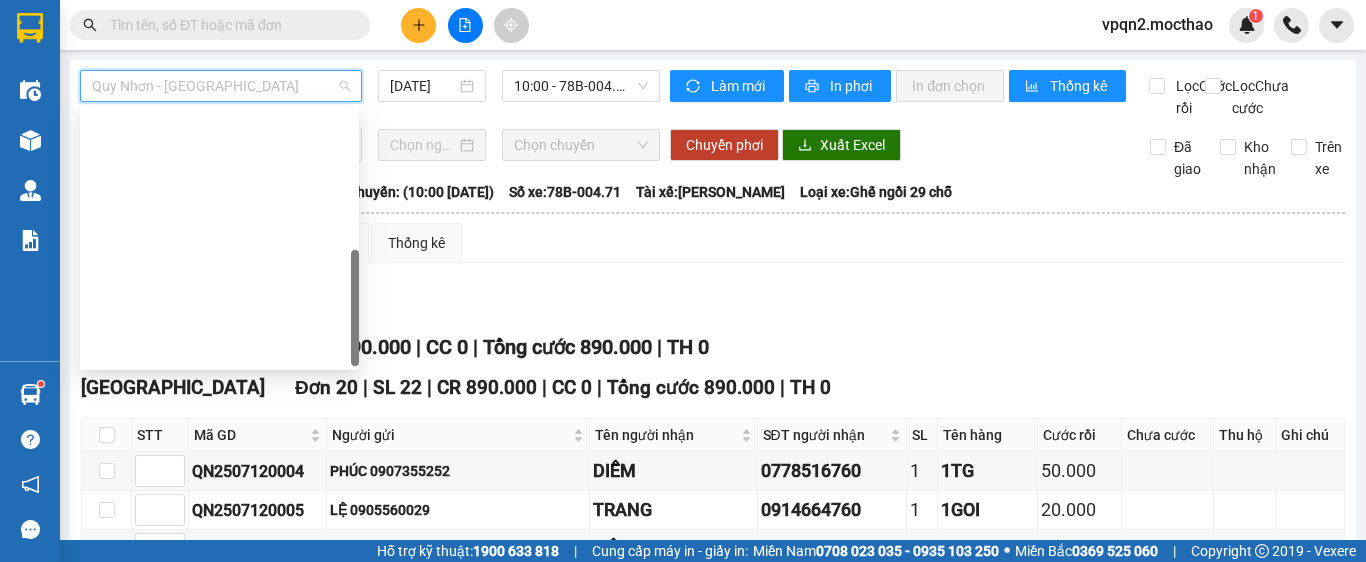 click on "Tuy Hòa - Quy Nhơn" at bounding box center (219, 734) 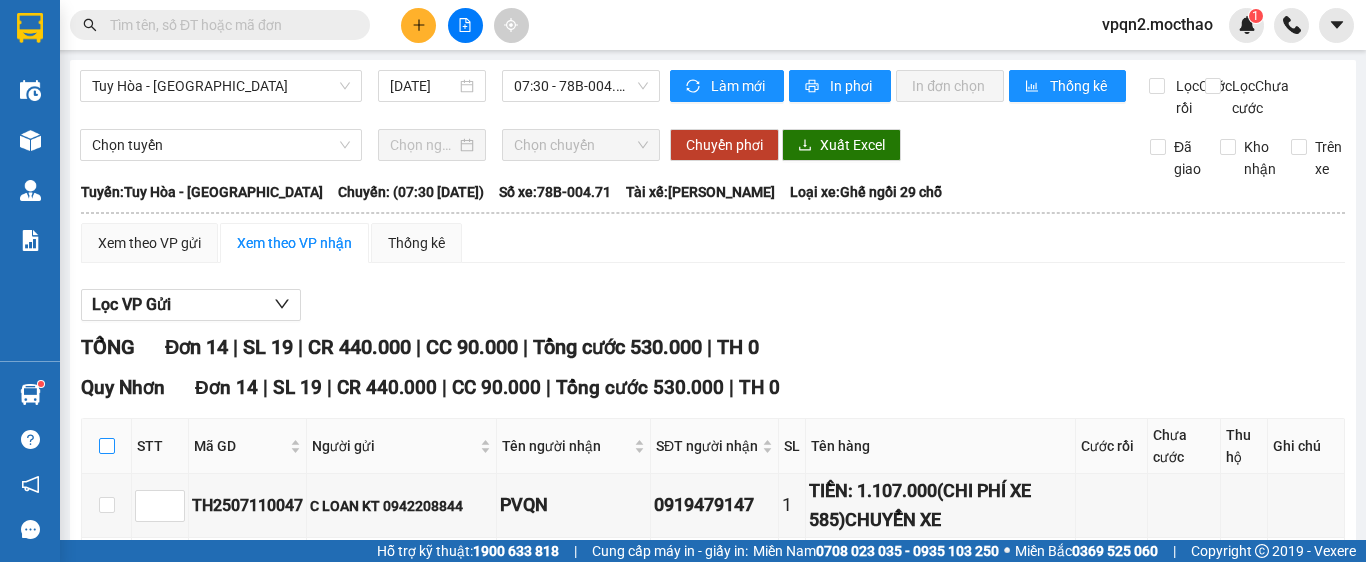 click at bounding box center (107, 446) 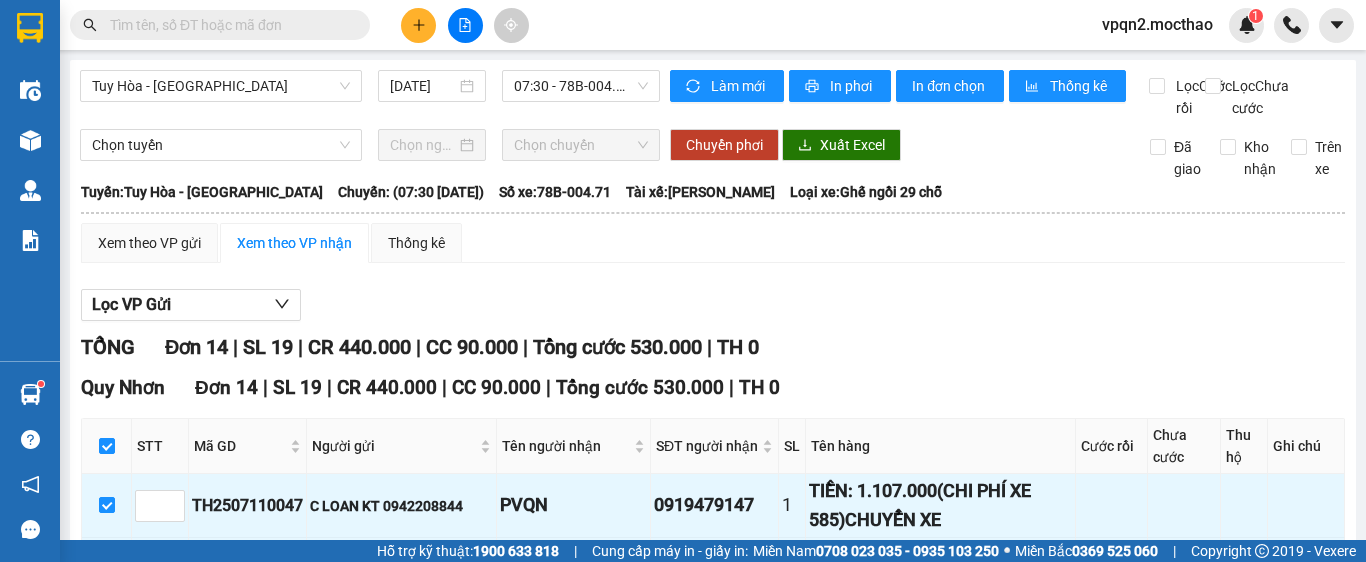 click at bounding box center (107, 713) 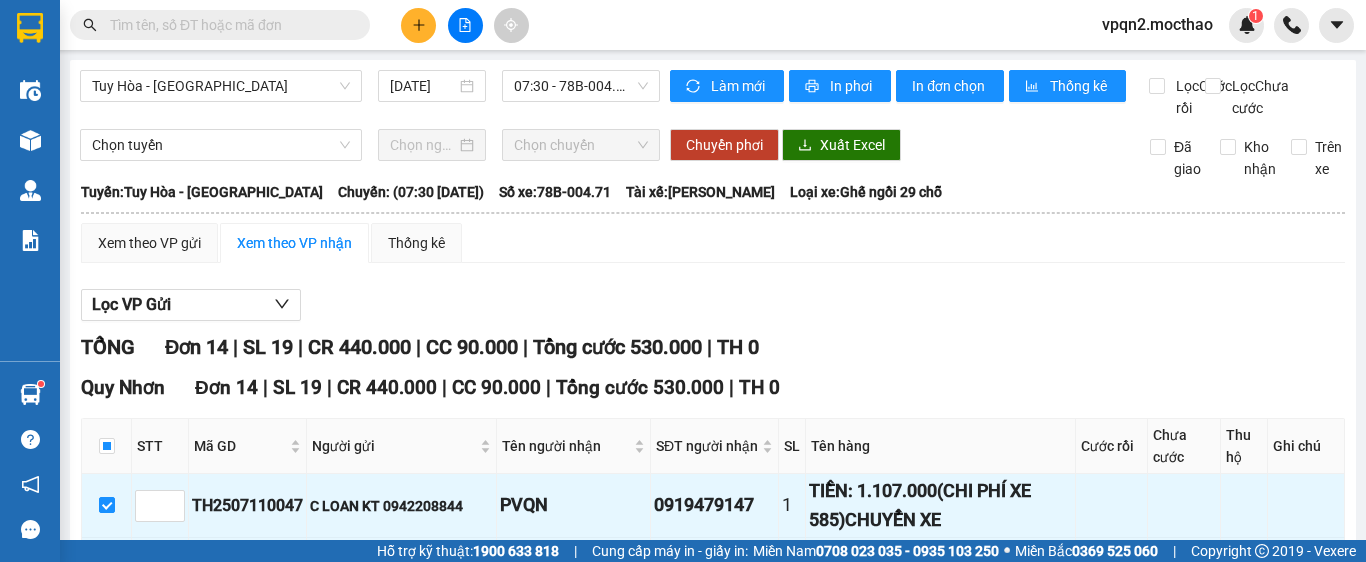 drag, startPoint x: 112, startPoint y: 412, endPoint x: 171, endPoint y: 419, distance: 59.413803 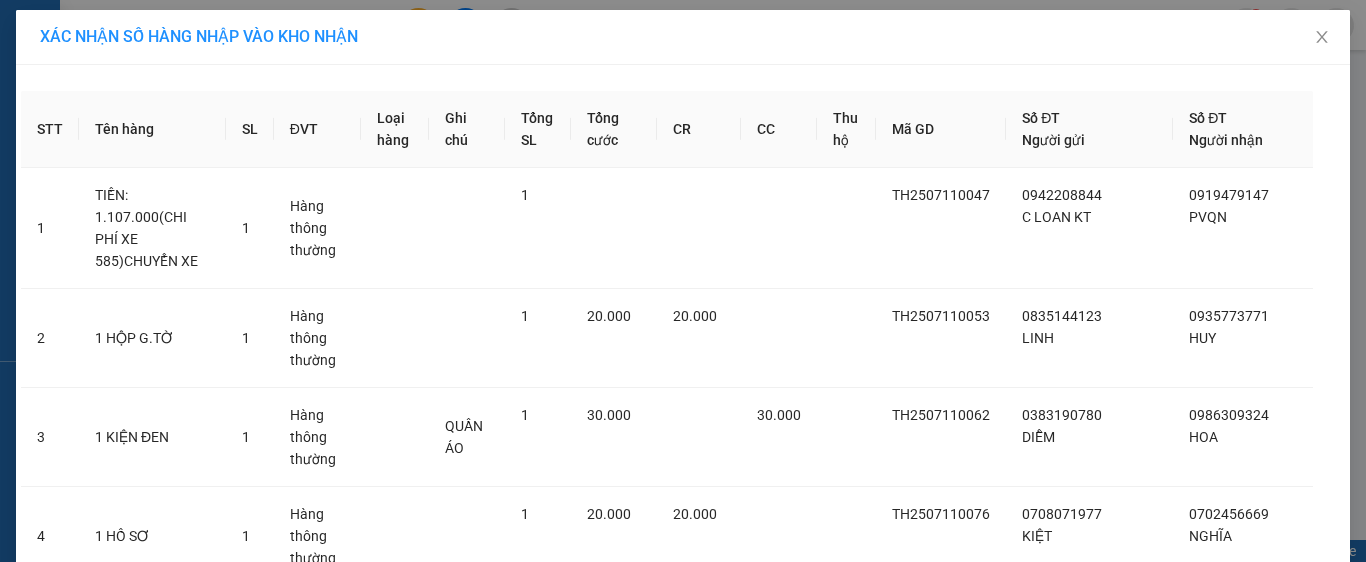 click on "Nhập hàng kho nhận" at bounding box center (756, 1469) 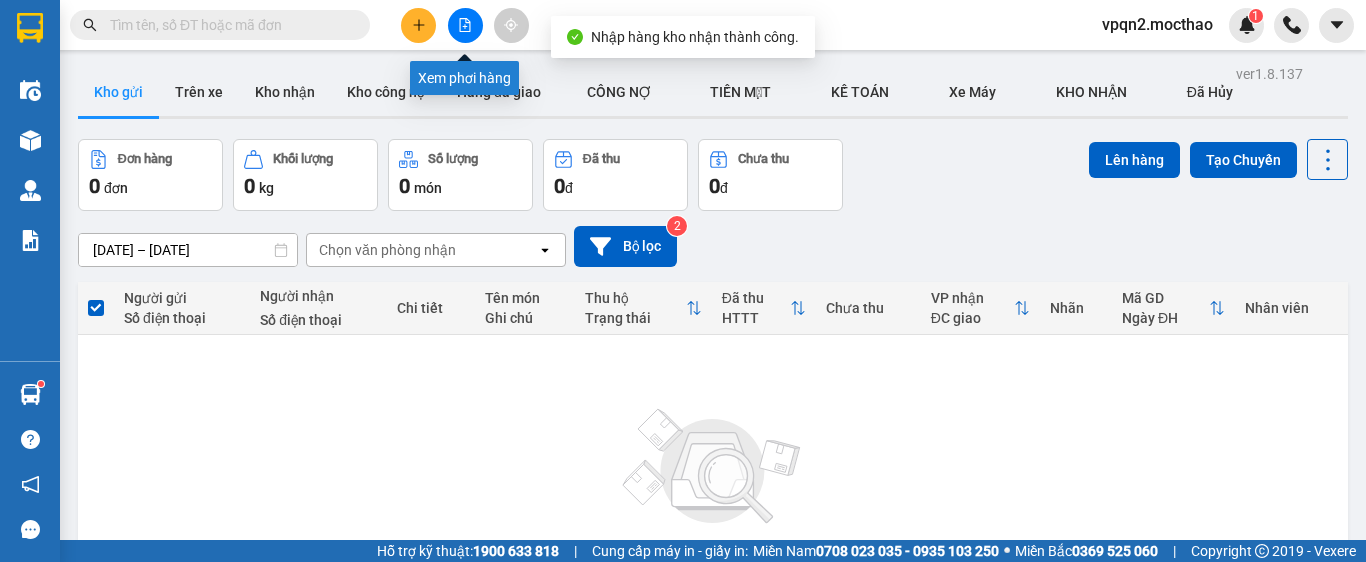 drag, startPoint x: 459, startPoint y: 18, endPoint x: 461, endPoint y: 5, distance: 13.152946 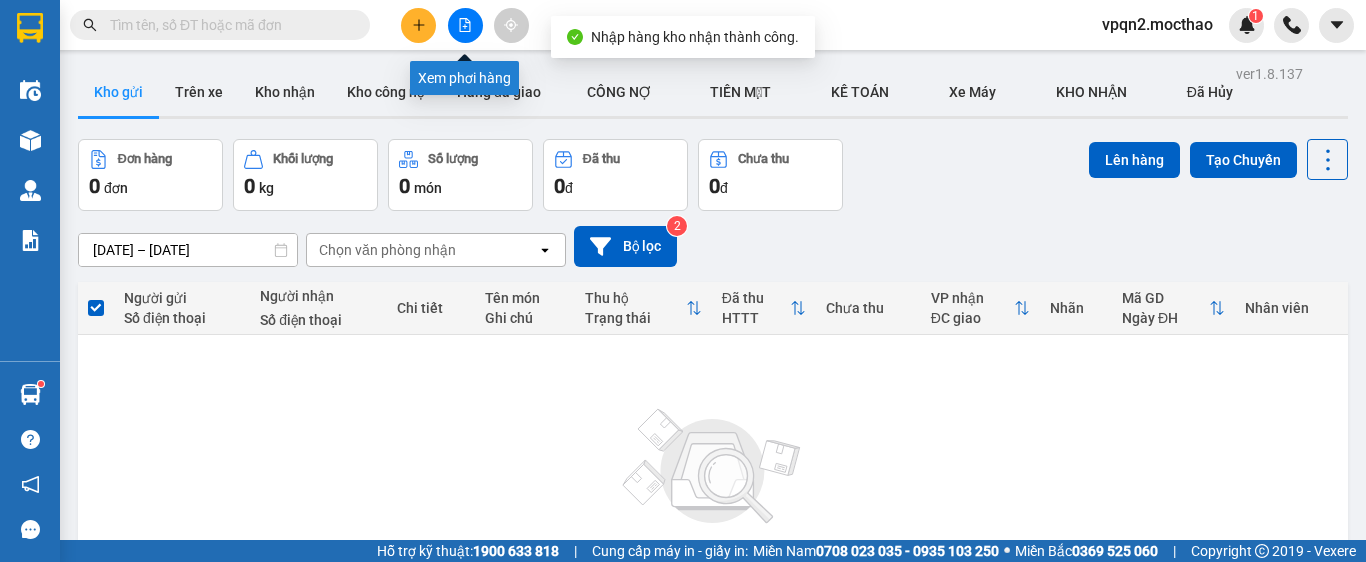 click on "Kết quả tìm kiếm ( 0 )  Bộ lọc  No Data vpqn2.mocthao 1" at bounding box center (683, 25) 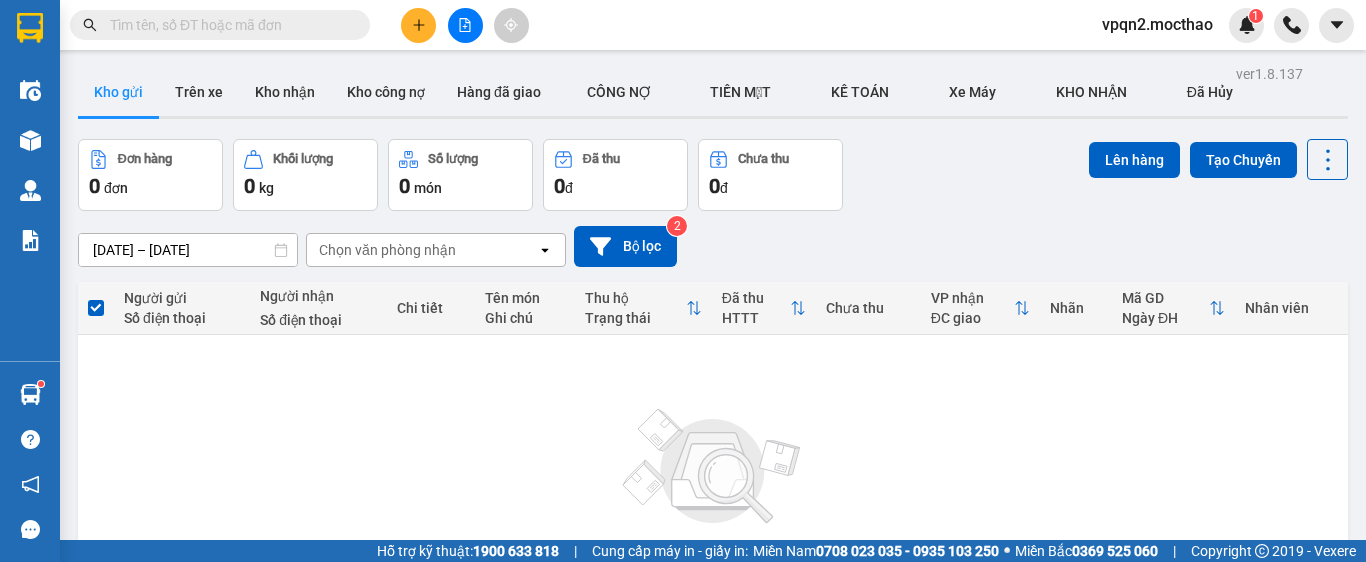 click at bounding box center [465, 25] 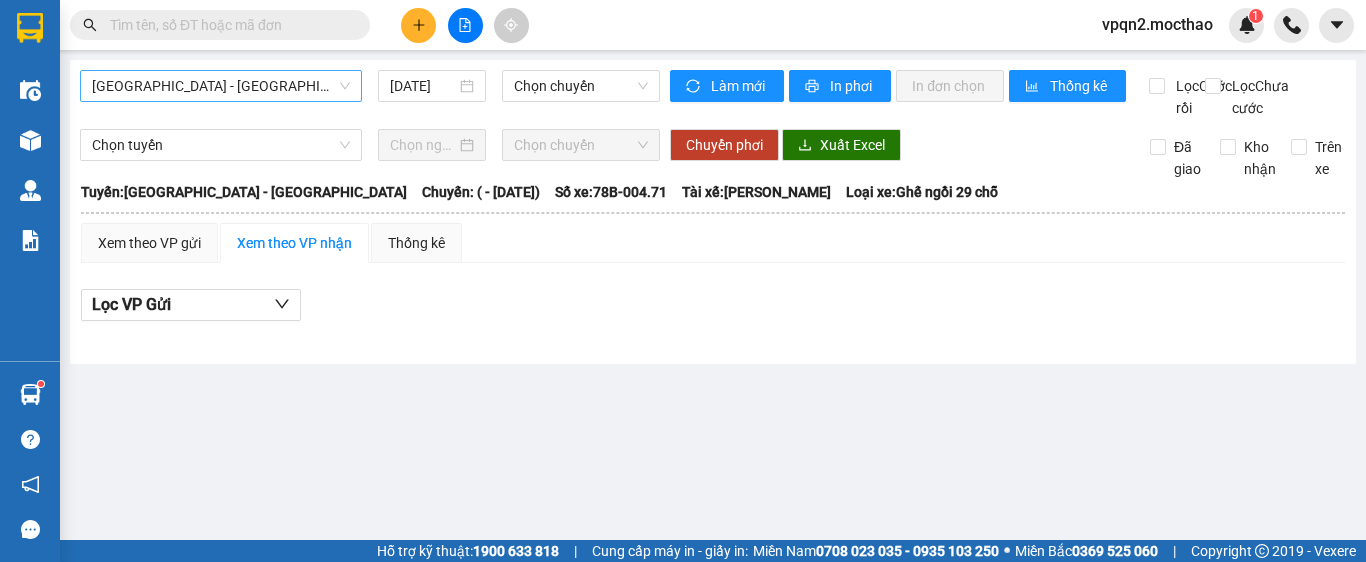 click on "Sài Gòn - Tuy Hòa" at bounding box center [221, 86] 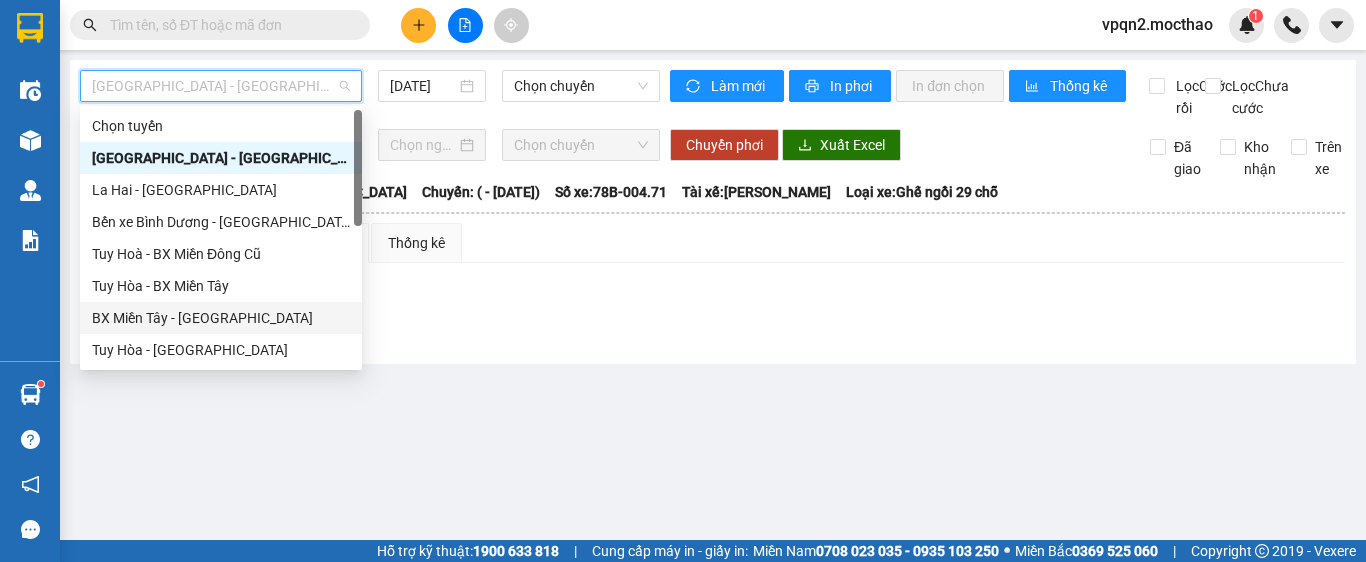 click on "BX Miền Tây - Tuy Hòa" at bounding box center [221, 318] 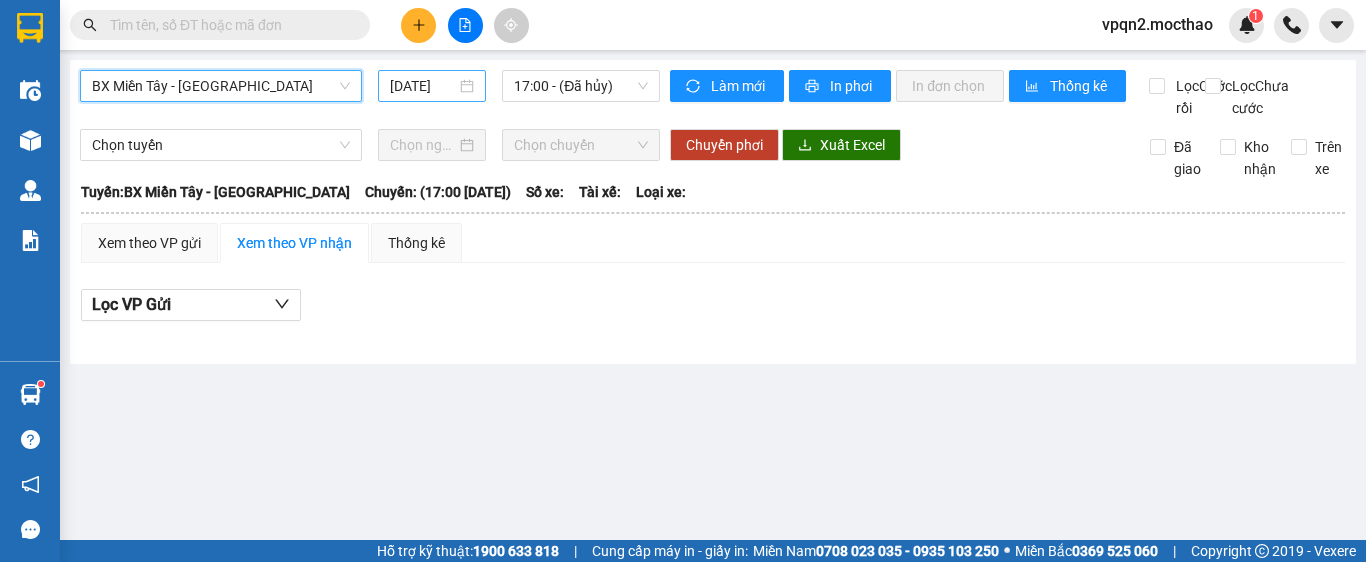 click on "[DATE]" at bounding box center [432, 86] 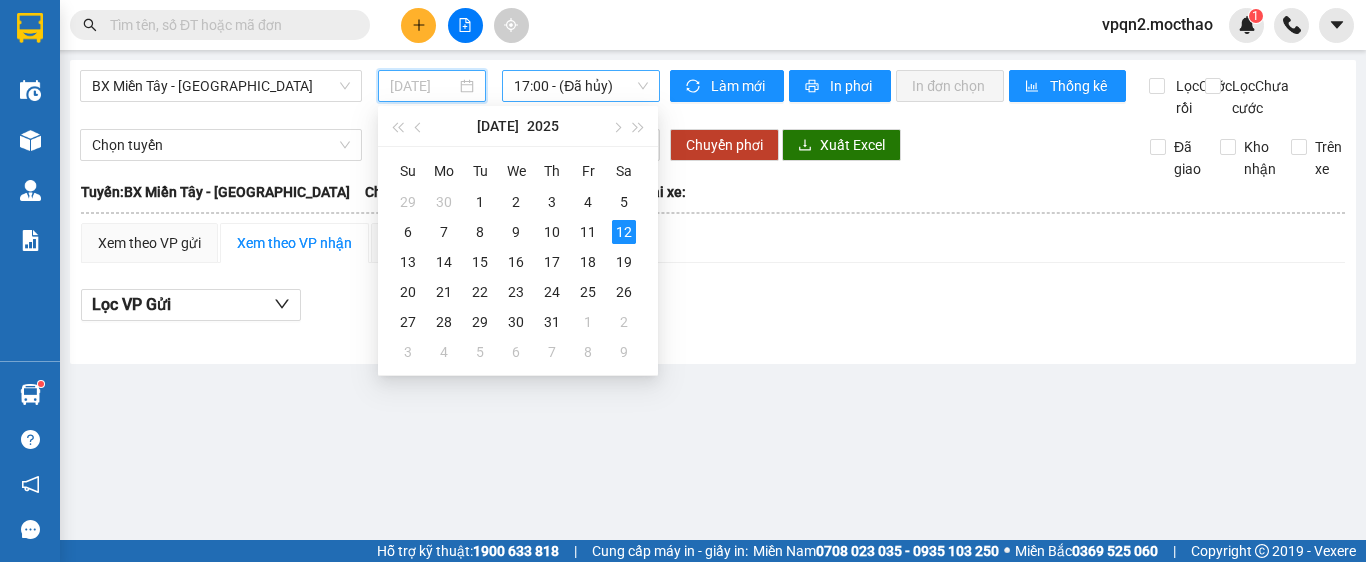 drag, startPoint x: 588, startPoint y: 234, endPoint x: 575, endPoint y: 93, distance: 141.59802 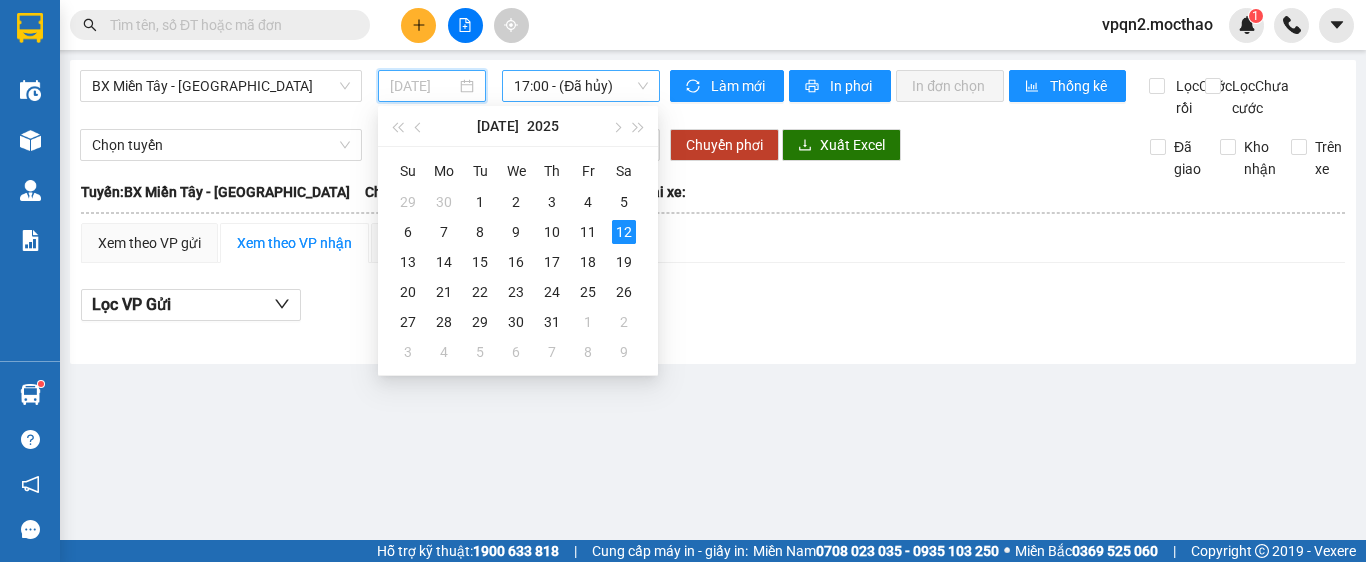 click on "11" at bounding box center (588, 232) 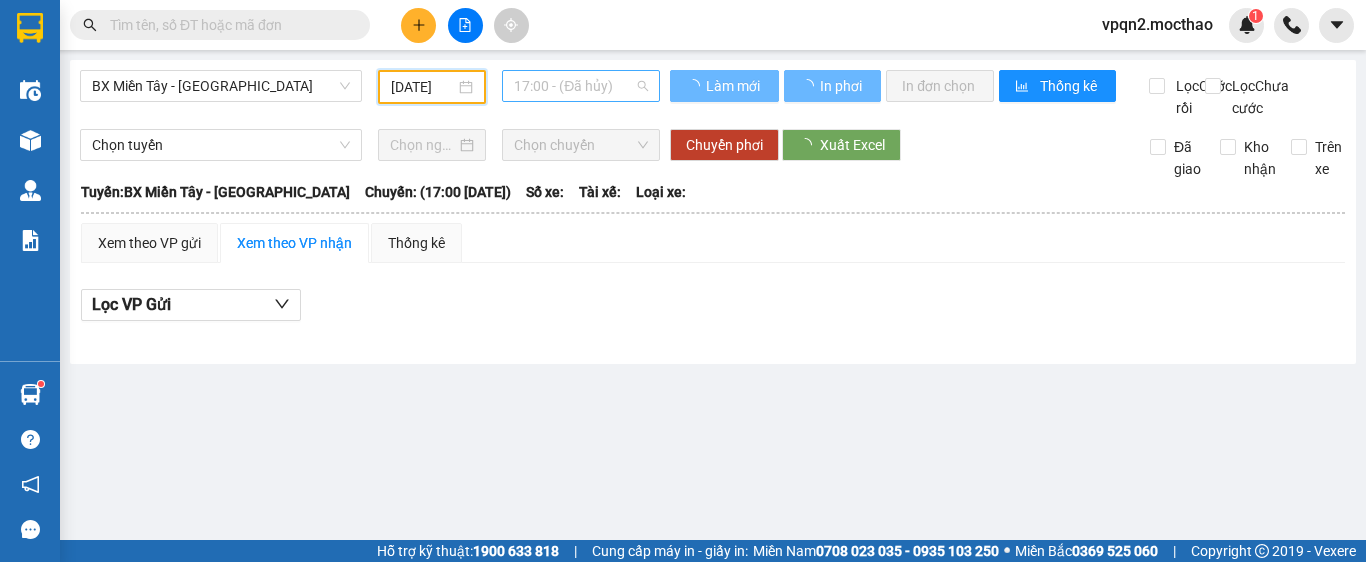 click on "17:00     - (Đã hủy)" at bounding box center (581, 86) 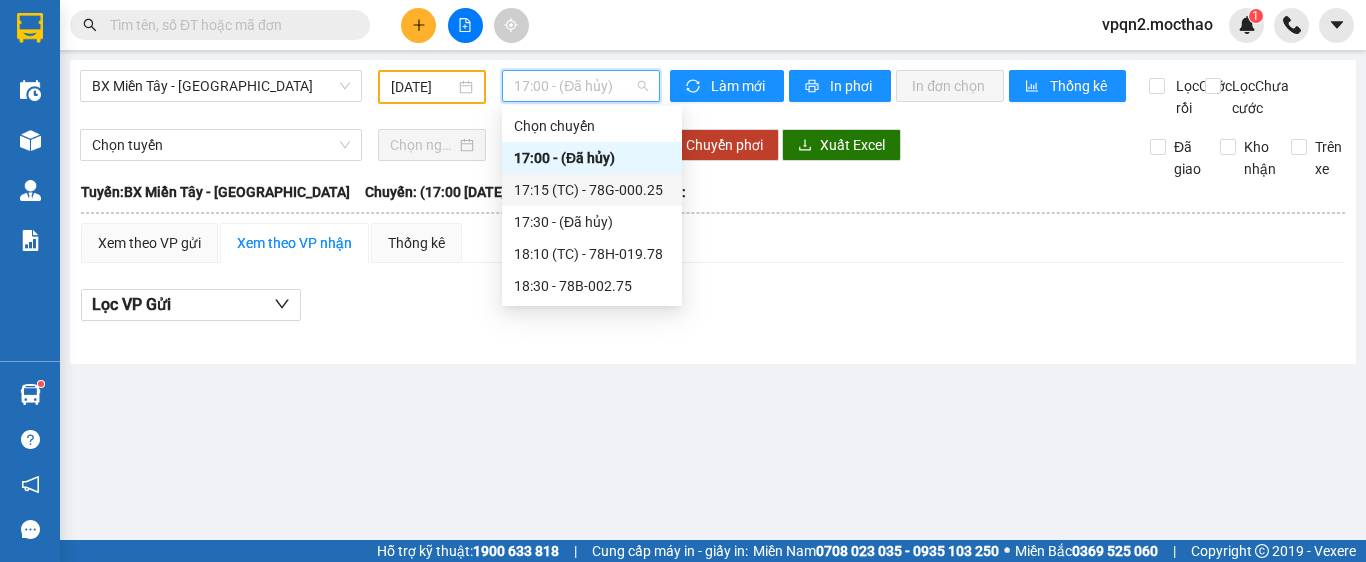 click on "17:15   (TC)   - 78G-000.25" at bounding box center (592, 190) 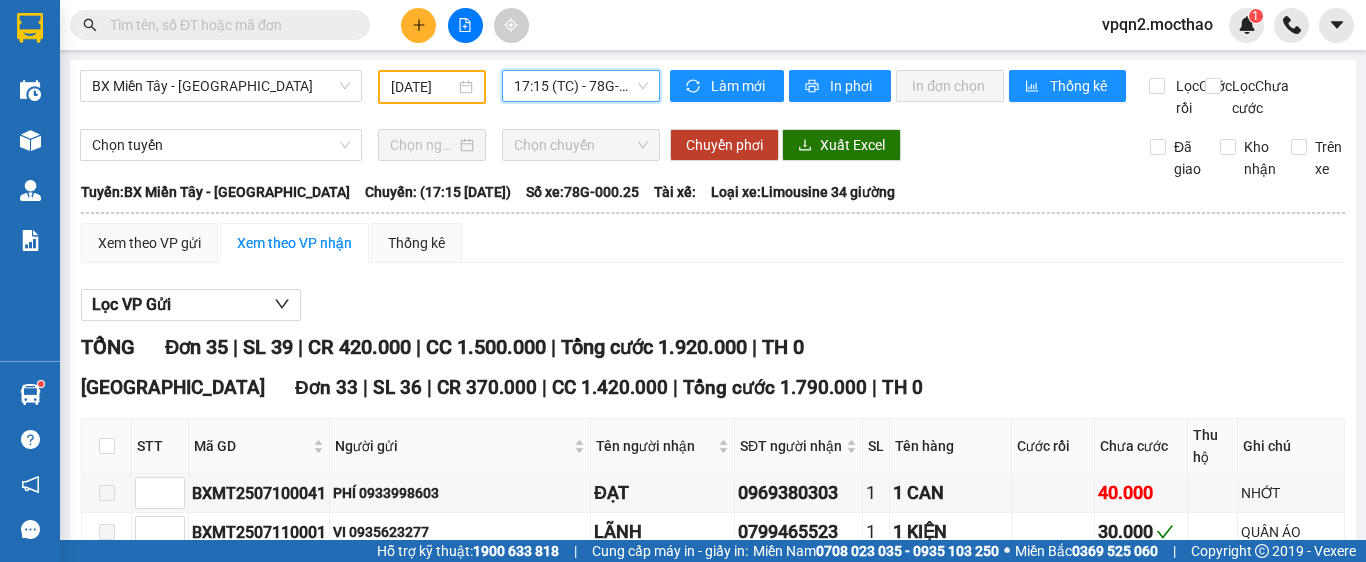 drag, startPoint x: 104, startPoint y: 338, endPoint x: 183, endPoint y: 414, distance: 109.62208 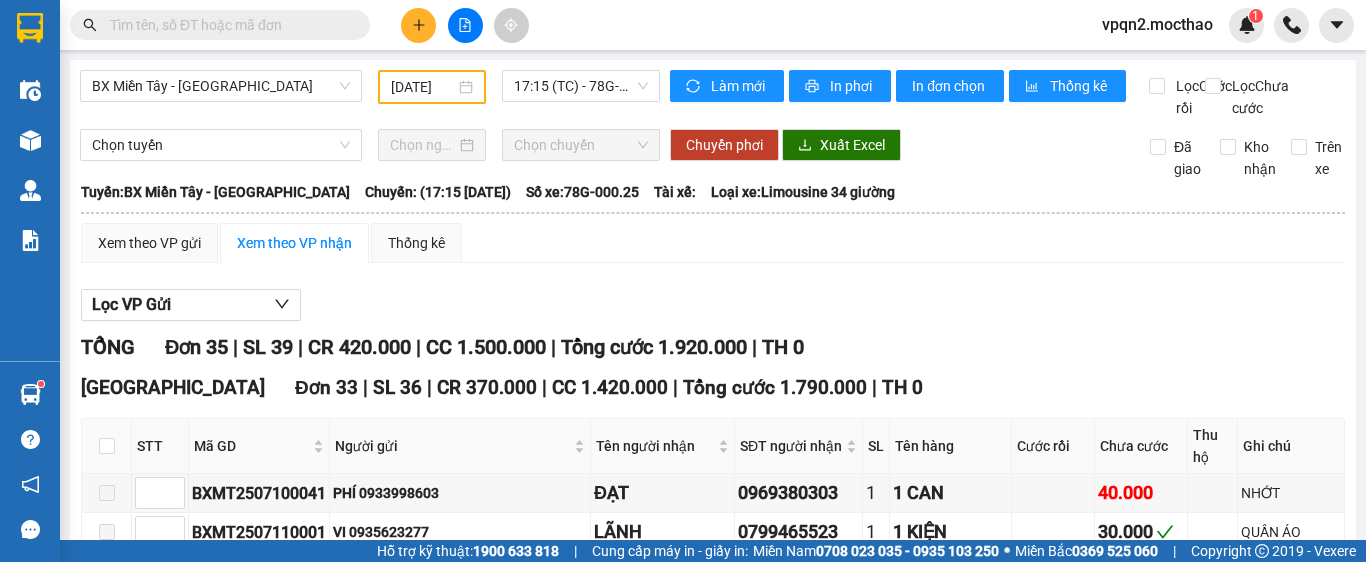click on "Nhập kho nhận" at bounding box center (393, 2058) 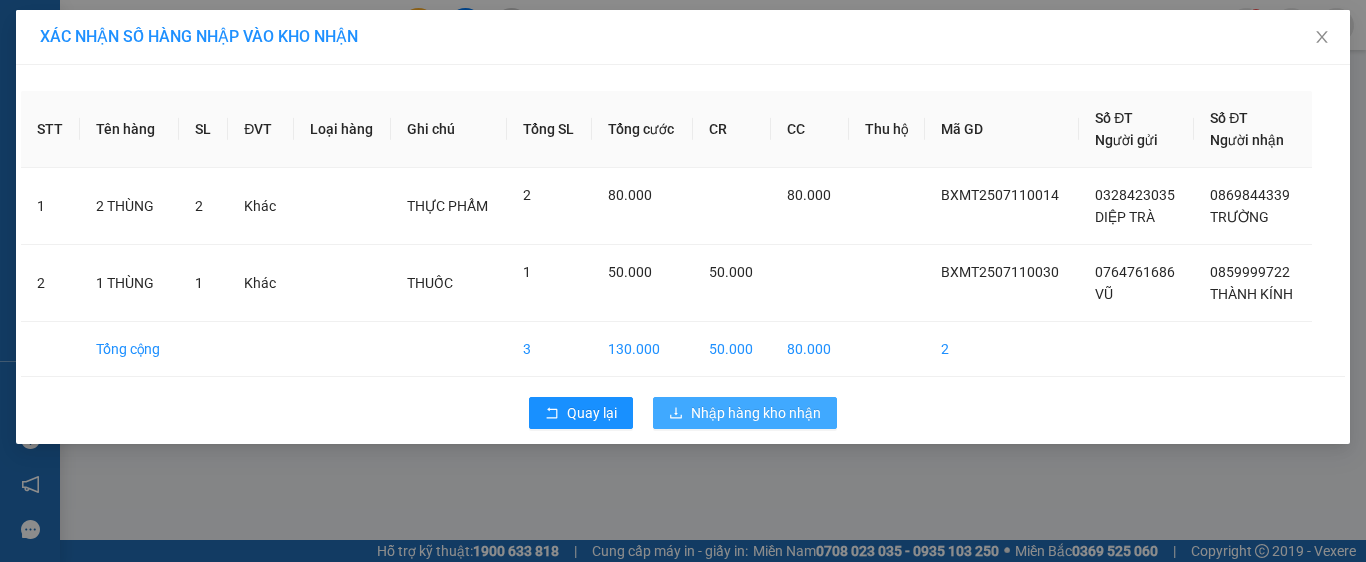 click on "Nhập hàng kho nhận" at bounding box center (745, 413) 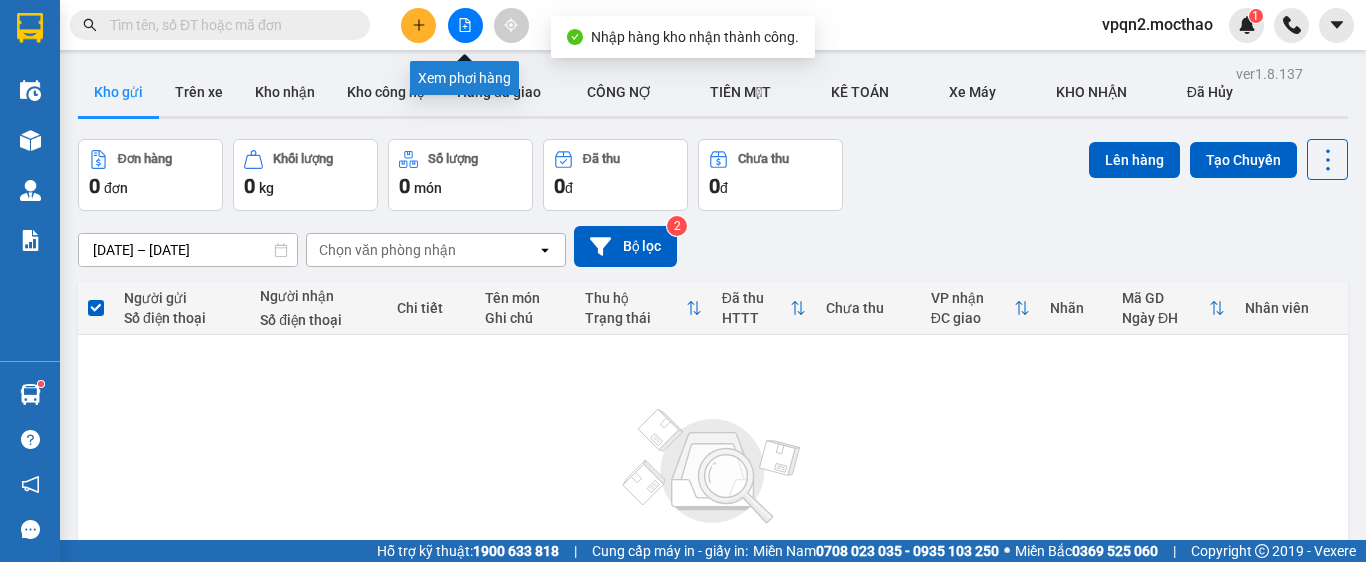 click 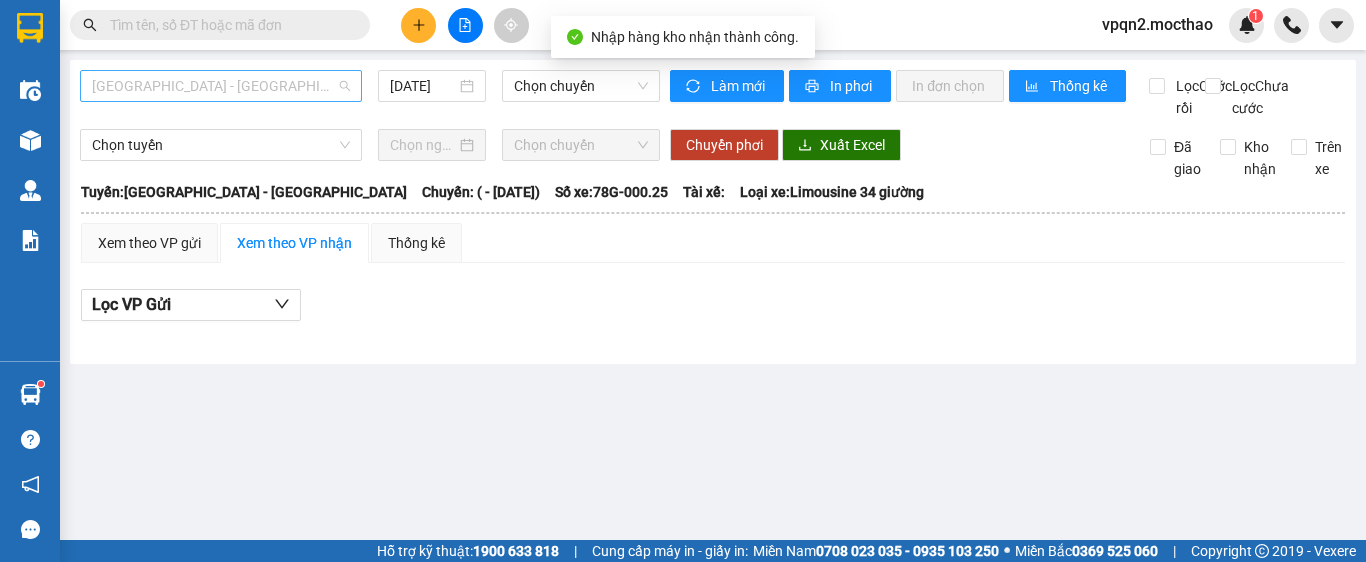 click on "Sài Gòn - Tuy Hòa" at bounding box center [221, 86] 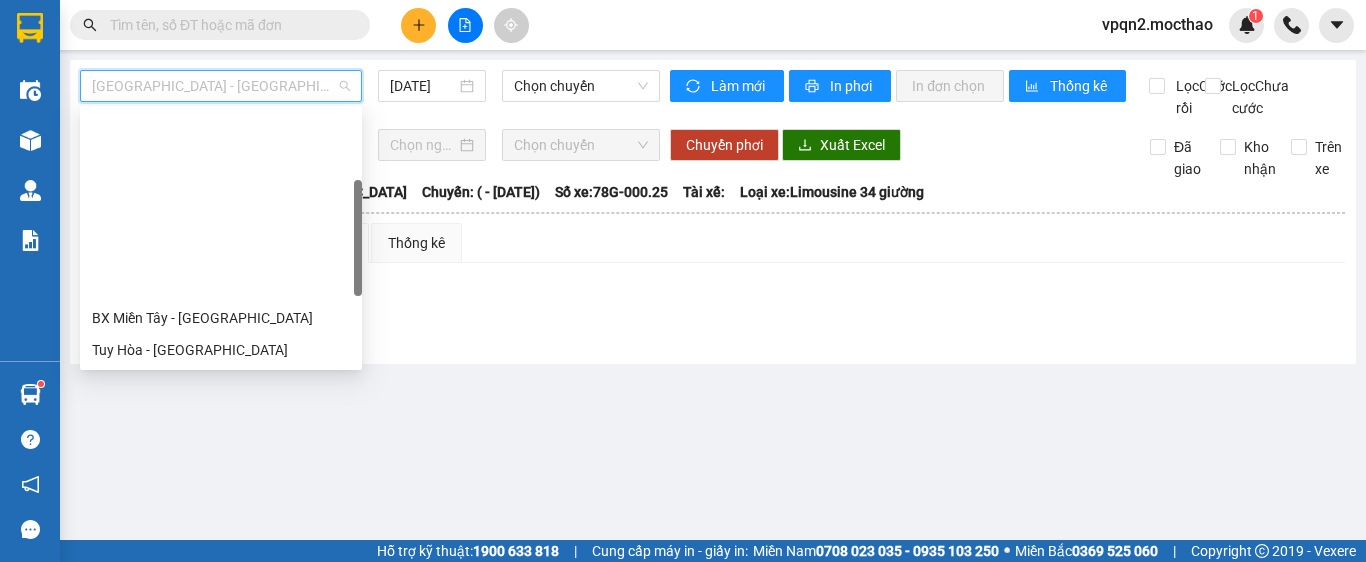 click on "BX Miền Đông Cũ - [GEOGRAPHIC_DATA]" at bounding box center [221, 510] 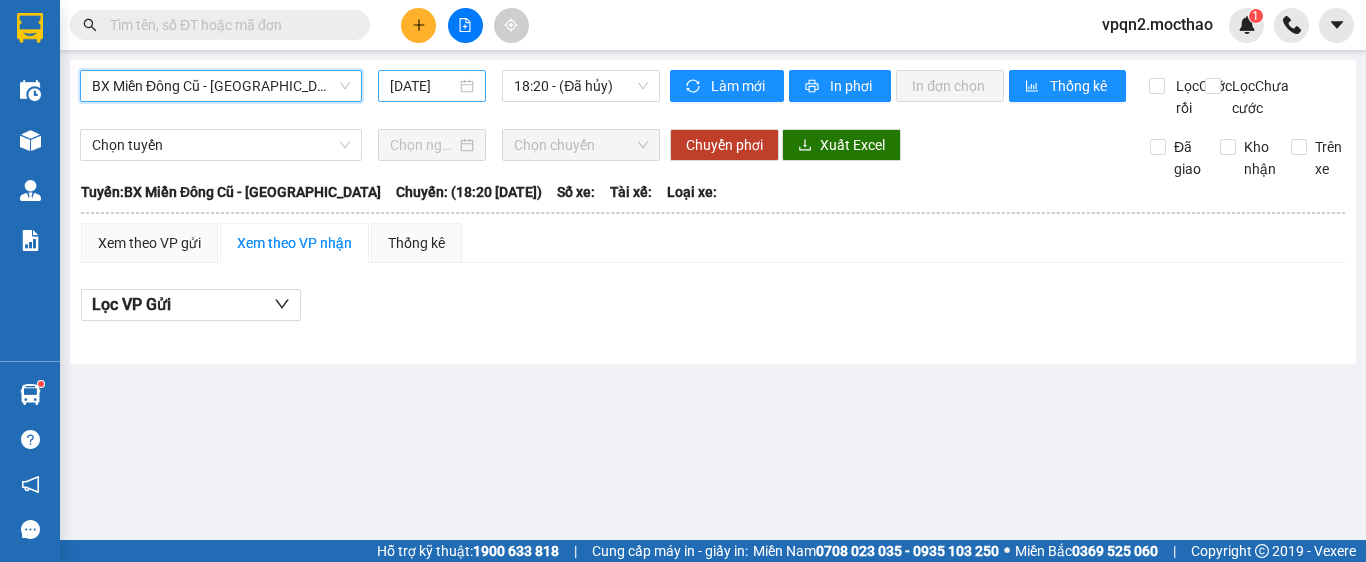 click on "[DATE]" at bounding box center (423, 86) 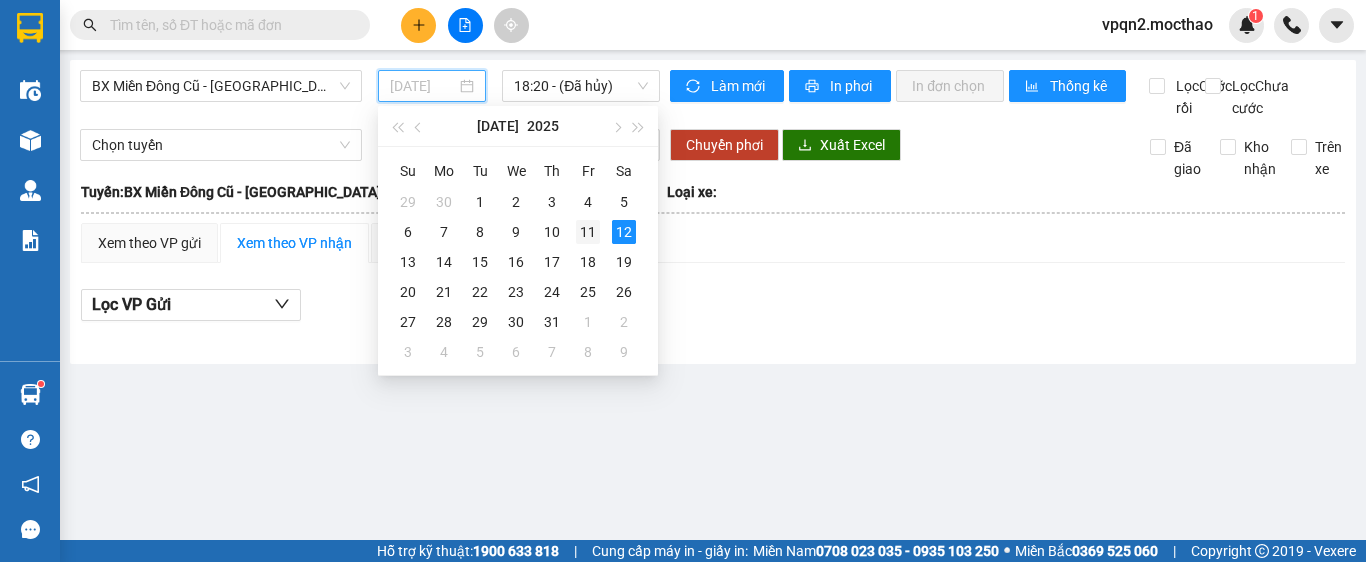 click on "11" at bounding box center [588, 232] 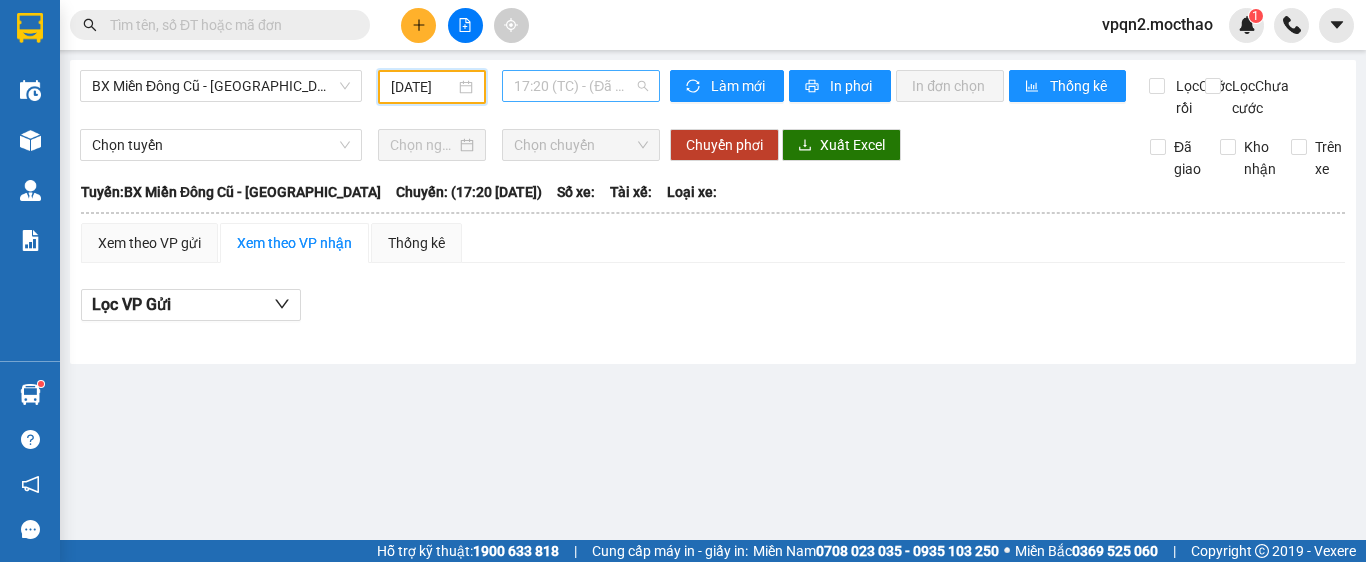 click on "17:20   (TC)   - (Đã hủy)" at bounding box center (581, 86) 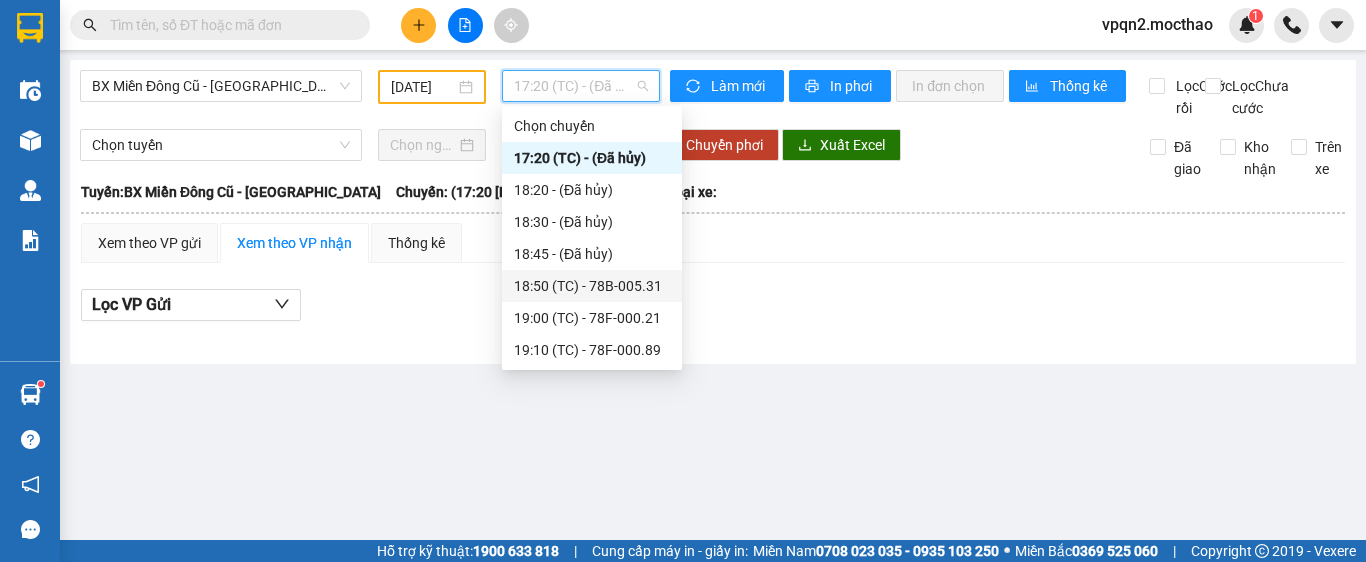 click on "18:50   (TC)   - 78B-005.31" at bounding box center [592, 286] 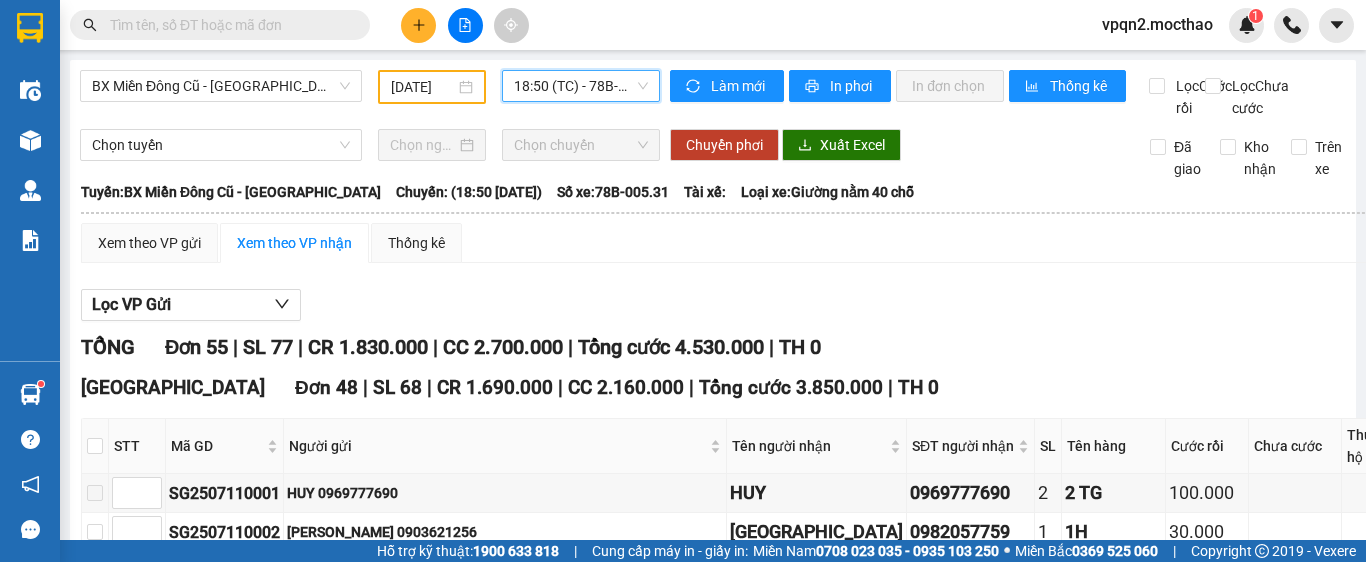 click at bounding box center (107, 3218) 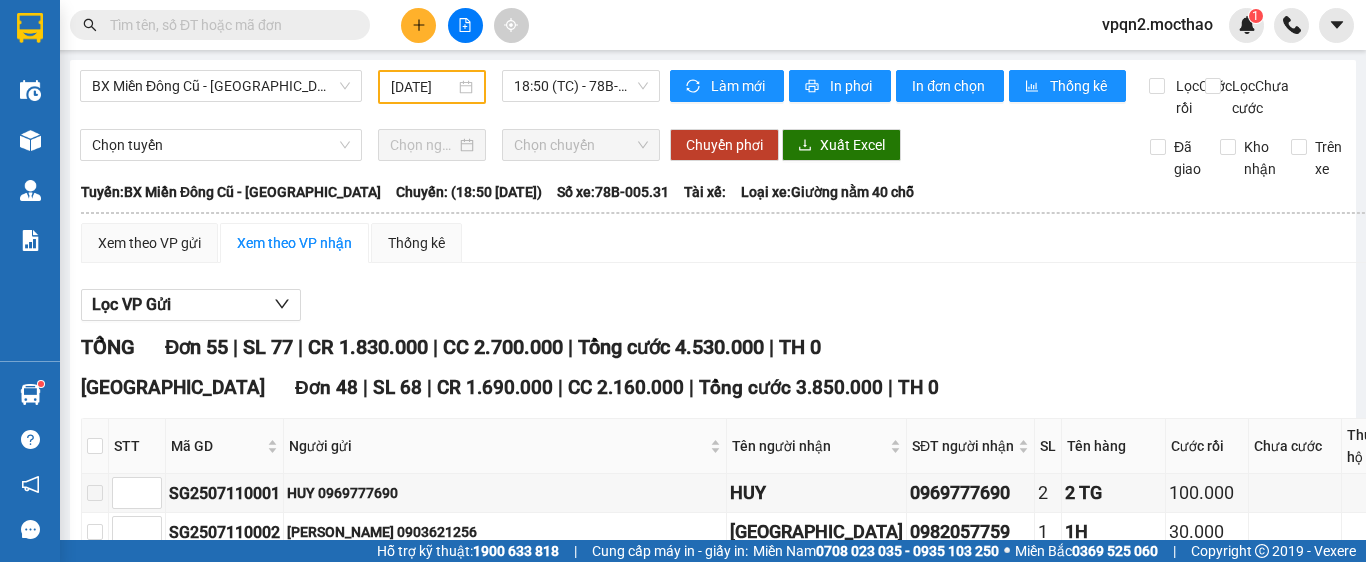 click on "Nhập kho nhận" at bounding box center (393, 3344) 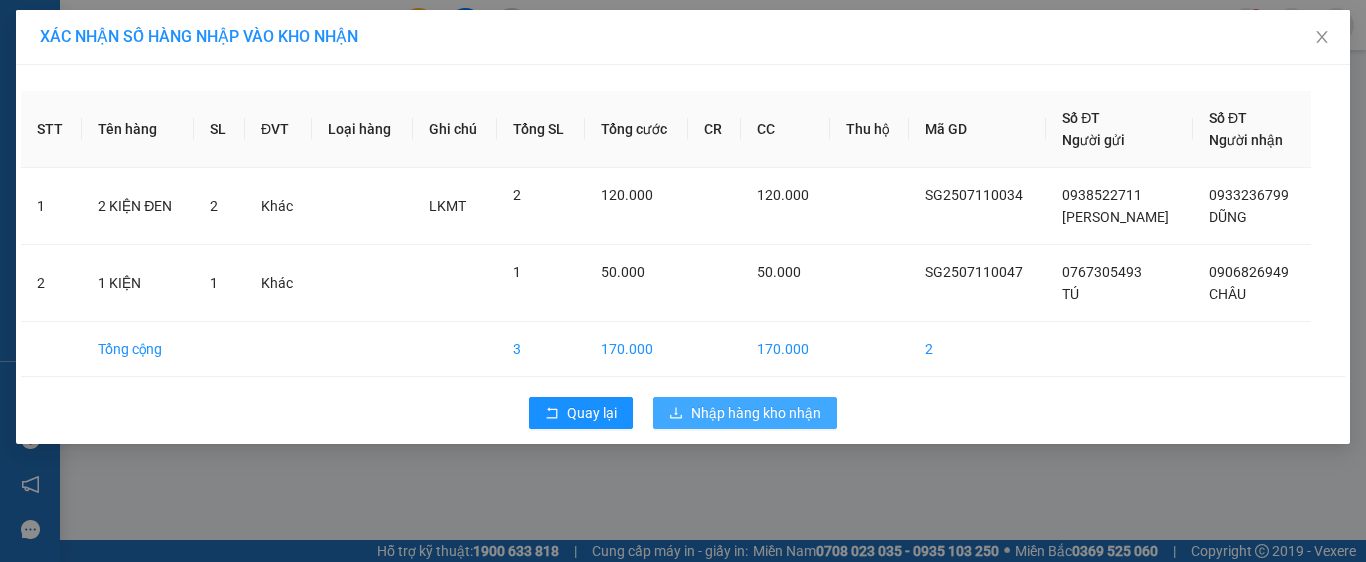 click on "Nhập hàng kho nhận" at bounding box center [756, 413] 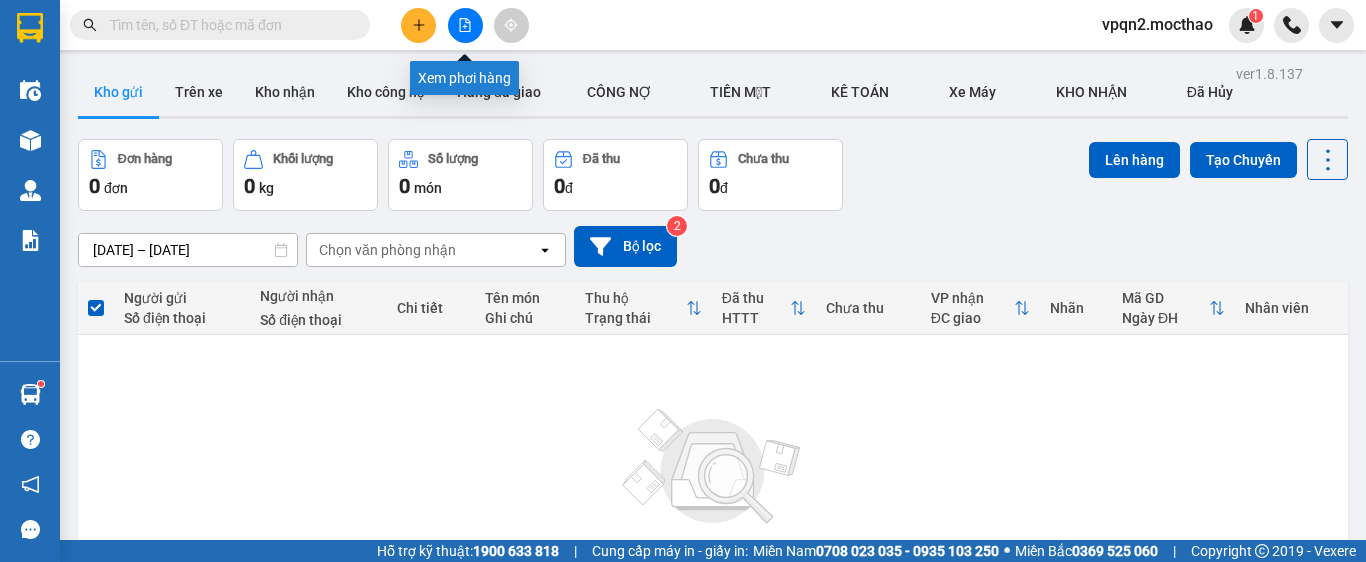 click 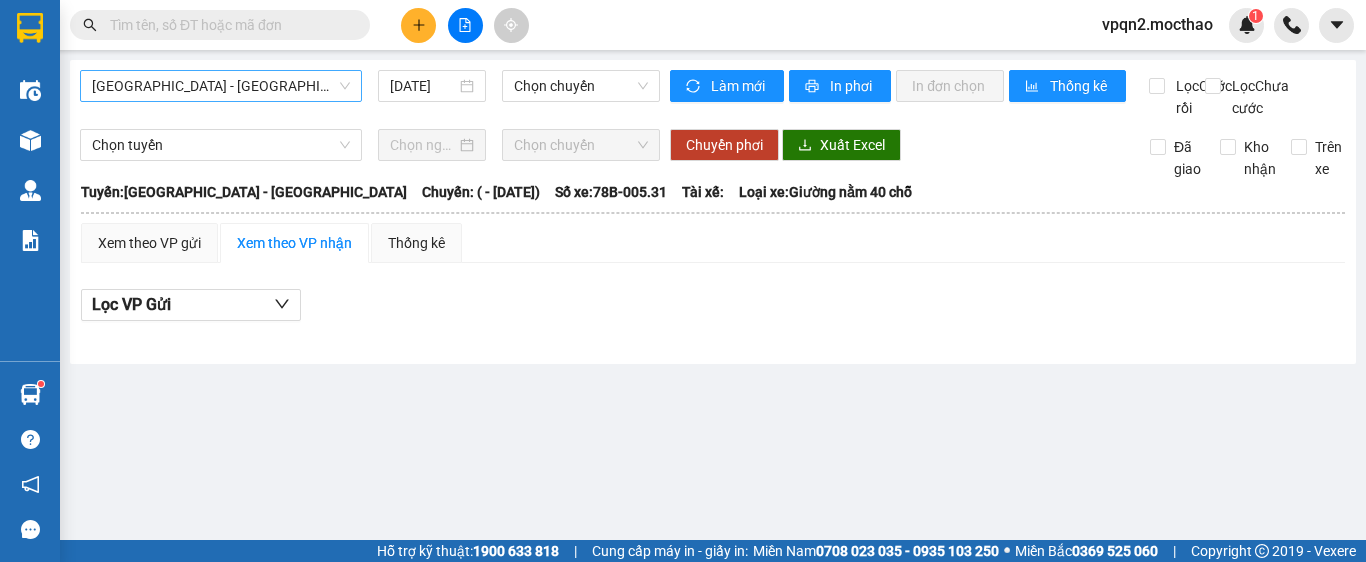 drag, startPoint x: 342, startPoint y: 73, endPoint x: 306, endPoint y: 98, distance: 43.829212 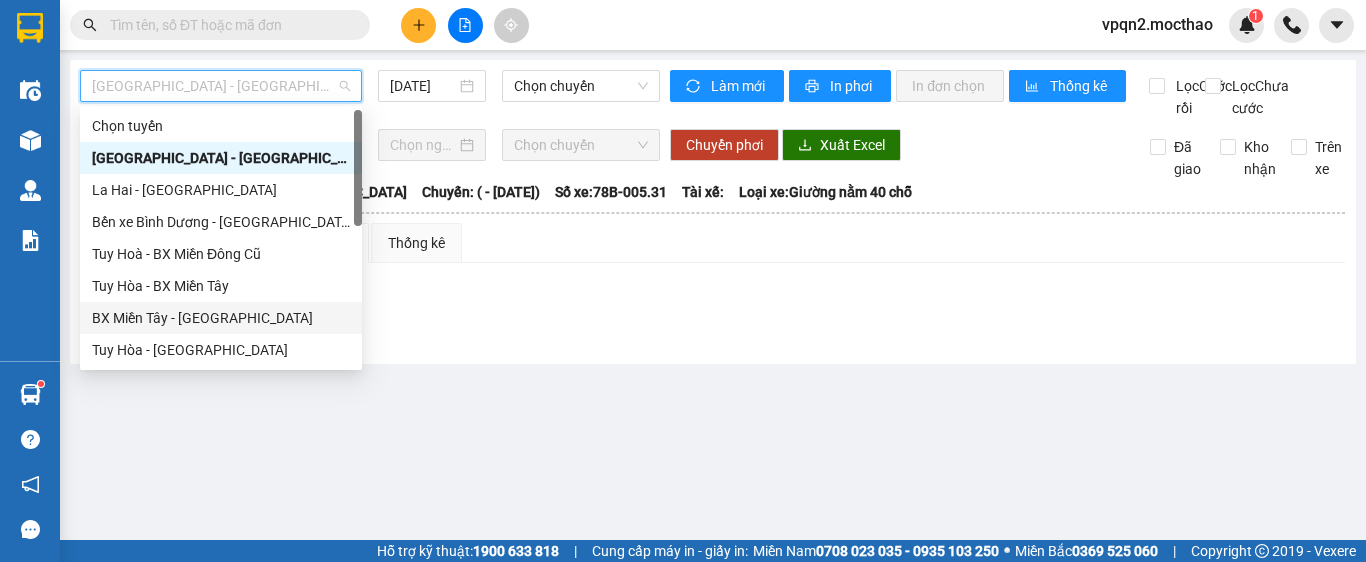 click on "BX Miền Tây - Tuy Hòa" at bounding box center (221, 318) 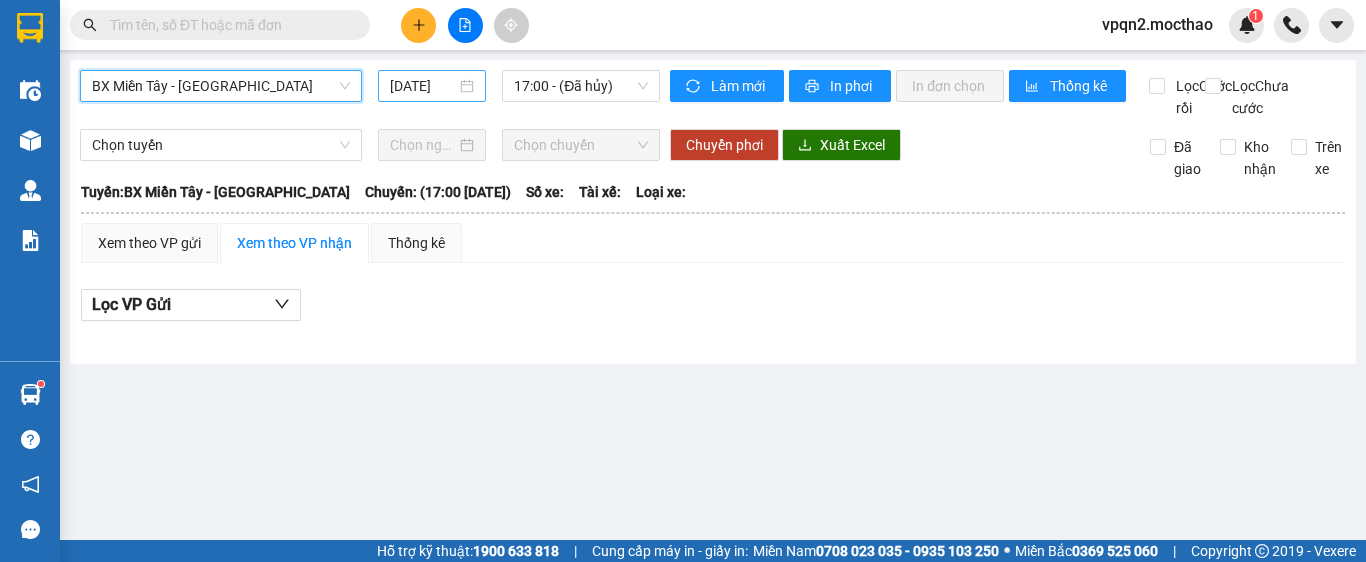 click on "[DATE]" at bounding box center [432, 86] 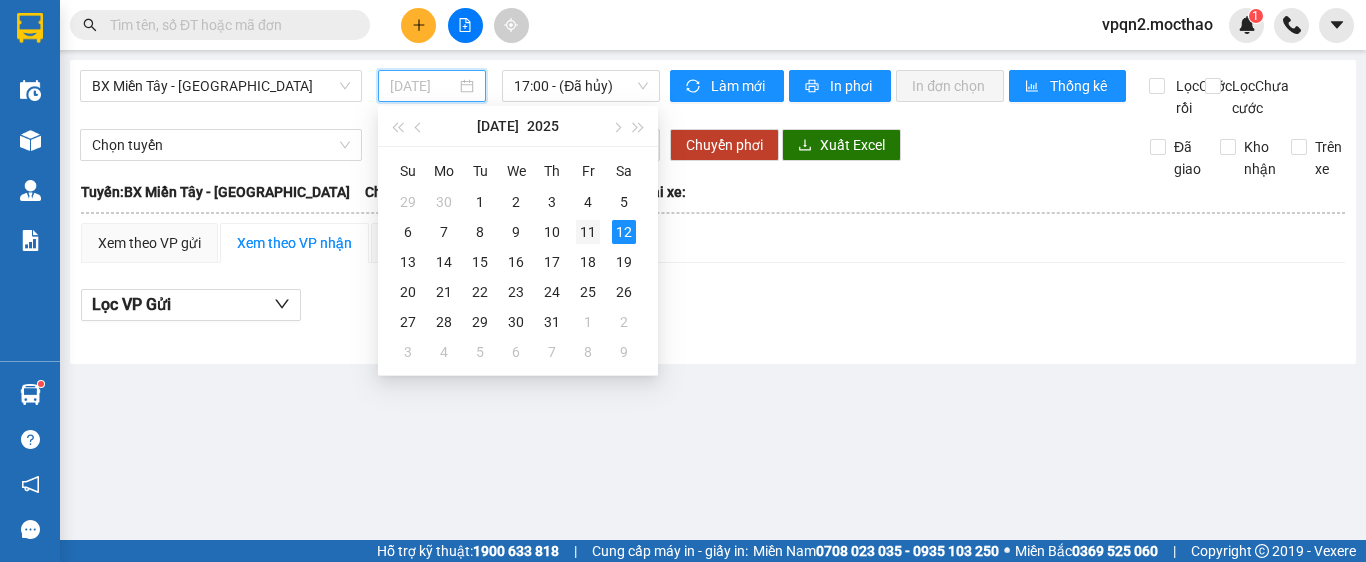 click on "11" at bounding box center (588, 232) 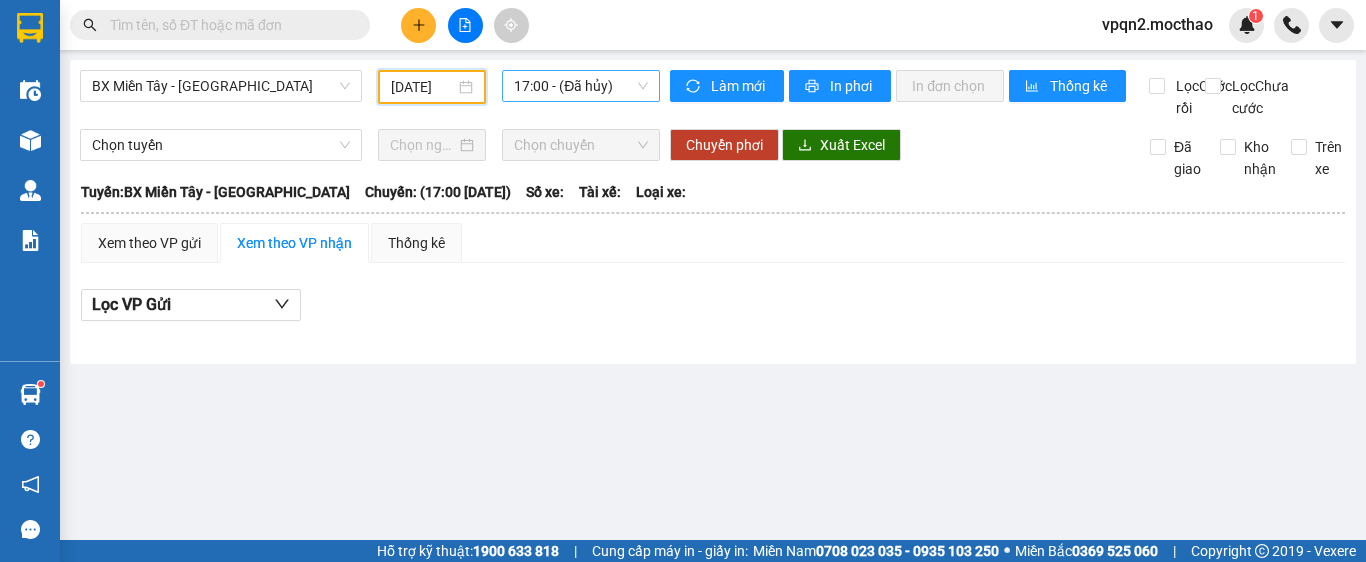 click on "17:00     - (Đã hủy)" at bounding box center [581, 86] 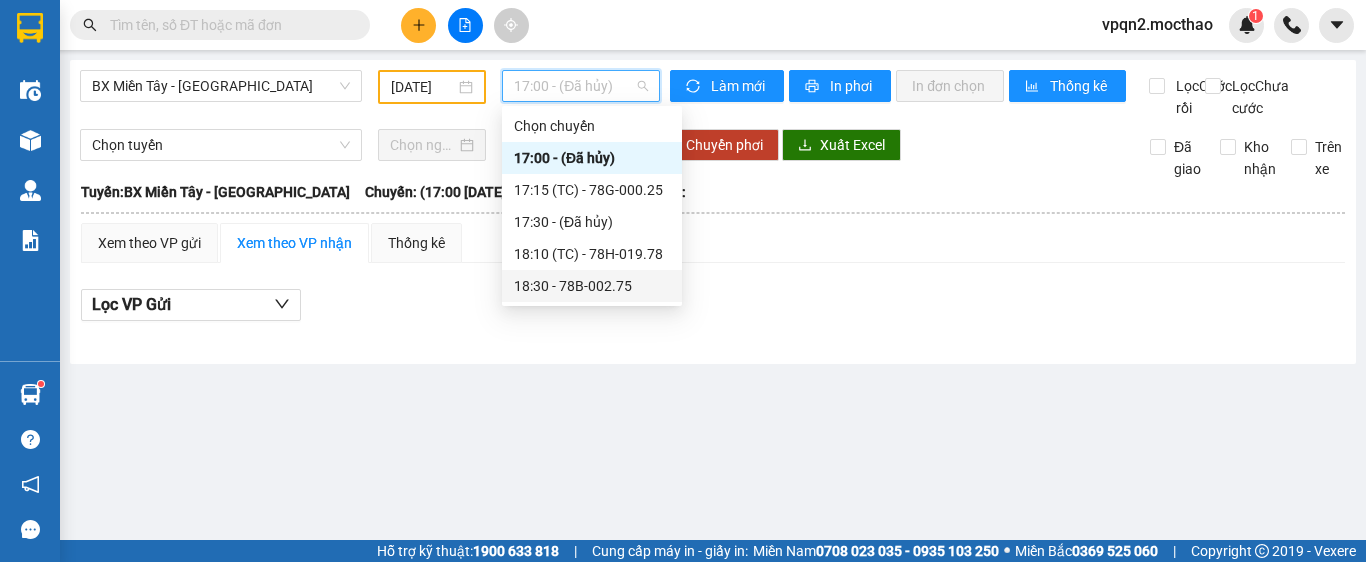 click on "18:30     - 78B-002.75" at bounding box center [592, 286] 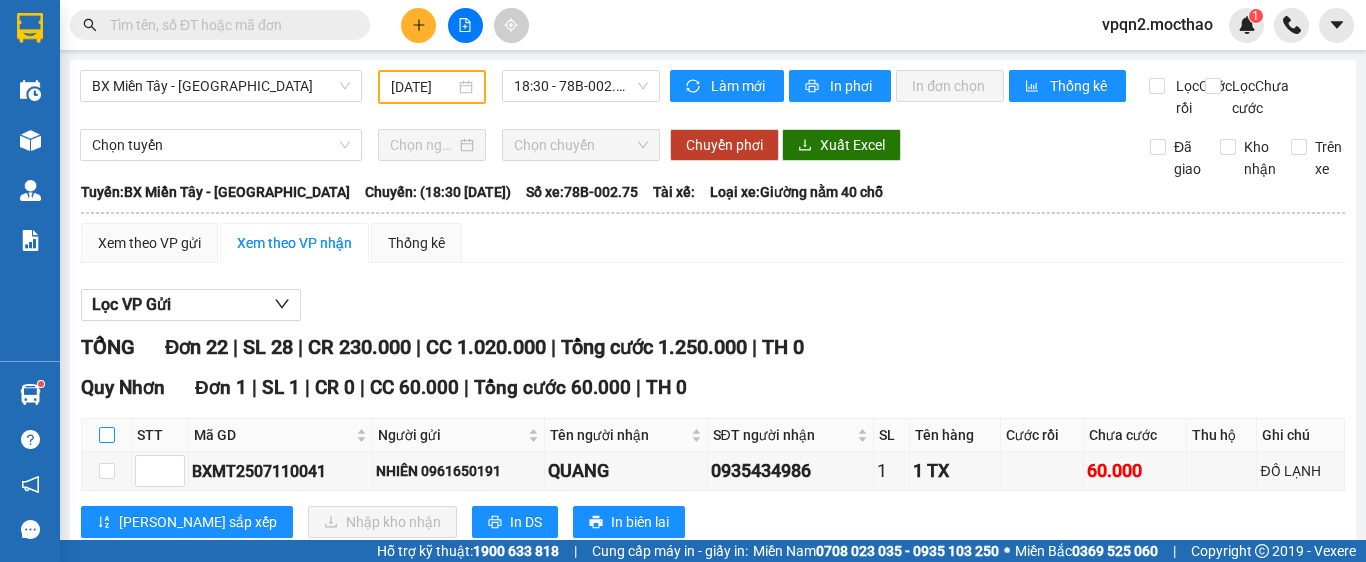 click at bounding box center (107, 435) 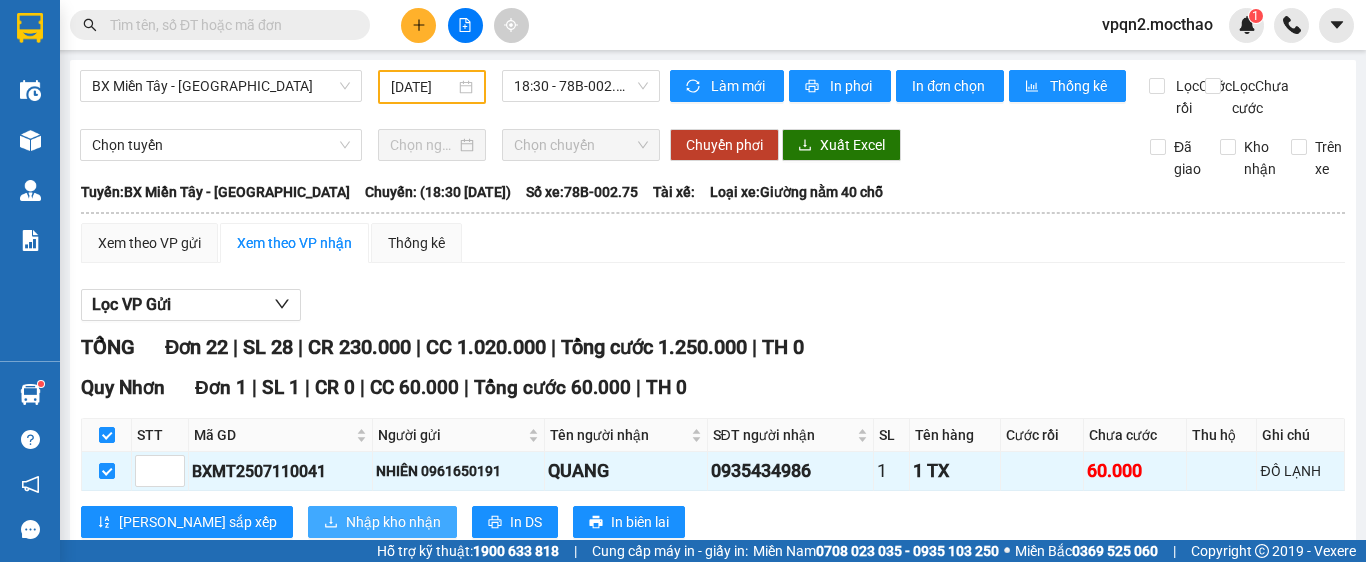 click on "Nhập kho nhận" at bounding box center [393, 522] 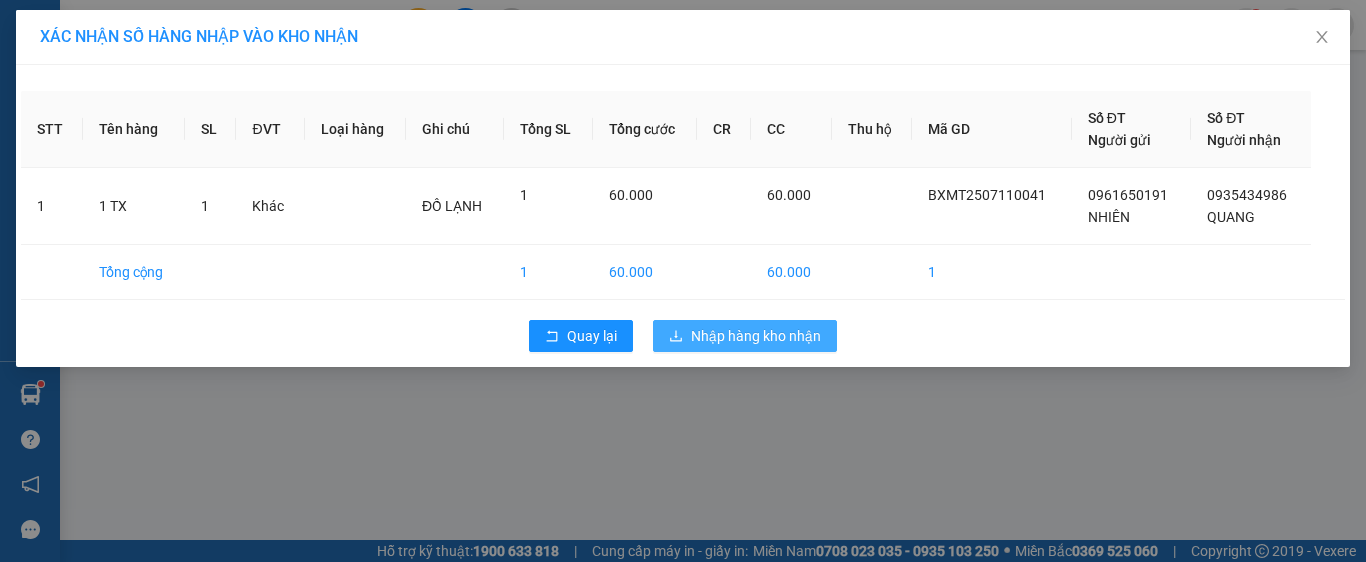 click on "Nhập hàng kho nhận" at bounding box center (745, 336) 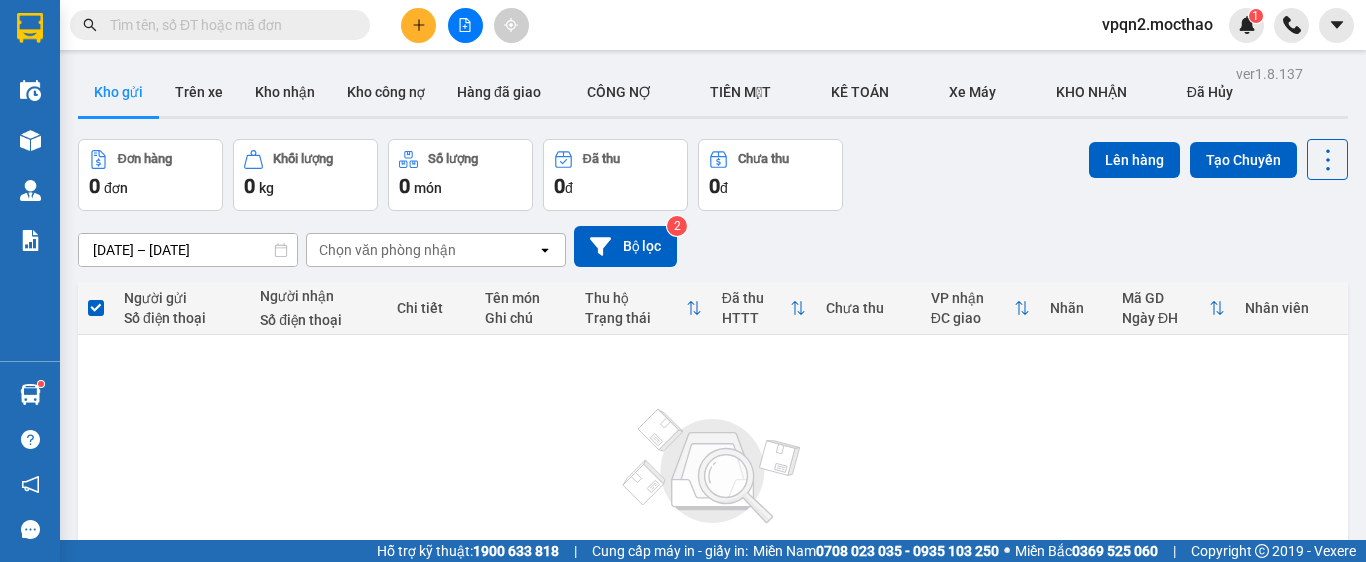 scroll, scrollTop: 0, scrollLeft: 0, axis: both 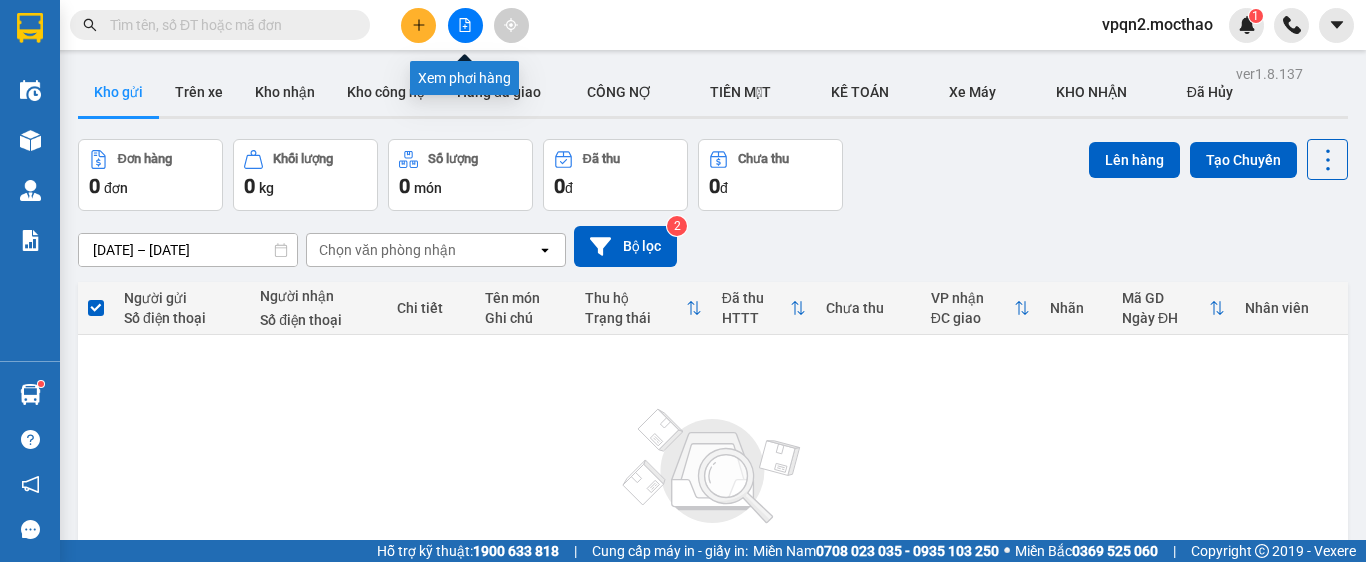 click 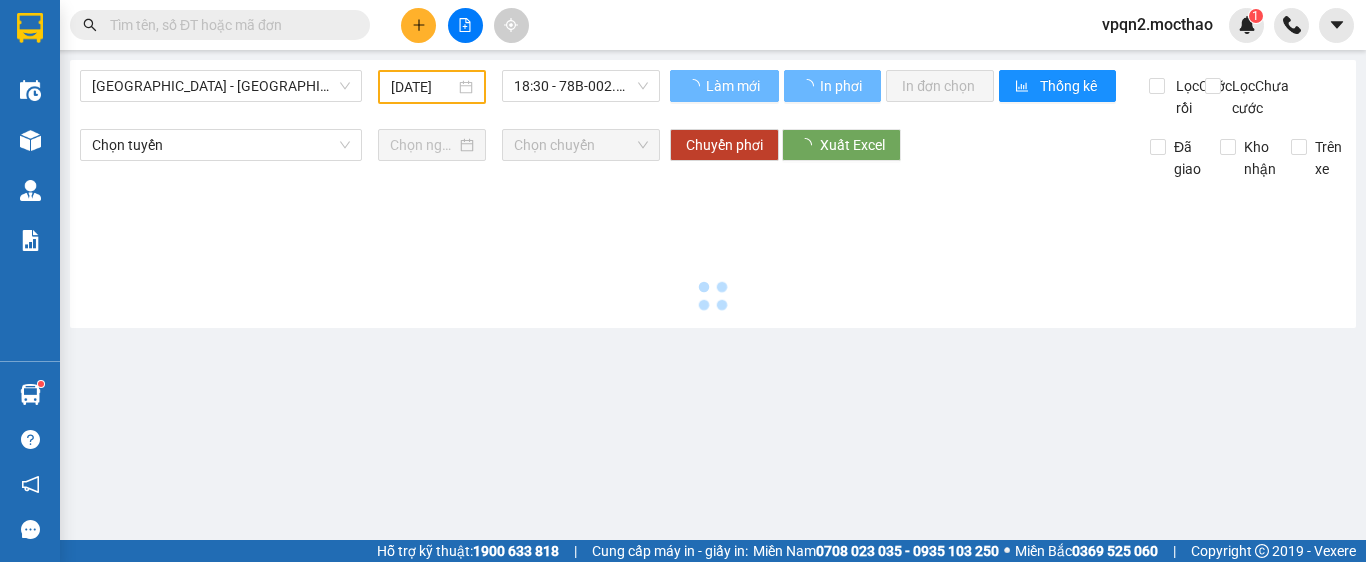 type on "[DATE]" 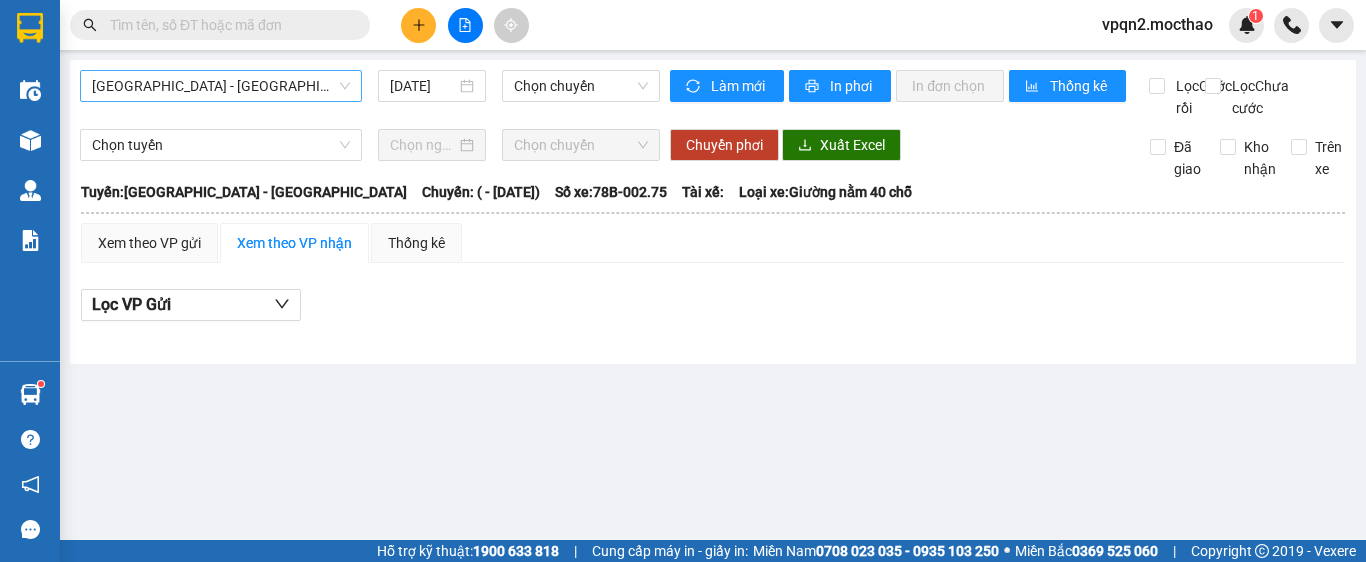 click on "[GEOGRAPHIC_DATA] - [GEOGRAPHIC_DATA]" at bounding box center (221, 86) 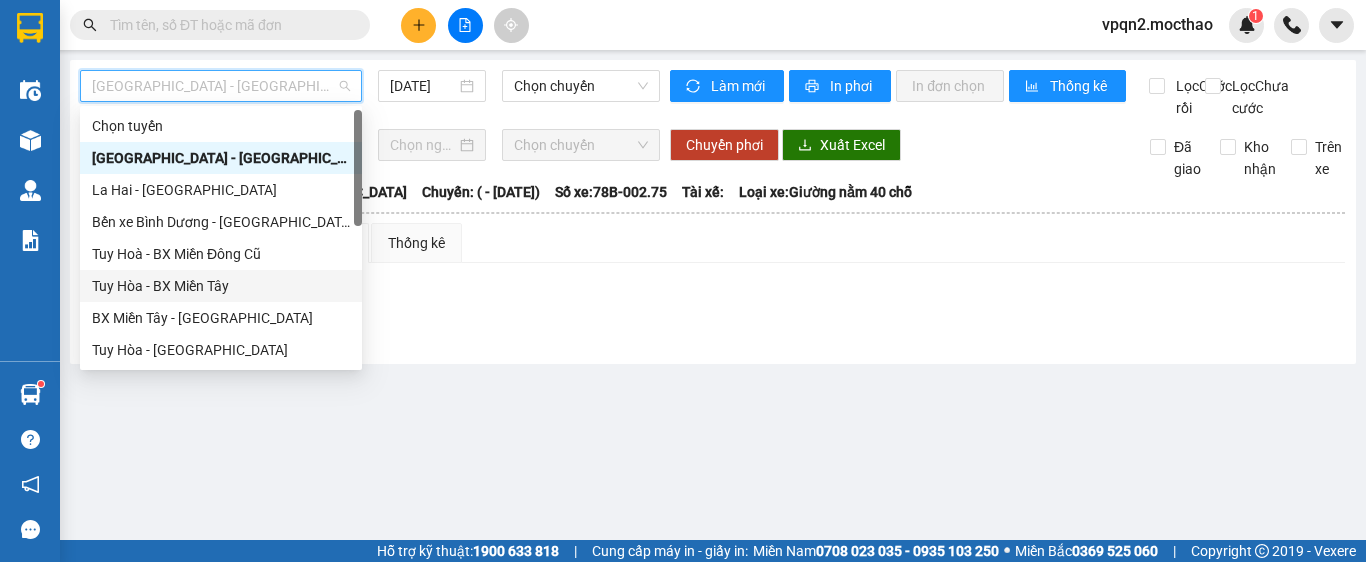 scroll, scrollTop: 400, scrollLeft: 0, axis: vertical 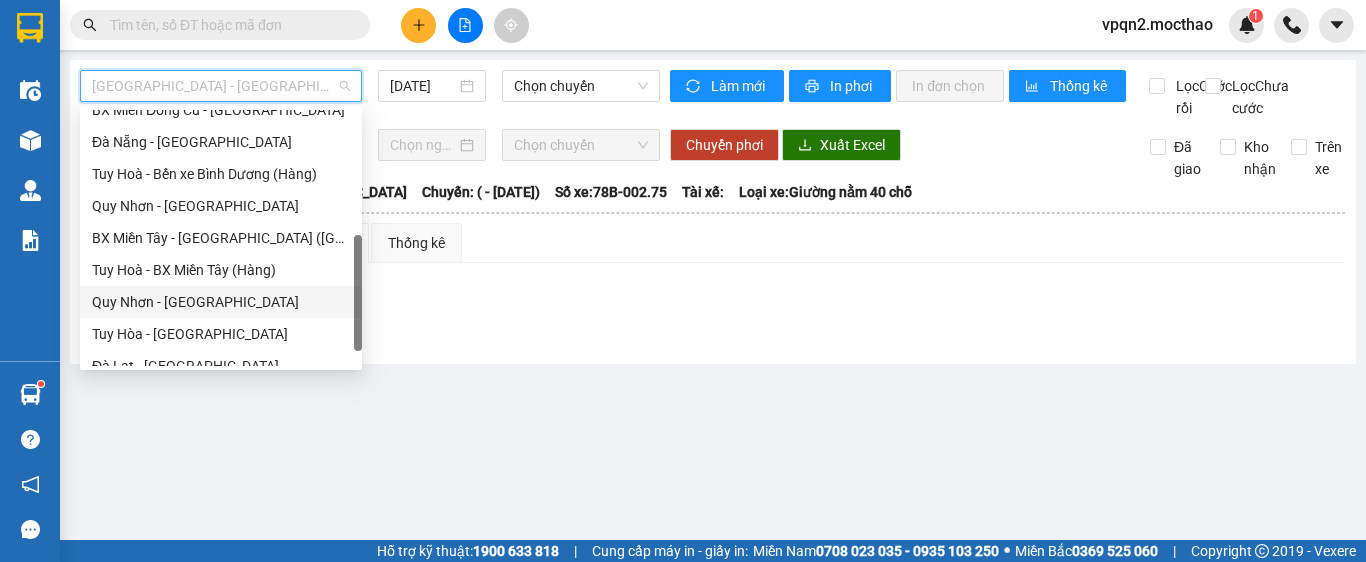 click on "Quy Nhơn - [GEOGRAPHIC_DATA]" at bounding box center [221, 302] 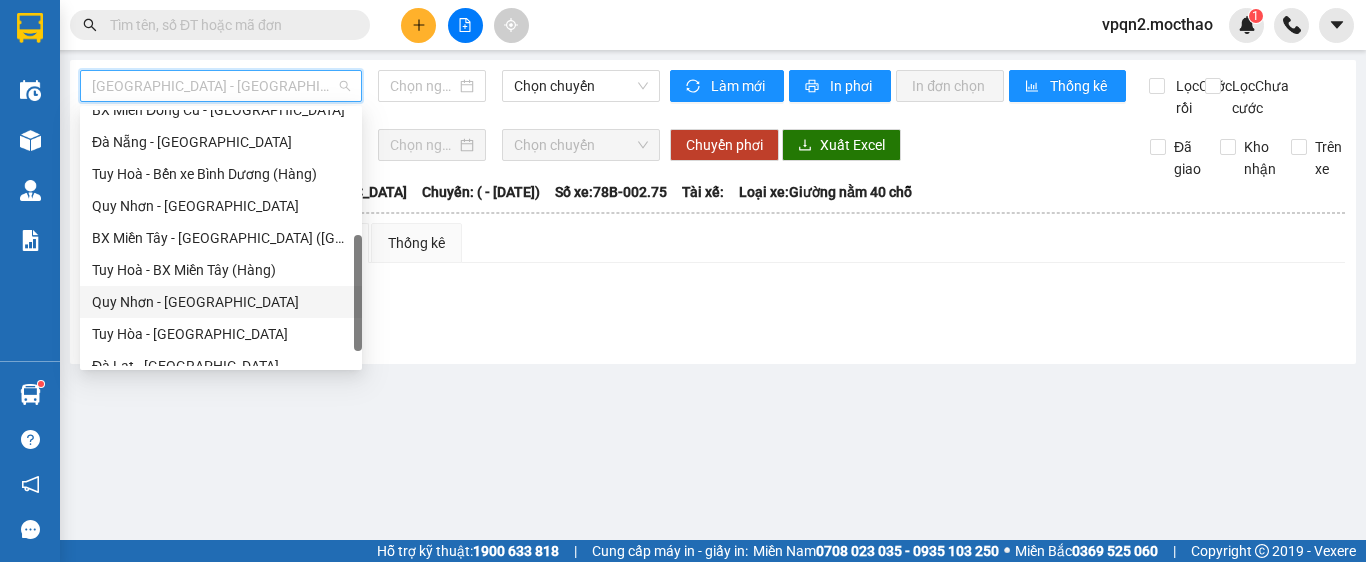 type on "[DATE]" 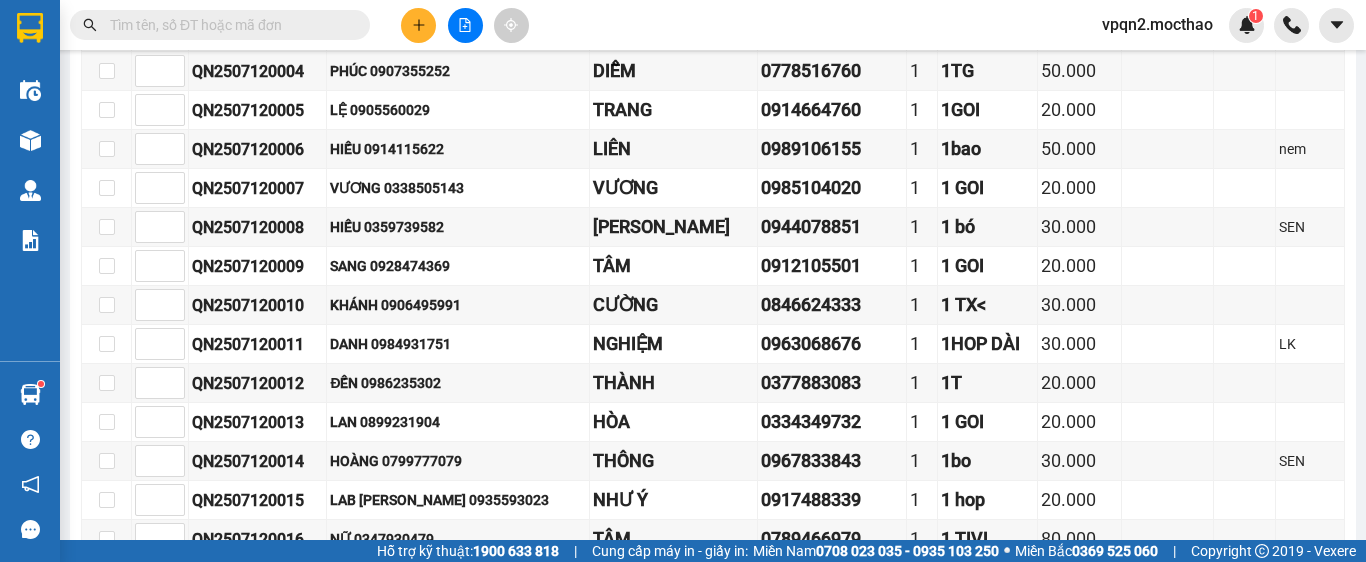 scroll, scrollTop: 0, scrollLeft: 0, axis: both 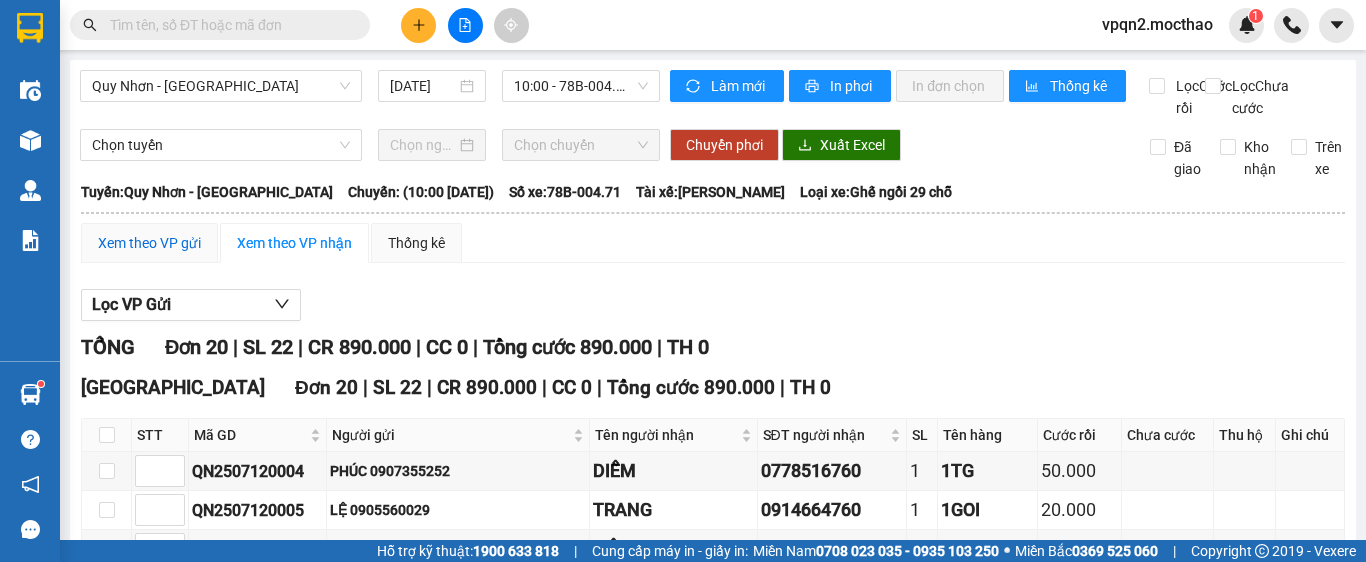 click on "Xem theo VP gửi" at bounding box center (149, 243) 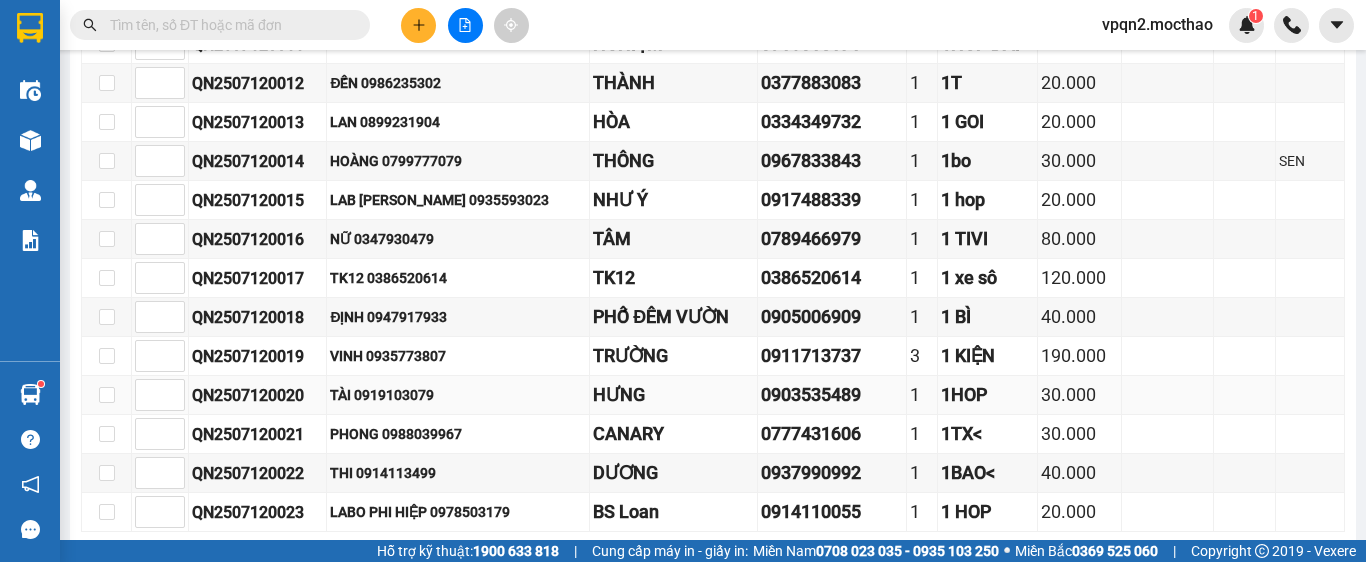 scroll, scrollTop: 800, scrollLeft: 0, axis: vertical 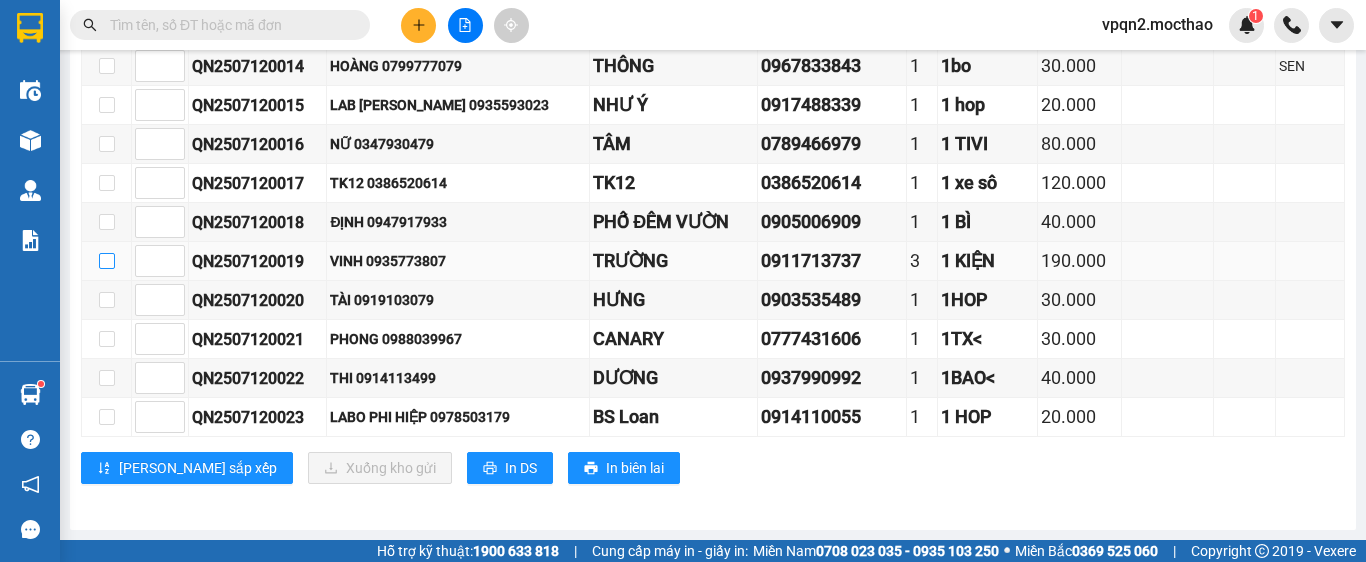 drag, startPoint x: 95, startPoint y: 275, endPoint x: 106, endPoint y: 278, distance: 11.401754 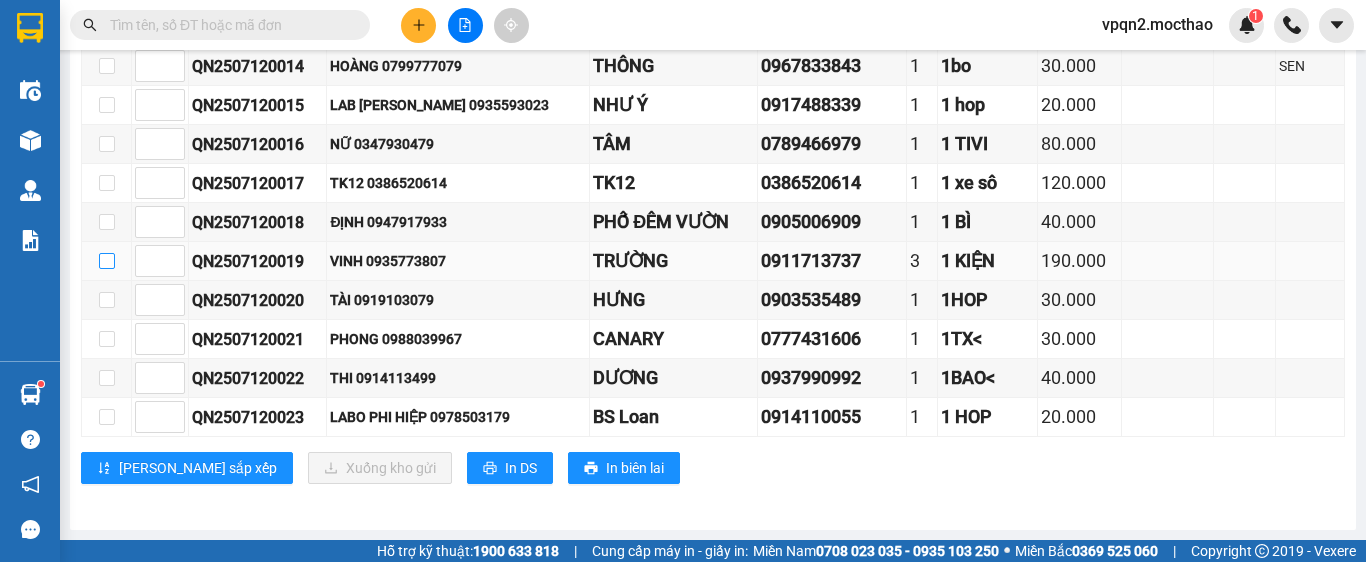 click at bounding box center [107, 261] 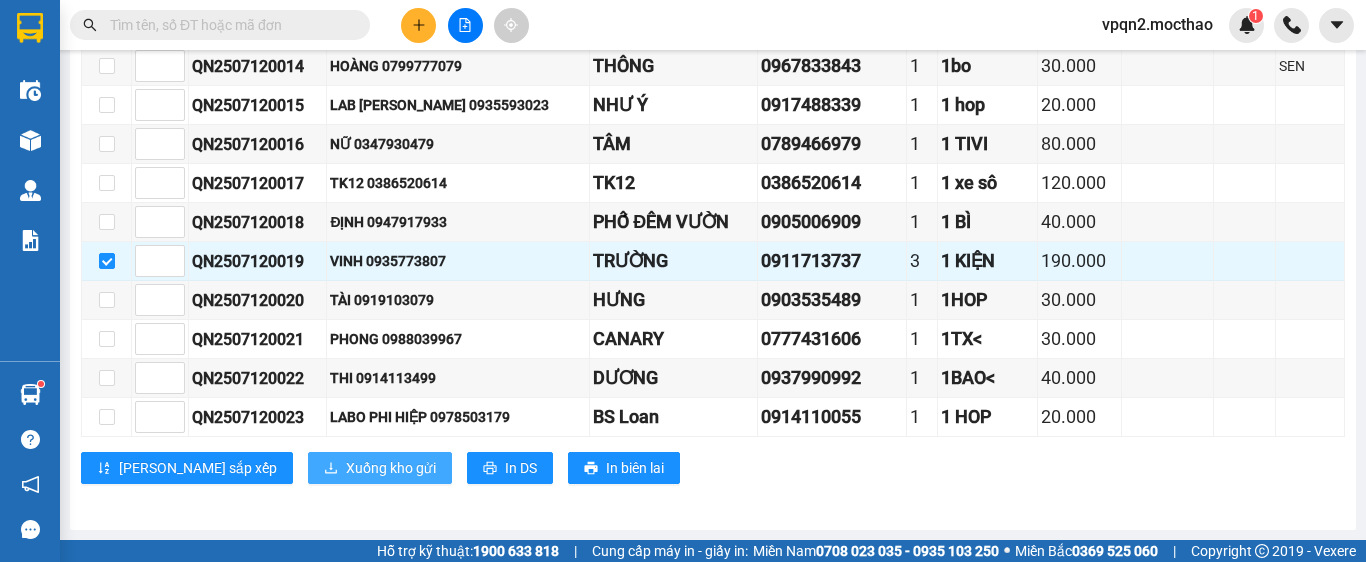 click on "Xuống kho gửi" at bounding box center [391, 468] 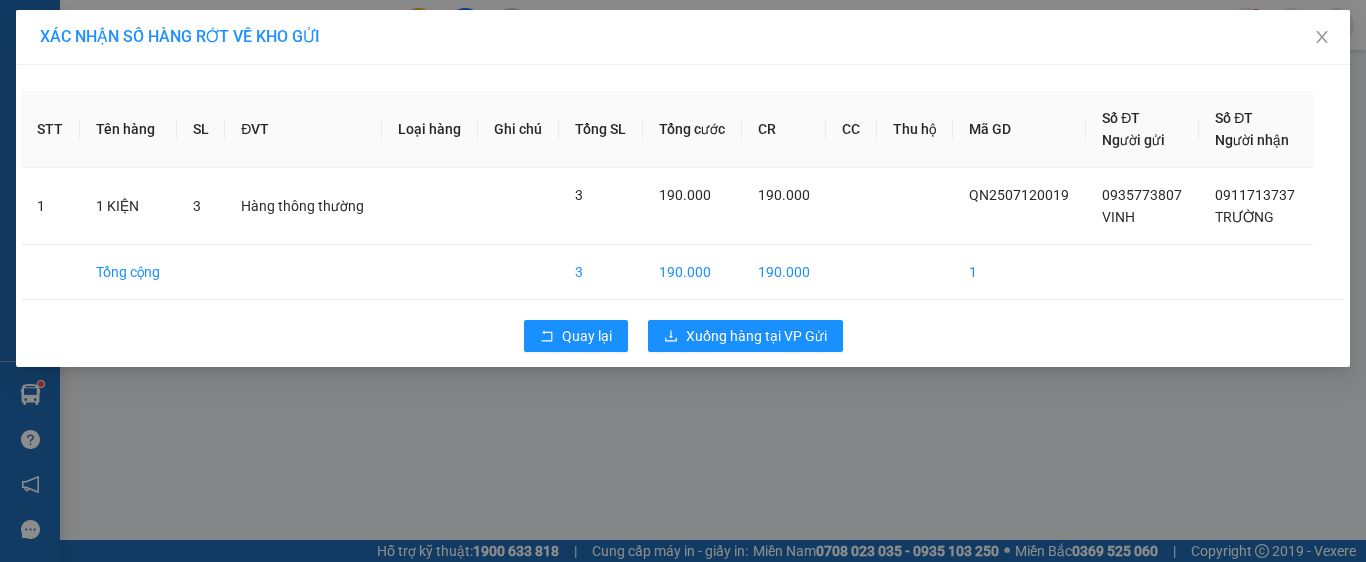 scroll, scrollTop: 0, scrollLeft: 0, axis: both 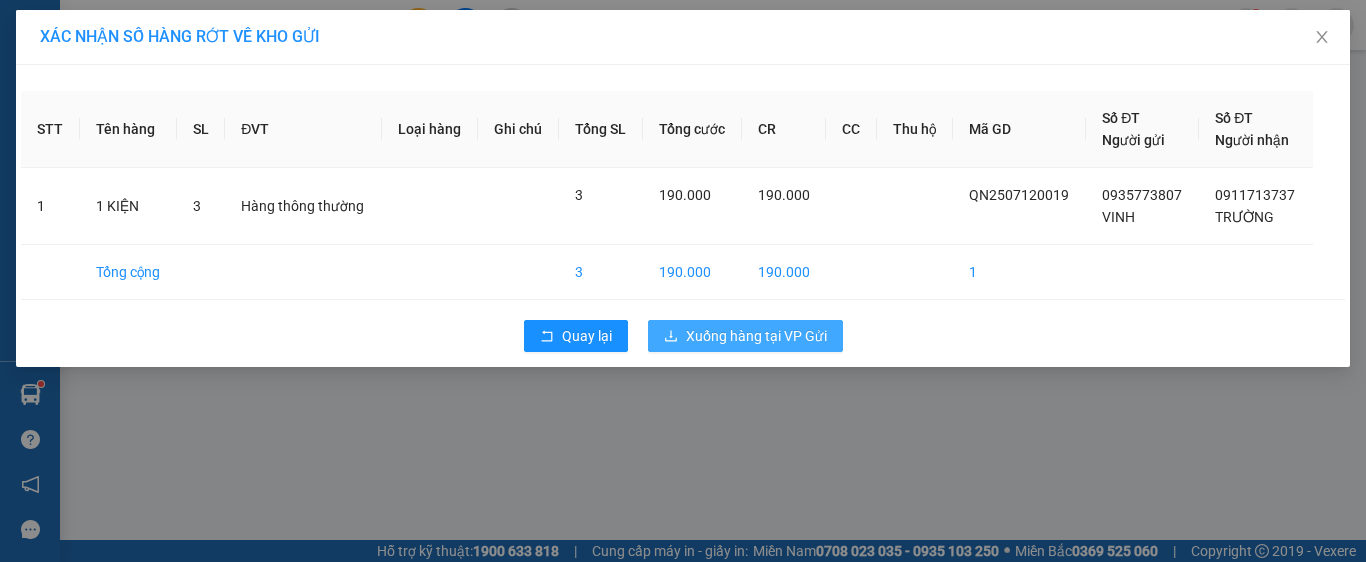click on "Xuống hàng tại VP Gửi" at bounding box center (756, 336) 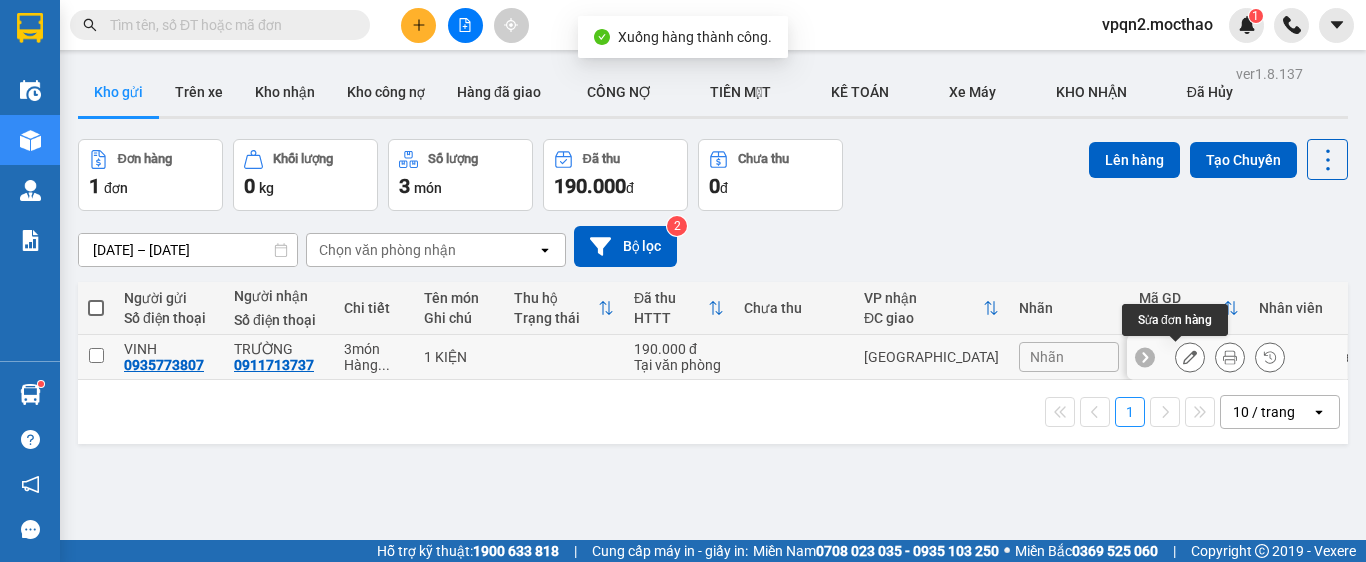 click 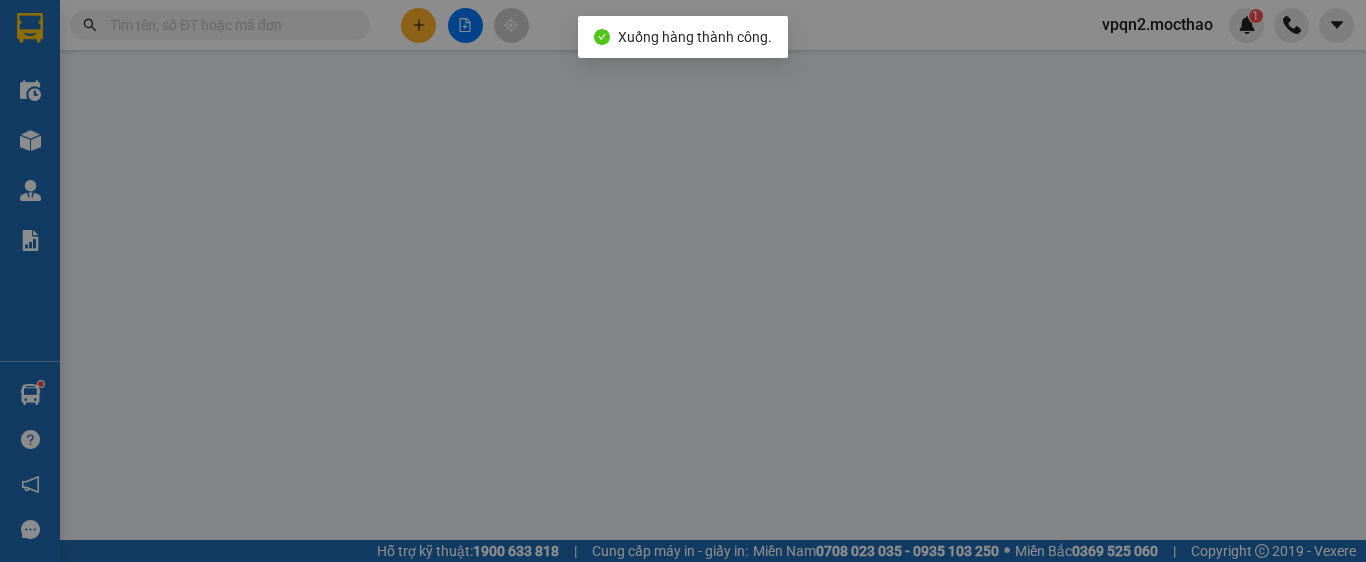 type on "0935773807" 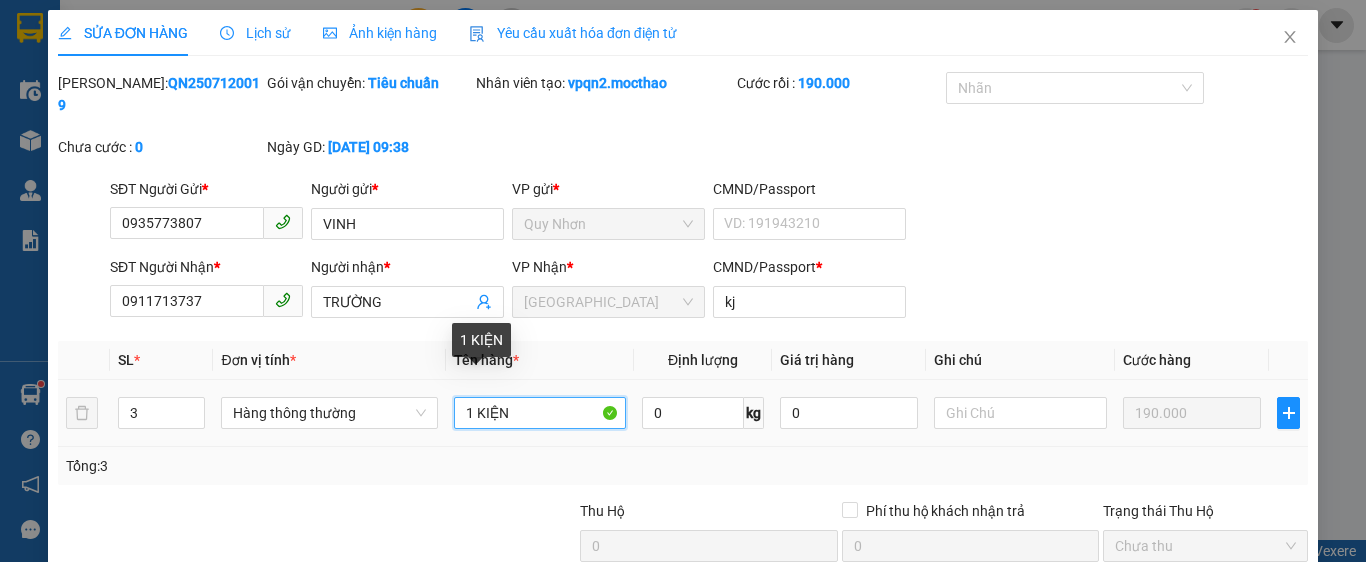 drag, startPoint x: 479, startPoint y: 388, endPoint x: 453, endPoint y: 401, distance: 29.068884 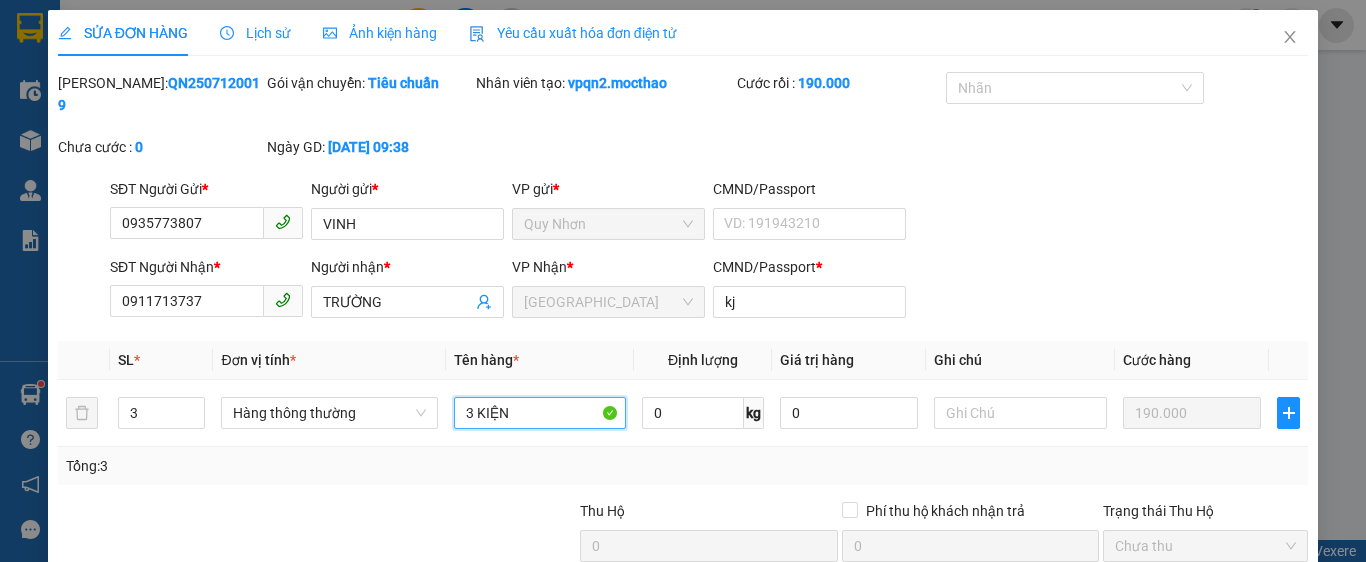 scroll, scrollTop: 182, scrollLeft: 0, axis: vertical 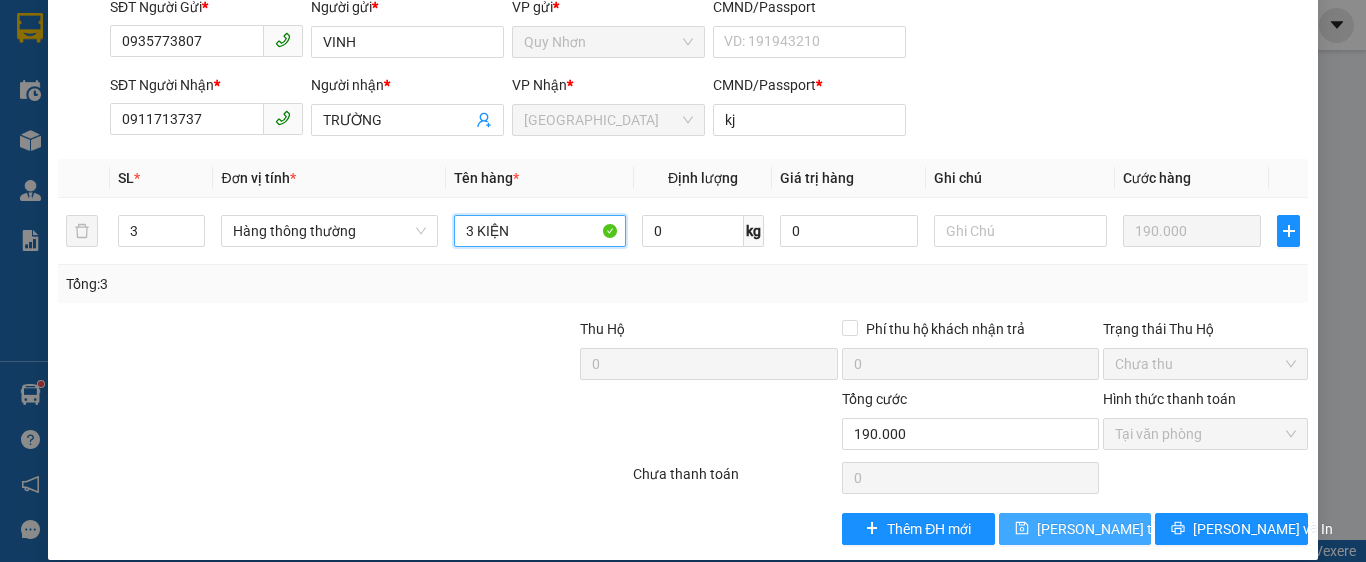 type on "3 KIỆN" 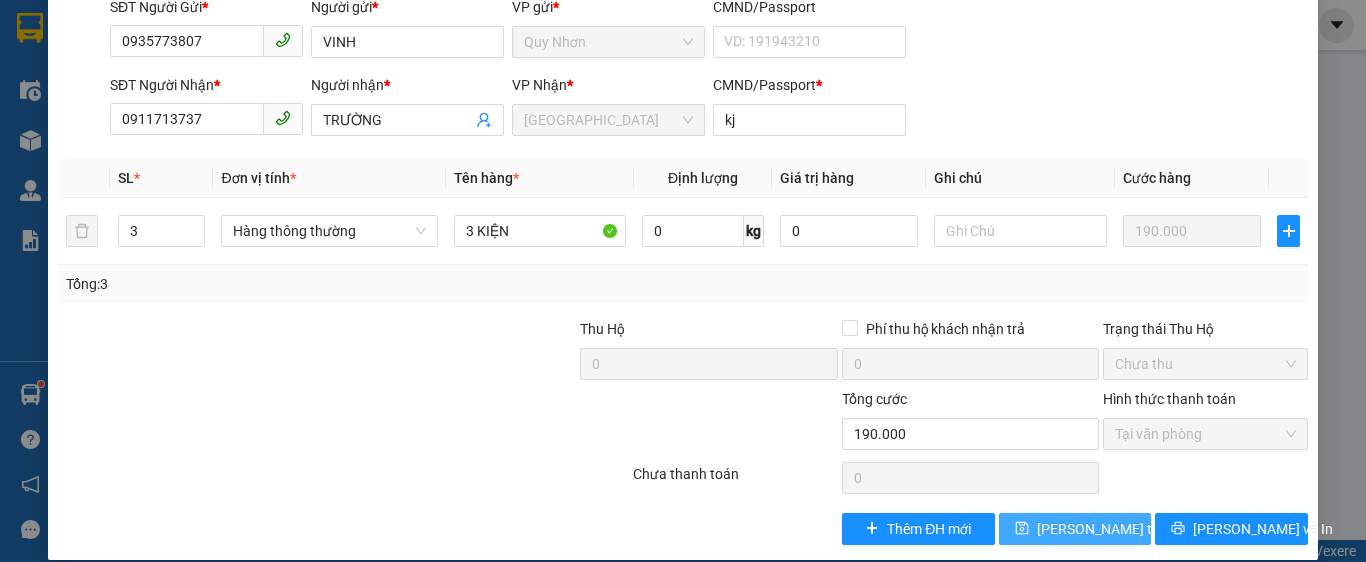 click on "[PERSON_NAME] thay đổi" at bounding box center [1117, 529] 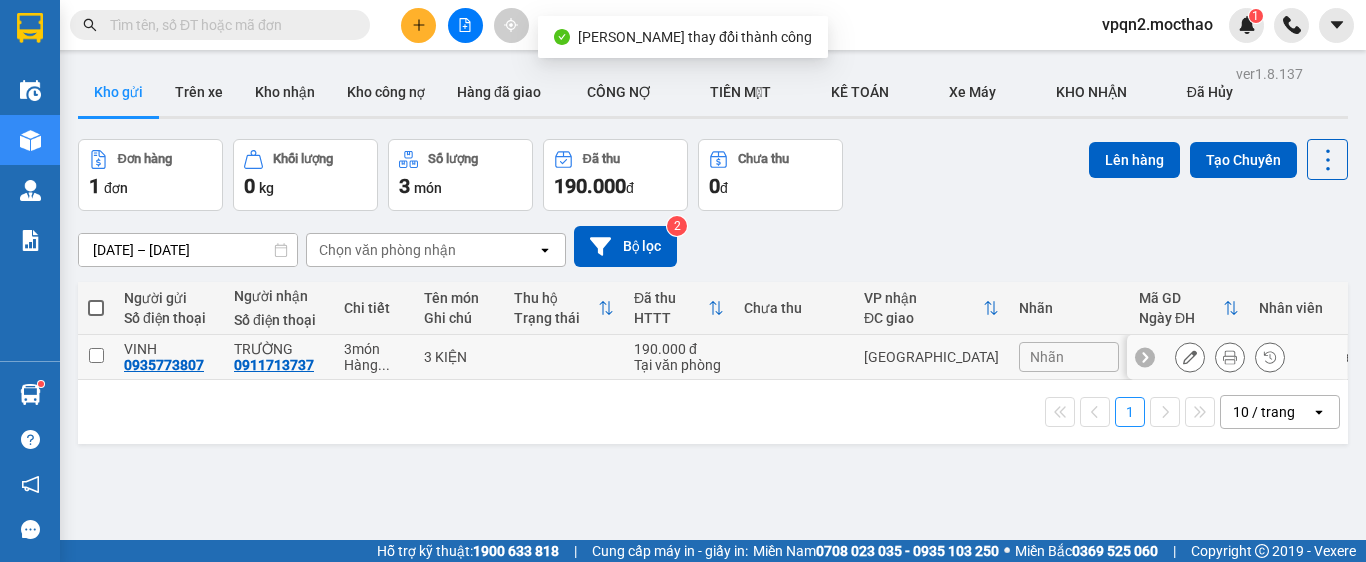 click at bounding box center [96, 355] 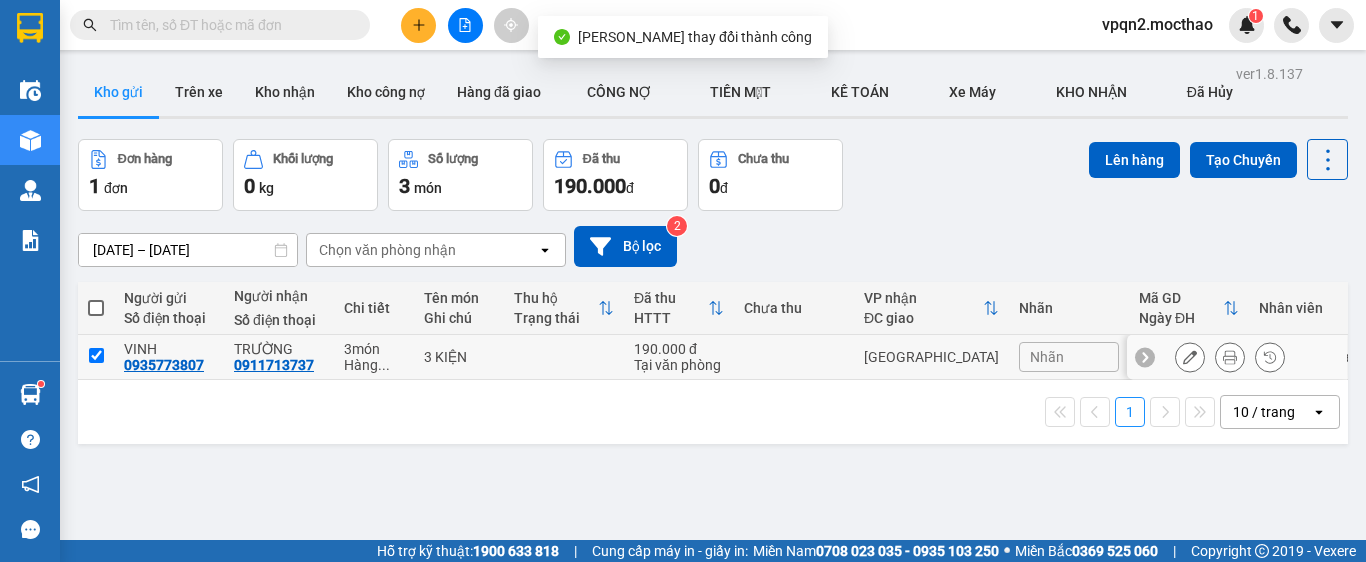 checkbox on "true" 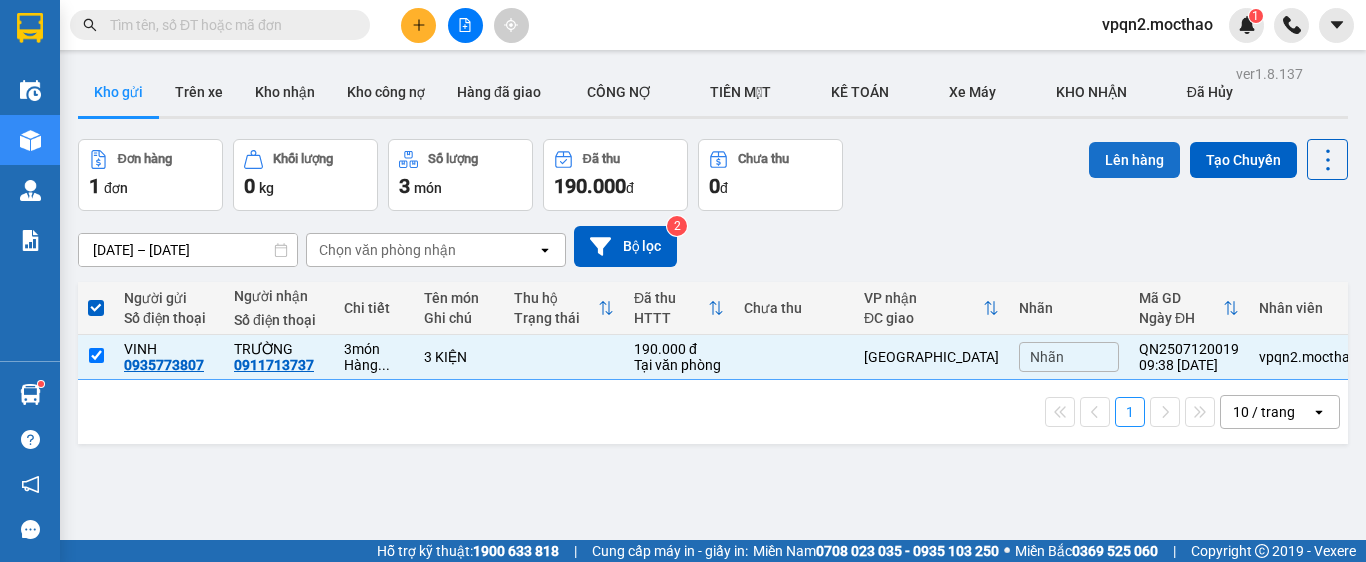 click on "Lên hàng" at bounding box center [1134, 160] 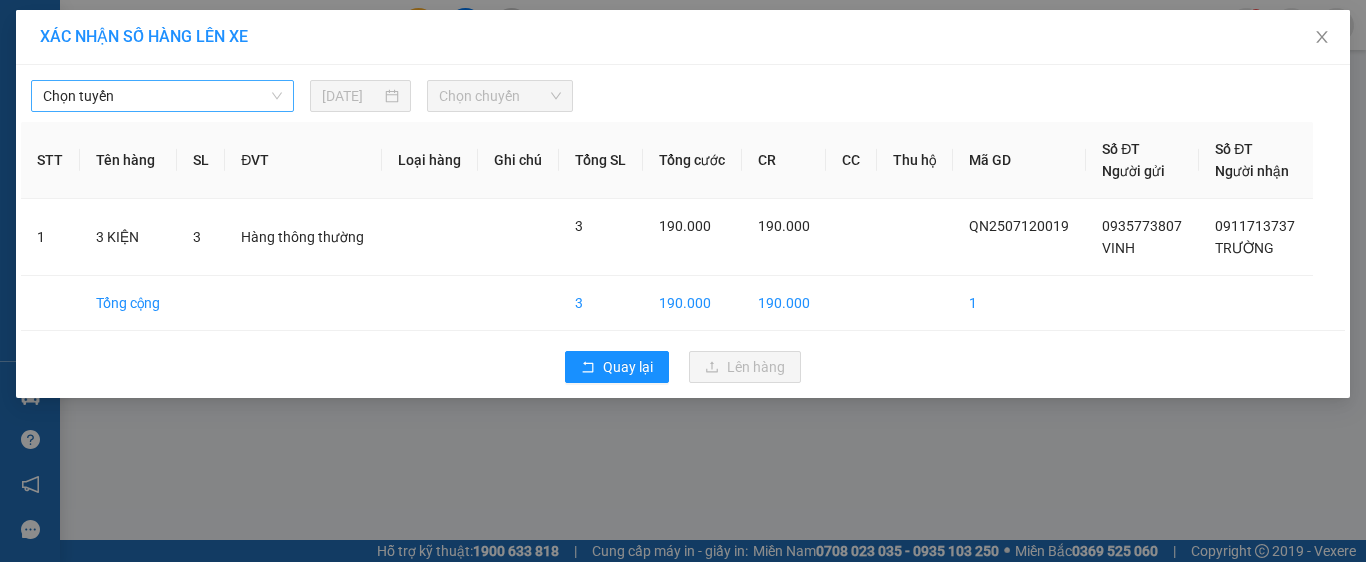 drag, startPoint x: 234, startPoint y: 105, endPoint x: 213, endPoint y: 110, distance: 21.587032 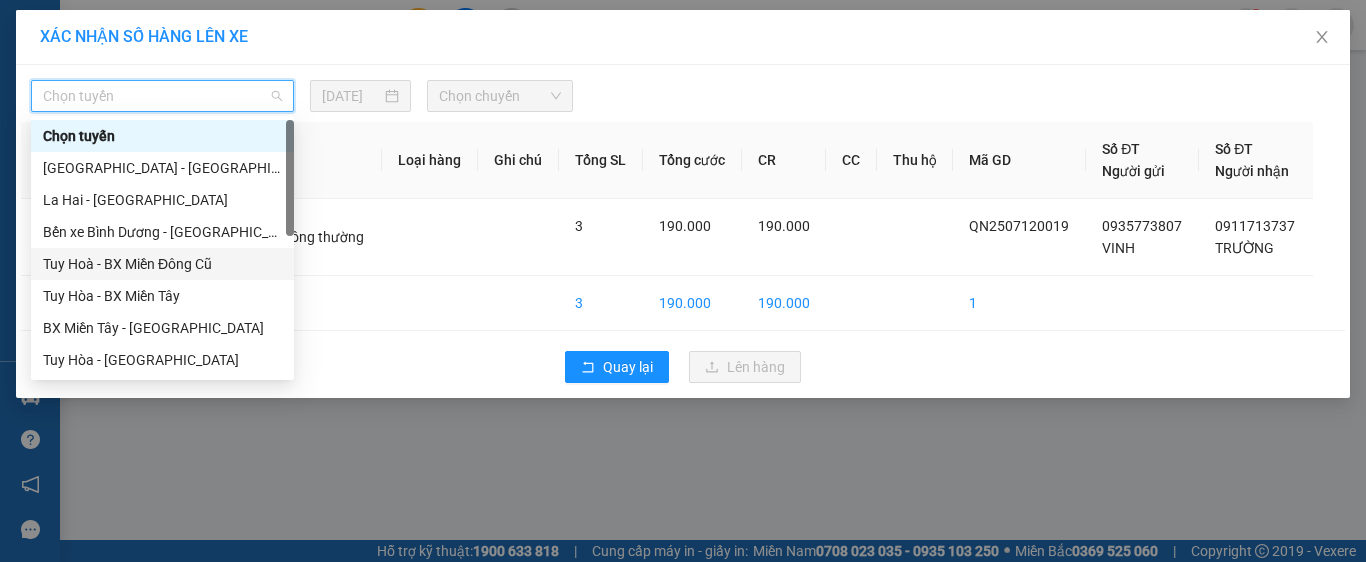 scroll, scrollTop: 400, scrollLeft: 0, axis: vertical 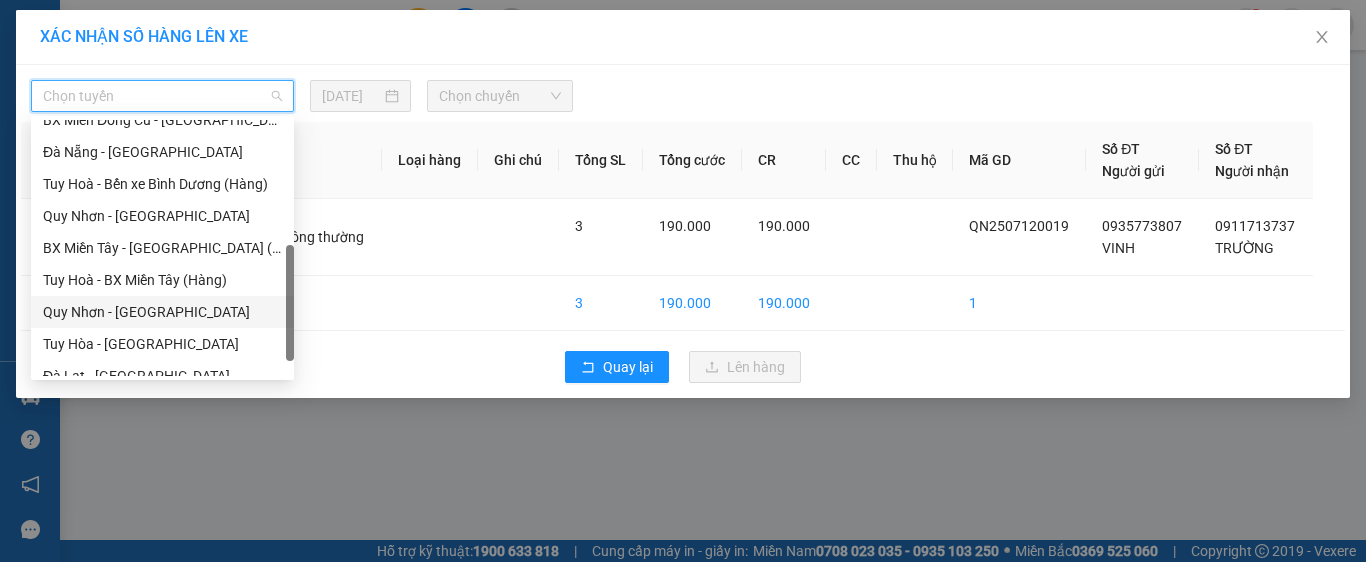 click on "Quy Nhơn - [GEOGRAPHIC_DATA]" at bounding box center (162, 312) 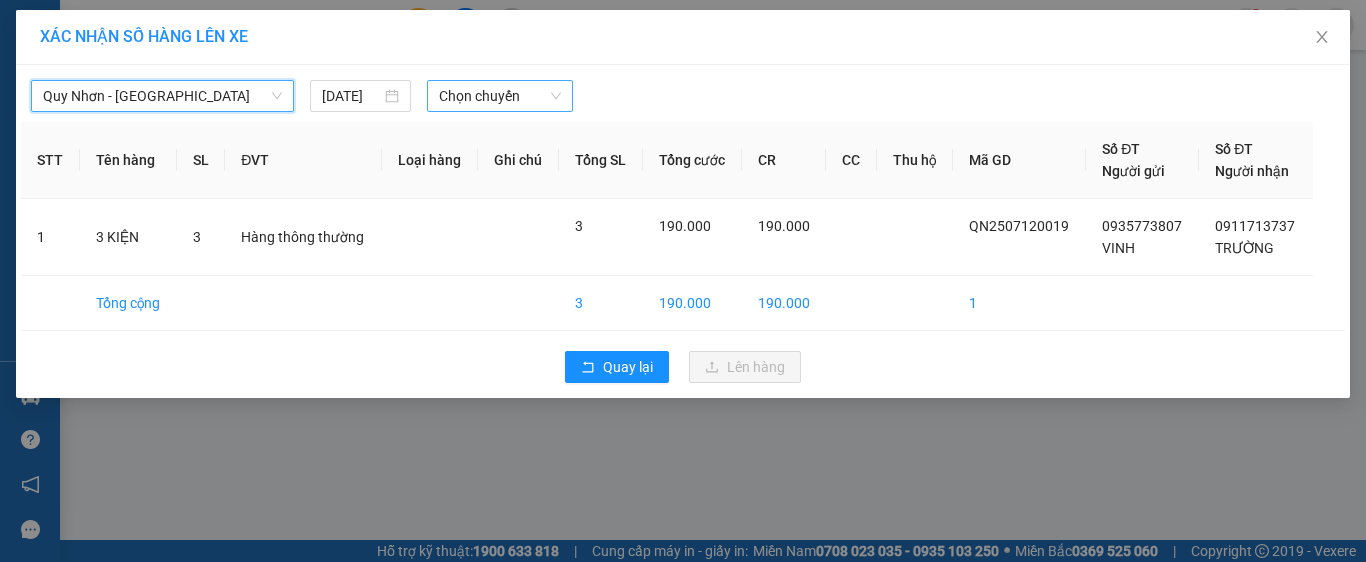 click on "Chọn chuyến" at bounding box center (500, 96) 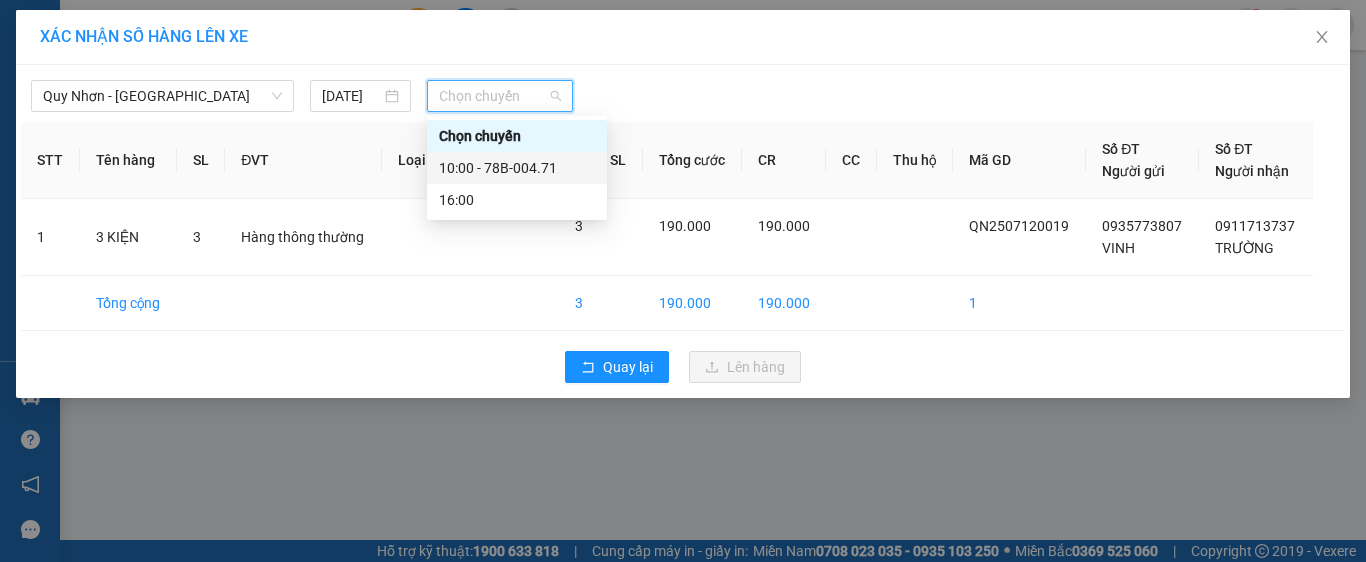 click on "10:00     - 78B-004.71" at bounding box center [517, 168] 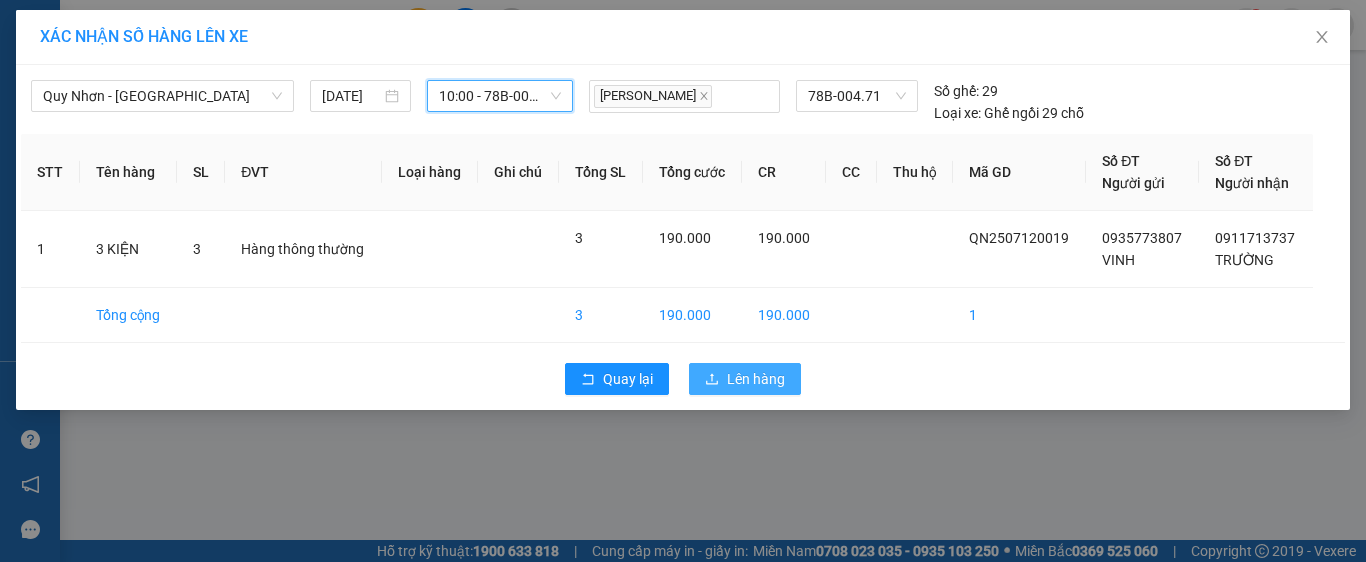 click on "Lên hàng" at bounding box center [756, 379] 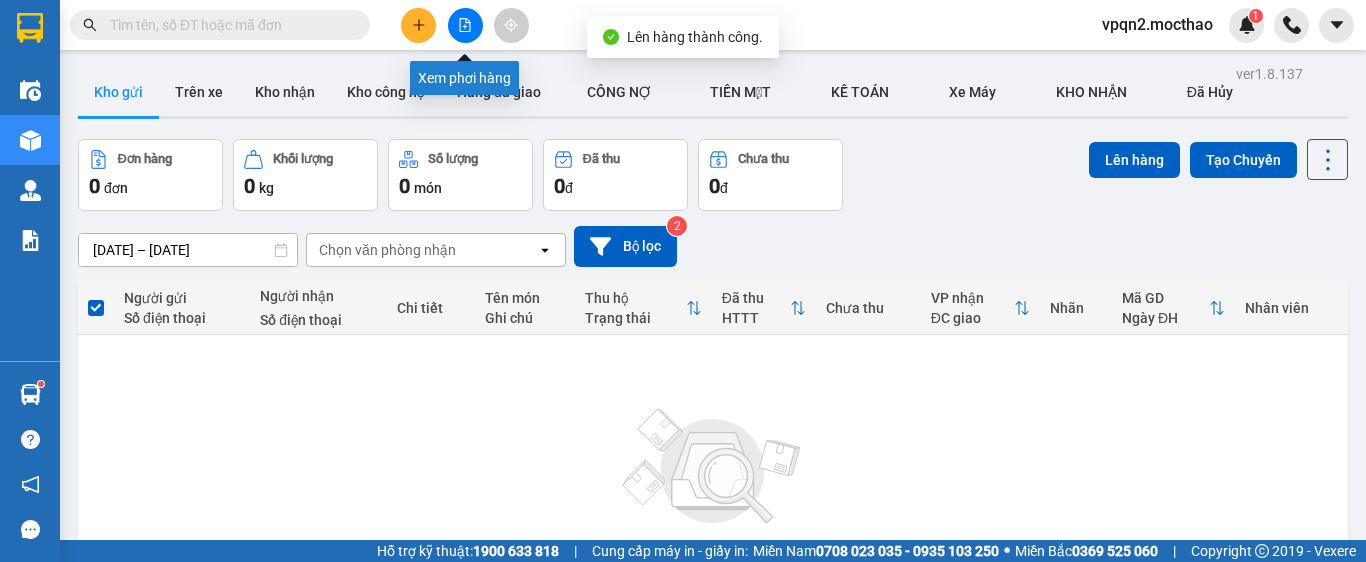 click 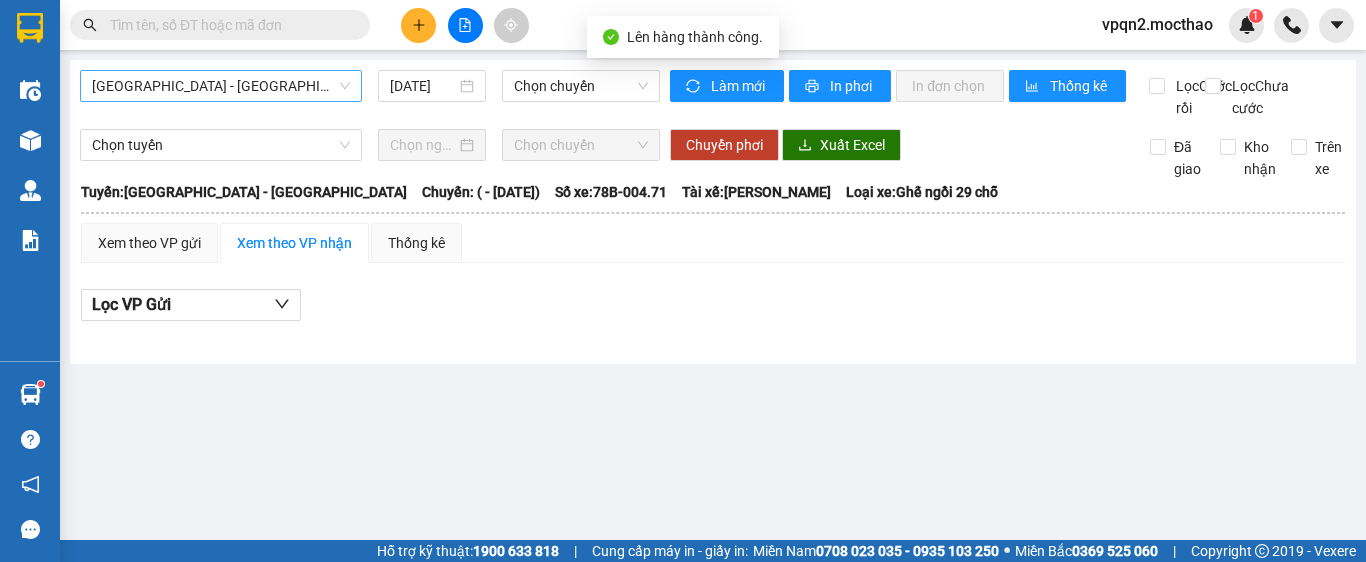 click on "[GEOGRAPHIC_DATA] - [GEOGRAPHIC_DATA]" at bounding box center (221, 86) 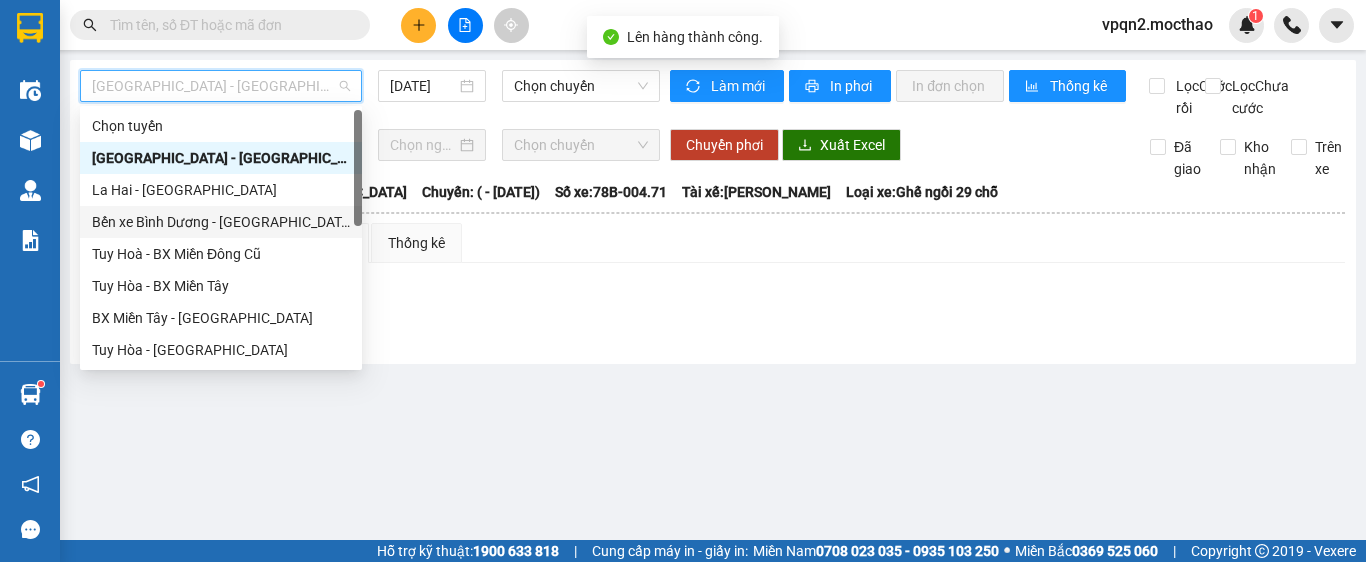 scroll, scrollTop: 400, scrollLeft: 0, axis: vertical 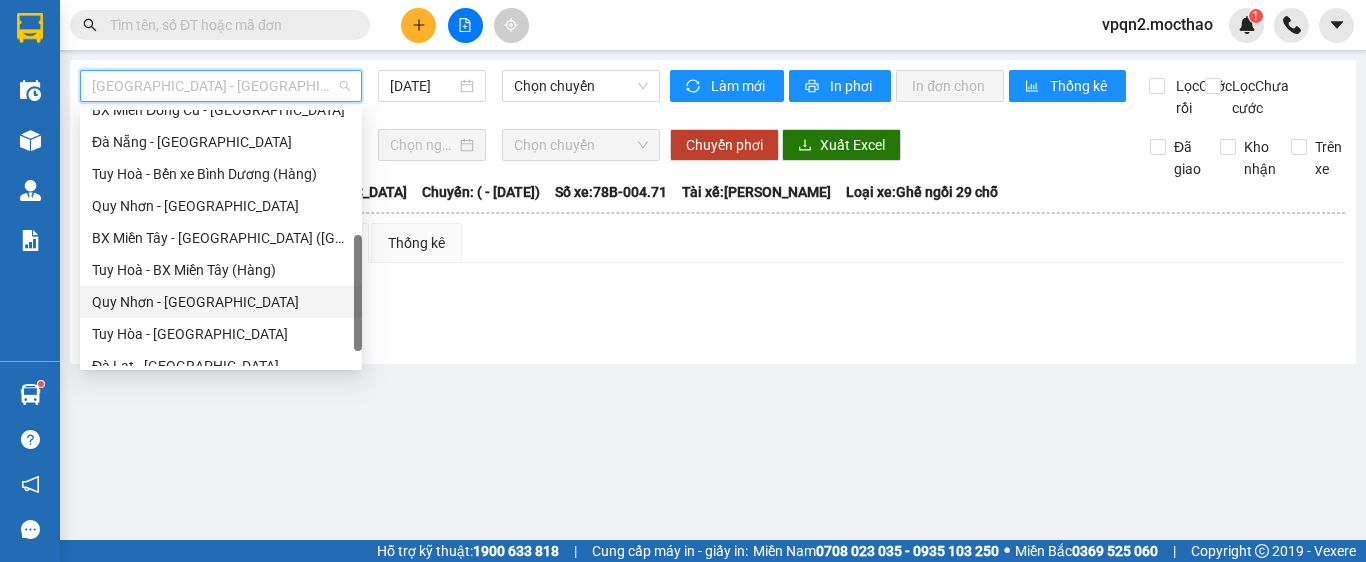click on "Quy Nhơn - [GEOGRAPHIC_DATA]" at bounding box center [221, 302] 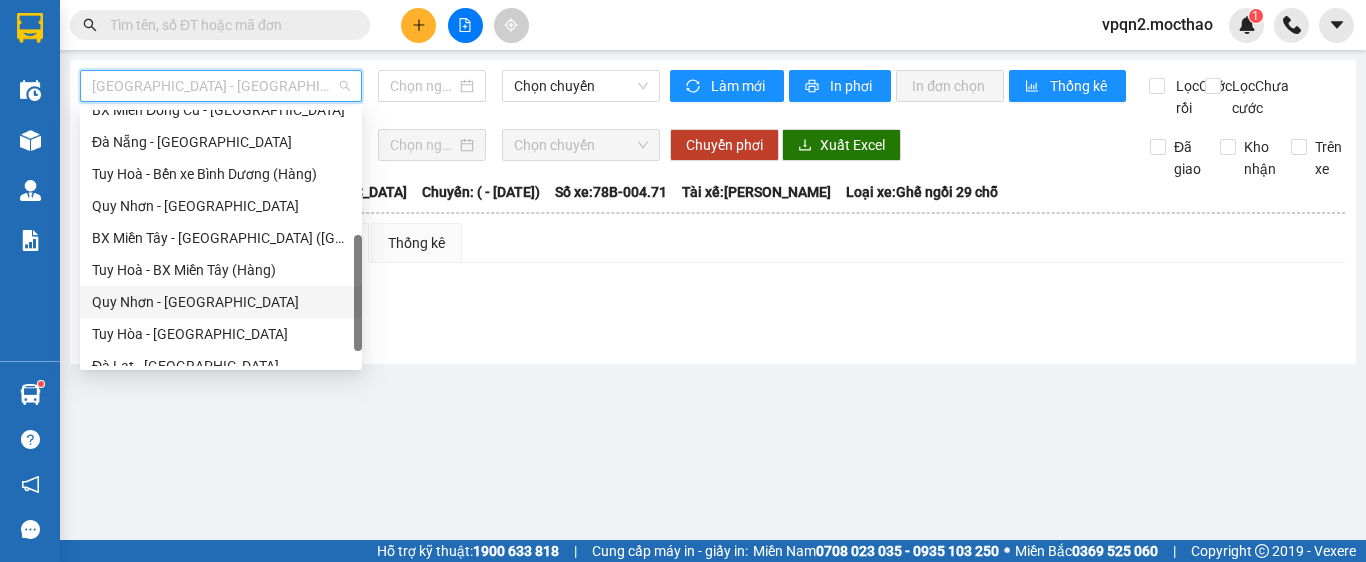 type on "[DATE]" 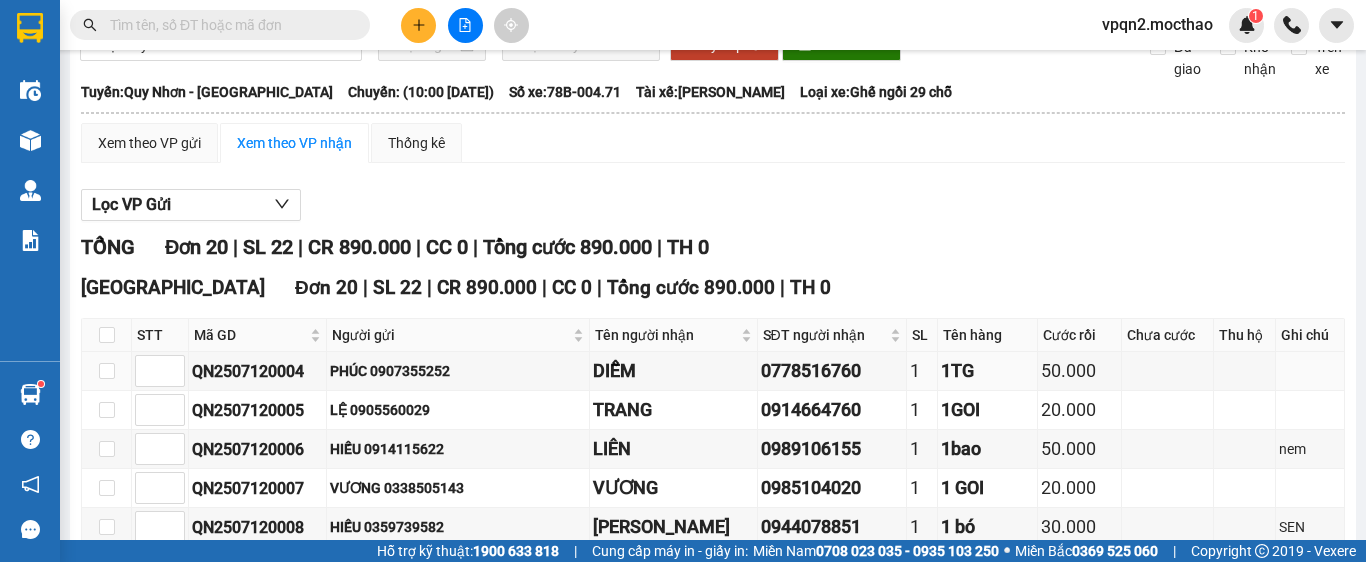 scroll, scrollTop: 0, scrollLeft: 0, axis: both 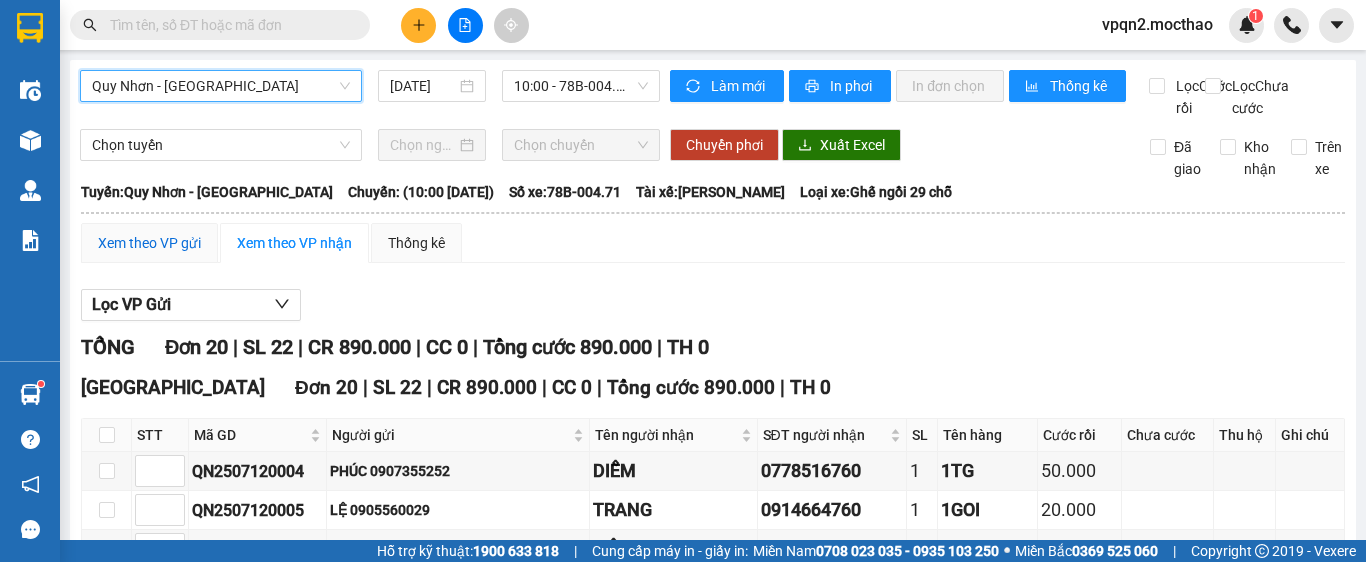 click on "Xem theo VP gửi" at bounding box center (149, 243) 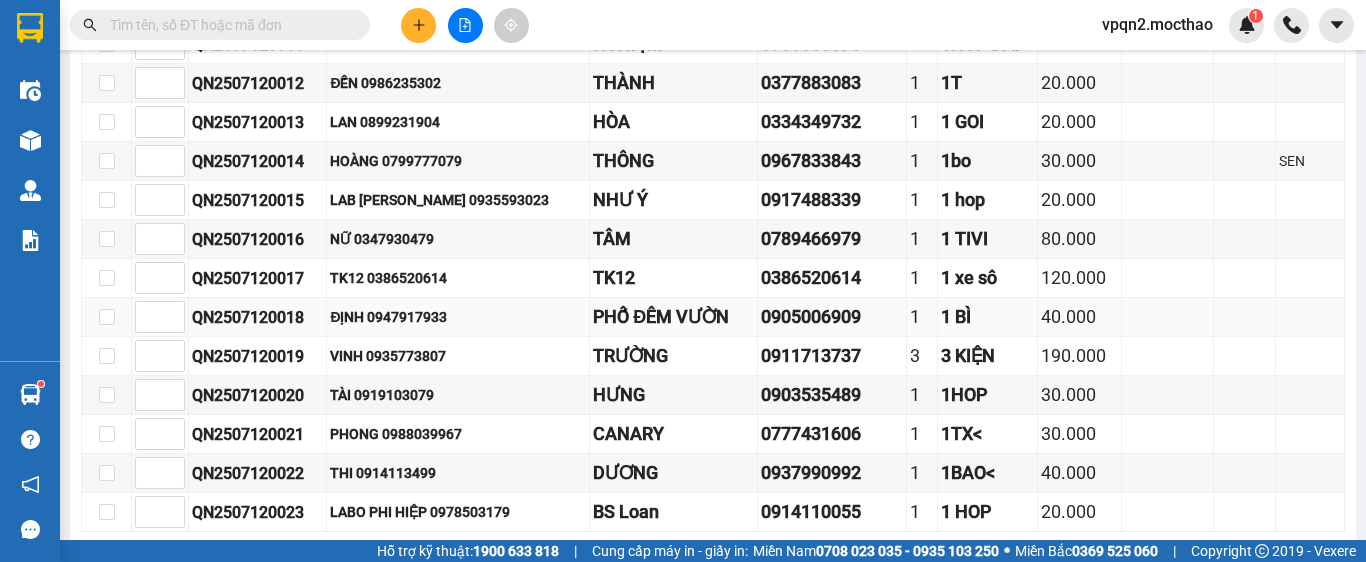 scroll, scrollTop: 817, scrollLeft: 0, axis: vertical 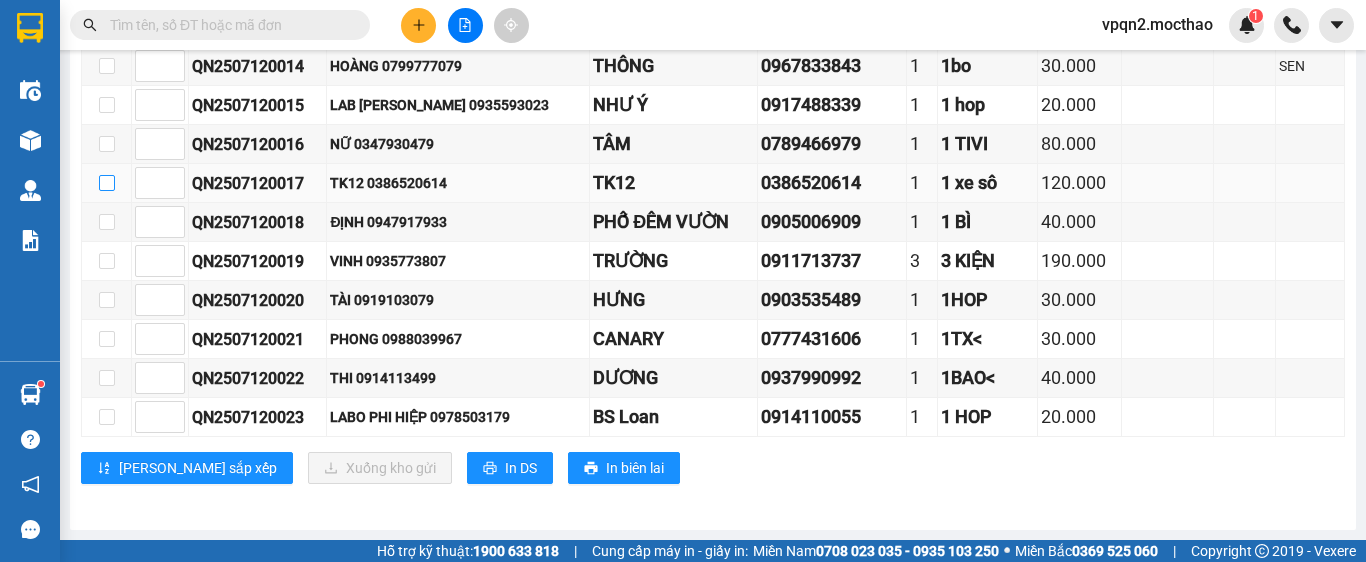 click at bounding box center (107, 183) 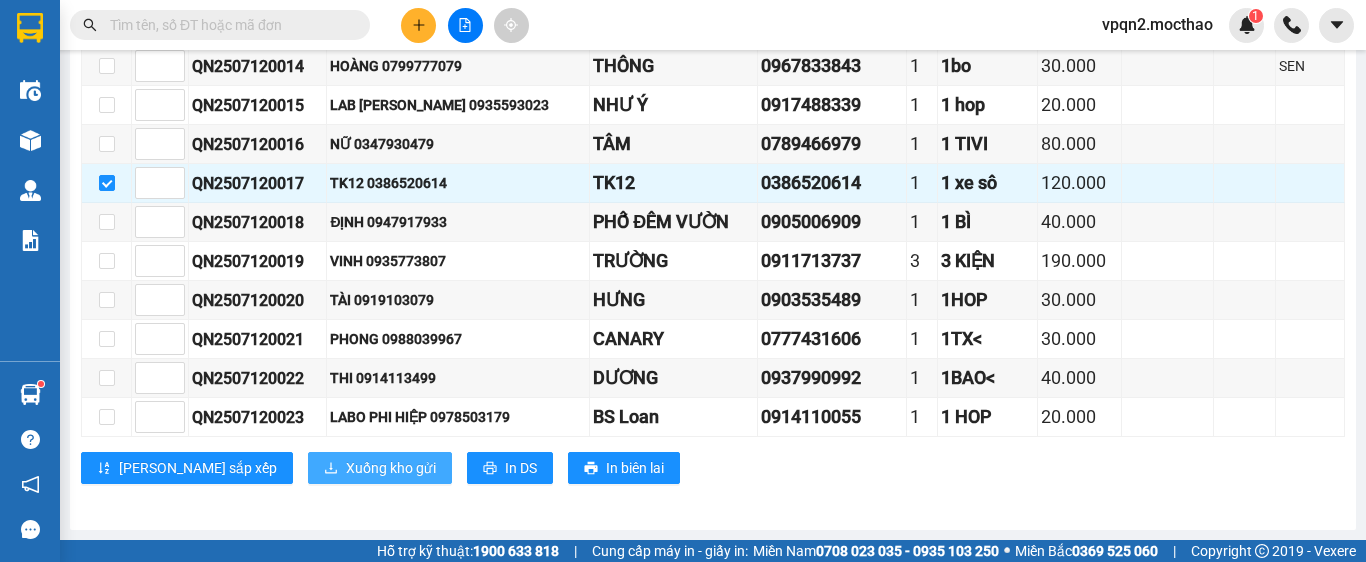 click on "Xuống kho gửi" at bounding box center [391, 468] 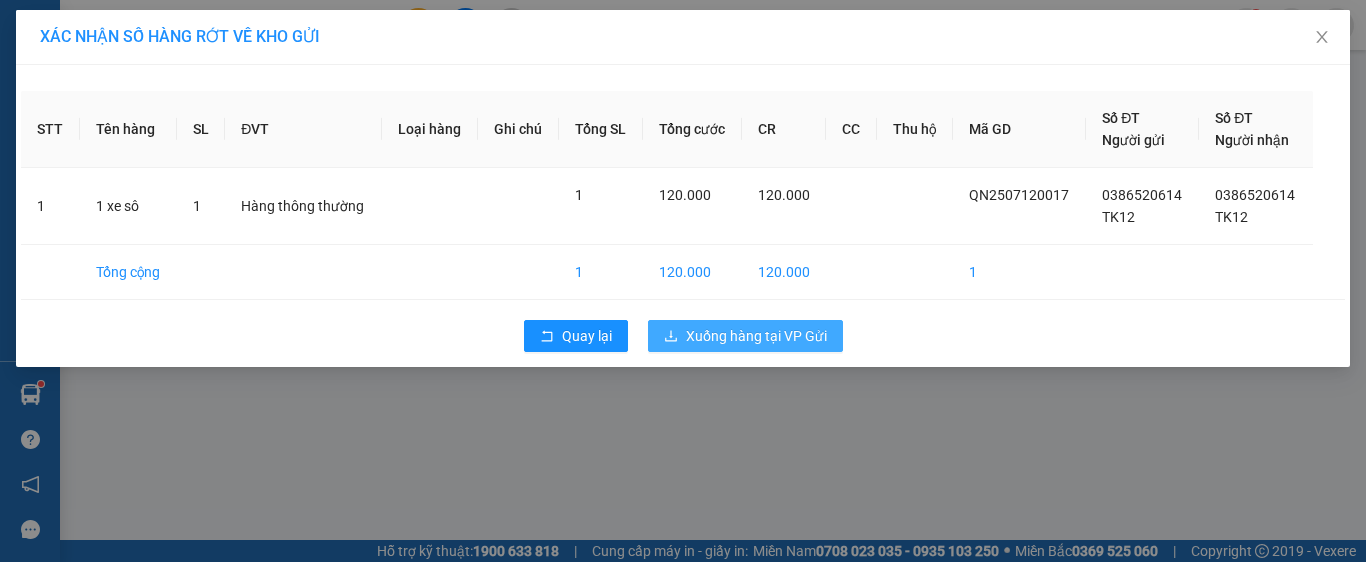 click on "Xuống hàng tại VP Gửi" at bounding box center [756, 336] 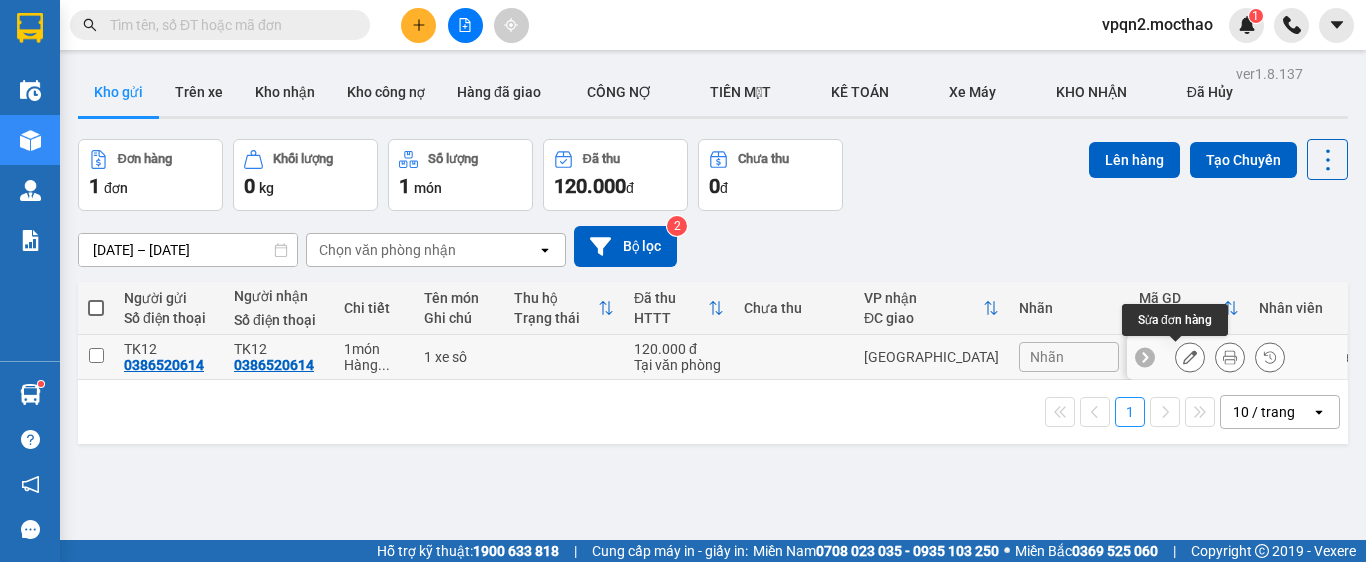 click 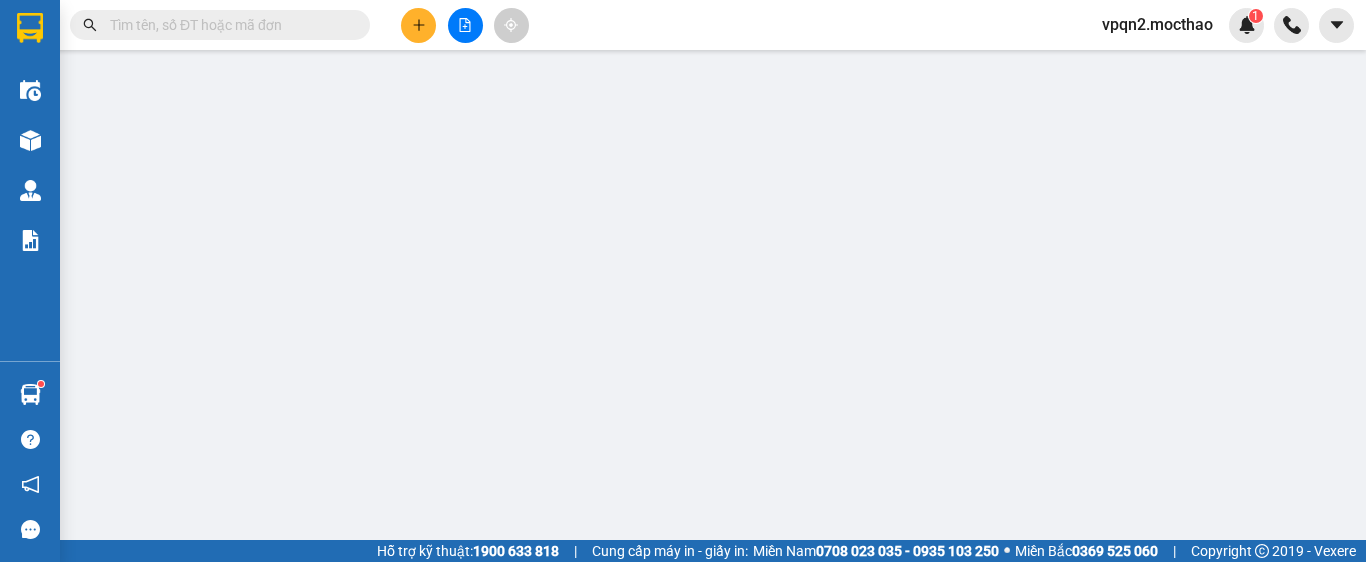 type on "0386520614" 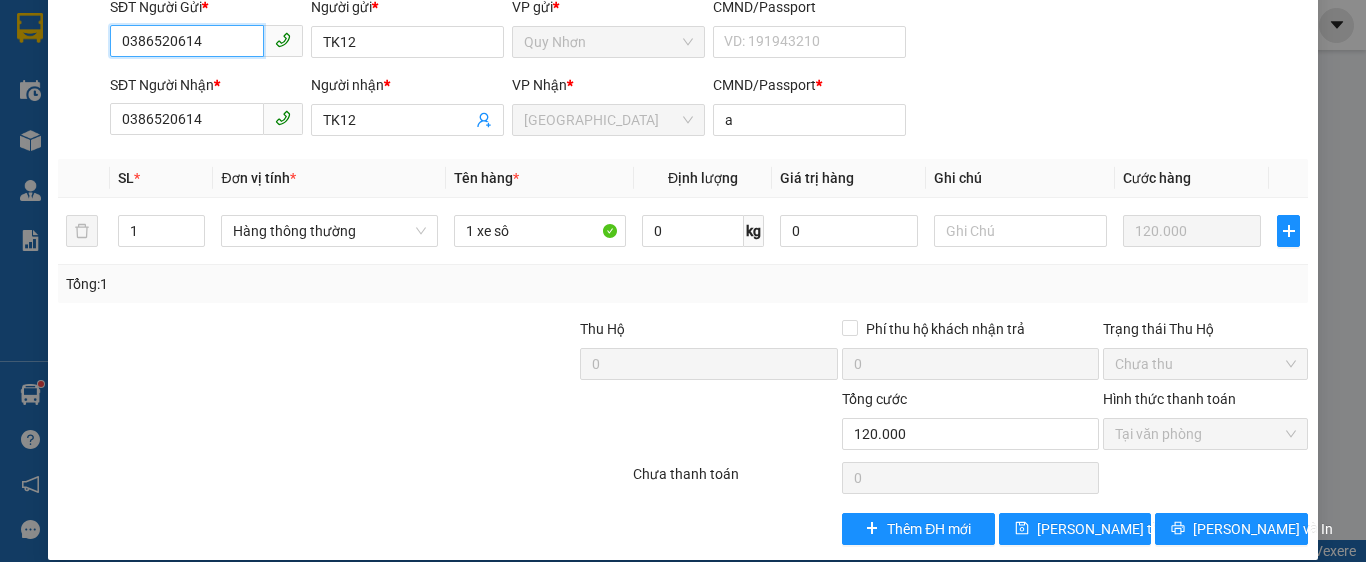 scroll, scrollTop: 0, scrollLeft: 0, axis: both 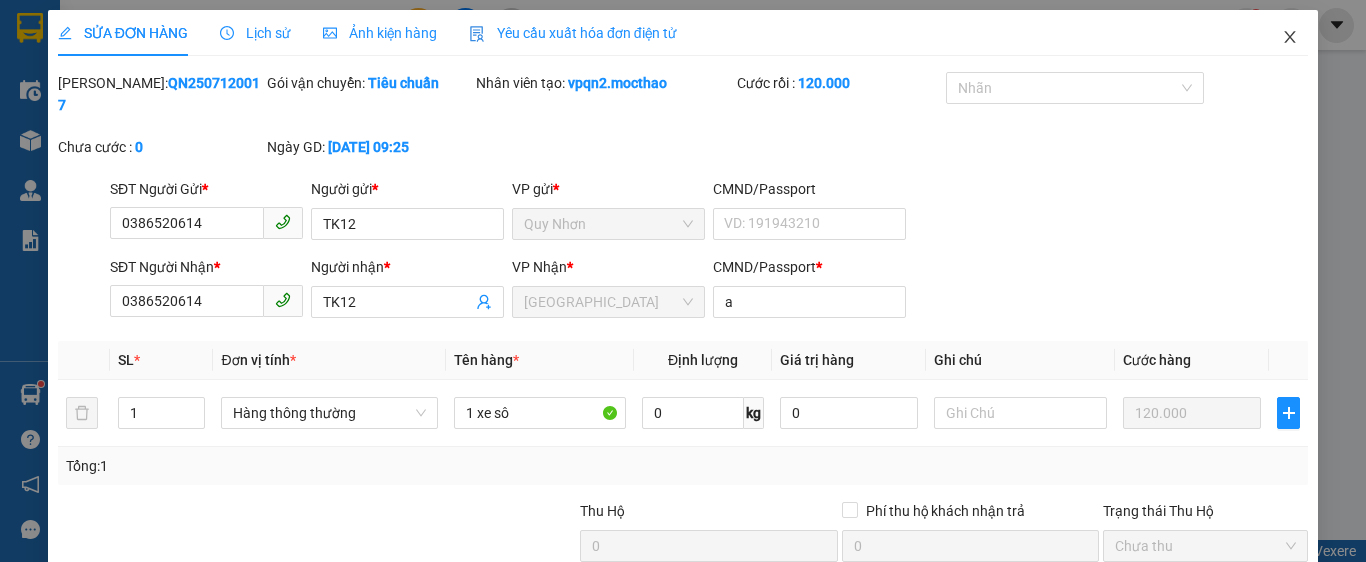 click 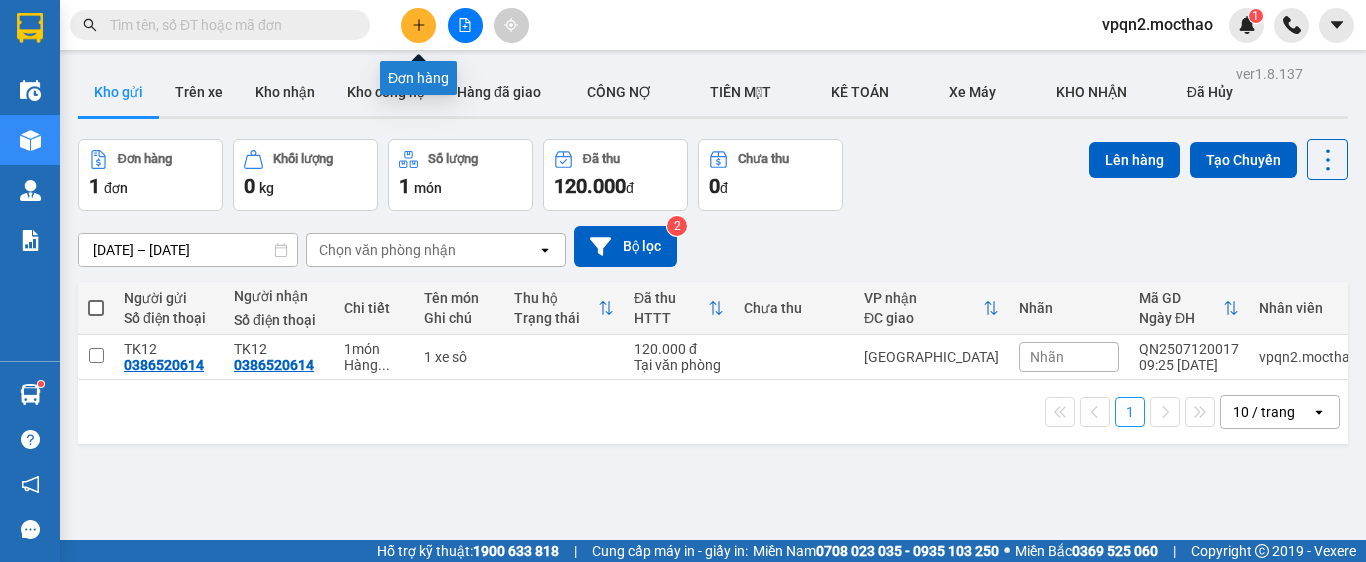 click at bounding box center [418, 25] 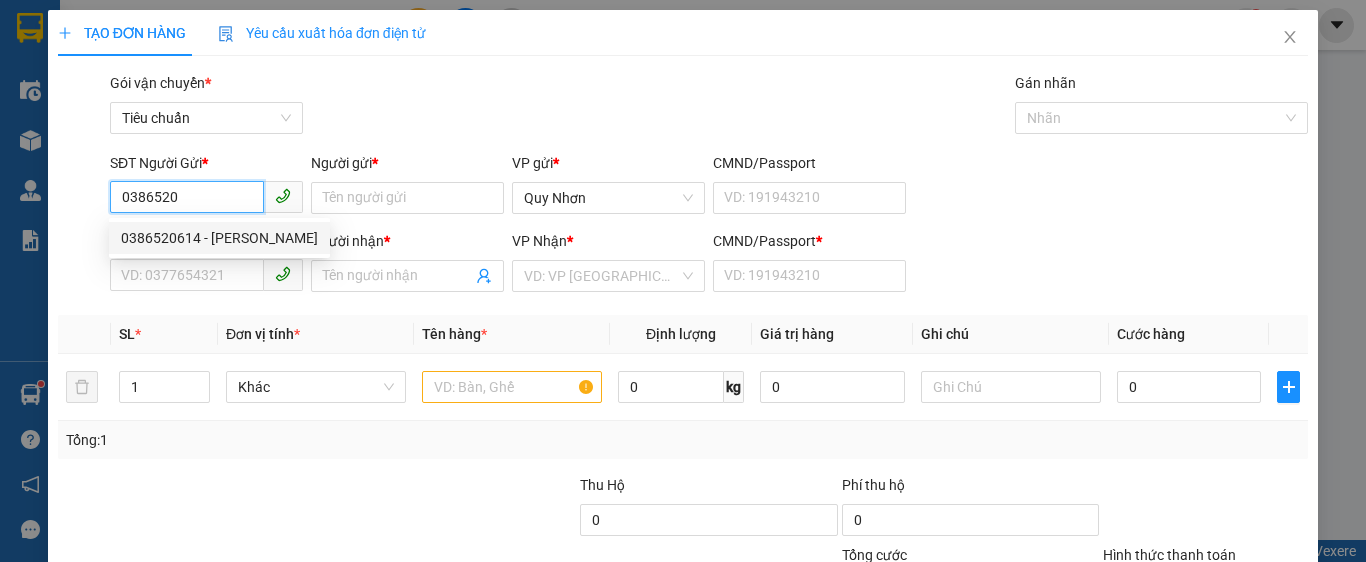 click on "0386520614 - QUỲNH" at bounding box center [219, 238] 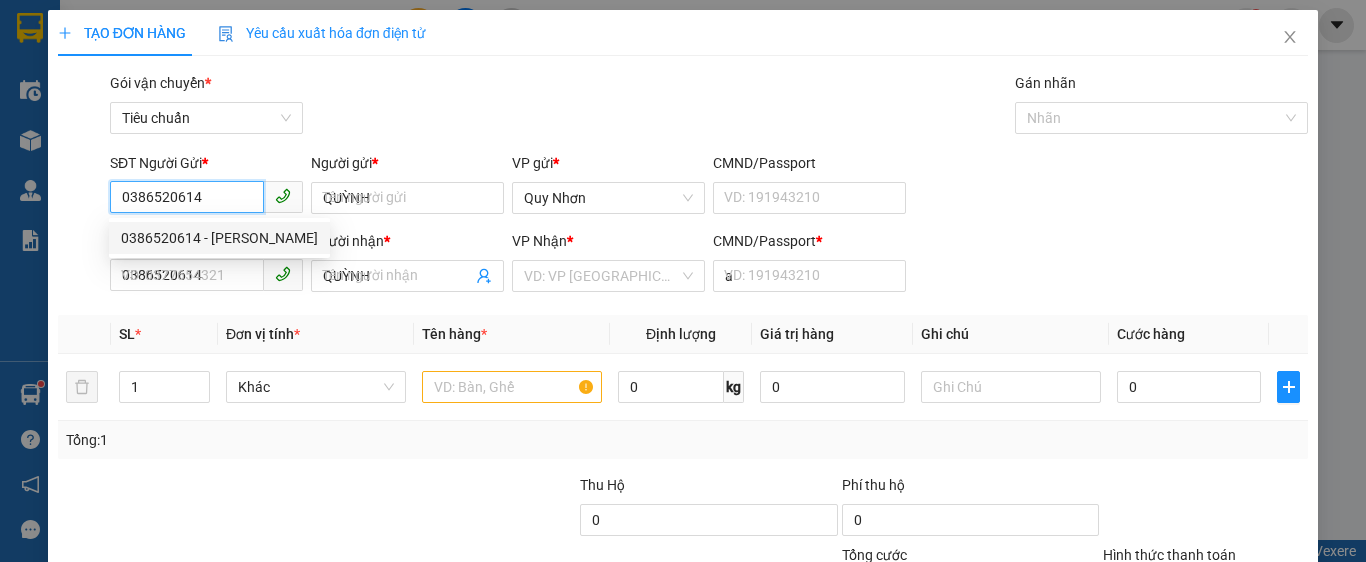 type on "120.000" 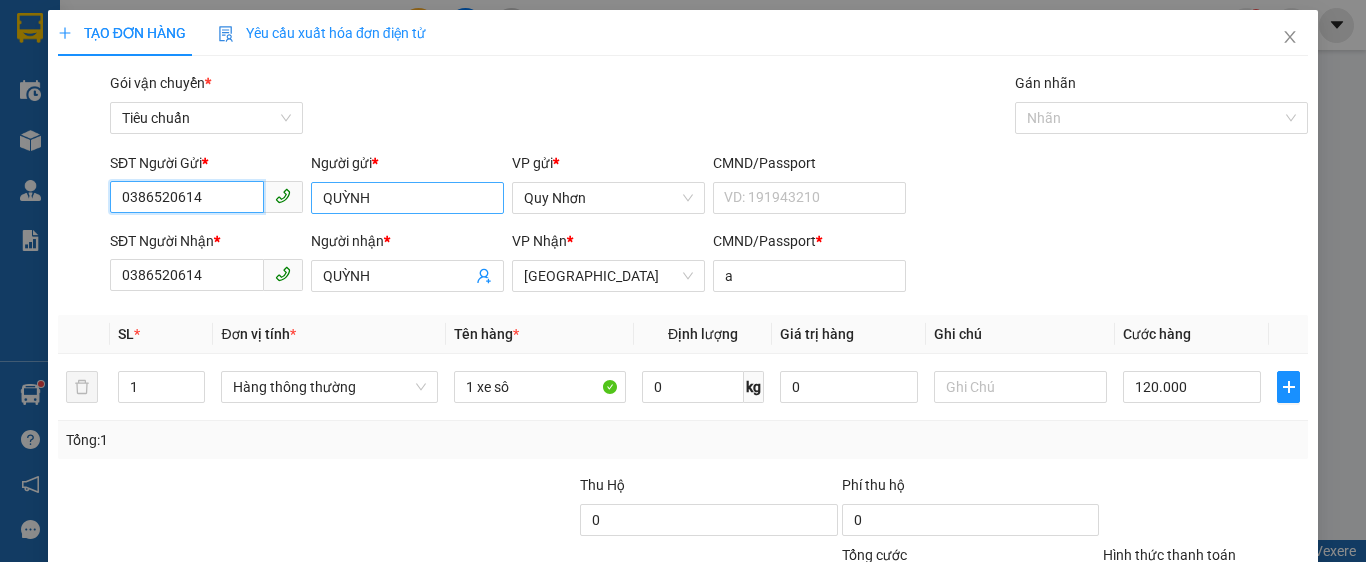type on "0386520614" 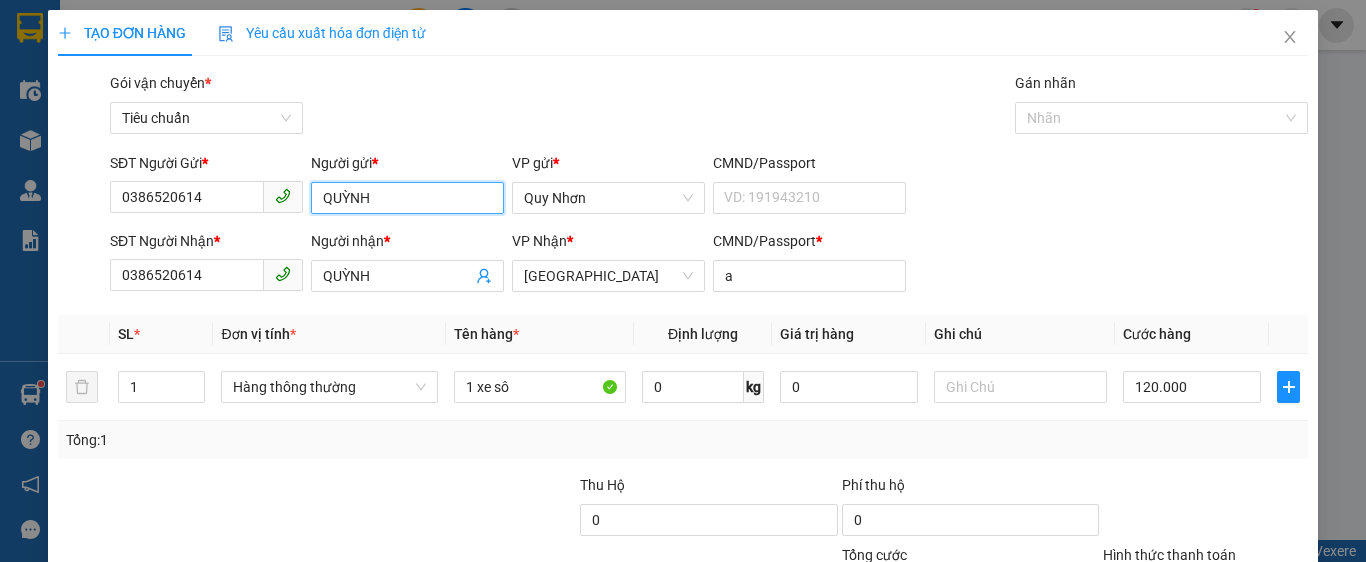 drag, startPoint x: 390, startPoint y: 196, endPoint x: 266, endPoint y: 198, distance: 124.01613 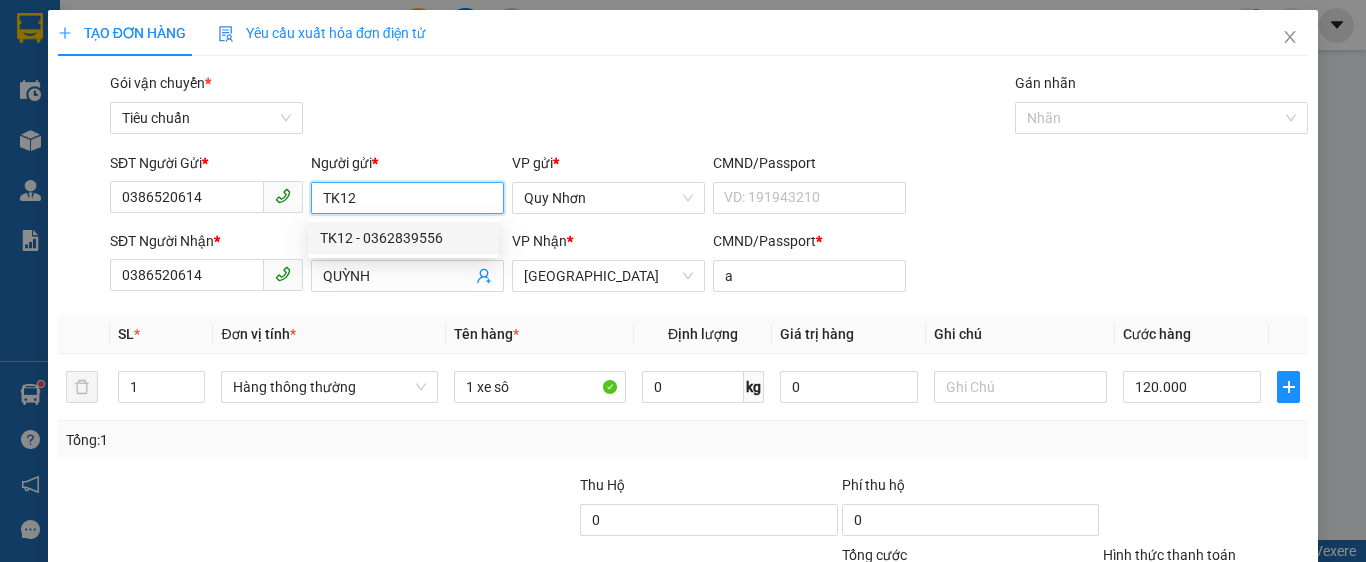 type on "TK12" 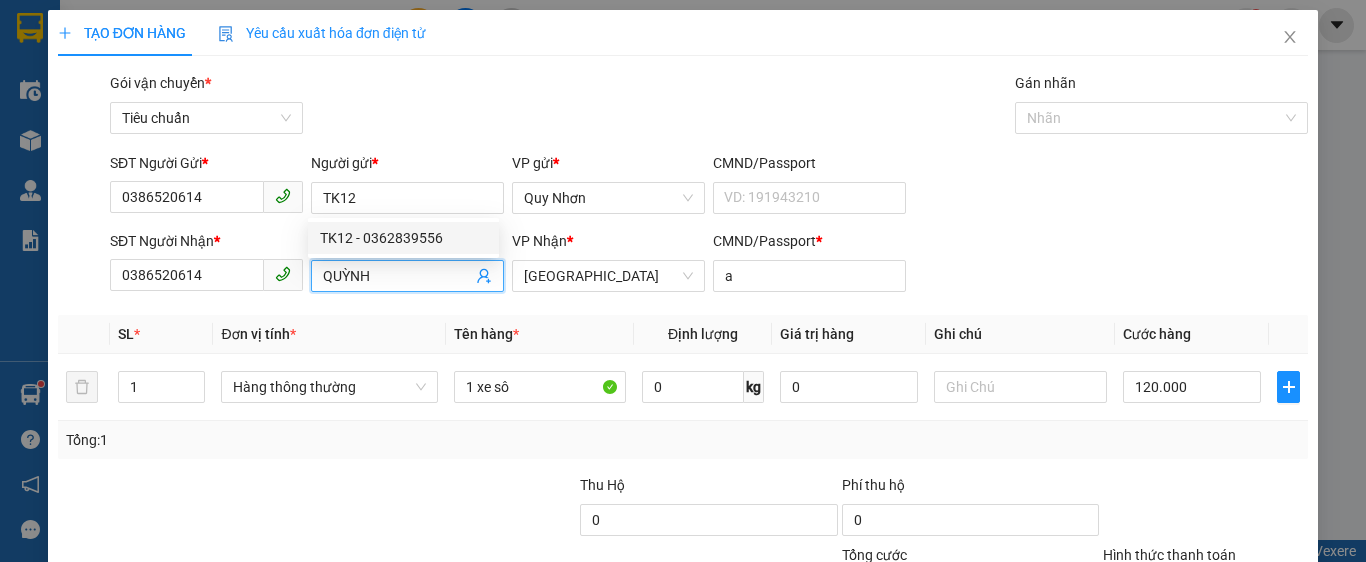 click on "SĐT Người Nhận  * 0386520614 Người nhận  * QUỲNH QUỲNH VP Nhận  * Tuy Hòa CMND/Passport  * a" at bounding box center (709, 265) 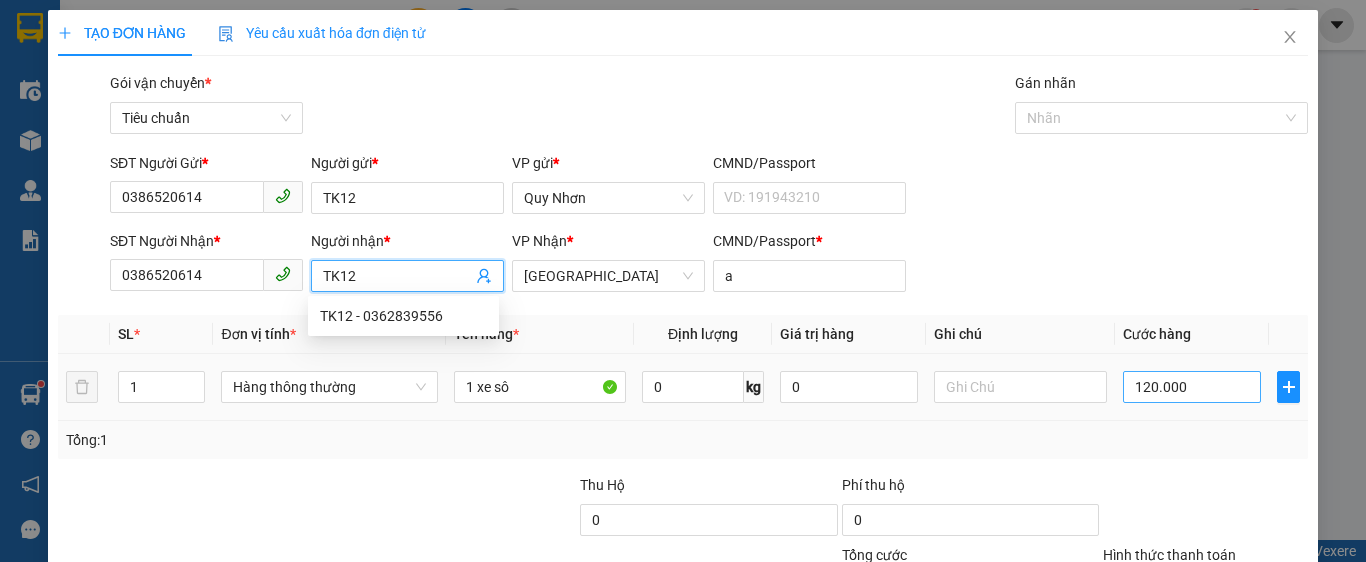 type on "TK12" 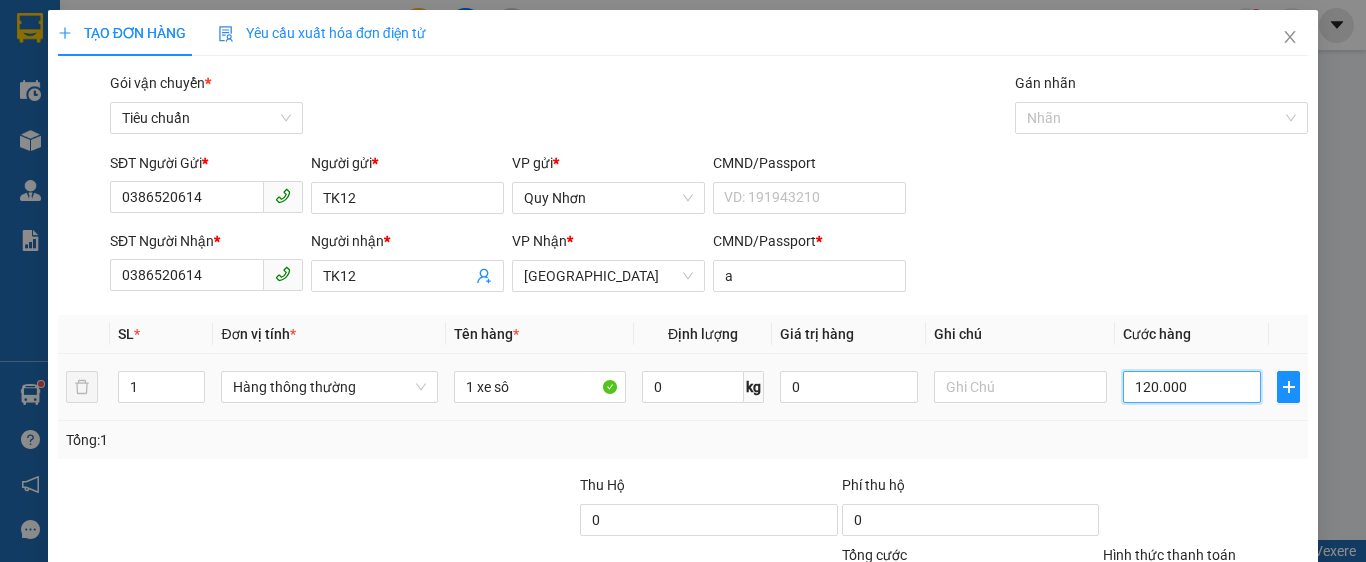 type on "1" 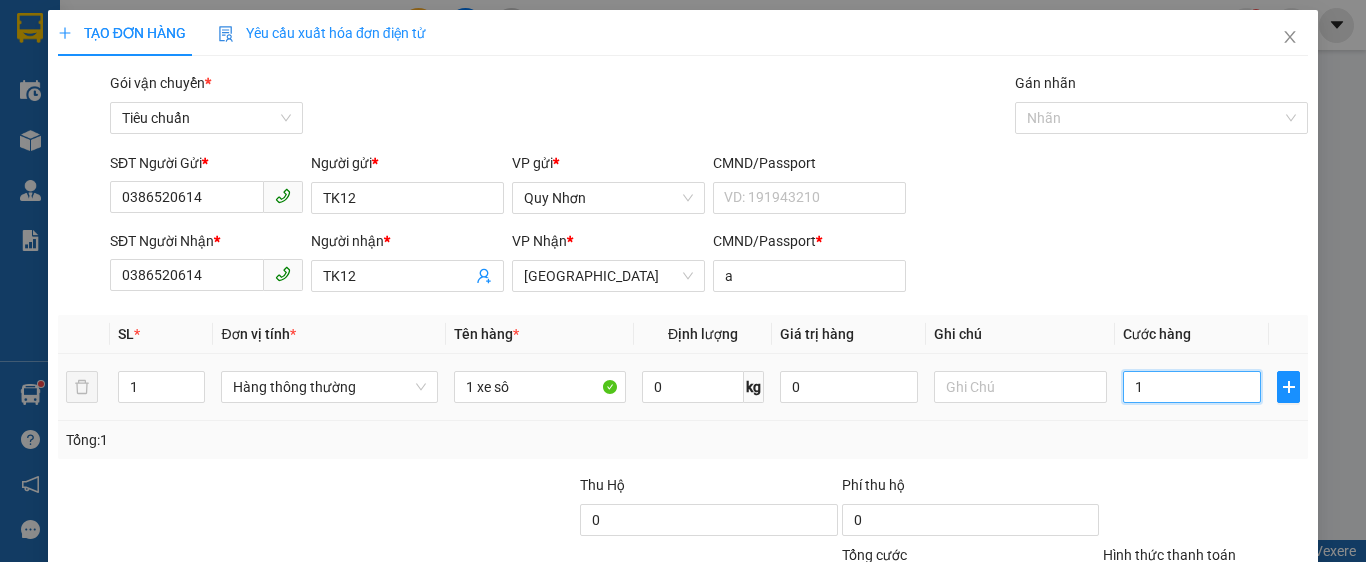 type on "10" 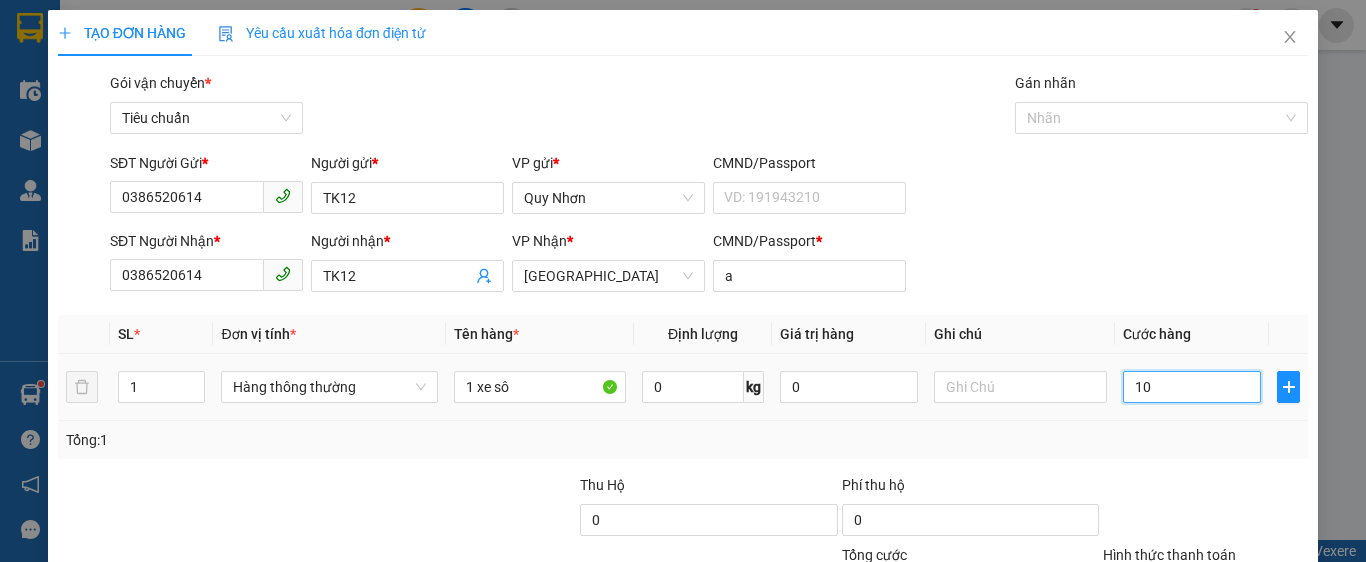 type on "10" 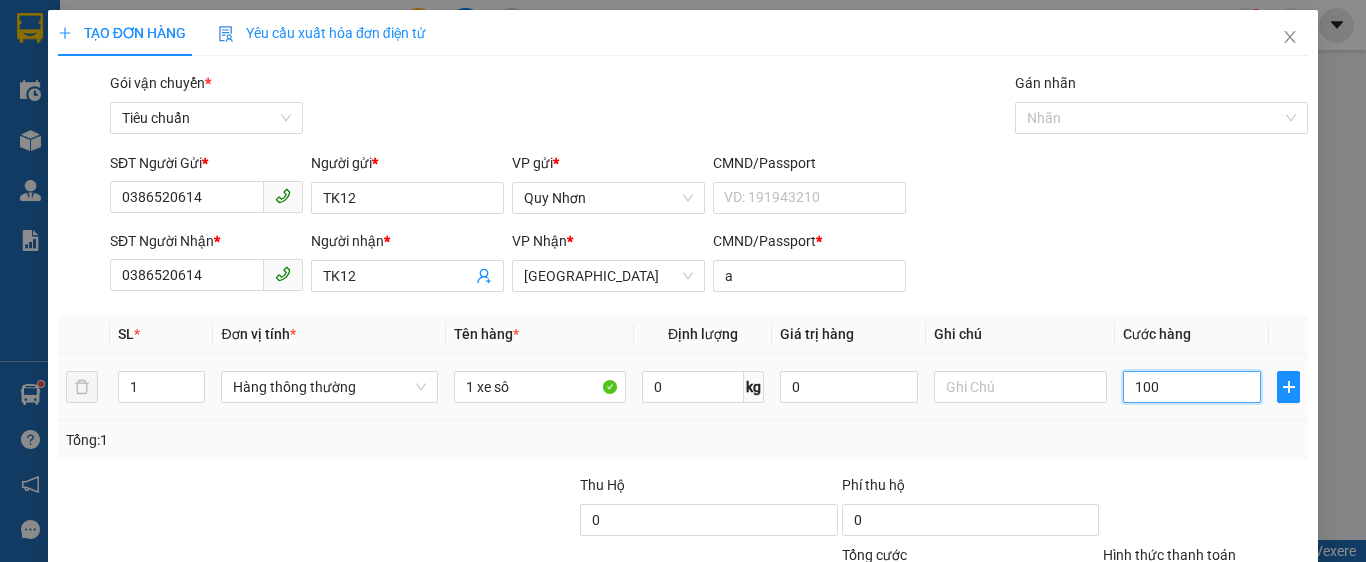 type on "100" 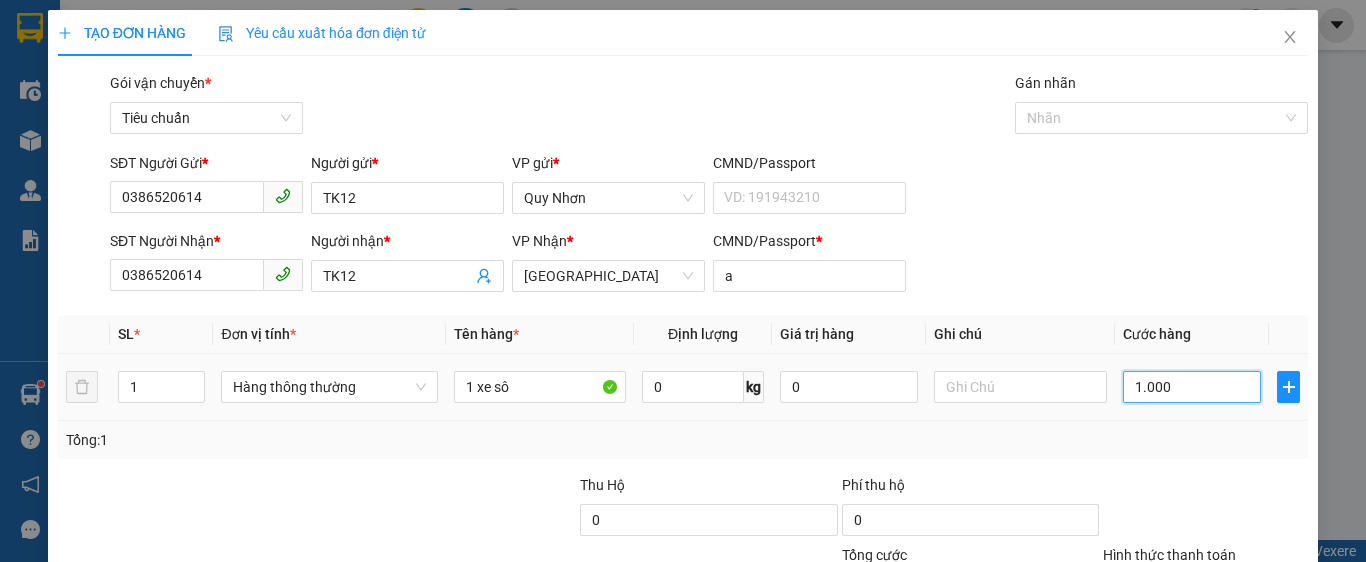 type on "10.000" 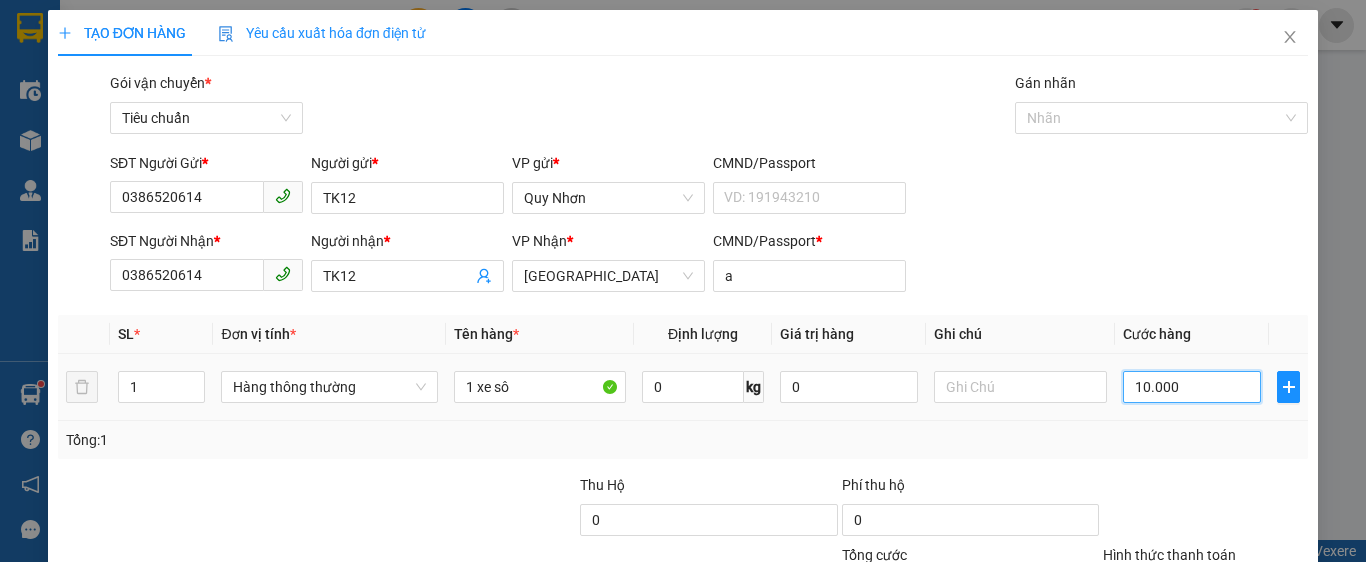 type on "10.000" 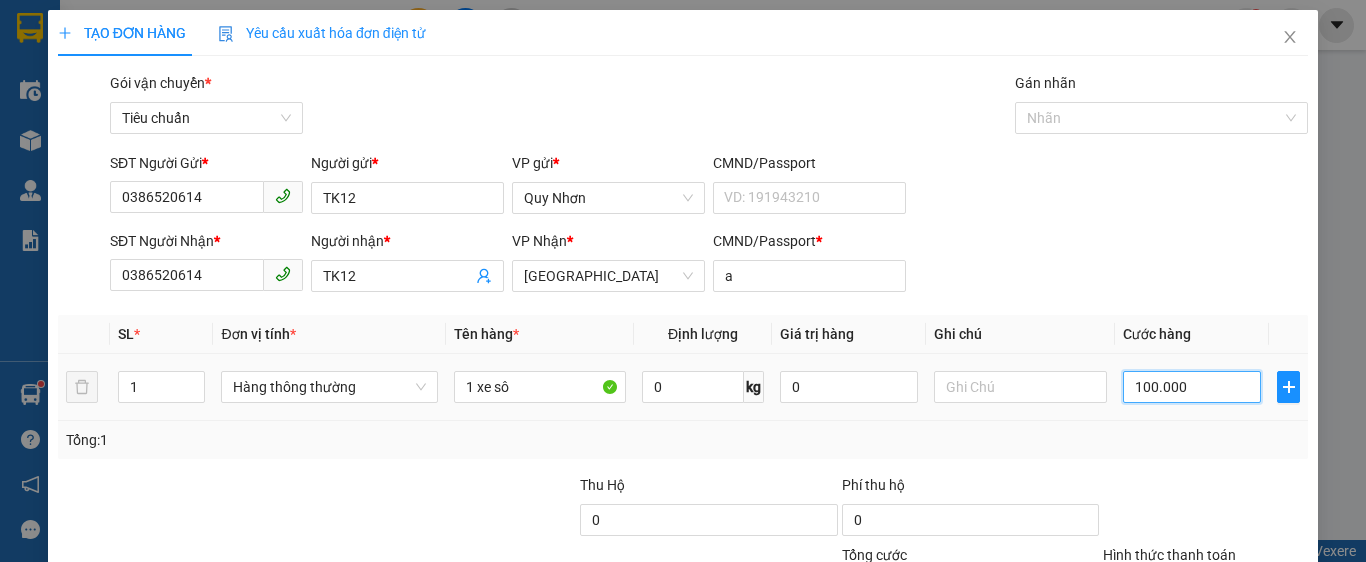 type on "100.000" 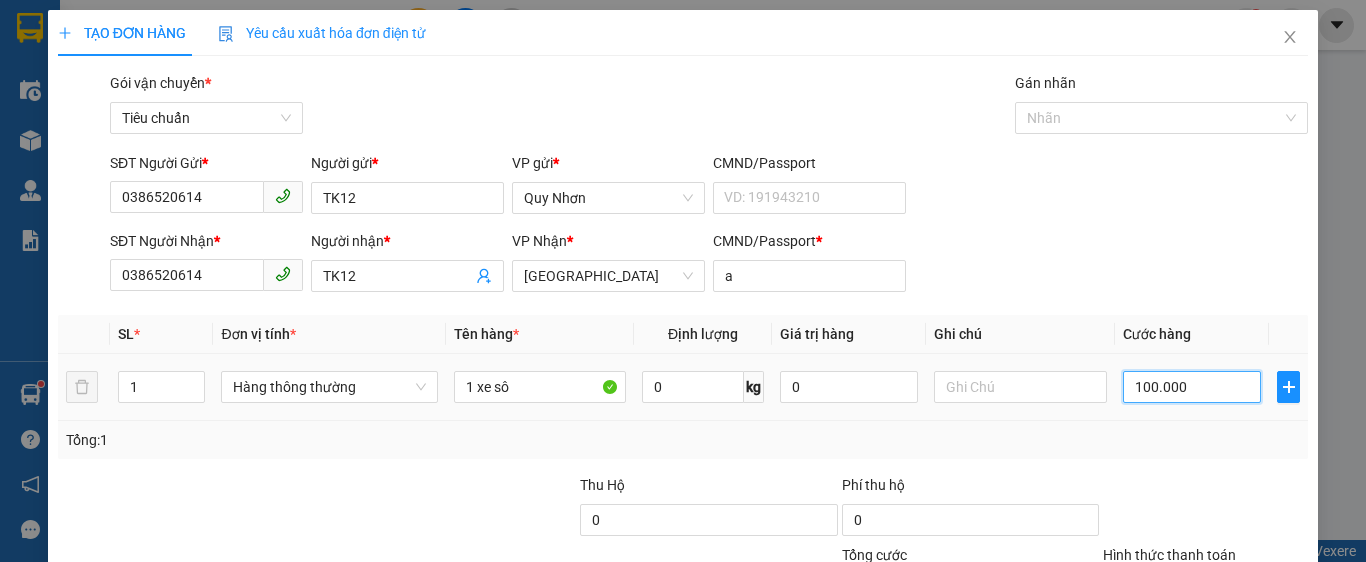 scroll, scrollTop: 178, scrollLeft: 0, axis: vertical 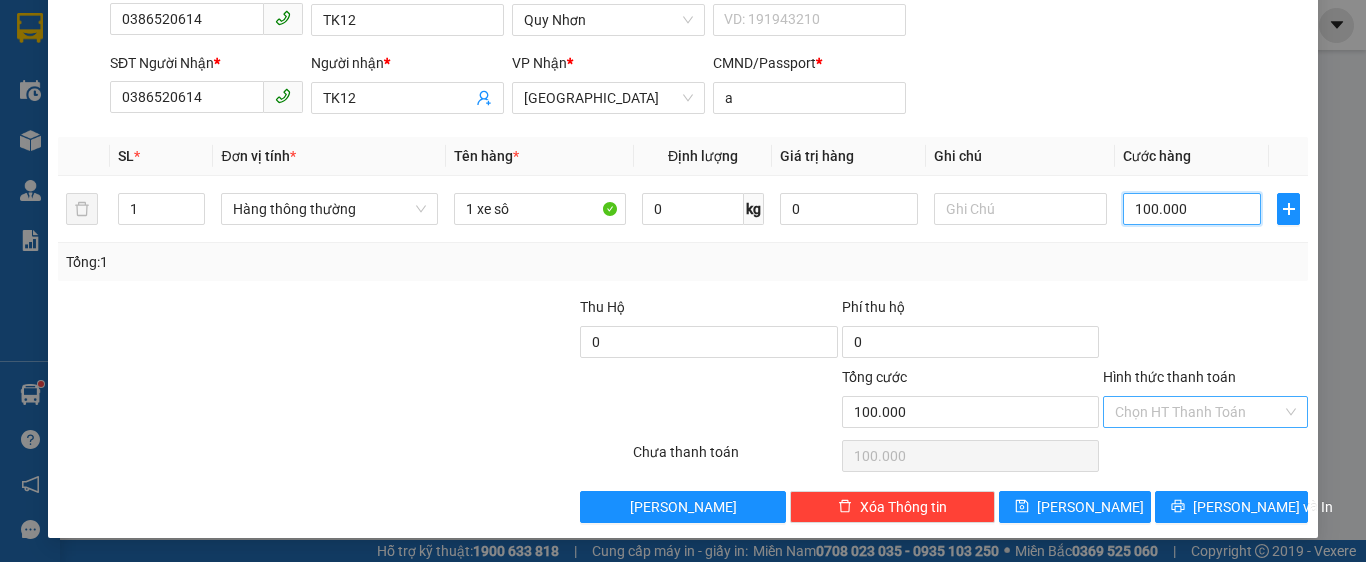 type on "100.000" 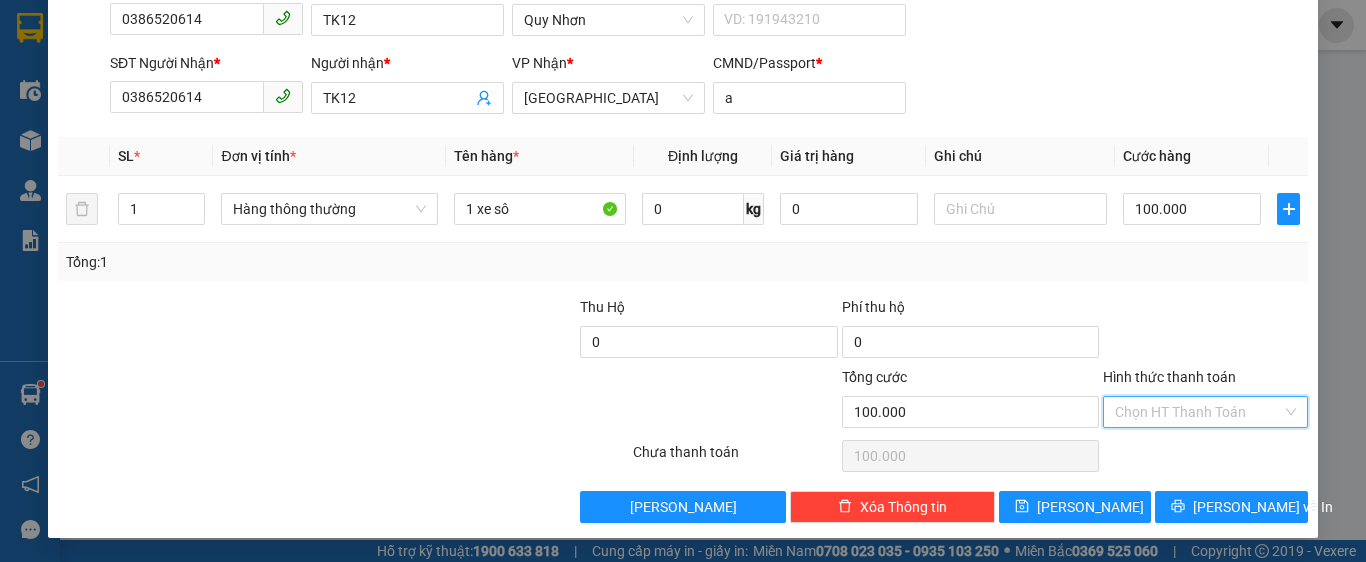click on "Hình thức thanh toán" at bounding box center [1198, 412] 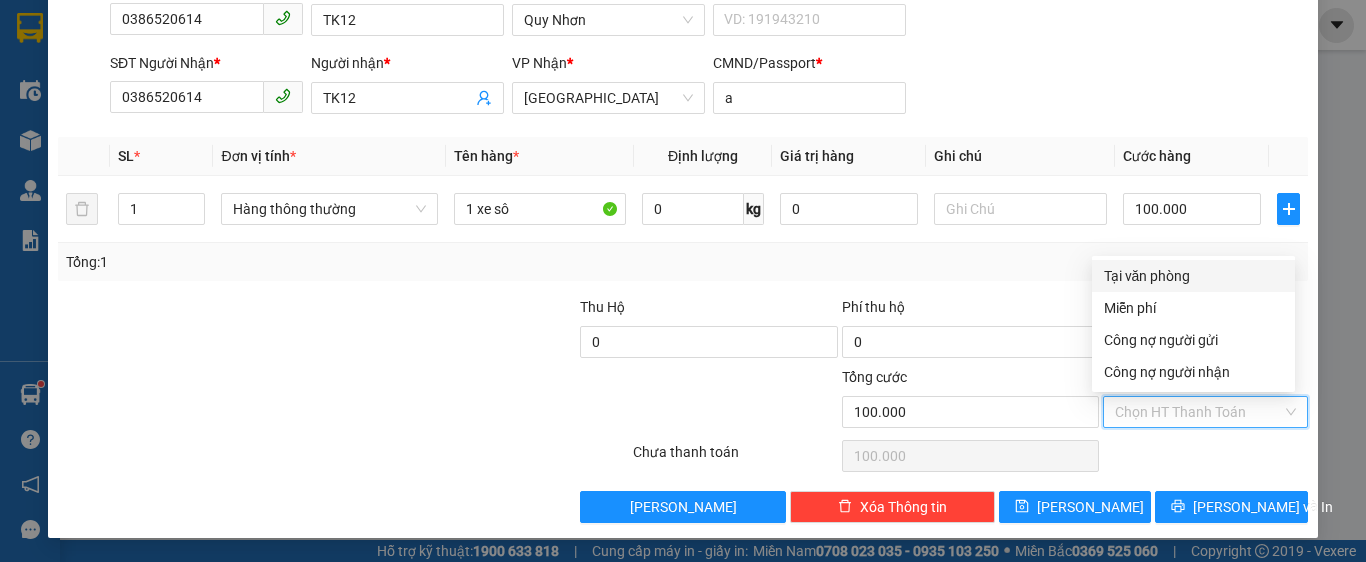 click on "Tại văn phòng" at bounding box center (1193, 276) 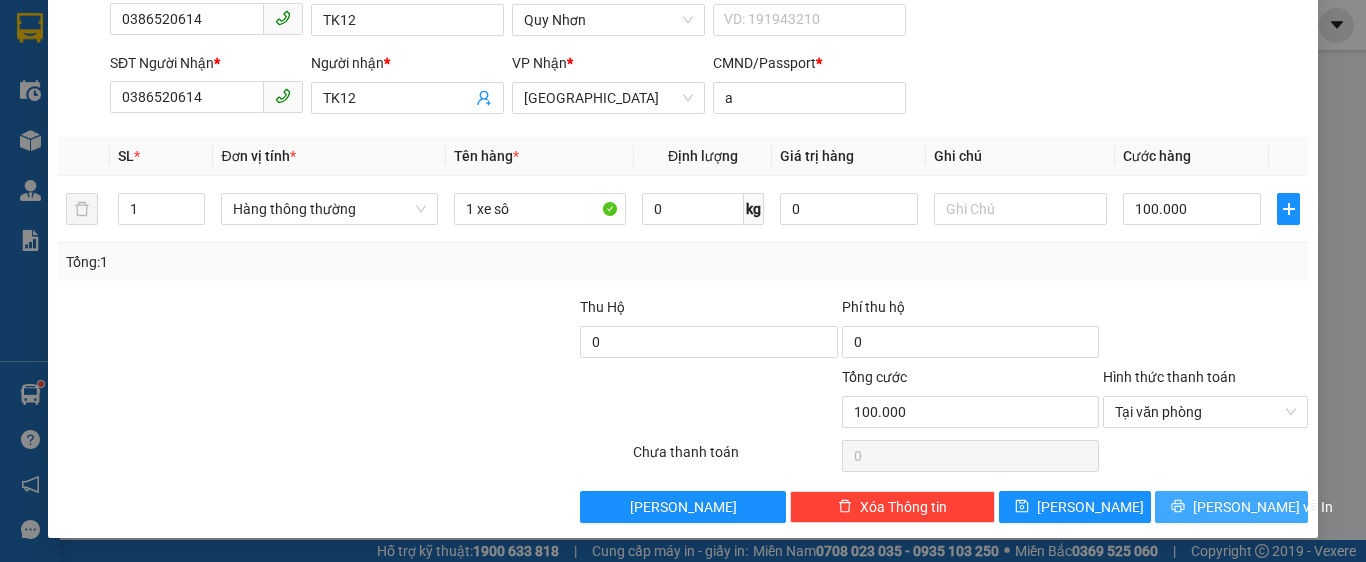 click on "[PERSON_NAME] và In" at bounding box center (1263, 507) 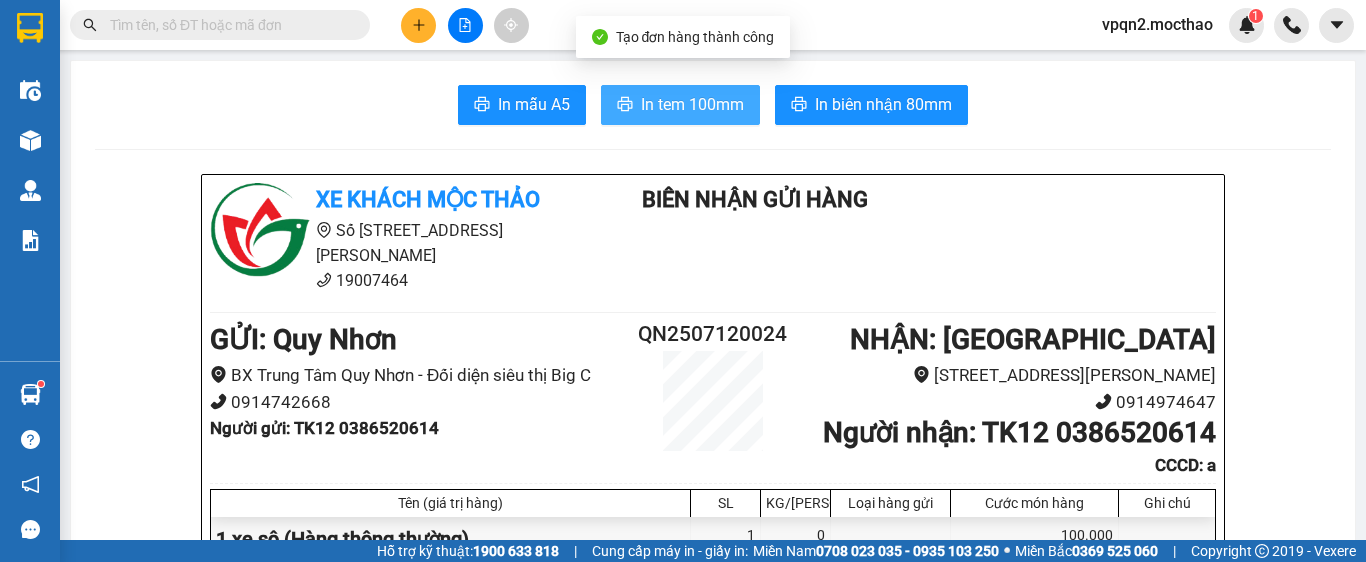 click on "In tem 100mm" at bounding box center [692, 104] 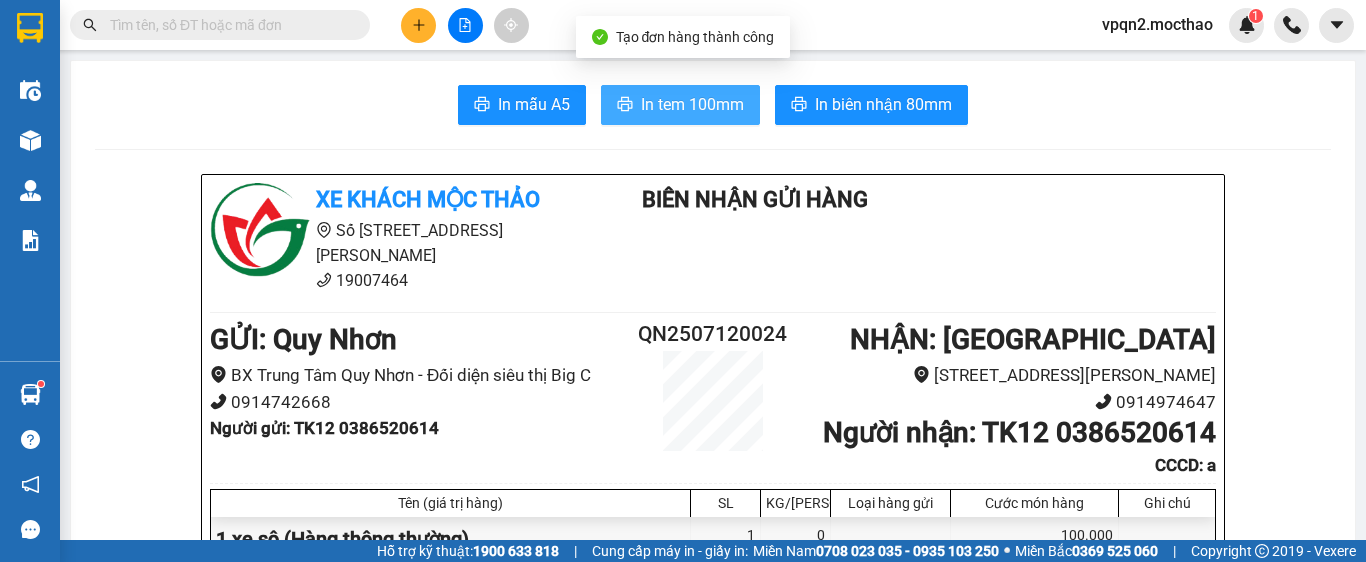 scroll, scrollTop: 0, scrollLeft: 0, axis: both 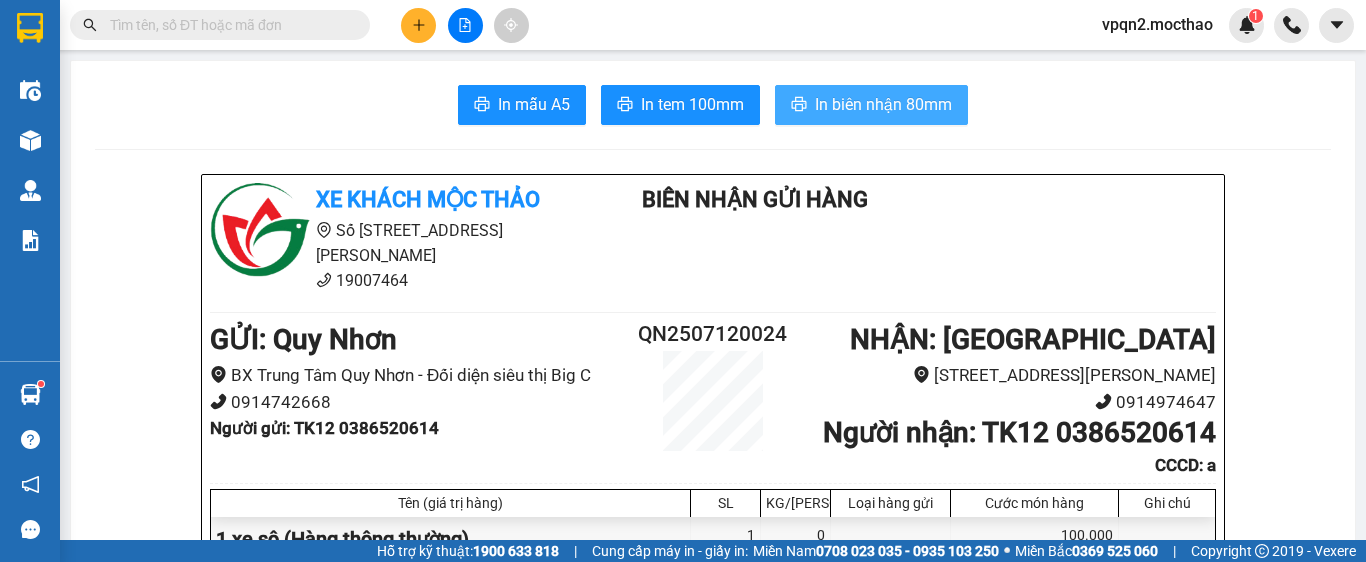 click on "In biên nhận 80mm" at bounding box center (871, 105) 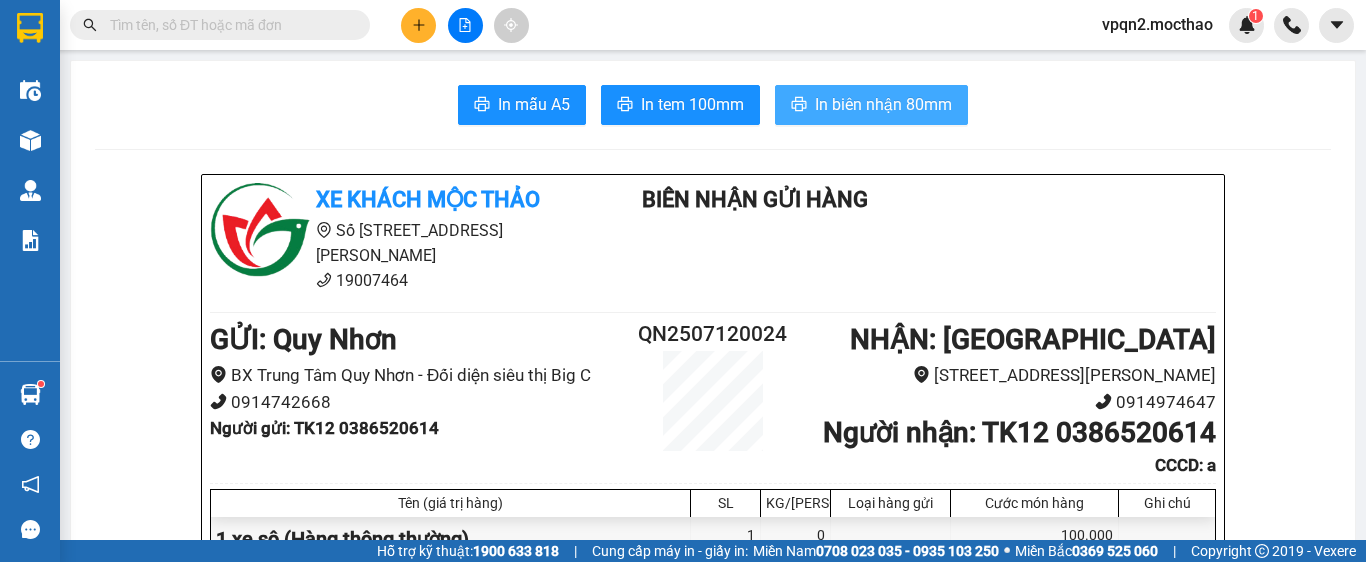scroll, scrollTop: 0, scrollLeft: 0, axis: both 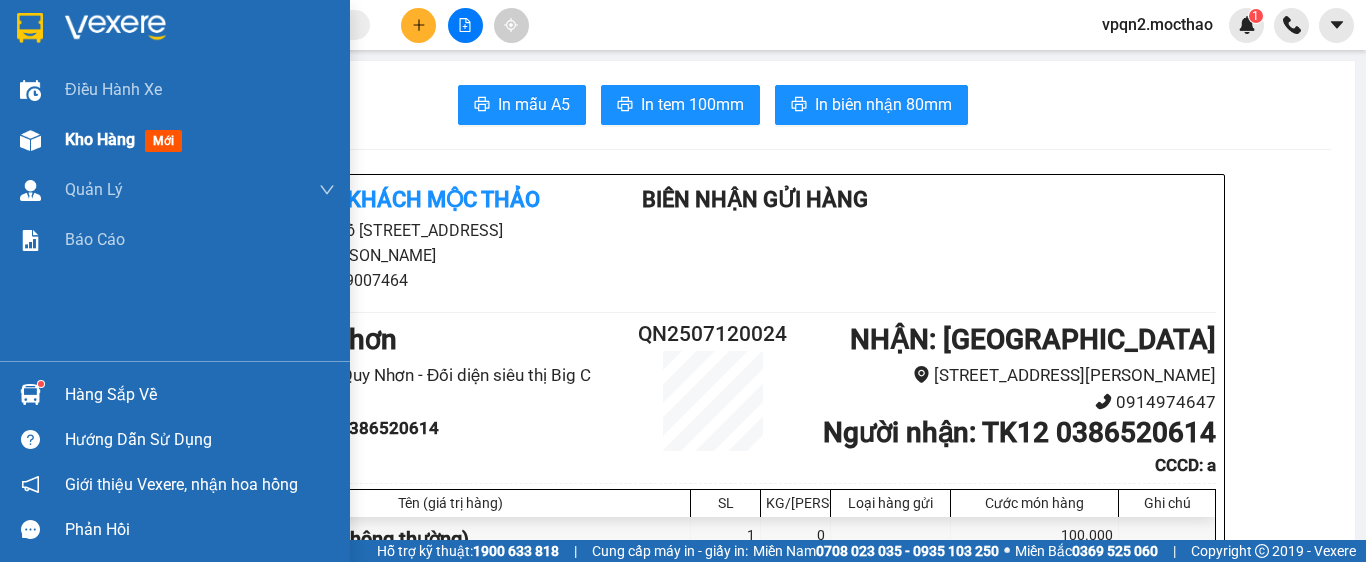 click on "Kho hàng" at bounding box center (100, 139) 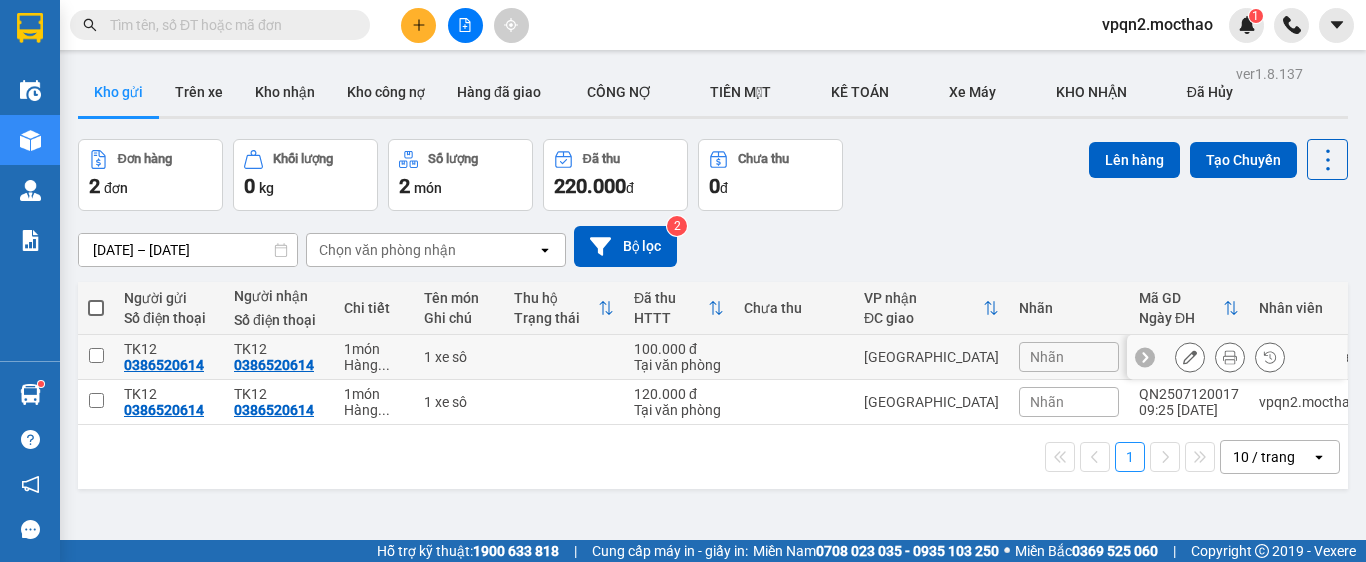 click at bounding box center [96, 355] 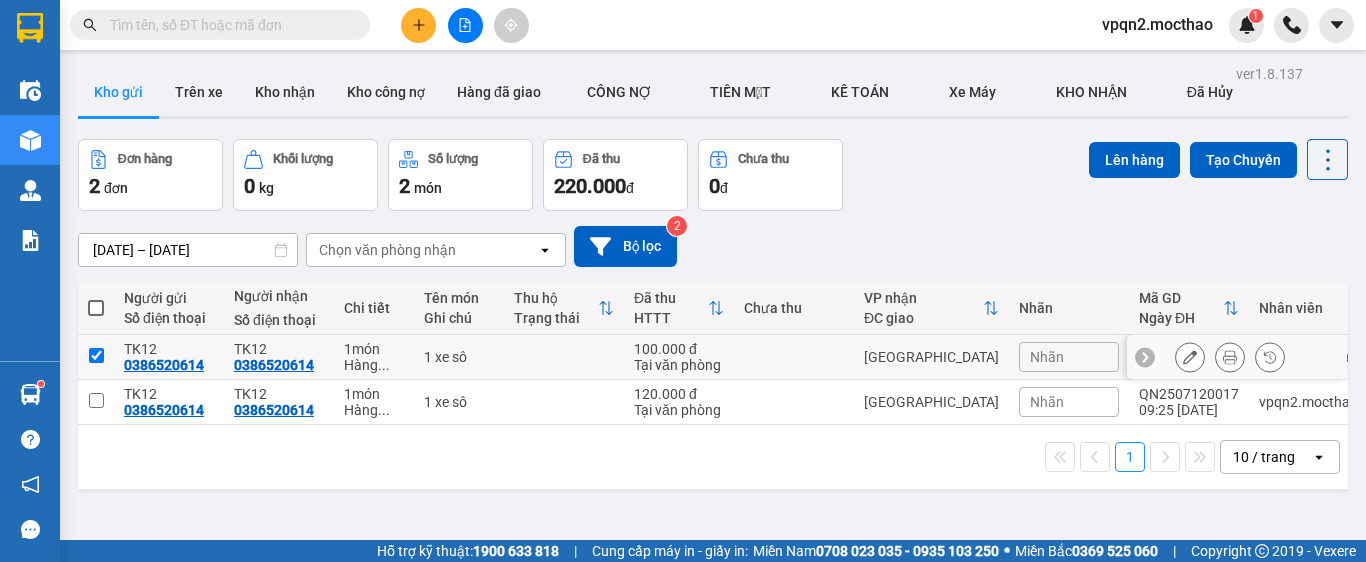 checkbox on "true" 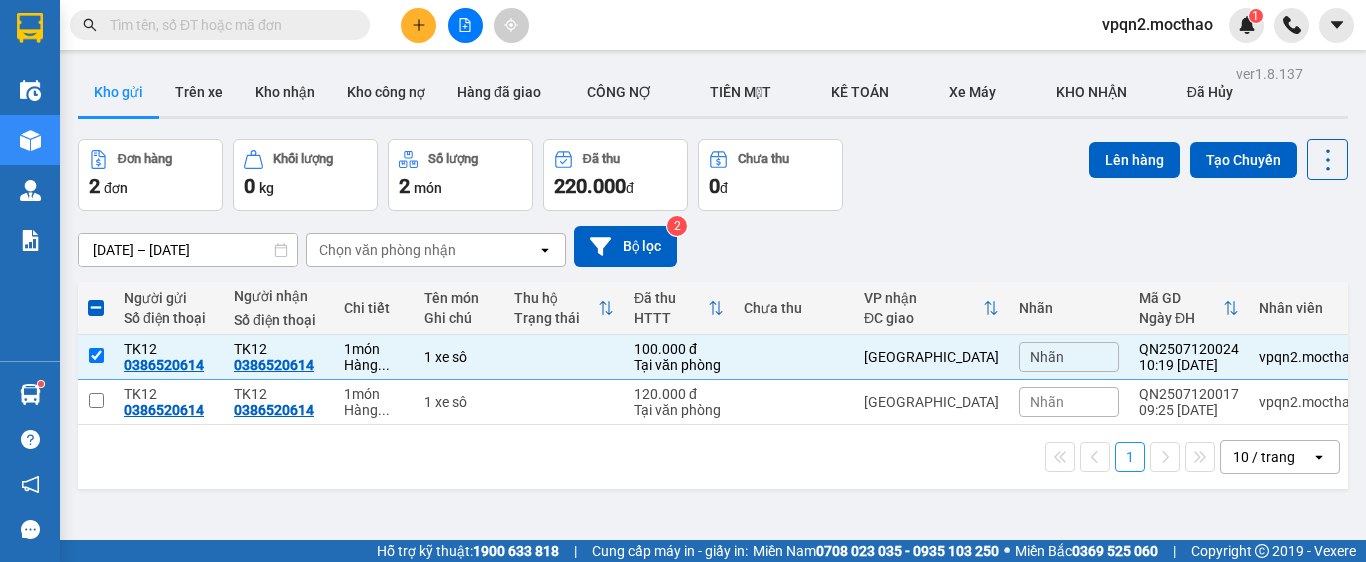 click on "Đơn hàng 2 đơn Khối lượng 0 kg Số lượng 2 món Đã thu 220.000  đ Chưa thu 0  đ Lên hàng Tạo Chuyến" at bounding box center (713, 175) 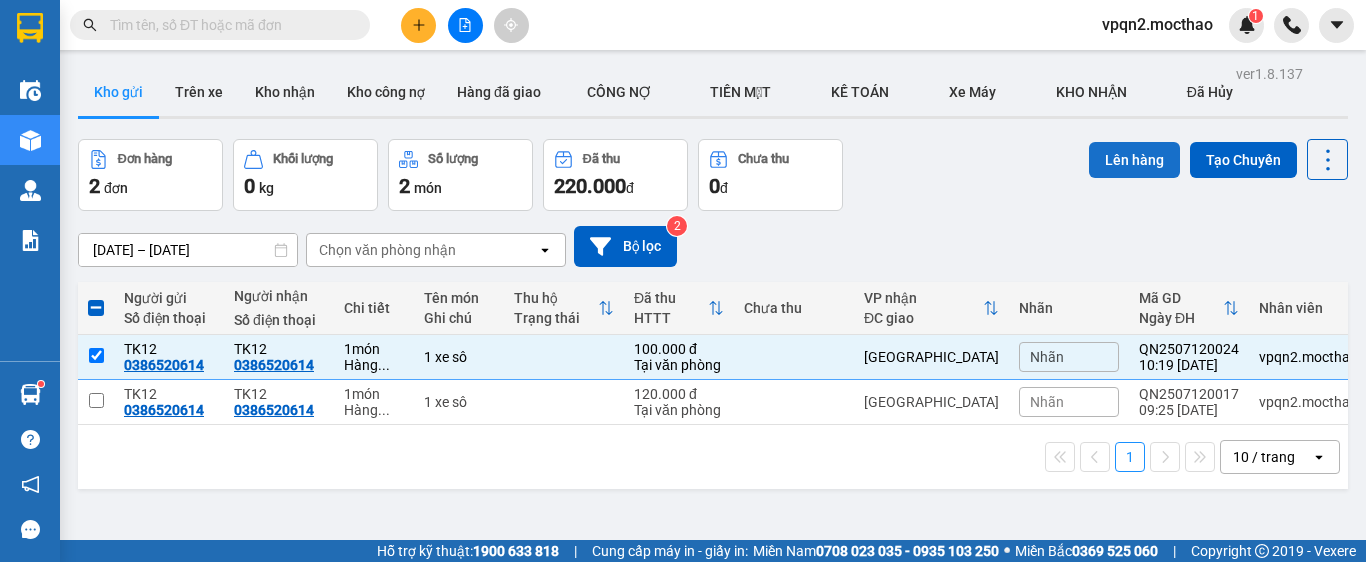 click on "Lên hàng" at bounding box center (1134, 160) 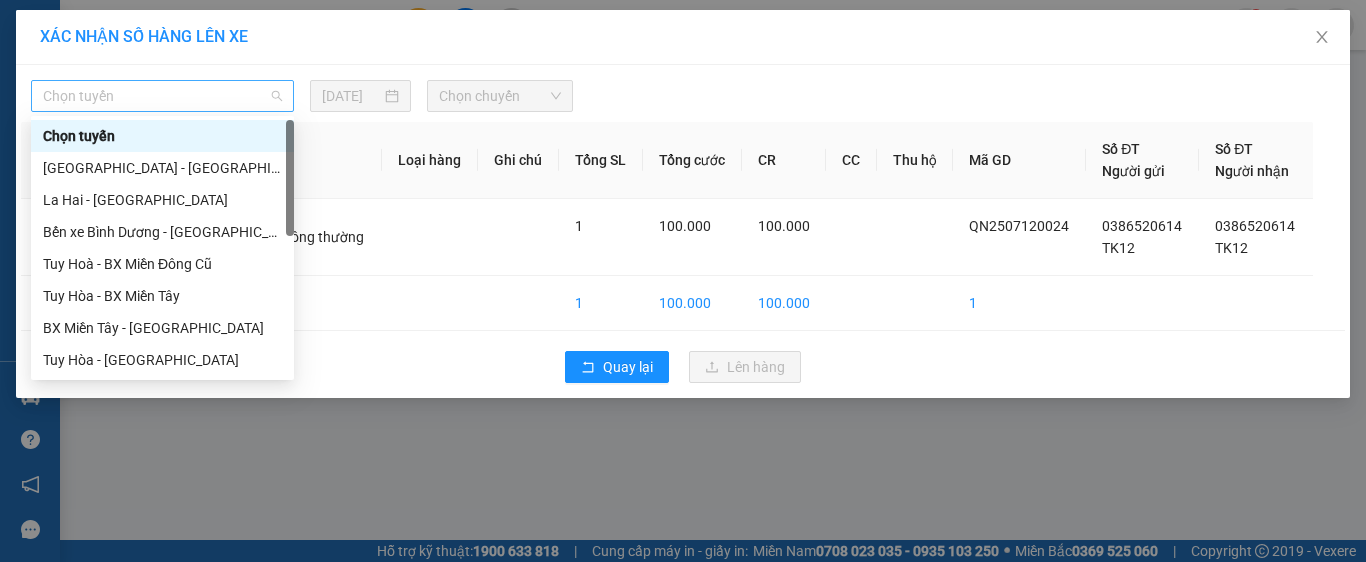 click on "Chọn tuyến" at bounding box center [162, 96] 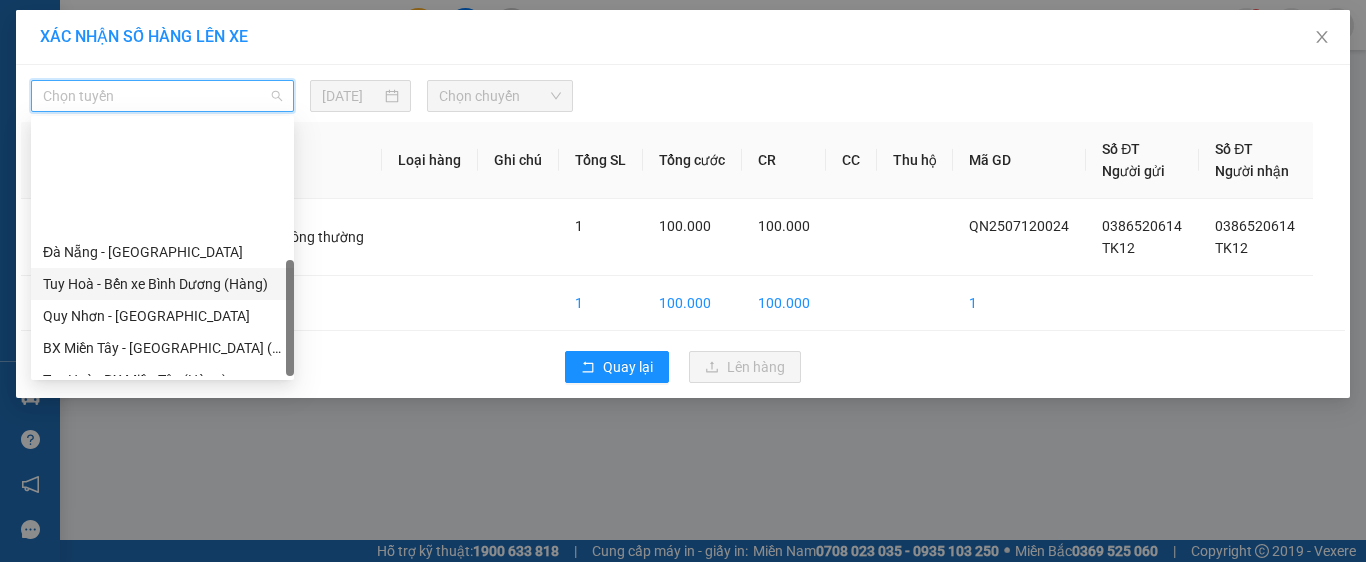 scroll, scrollTop: 448, scrollLeft: 0, axis: vertical 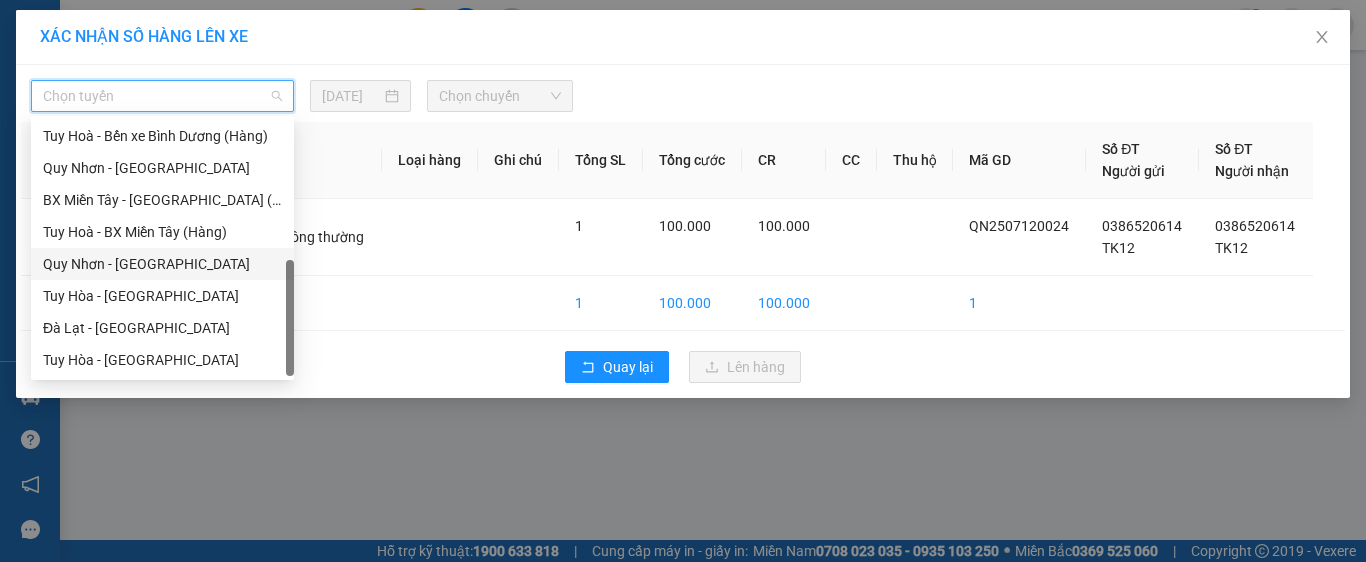 click on "Quy Nhơn - [GEOGRAPHIC_DATA]" at bounding box center [162, 264] 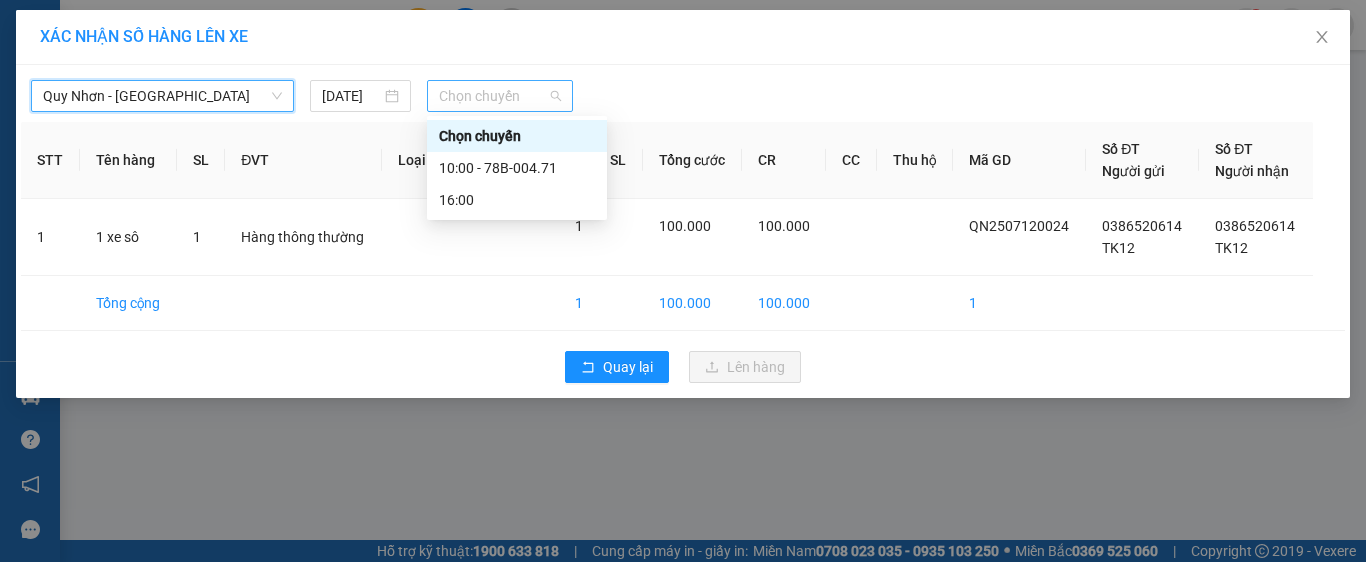 click on "Chọn chuyến" at bounding box center (500, 96) 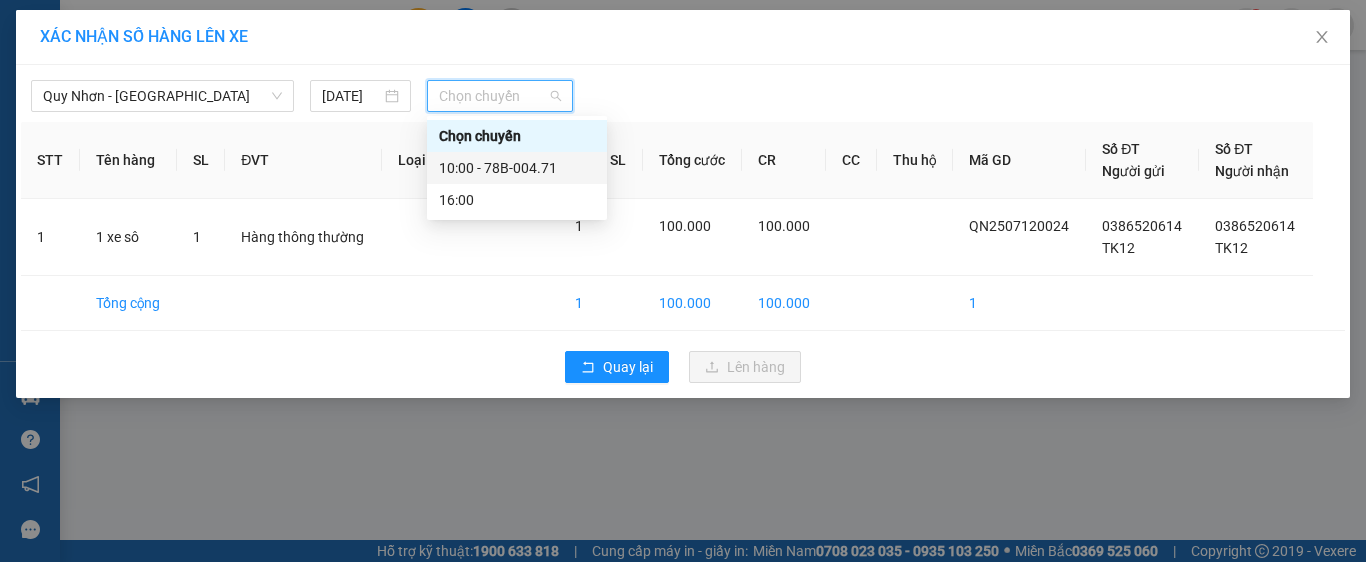click on "10:00     - 78B-004.71" at bounding box center [517, 168] 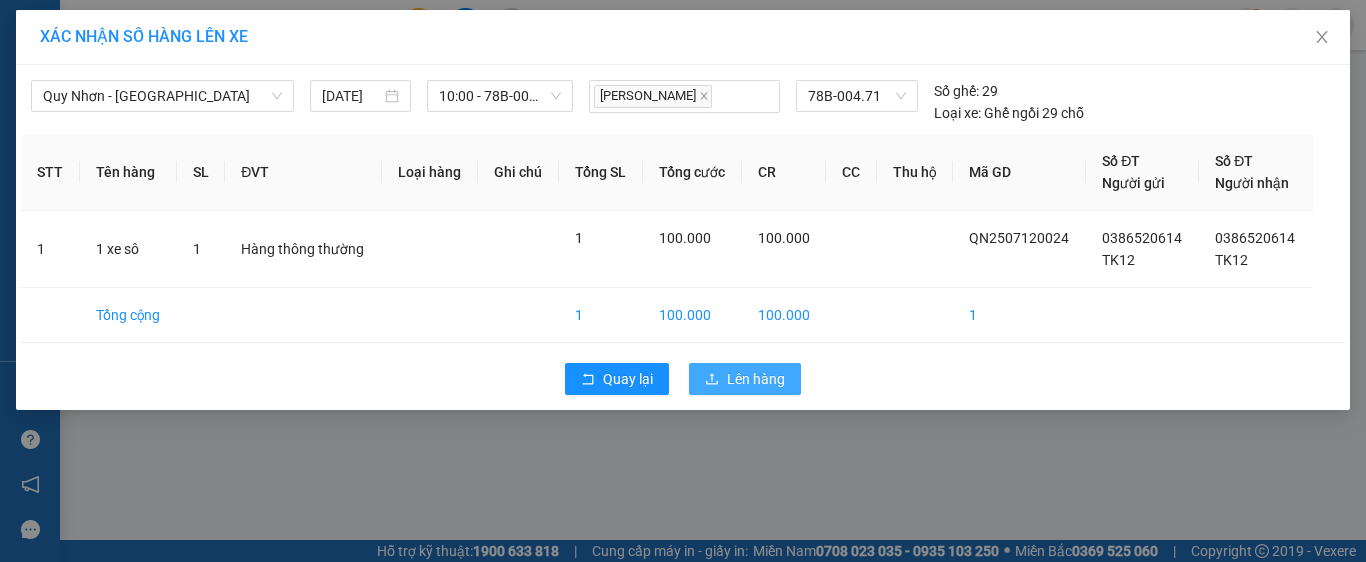 click on "Lên hàng" at bounding box center (756, 379) 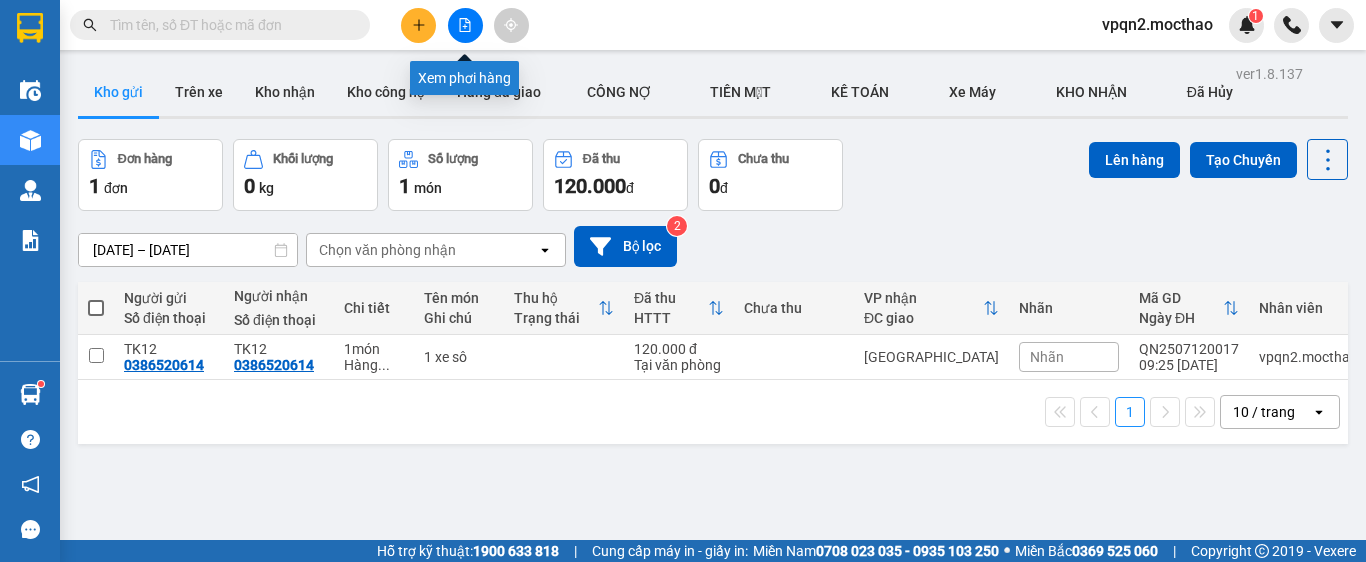 click at bounding box center [465, 25] 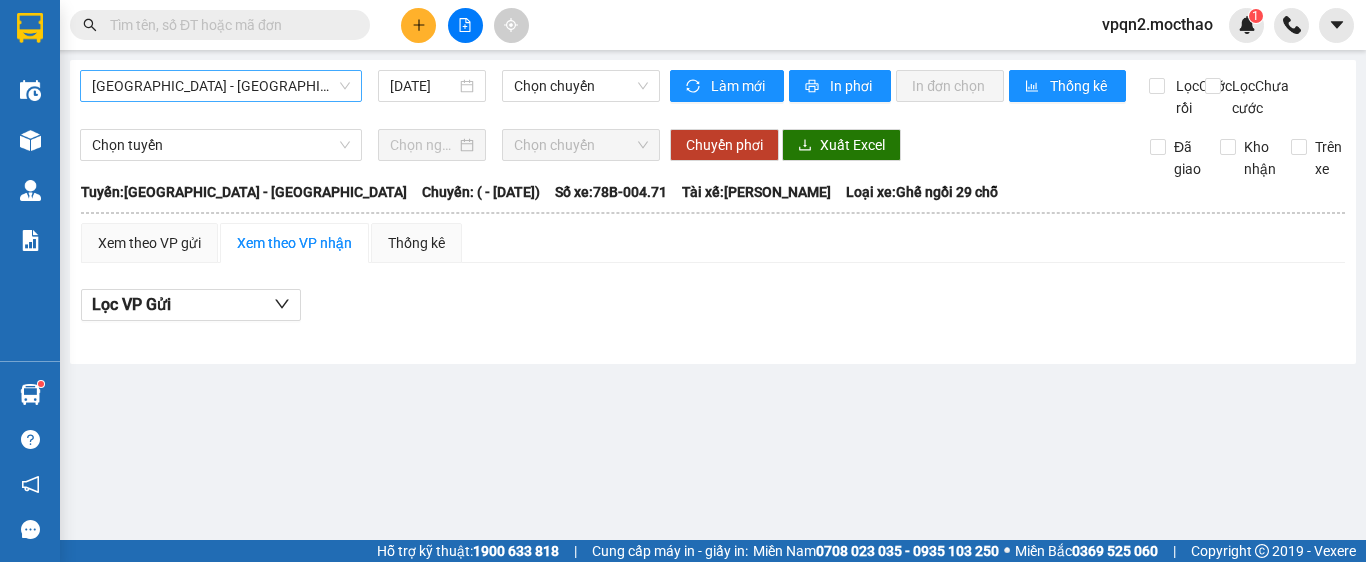 click on "[GEOGRAPHIC_DATA] - [GEOGRAPHIC_DATA]" at bounding box center [221, 86] 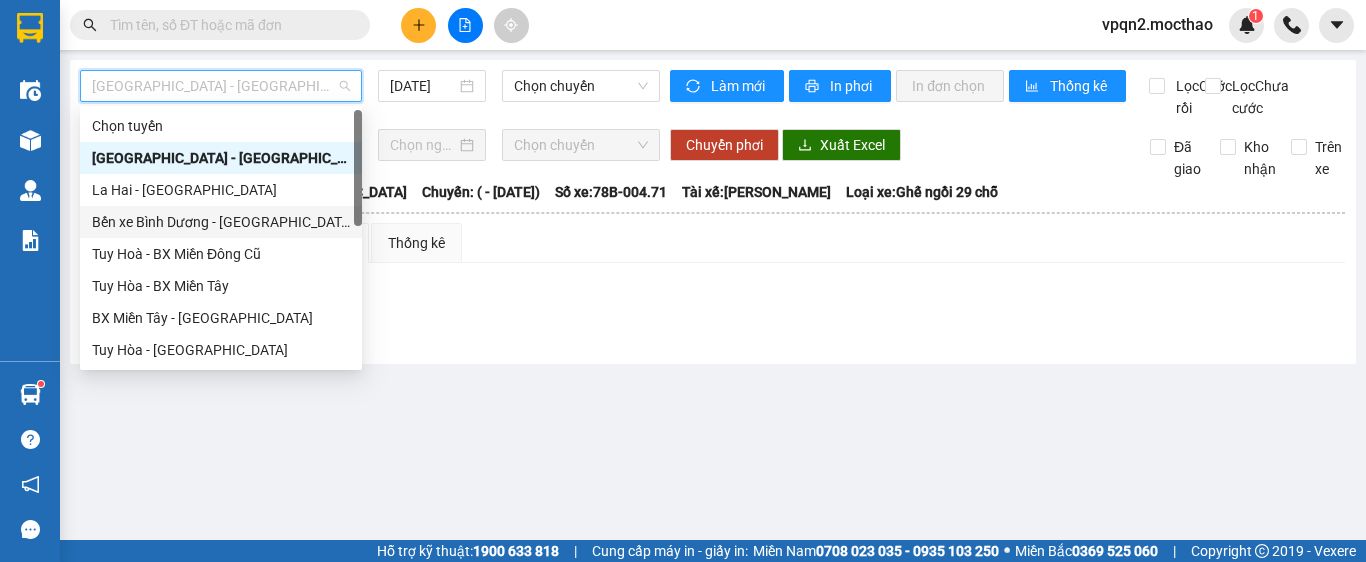 scroll, scrollTop: 400, scrollLeft: 0, axis: vertical 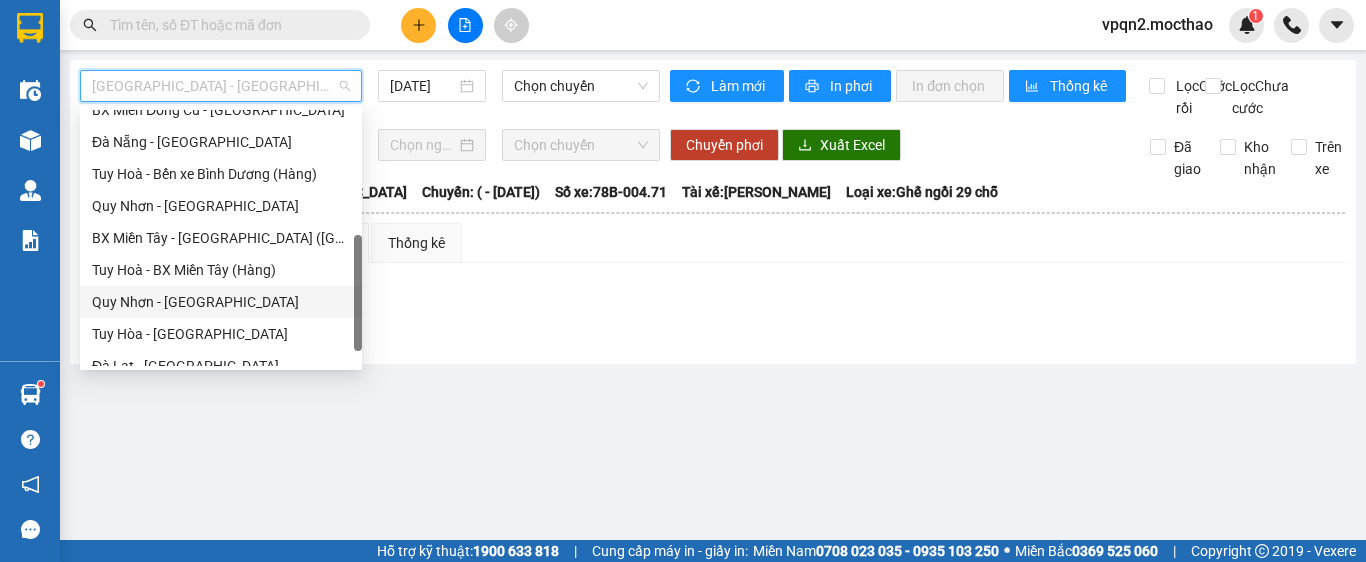 click on "Quy Nhơn - [GEOGRAPHIC_DATA]" at bounding box center (221, 302) 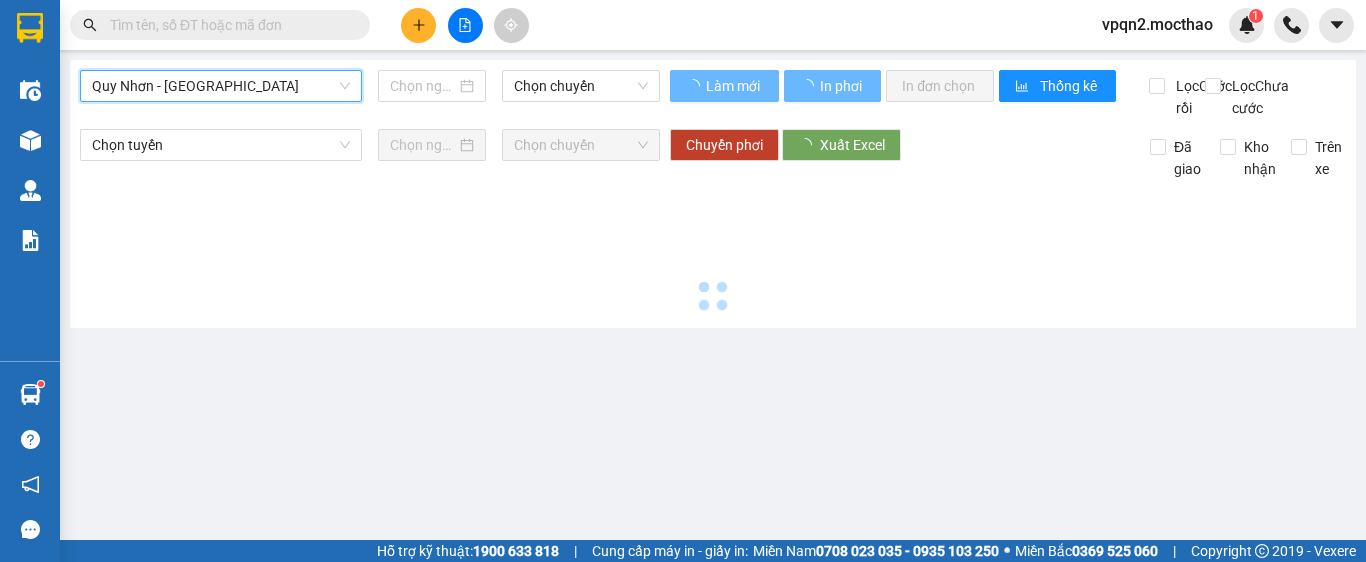 type on "[DATE]" 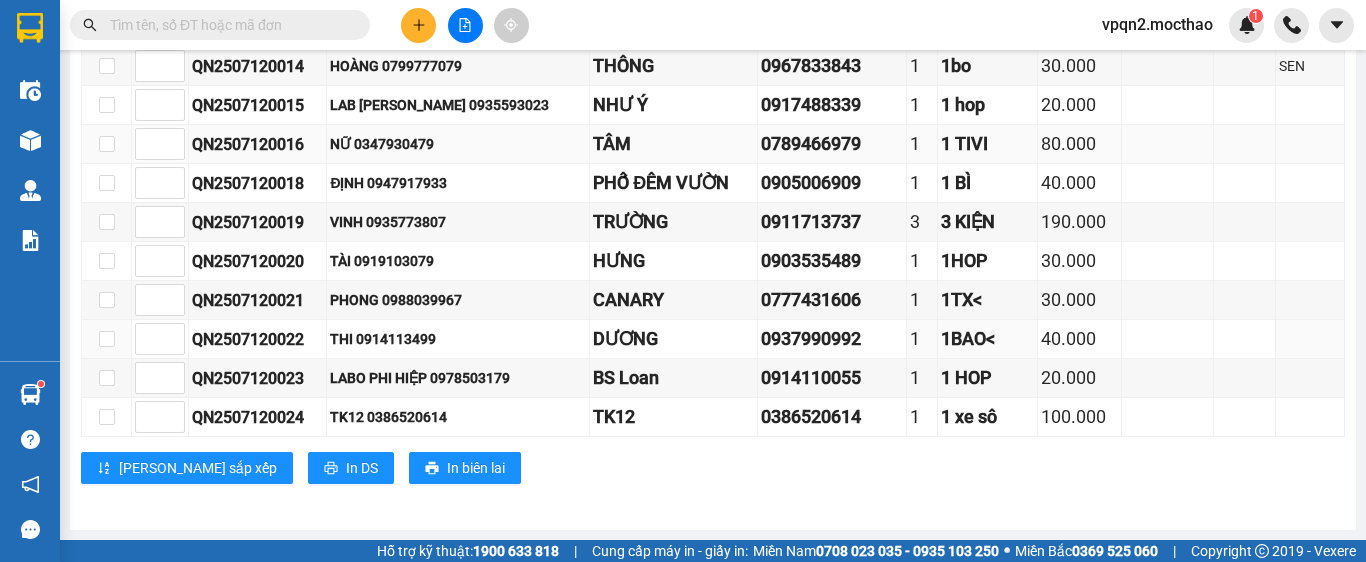 scroll, scrollTop: 517, scrollLeft: 0, axis: vertical 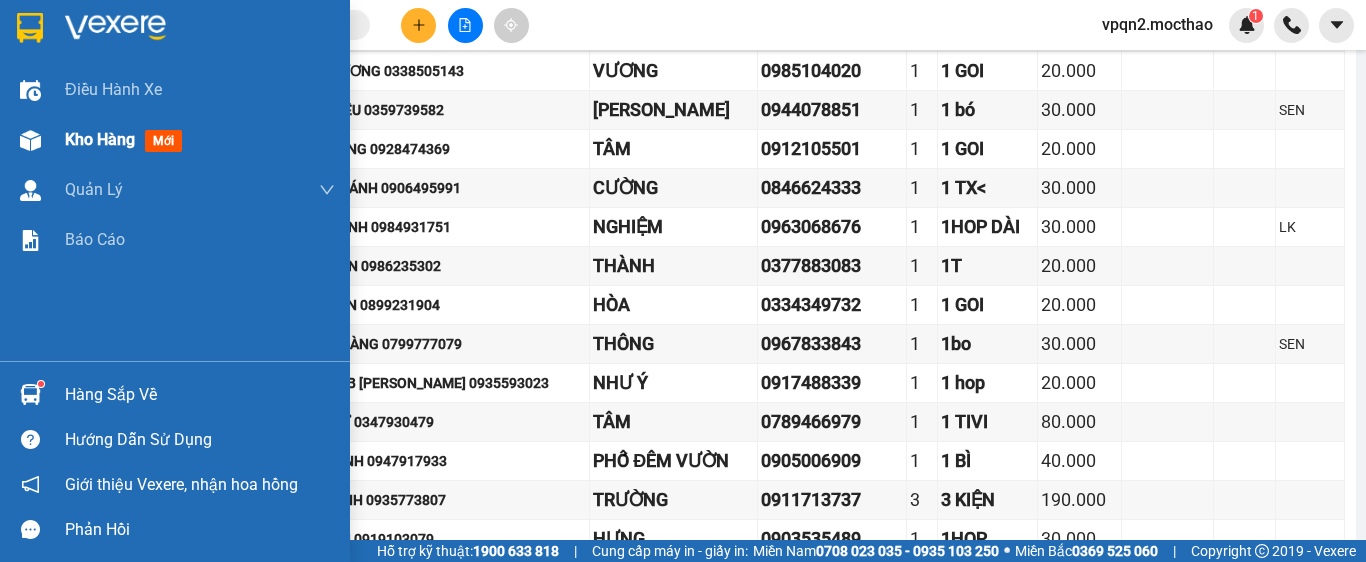 drag, startPoint x: 95, startPoint y: 142, endPoint x: 96, endPoint y: 131, distance: 11.045361 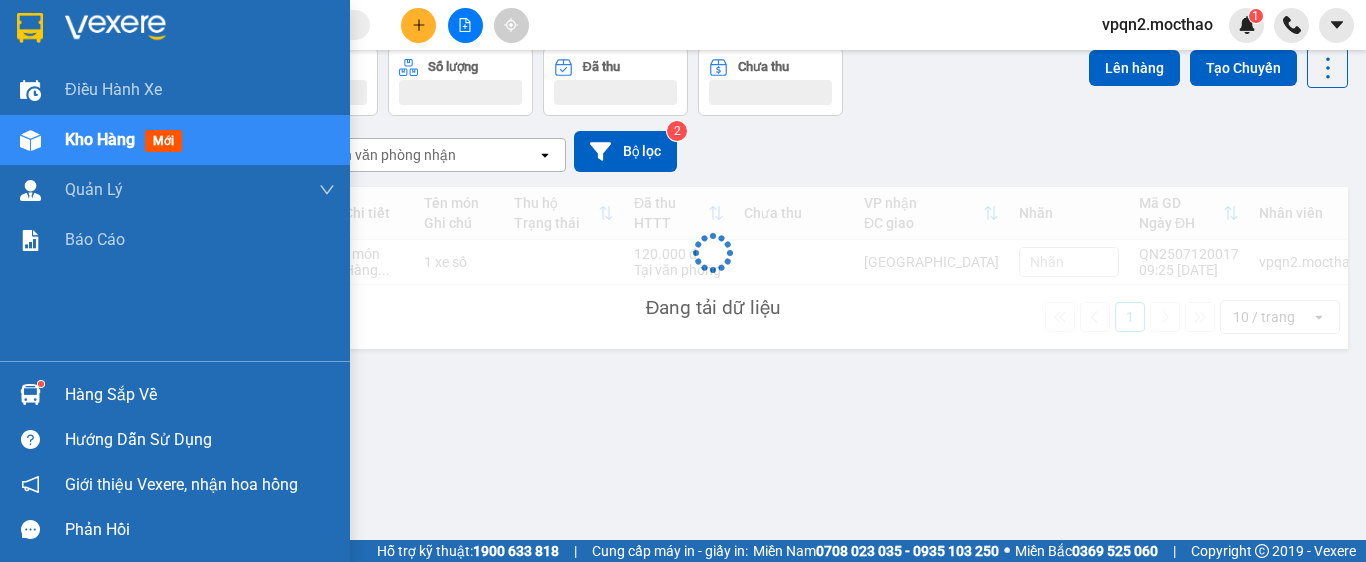 scroll, scrollTop: 92, scrollLeft: 0, axis: vertical 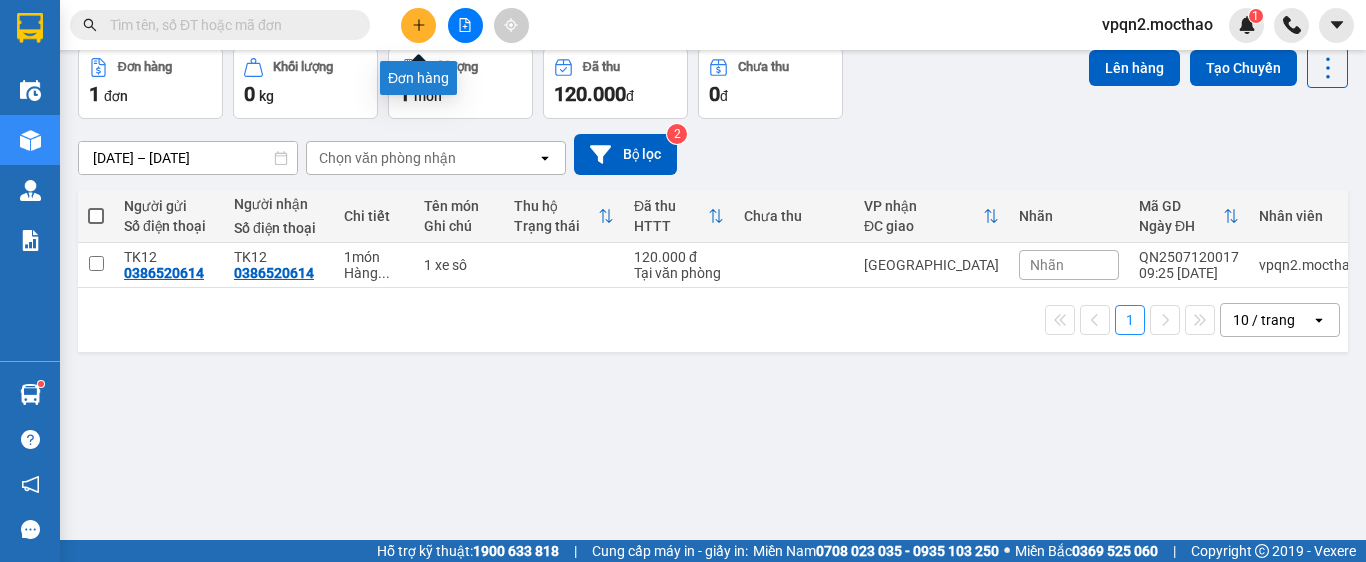 click at bounding box center (418, 25) 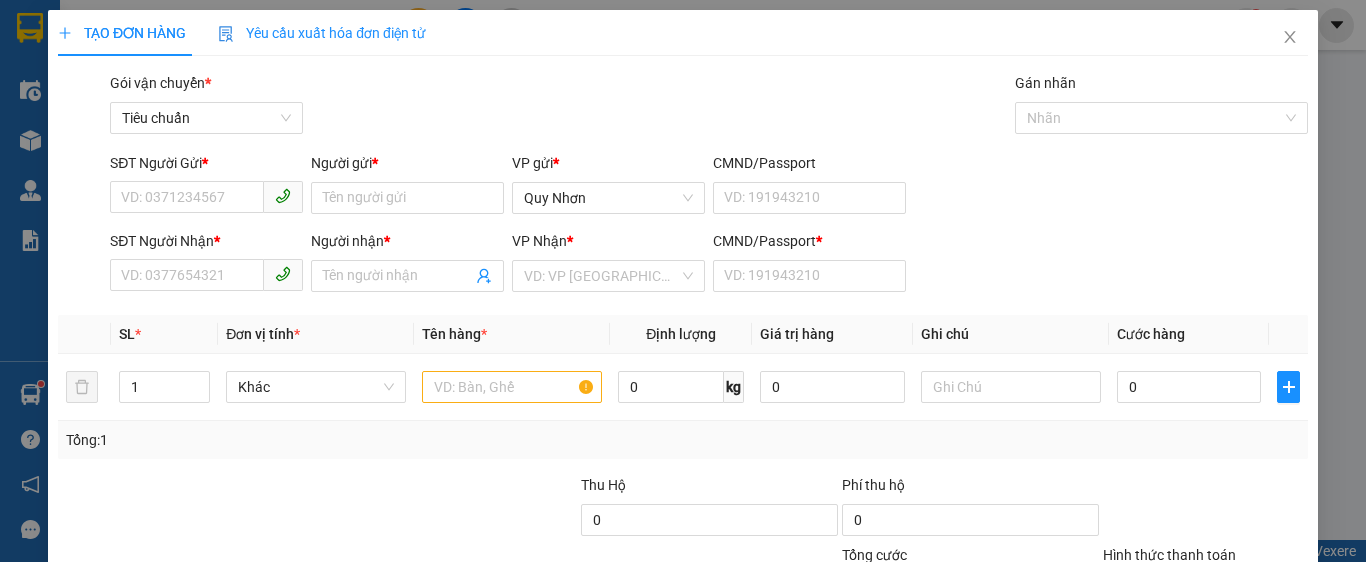 scroll, scrollTop: 0, scrollLeft: 0, axis: both 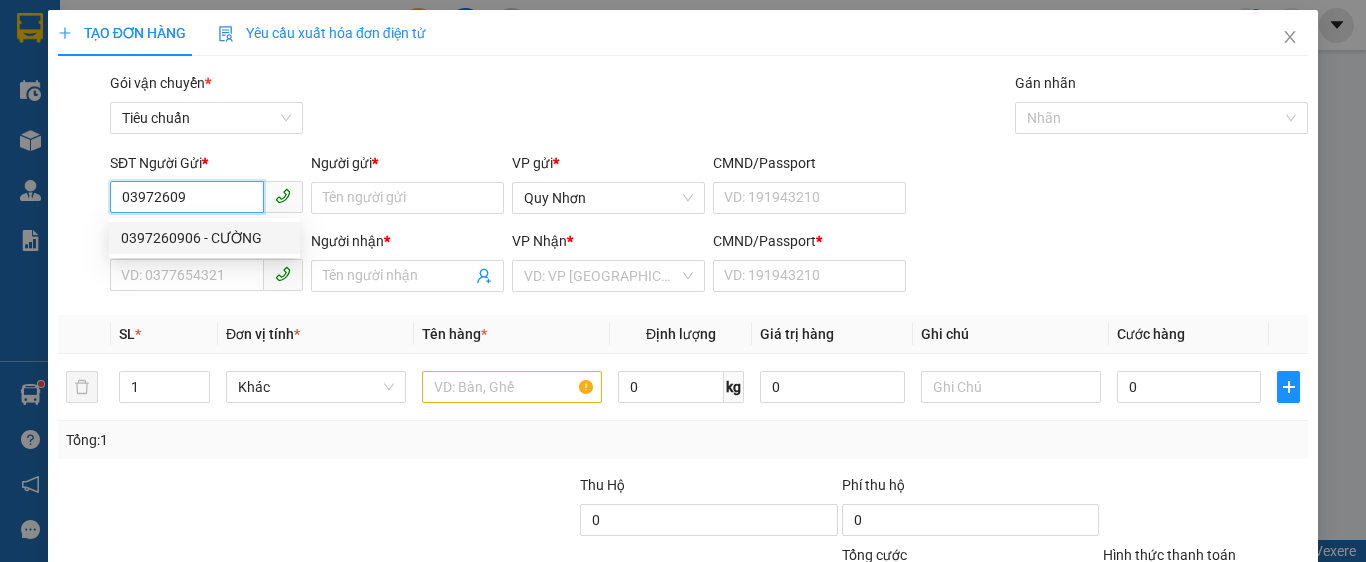 click on "0397260906 - CƯỜNG" at bounding box center (204, 238) 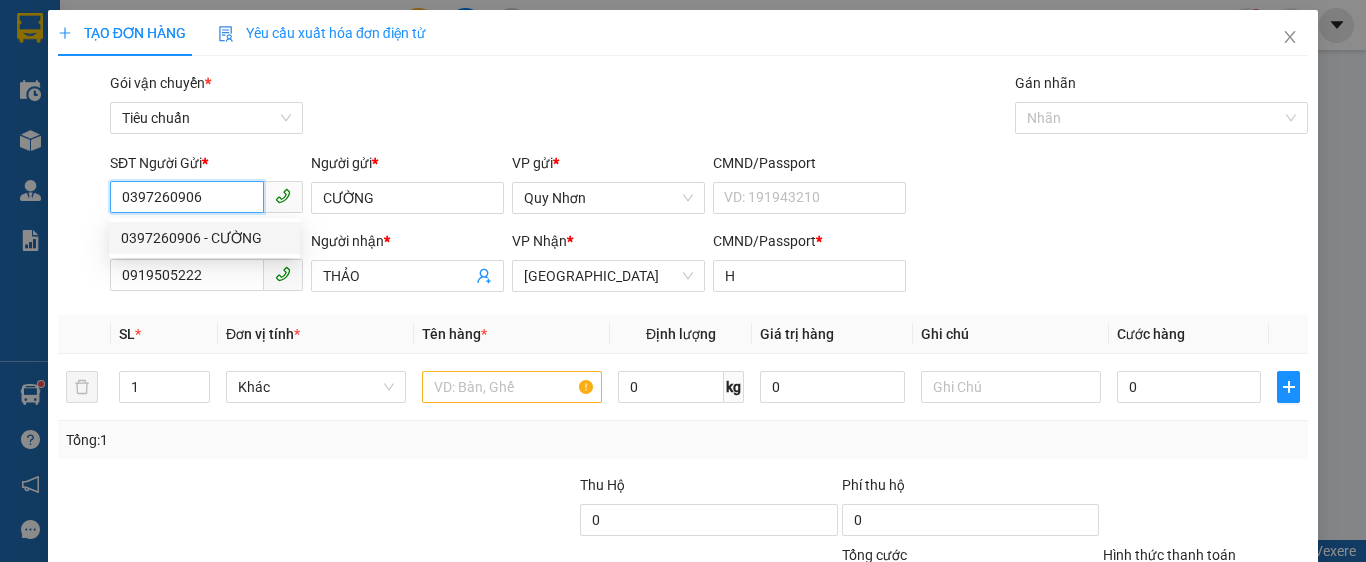 type on "100.000" 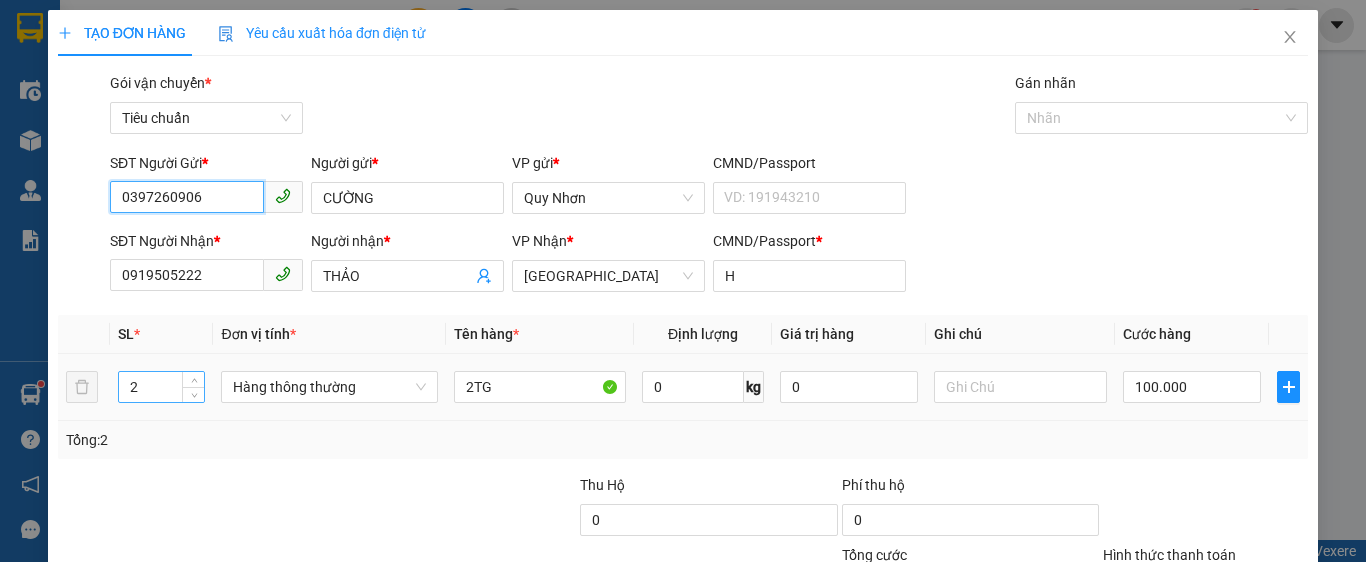 type on "0397260906" 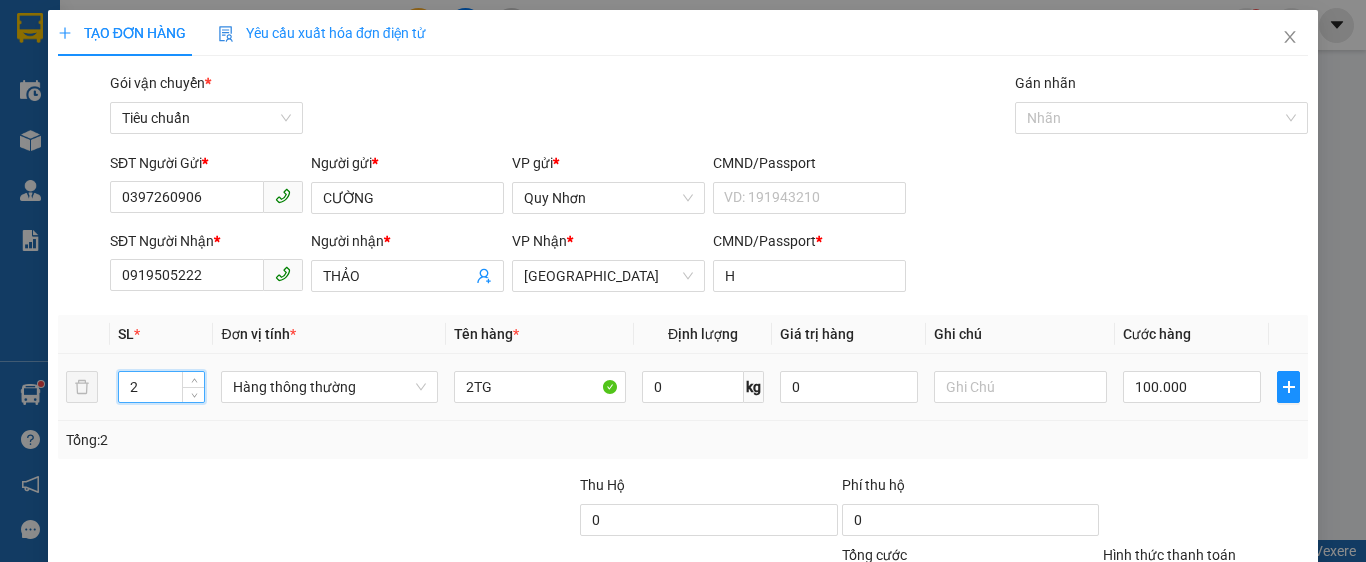 click on "2 Hàng thông thường 2TG 0 kg 0 100.000" at bounding box center (683, 387) 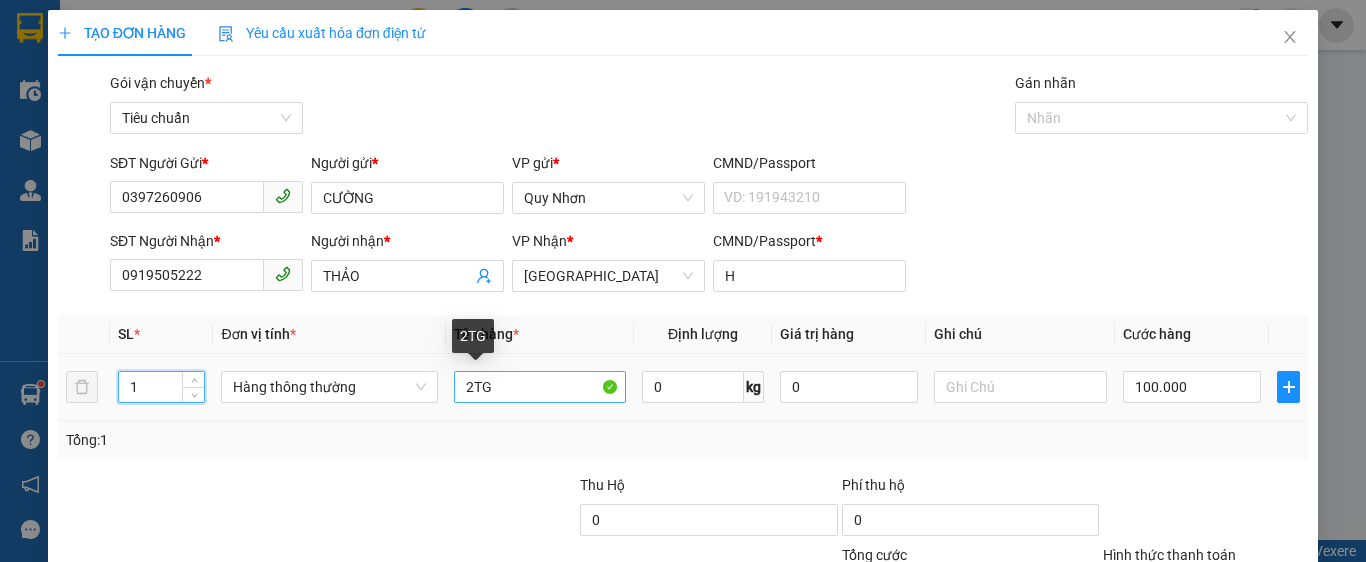 type on "1" 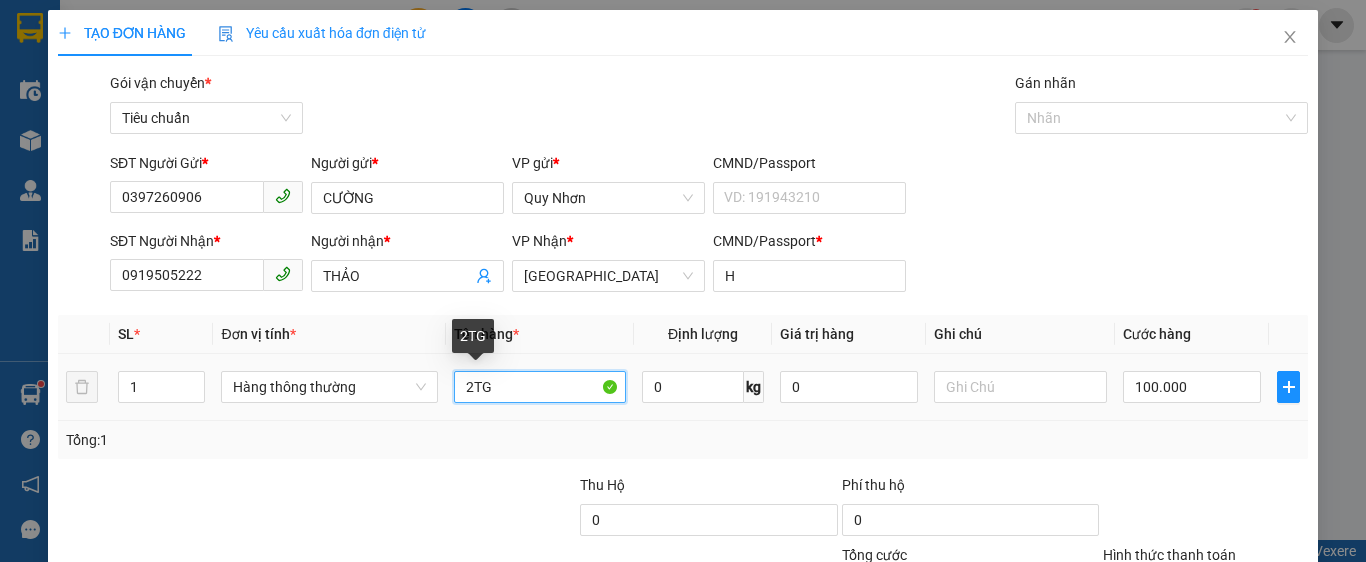 drag, startPoint x: 476, startPoint y: 387, endPoint x: 449, endPoint y: 395, distance: 28.160255 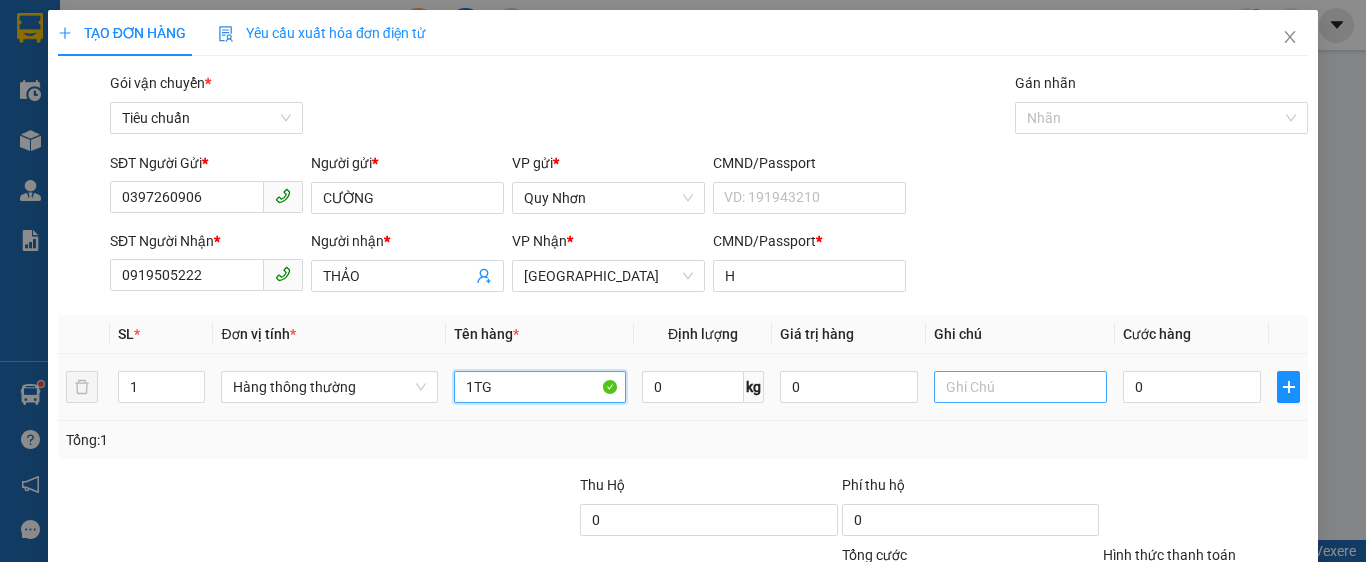 type on "1TG" 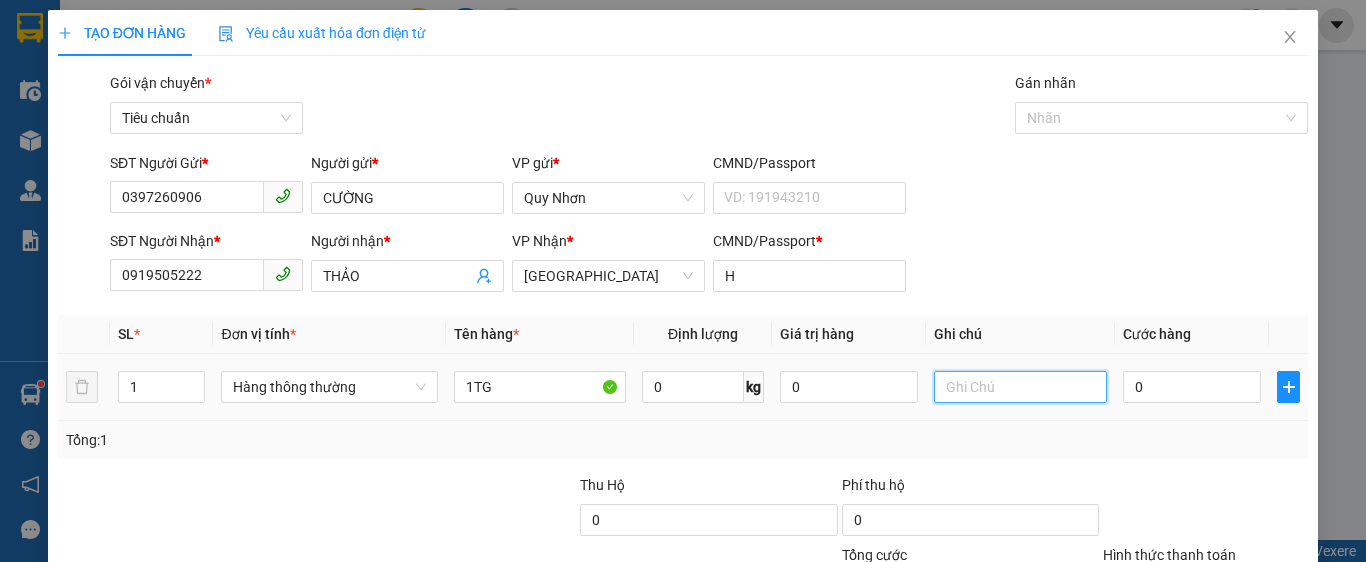 click at bounding box center (1020, 387) 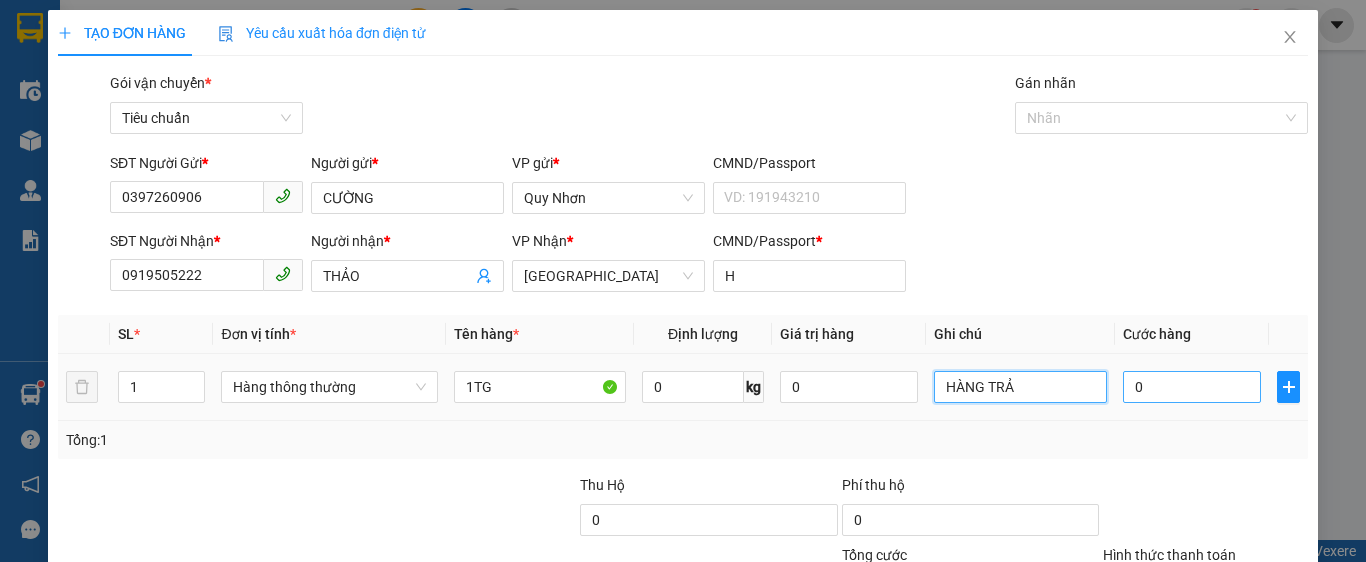 type on "HÀNG TRẢ" 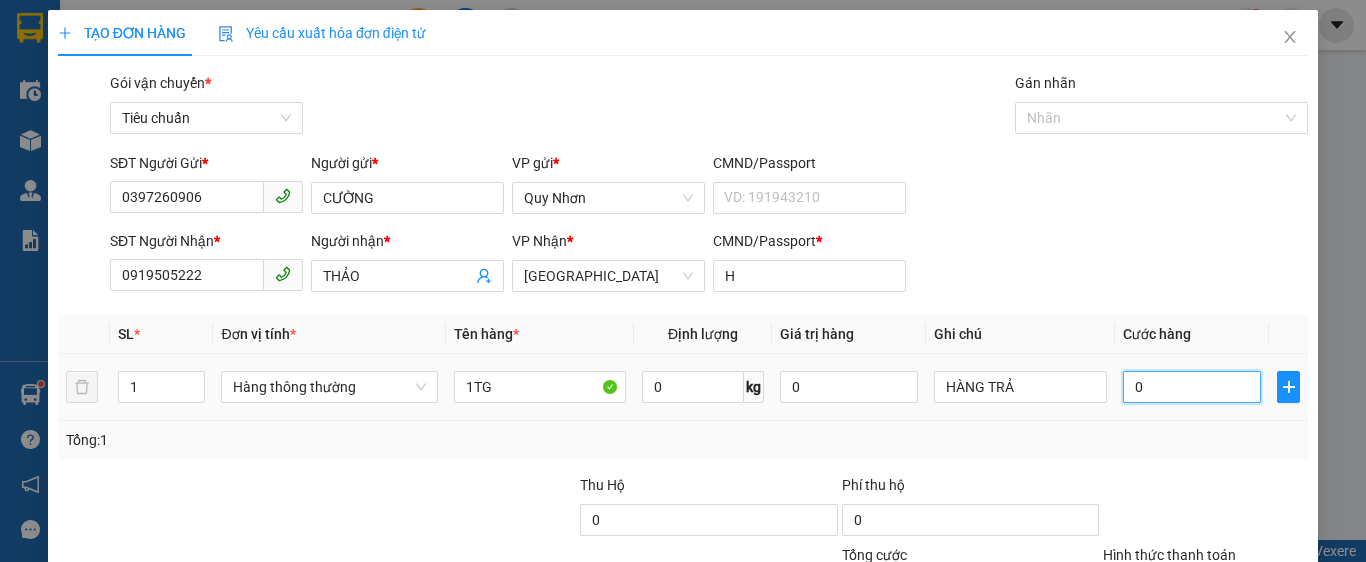 click on "0" at bounding box center [1192, 387] 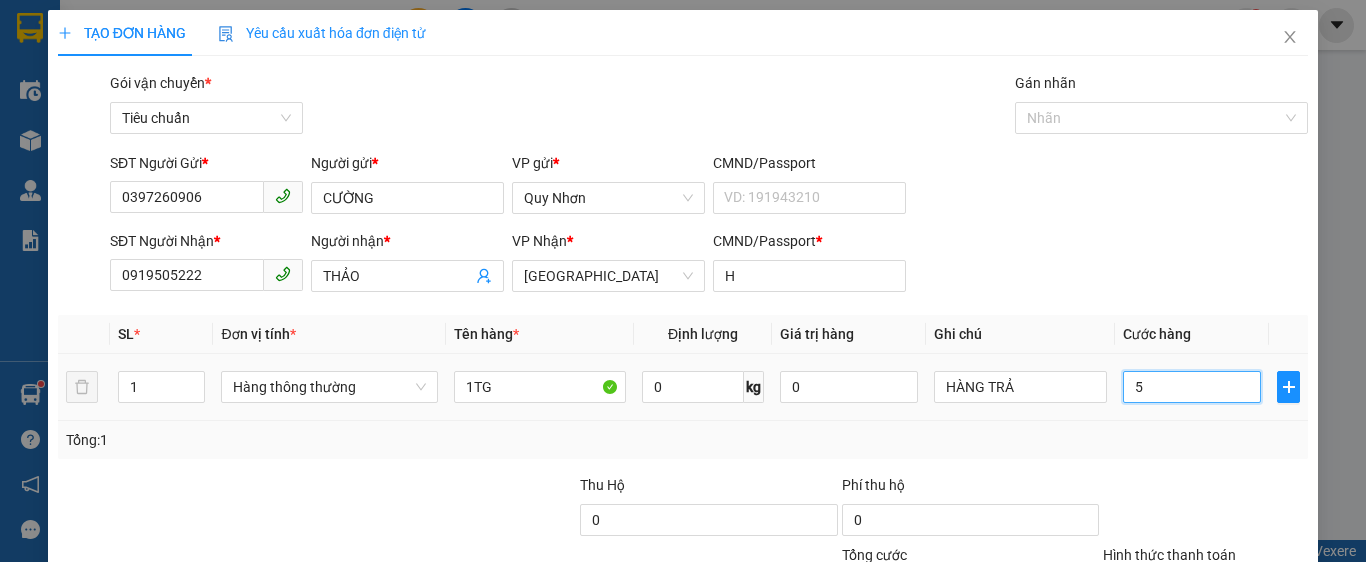 type on "50" 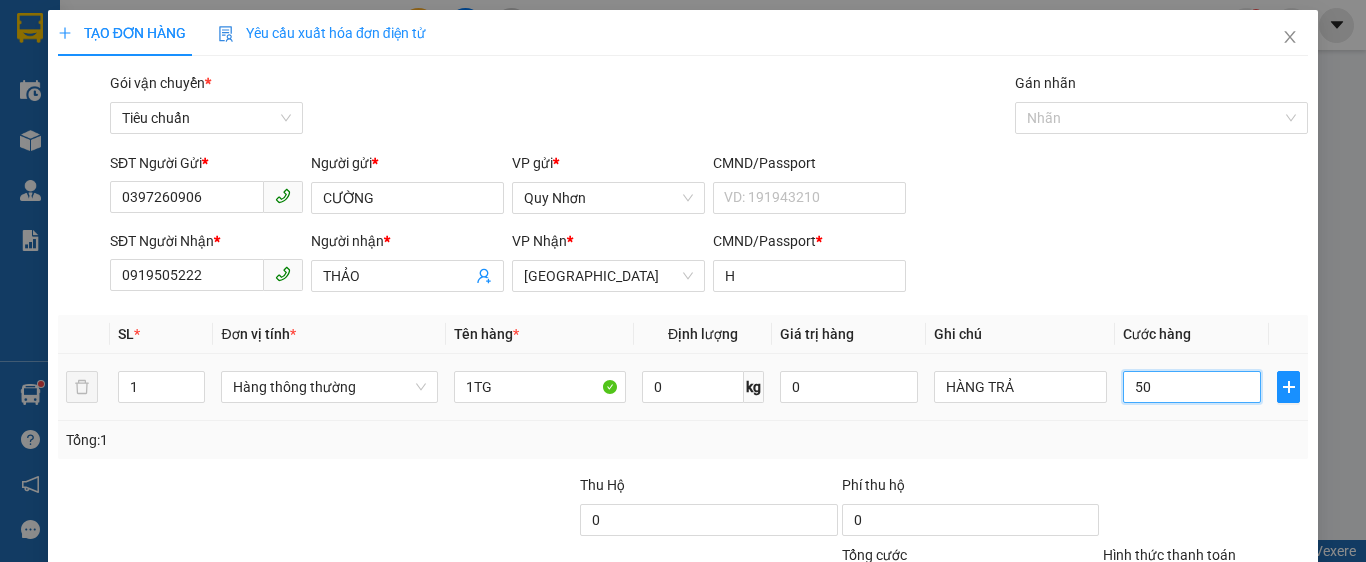 type on "50" 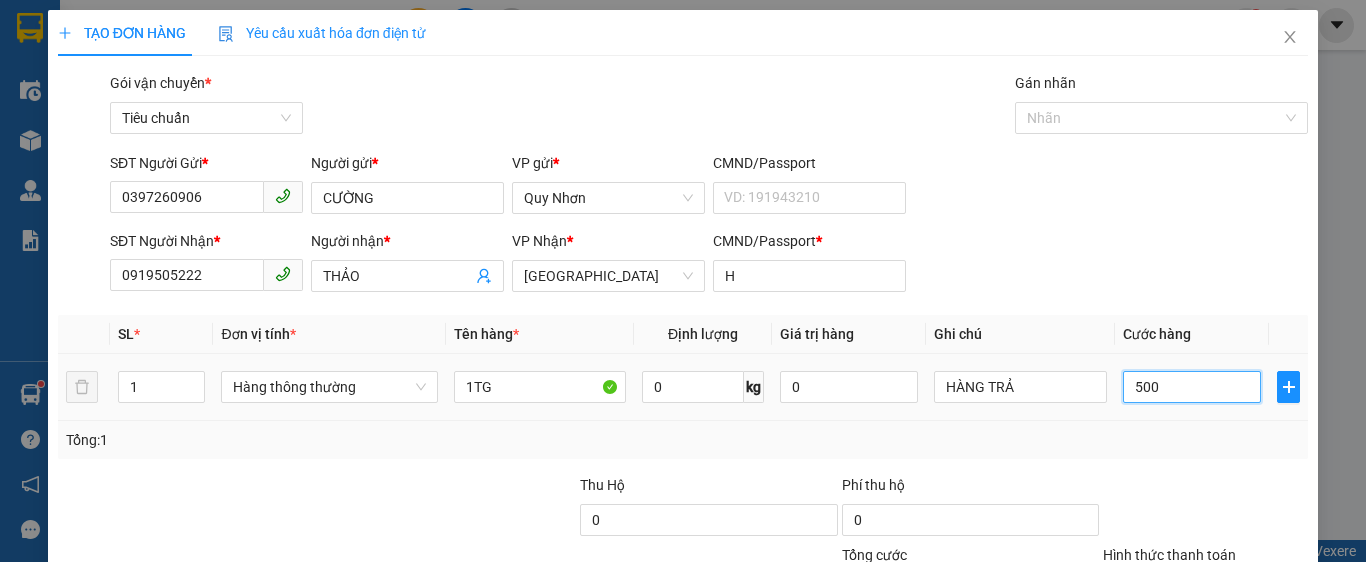 type on "5.000" 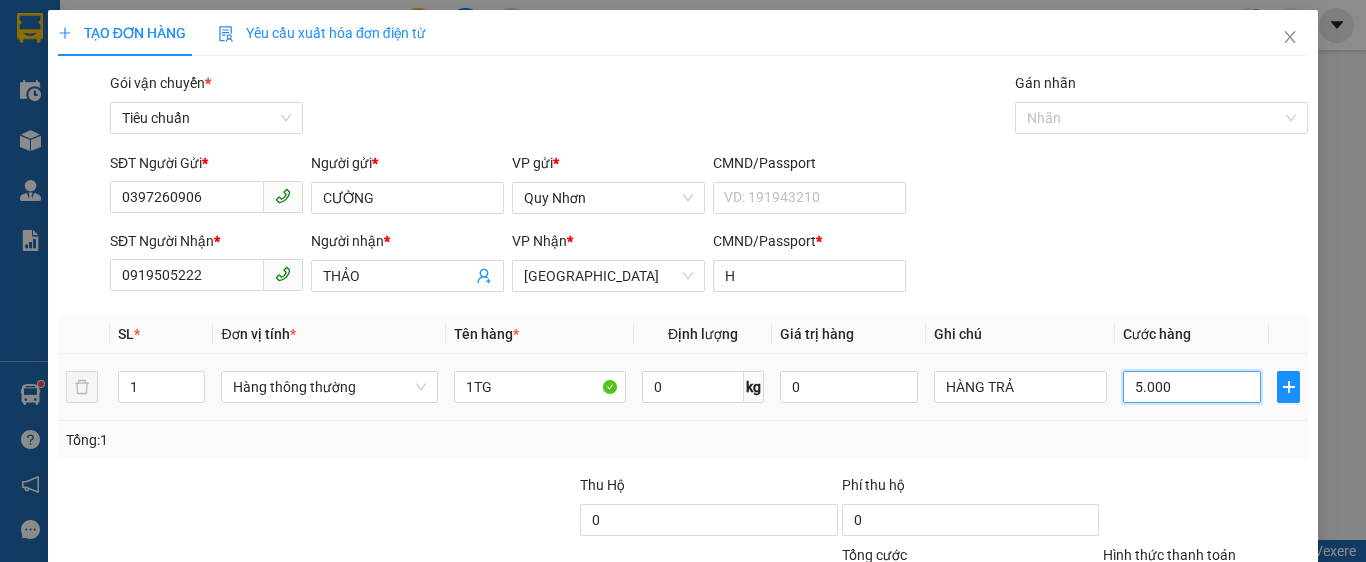 type on "5.000" 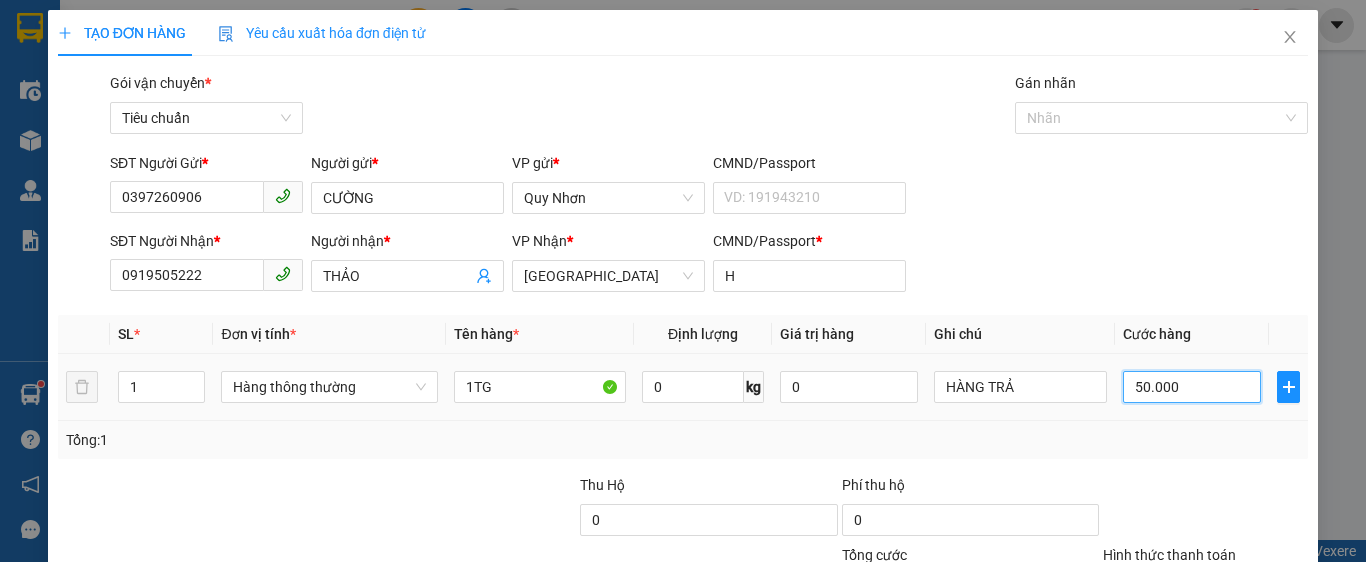 type on "50.000" 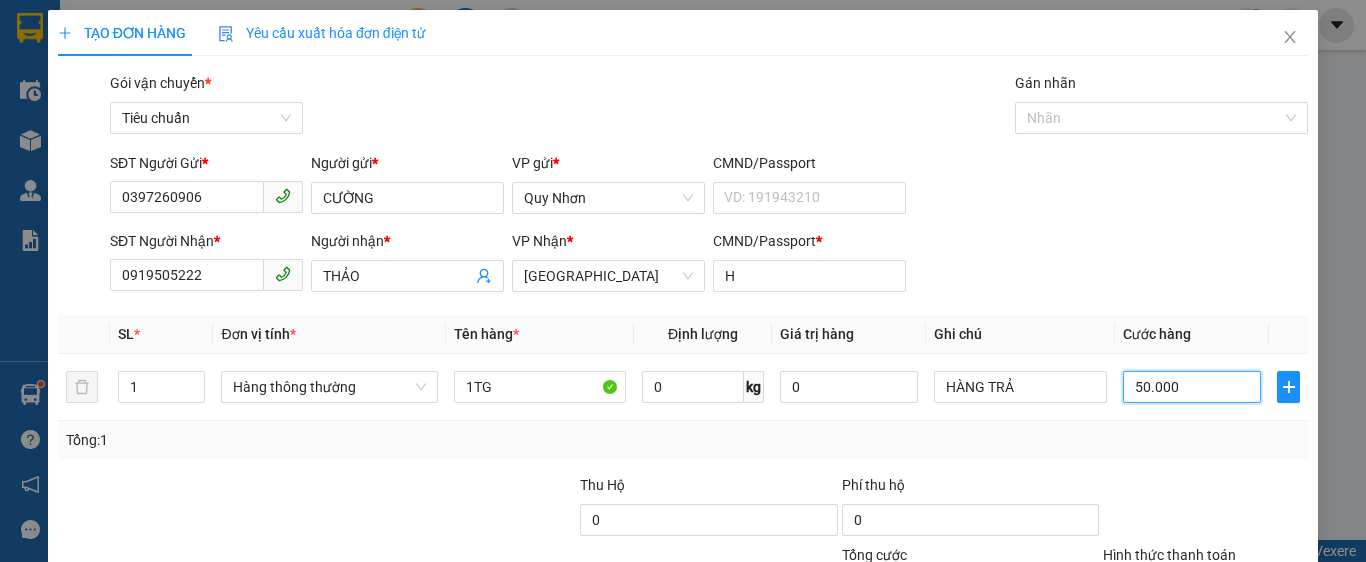 scroll, scrollTop: 178, scrollLeft: 0, axis: vertical 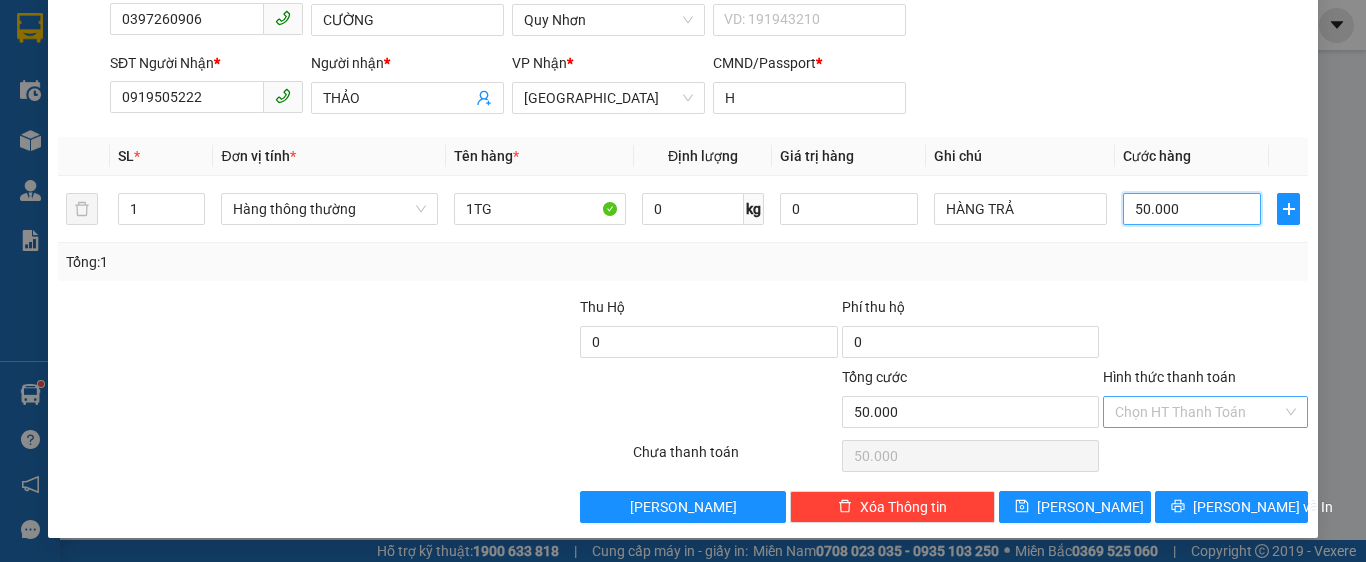 type on "50.000" 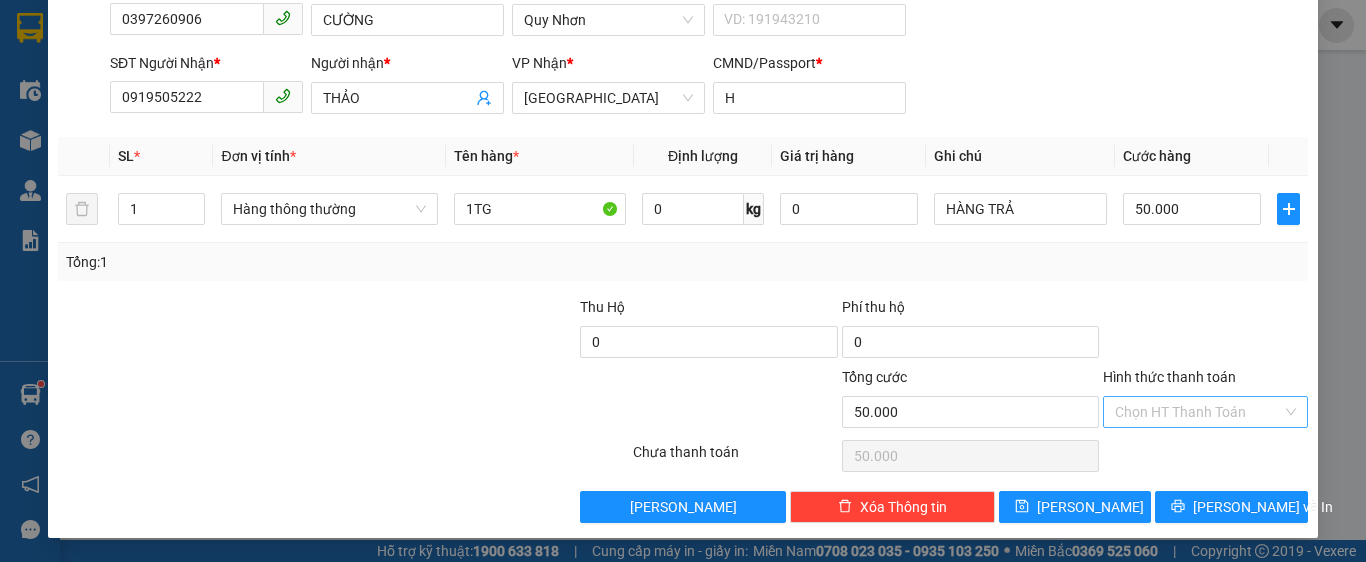 click on "Hình thức thanh toán" at bounding box center (1198, 412) 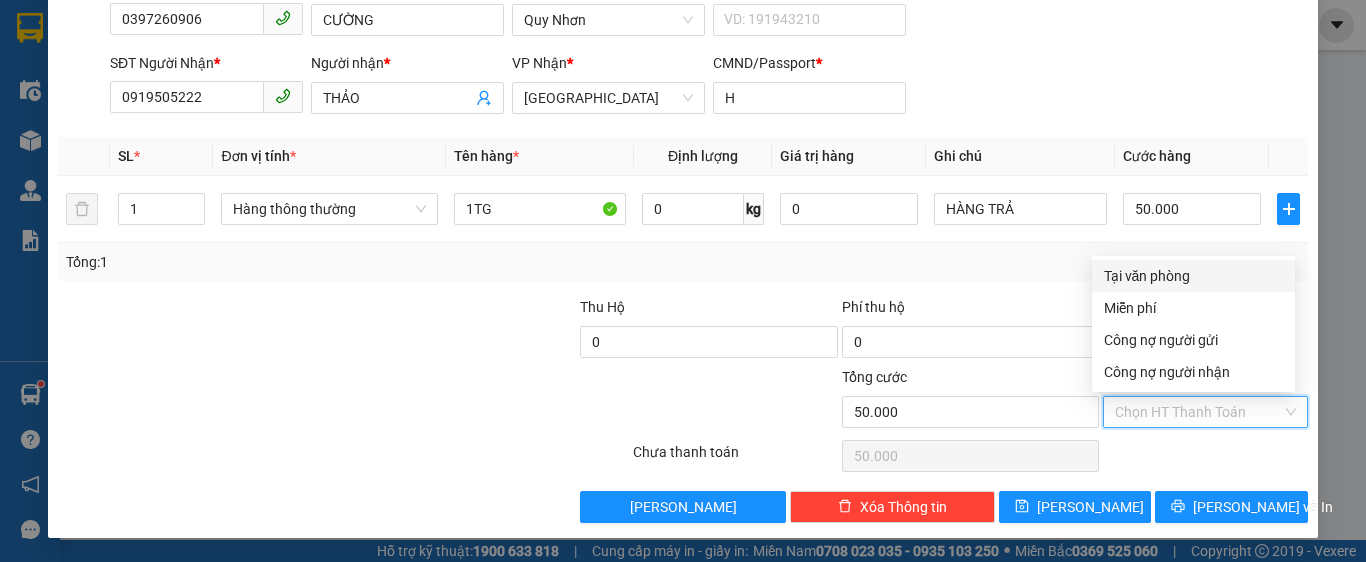 click on "Tại văn phòng" at bounding box center (1193, 276) 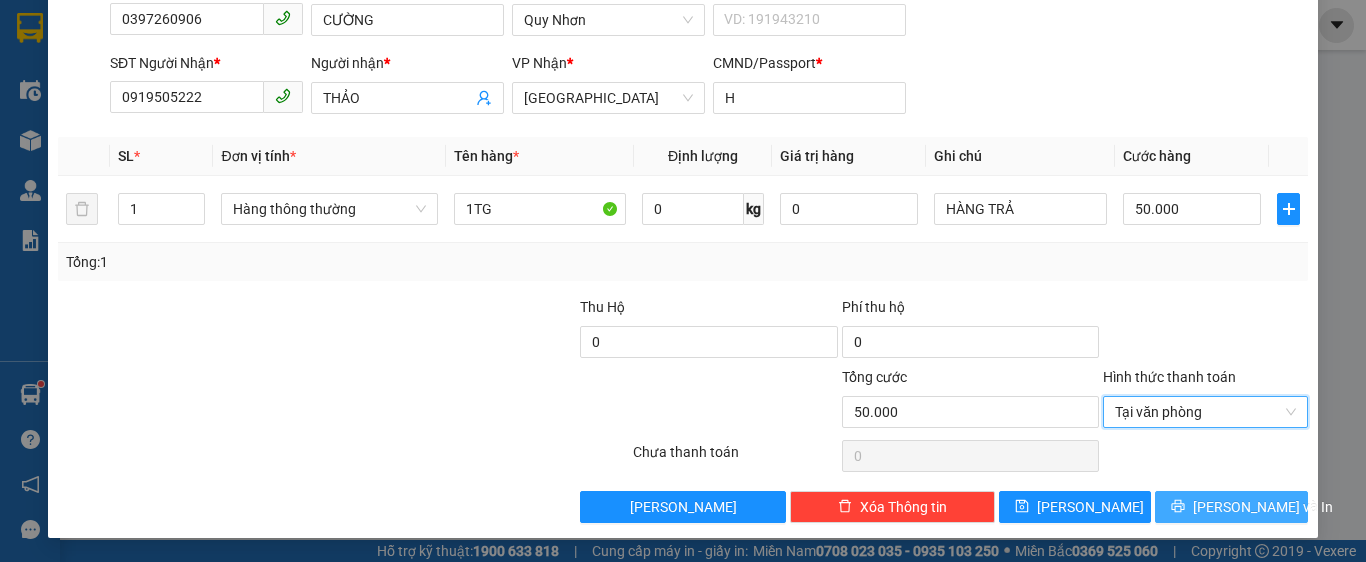 click on "[PERSON_NAME] và In" at bounding box center [1231, 507] 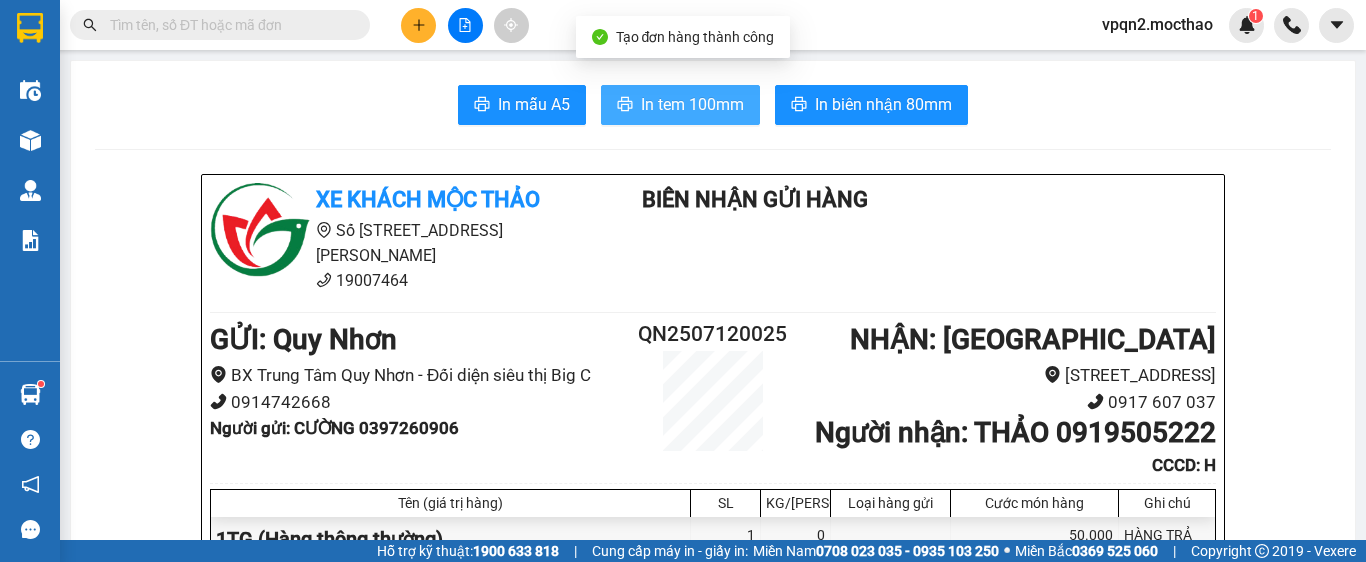 click on "In tem 100mm" at bounding box center (692, 104) 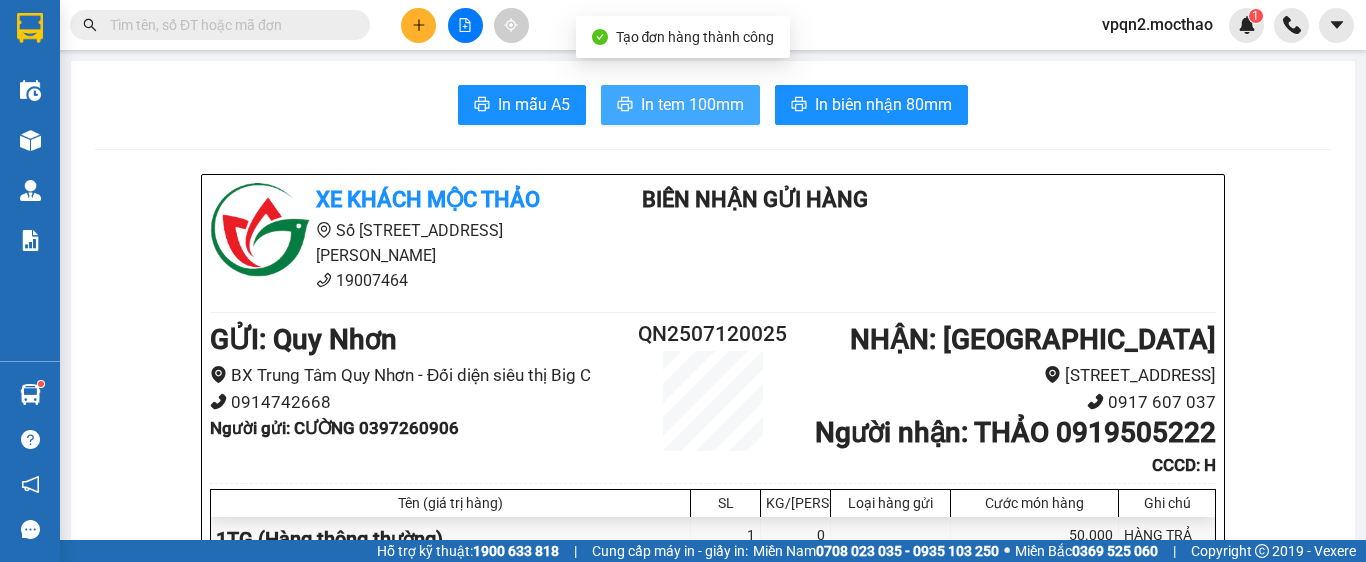 scroll, scrollTop: 0, scrollLeft: 0, axis: both 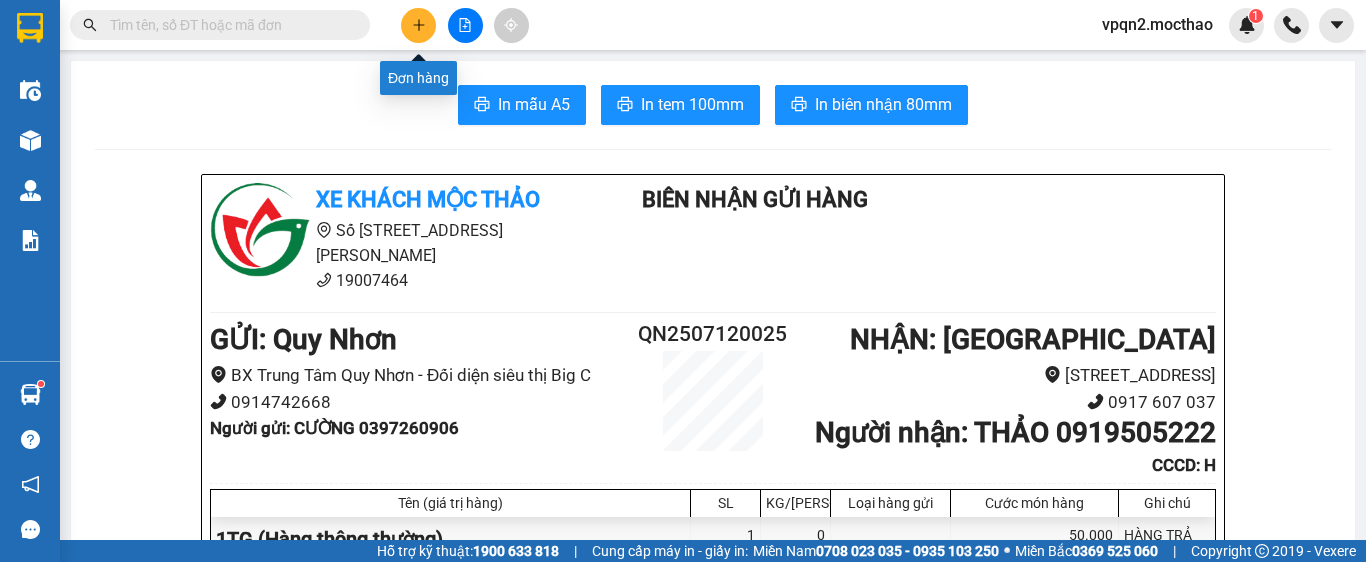 click at bounding box center (418, 25) 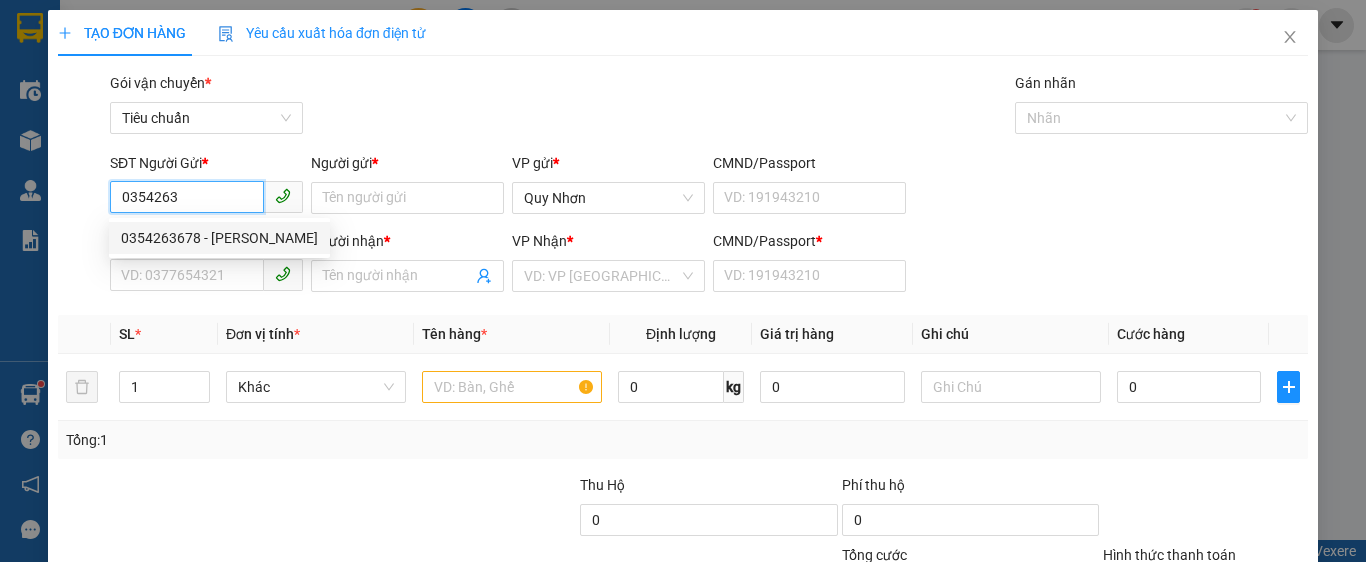 drag, startPoint x: 176, startPoint y: 241, endPoint x: 190, endPoint y: 216, distance: 28.653097 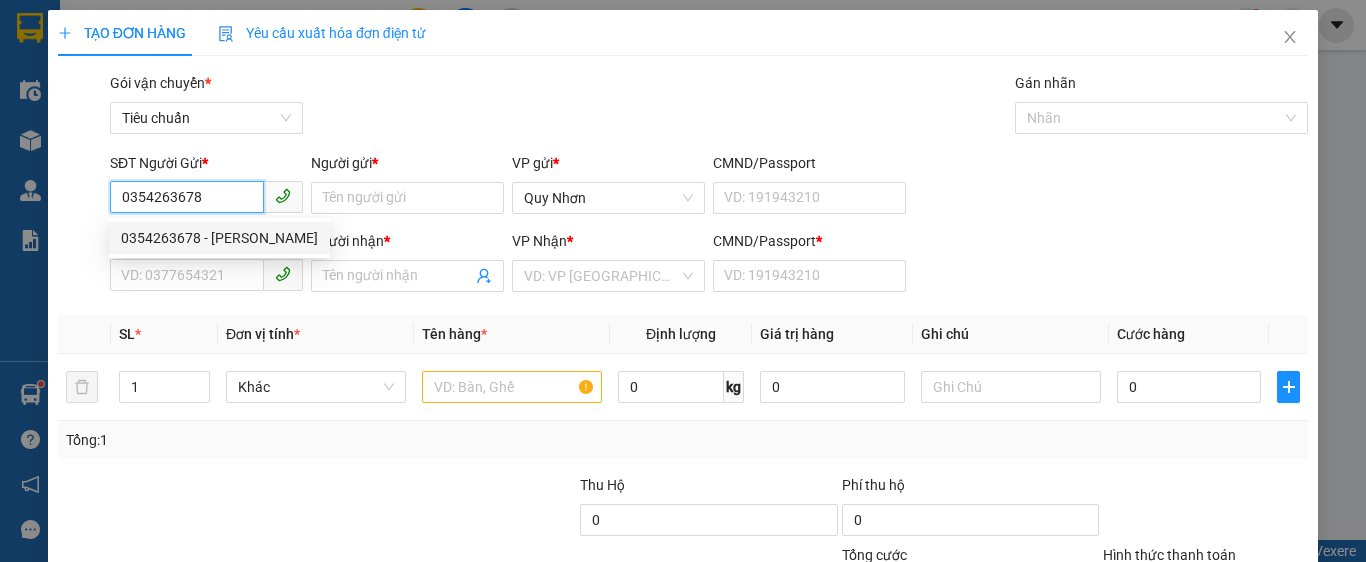type on "VŨ" 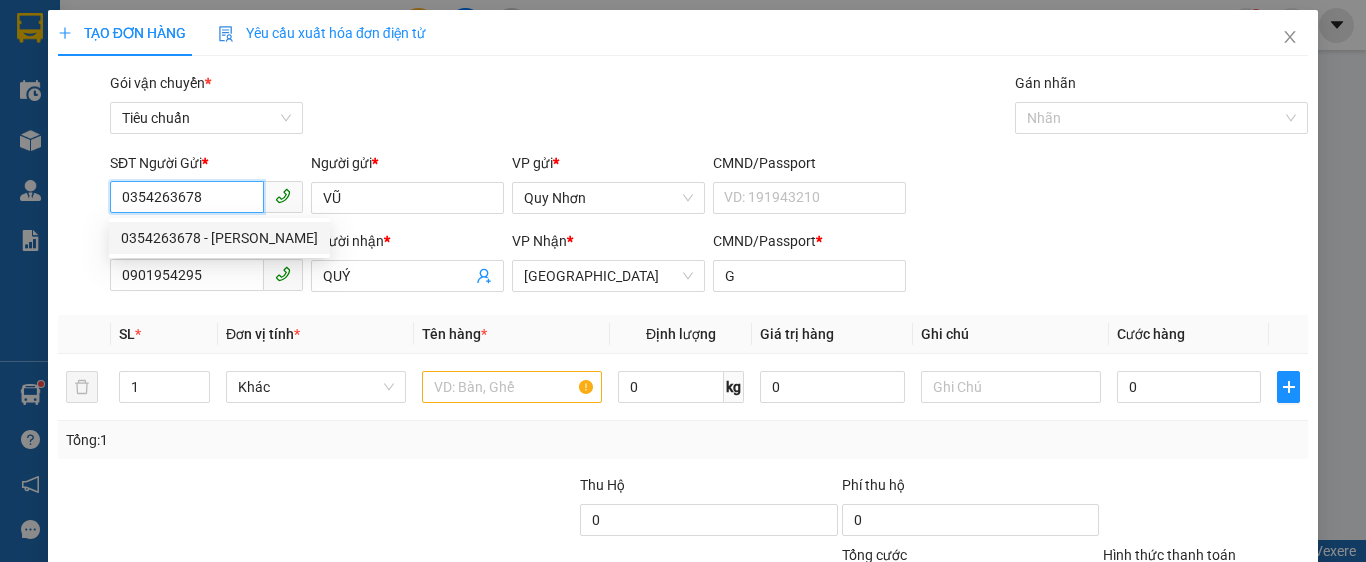 type on "40.000" 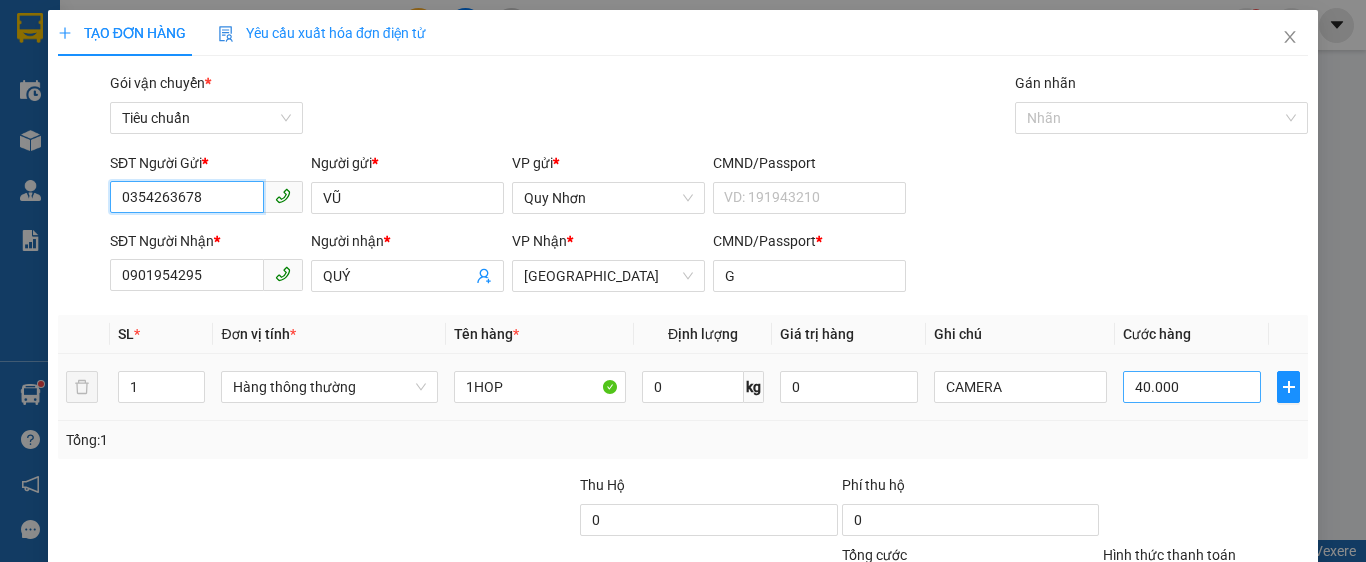 type on "0354263678" 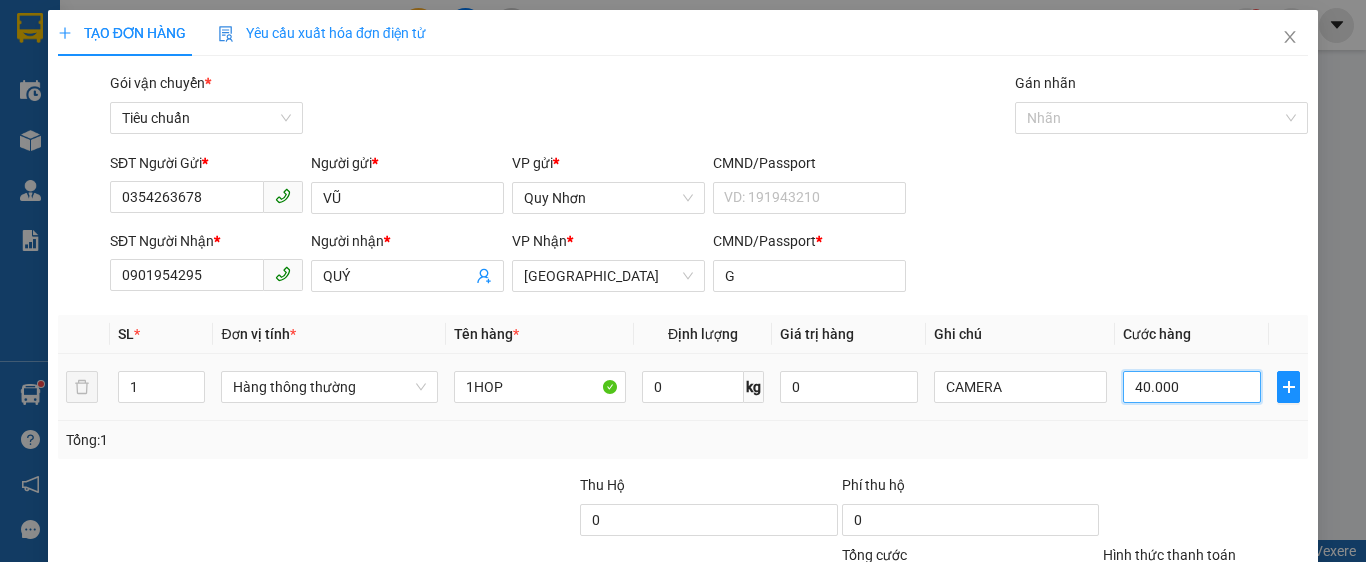 click on "40.000" at bounding box center [1192, 387] 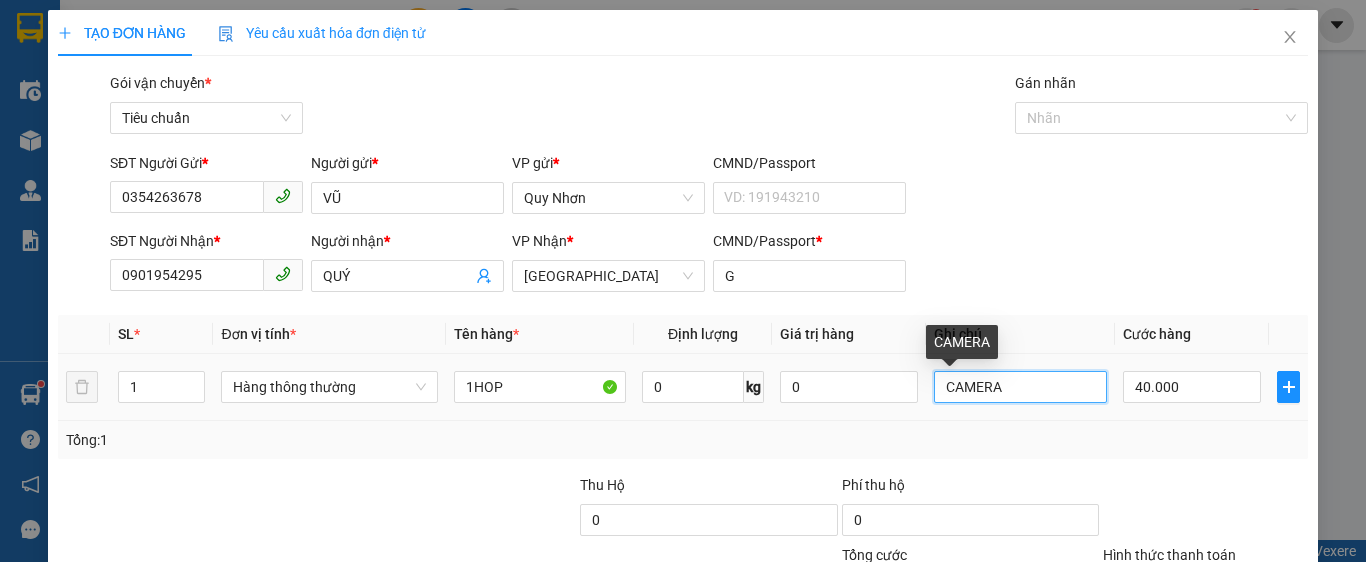 drag, startPoint x: 1005, startPoint y: 389, endPoint x: 848, endPoint y: 418, distance: 159.65588 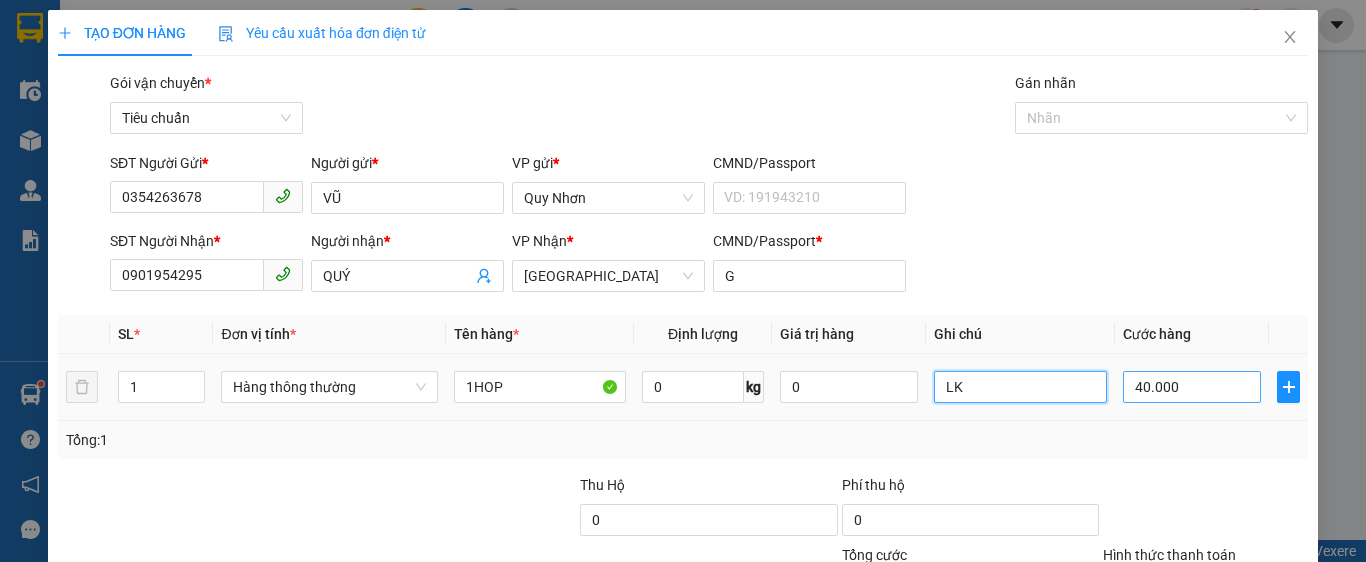 type on "LK" 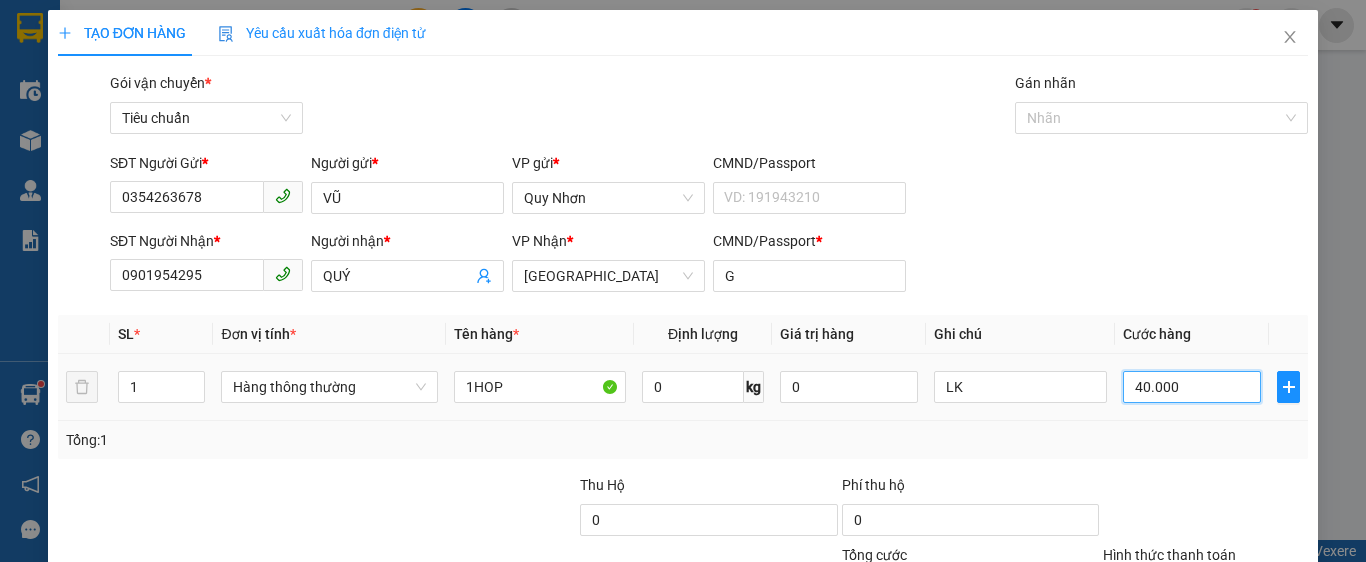 click on "40.000" at bounding box center (1192, 387) 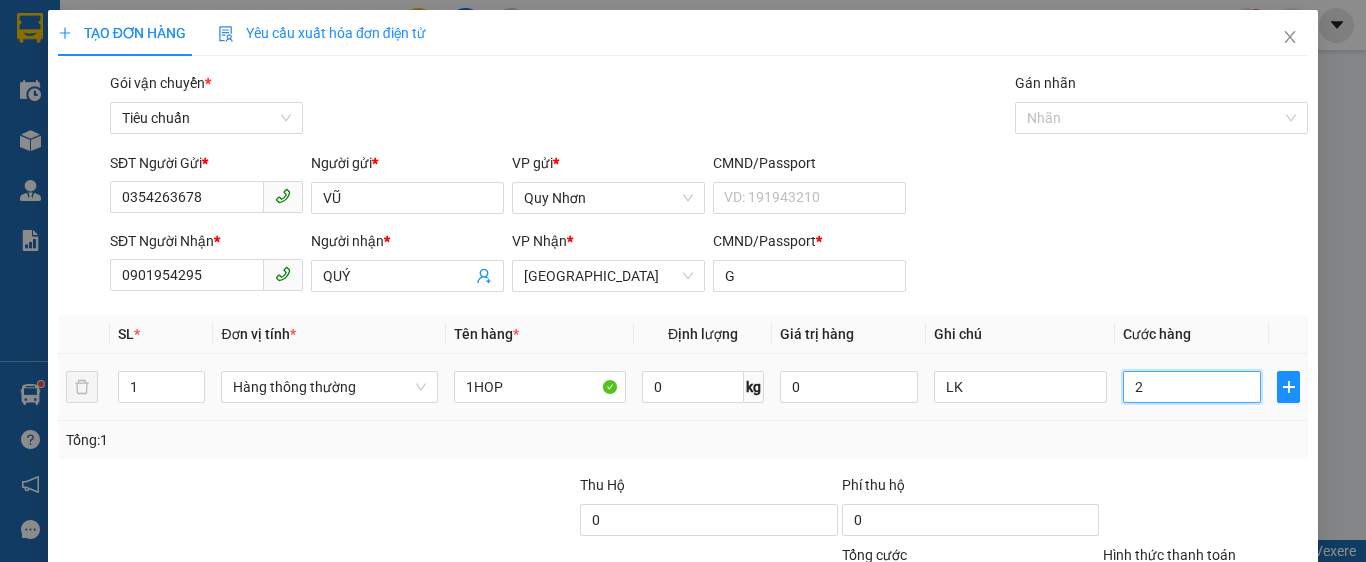 type on "2" 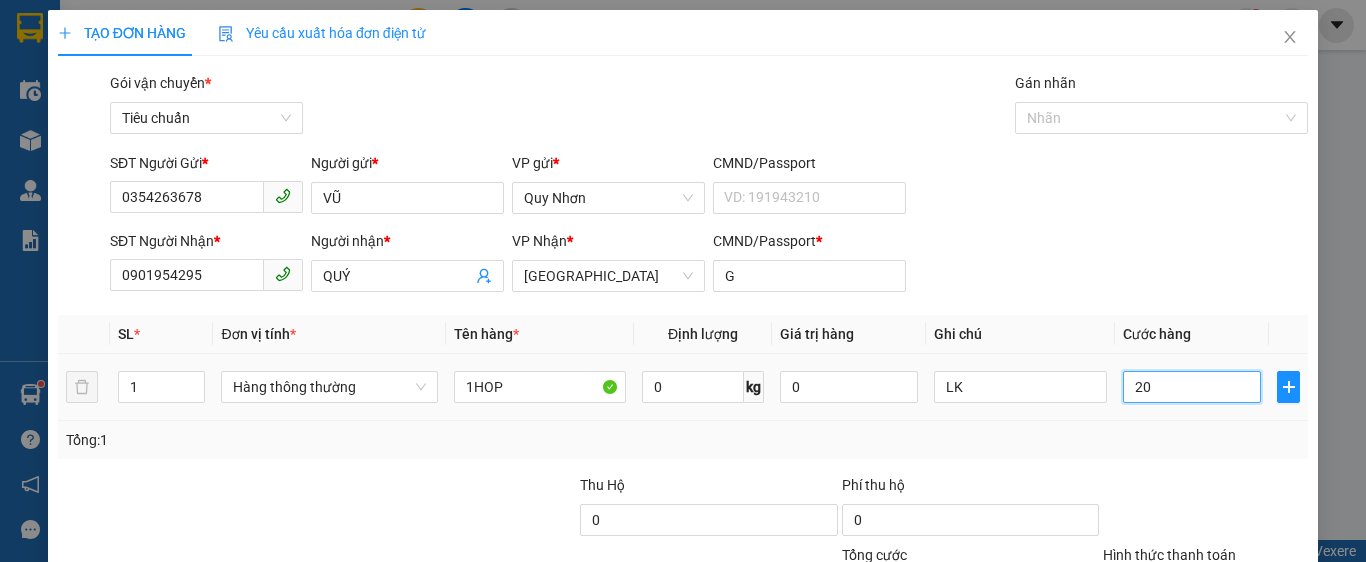 type on "20" 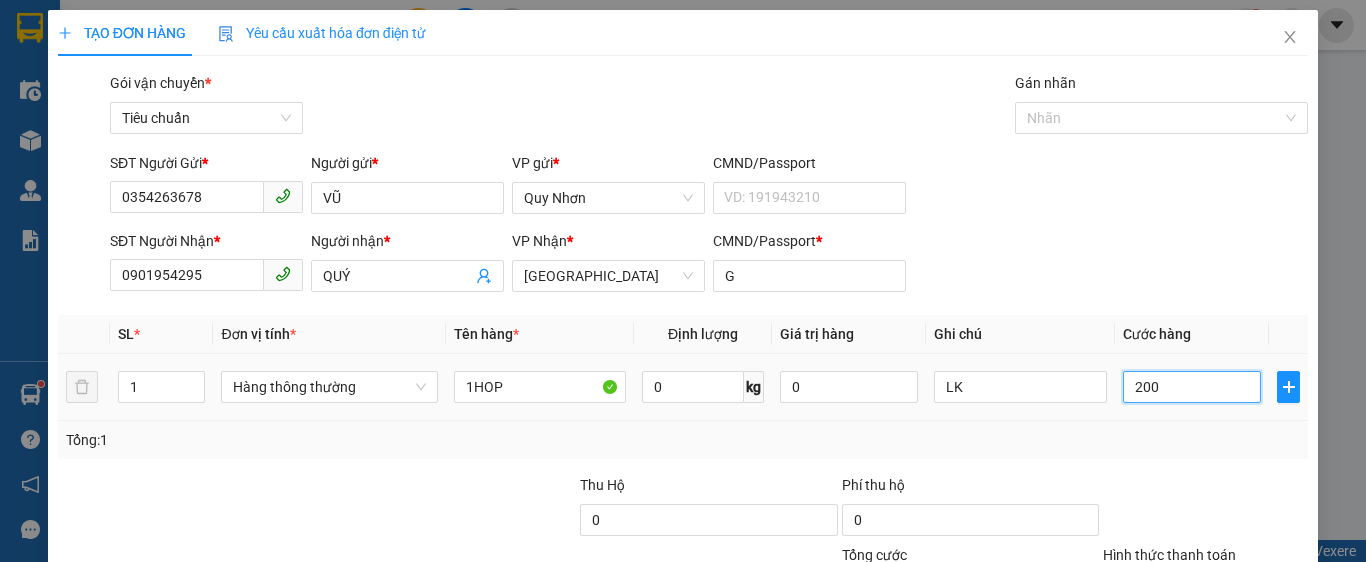 type on "2.000" 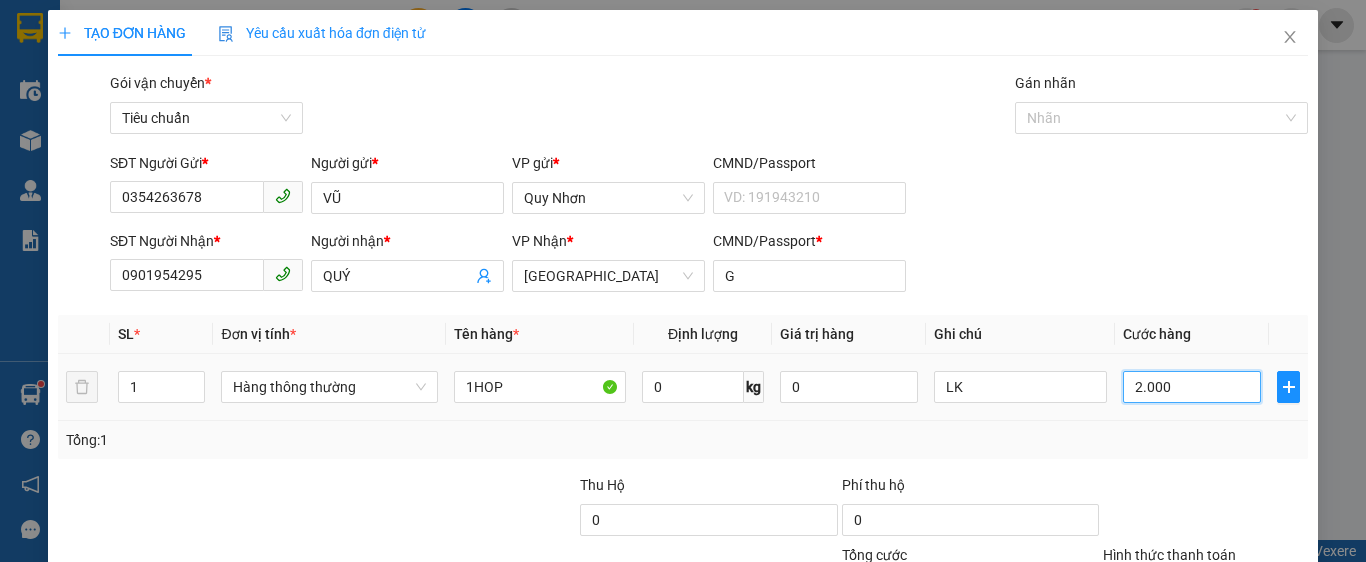 type on "20.000" 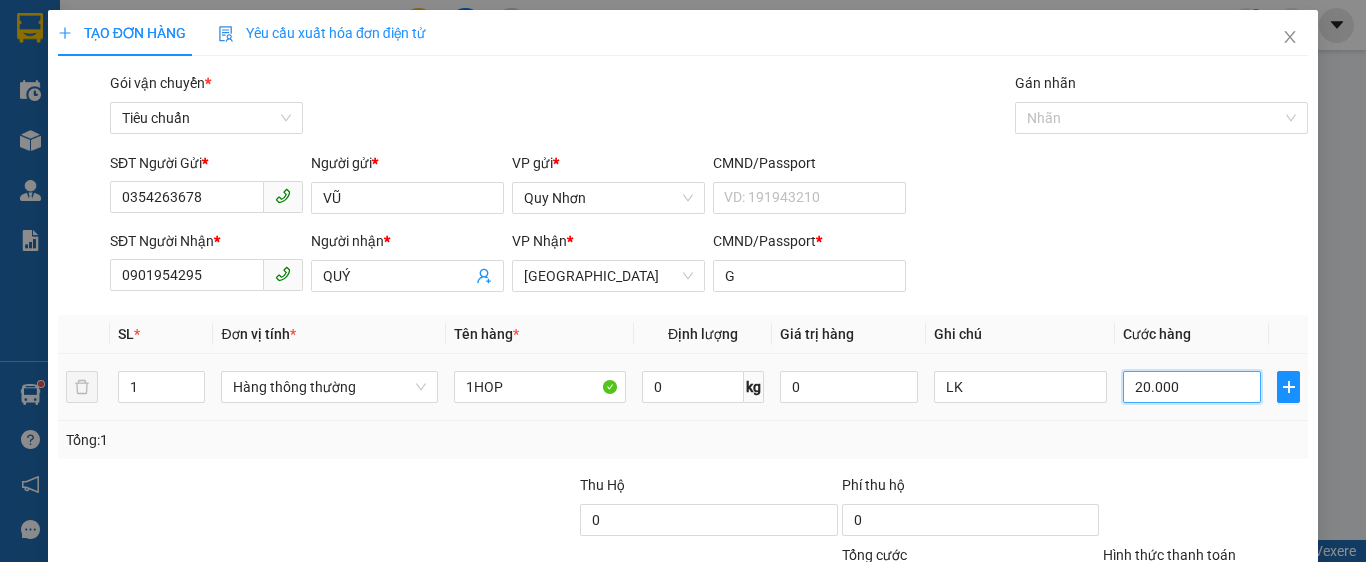 scroll, scrollTop: 178, scrollLeft: 0, axis: vertical 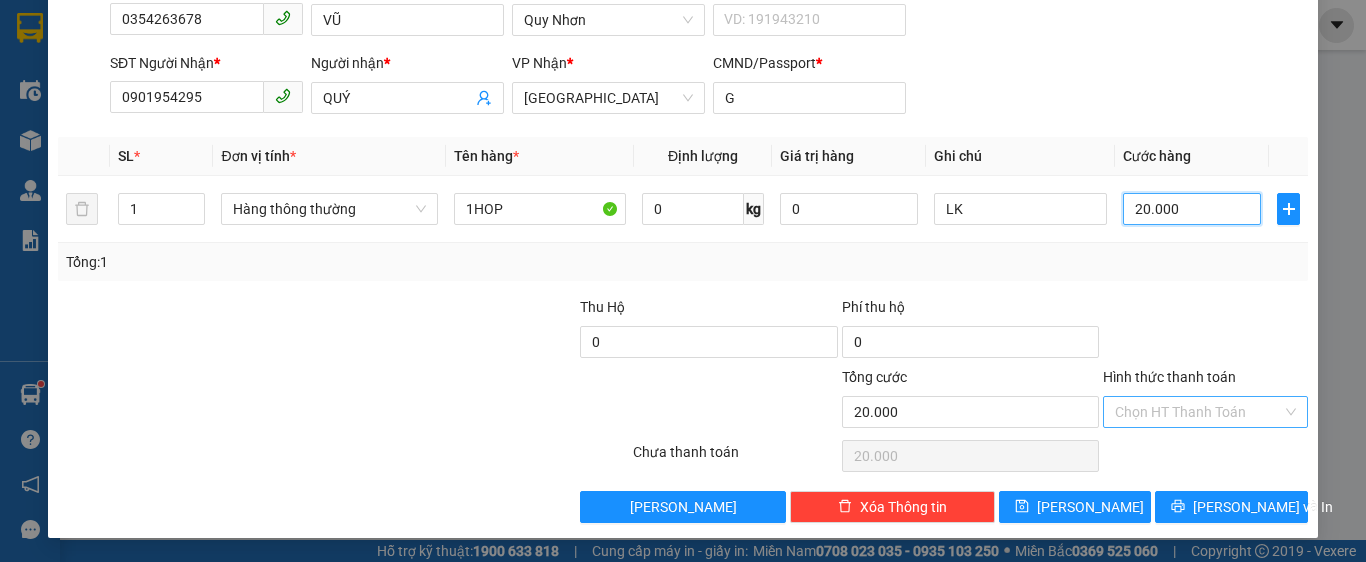 type on "20.000" 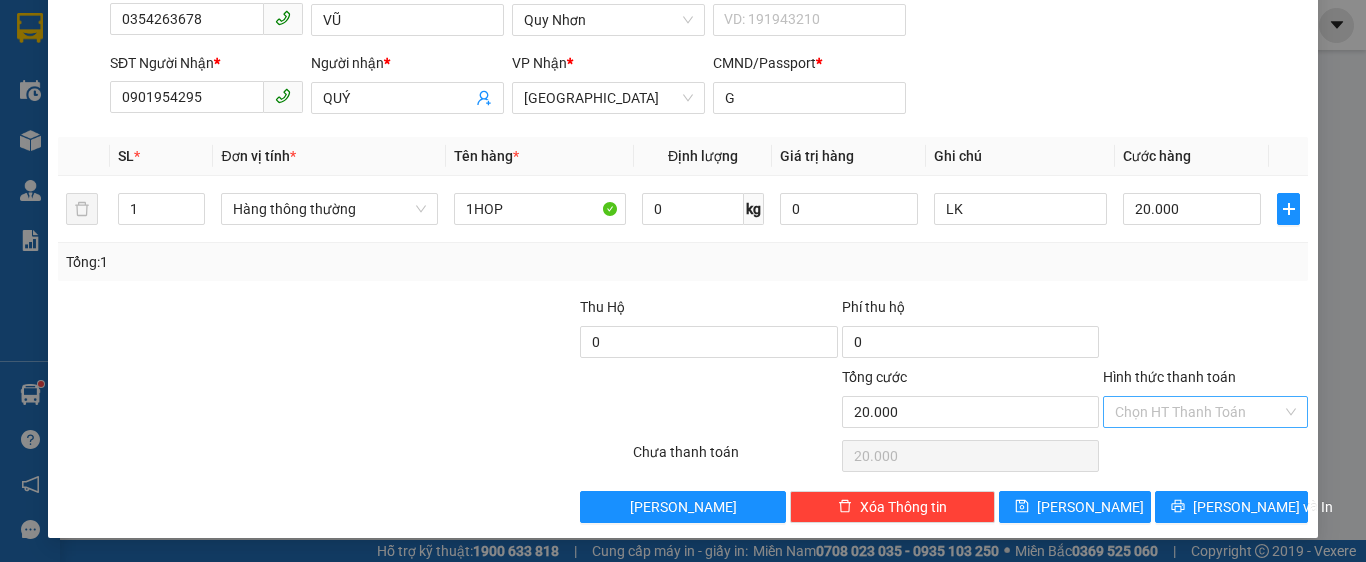 click on "Hình thức thanh toán" at bounding box center [1198, 412] 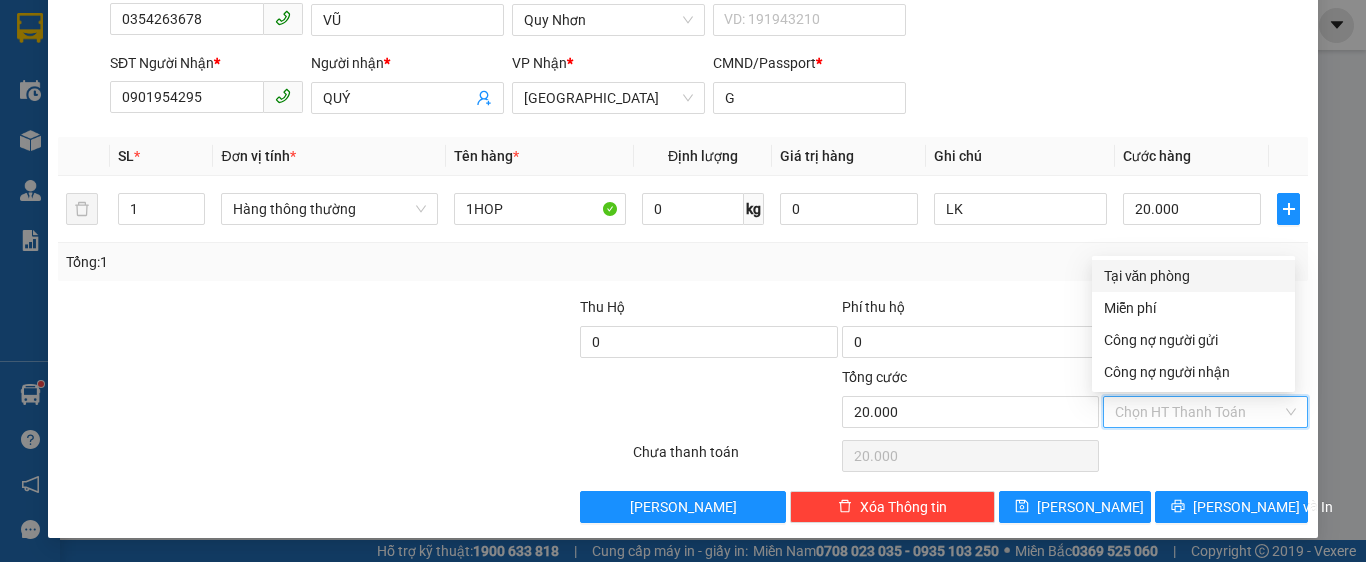 drag, startPoint x: 1185, startPoint y: 274, endPoint x: 1188, endPoint y: 391, distance: 117.03845 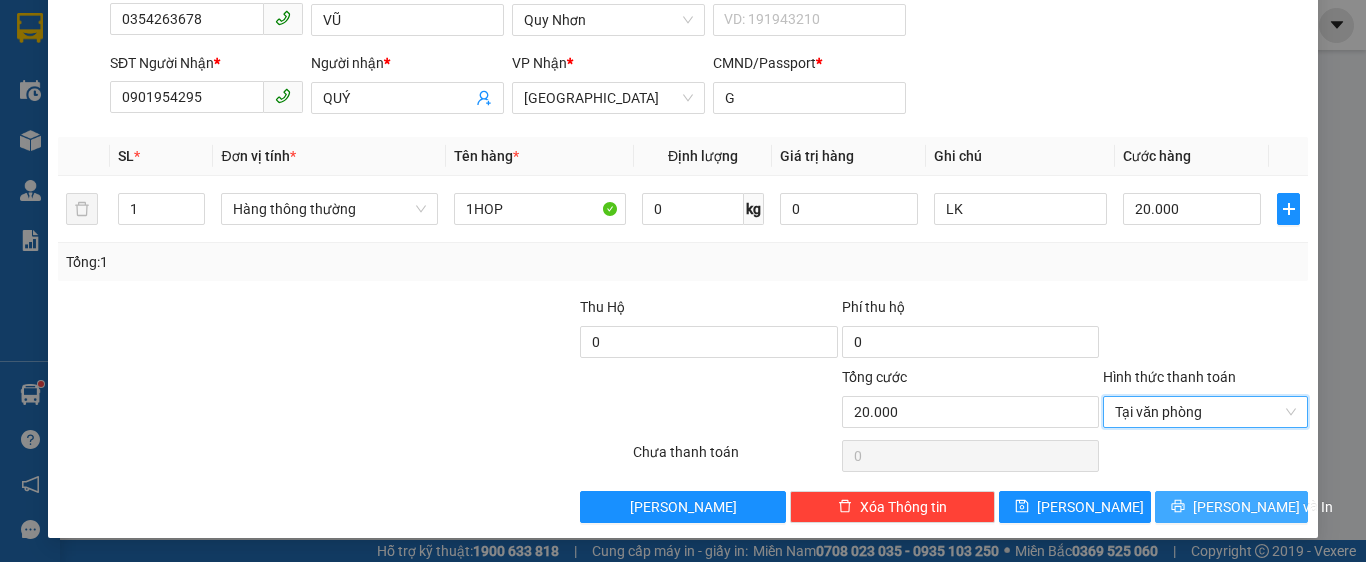 drag, startPoint x: 1193, startPoint y: 505, endPoint x: 1156, endPoint y: 495, distance: 38.327538 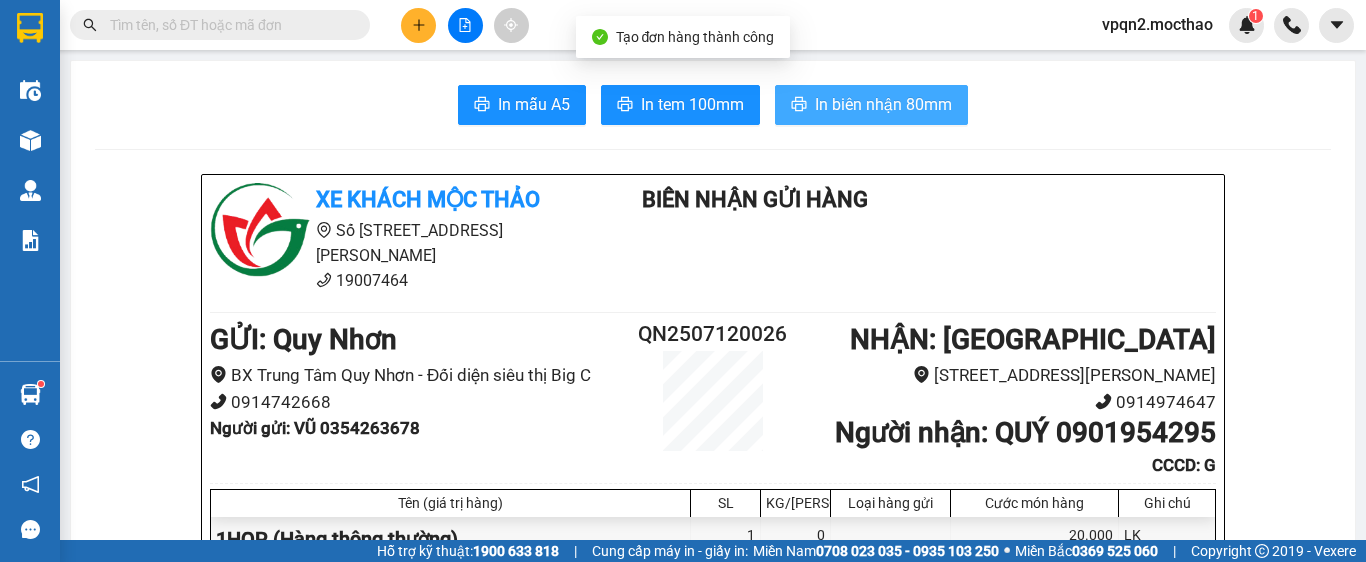 click on "In biên nhận 80mm" at bounding box center [883, 104] 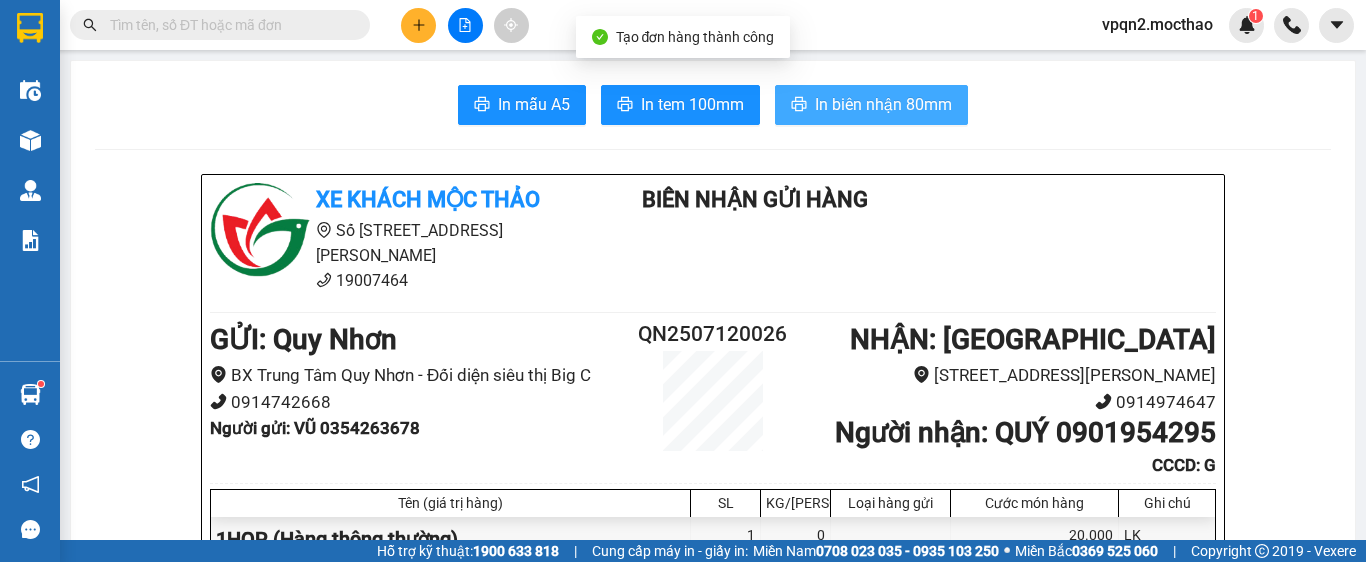 scroll, scrollTop: 0, scrollLeft: 0, axis: both 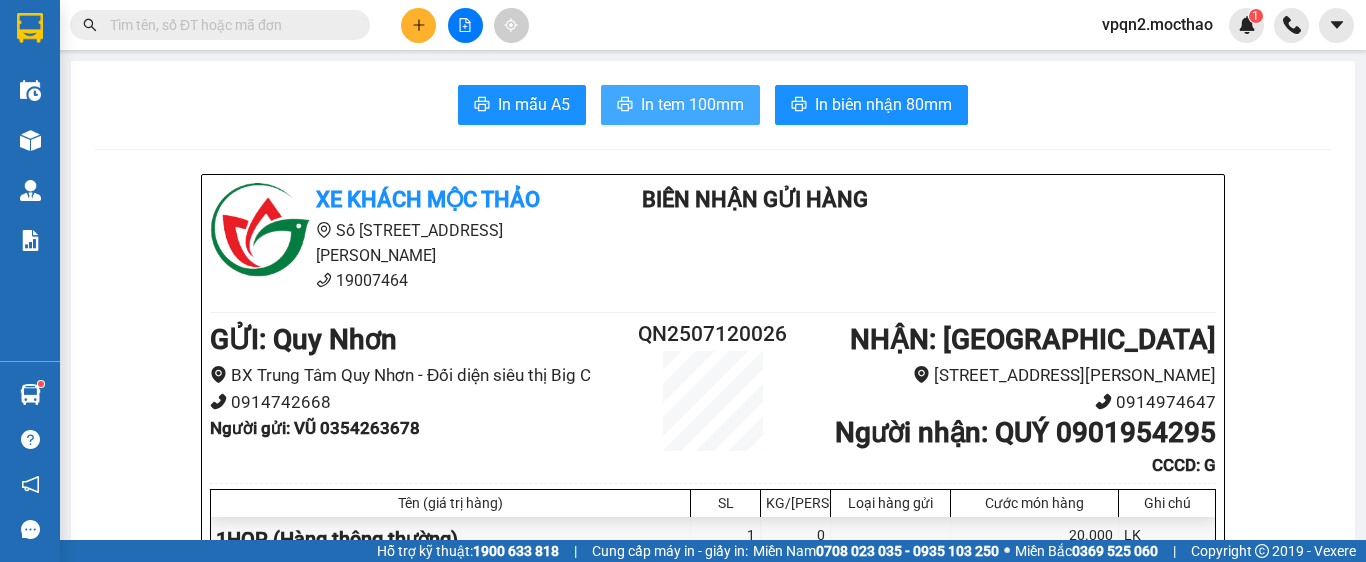 click on "In tem 100mm" at bounding box center [692, 104] 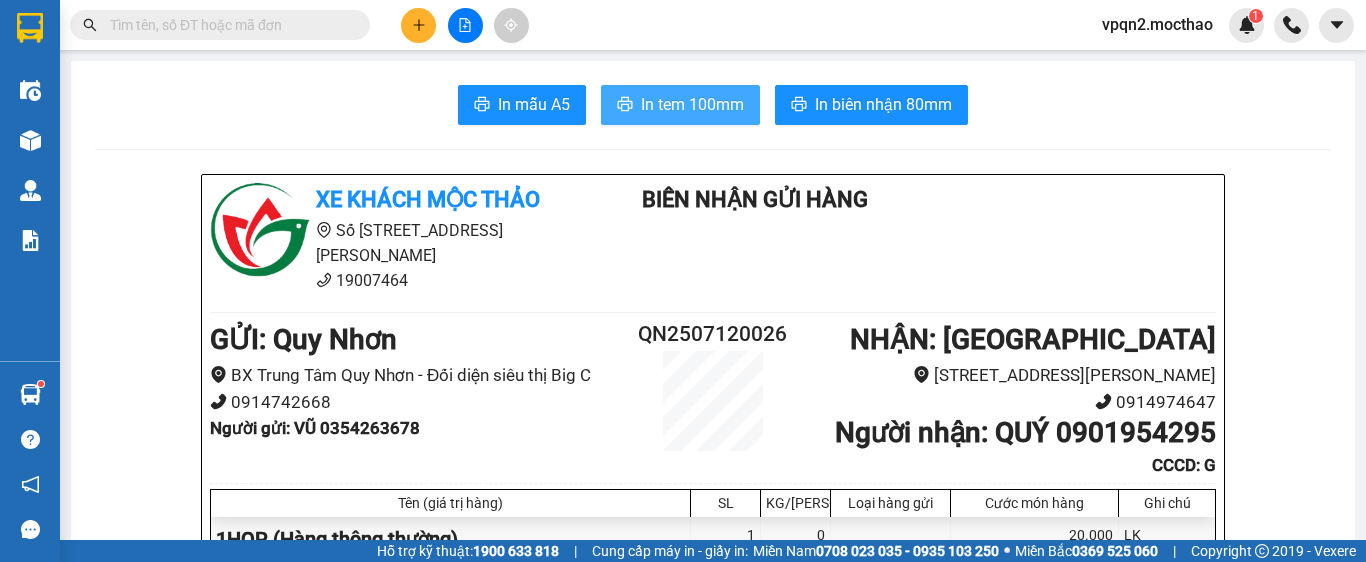 scroll, scrollTop: 0, scrollLeft: 0, axis: both 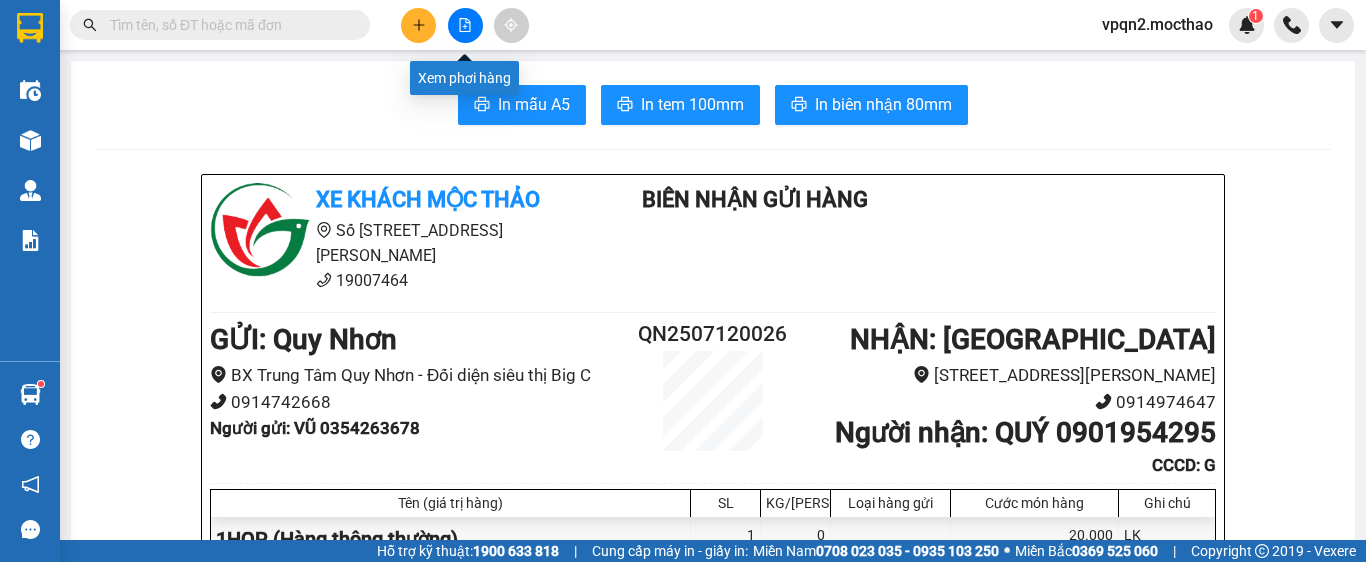 click 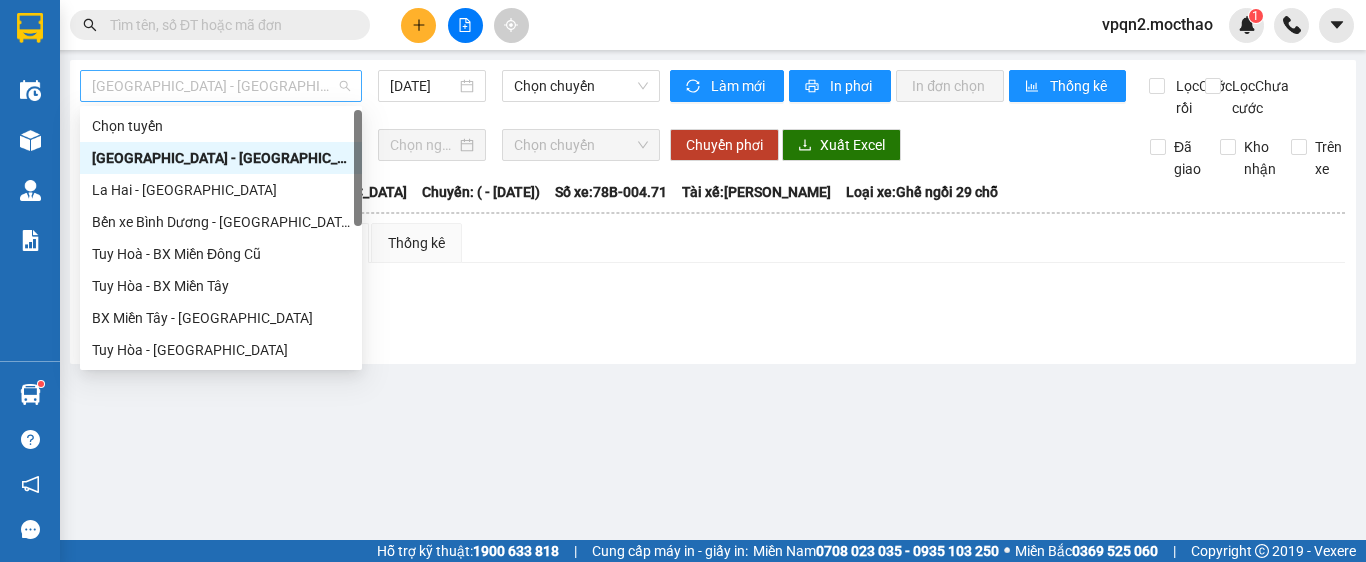 click on "[GEOGRAPHIC_DATA] - [GEOGRAPHIC_DATA]" at bounding box center [221, 86] 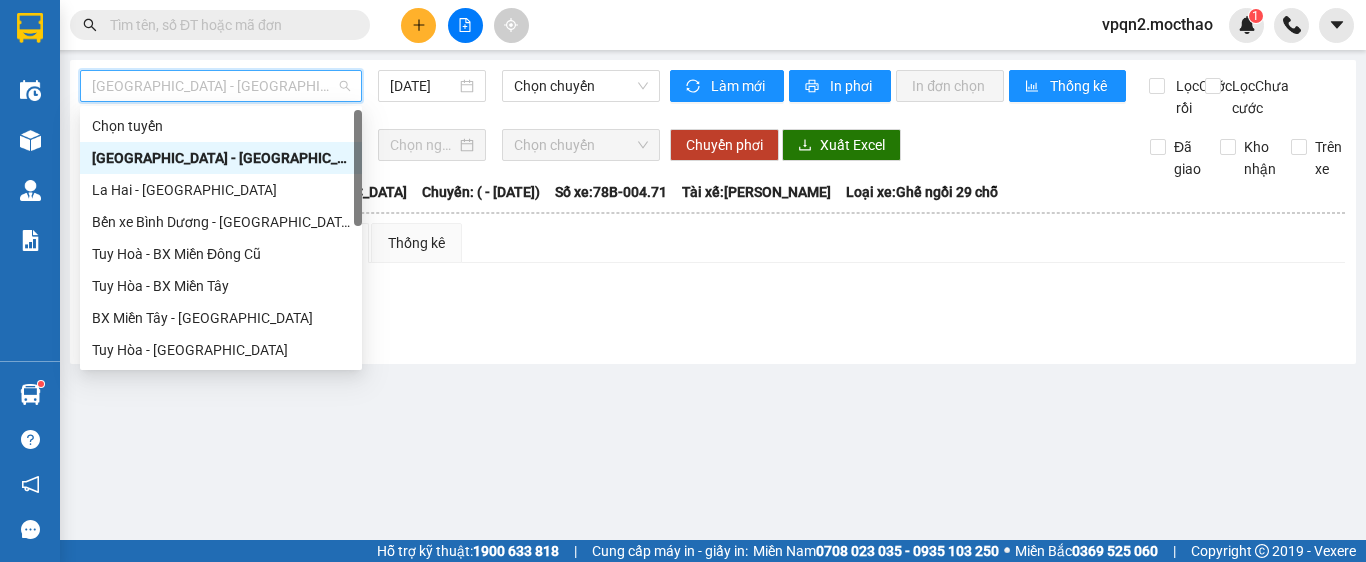 scroll, scrollTop: 448, scrollLeft: 0, axis: vertical 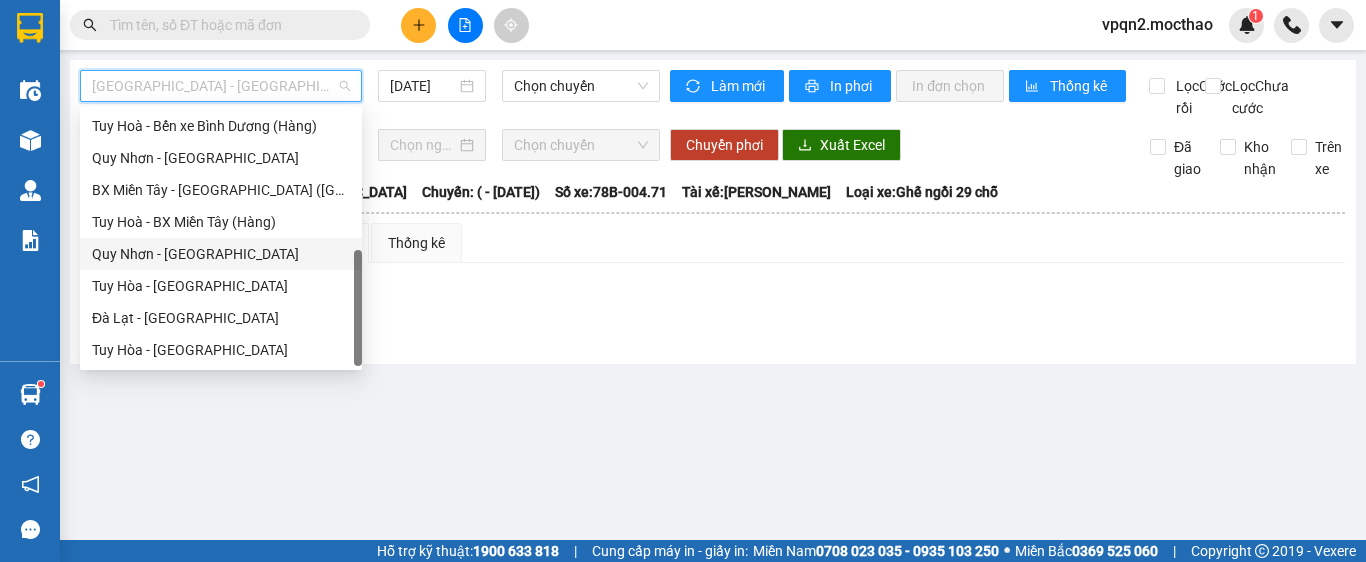 drag, startPoint x: 189, startPoint y: 249, endPoint x: 407, endPoint y: 158, distance: 236.23082 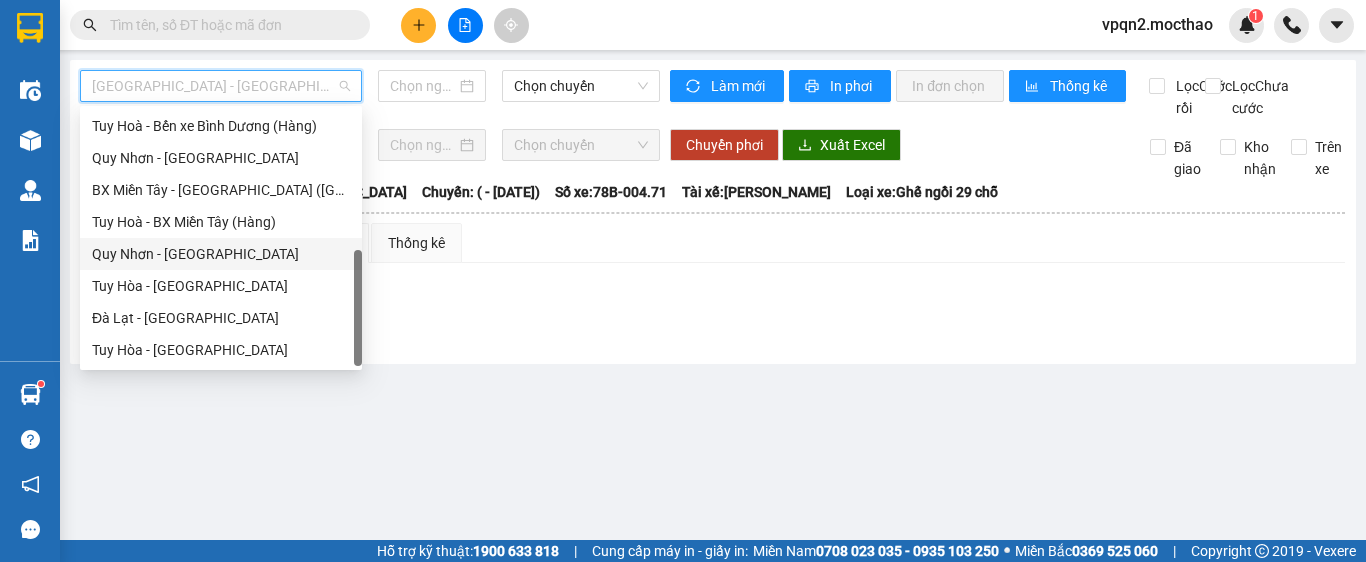type on "[DATE]" 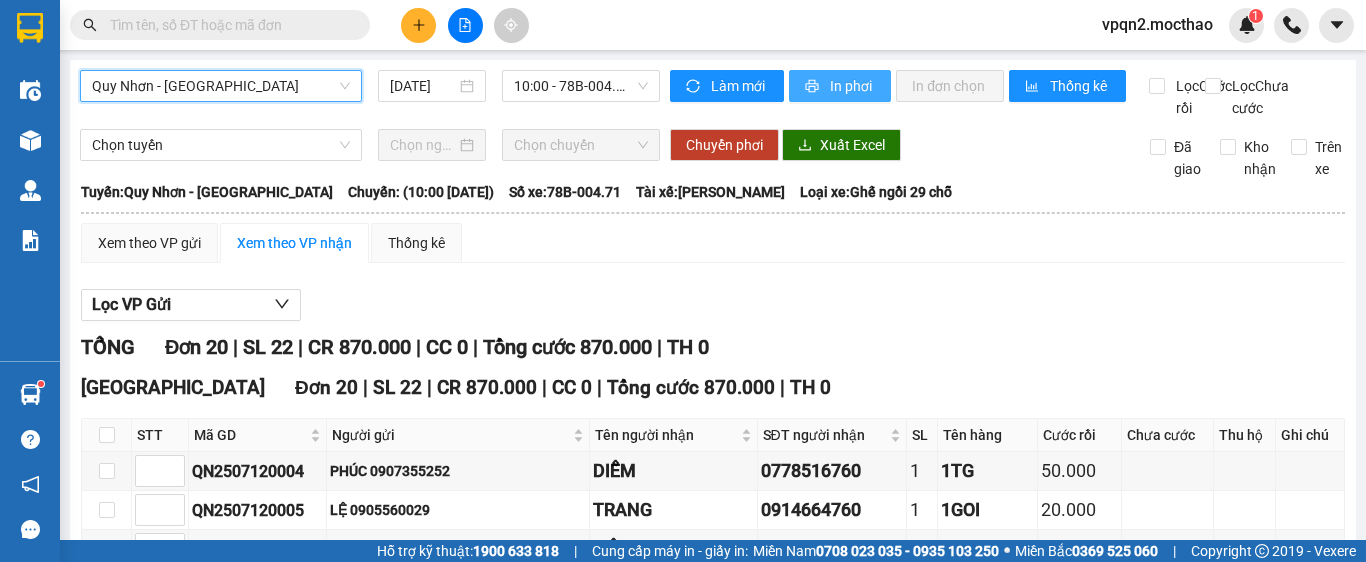 click on "In phơi" at bounding box center [852, 86] 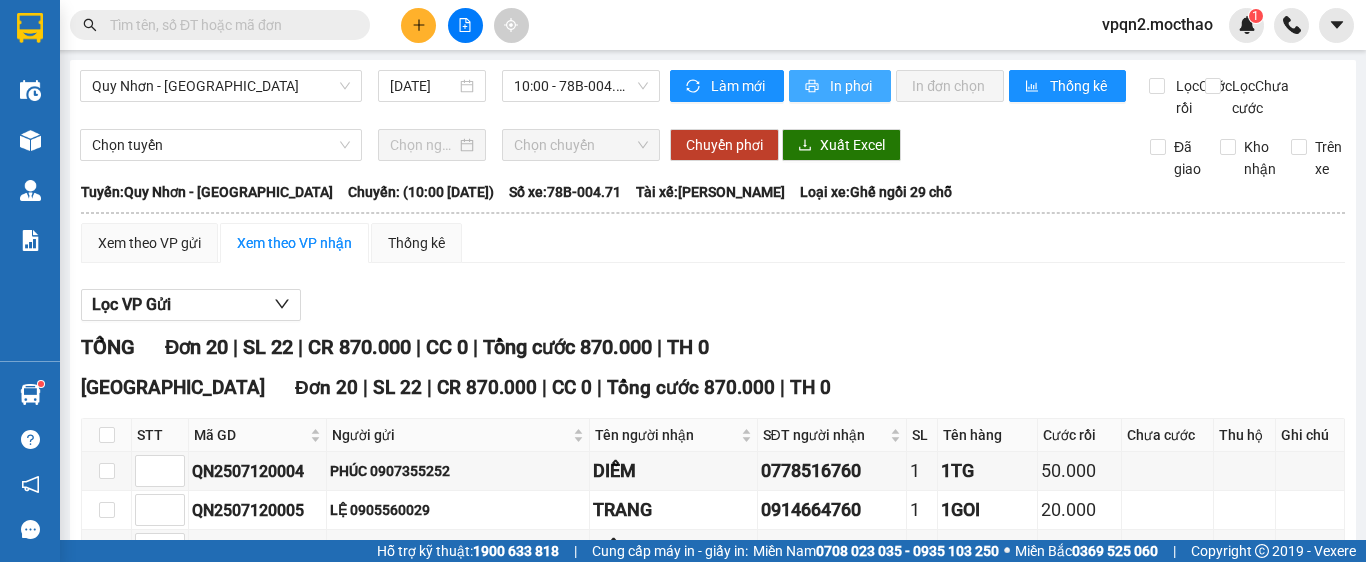 scroll, scrollTop: 0, scrollLeft: 0, axis: both 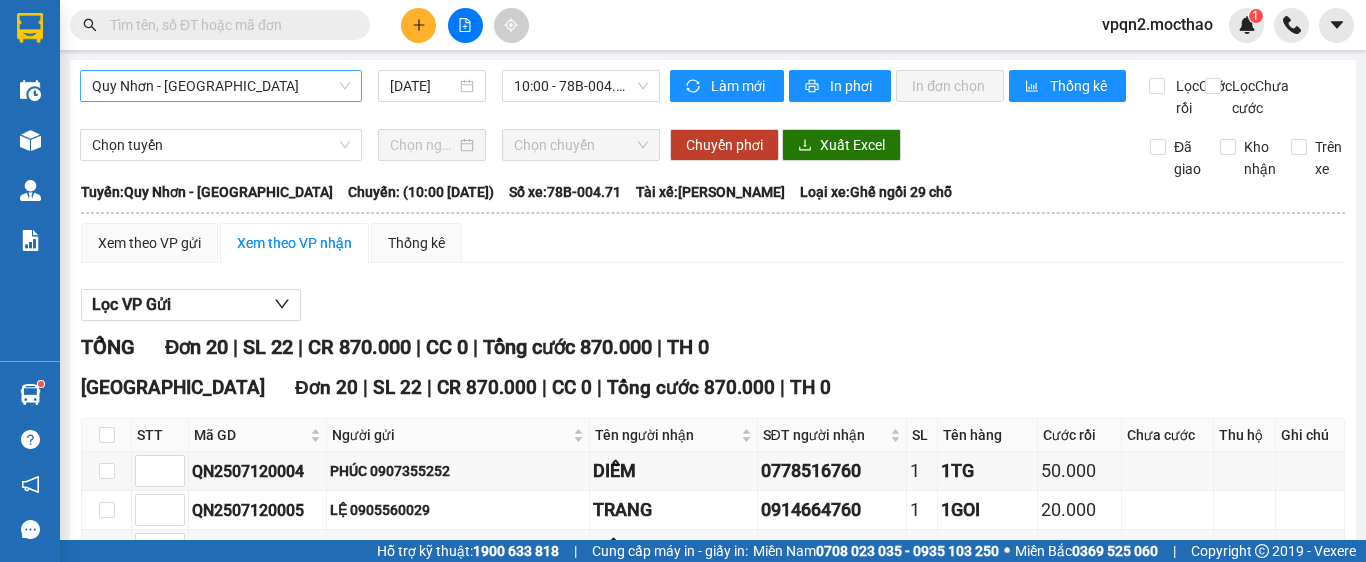 click on "Quy Nhơn - [GEOGRAPHIC_DATA]" at bounding box center (221, 86) 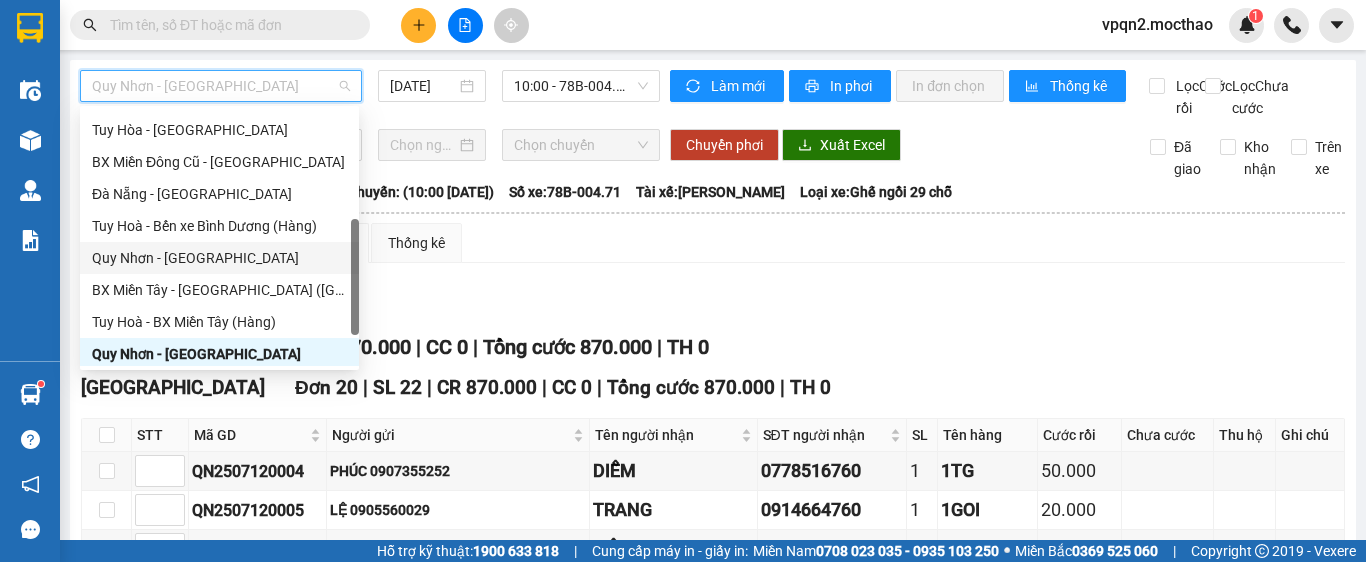 scroll, scrollTop: 148, scrollLeft: 0, axis: vertical 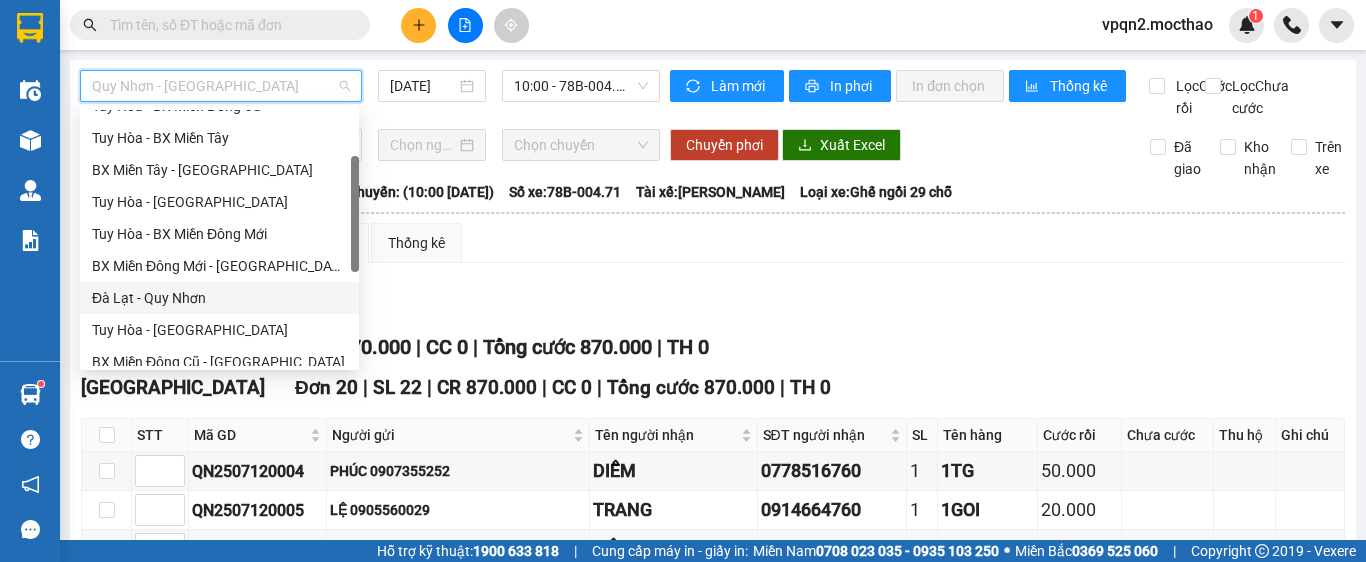 click on "Đà Lạt - Quy Nhơn" at bounding box center (219, 298) 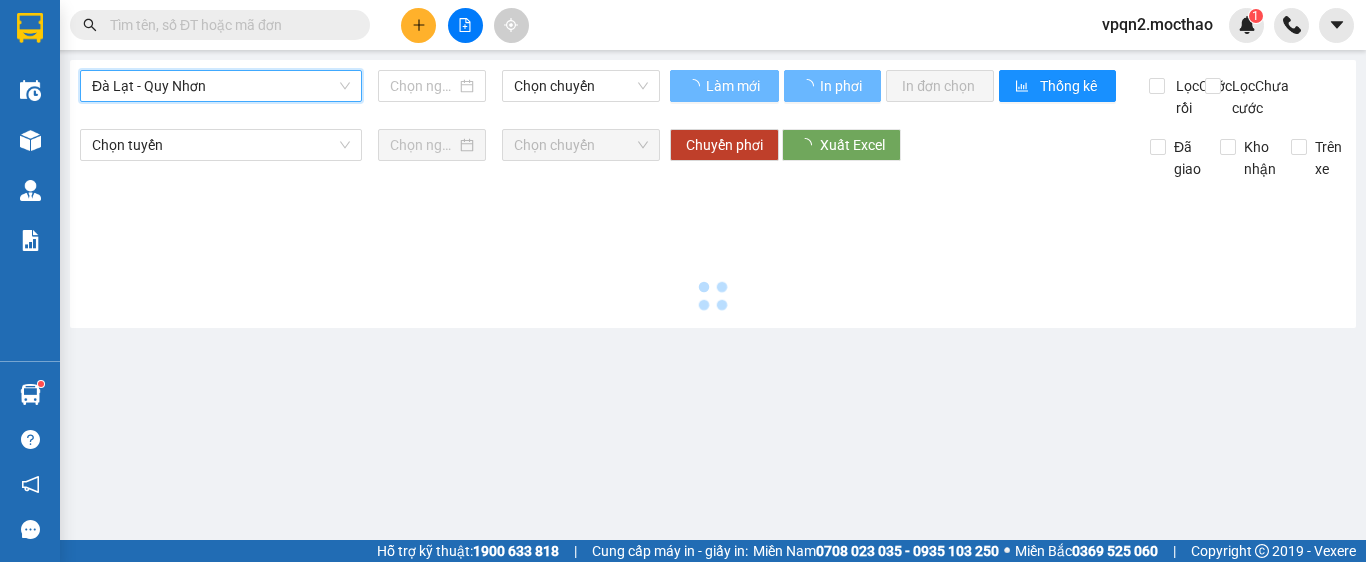 type on "[DATE]" 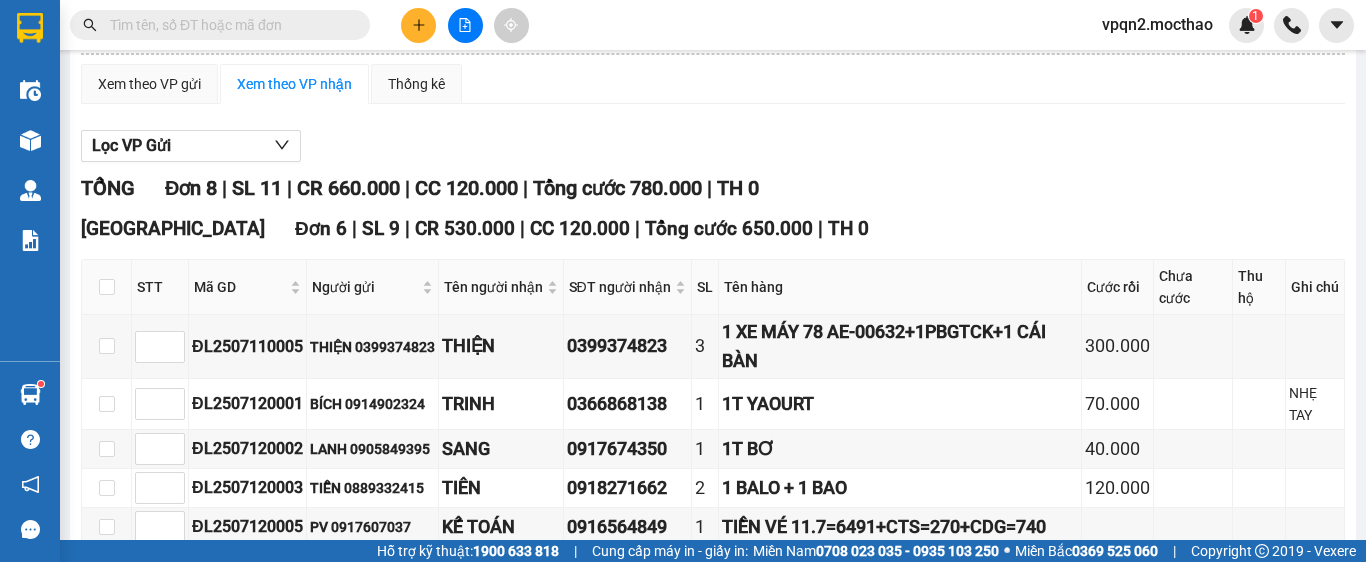 scroll, scrollTop: 0, scrollLeft: 0, axis: both 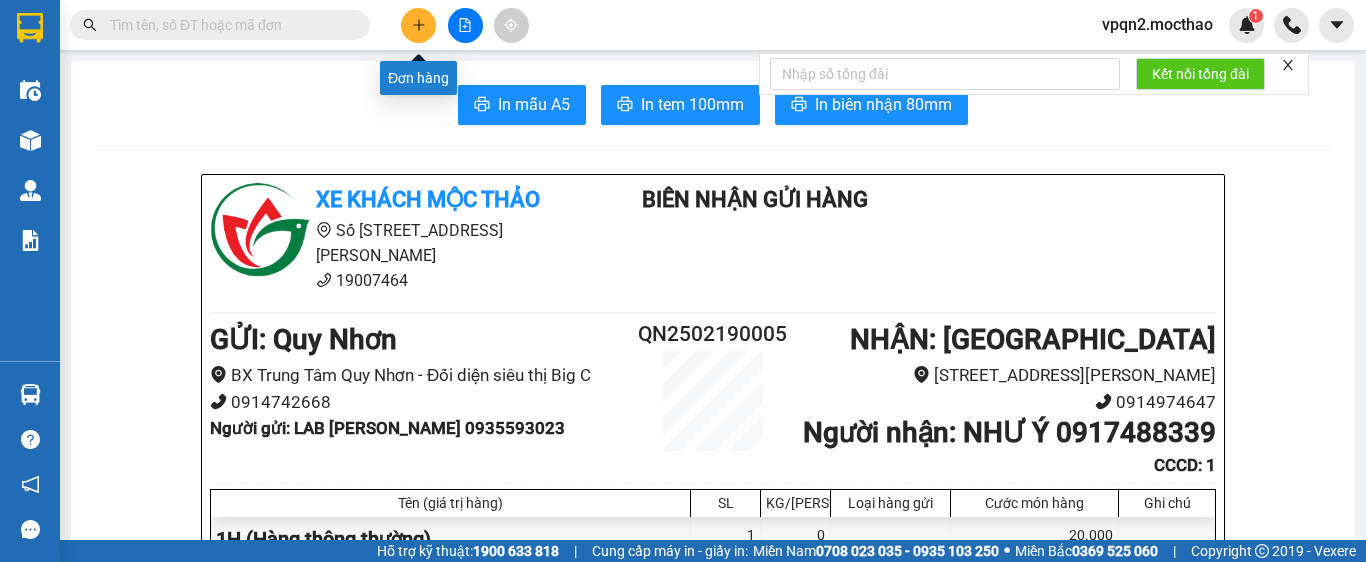click 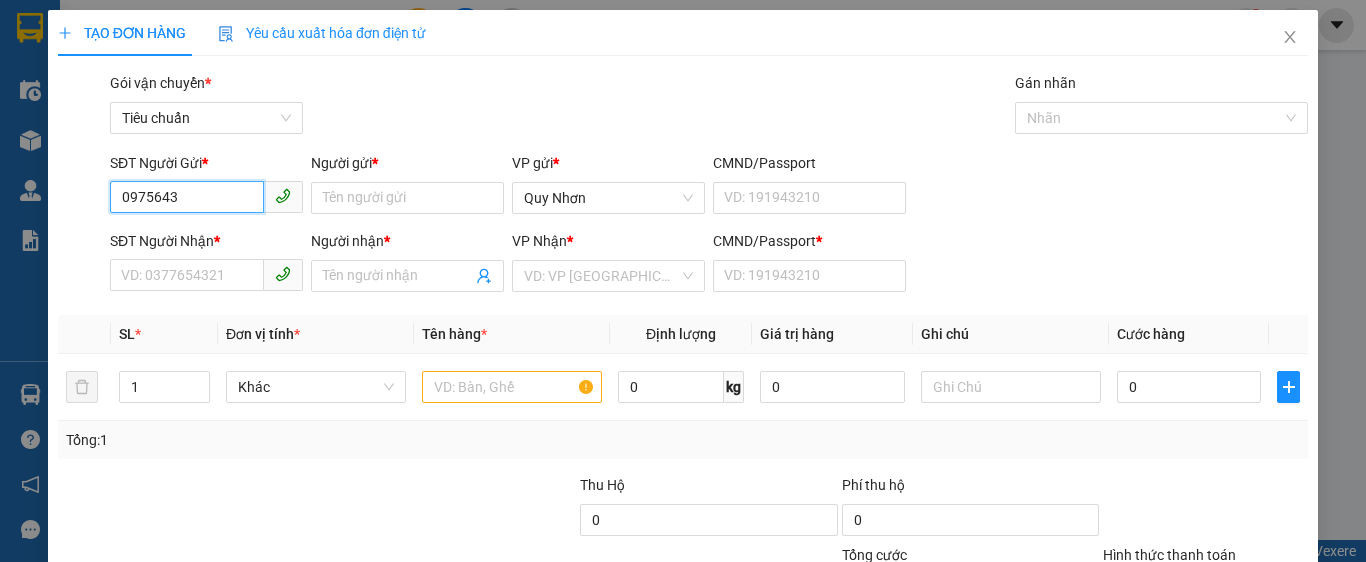 click on "0975643" at bounding box center (187, 197) 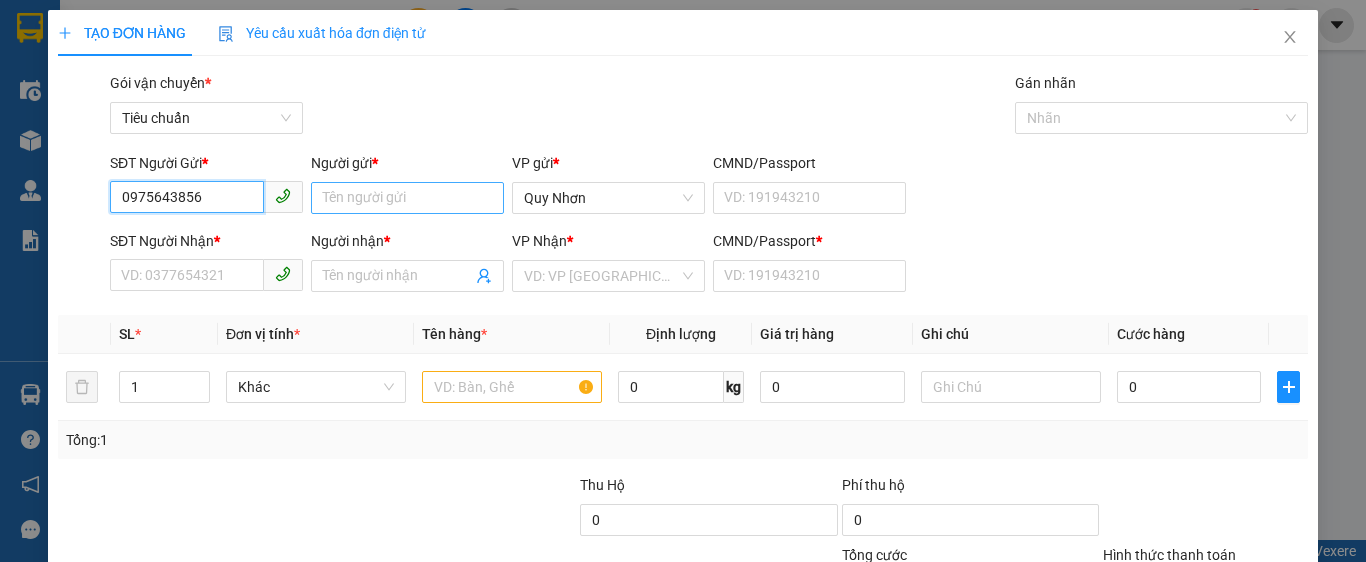 type on "0975643856" 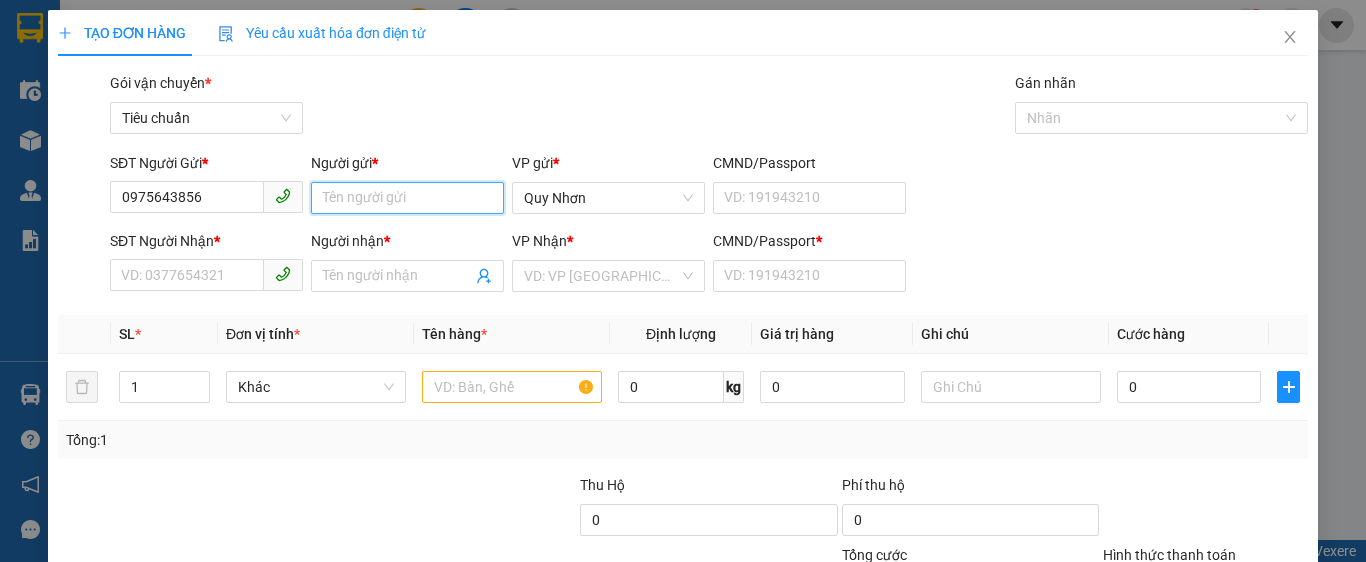 click on "Người gửi  *" at bounding box center [407, 198] 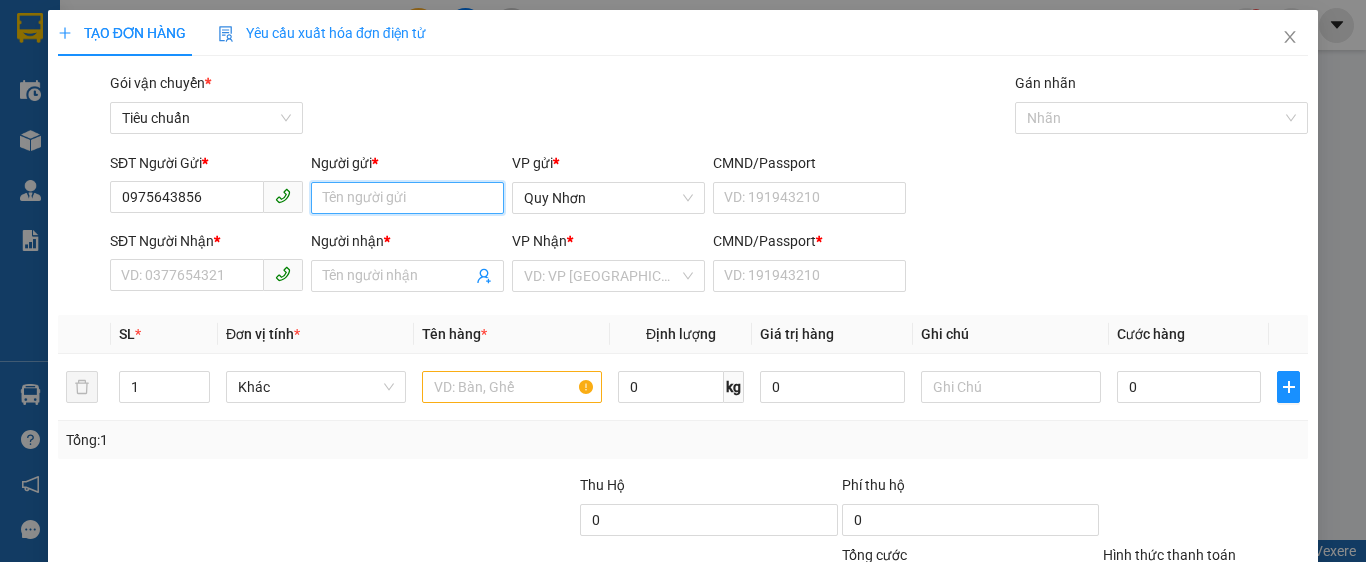 type on "d" 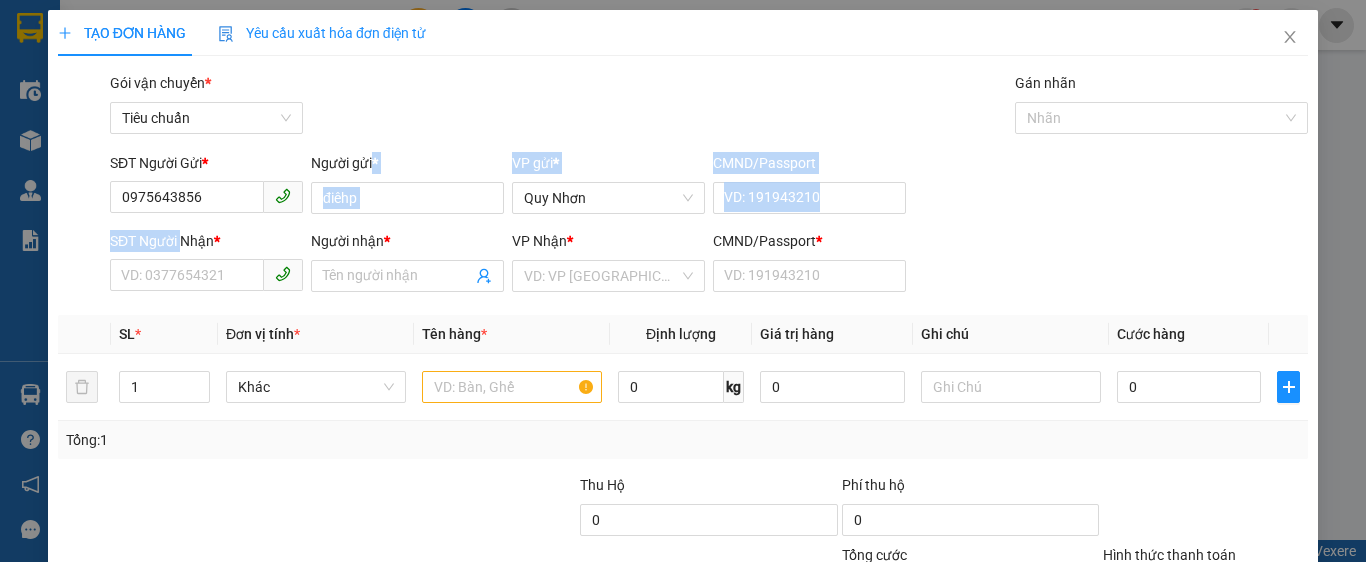 drag, startPoint x: 369, startPoint y: 180, endPoint x: 178, endPoint y: 233, distance: 198.21706 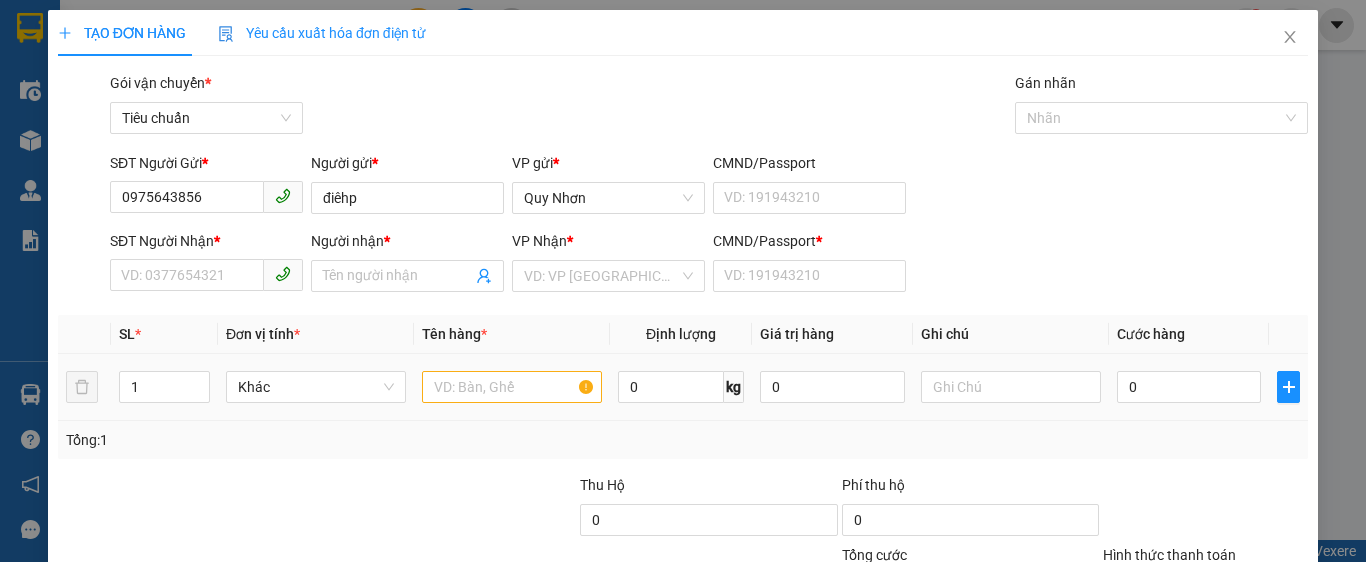 drag, startPoint x: 349, startPoint y: 354, endPoint x: 388, endPoint y: 219, distance: 140.52046 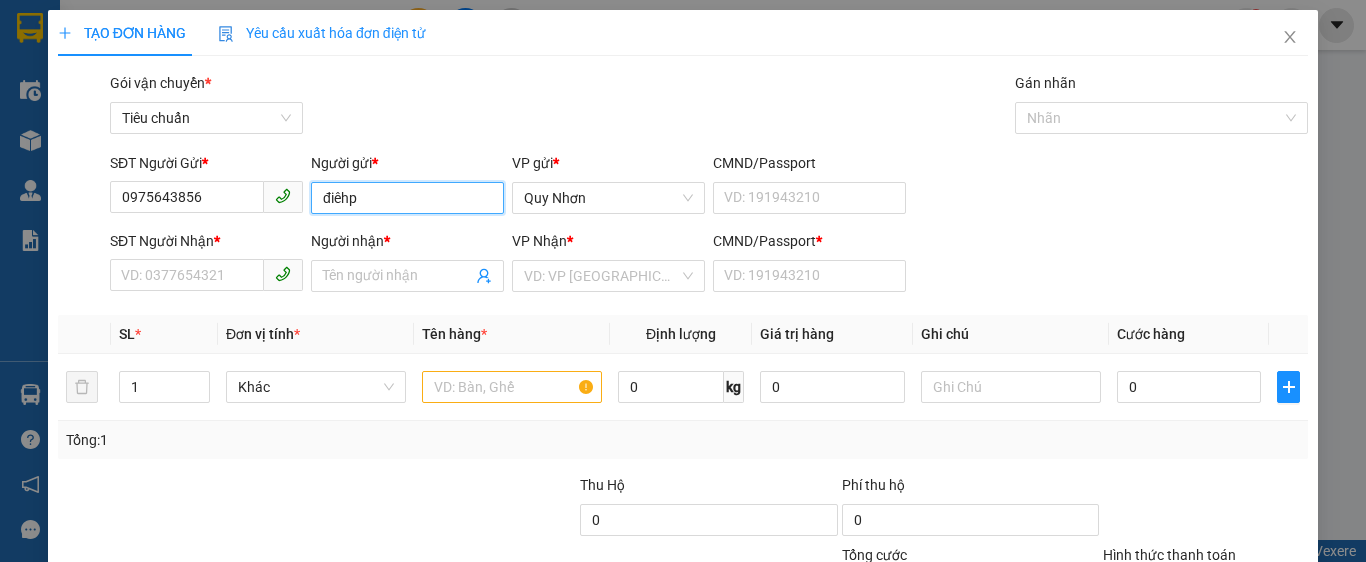 drag, startPoint x: 391, startPoint y: 200, endPoint x: 251, endPoint y: 224, distance: 142.04225 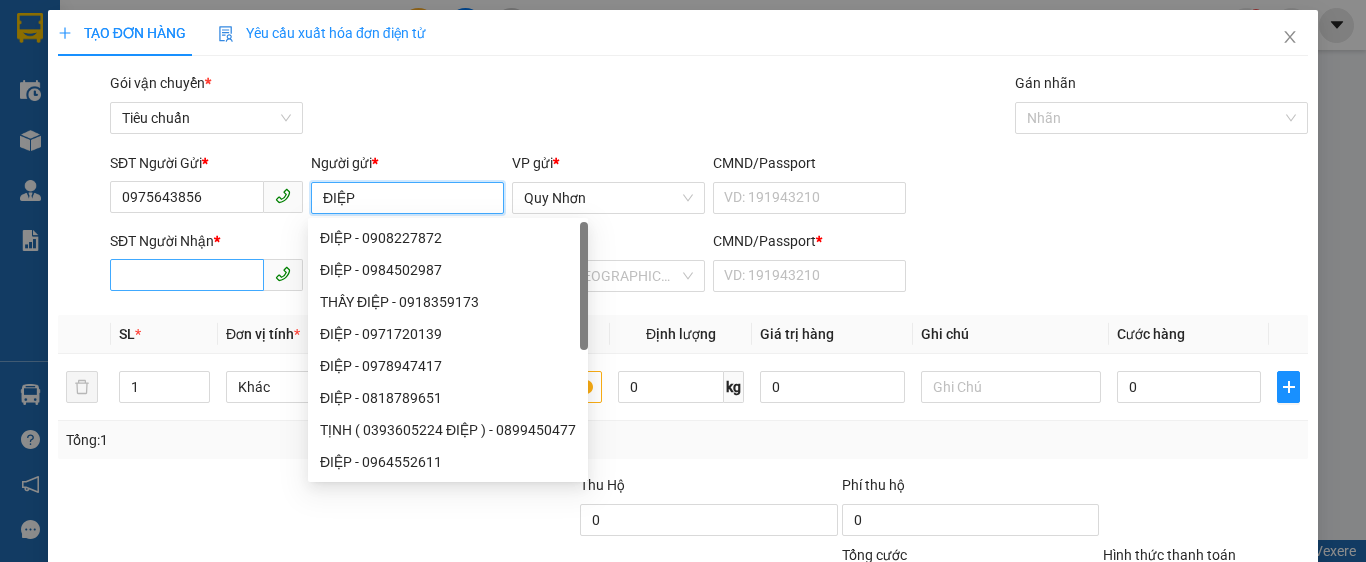 type on "ĐIỆP" 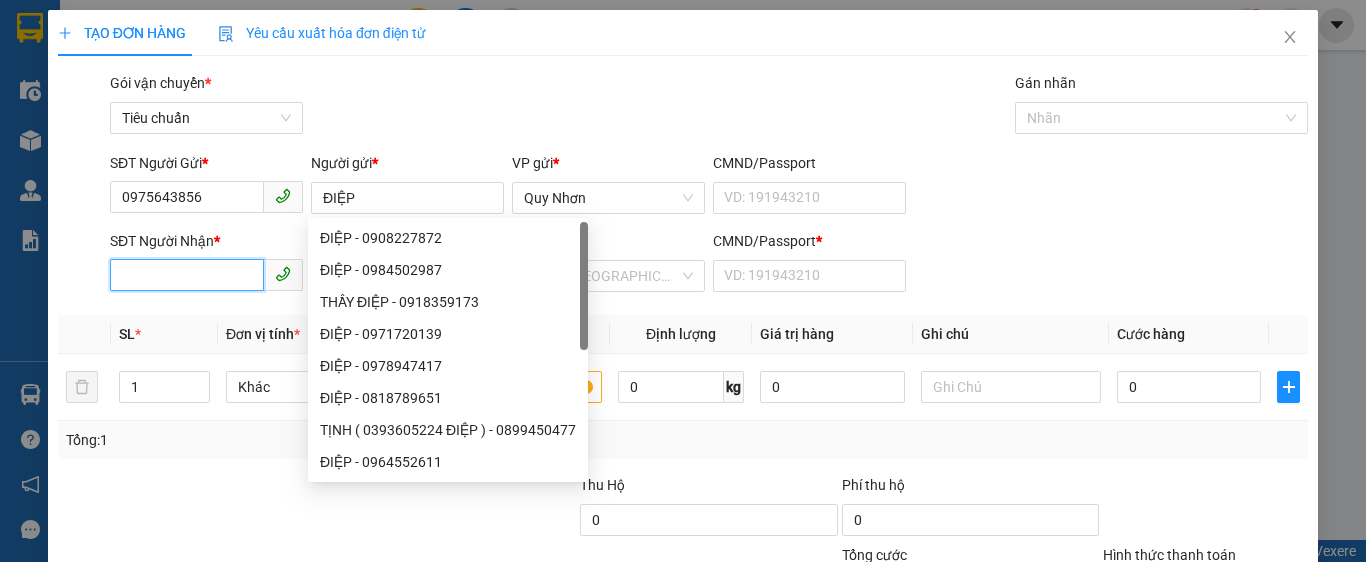 click on "SĐT Người Nhận  *" at bounding box center (187, 275) 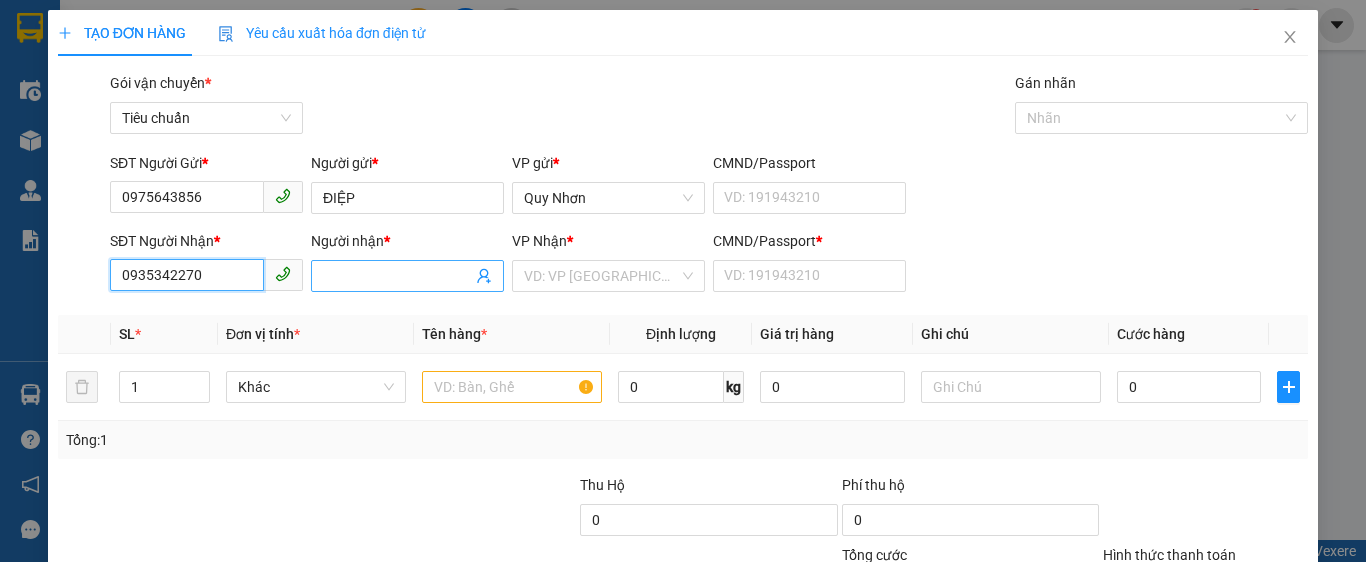 type on "0935342270" 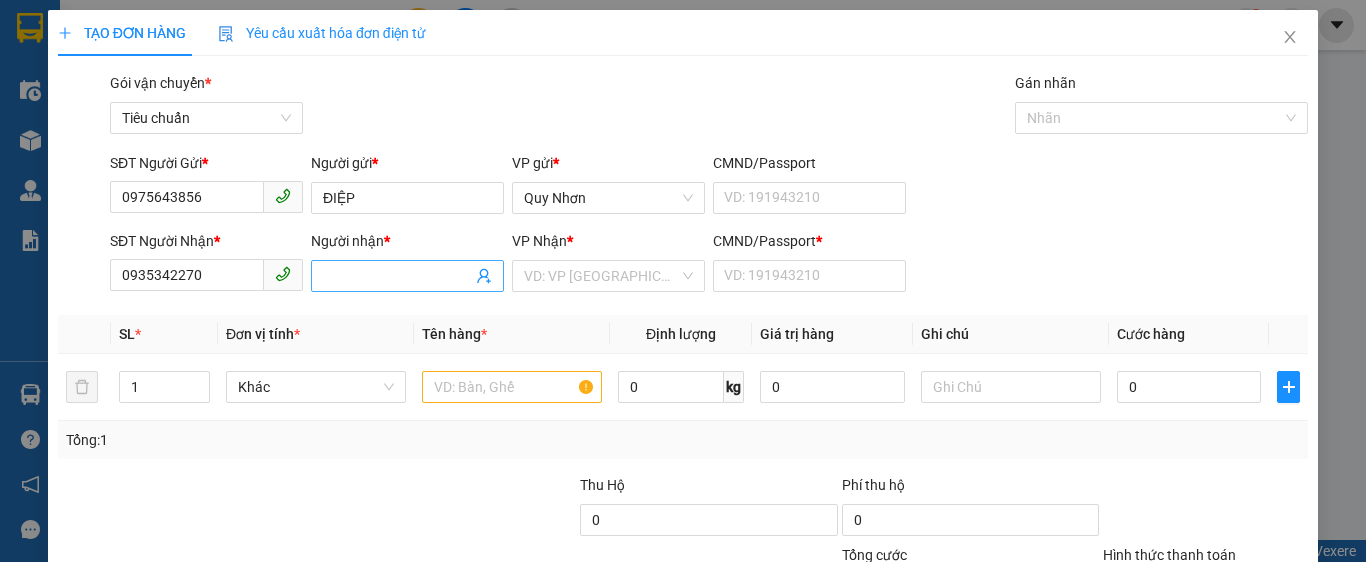 click on "Người nhận  *" at bounding box center [397, 276] 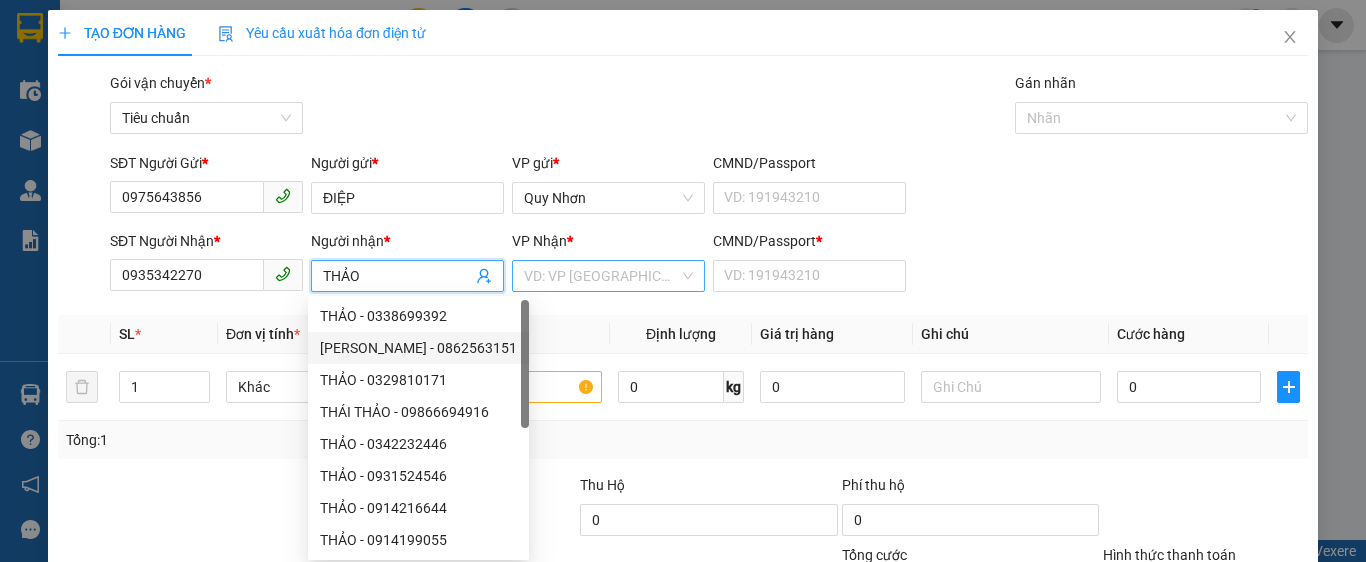 click at bounding box center (601, 276) 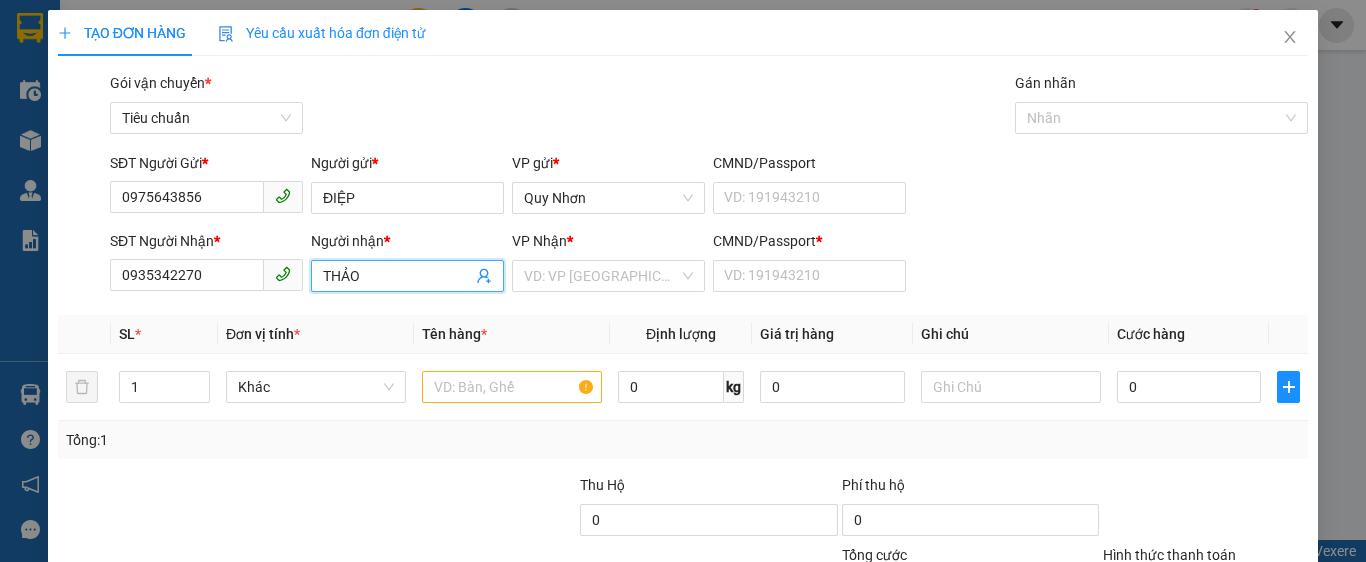 drag, startPoint x: 325, startPoint y: 271, endPoint x: 310, endPoint y: 278, distance: 16.552946 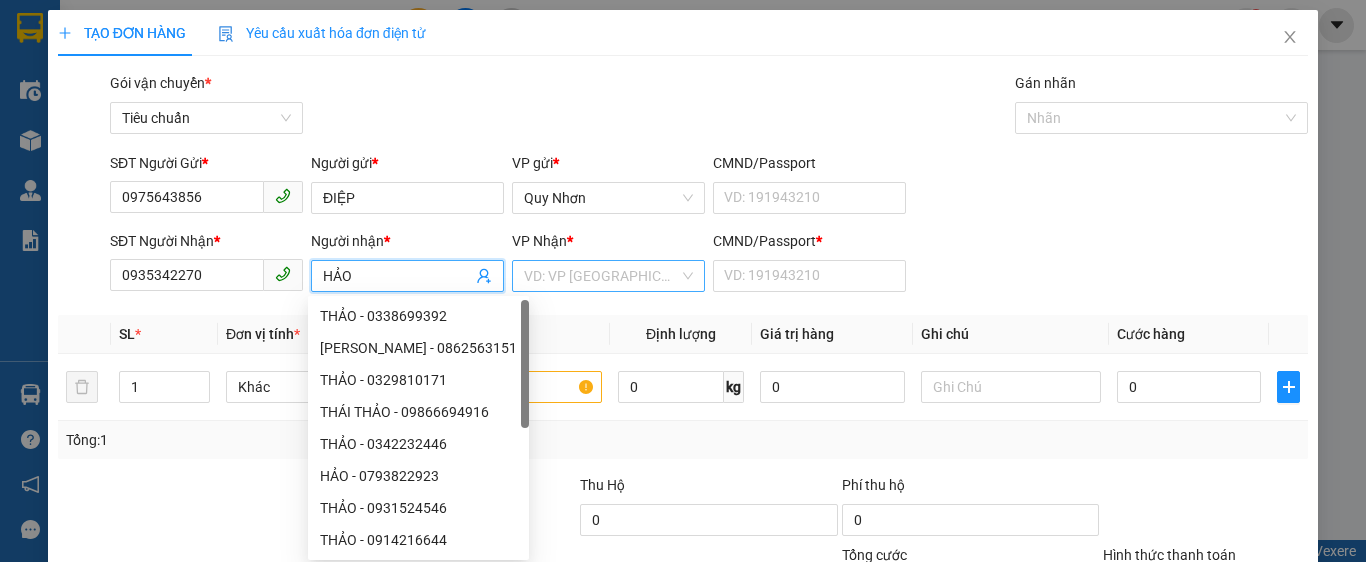 type on "HẢO" 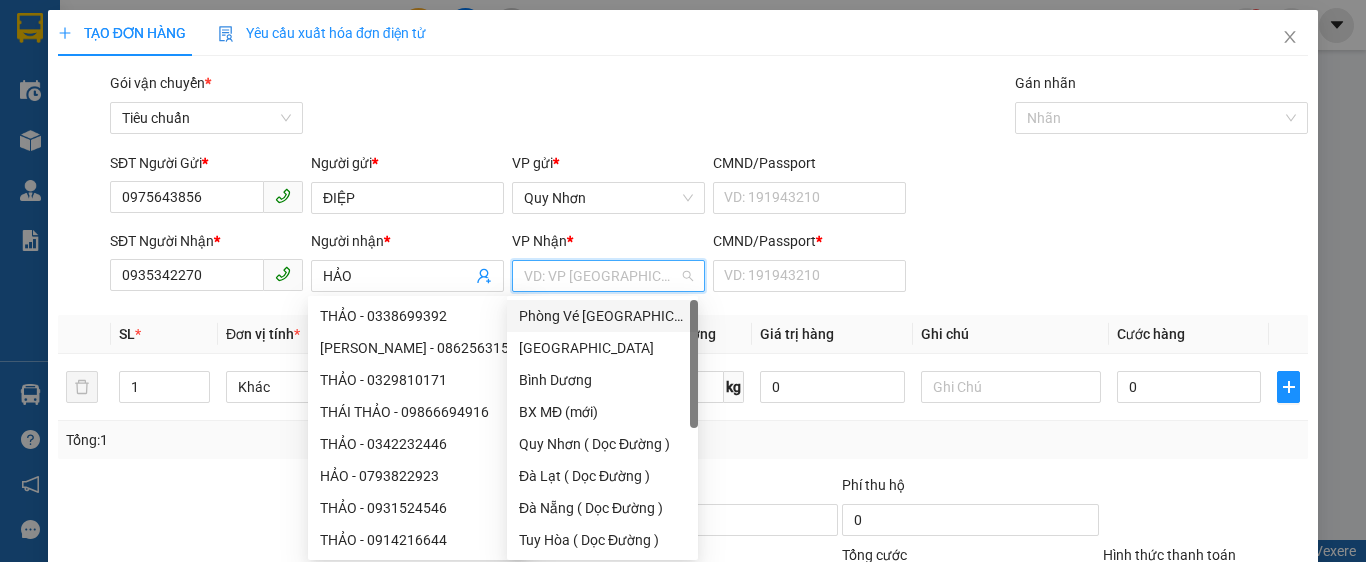 click at bounding box center [601, 276] 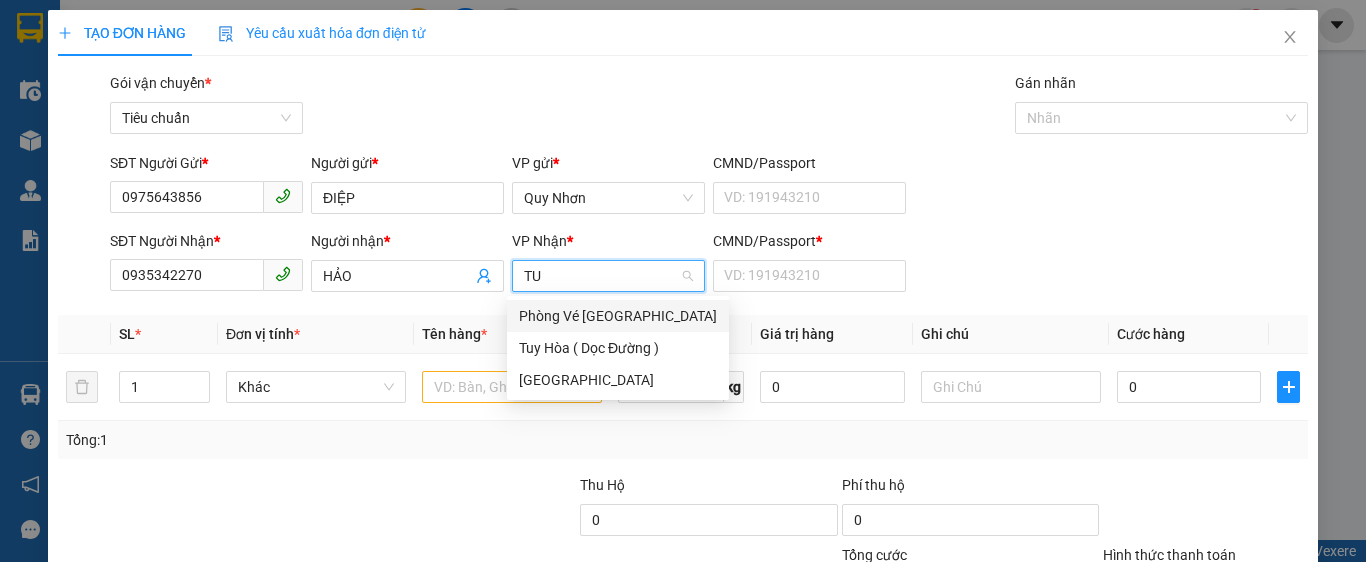 type on "TUY" 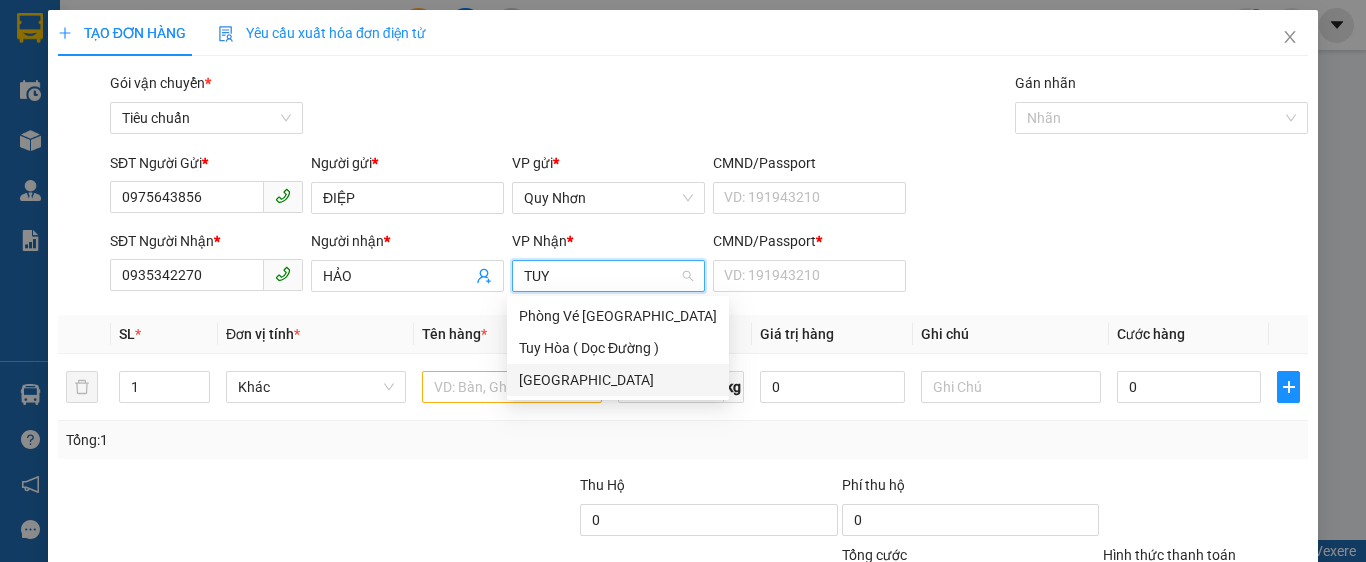 click on "[GEOGRAPHIC_DATA]" at bounding box center [618, 380] 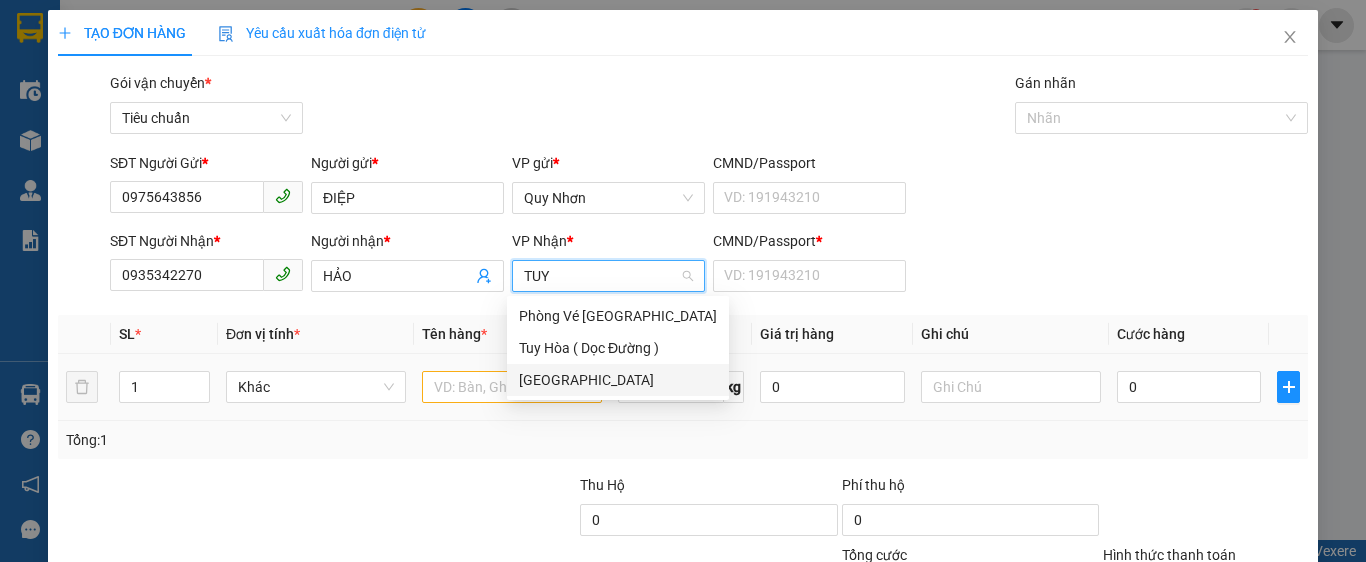 type 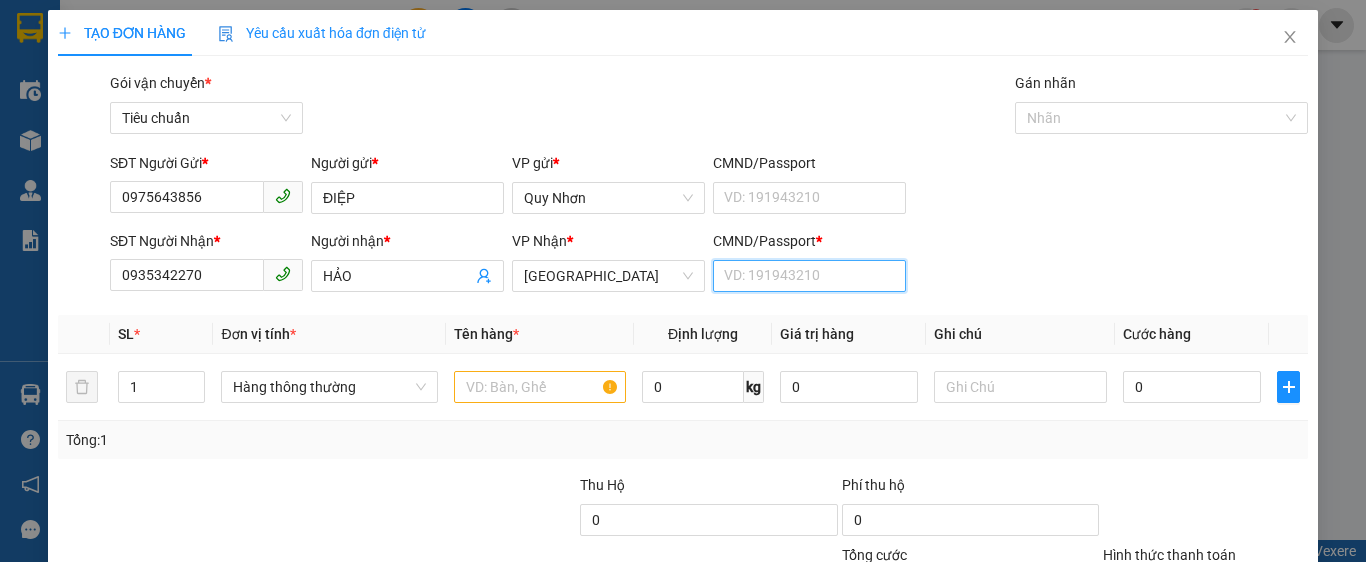 click on "CMND/Passport  *" at bounding box center (809, 276) 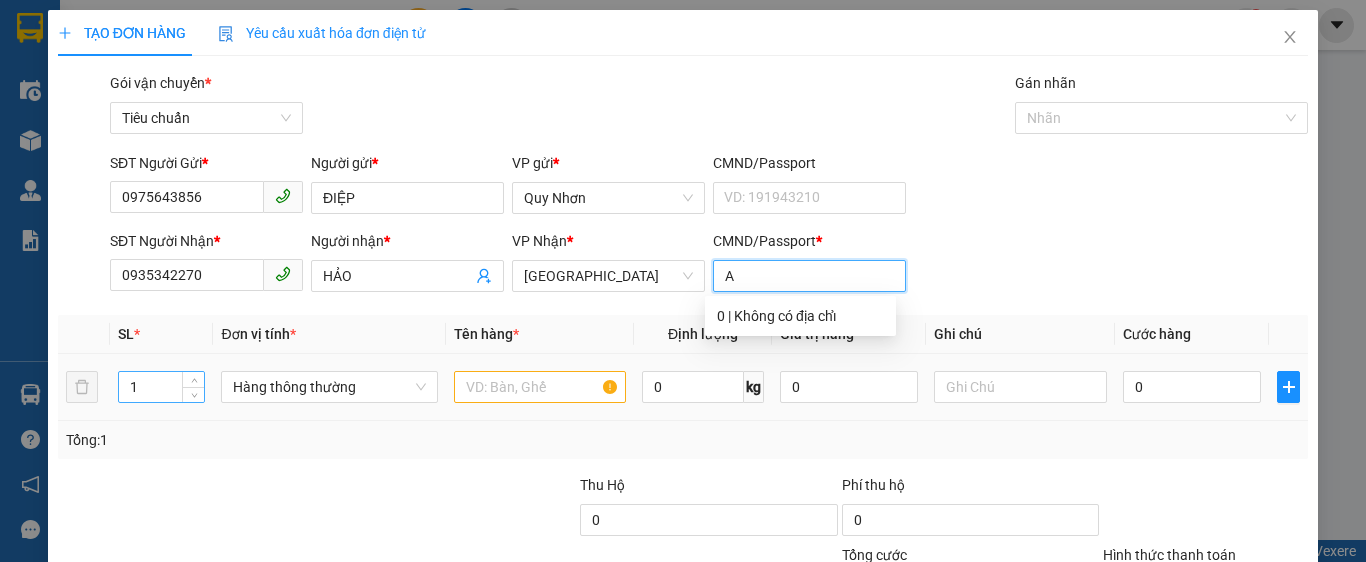 type on "A" 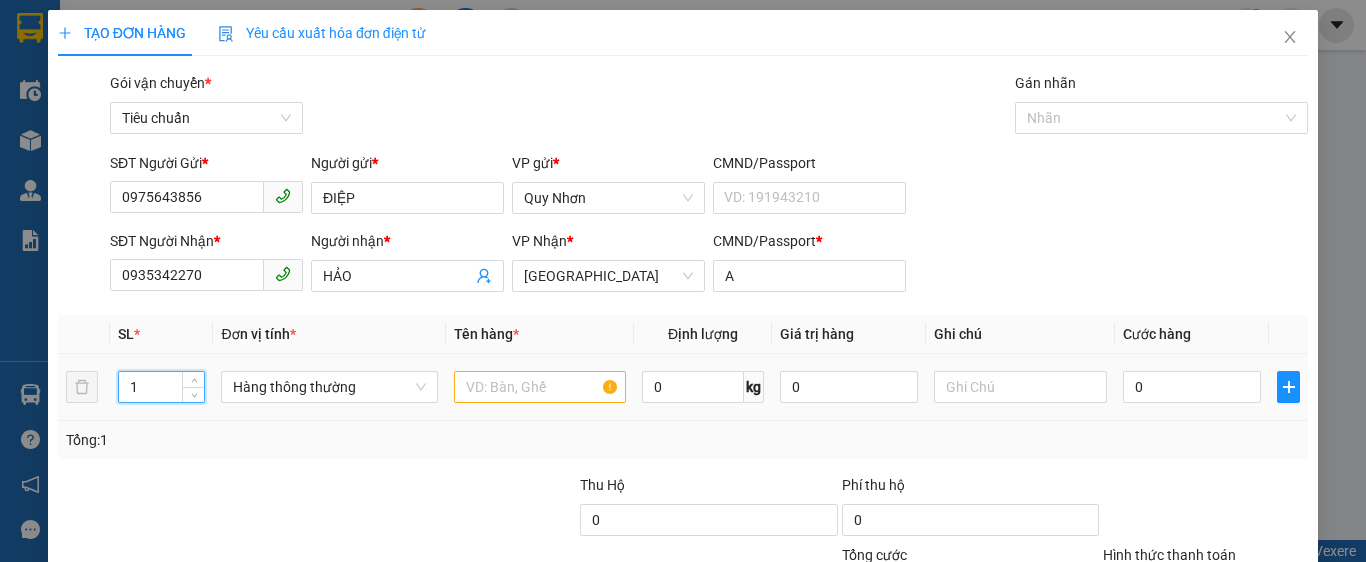 drag, startPoint x: 142, startPoint y: 384, endPoint x: 107, endPoint y: 395, distance: 36.687874 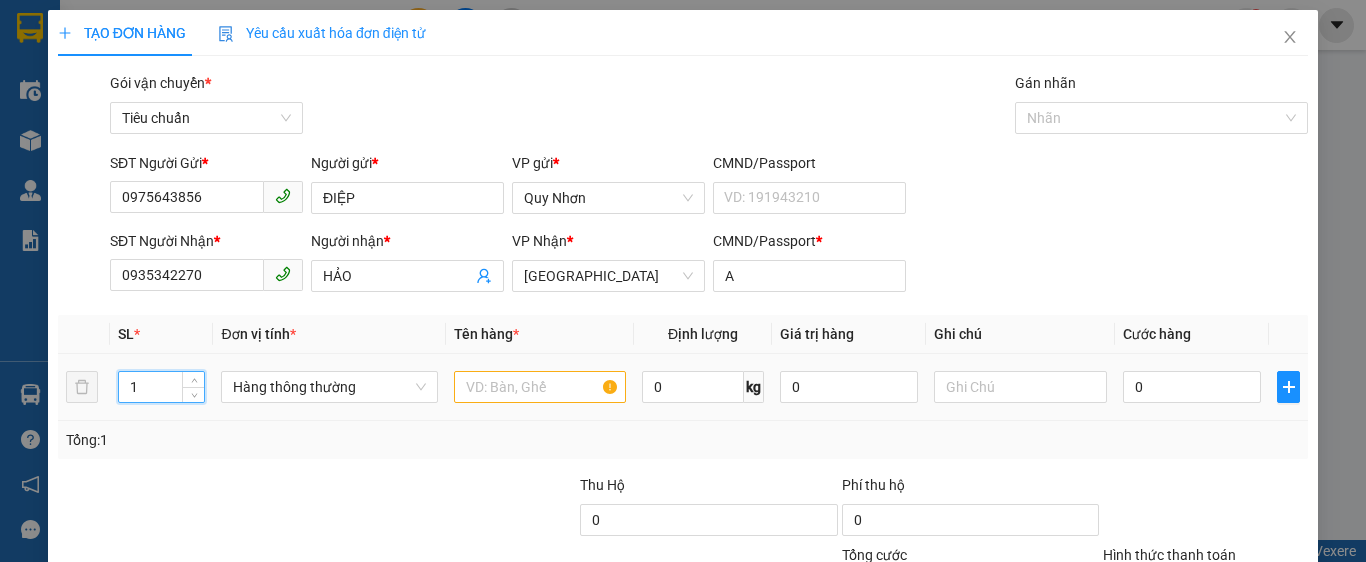click on "1 Hàng thông thường 0 kg 0 0" at bounding box center [683, 387] 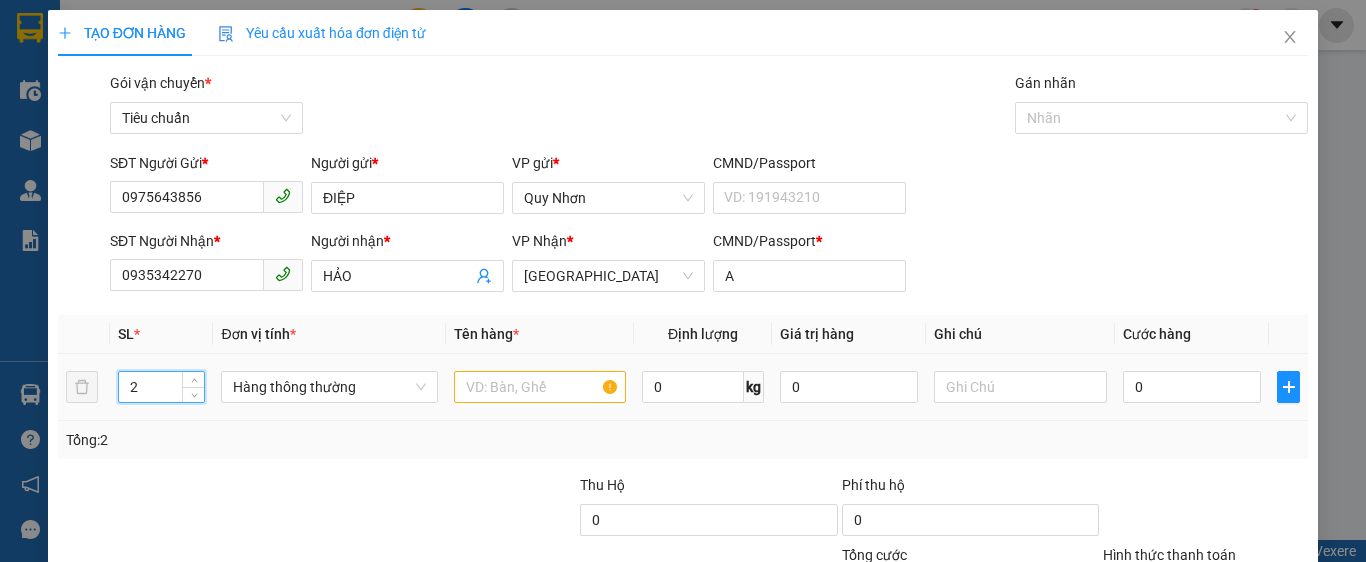 type on "2" 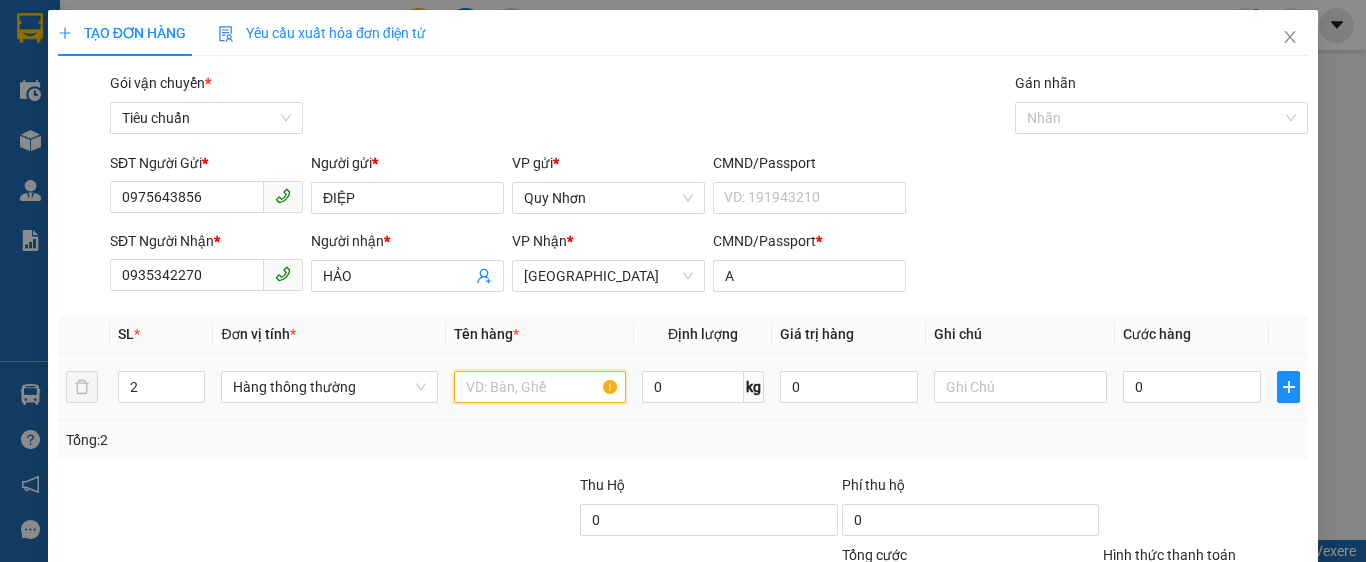 click at bounding box center [540, 387] 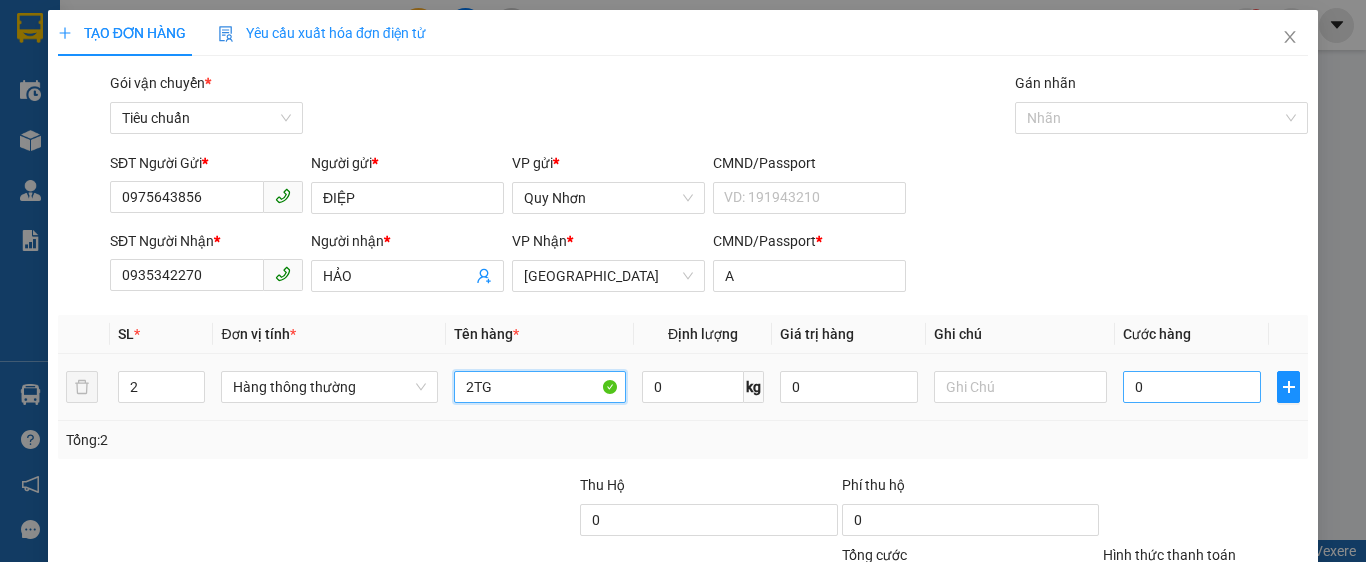 type on "2TG" 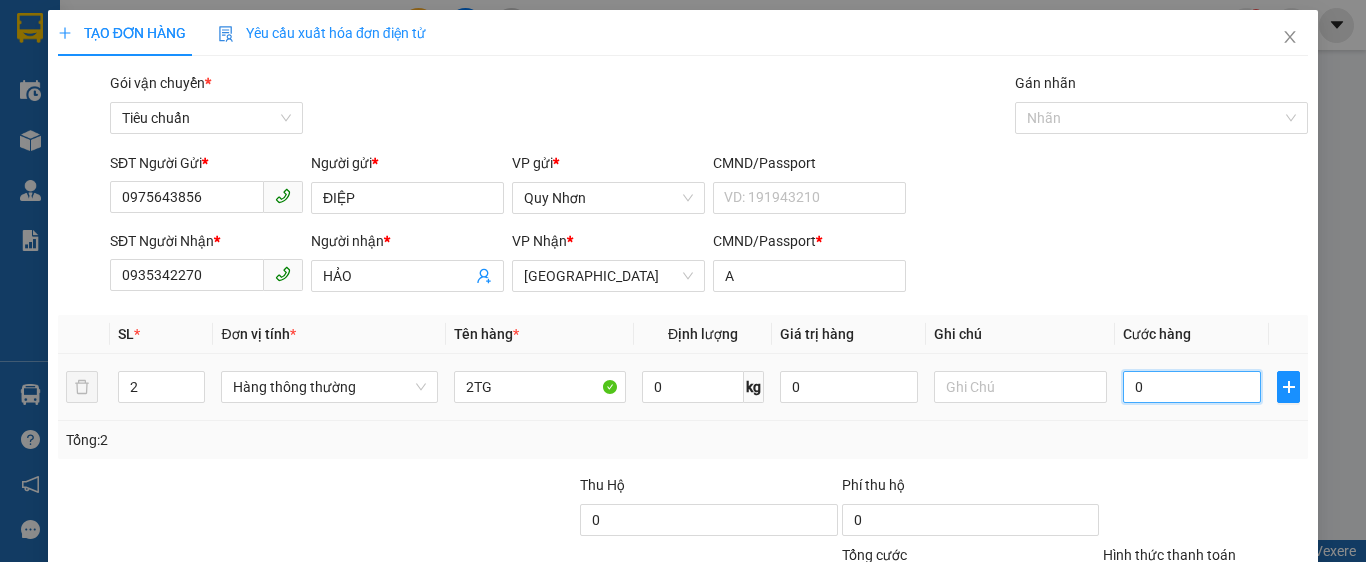 click on "0" at bounding box center (1192, 387) 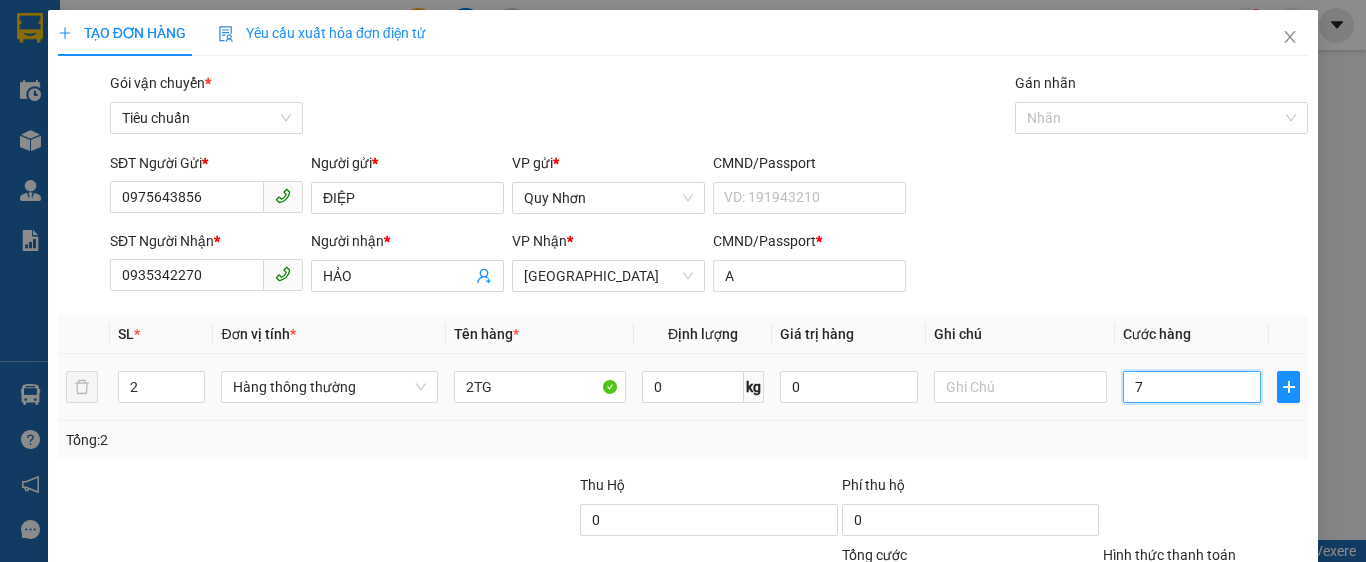 type on "70" 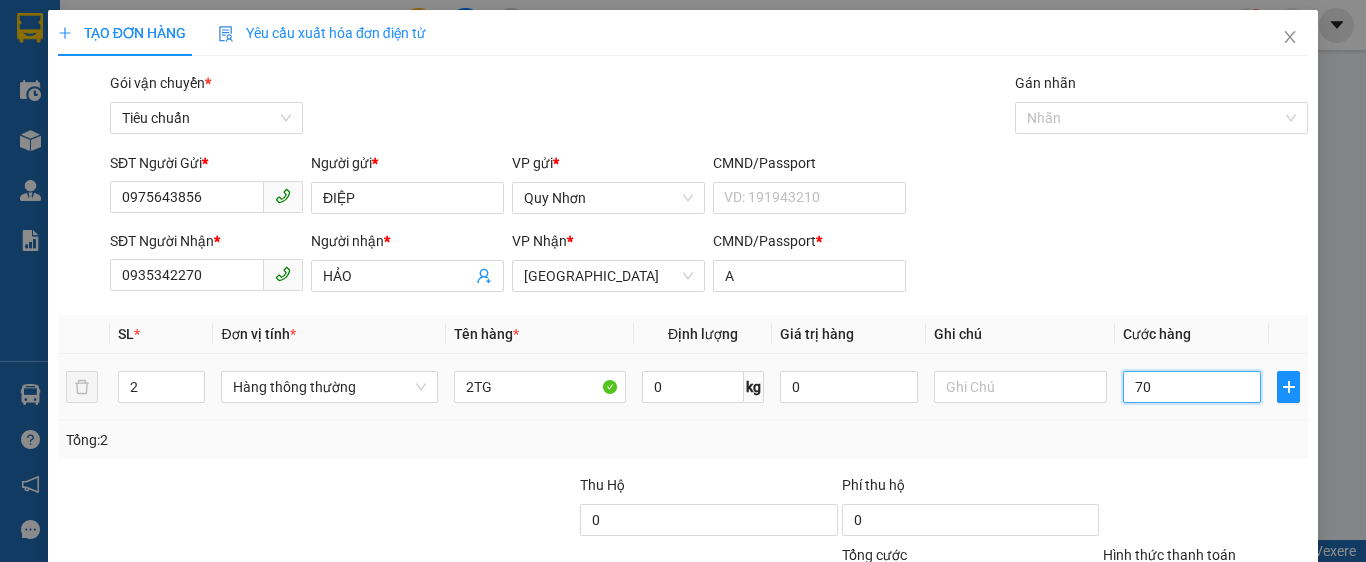 type on "700" 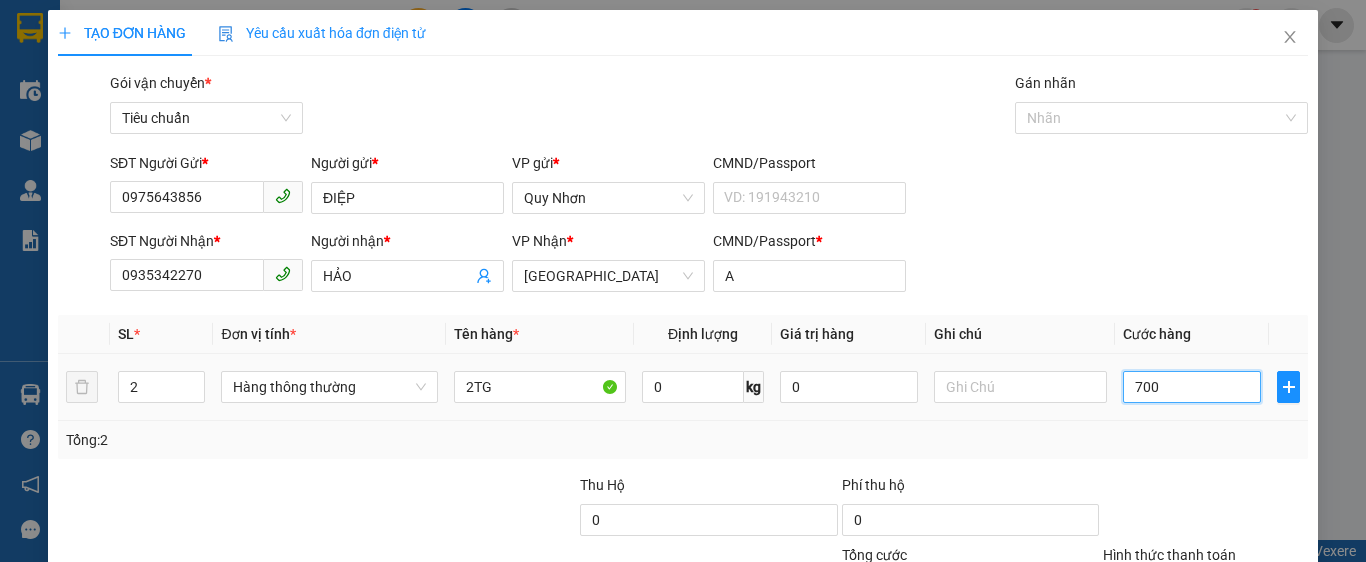 type on "700" 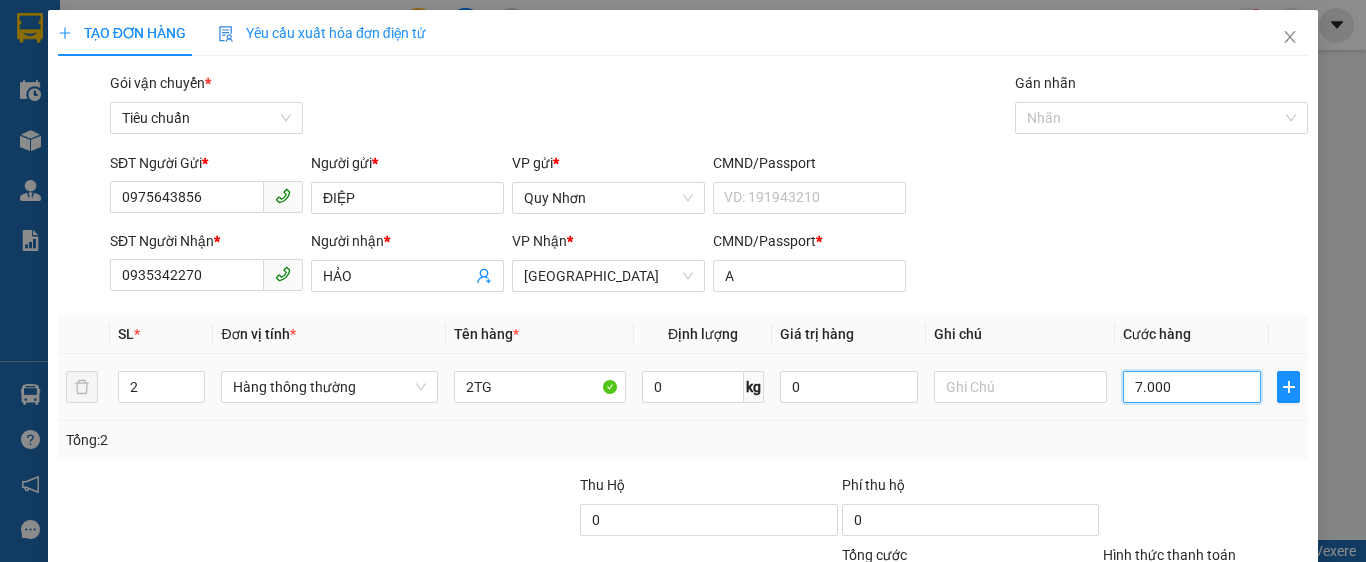 type on "7.000" 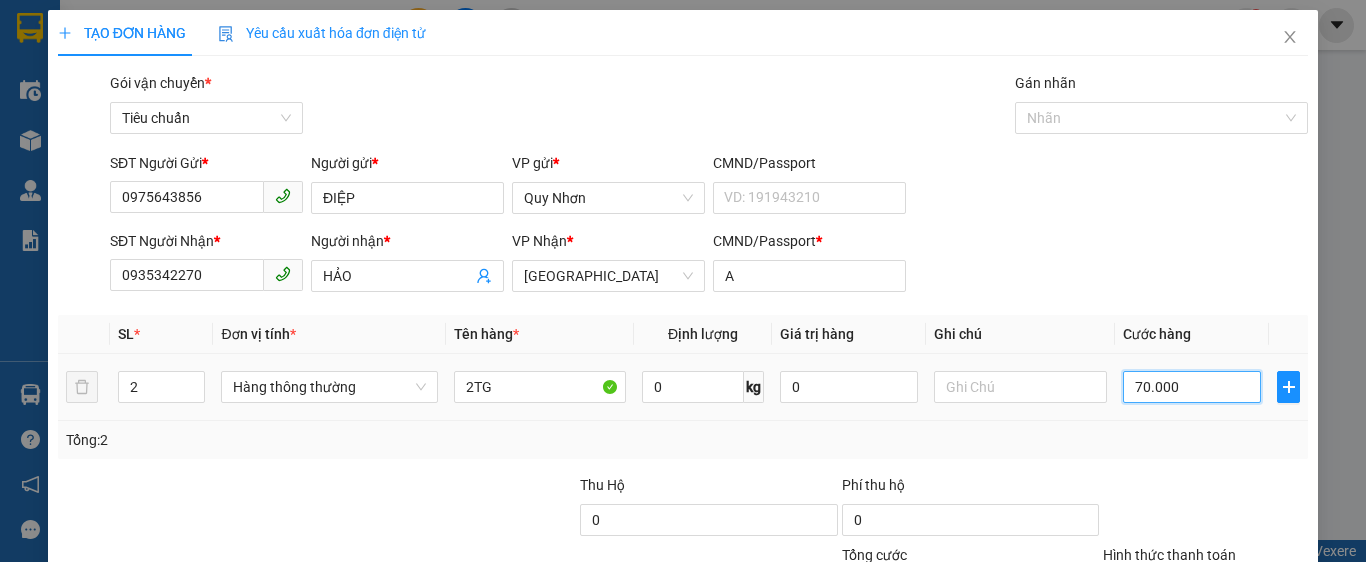 type on "70.000" 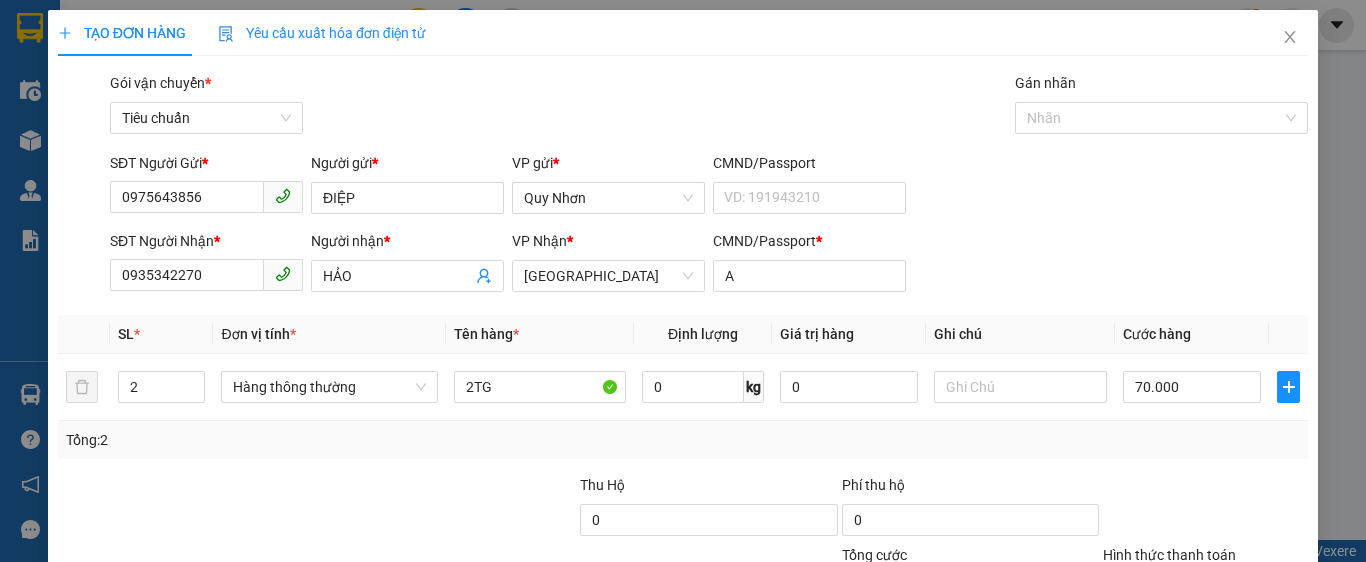 click on "Transit Pickup Surcharge Ids Transit Deliver Surcharge Ids Transit Deliver Surcharge Transit Deliver Surcharge Gói vận chuyển  * Tiêu chuẩn Gán nhãn   Nhãn SĐT Người Gửi  * 0975643856 Người gửi  * ĐIỆP VP gửi  * Quy Nhơn CMND/Passport VD: 191943210 SĐT Người Nhận  * 0935342270 Người nhận  * HẢO VP Nhận  * Tuy Hòa CMND/Passport  * A SL  * Đơn vị tính  * Tên hàng  * Định lượng Giá trị hàng Ghi chú Cước hàng                   2 Hàng thông thường 2TG 0 kg 0 70.000 Tổng:  2 Thu Hộ 0 Phí thu hộ 0 Tổng cước 70.000 Hình thức thanh toán Chọn HT Thanh Toán Số tiền thu trước 0 Chưa thanh toán 70.000 Chọn HT Thanh Toán Lưu nháp Xóa Thông tin Lưu Lưu và In" at bounding box center [683, 386] 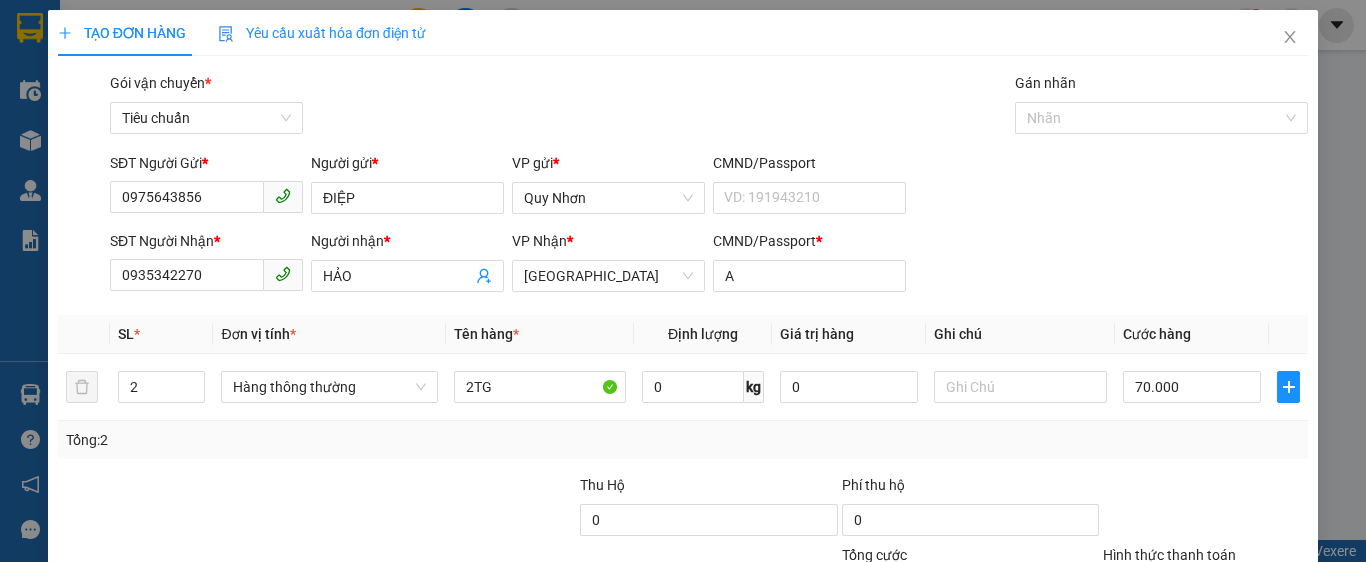 scroll, scrollTop: 100, scrollLeft: 0, axis: vertical 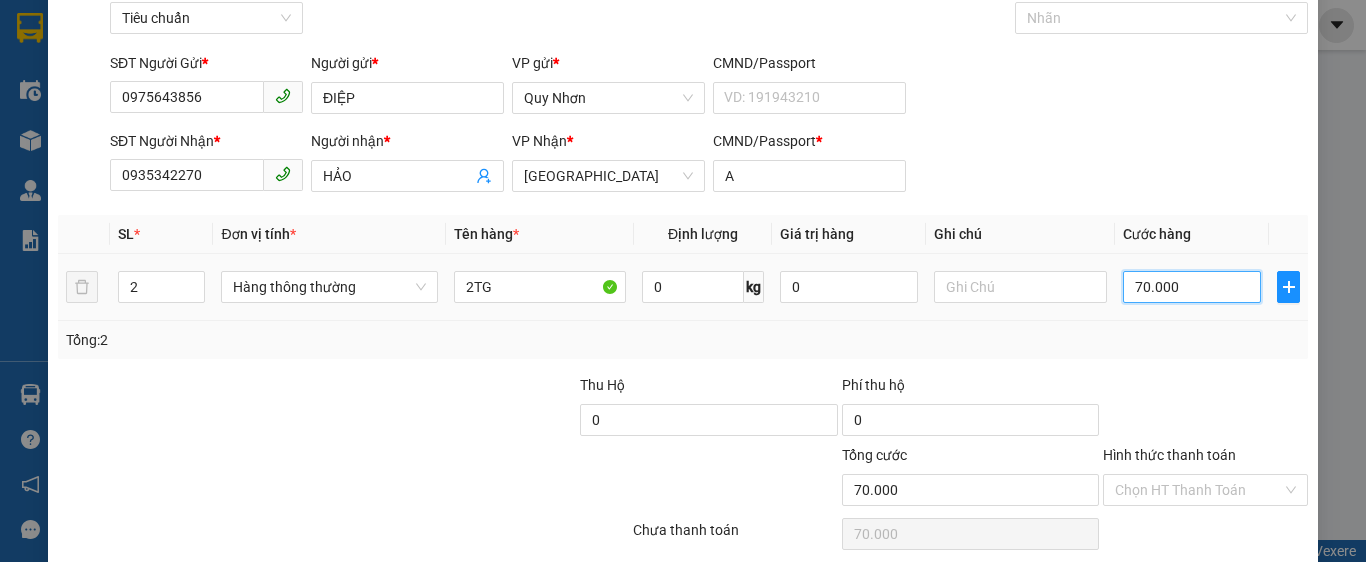 click on "70.000" at bounding box center (1192, 287) 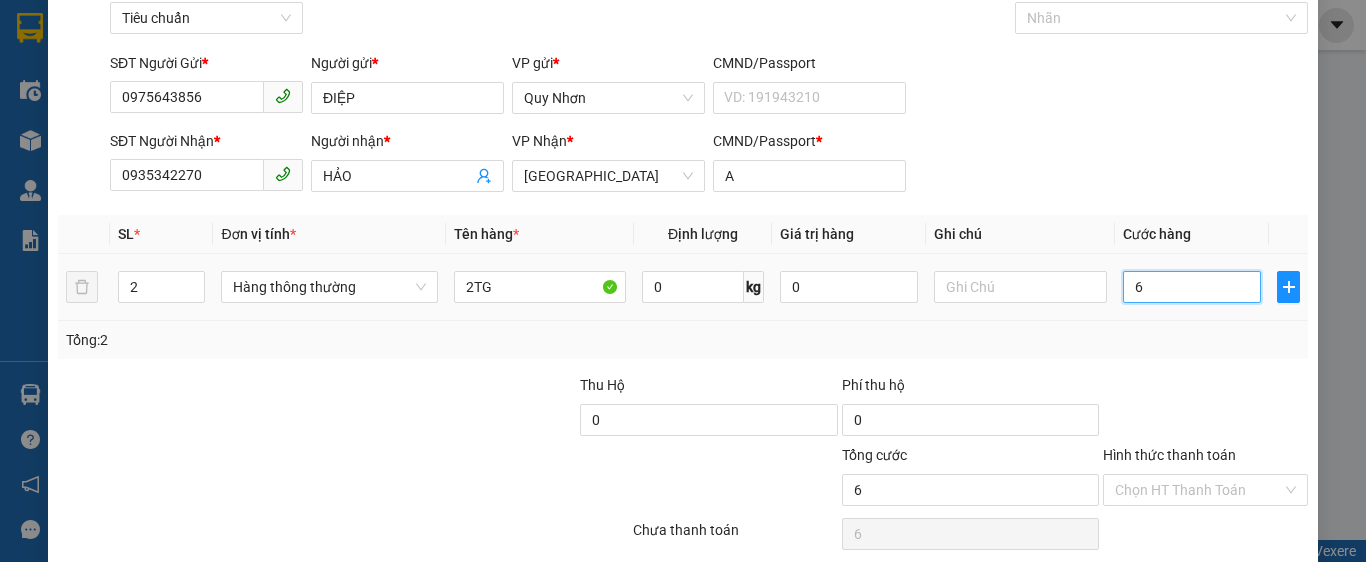 type on "60" 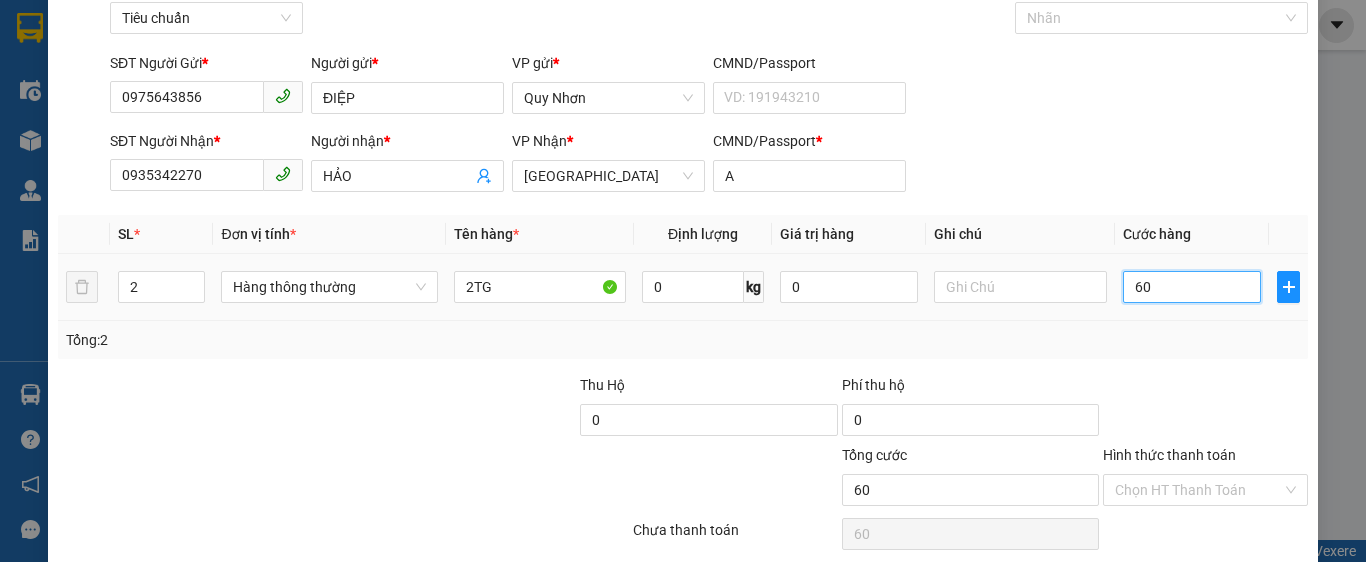 type on "600" 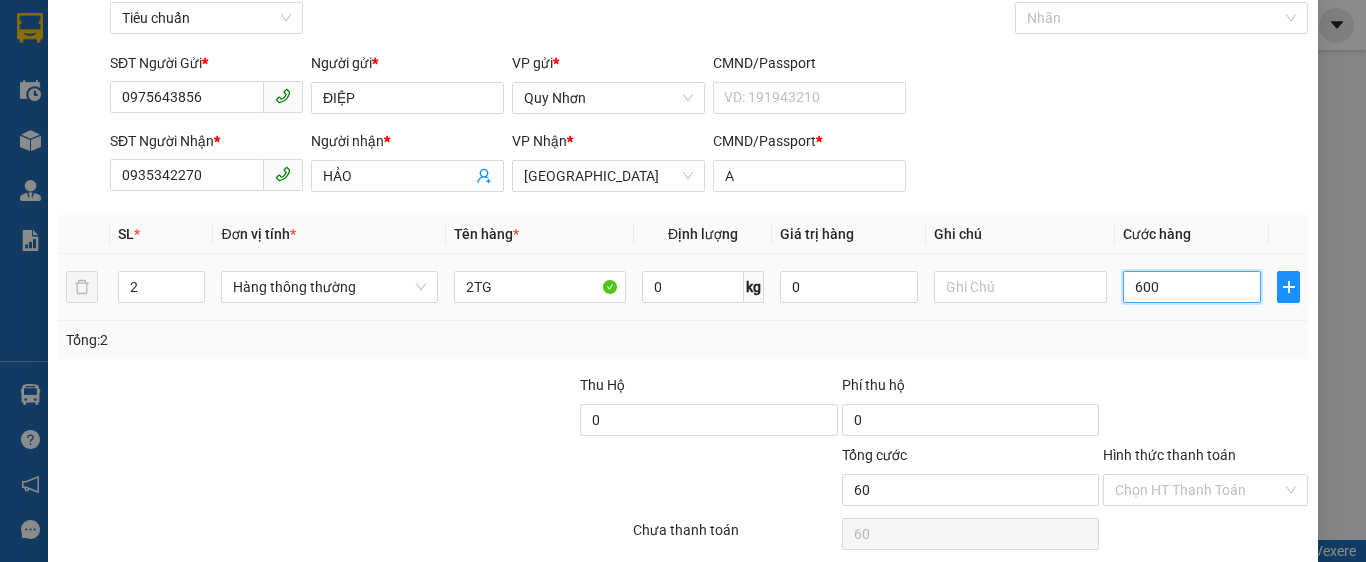 type on "600" 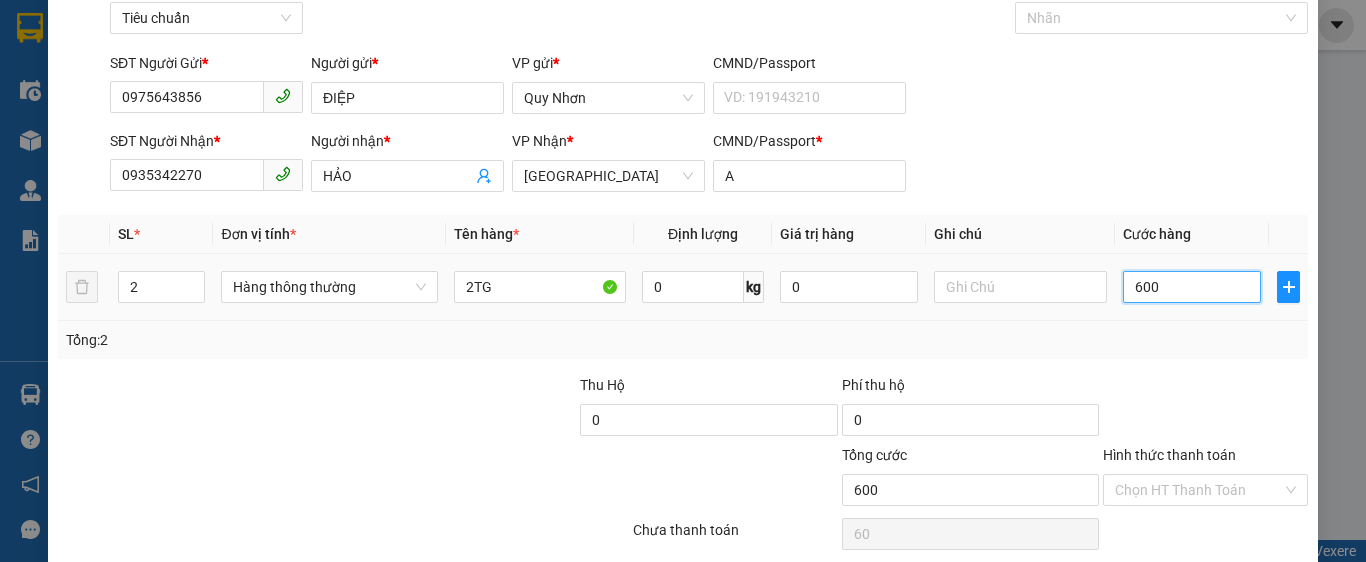 type on "600" 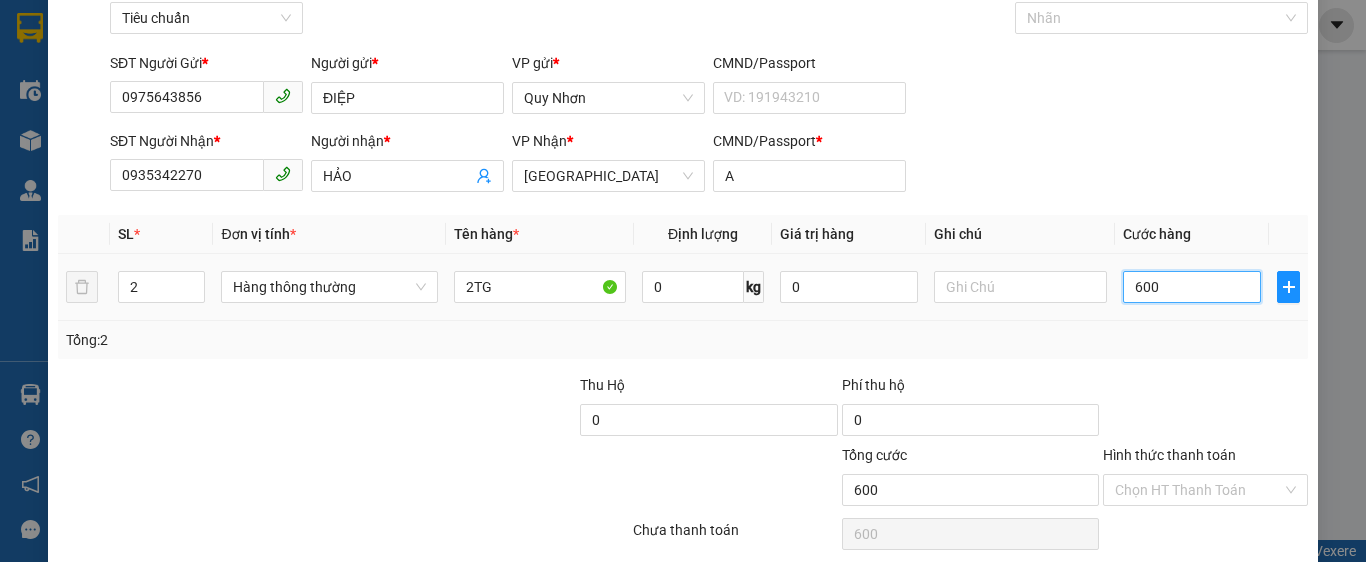 type on "6.000" 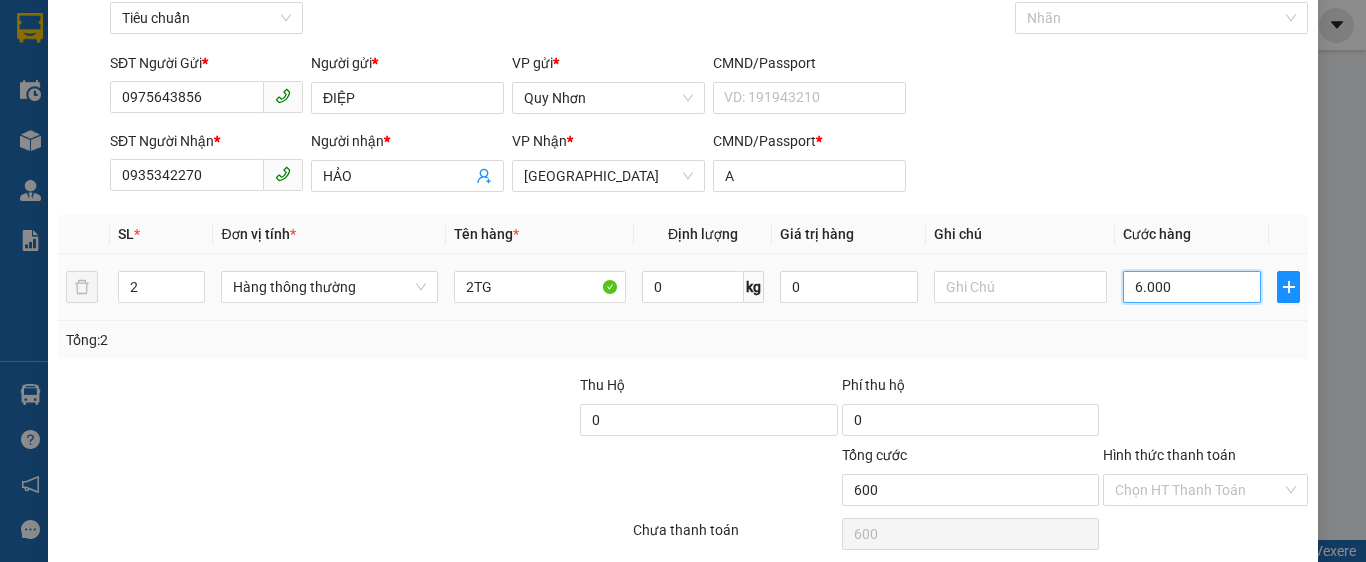 type on "6.000" 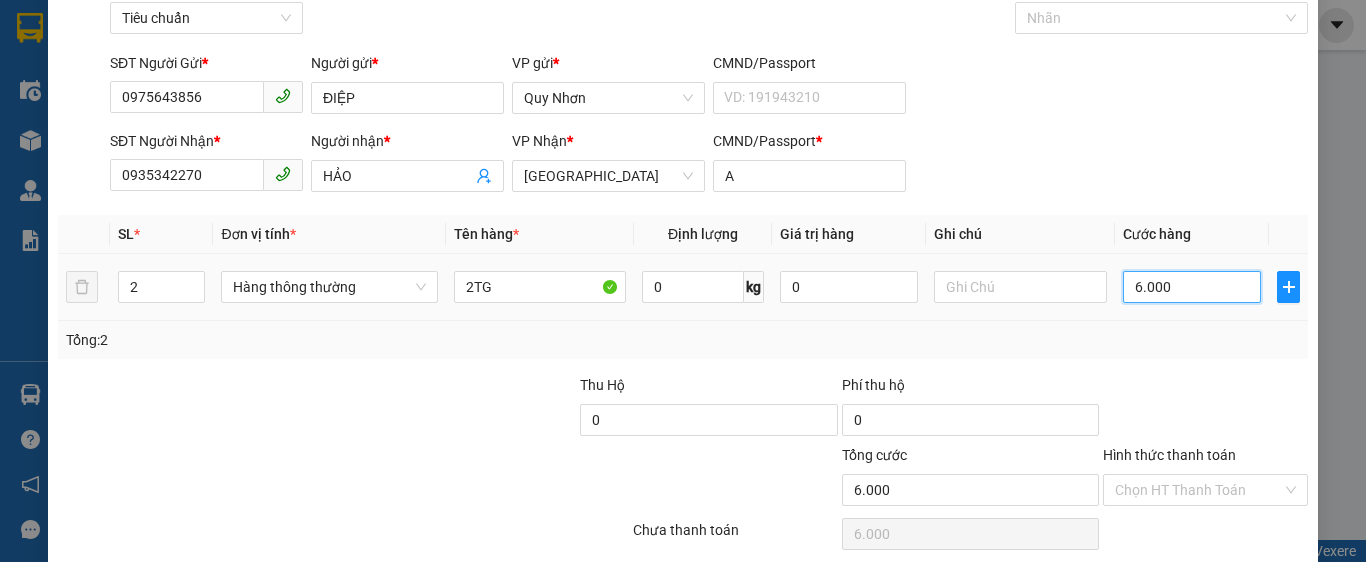 type on "60.000" 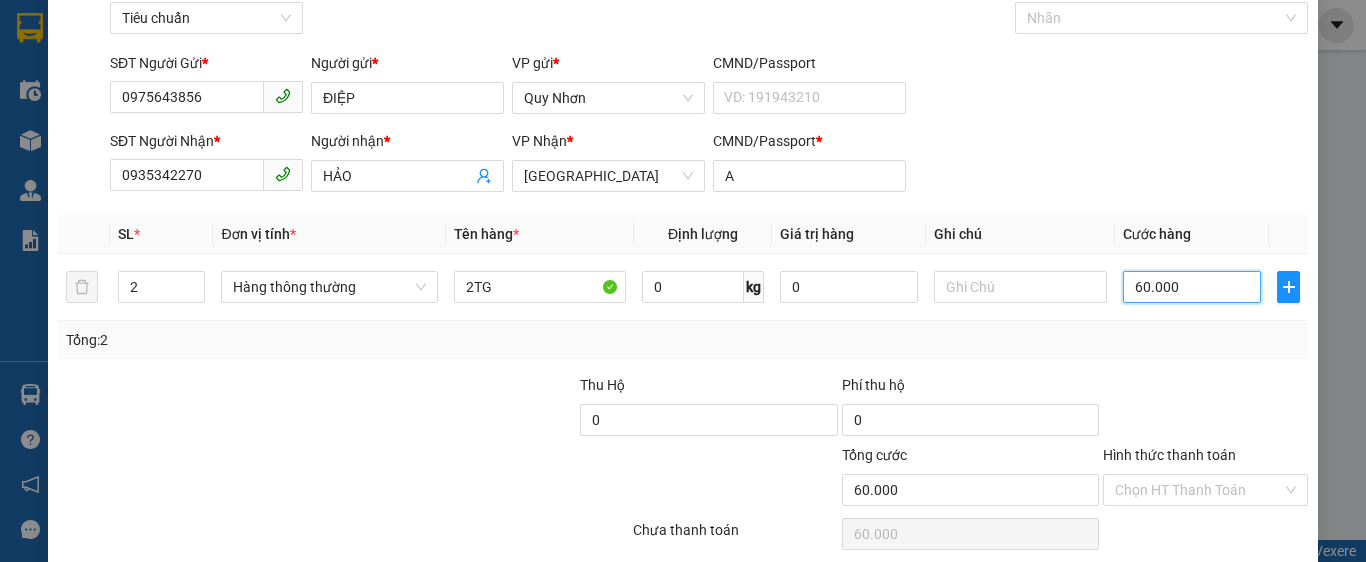 scroll, scrollTop: 178, scrollLeft: 0, axis: vertical 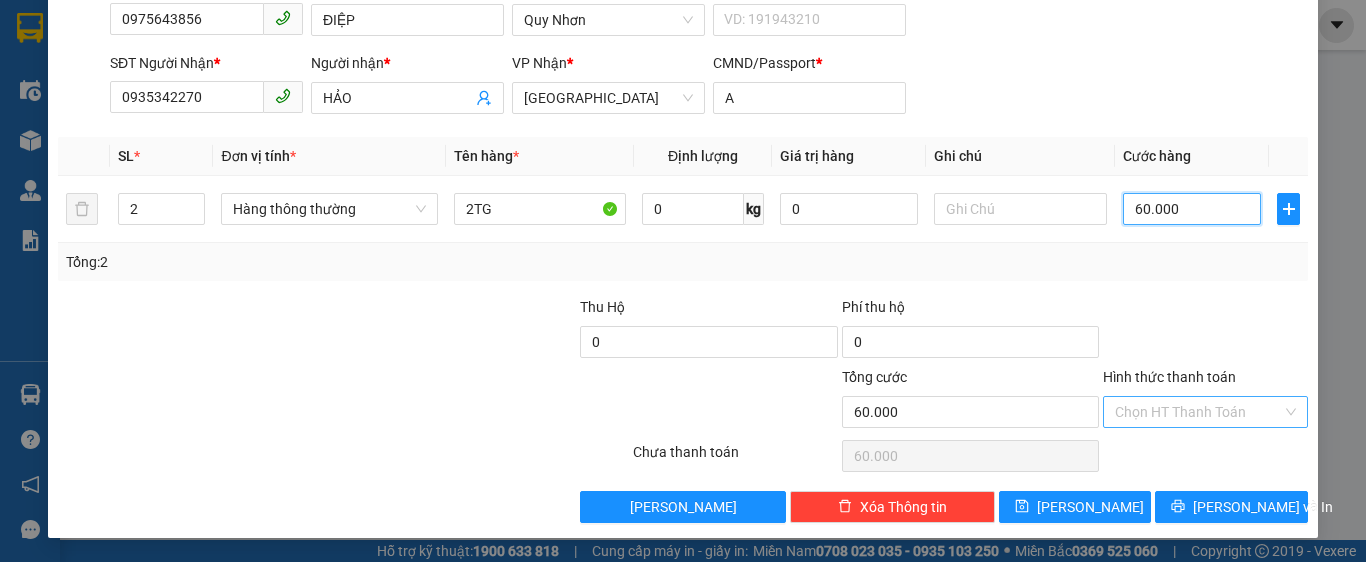 type on "60.000" 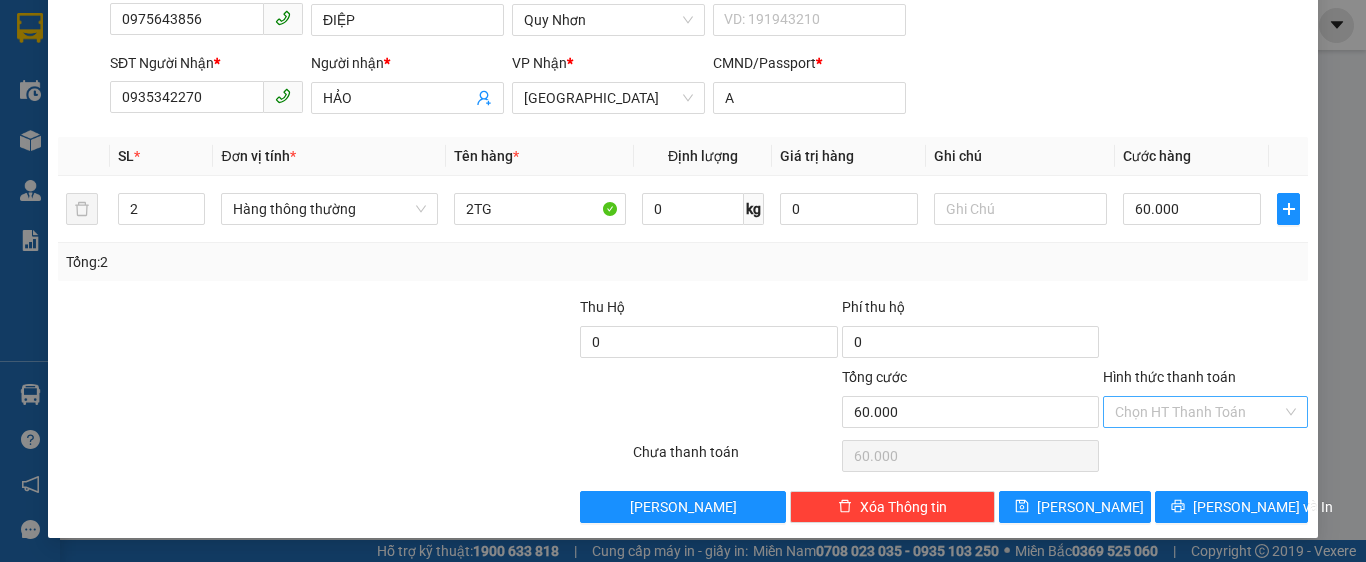 click on "Hình thức thanh toán" at bounding box center (1198, 412) 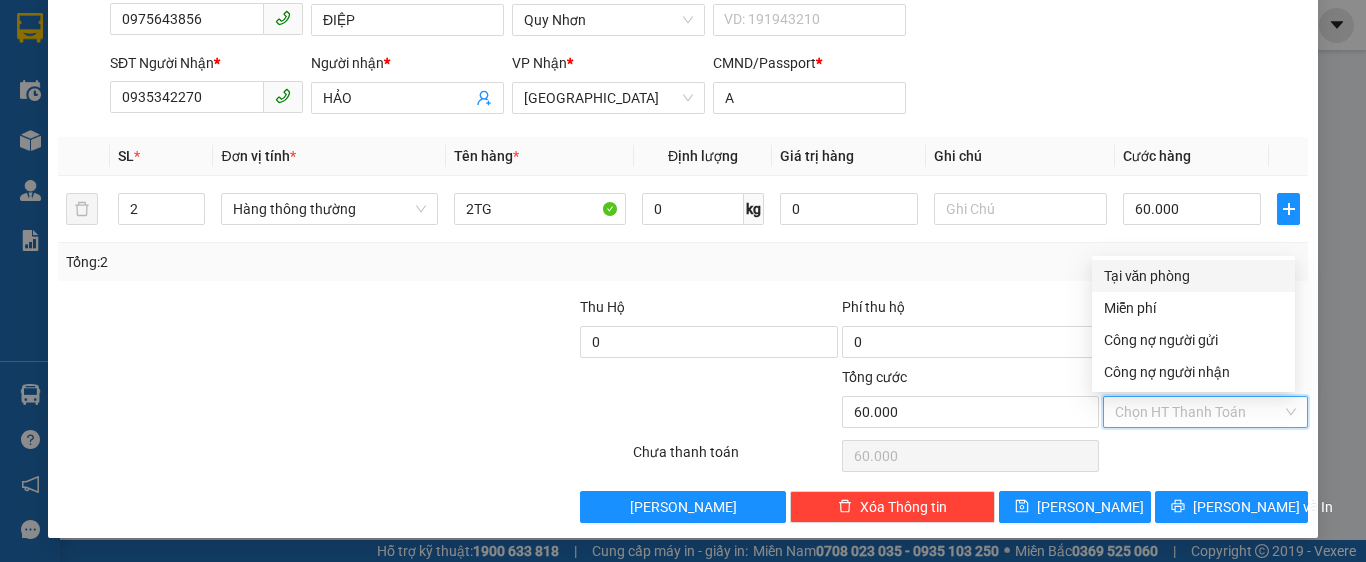 click on "Tại văn phòng" at bounding box center (1193, 276) 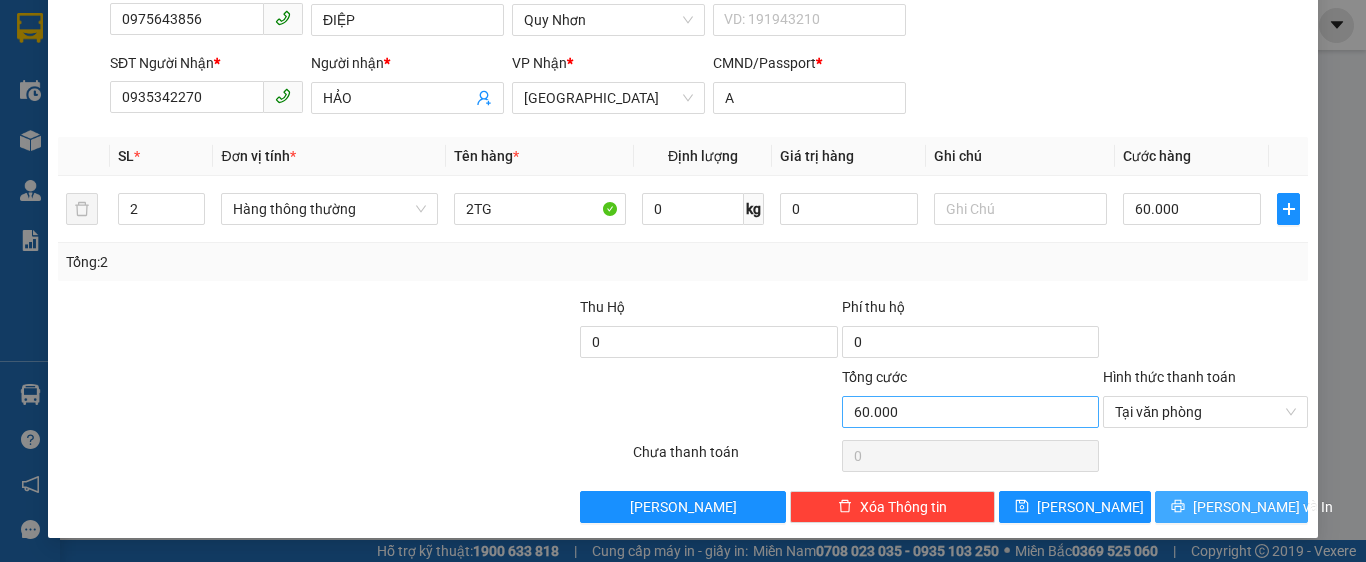 drag, startPoint x: 1185, startPoint y: 501, endPoint x: 1061, endPoint y: 401, distance: 159.29846 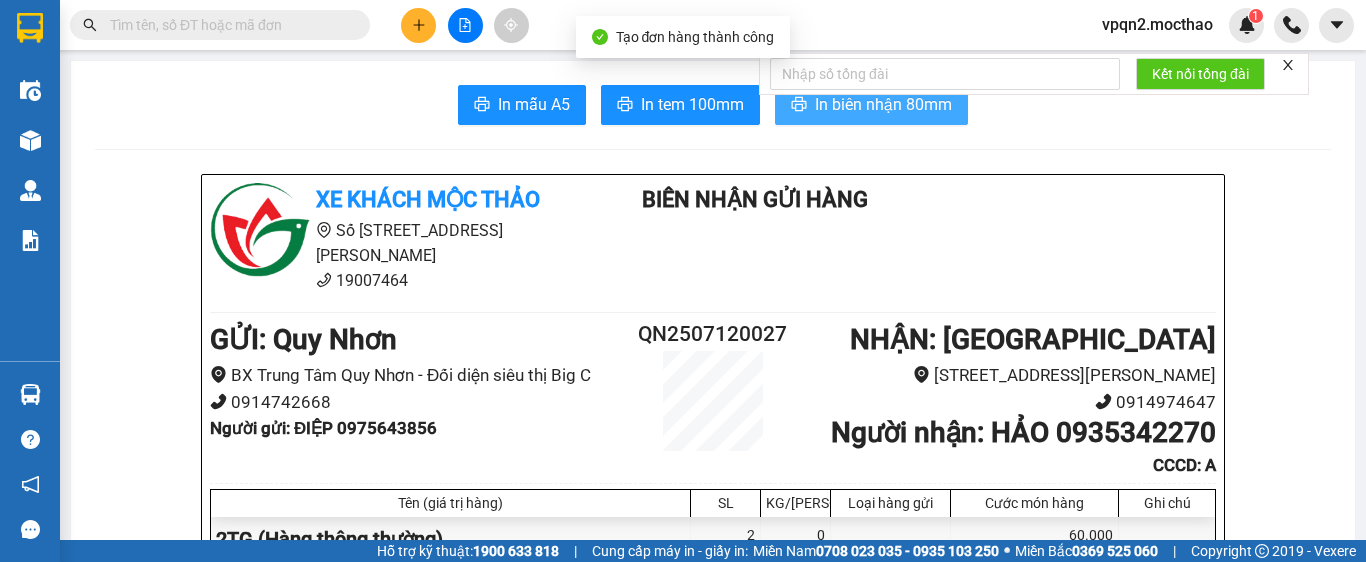 click on "In biên nhận 80mm" at bounding box center [883, 104] 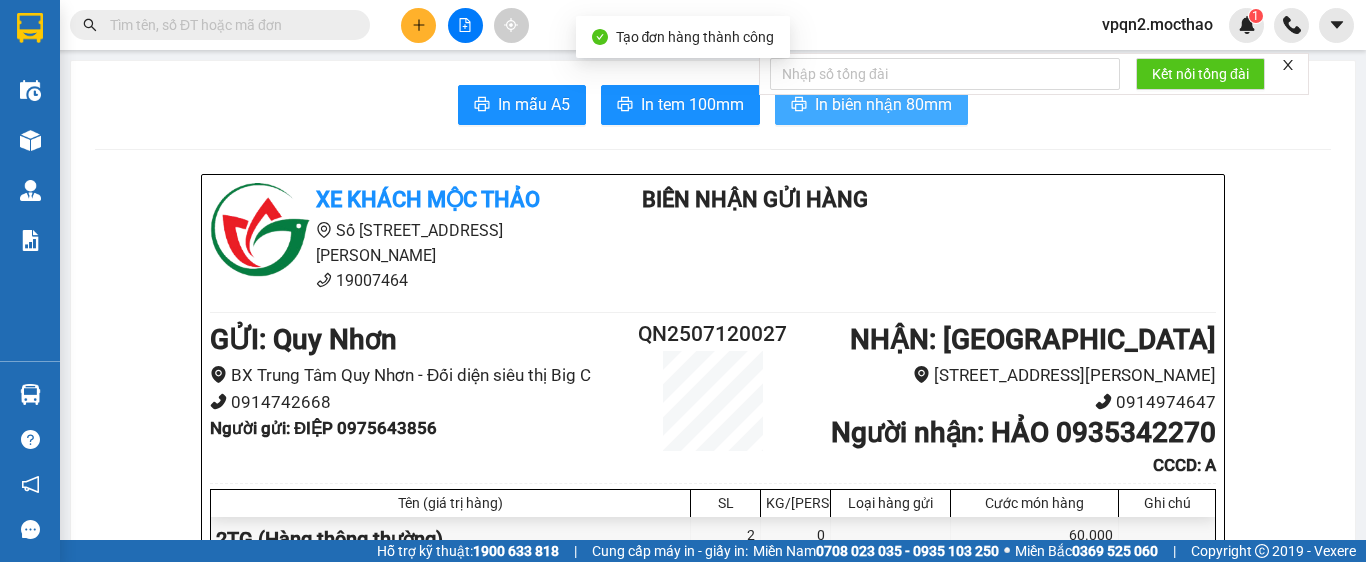 scroll, scrollTop: 0, scrollLeft: 0, axis: both 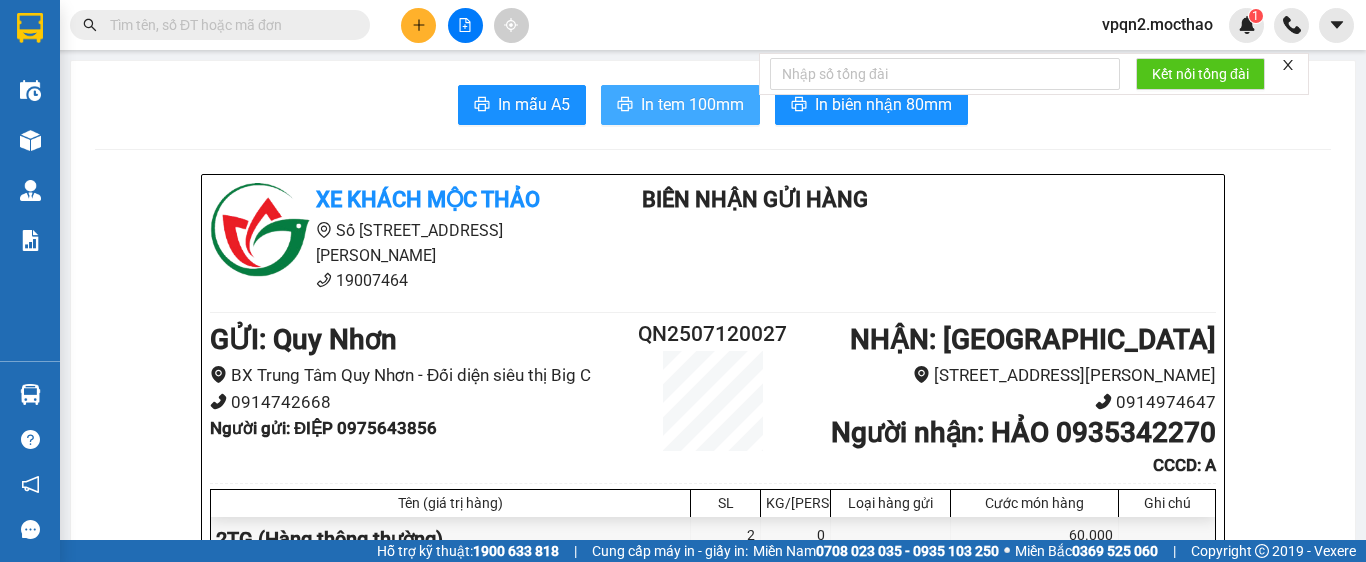 click on "In tem 100mm" at bounding box center [692, 104] 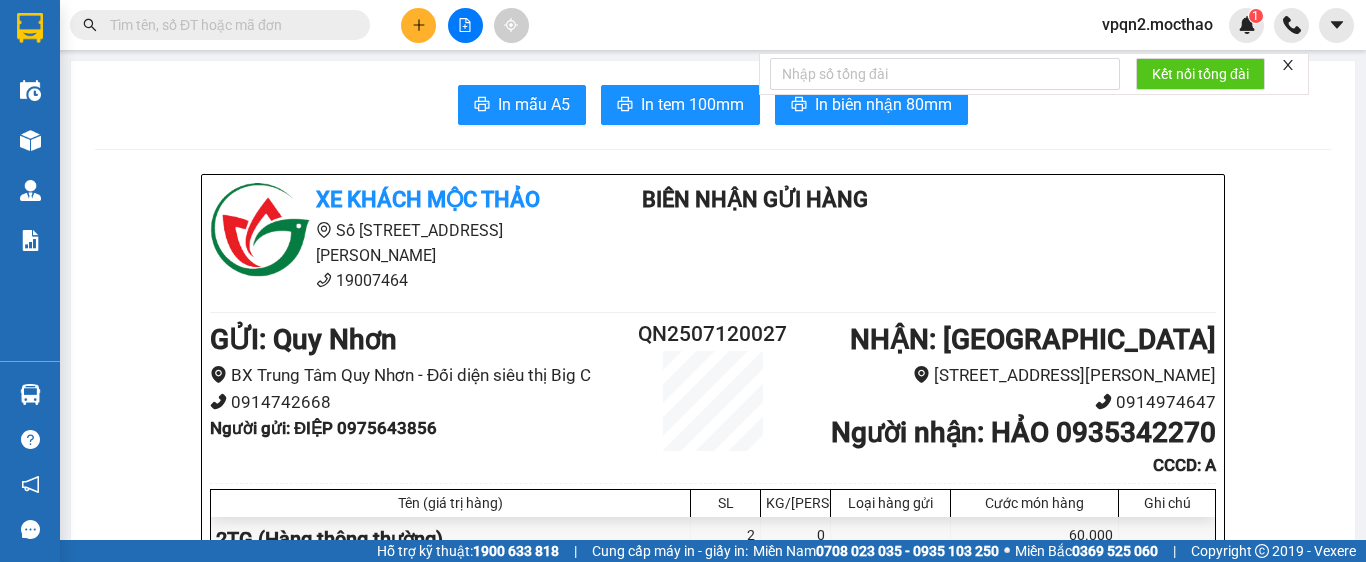 scroll, scrollTop: 0, scrollLeft: 39, axis: horizontal 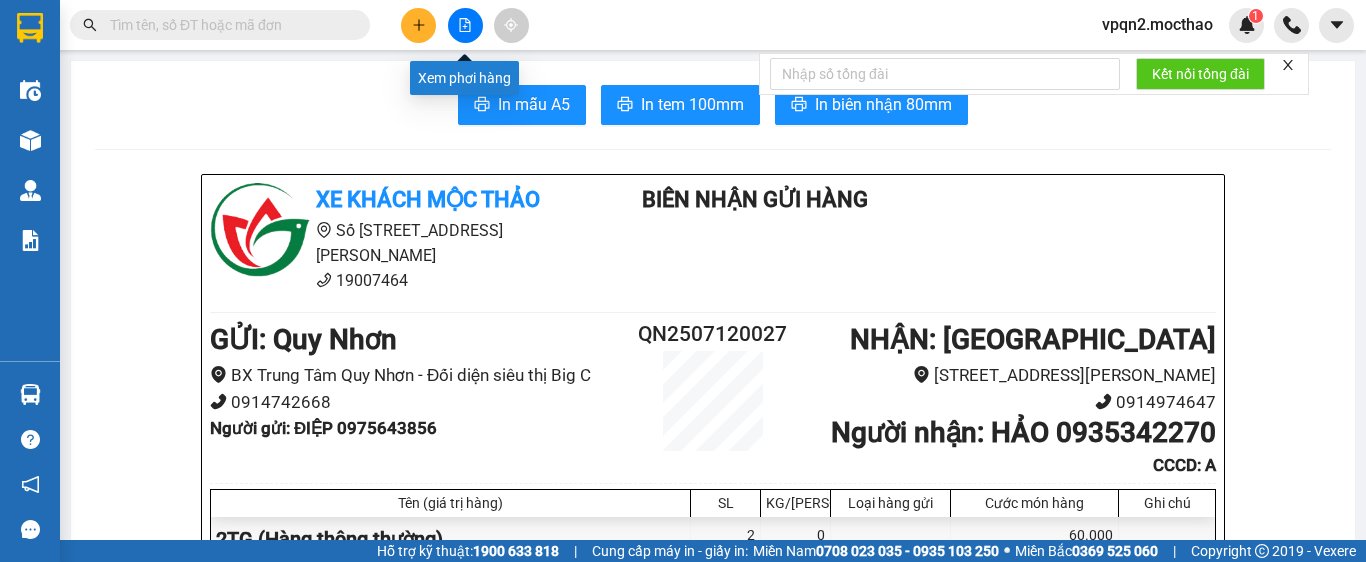 click at bounding box center (465, 25) 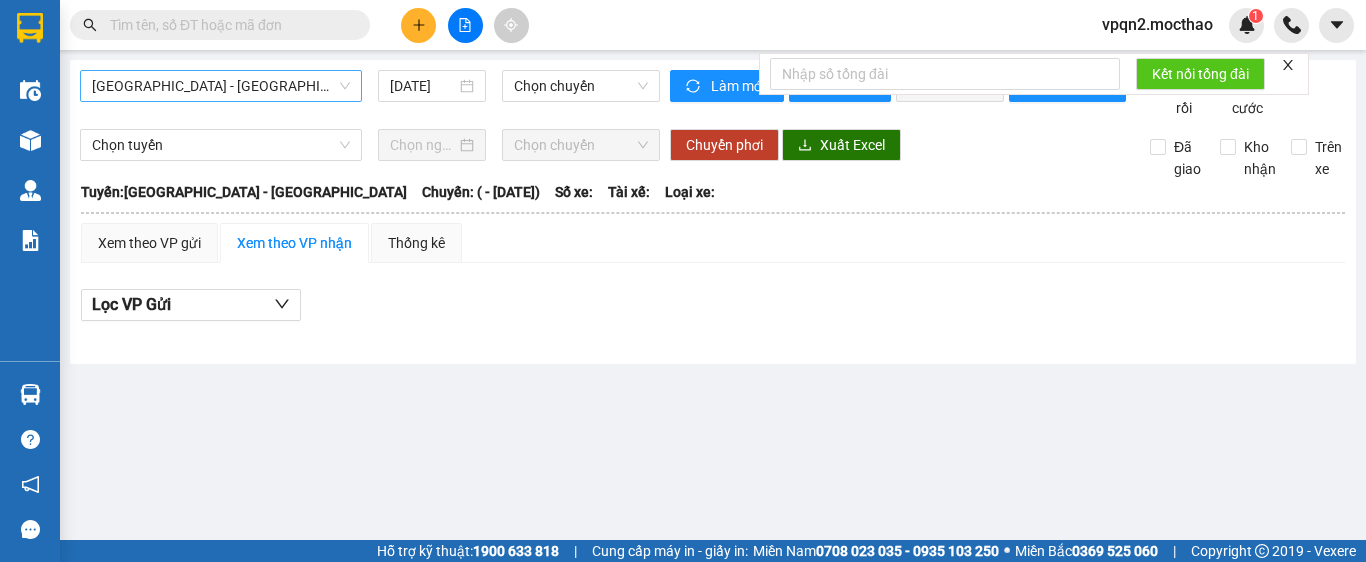 click on "[GEOGRAPHIC_DATA] - [GEOGRAPHIC_DATA]" at bounding box center (221, 86) 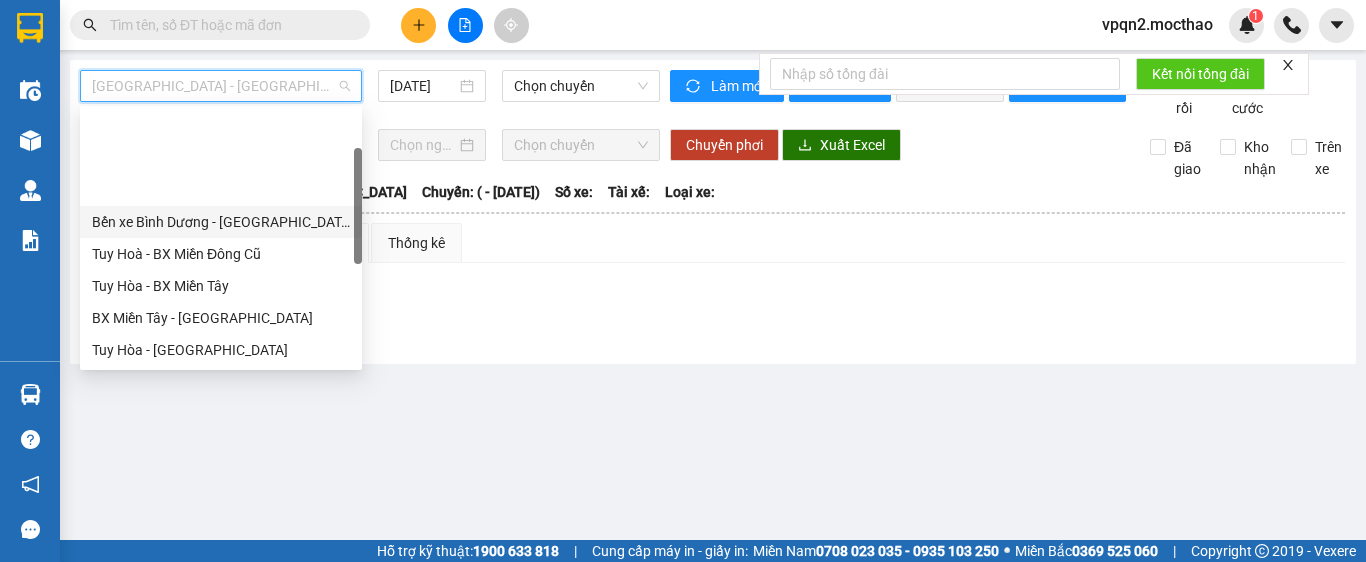 scroll, scrollTop: 400, scrollLeft: 0, axis: vertical 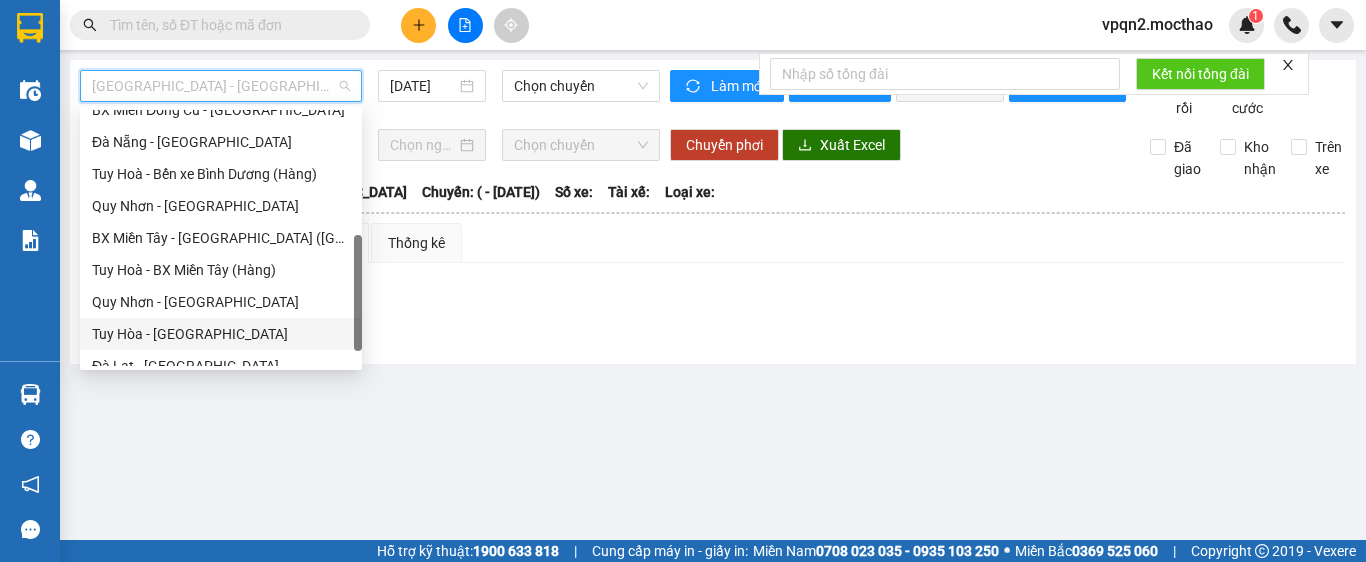 click on "Tuy Hòa - [GEOGRAPHIC_DATA]" at bounding box center (221, 334) 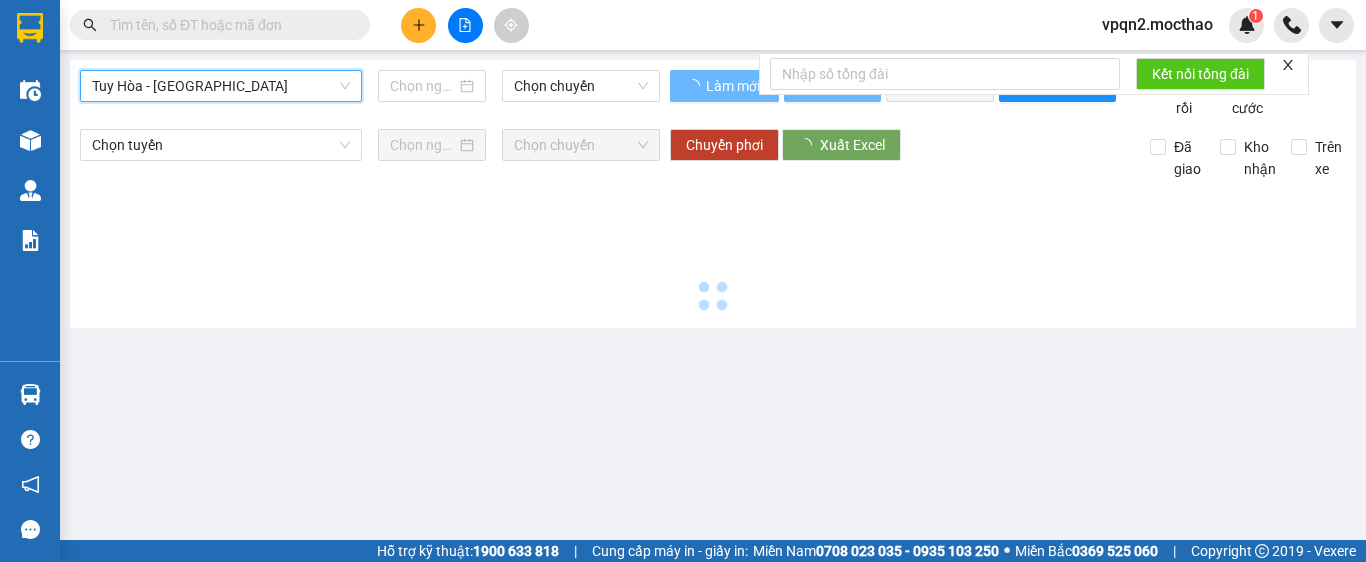 type on "[DATE]" 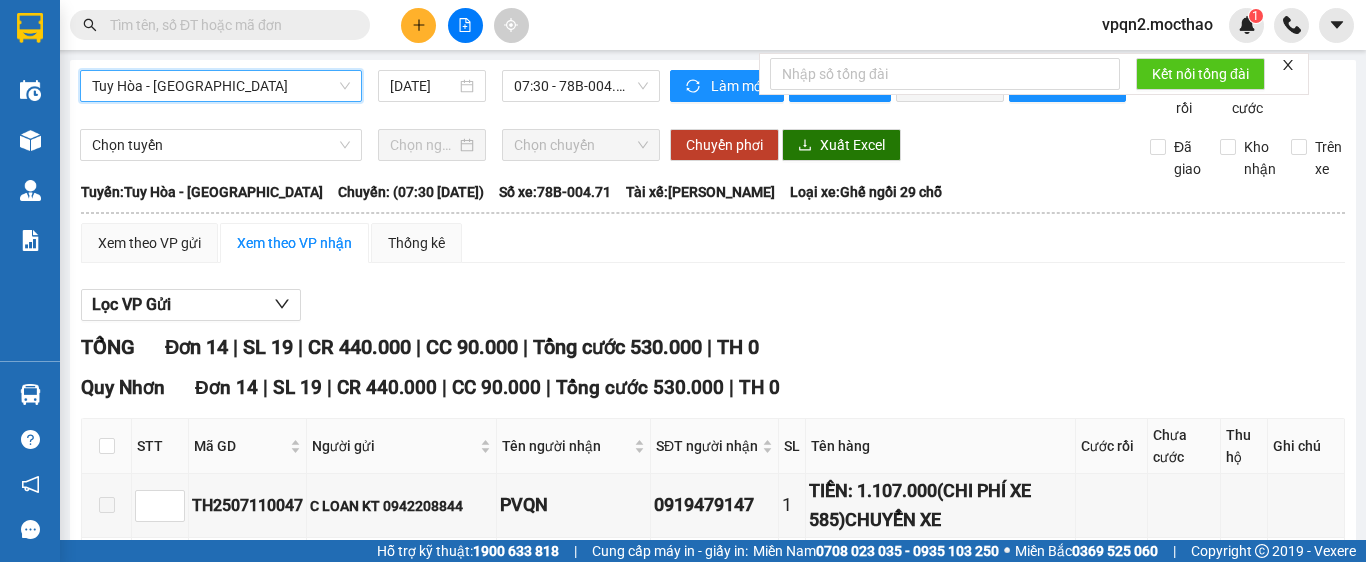 scroll, scrollTop: 400, scrollLeft: 0, axis: vertical 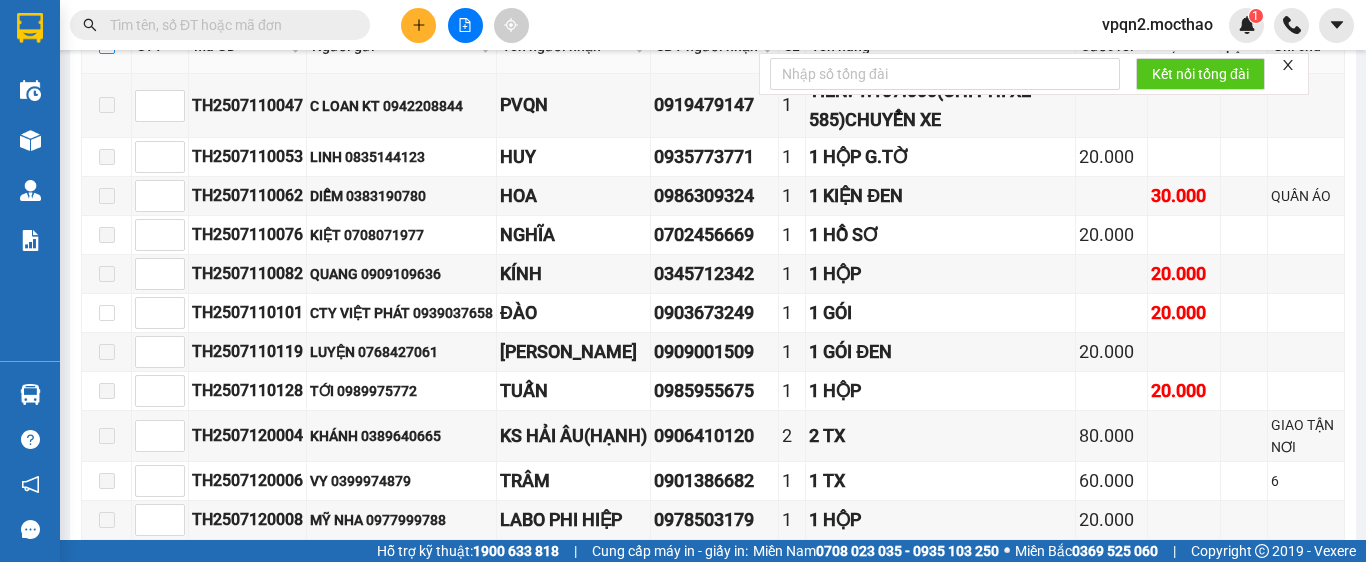 click at bounding box center (107, 46) 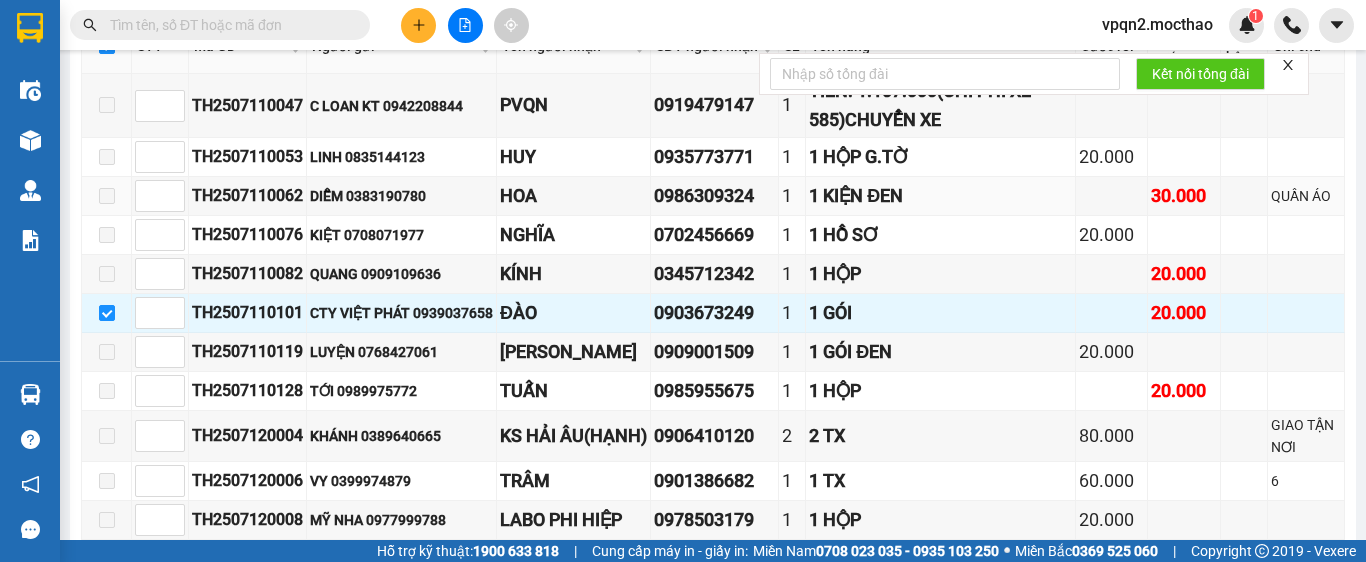 scroll, scrollTop: 654, scrollLeft: 0, axis: vertical 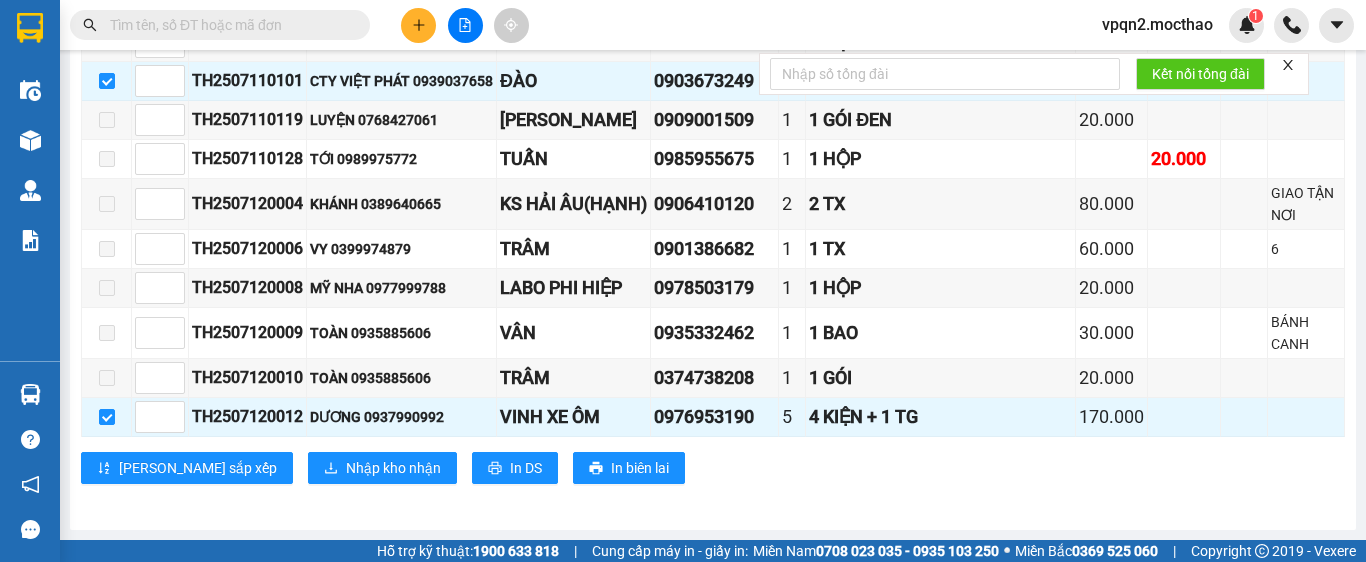 click on "Lưu sắp xếp Nhập kho nhận In DS In biên lai" at bounding box center (713, 468) 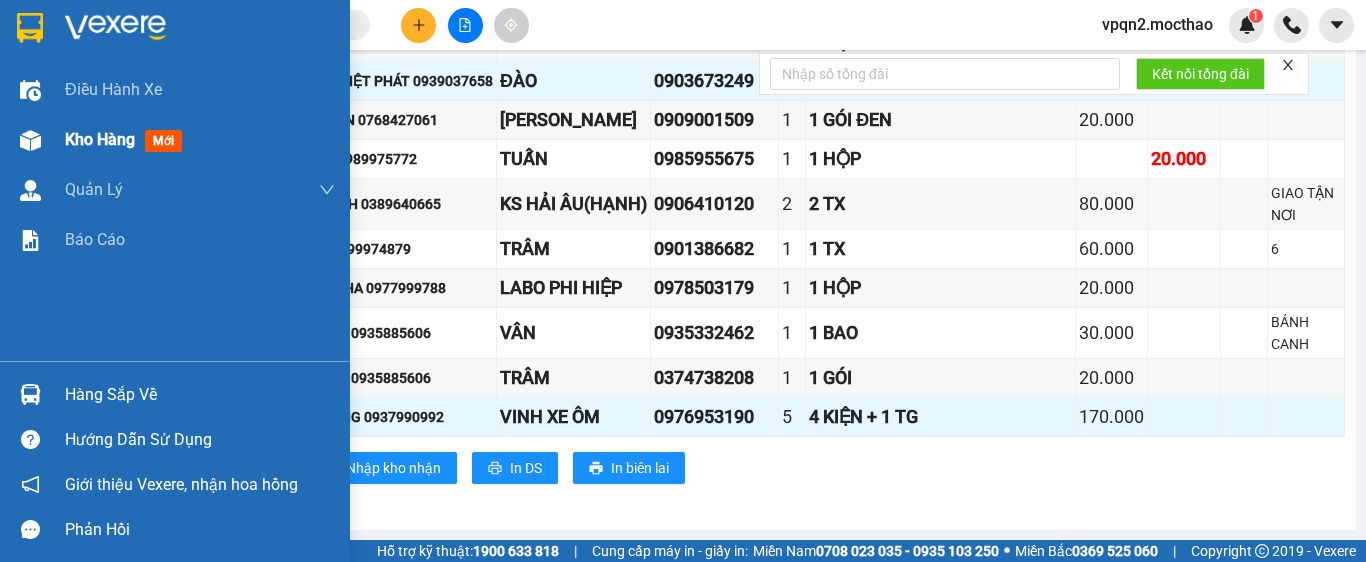 click on "Kho hàng mới" at bounding box center [175, 140] 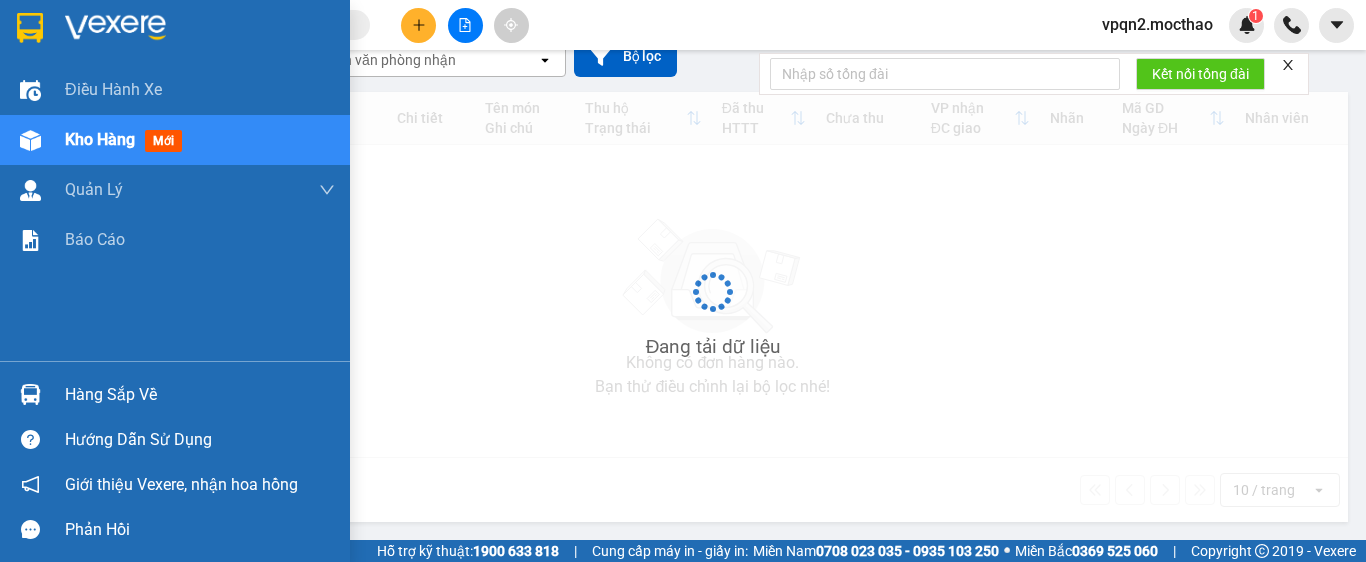 scroll, scrollTop: 0, scrollLeft: 0, axis: both 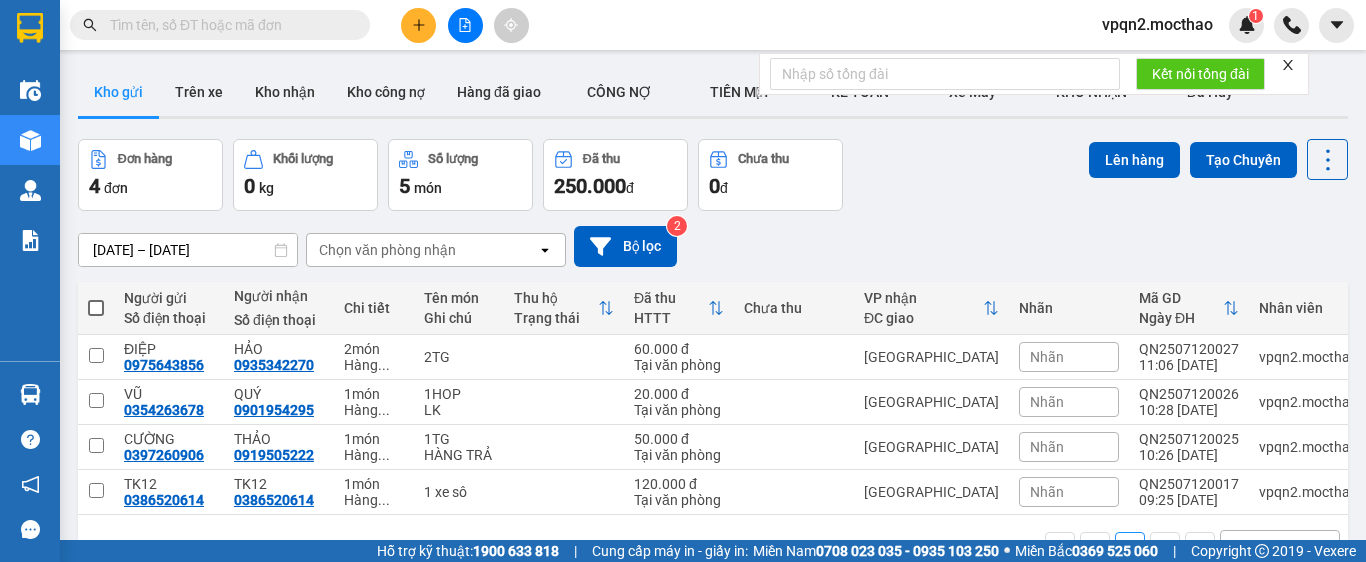 click at bounding box center (228, 25) 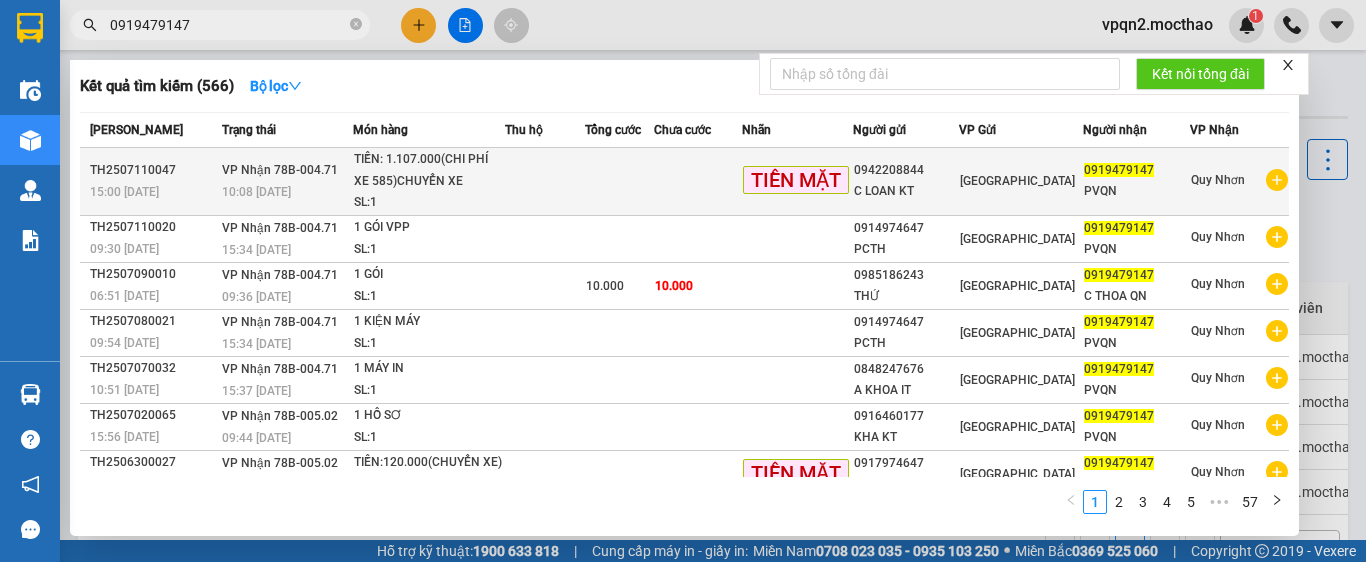 type on "0919479147" 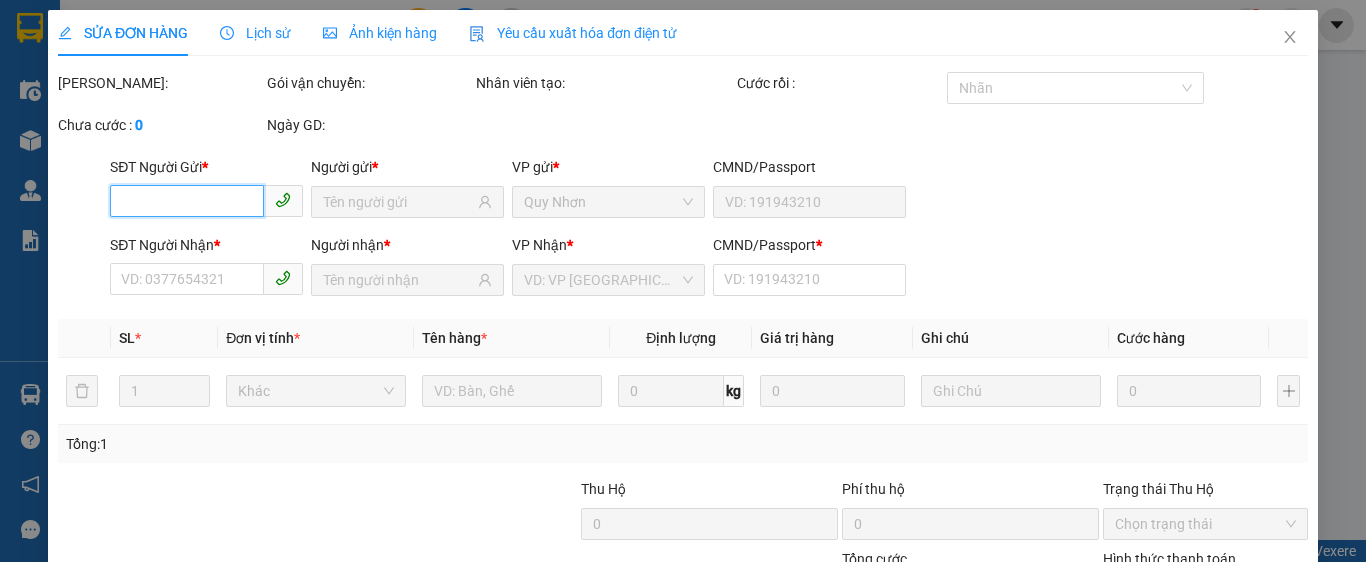 type on "0942208844" 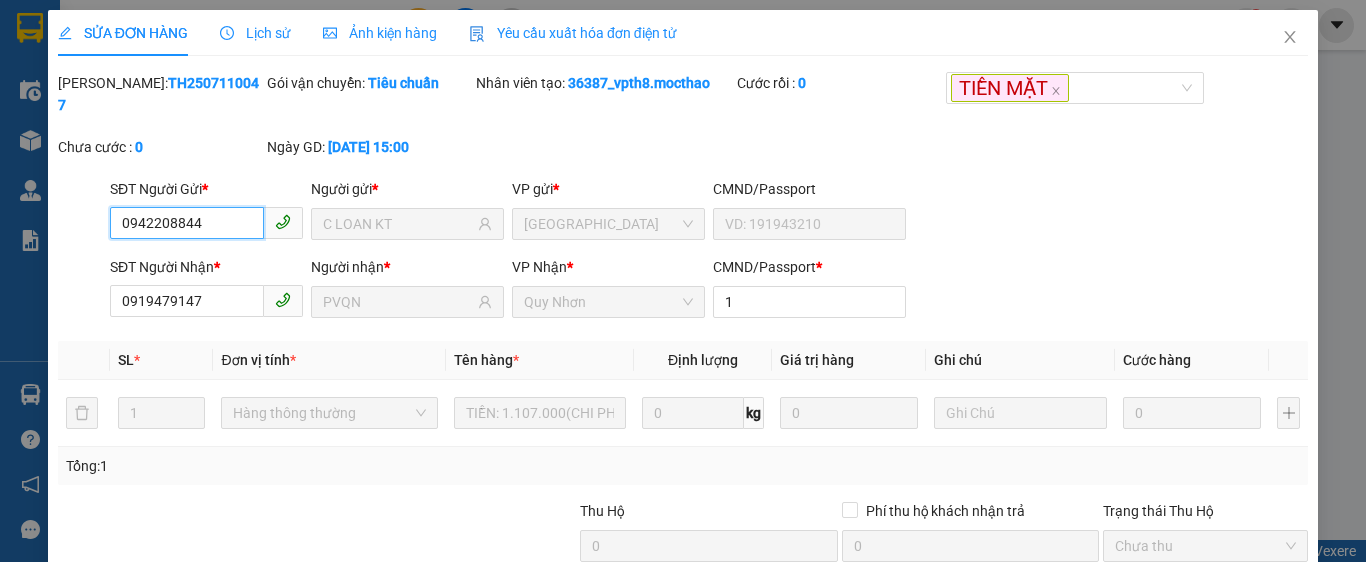 scroll, scrollTop: 182, scrollLeft: 0, axis: vertical 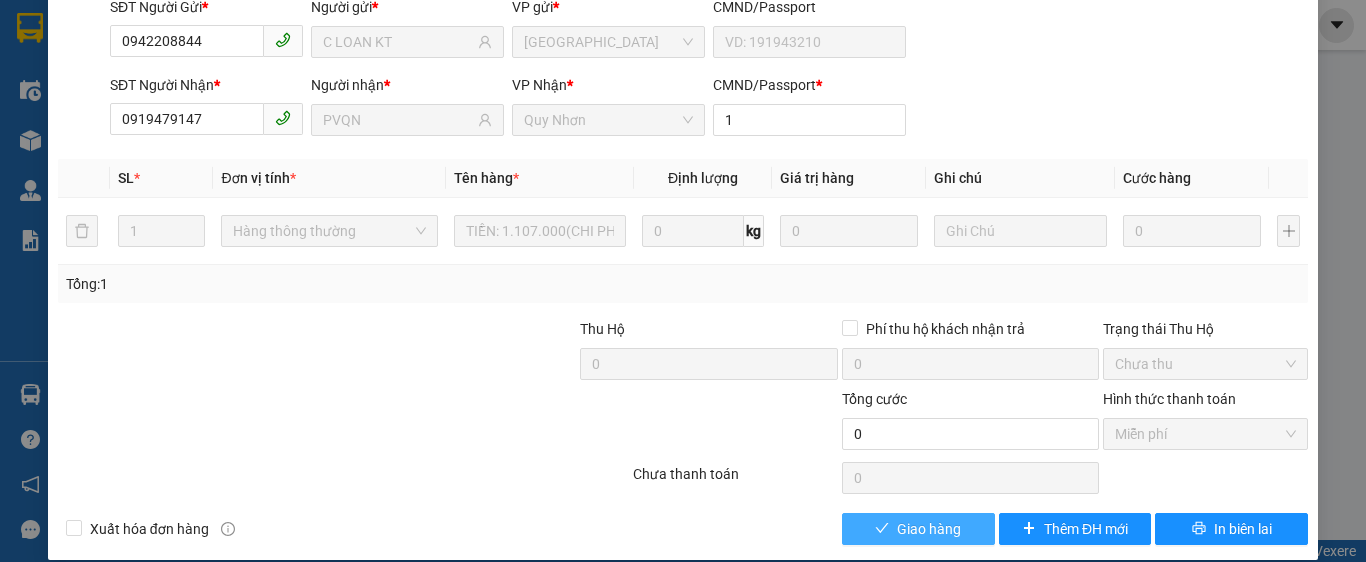 click on "Giao hàng" at bounding box center [929, 529] 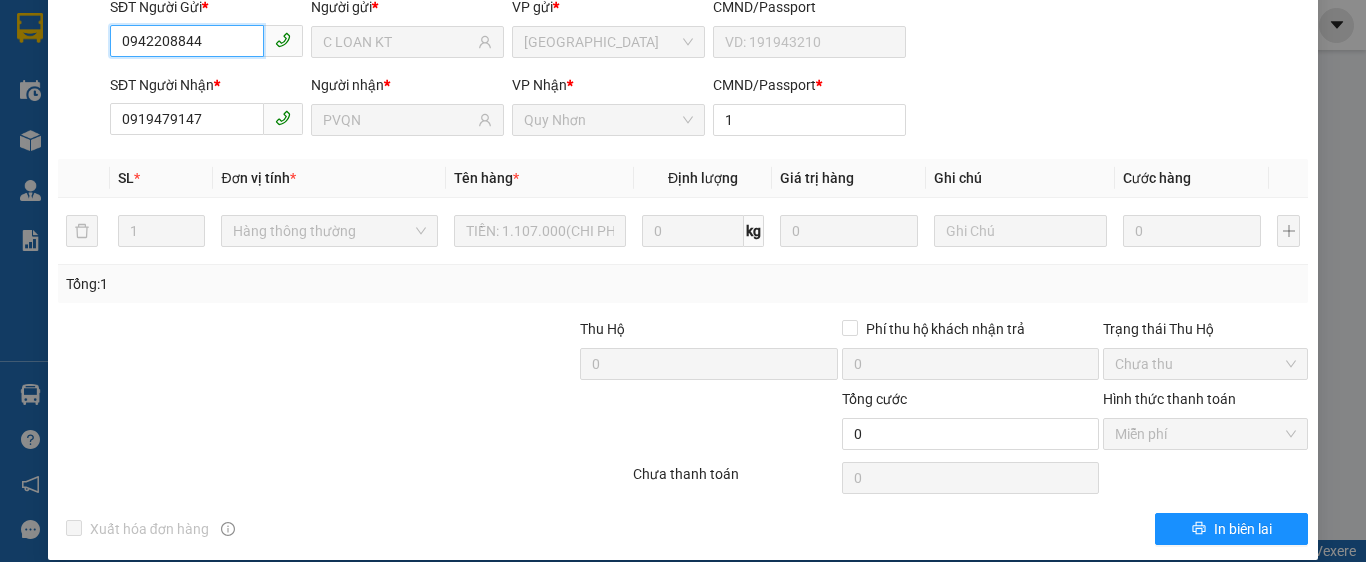 scroll, scrollTop: 168, scrollLeft: 0, axis: vertical 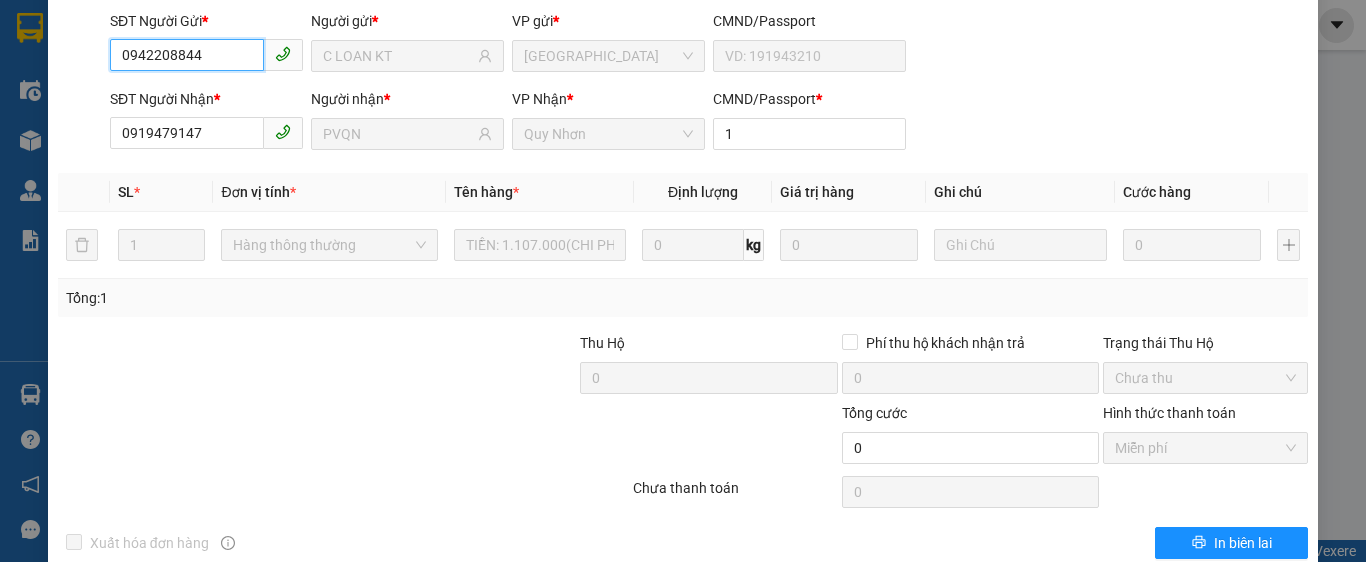 drag, startPoint x: 186, startPoint y: 15, endPoint x: 149, endPoint y: 22, distance: 37.65634 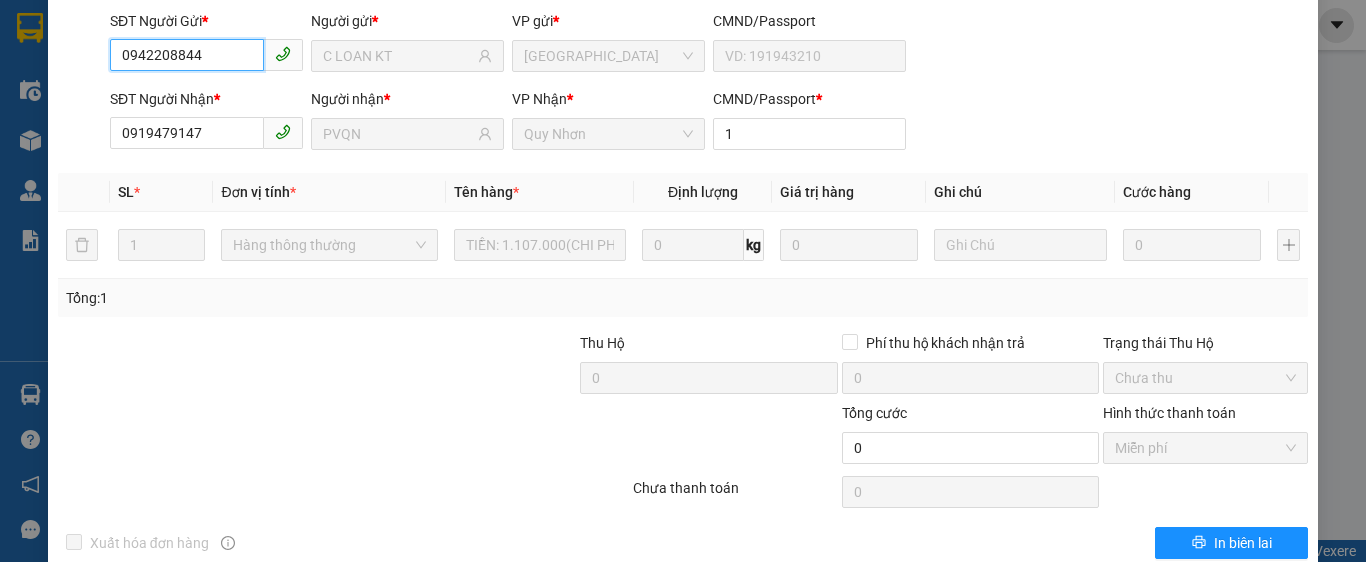 click on "0942208844" at bounding box center [187, 55] 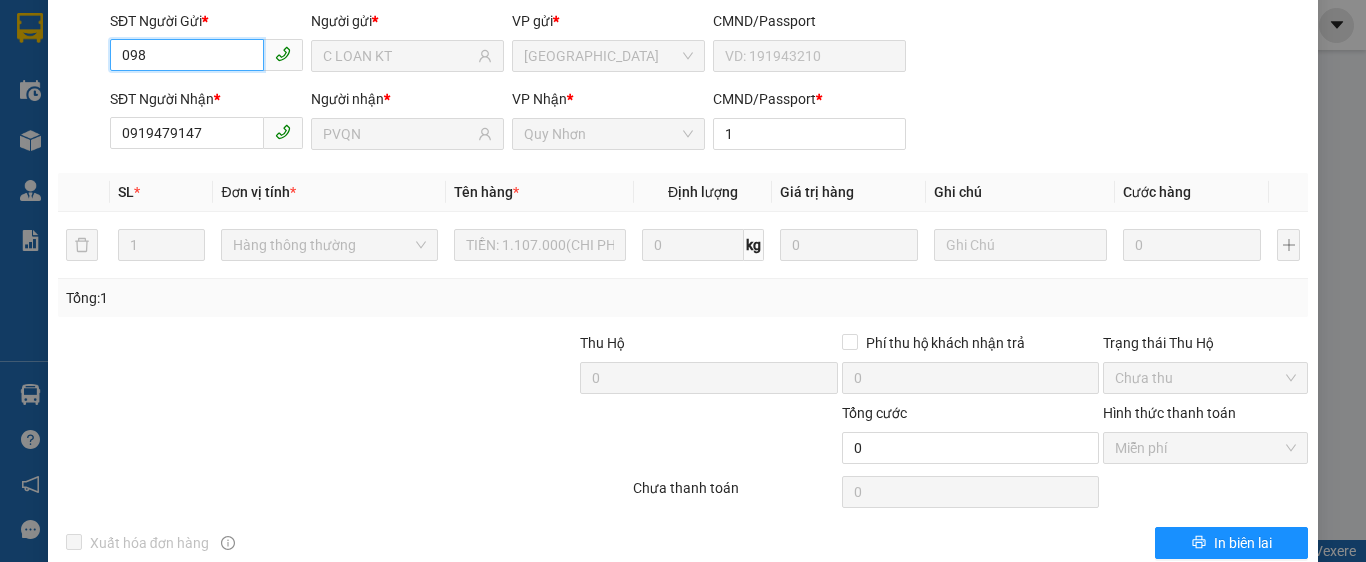 type on "0986" 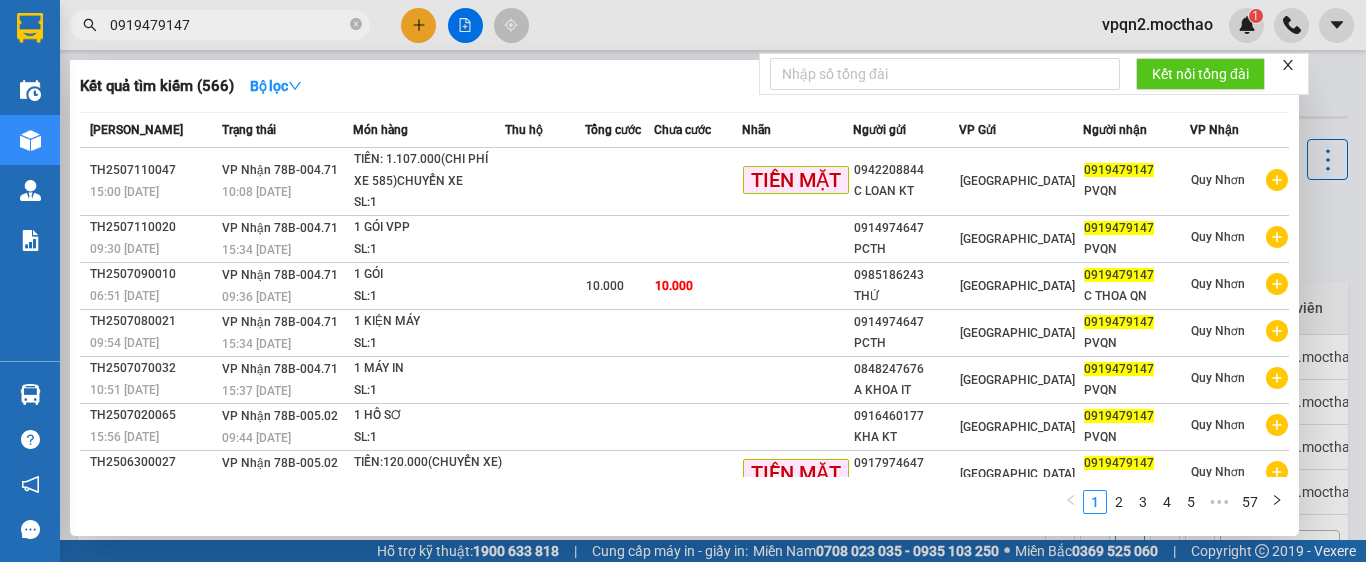 drag, startPoint x: 207, startPoint y: 12, endPoint x: 147, endPoint y: 47, distance: 69.46222 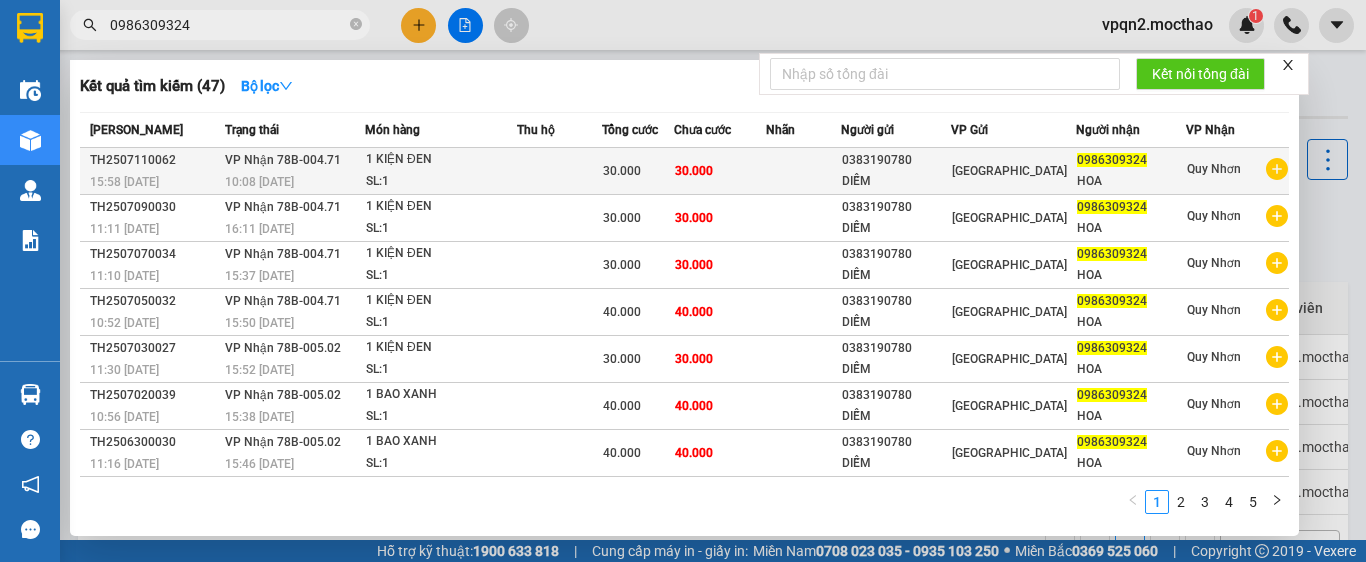 type on "0986309324" 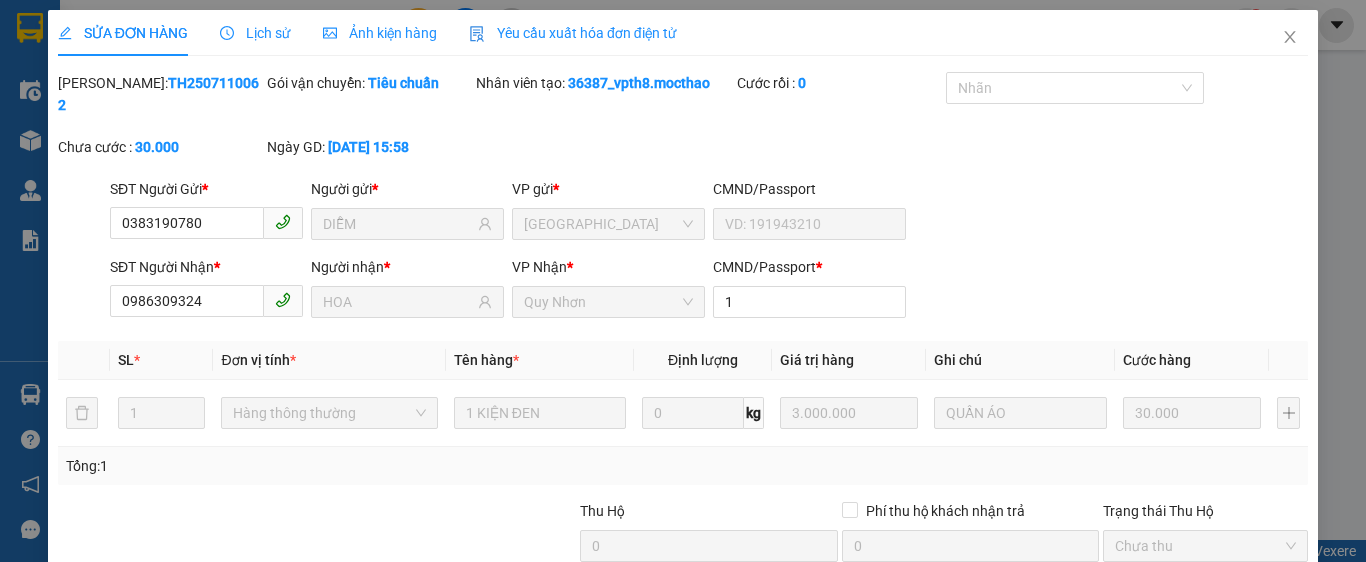 type on "0383190780" 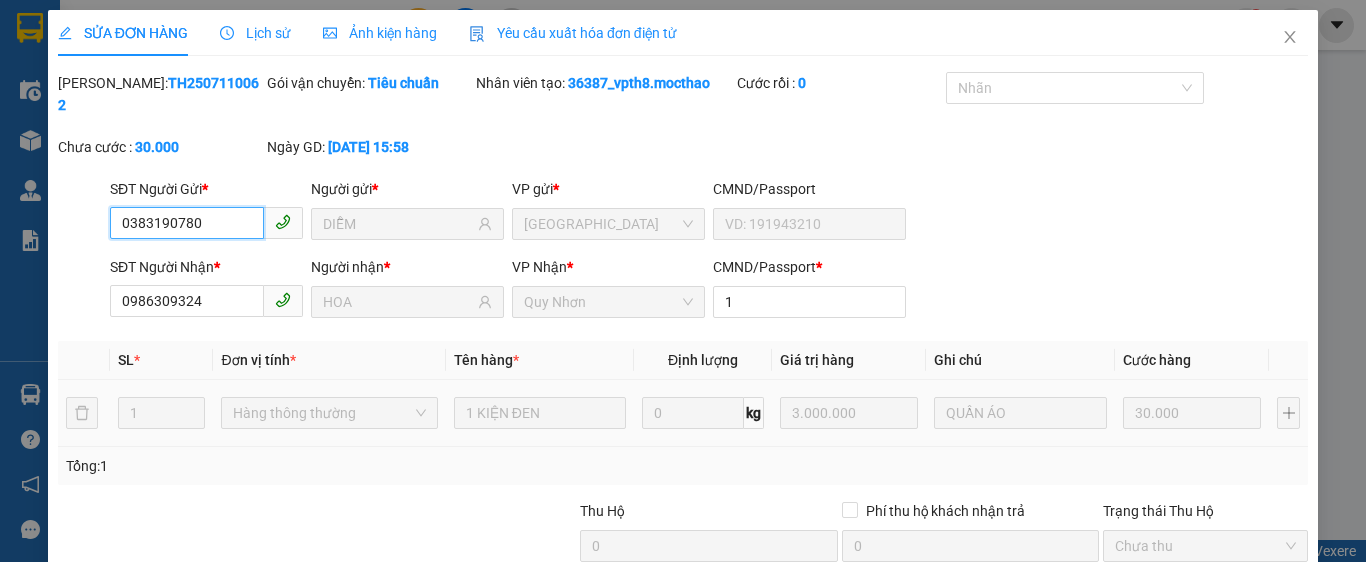 scroll, scrollTop: 182, scrollLeft: 0, axis: vertical 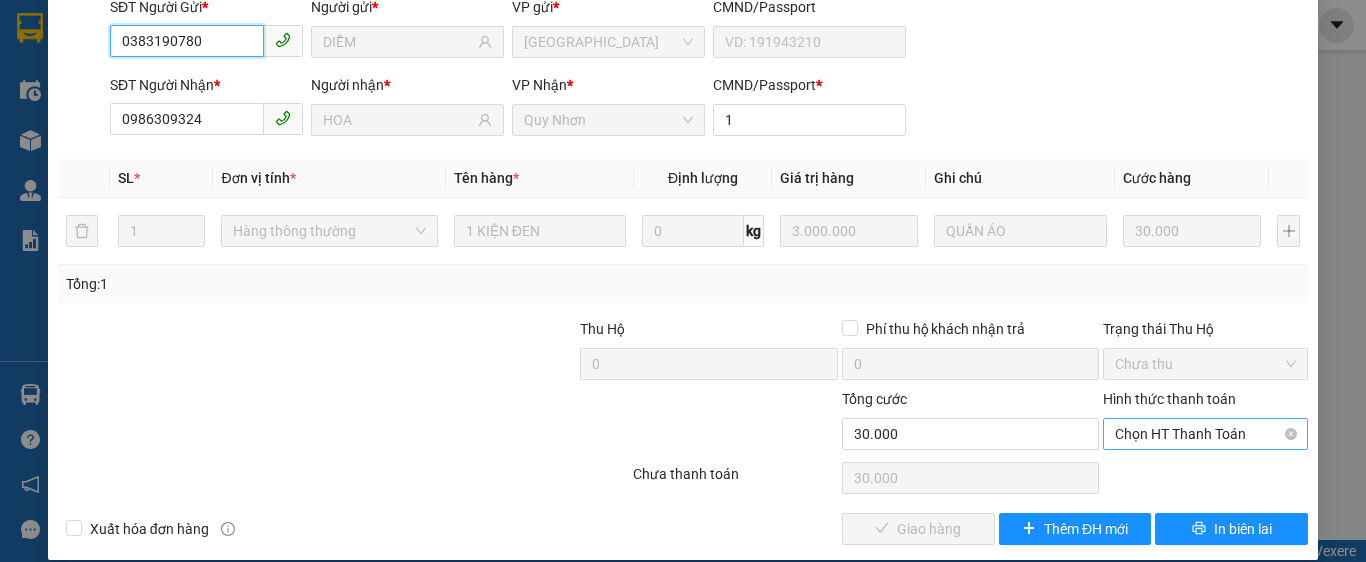 click on "Chọn HT Thanh Toán" at bounding box center [1205, 434] 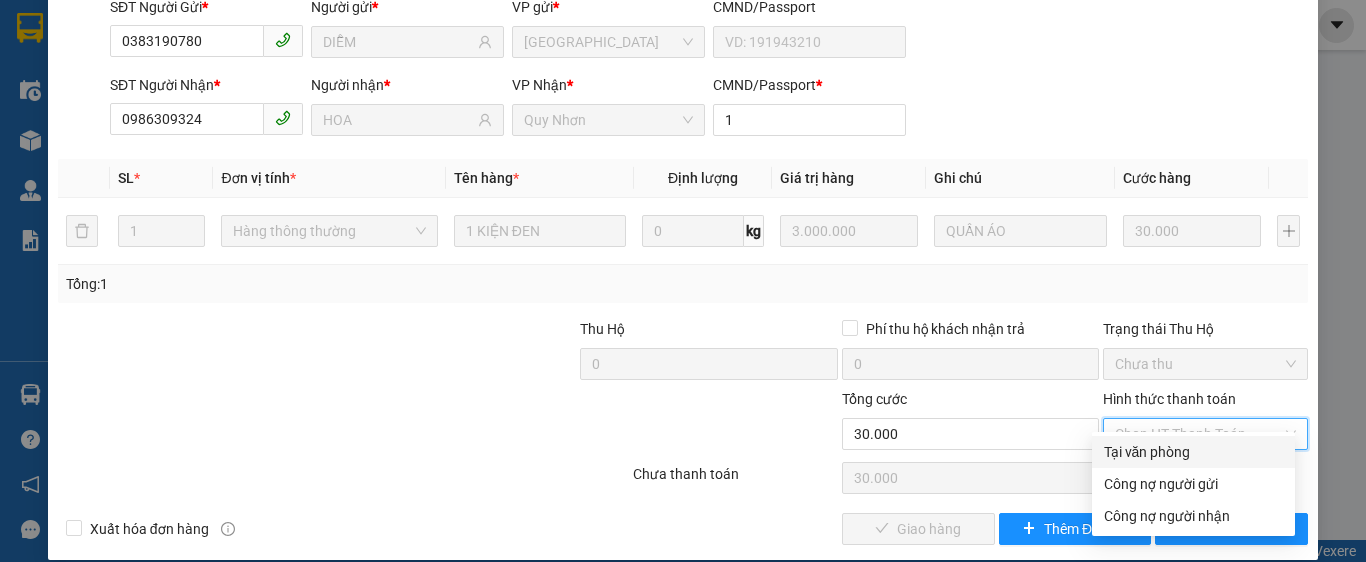 click on "Tại văn phòng" at bounding box center [1193, 452] 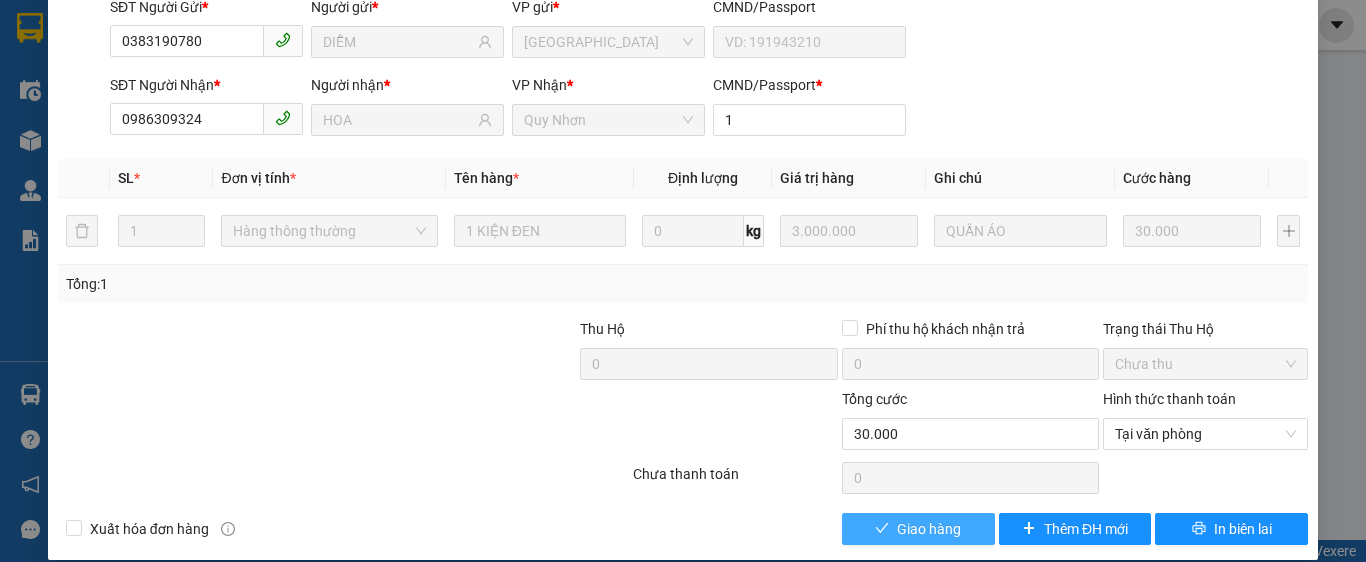 click on "Giao hàng" at bounding box center (929, 529) 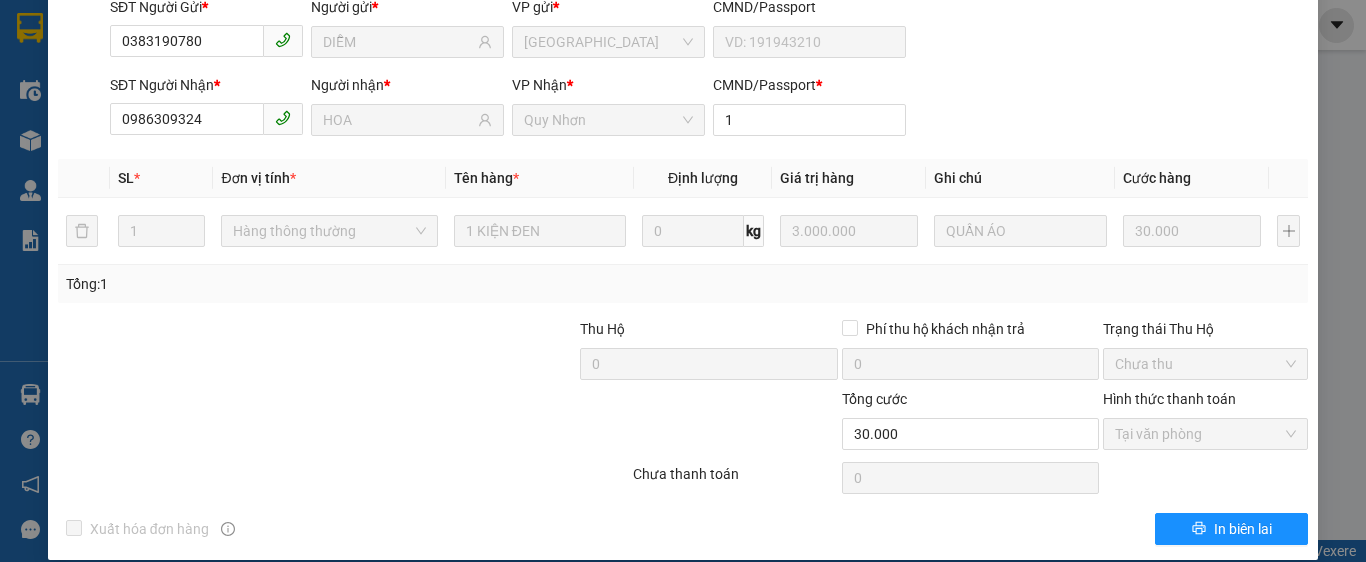 scroll, scrollTop: 0, scrollLeft: 0, axis: both 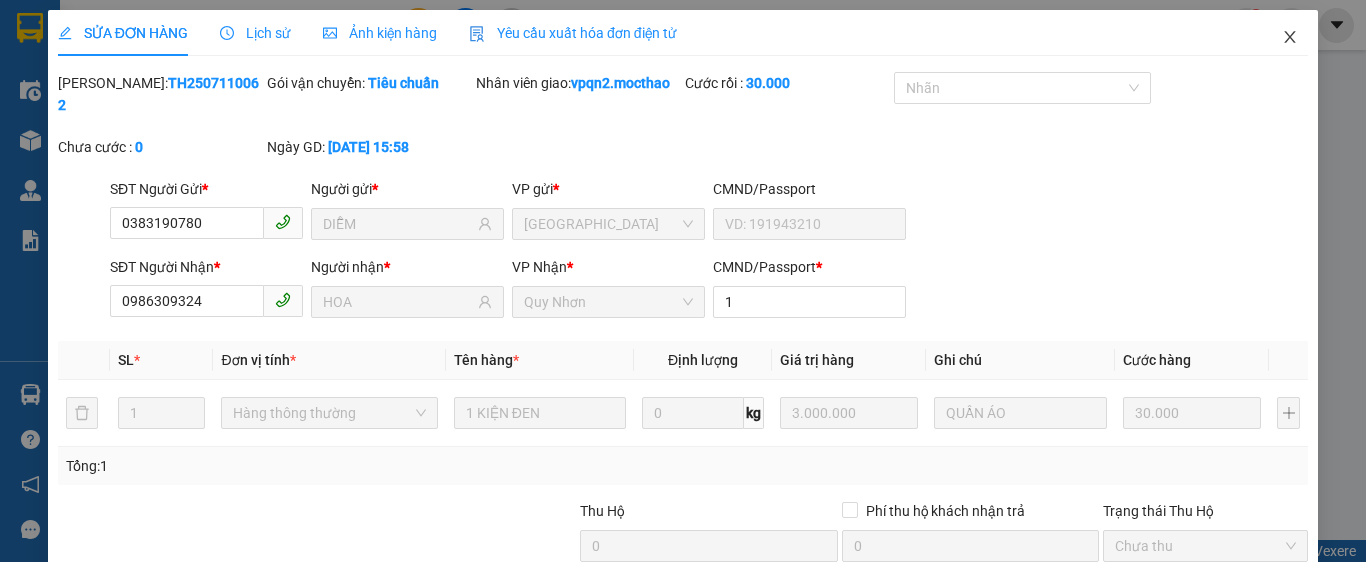 click 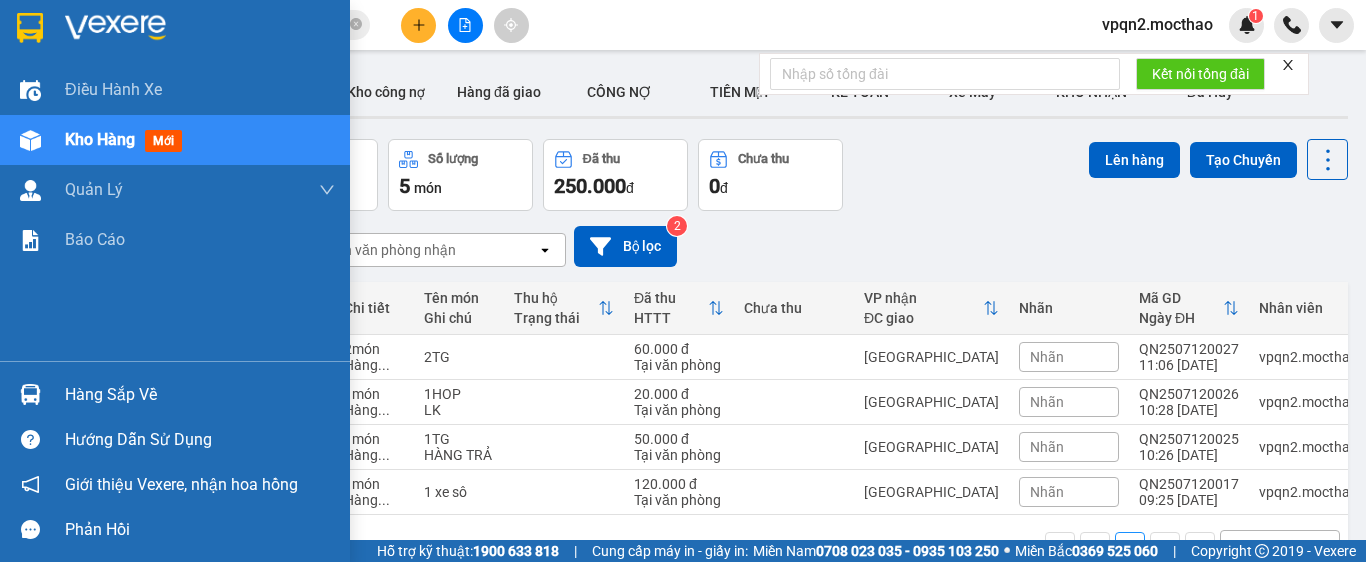 click on "Kho hàng mới" at bounding box center (175, 140) 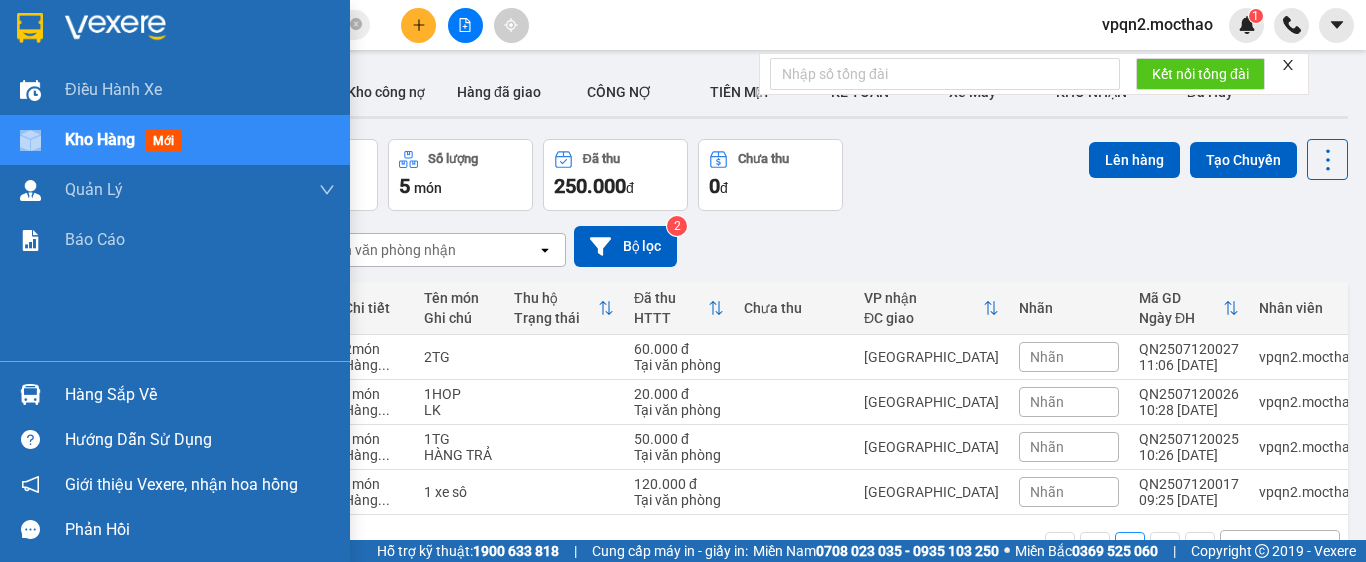 click on "Kho hàng mới" at bounding box center (175, 140) 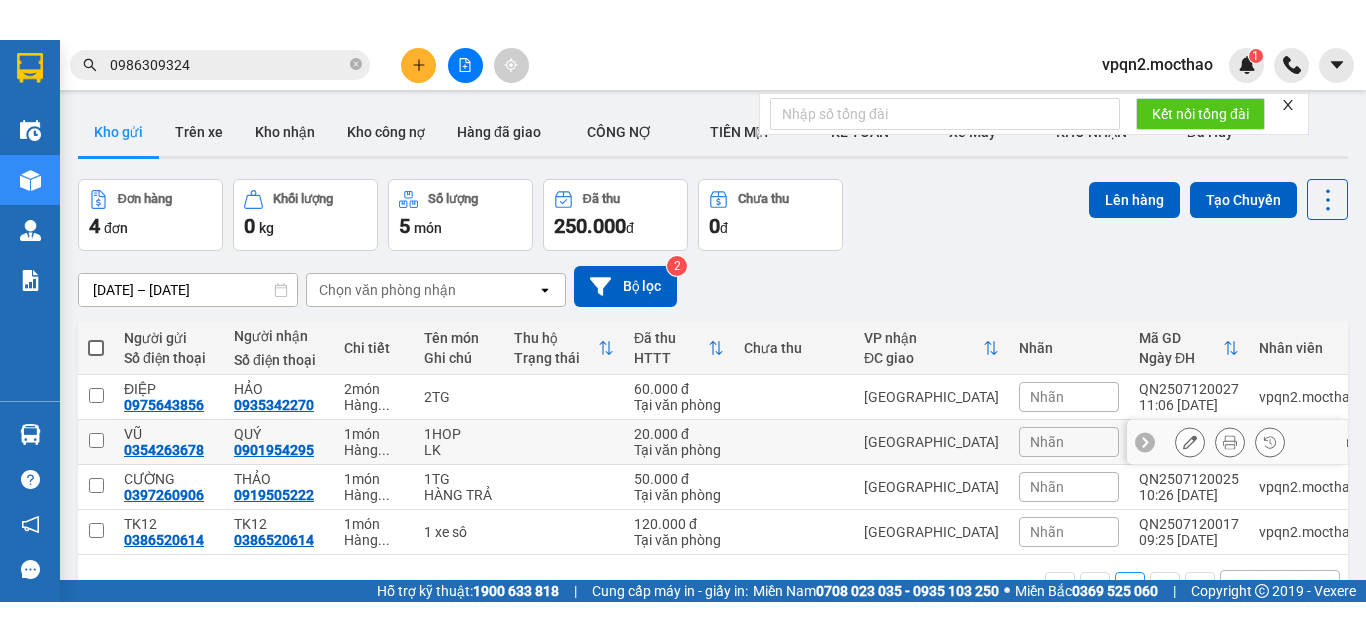 scroll, scrollTop: 92, scrollLeft: 0, axis: vertical 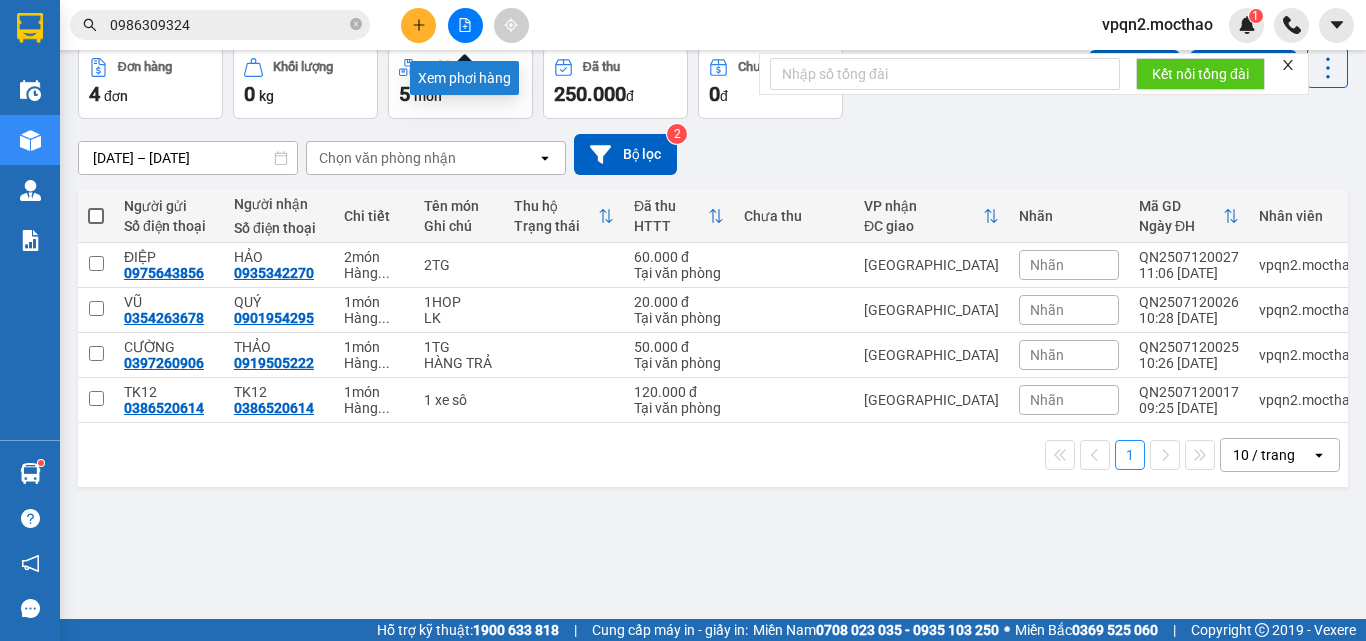 click at bounding box center (465, 25) 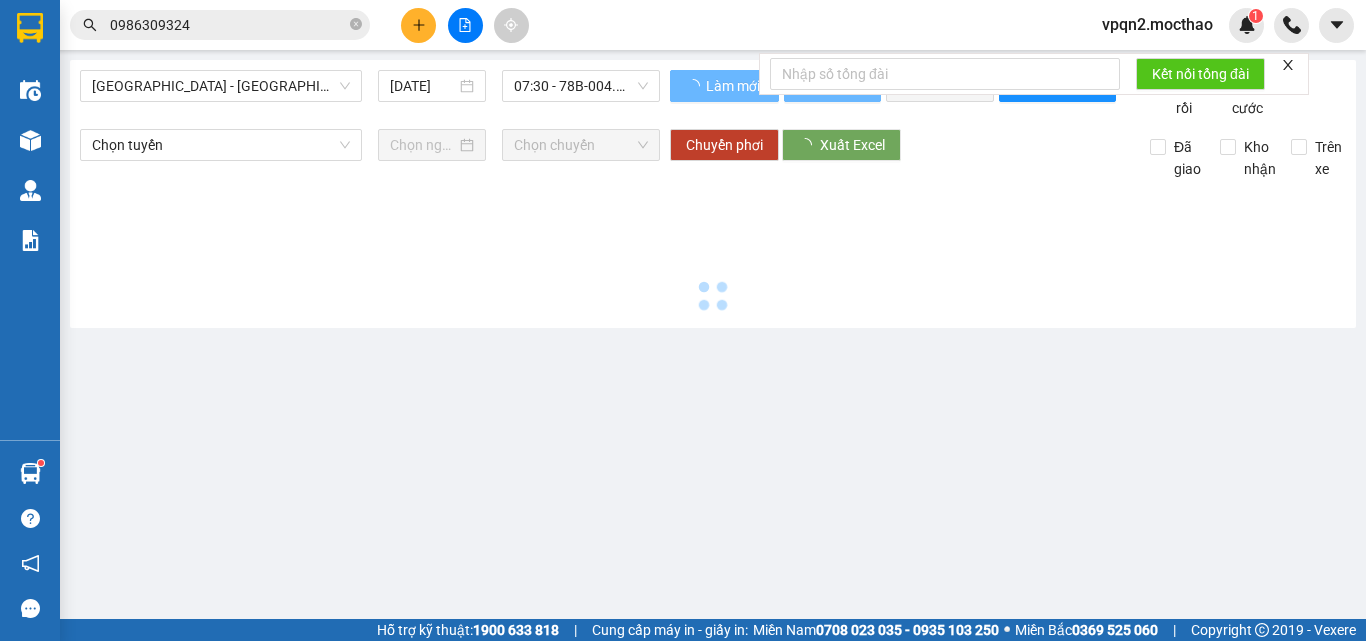 scroll, scrollTop: 0, scrollLeft: 0, axis: both 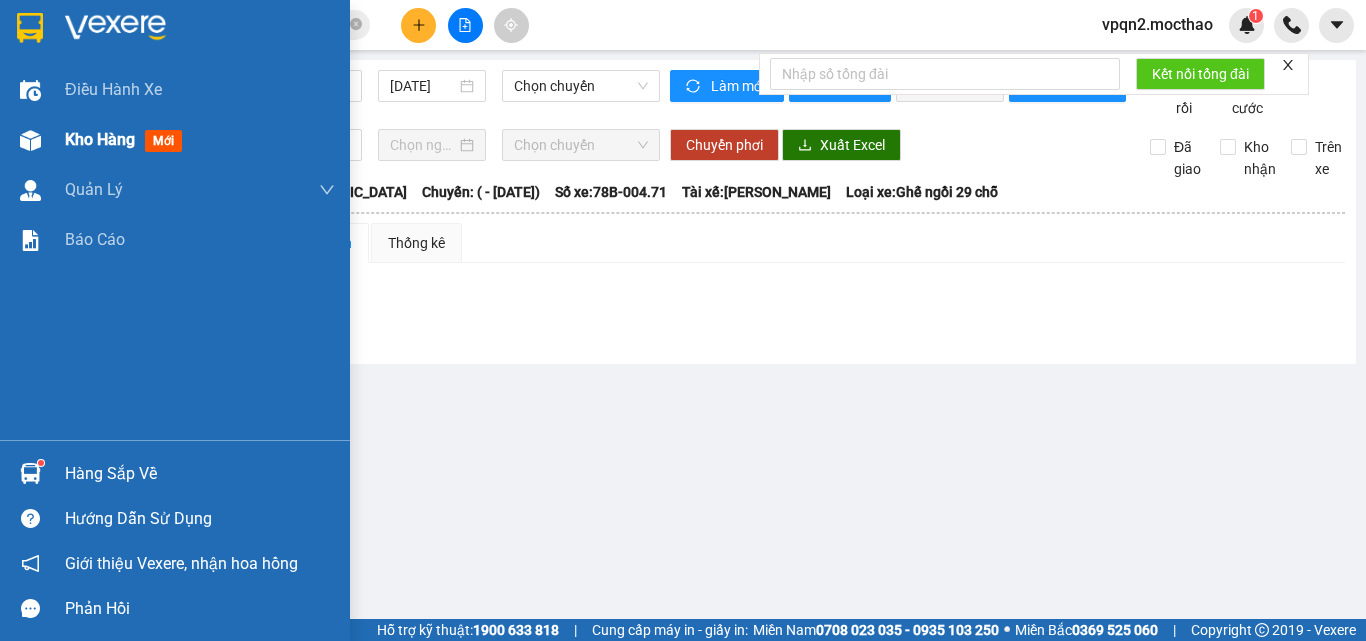 click at bounding box center [30, 140] 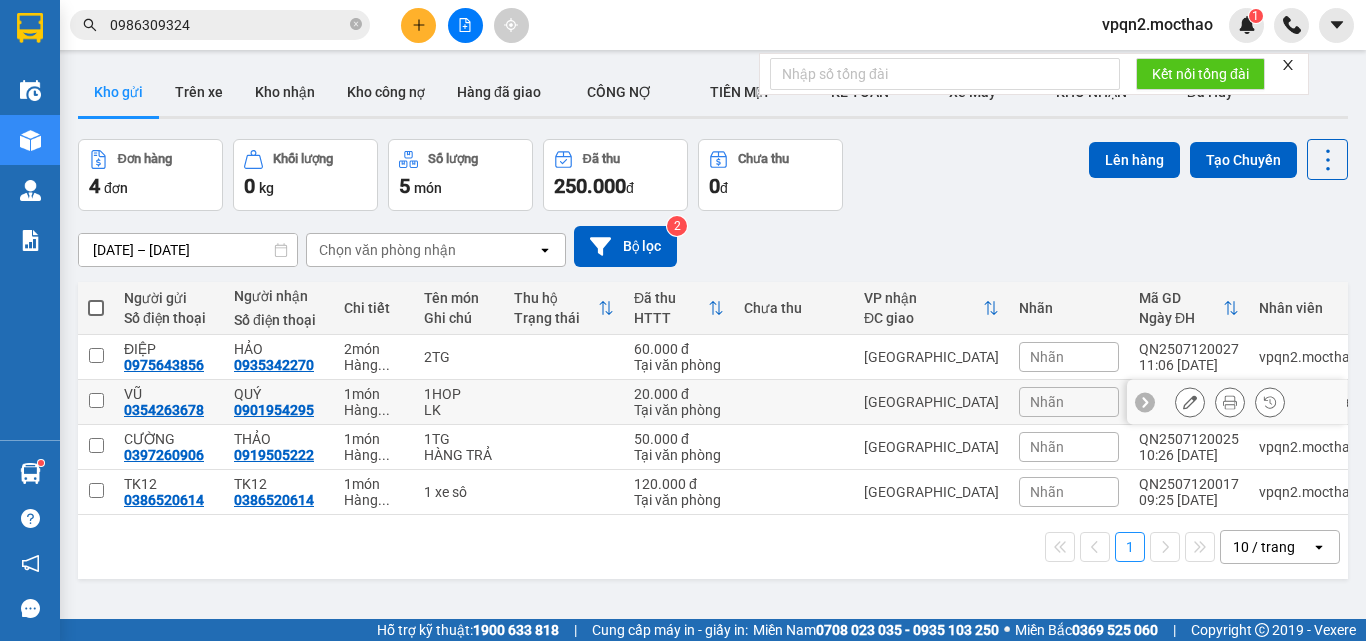 click at bounding box center (794, 402) 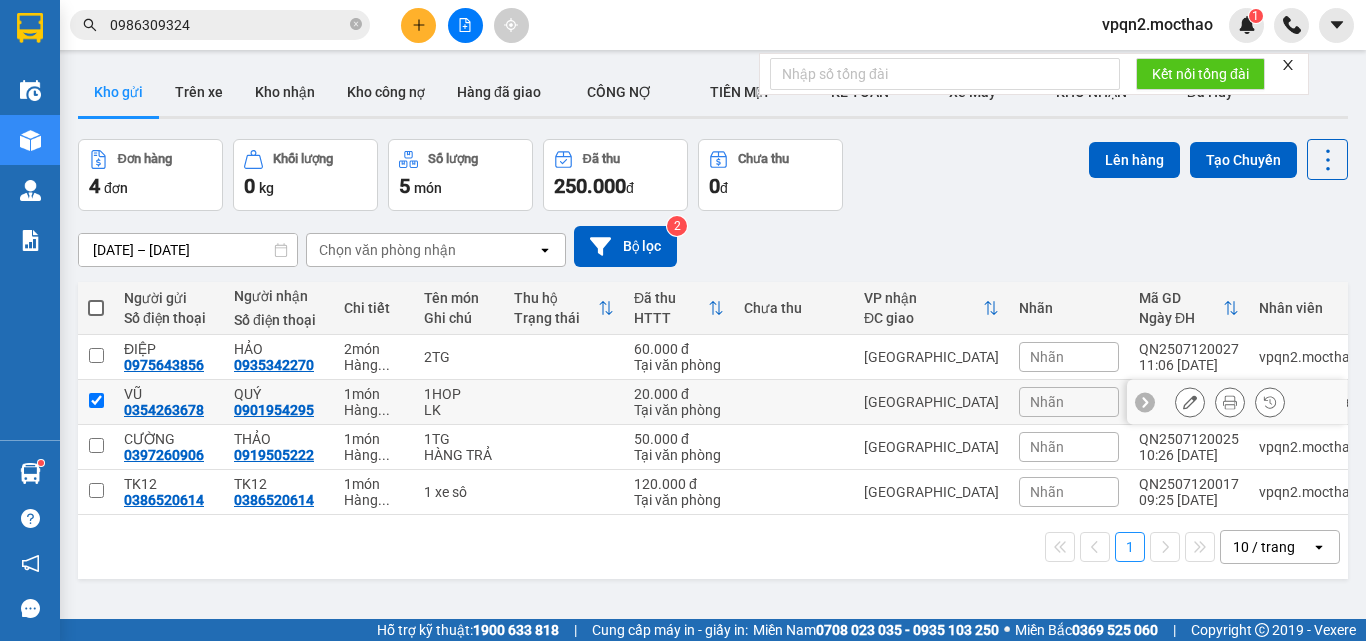 checkbox on "true" 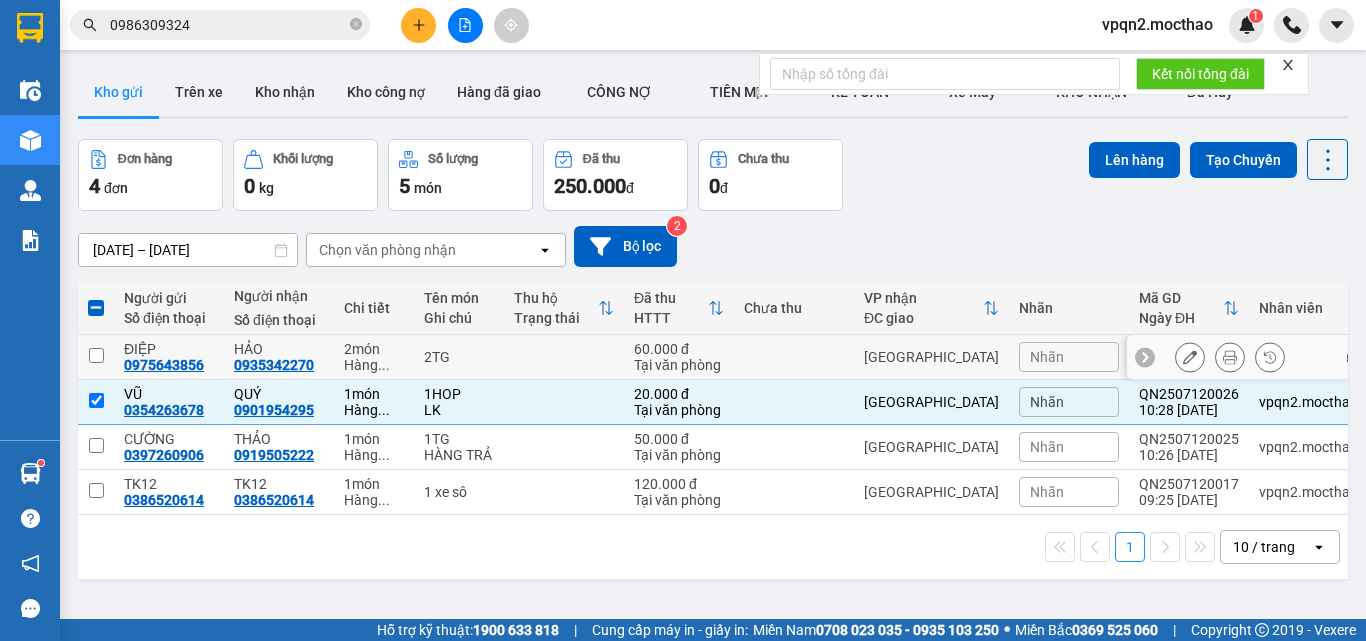 click at bounding box center (794, 357) 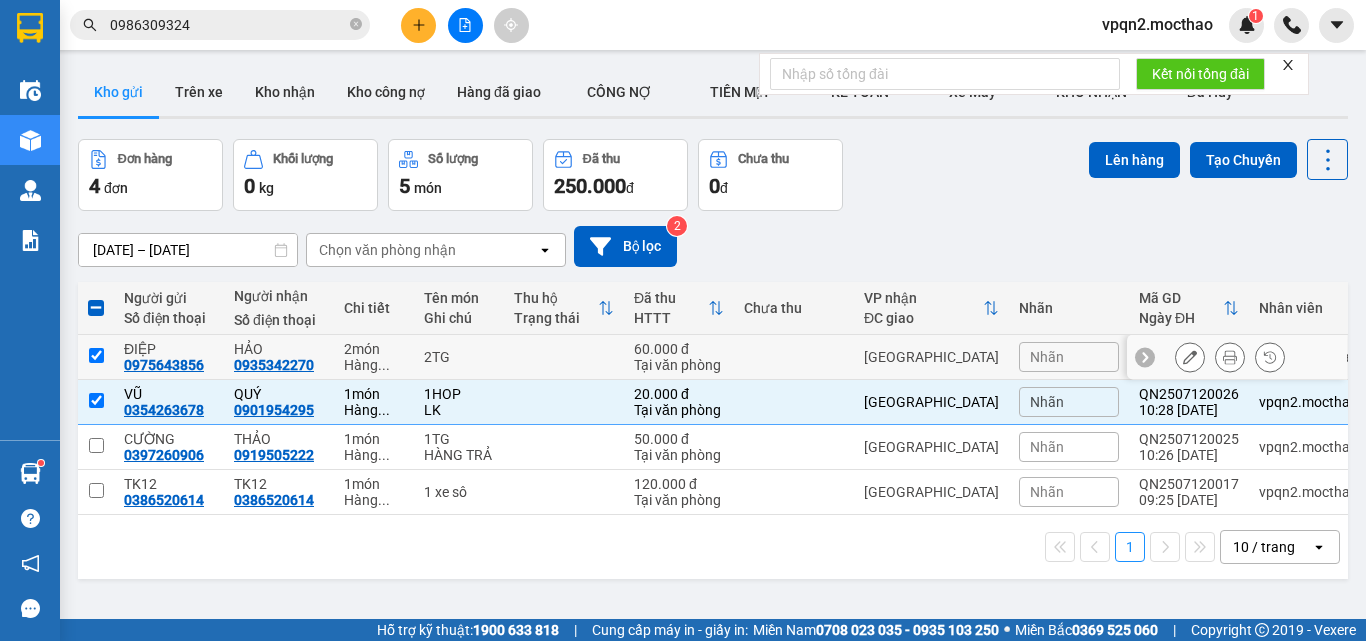 checkbox on "true" 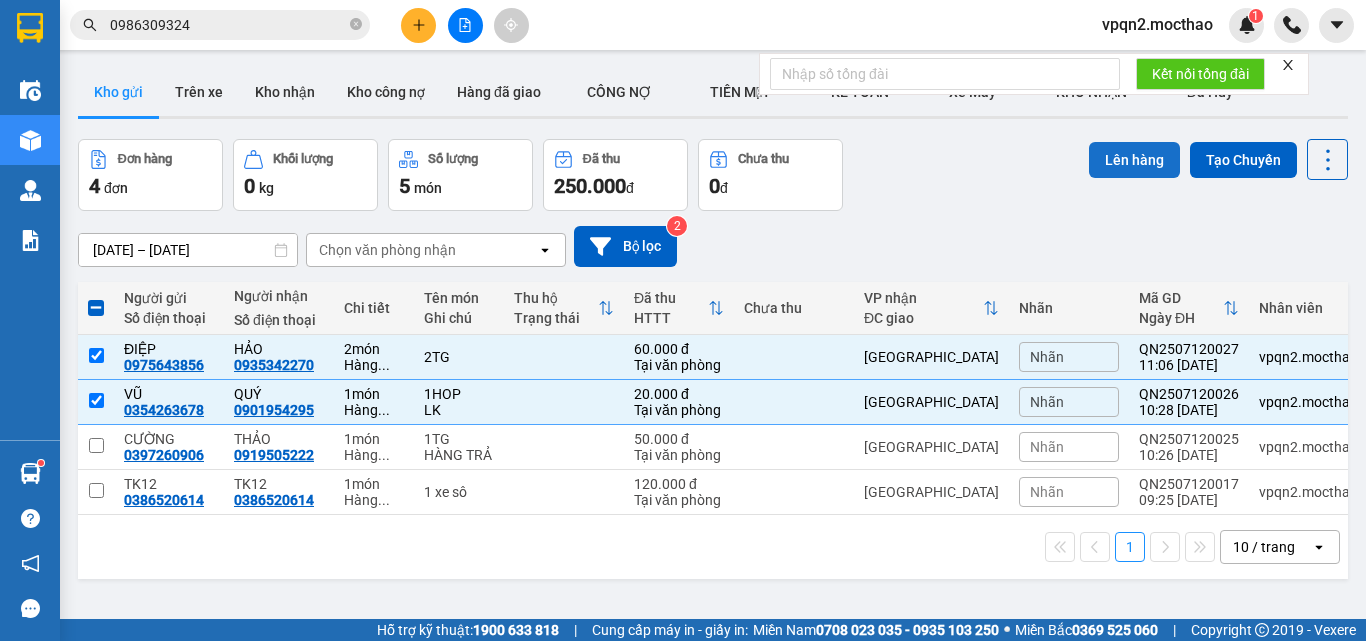 drag, startPoint x: 1103, startPoint y: 158, endPoint x: 1086, endPoint y: 163, distance: 17.720045 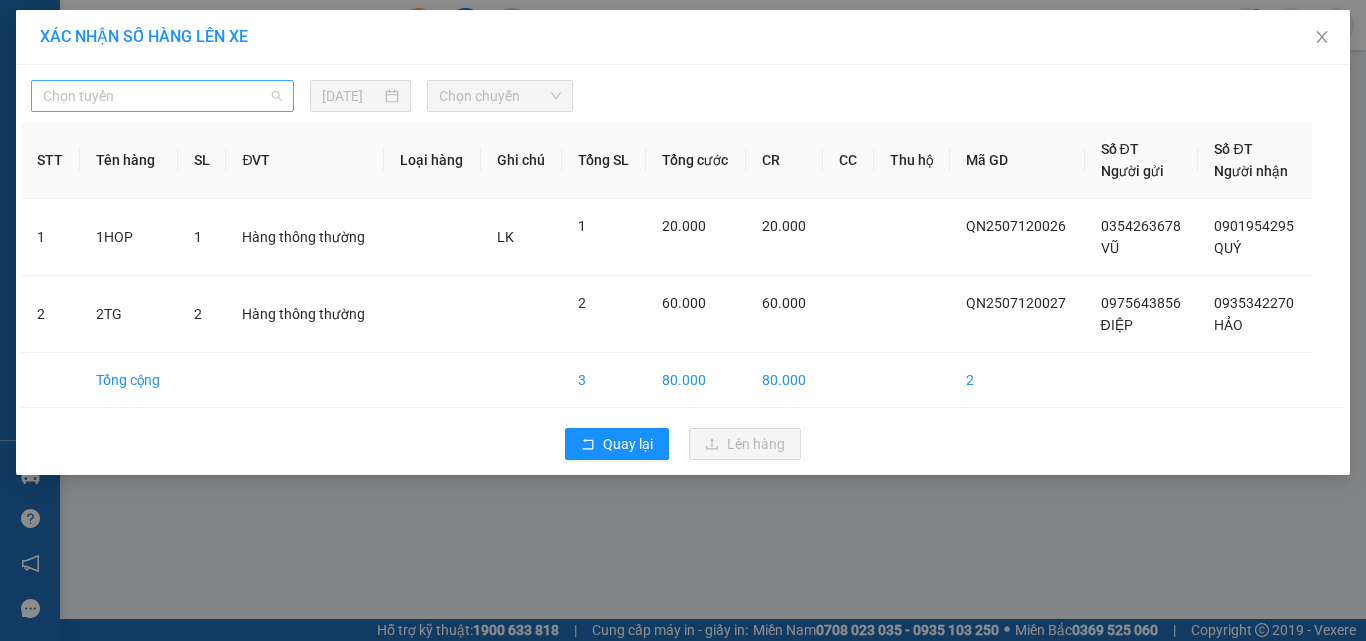 click on "Chọn tuyến" at bounding box center [162, 96] 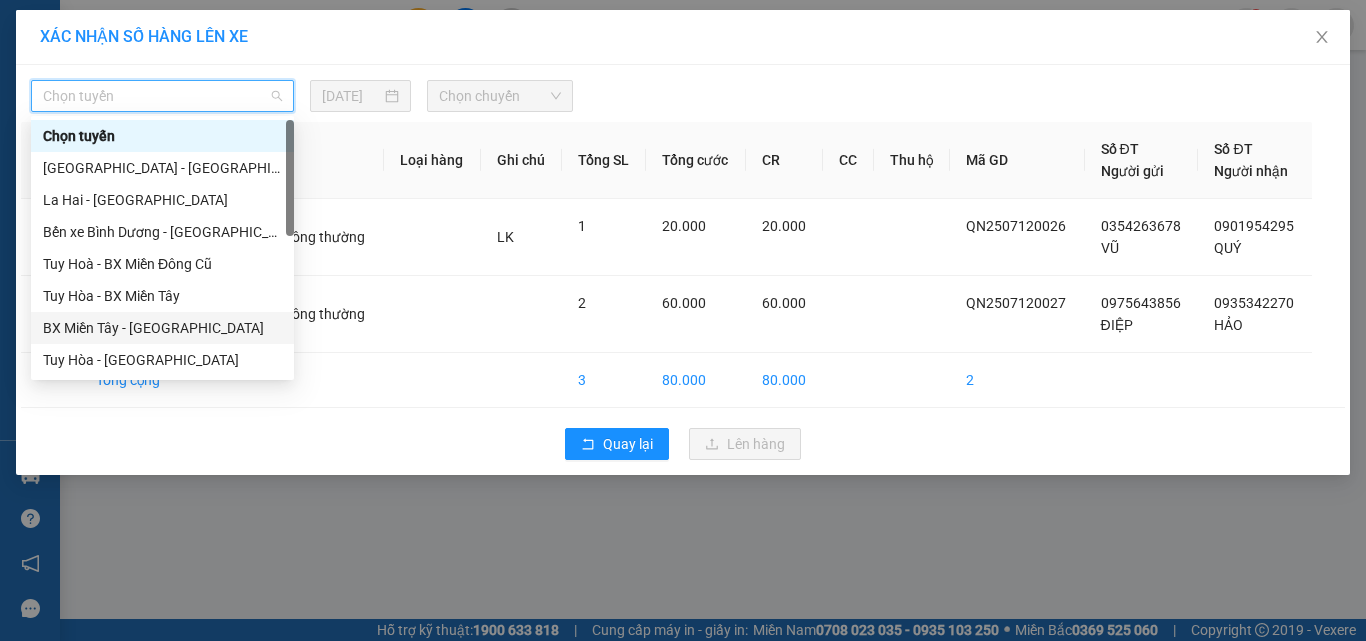 scroll, scrollTop: 400, scrollLeft: 0, axis: vertical 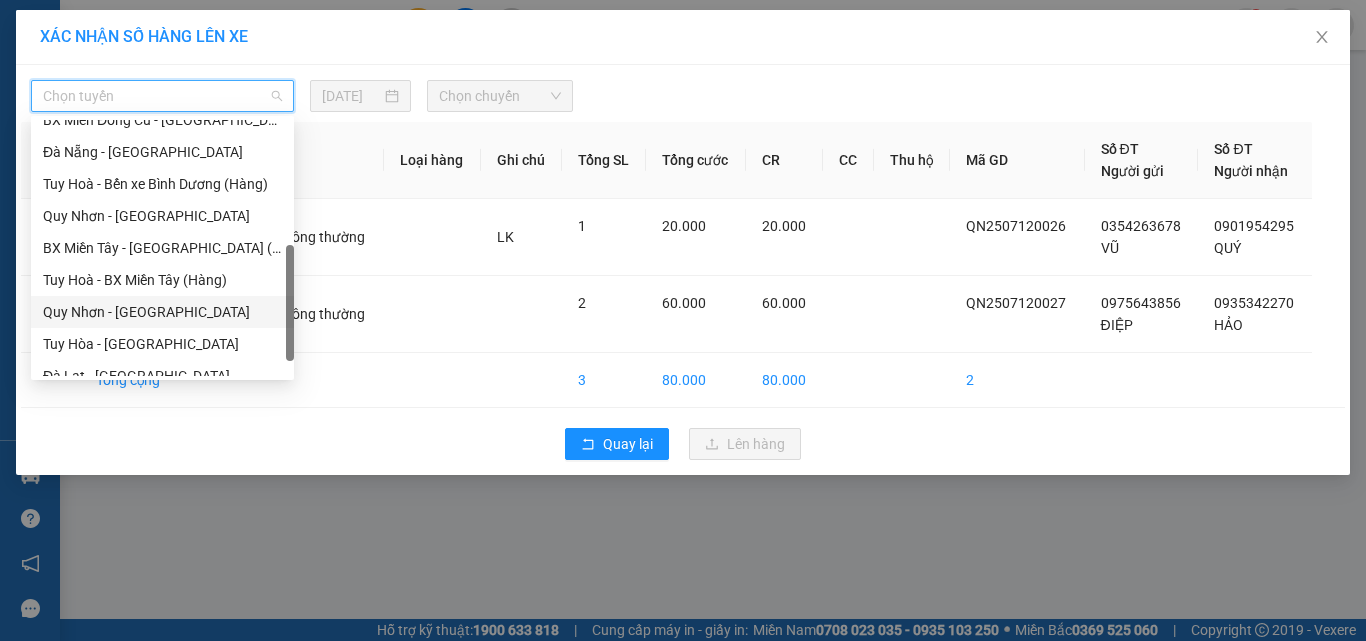 click on "Quy Nhơn - [GEOGRAPHIC_DATA]" at bounding box center (162, 312) 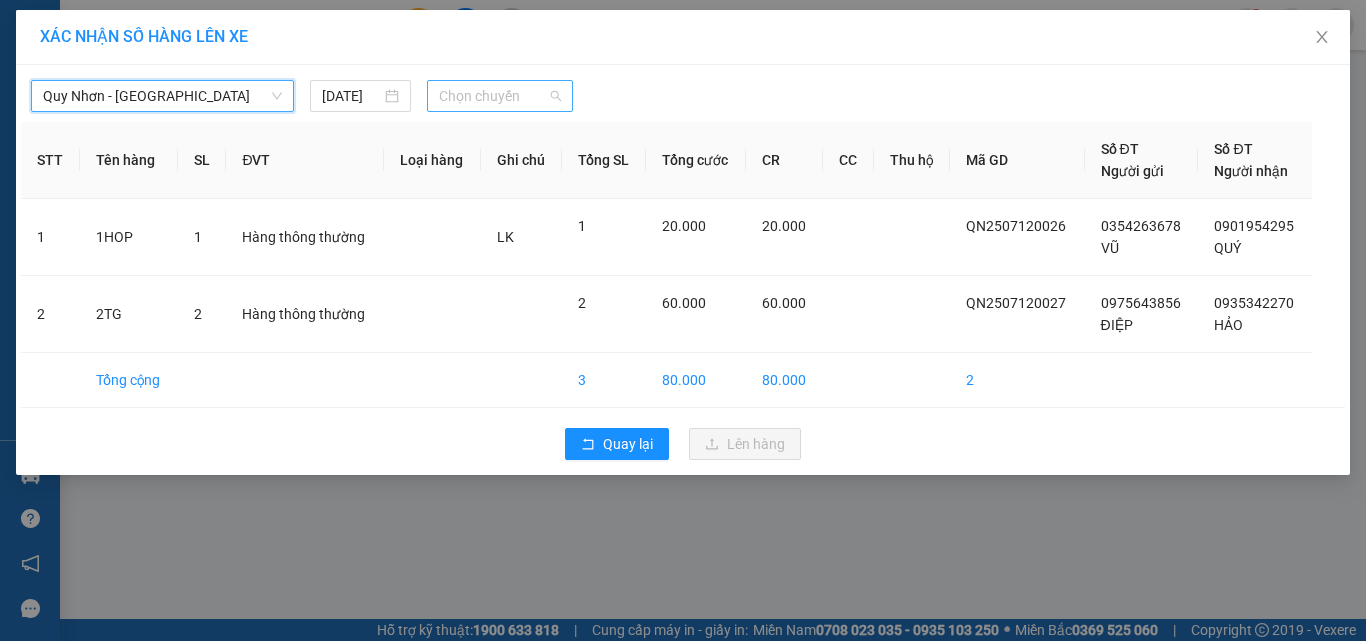 click on "Chọn chuyến" at bounding box center (500, 96) 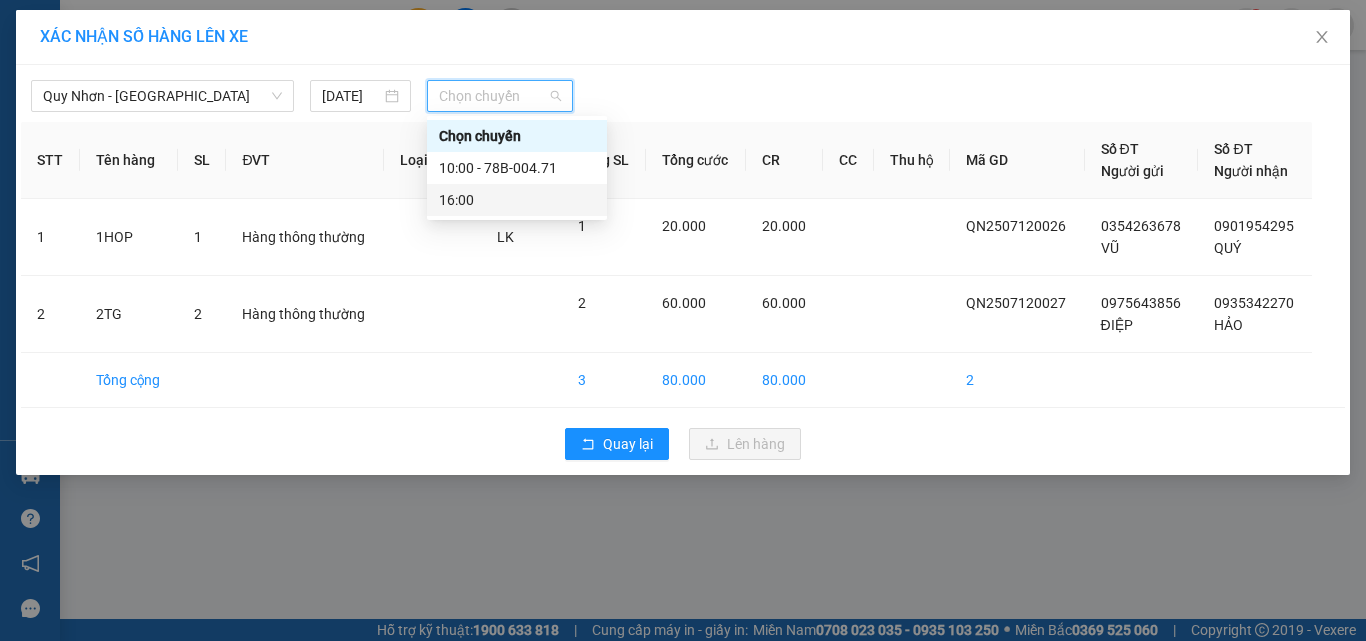 click on "16:00" at bounding box center [517, 200] 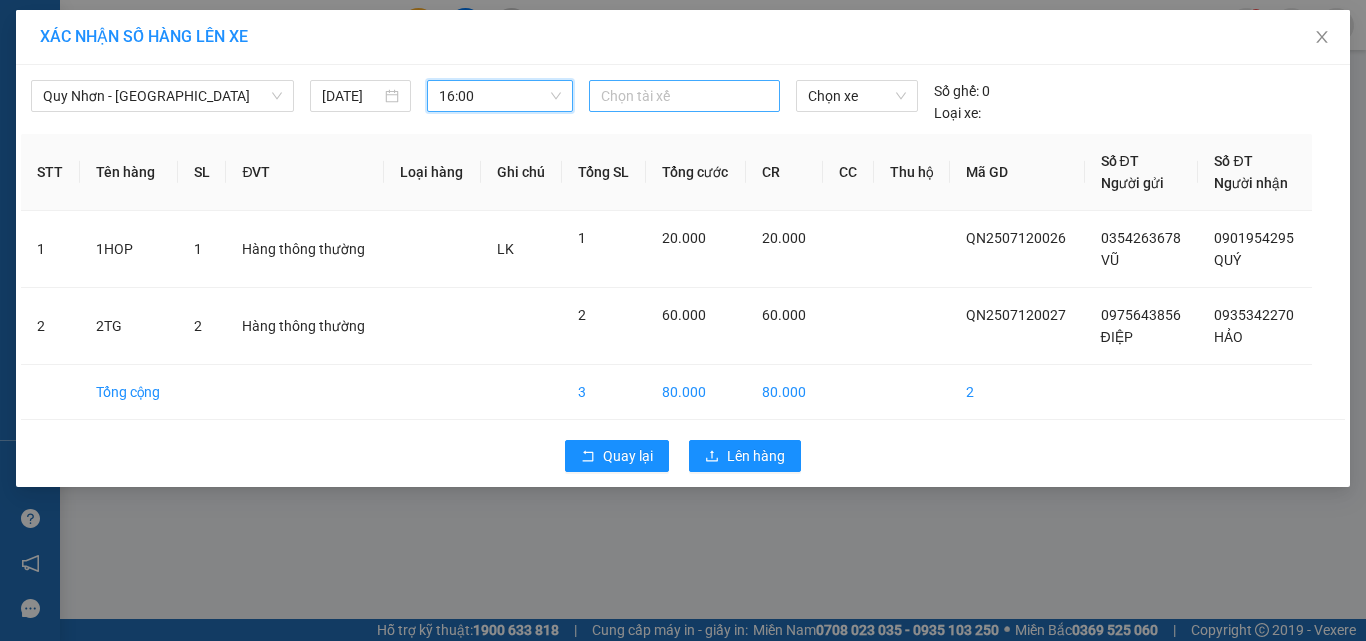 click at bounding box center (685, 96) 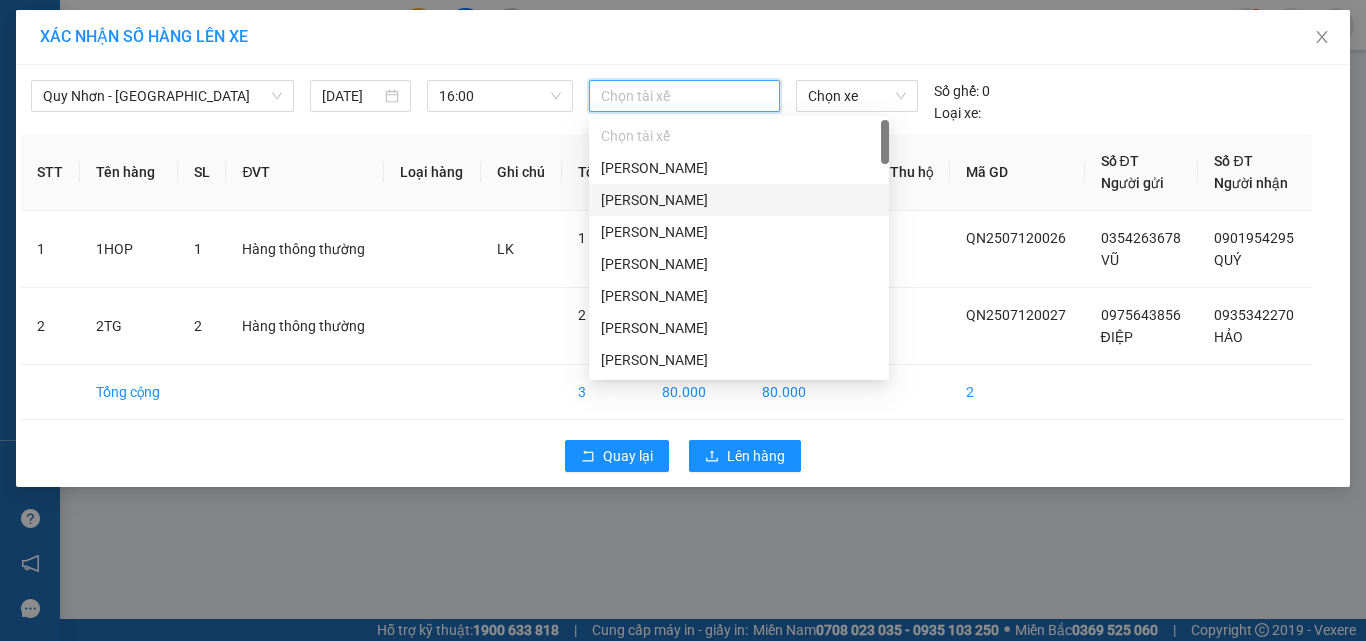 click on "[PERSON_NAME]" at bounding box center [739, 200] 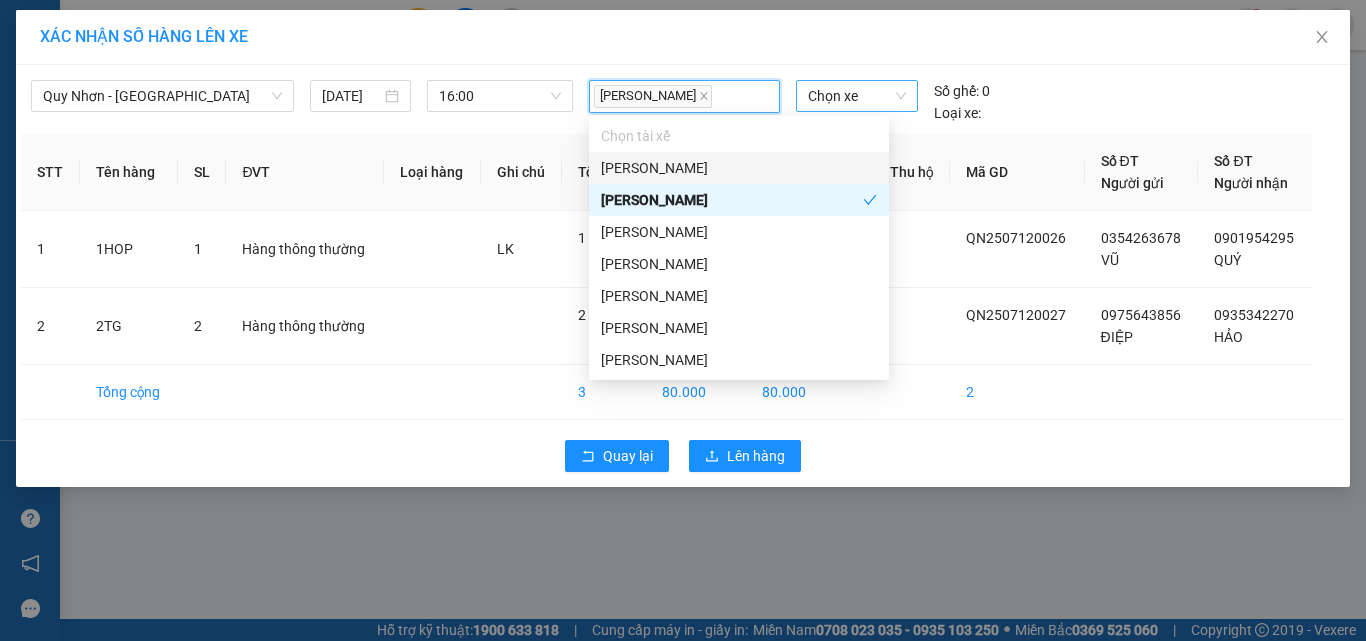 click on "Chọn xe" at bounding box center [857, 96] 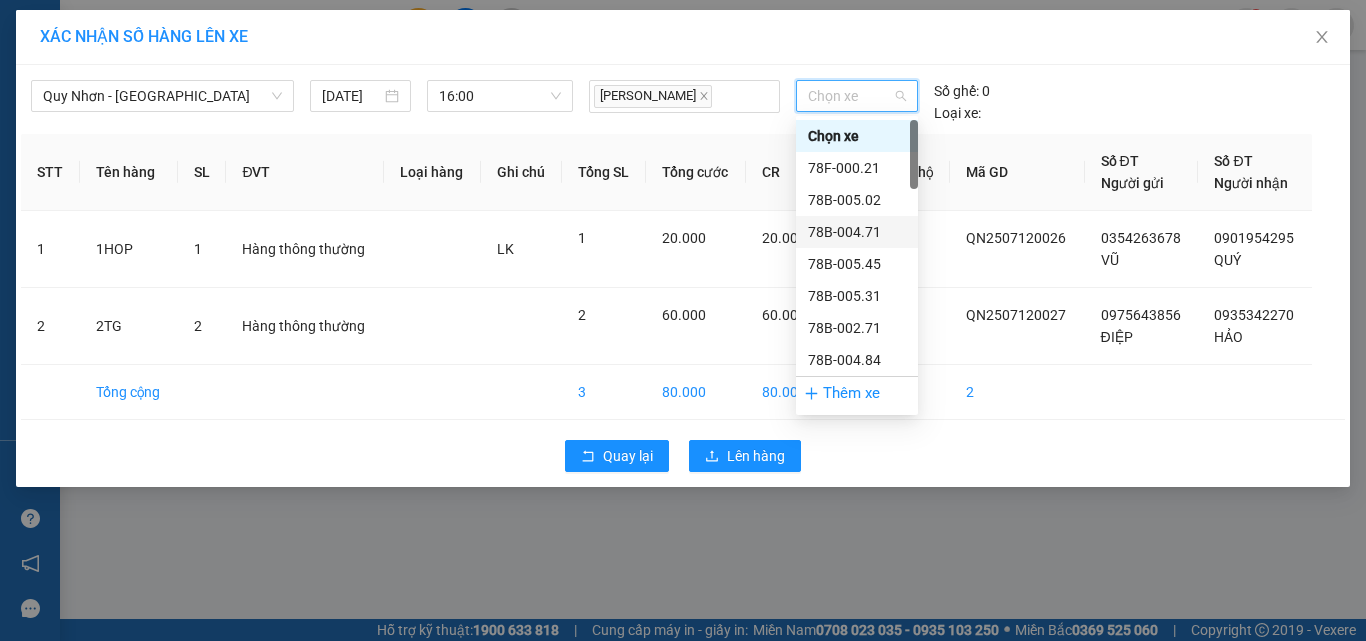 click on "78B-004.71" at bounding box center [857, 232] 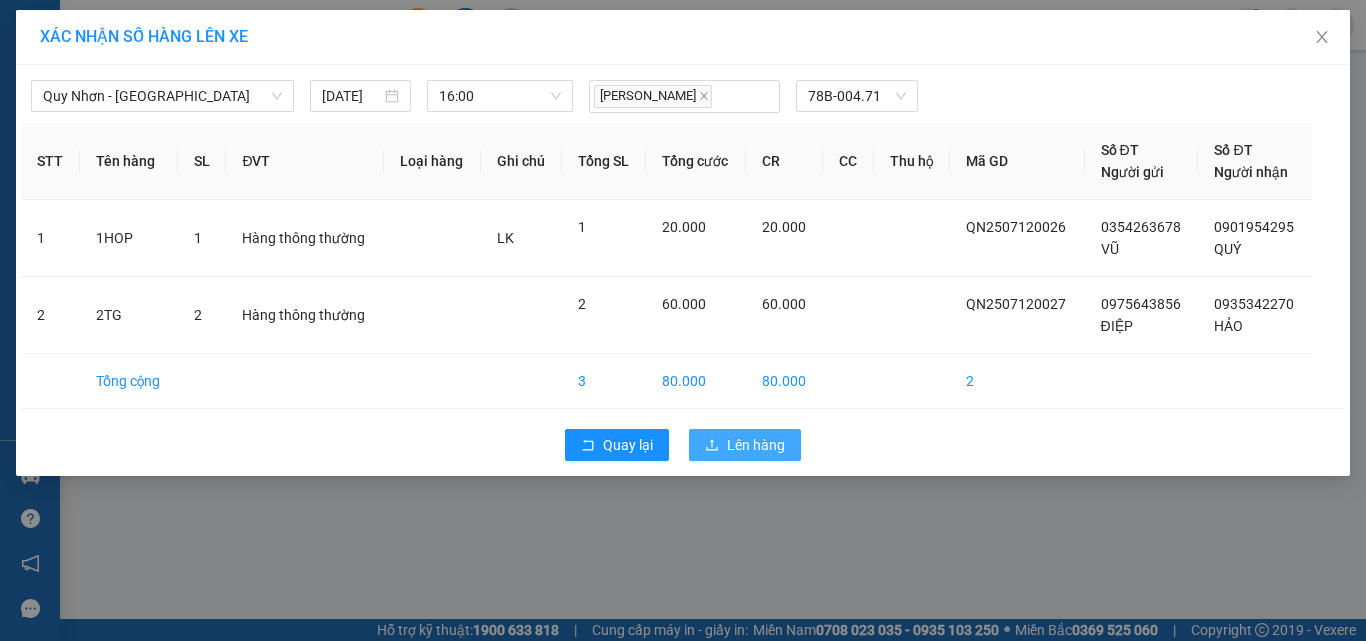 click on "Lên hàng" at bounding box center (756, 445) 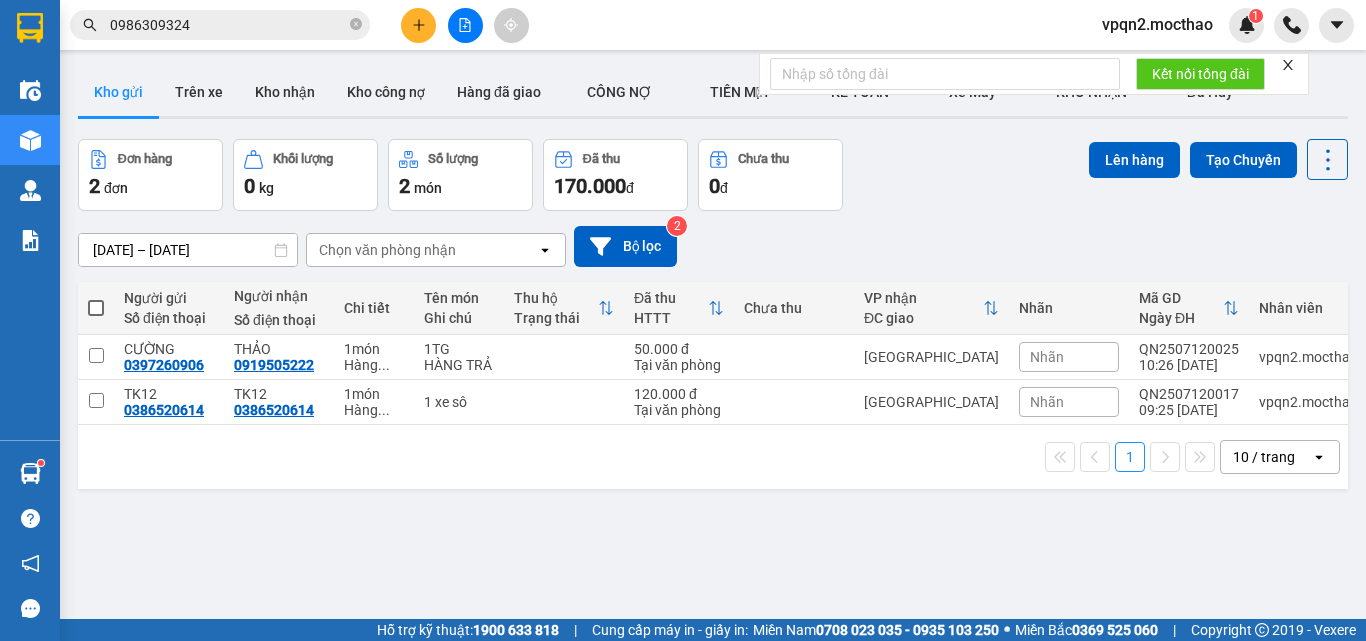 click at bounding box center (465, 25) 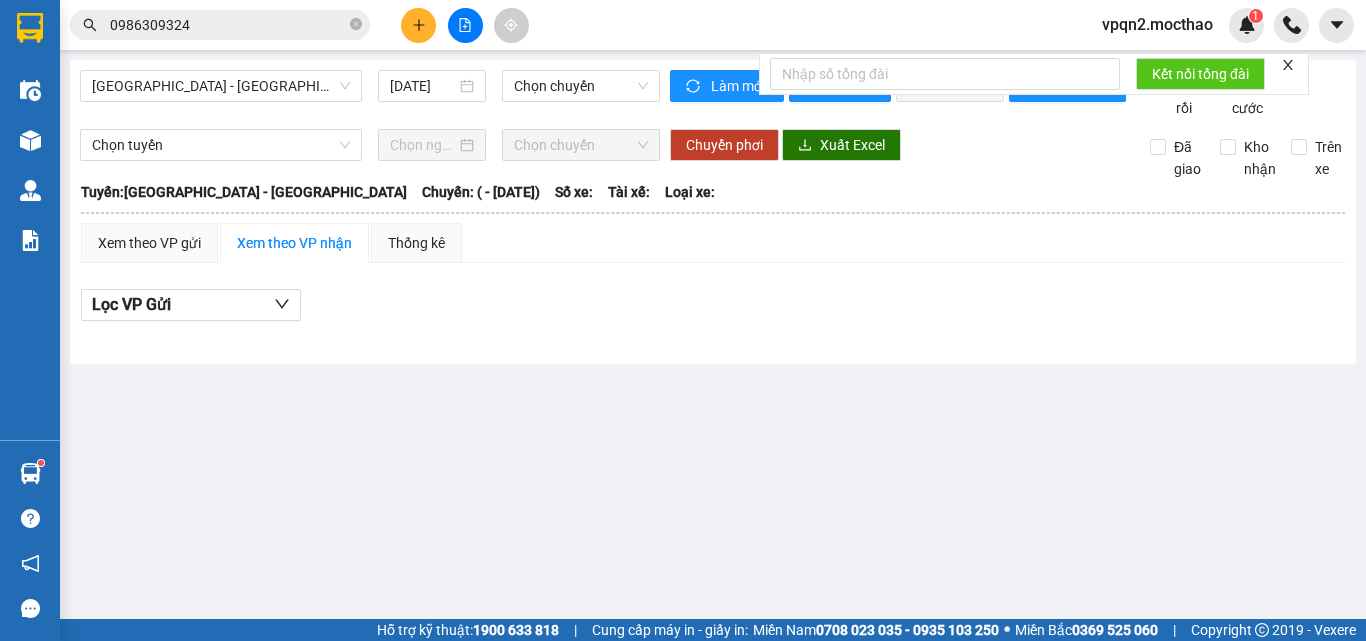 click on "Sài Gòn - Tuy Hòa 12/07/2025 Chọn chuyến" at bounding box center [370, 94] 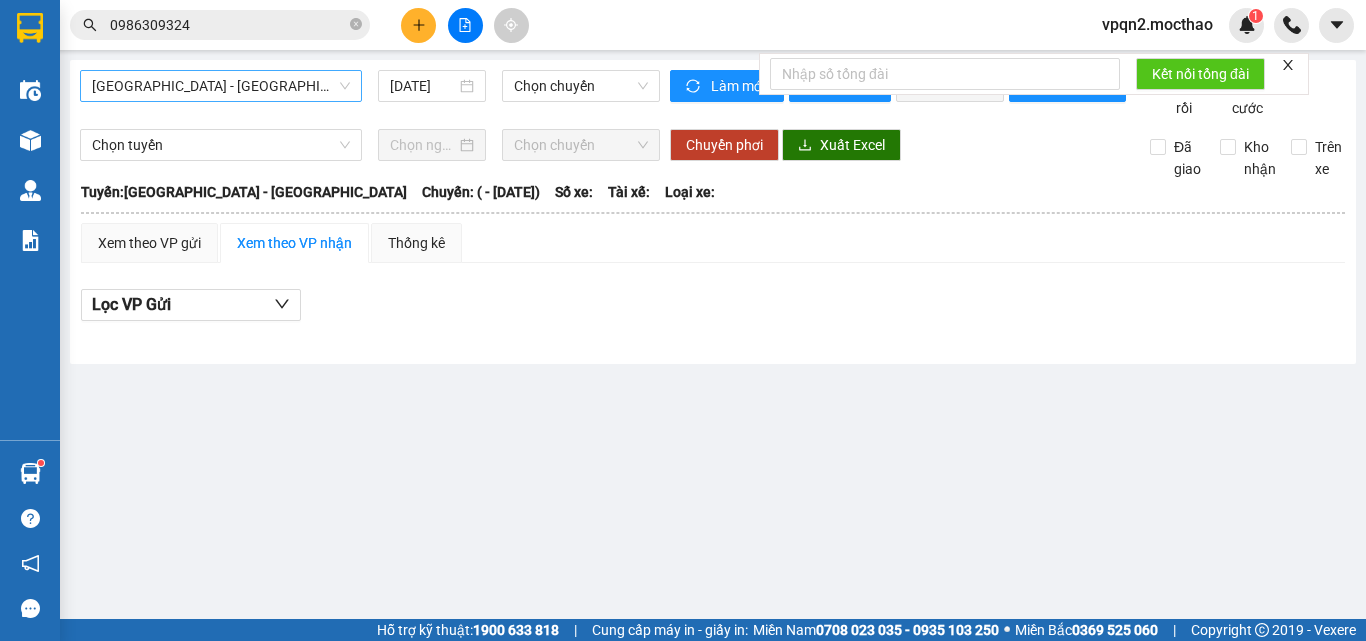 click on "[GEOGRAPHIC_DATA] - [GEOGRAPHIC_DATA]" at bounding box center (221, 86) 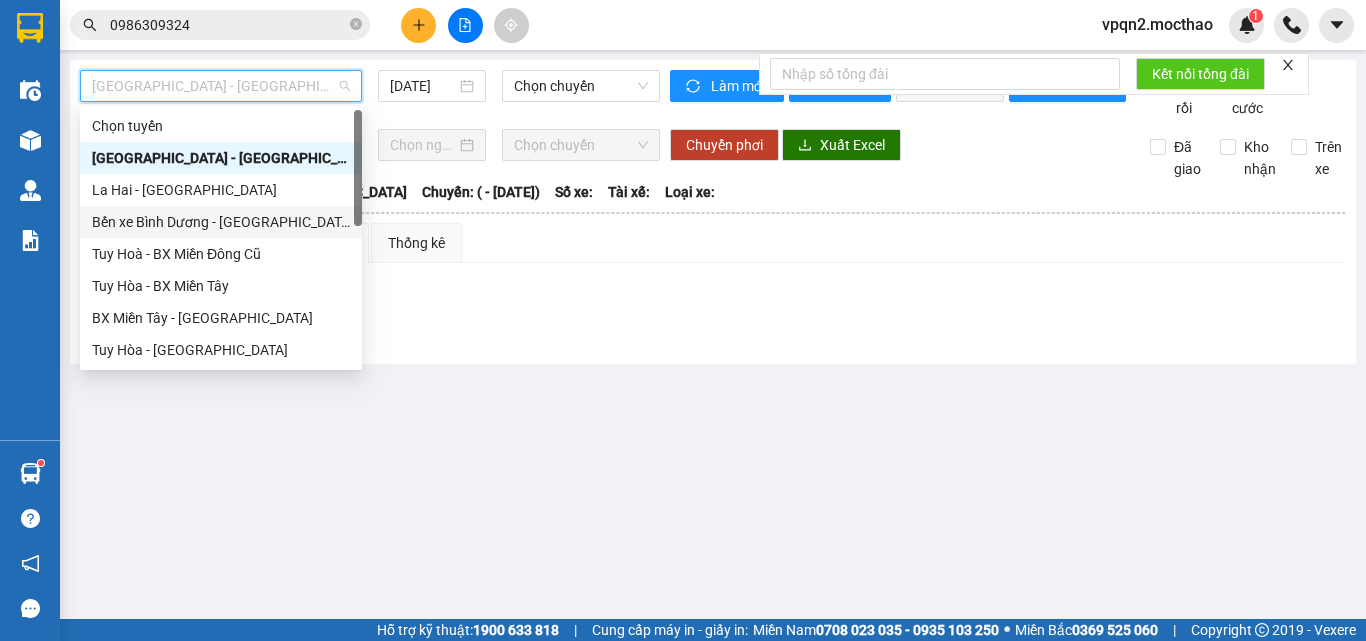 scroll, scrollTop: 400, scrollLeft: 0, axis: vertical 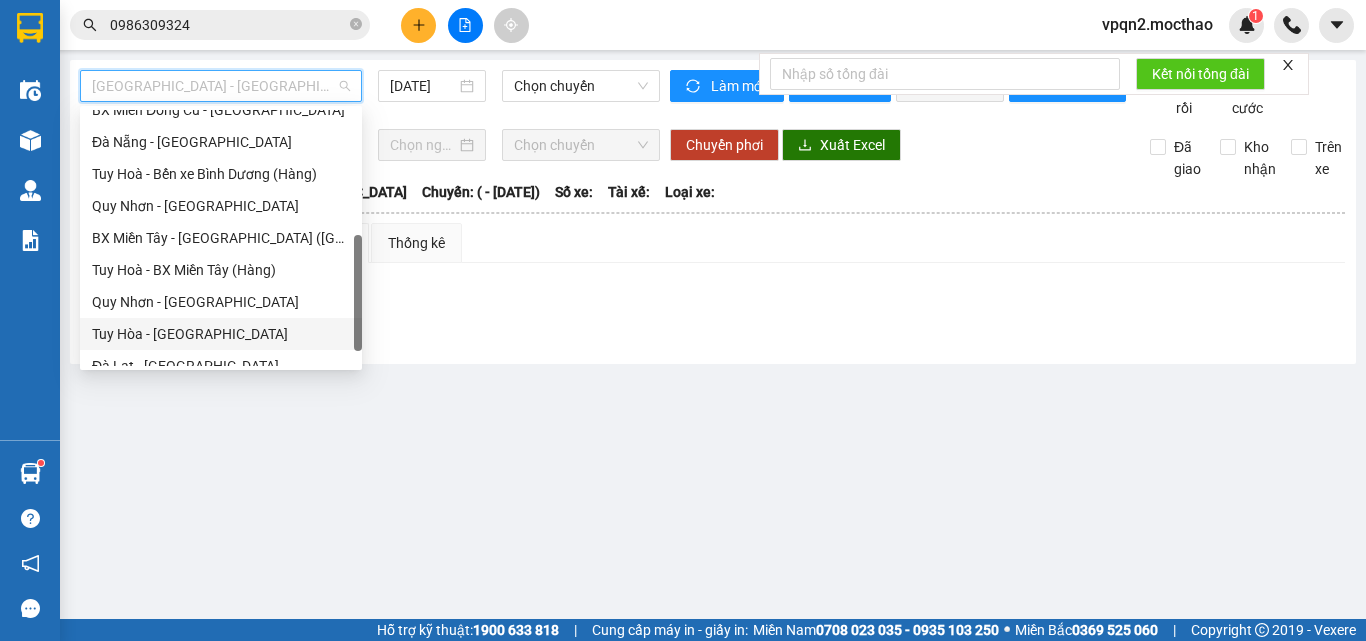 click on "Tuy Hòa - [GEOGRAPHIC_DATA]" at bounding box center (221, 334) 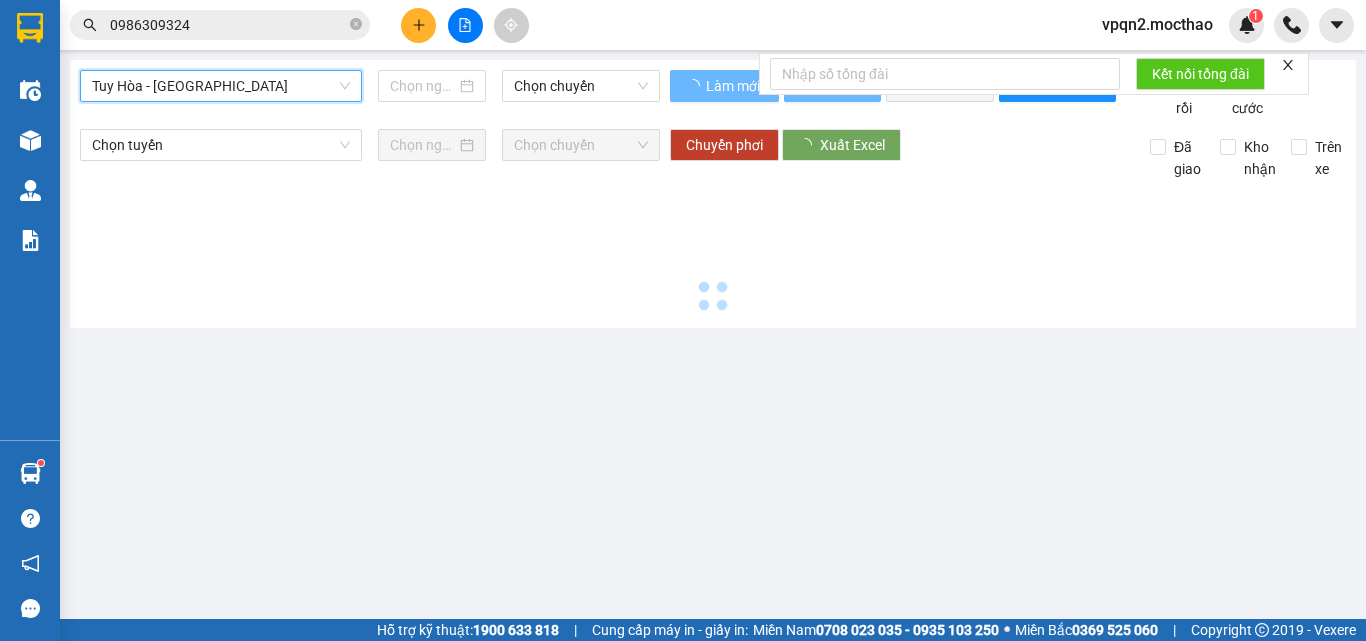 type on "[DATE]" 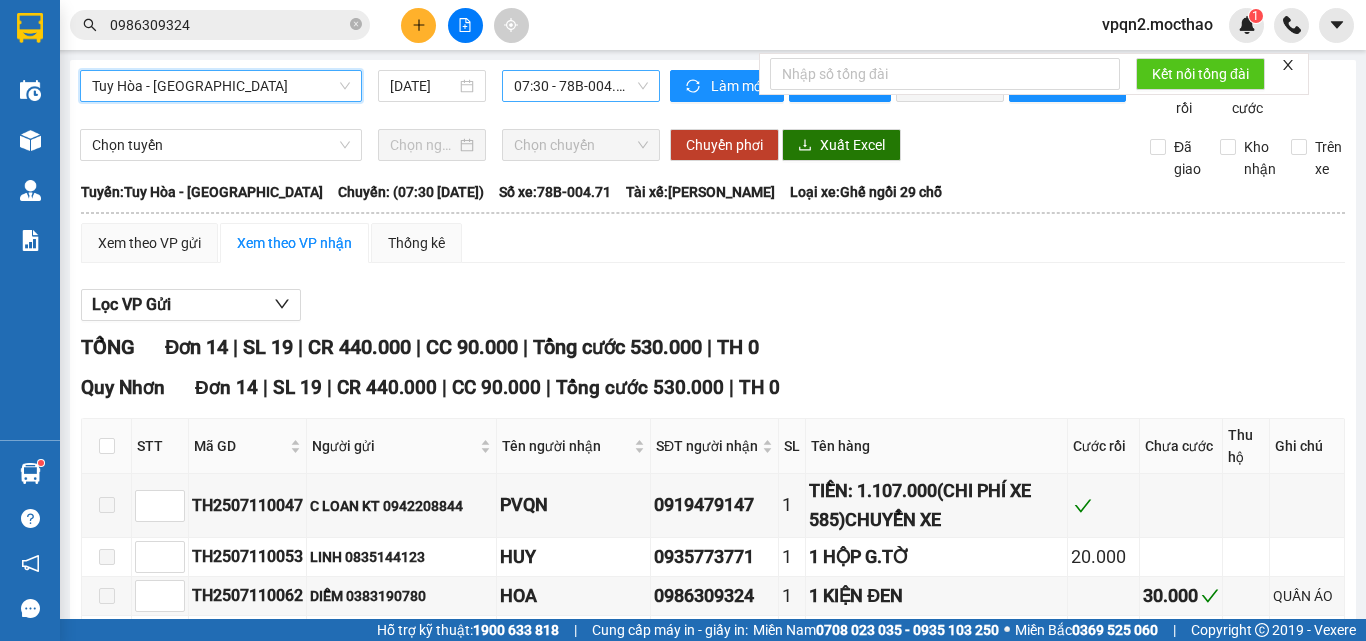 click on "07:30     - 78B-004.71" at bounding box center (581, 86) 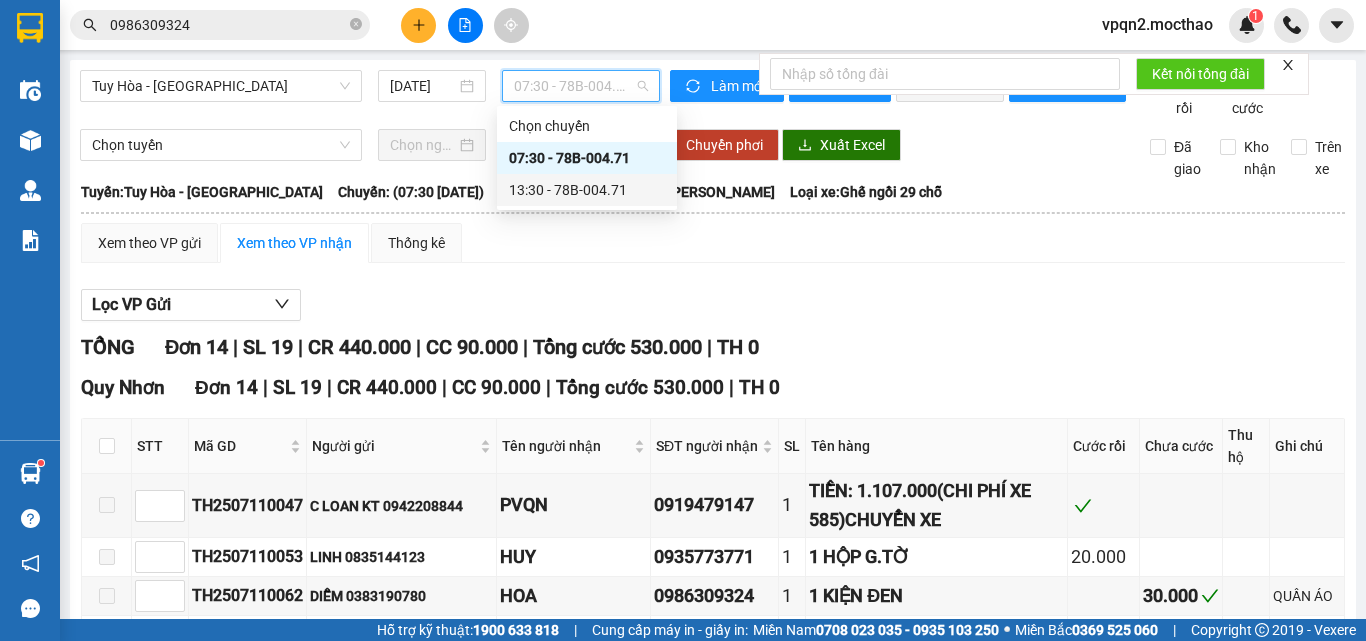 click on "13:30     - 78B-004.71" at bounding box center [587, 190] 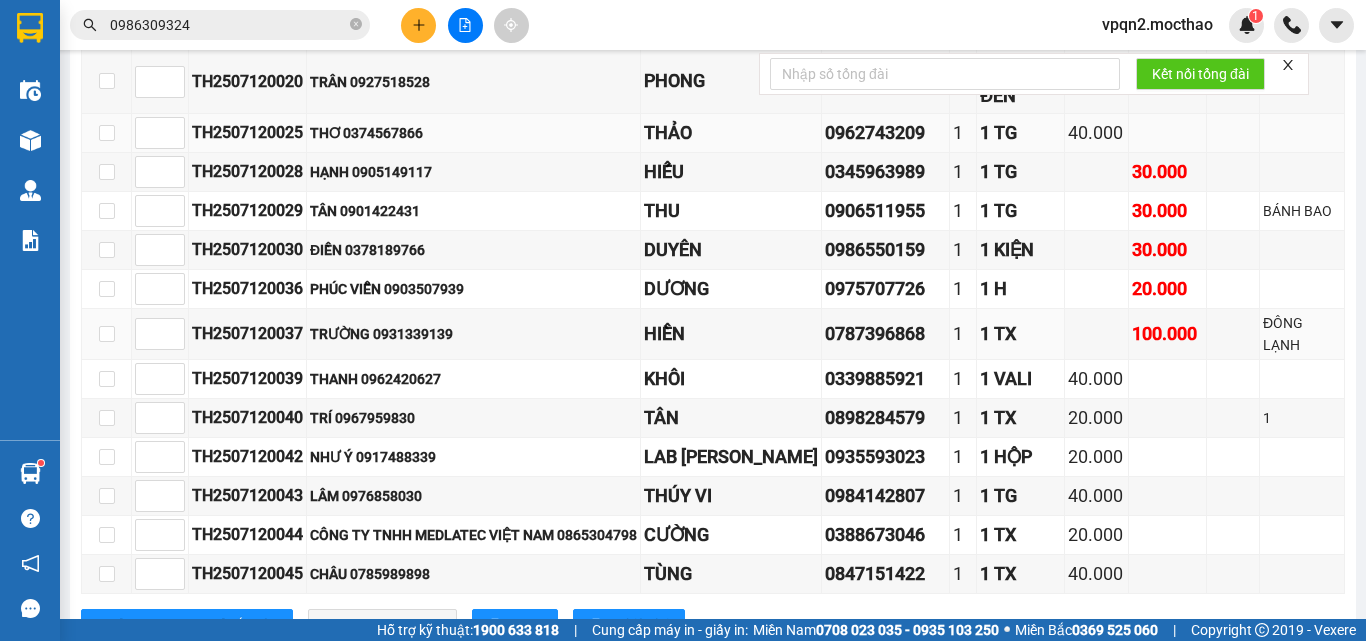 scroll, scrollTop: 524, scrollLeft: 0, axis: vertical 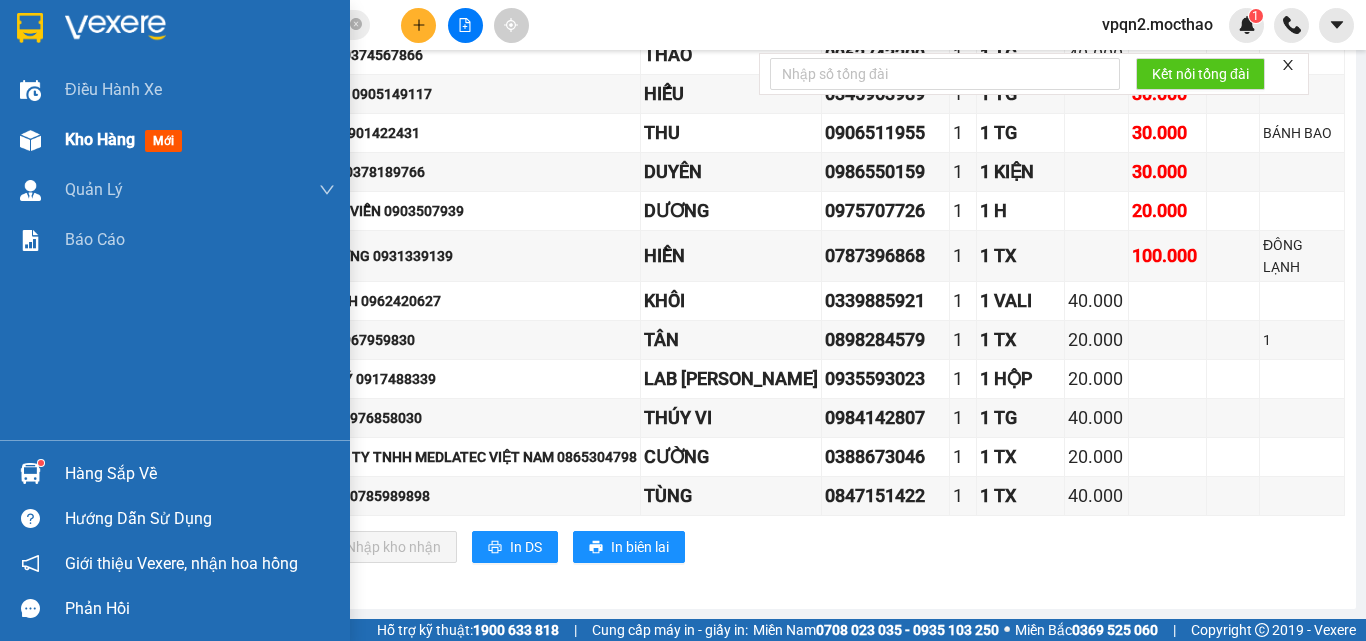 click on "Kho hàng" at bounding box center [100, 139] 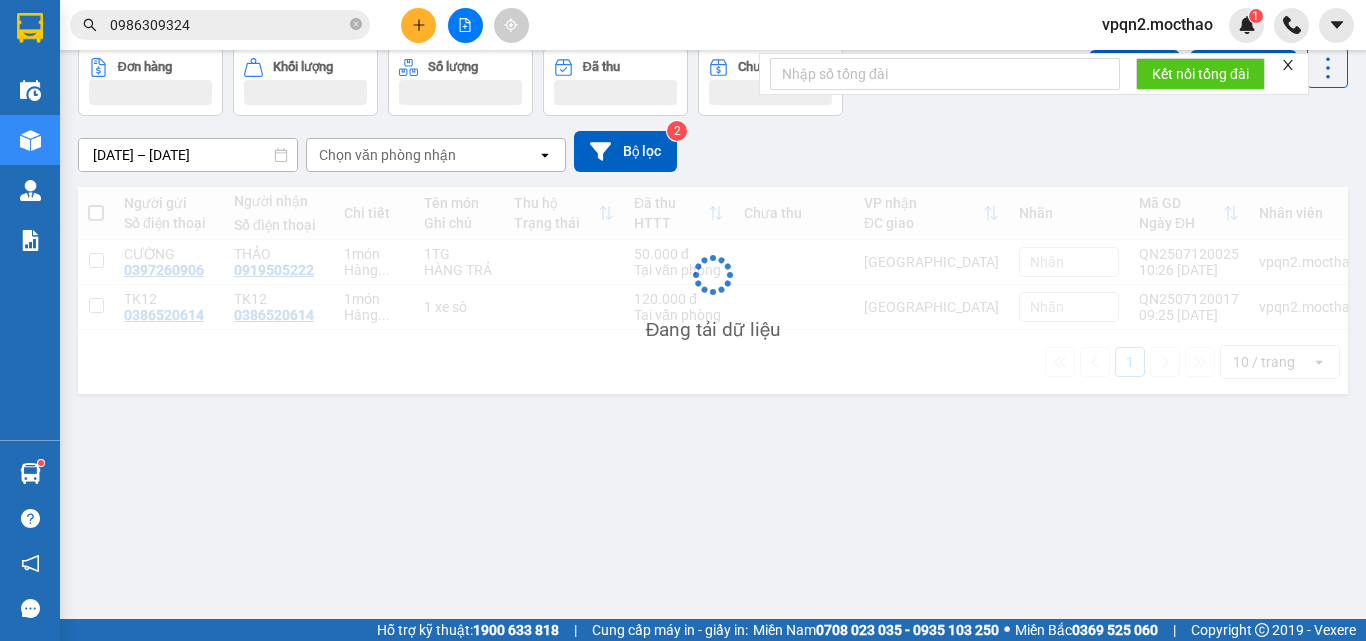 scroll, scrollTop: 92, scrollLeft: 0, axis: vertical 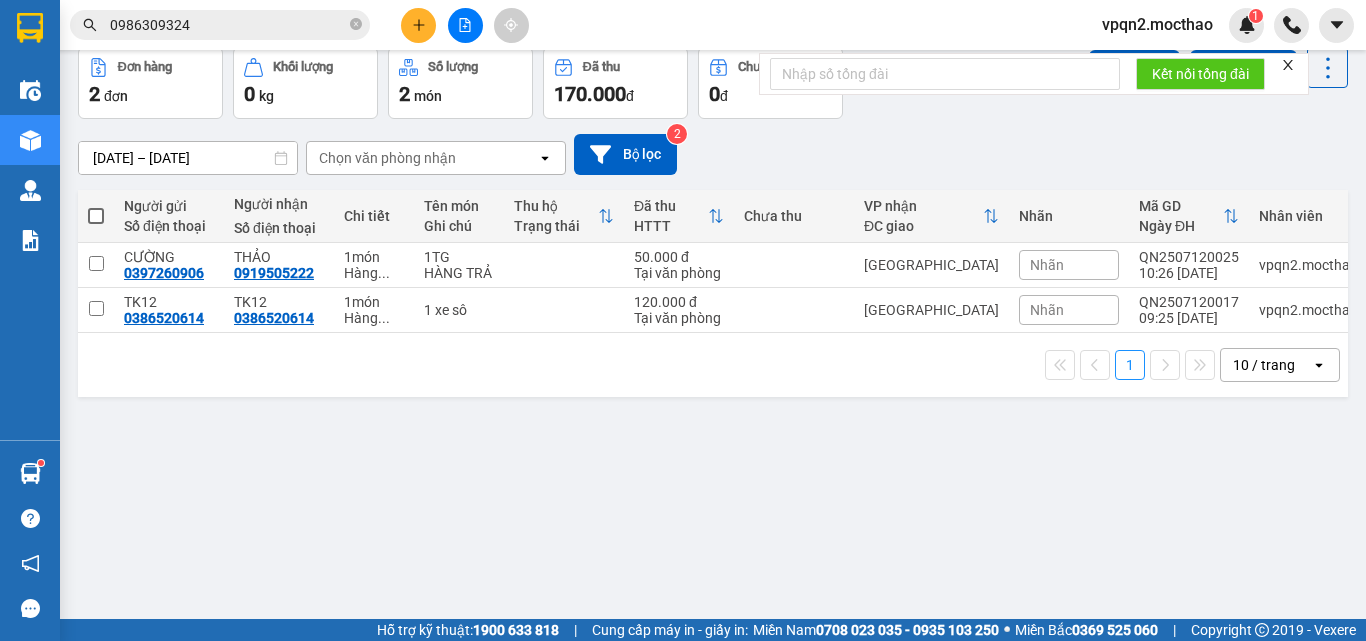 click on "ver  1.8.137 Kho gửi Trên xe Kho nhận Kho công nợ Hàng đã giao CÔNG NỢ TIỀN MẶT KẾ TOÁN Xe Máy KHO NHẬN Đã Hủy Đơn hàng 2 đơn Khối lượng 0 kg Số lượng 2 món Đã thu 170.000  đ Chưa thu 0  đ Lên hàng Tạo Chuyến 10/07/2025 – 12/07/2025 Press the down arrow key to interact with the calendar and select a date. Press the escape button to close the calendar. Selected date range is from 10/07/2025 to 12/07/2025. Chọn văn phòng nhận open Bộ lọc 2 Người gửi Số điện thoại Người nhận Số điện thoại Chi tiết Tên món Ghi chú Thu hộ Trạng thái Đã thu HTTT Chưa thu VP nhận ĐC giao Nhãn Mã GD Ngày ĐH Nhân viên CƯỜNG 0397260906 THẢO 0919505222 1  món Hàng ... 1TG HÀNG TRẢ 50.000 đ Tại văn phòng Đà Lạt Nhãn QN2507120025 10:26 12/07 vpqn2.mocthao TK12 0386520614 TK12 0386520614 1  món Hàng ... 1 xe sô  120.000 đ Tại văn phòng Tuy Hòa Nhãn QN2507120017 09:25 12/07 vpqn2.mocthao 1 open" at bounding box center (713, 288) 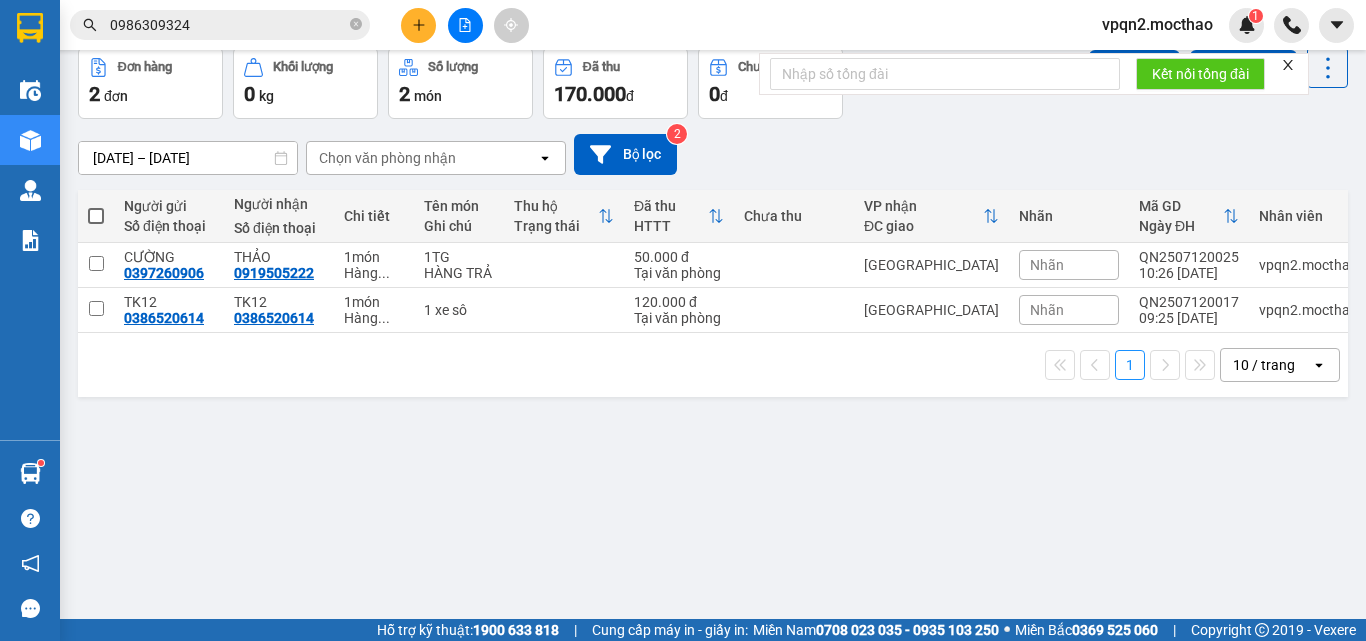 scroll, scrollTop: 0, scrollLeft: 0, axis: both 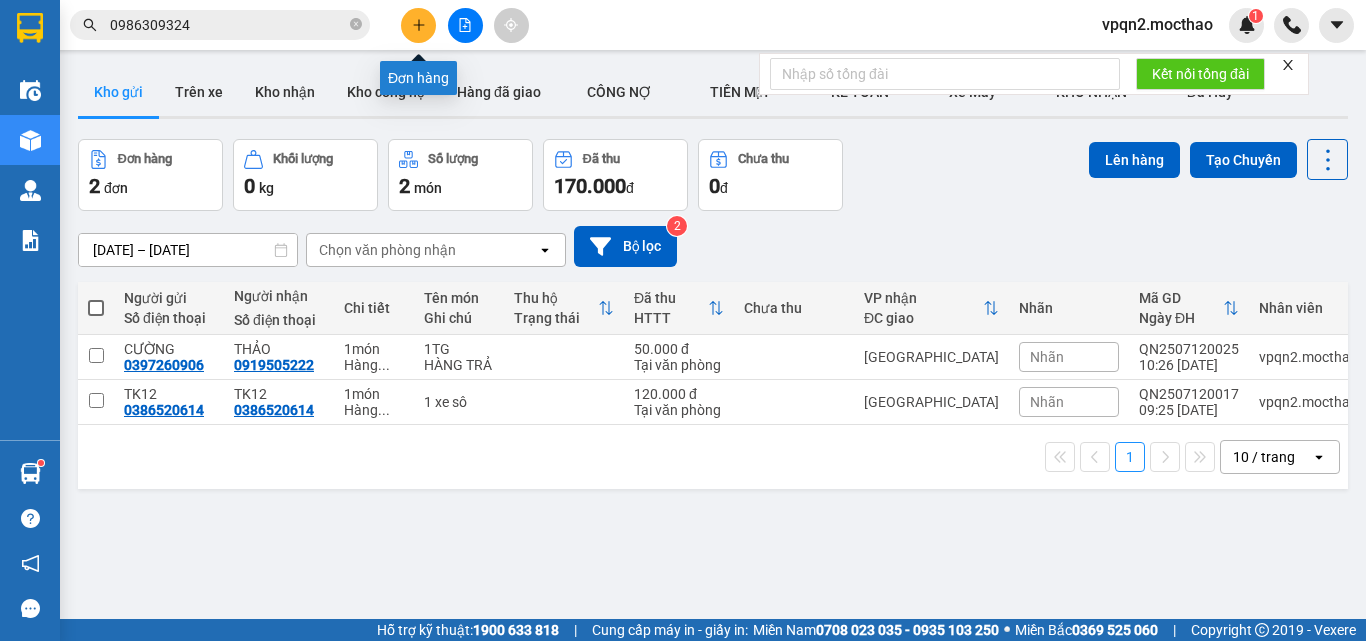 click at bounding box center (418, 25) 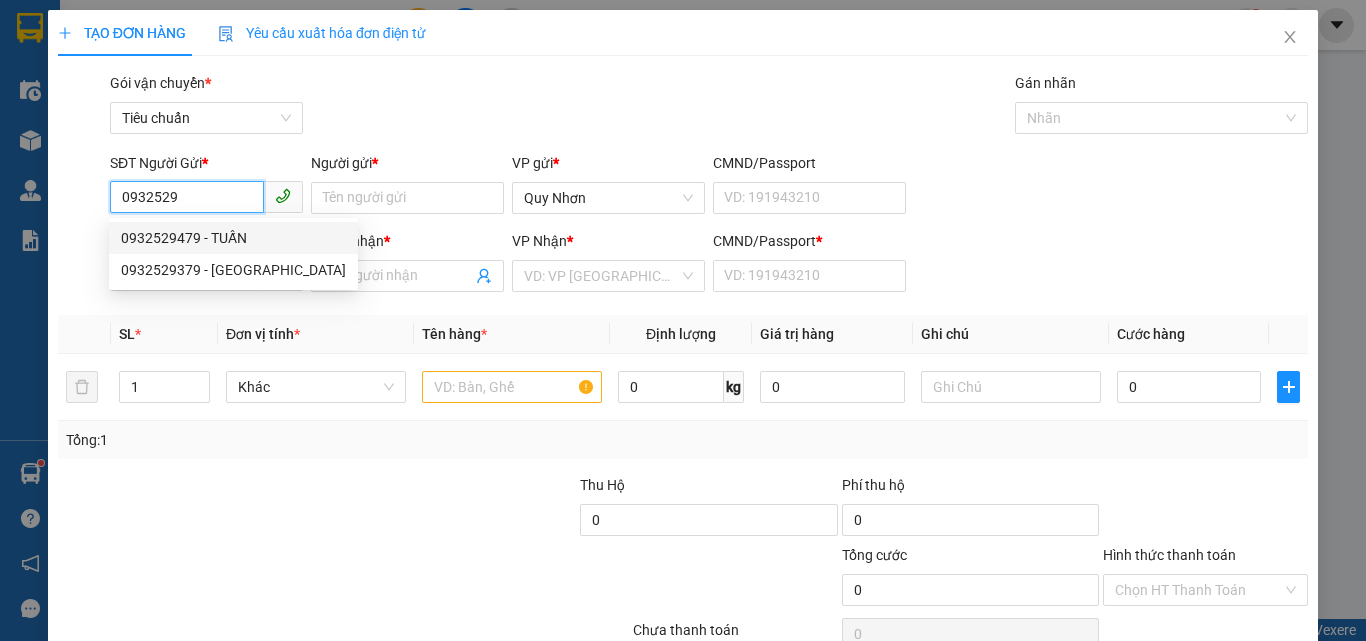click on "0932529479 - TUẤN" at bounding box center (233, 238) 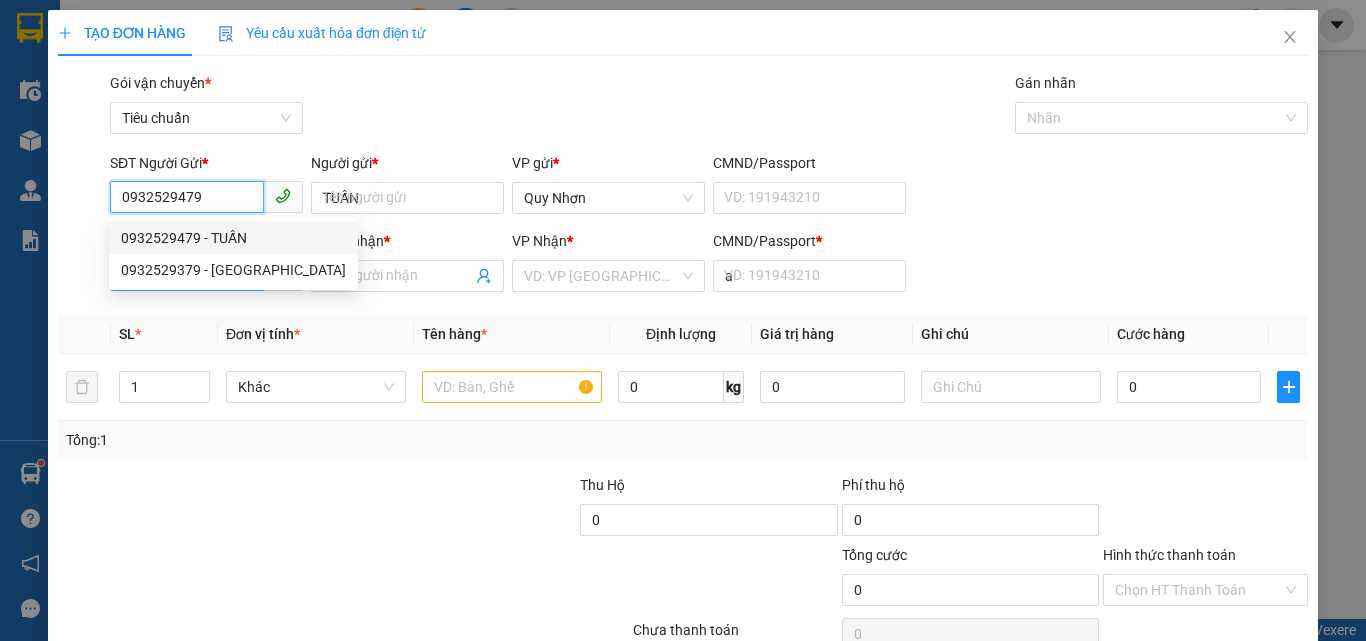type on "20.000" 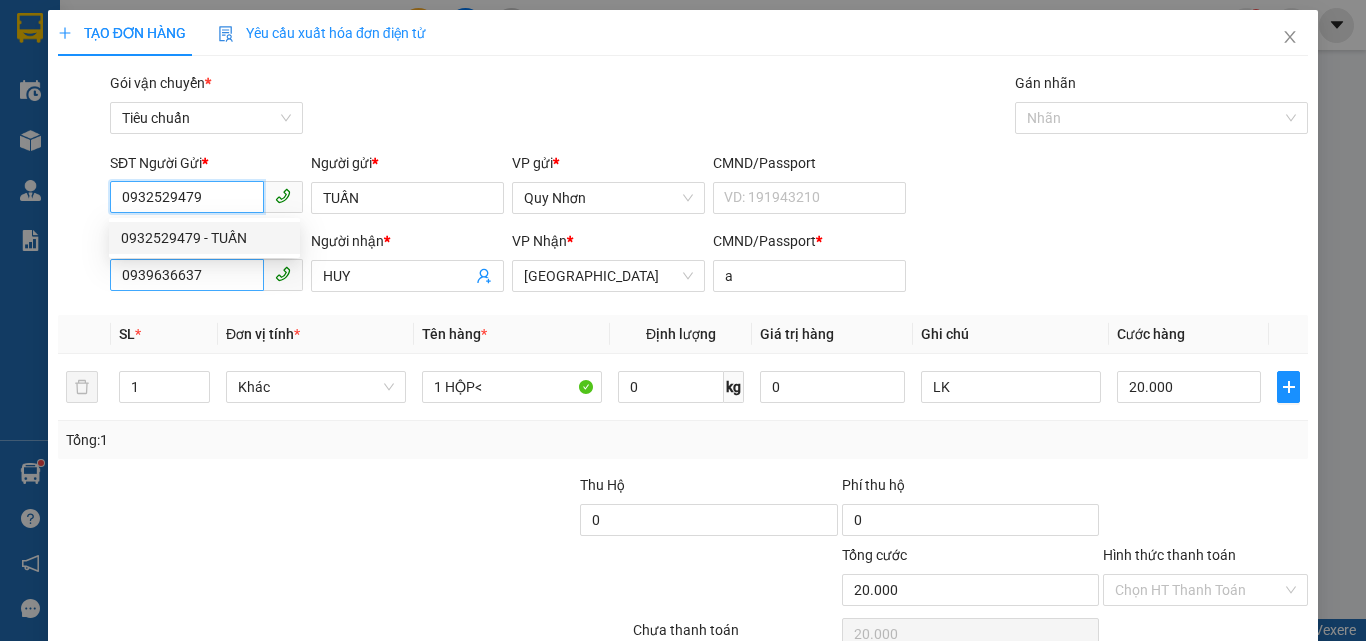 type on "0932529479" 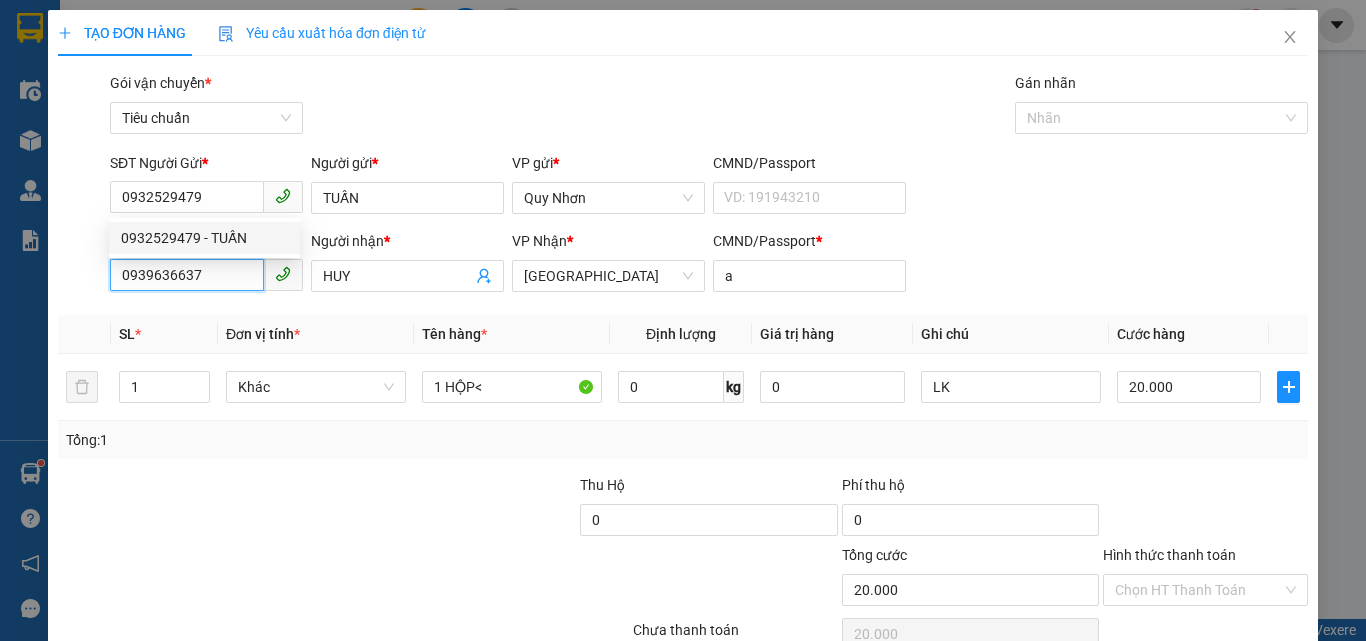 click on "0939636637" at bounding box center (187, 275) 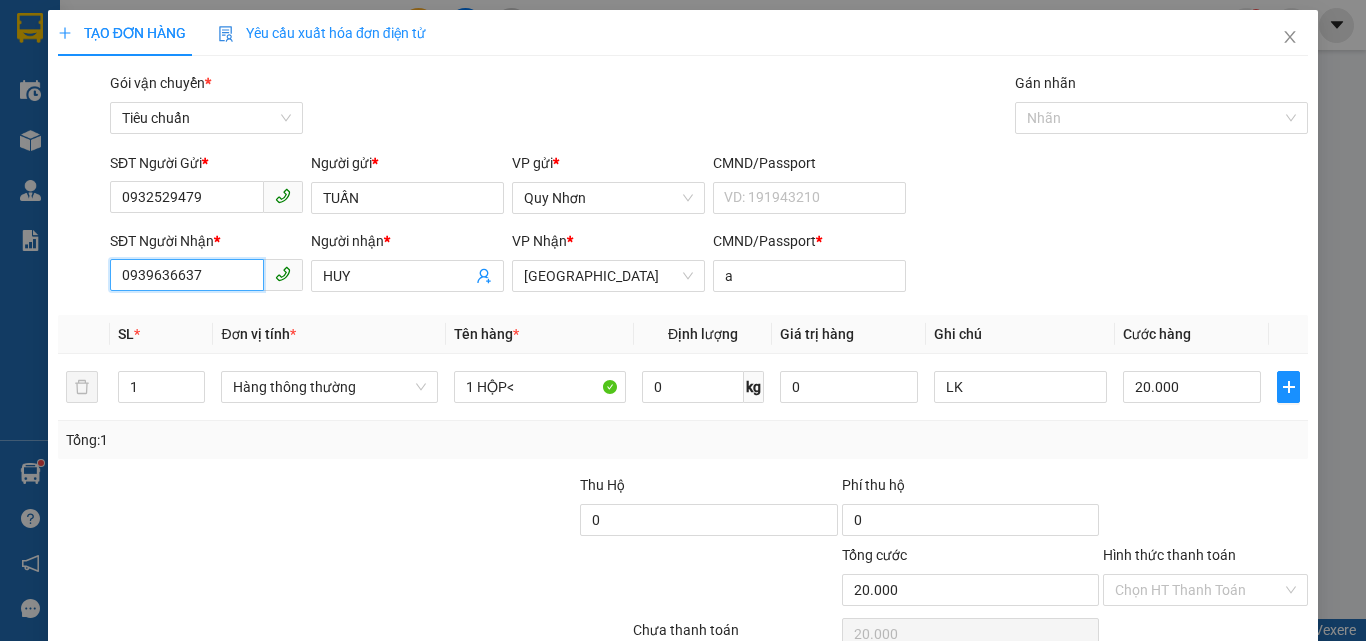 click on "0939636637" at bounding box center (187, 275) 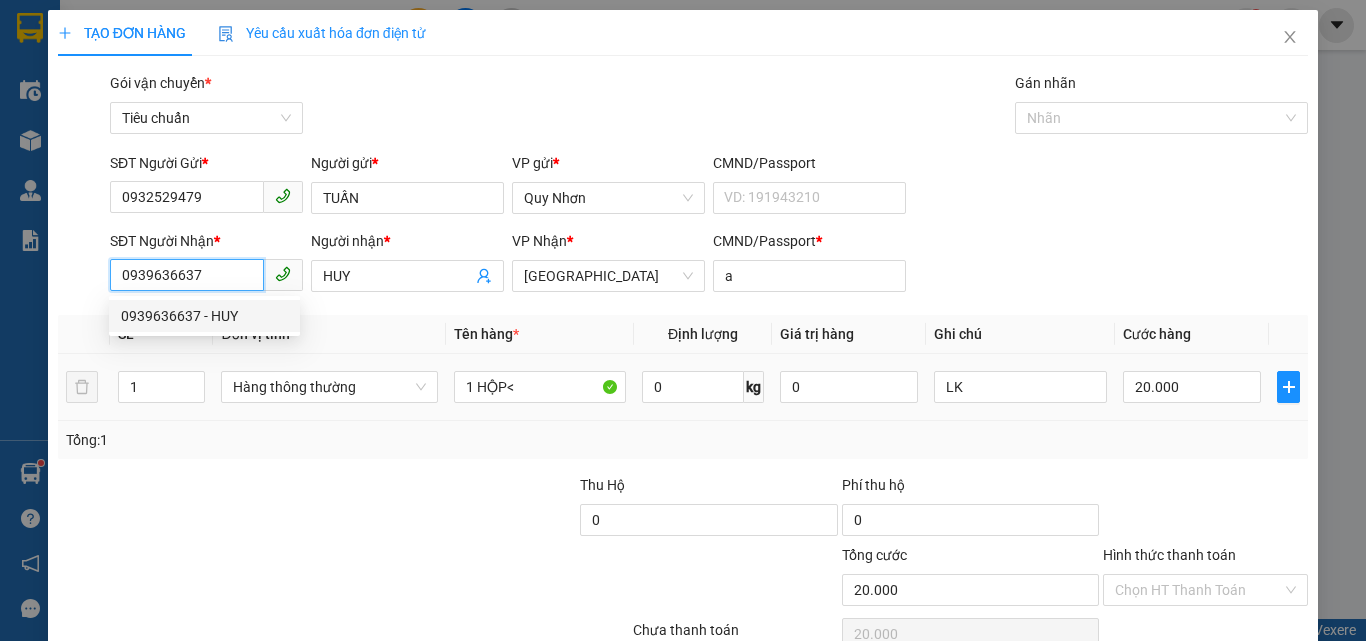 scroll, scrollTop: 99, scrollLeft: 0, axis: vertical 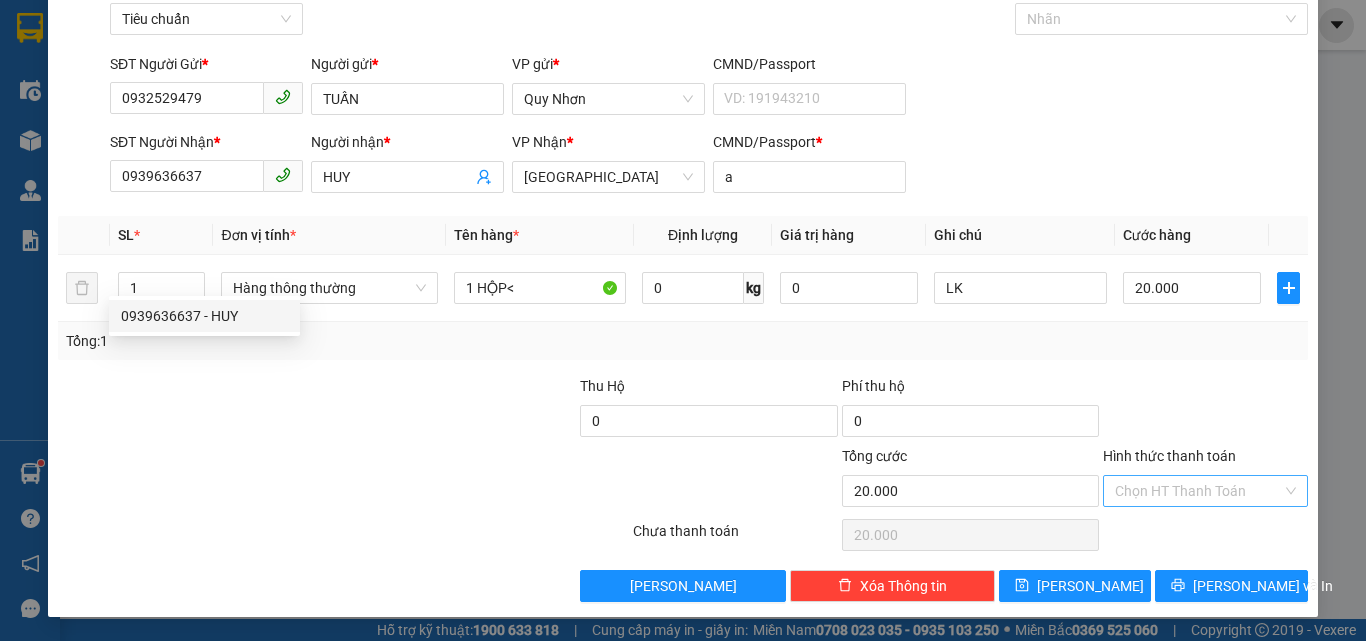 click on "Hình thức thanh toán" at bounding box center (1198, 491) 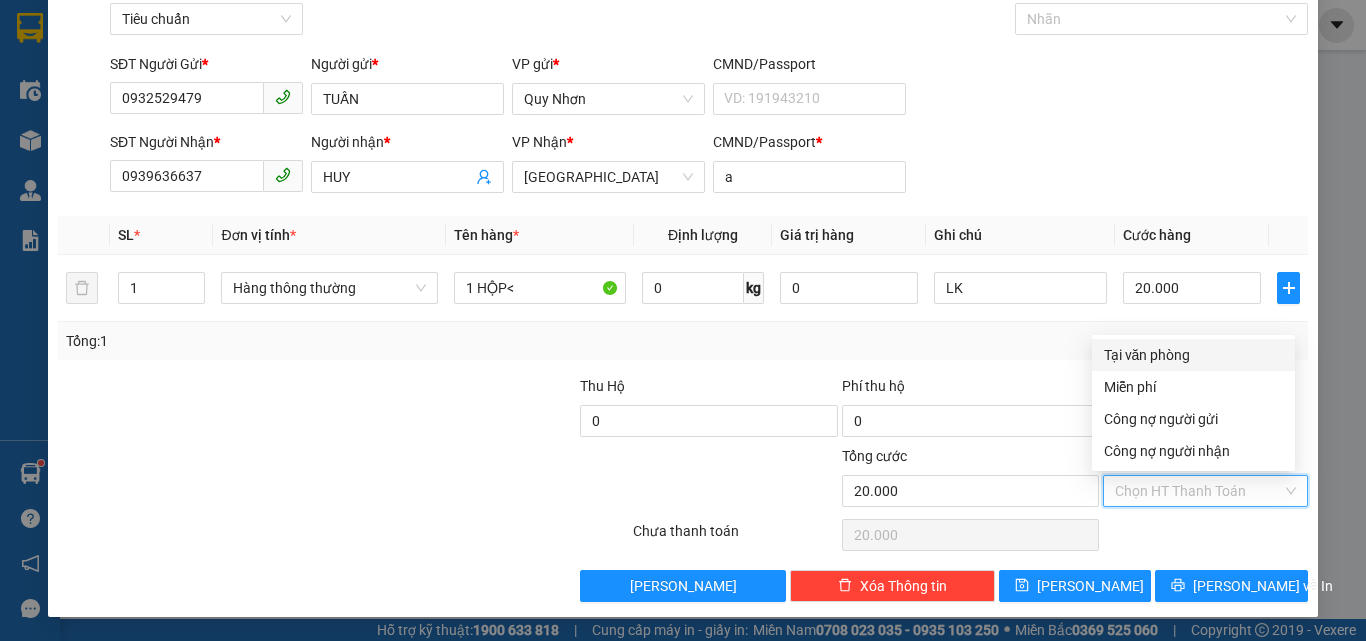 click on "Tại văn phòng" at bounding box center (1193, 355) 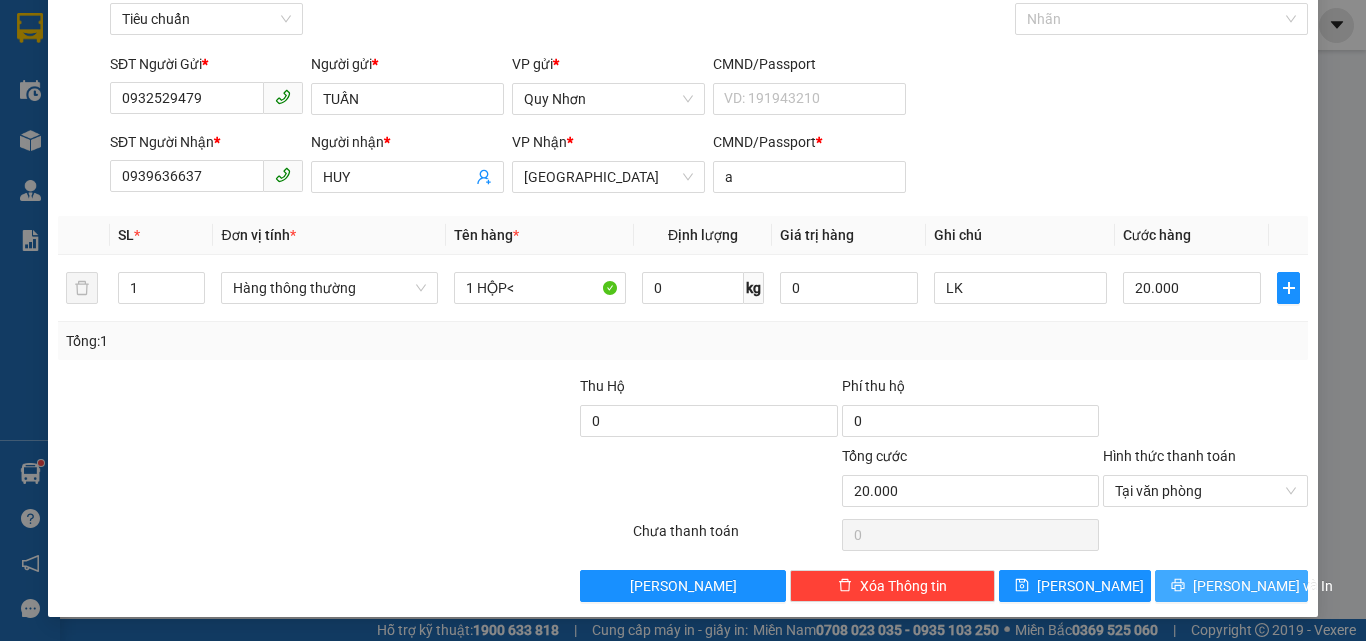 drag, startPoint x: 1211, startPoint y: 561, endPoint x: 1199, endPoint y: 589, distance: 30.463093 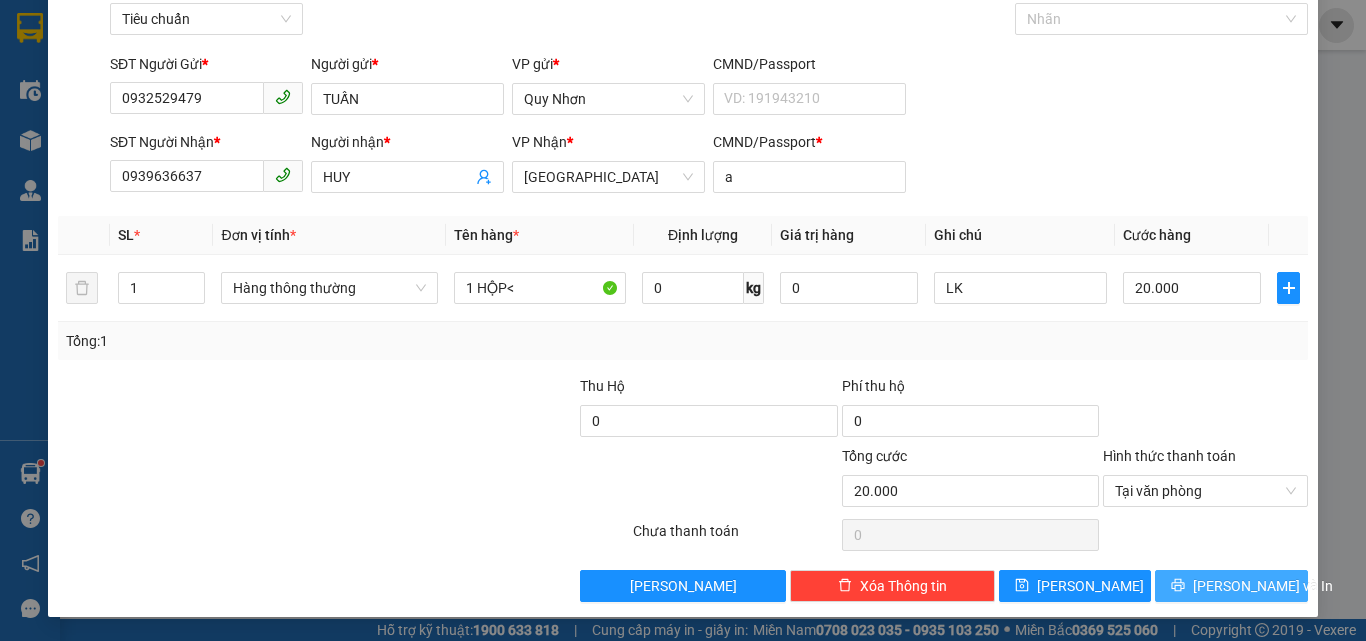click on "Transit Pickup Surcharge Ids Transit Deliver Surcharge Ids Transit Deliver Surcharge Transit Deliver Surcharge Gói vận chuyển  * Tiêu chuẩn Gán nhãn   Nhãn SĐT Người Gửi  * 0932529479 Người gửi  * TUẤN VP gửi  * Quy Nhơn CMND/Passport VD: 191943210 SĐT Người Nhận  * 0939636637 Người nhận  * HUY VP Nhận  * Tuy Hòa CMND/Passport  * a SL  * Đơn vị tính  * Tên hàng  * Định lượng Giá trị hàng Ghi chú Cước hàng                   1 Hàng thông thường 1 HỘP< 0 kg 0 LK 20.000 Tổng:  1 Thu Hộ 0 Phí thu hộ 0 Tổng cước 20.000 Hình thức thanh toán Tại văn phòng Số tiền thu trước 0 Tại văn phòng Chưa thanh toán 0 Lưu nháp Xóa Thông tin Lưu Lưu và In Tại văn phòng Miễn phí Tại văn phòng Miễn phí Công nợ người gửi Công nợ người nhận" at bounding box center (683, 287) 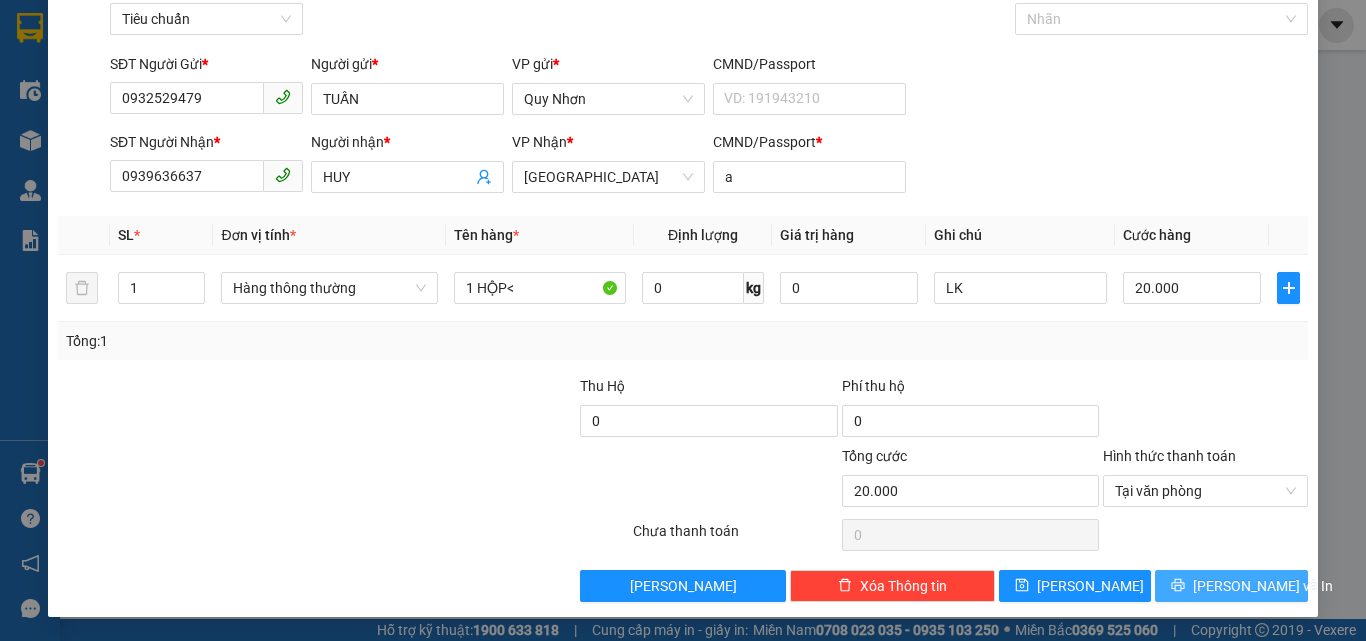 click on "[PERSON_NAME] và In" at bounding box center [1231, 586] 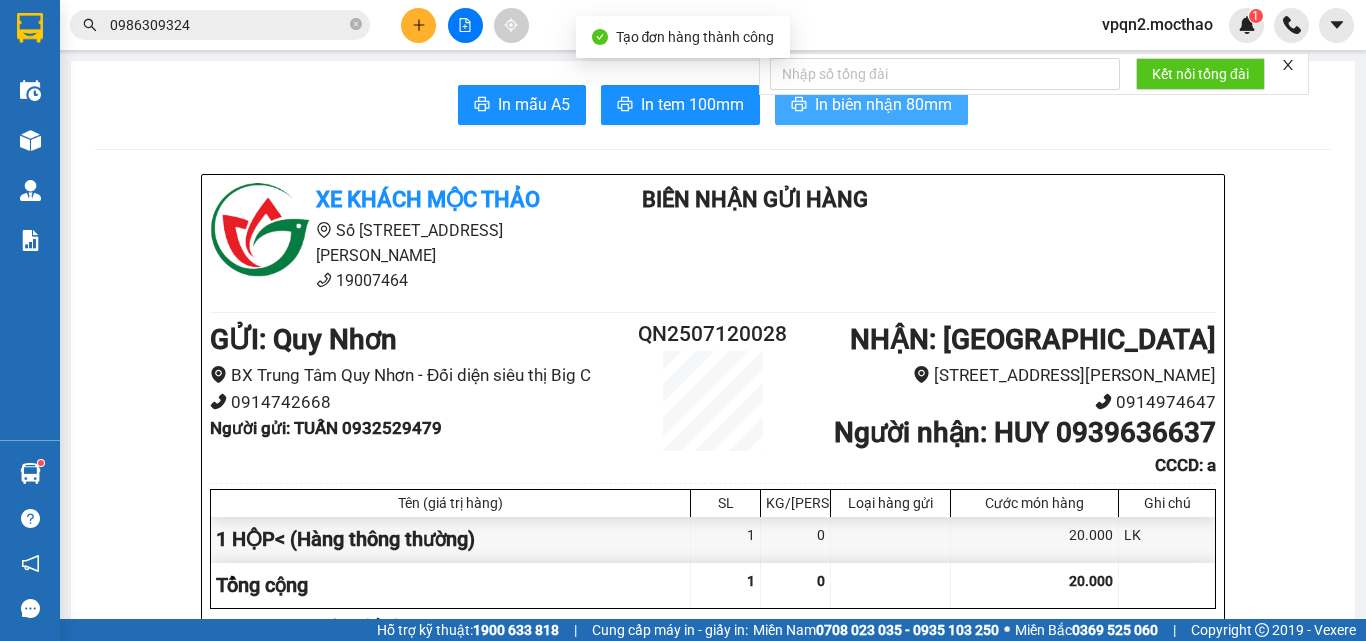 click on "In biên nhận 80mm" at bounding box center [883, 104] 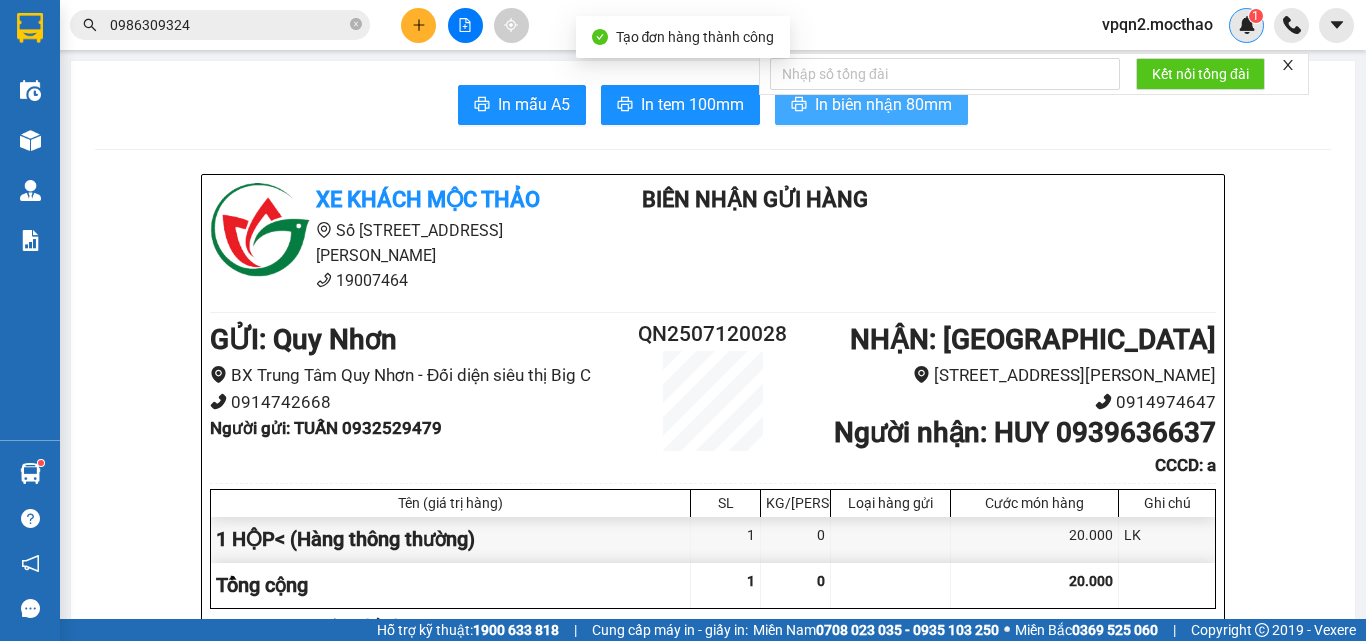 scroll, scrollTop: 0, scrollLeft: 0, axis: both 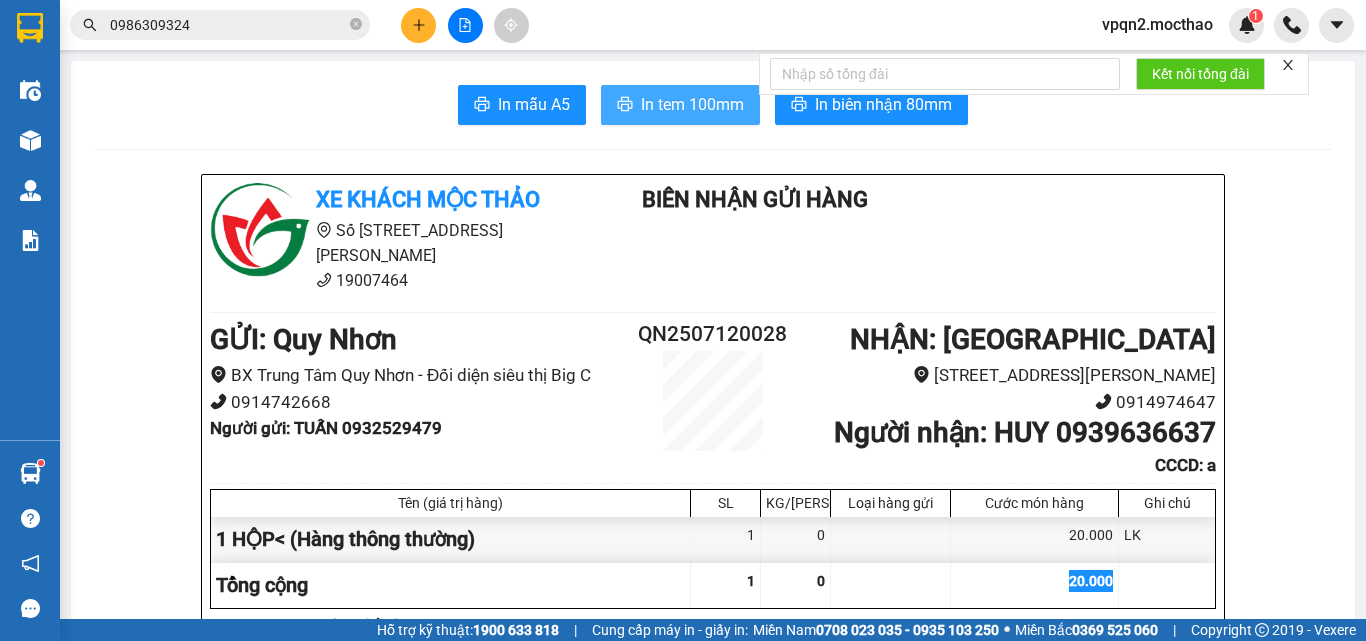 click on "In tem 100mm" at bounding box center [692, 104] 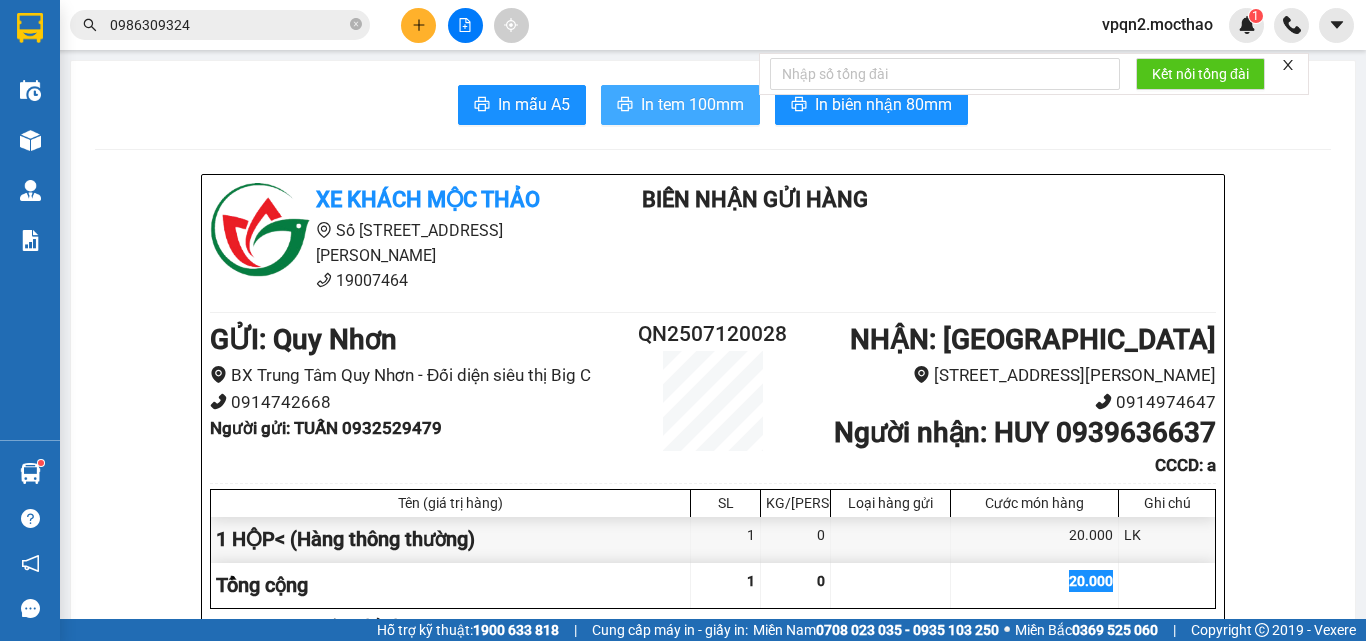 scroll, scrollTop: 0, scrollLeft: 0, axis: both 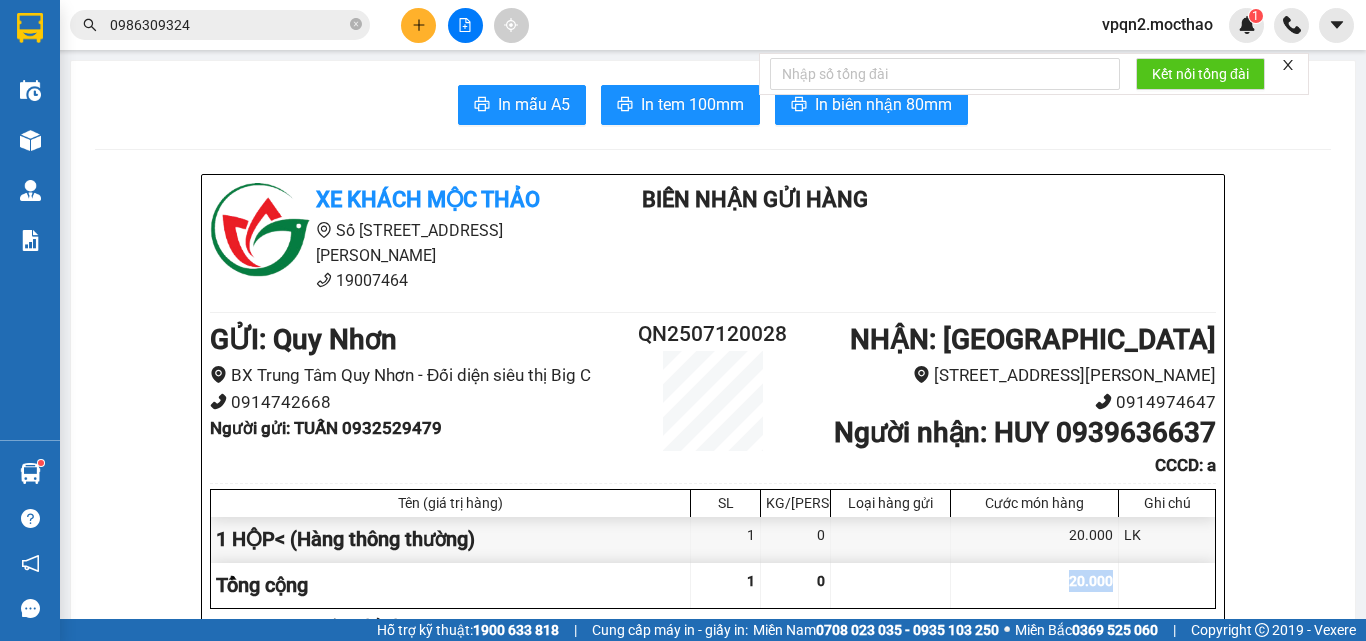 click at bounding box center [465, 25] 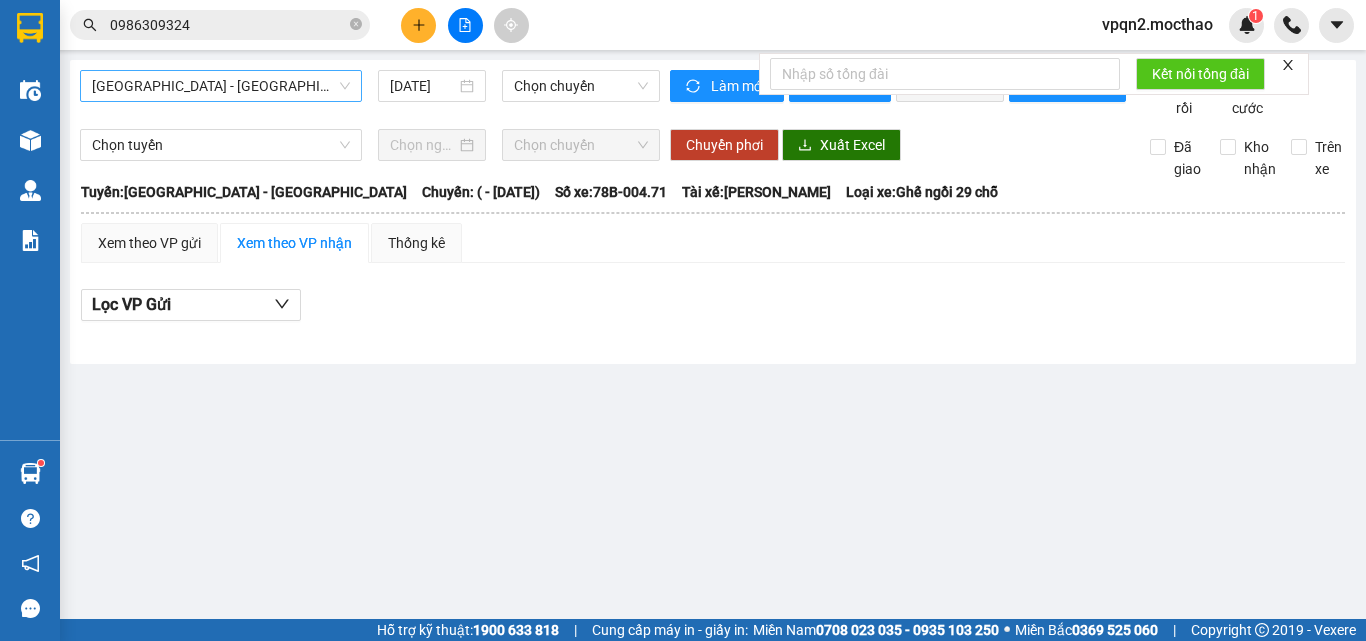 click on "[GEOGRAPHIC_DATA] - [GEOGRAPHIC_DATA]" at bounding box center (221, 86) 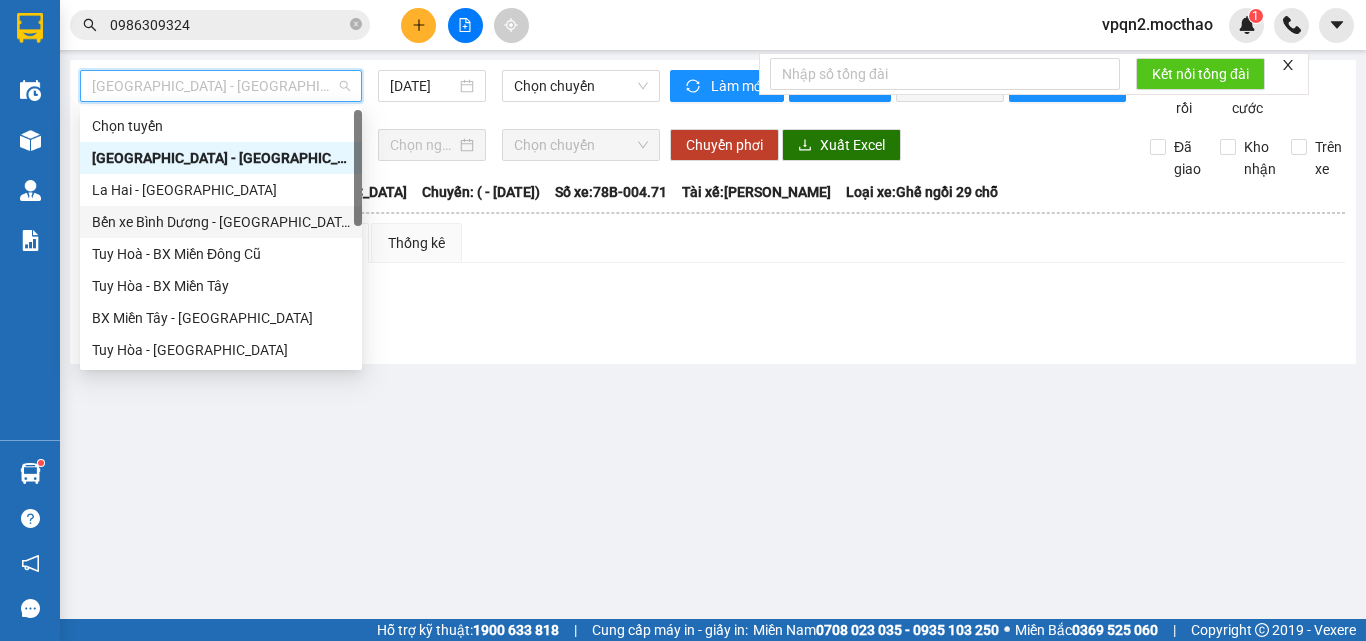 scroll, scrollTop: 400, scrollLeft: 0, axis: vertical 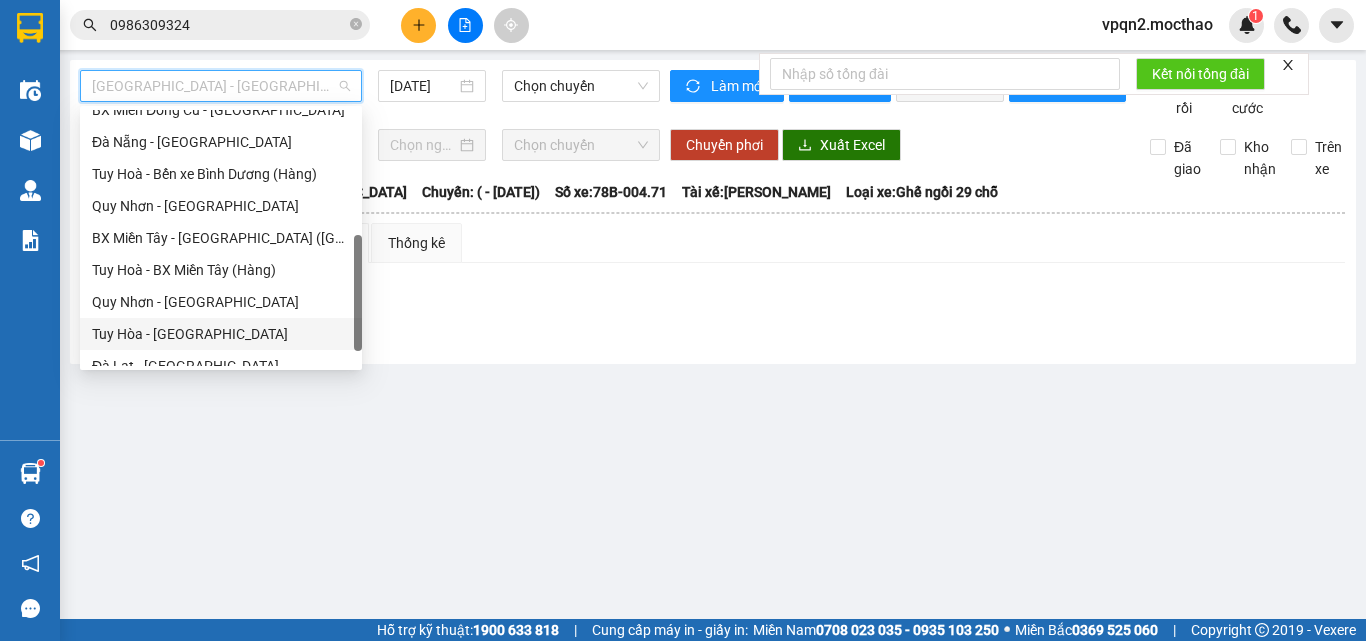 click on "Tuy Hòa - [GEOGRAPHIC_DATA]" at bounding box center [221, 334] 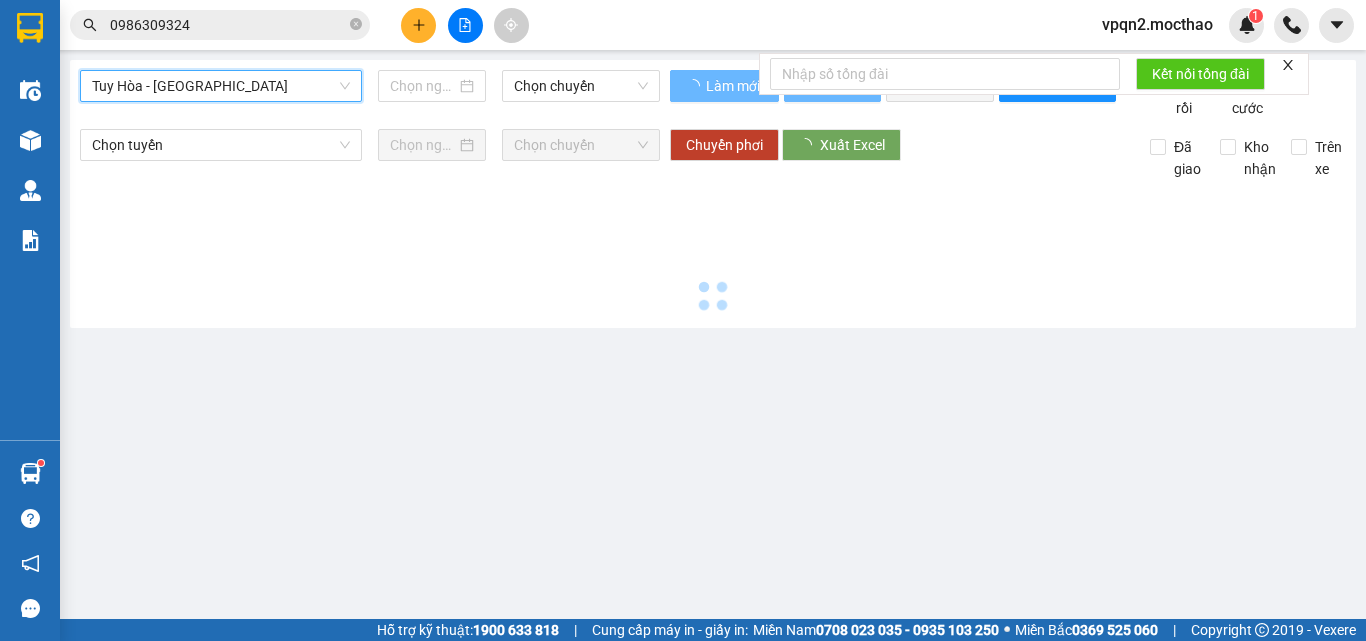 type on "[DATE]" 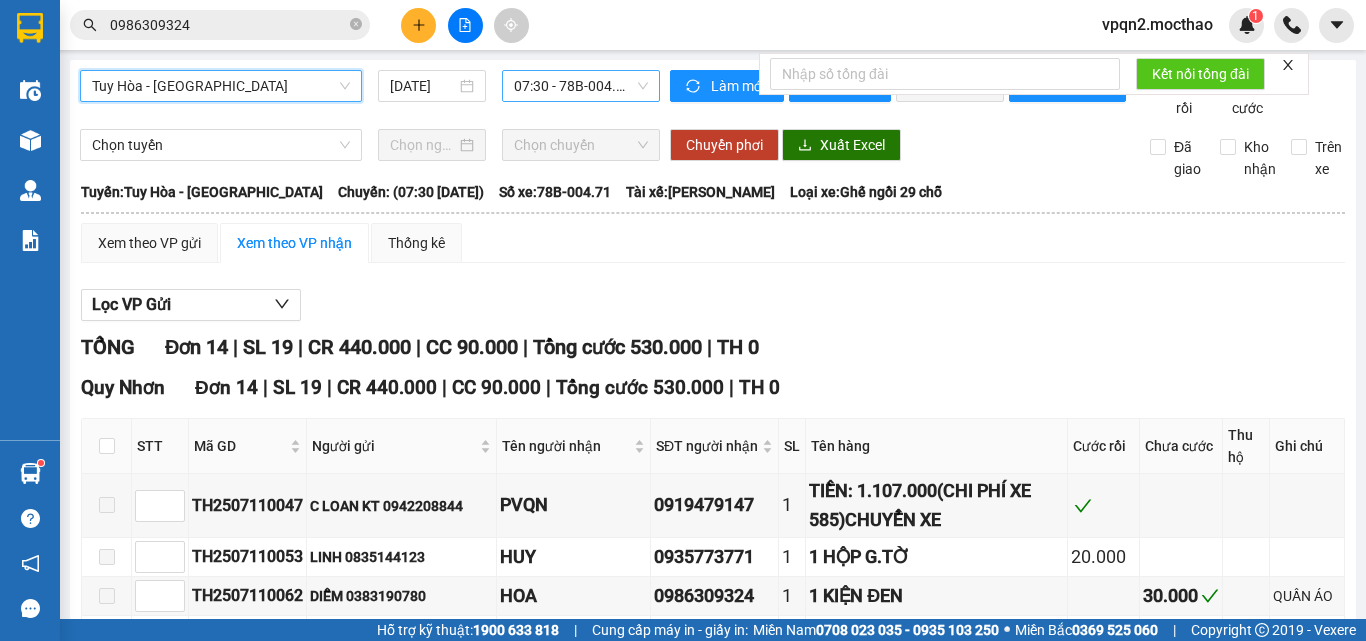click on "07:30     - 78B-004.71" at bounding box center [581, 86] 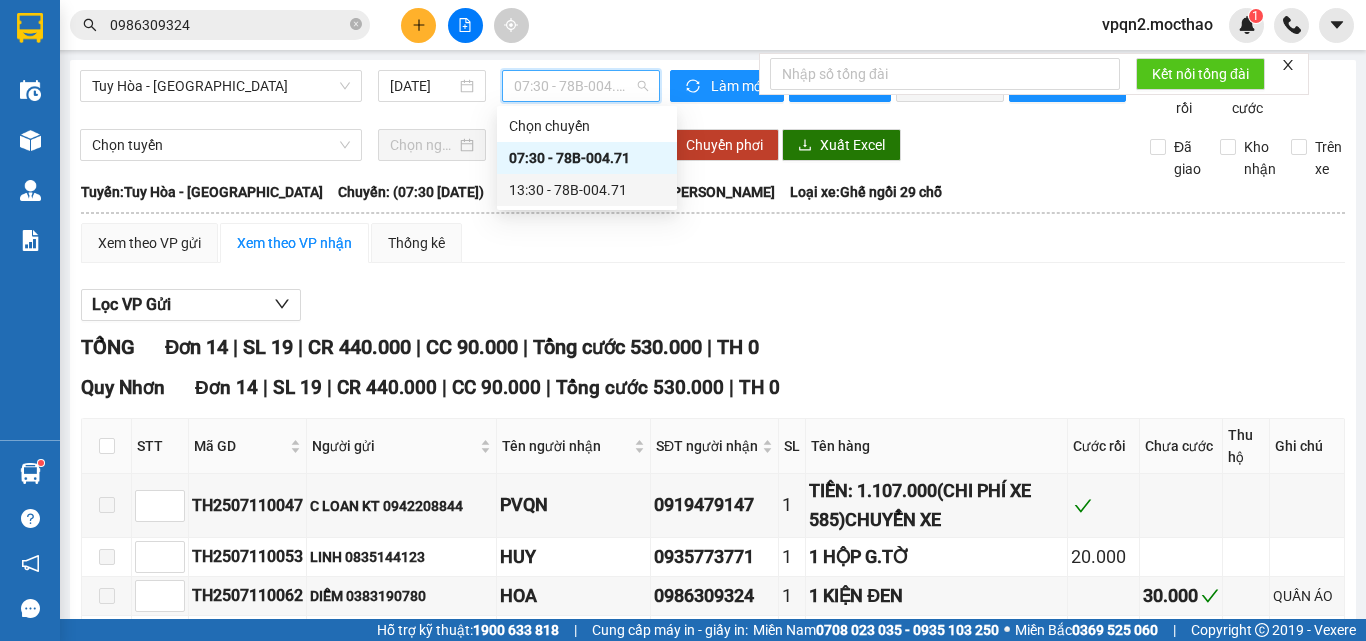 click on "13:30     - 78B-004.71" at bounding box center [587, 190] 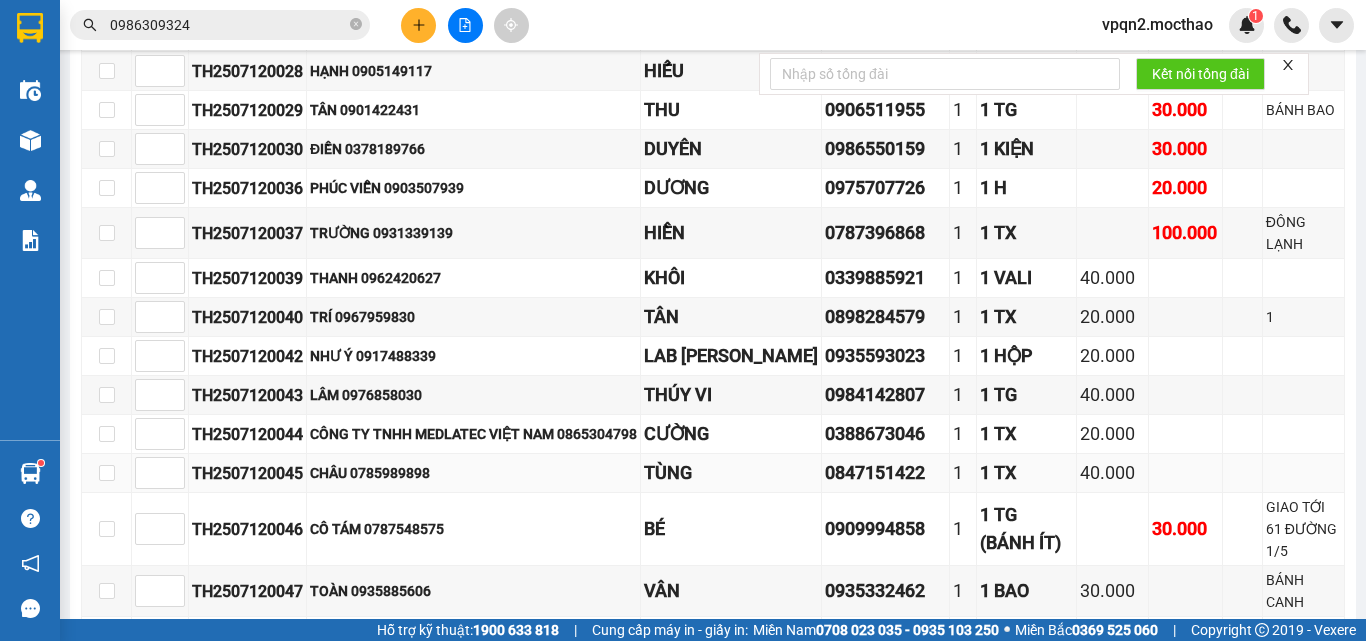 scroll, scrollTop: 700, scrollLeft: 0, axis: vertical 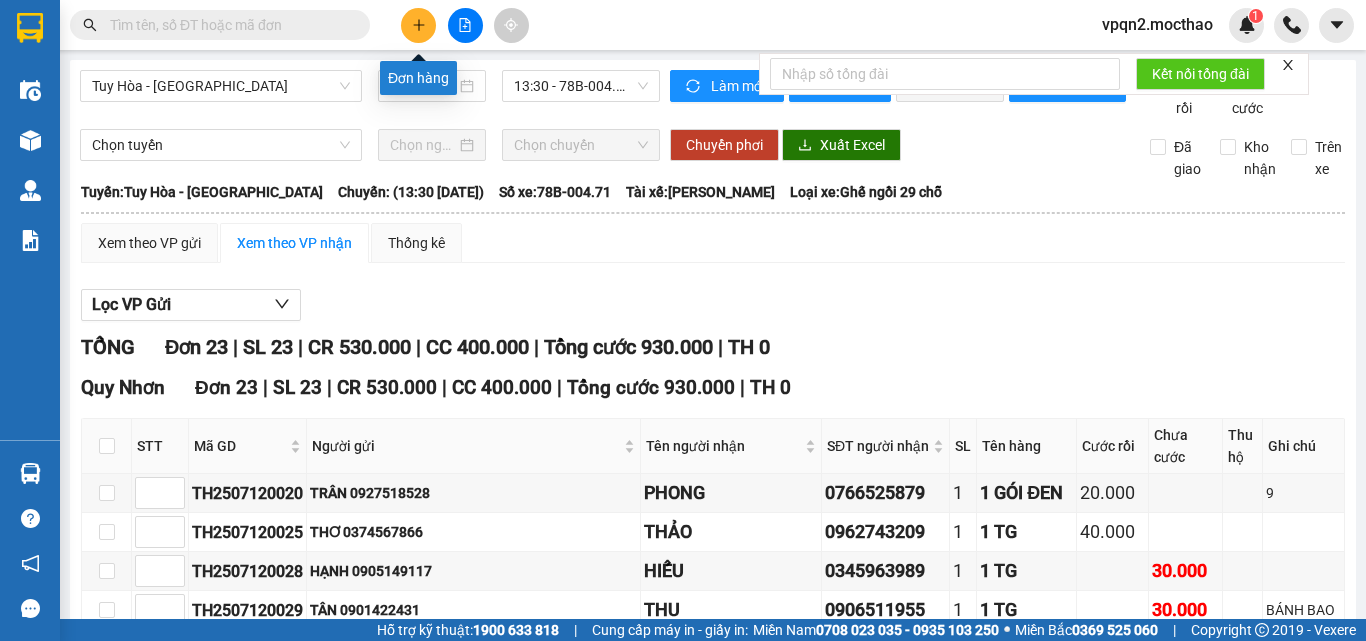 click at bounding box center (418, 25) 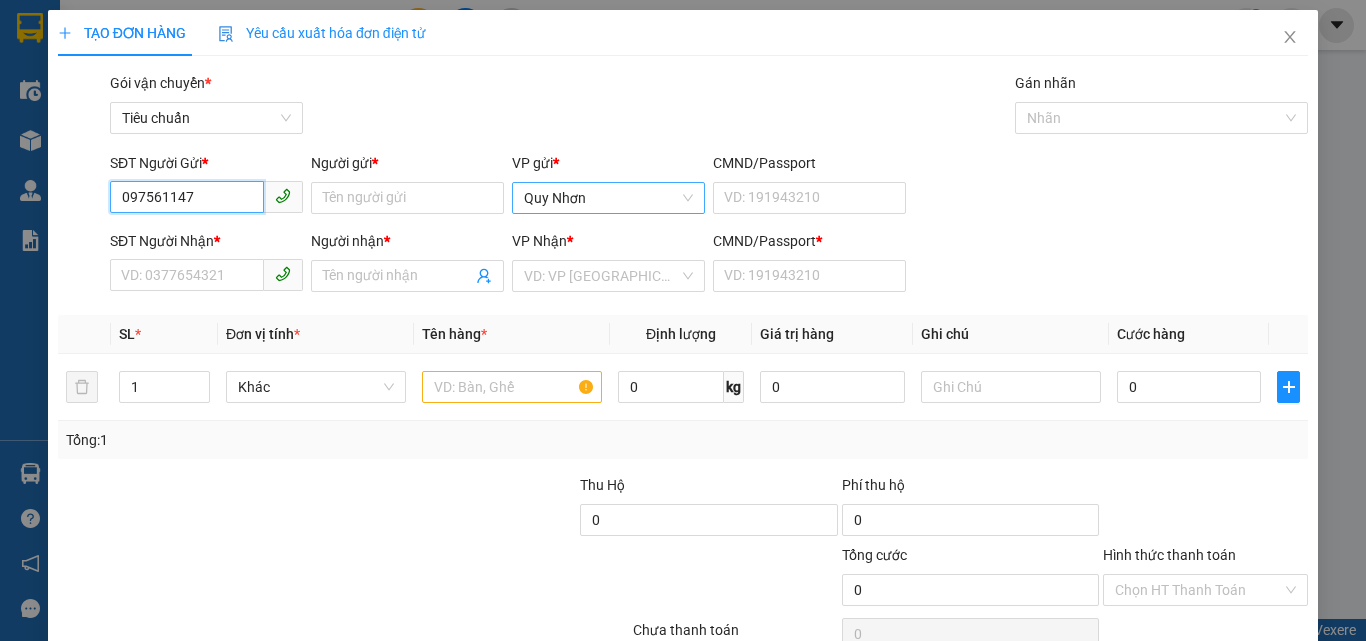 type on "0975611471" 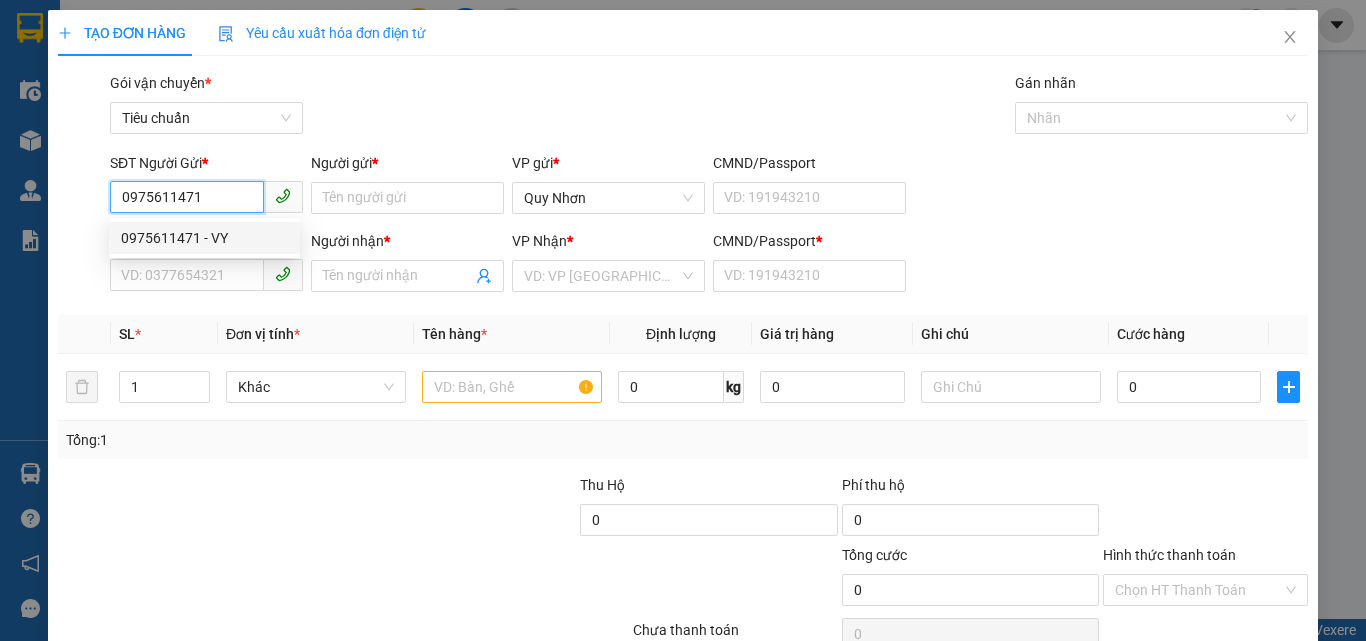 click on "0975611471 - VY" at bounding box center (204, 238) 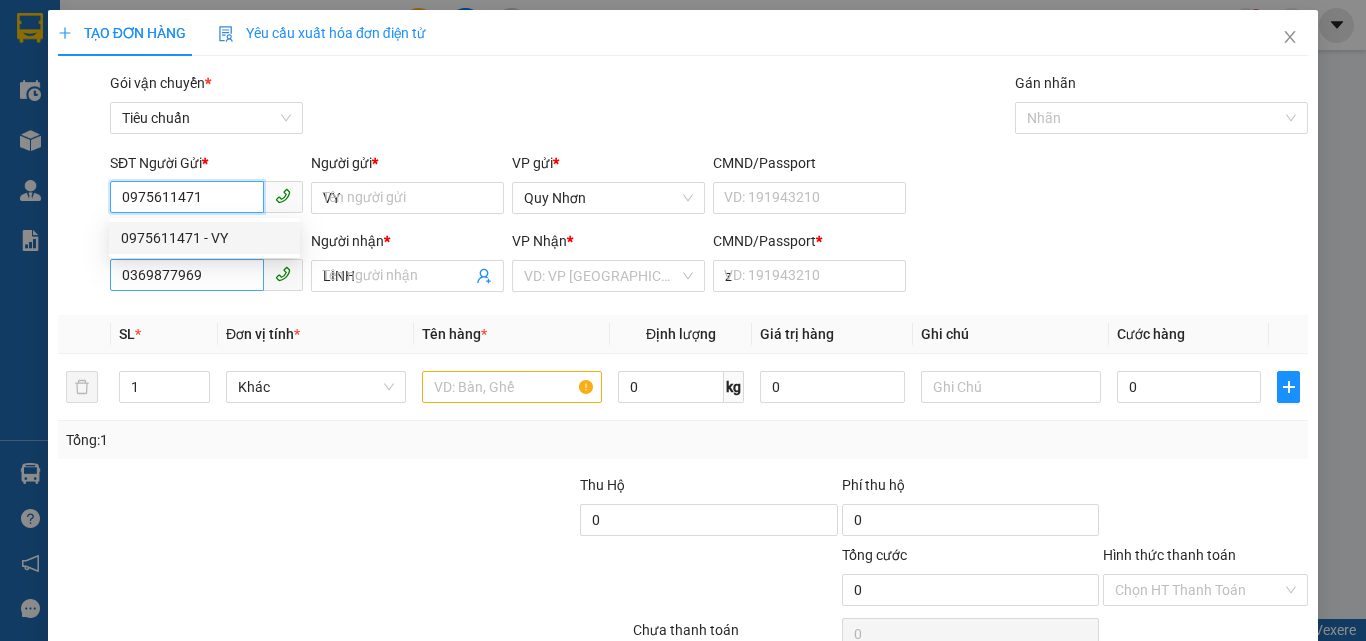 type on "40.000" 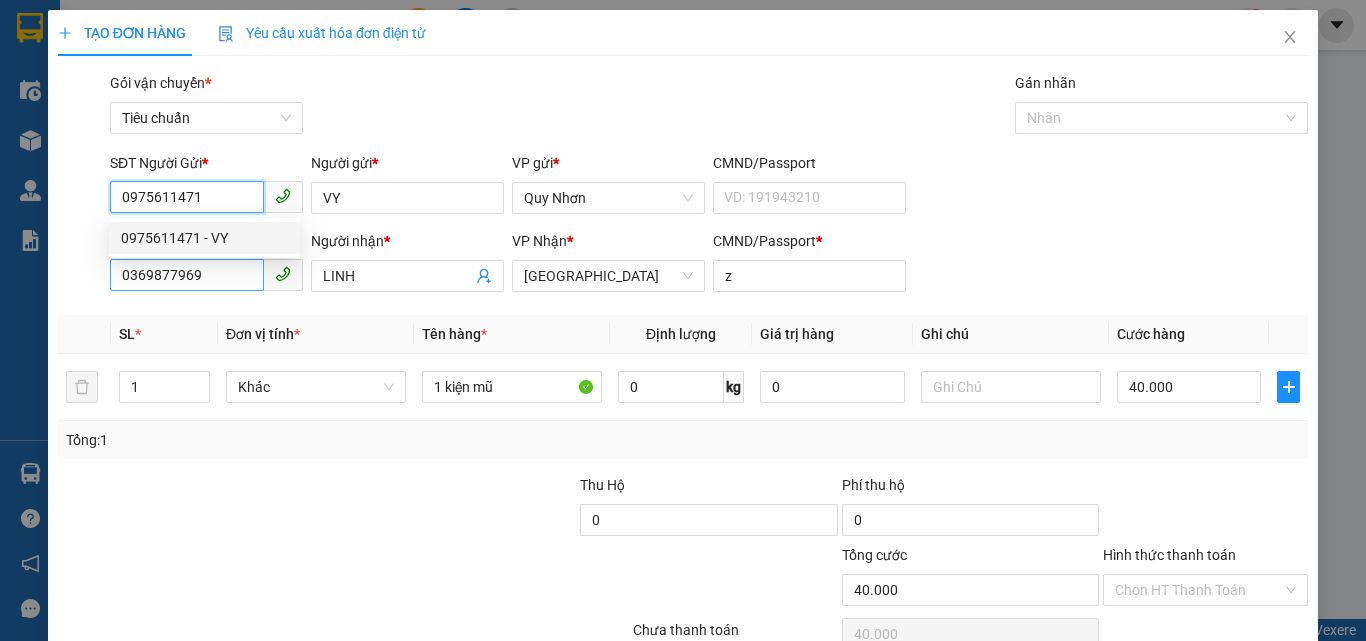 type on "0975611471" 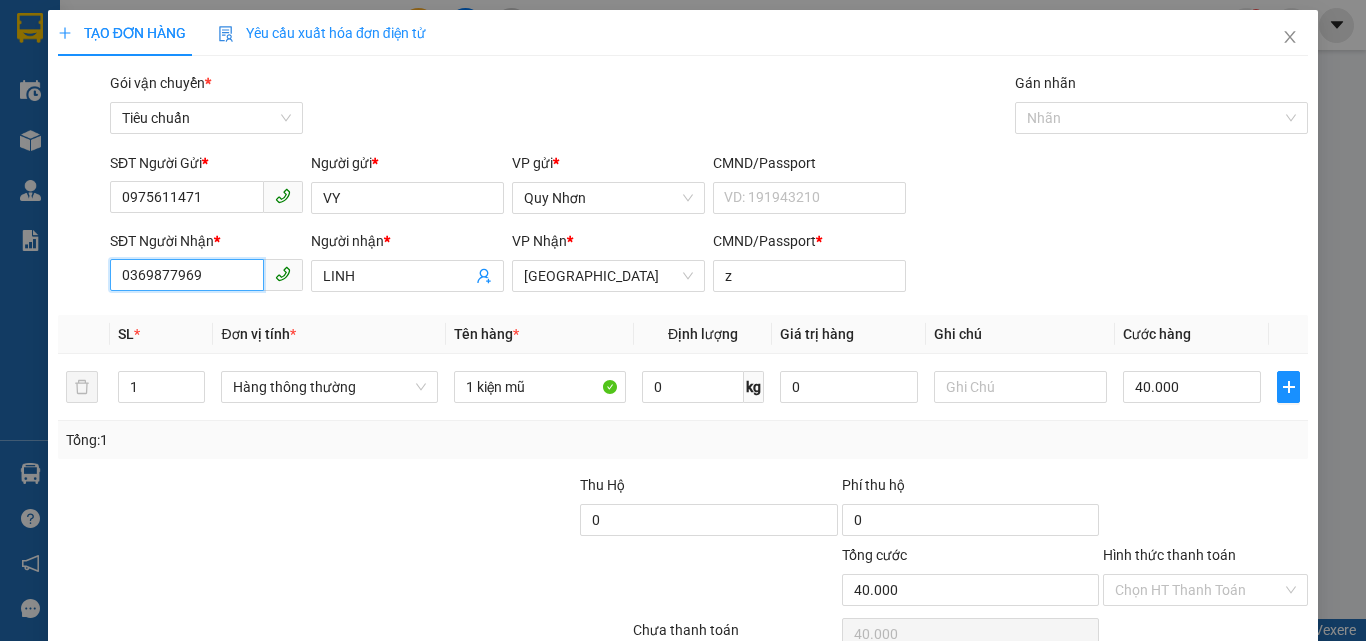 click on "0369877969" at bounding box center [187, 275] 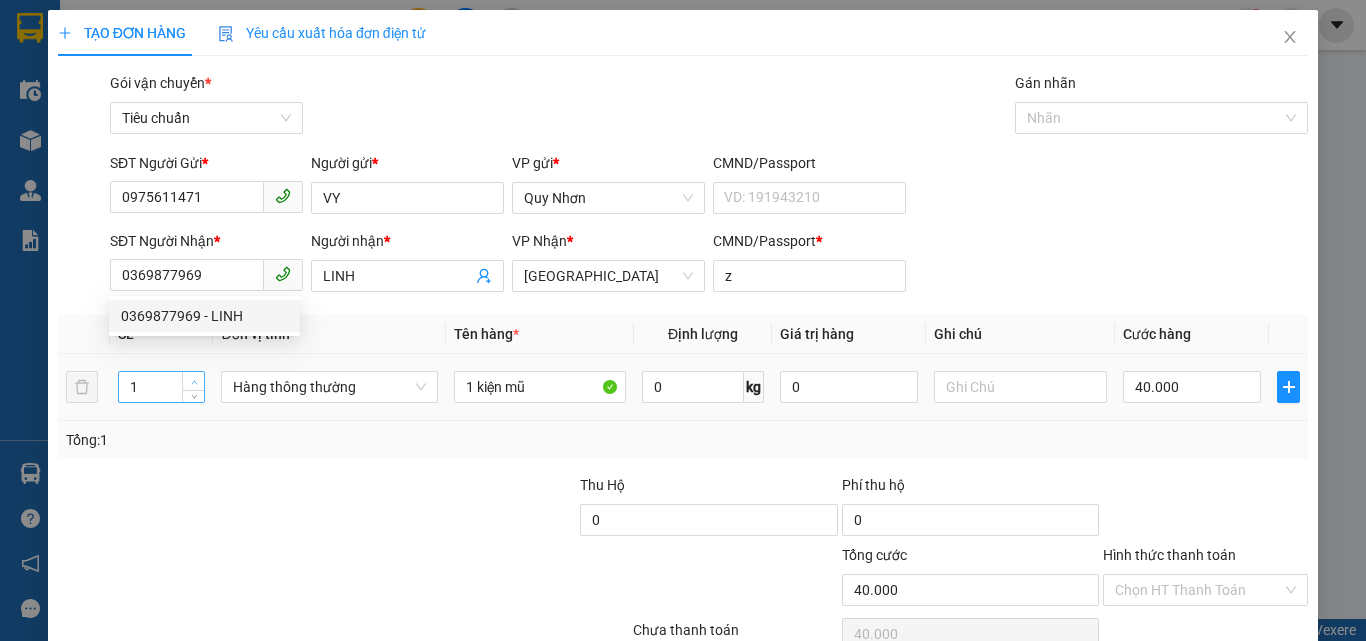 type on "2" 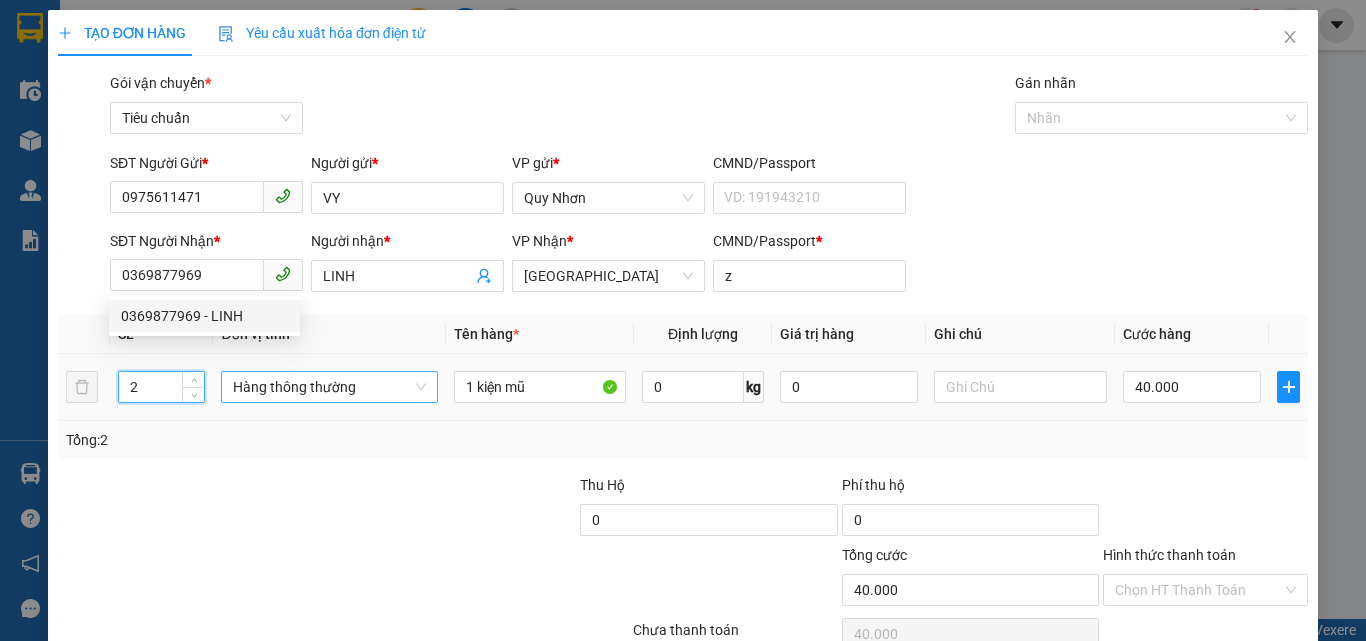 drag, startPoint x: 186, startPoint y: 384, endPoint x: 330, endPoint y: 383, distance: 144.00348 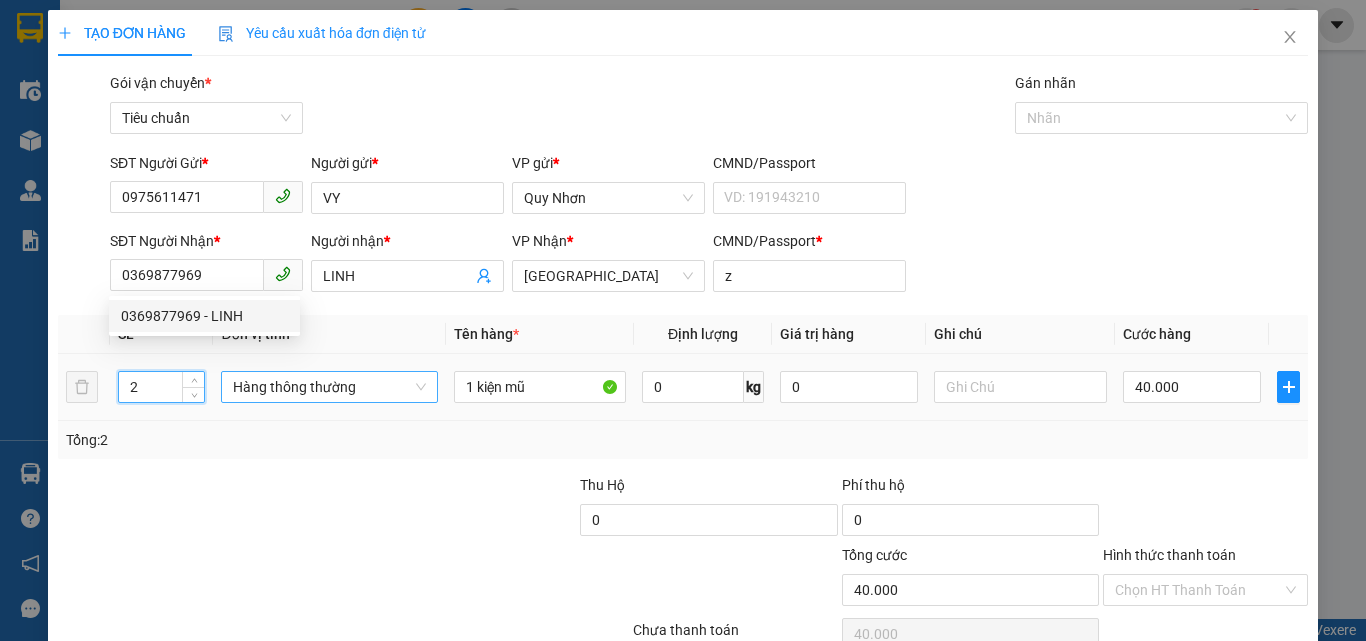 click at bounding box center (194, 381) 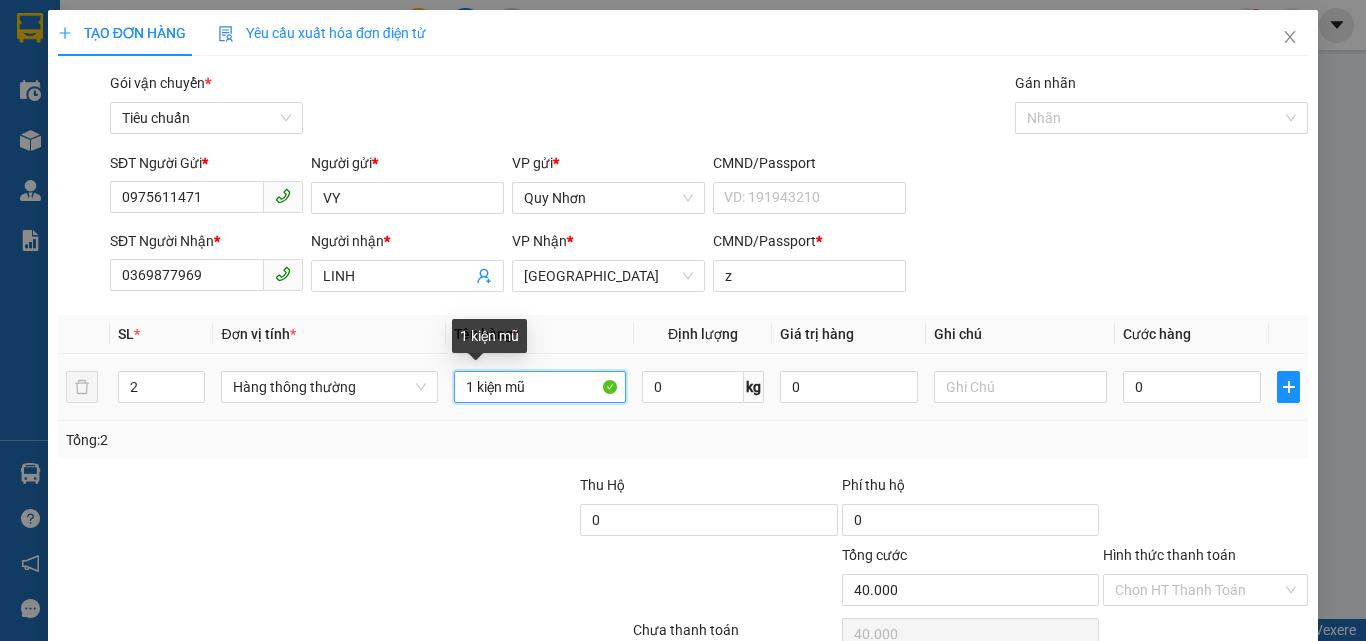 type on "0" 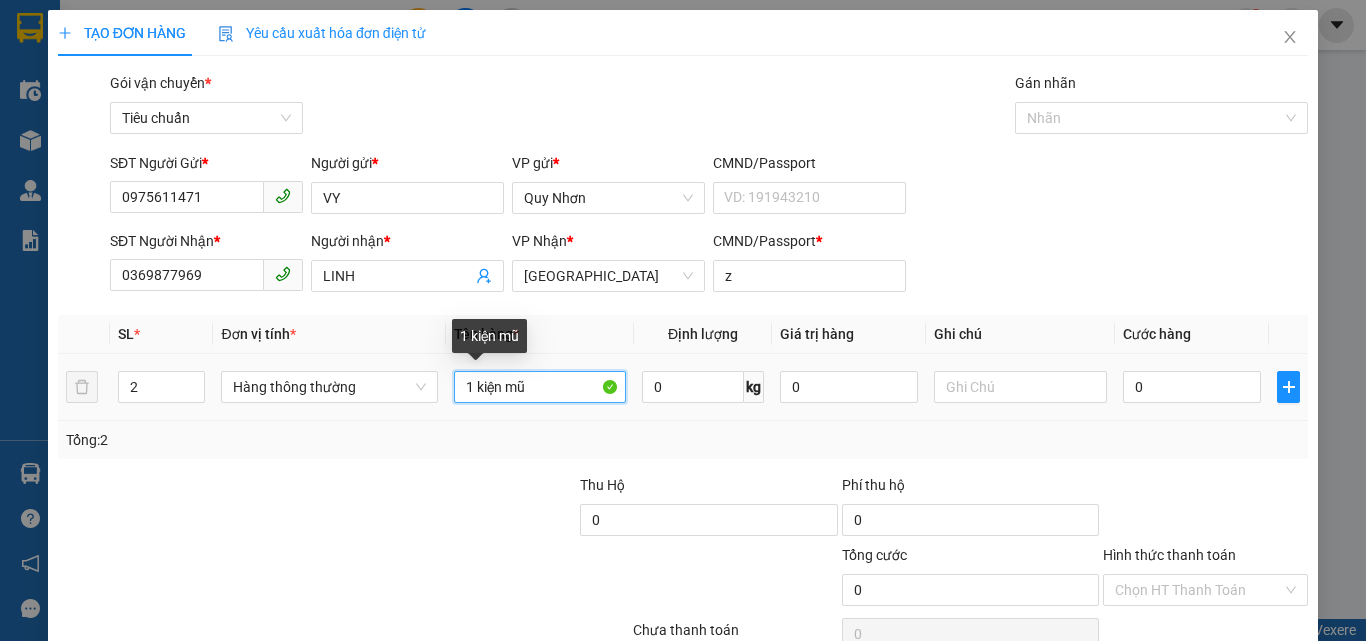 drag, startPoint x: 537, startPoint y: 371, endPoint x: 472, endPoint y: 387, distance: 66.94027 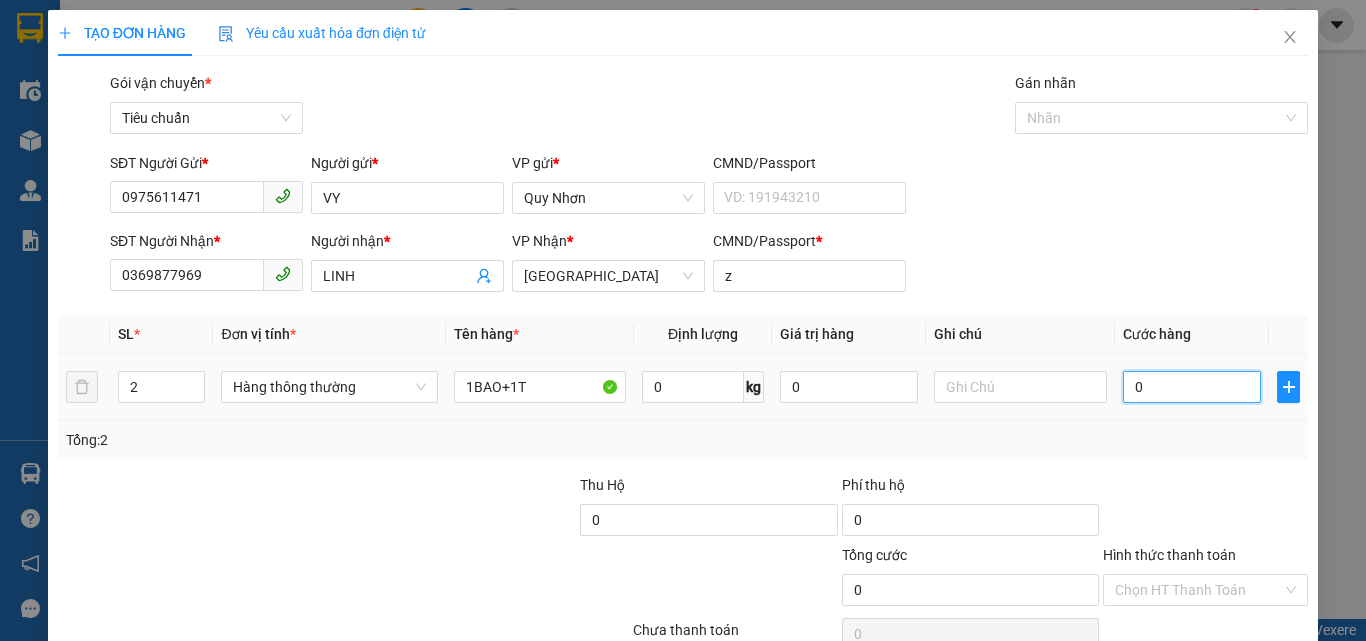 click on "0" at bounding box center [1192, 387] 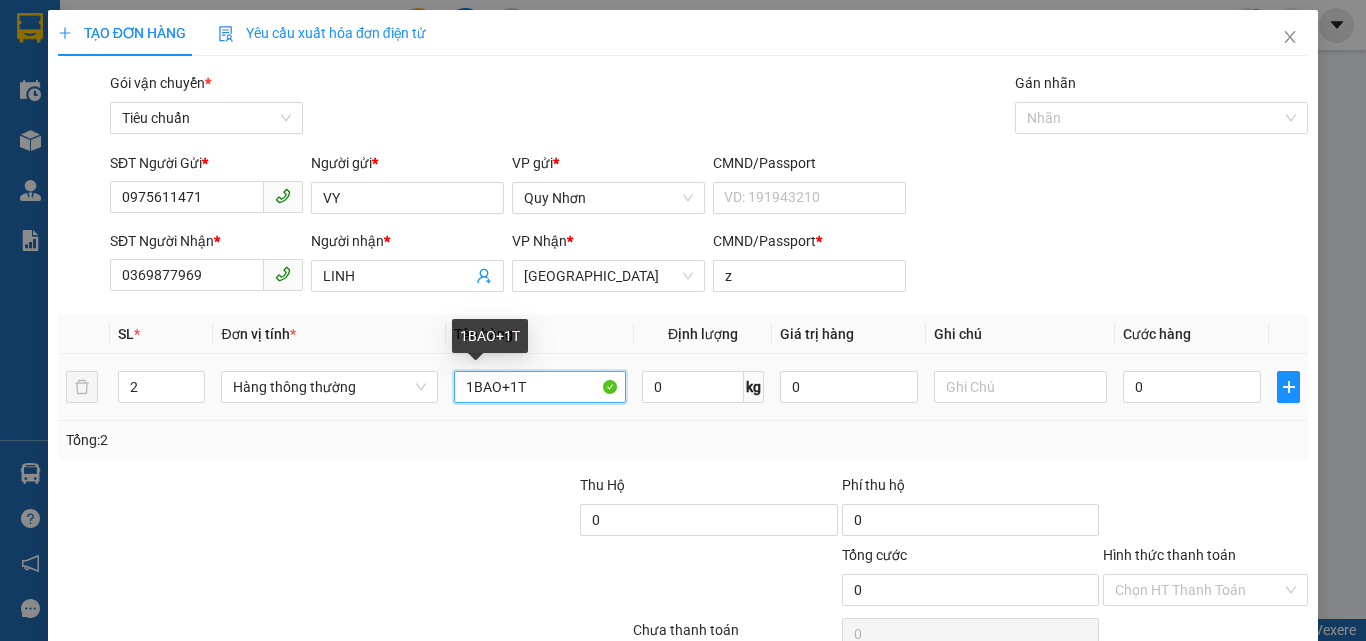 click on "1BAO+1T" at bounding box center (540, 387) 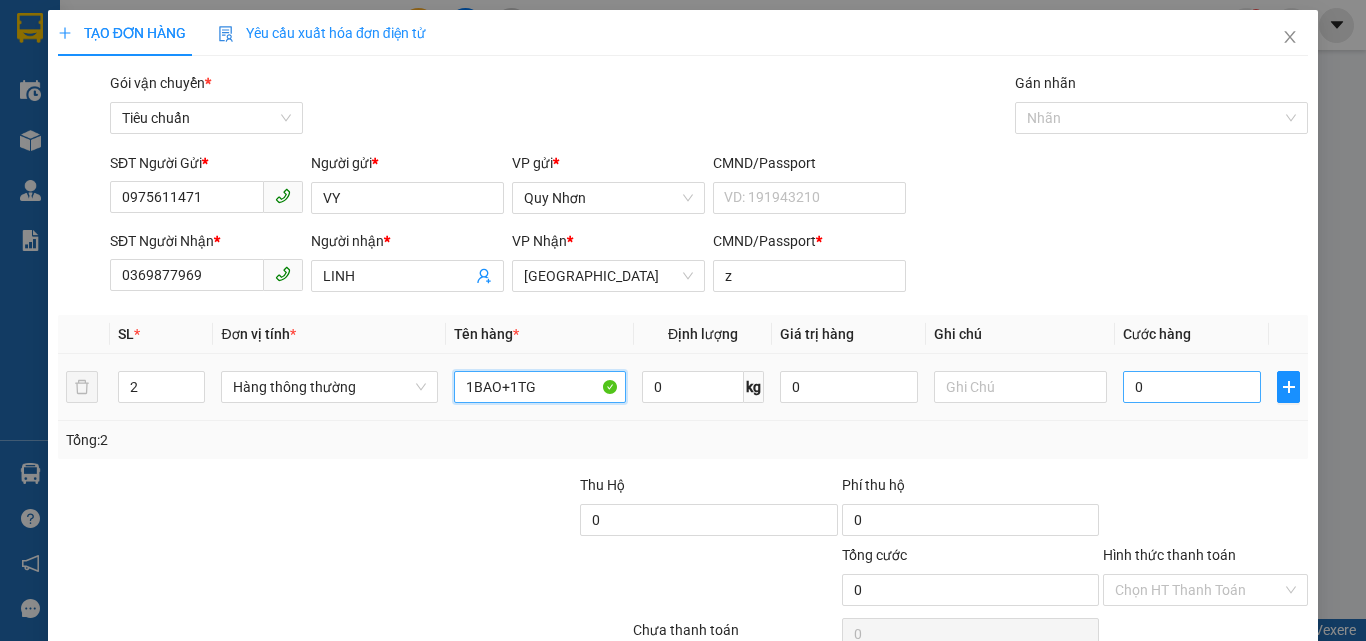 type on "1BAO+1TG" 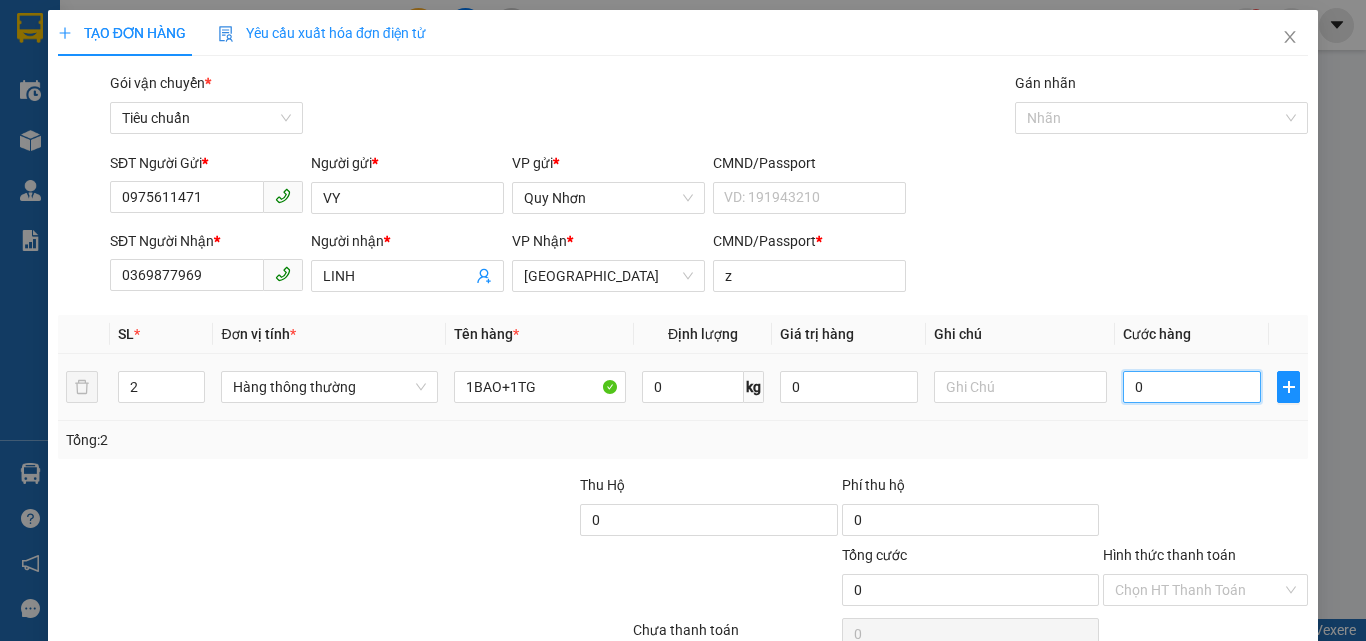 click on "0" at bounding box center [1192, 387] 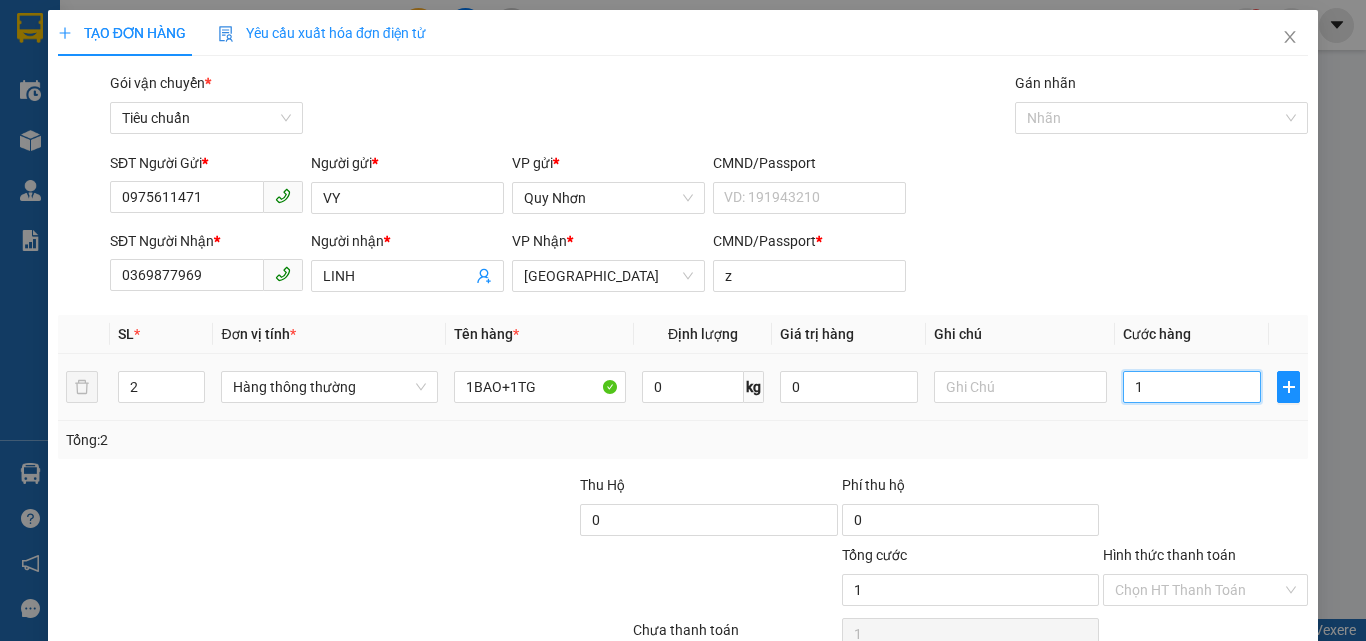type on "12" 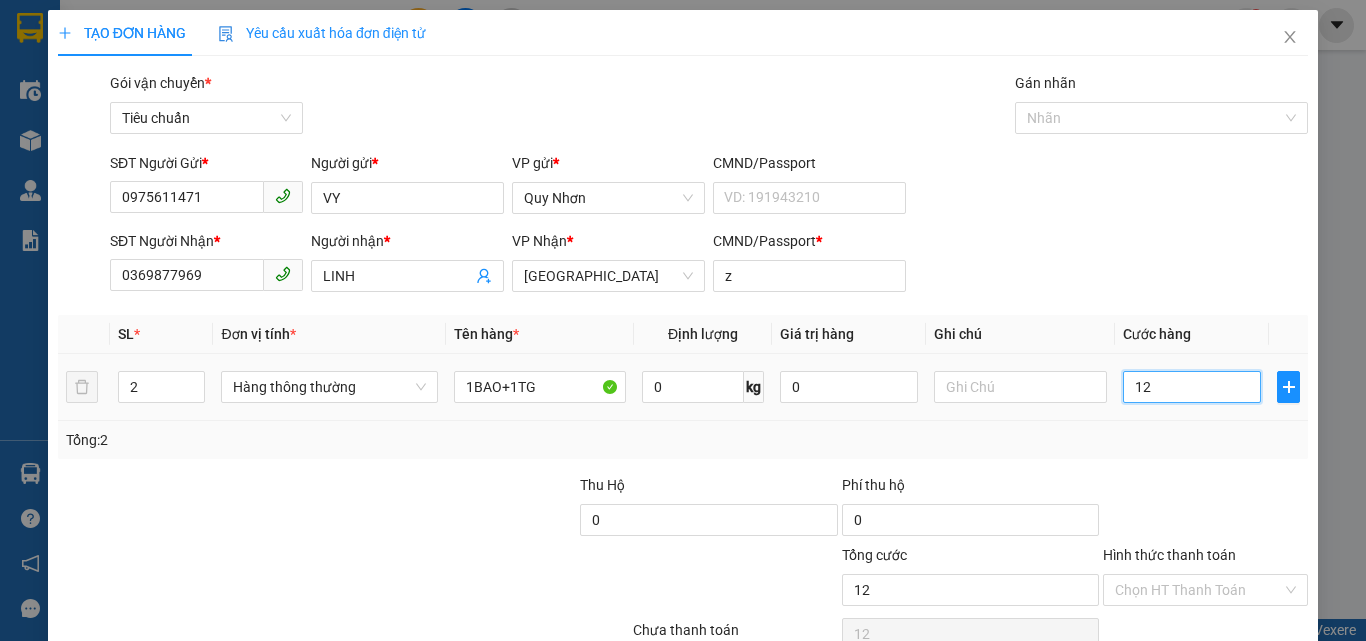 type on "120" 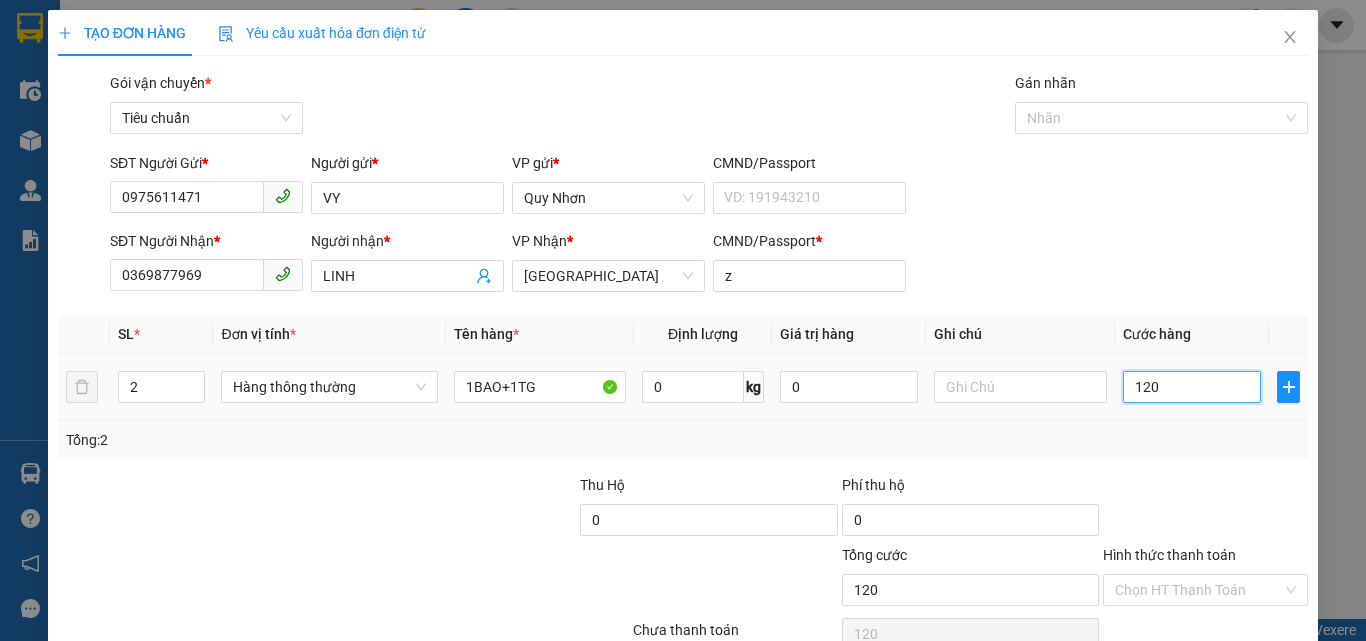 type on "1.200" 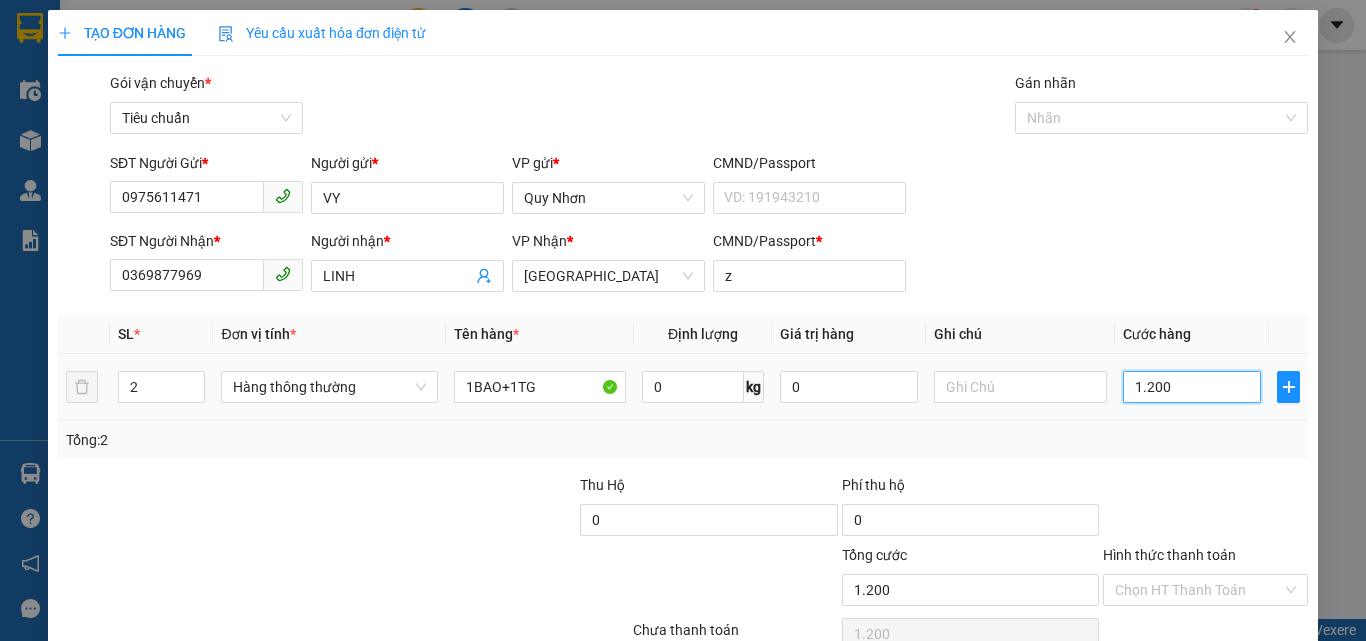 type on "12.000" 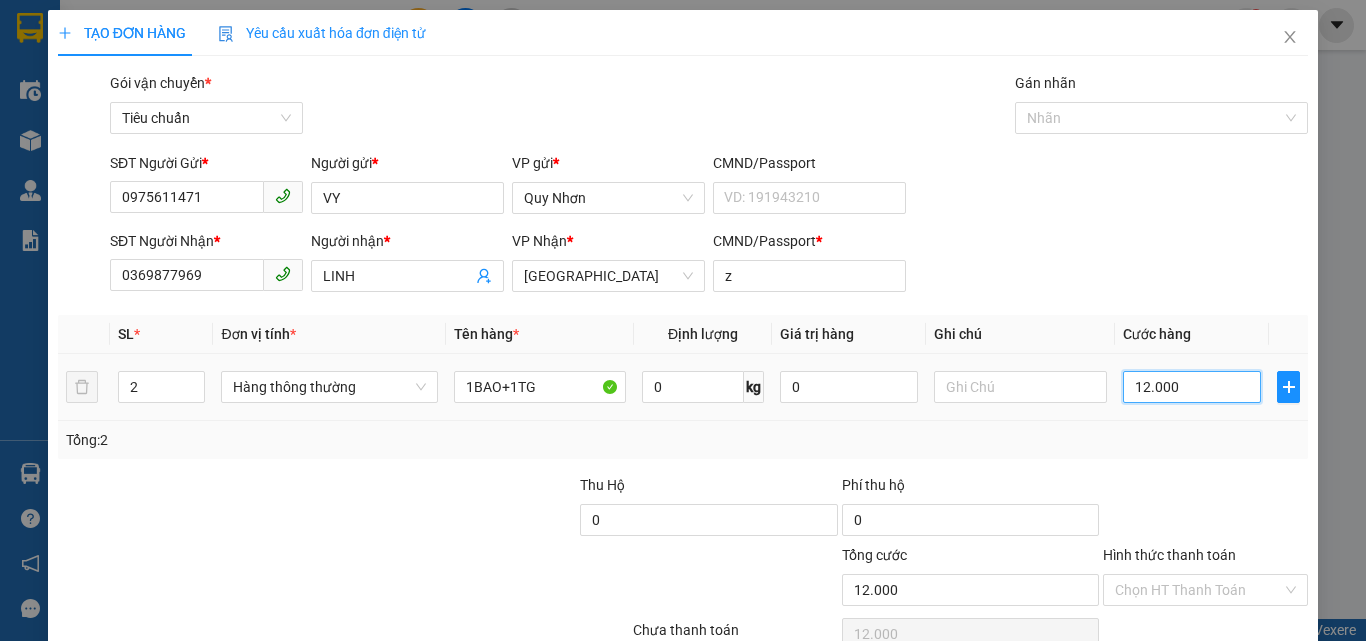 type on "120.000" 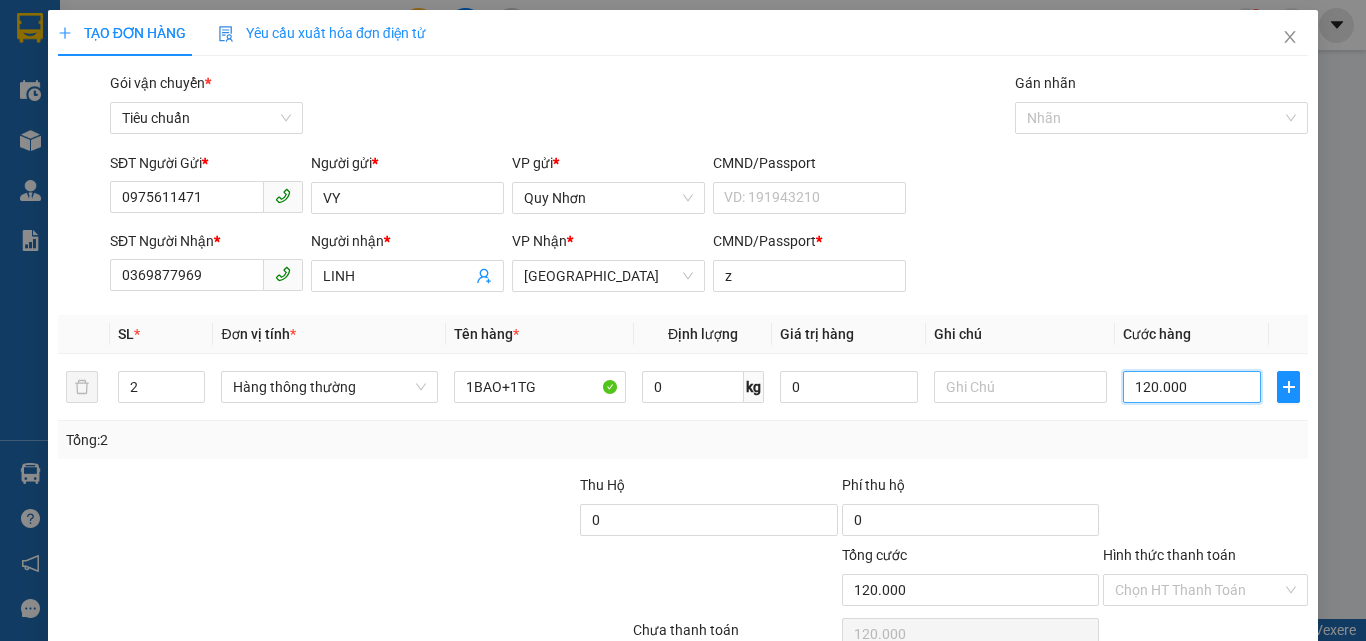 scroll, scrollTop: 99, scrollLeft: 0, axis: vertical 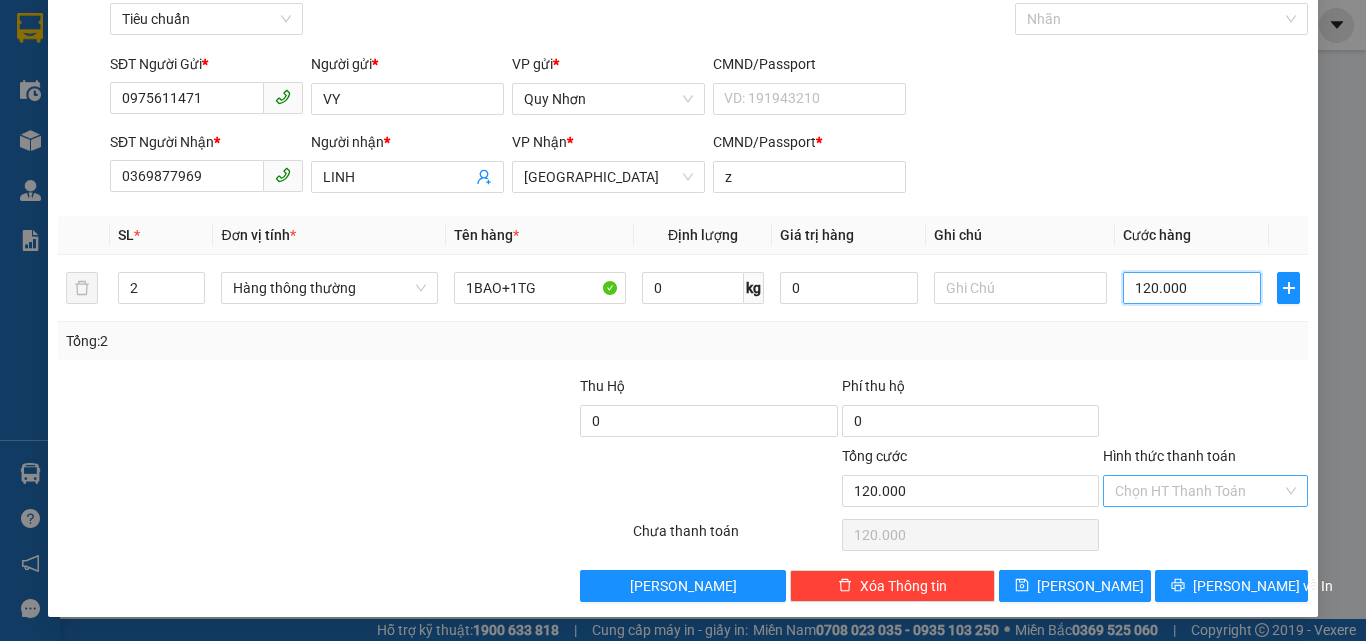 type on "120.000" 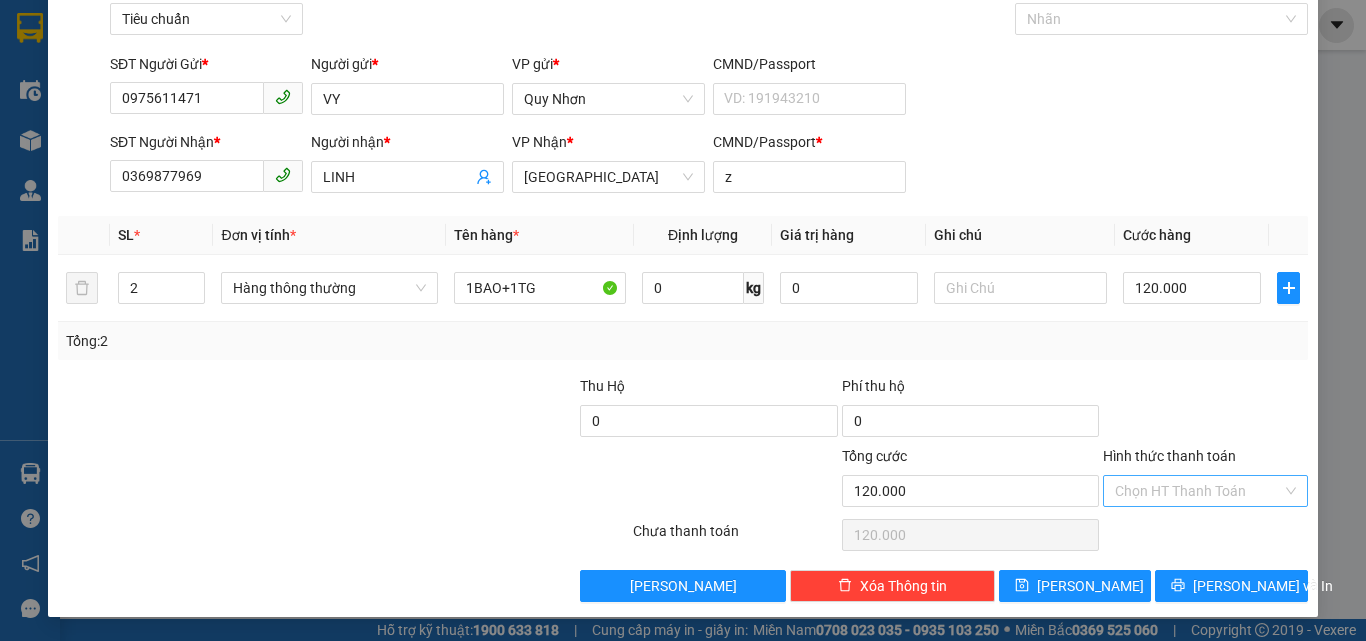 click on "Hình thức thanh toán" at bounding box center (1198, 491) 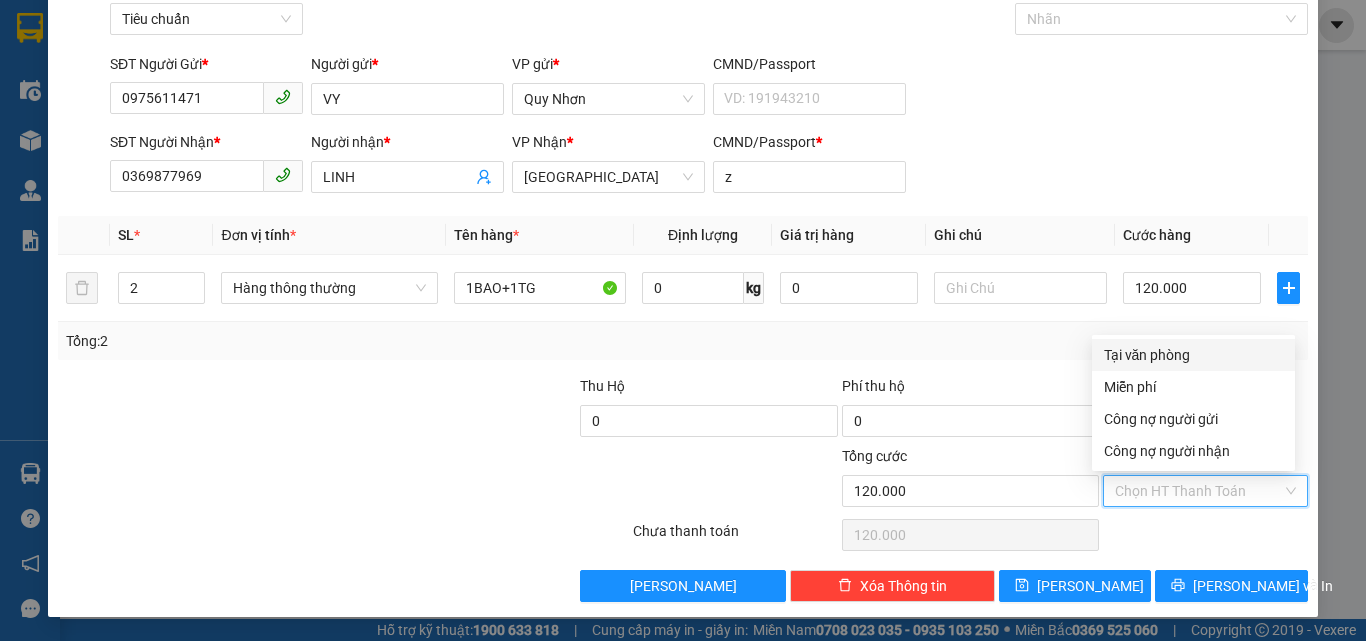 drag, startPoint x: 1150, startPoint y: 361, endPoint x: 1150, endPoint y: 381, distance: 20 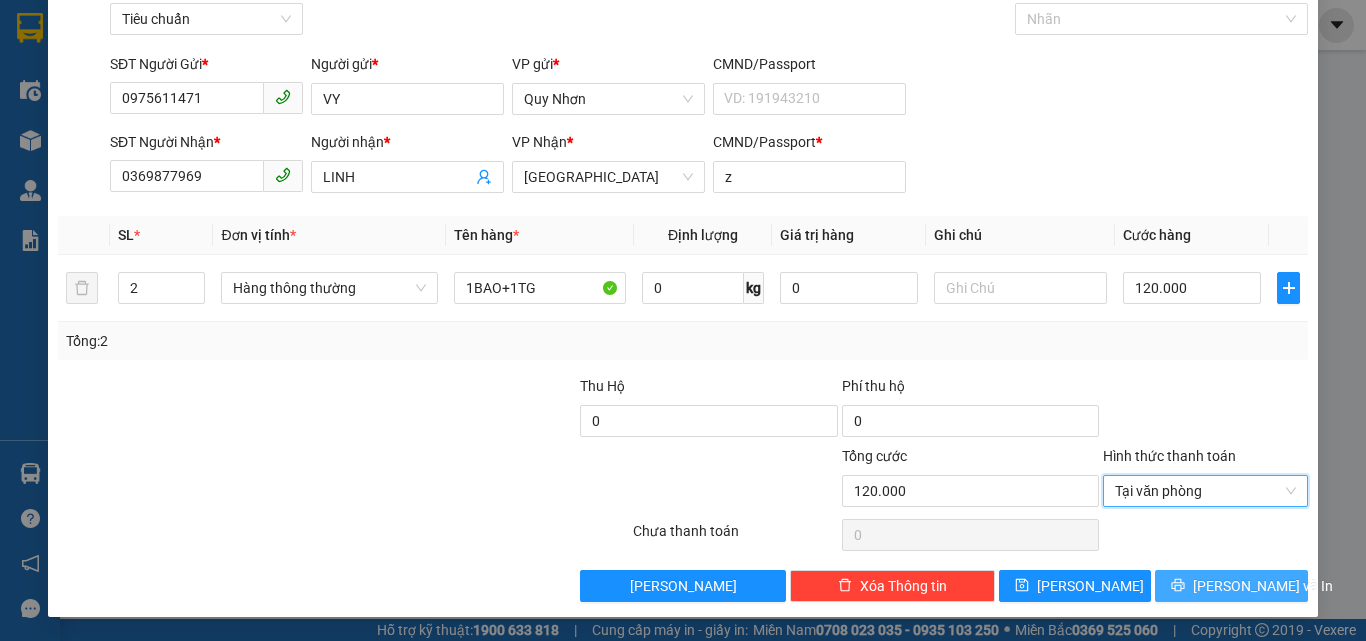 click on "[PERSON_NAME] và In" at bounding box center (1231, 586) 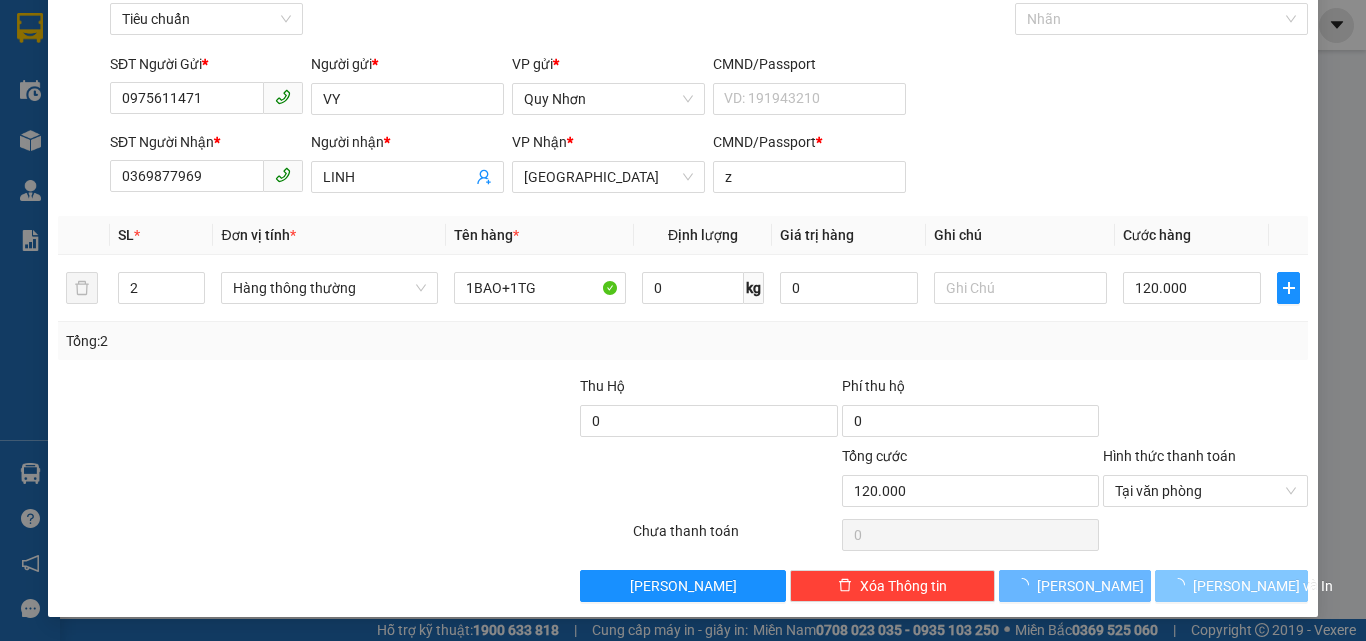 drag, startPoint x: 1158, startPoint y: 579, endPoint x: 938, endPoint y: 290, distance: 363.20932 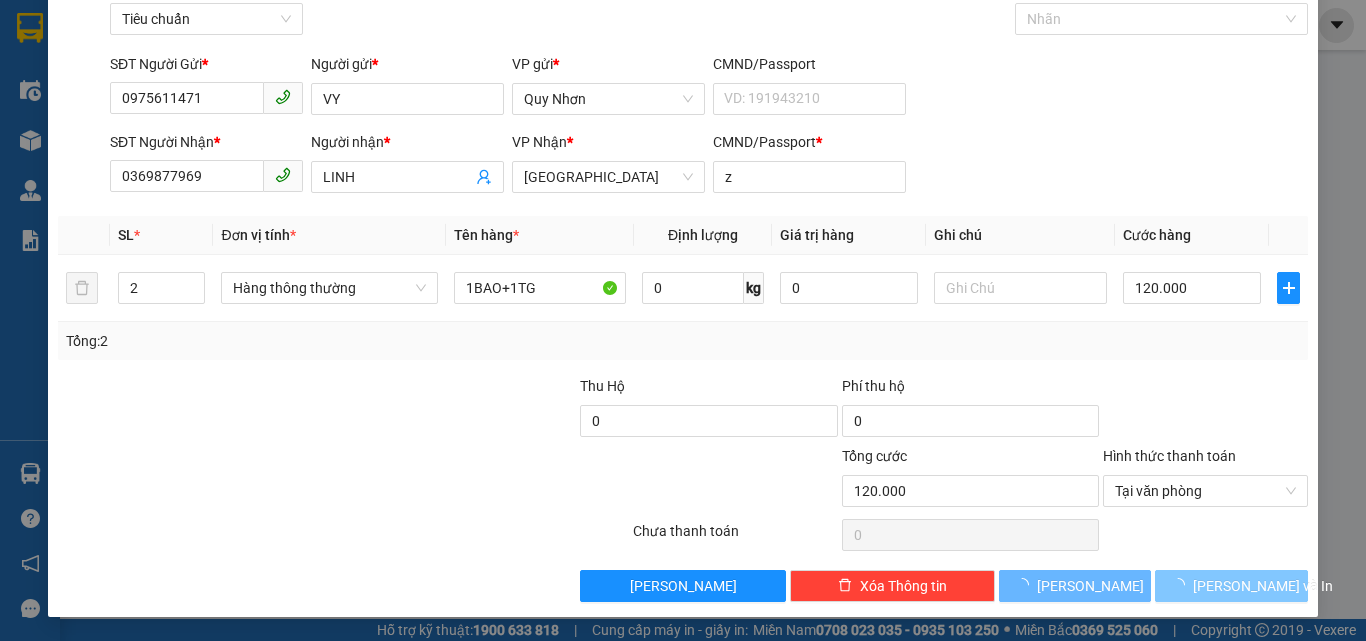 click on "[PERSON_NAME] và In" at bounding box center (1231, 586) 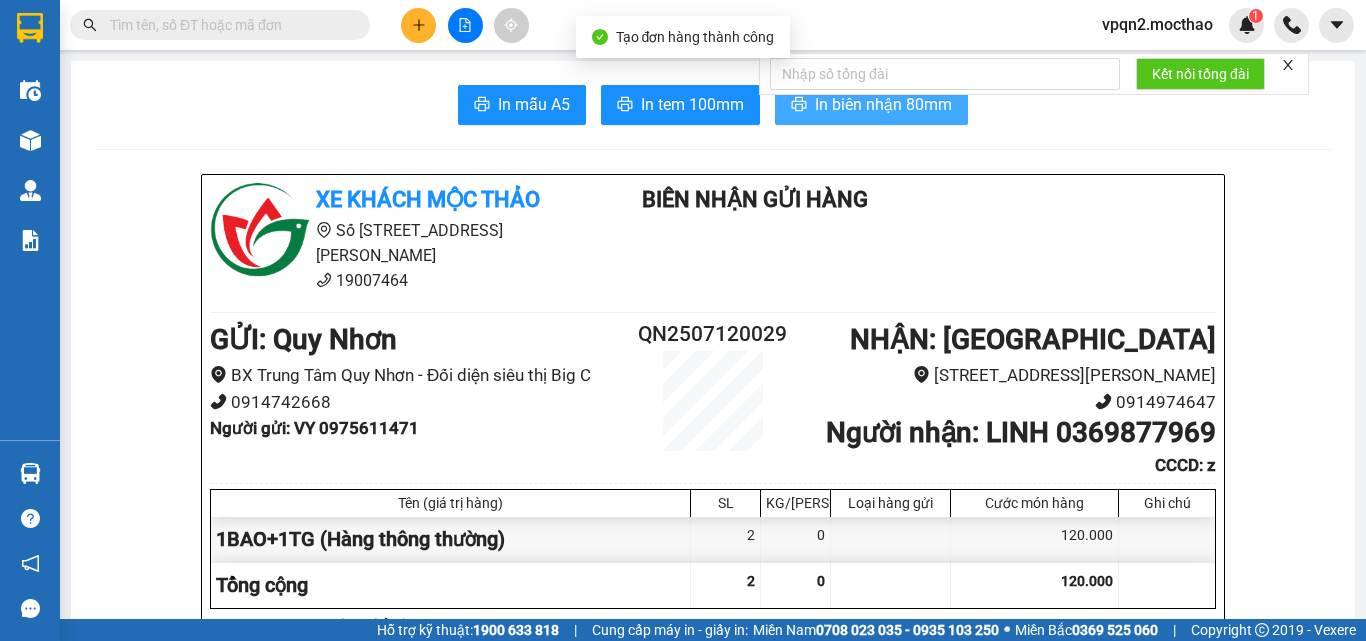 click on "In biên nhận 80mm" at bounding box center (883, 104) 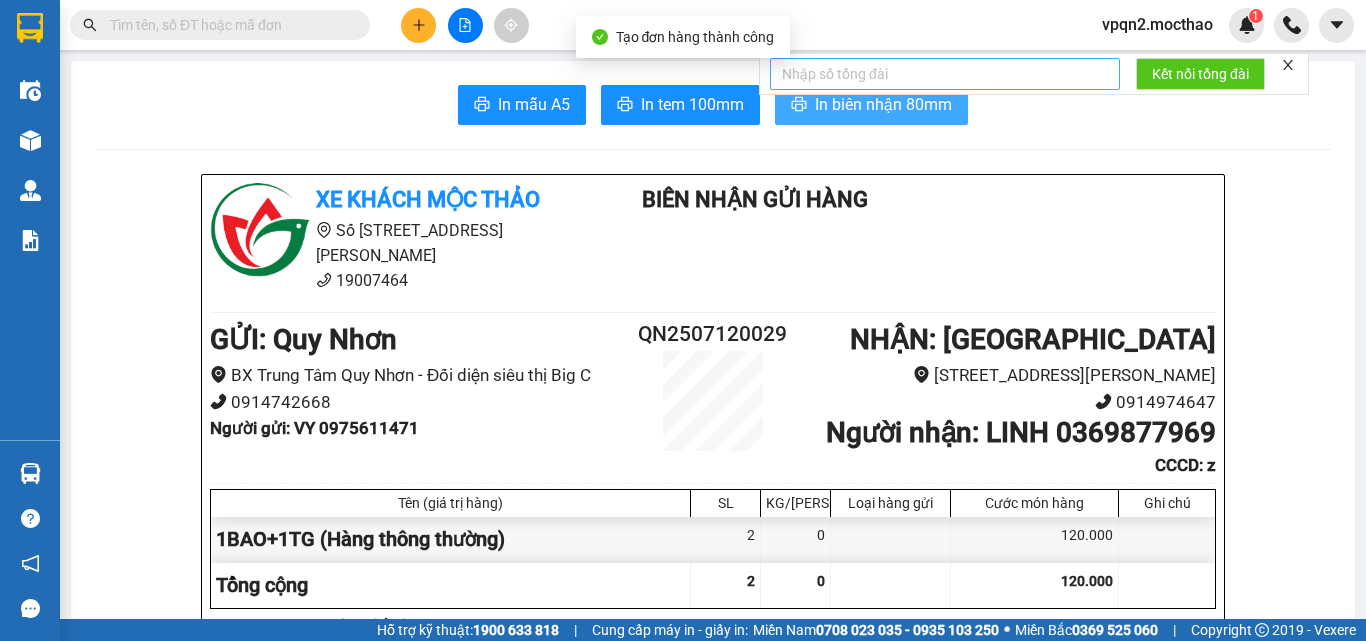 scroll, scrollTop: 0, scrollLeft: 0, axis: both 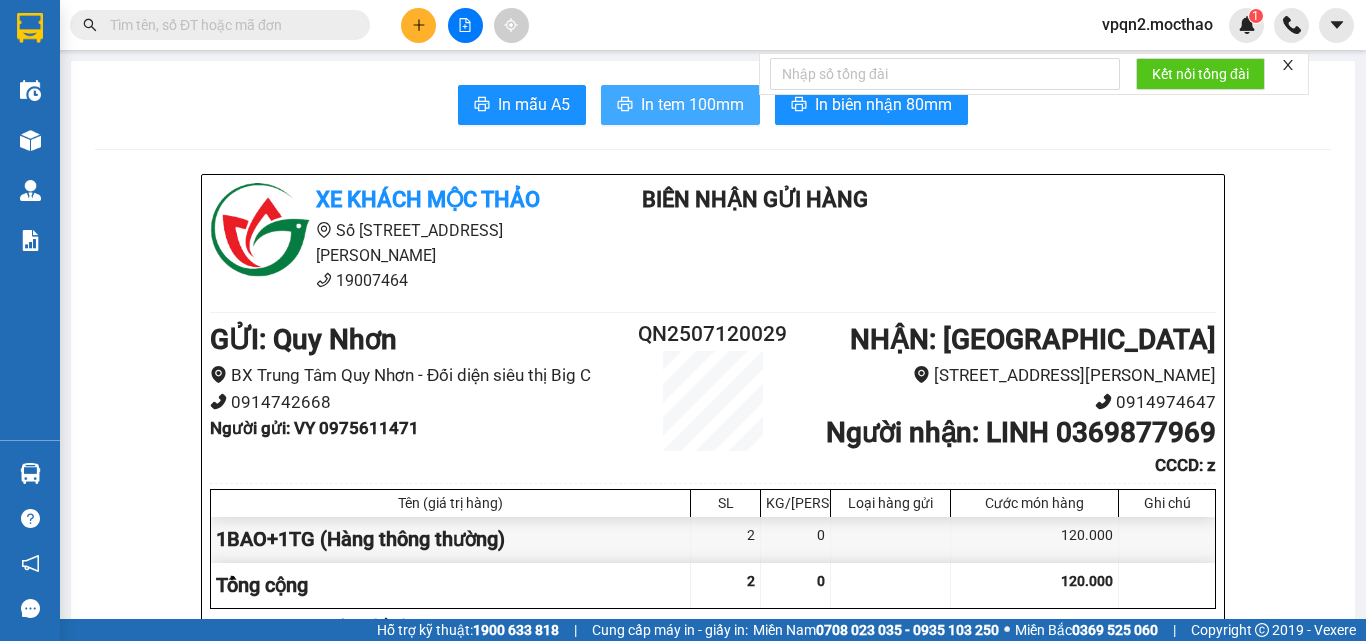 click on "In tem 100mm" at bounding box center (692, 104) 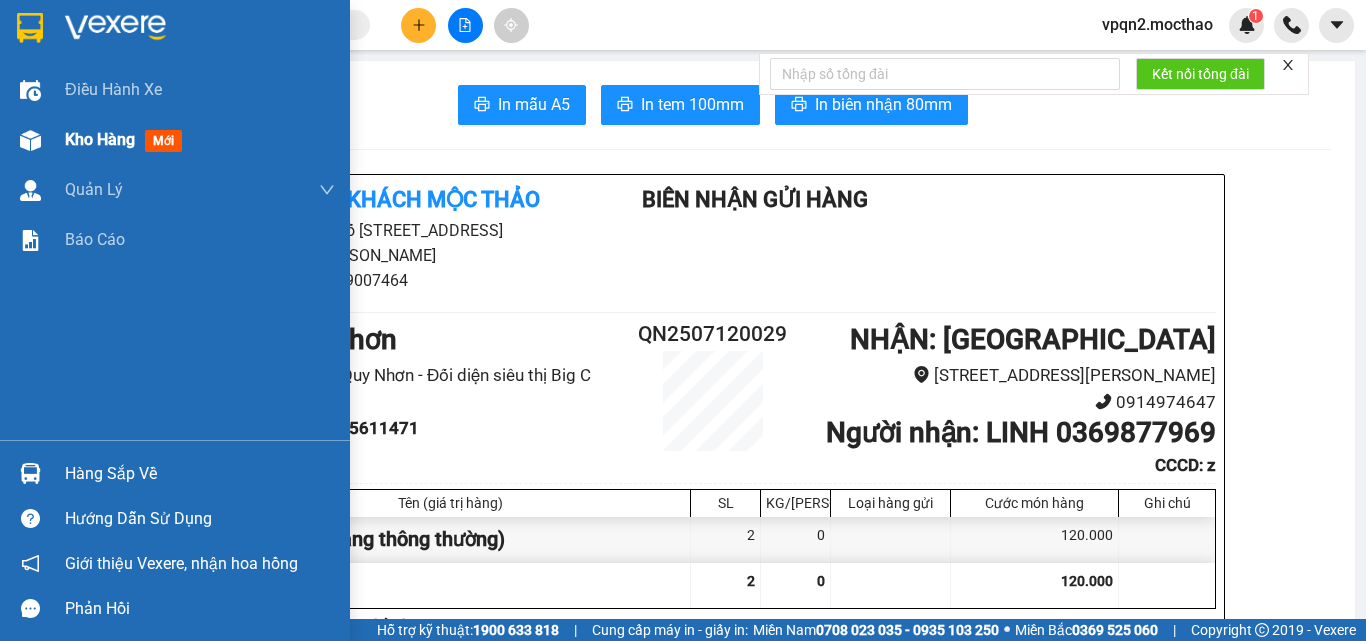 click on "Kho hàng mới" at bounding box center (175, 140) 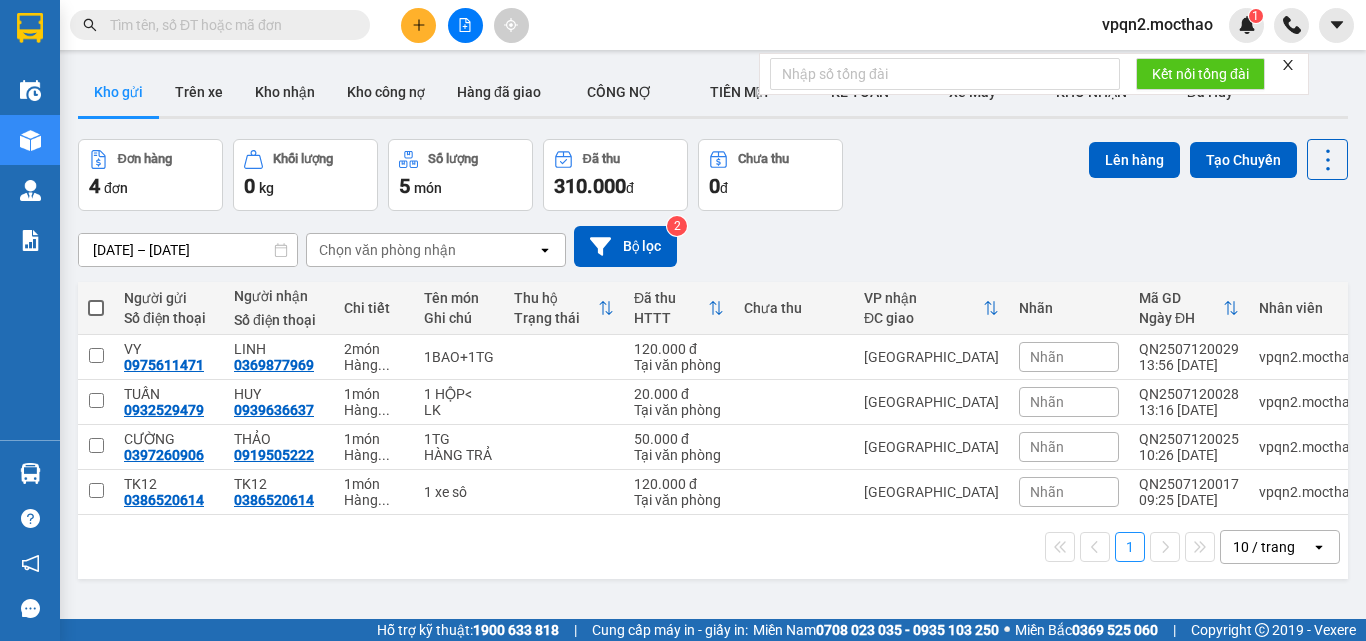 click at bounding box center (465, 25) 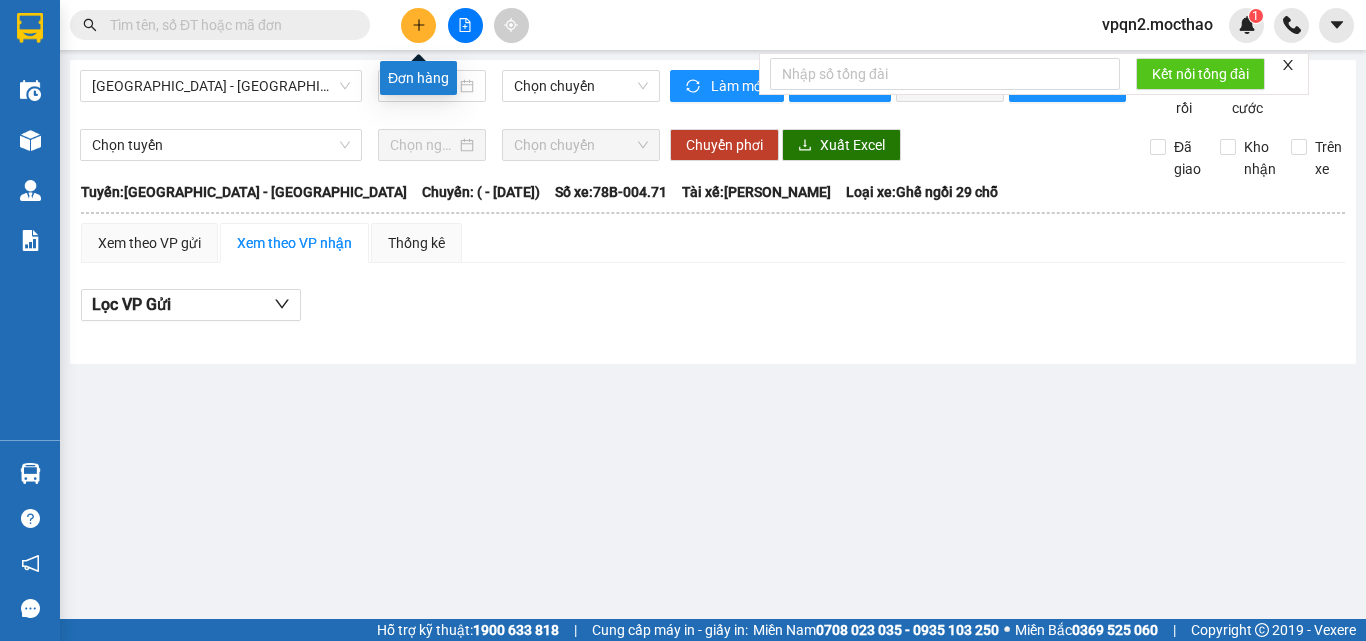 click 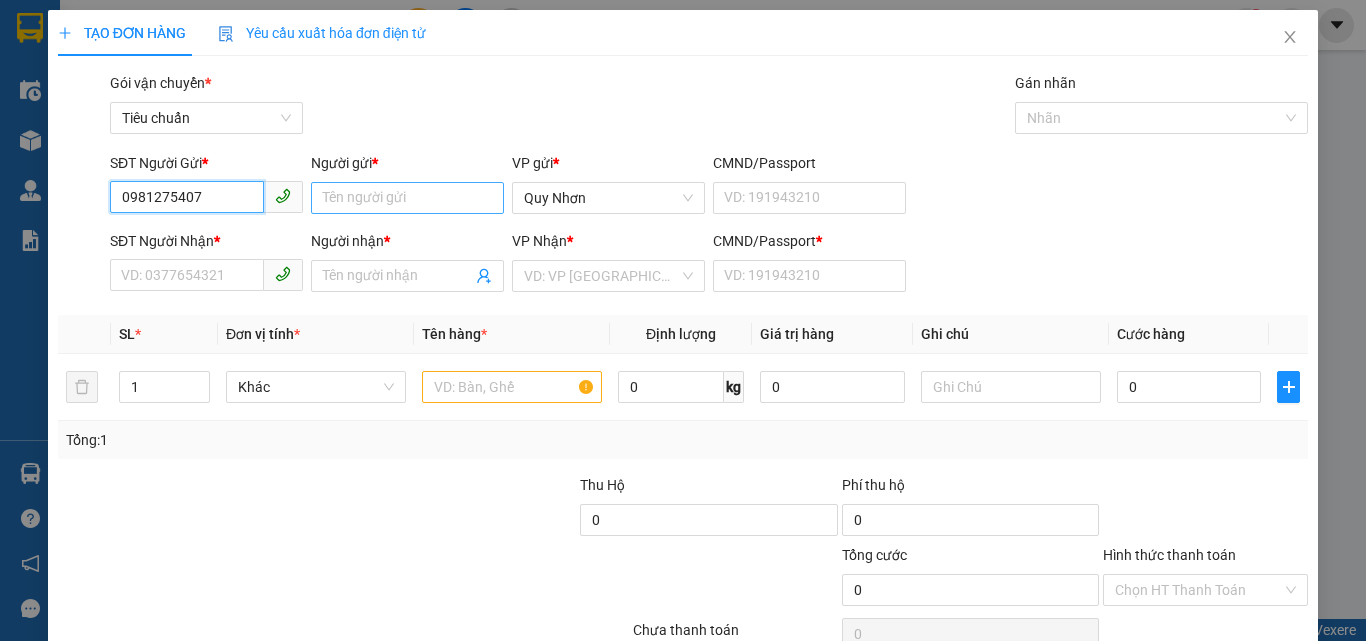 type on "0981275407" 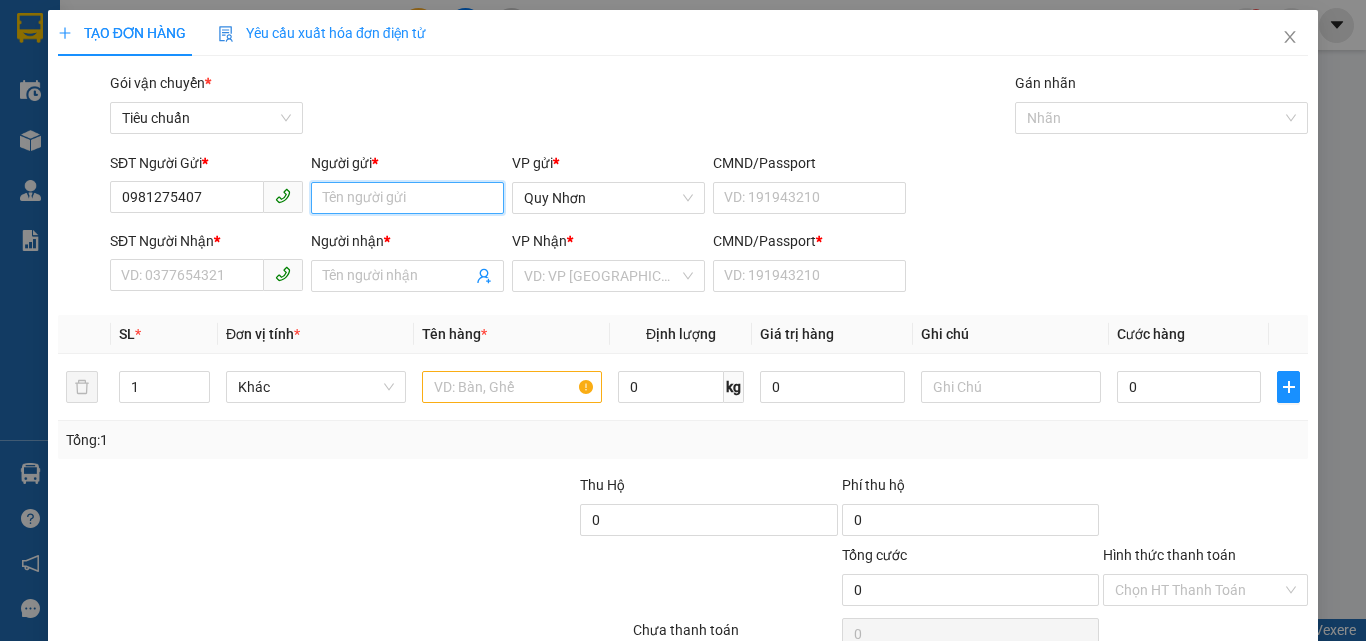 click on "Người gửi  *" at bounding box center [407, 198] 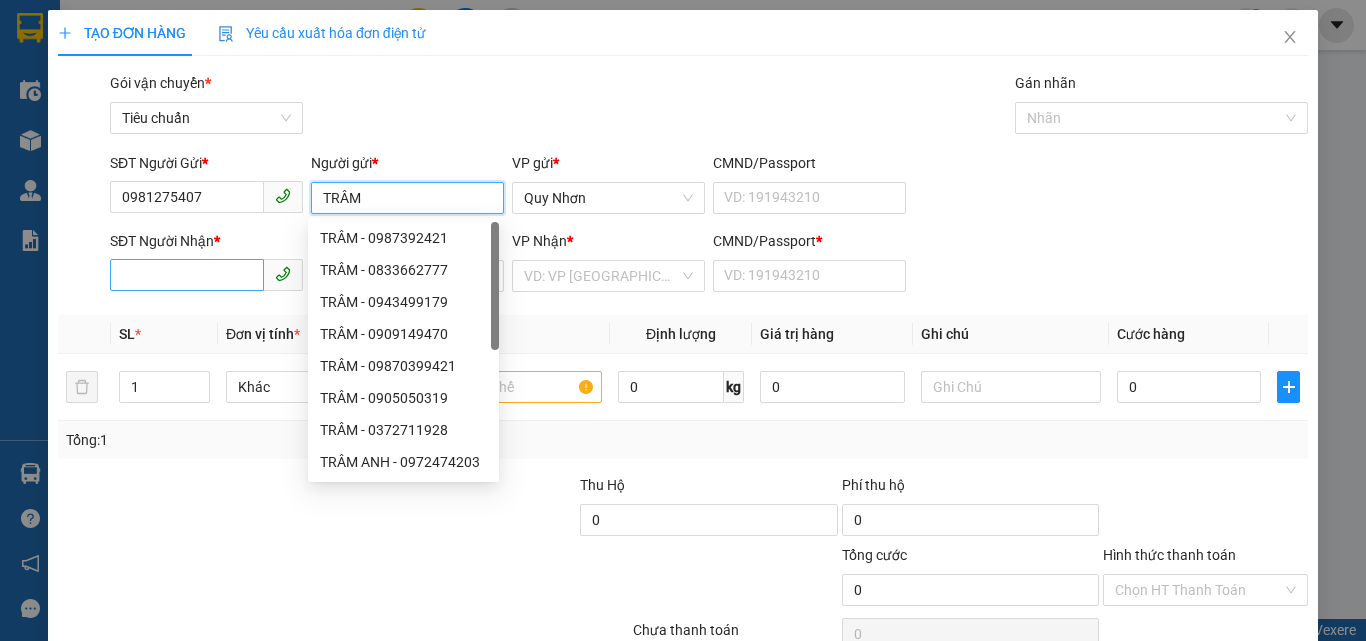 type on "TRÂM" 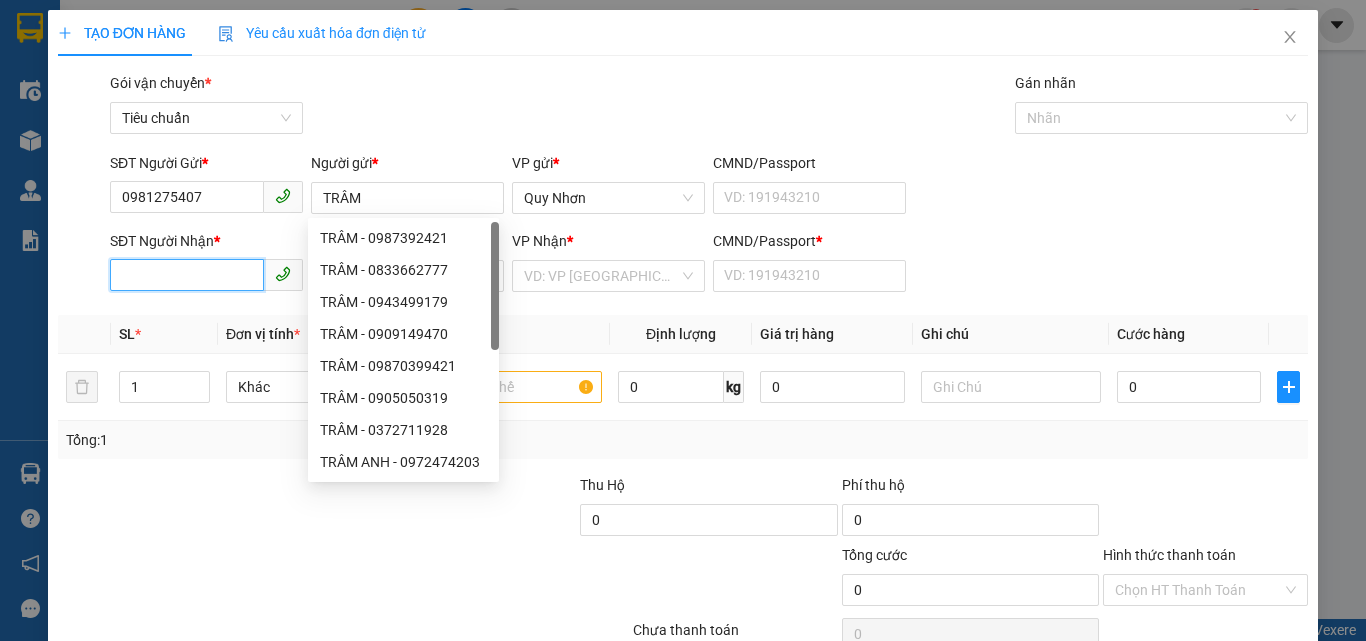 click on "SĐT Người Nhận  *" at bounding box center [187, 275] 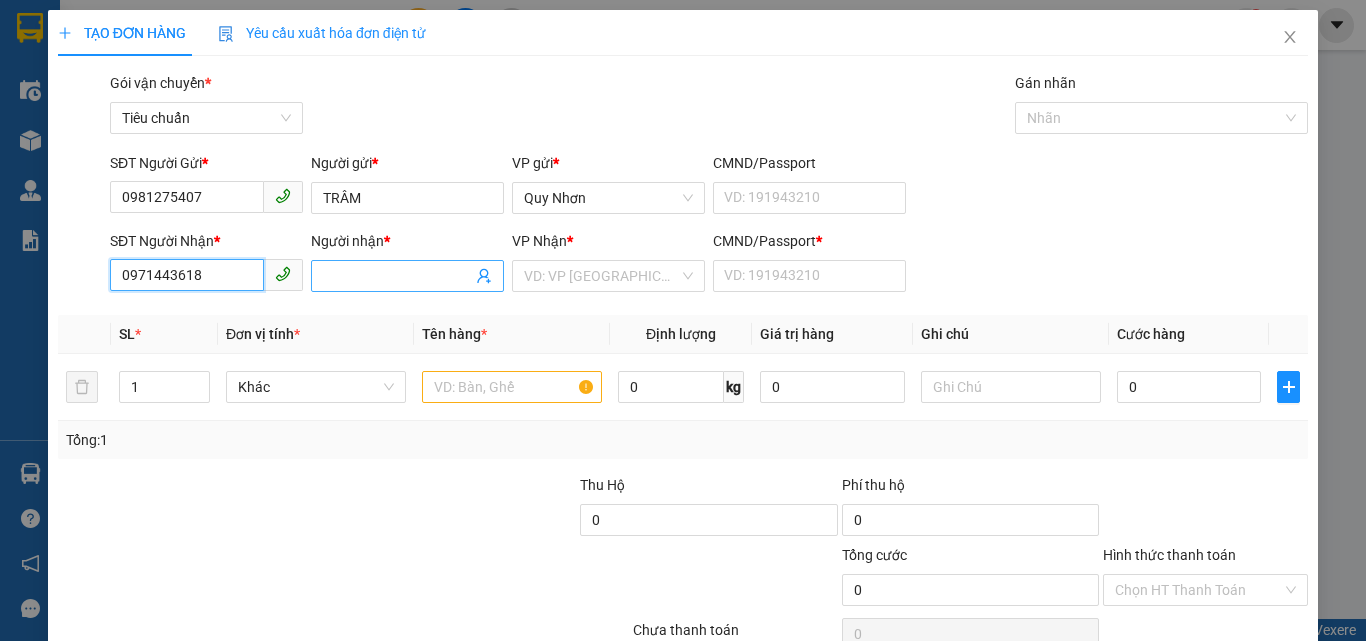 type on "0971443618" 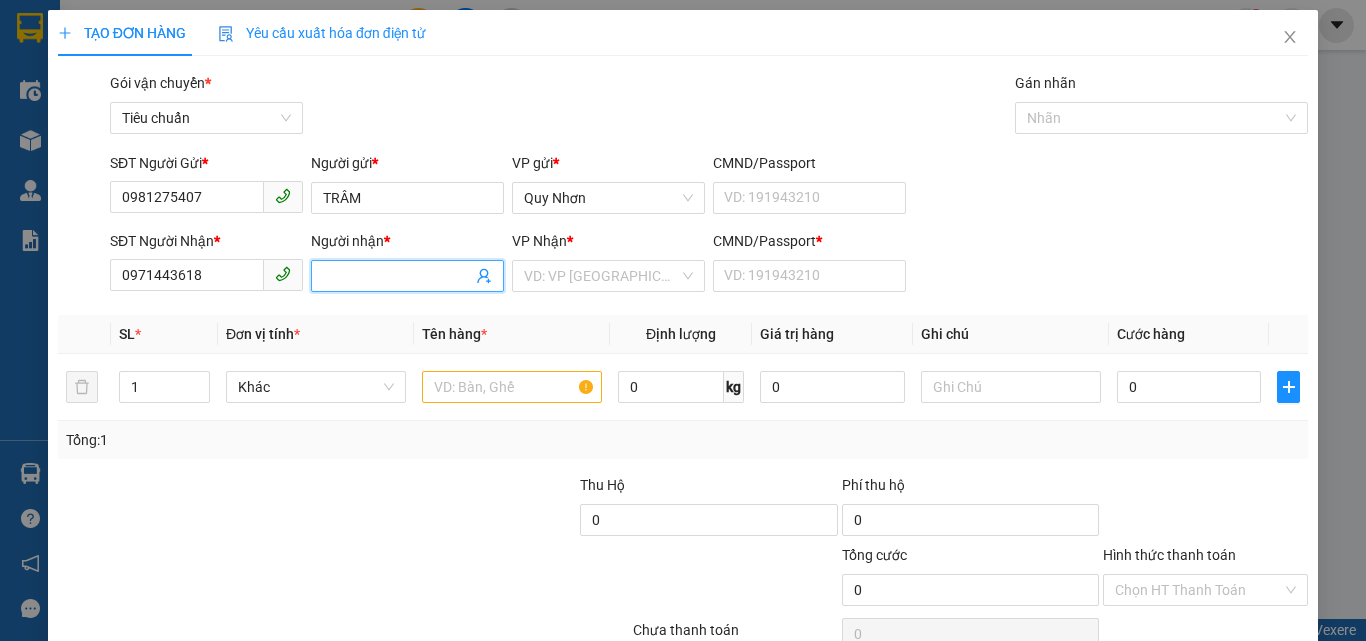 drag, startPoint x: 327, startPoint y: 268, endPoint x: 351, endPoint y: 335, distance: 71.168816 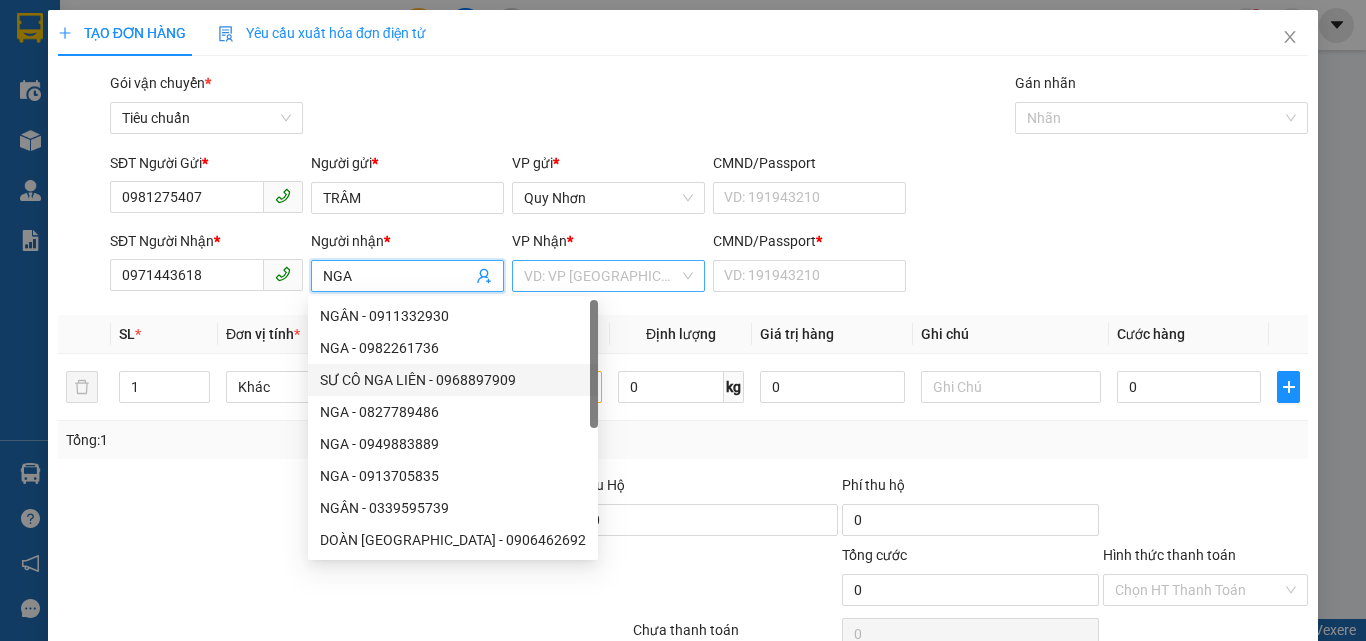 type on "NGA" 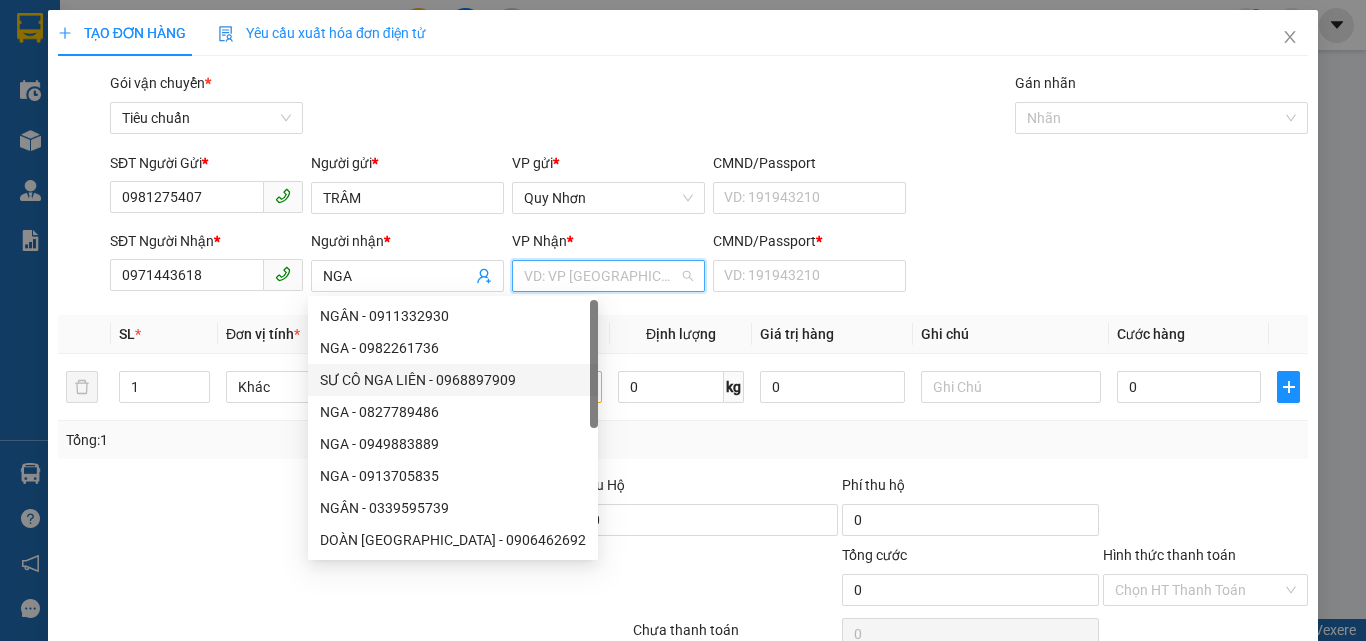 click at bounding box center (601, 276) 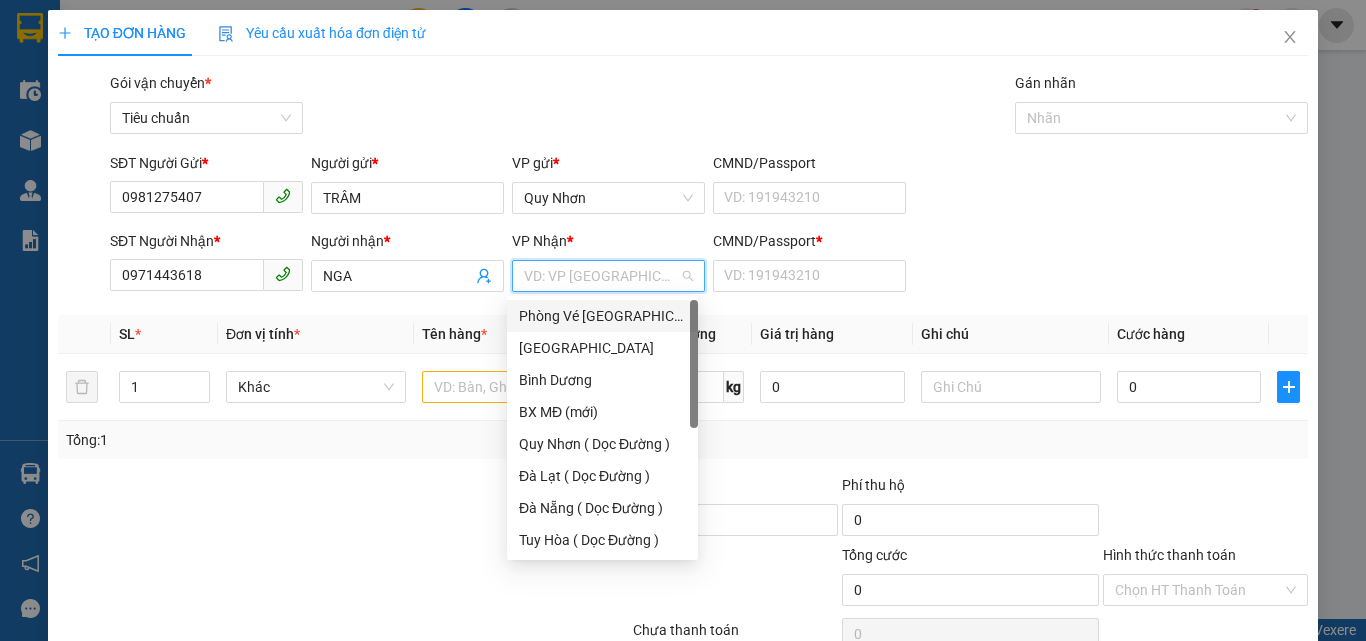 type on "T" 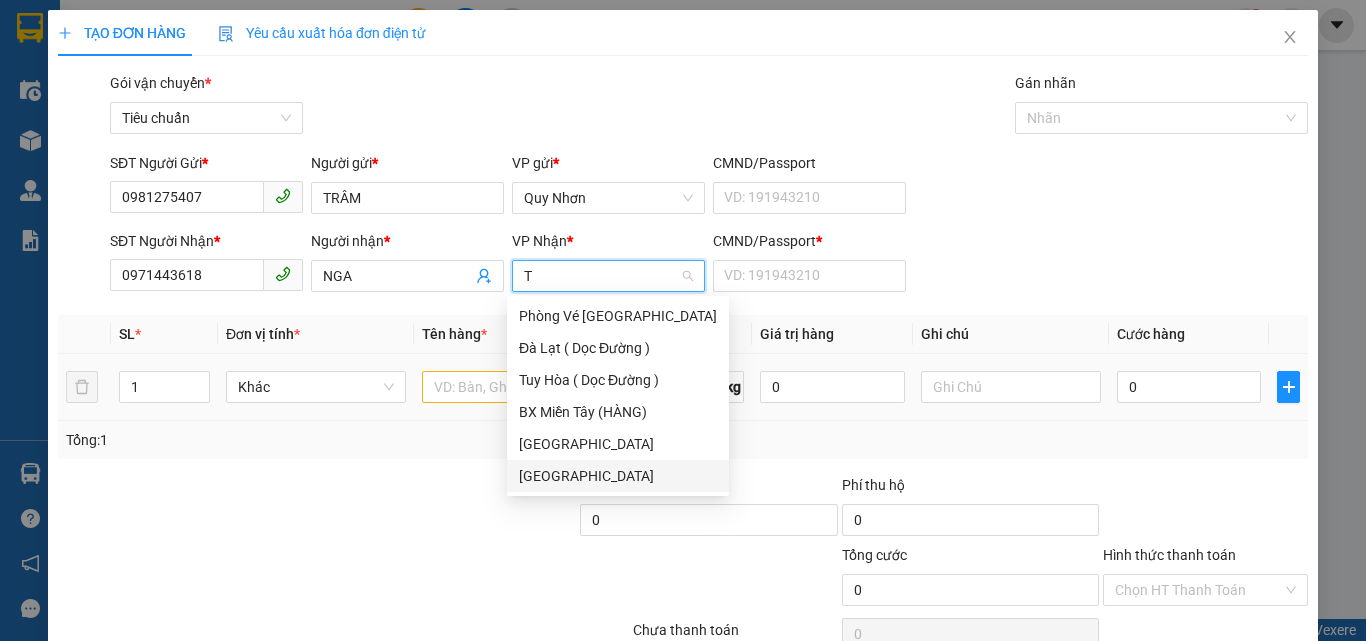 drag, startPoint x: 554, startPoint y: 460, endPoint x: 625, endPoint y: 407, distance: 88.60023 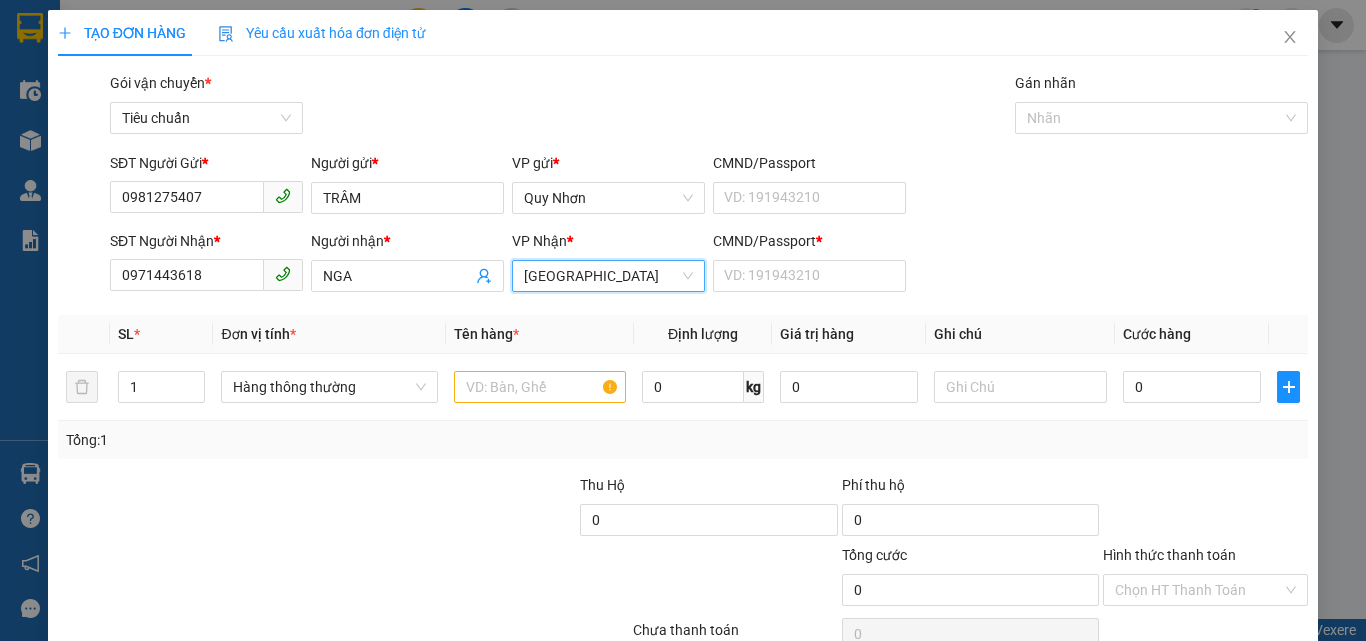 click on "[GEOGRAPHIC_DATA]" at bounding box center [608, 276] 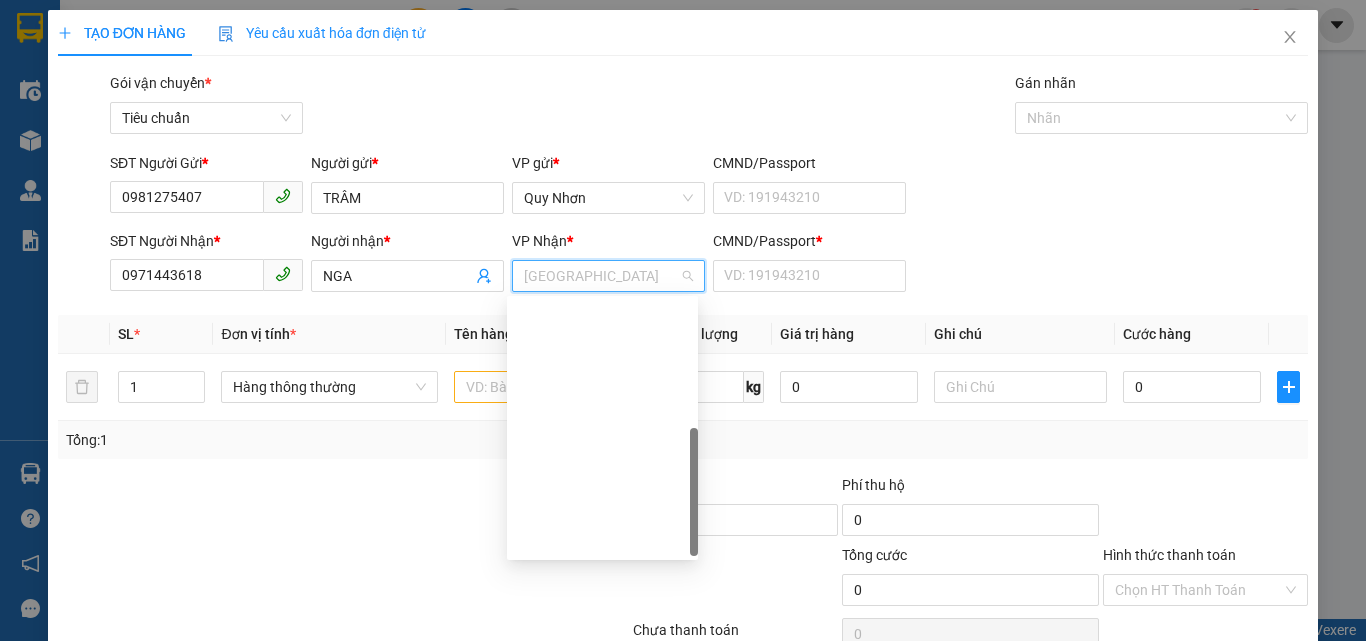type on "T" 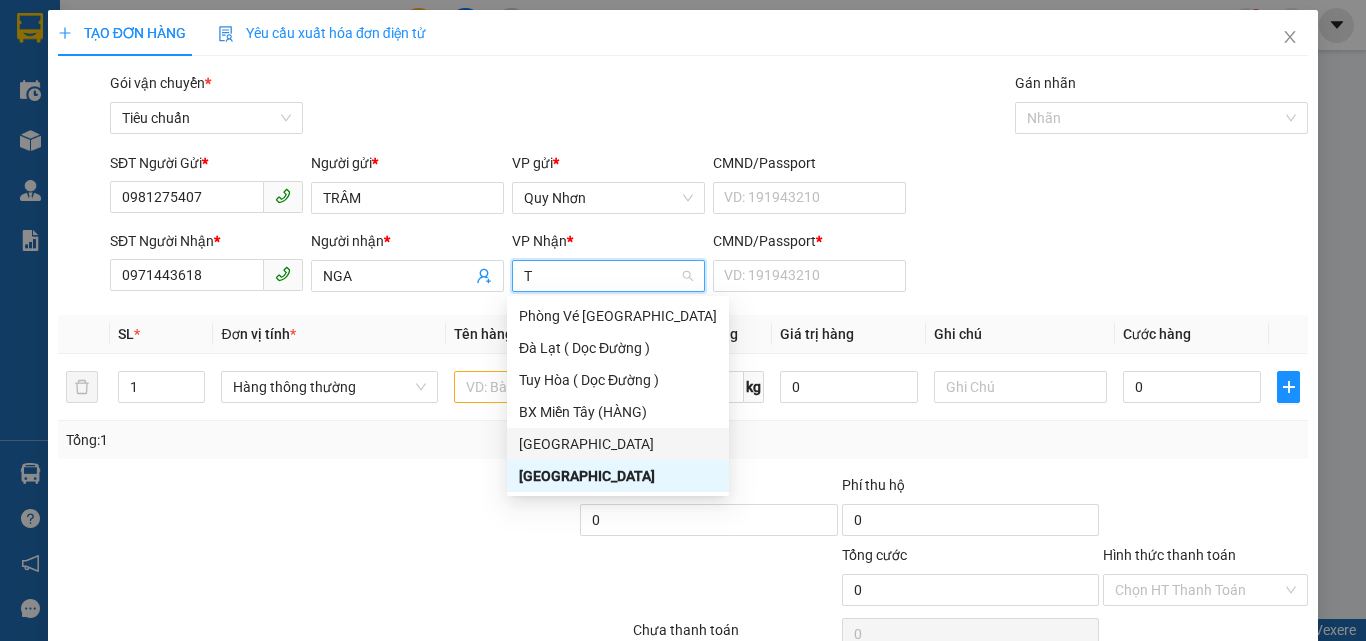 click on "[GEOGRAPHIC_DATA]" at bounding box center (618, 444) 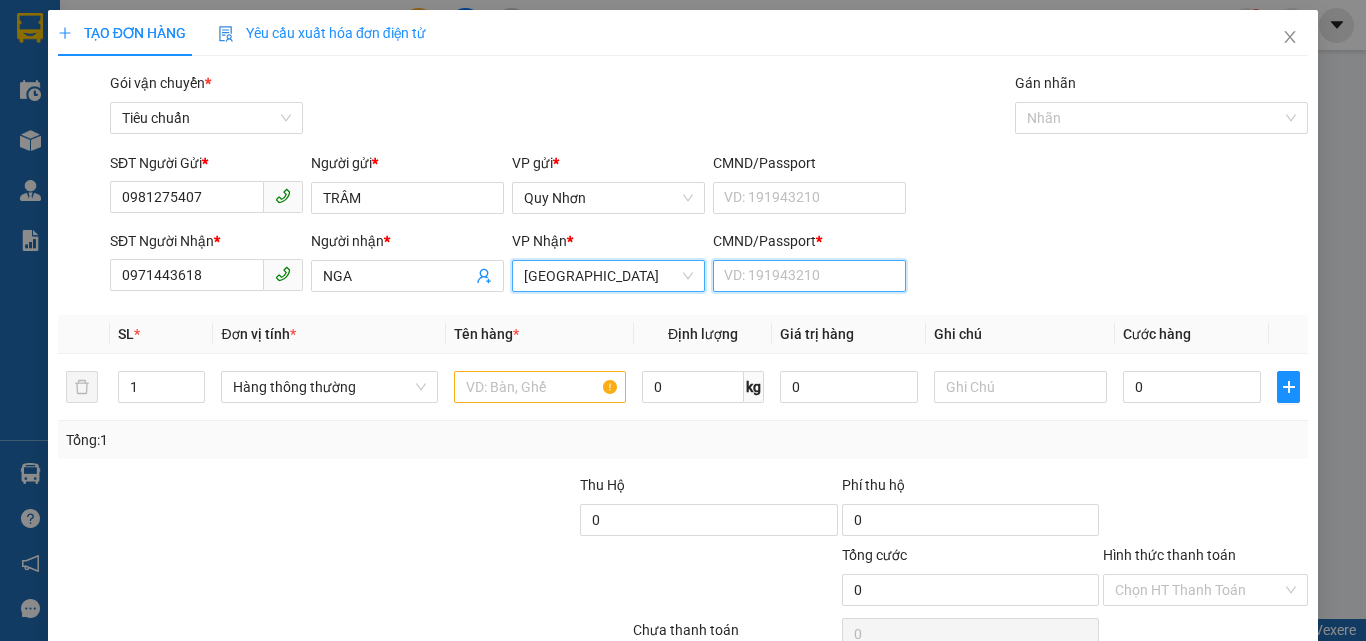 click on "CMND/Passport  *" at bounding box center (809, 276) 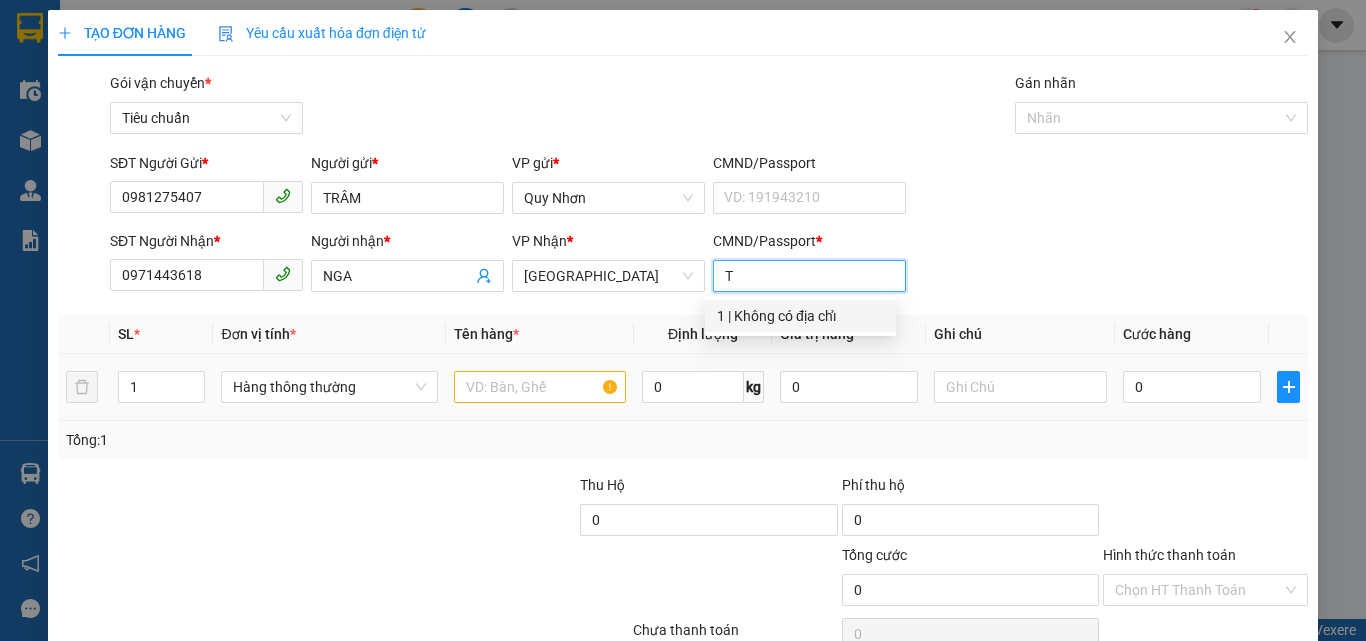type on "T" 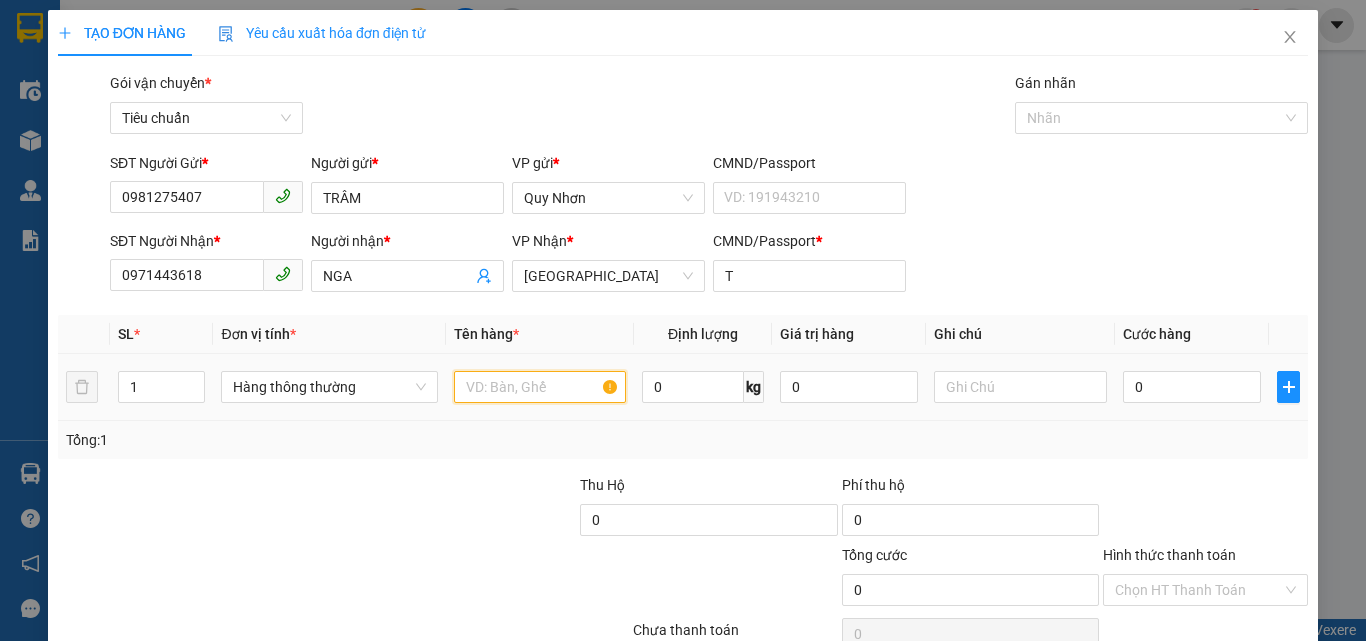 click at bounding box center (540, 387) 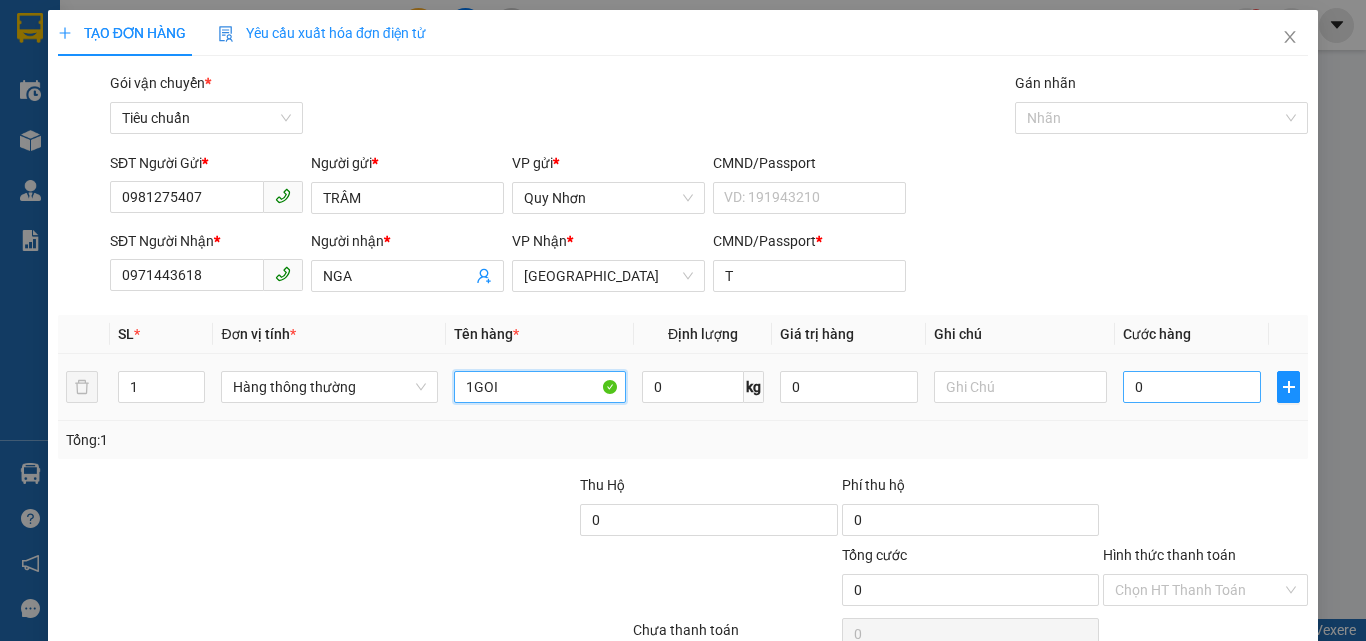 type on "1GOI" 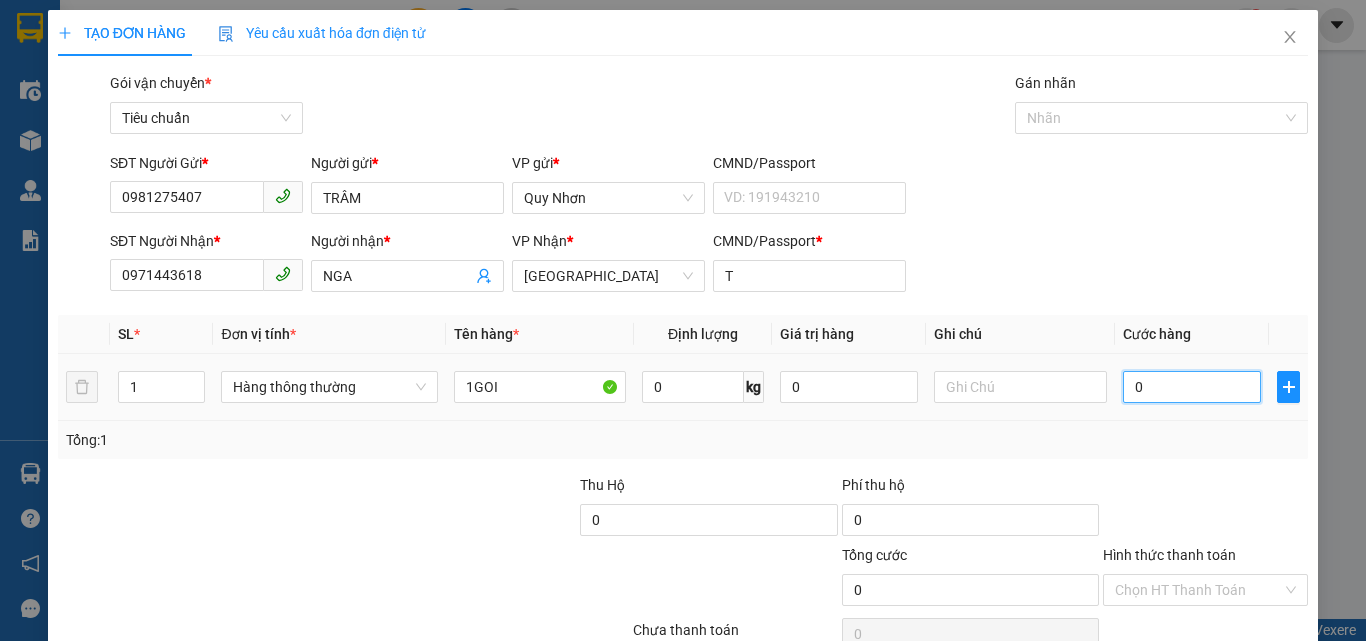 click on "0" at bounding box center (1192, 387) 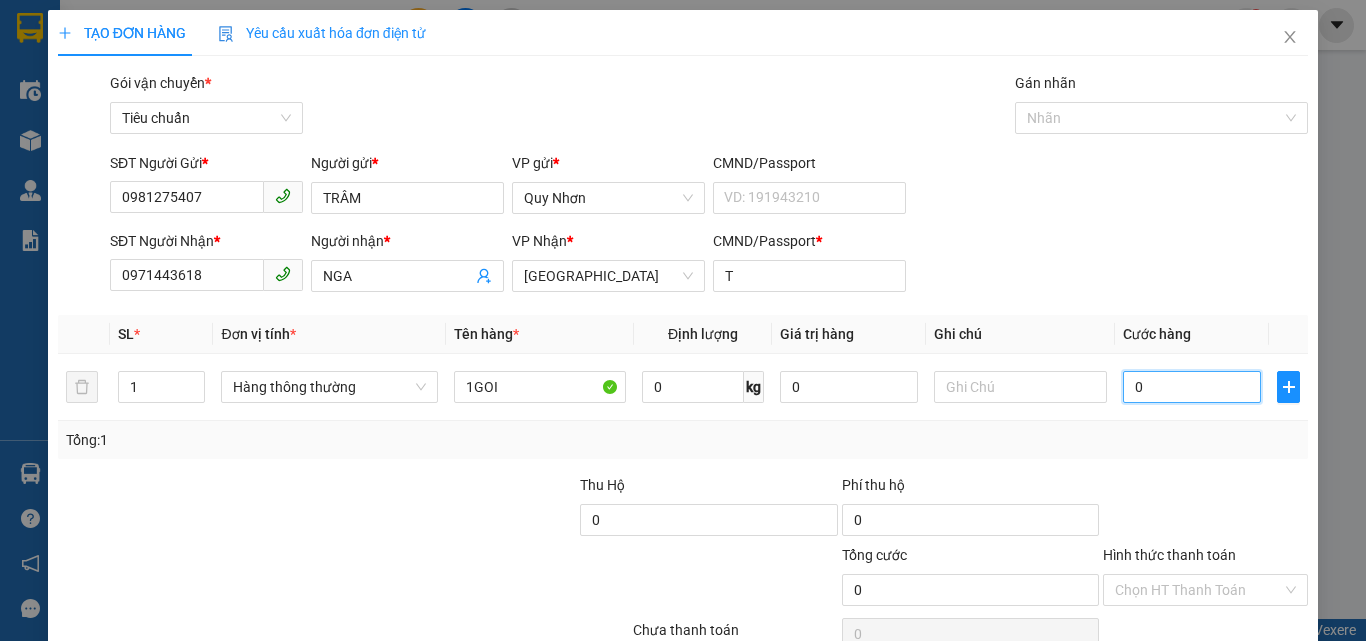 type on "2" 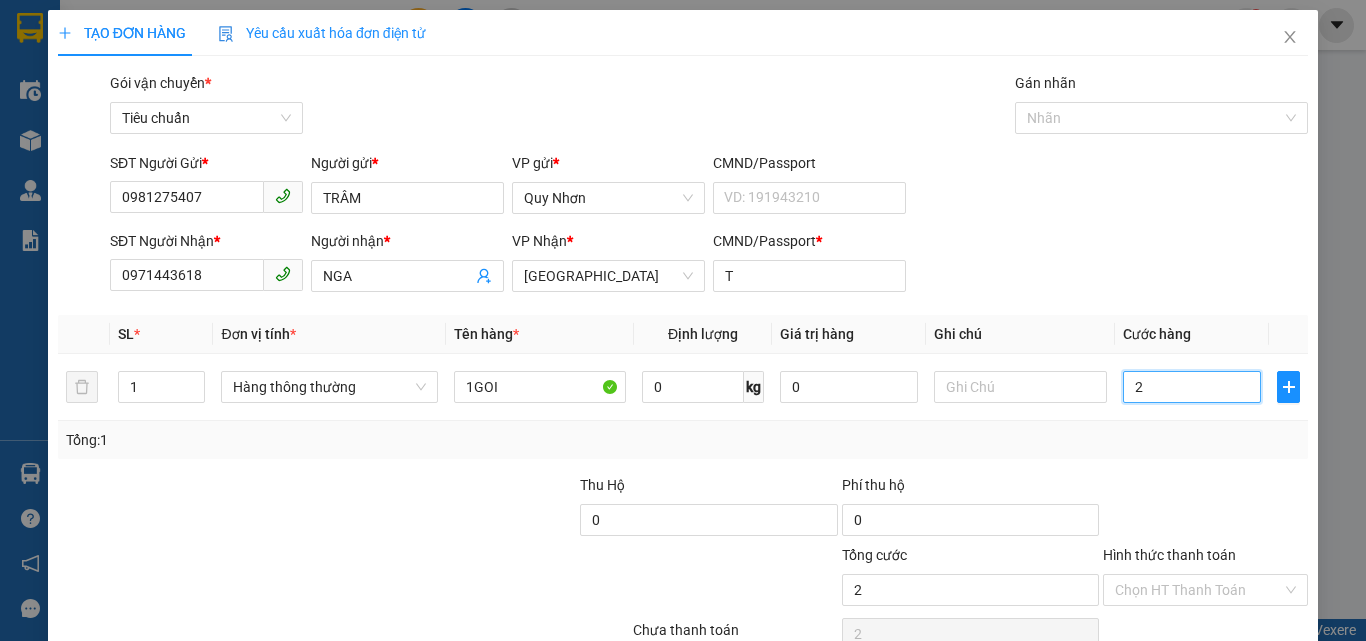type on "20" 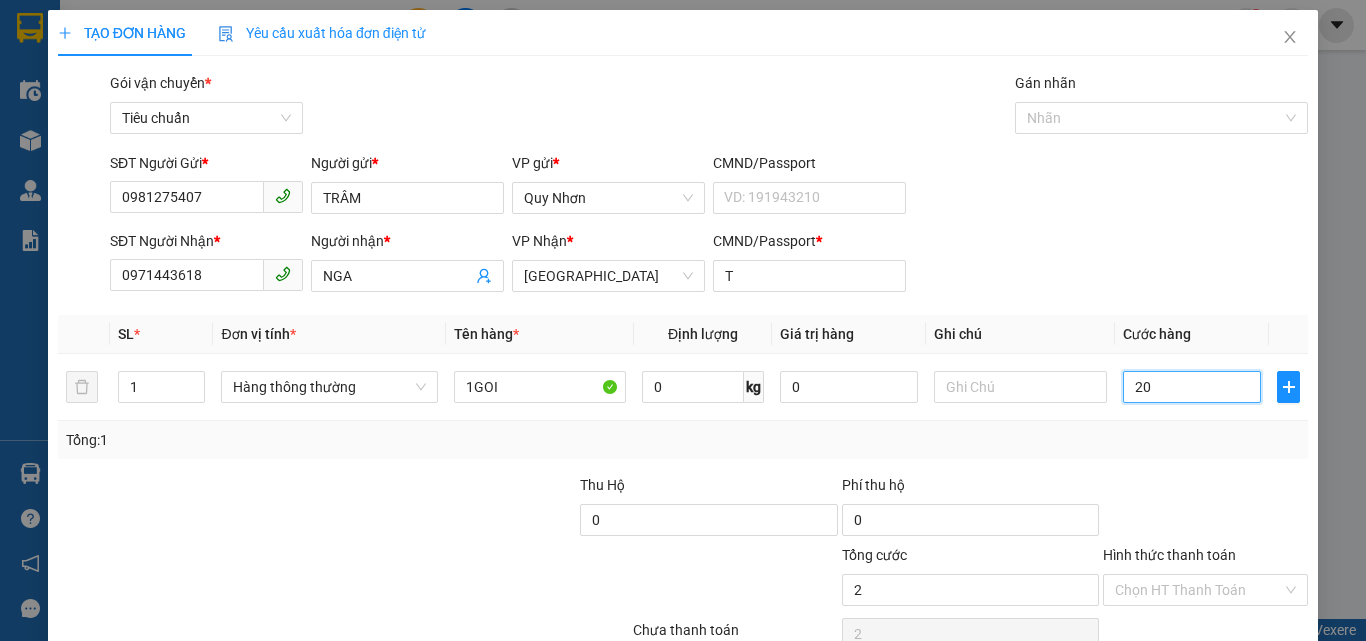 type on "20" 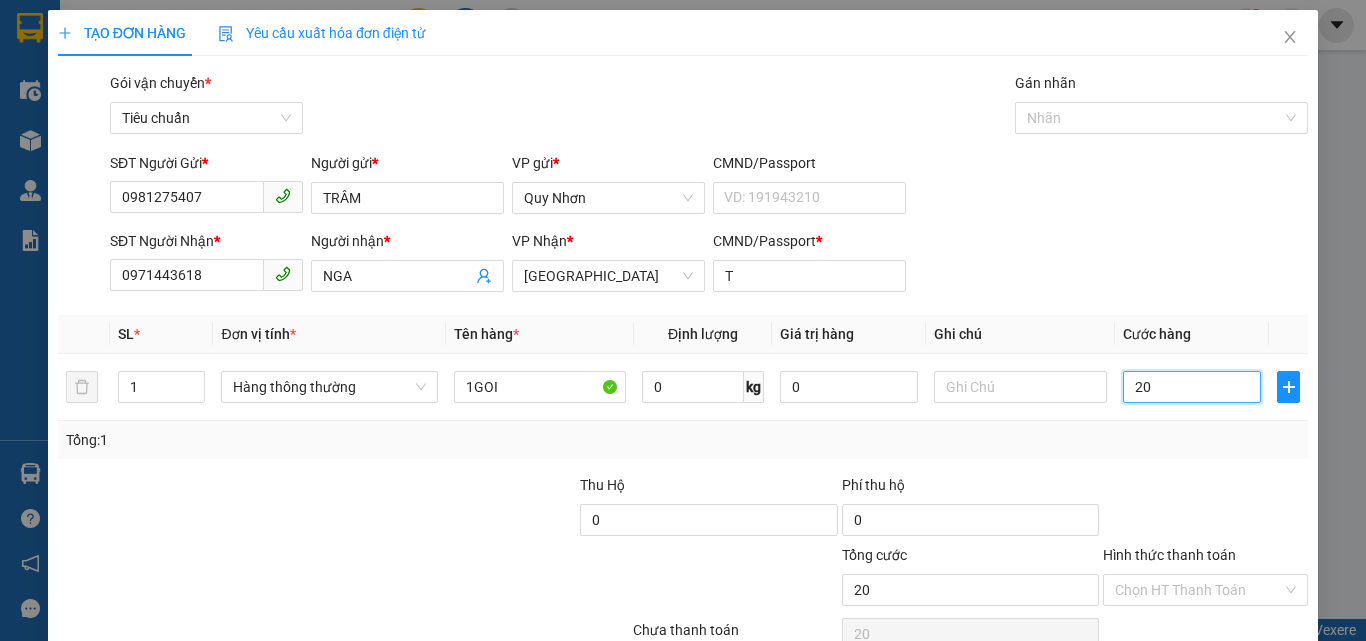 type on "200" 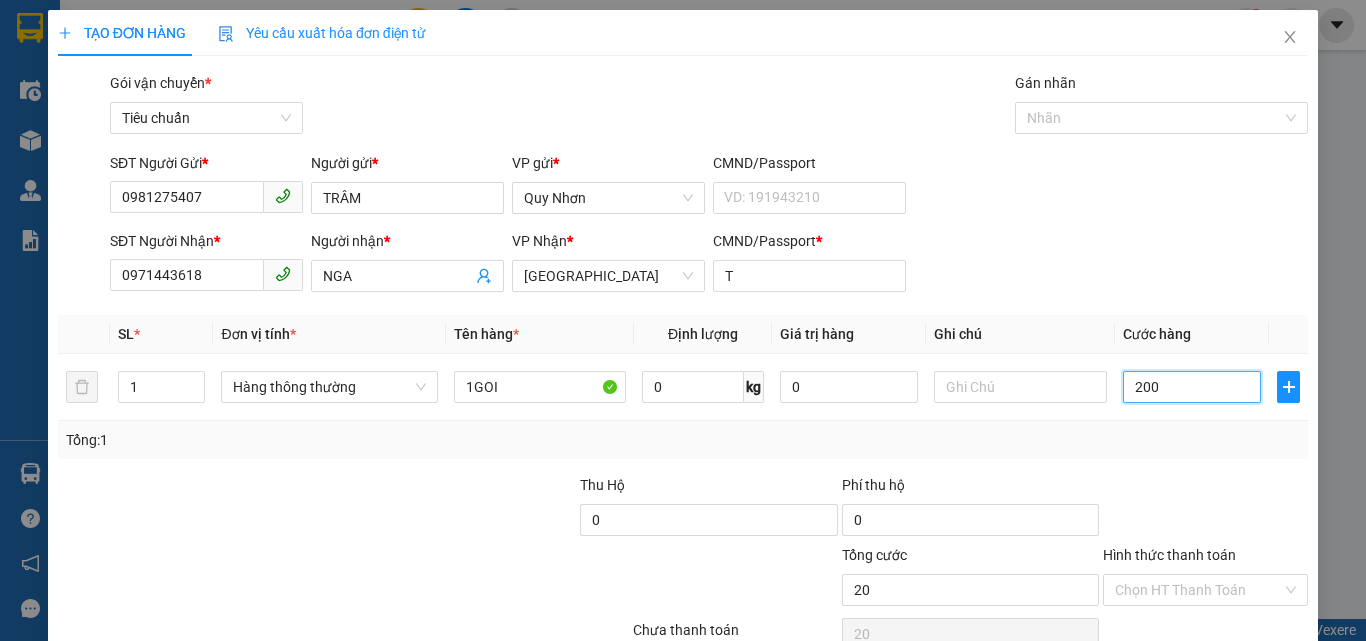type on "200" 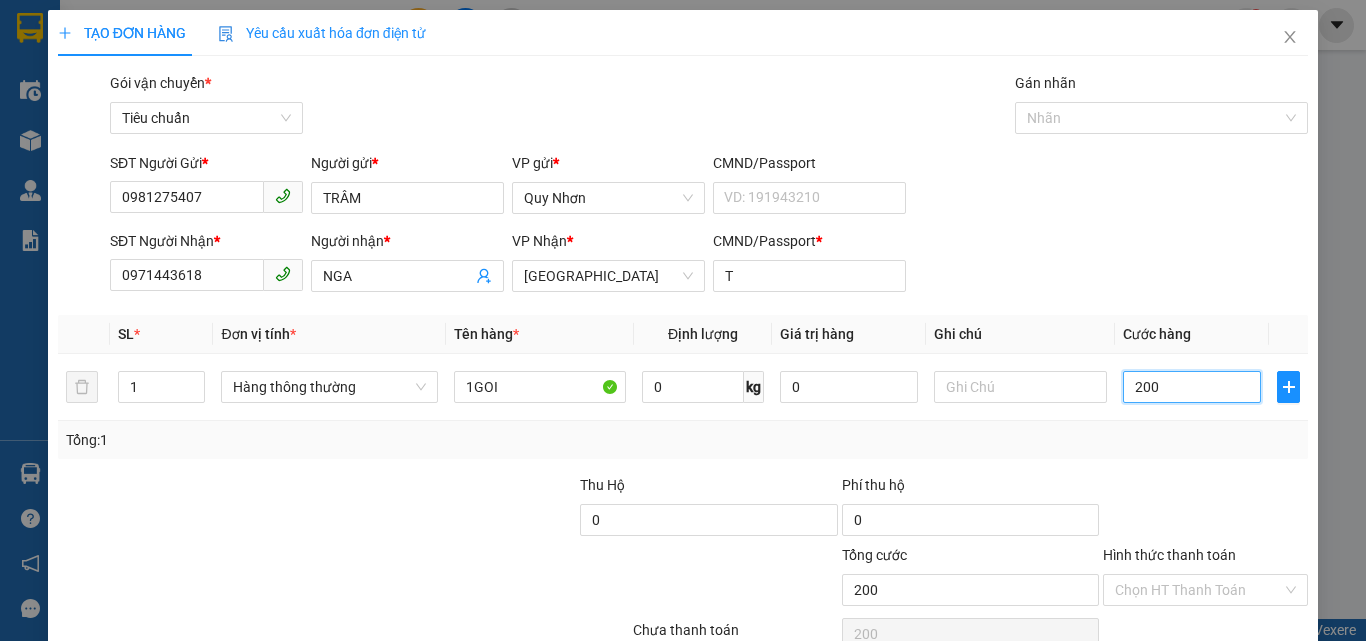 type on "2.000" 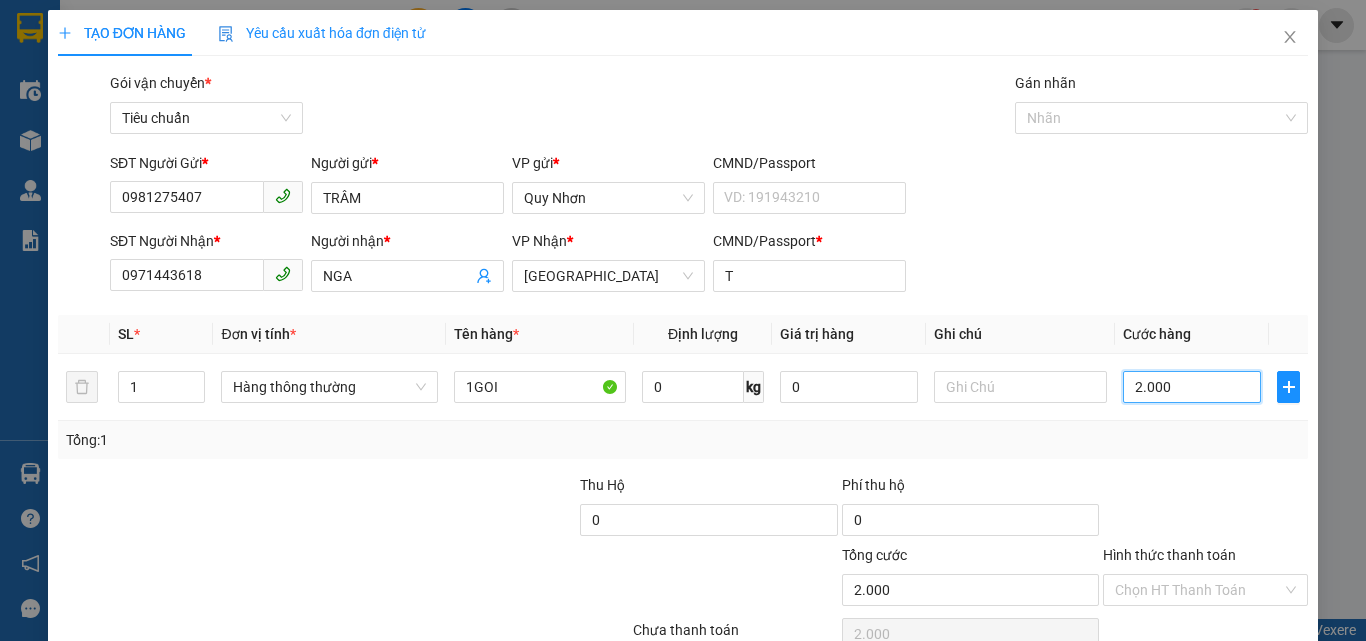 type on "20.000" 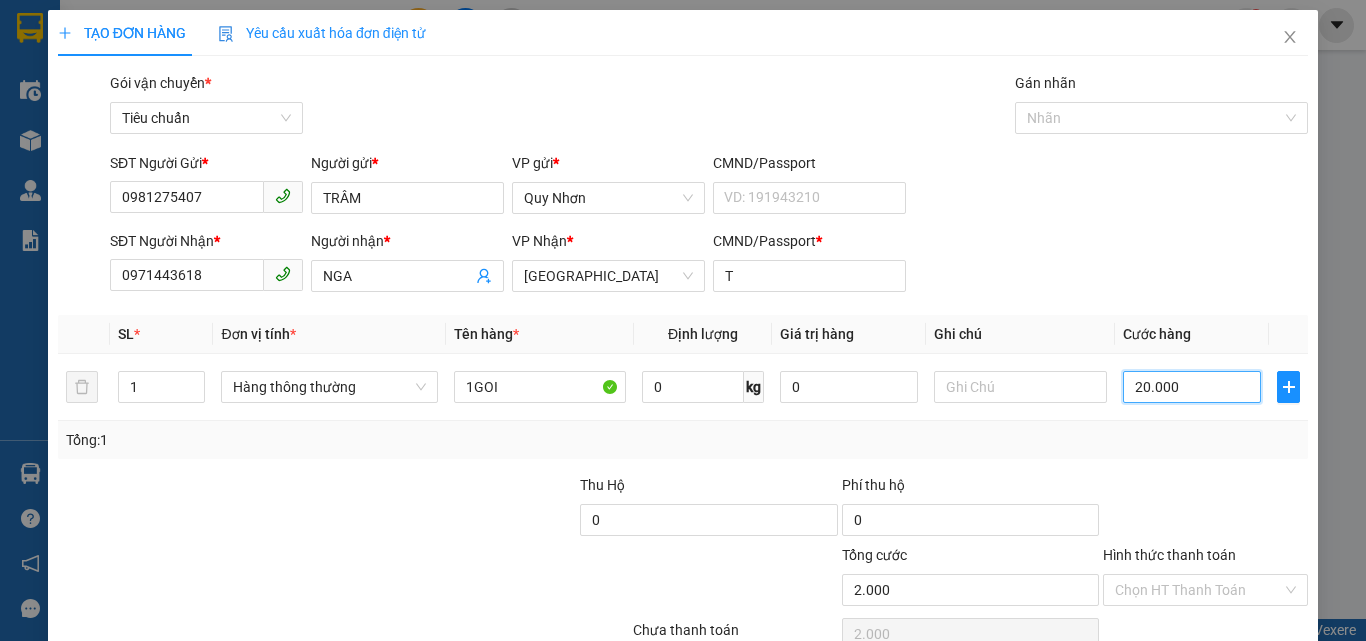 type on "20.000" 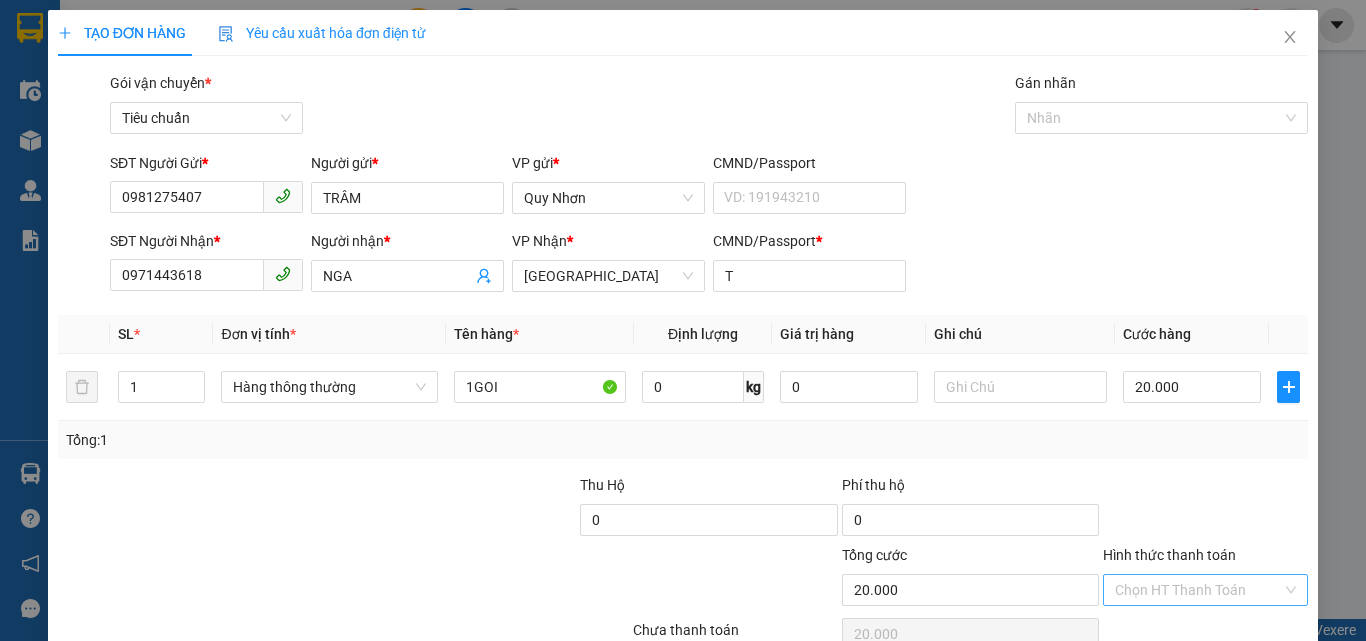 click on "Hình thức thanh toán" at bounding box center (1198, 590) 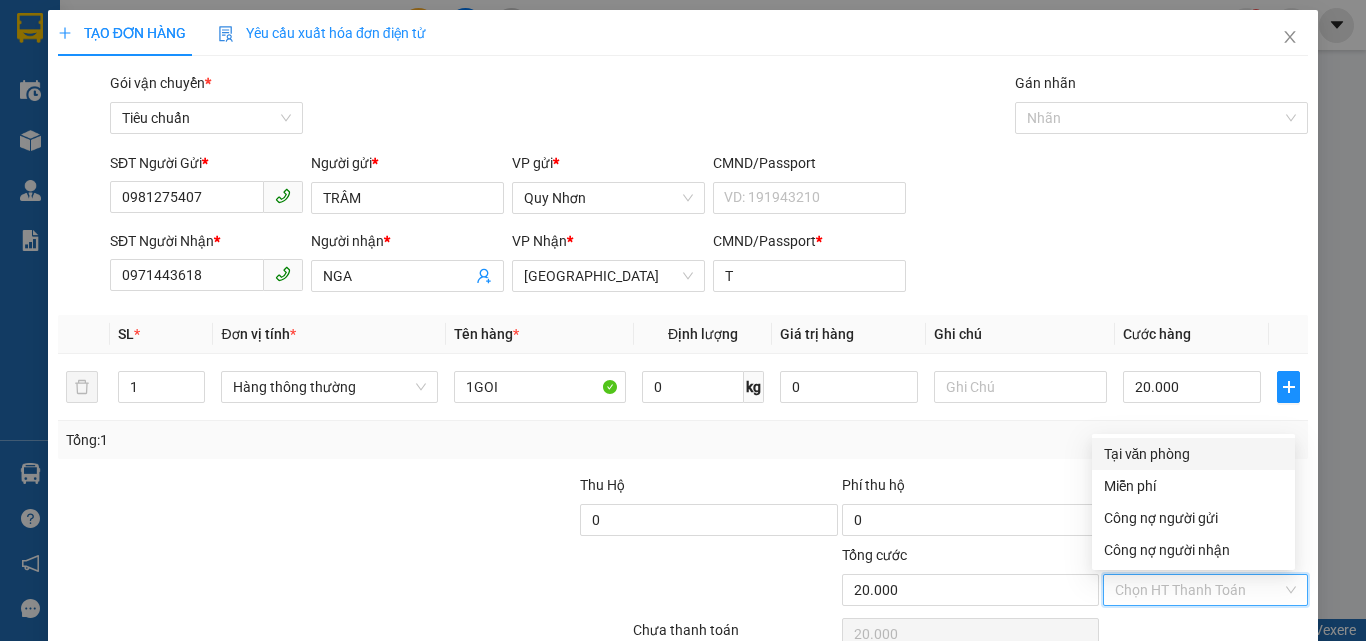 click on "Tại văn phòng" at bounding box center (1193, 454) 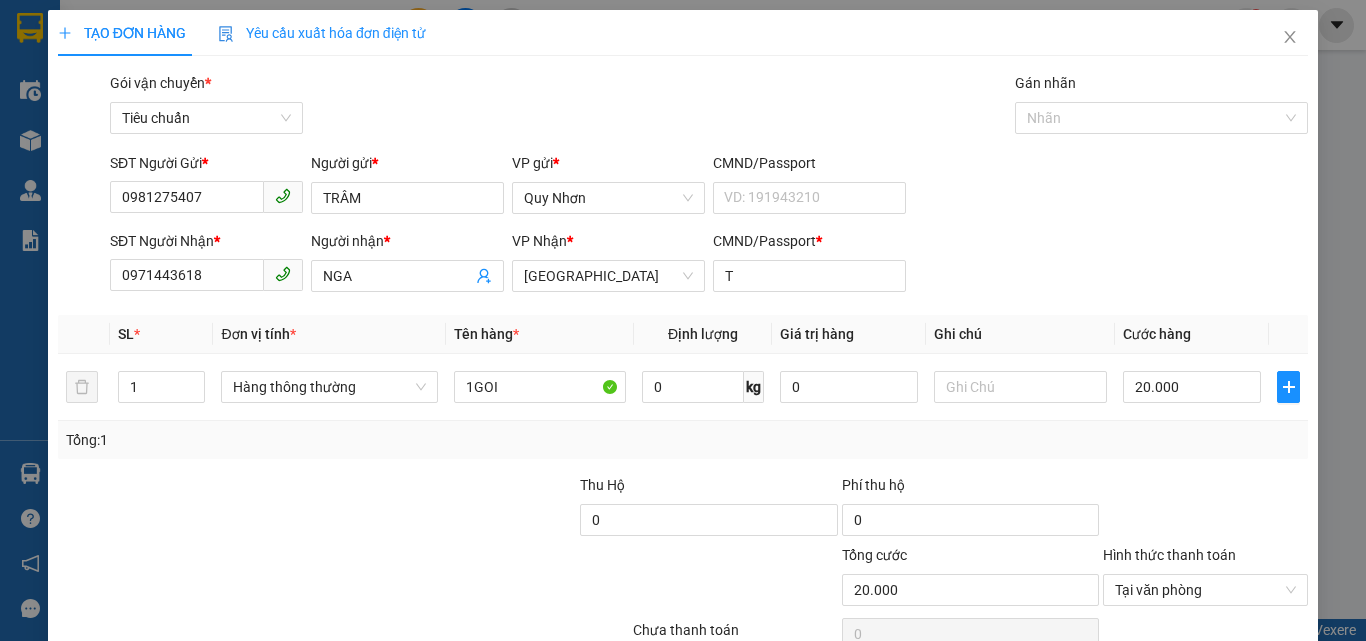 click on "[PERSON_NAME] và In" at bounding box center [1263, 685] 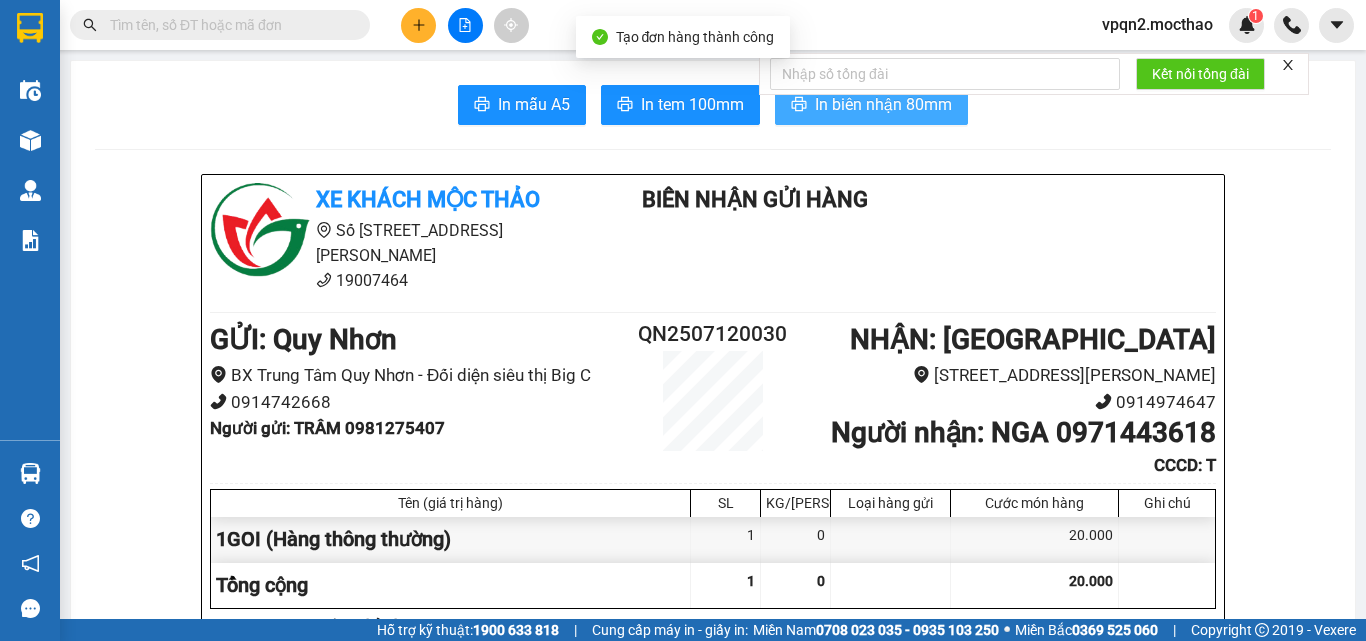 click on "In biên nhận 80mm" at bounding box center [883, 104] 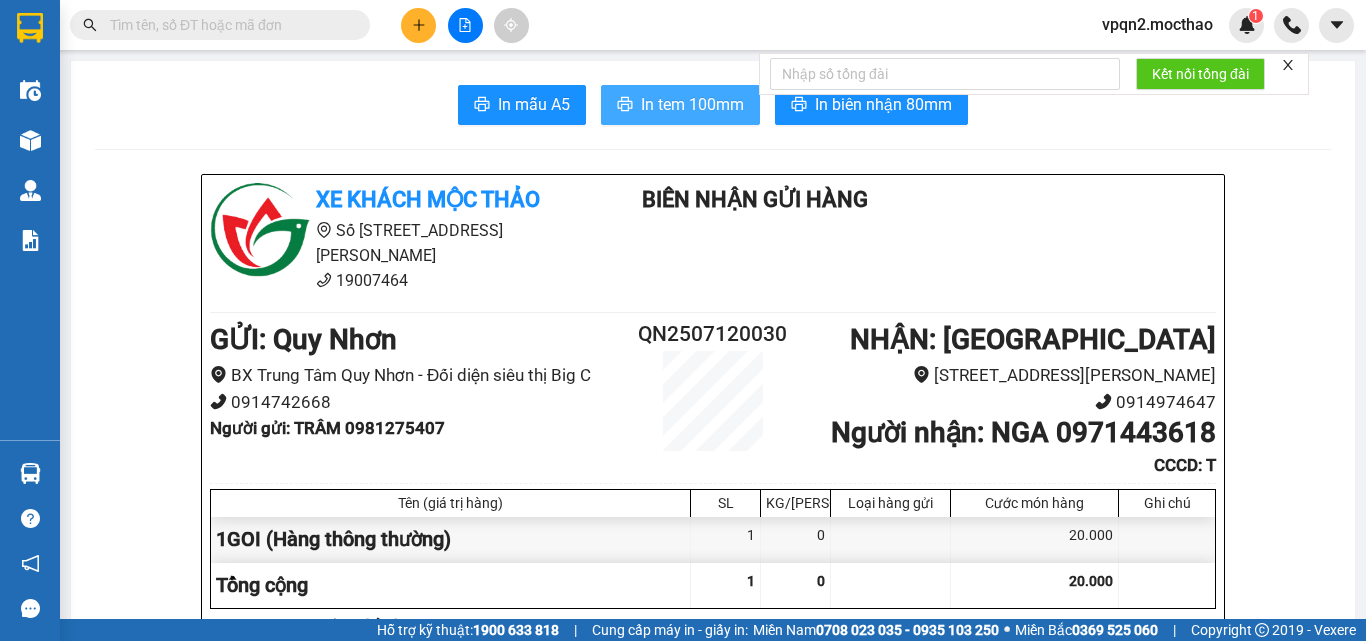 click on "In tem 100mm" at bounding box center (692, 104) 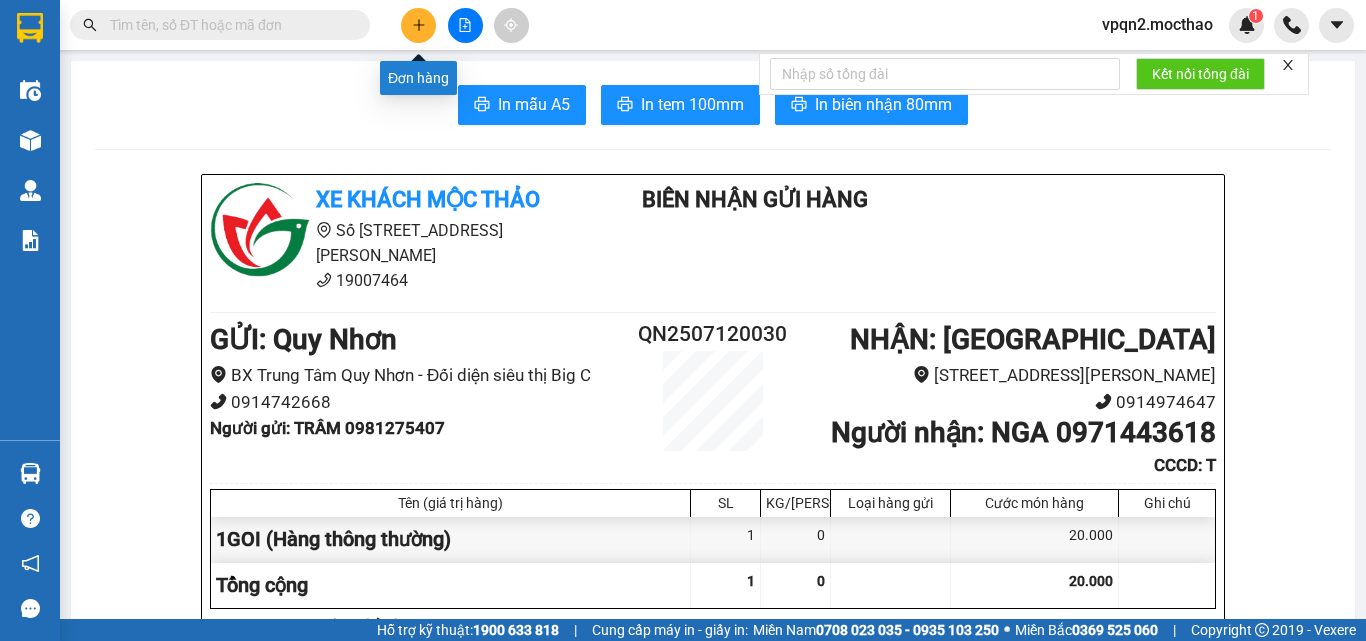 click at bounding box center [418, 25] 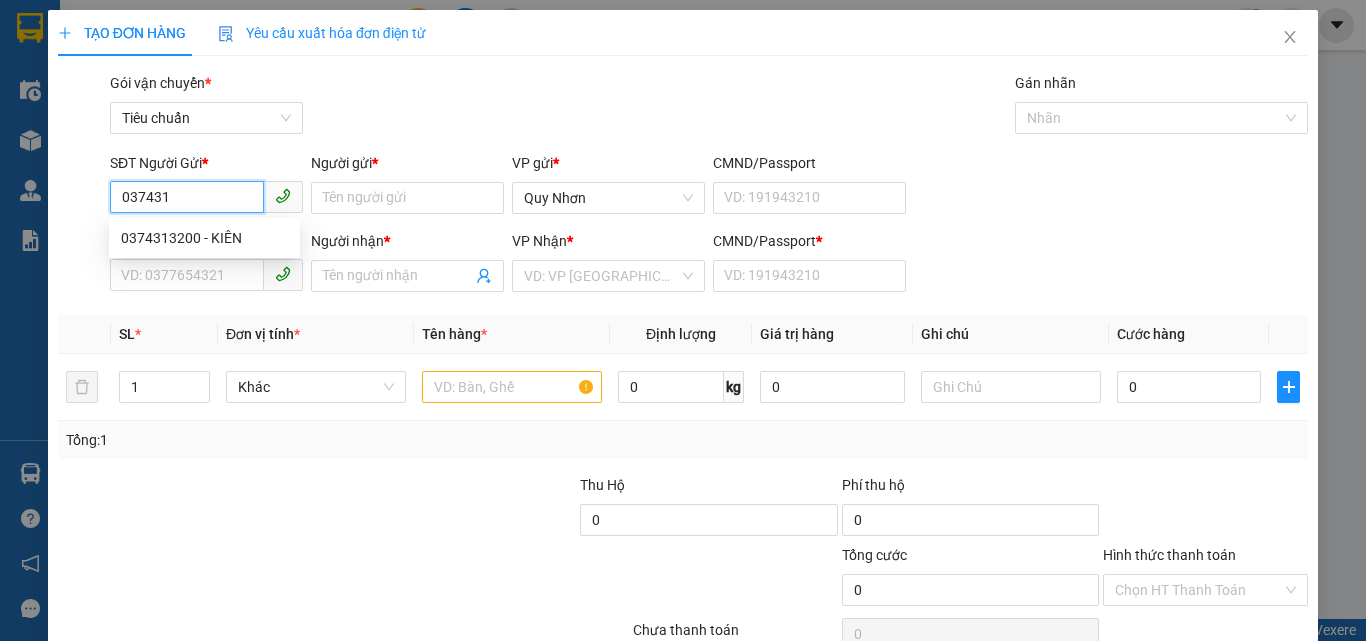 click on "0374313200 - KIÊN" at bounding box center (204, 238) 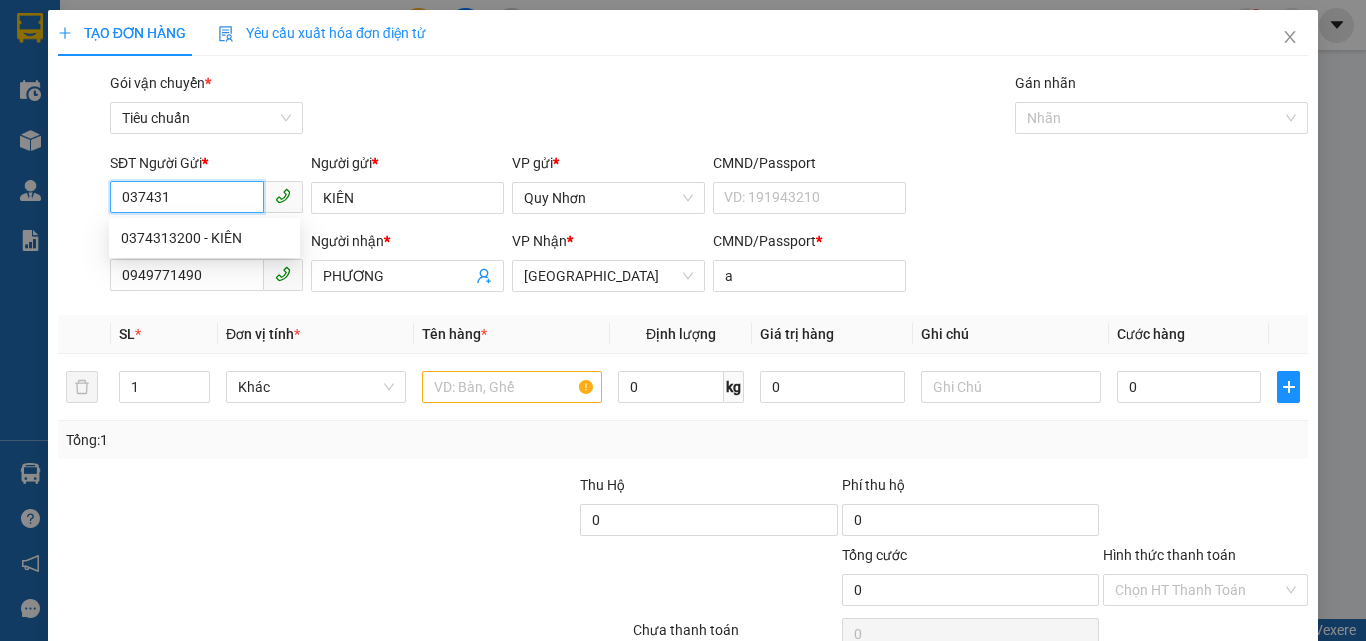 type on "0374313200" 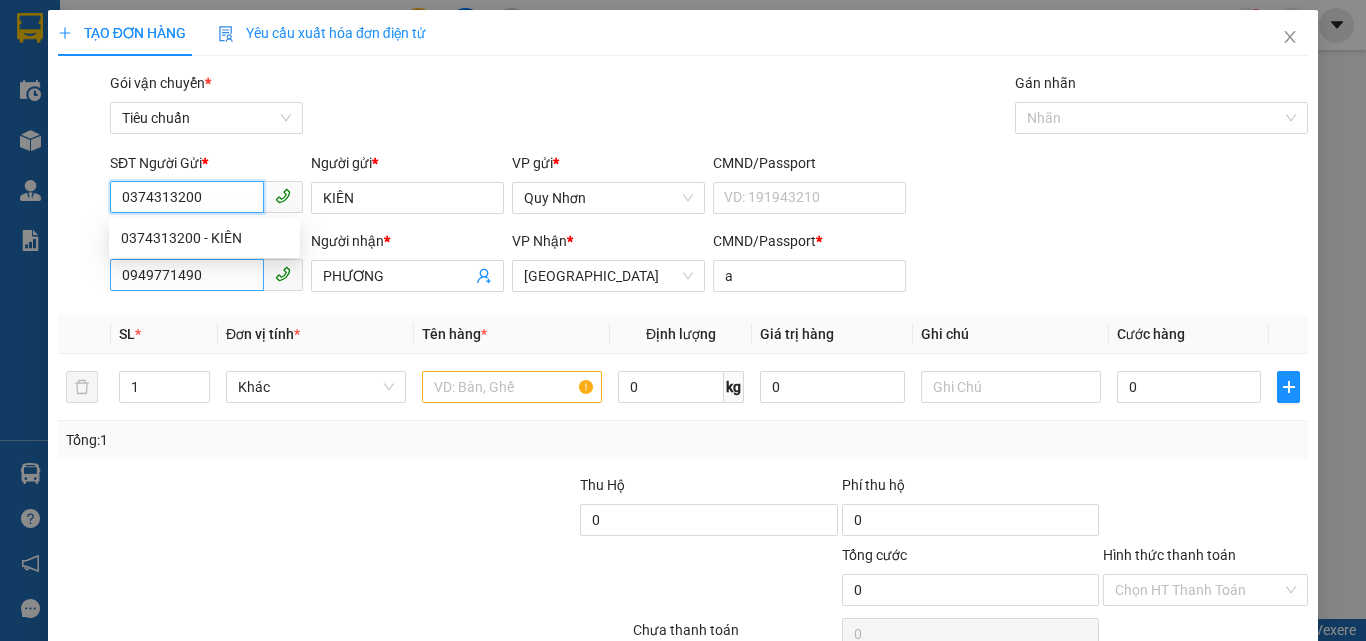 type on "80.000" 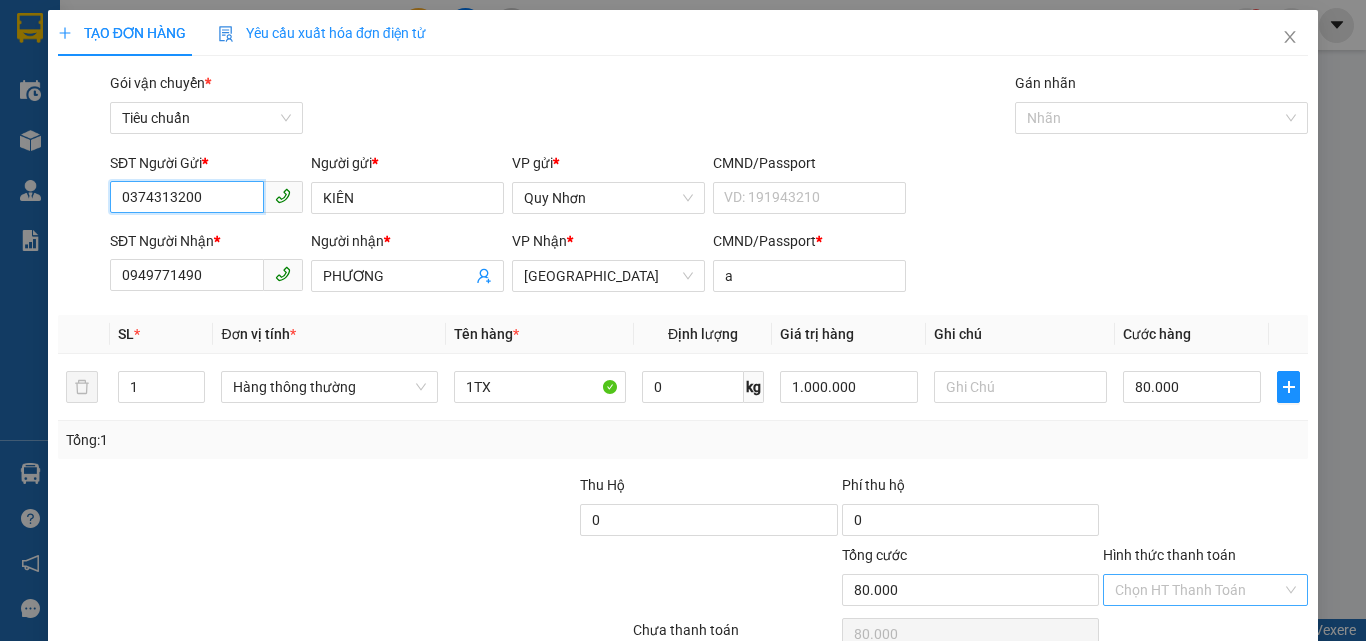 type on "0374313200" 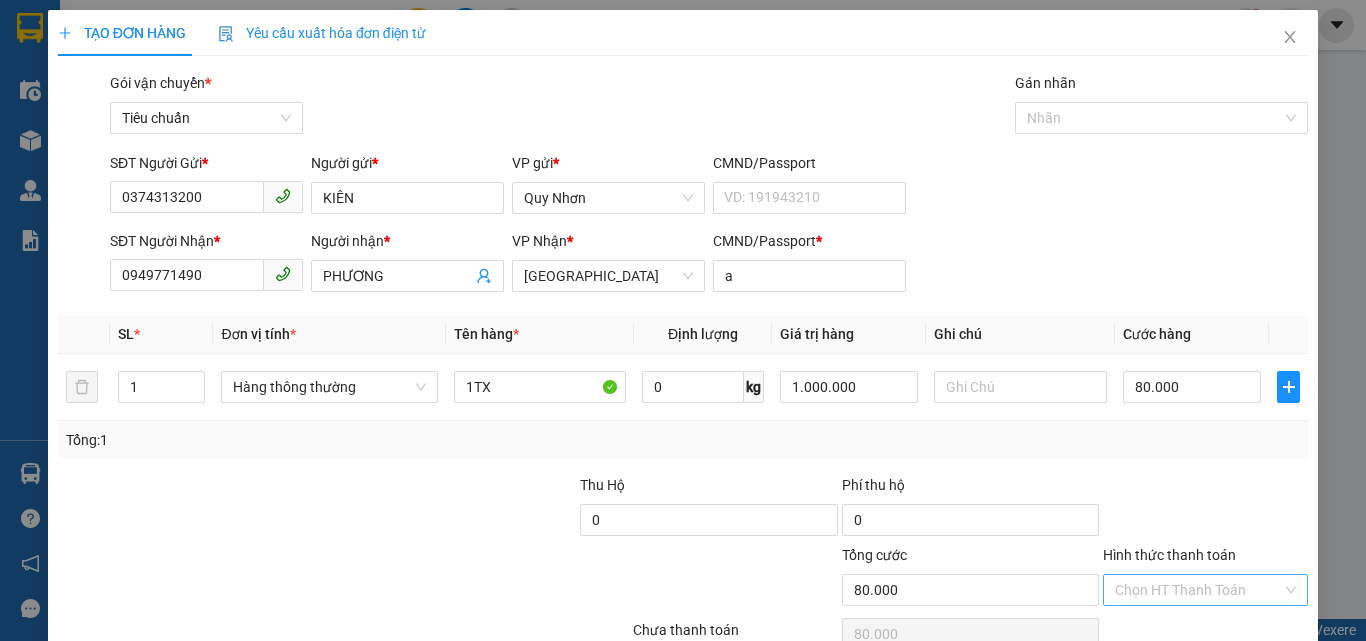 click on "Hình thức thanh toán" at bounding box center (1198, 590) 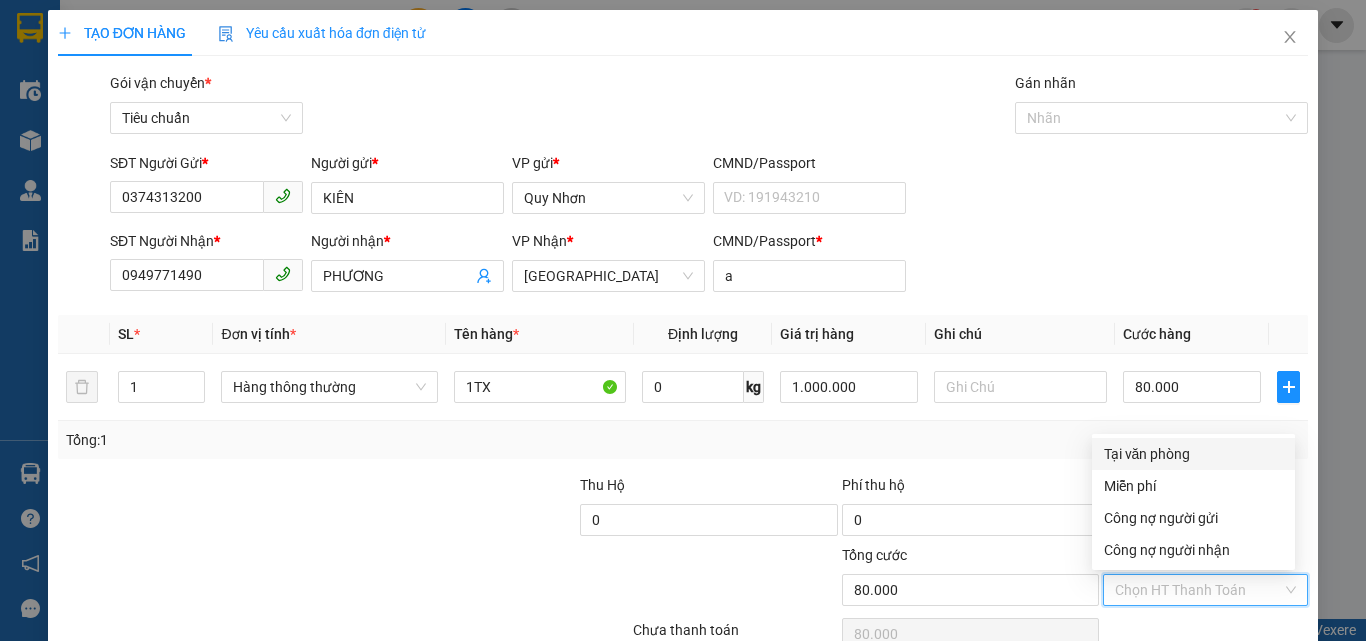 click on "Tại văn phòng" at bounding box center (1193, 454) 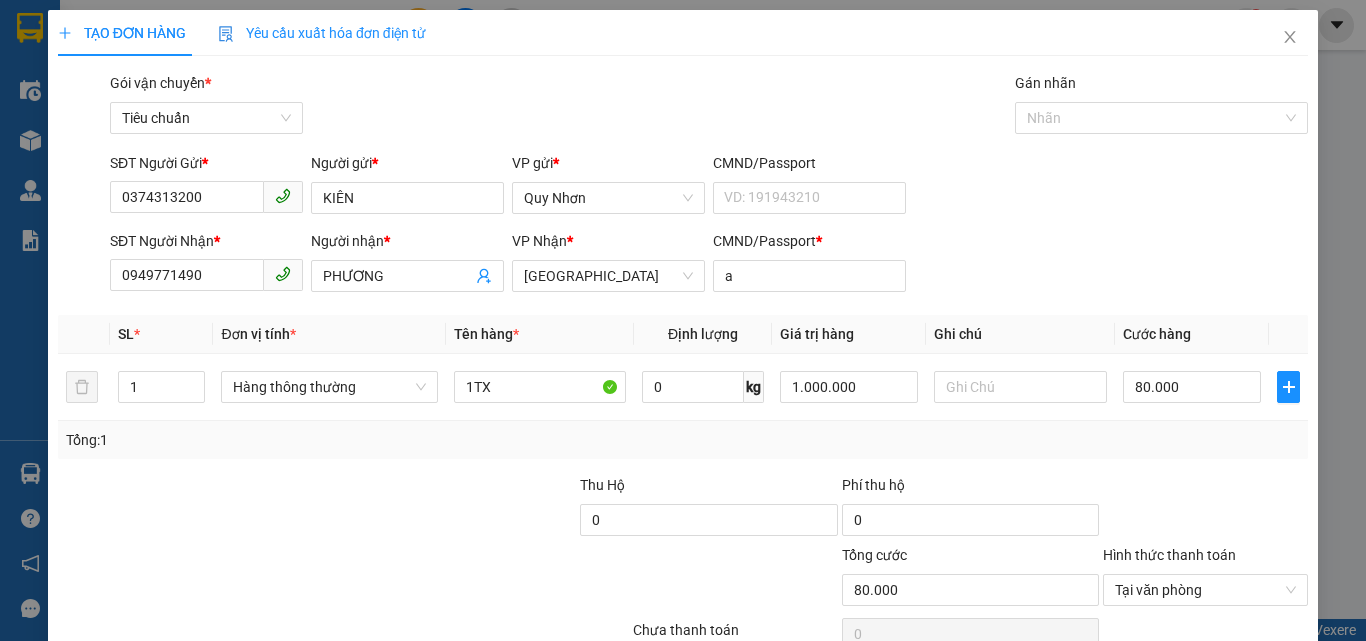 click 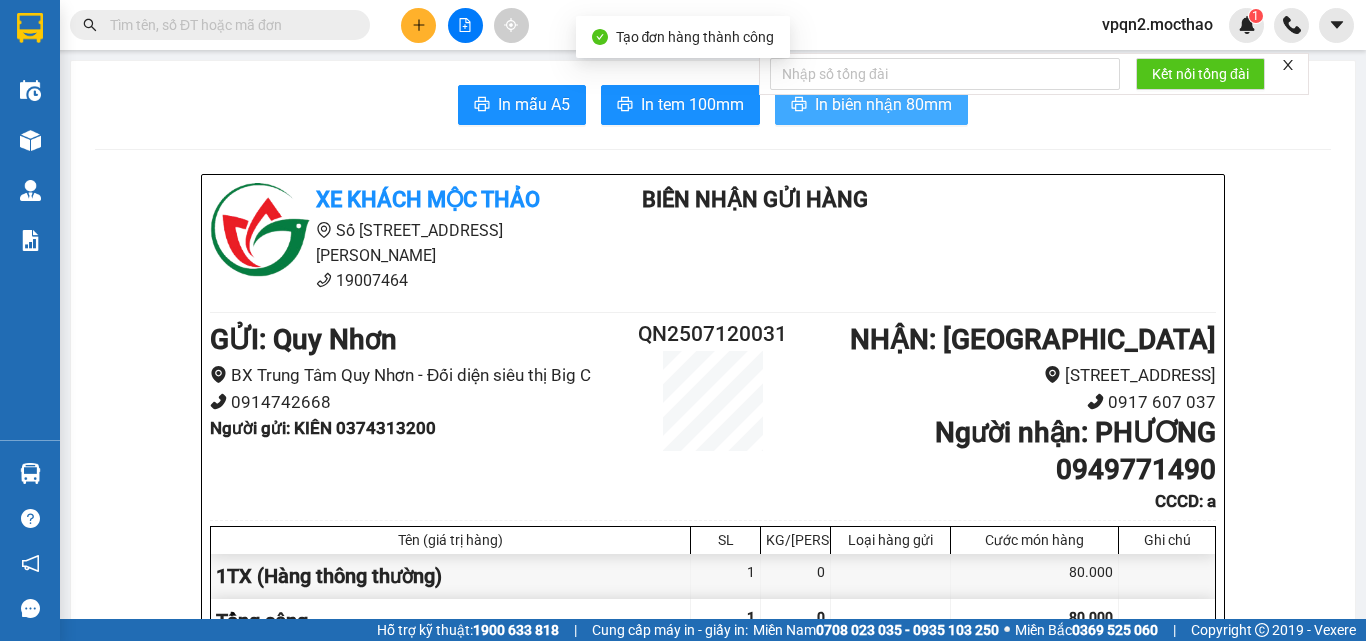 click on "In biên nhận 80mm" at bounding box center [883, 104] 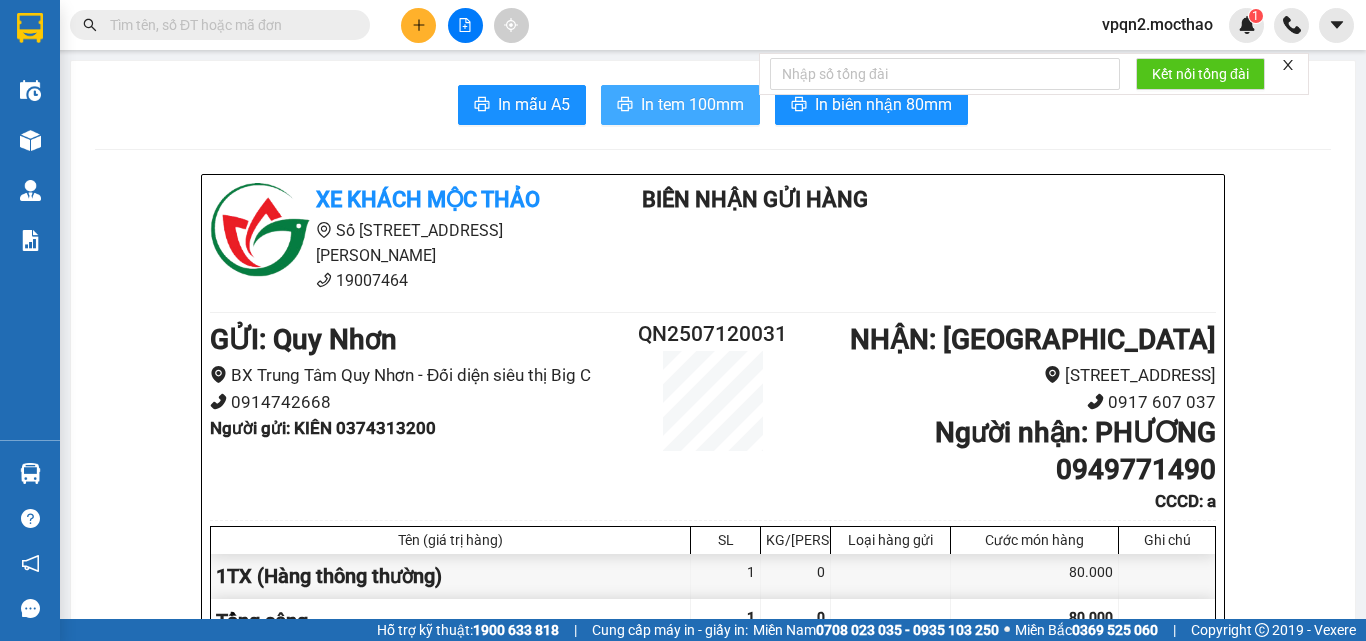 click on "In tem 100mm" at bounding box center (680, 105) 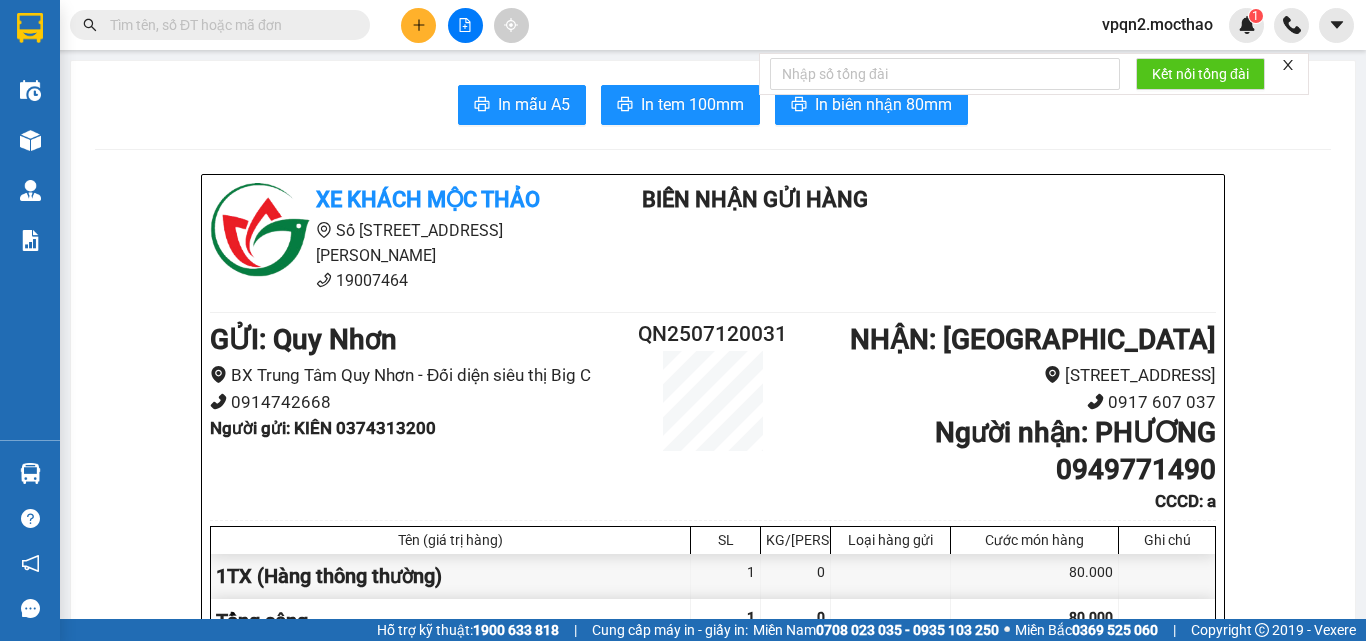 click 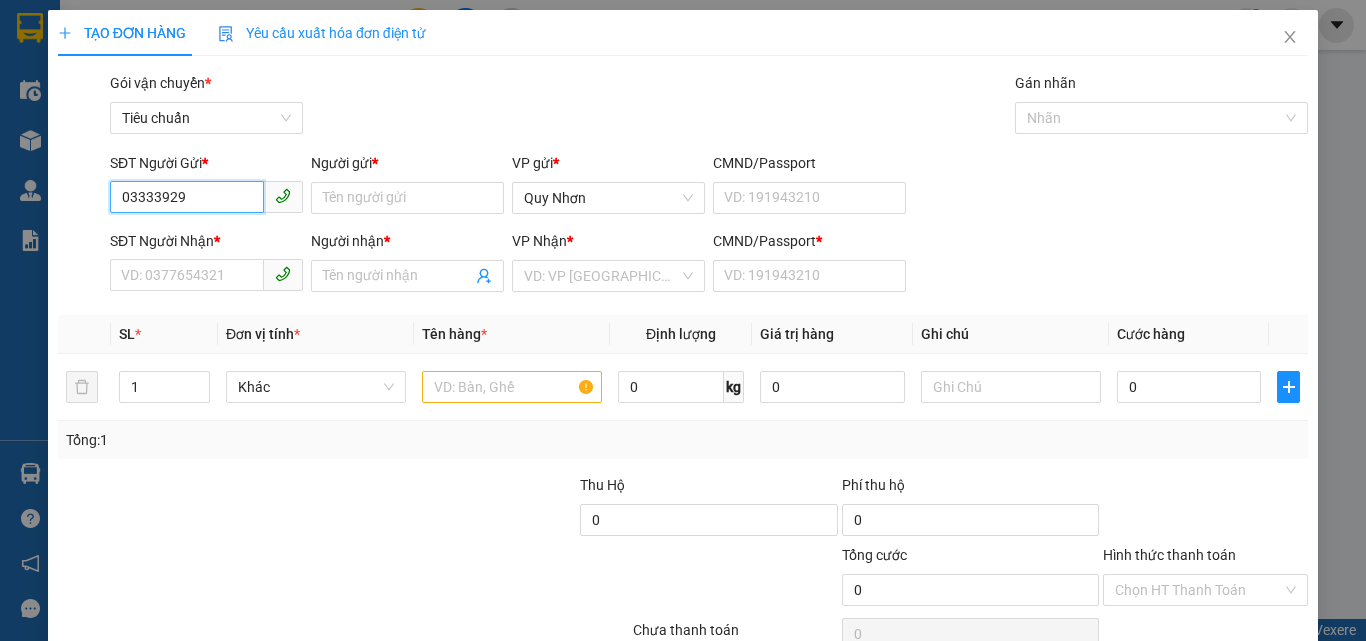 click on "03333929" at bounding box center (187, 197) 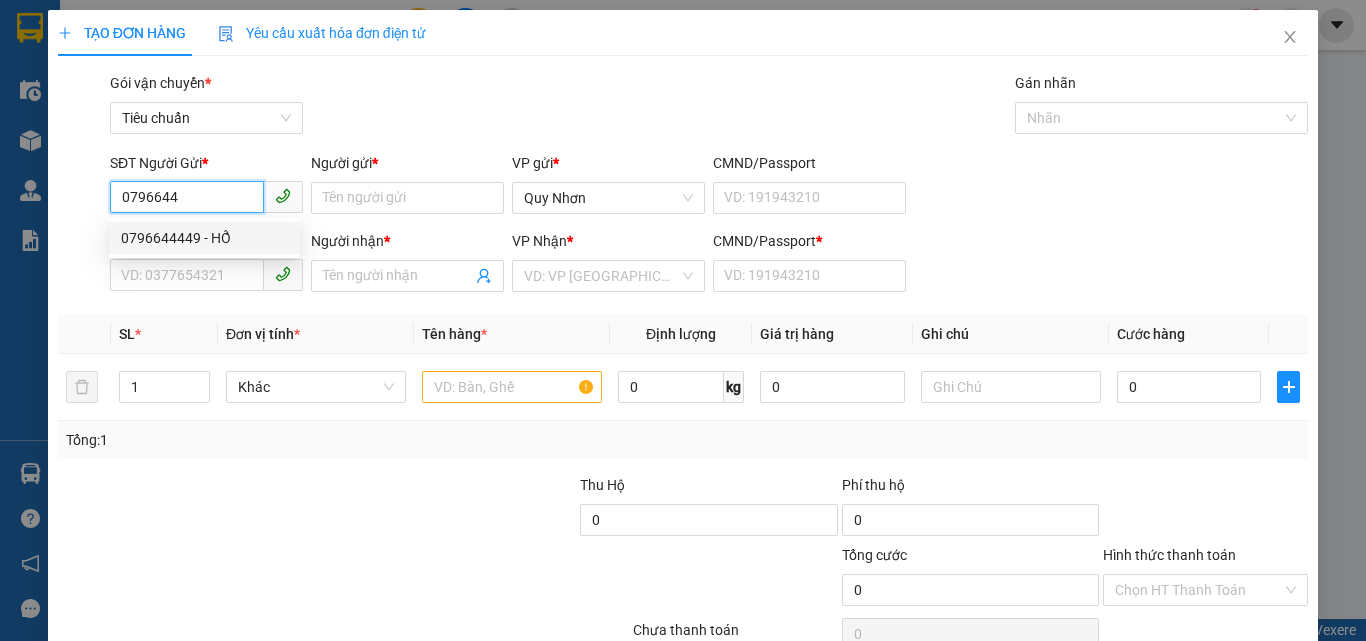 click on "0796644449 - HỔ" at bounding box center [204, 238] 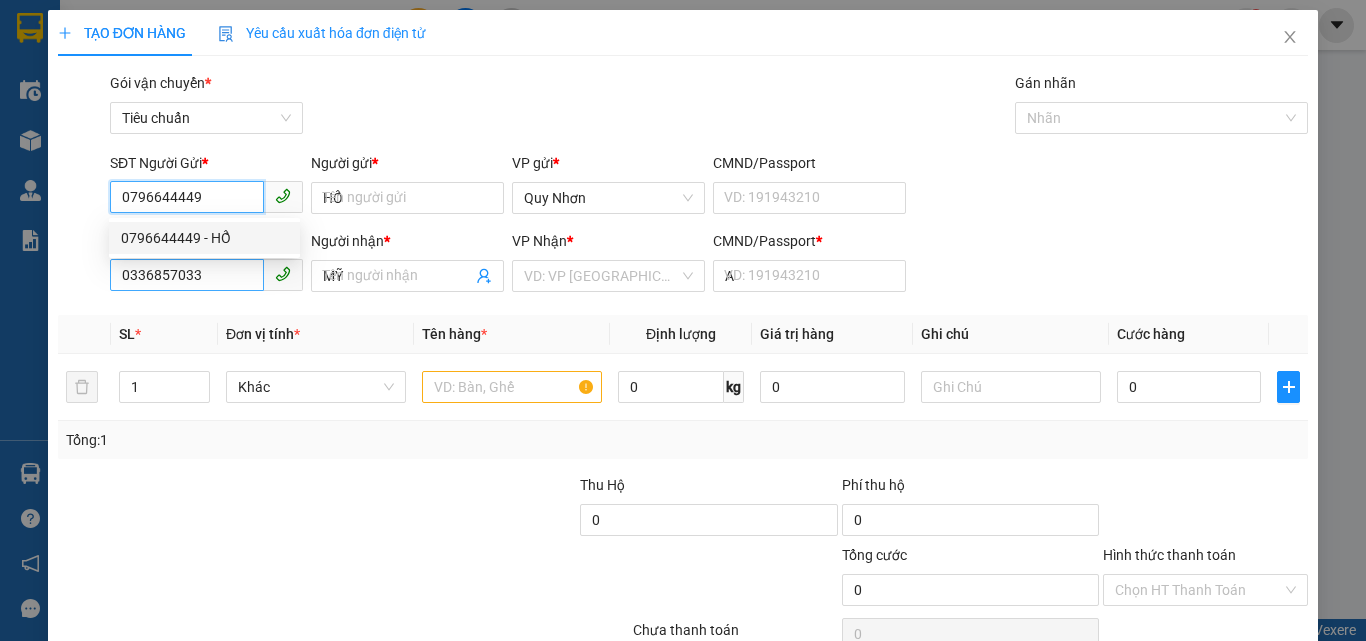 type on "30.000" 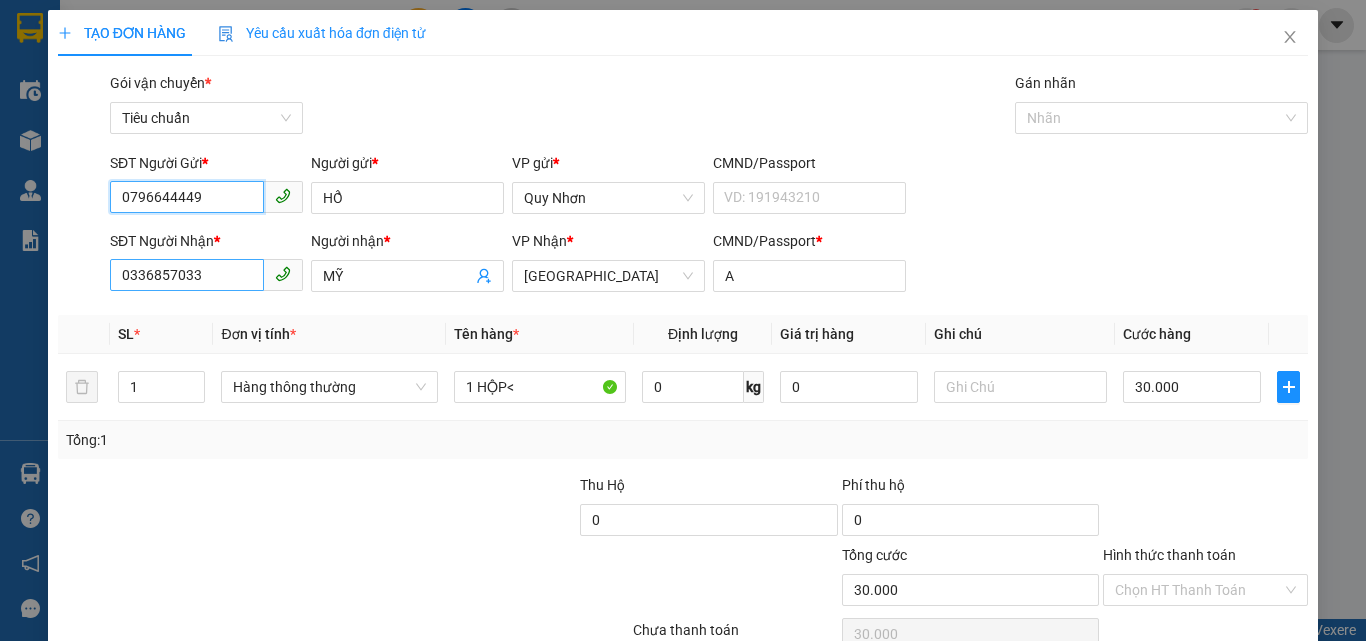 type on "0796644449" 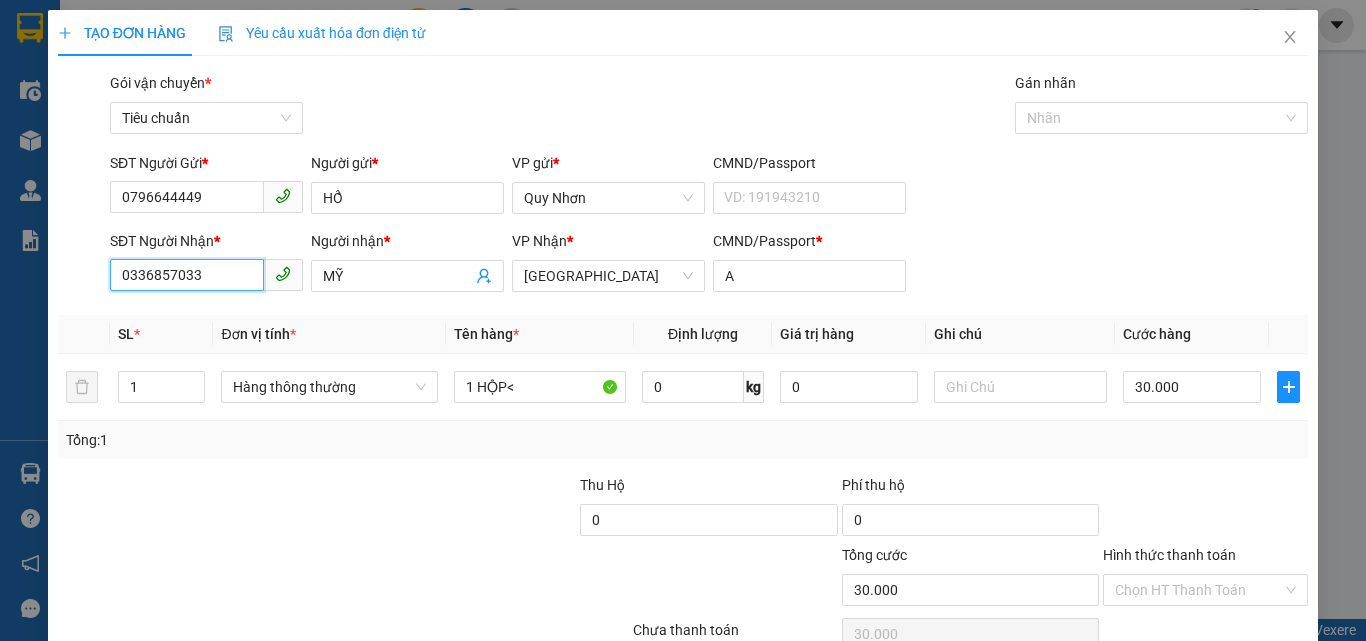 click on "0336857033" at bounding box center (187, 275) 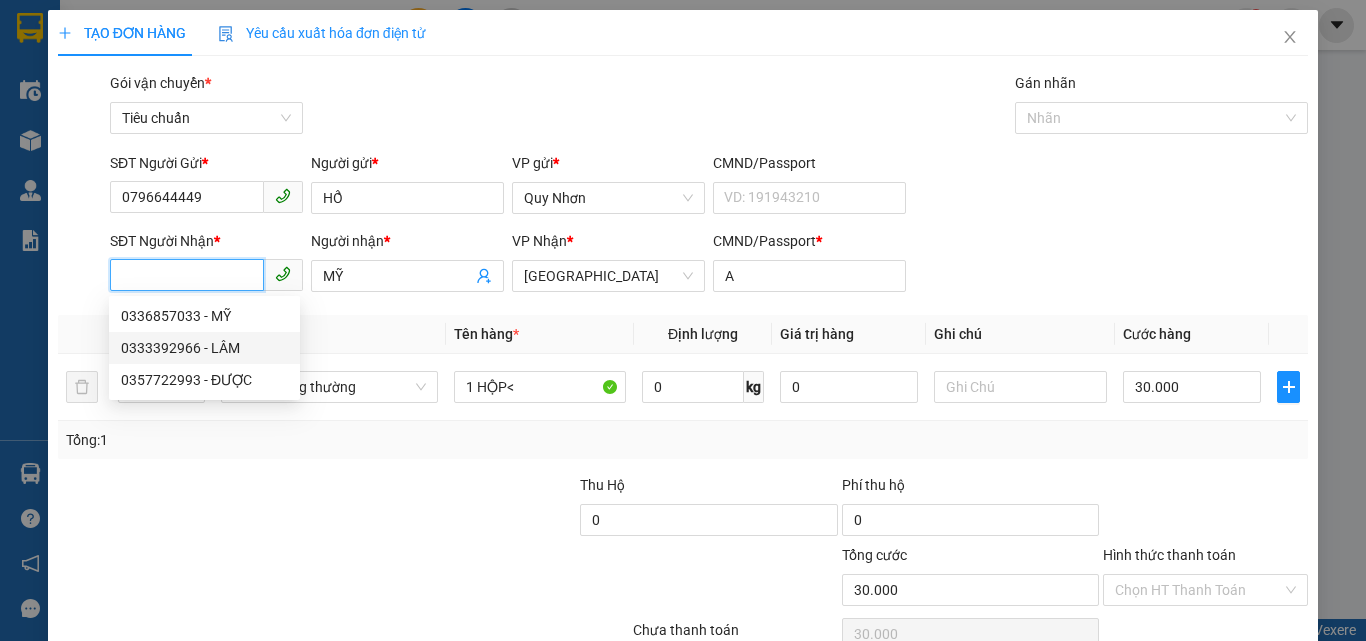 click on "0333392966 - LÂM" at bounding box center [204, 348] 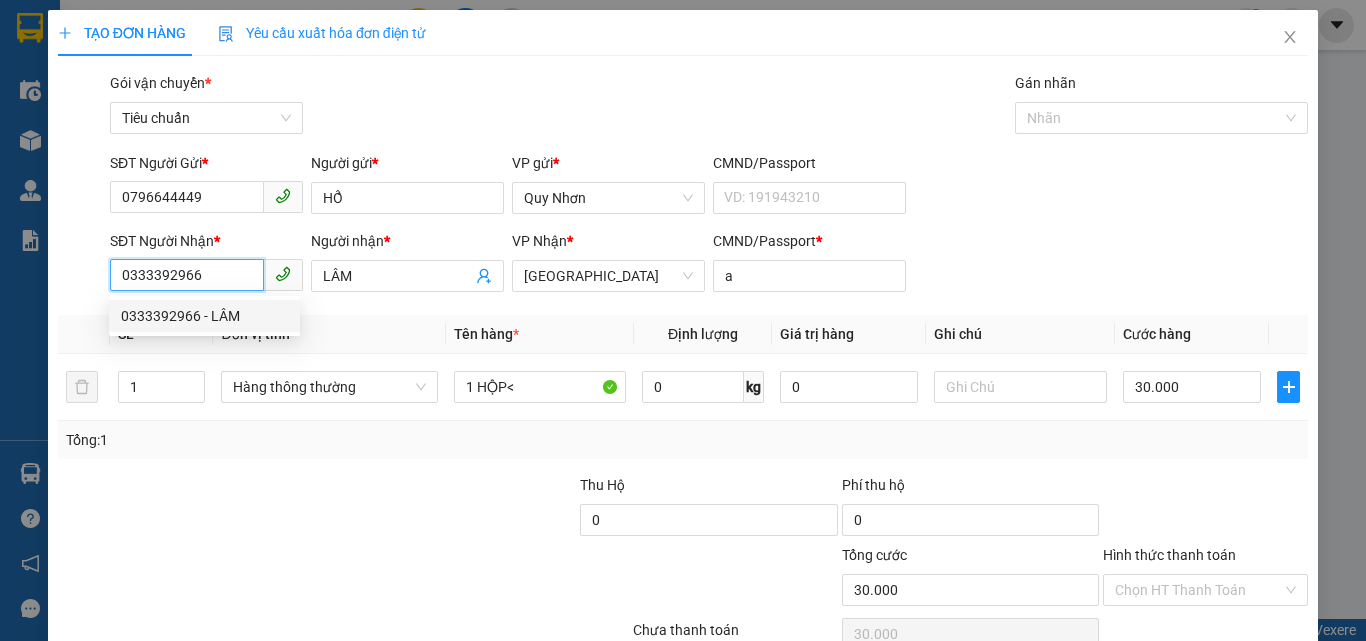 type on "20.000" 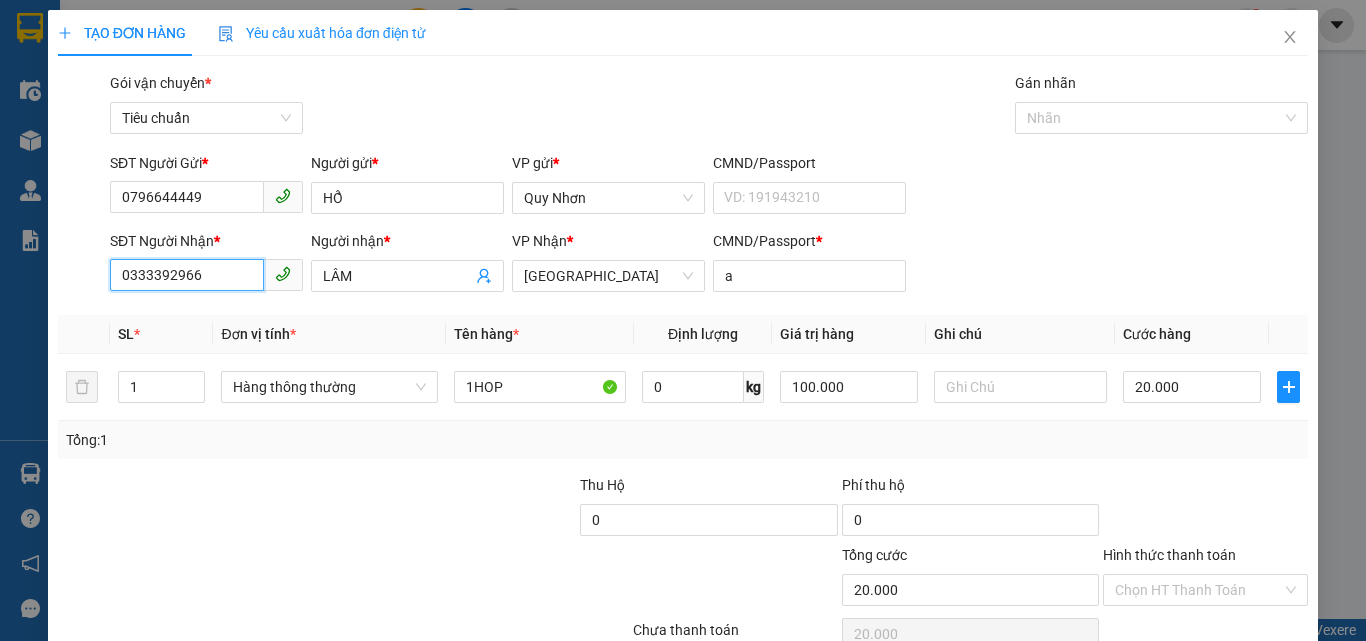 type on "0333392966" 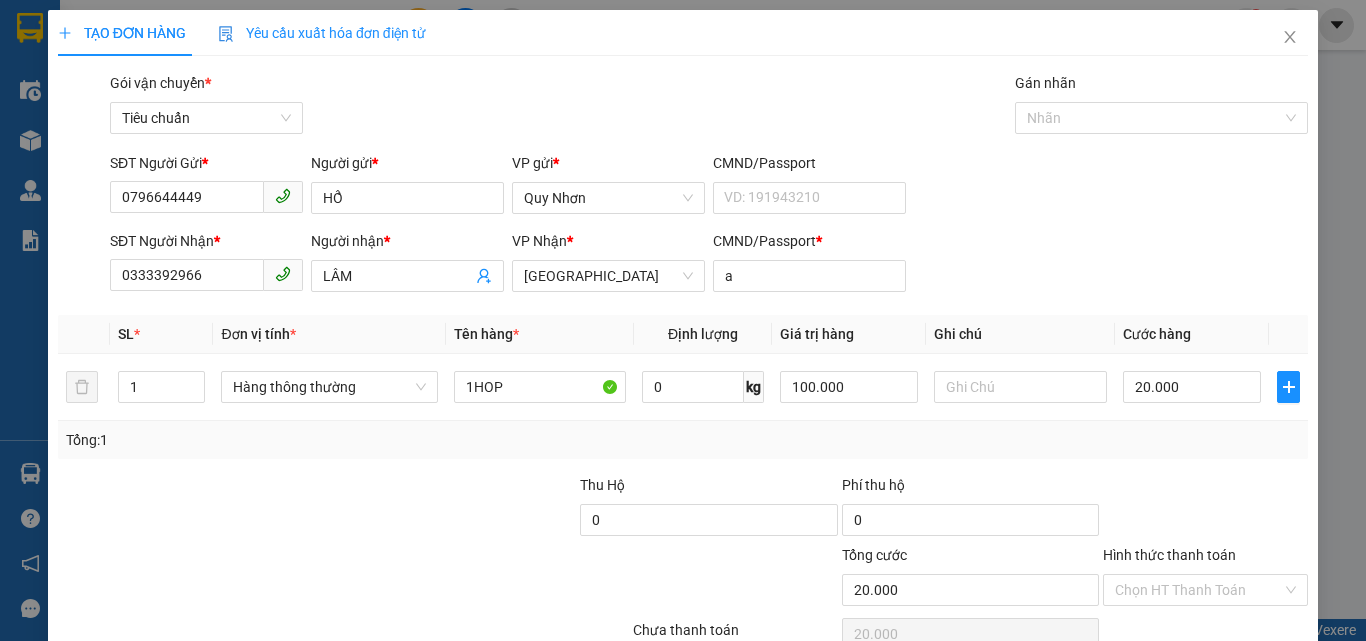 click on "Chọn HT Thanh Toán" at bounding box center (1205, 634) 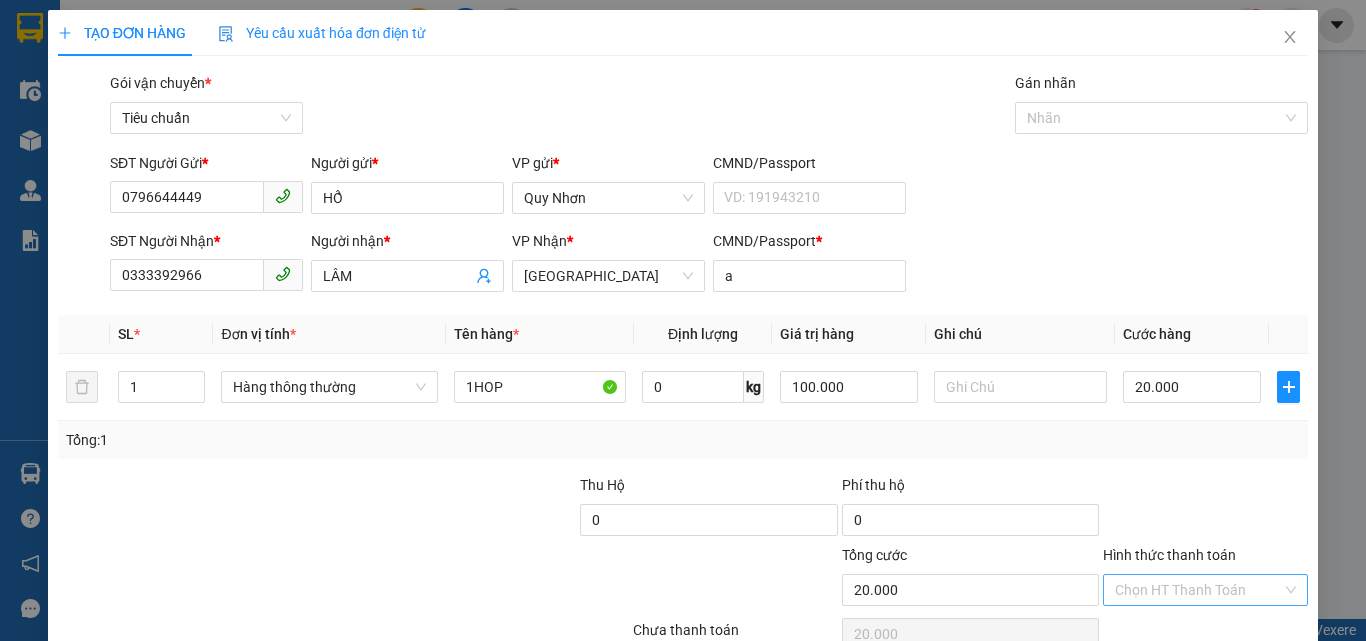 click on "Hình thức thanh toán" at bounding box center [1198, 590] 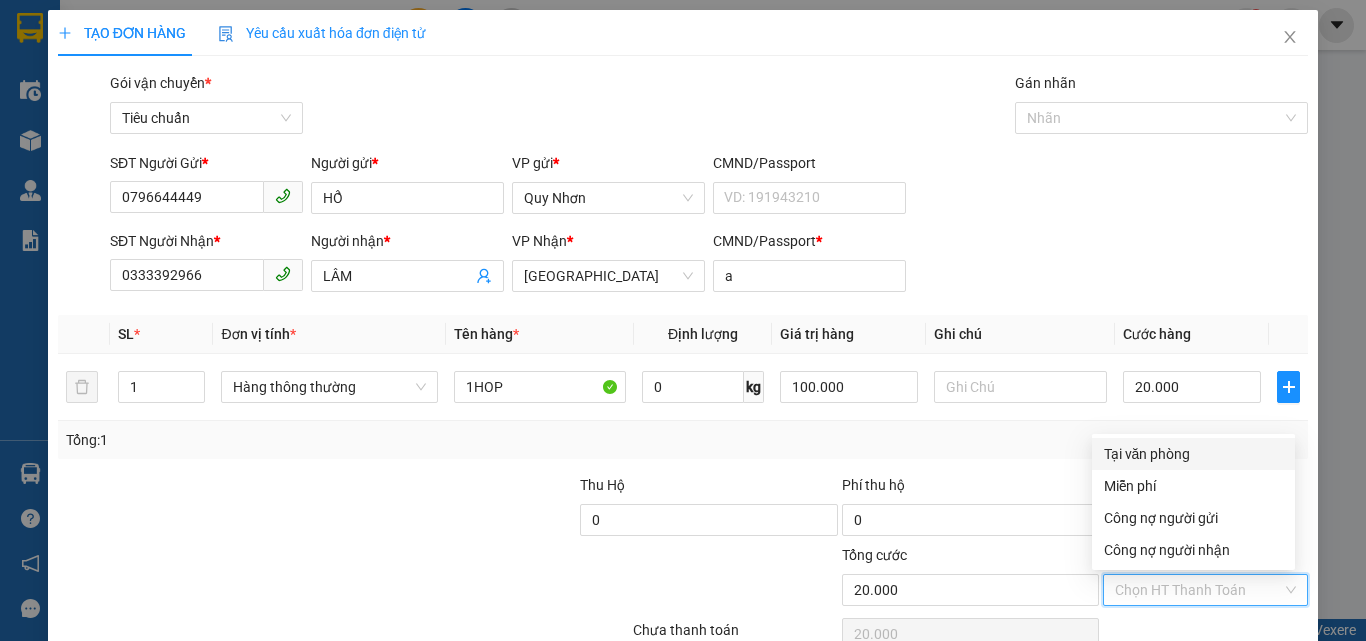 click on "Tại văn phòng" at bounding box center (1193, 454) 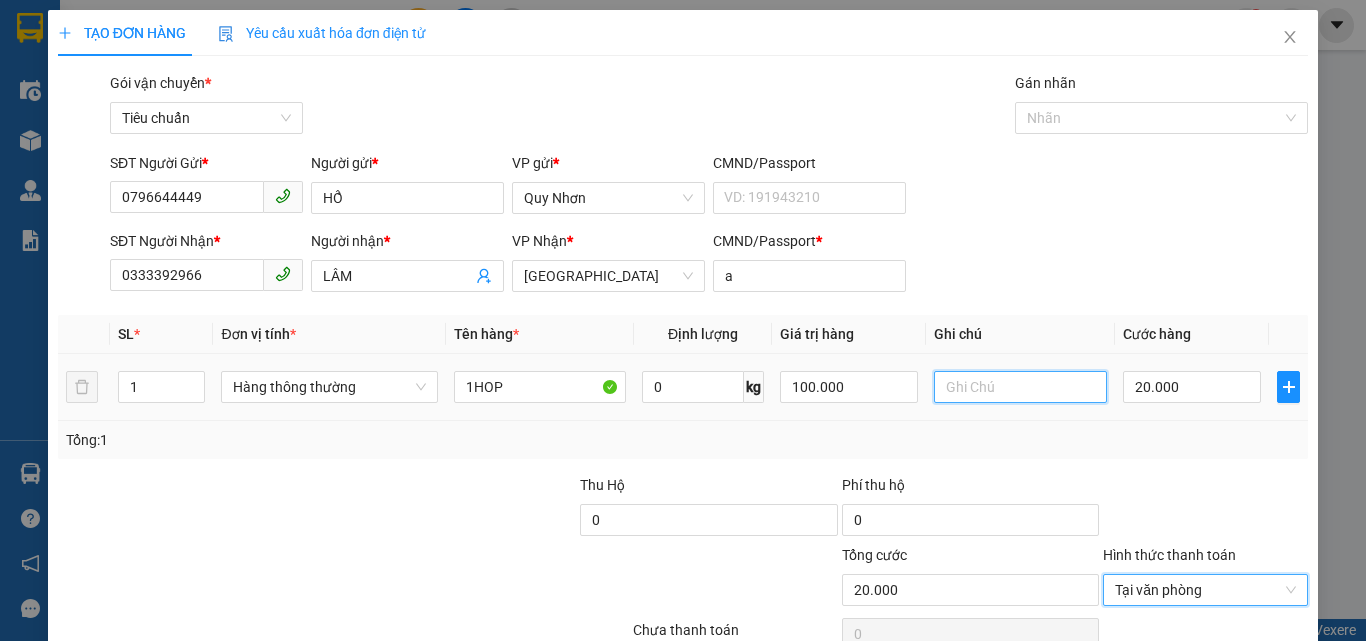 click at bounding box center (1020, 387) 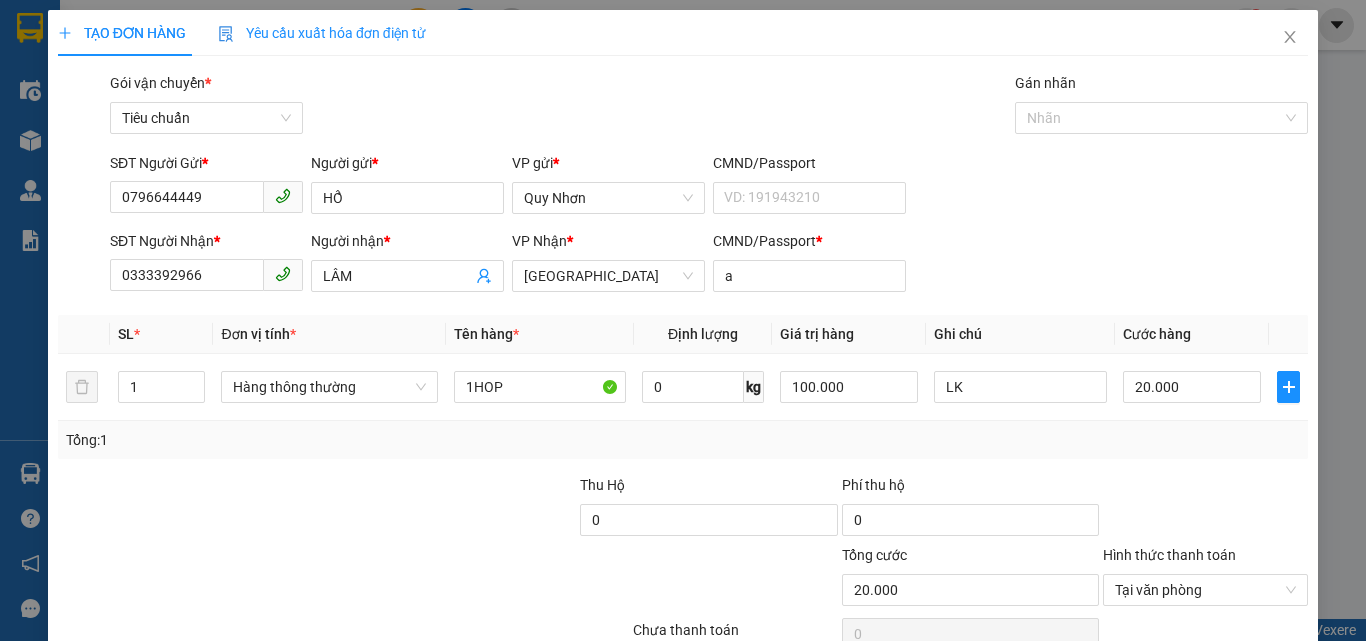 click on "[PERSON_NAME] và In" at bounding box center [1263, 685] 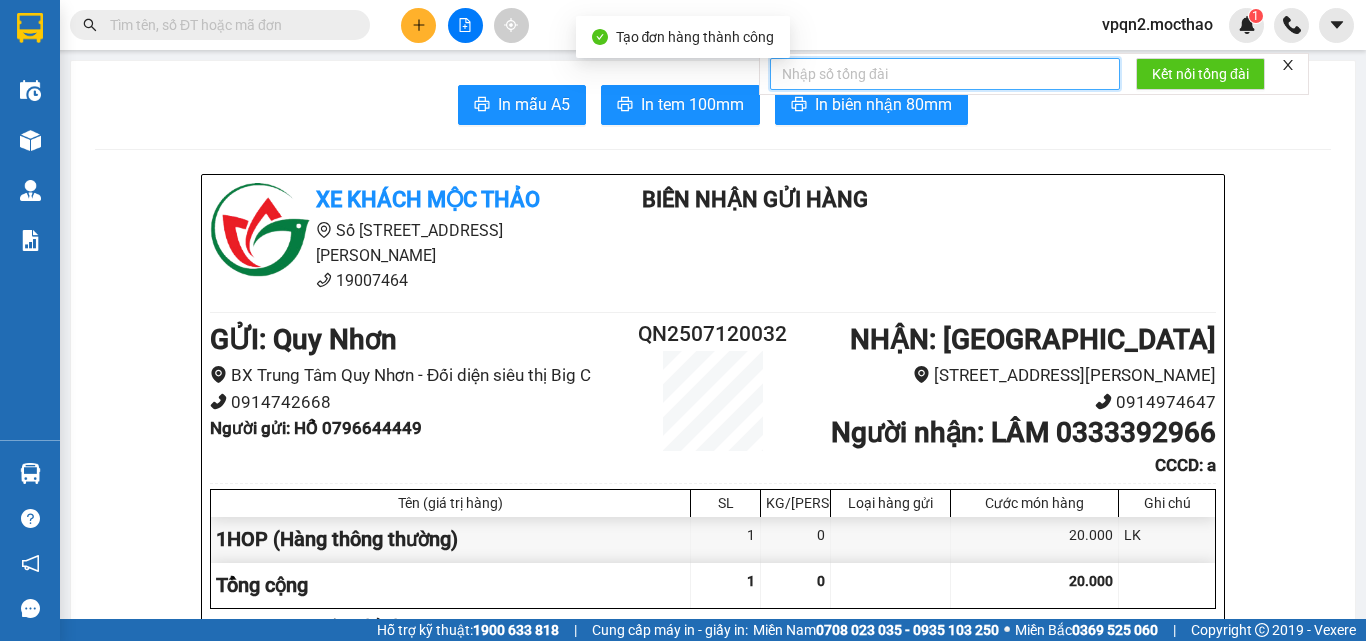 click at bounding box center [945, 74] 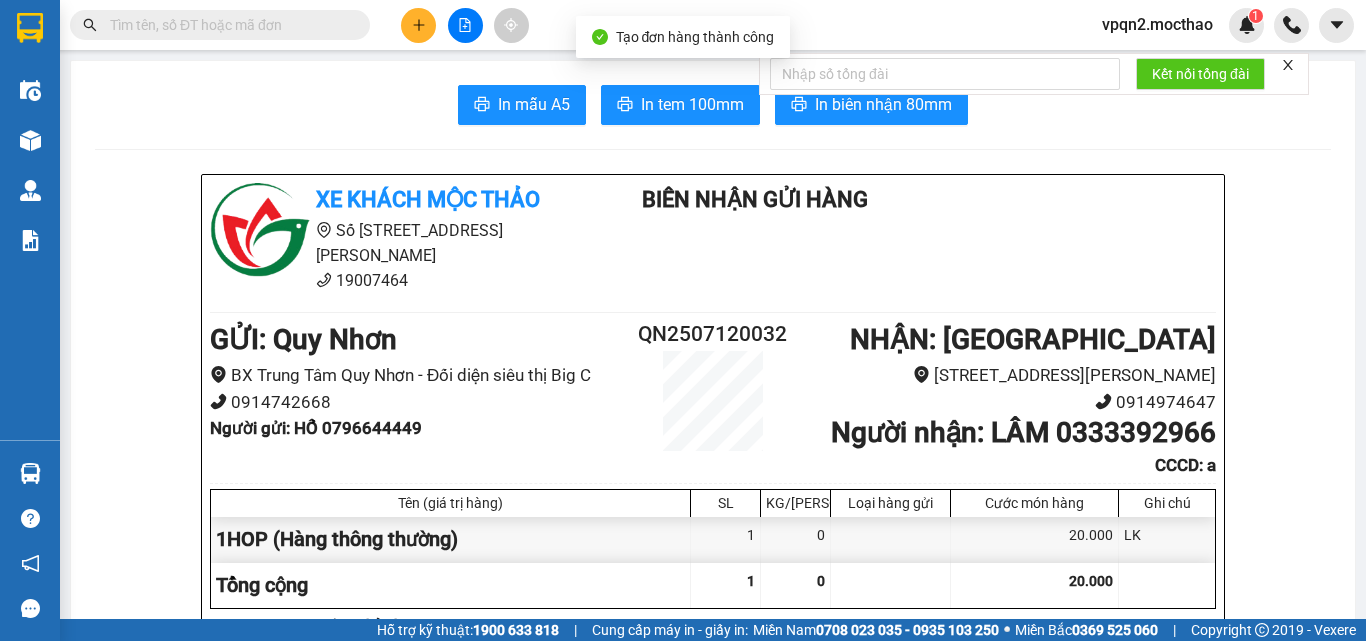 click on "Kết nối tổng đài" at bounding box center (1034, 74) 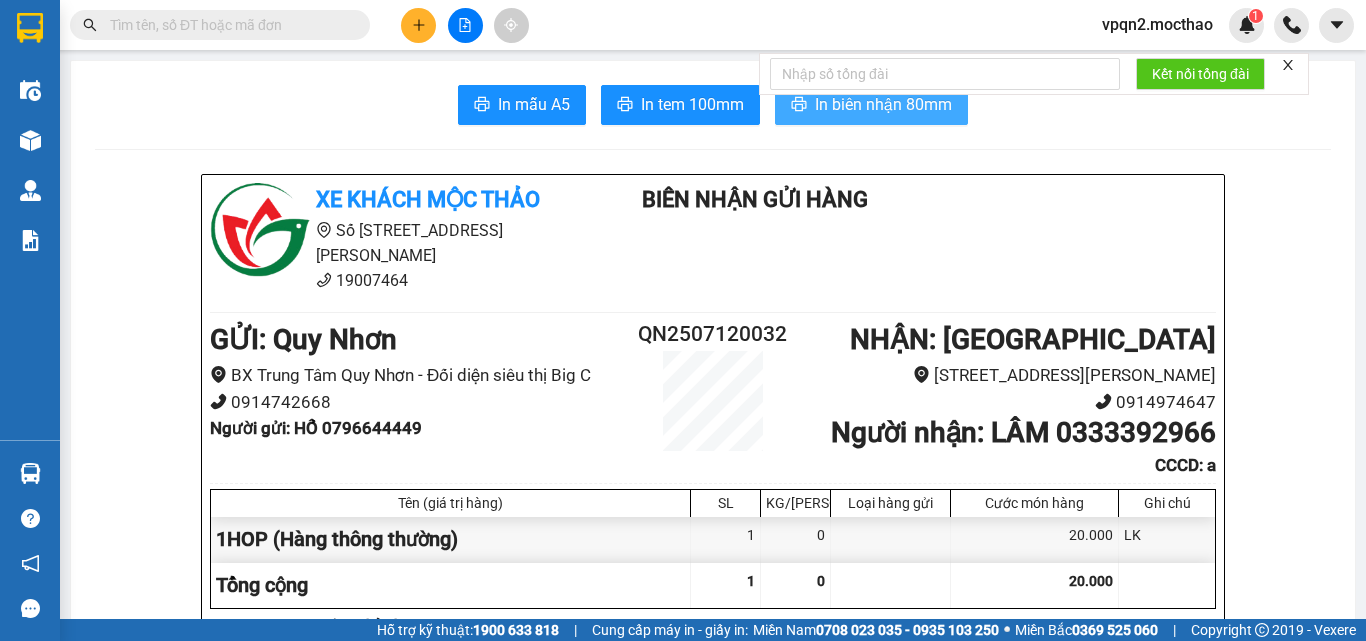 click on "In biên nhận 80mm" at bounding box center [883, 104] 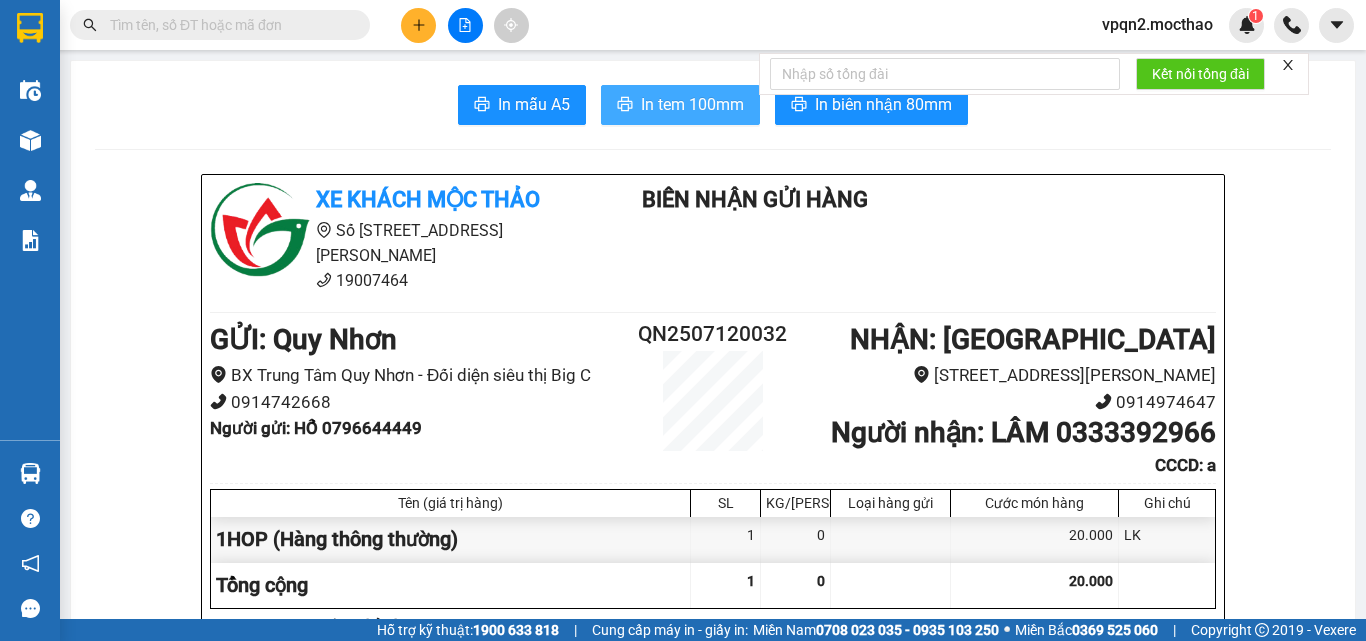 click on "In tem 100mm" at bounding box center [692, 104] 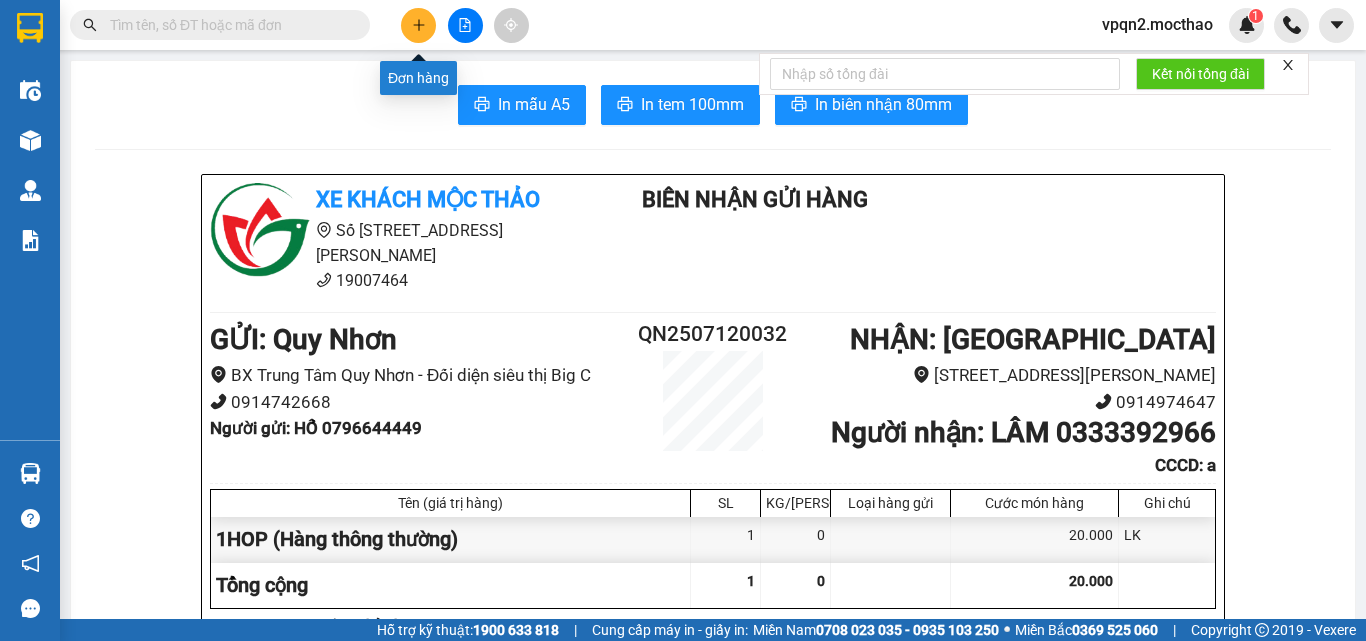 click at bounding box center [418, 25] 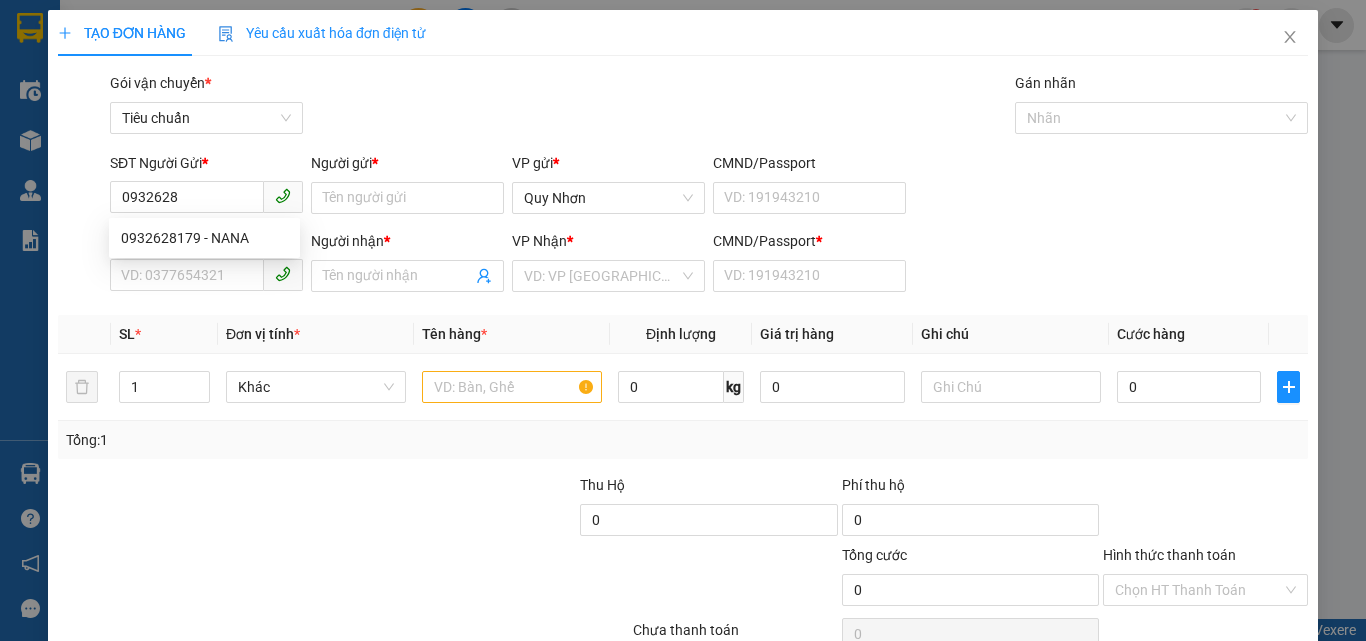 click on "0932628179 0932628179 - NANA" at bounding box center [204, 238] 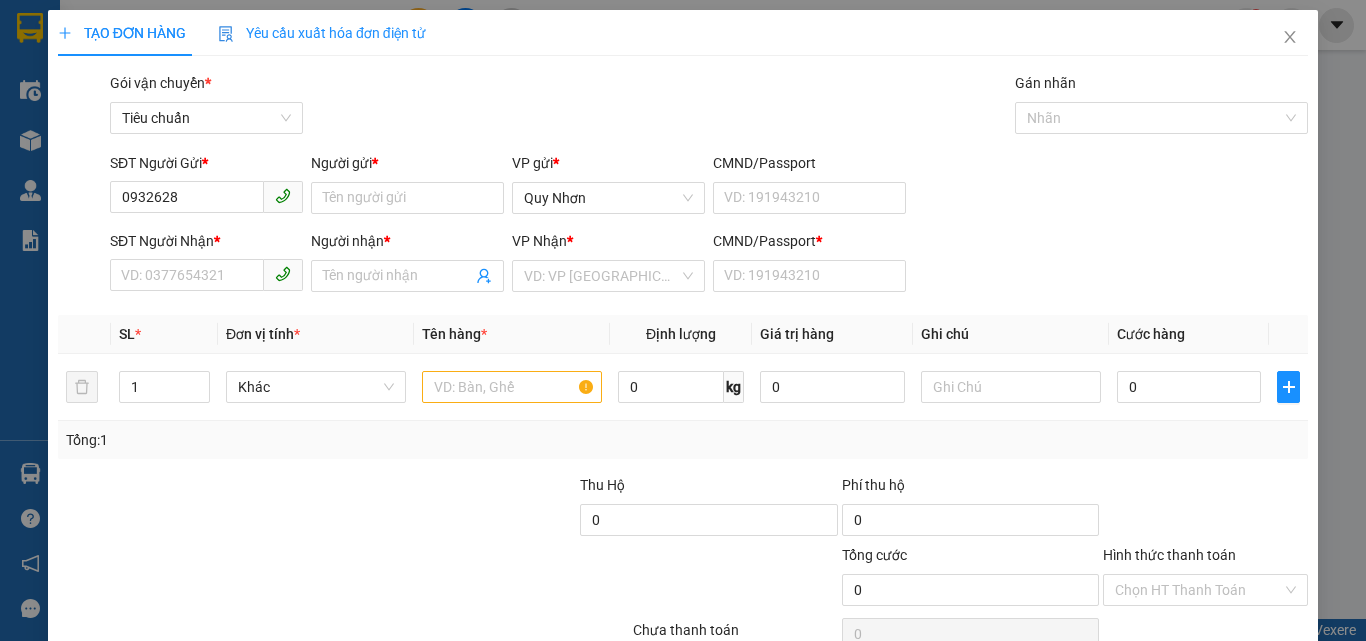 click on "SĐT Người Nhận  *" at bounding box center [206, 241] 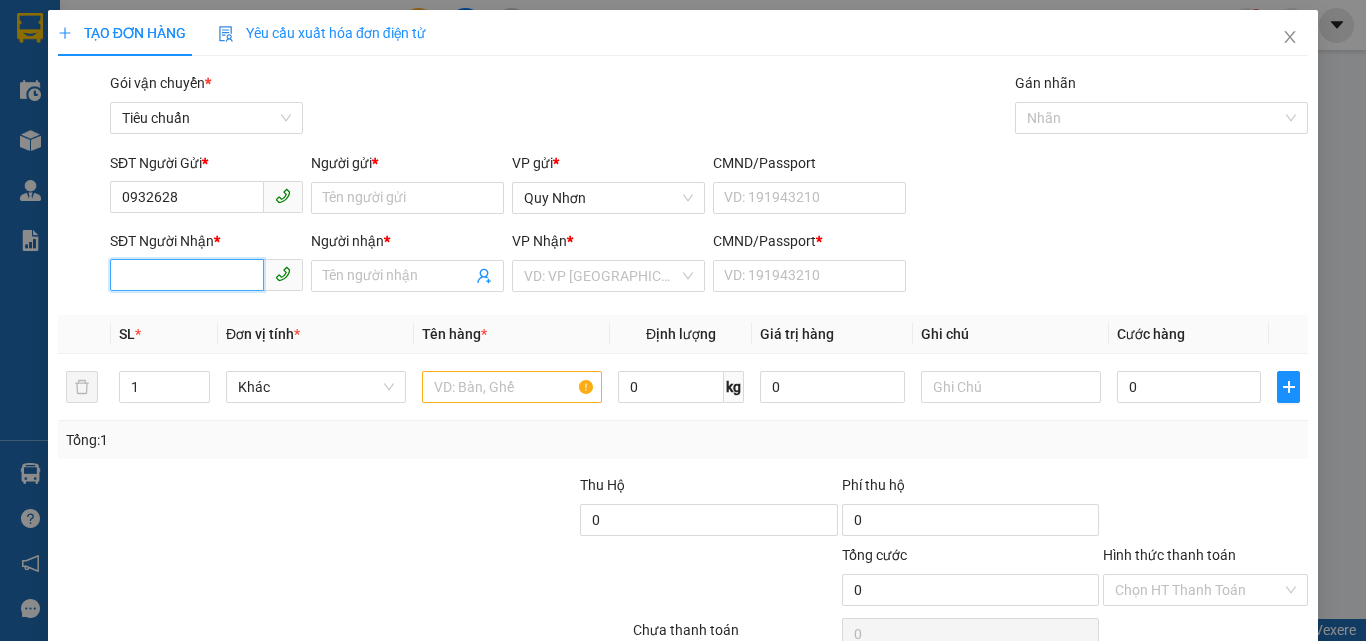 click on "SĐT Người Nhận  *" at bounding box center [187, 275] 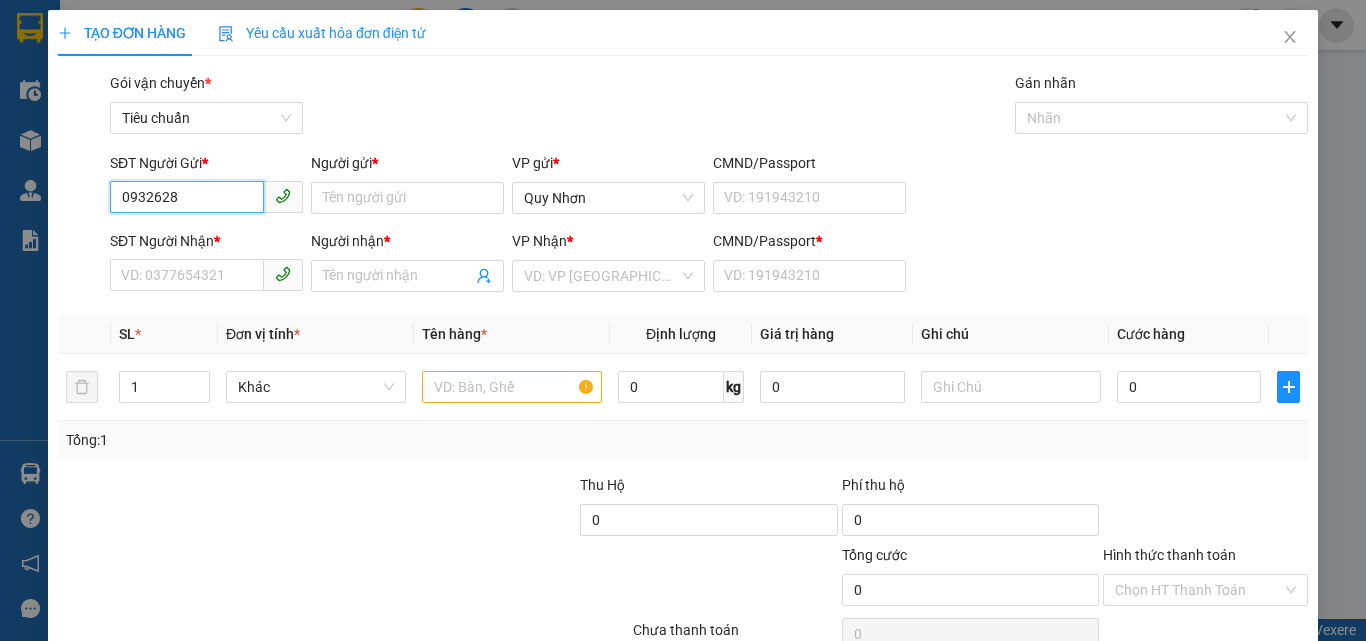 click on "0932628" at bounding box center (187, 197) 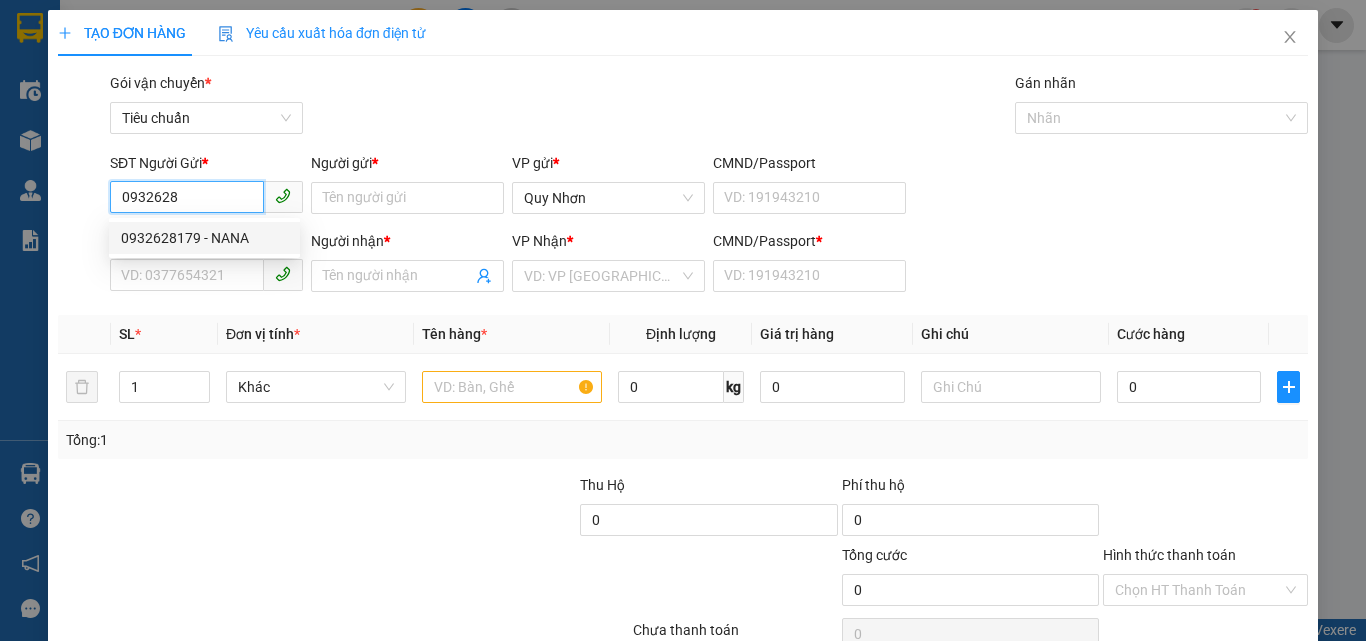 click on "0932628179 - NANA" at bounding box center (204, 238) 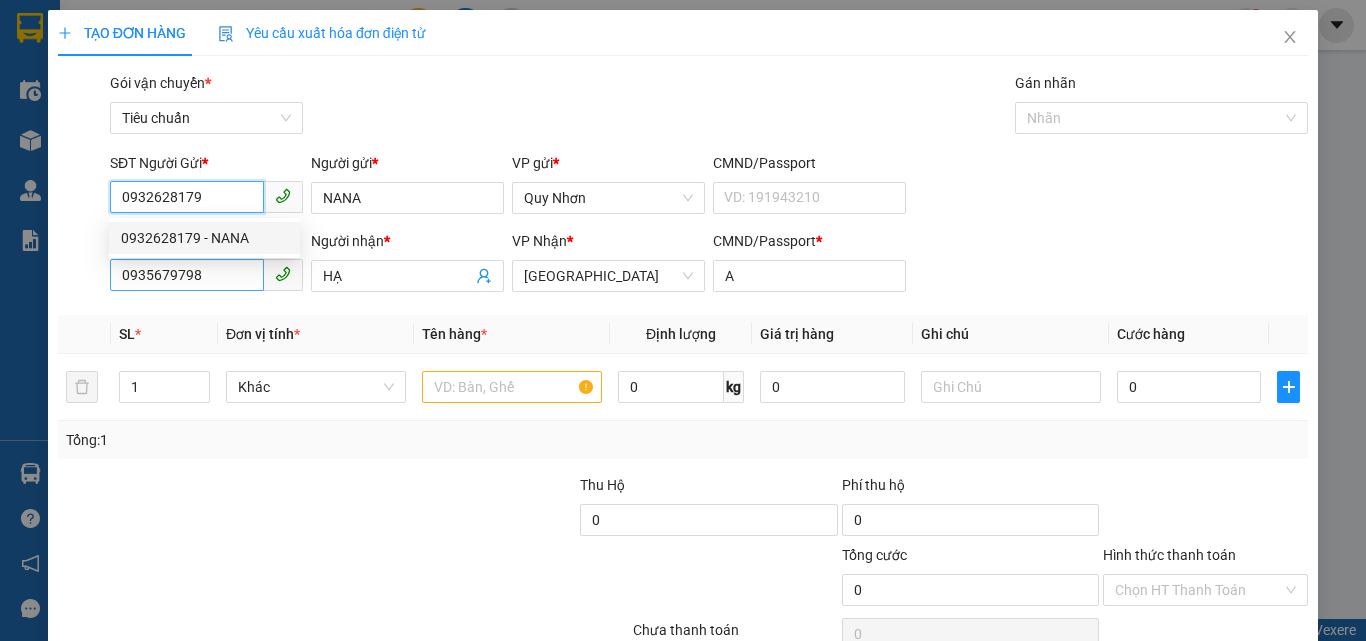 type on "40.000" 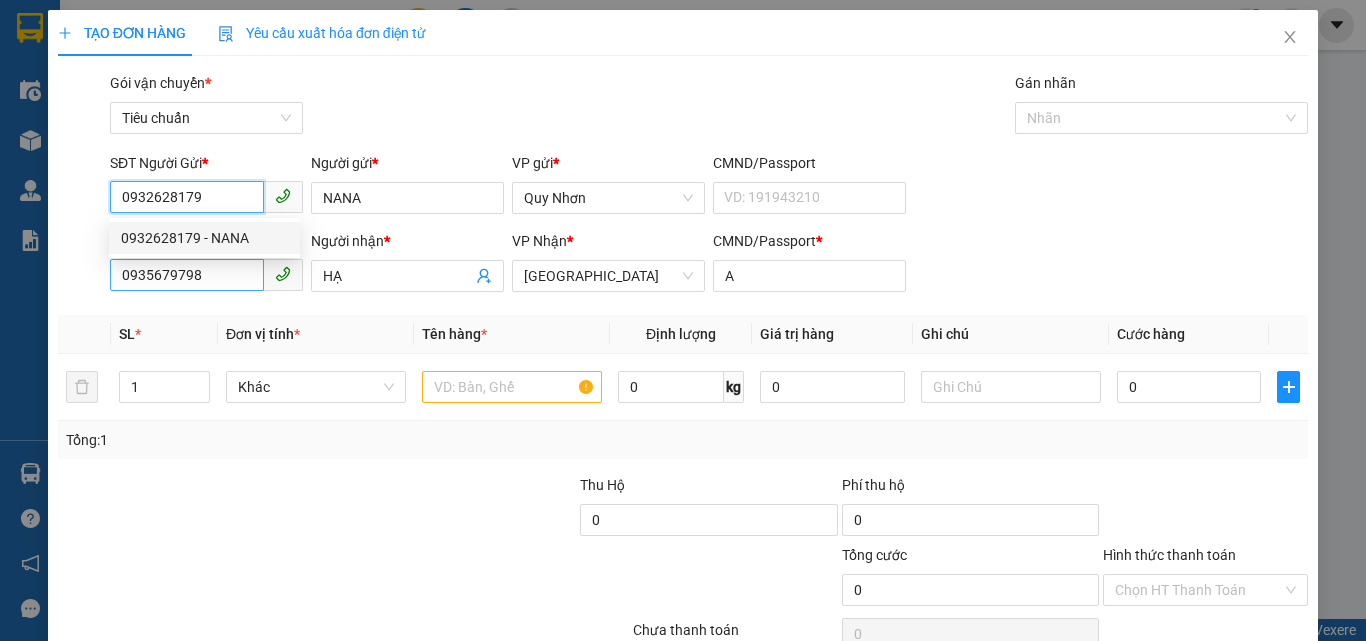 type on "40.000" 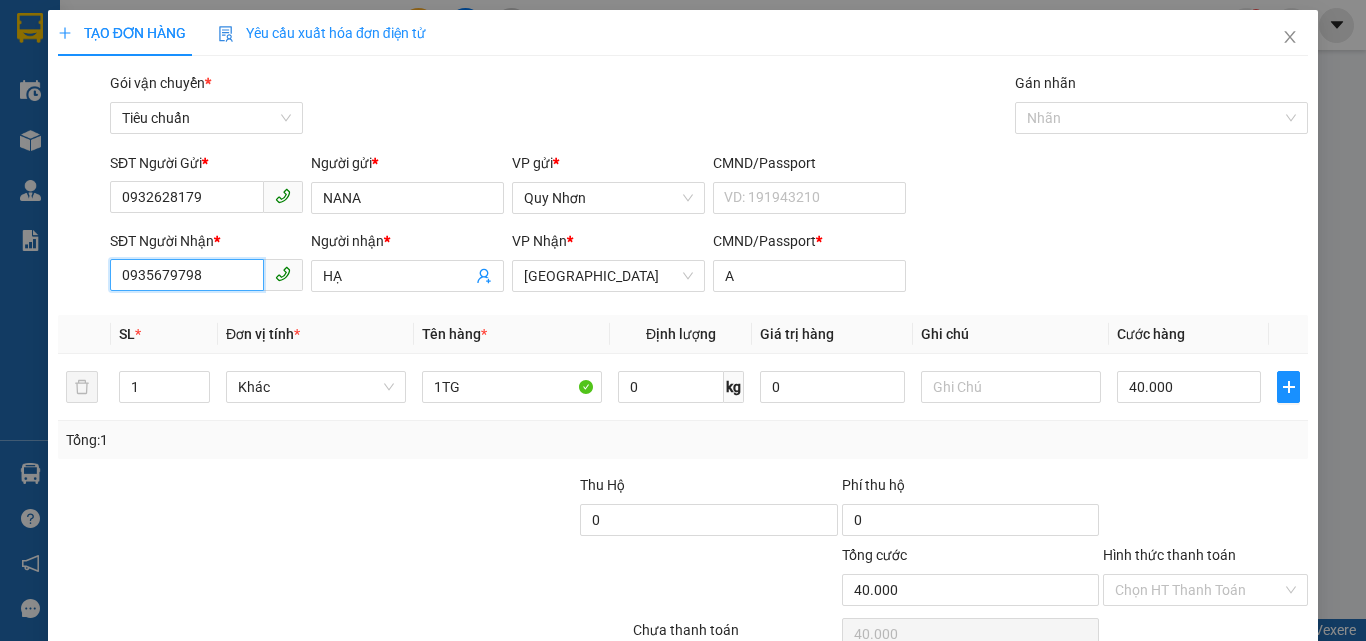 click on "0935679798" at bounding box center [187, 275] 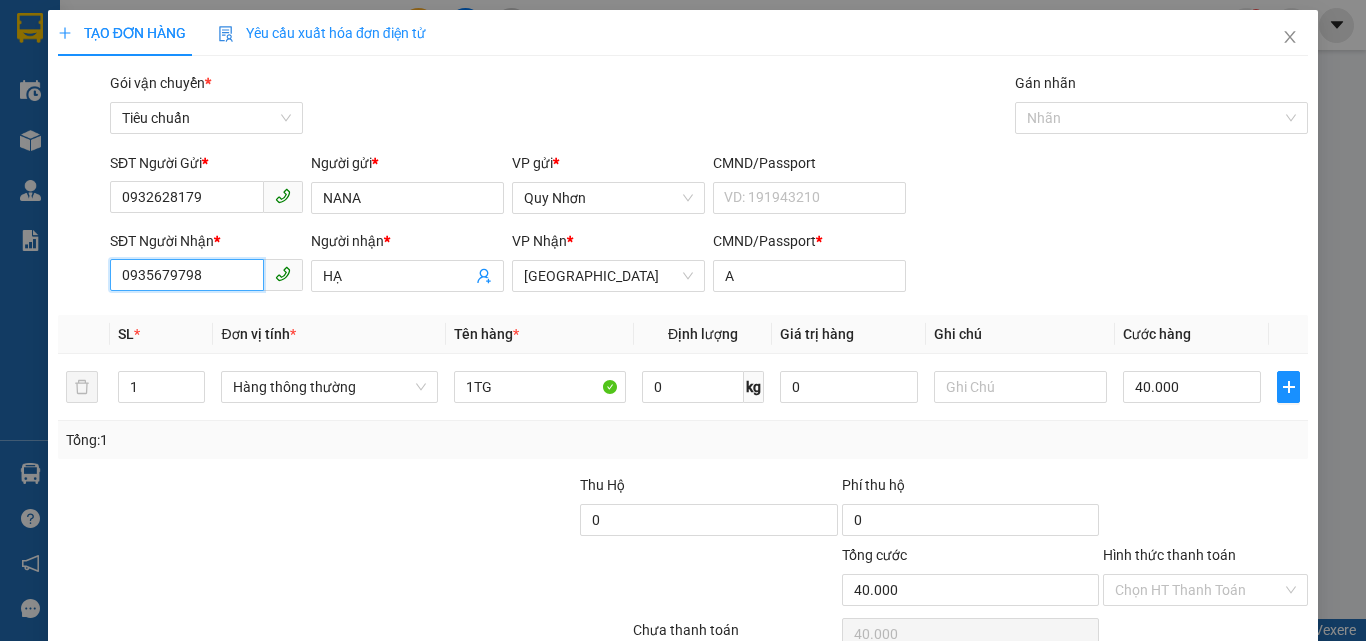 click on "0935679798" at bounding box center [187, 275] 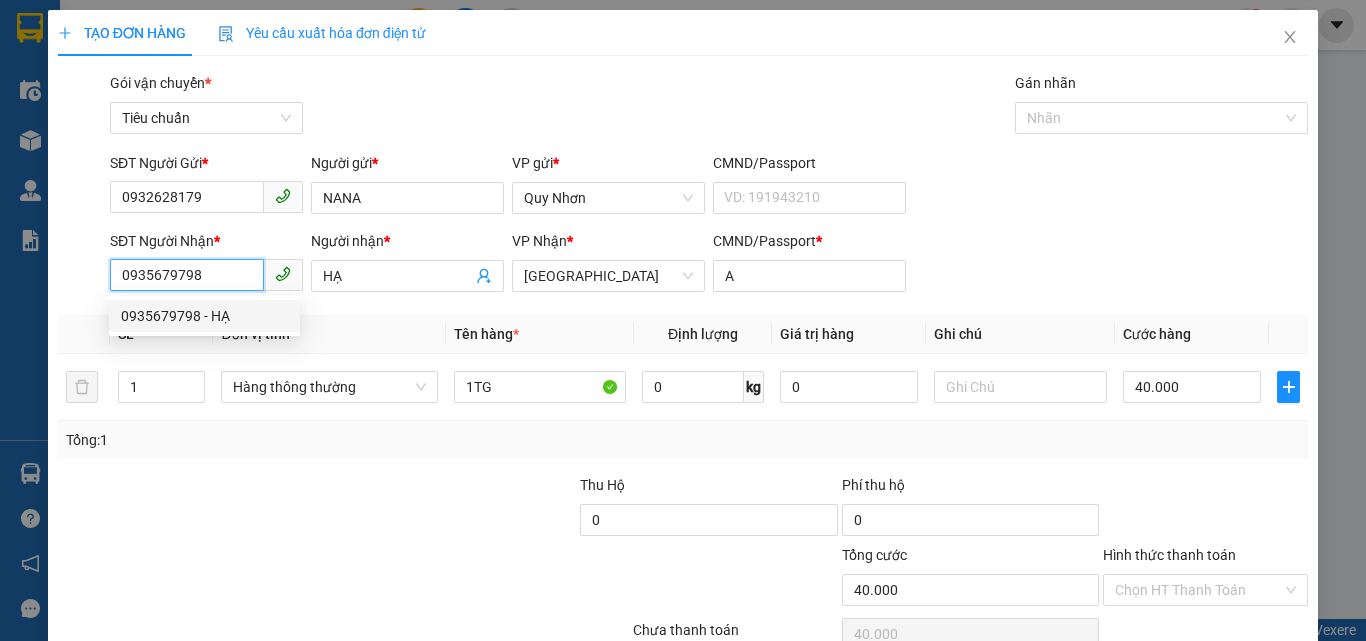 click on "0935679798" at bounding box center (187, 275) 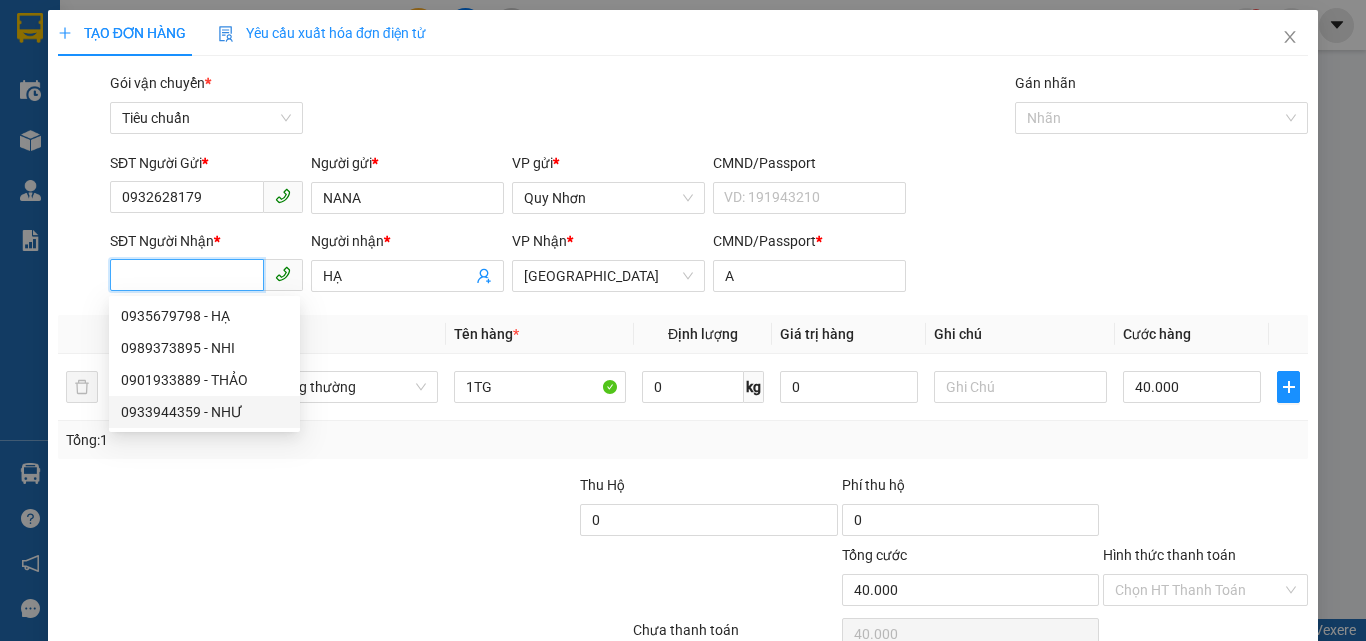 click on "0933944359 - NHƯ" at bounding box center [204, 412] 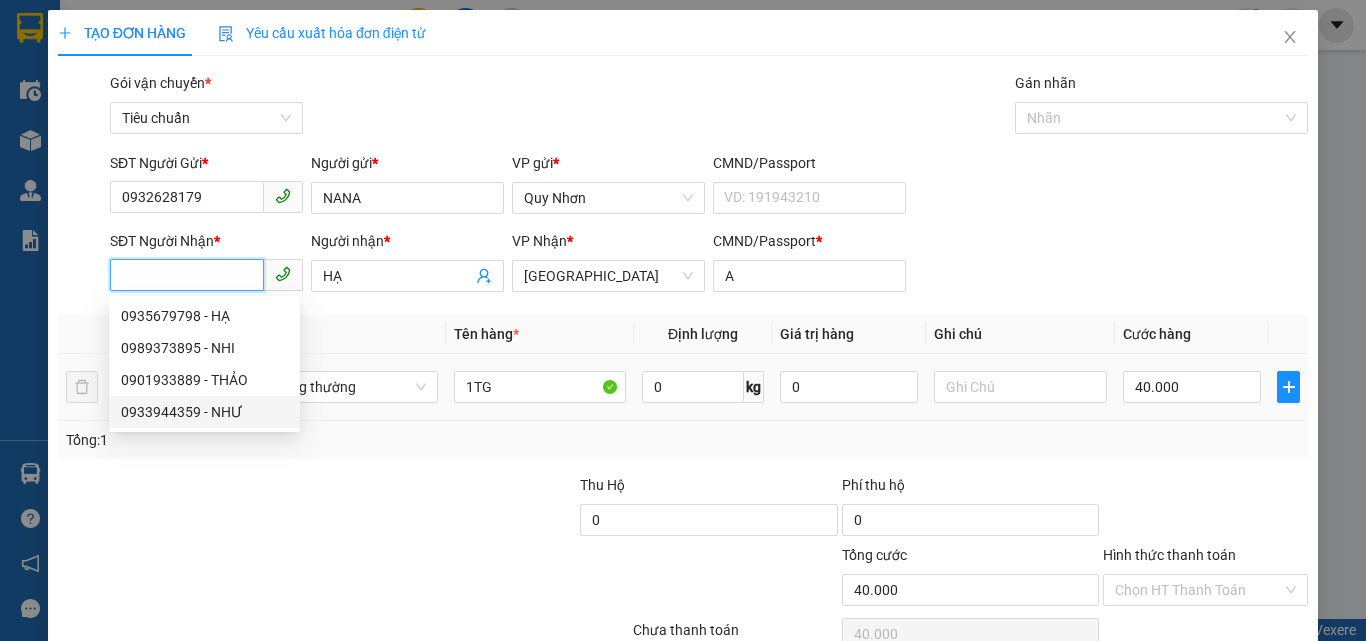 type on "0933944359" 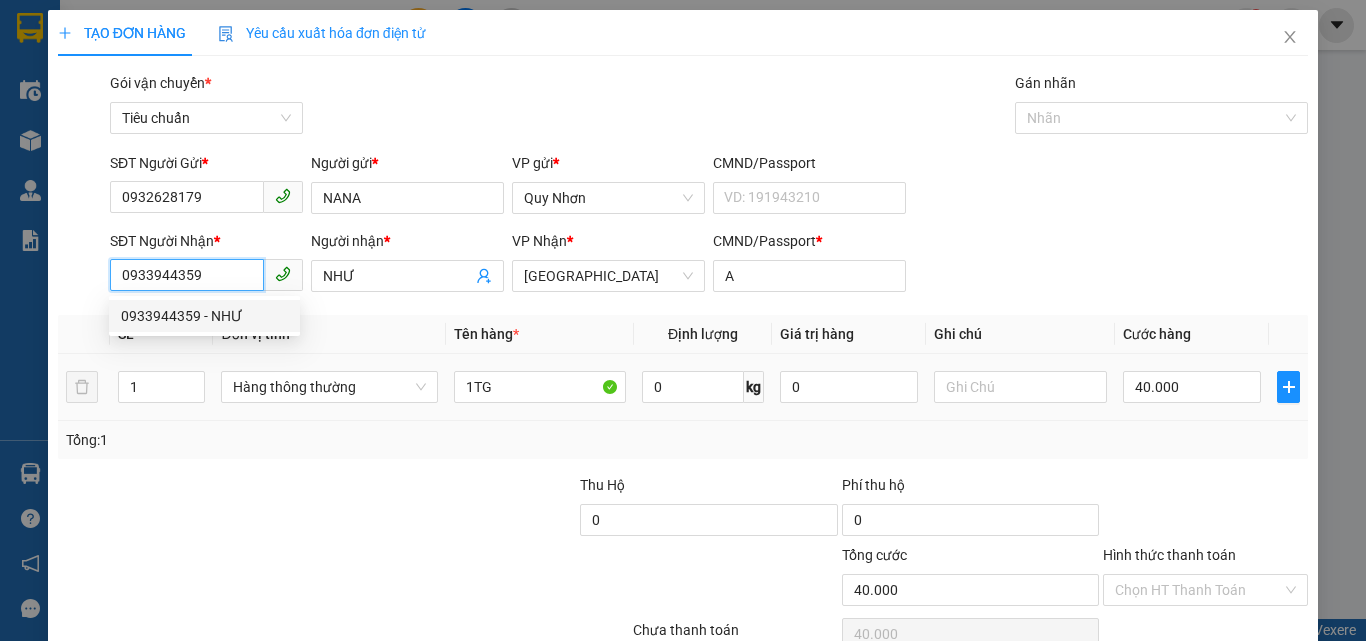 type on "30.000" 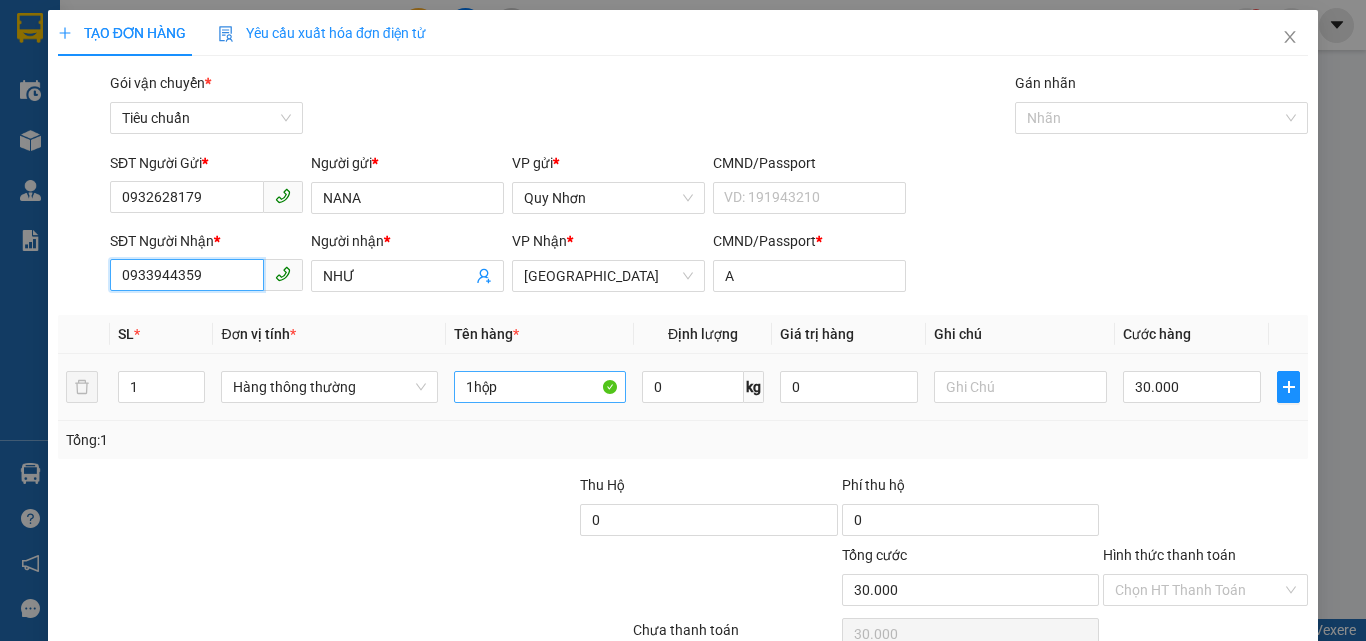 type on "0933944359" 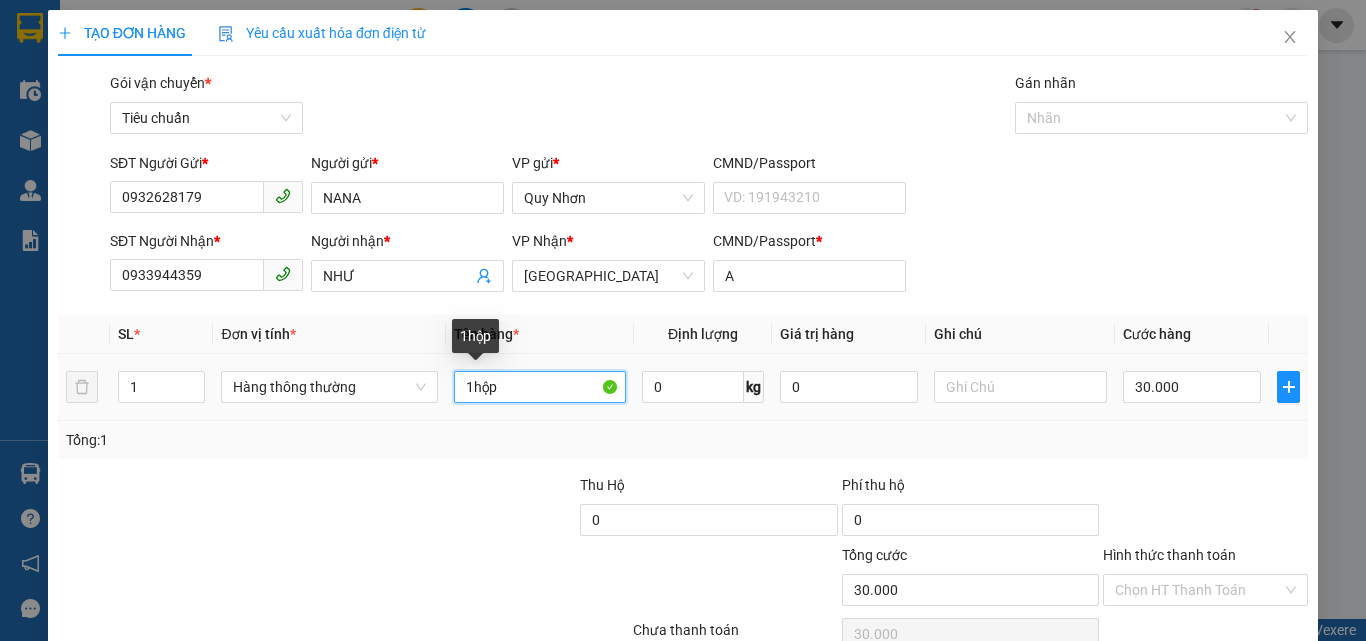 click on "1hộp" at bounding box center (540, 387) 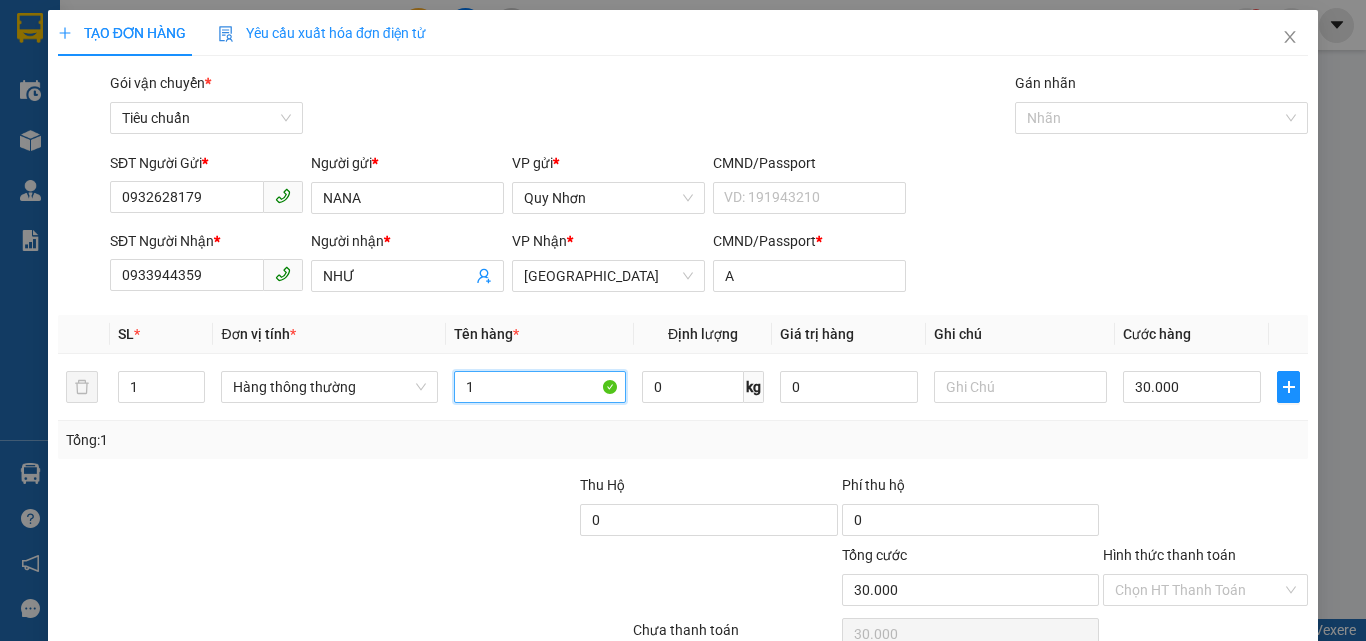 type on "1T" 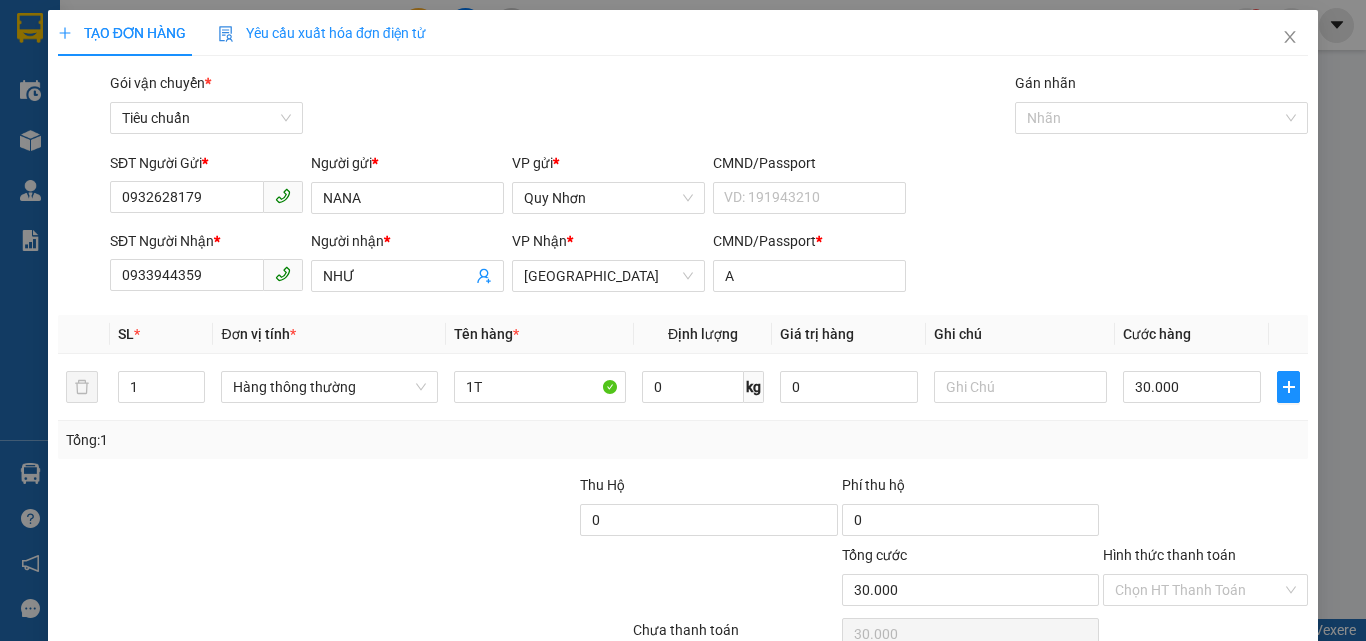 click on "Hình thức thanh toán Chọn HT Thanh Toán" at bounding box center [1205, 579] 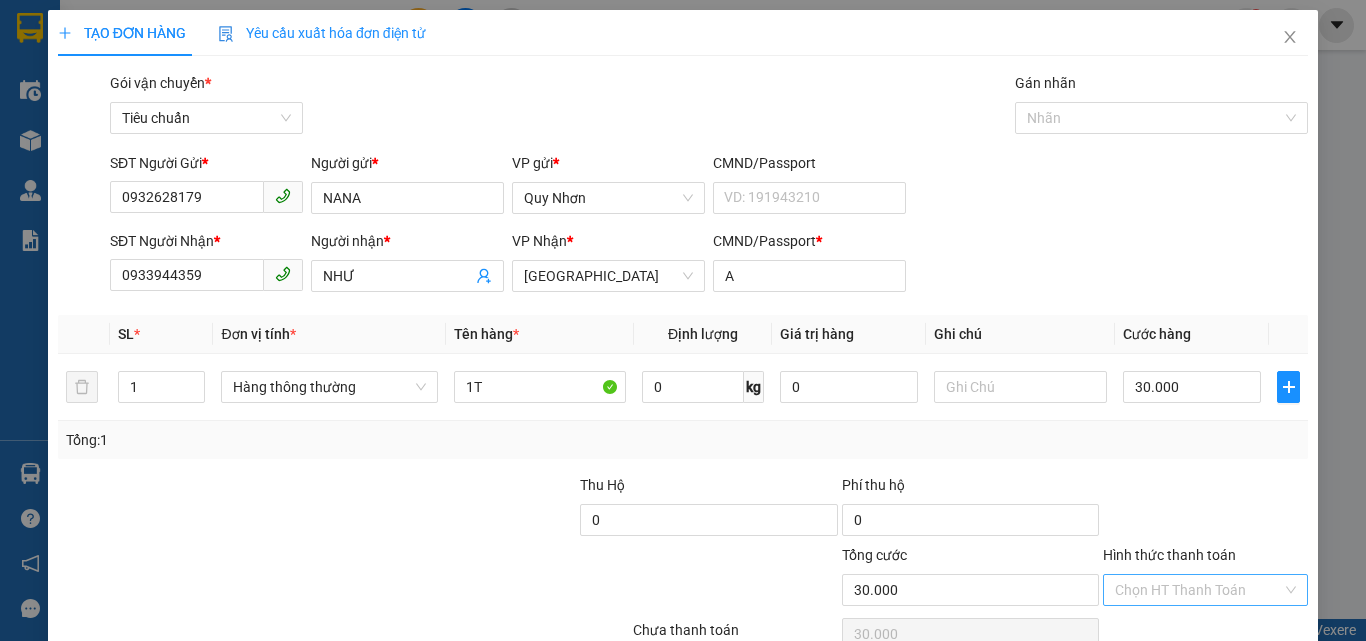 click on "Transit Pickup Surcharge Ids Transit Deliver Surcharge Ids Transit Deliver Surcharge Transit Deliver Surcharge Gói vận chuyển  * Tiêu chuẩn Gán nhãn   Nhãn SĐT Người Gửi  * 0932628179 Người gửi  * NANA VP gửi  * Quy Nhơn CMND/Passport VD: 191943210 SĐT Người Nhận  * 0933944359 Người nhận  * NHƯ VP Nhận  * Tuy Hòa CMND/Passport  * A SL  * Đơn vị tính  * Tên hàng  * Định lượng Giá trị hàng Ghi chú Cước hàng                   1 Hàng thông thường 1T 0 kg 0 30.000 Tổng:  1 Thu Hộ 0 Phí thu hộ 0 Tổng cước 30.000 Hình thức thanh toán Chọn HT Thanh Toán Số tiền thu trước 0 Chưa thanh toán 30.000 Chọn HT Thanh Toán Lưu nháp Xóa Thông tin Lưu Lưu và In 1T" at bounding box center [683, 386] 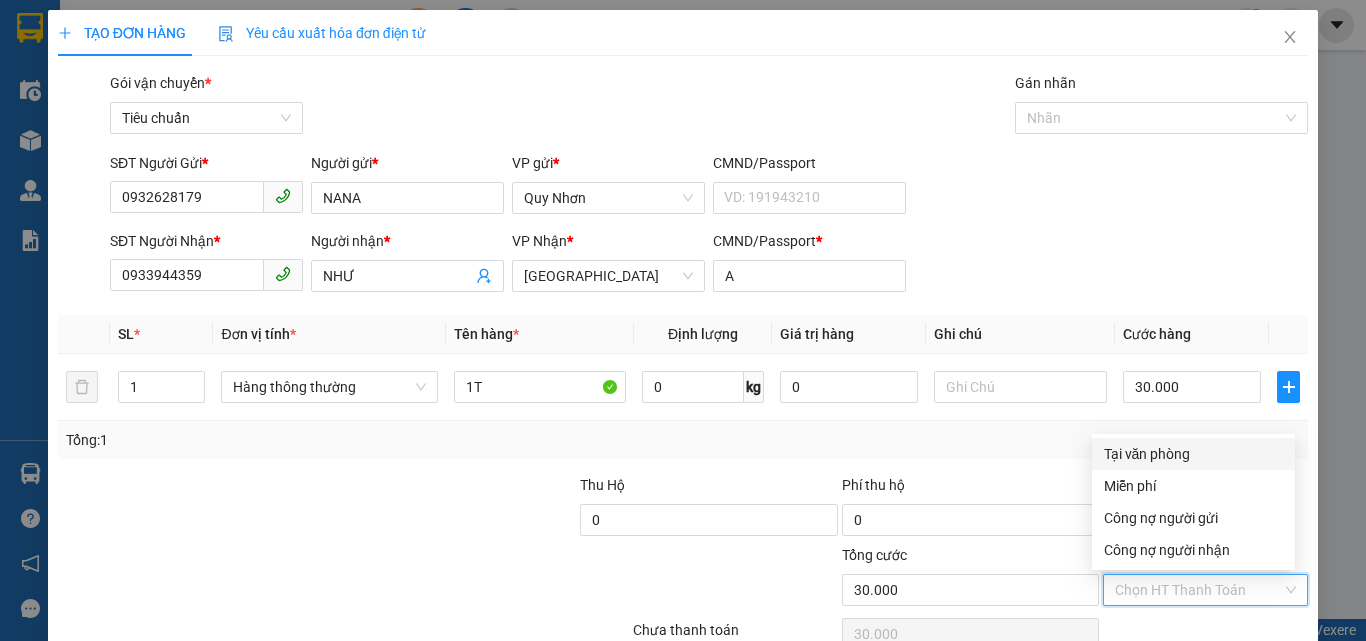 click on "Tại văn phòng" at bounding box center (1193, 454) 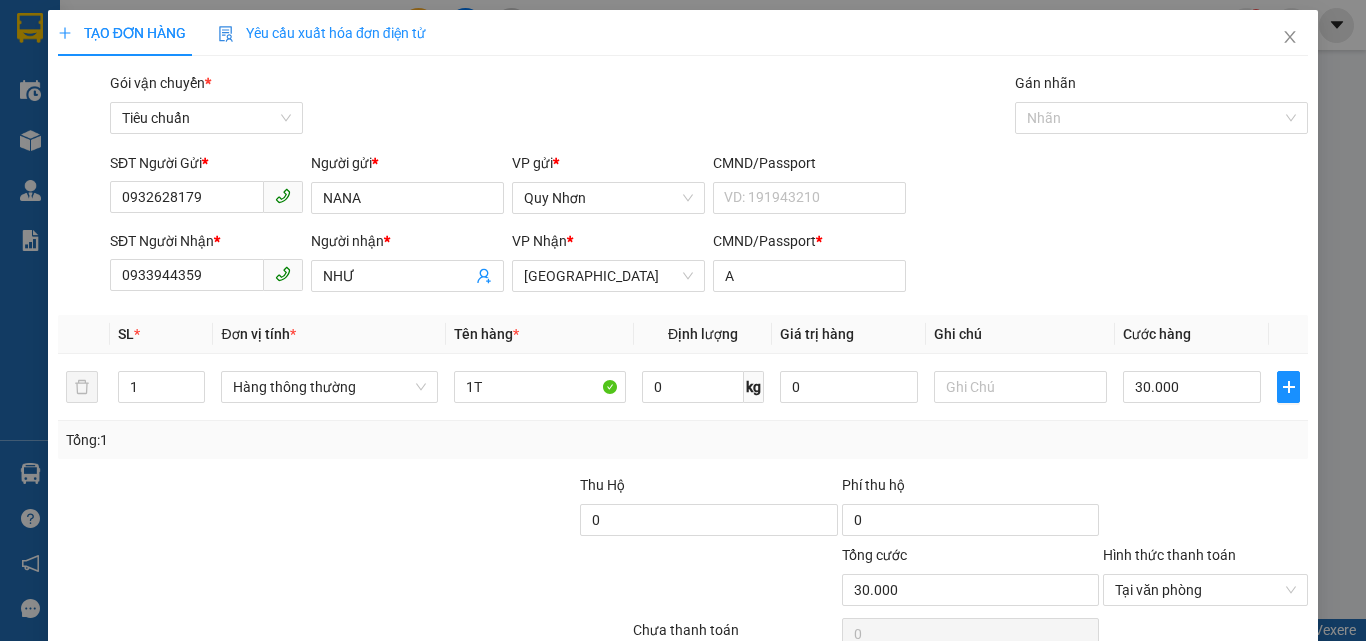 click on "[PERSON_NAME] và In" at bounding box center (1231, 685) 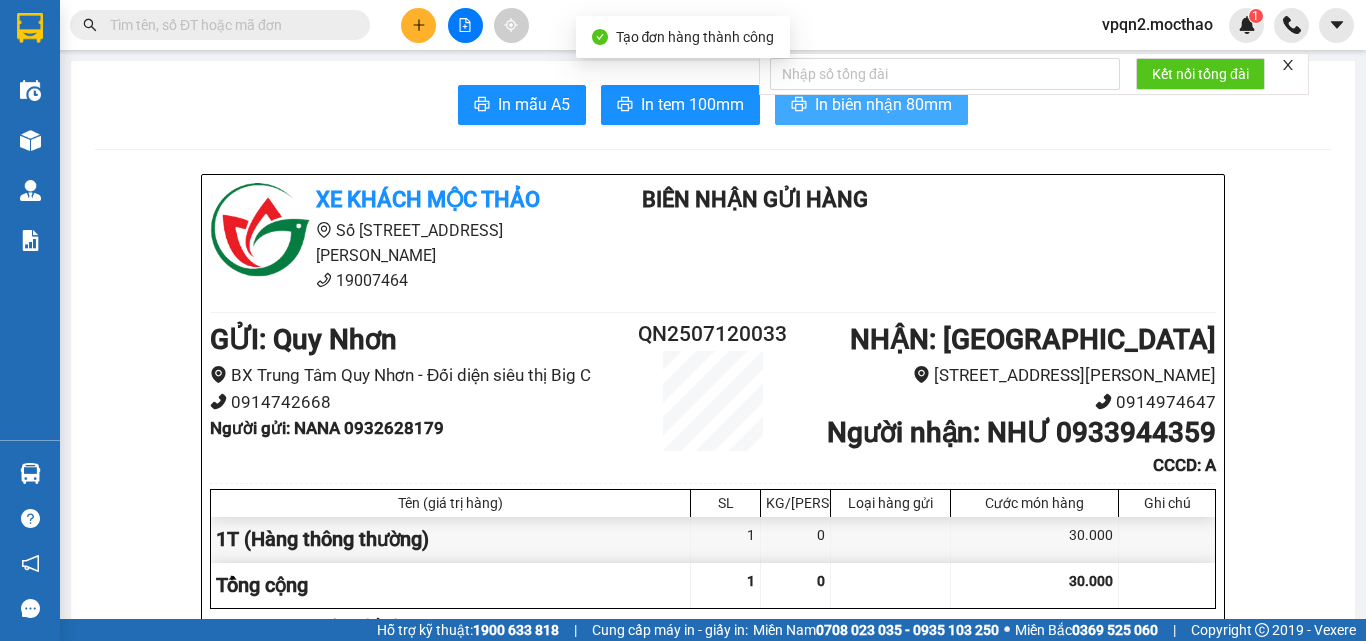 click on "In biên nhận 80mm" at bounding box center [871, 105] 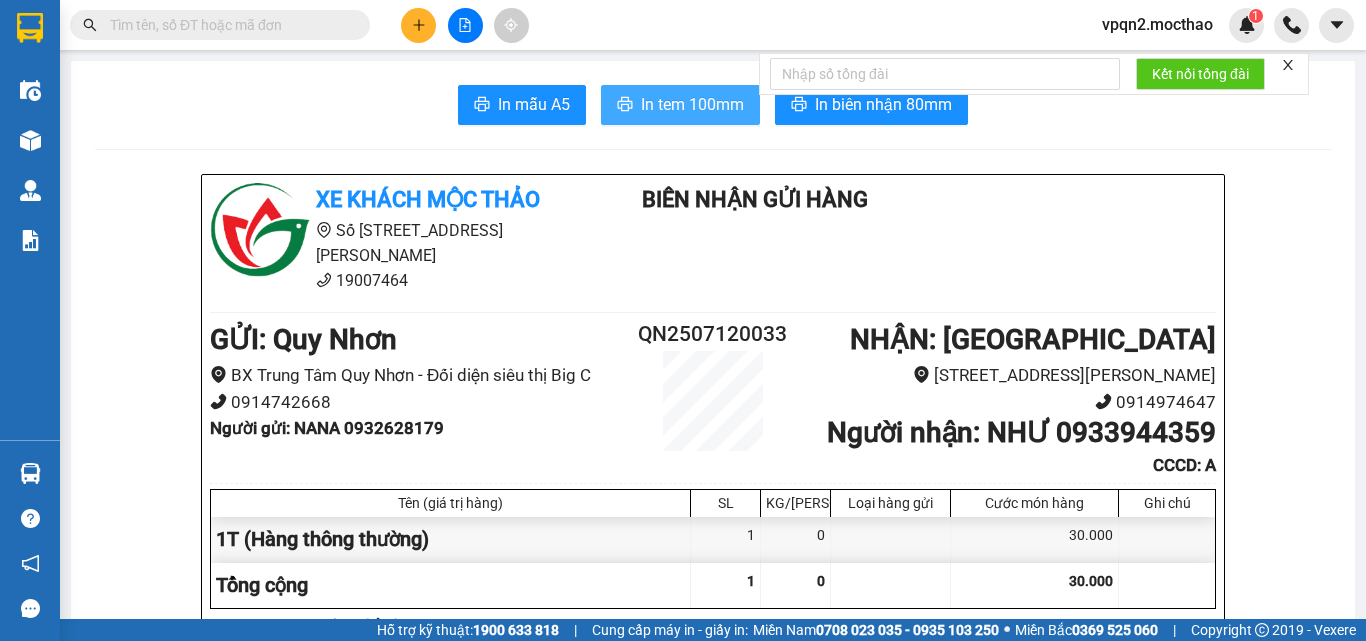 click on "In tem 100mm" at bounding box center [692, 104] 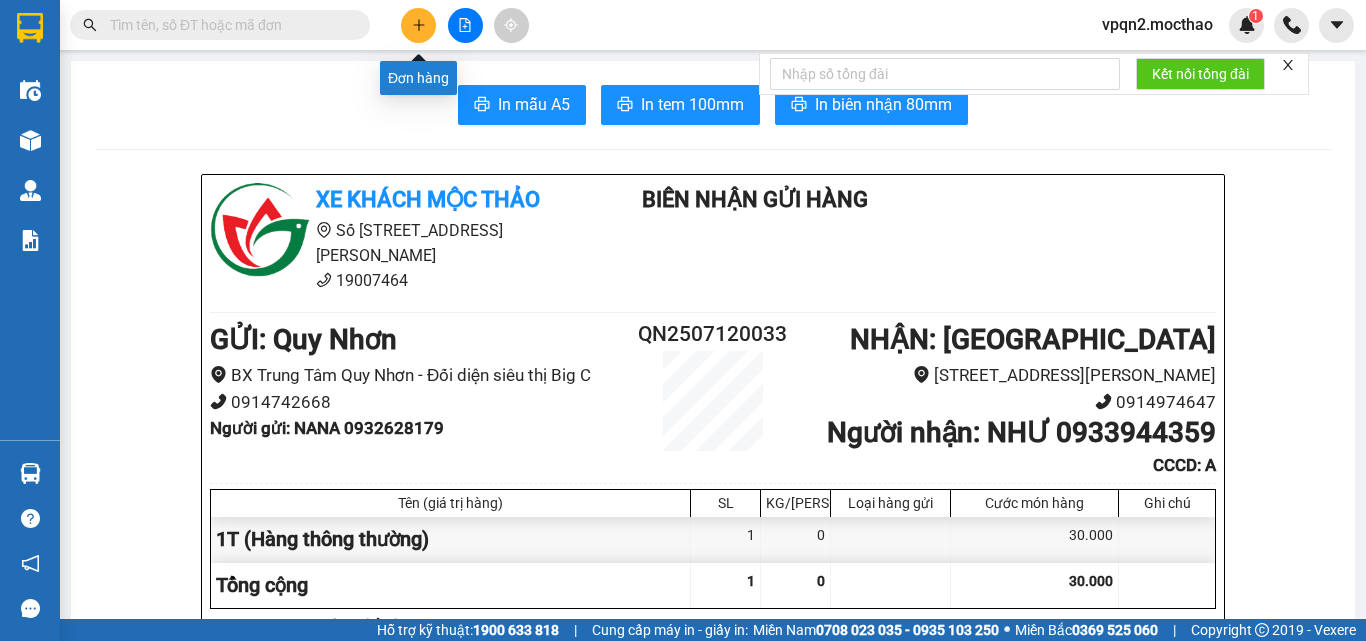 click 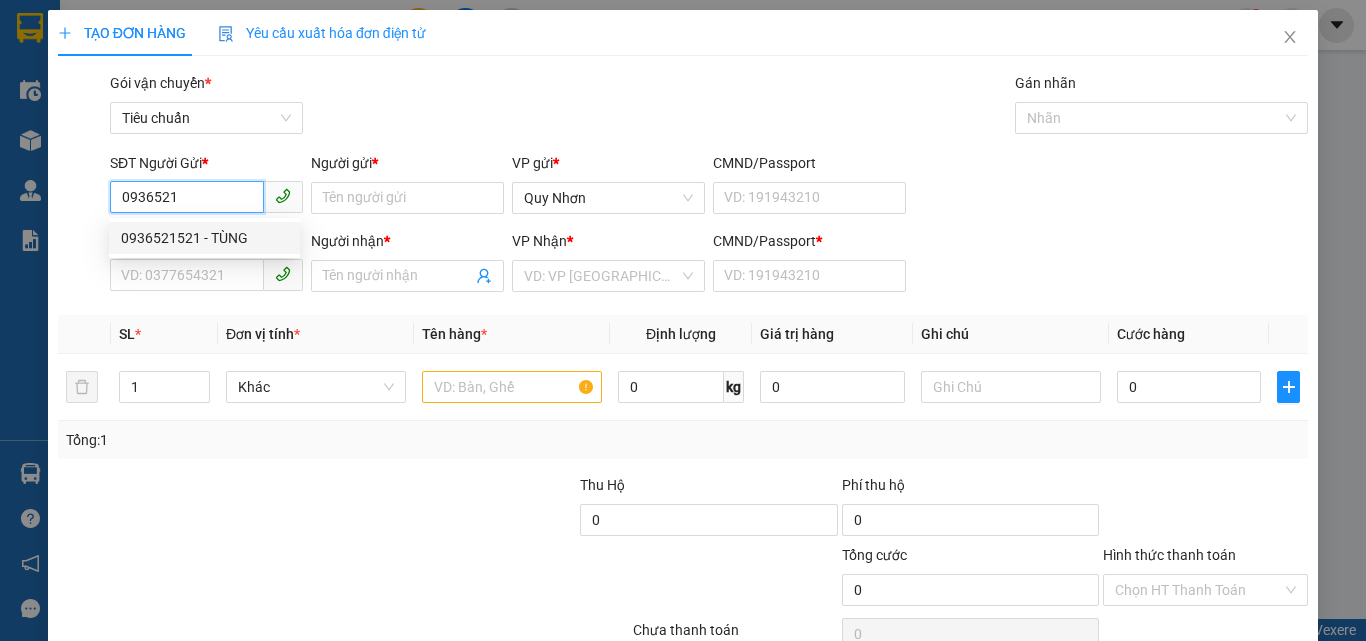 click on "0936521521 - TÙNG" at bounding box center (204, 238) 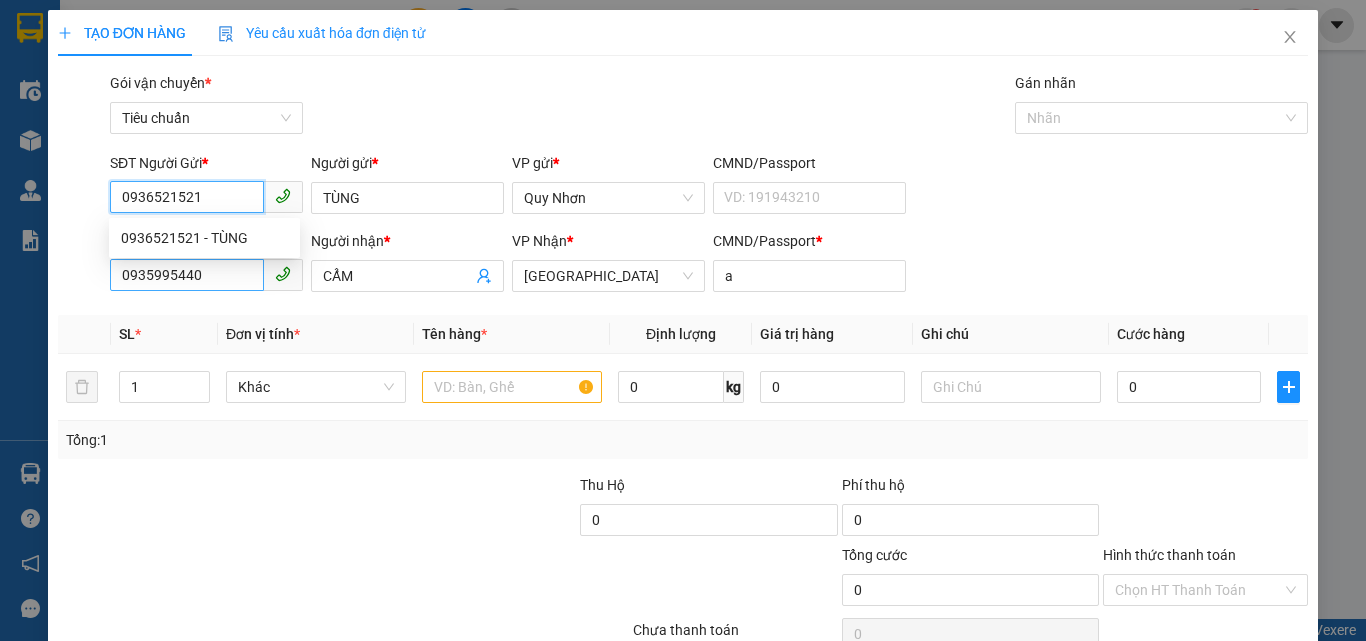 type on "40.000" 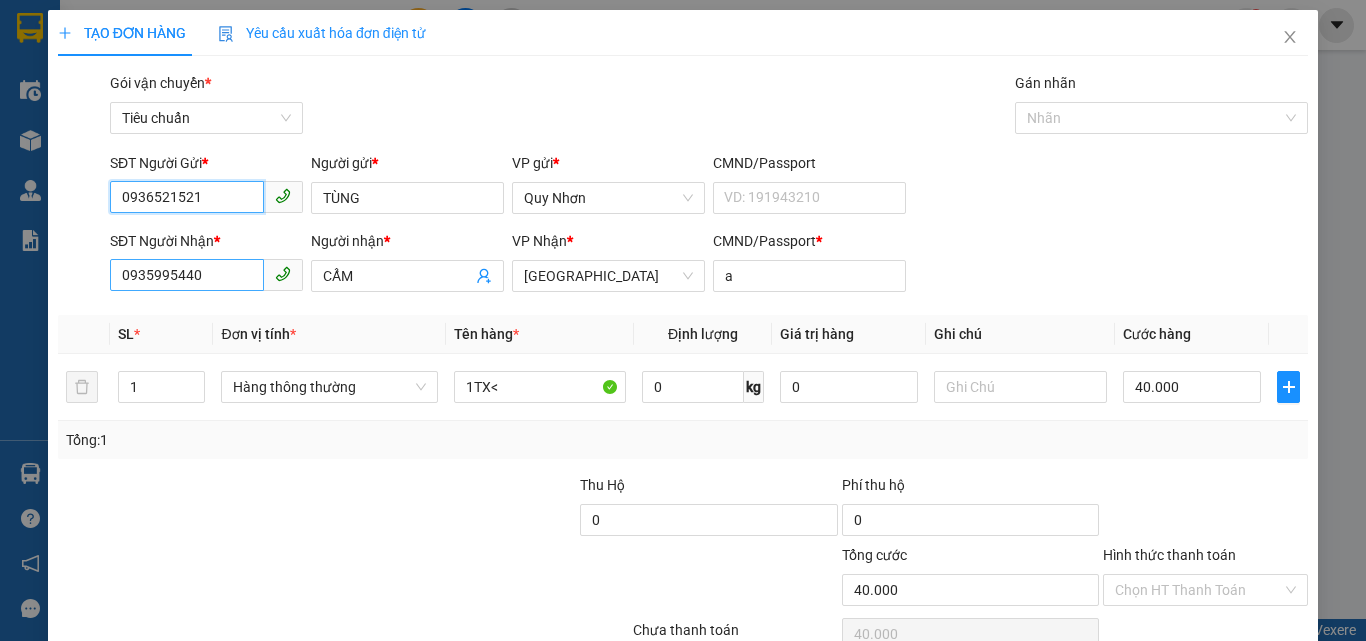 type on "0936521521" 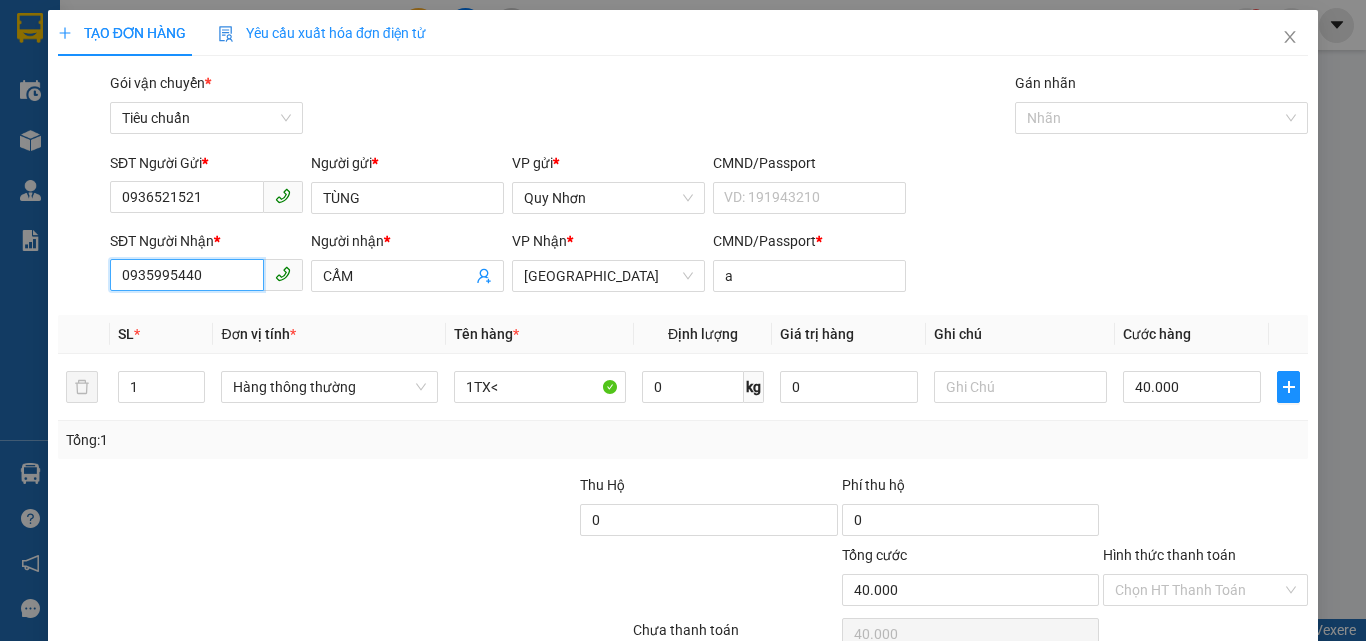 click on "0935995440" at bounding box center (187, 275) 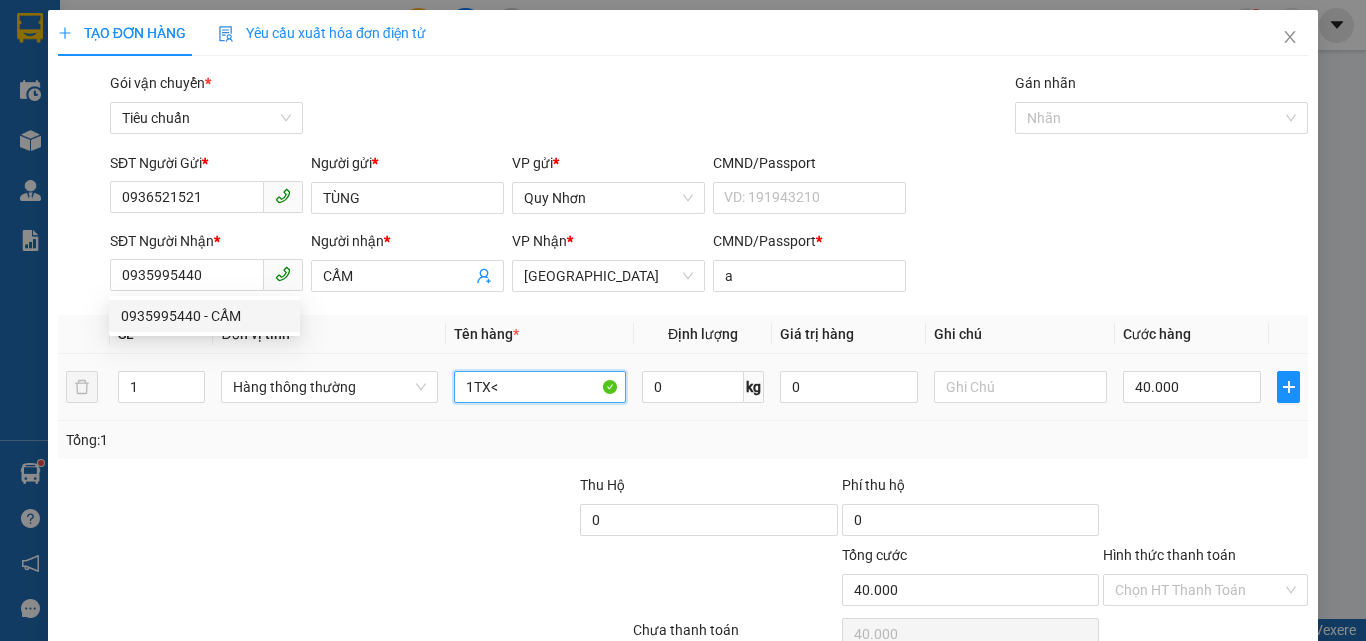 click on "1TX<" at bounding box center (540, 387) 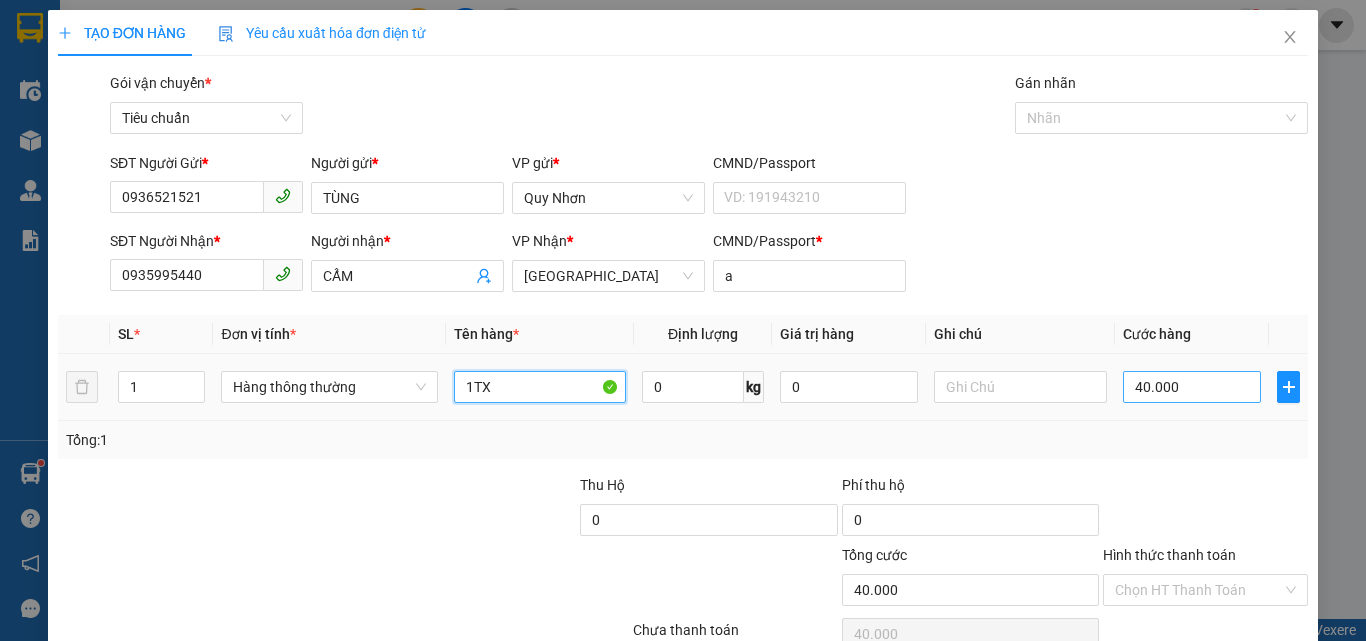 type on "1TX" 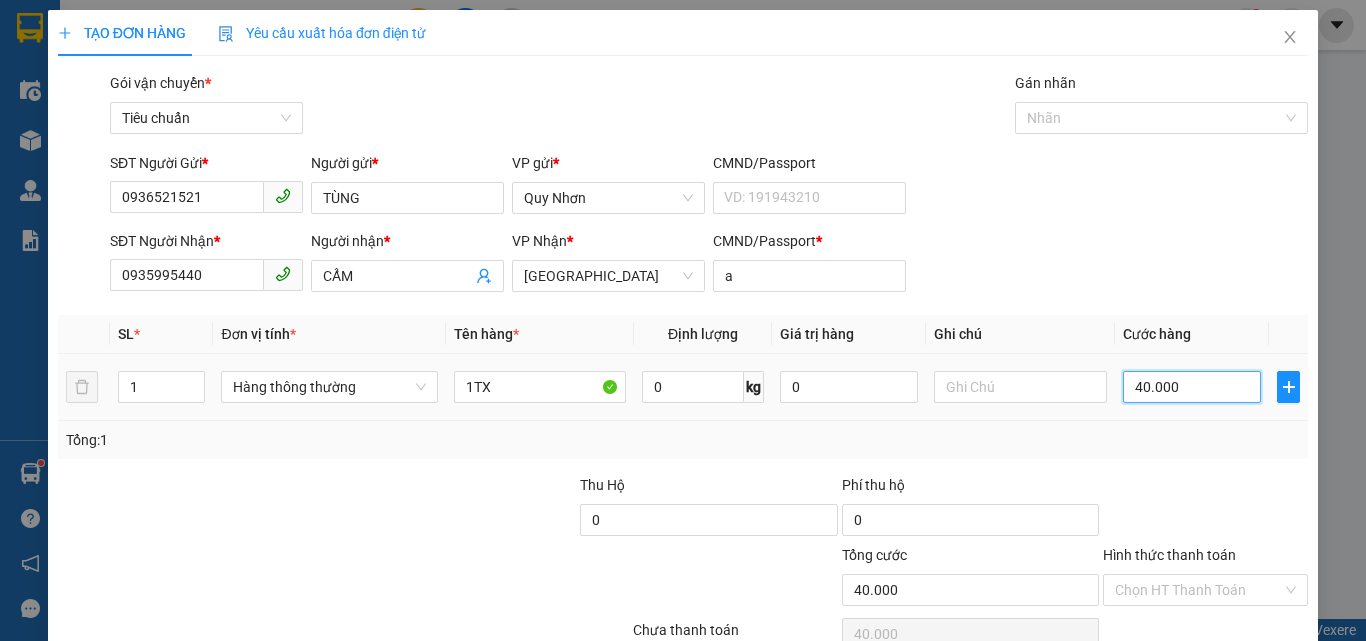 click on "40.000" at bounding box center (1192, 387) 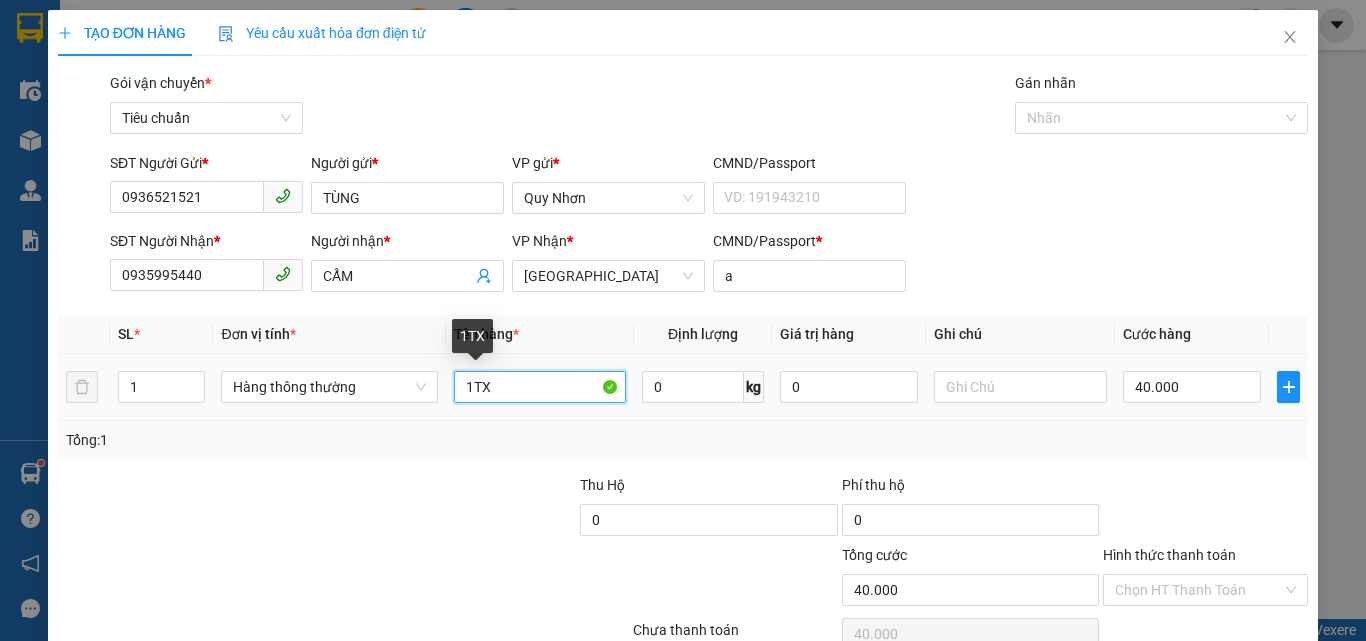 click on "1TX" at bounding box center (540, 387) 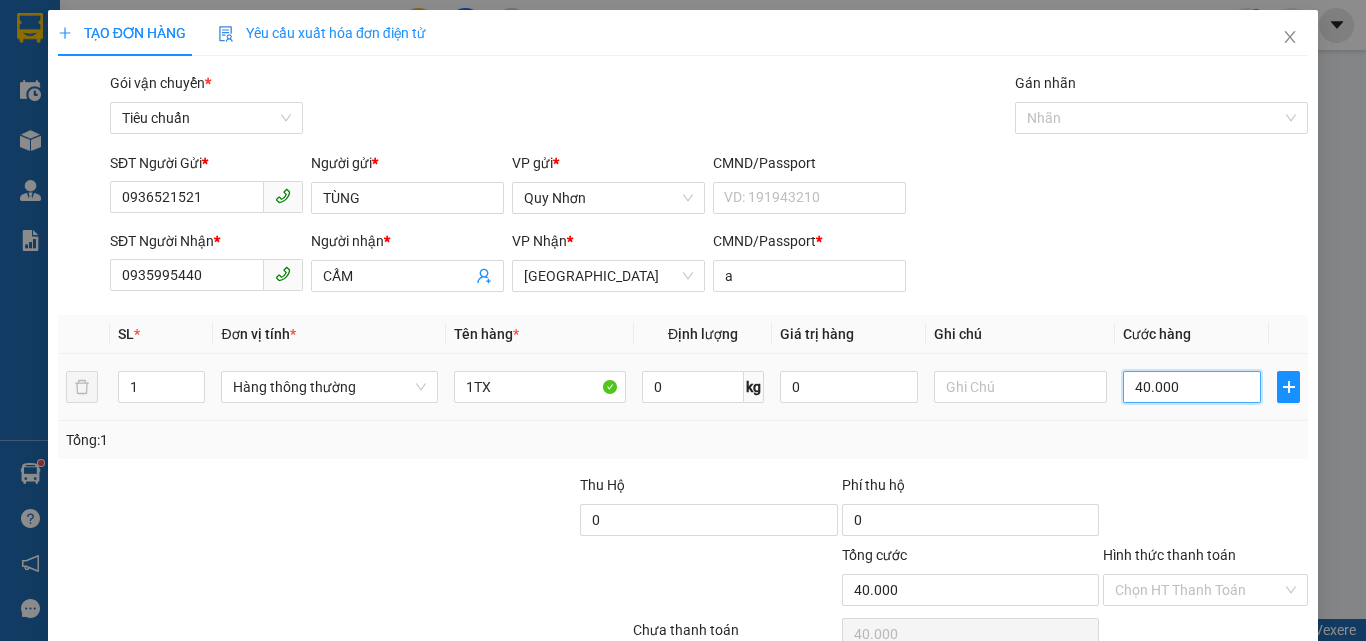 click on "40.000" at bounding box center [1192, 387] 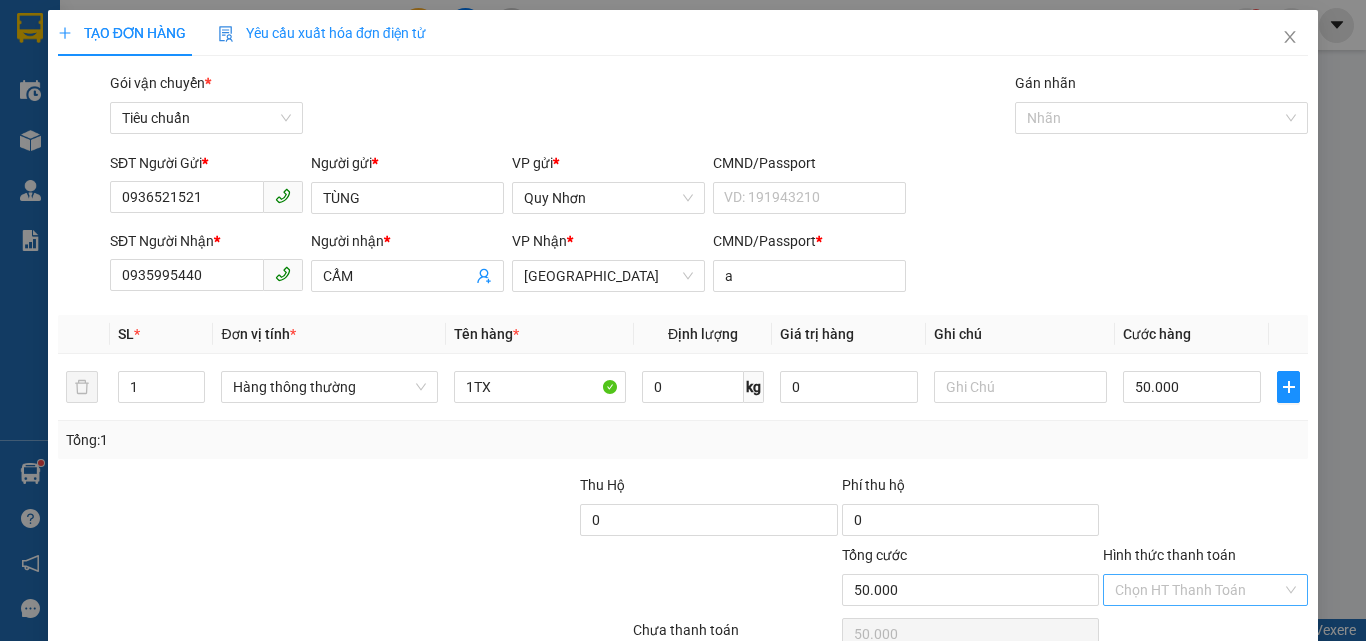 drag, startPoint x: 1162, startPoint y: 501, endPoint x: 1162, endPoint y: 487, distance: 14 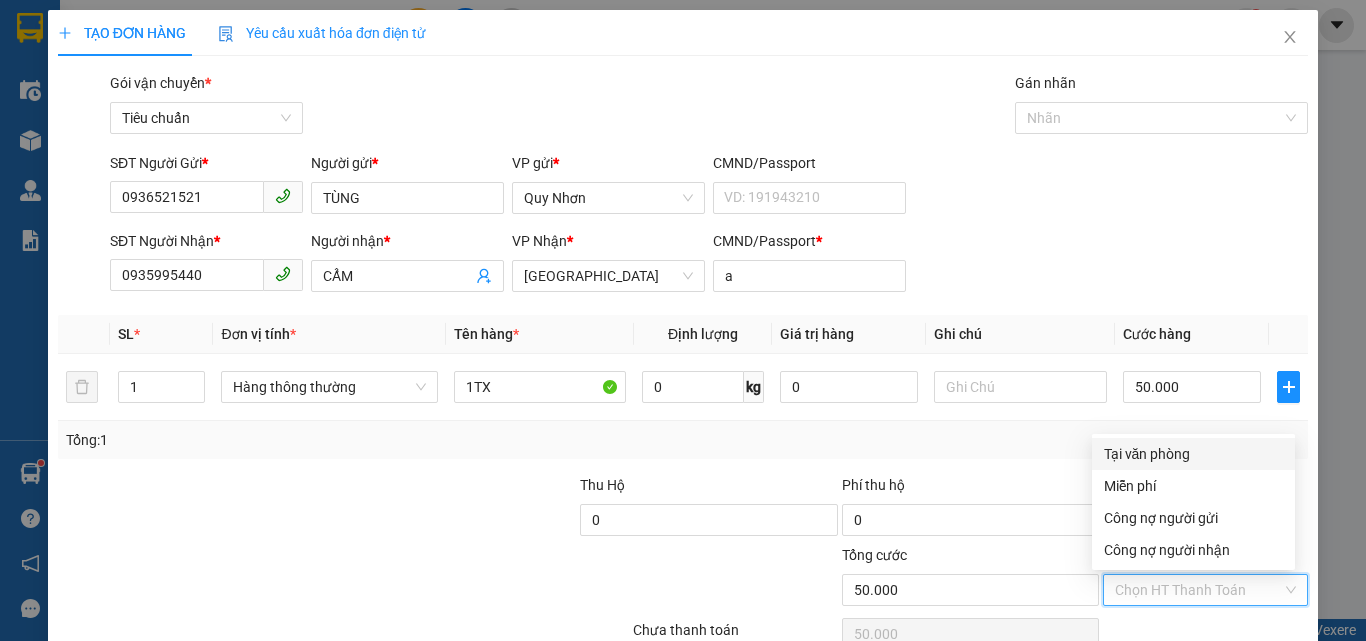 click on "Tại văn phòng" at bounding box center (1193, 454) 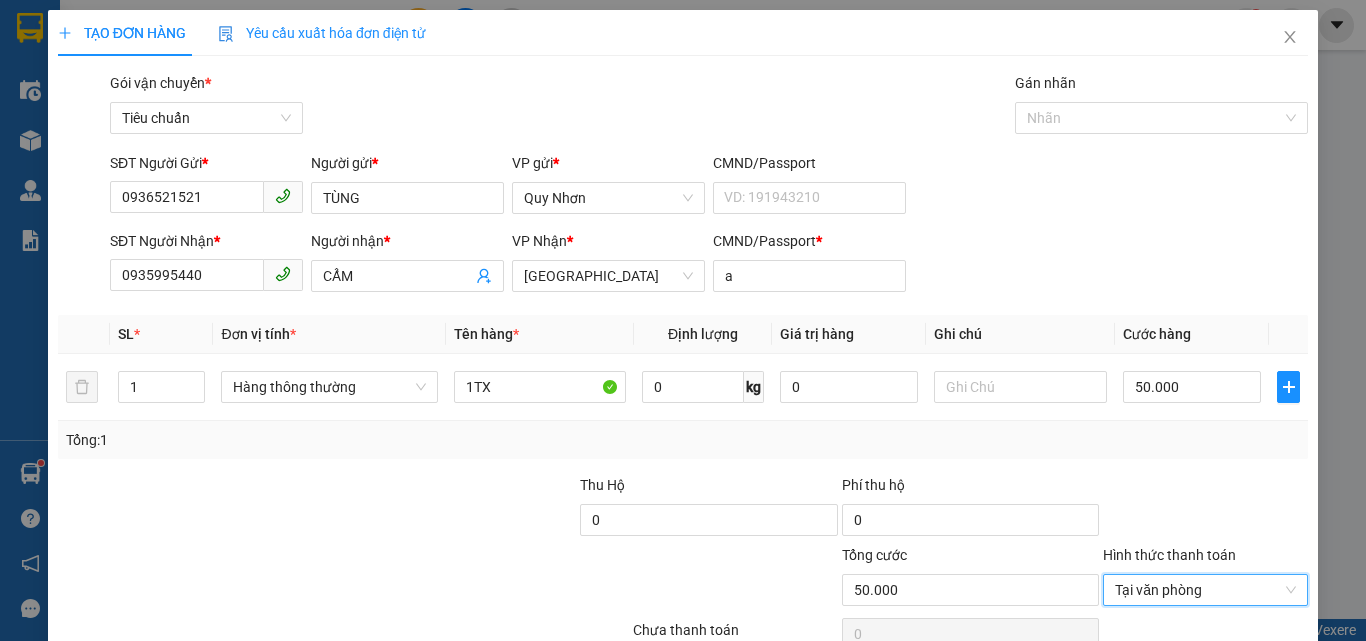 click on "[PERSON_NAME] và In" at bounding box center [1263, 685] 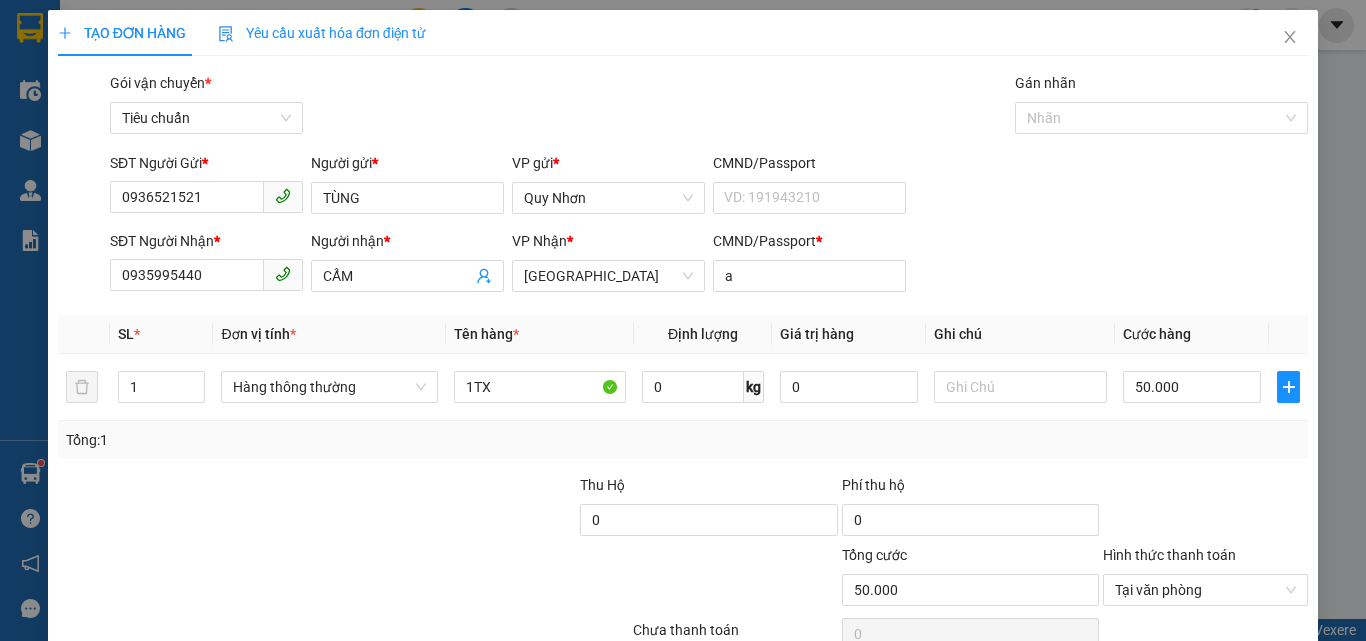 drag, startPoint x: 1215, startPoint y: 584, endPoint x: 1000, endPoint y: 363, distance: 308.32776 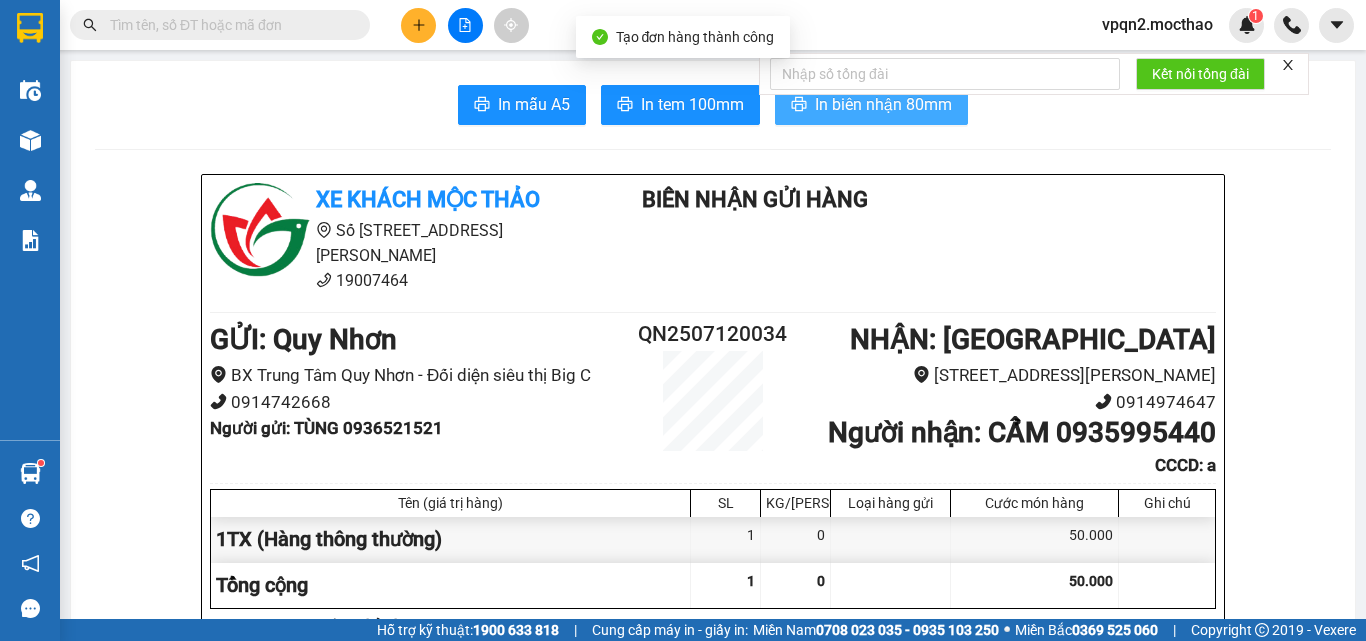 click on "In biên nhận 80mm" at bounding box center (883, 104) 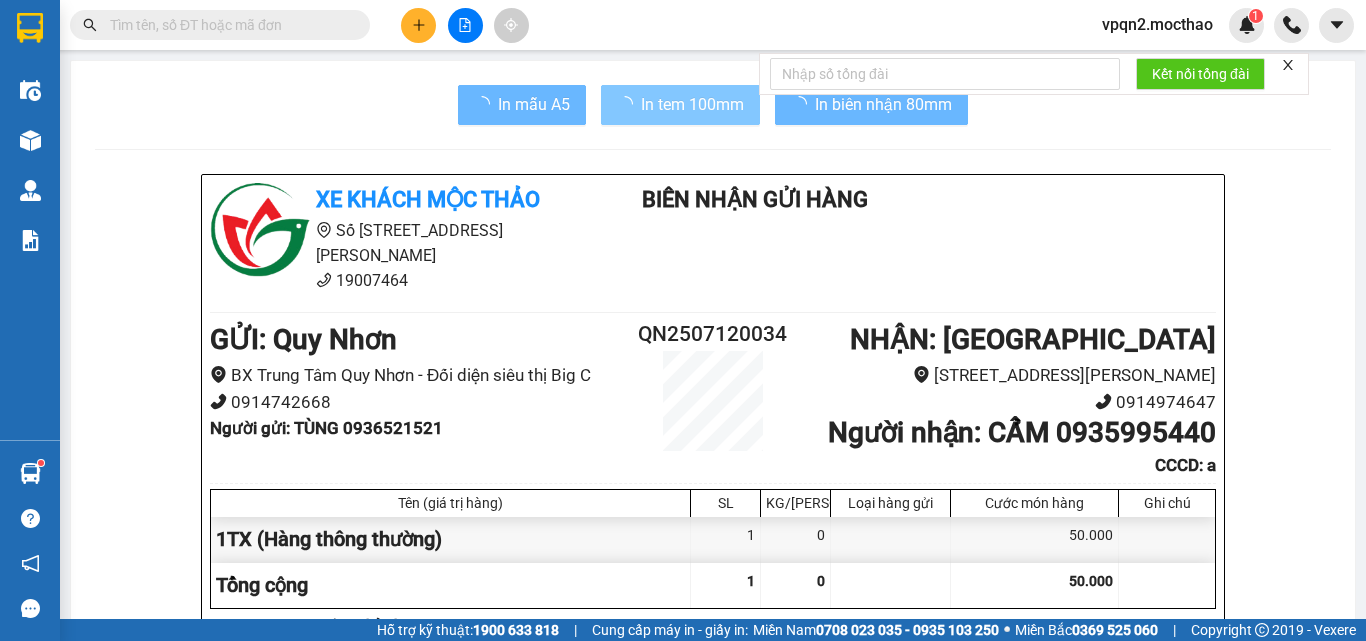 click on "In tem 100mm" at bounding box center (692, 104) 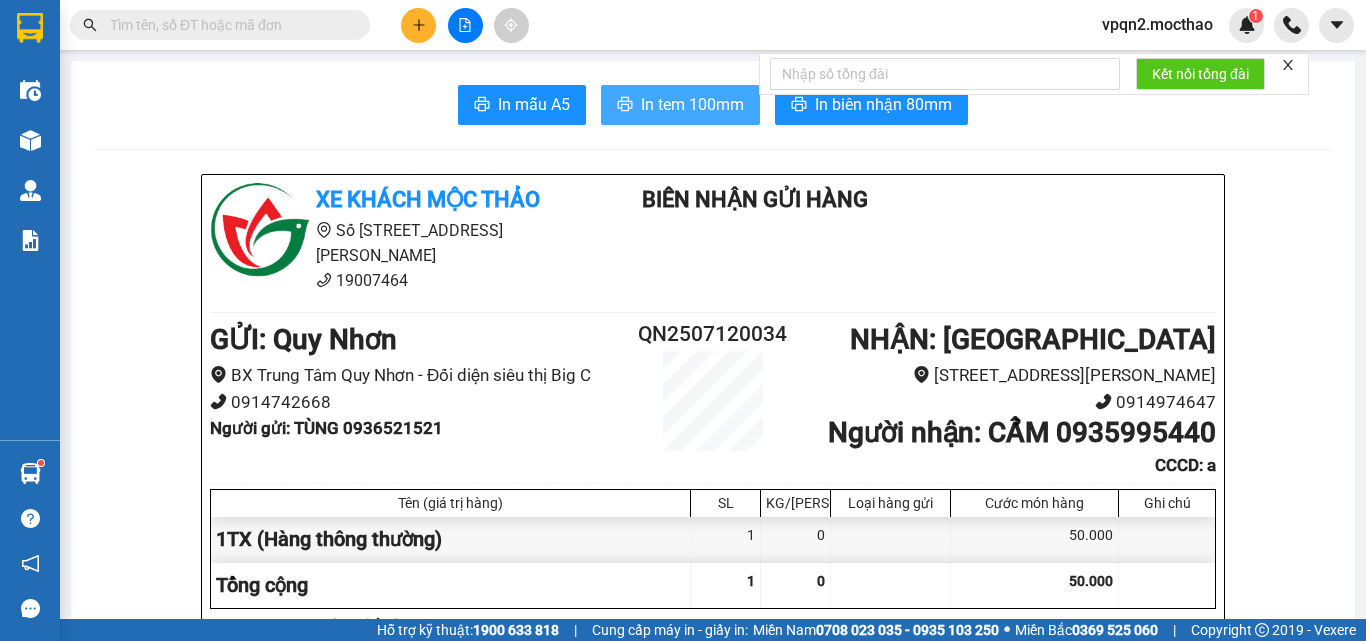 click on "In mẫu A5
In tem 100mm
In biên nhận 80mm Xe khách Mộc Thảo   Số 227 đường Nguyễn Tất Thành   19007464 Biên Nhận Gửi Hàng GỬI :   Quy Nhơn   BX Trung Tâm Quy Nhơn - Đối diện siêu thị Big C   0914742668 Người gửi :   TÙNG 0936521521 QN2507120034 NHẬN :   Tuy Hòa   227 Nguyễn Tất Thành - Phường 8   0914974647 Người nhận :   CẨM 0935995440 CCCD :   a Tên (giá trị hàng) SL KG/Món Loại hàng gửi Cước món hàng Ghi chú 1TX (Hàng thông thường) 1 0 50.000 Tổng cộng 1 0 50.000 Loading... Cước rồi   : 50.000 Tổng phải thu: 0 Quy định nhận/gửi hàng : 1. Quý khách phải báo mã số “Biên nhận gửi hàng” khi nhận hàng, phải trình CMND hoặc giấy giới thiệu đối với hàng gửi bảo đảm, hàng có giá trị. 2. Hàng gửi có giá trị cao Quý khách phải khai báo để được gửi theo phương thức bảo đảm giá trị. TRACKING :  Xe khách Mộc Thảo" at bounding box center (713, 1779) 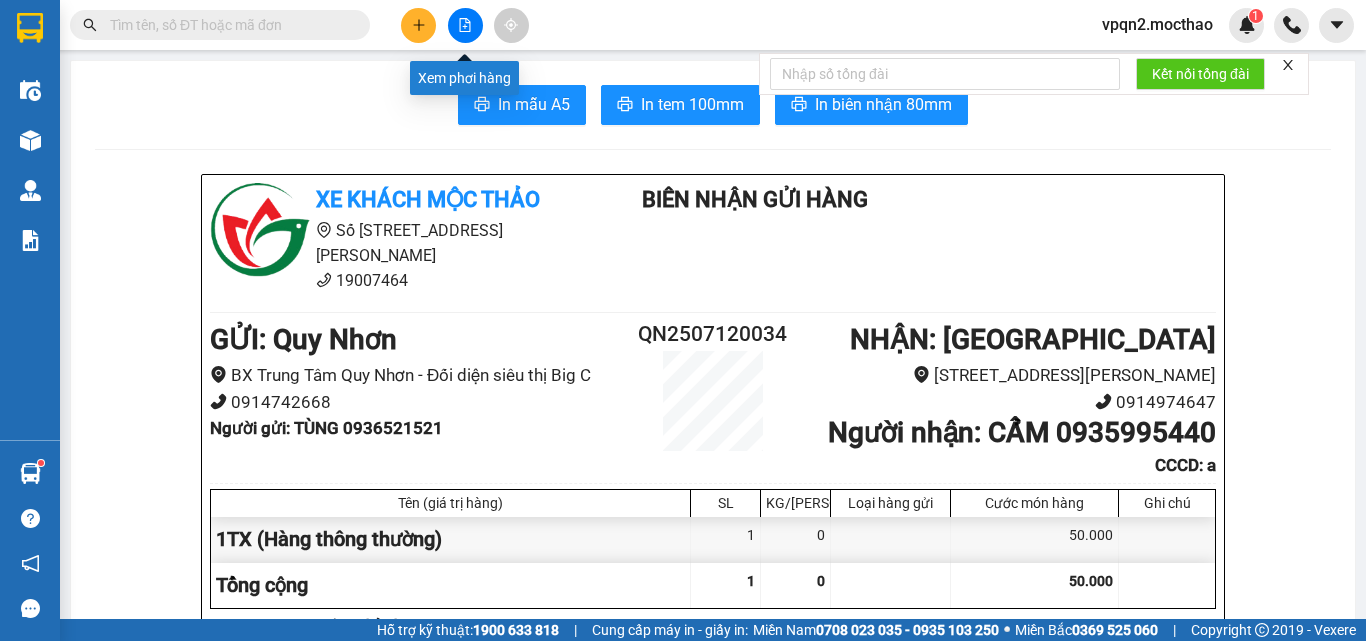 click at bounding box center [465, 25] 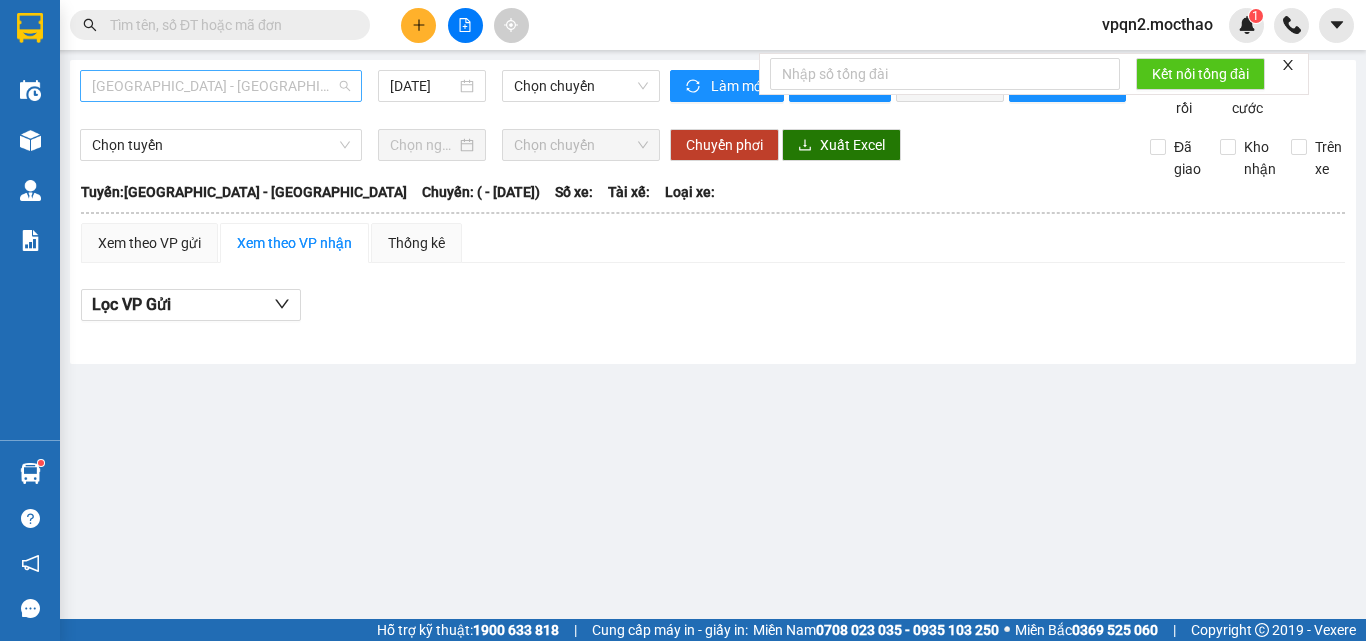 click on "Sài Gòn - Tuy Hòa" at bounding box center [221, 86] 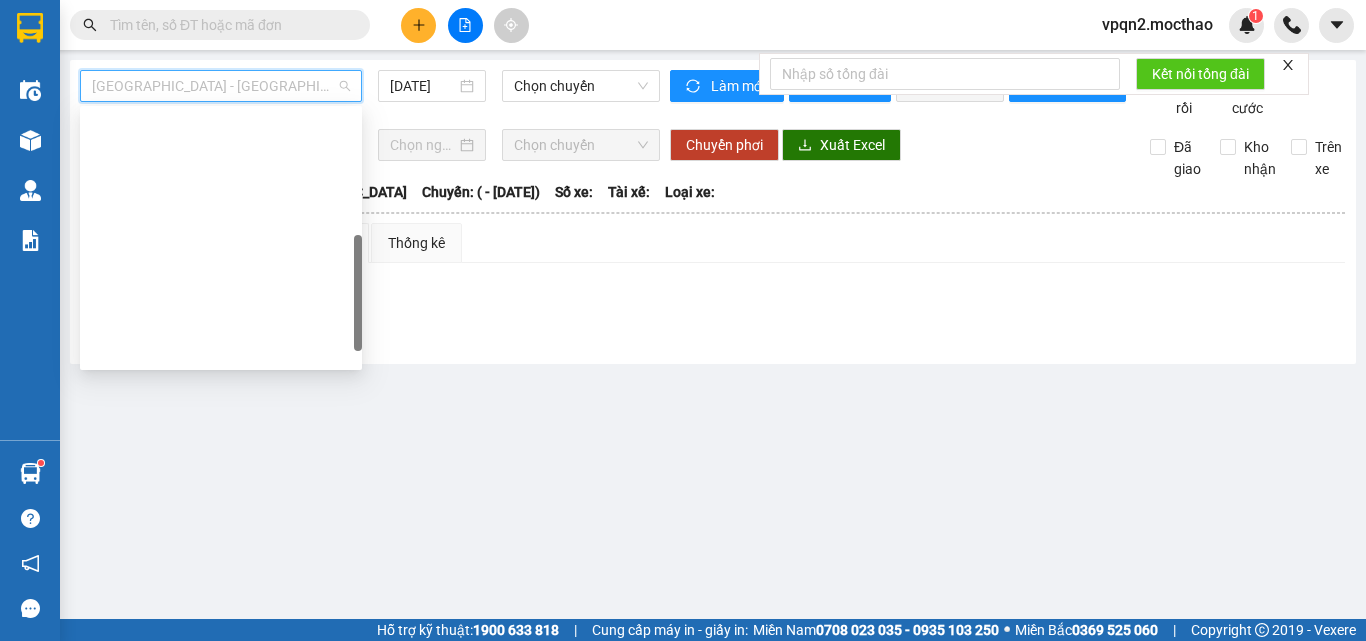 click on "Tuy Hòa - Quy Nhơn" at bounding box center [221, 734] 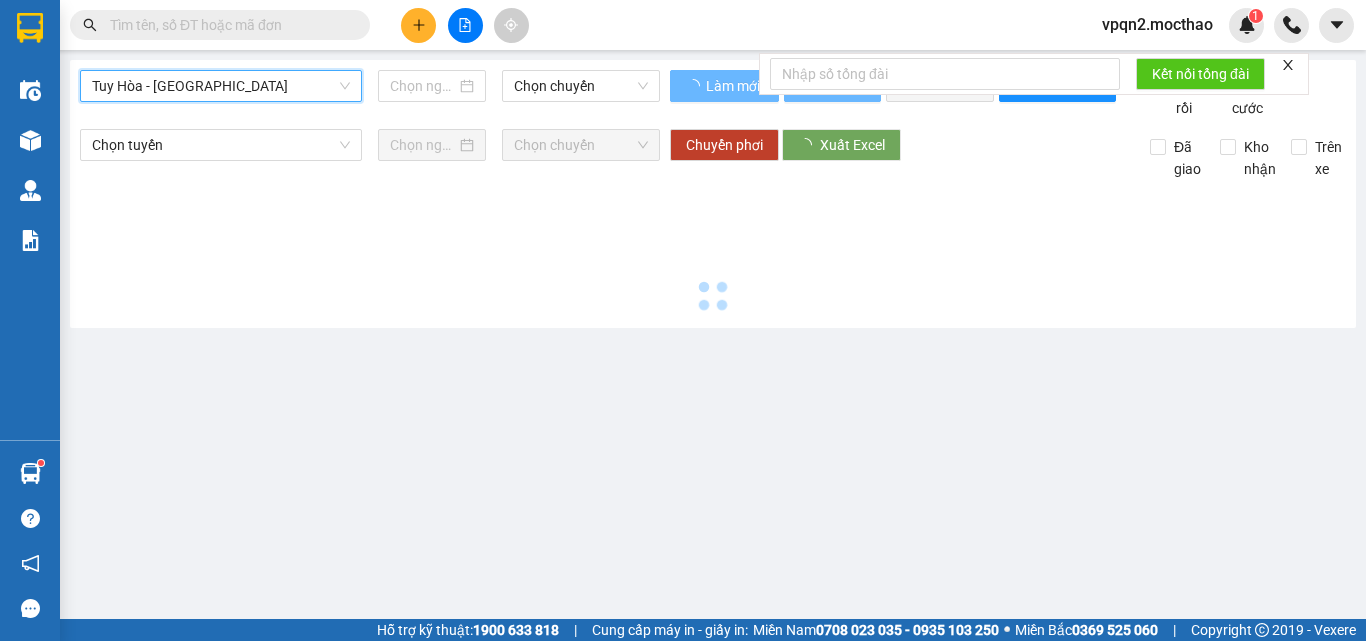 type on "[DATE]" 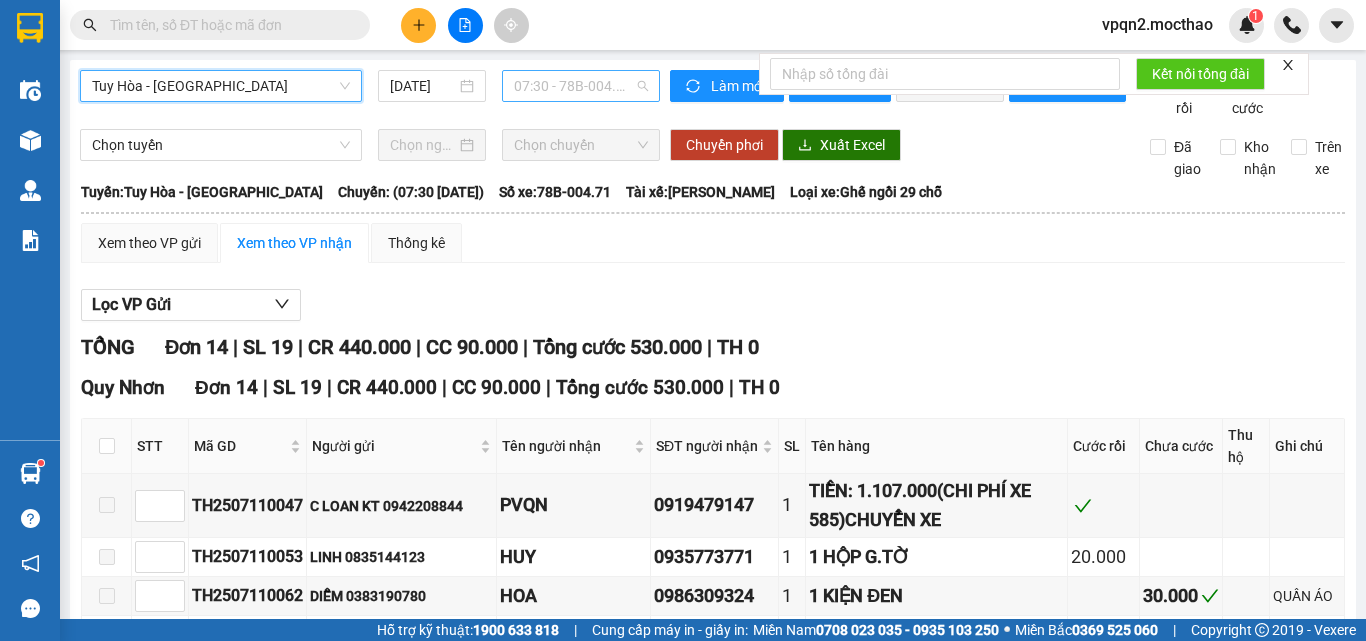 click on "07:30     - 78B-004.71" at bounding box center [581, 86] 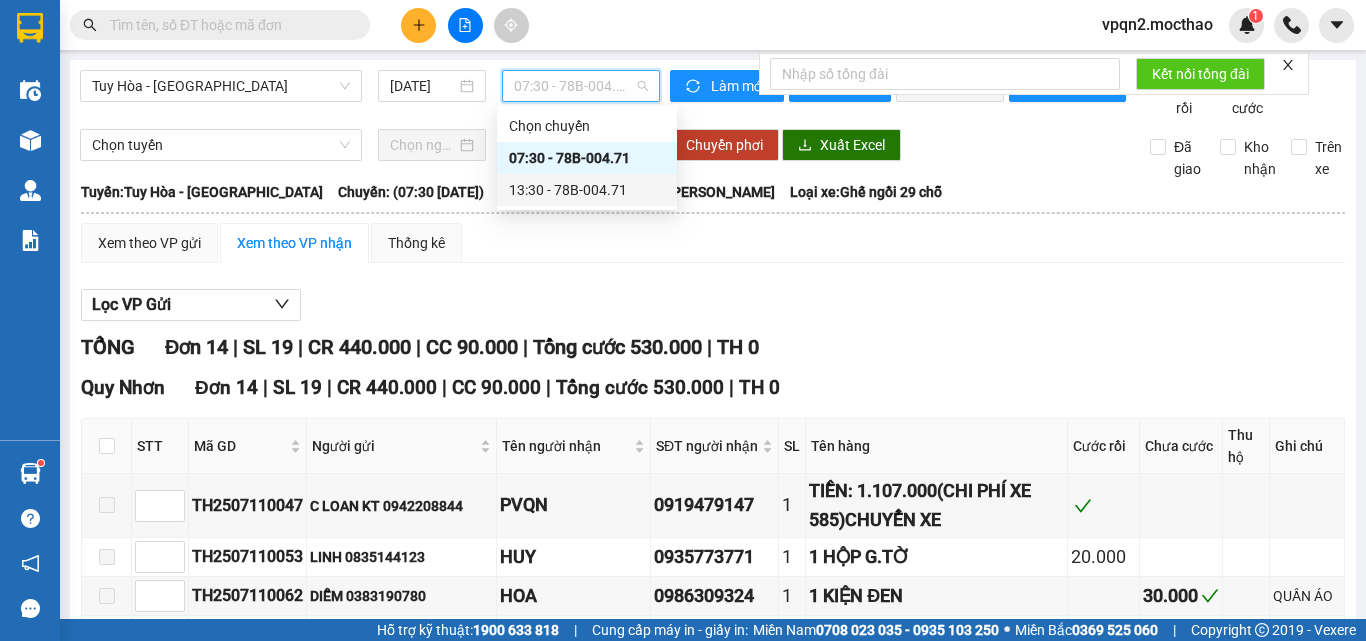 click on "13:30     - 78B-004.71" at bounding box center [587, 190] 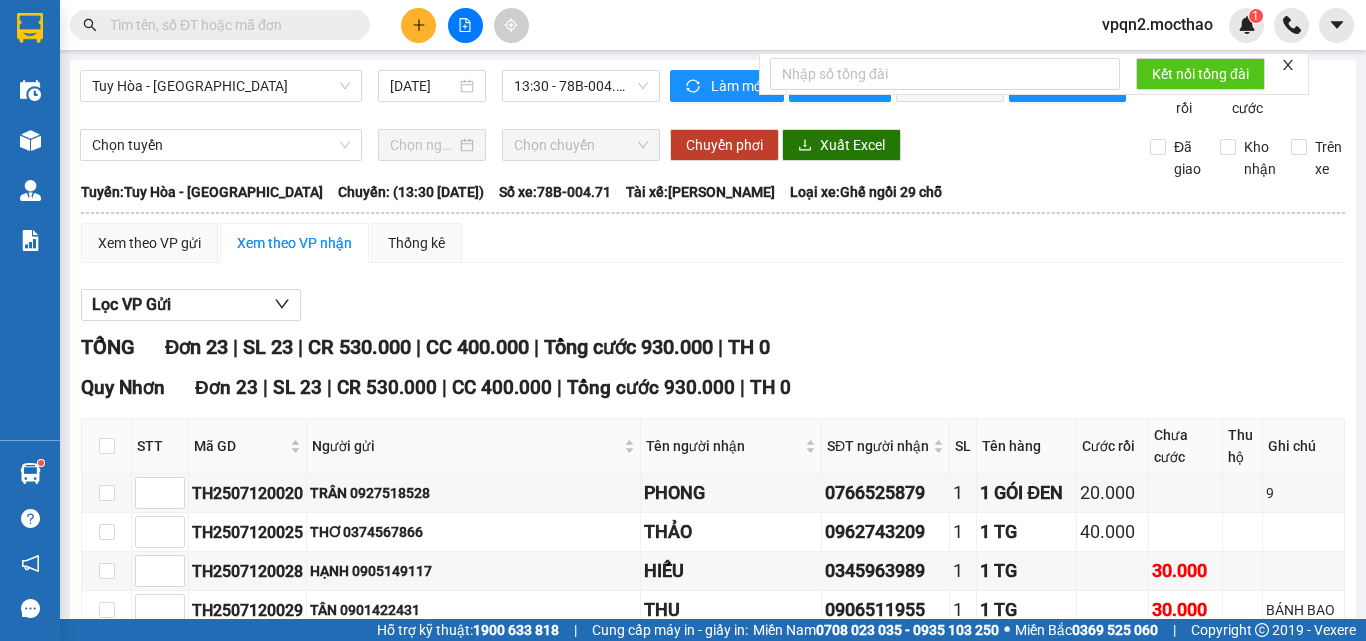 click at bounding box center (418, 25) 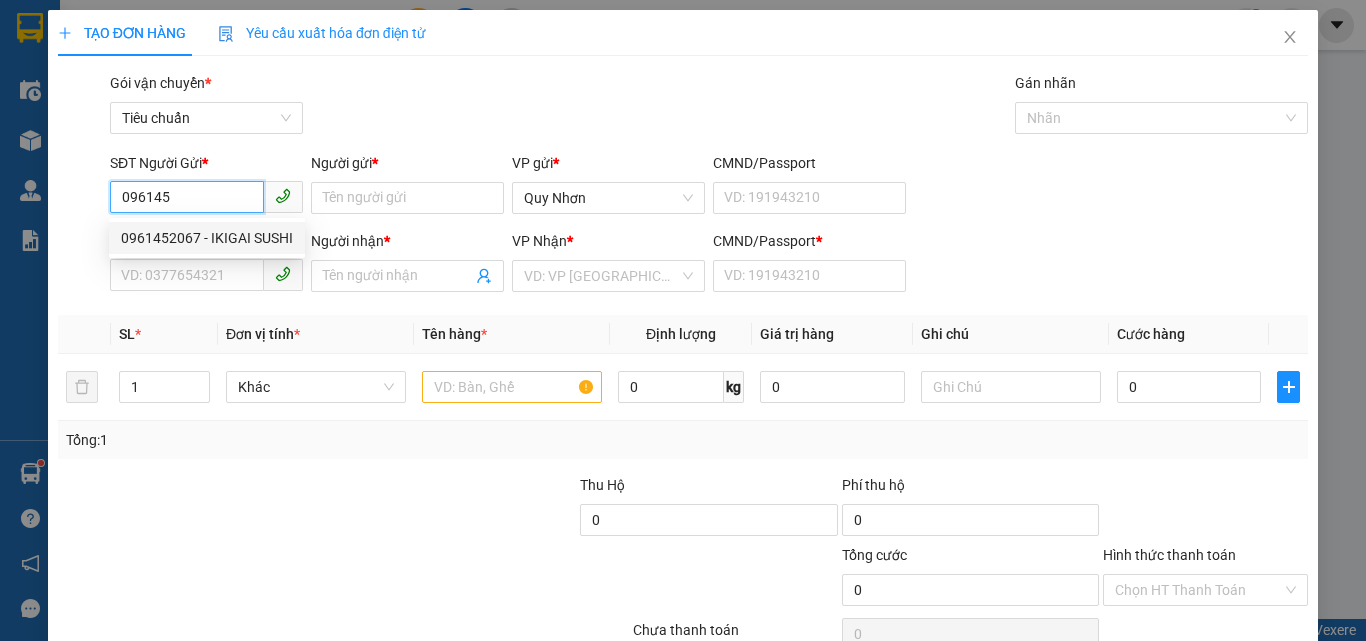 click on "0961452067 - IKIGAI SUSHI" at bounding box center (207, 238) 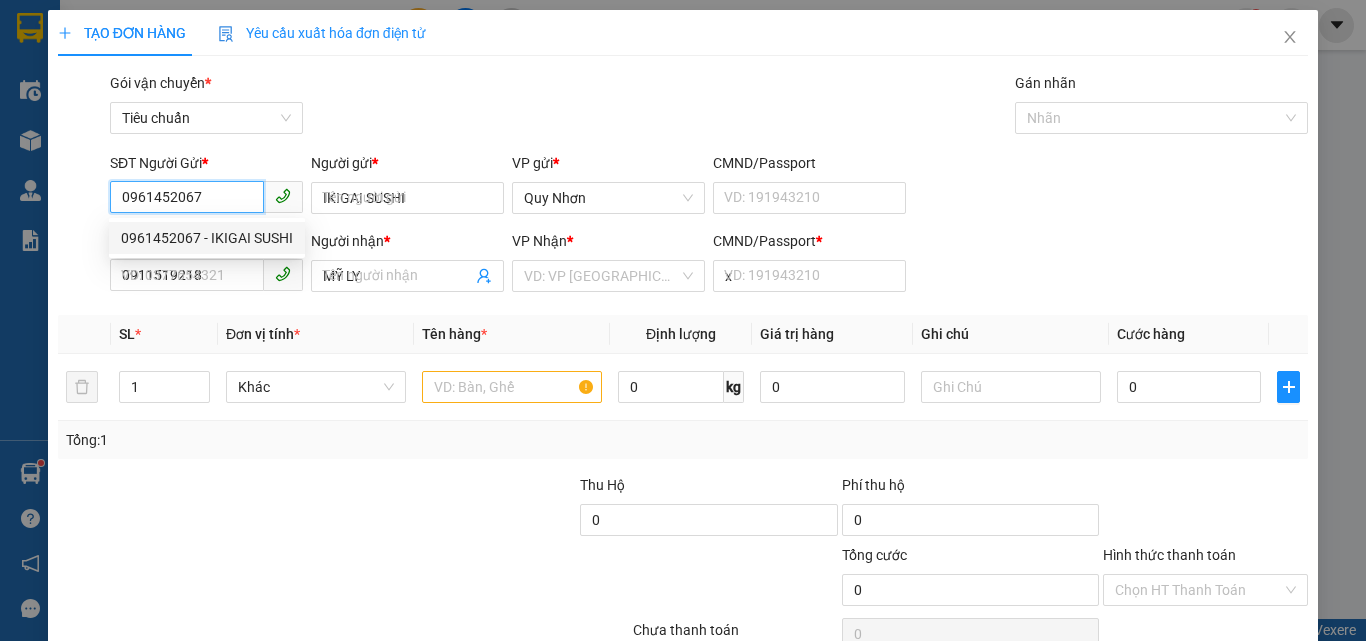 type on "30.000" 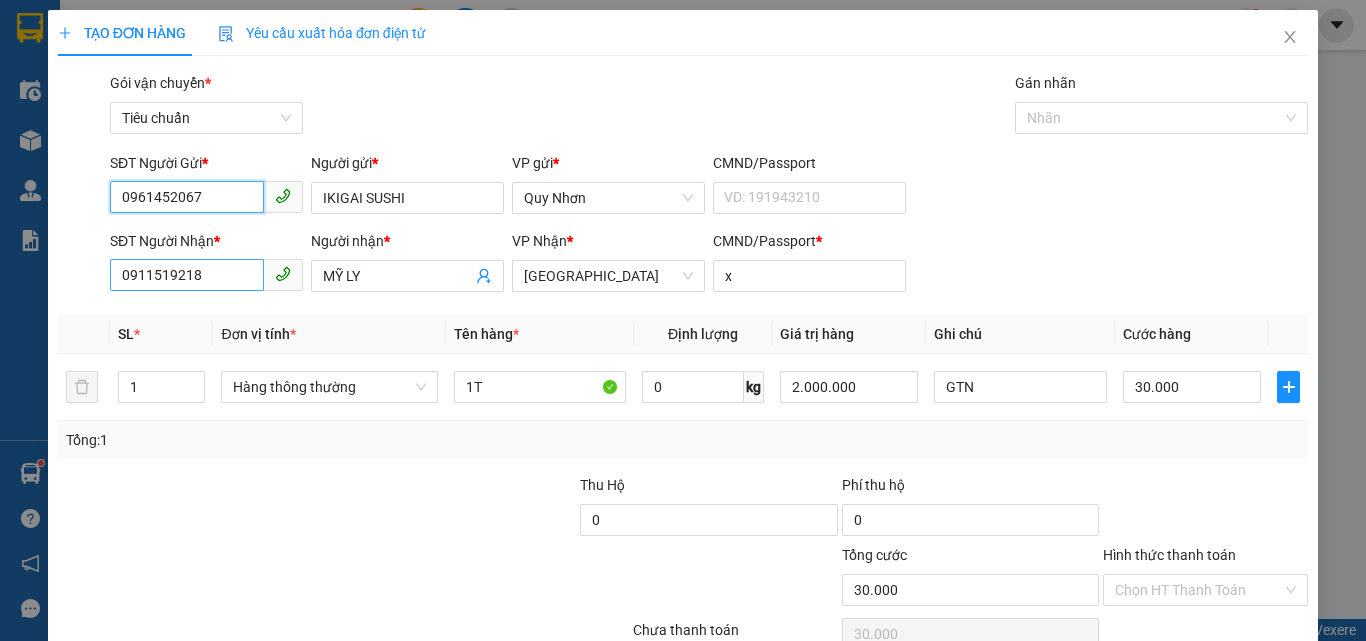 type on "0961452067" 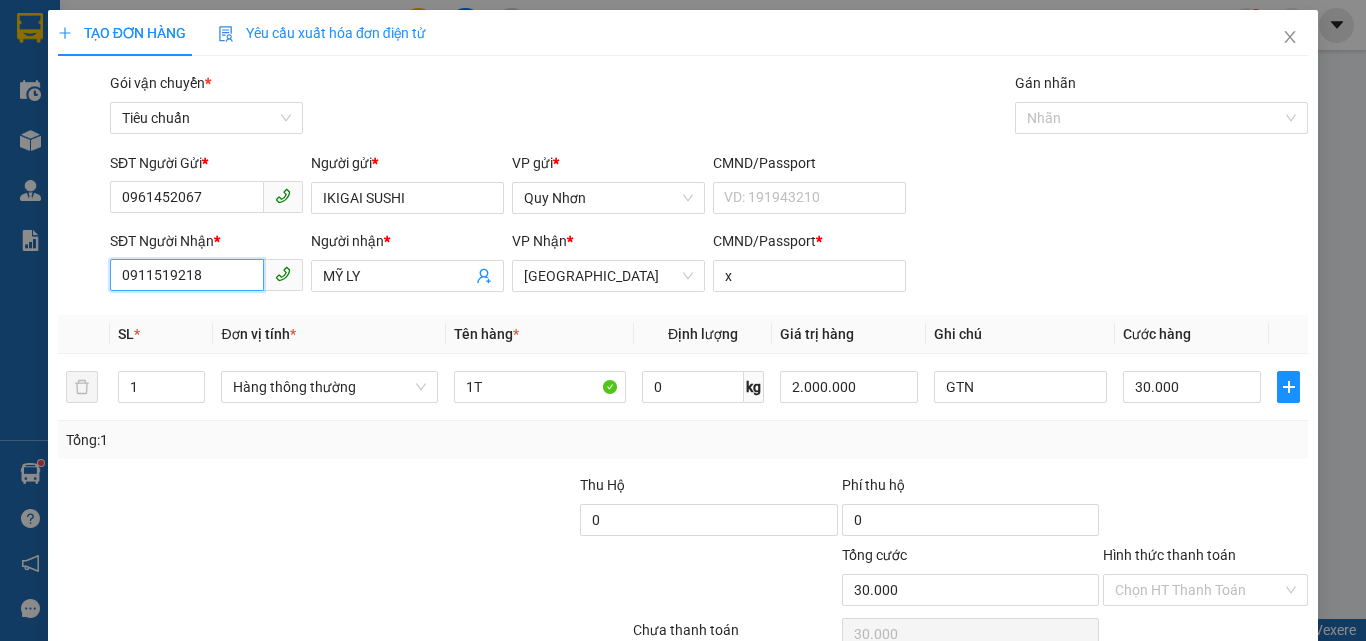 click on "0911519218" at bounding box center [187, 275] 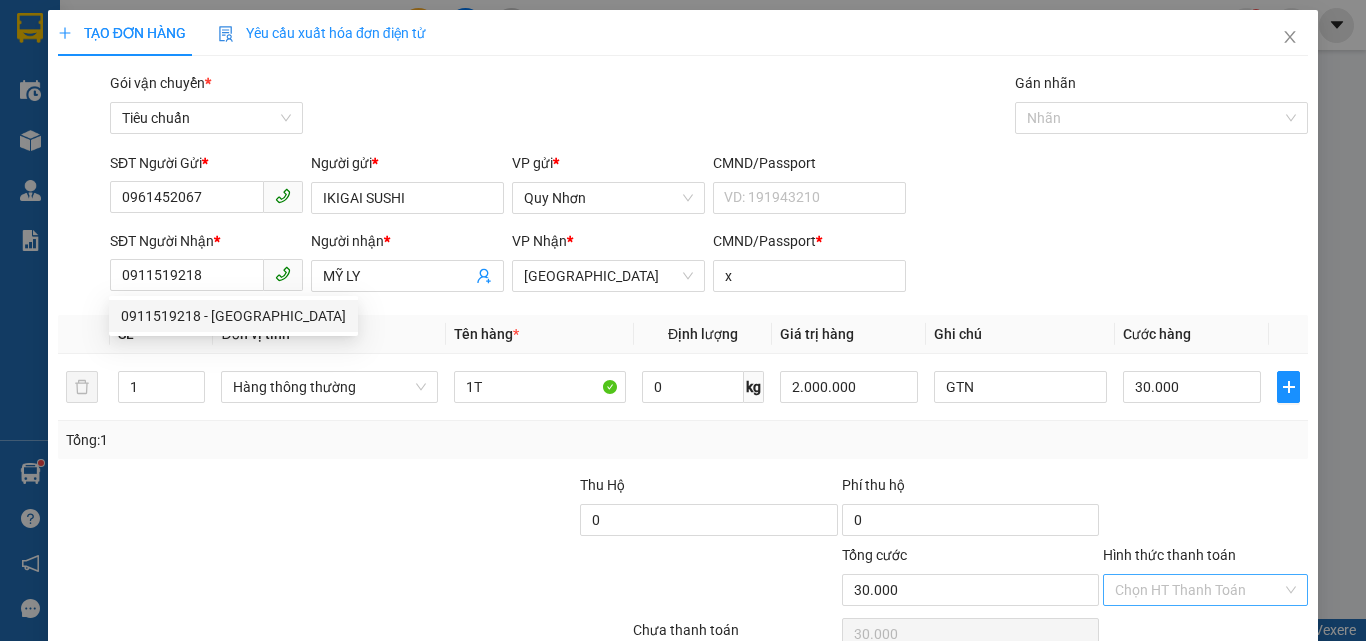 click on "Hình thức thanh toán" at bounding box center (1198, 590) 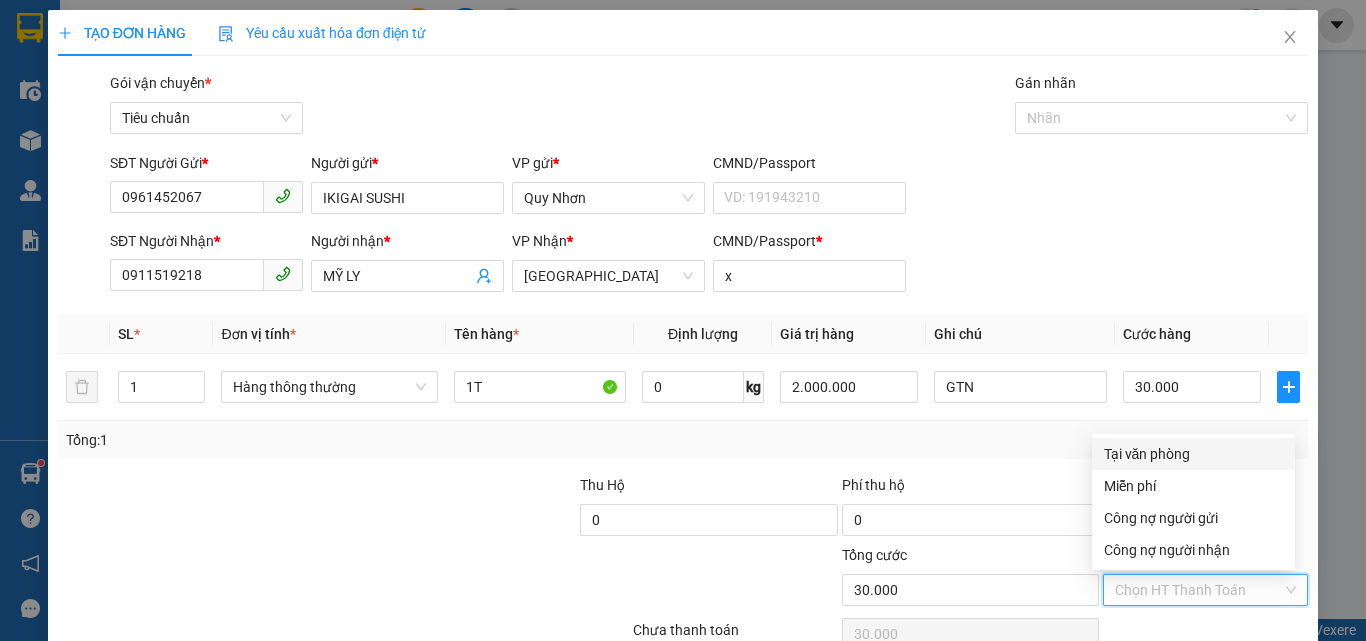 click on "Tại văn phòng" at bounding box center [1193, 454] 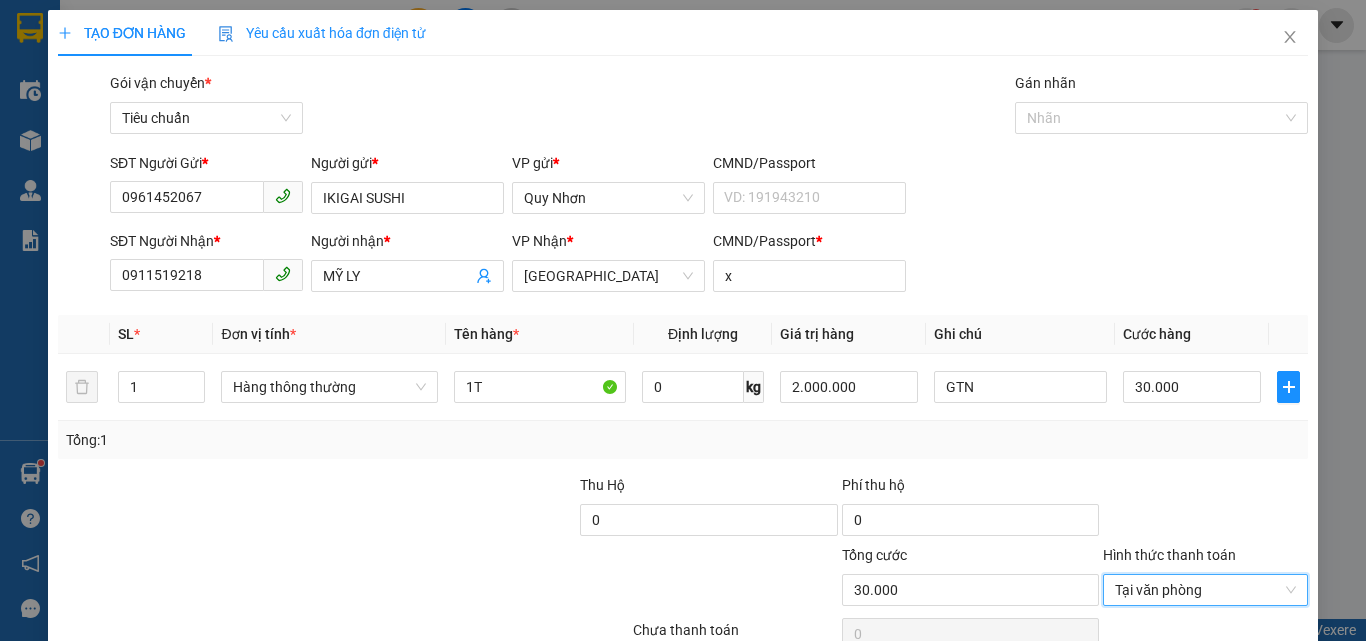 click on "[PERSON_NAME] và In" at bounding box center (1231, 685) 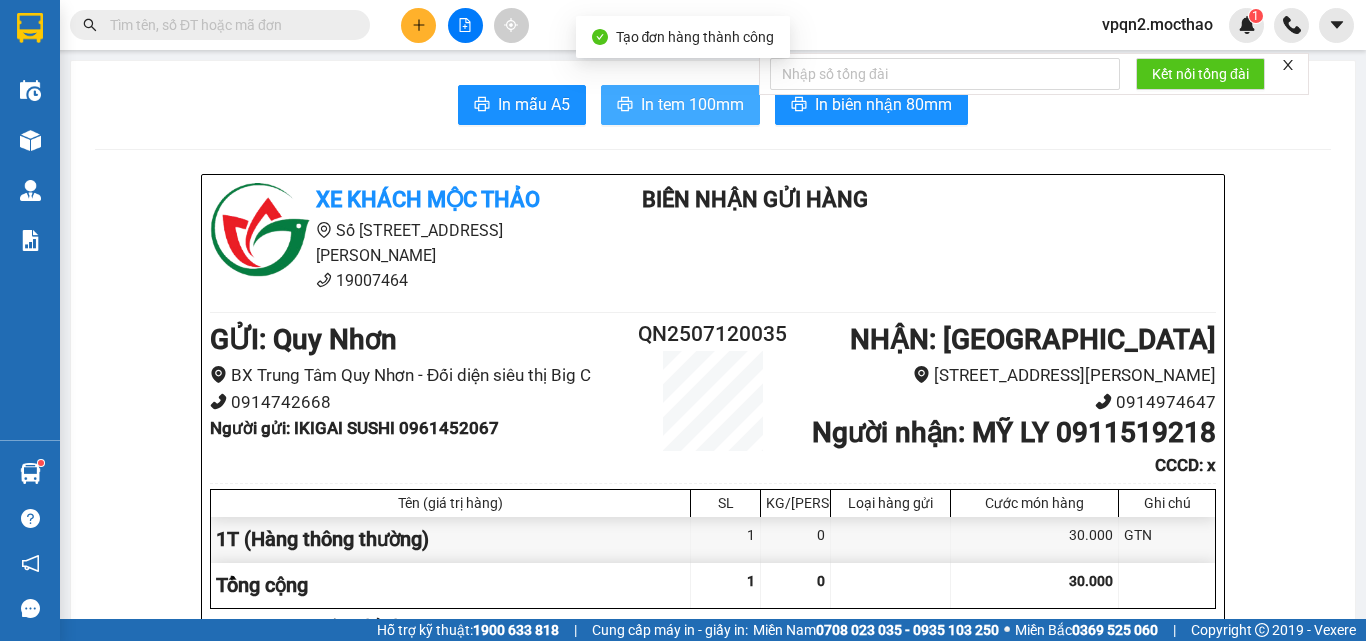click on "In tem 100mm" at bounding box center [680, 105] 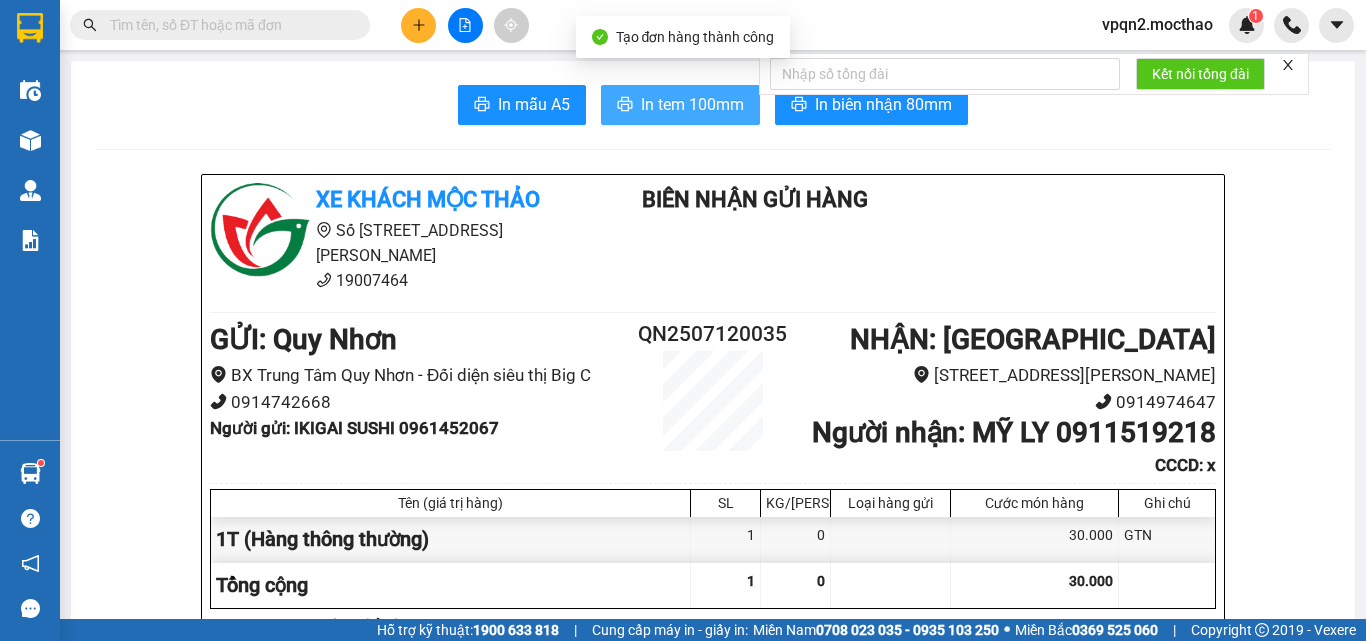 drag, startPoint x: 677, startPoint y: 93, endPoint x: 695, endPoint y: 87, distance: 18.973665 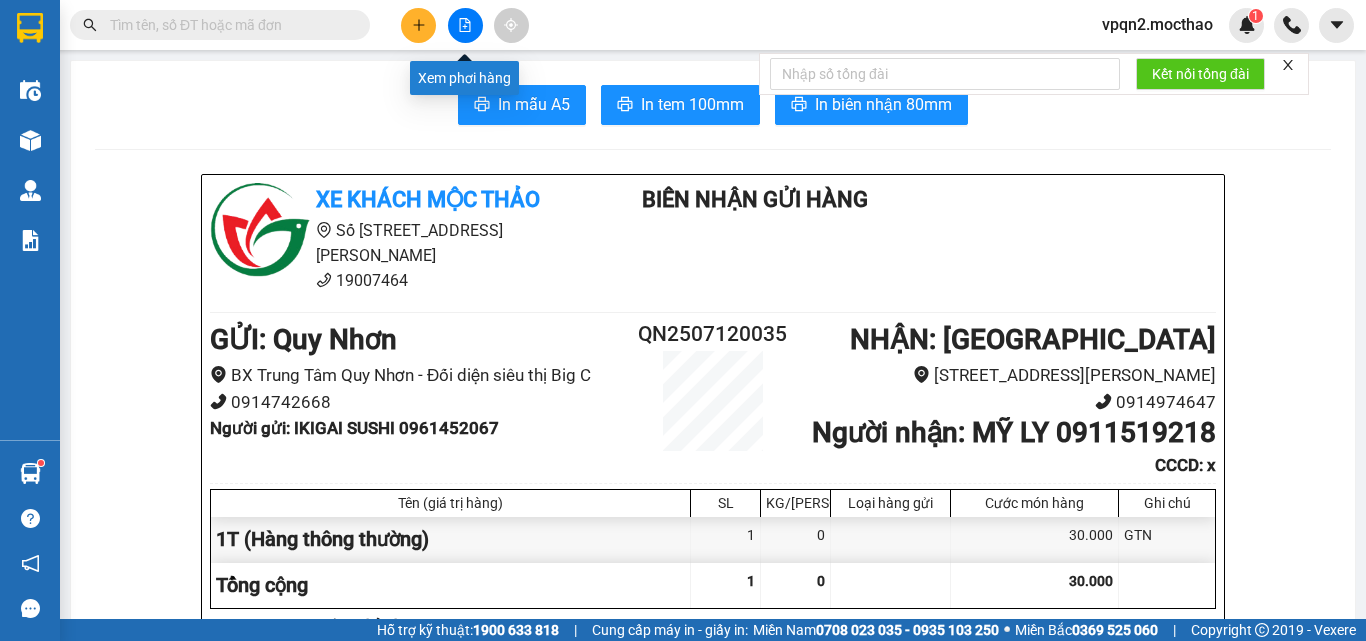 click 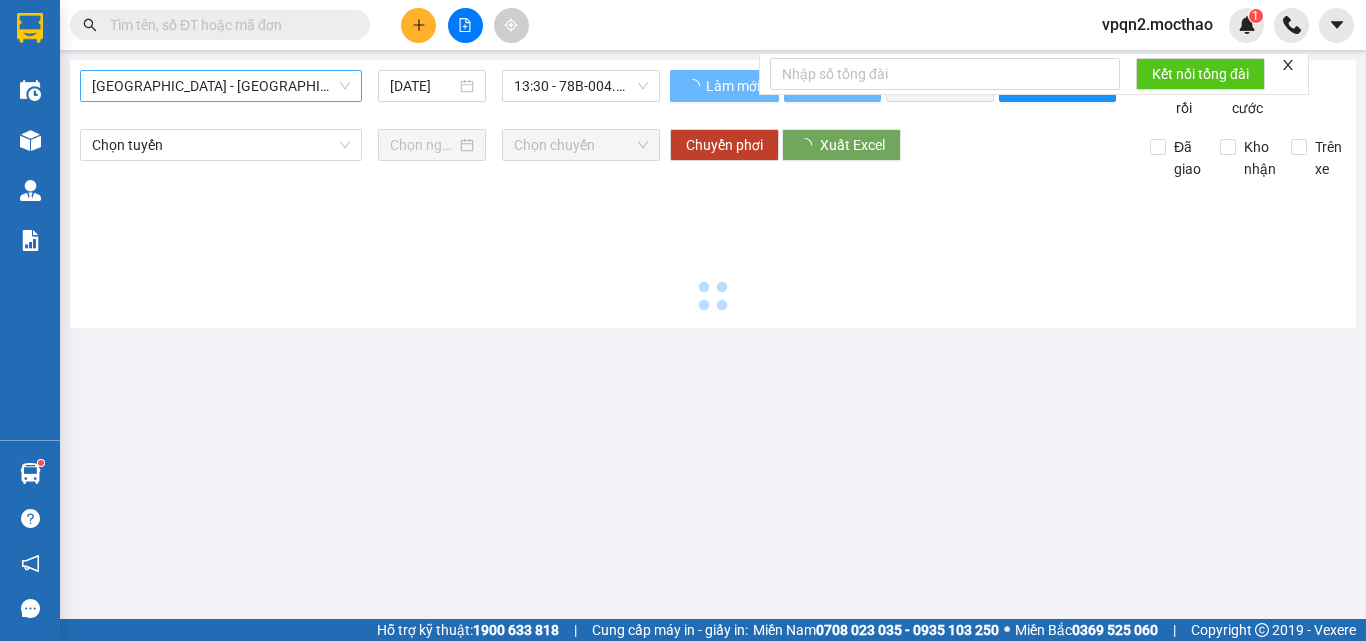 click on "Sài Gòn - Tuy Hòa" at bounding box center [221, 86] 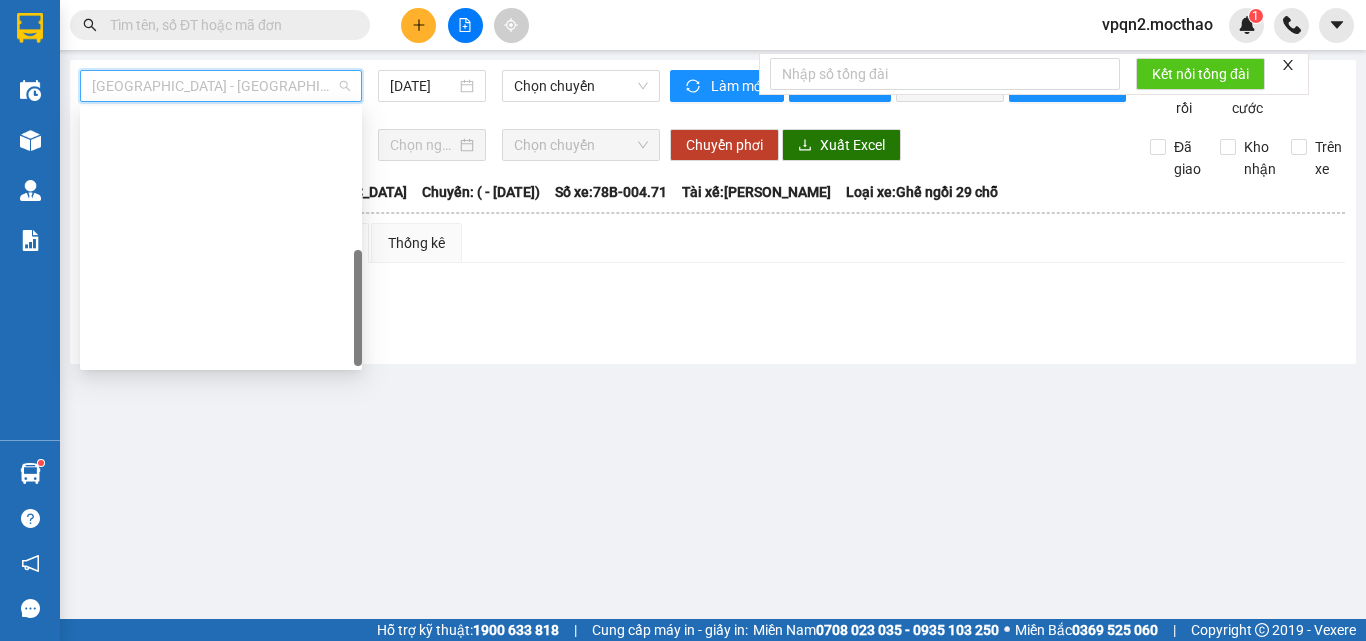 click on "Tuy Hòa - Quy Nhơn" at bounding box center [221, 734] 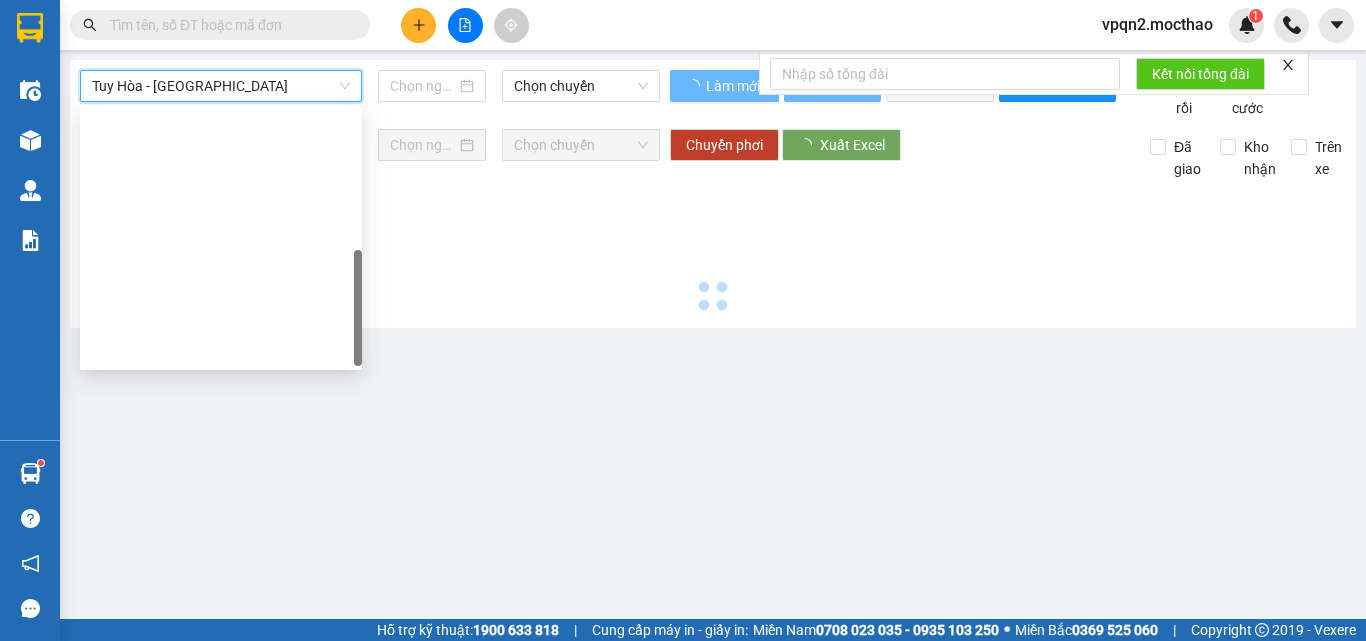 type on "[DATE]" 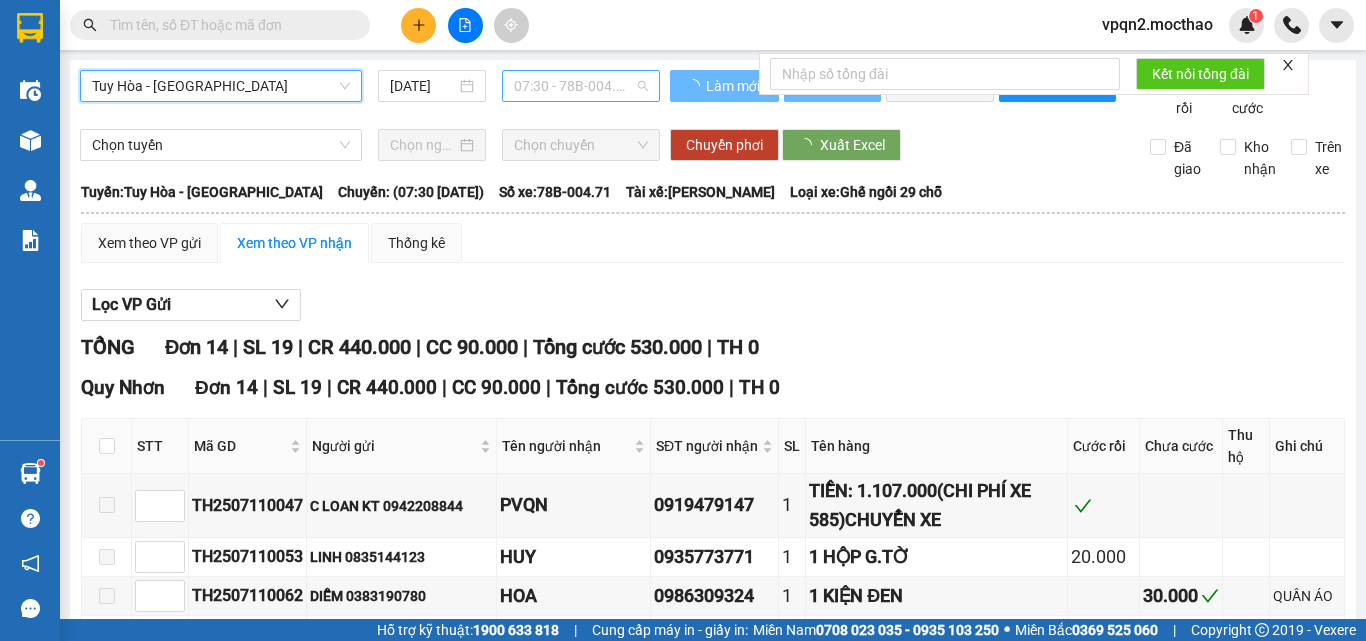 drag, startPoint x: 579, startPoint y: 86, endPoint x: 571, endPoint y: 184, distance: 98.32599 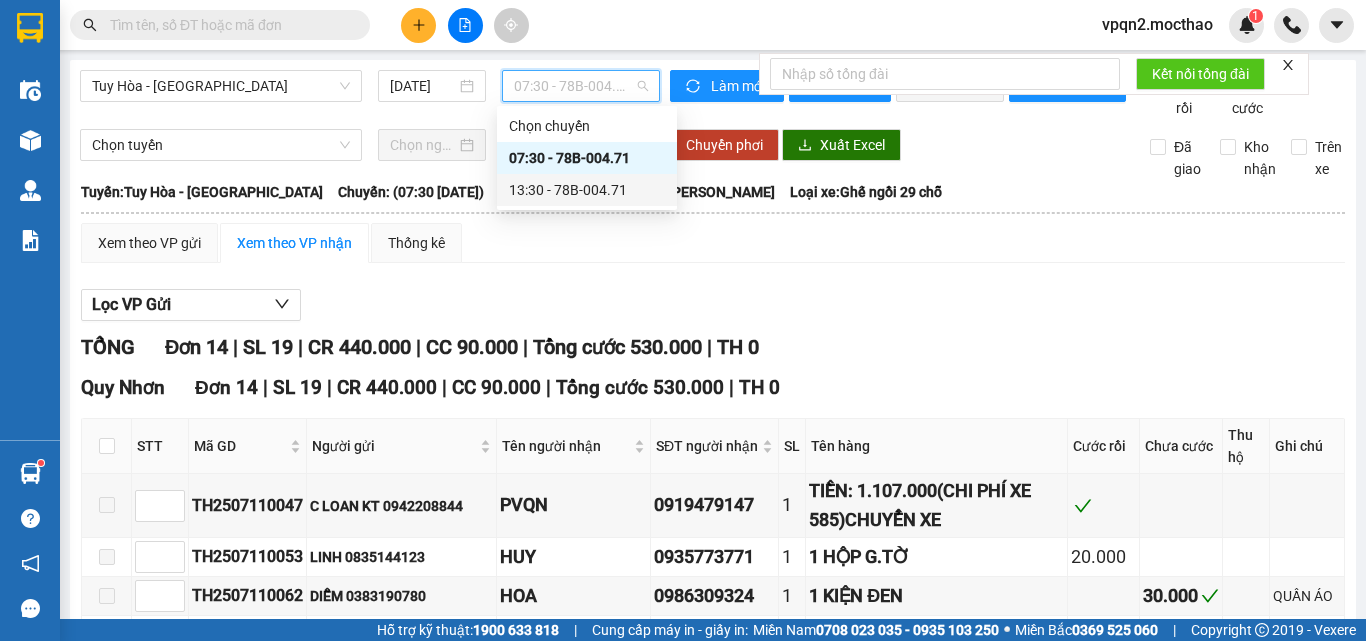 click on "13:30     - 78B-004.71" at bounding box center (587, 190) 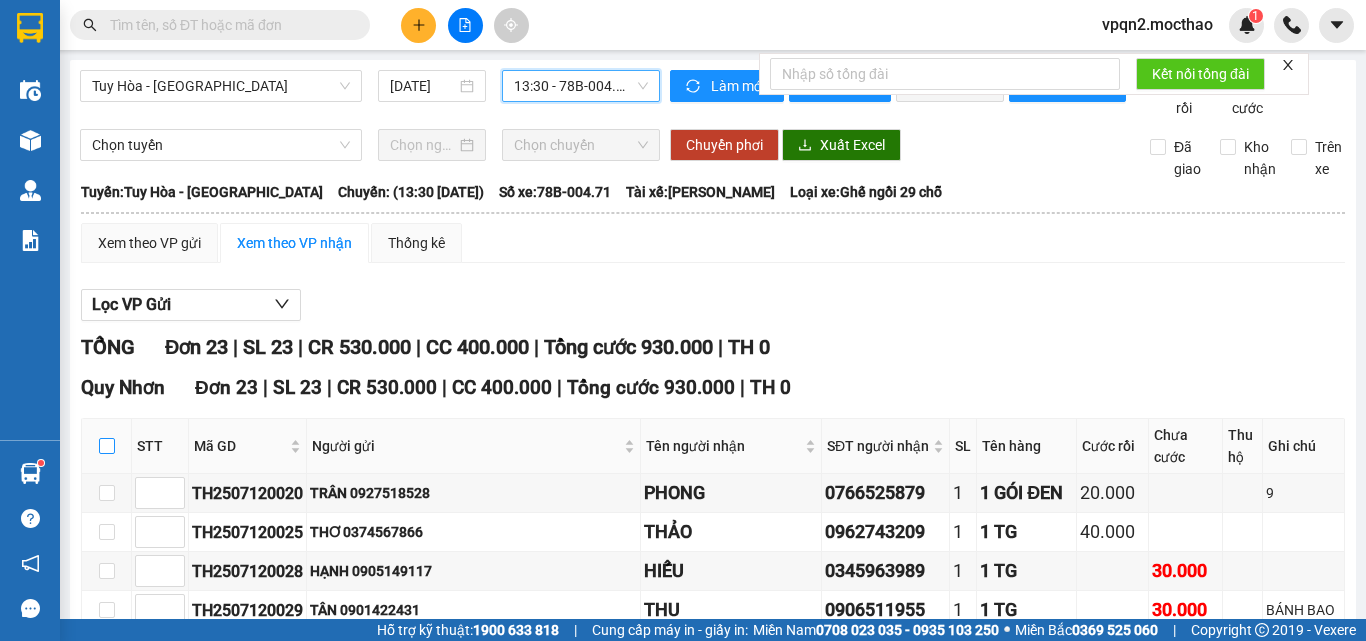 click at bounding box center [107, 446] 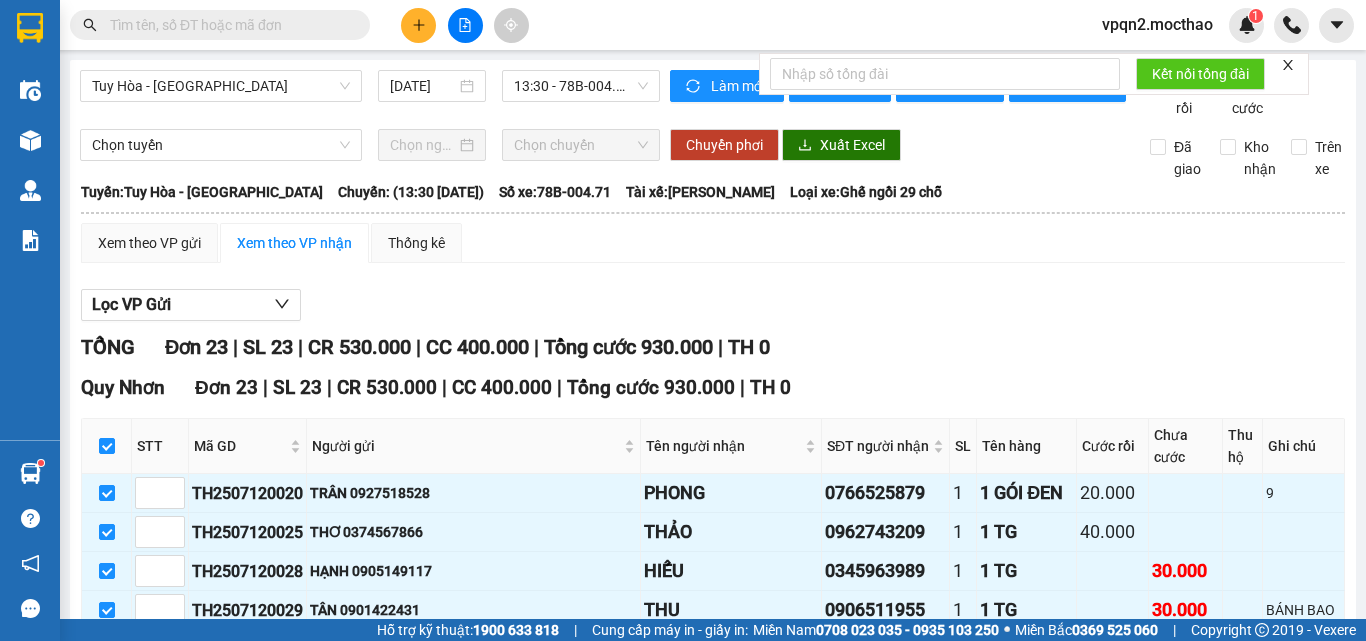 click at bounding box center (107, 1029) 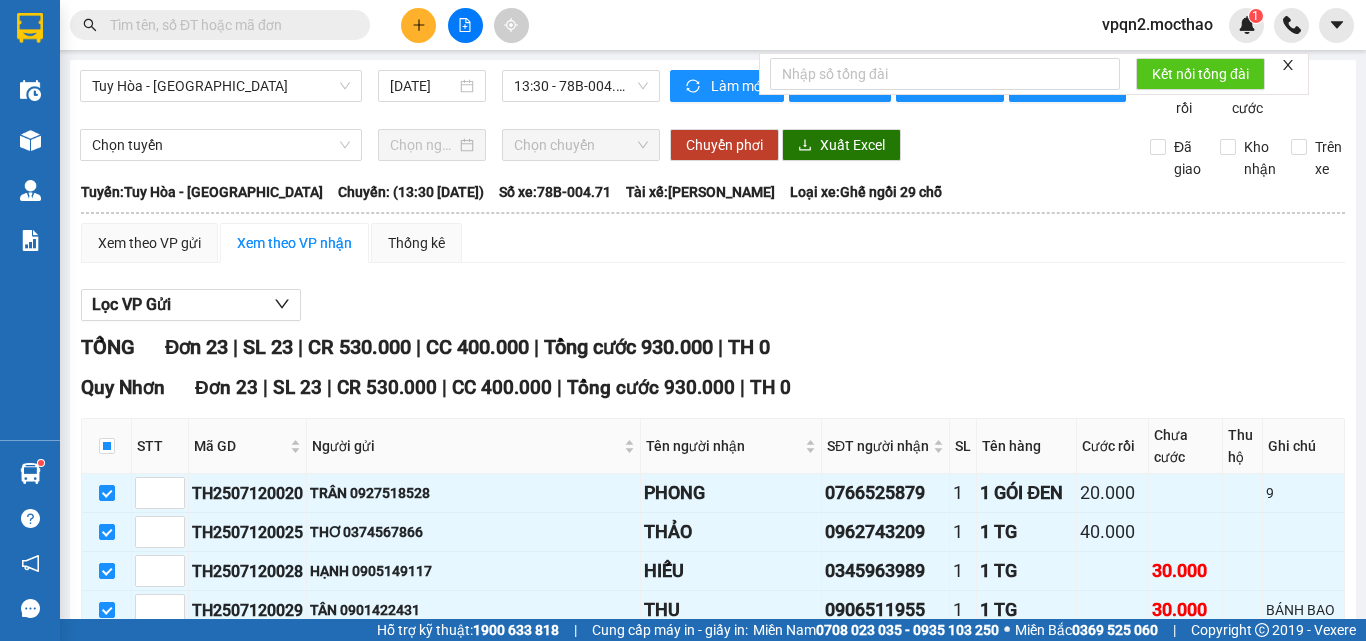click at bounding box center [107, 1279] 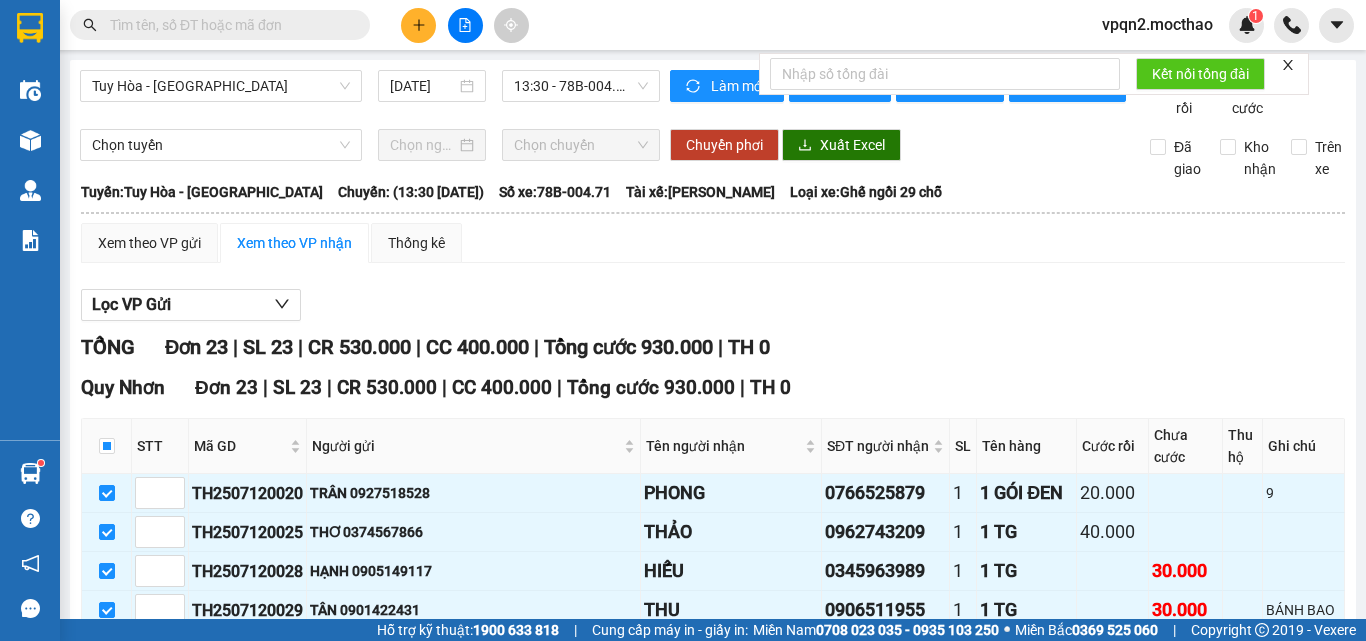 click on "Nhập kho nhận" at bounding box center [393, 1513] 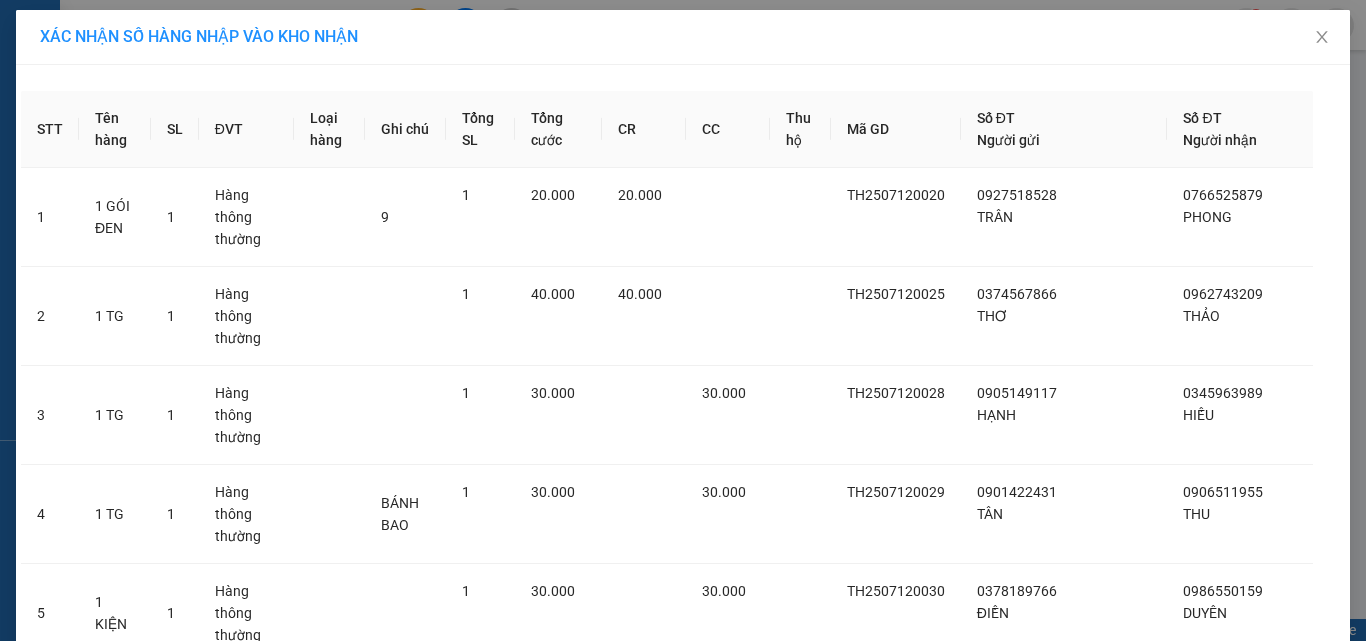click on "Nhập hàng kho nhận" at bounding box center (756, 2360) 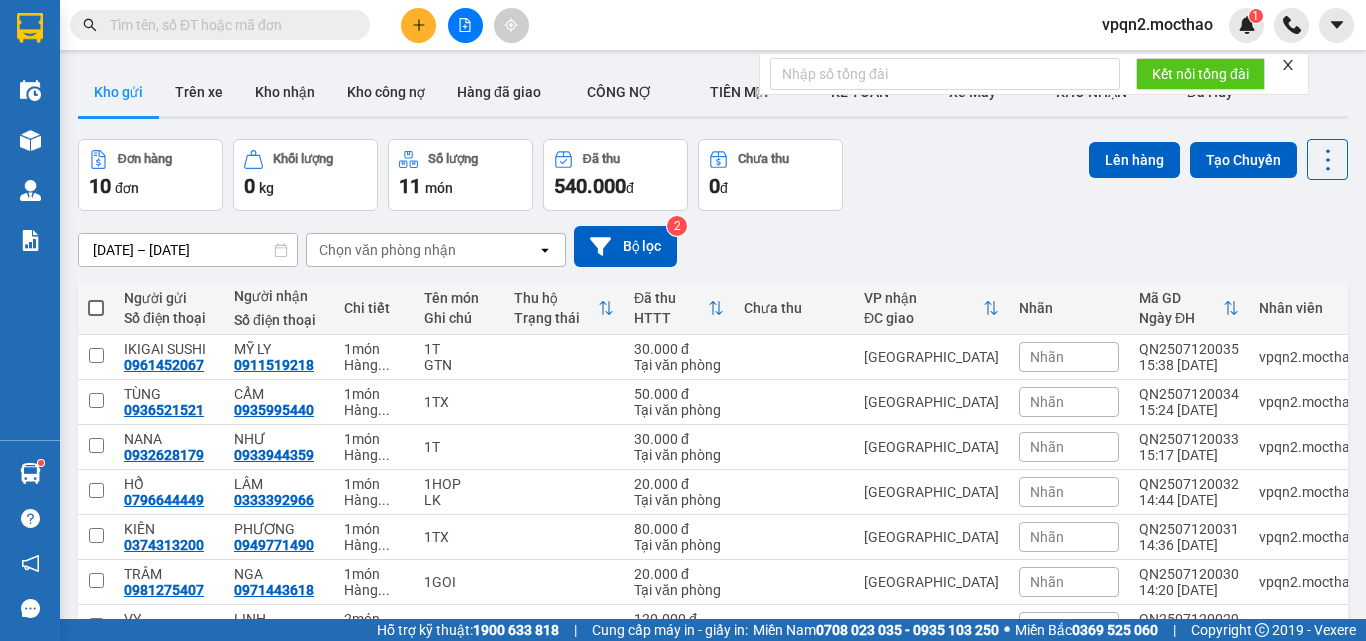 click at bounding box center [96, 308] 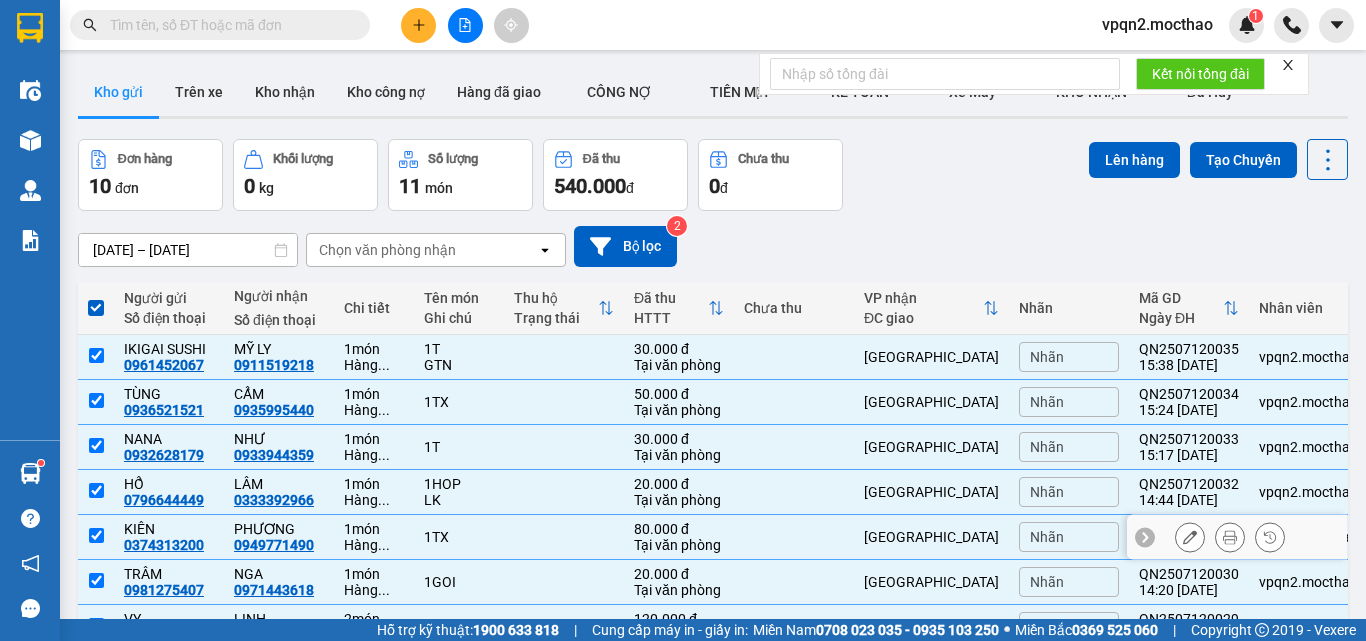click on "[GEOGRAPHIC_DATA]" at bounding box center [931, 537] 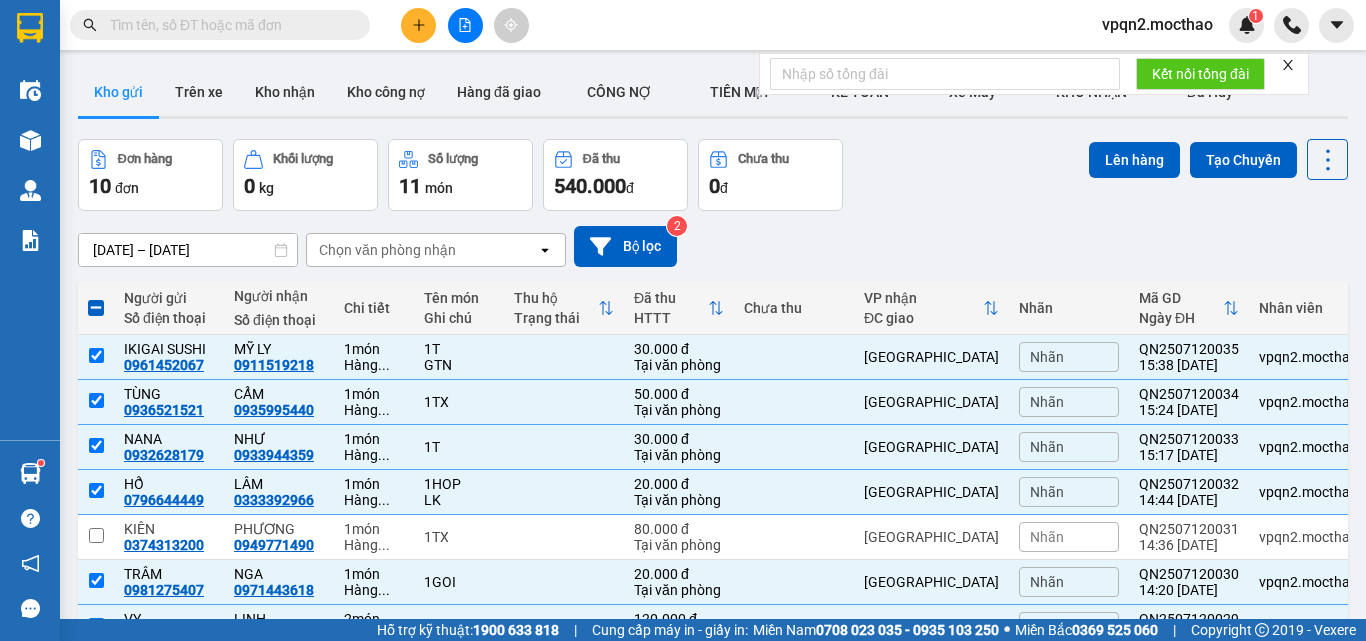 click on "[GEOGRAPHIC_DATA]" at bounding box center [931, 717] 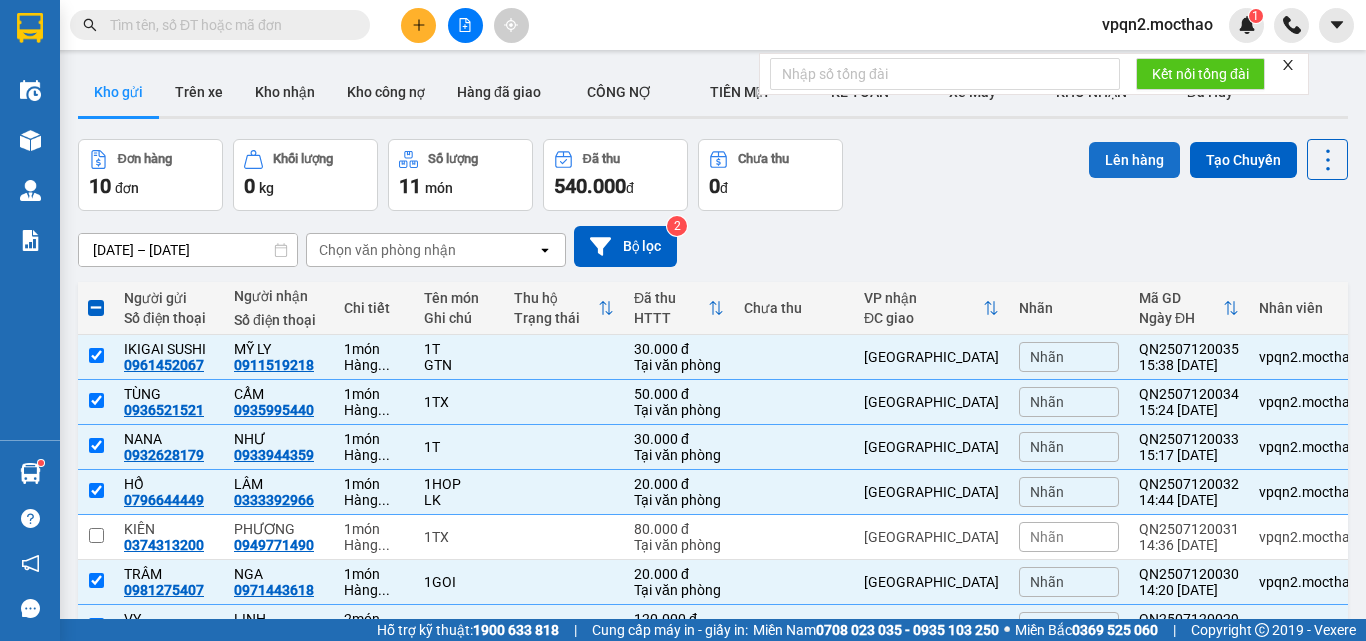click on "Lên hàng" at bounding box center (1134, 160) 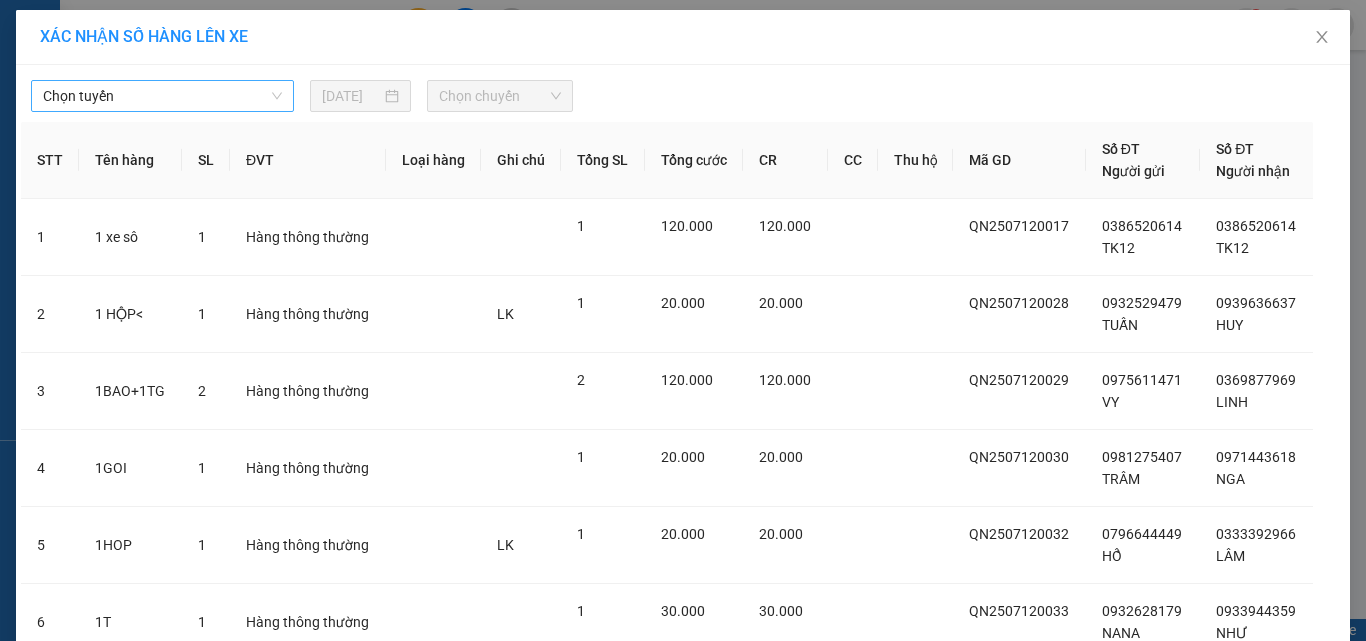 click on "Chọn tuyến" at bounding box center [162, 96] 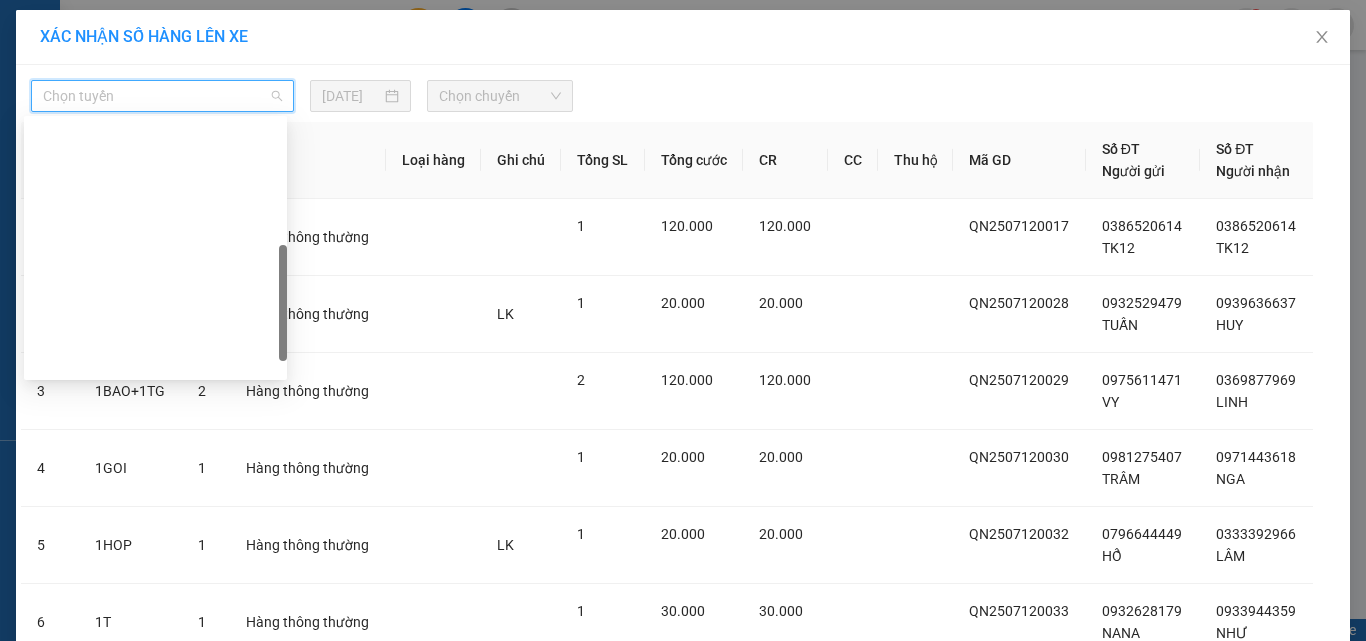 click on "Quy Nhơn - Tuy Hòa" at bounding box center (155, 712) 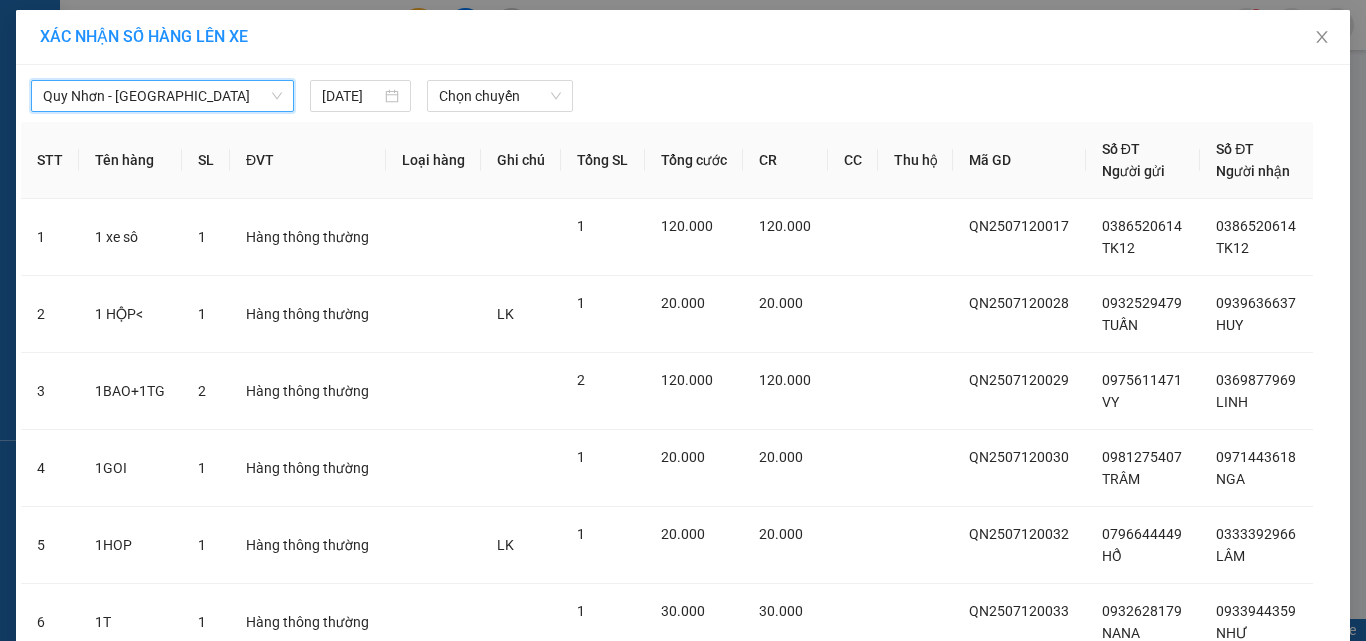 click 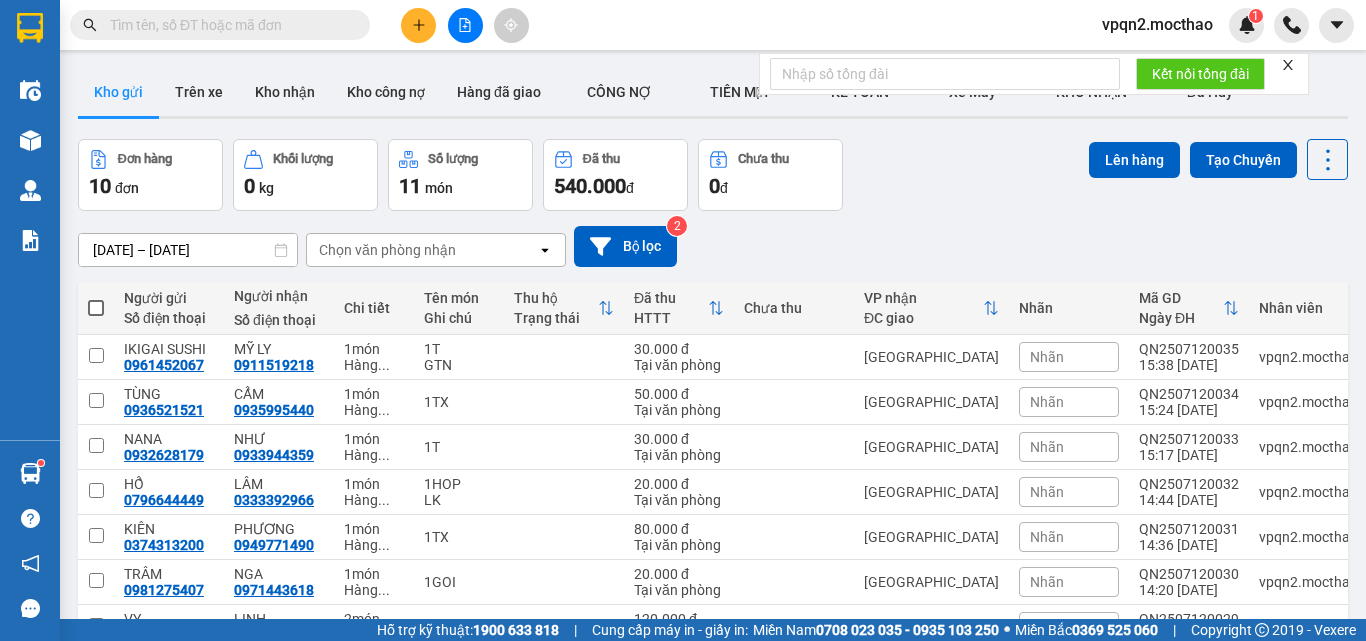 click at bounding box center (96, 308) 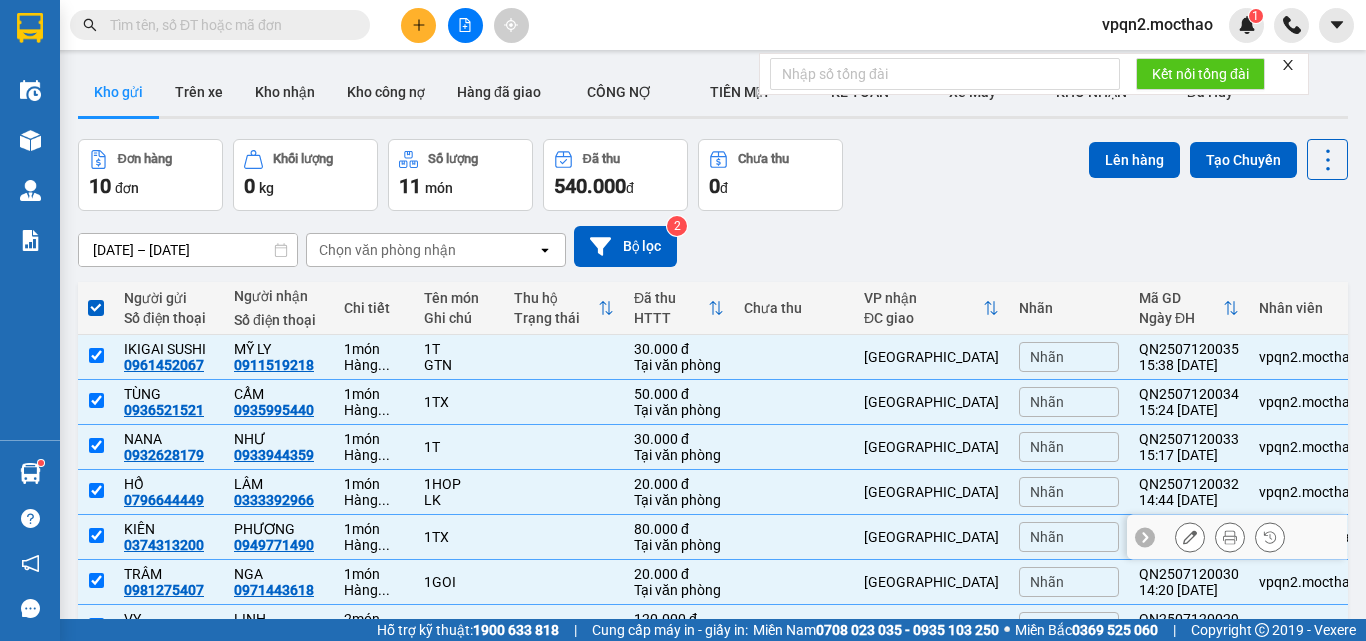 click on "[GEOGRAPHIC_DATA]" at bounding box center (931, 537) 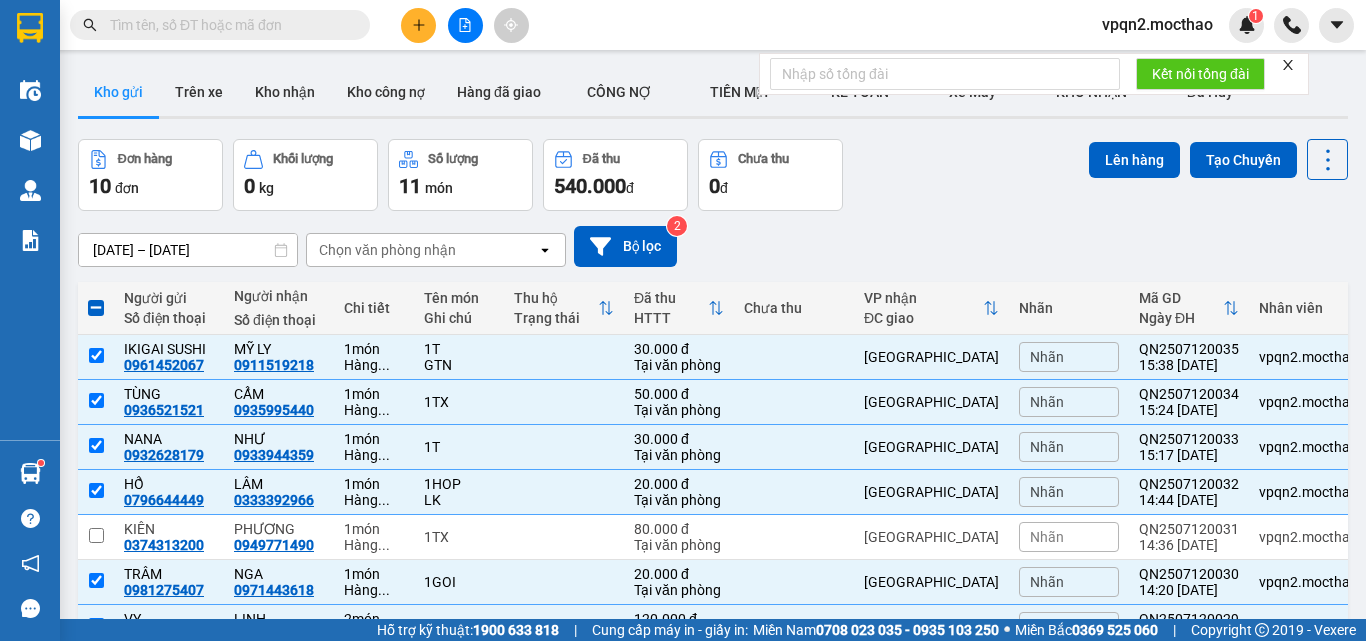 click on "[GEOGRAPHIC_DATA]" at bounding box center [931, 717] 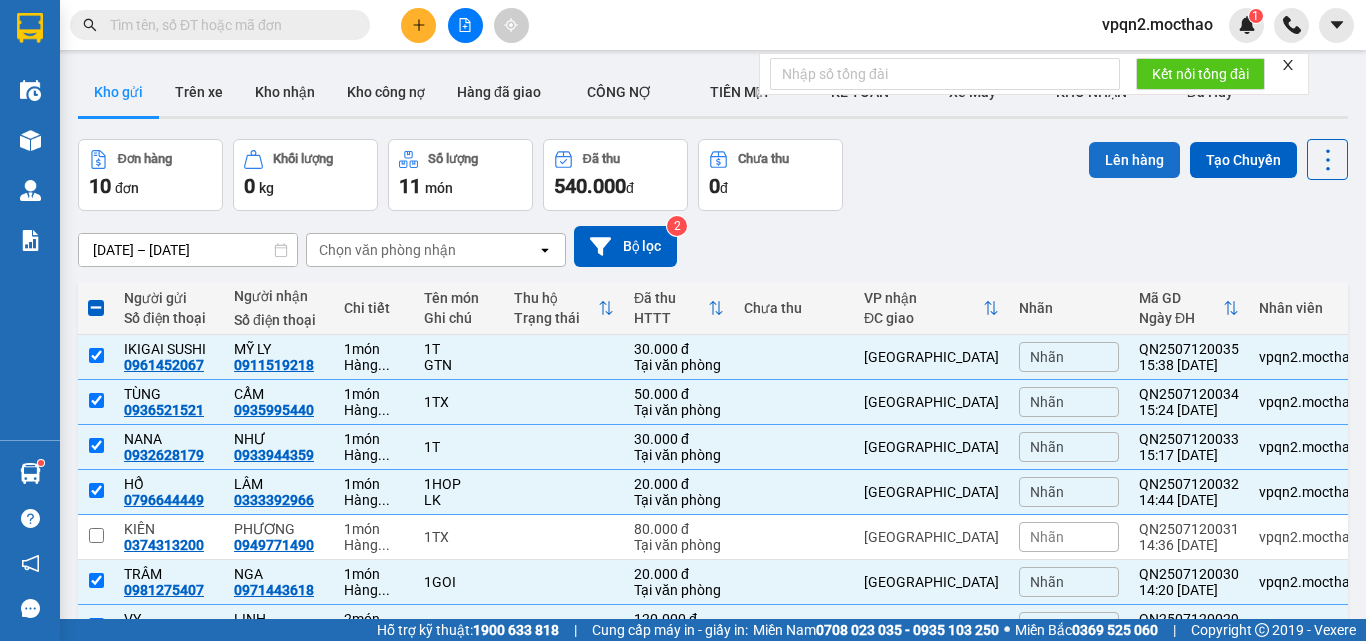 click on "Lên hàng" at bounding box center (1134, 160) 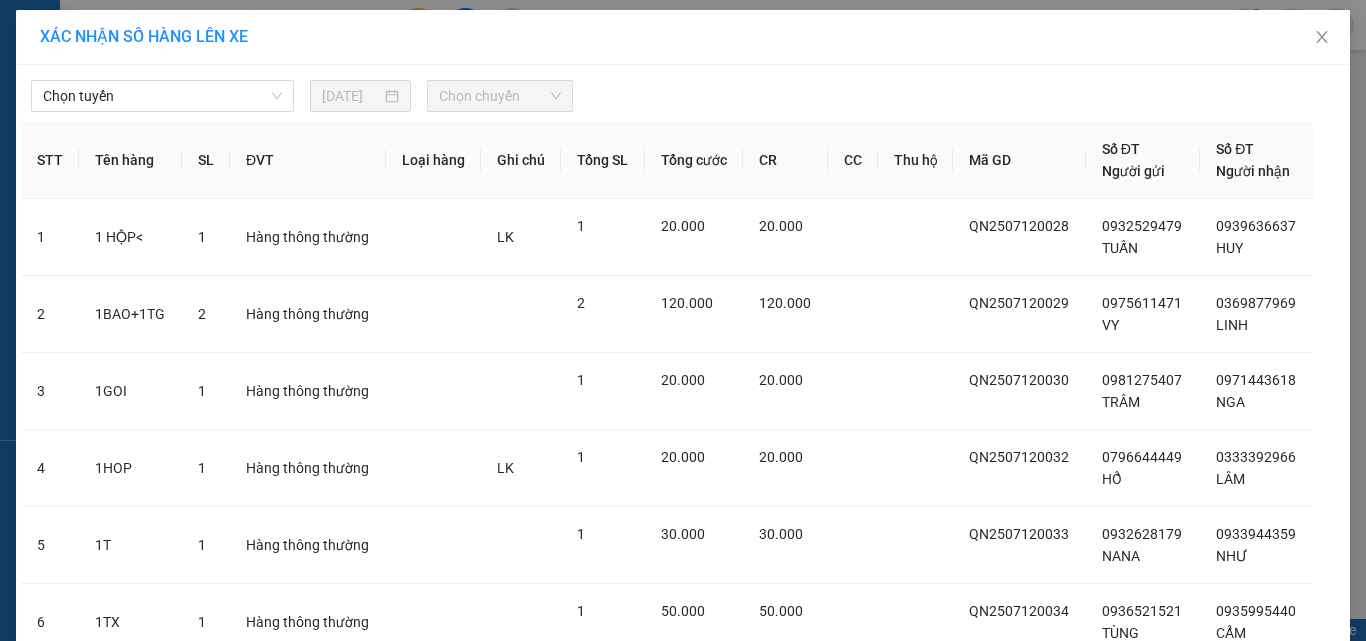 click on "Chọn tuyến 12/07/2025 Chọn chuyến STT Tên hàng SL ĐVT Loại hàng Ghi chú Tổng SL Tổng cước CR CC Thu hộ Mã GD Số ĐT Người gửi Số ĐT Người nhận 1 1 HỘP< 1 Hàng thông thường LK 1 20.000 20.000 QN2507120028 0932529479 TUẤN 0939636637 HUY 2 1BAO+1TG 2 Hàng thông thường 2 120.000 120.000 QN2507120029 0975611471 VY 0369877969 LINH 3 1GOI 1 Hàng thông thường 1 20.000 20.000 QN2507120030 0981275407 TRÂM 0971443618 NGA 4 1HOP 1 Hàng thông thường LK 1 20.000 20.000 QN2507120032 0796644449 HỔ 0333392966 LÂM 5 1T 1 Hàng thông thường 1 30.000 30.000 QN2507120033 0932628179 NANA 0933944359 NHƯ 6 1TX 1 Hàng thông thường 1 50.000 50.000 QN2507120034 0936521521 TÙNG 0935995440 CẨM 7 1T 1 Hàng thông thường GTN 1 30.000 30.000 QN2507120035 0961452067 IKIGAI SUSHI 0911519218 MỸ LY Tổng cộng 8 290.000 290.000 7 Quay lại Lên hàng" at bounding box center (683, 462) 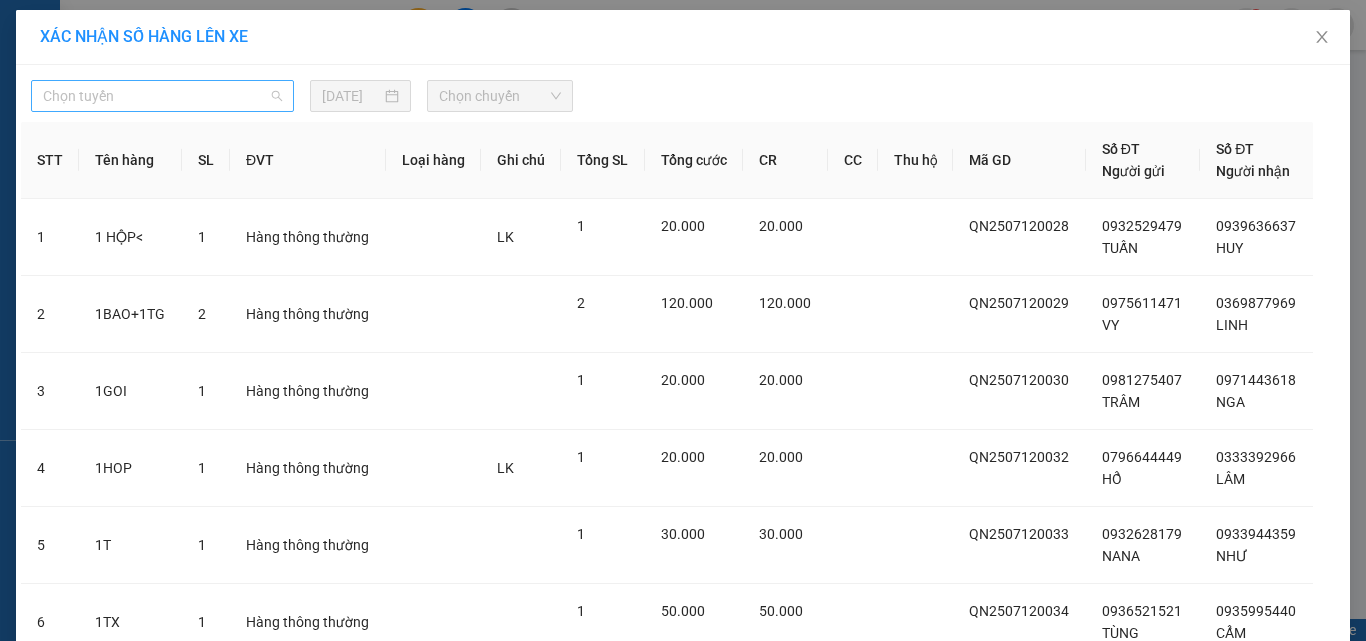 click on "Chọn tuyến" at bounding box center (162, 96) 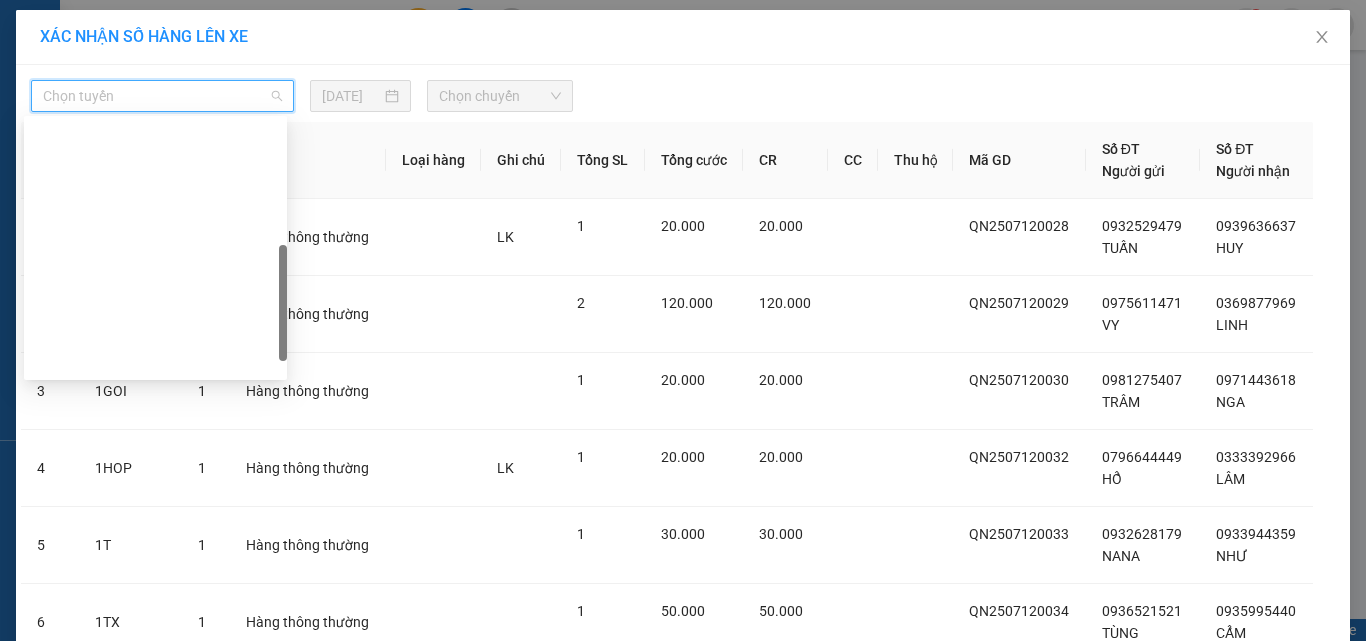 drag, startPoint x: 107, startPoint y: 319, endPoint x: 146, endPoint y: 305, distance: 41.4367 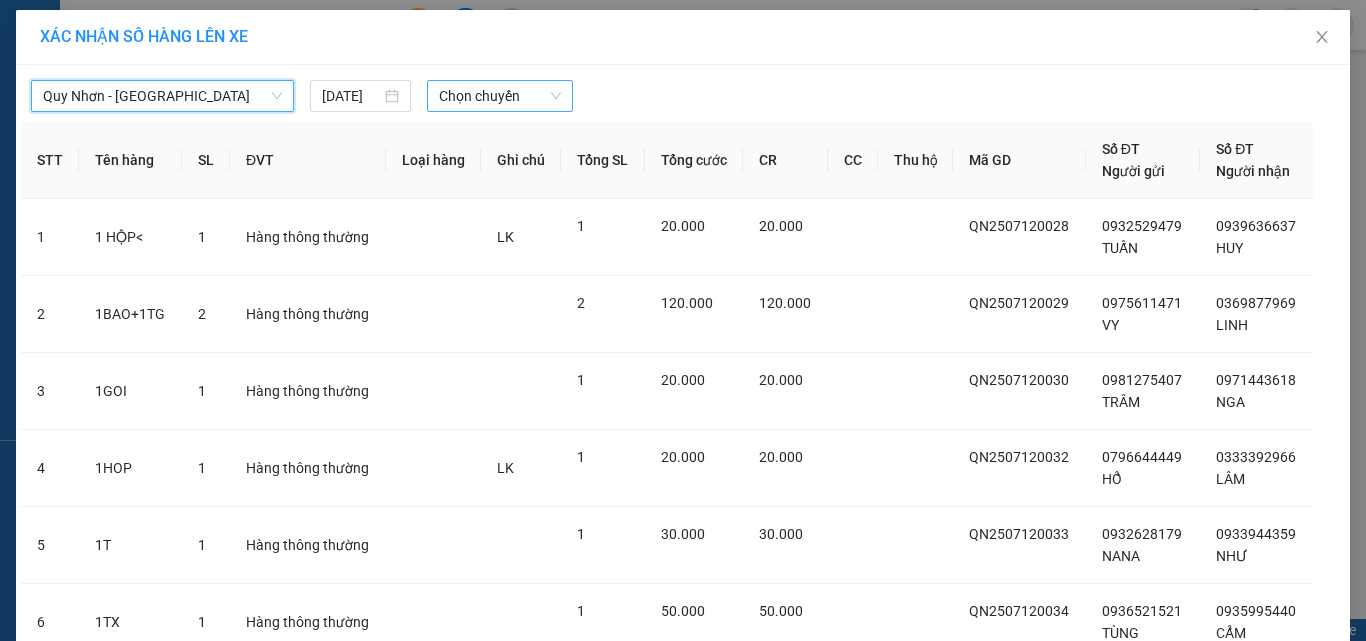 click on "Chọn chuyến" at bounding box center [500, 96] 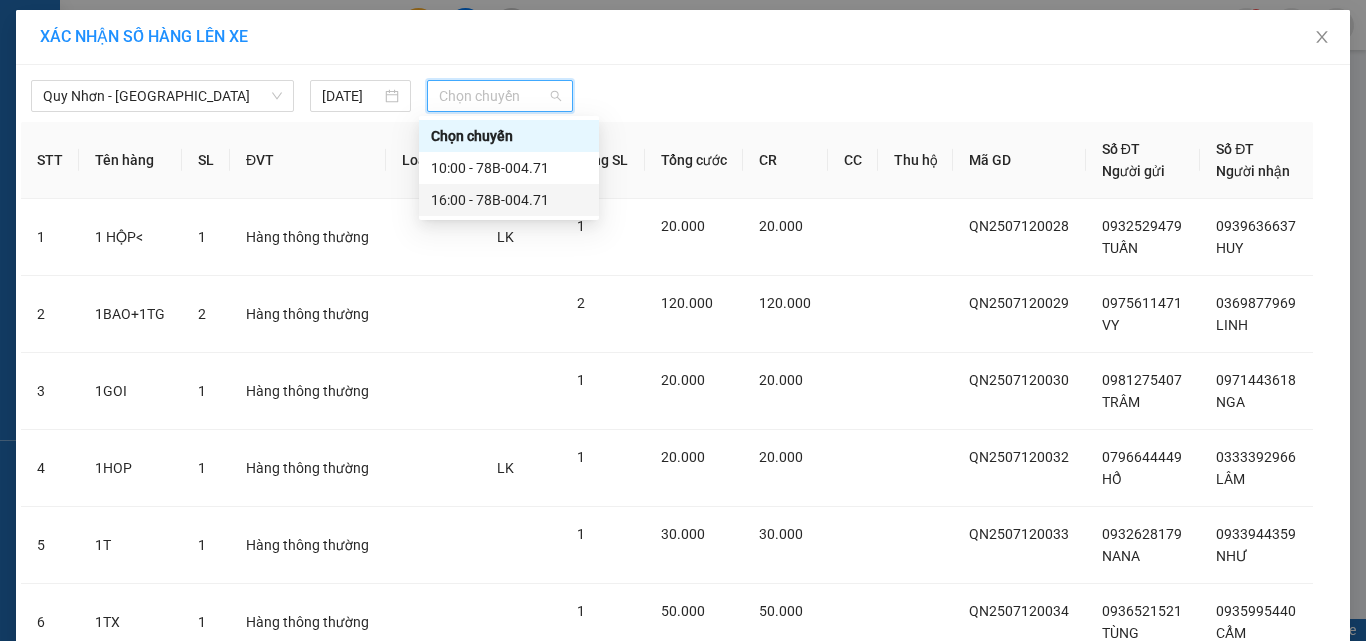 click on "16:00     - 78B-004.71" at bounding box center (509, 200) 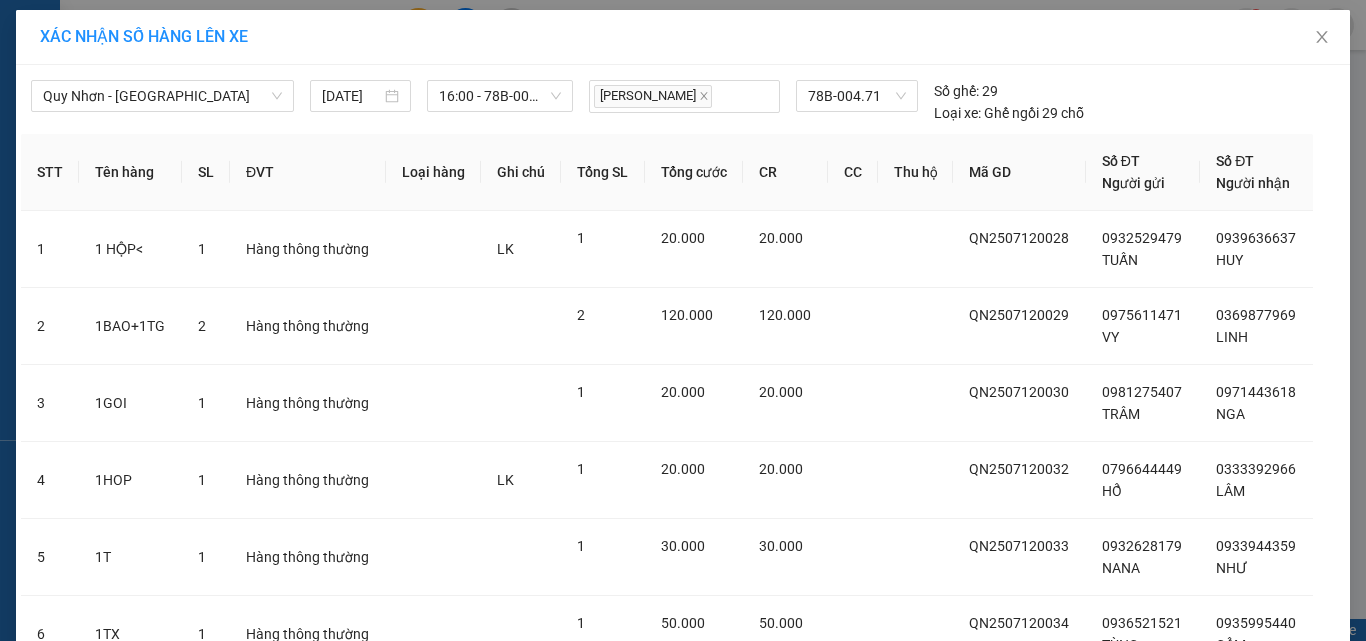 click on "Lên hàng" at bounding box center [756, 841] 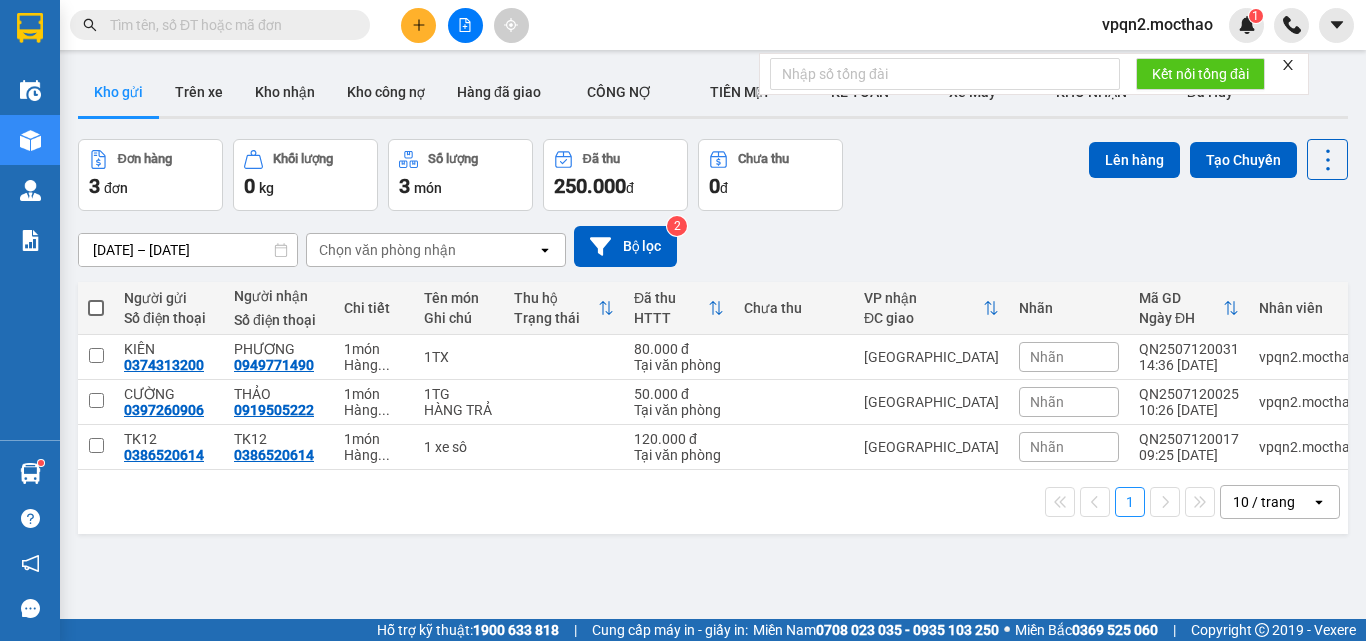 click at bounding box center (465, 25) 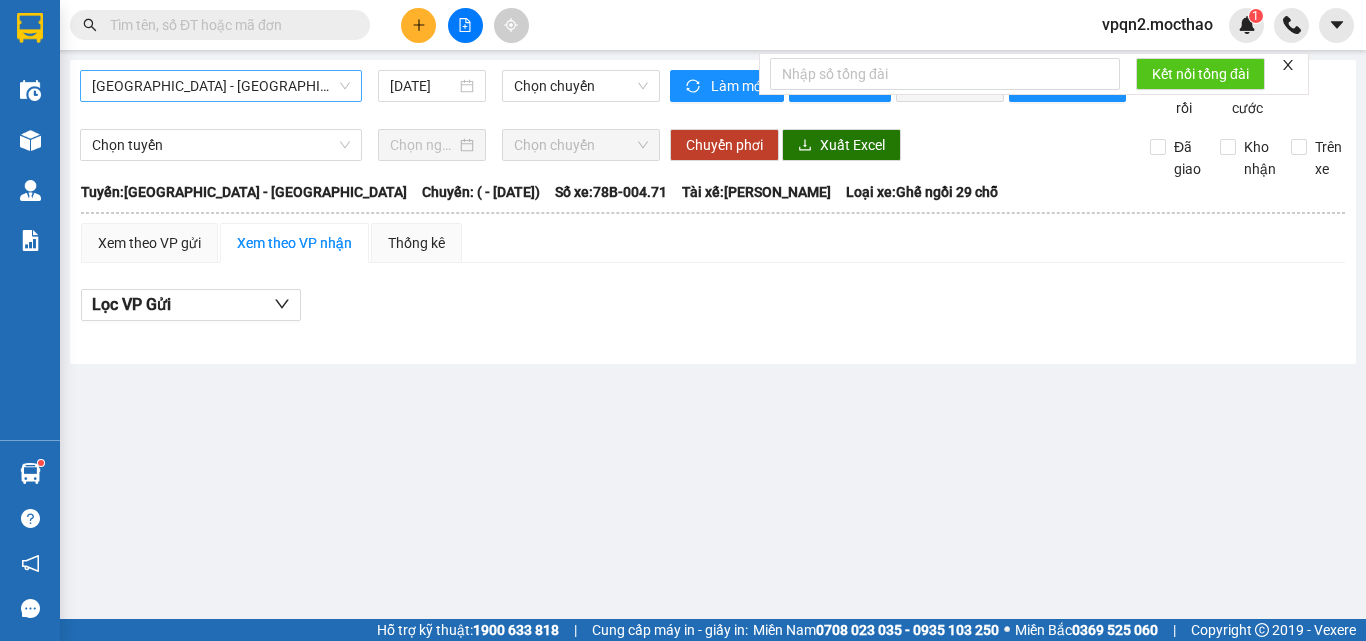 click on "Sài Gòn - Tuy Hòa" at bounding box center (221, 86) 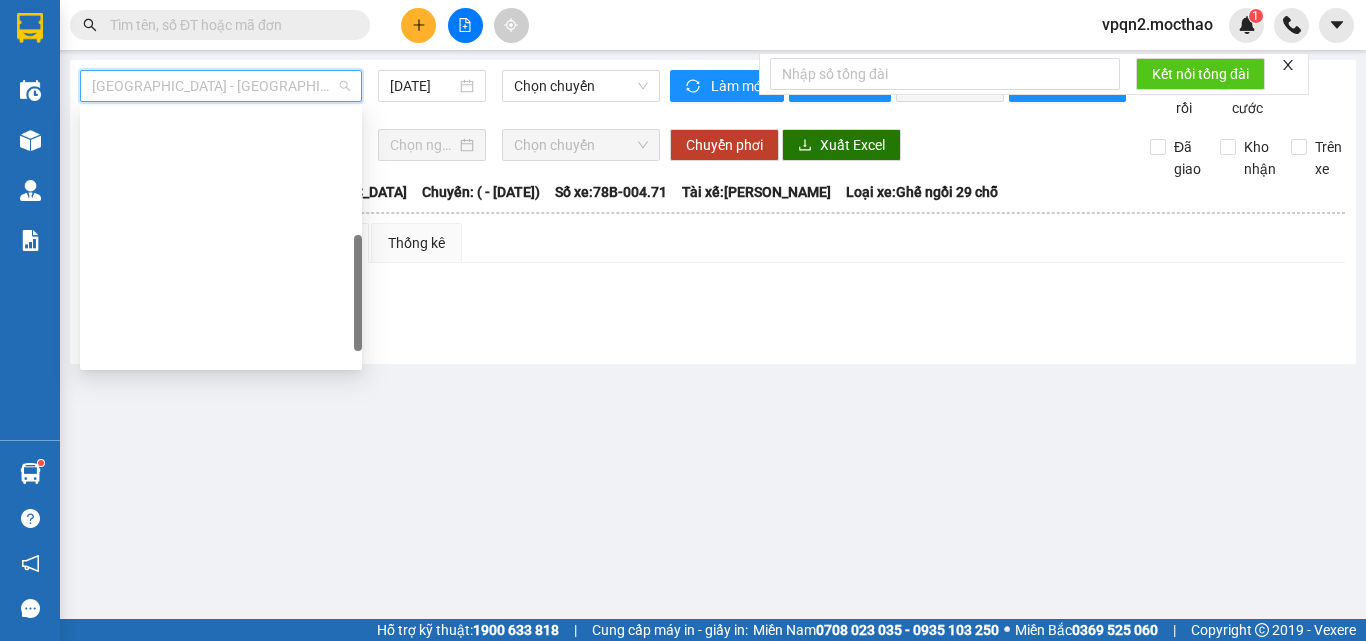 click on "Quy Nhơn - Tuy Hòa" at bounding box center [221, 702] 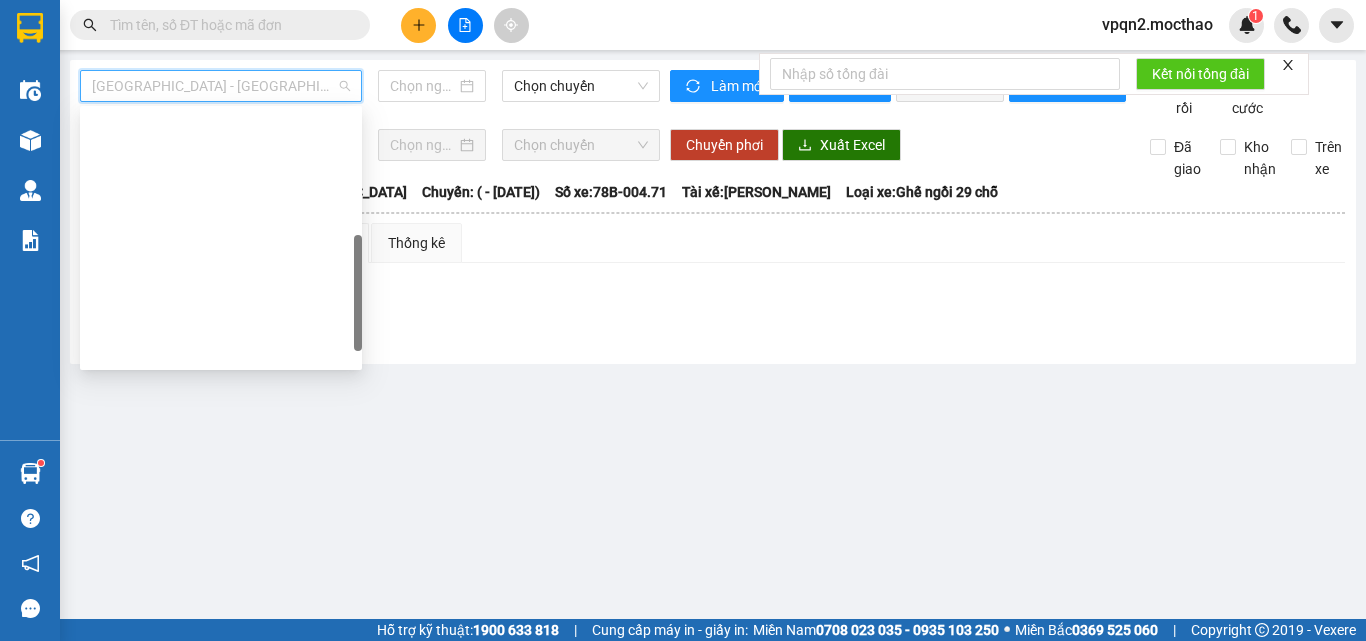 type on "[DATE]" 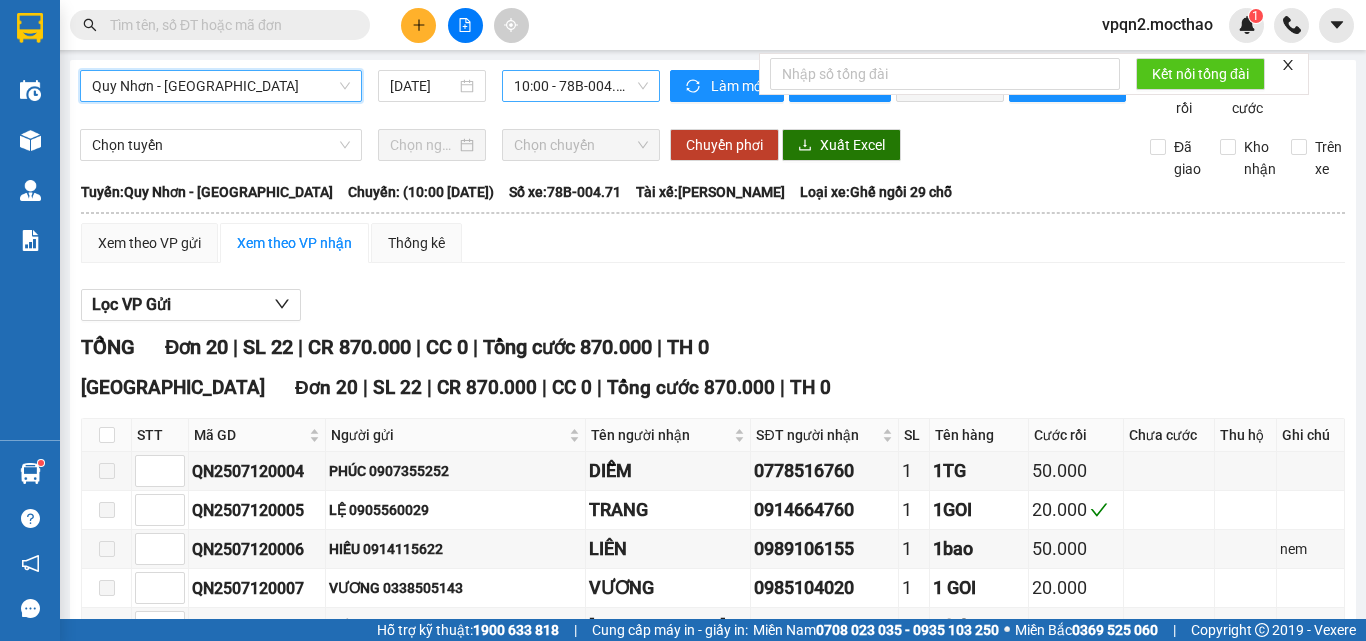 click on "10:00     - 78B-004.71" at bounding box center [581, 86] 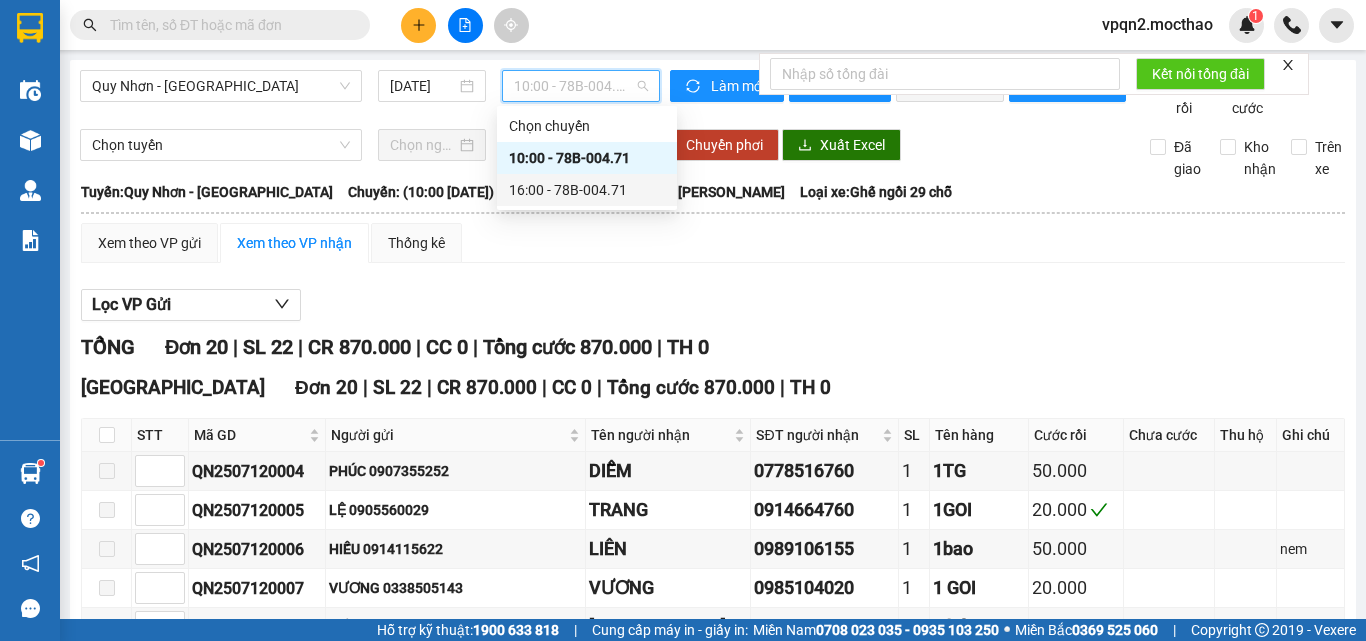 drag, startPoint x: 582, startPoint y: 192, endPoint x: 665, endPoint y: 180, distance: 83.86298 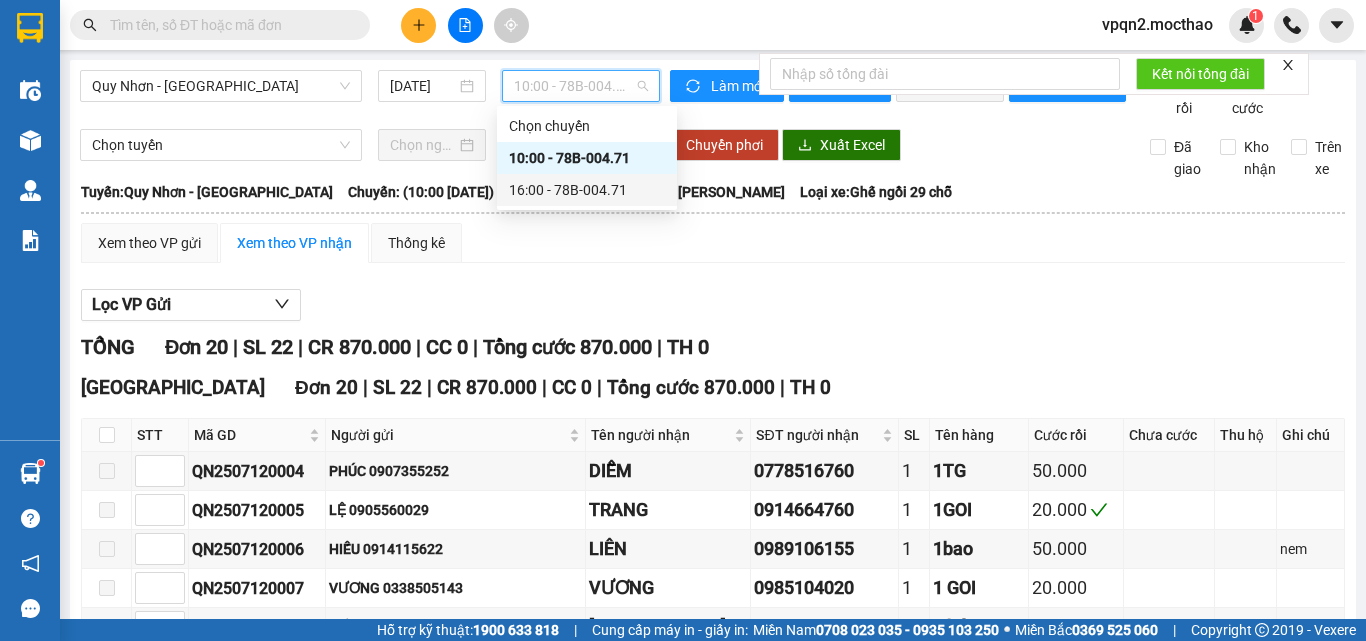 click on "16:00     - 78B-004.71" at bounding box center (587, 190) 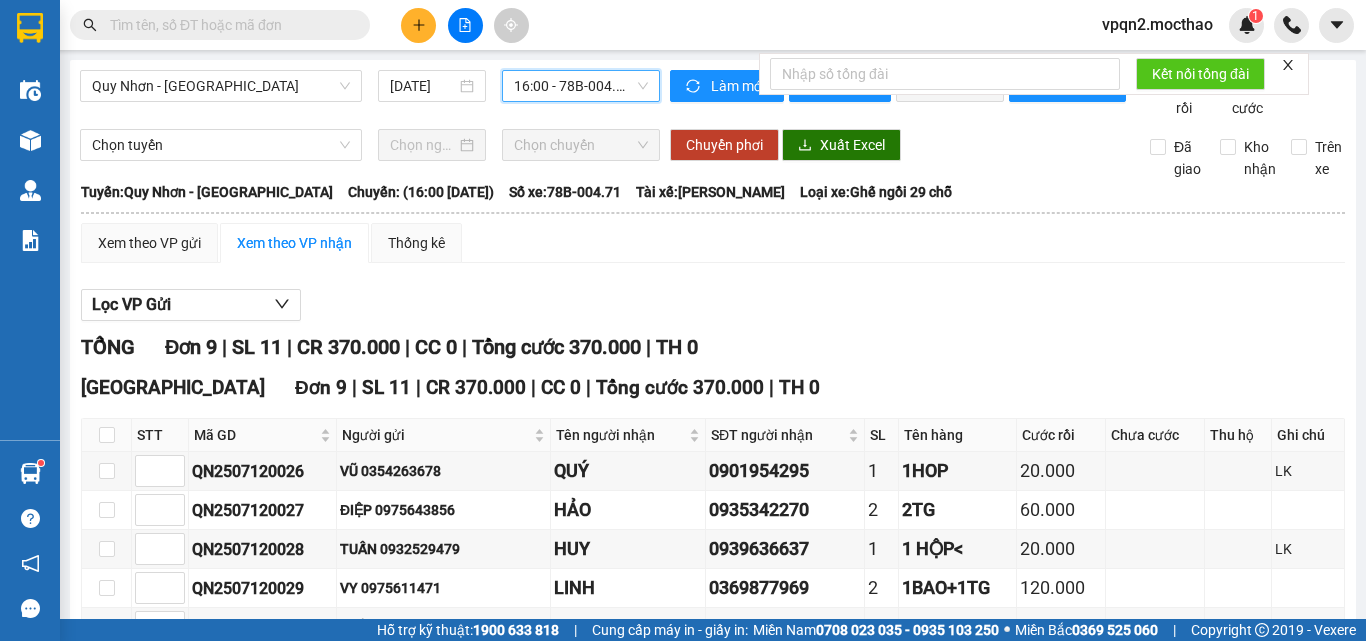click 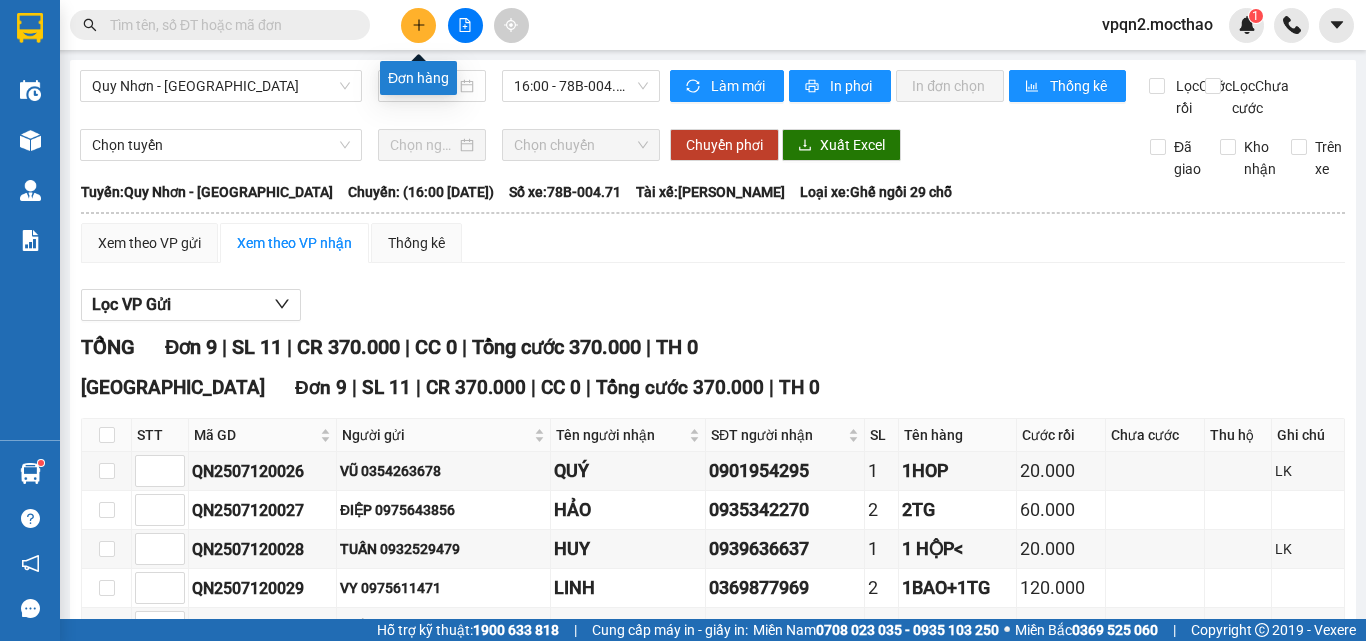 click 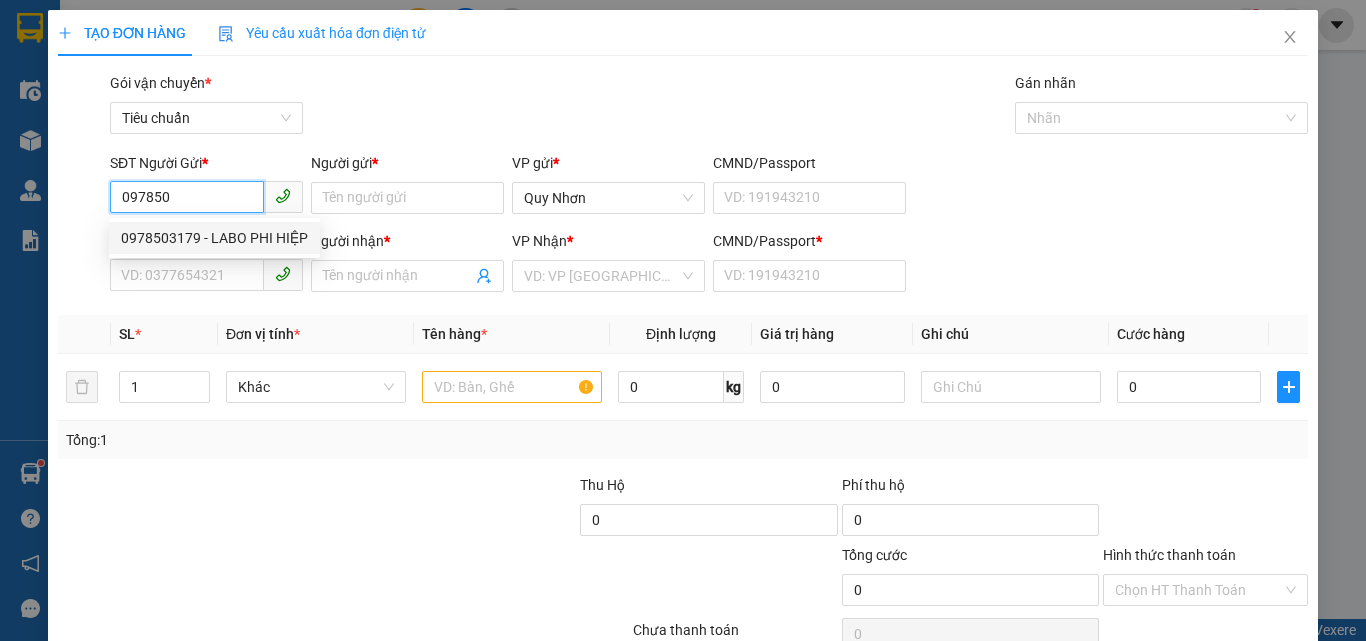 click on "0978503179 - LABO PHI HIỆP" at bounding box center (214, 238) 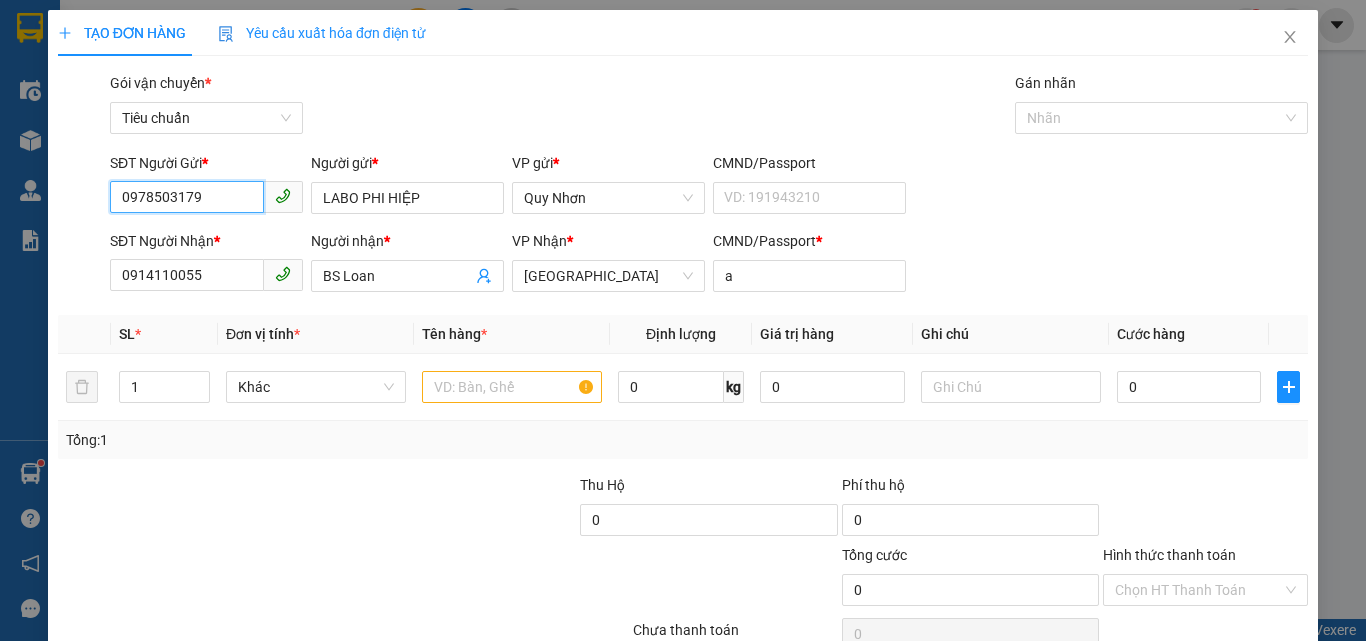 type on "20.000" 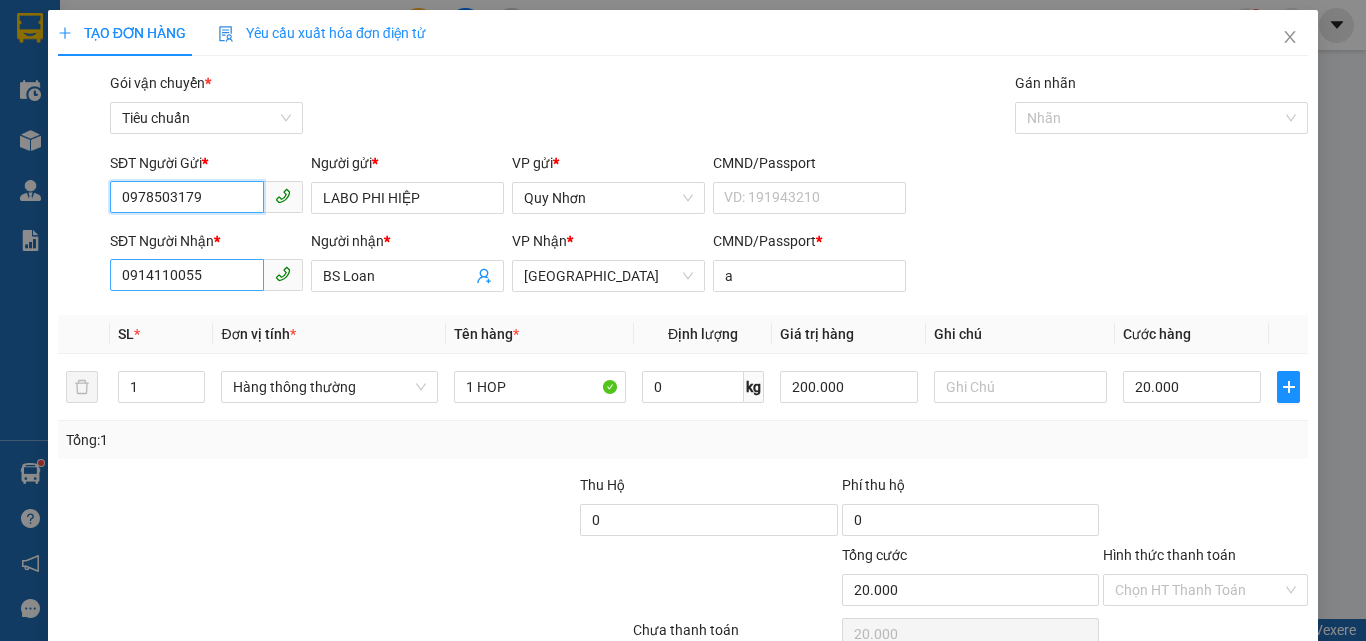 type on "0978503179" 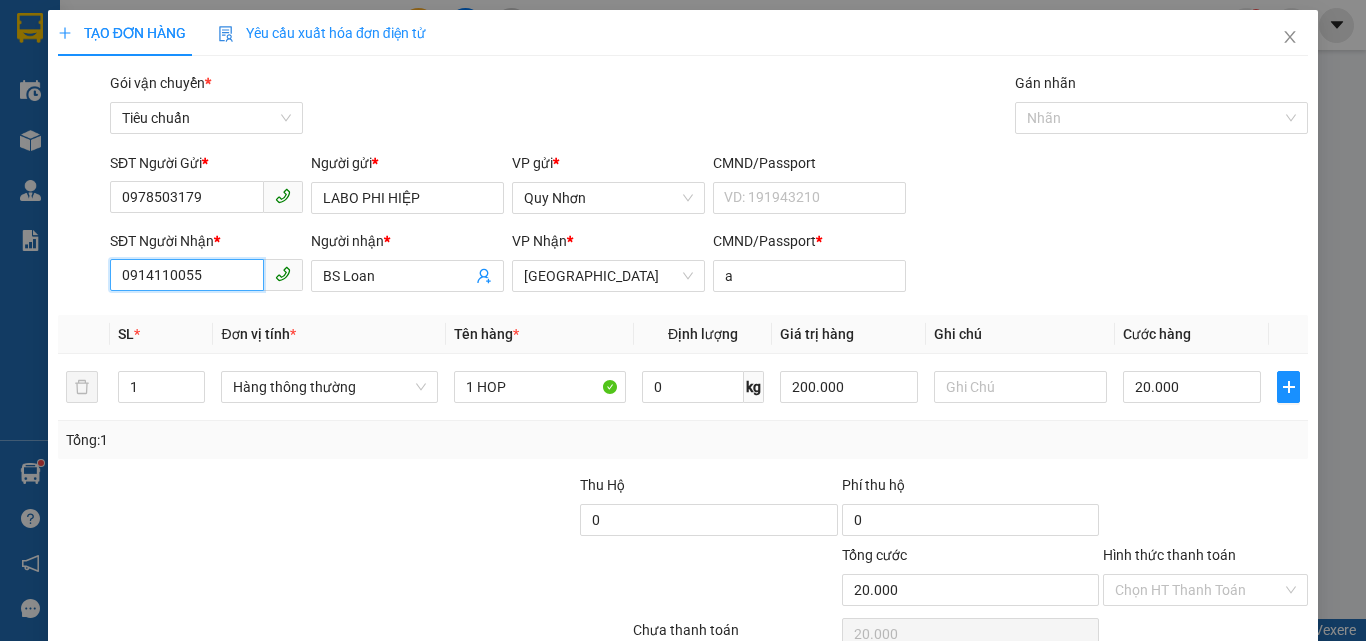 click on "0914110055" at bounding box center (187, 275) 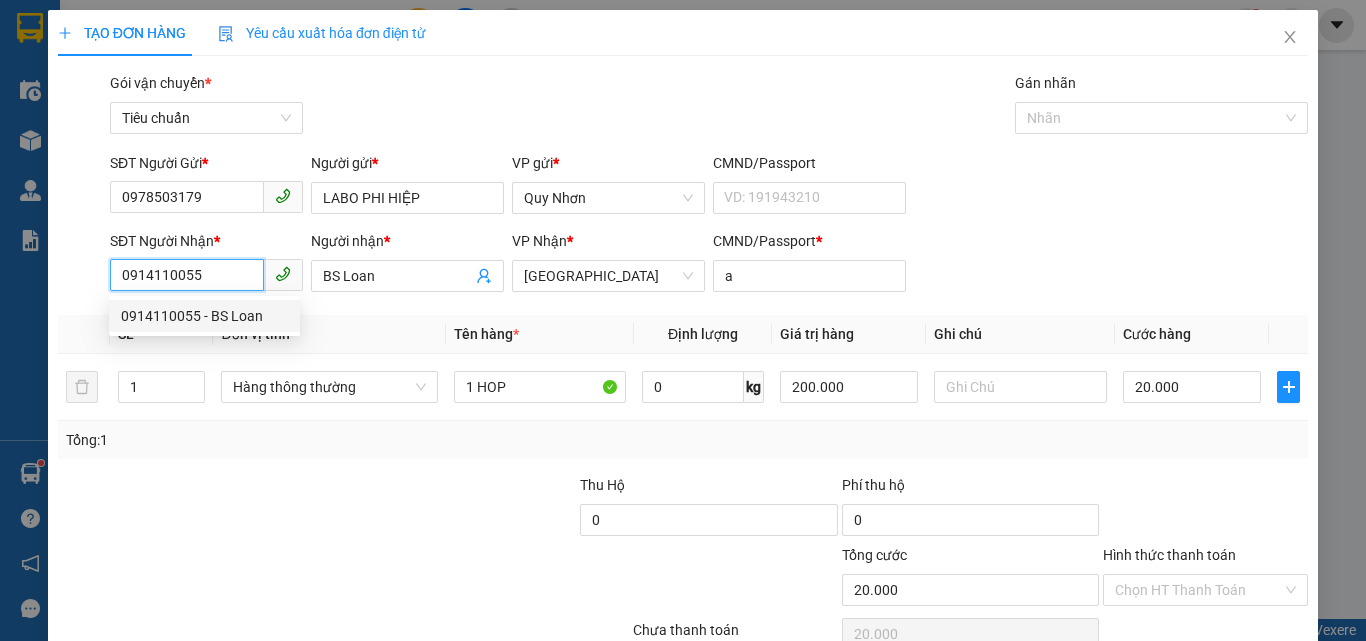 type 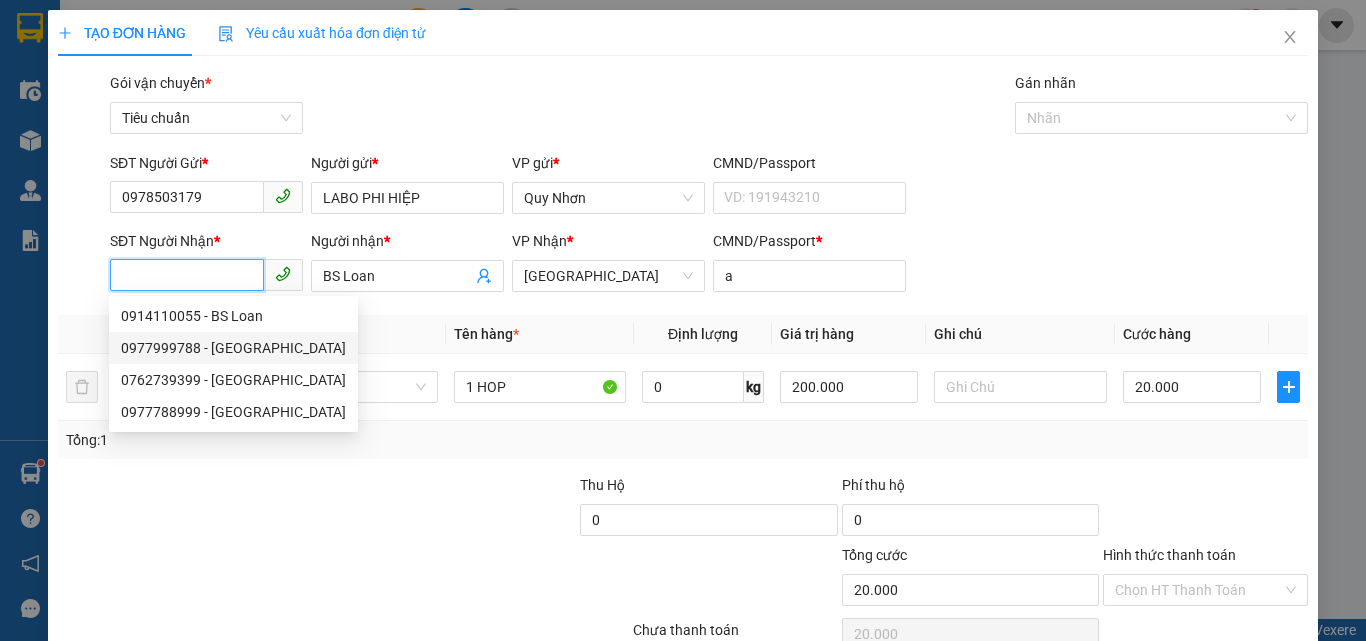 click on "0977999788 - MỸ NHA" at bounding box center (233, 348) 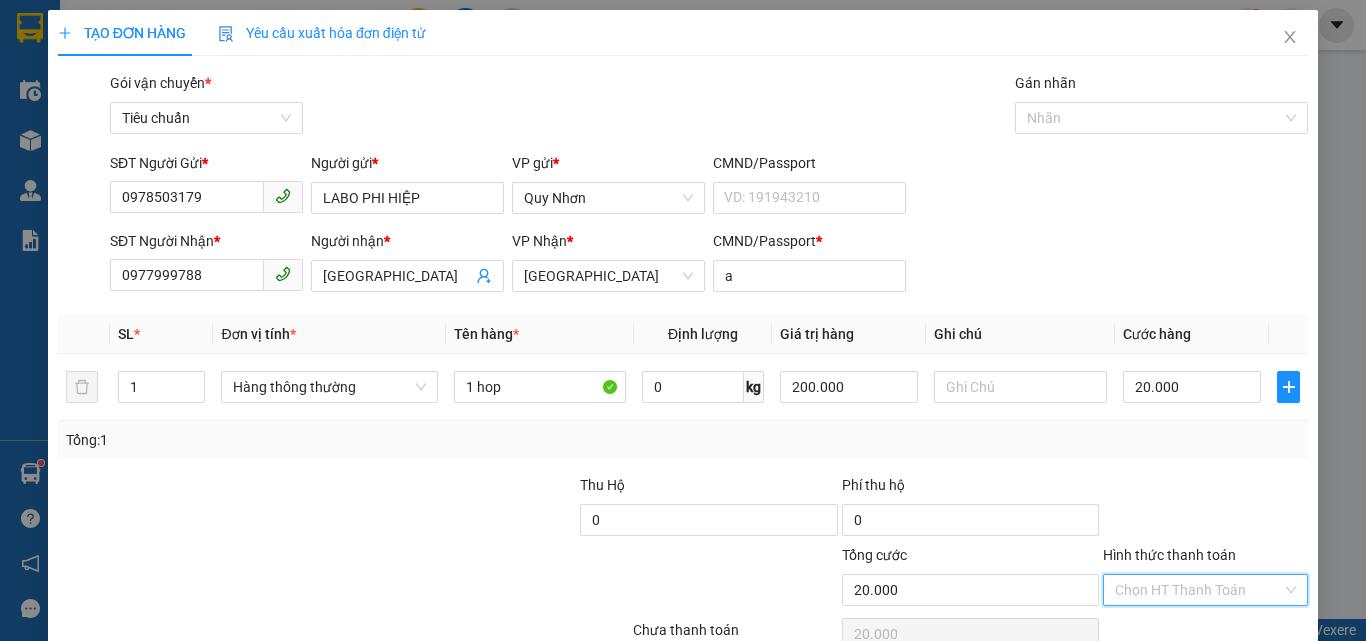 click on "Hình thức thanh toán" at bounding box center [1198, 590] 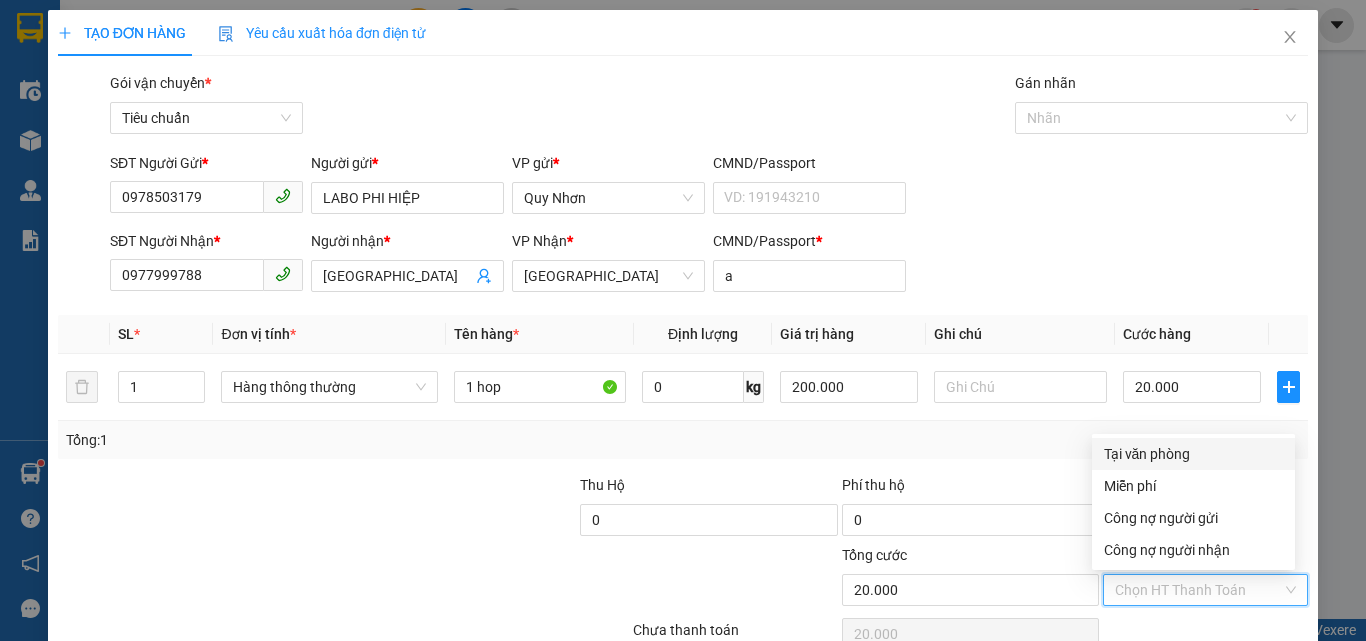 click on "Tại văn phòng" at bounding box center [1193, 454] 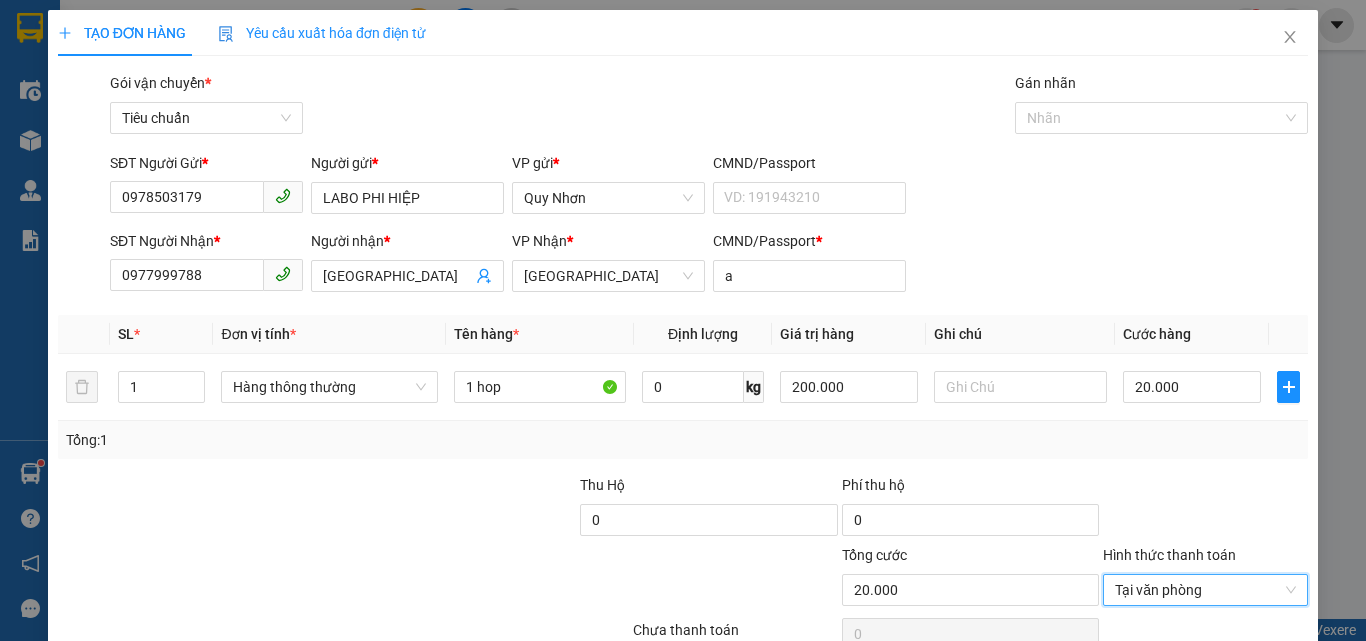 click on "[PERSON_NAME] và In" at bounding box center [1231, 685] 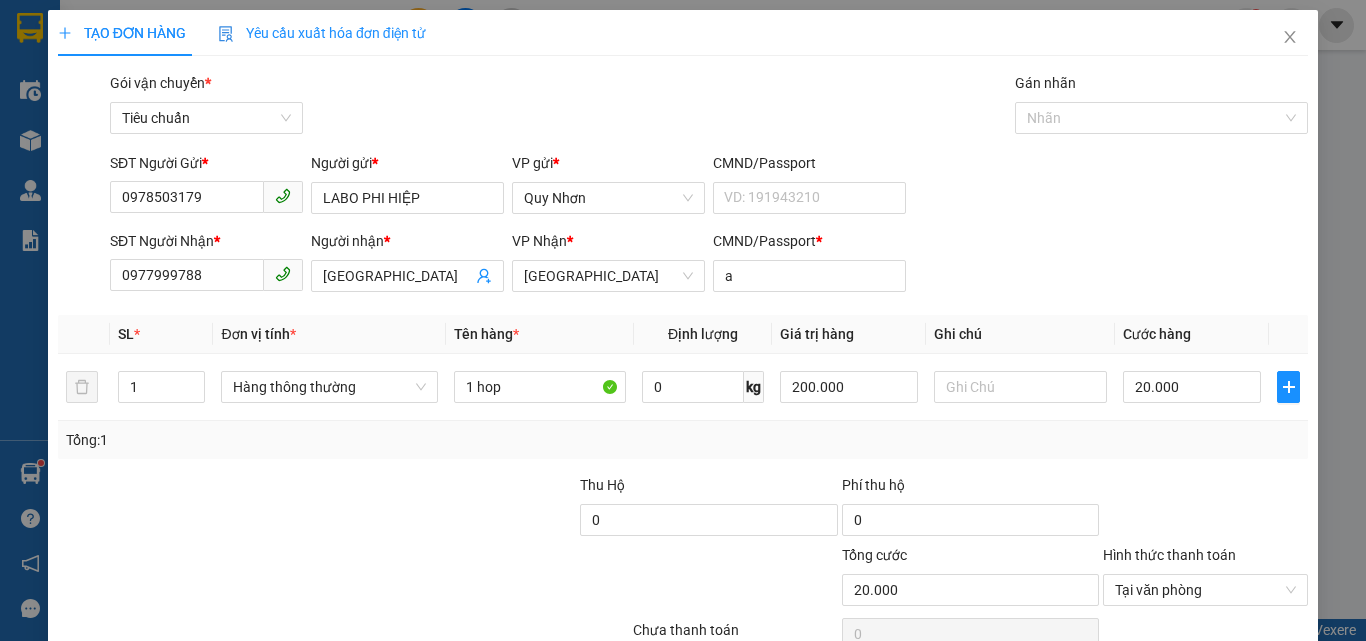 drag, startPoint x: 1182, startPoint y: 573, endPoint x: 1124, endPoint y: 520, distance: 78.56844 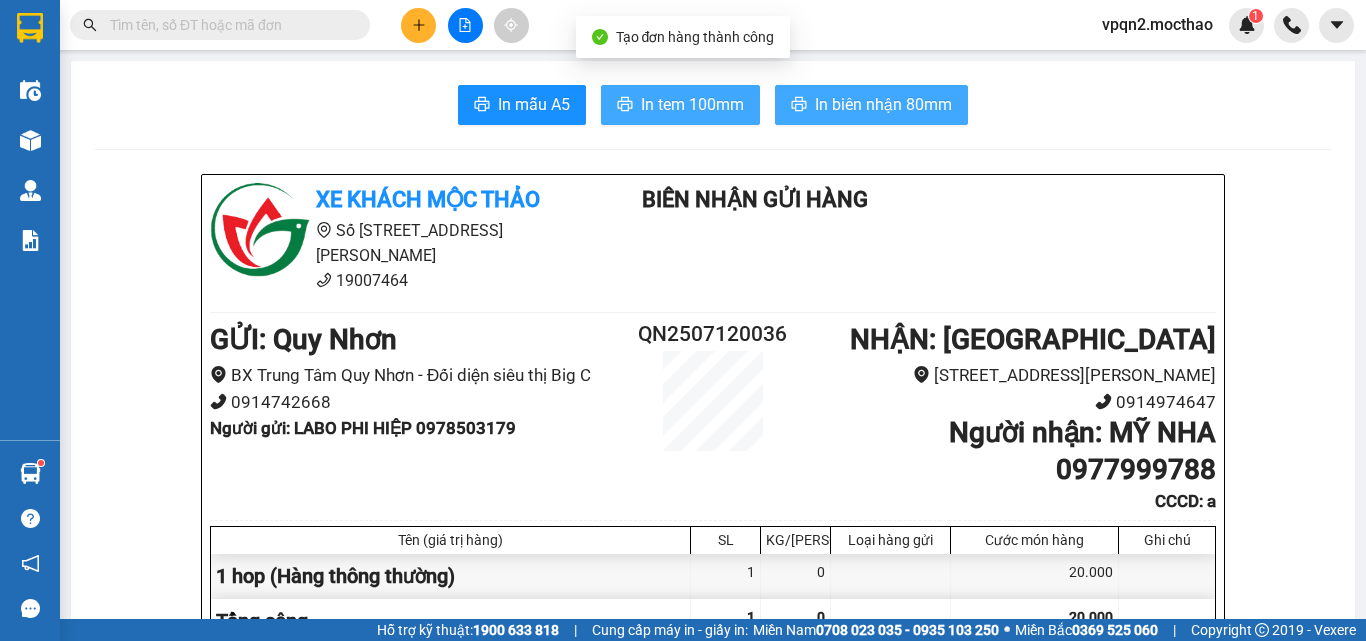 drag, startPoint x: 658, startPoint y: 90, endPoint x: 903, endPoint y: 107, distance: 245.58908 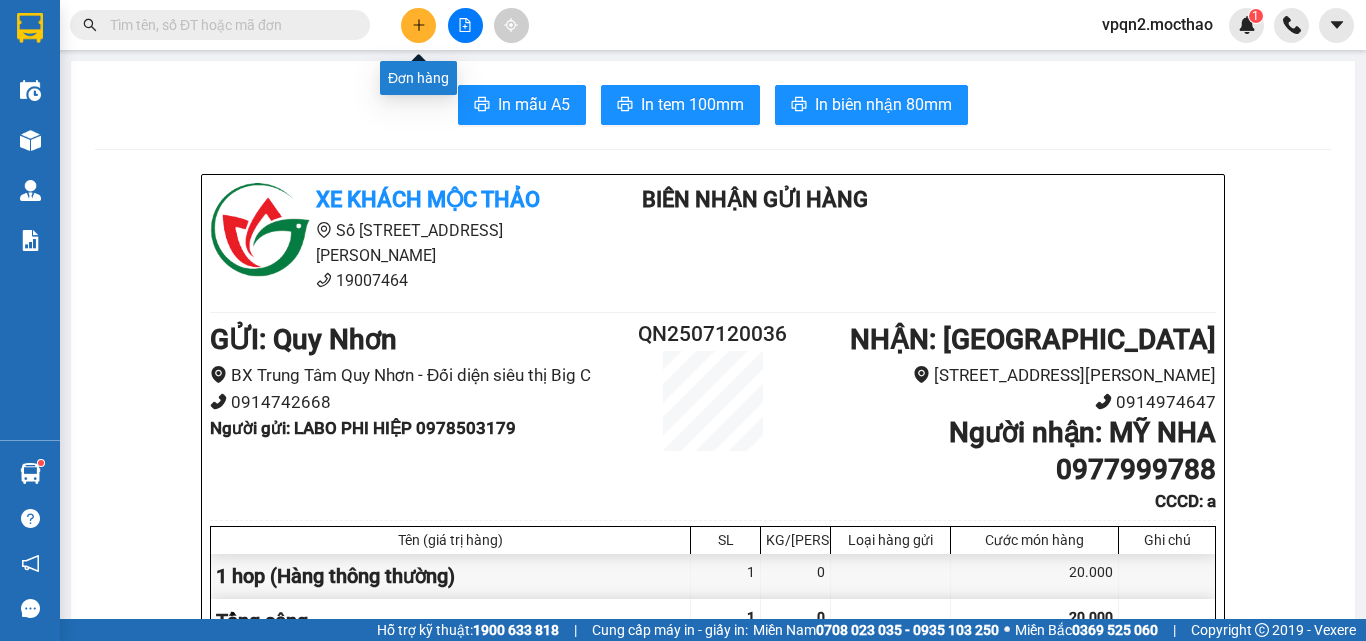 click 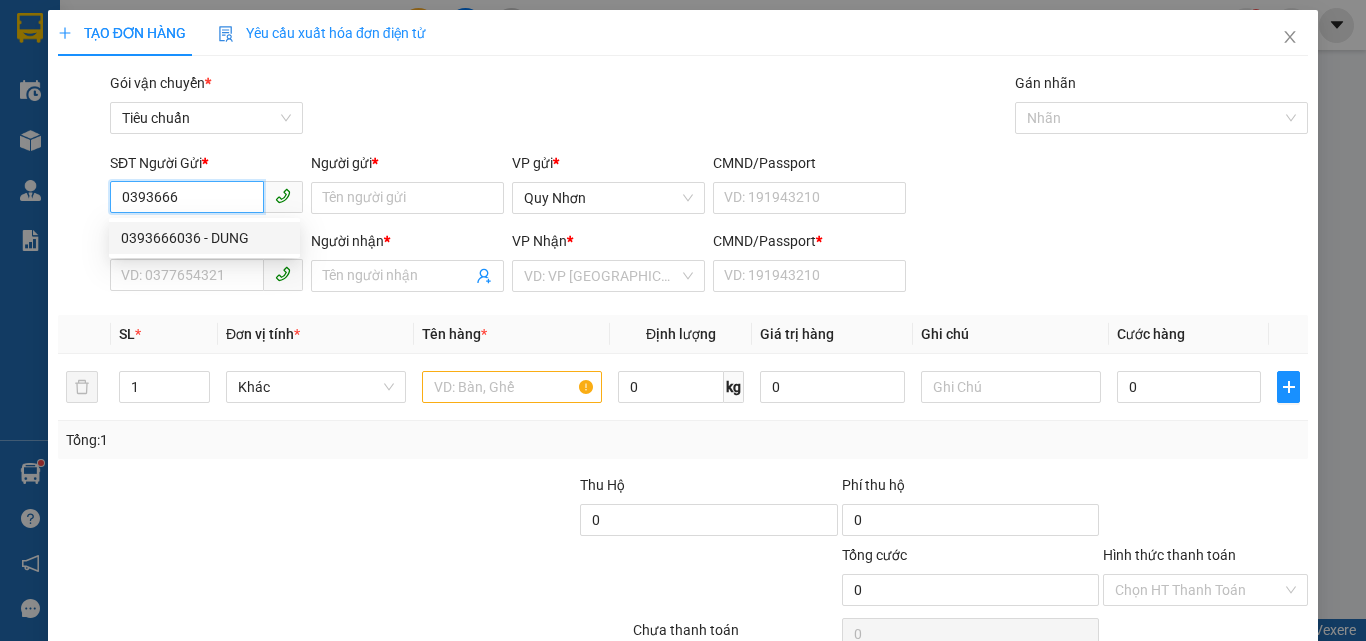 click on "0393666036 - DUNG" at bounding box center (204, 238) 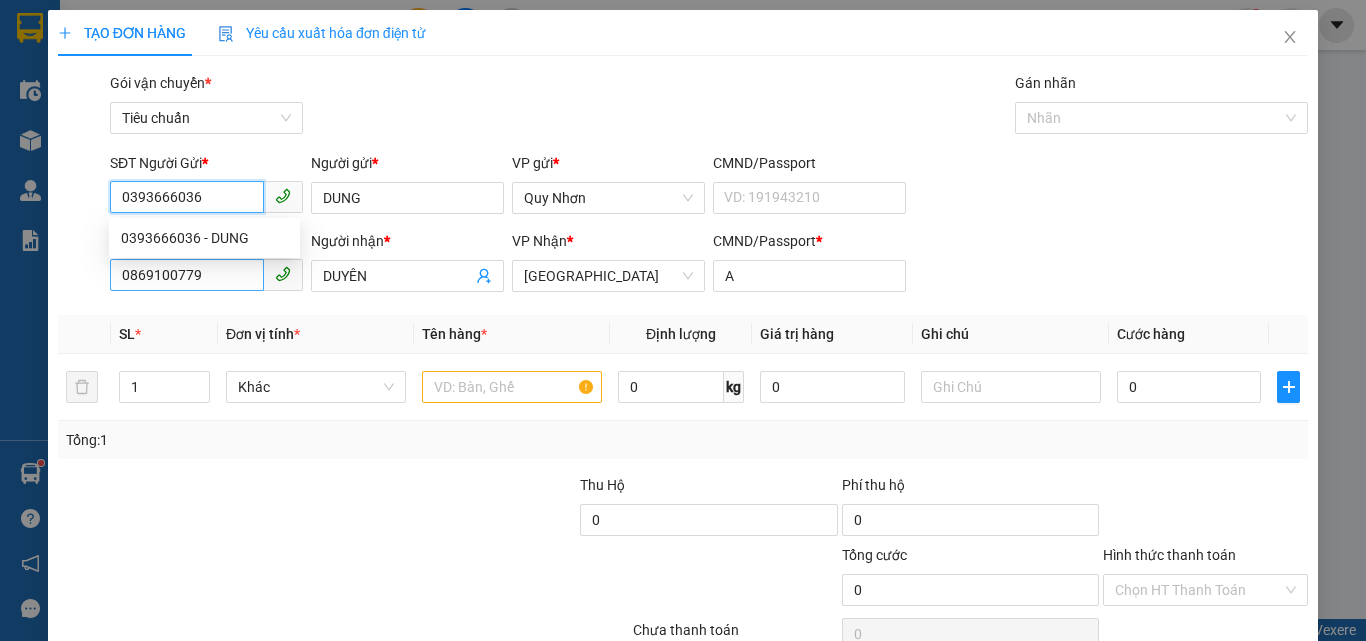 type on "30.000" 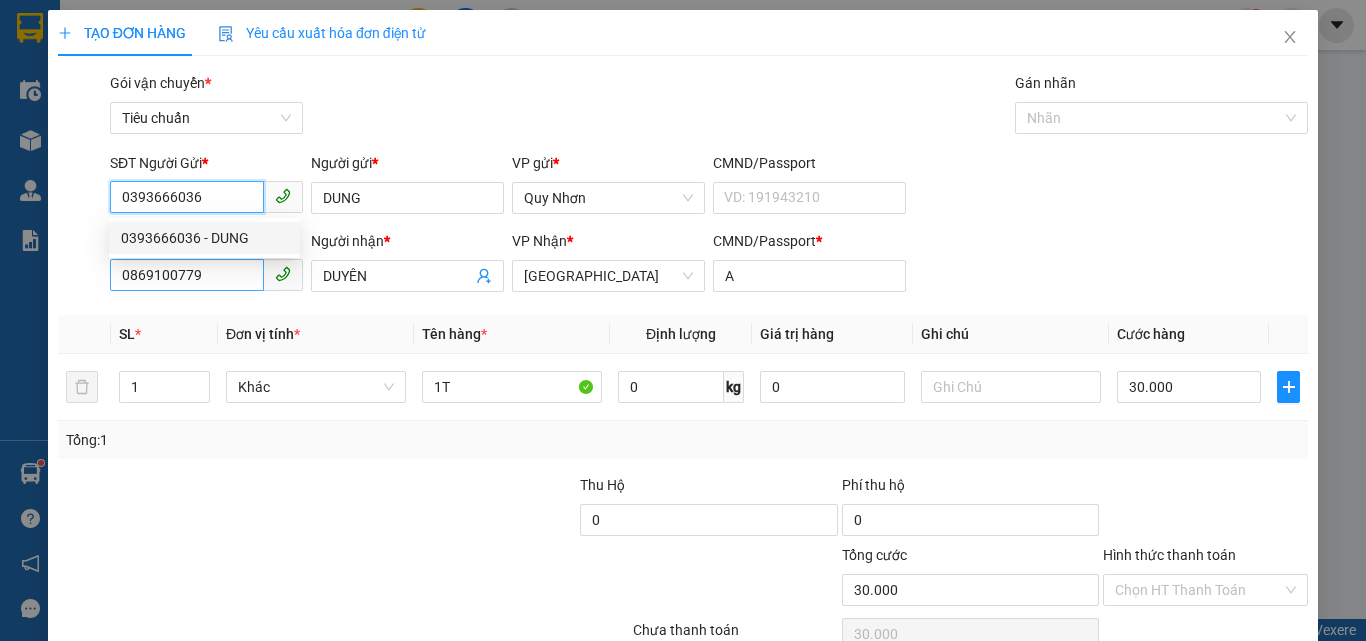 type on "0393666036" 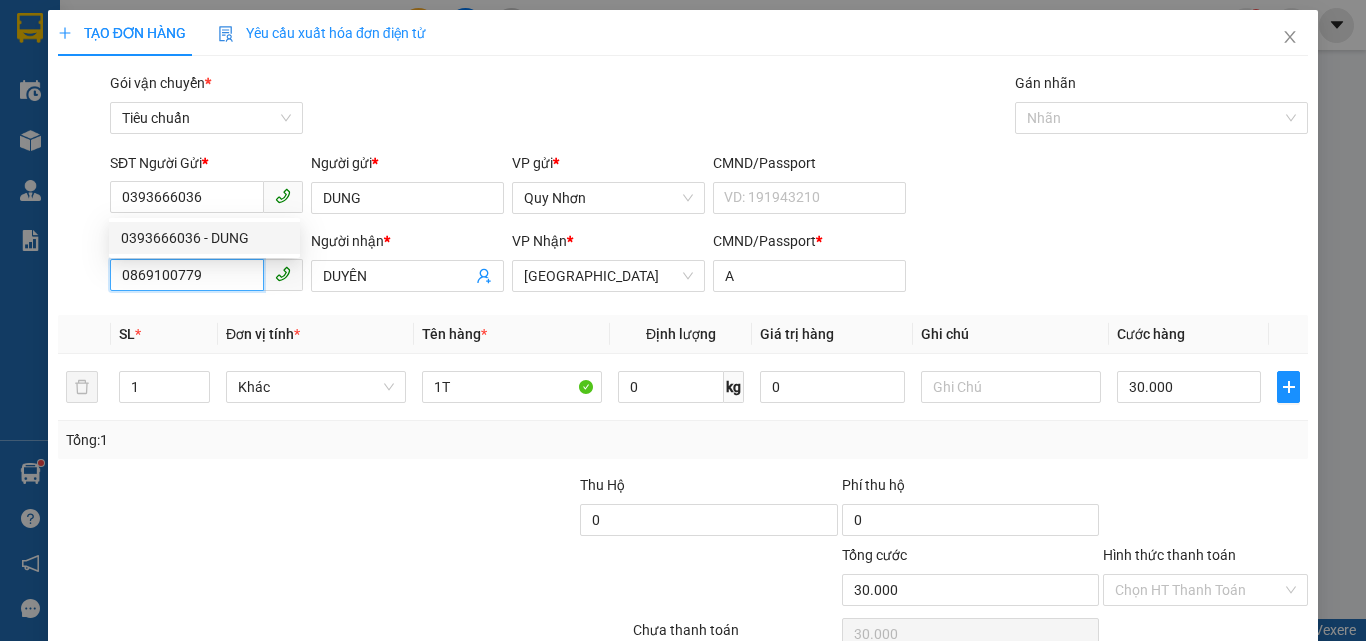 click on "0869100779" at bounding box center (187, 275) 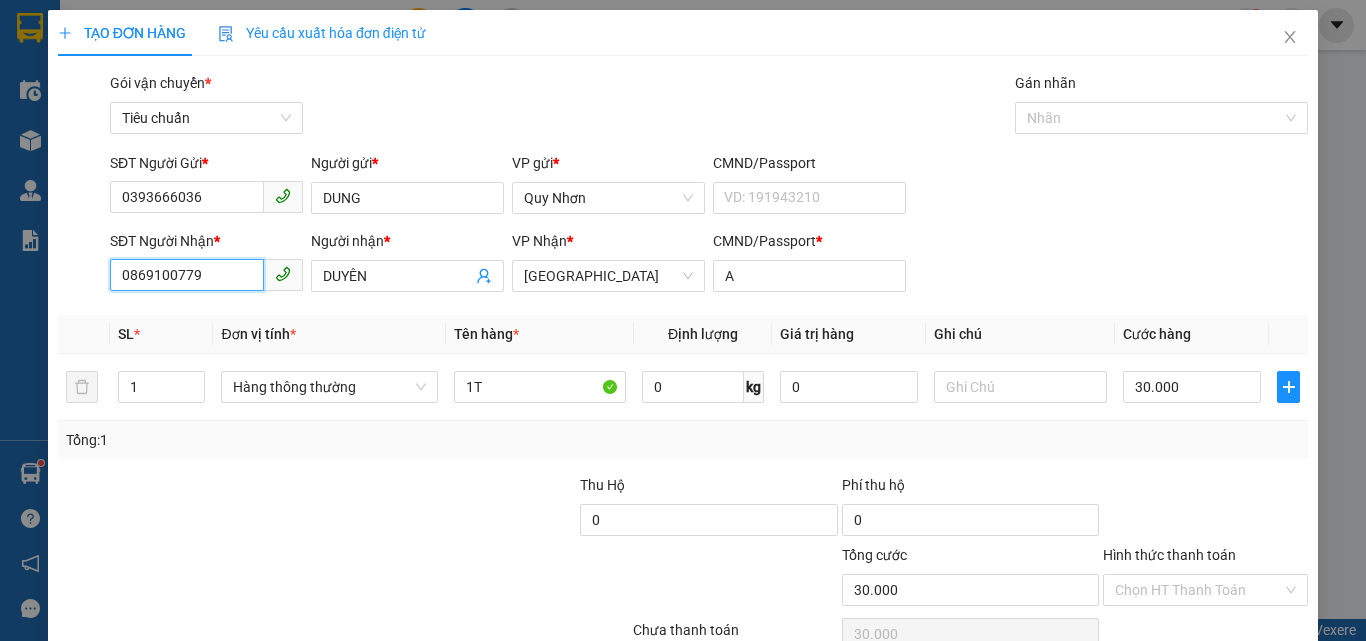 click on "0869100779" at bounding box center (187, 275) 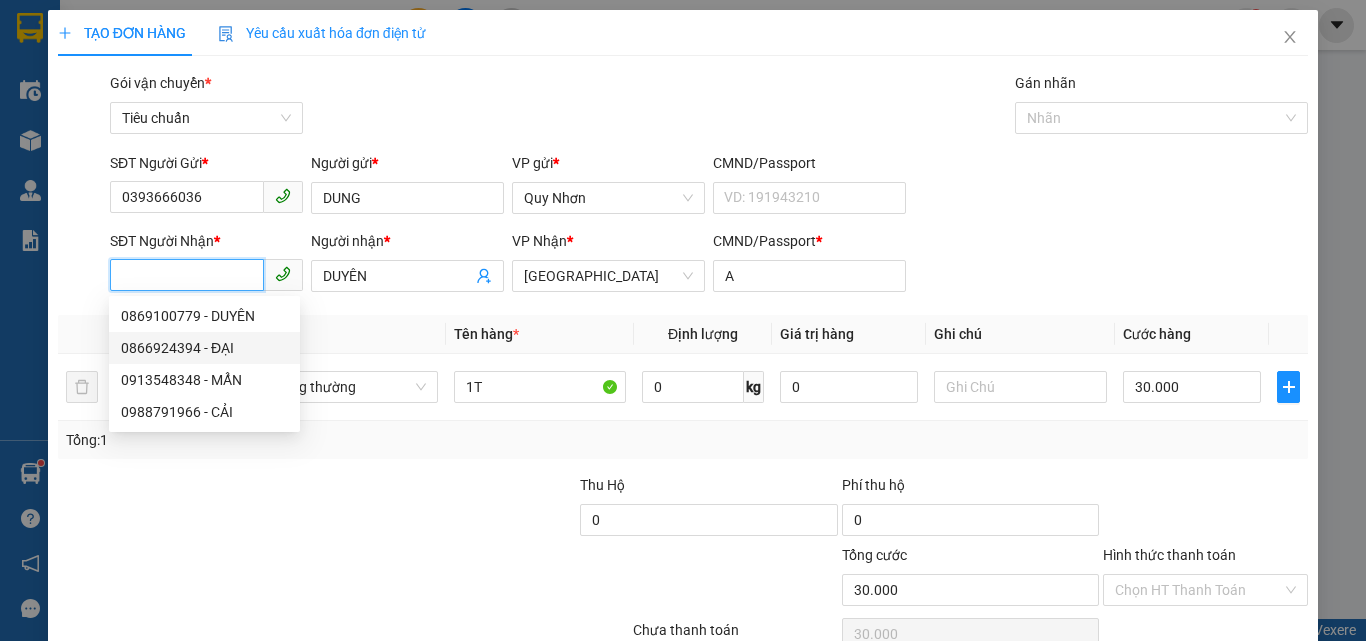 click on "0866924394 - ĐẠI" at bounding box center (204, 348) 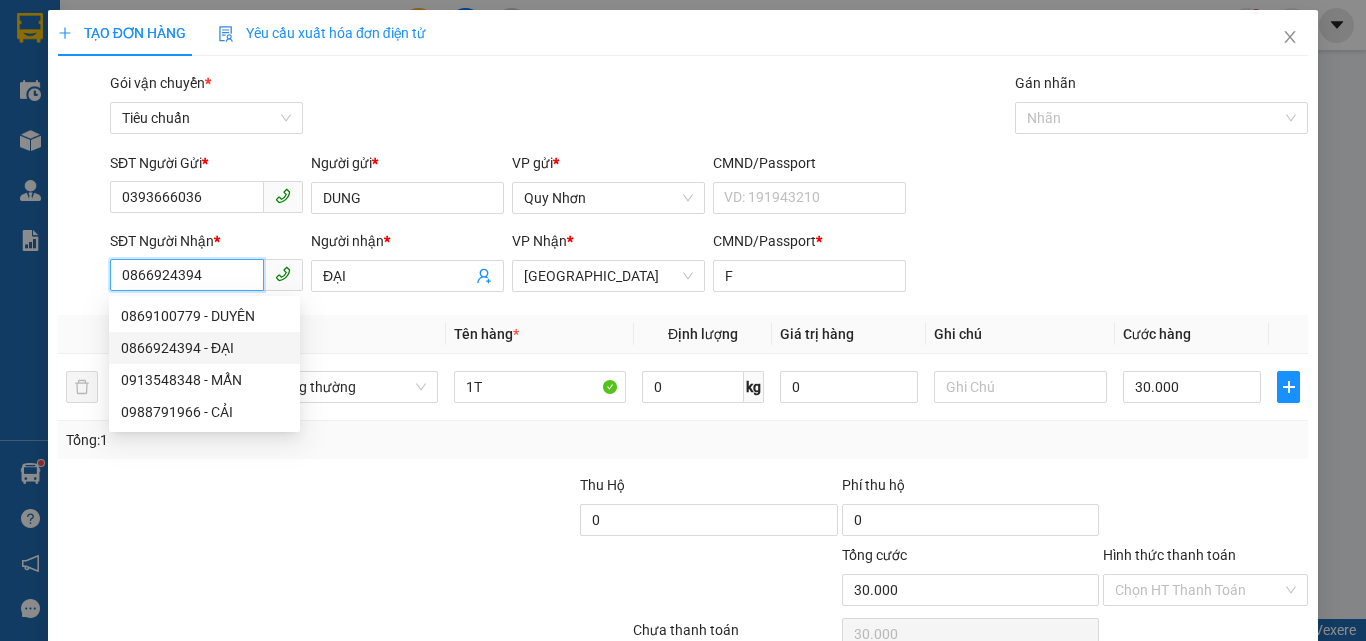 type on "20.000" 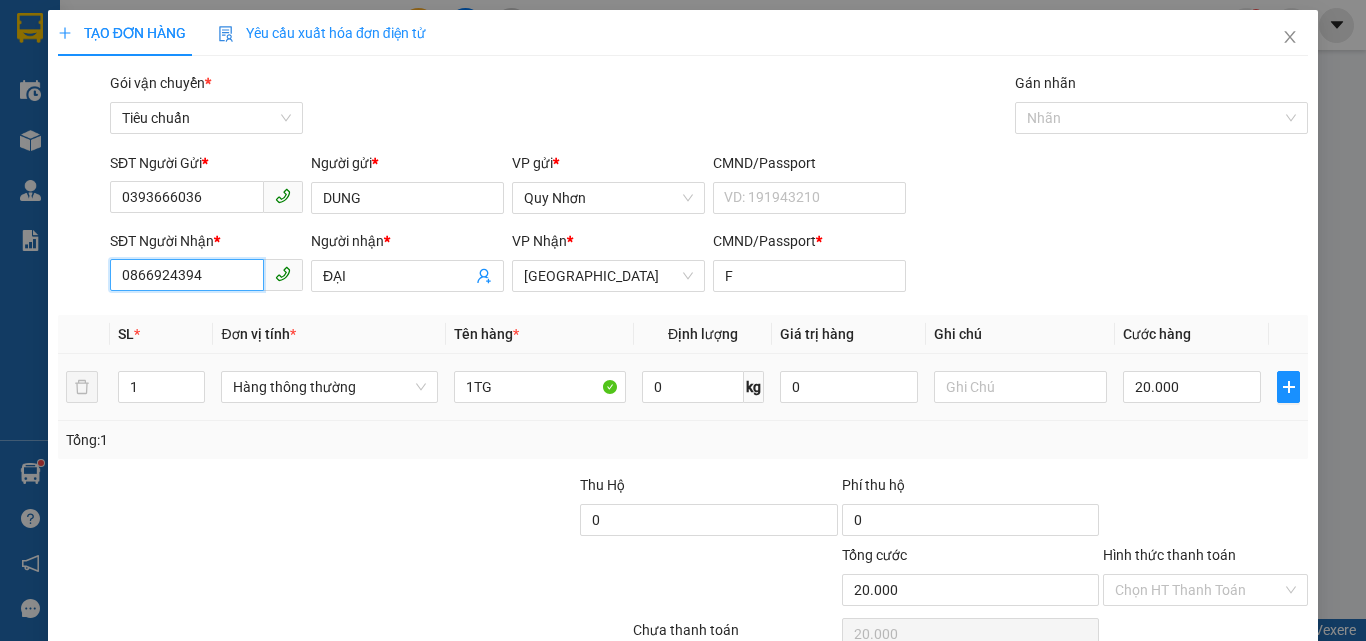 type on "0866924394" 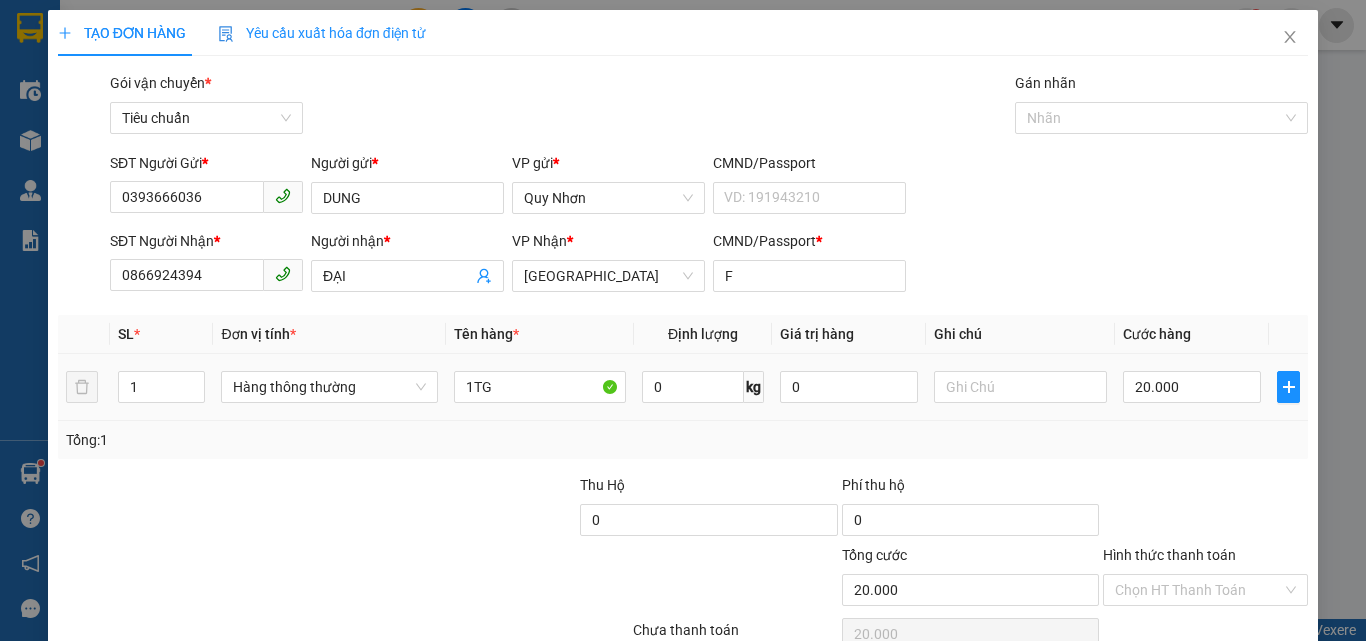 click on "20.000" at bounding box center (1192, 387) 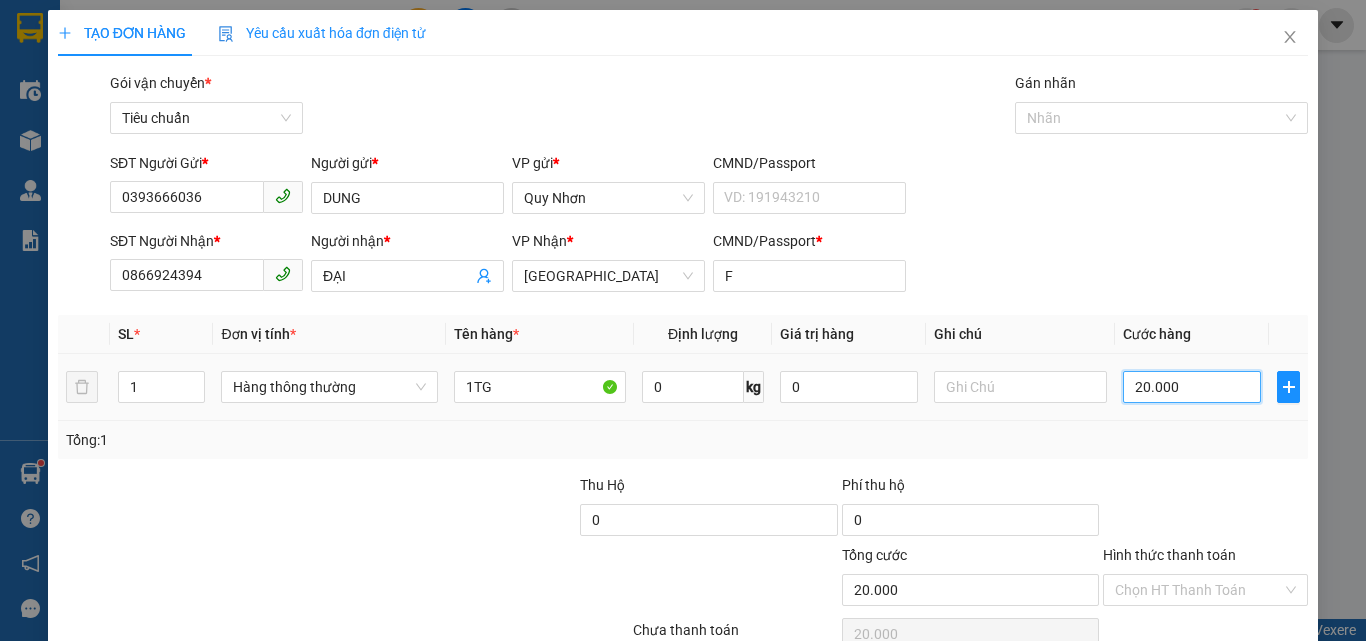 click on "20.000" at bounding box center [1192, 387] 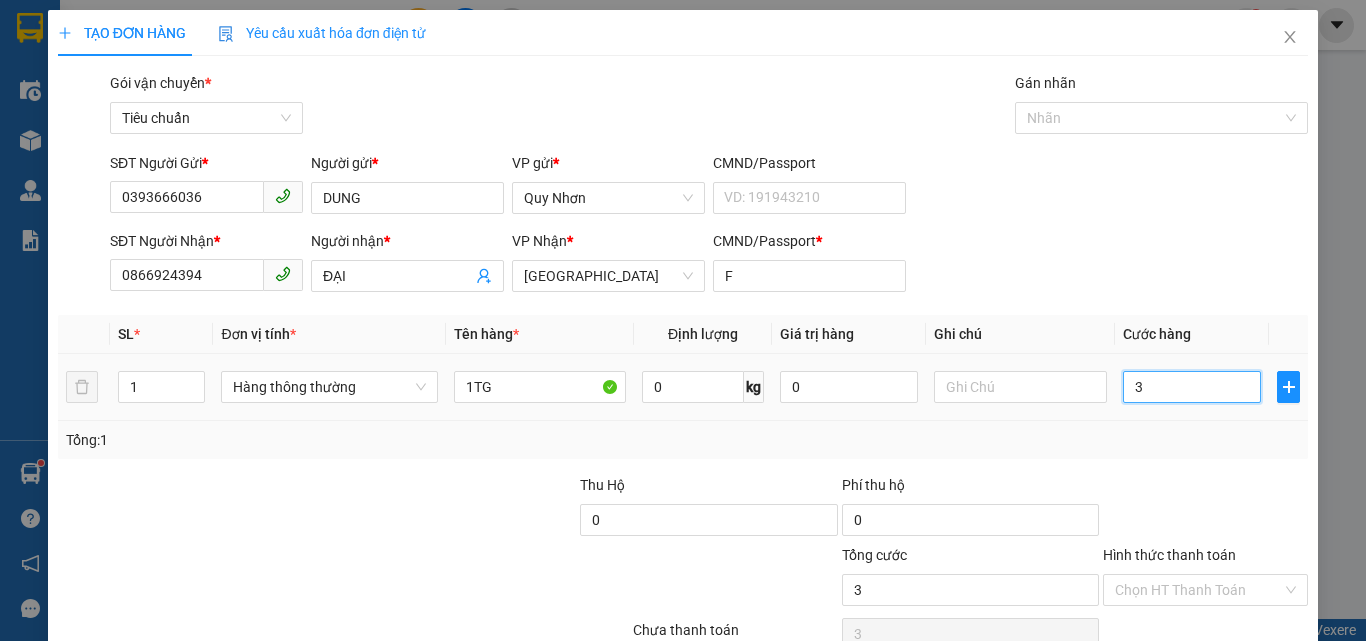 type on "30" 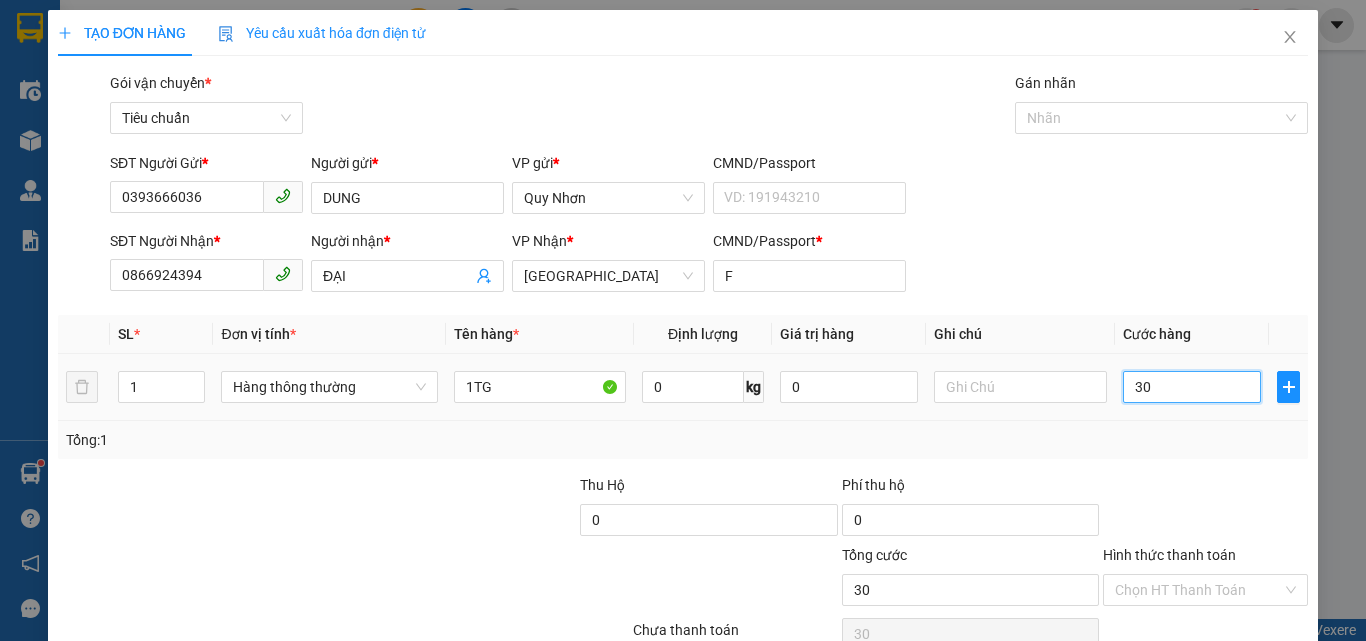 type on "300" 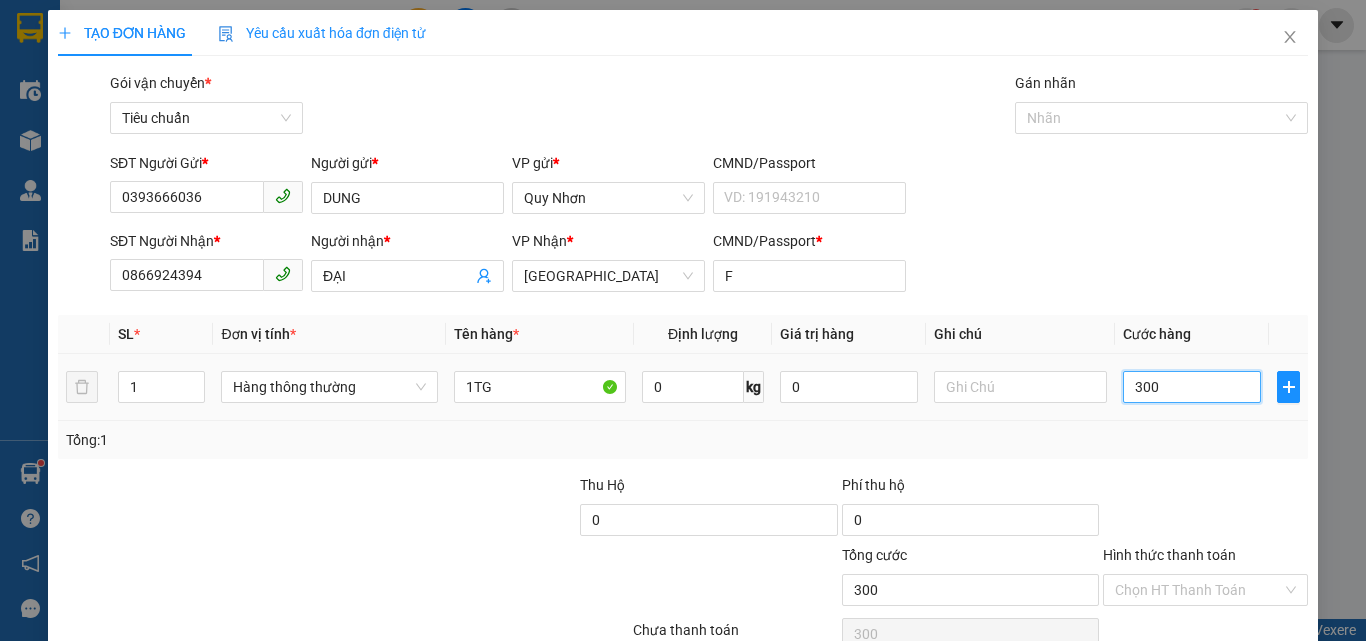 type on "3.000" 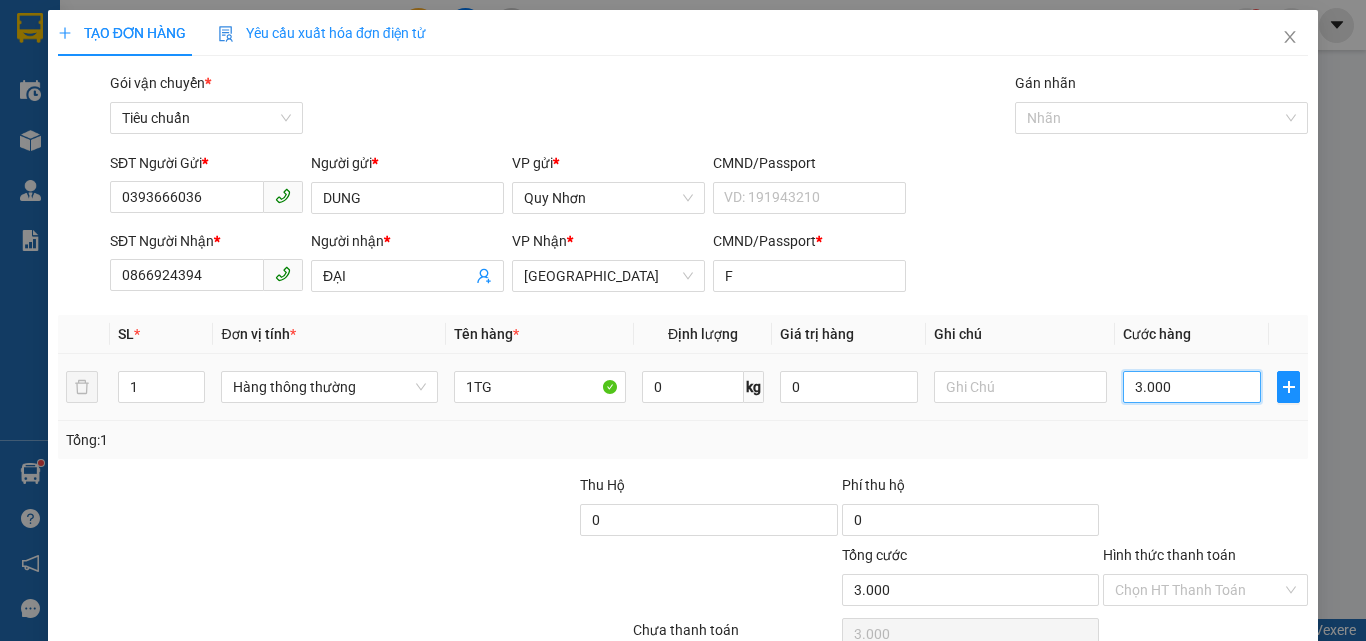 type on "30.000" 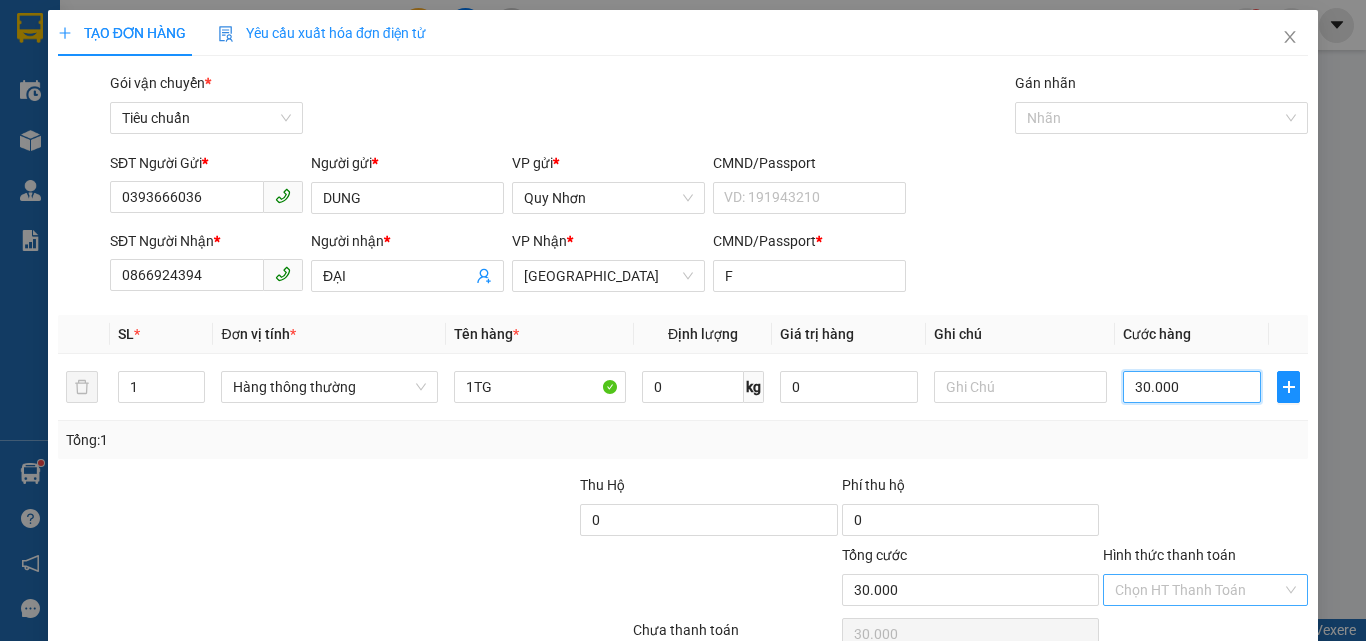 type on "30.000" 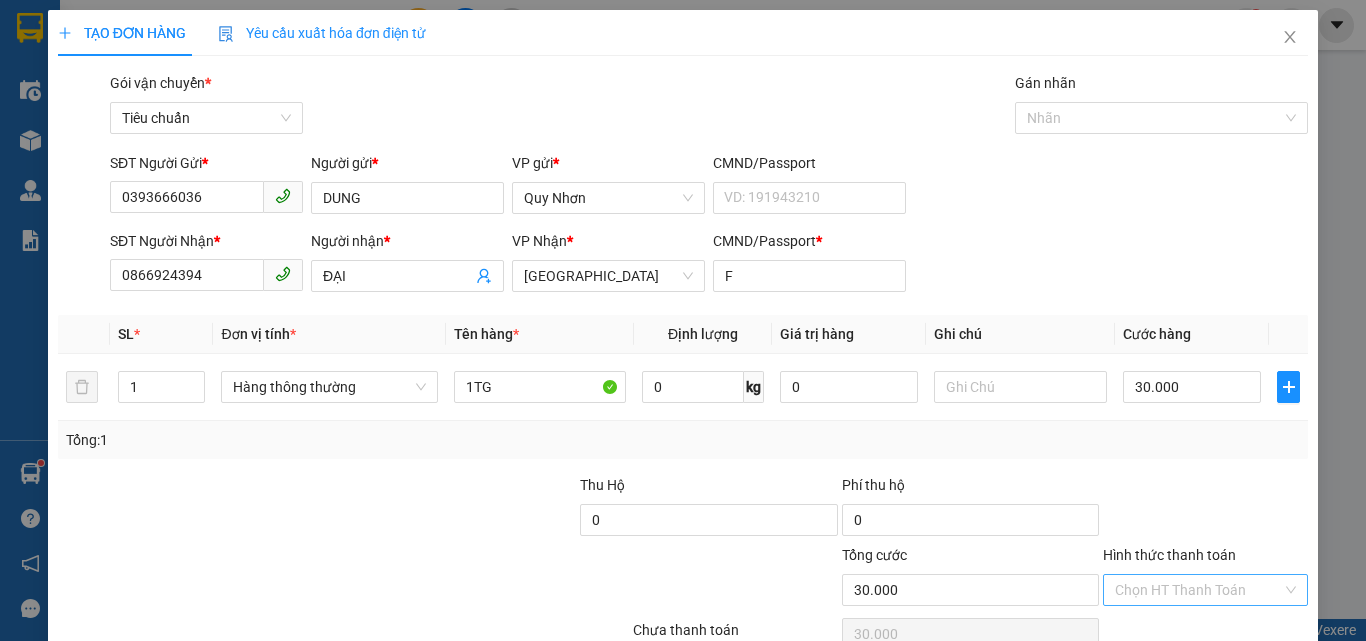 click on "Hình thức thanh toán" at bounding box center (1198, 590) 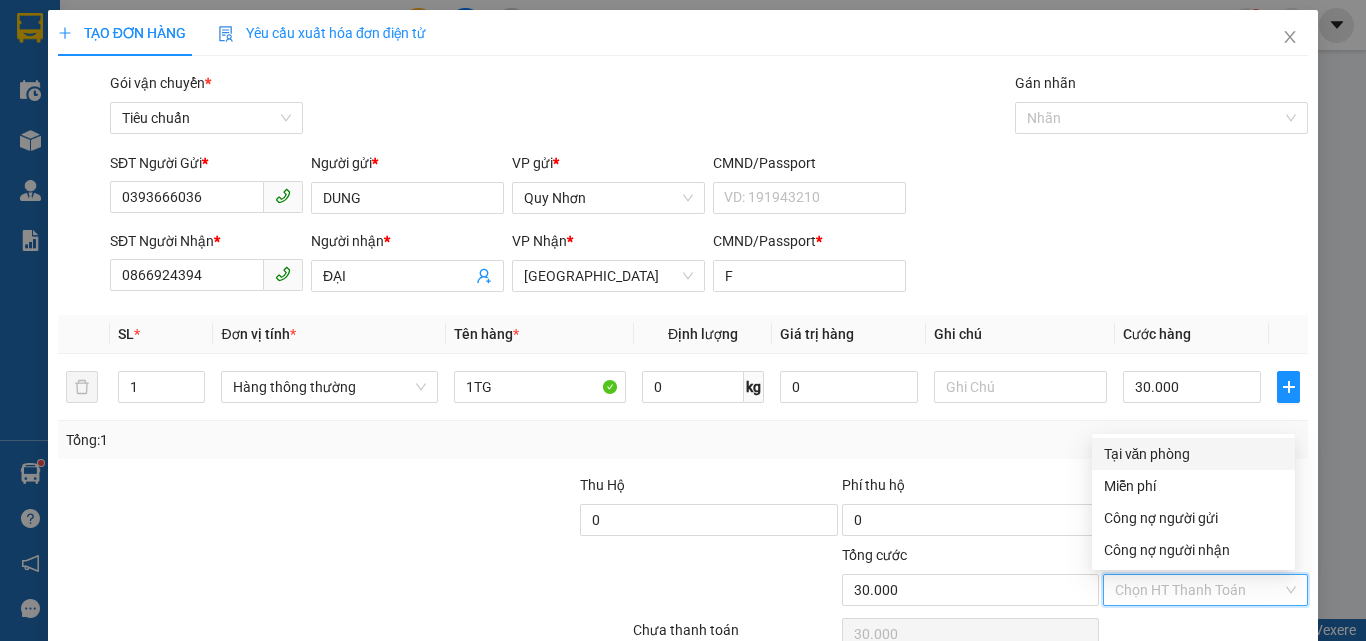 click on "Tại văn phòng" at bounding box center (1193, 454) 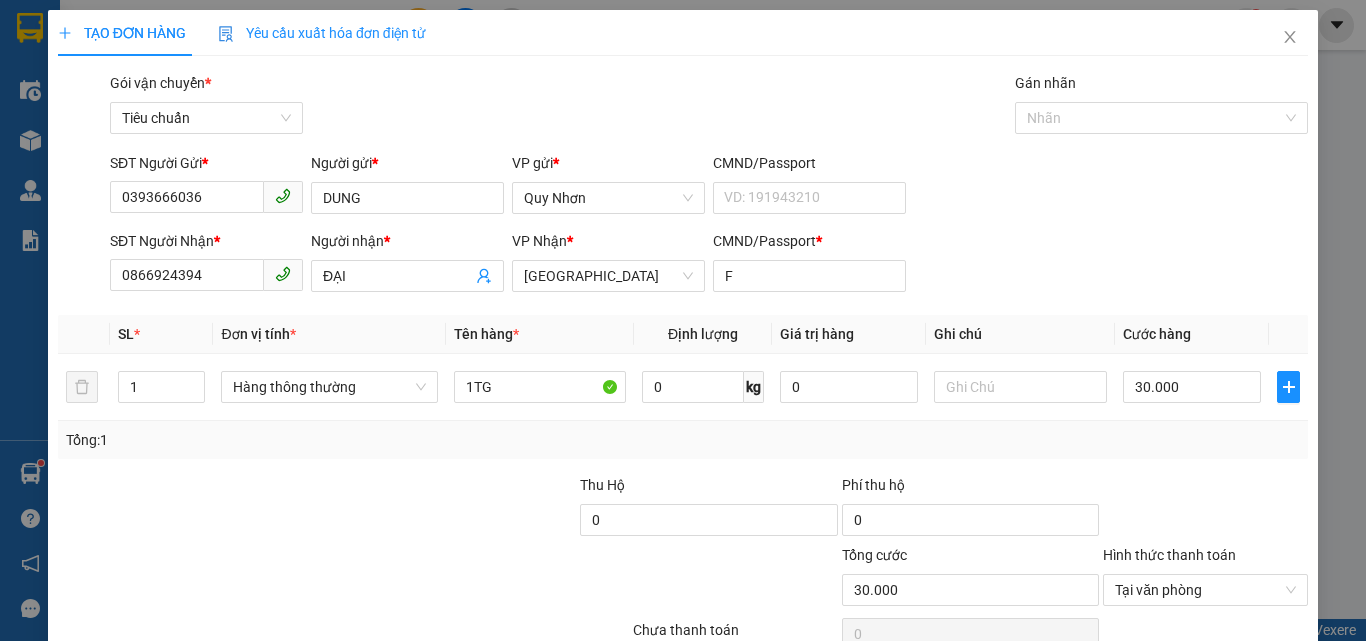 click on "[PERSON_NAME] và In" at bounding box center [1231, 685] 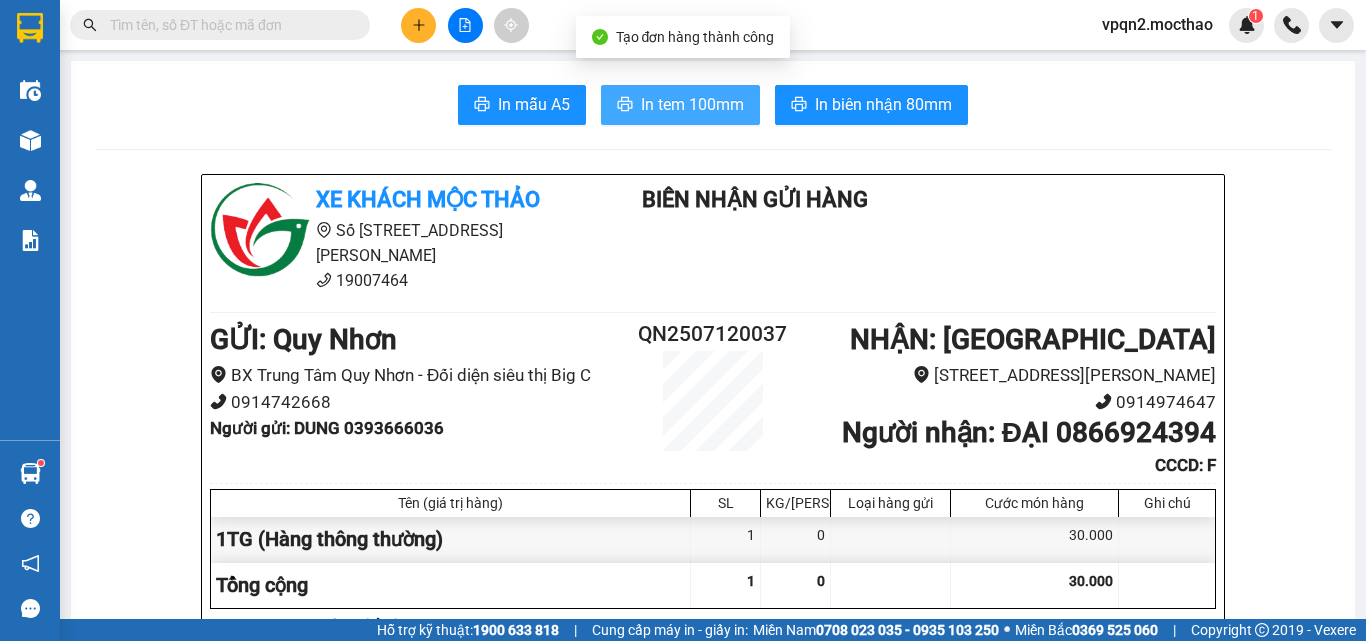 click on "In tem 100mm" at bounding box center [692, 104] 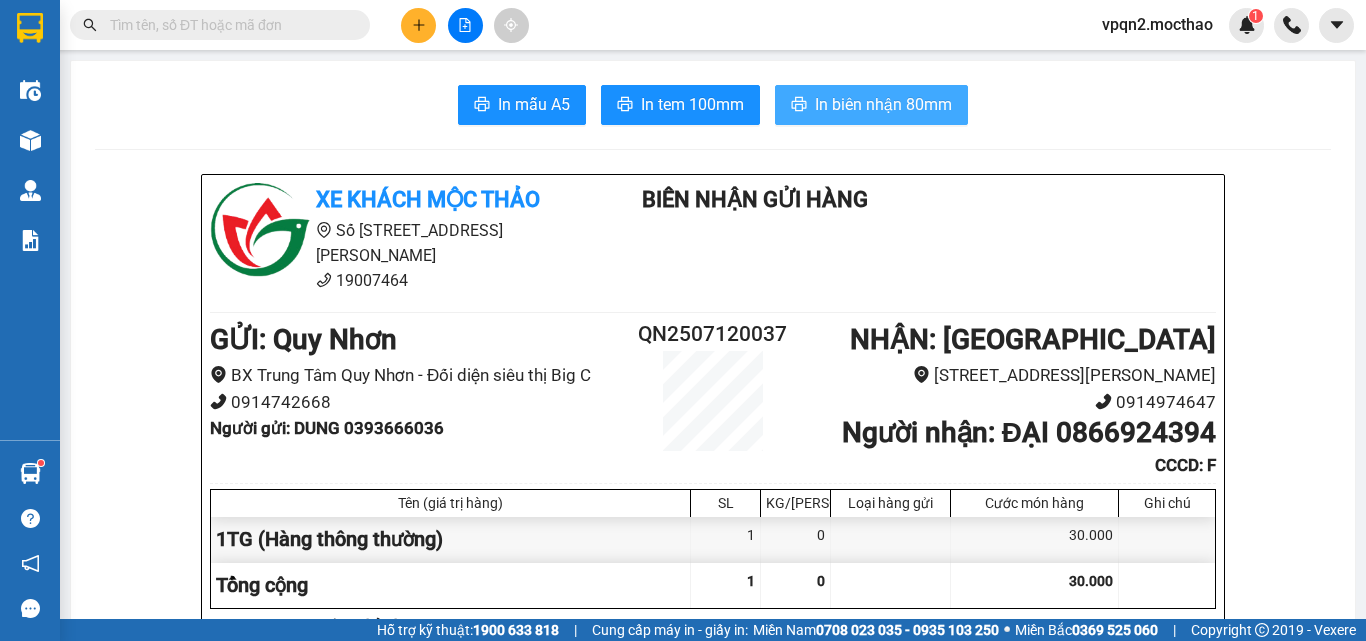 click on "In biên nhận 80mm" at bounding box center [883, 104] 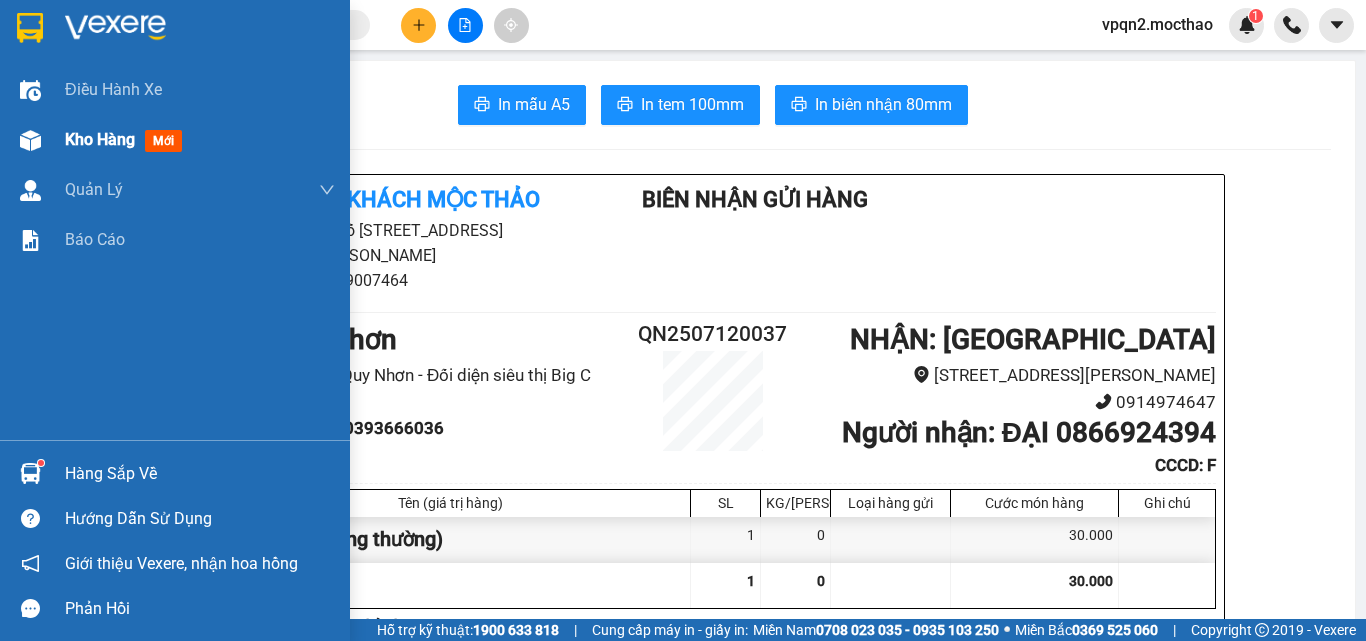 click at bounding box center (30, 140) 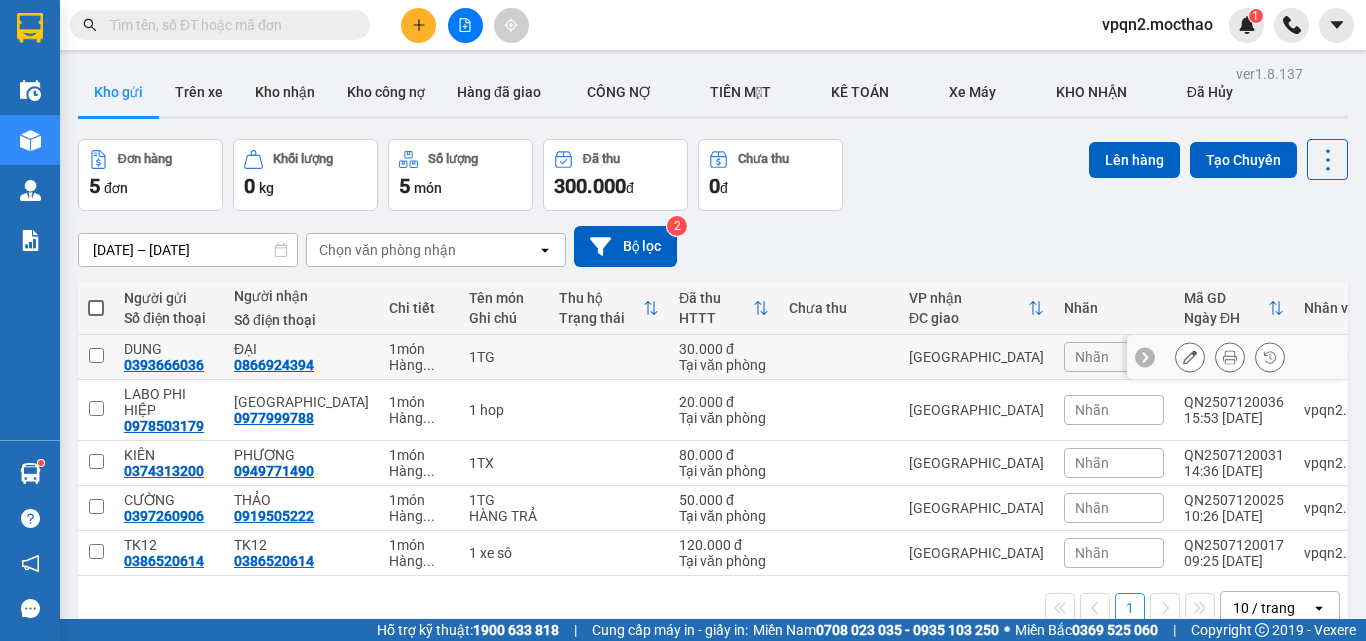 click at bounding box center [839, 357] 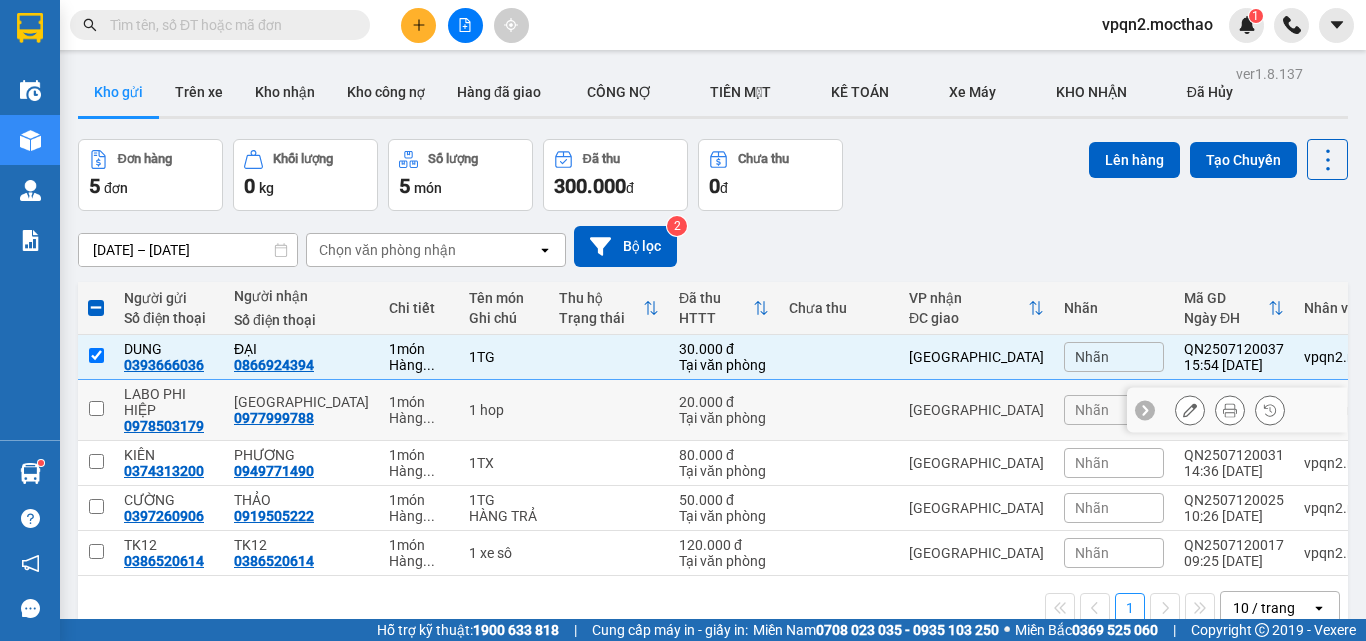 click at bounding box center (839, 410) 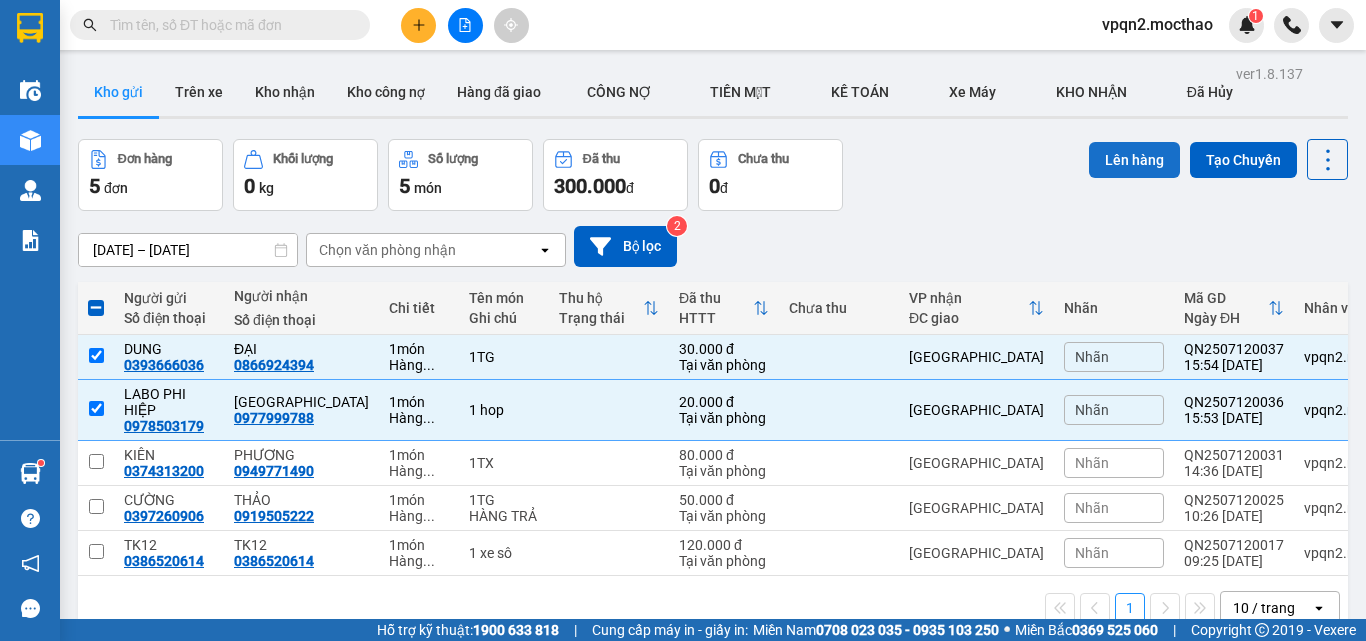 click on "Lên hàng" at bounding box center (1134, 160) 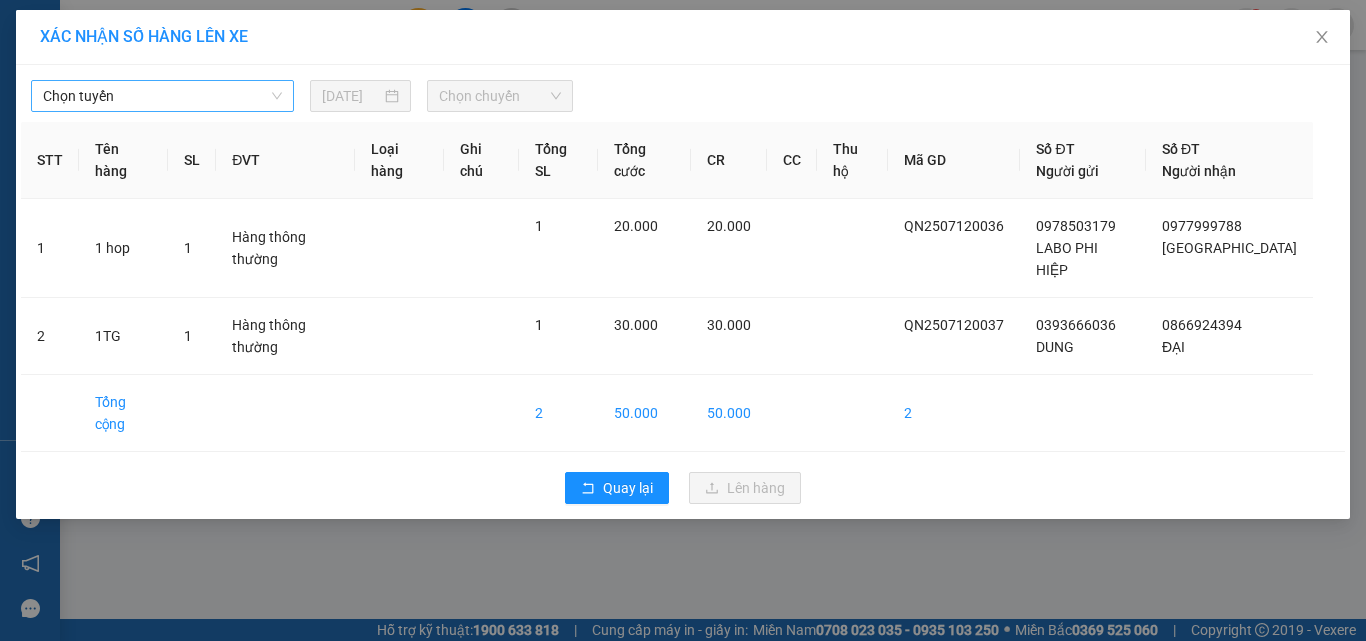 click on "Chọn tuyến" at bounding box center (162, 96) 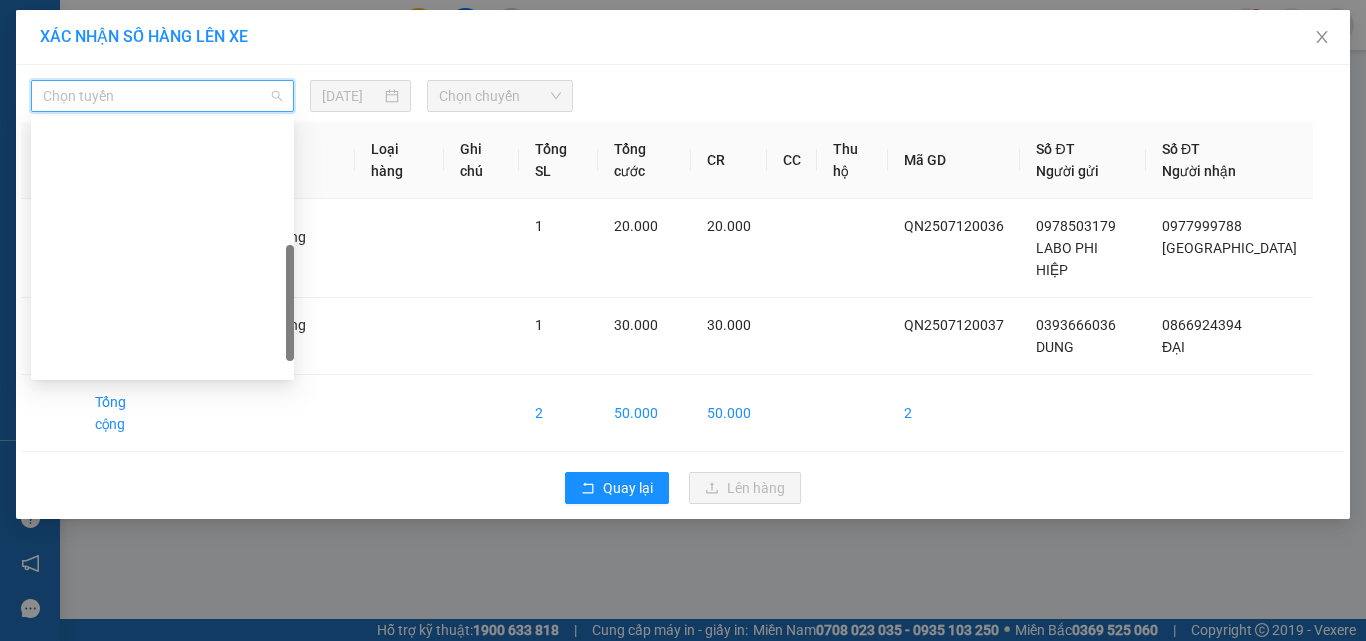 click on "Quy Nhơn - Tuy Hòa" at bounding box center [162, 712] 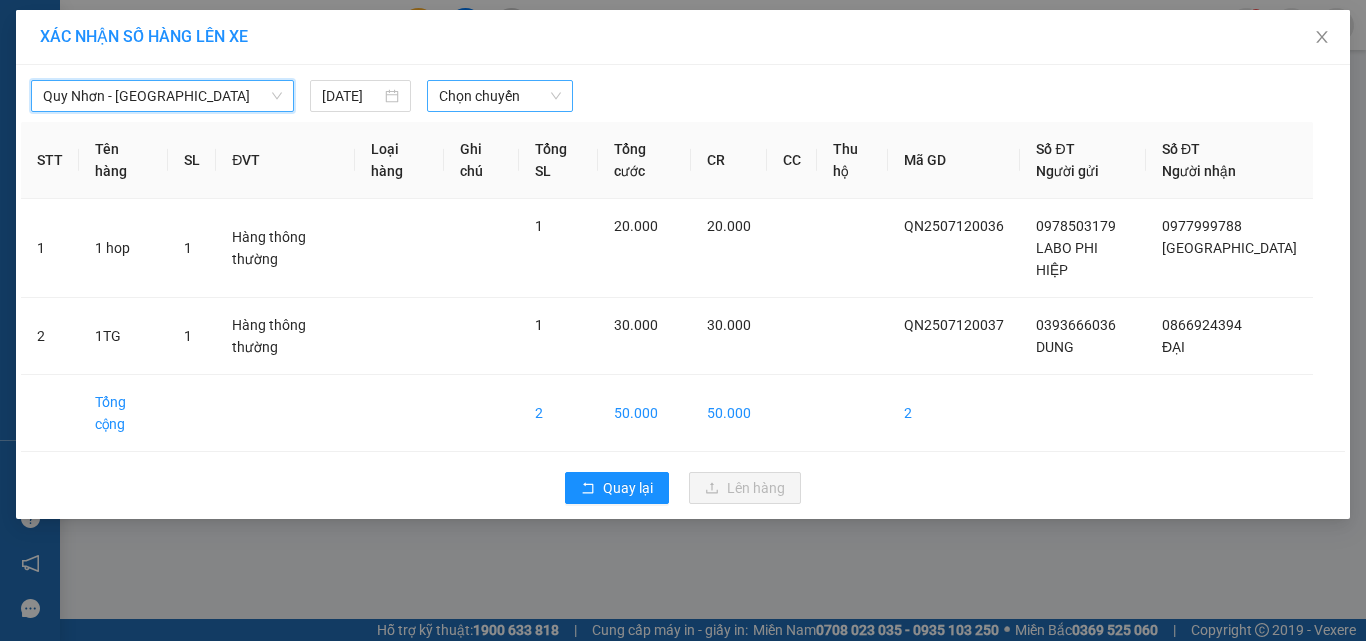 click on "Chọn chuyến" at bounding box center (500, 96) 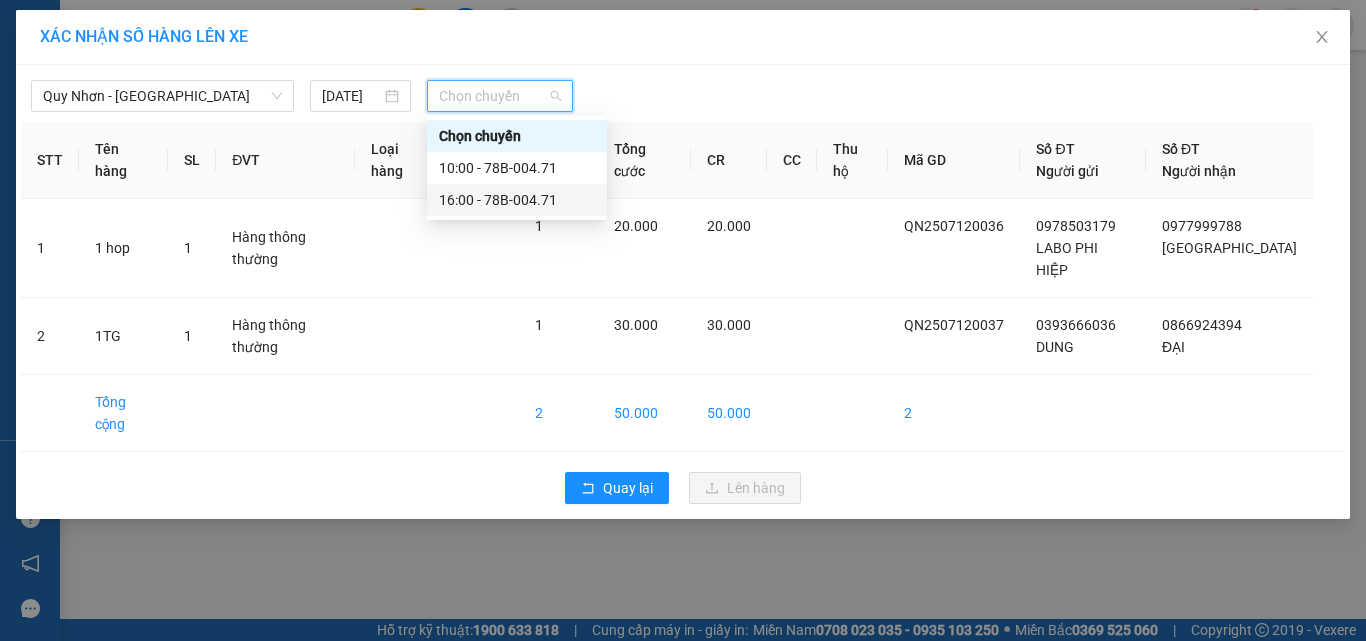click on "16:00     - 78B-004.71" at bounding box center [517, 200] 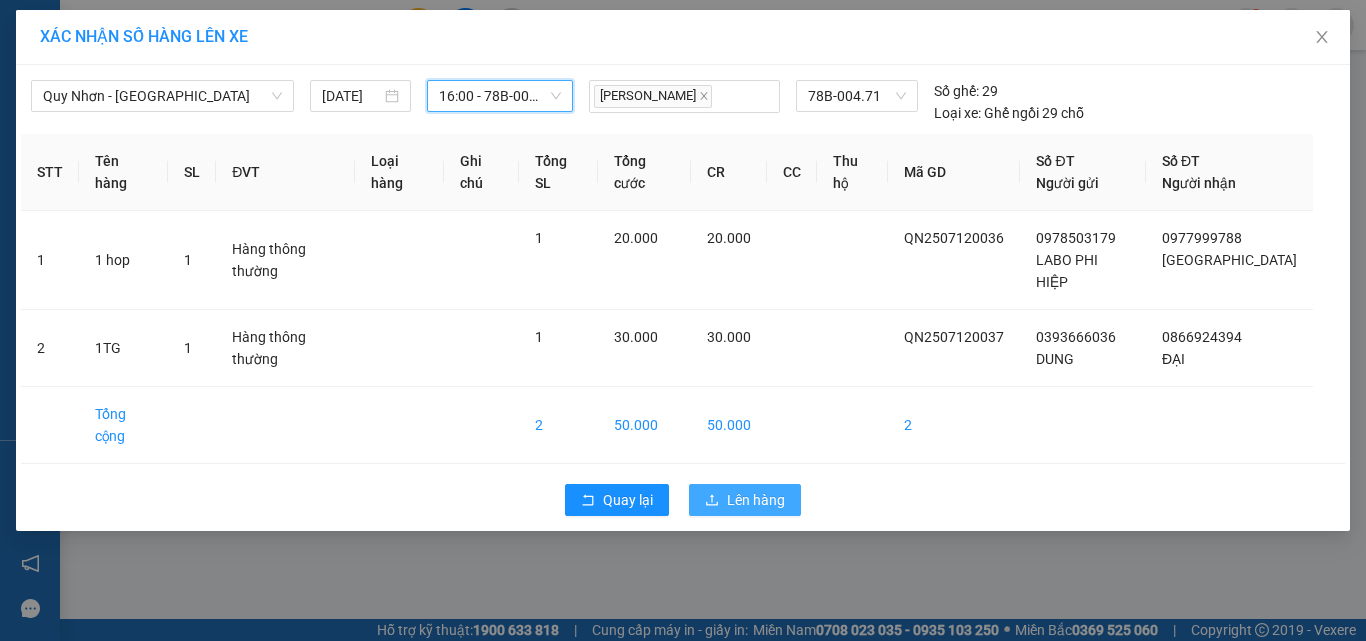 click on "Lên hàng" at bounding box center [756, 500] 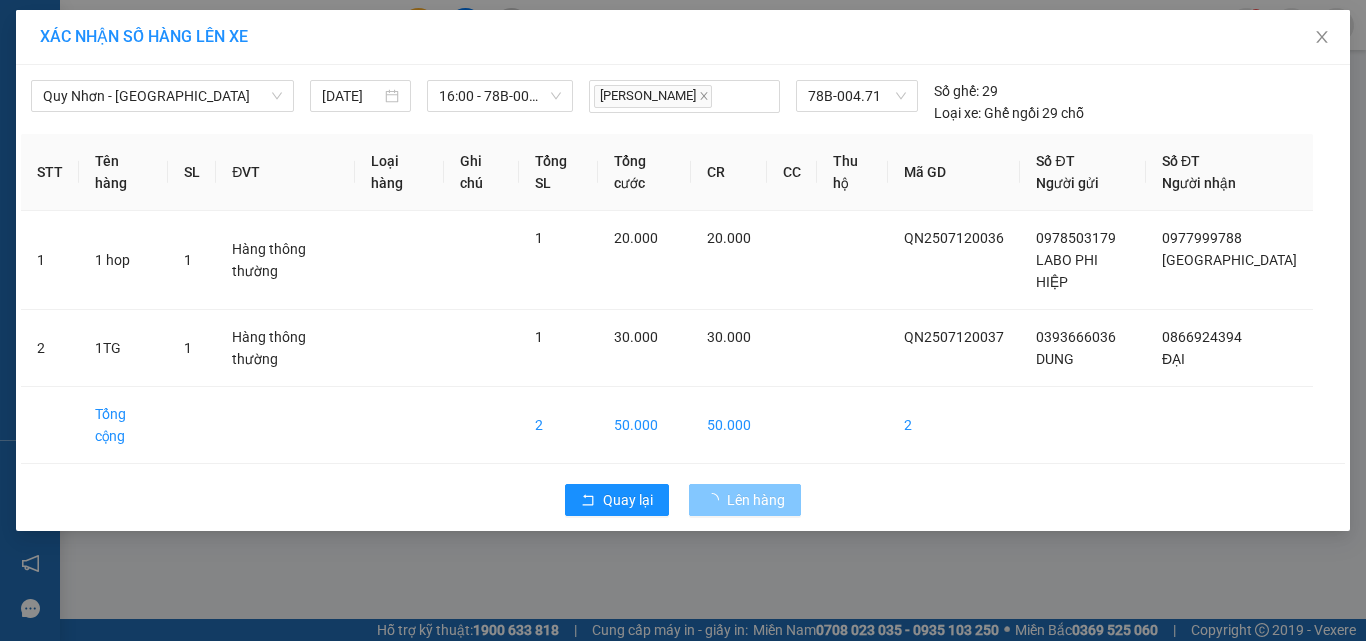 click on "Lên hàng" at bounding box center [756, 500] 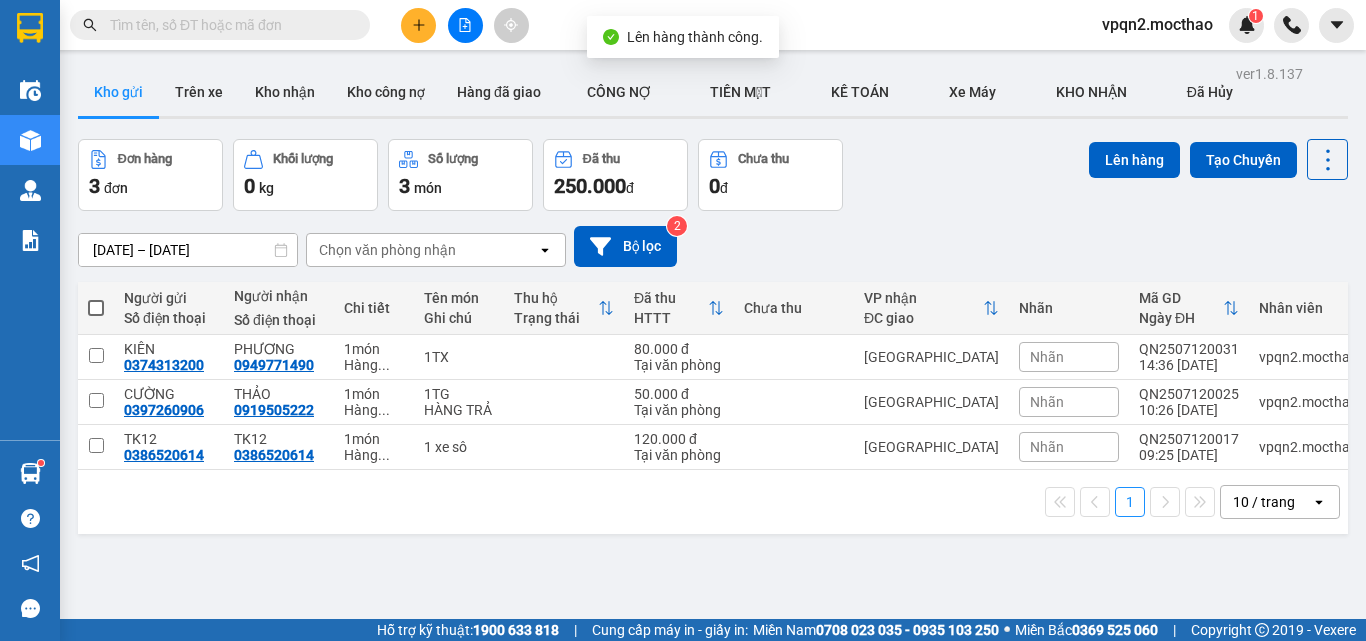 click at bounding box center [465, 25] 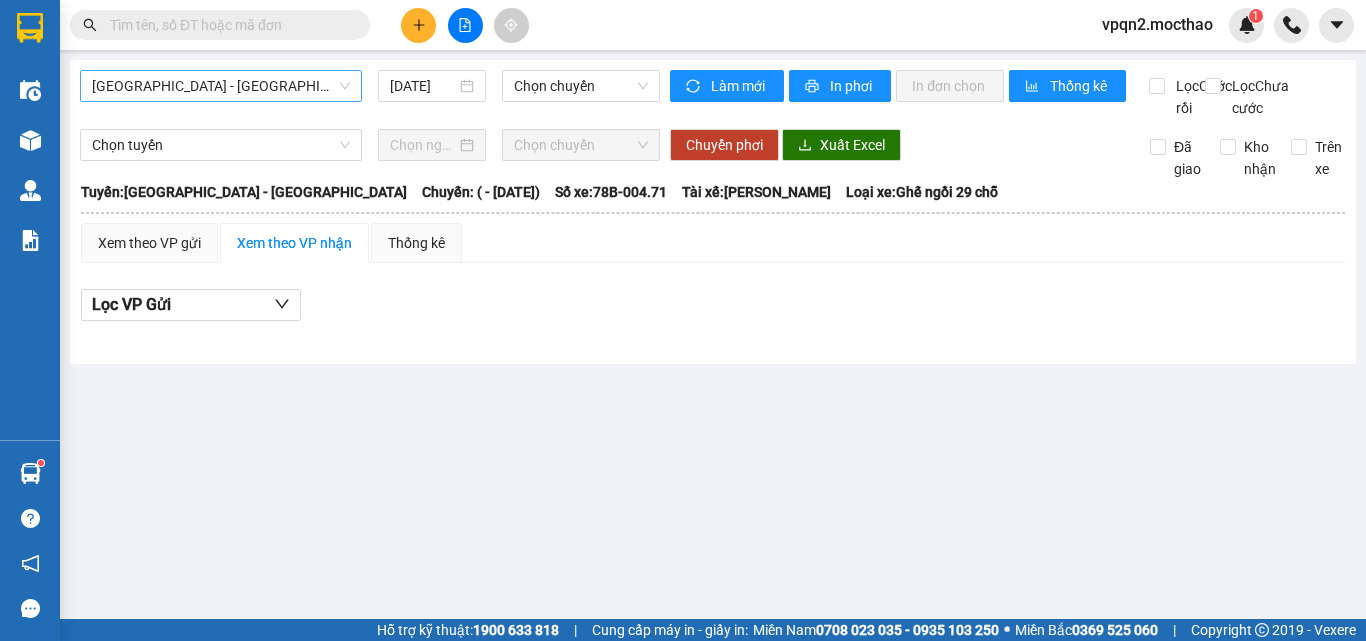 click on "Sài Gòn - Tuy Hòa" at bounding box center [221, 86] 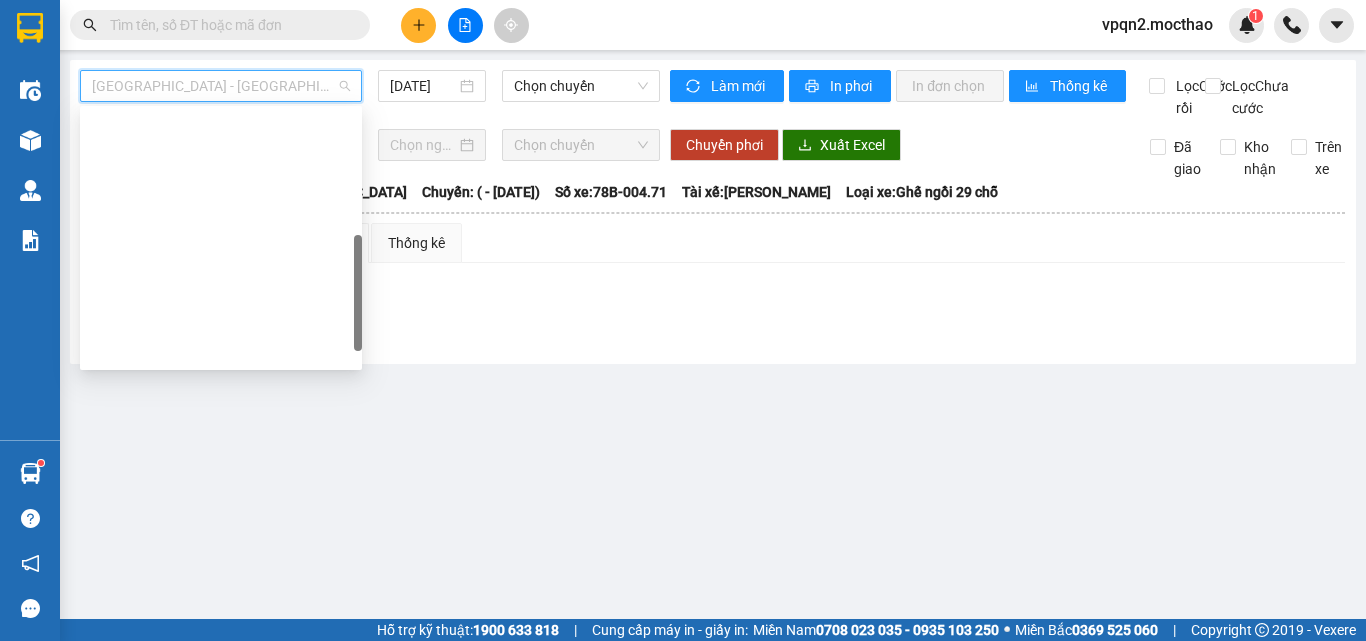 click on "Quy Nhơn - Tuy Hòa" at bounding box center [221, 702] 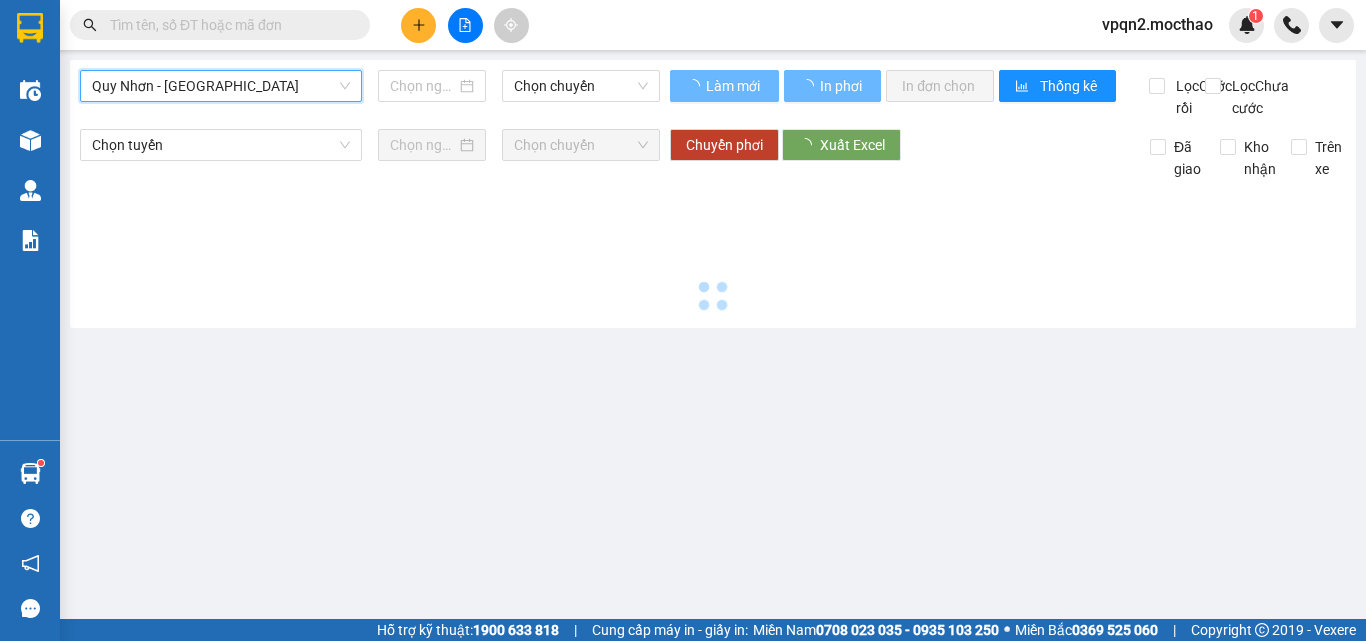 type on "[DATE]" 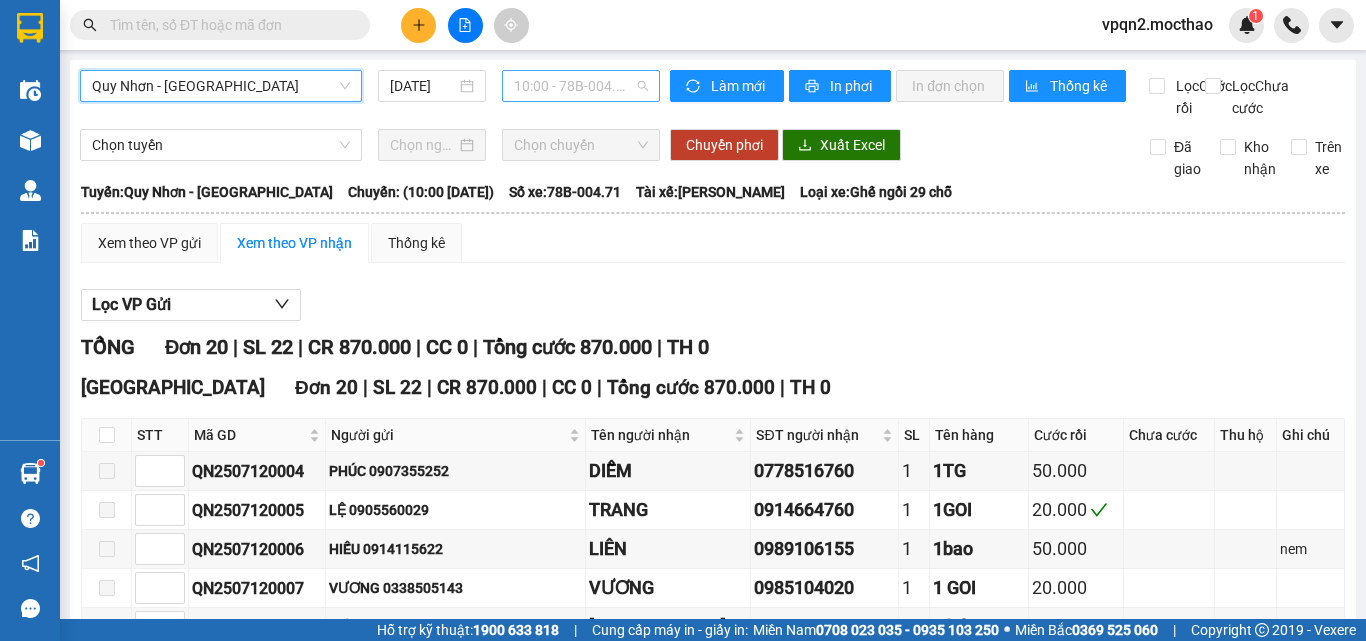 click on "10:00     - 78B-004.71" at bounding box center [581, 86] 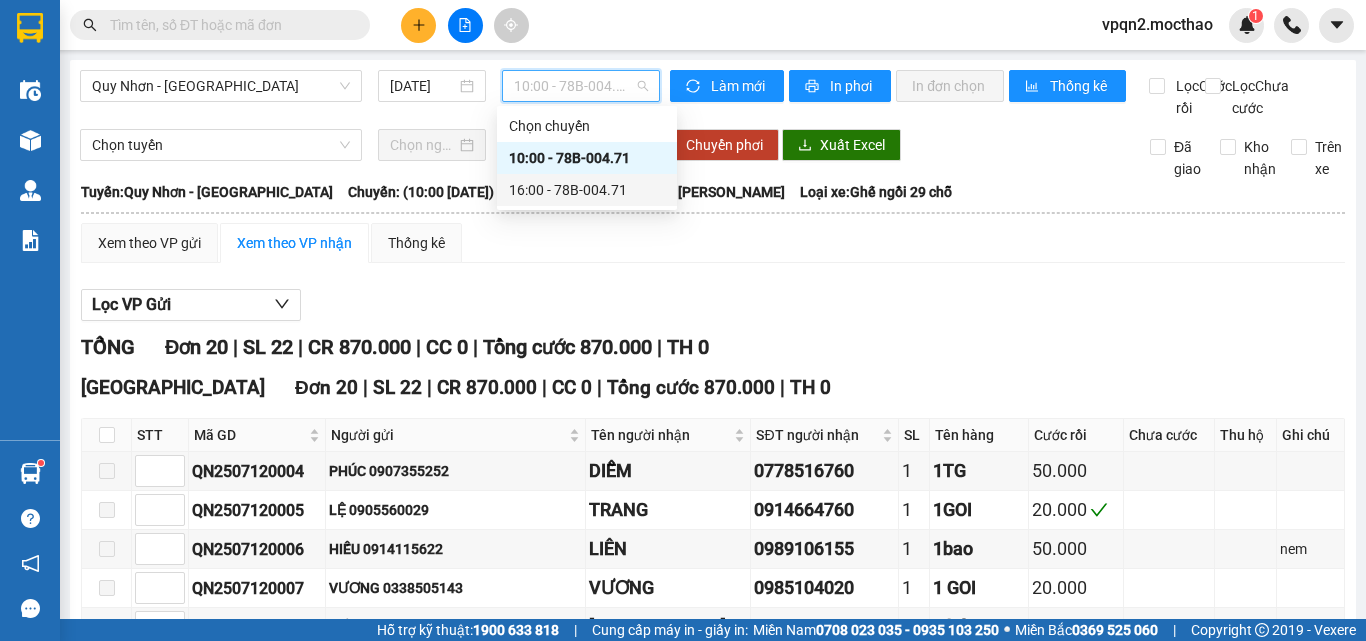 click on "16:00     - 78B-004.71" at bounding box center (587, 190) 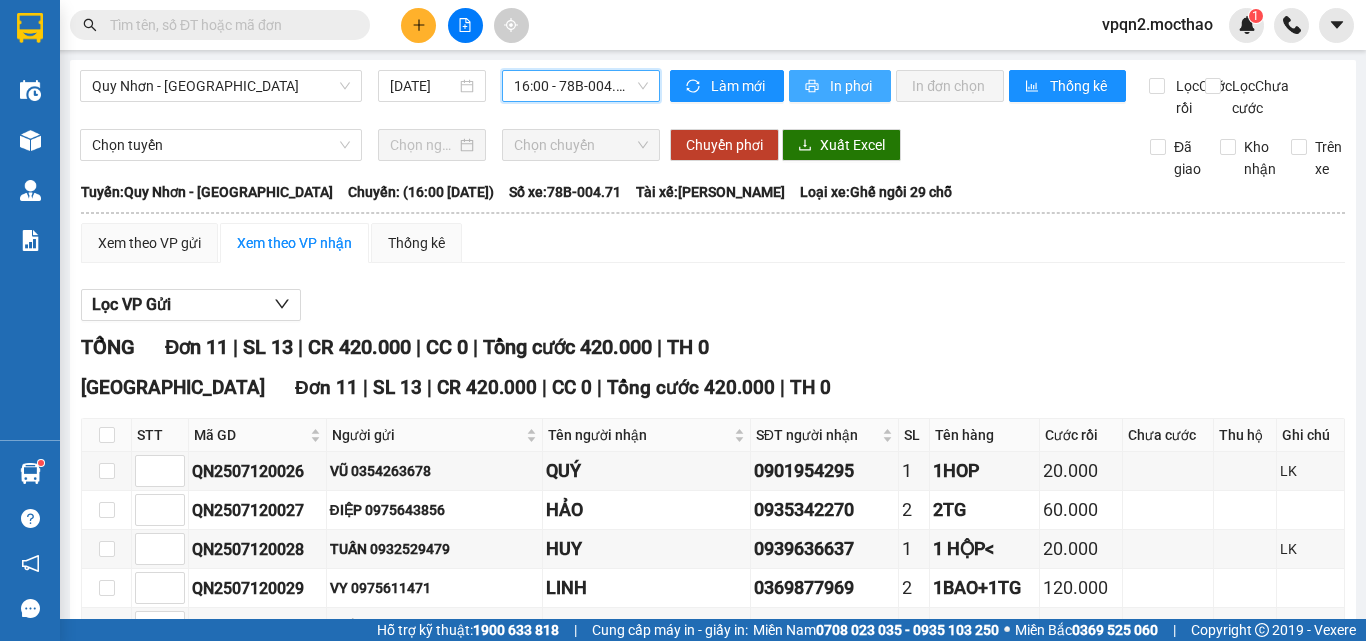 click on "In phơi" at bounding box center (852, 86) 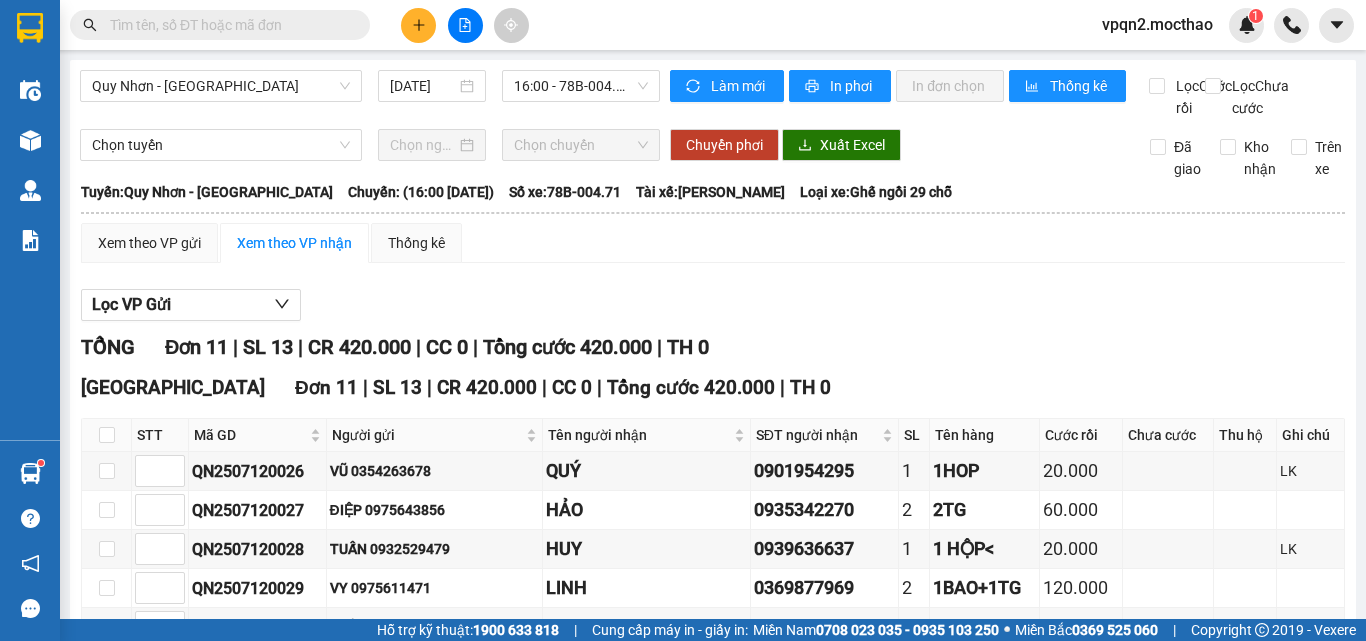 click 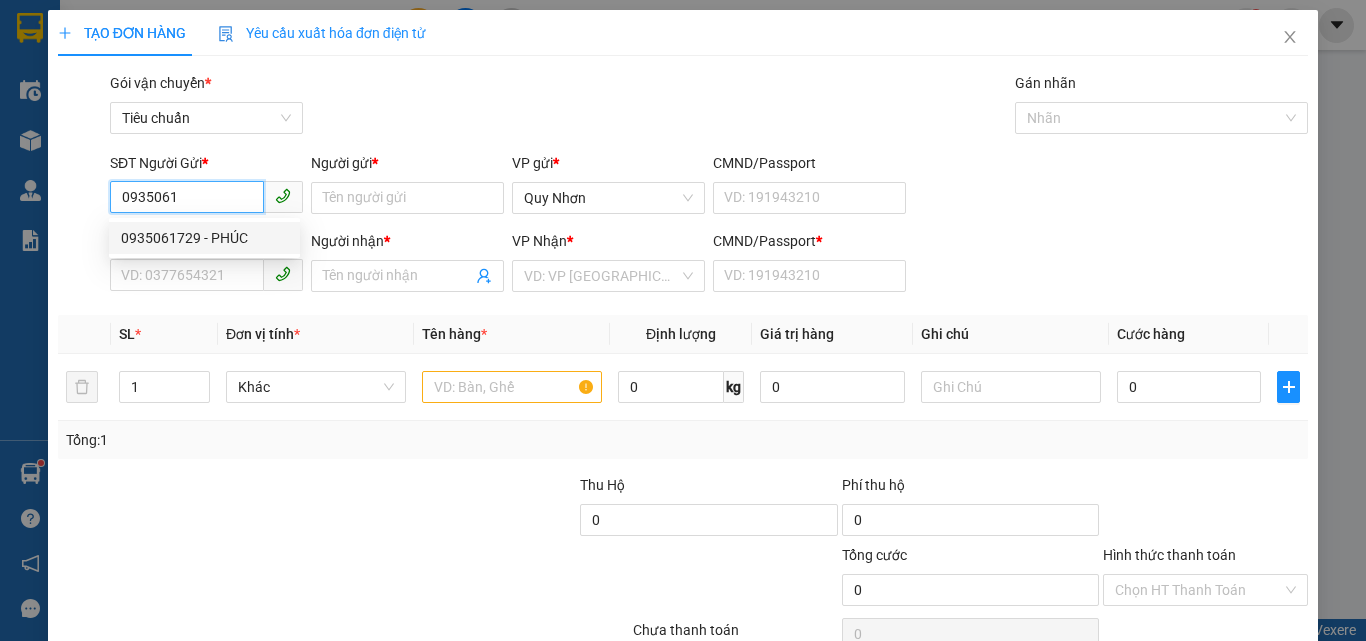 click on "0935061729 - PHÚC" at bounding box center [204, 238] 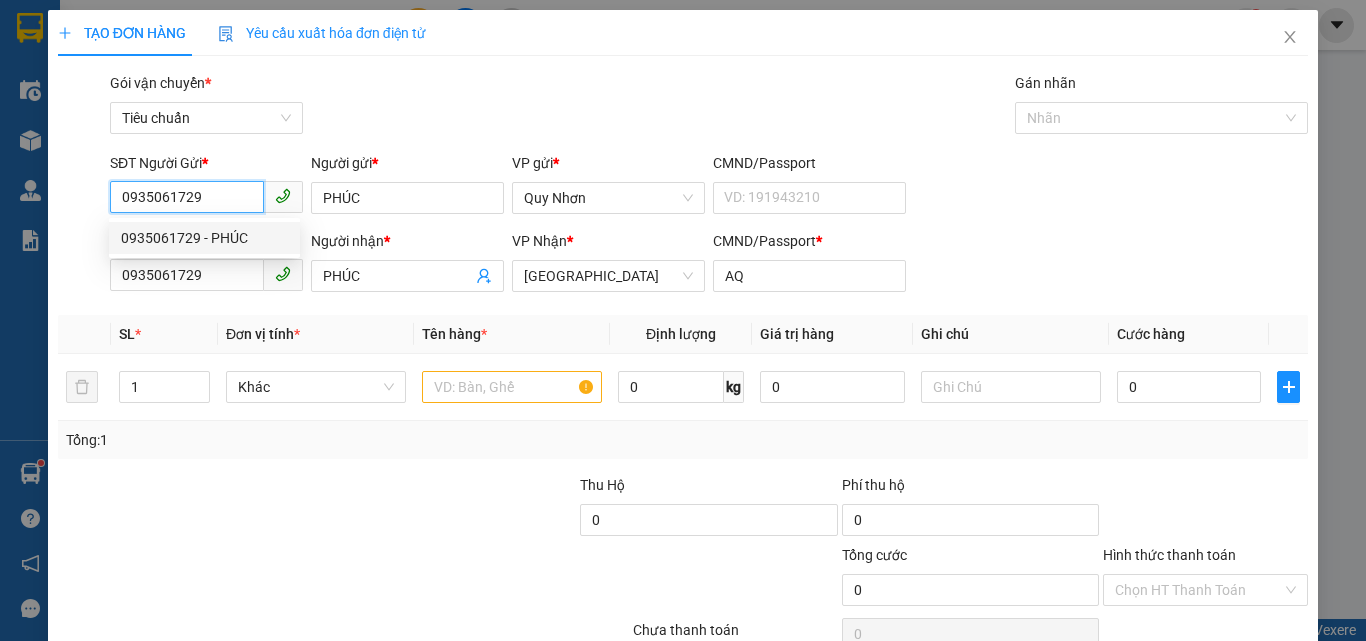type on "50.000" 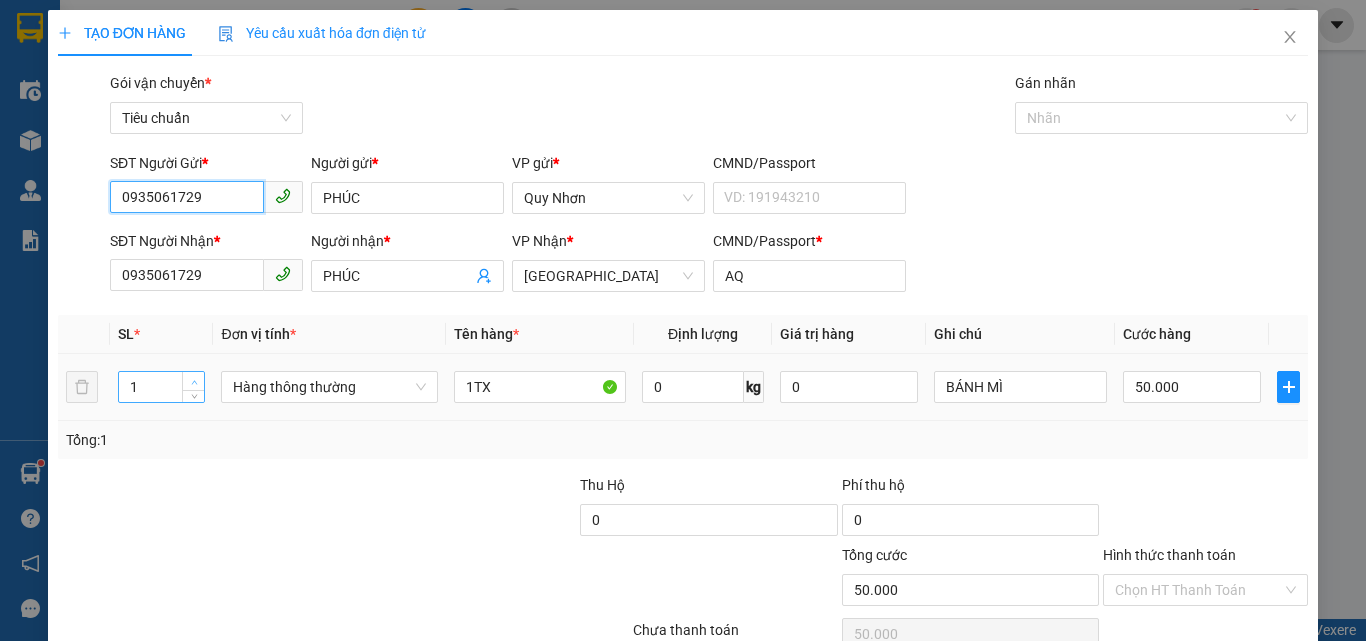 type on "0935061729" 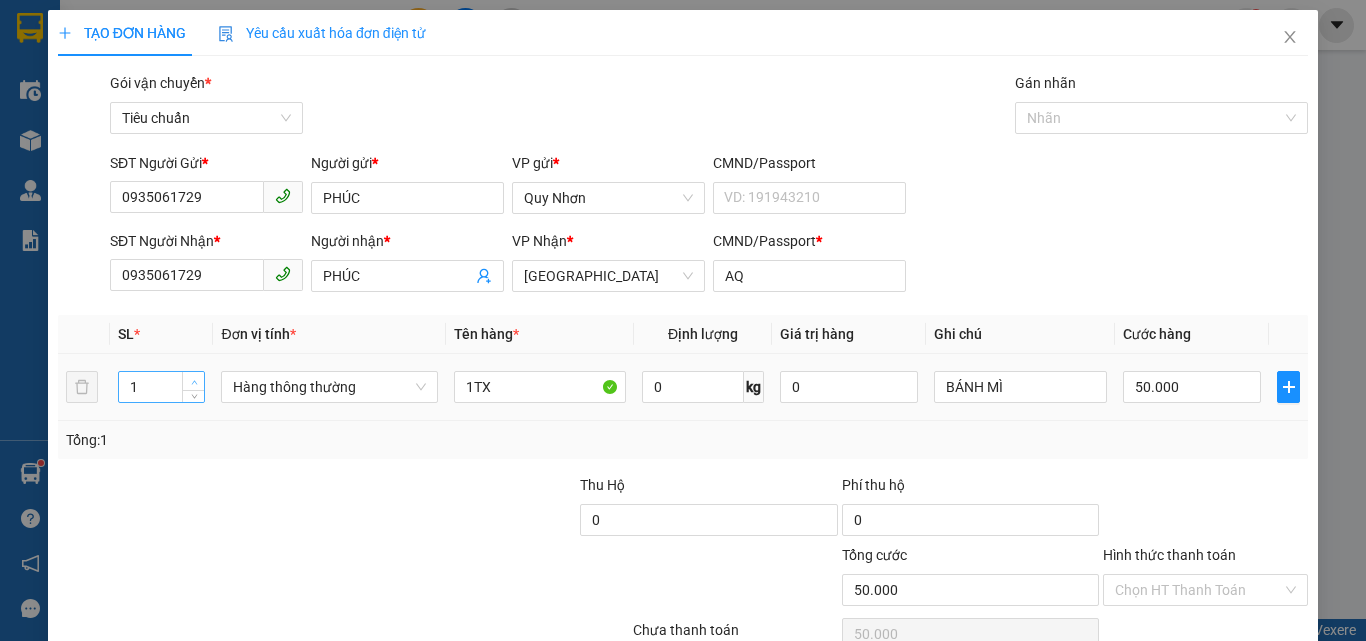 type on "2" 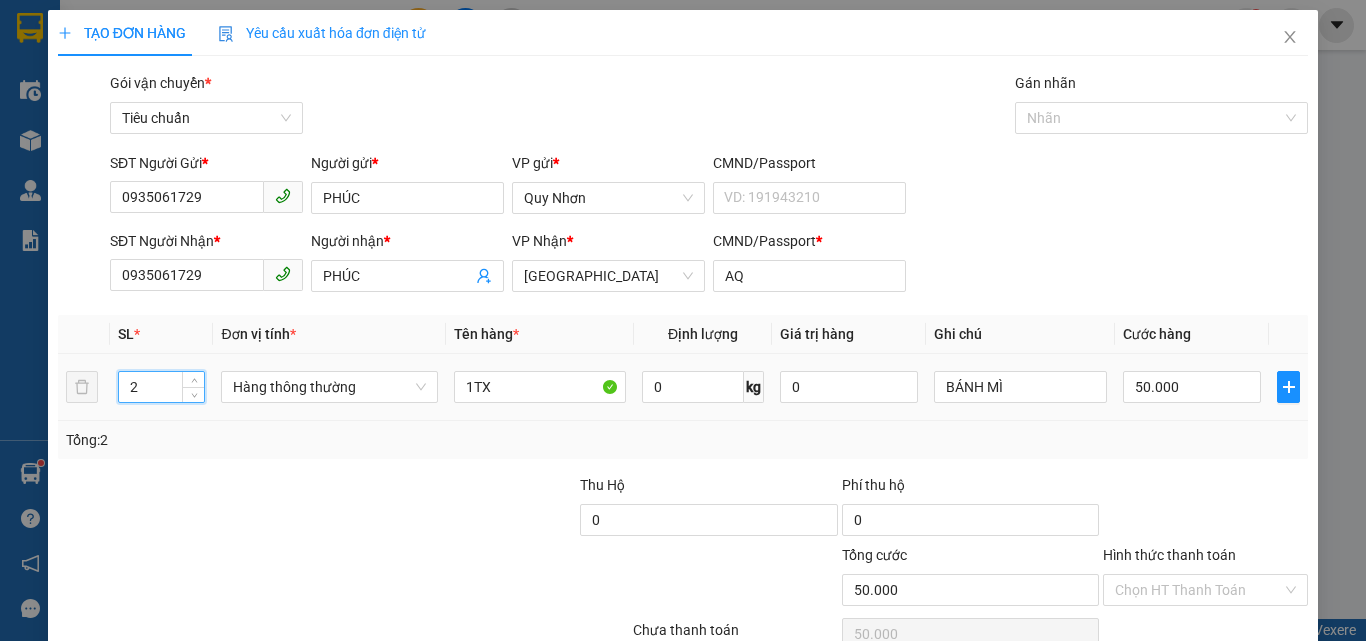 drag, startPoint x: 192, startPoint y: 379, endPoint x: 276, endPoint y: 349, distance: 89.19641 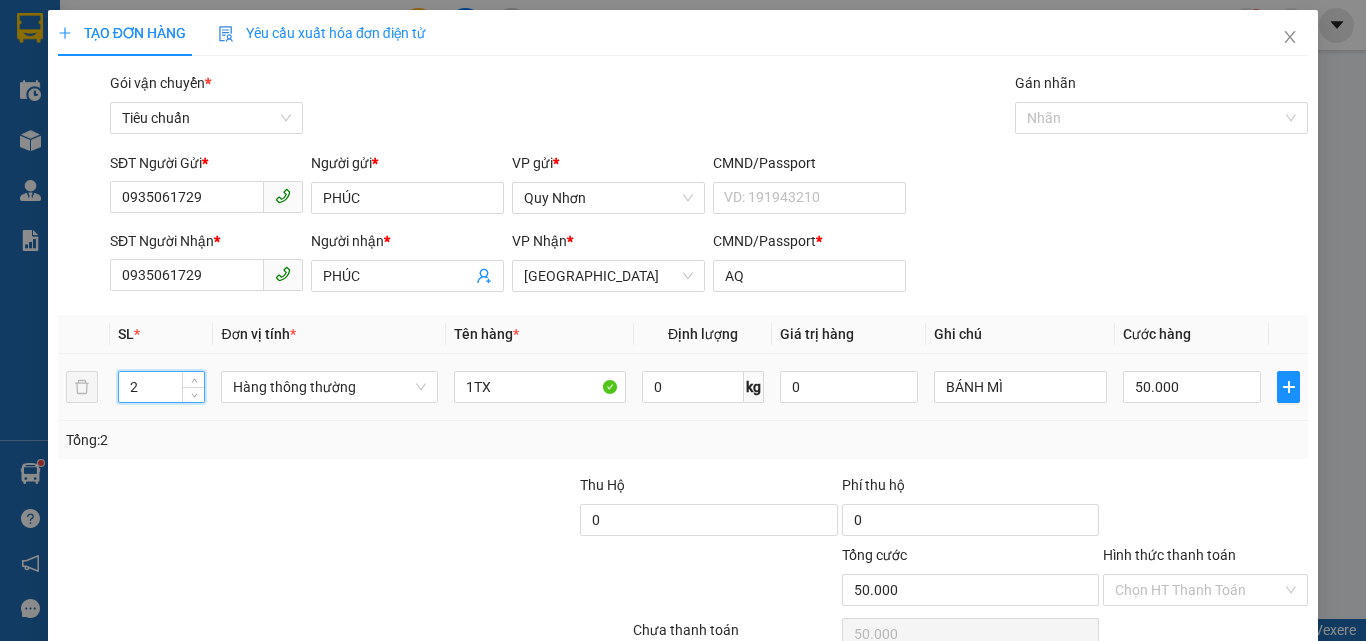 click 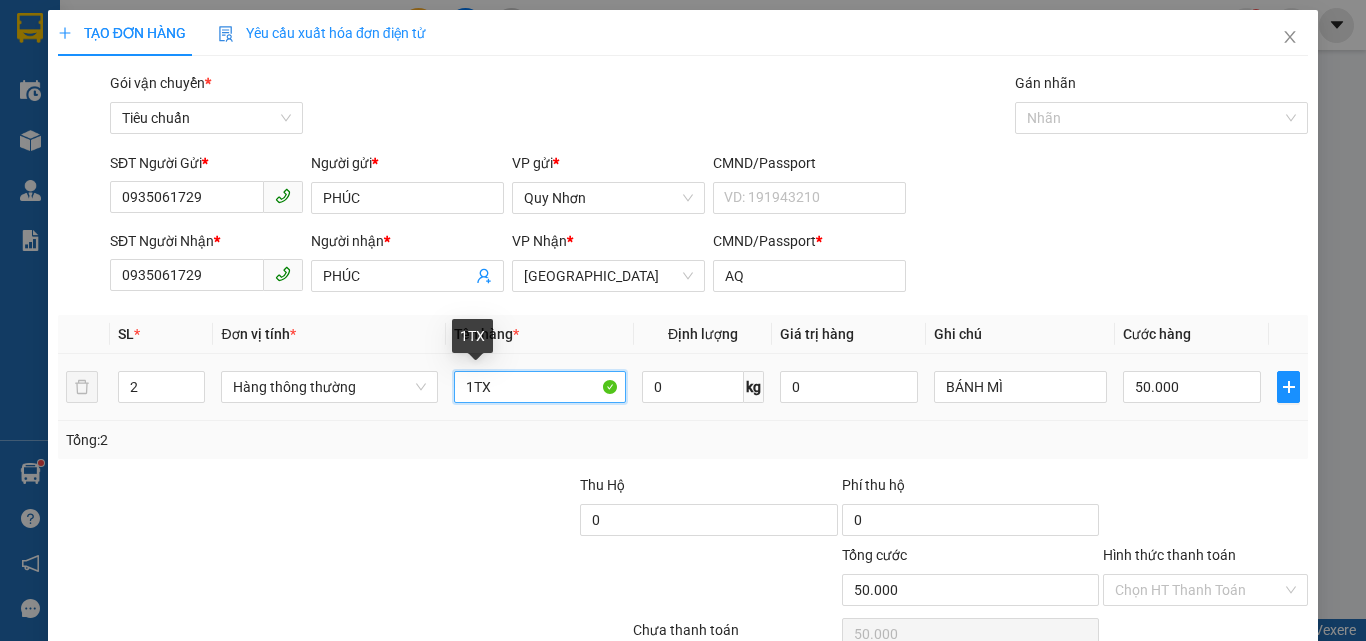 drag, startPoint x: 473, startPoint y: 382, endPoint x: 455, endPoint y: 388, distance: 18.973665 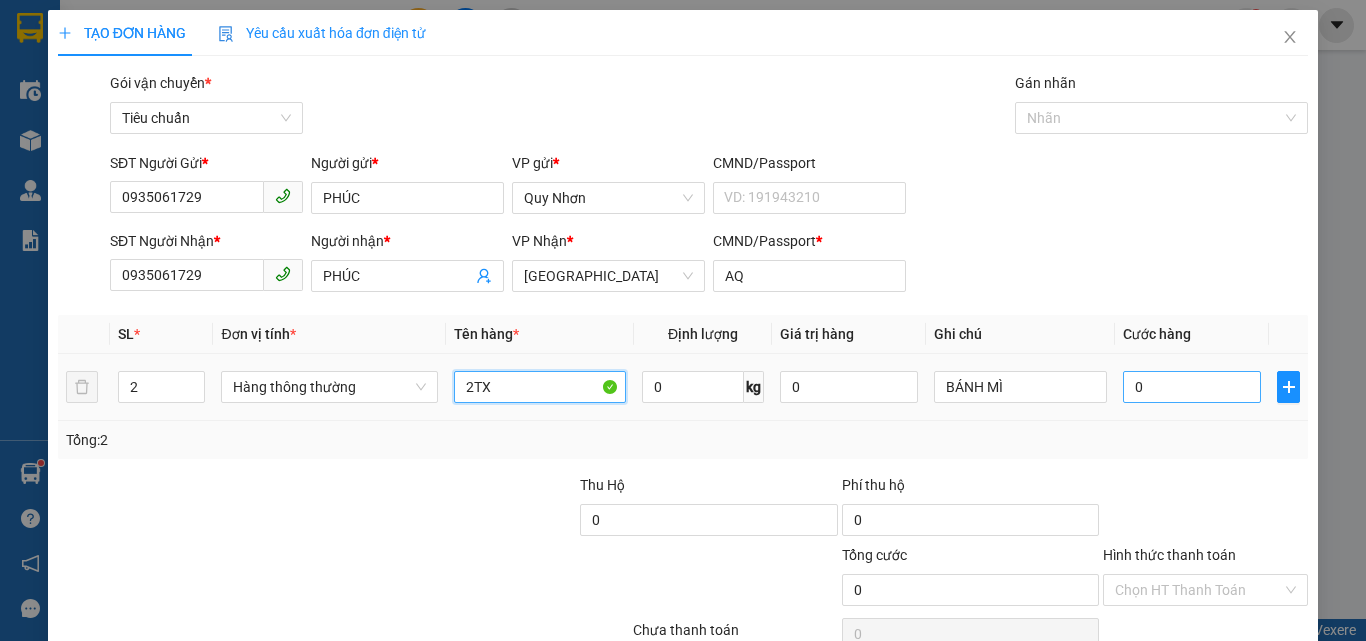 type on "2TX" 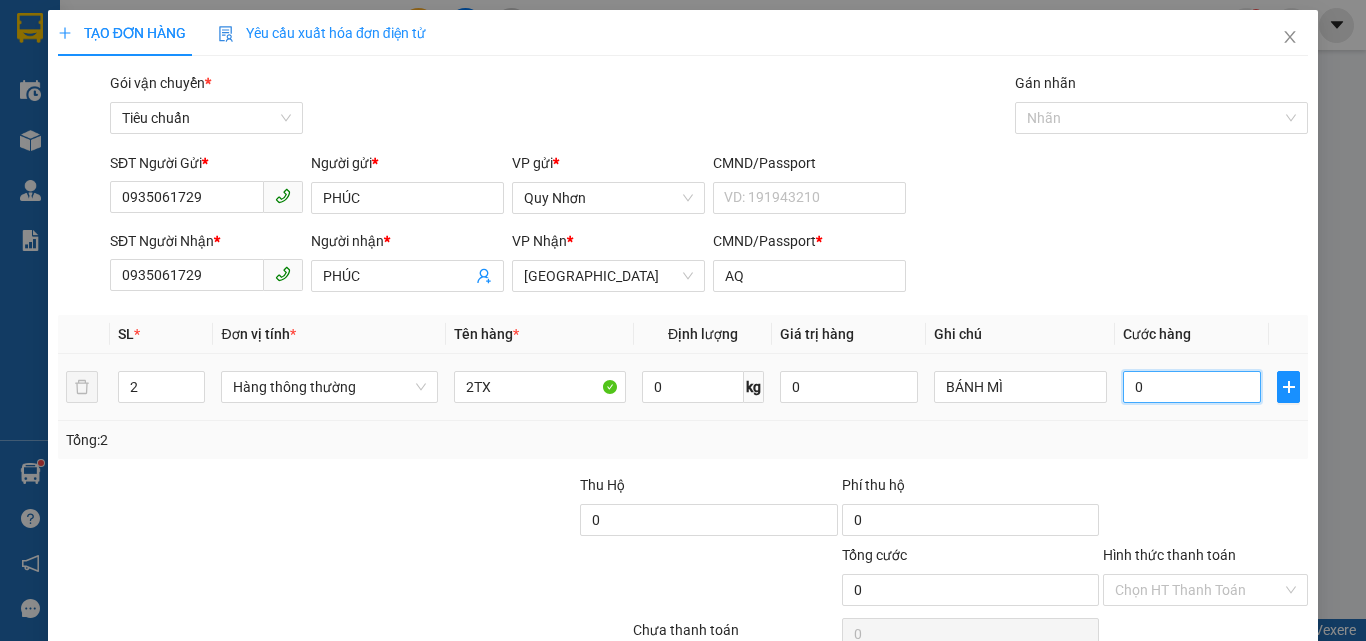 click on "0" at bounding box center [1192, 387] 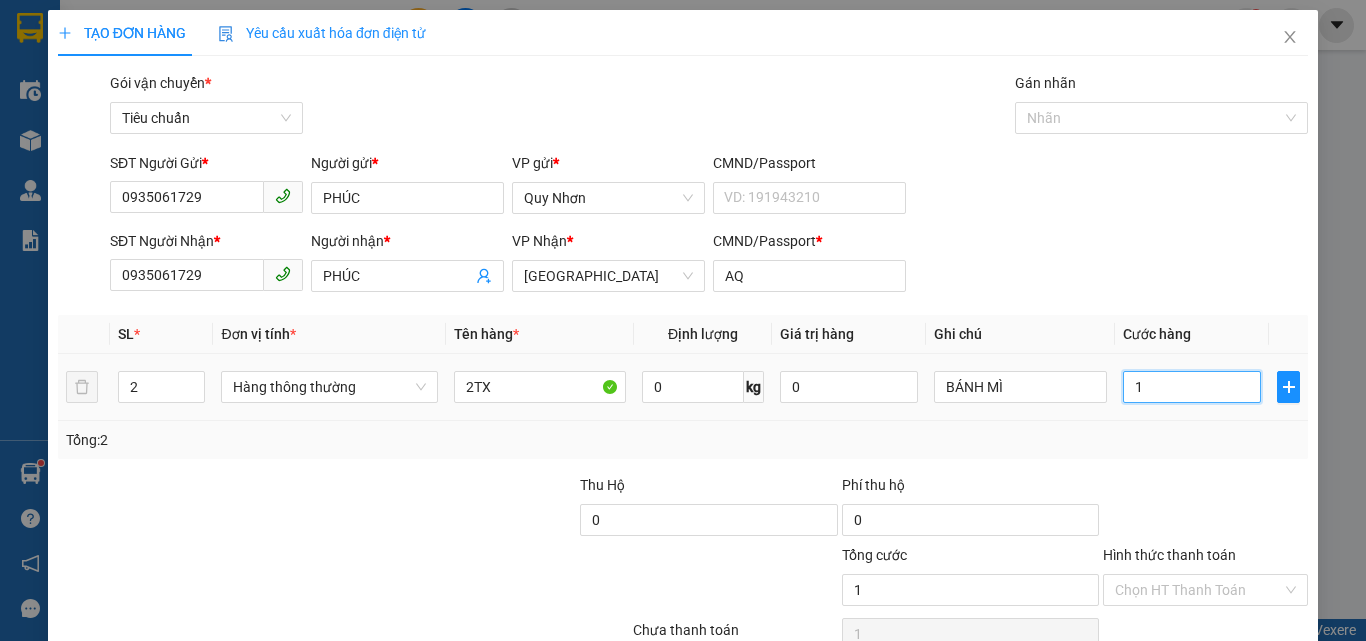 type on "10" 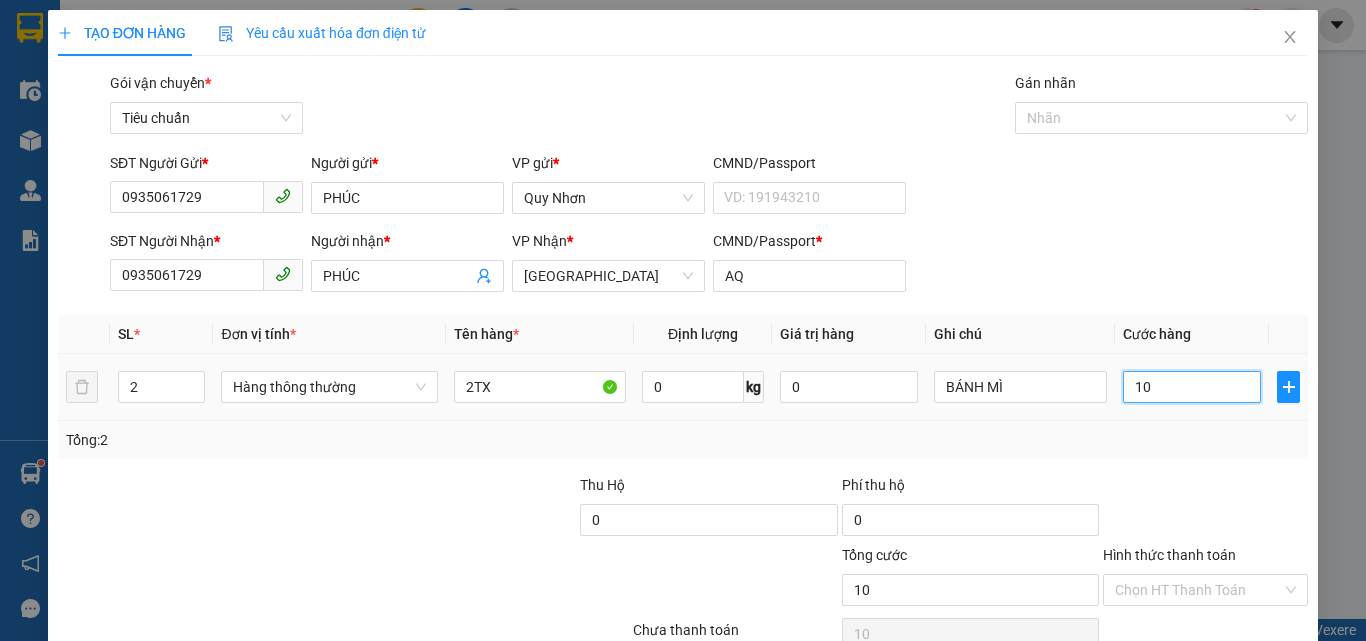 type on "100" 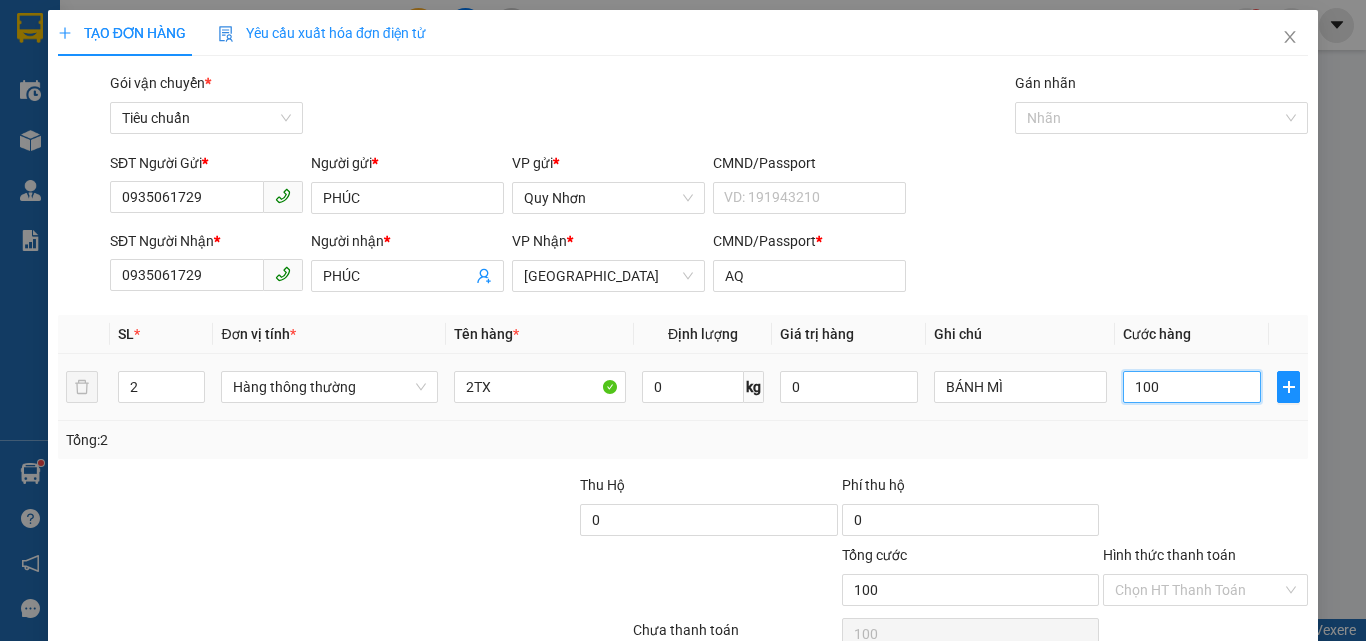 type on "1.000" 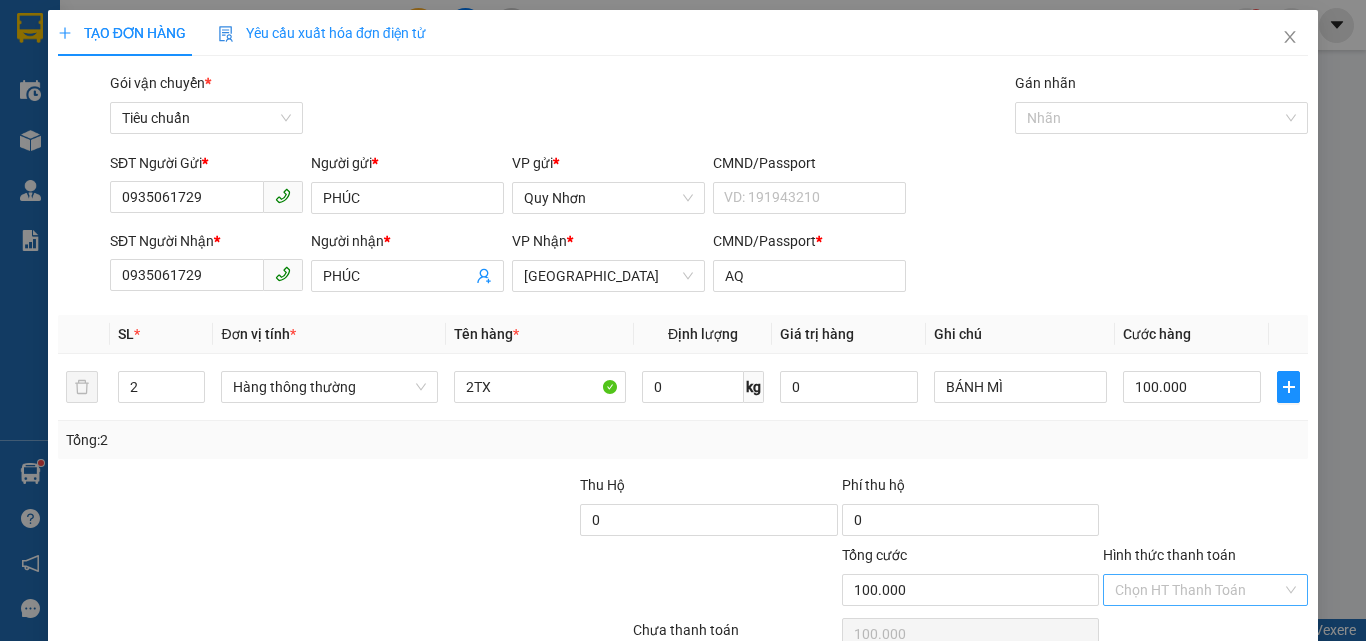 click on "Hình thức thanh toán" at bounding box center [1198, 590] 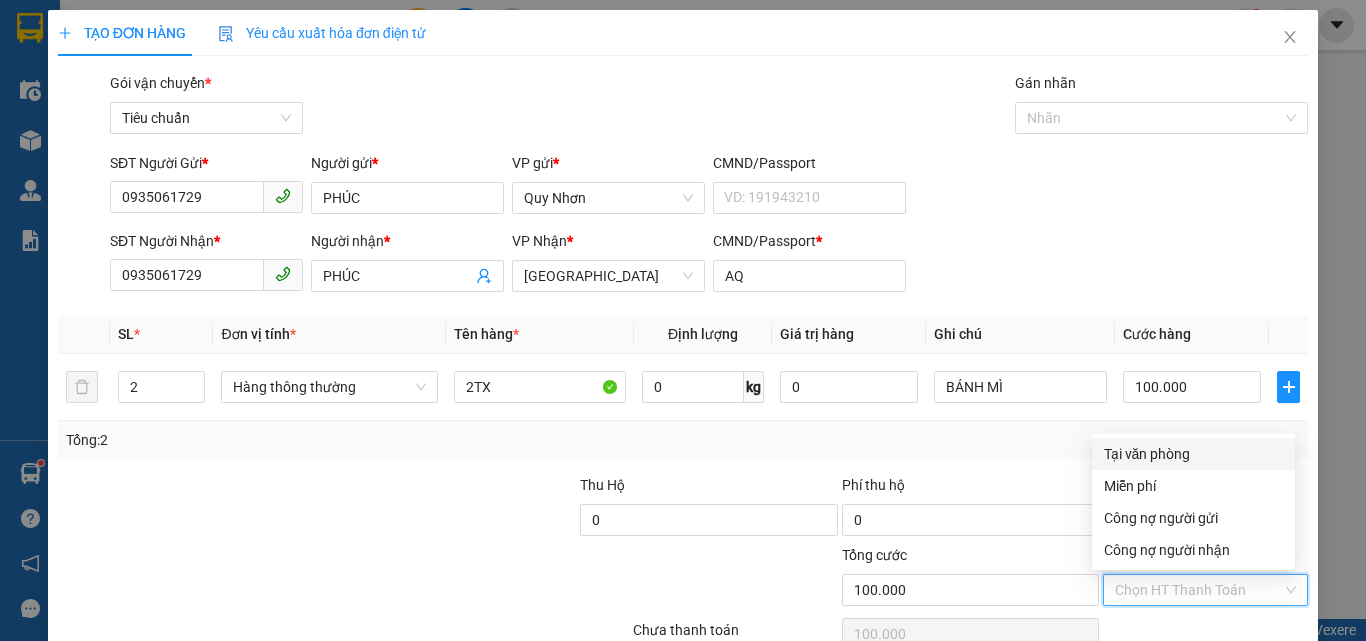 click on "Tại văn phòng" at bounding box center (1193, 454) 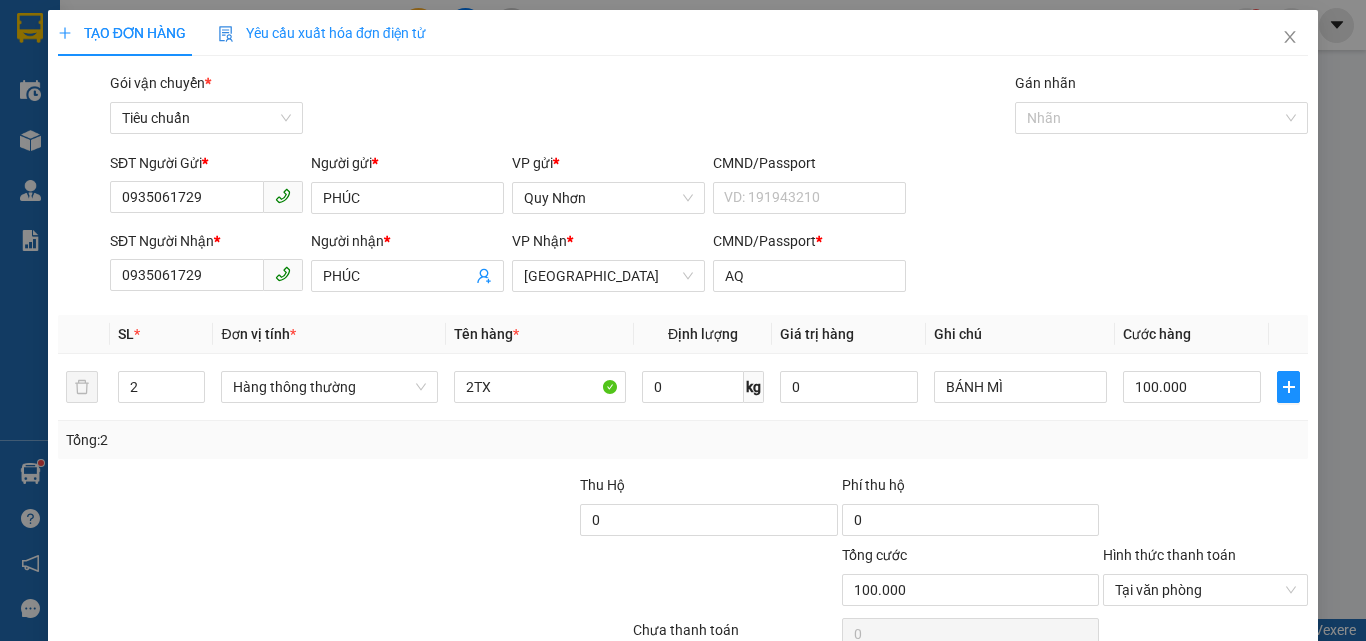click on "[PERSON_NAME] và In" at bounding box center (1231, 685) 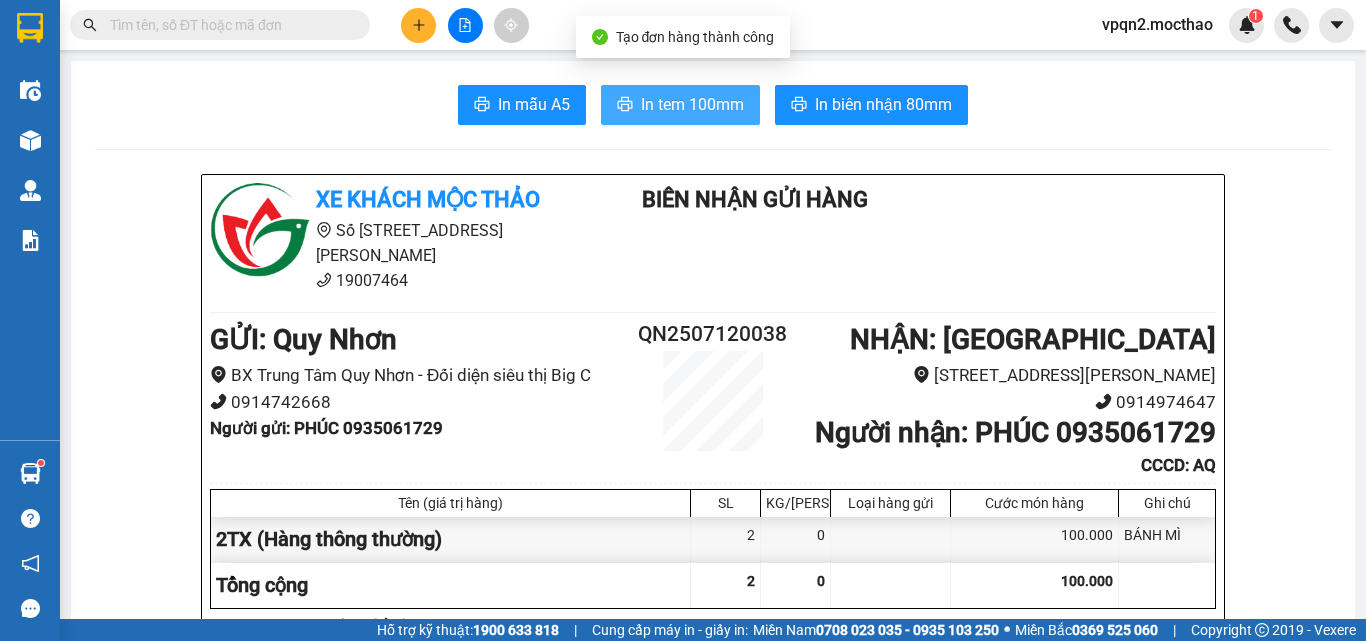 click on "In tem 100mm" at bounding box center [692, 104] 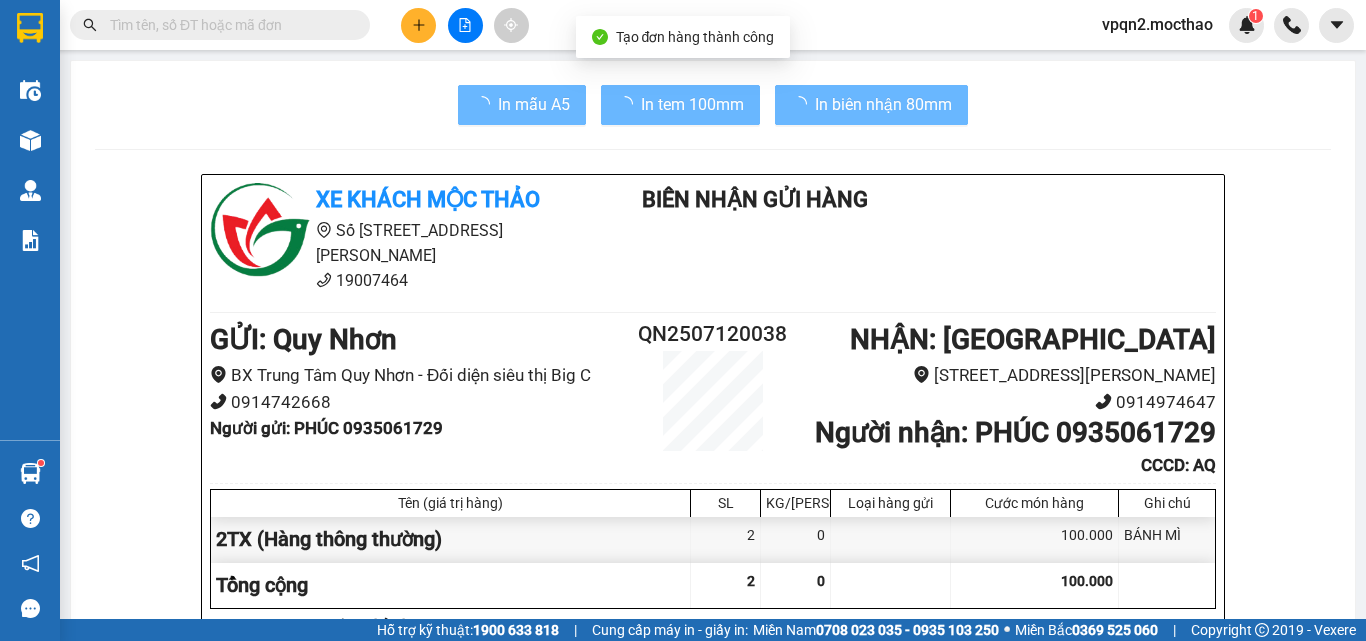 click on "100.000" at bounding box center (1035, 585) 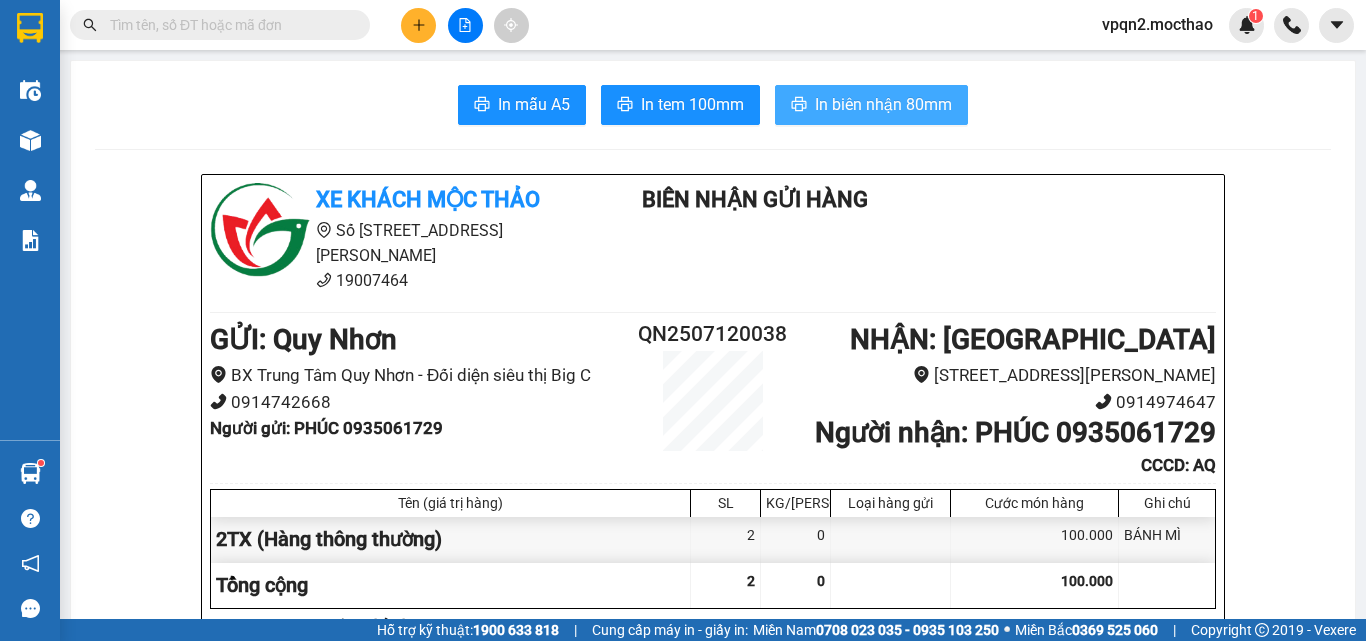 click on "In biên nhận 80mm" at bounding box center (883, 104) 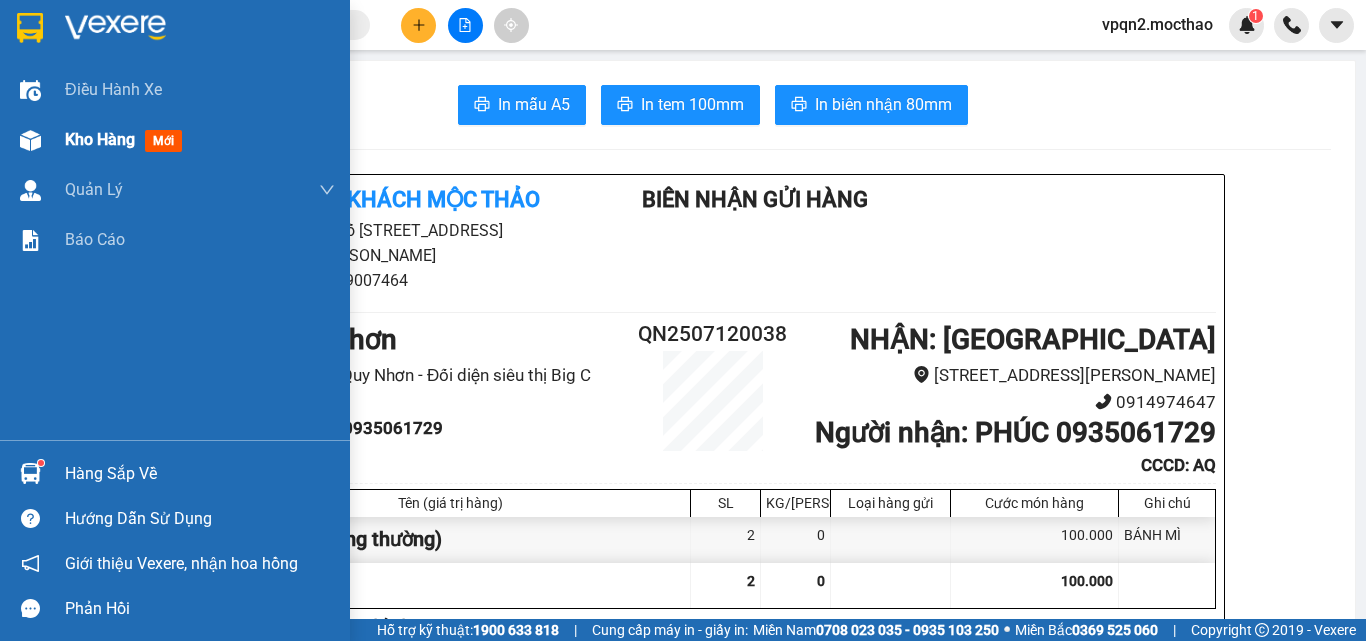 click on "mới" at bounding box center [163, 141] 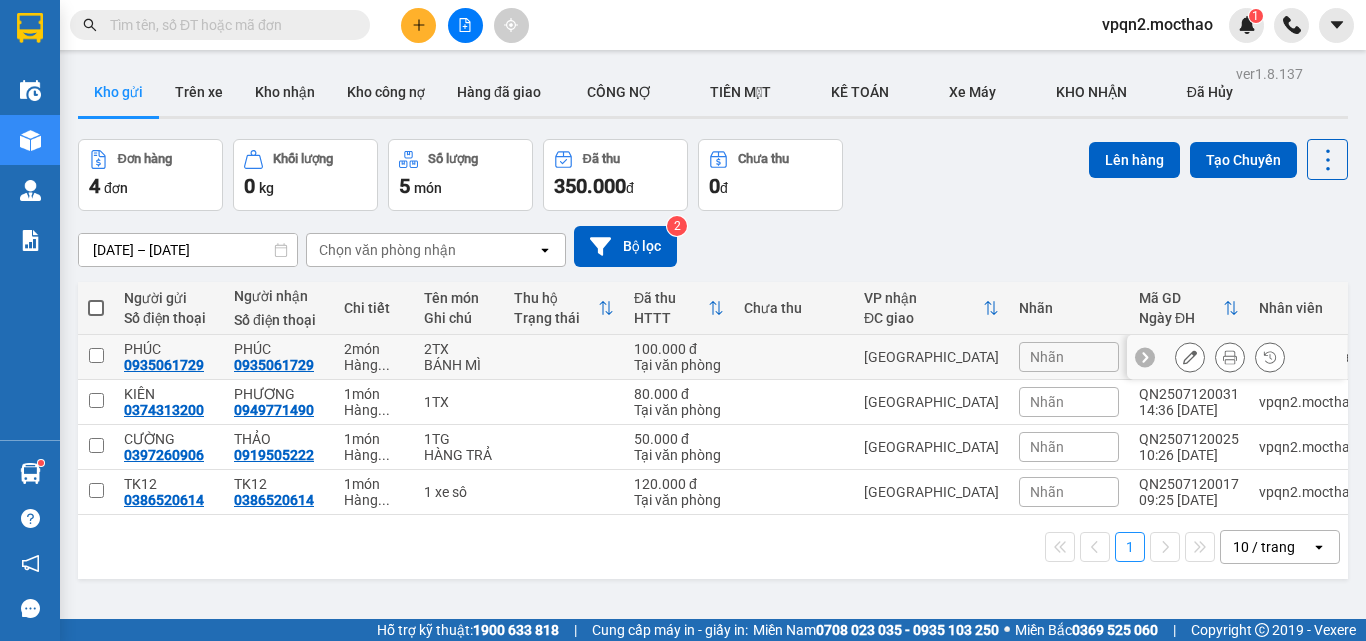 click at bounding box center (794, 357) 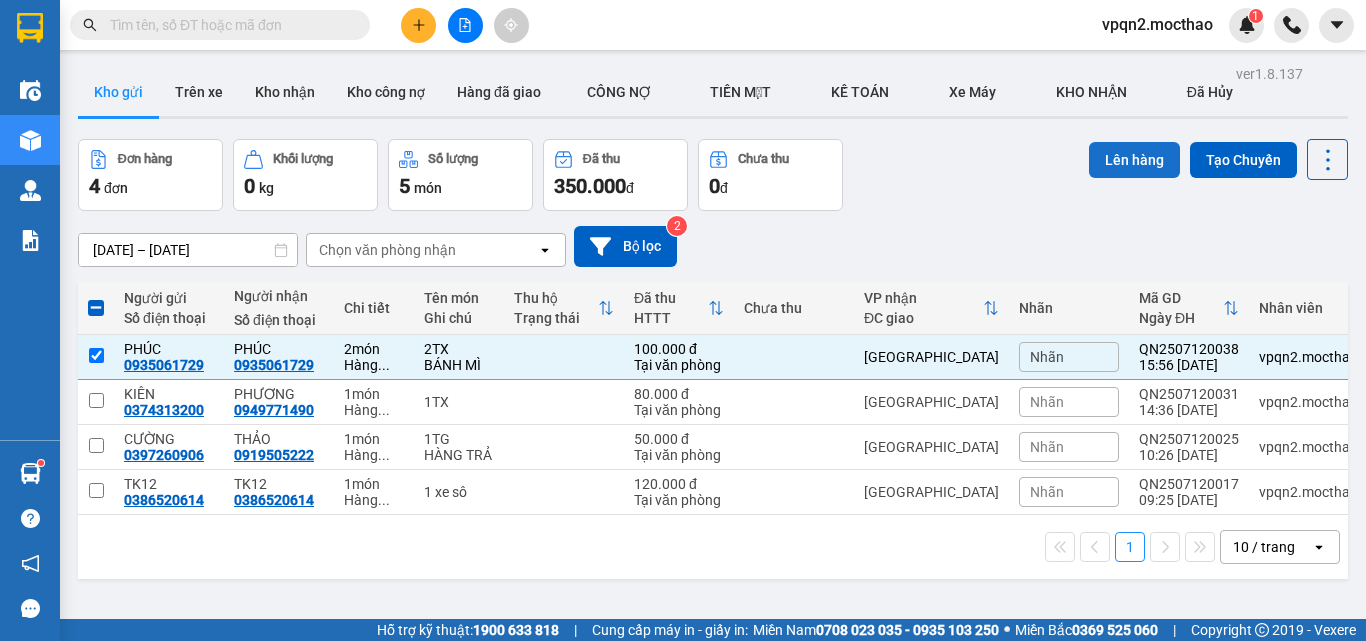 click on "Lên hàng" at bounding box center (1134, 160) 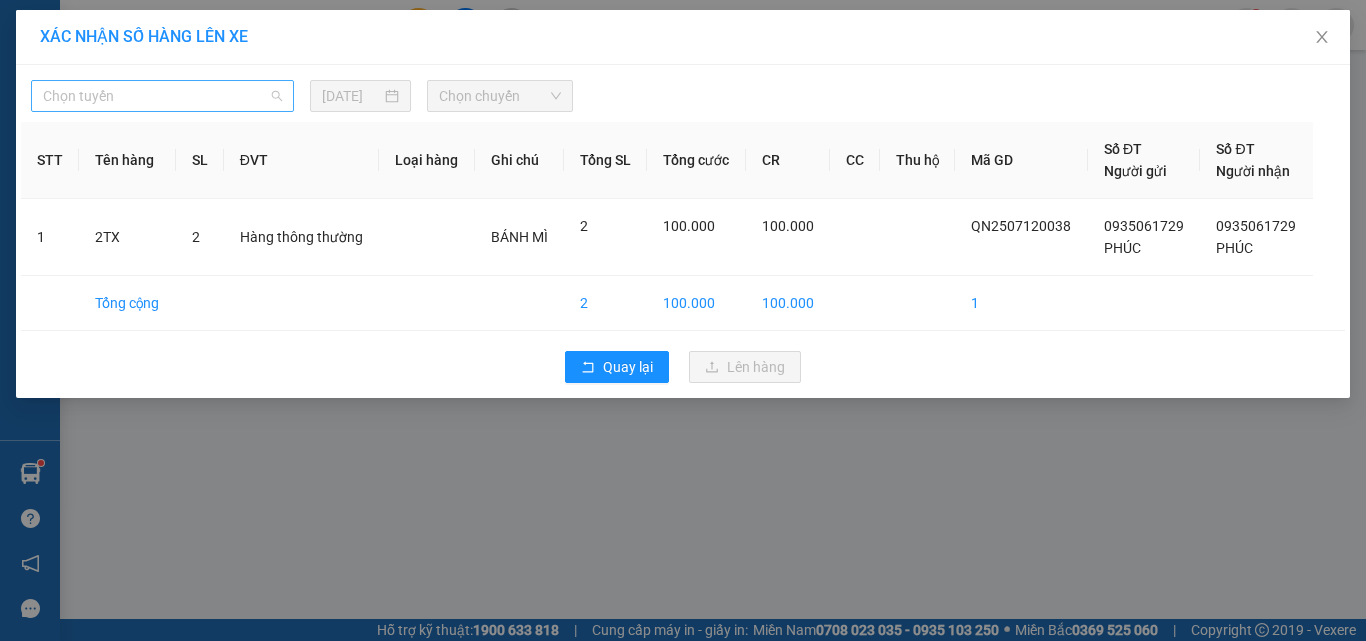 drag, startPoint x: 148, startPoint y: 80, endPoint x: 143, endPoint y: 96, distance: 16.763054 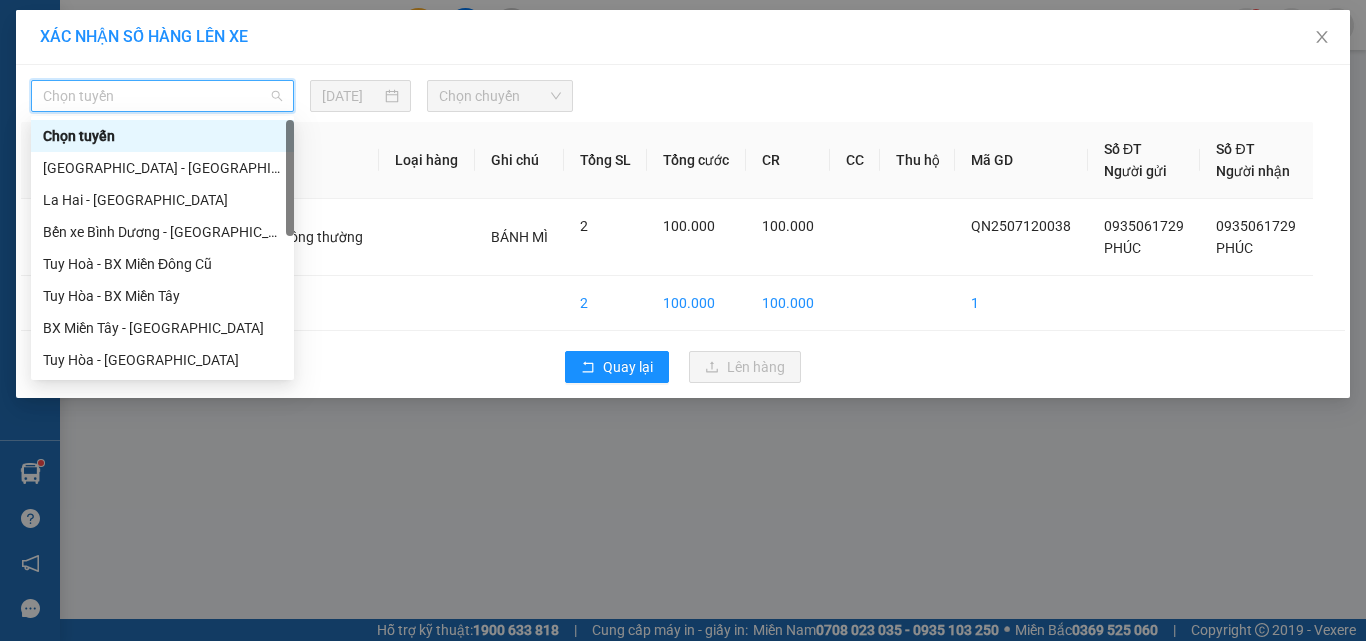 click on "Chọn tuyến" at bounding box center (162, 96) 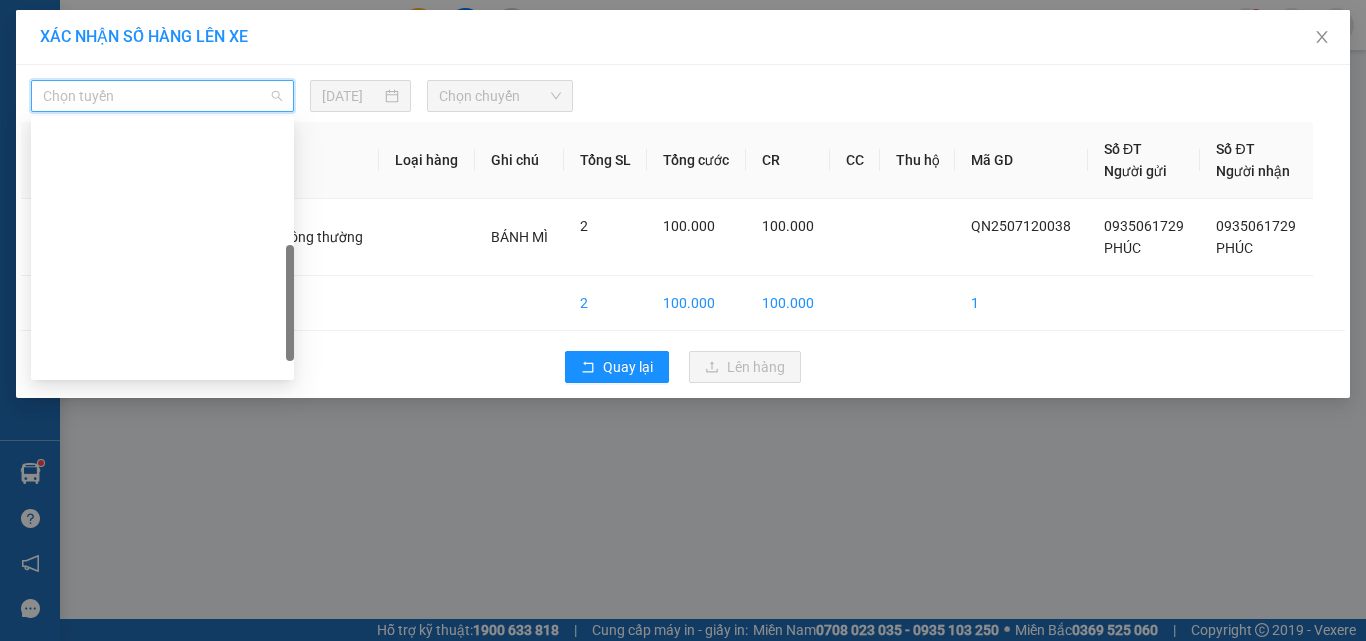 click on "Quy Nhơn - Tuy Hòa" at bounding box center [162, 712] 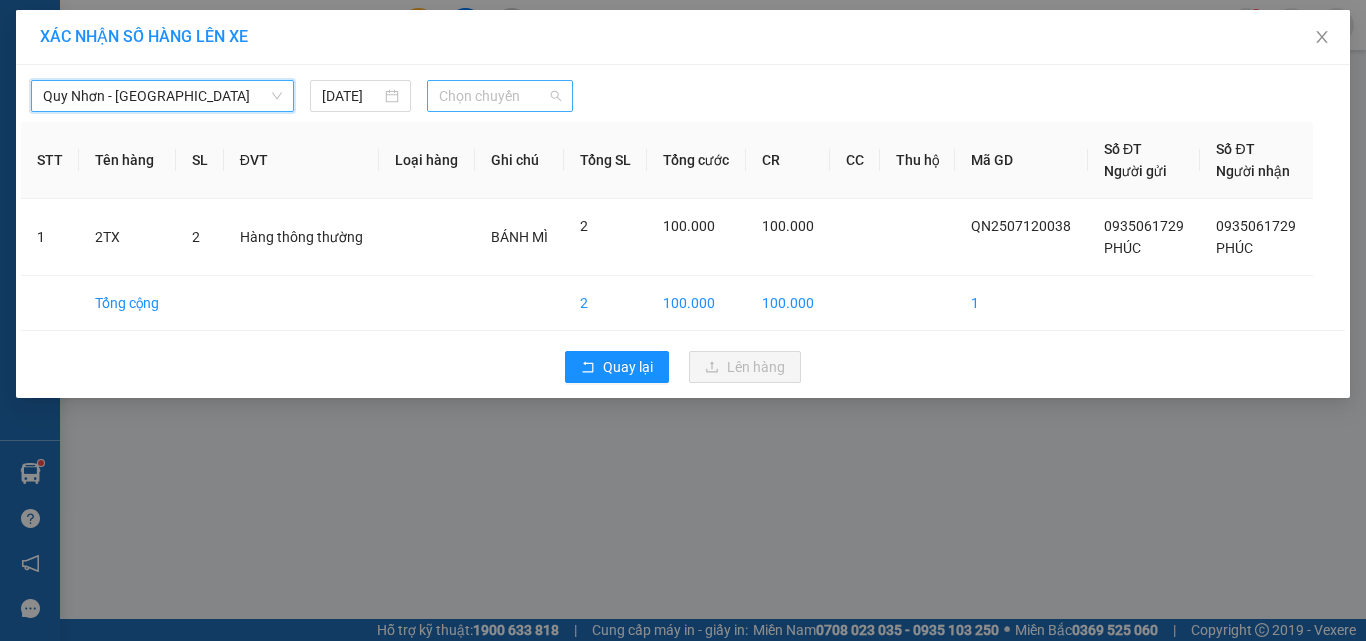 click on "Chọn chuyến" at bounding box center [500, 96] 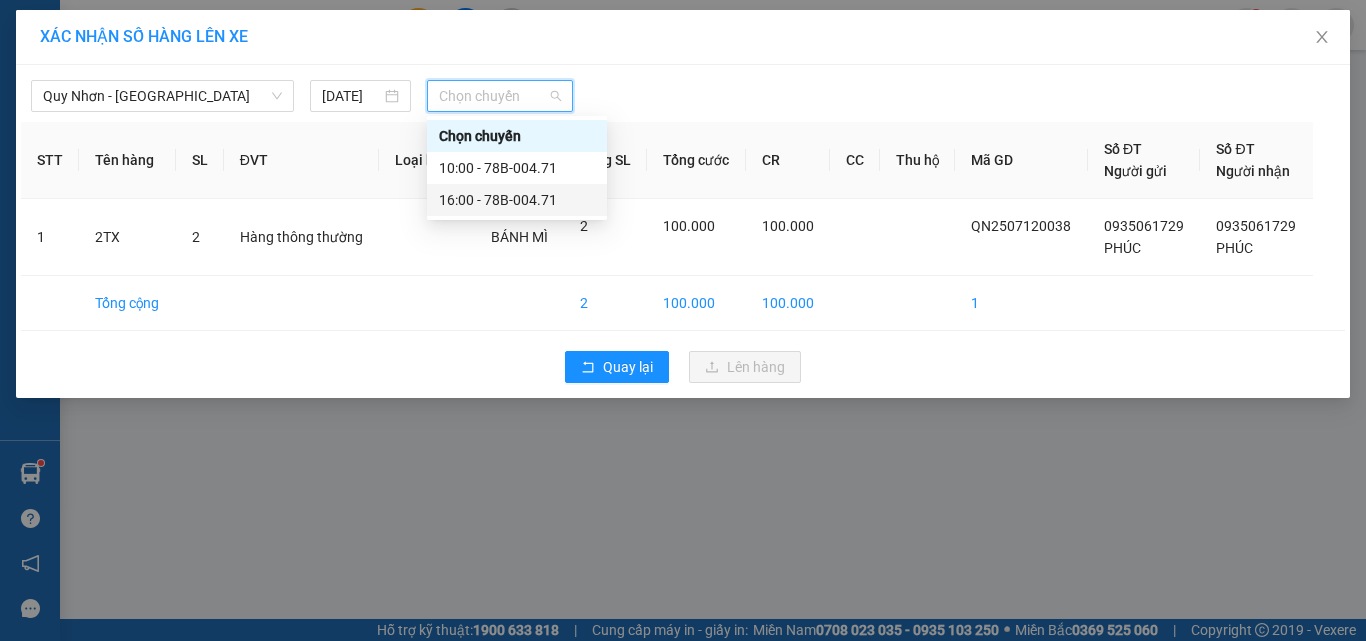 click on "16:00     - 78B-004.71" at bounding box center [517, 200] 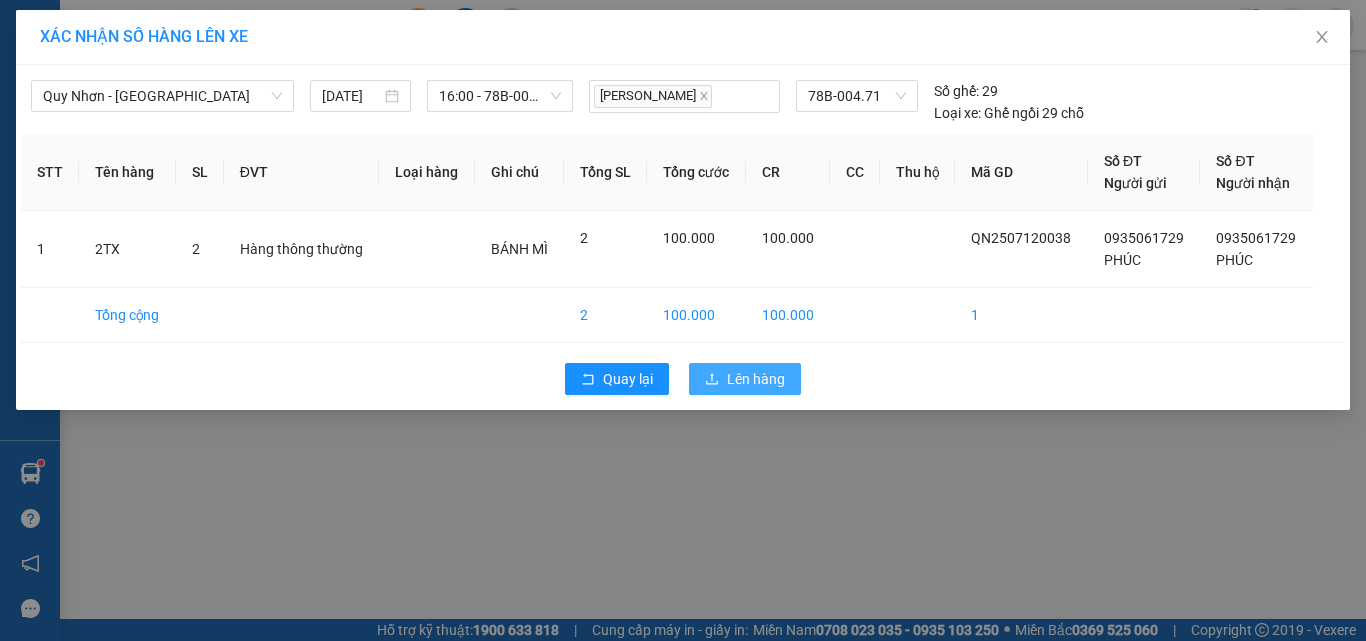 click on "Lên hàng" at bounding box center [756, 379] 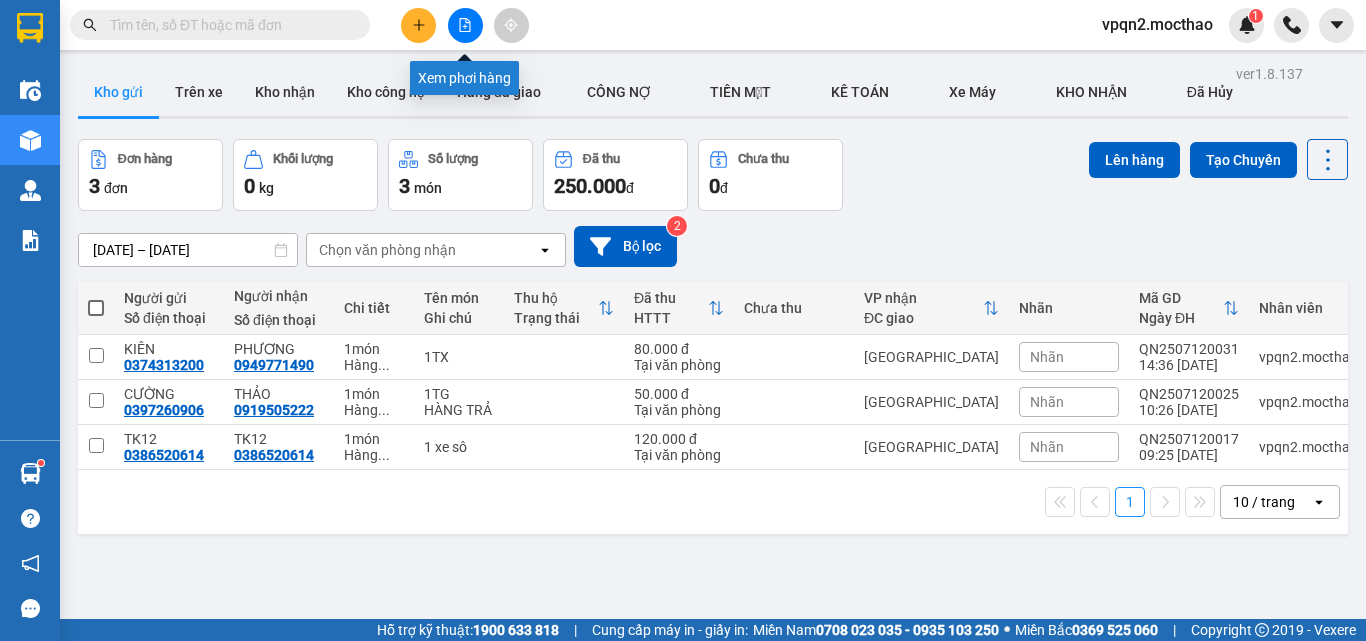 click at bounding box center [465, 25] 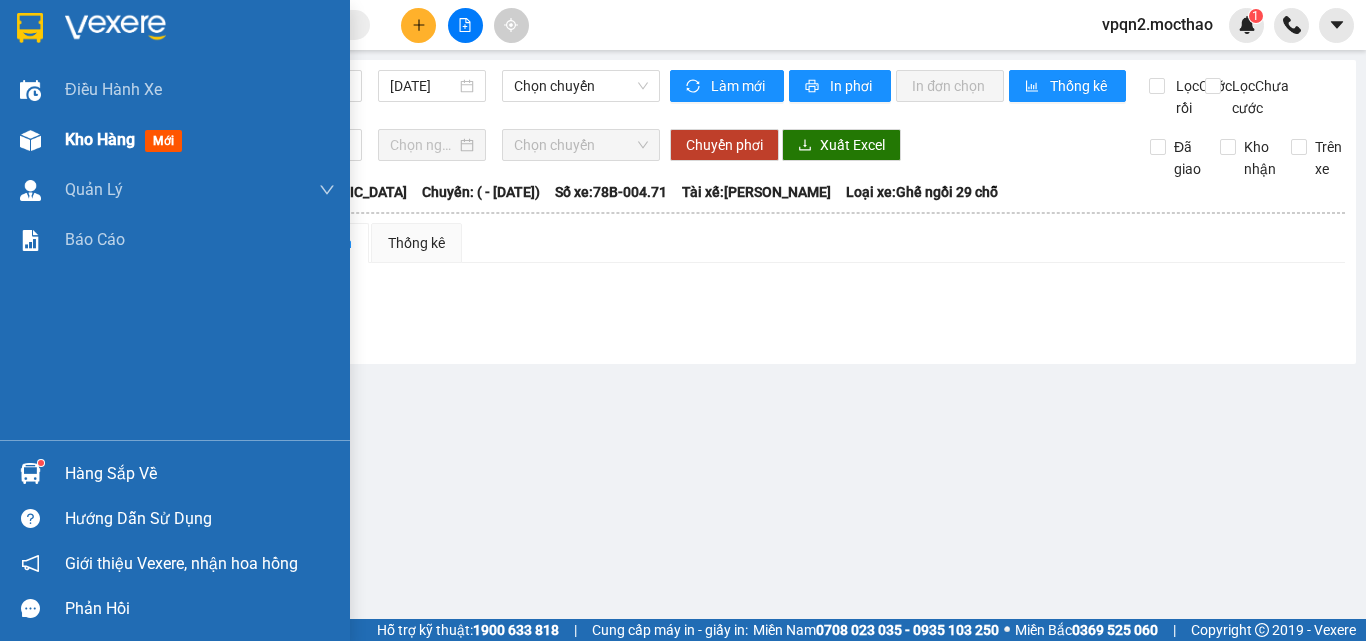 click on "Kho hàng" at bounding box center (100, 139) 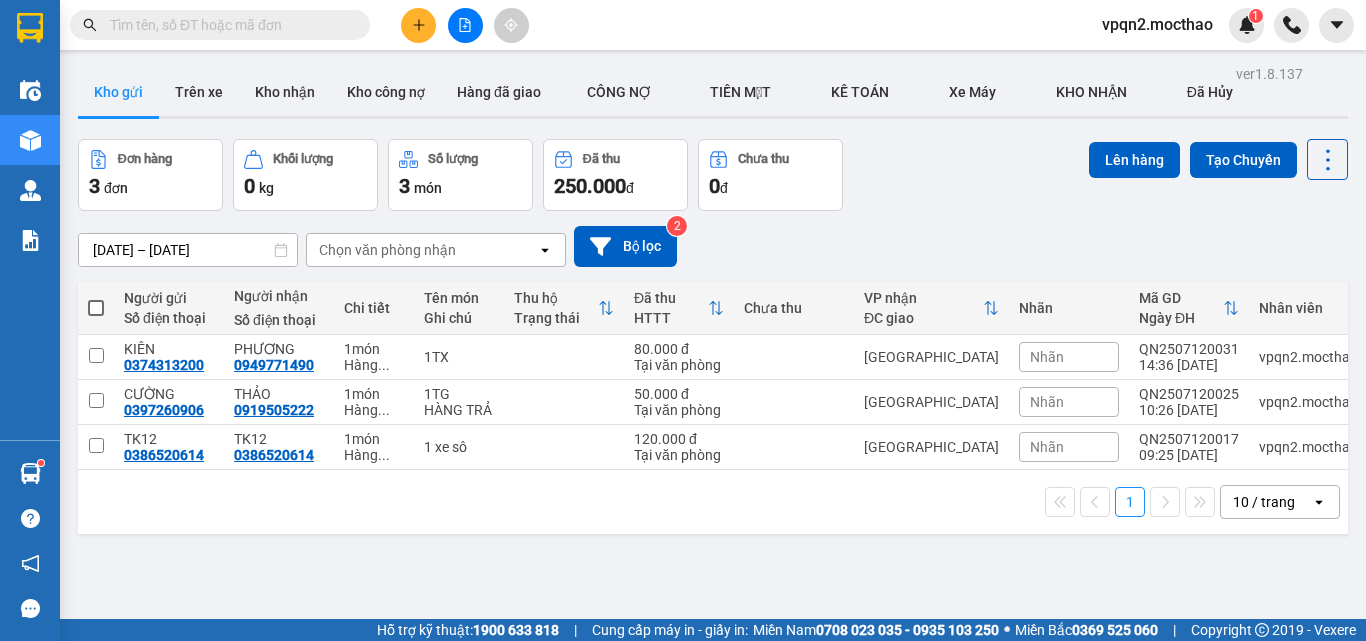 click 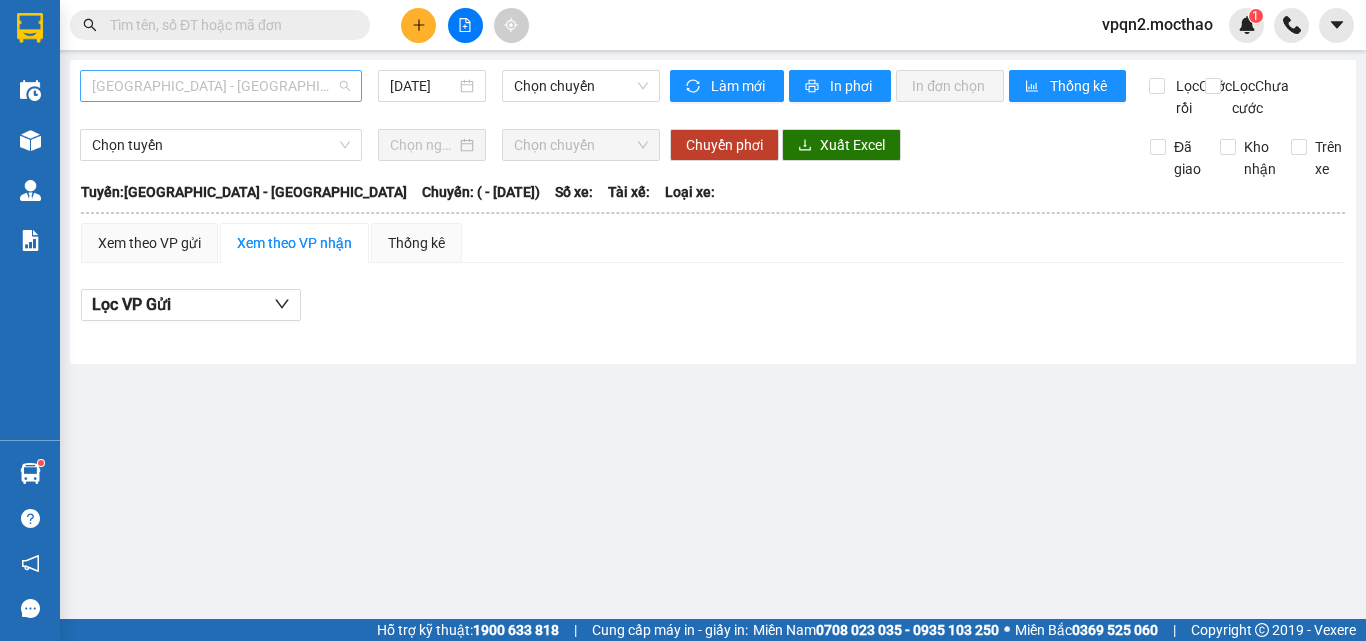 click on "Sài Gòn - Tuy Hòa" at bounding box center (221, 86) 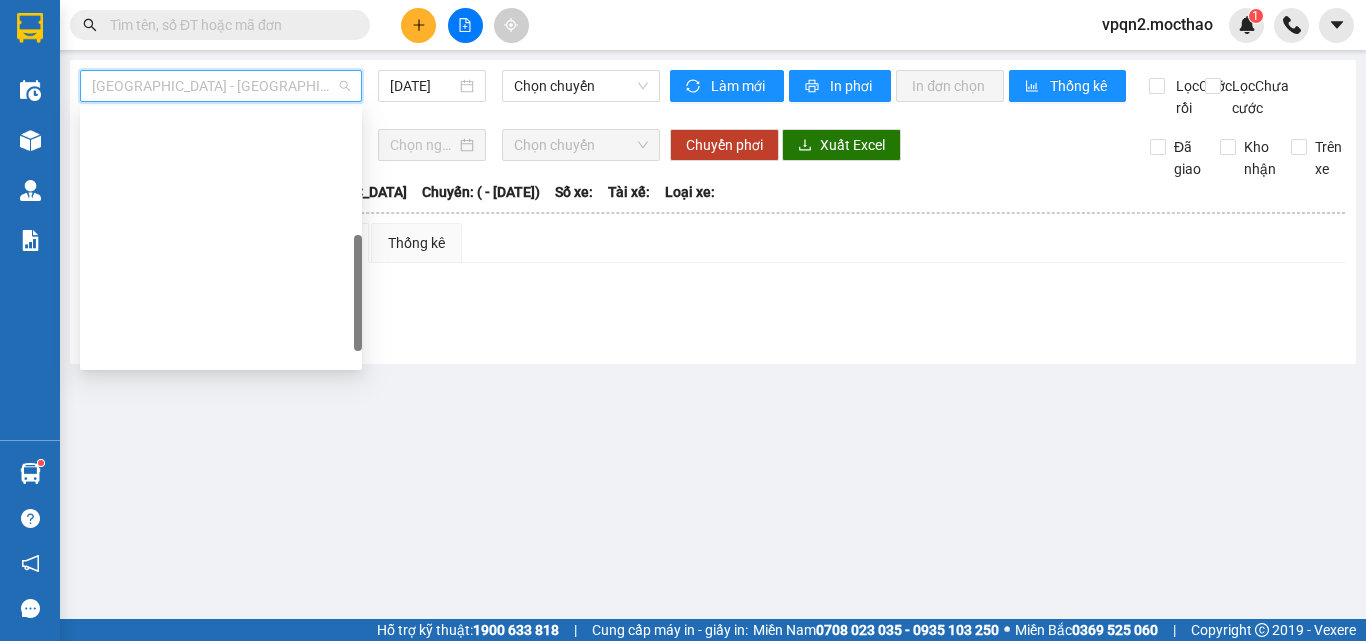 click on "Quy Nhơn - Tuy Hòa" at bounding box center (221, 702) 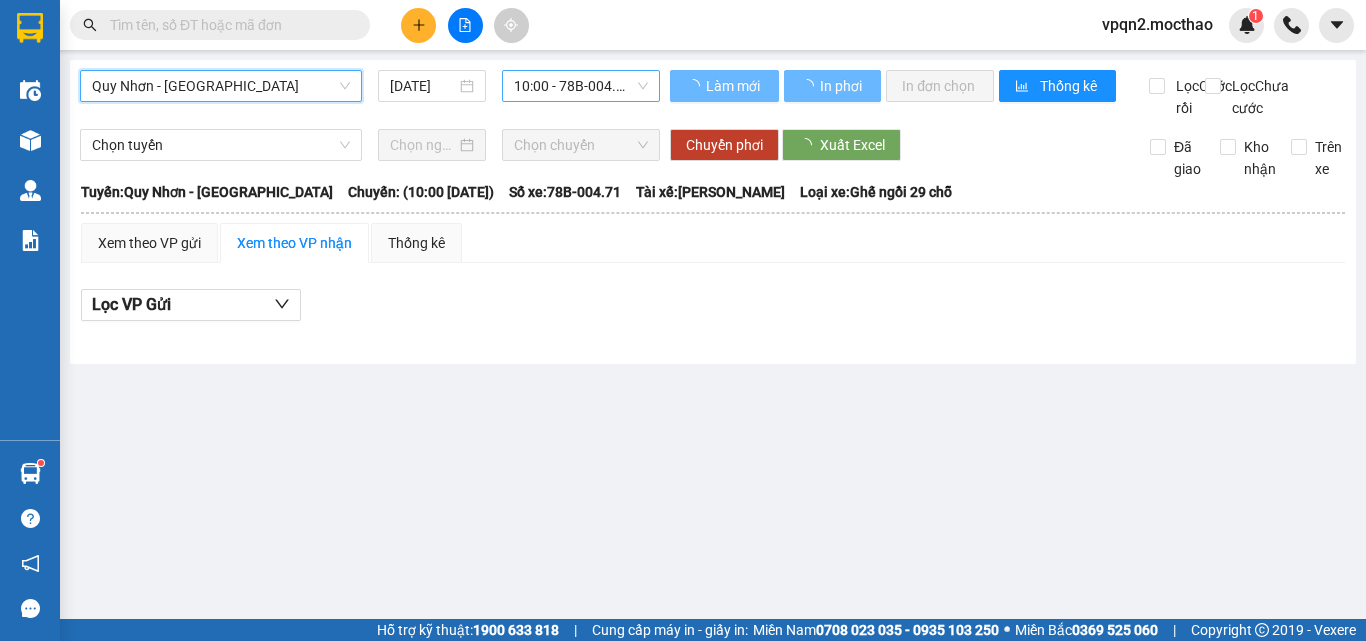 click on "10:00     - 78B-004.71" at bounding box center [581, 86] 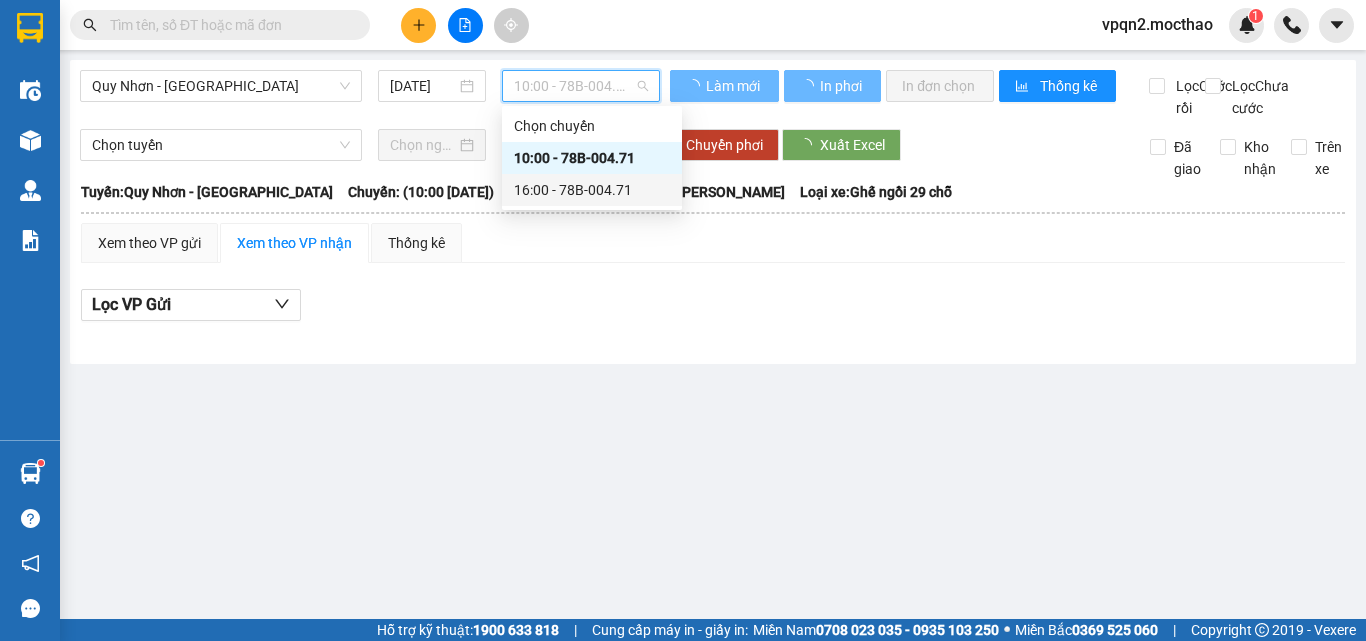 click on "16:00     - 78B-004.71" at bounding box center [592, 190] 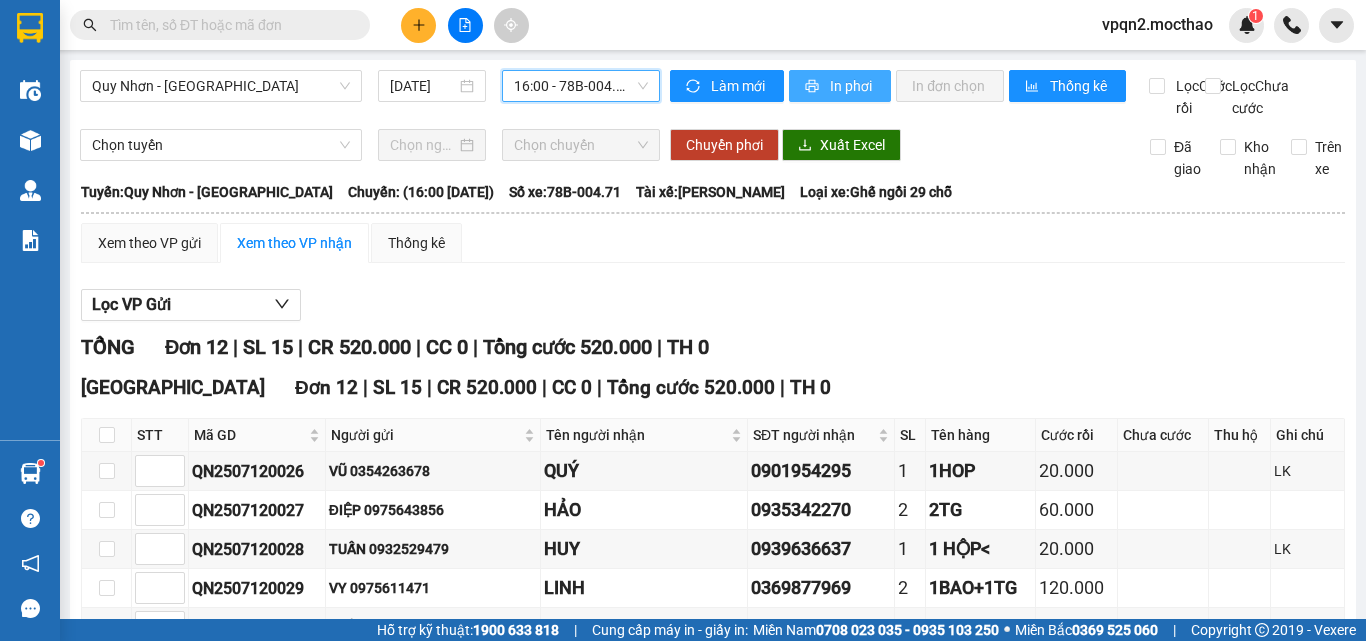 click on "In phơi" at bounding box center (840, 86) 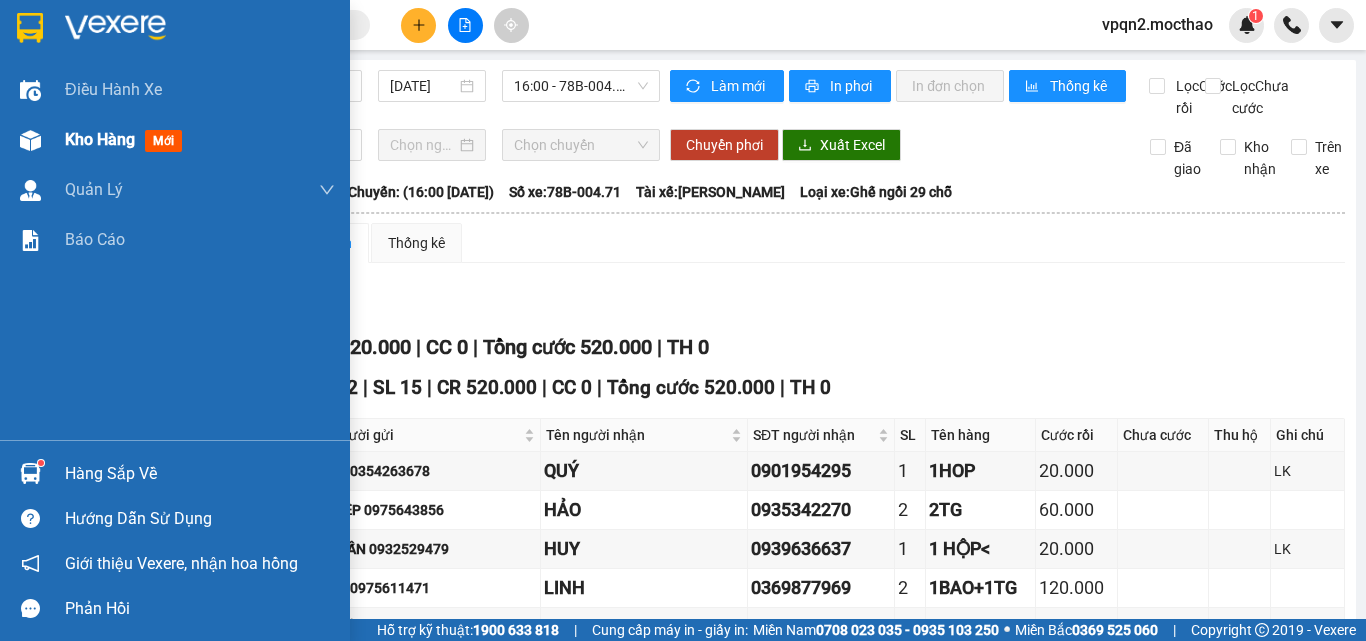 click on "Kho hàng mới" at bounding box center (175, 140) 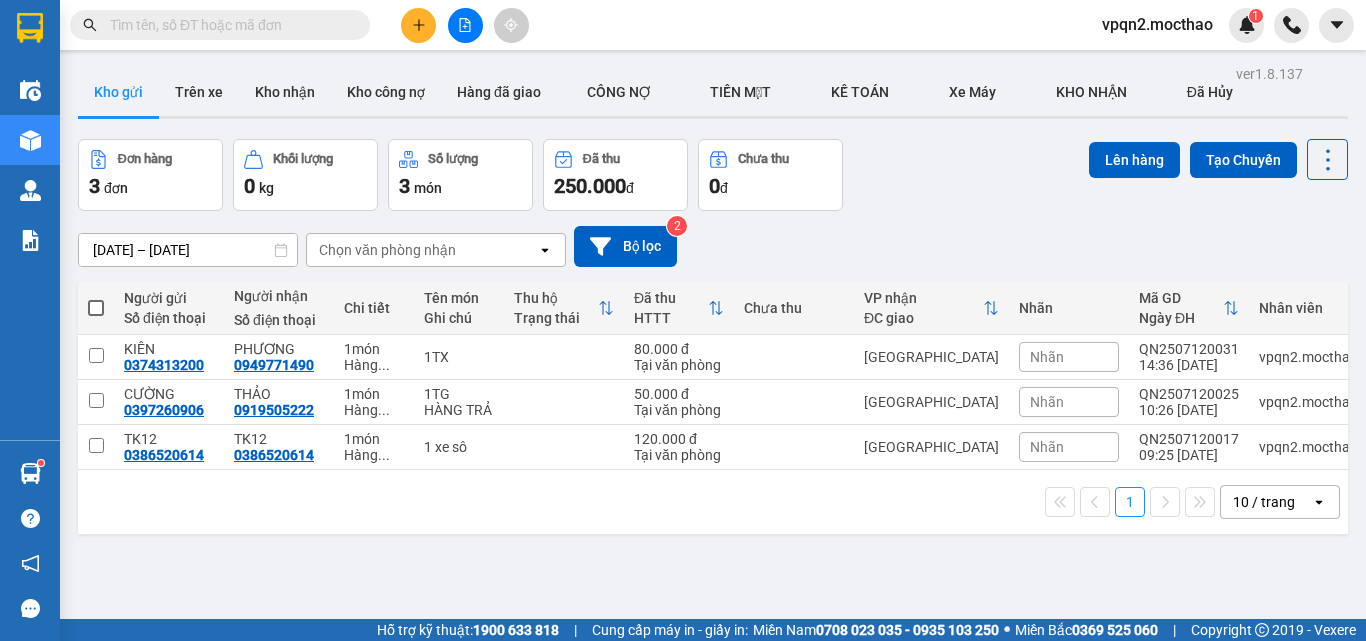 click 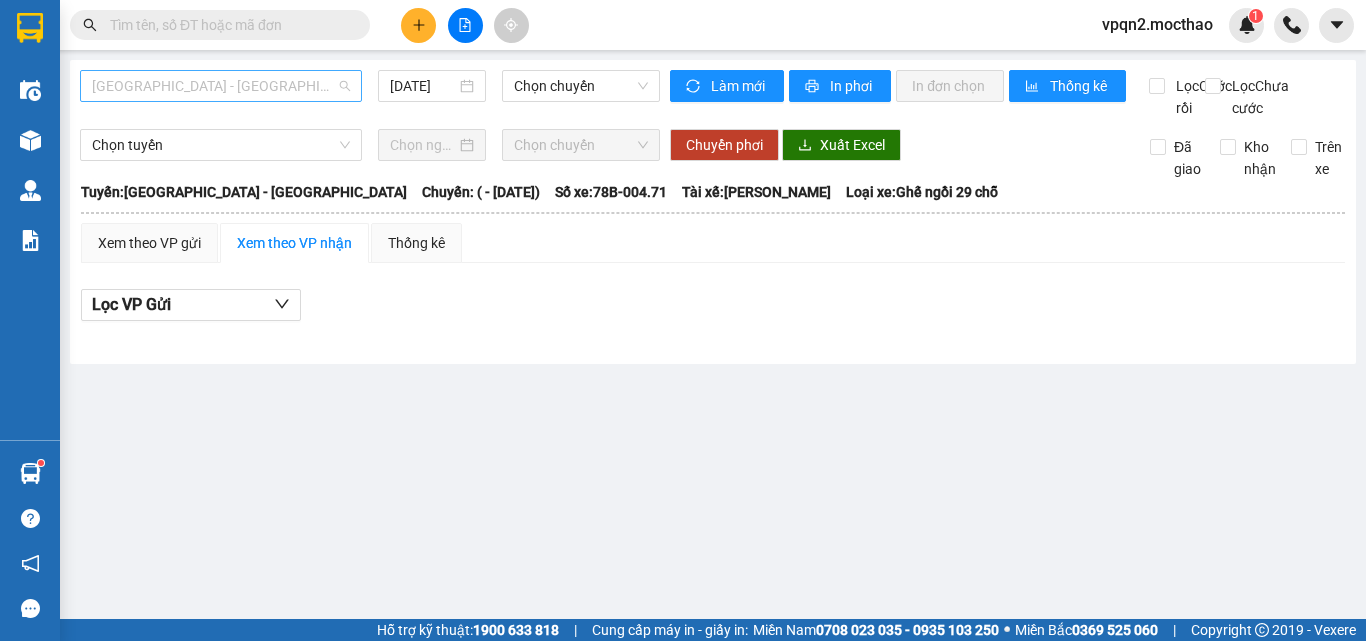 click on "Sài Gòn - Tuy Hòa" at bounding box center (221, 86) 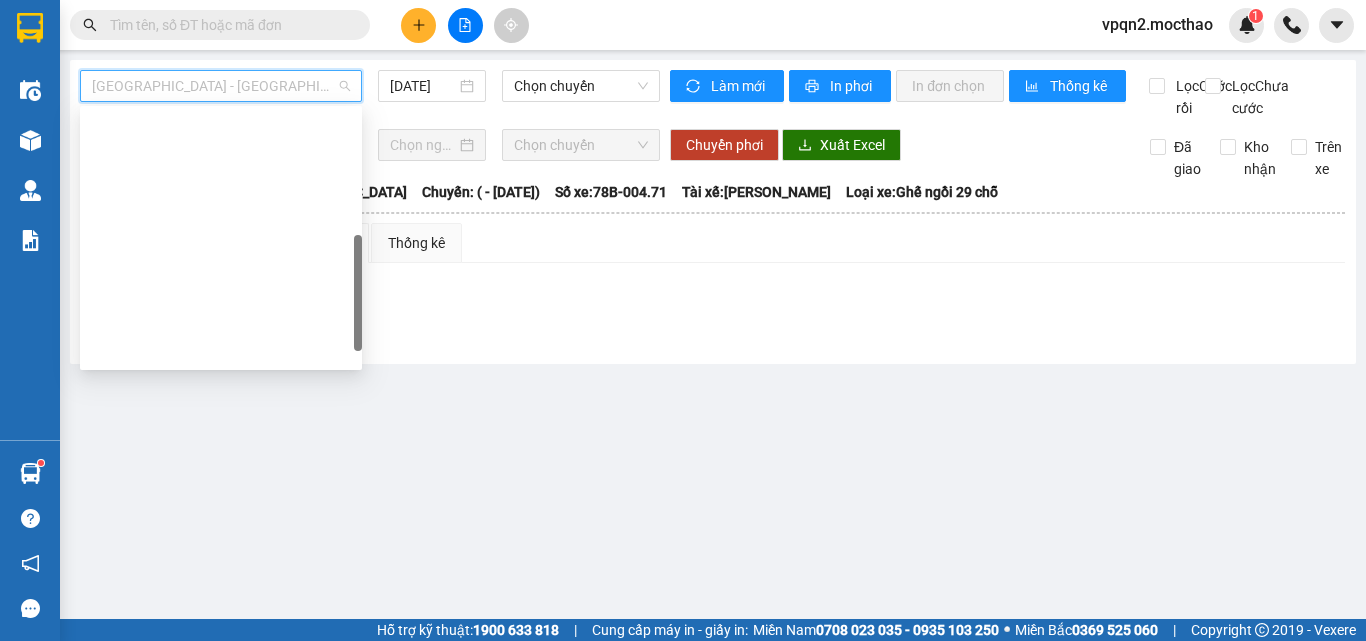 click on "Quy Nhơn - Tuy Hòa" at bounding box center (221, 702) 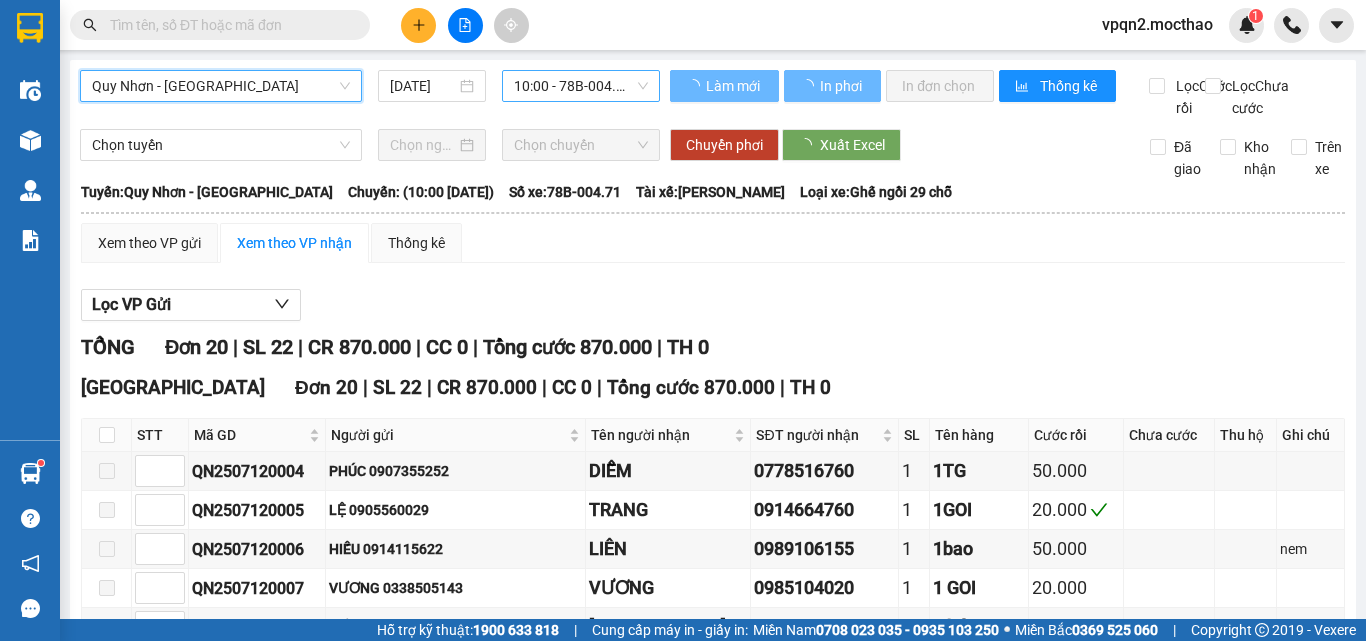 click on "10:00     - 78B-004.71" at bounding box center [581, 86] 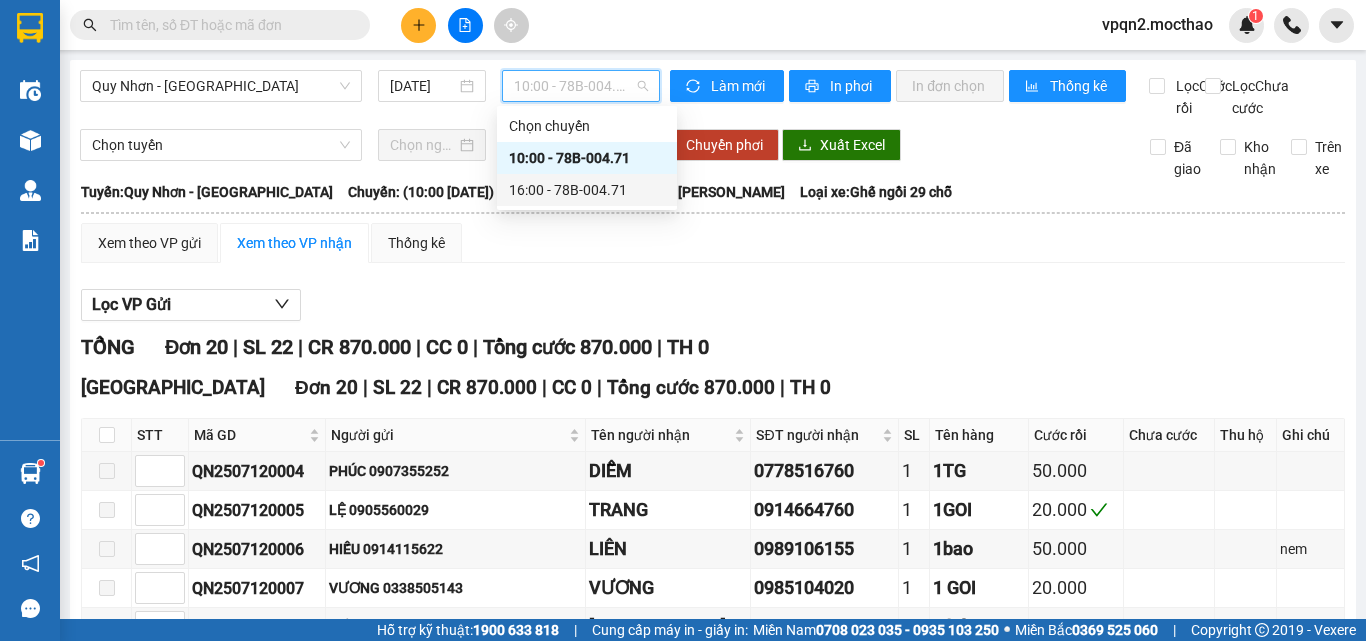 drag, startPoint x: 593, startPoint y: 194, endPoint x: 706, endPoint y: 152, distance: 120.552895 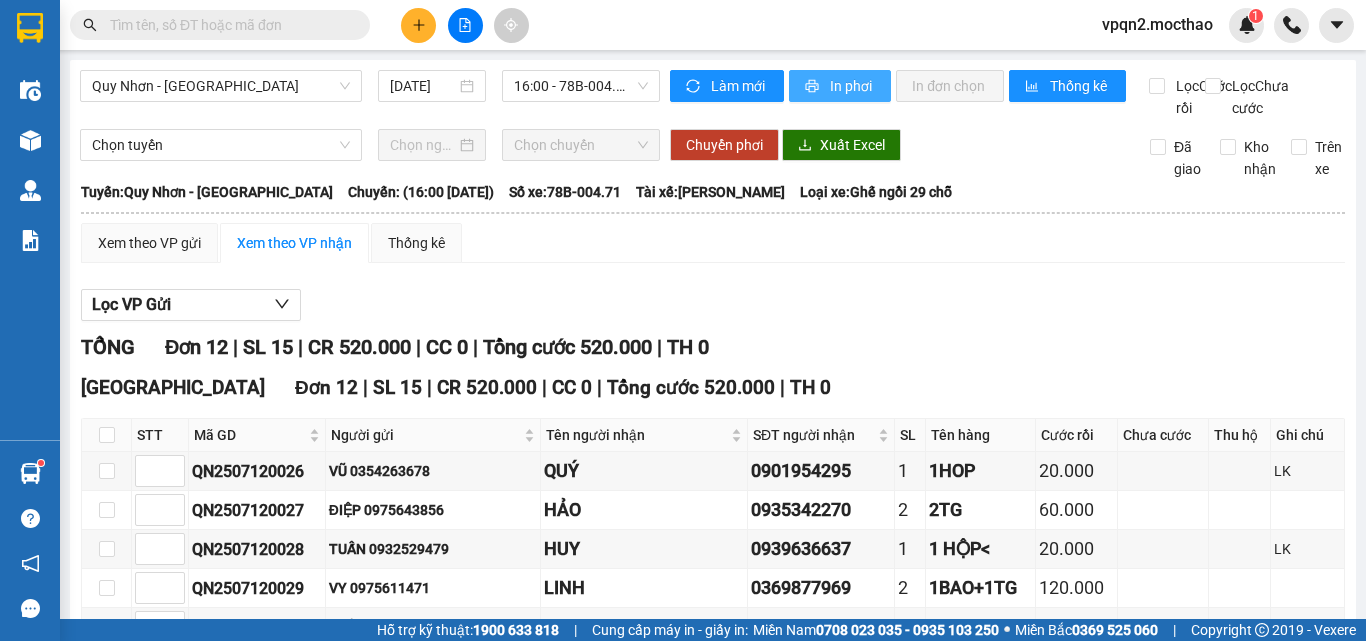 click on "In phơi" at bounding box center (852, 86) 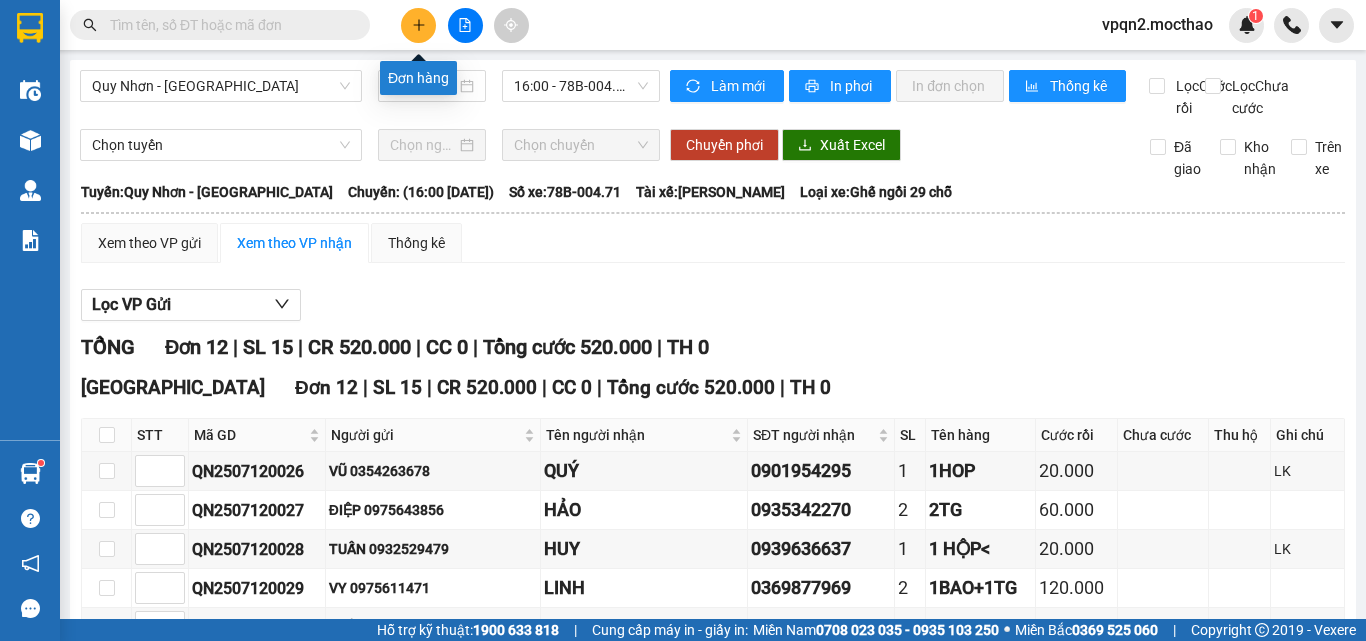 click 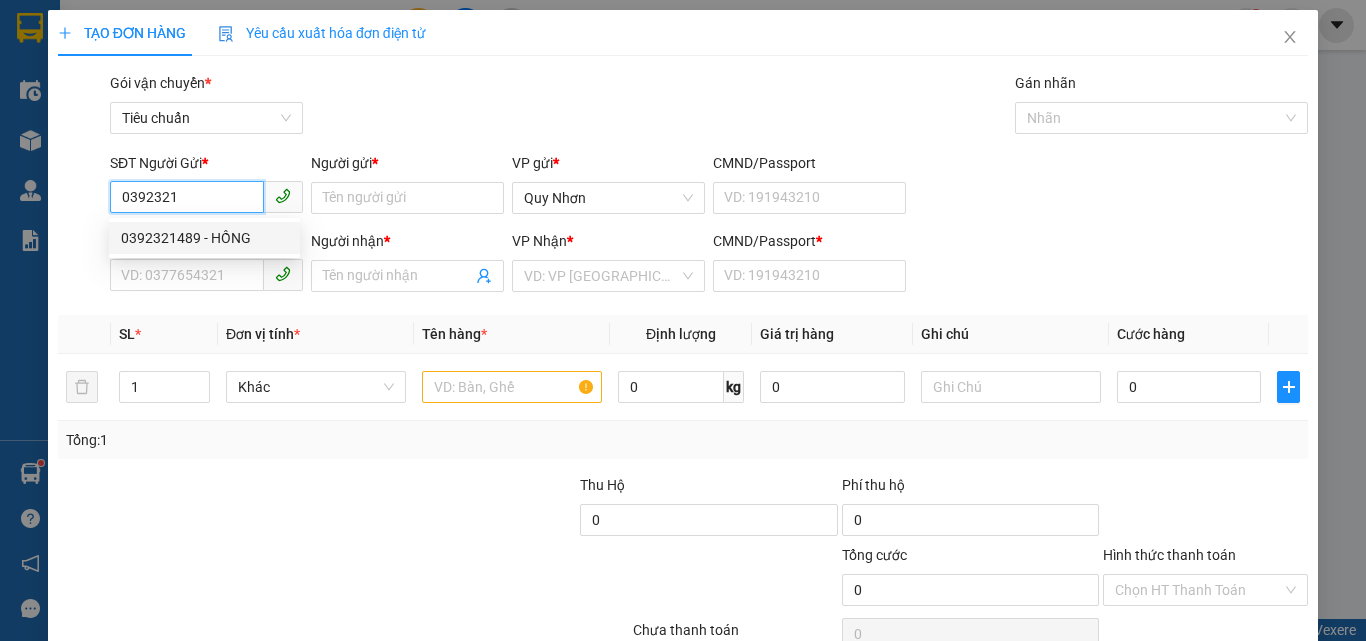 click on "0392321489 - HỒNG" at bounding box center (204, 238) 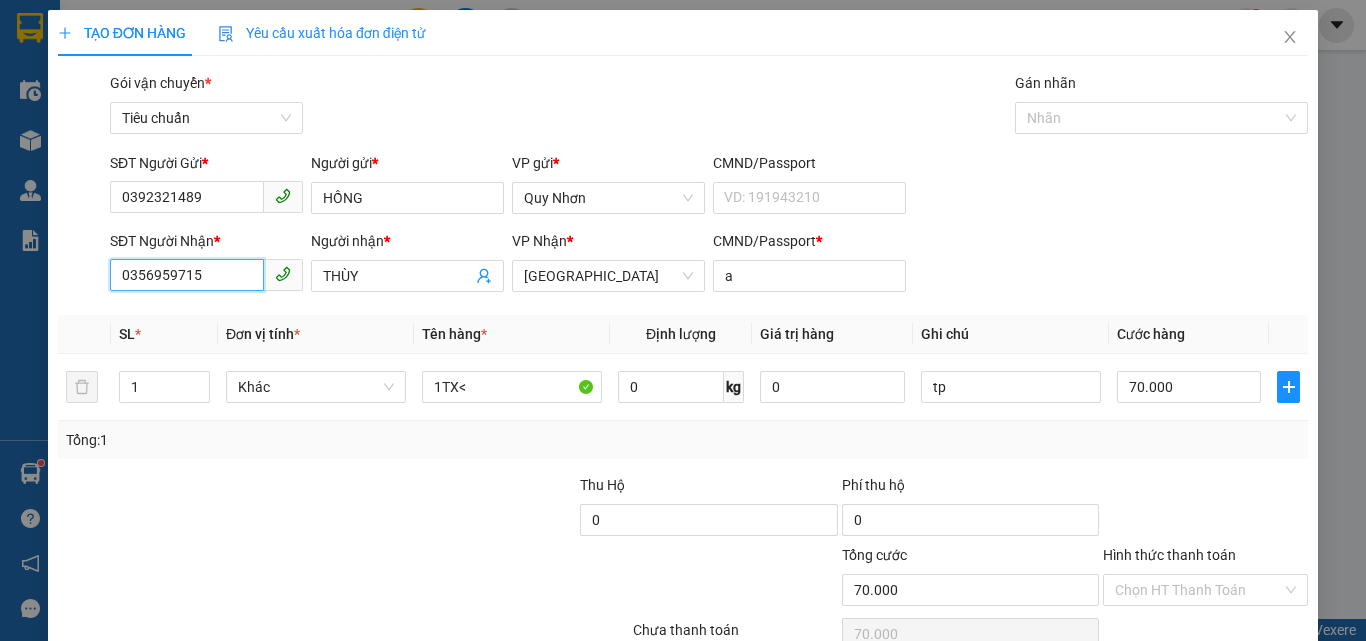 click on "0356959715" at bounding box center (187, 275) 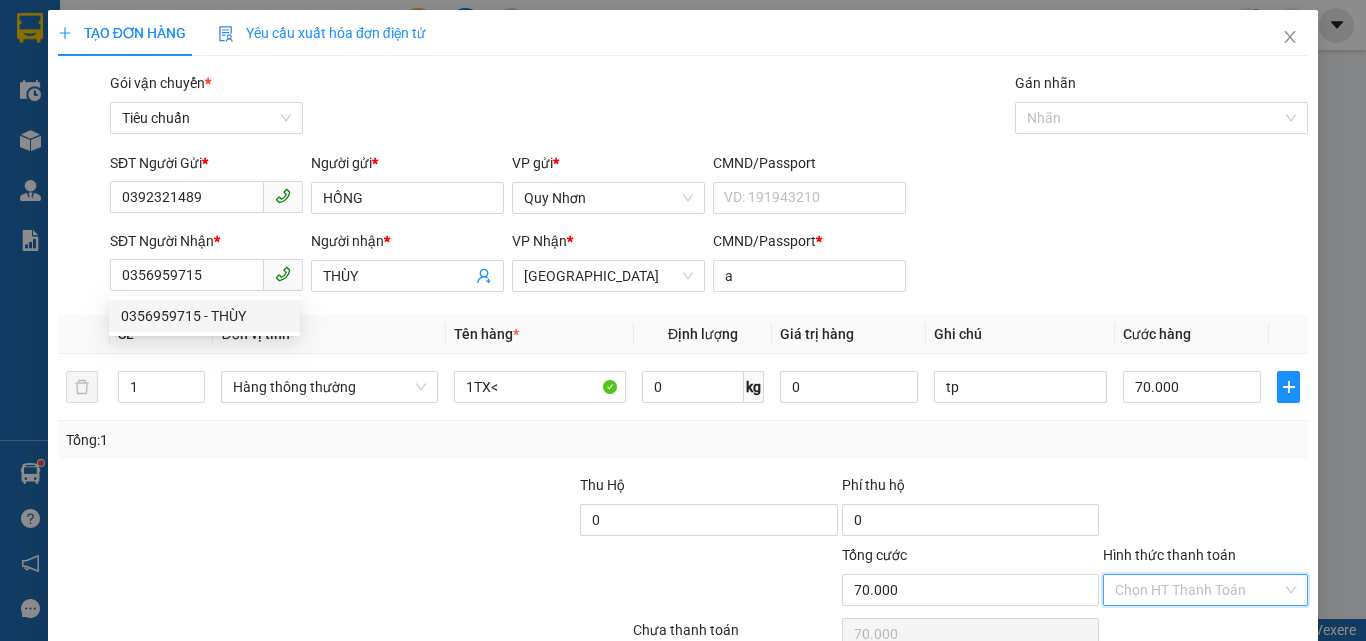 click on "Hình thức thanh toán" at bounding box center (1198, 590) 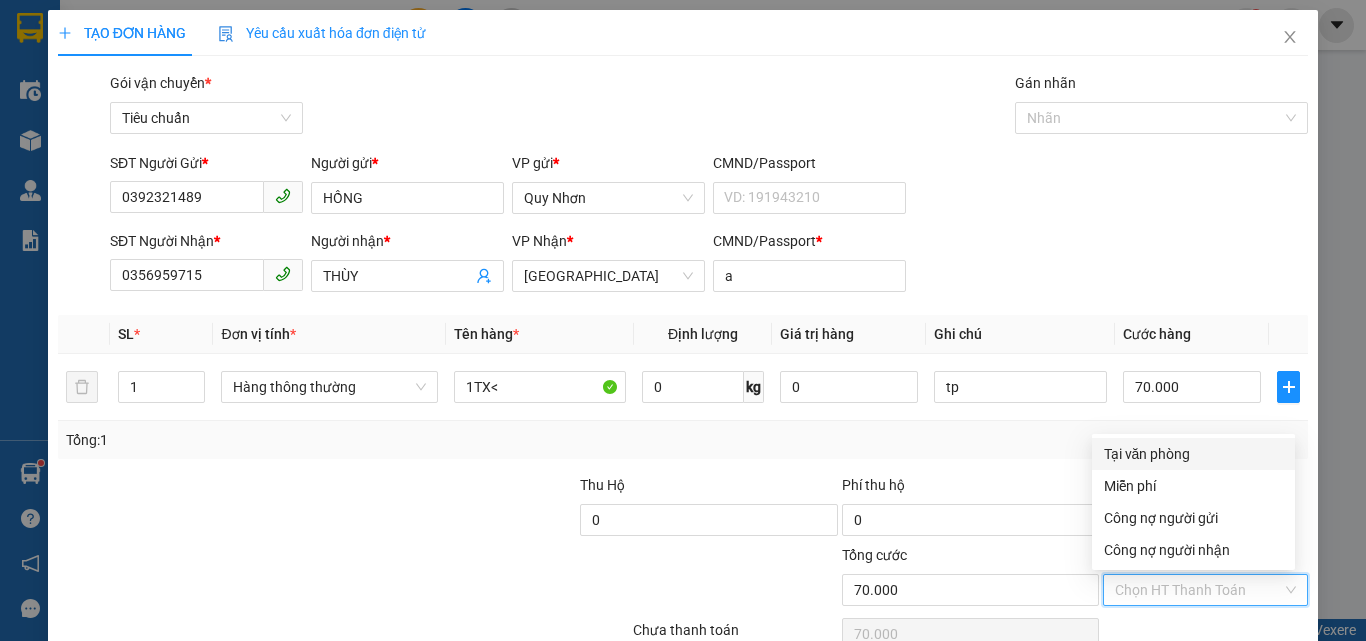click on "Tại văn phòng" at bounding box center (1193, 454) 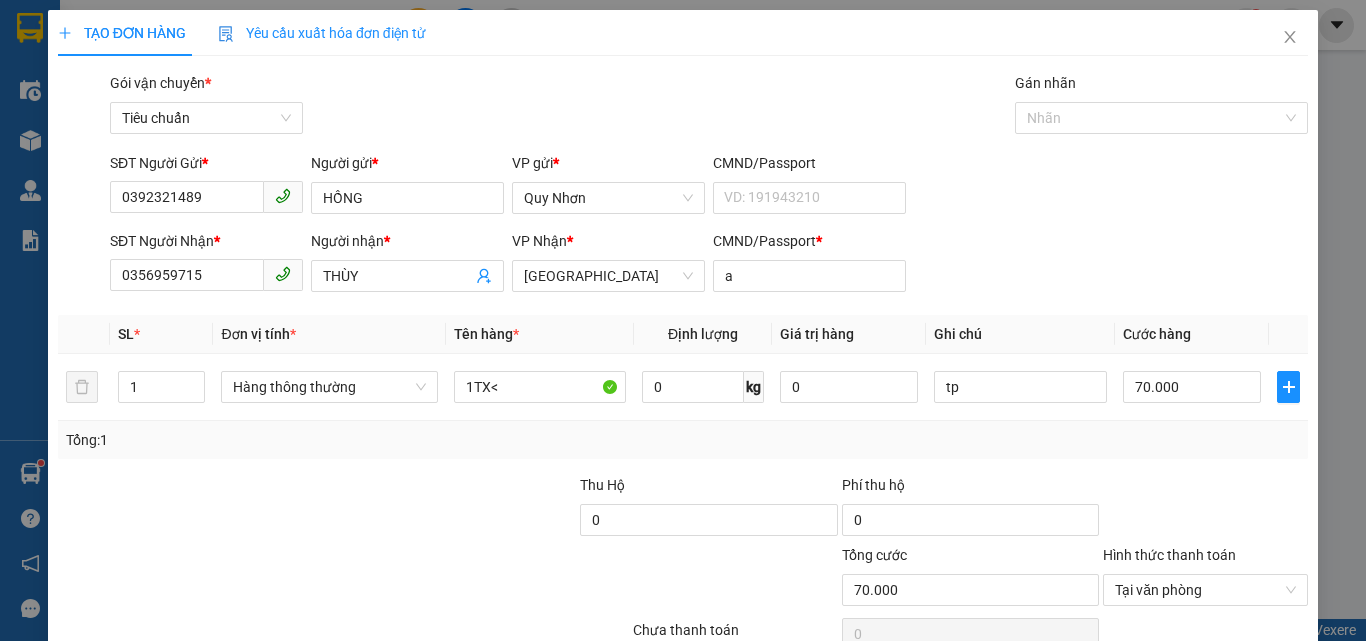 click on "[PERSON_NAME] và In" at bounding box center (1231, 685) 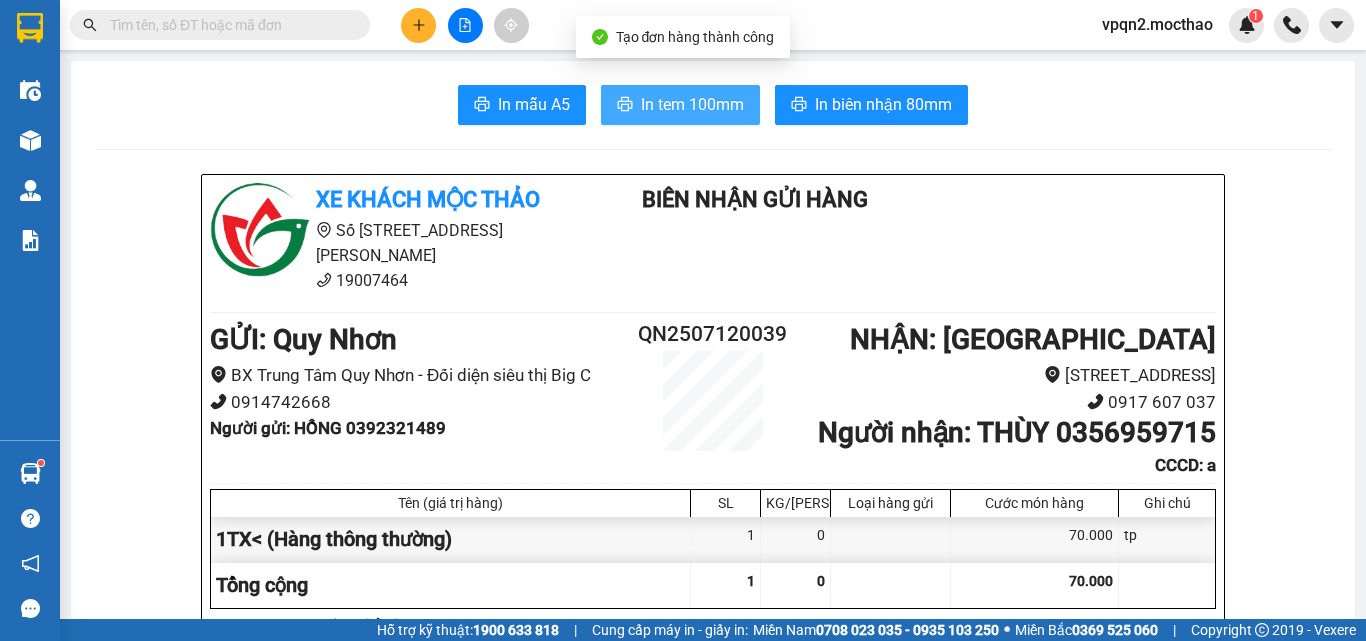 click on "In tem 100mm" at bounding box center [692, 104] 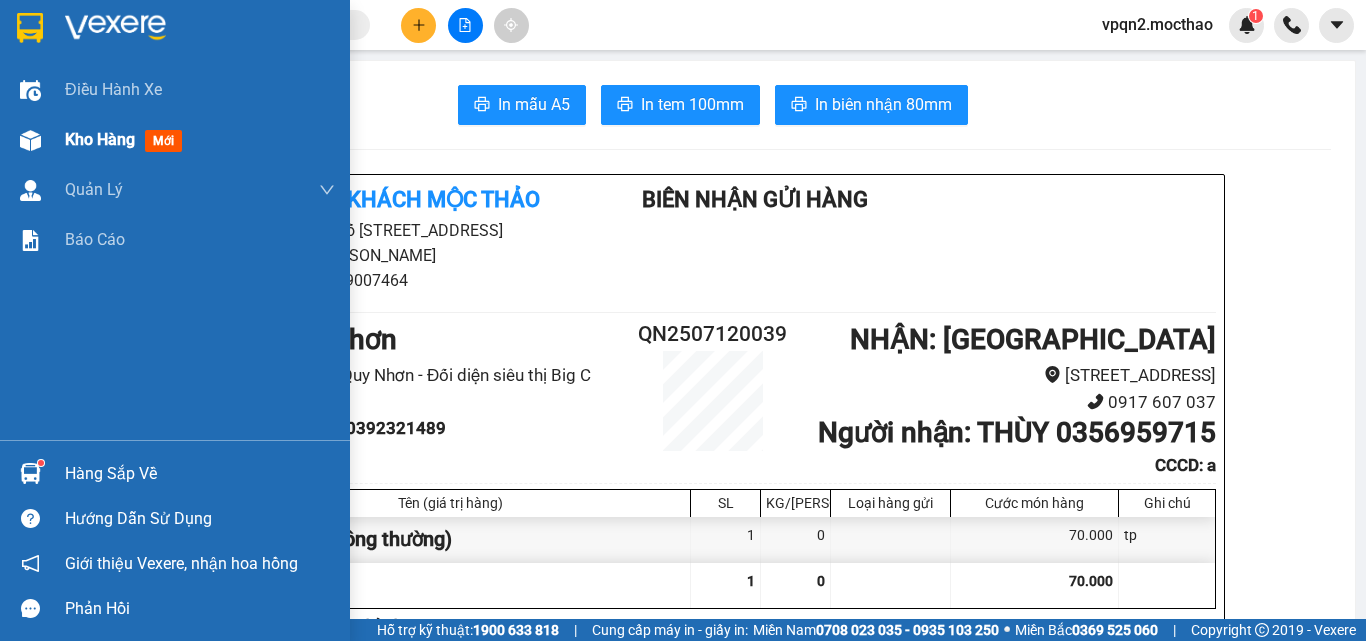 click on "Kho hàng" at bounding box center (100, 139) 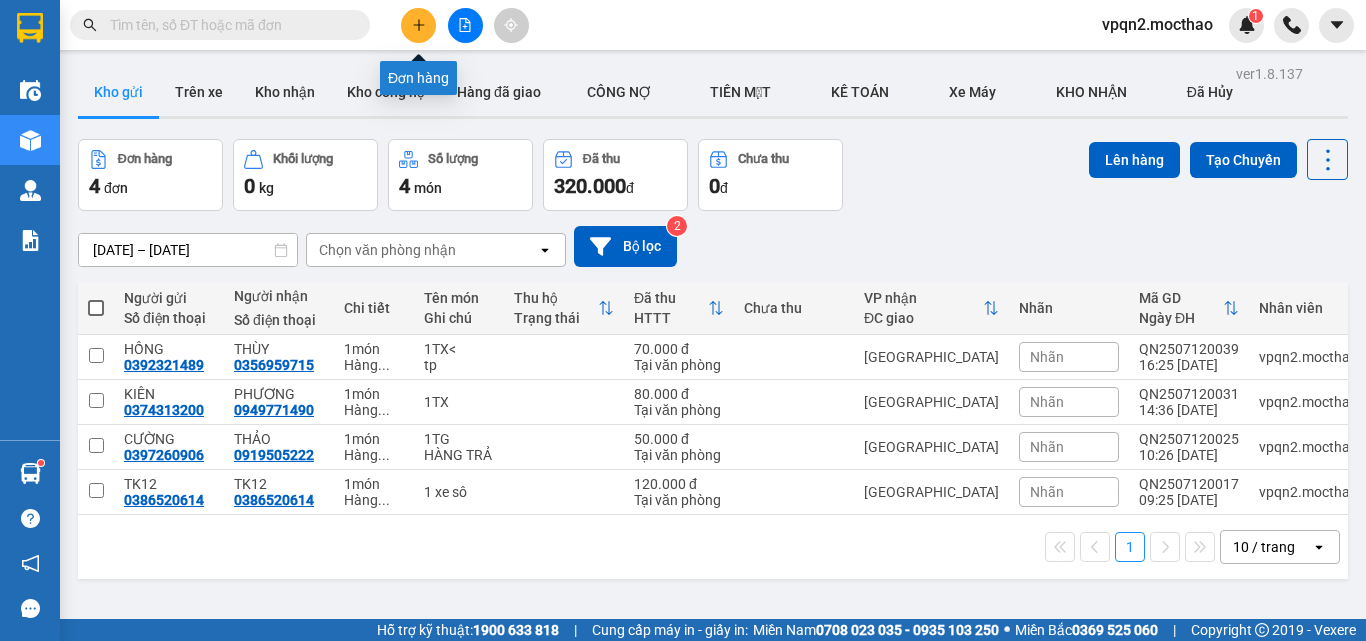 click 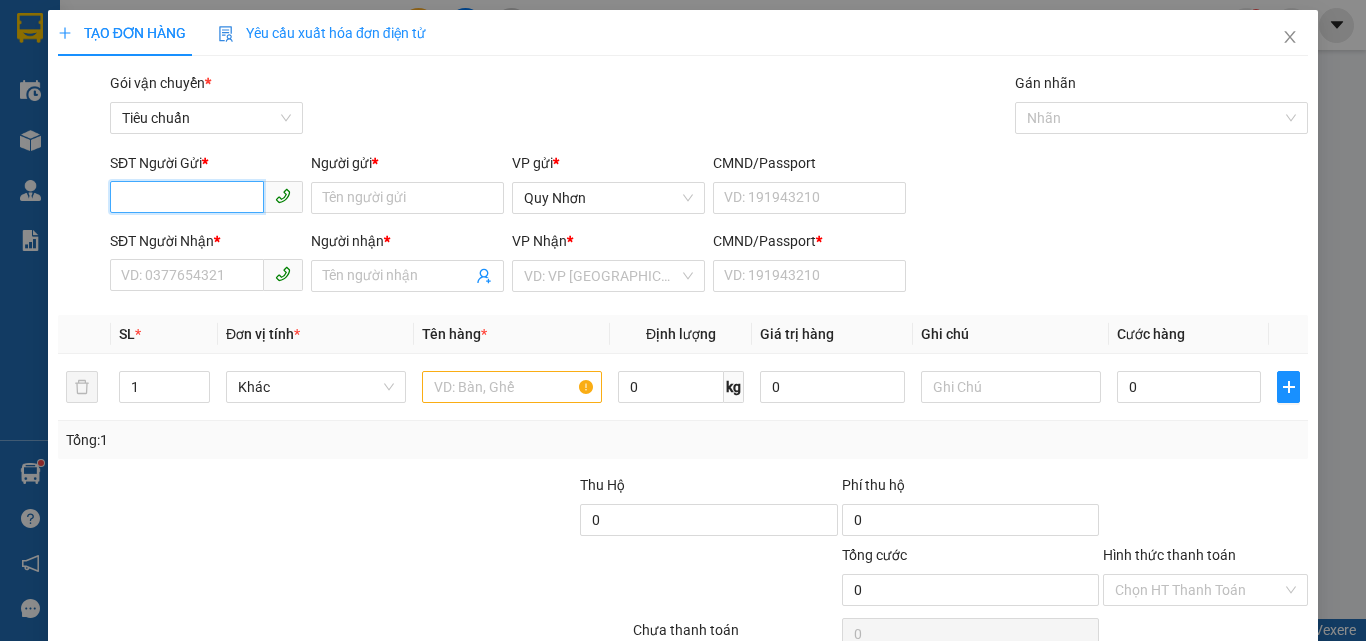paste on "0815604617" 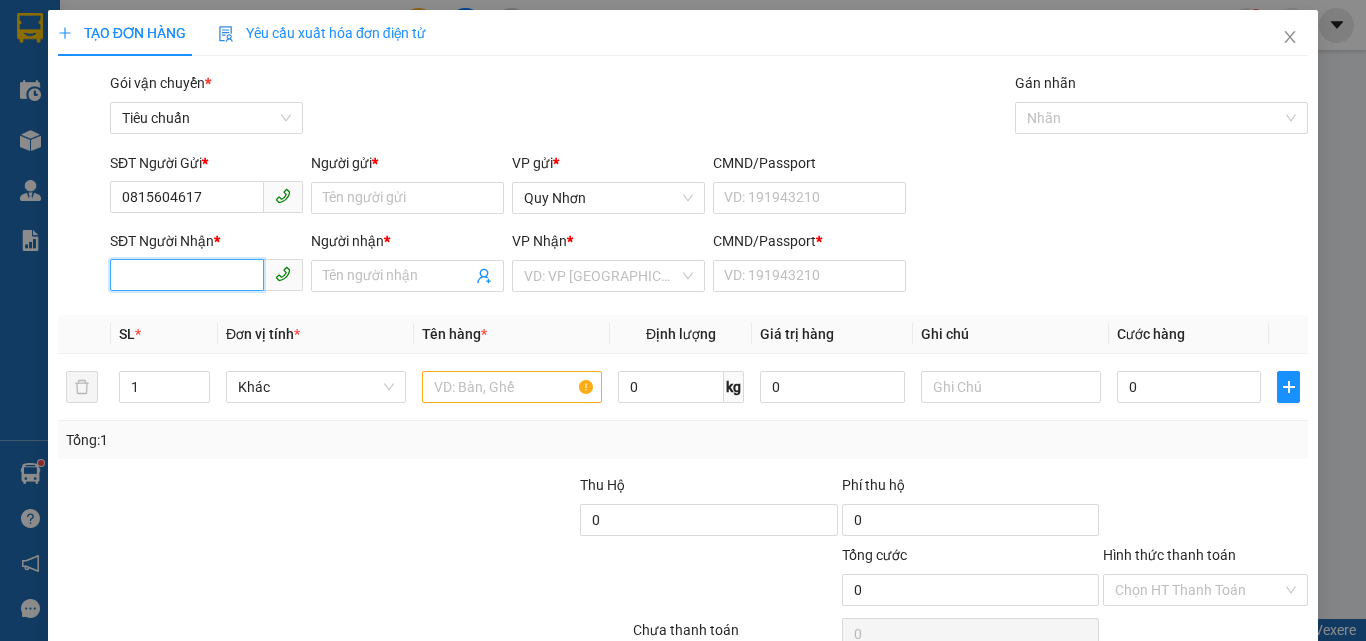 paste on "0815604617" 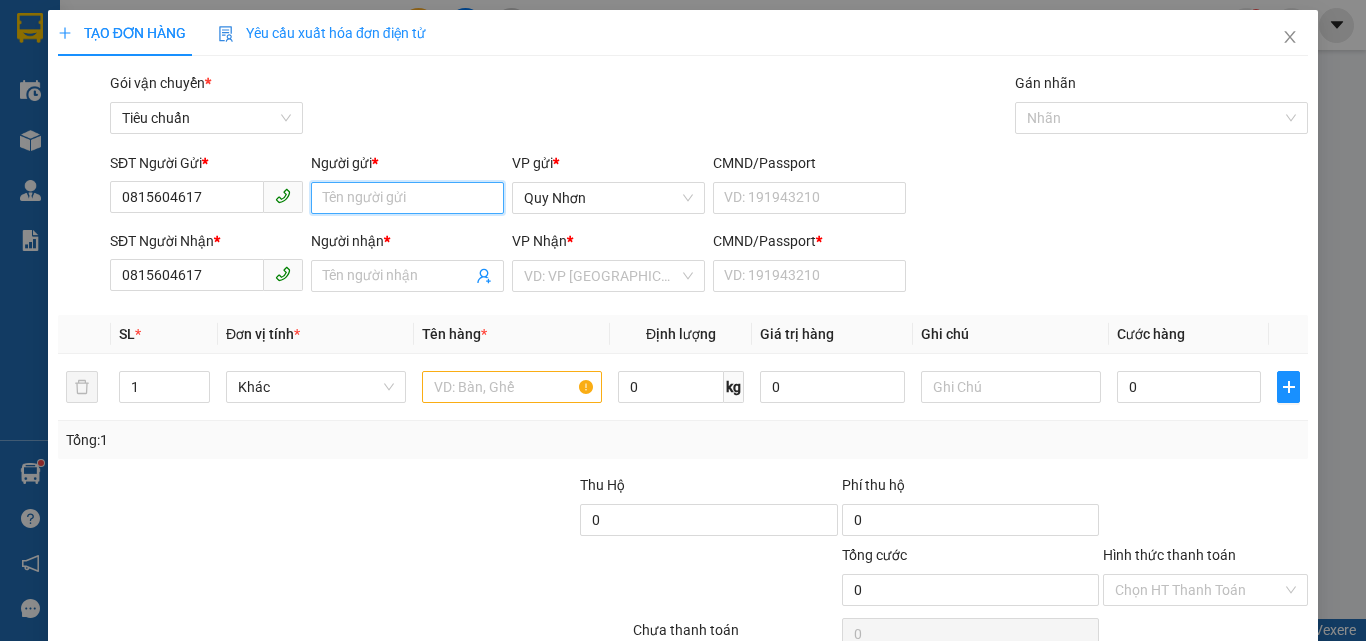 click on "Người gửi  *" at bounding box center (407, 198) 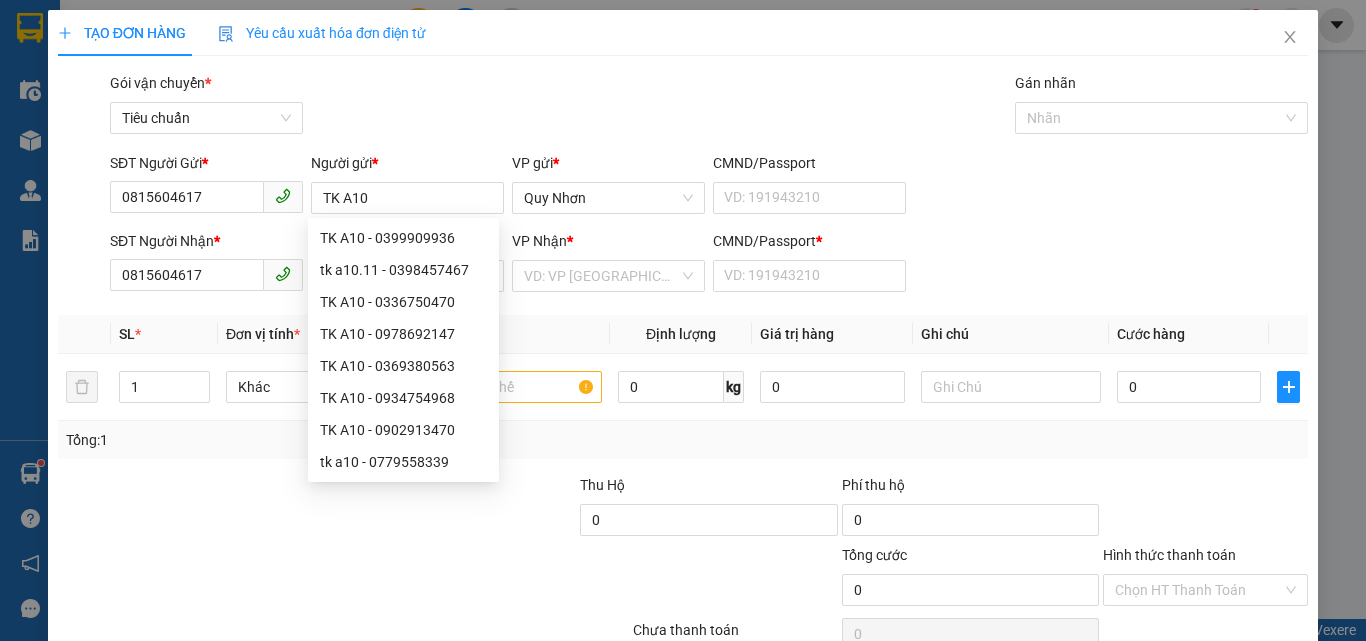 click on "Gói vận chuyển  * Tiêu chuẩn Gán nhãn   Nhãn" at bounding box center [709, 107] 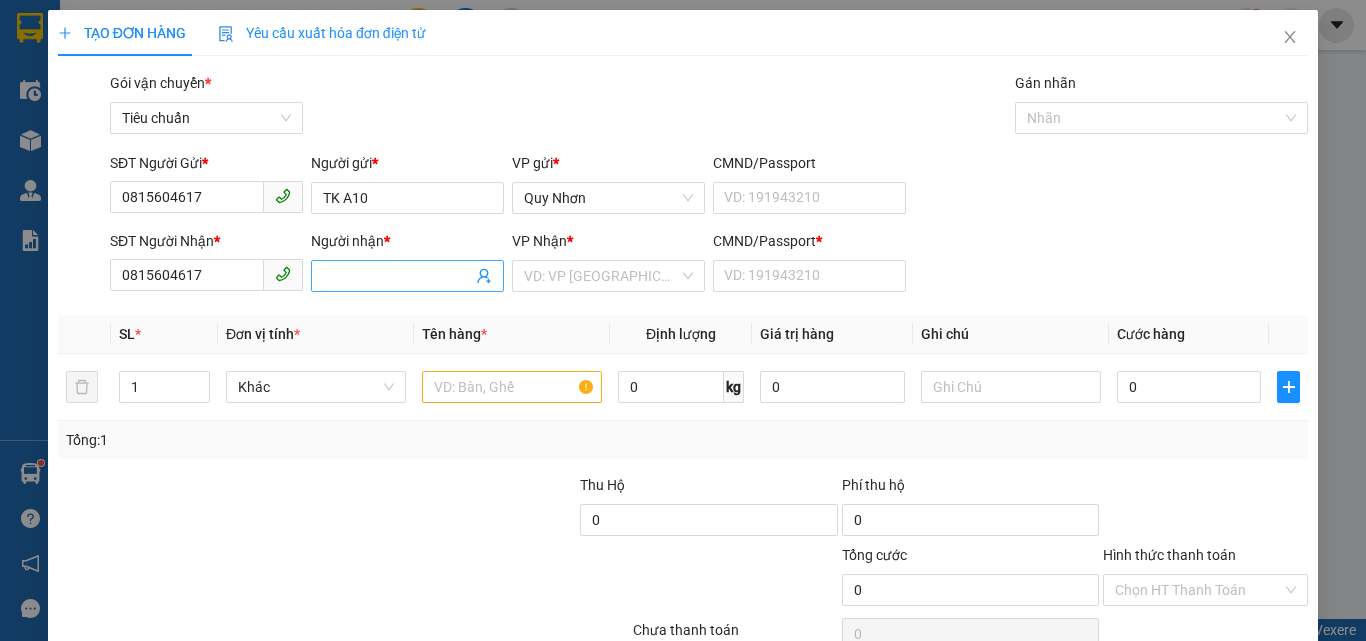 click on "Người nhận  *" at bounding box center (397, 276) 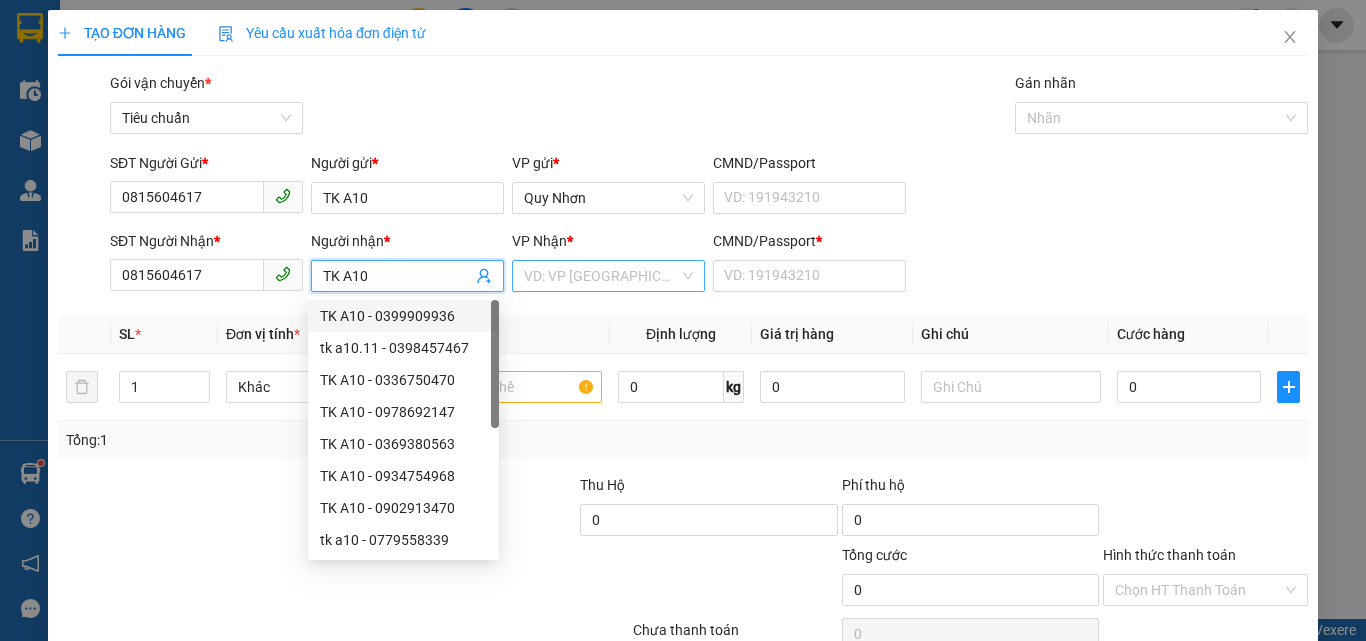 click at bounding box center (601, 276) 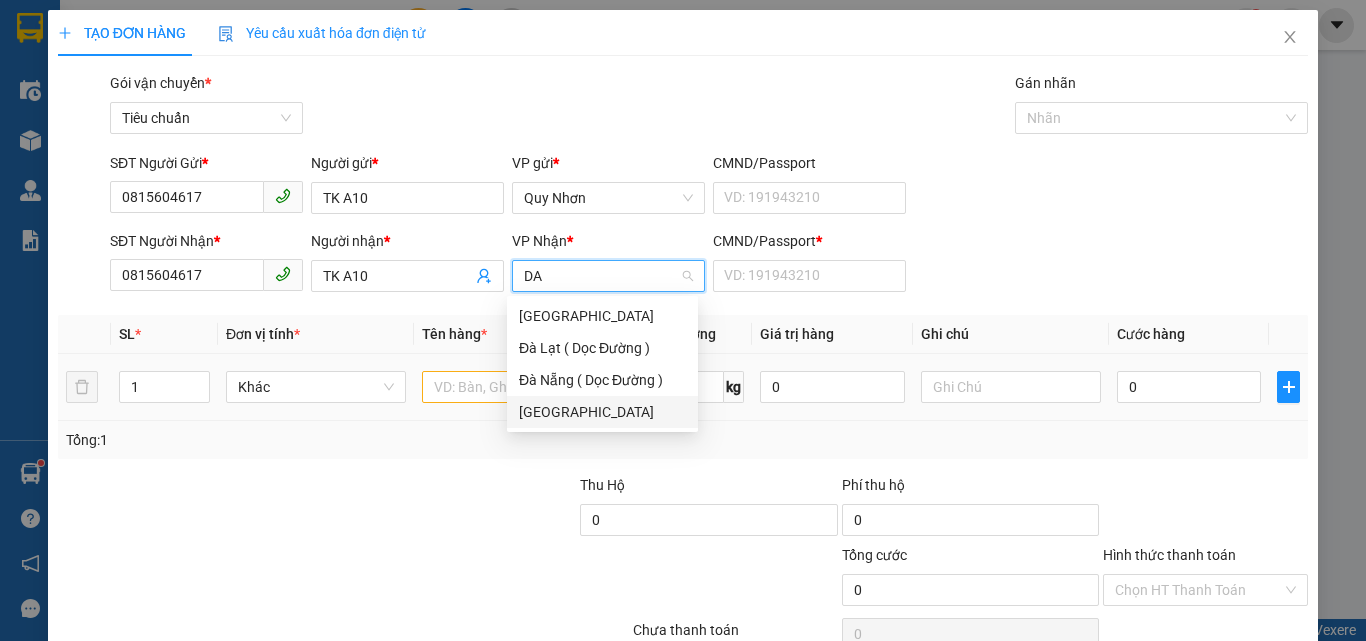 drag, startPoint x: 588, startPoint y: 415, endPoint x: 616, endPoint y: 403, distance: 30.463093 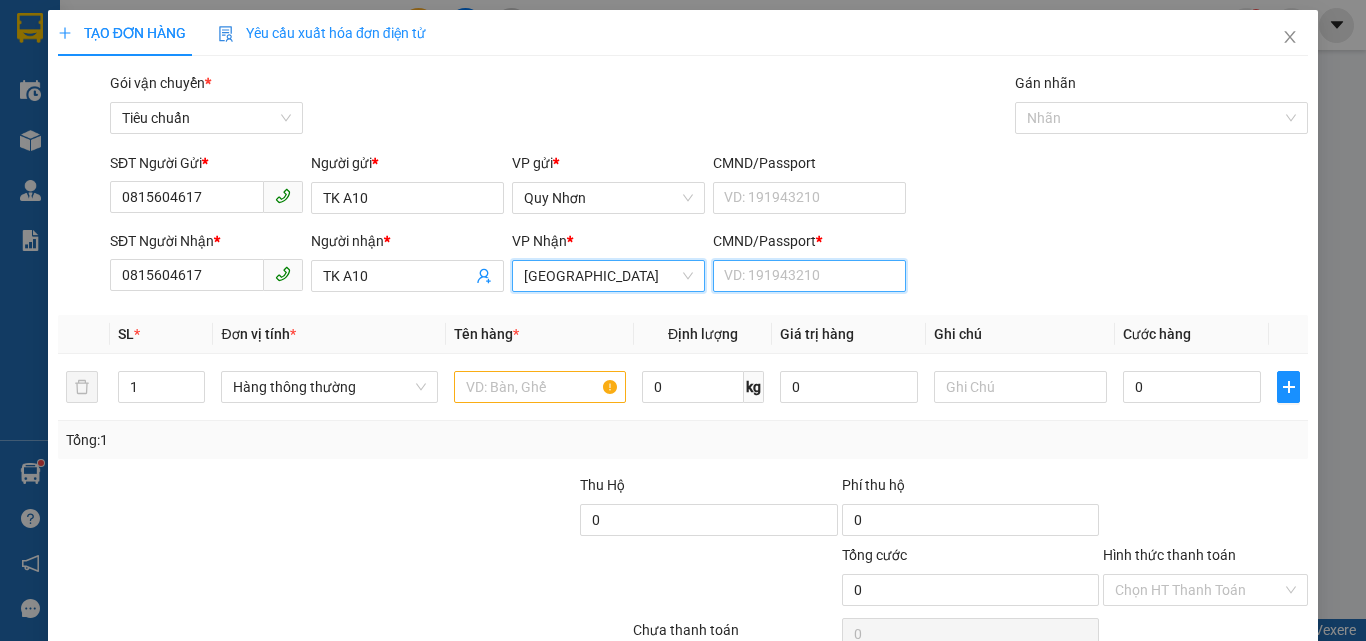 click on "CMND/Passport  *" at bounding box center [809, 276] 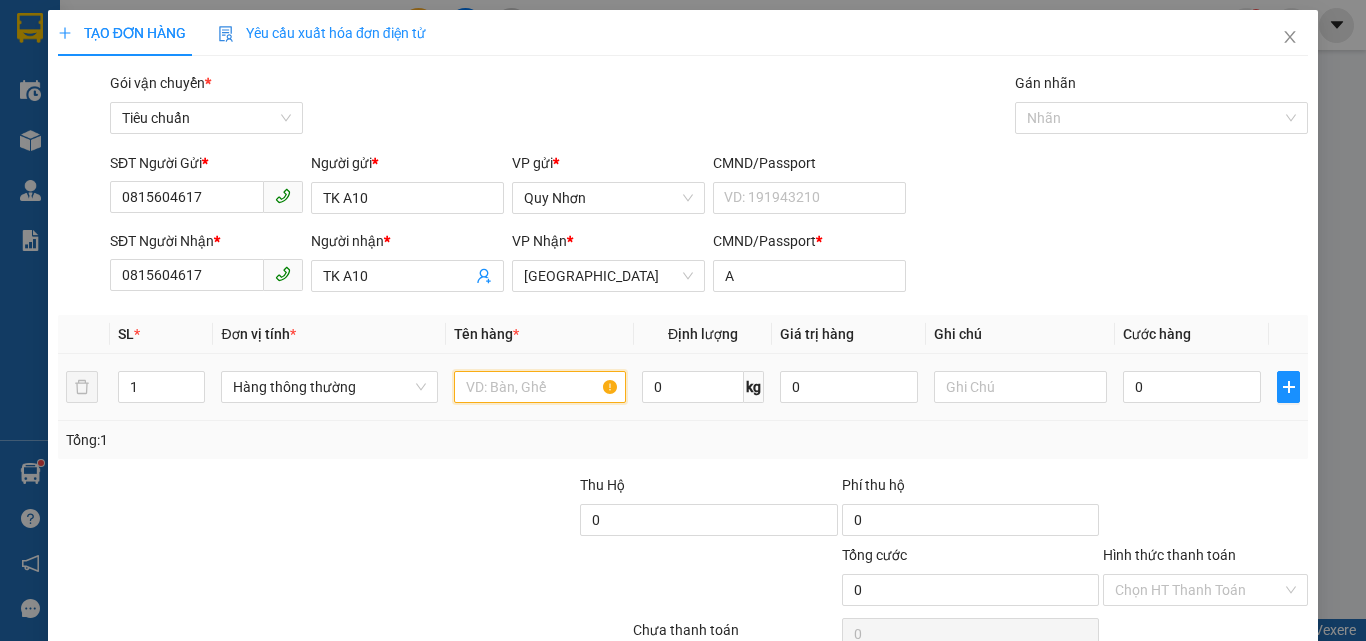 click at bounding box center [540, 387] 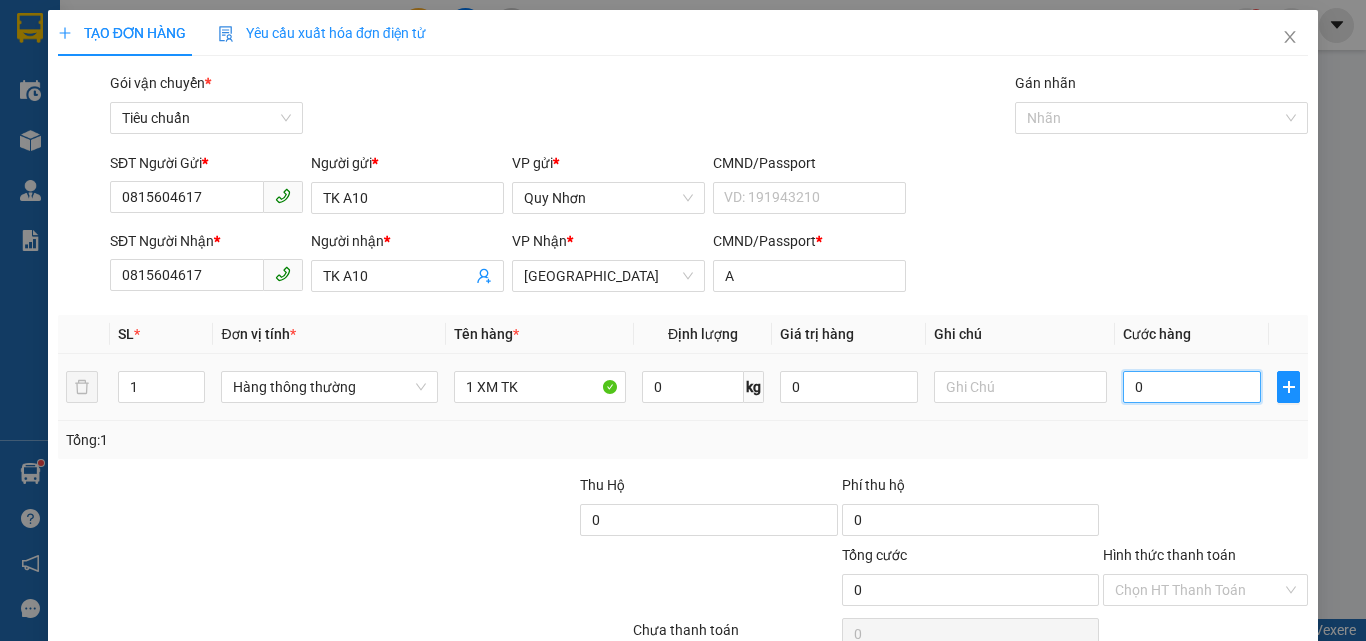 click on "0" at bounding box center (1192, 387) 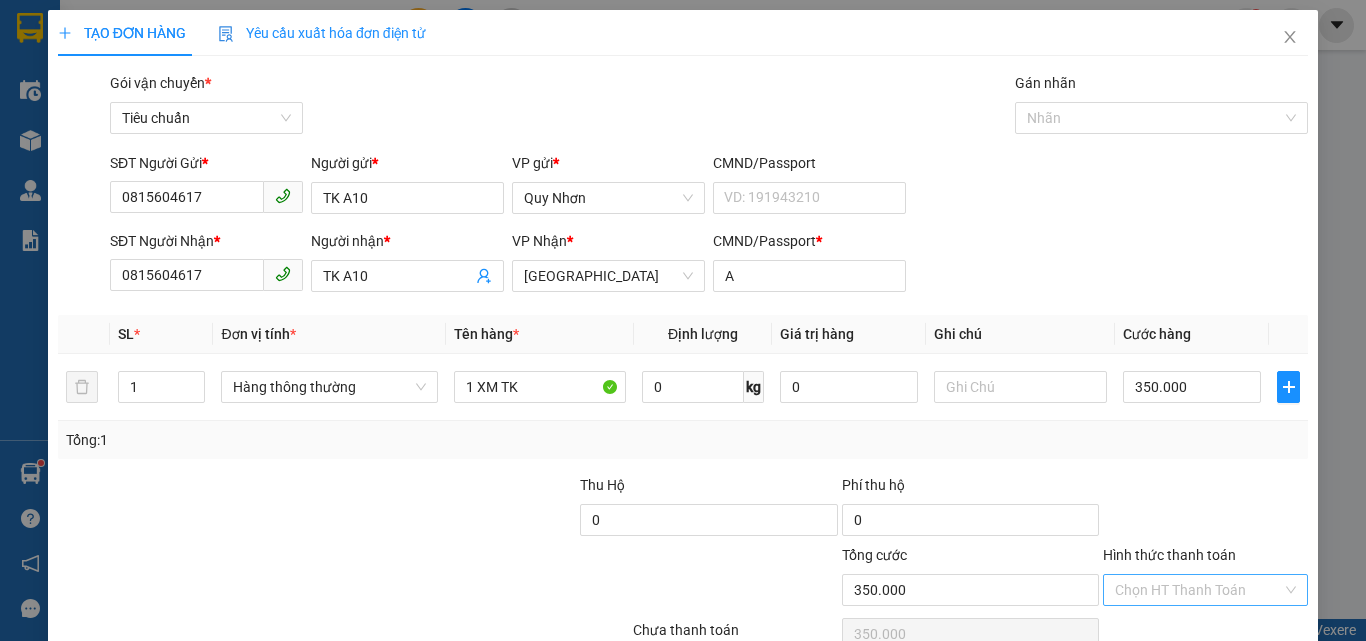 click on "Hình thức thanh toán" at bounding box center [1198, 590] 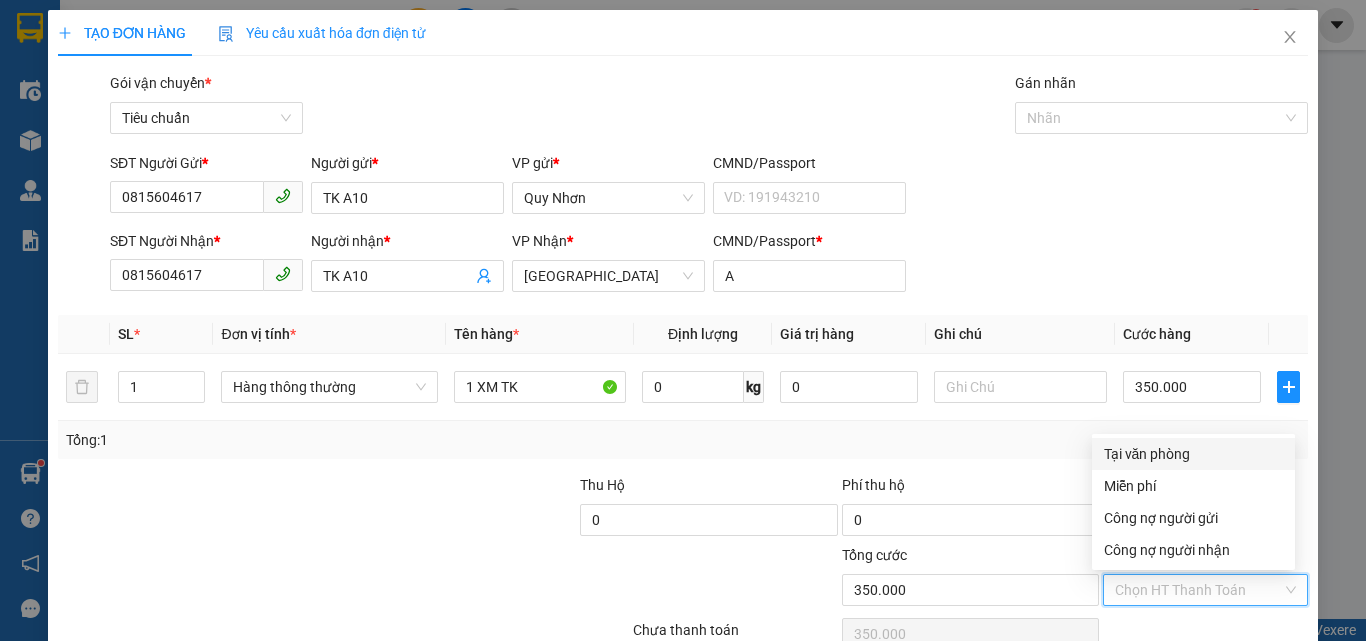 click on "Tại văn phòng" at bounding box center [1193, 454] 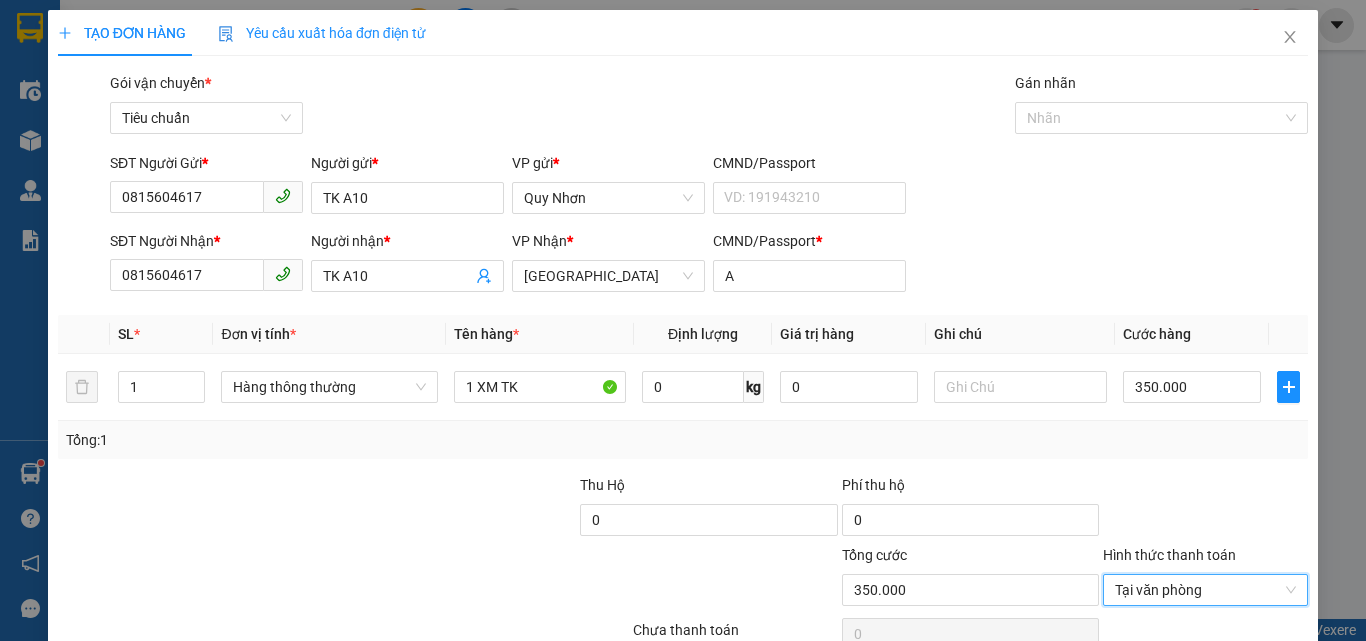 click on "[PERSON_NAME] và In" at bounding box center [1263, 685] 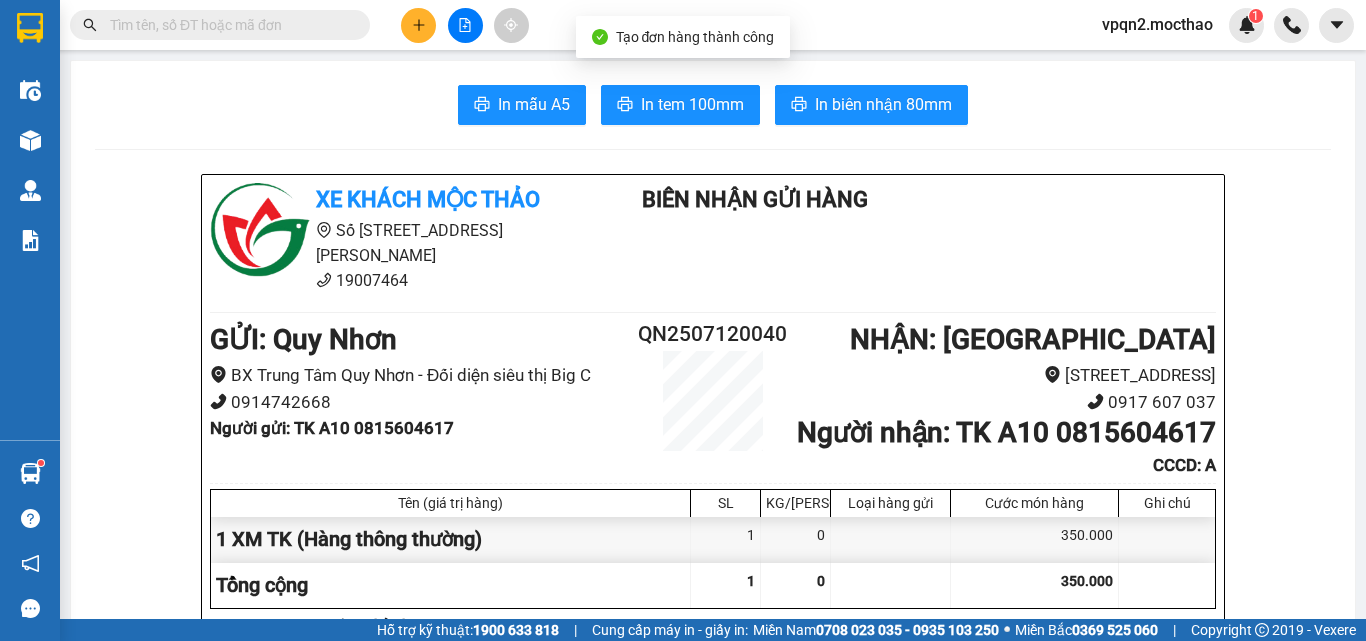 click on "In mẫu A5
In tem 100mm
In biên nhận 80mm Xe khách Mộc Thảo   Số 227 đường Nguyễn Tất Thành   19007464 Biên Nhận Gửi Hàng GỬI :   Quy Nhơn   BX Trung Tâm Quy Nhơn - Đối diện siêu thị Big C   0914742668 Người gửi :   TK A10 0815604617 QN2507120040 NHẬN :   Đà Lạt   Số 1, Tô Hiến Thành, Phường 3   0917 607 037 Người nhận :   TK A10 0815604617 CCCD :   A Tên (giá trị hàng) SL KG/Món Loại hàng gửi Cước món hàng Ghi chú 1 XM TK  (Hàng thông thường) 1 0 350.000 Tổng cộng 1 0 350.000 Loading... Cước rồi   : 350.000 Tổng phải thu: 0 Quy định nhận/gửi hàng : 1. Quý khách phải báo mã số “Biên nhận gửi hàng” khi nhận hàng, phải trình CMND hoặc giấy giới thiệu đối với hàng gửi bảo đảm, hàng có giá trị. 2. Hàng gửi có giá trị cao Quý khách phải khai báo để được gửi theo phương thức bảo đảm giá trị. TRACKING :  VeXeRe.com" at bounding box center (713, 1779) 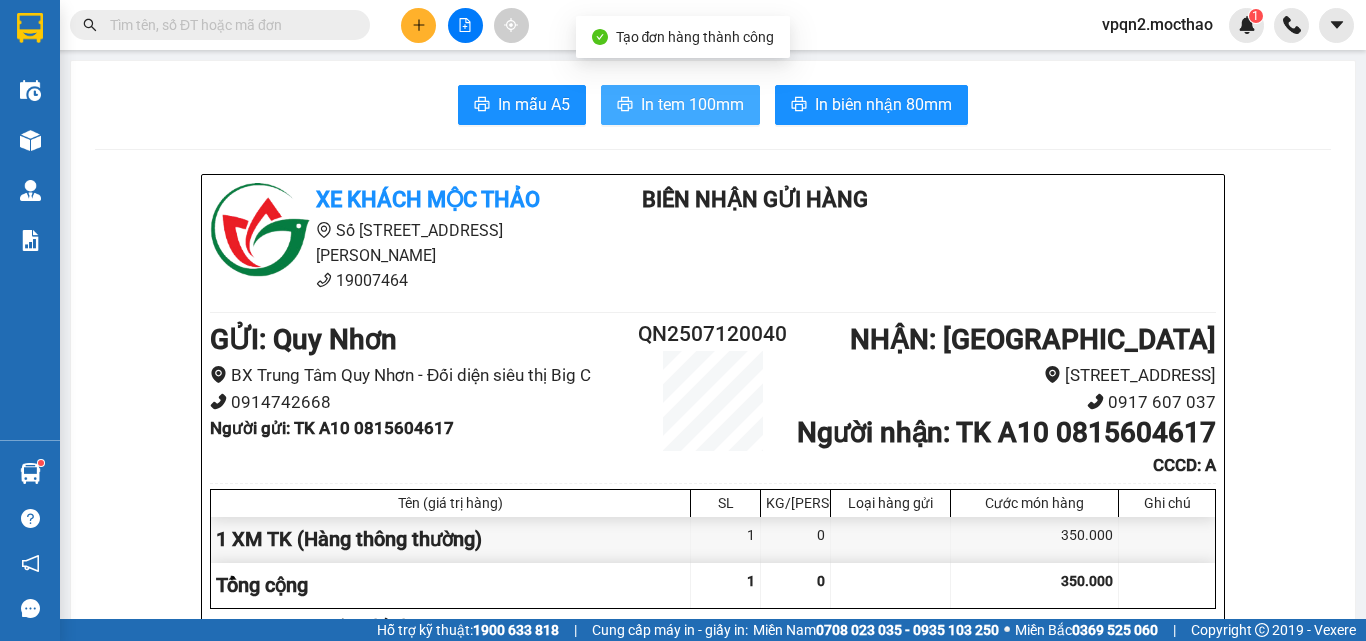 click on "In tem 100mm" at bounding box center [692, 104] 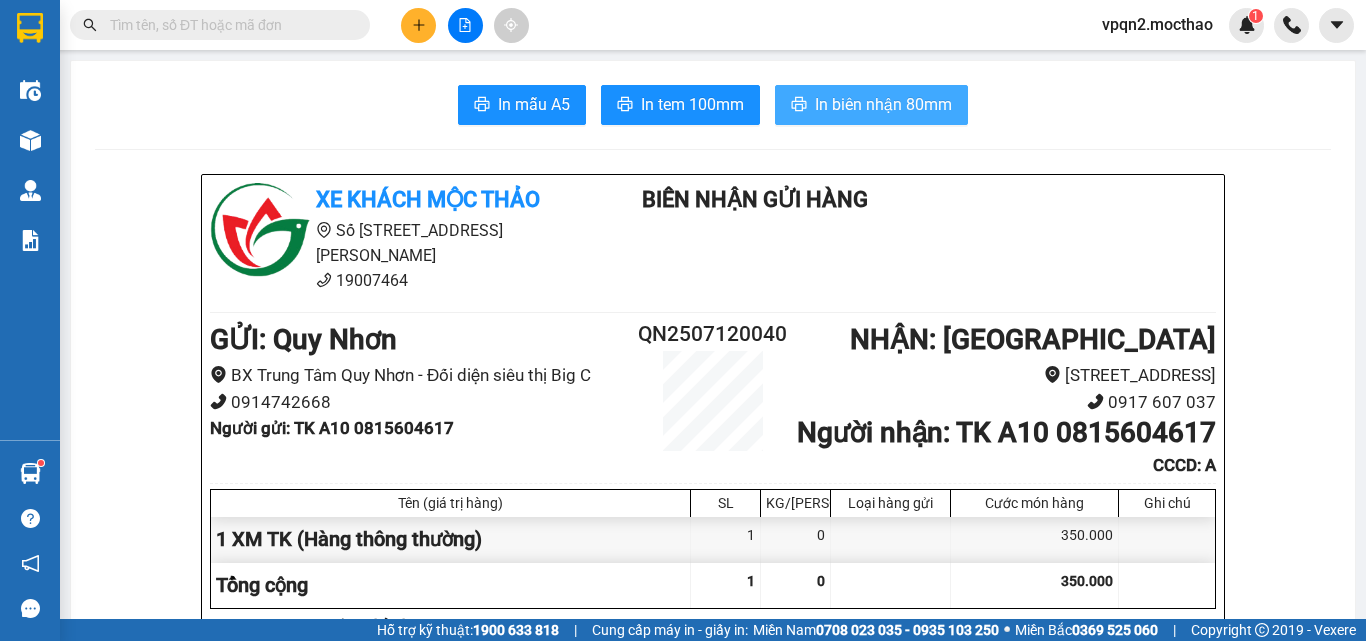 click on "In biên nhận 80mm" at bounding box center (883, 104) 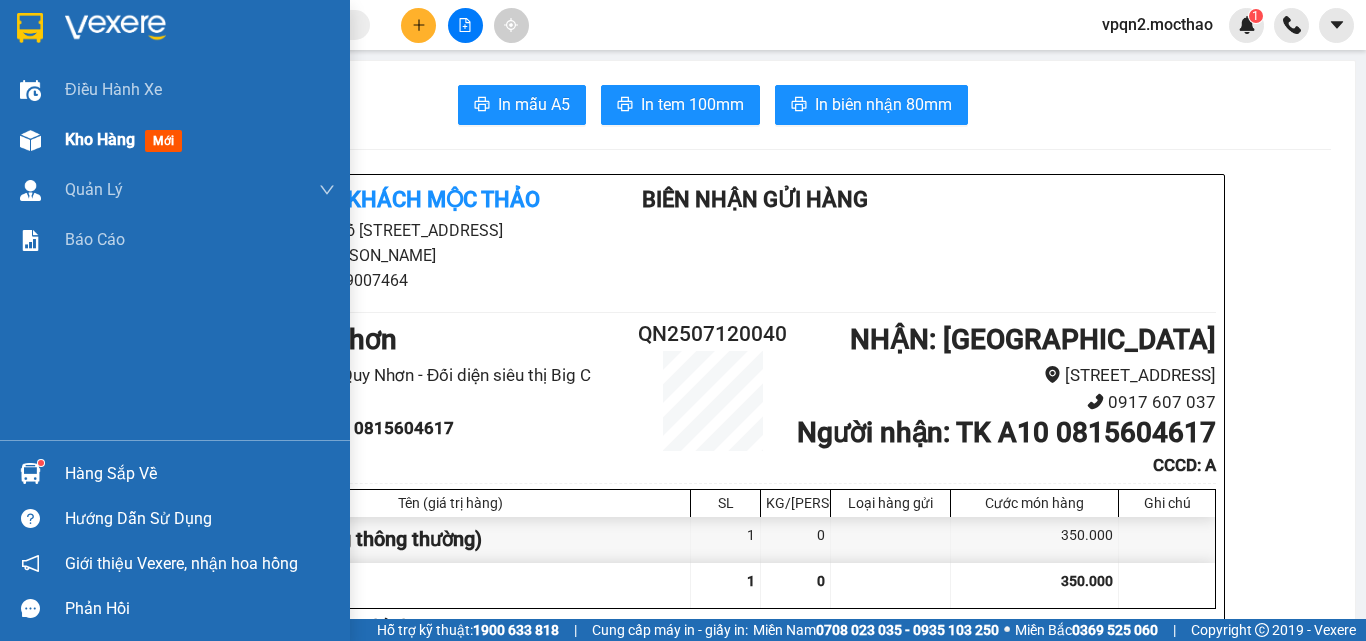 click at bounding box center (30, 140) 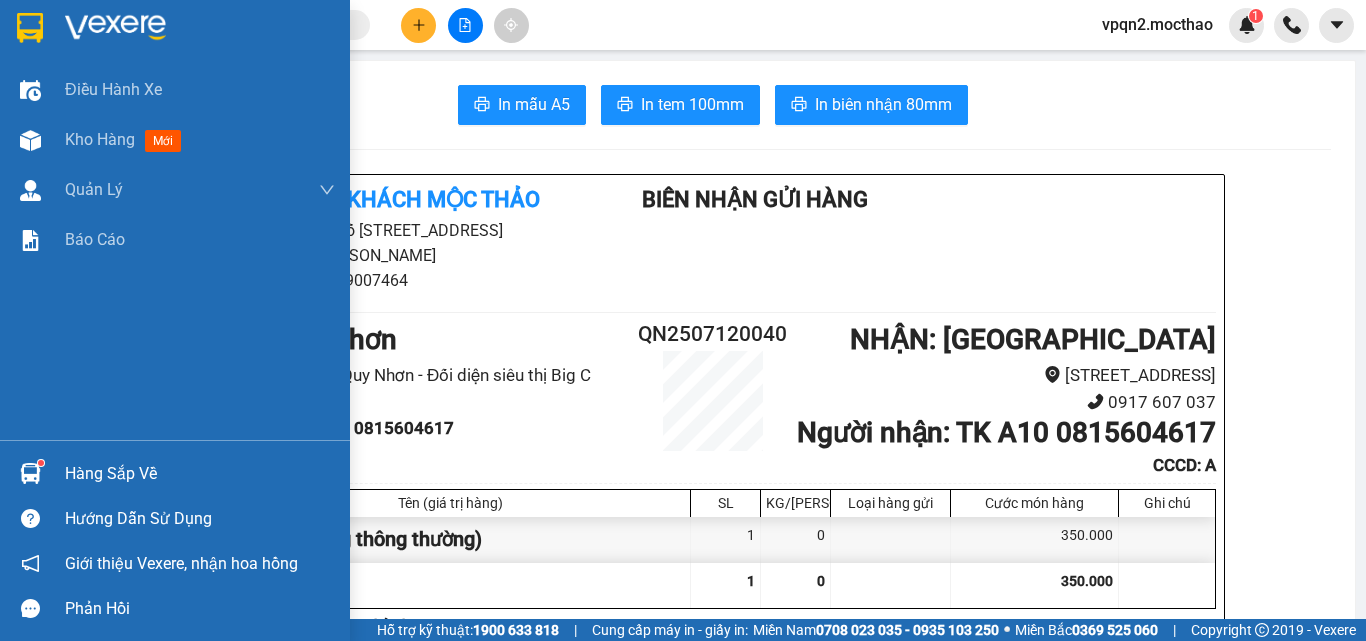 click at bounding box center [30, 140] 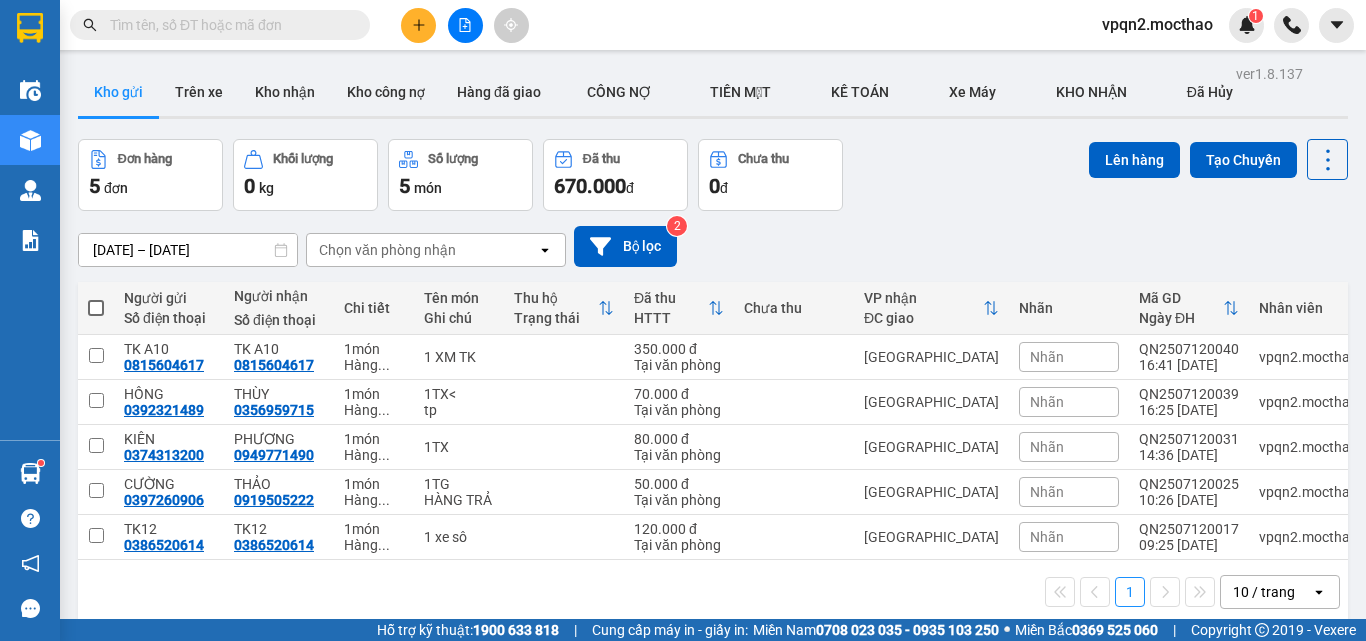 click at bounding box center (418, 25) 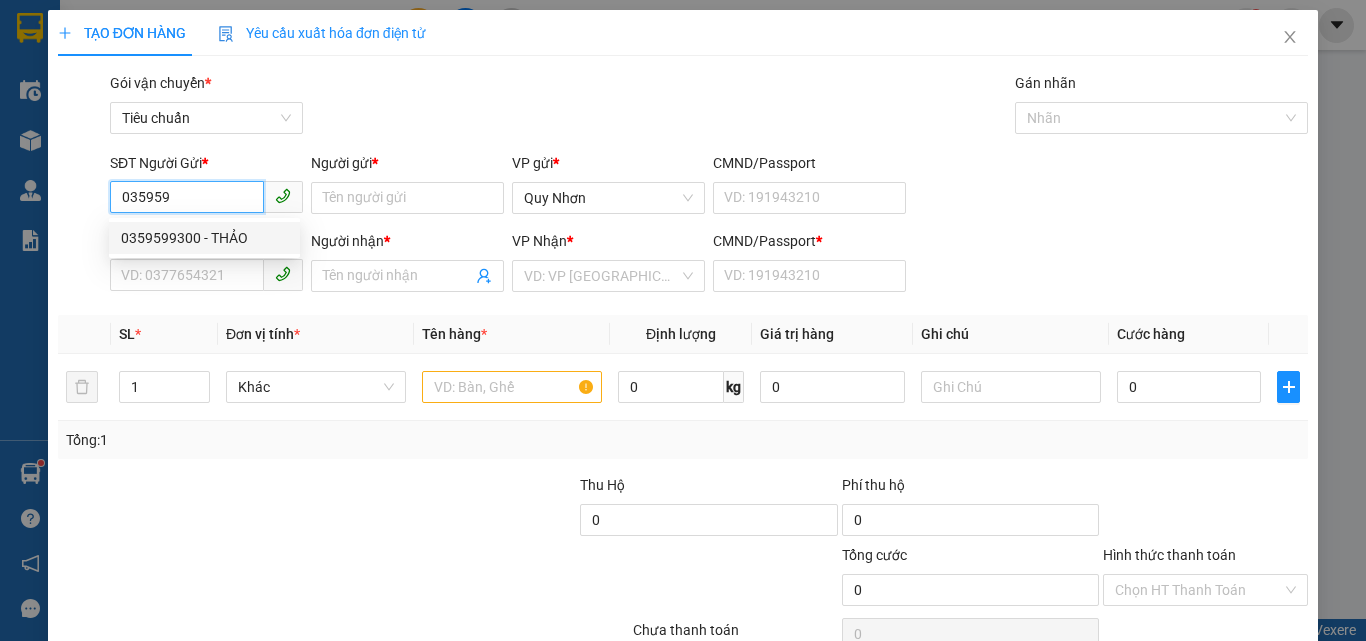 click on "0359599300 - THẢO" at bounding box center [204, 238] 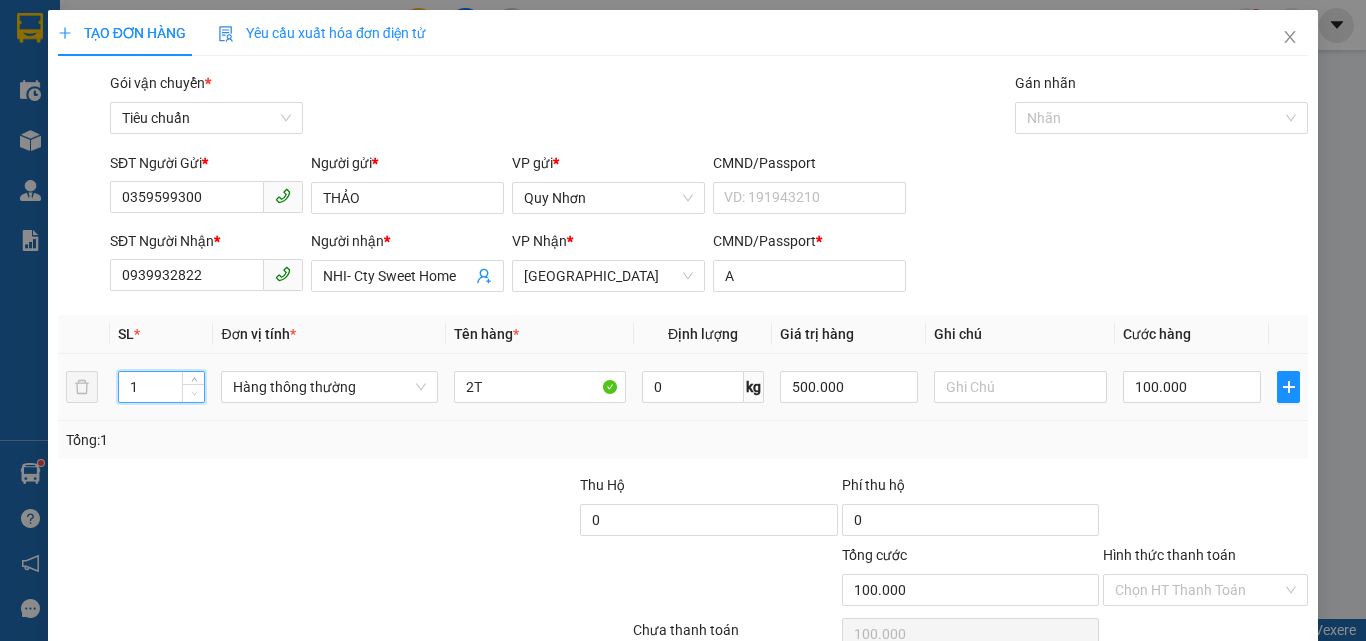 click at bounding box center (194, 394) 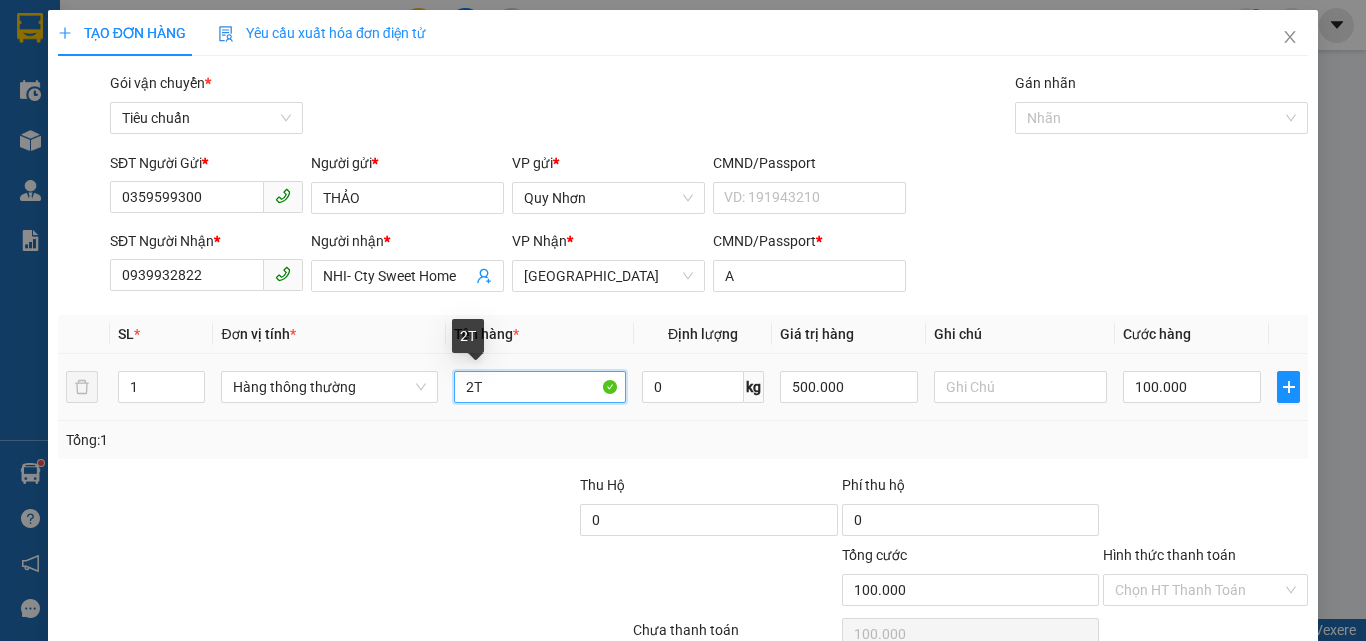 click on "2T" at bounding box center [540, 387] 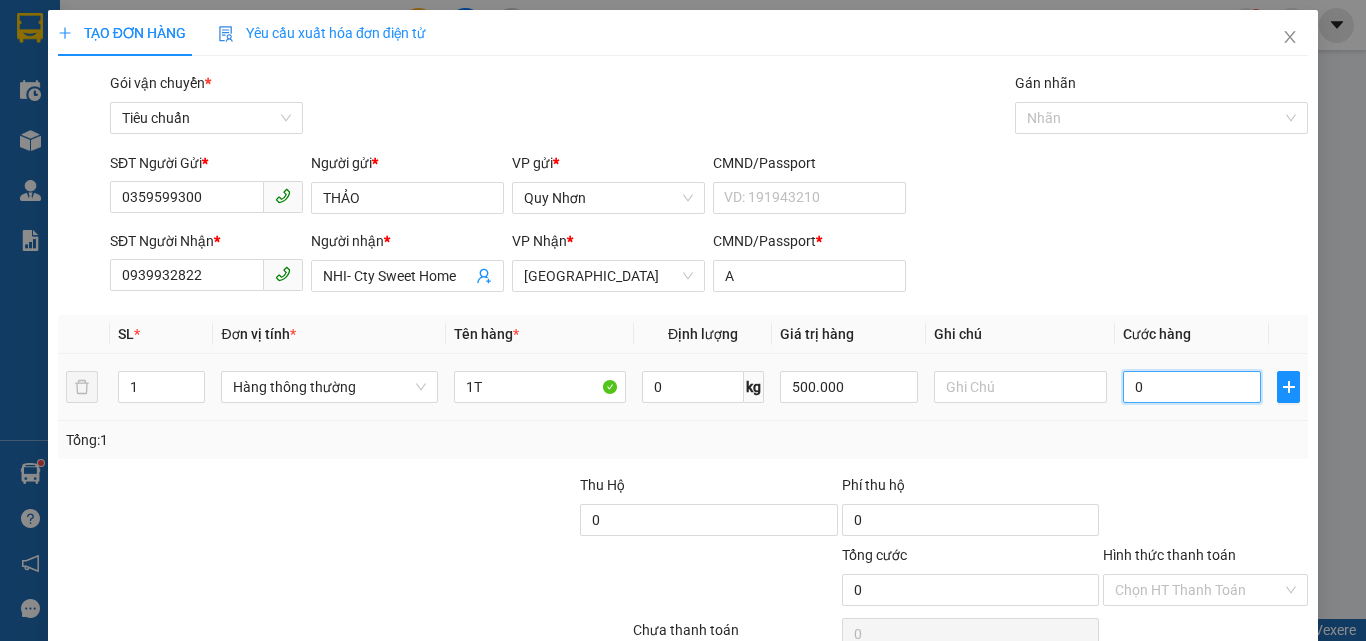 click on "0" at bounding box center [1192, 387] 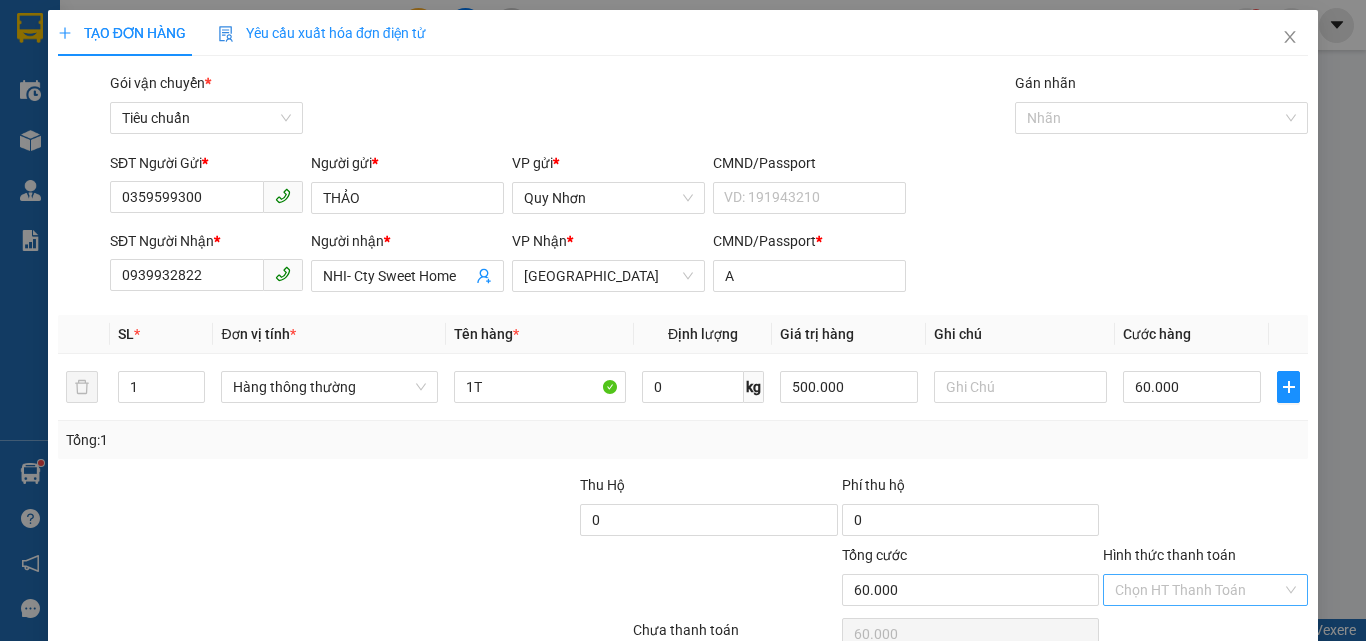 drag, startPoint x: 1159, startPoint y: 488, endPoint x: 1162, endPoint y: 475, distance: 13.341664 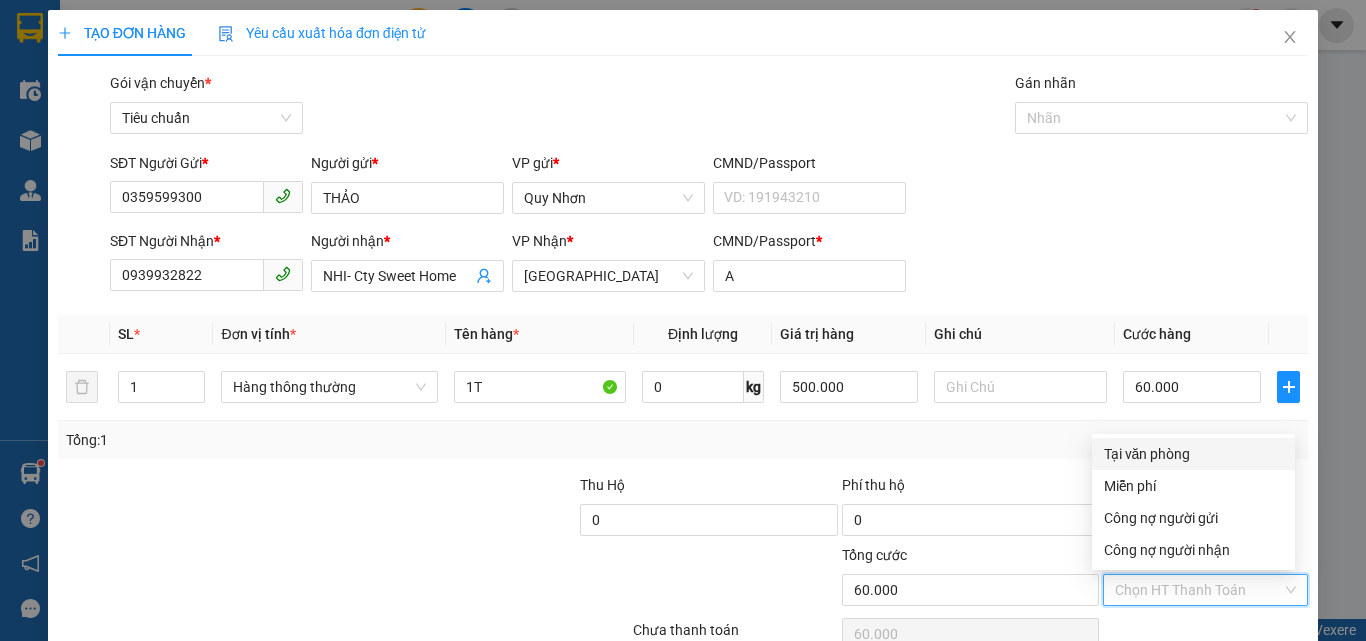 click on "Tại văn phòng" at bounding box center [1193, 454] 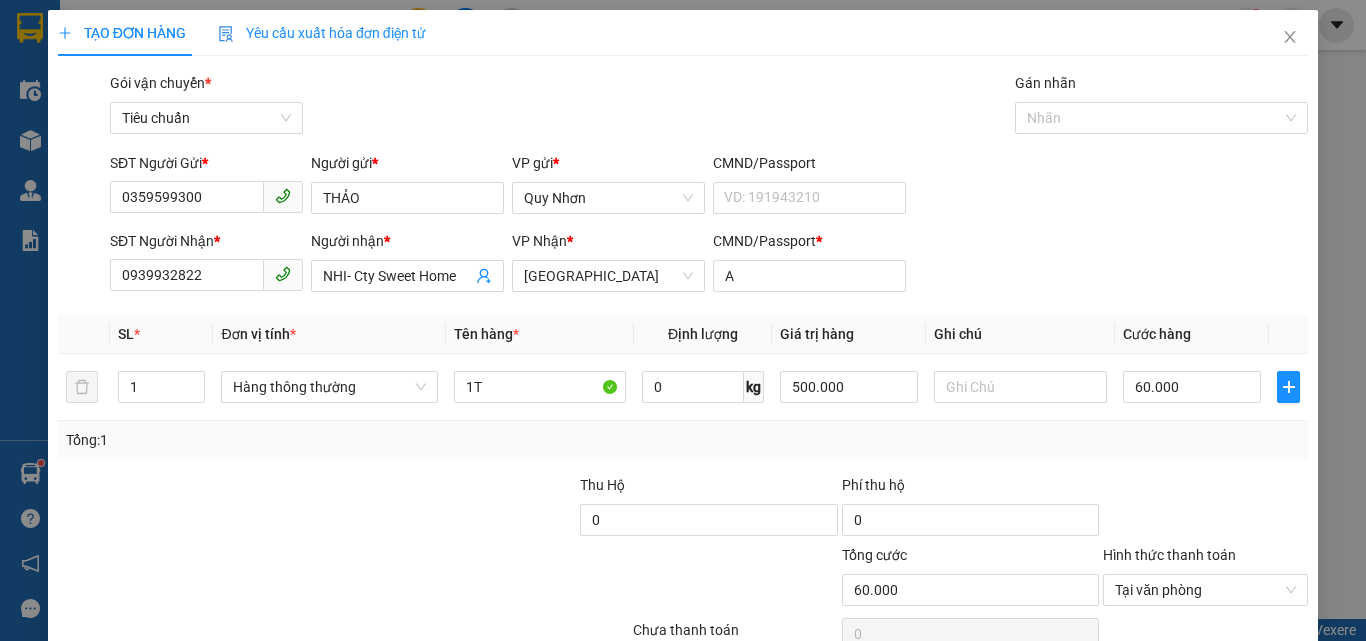 click on "[PERSON_NAME] và In" at bounding box center [1263, 685] 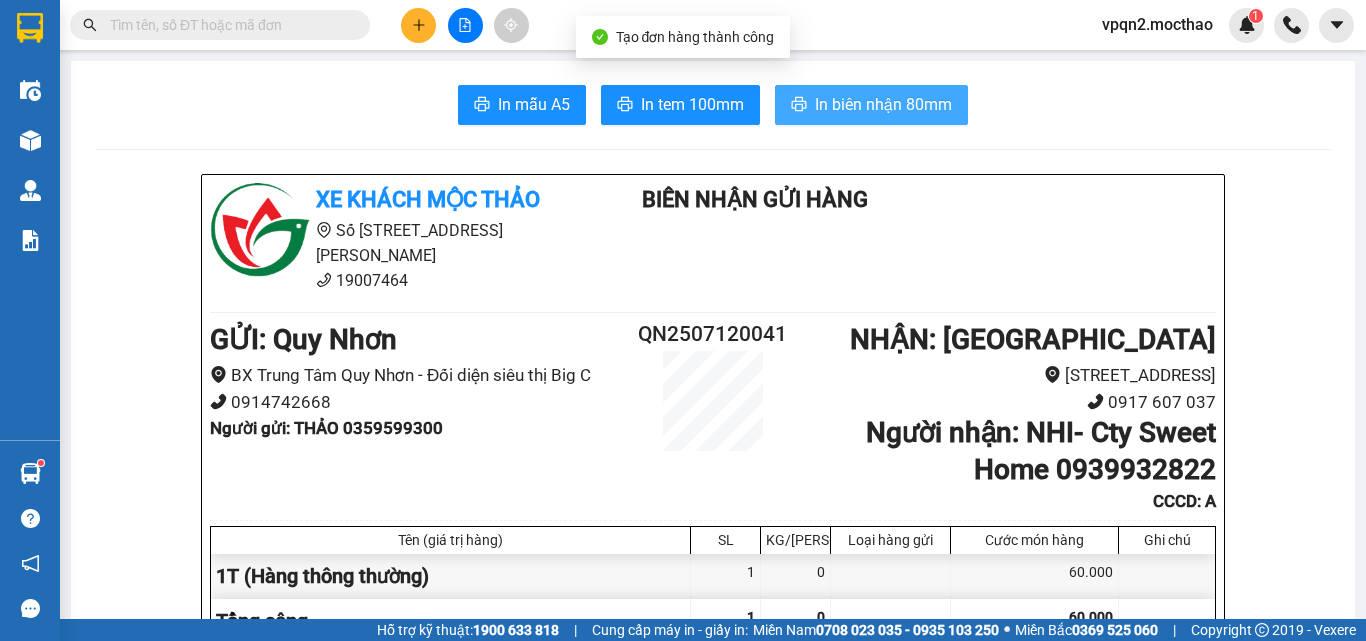 drag, startPoint x: 814, startPoint y: 93, endPoint x: 868, endPoint y: 88, distance: 54.230988 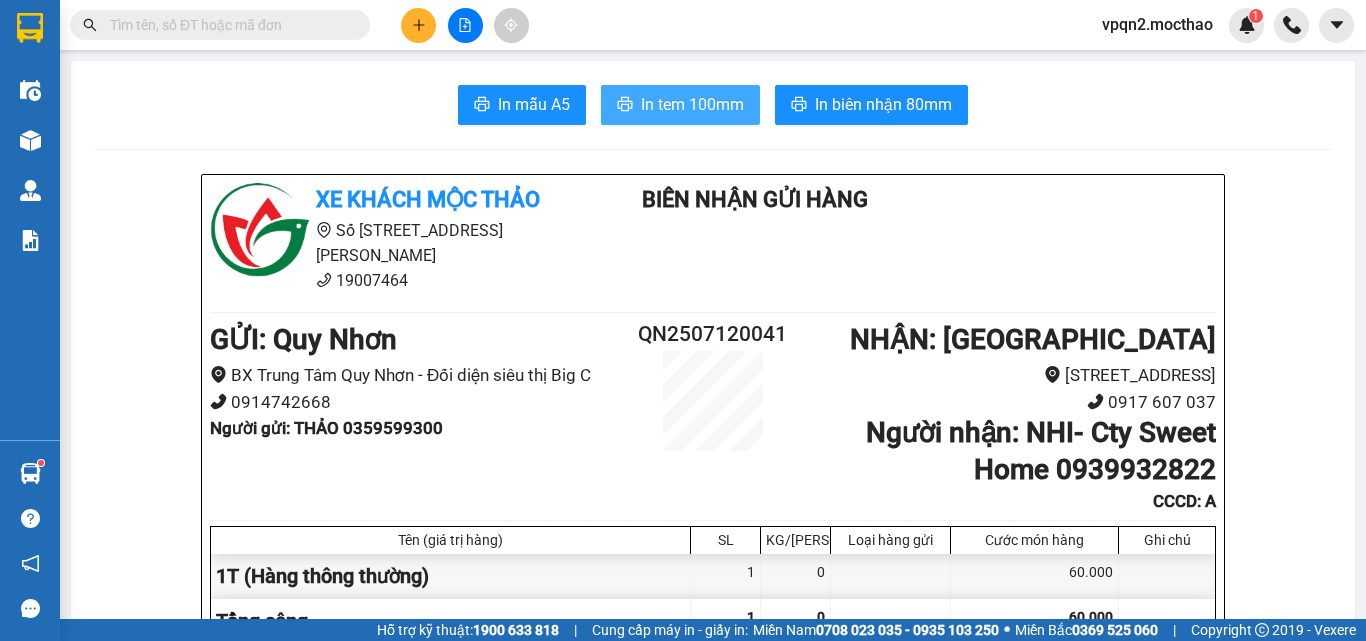 click on "In tem 100mm" at bounding box center [680, 105] 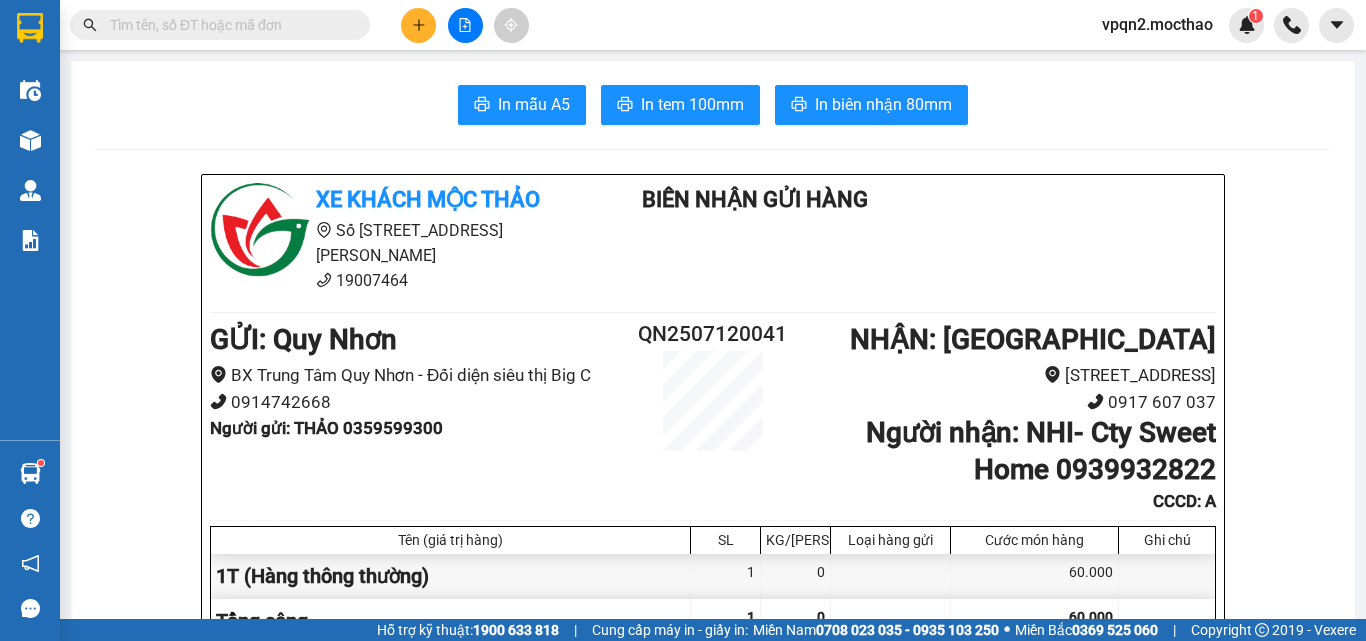 click 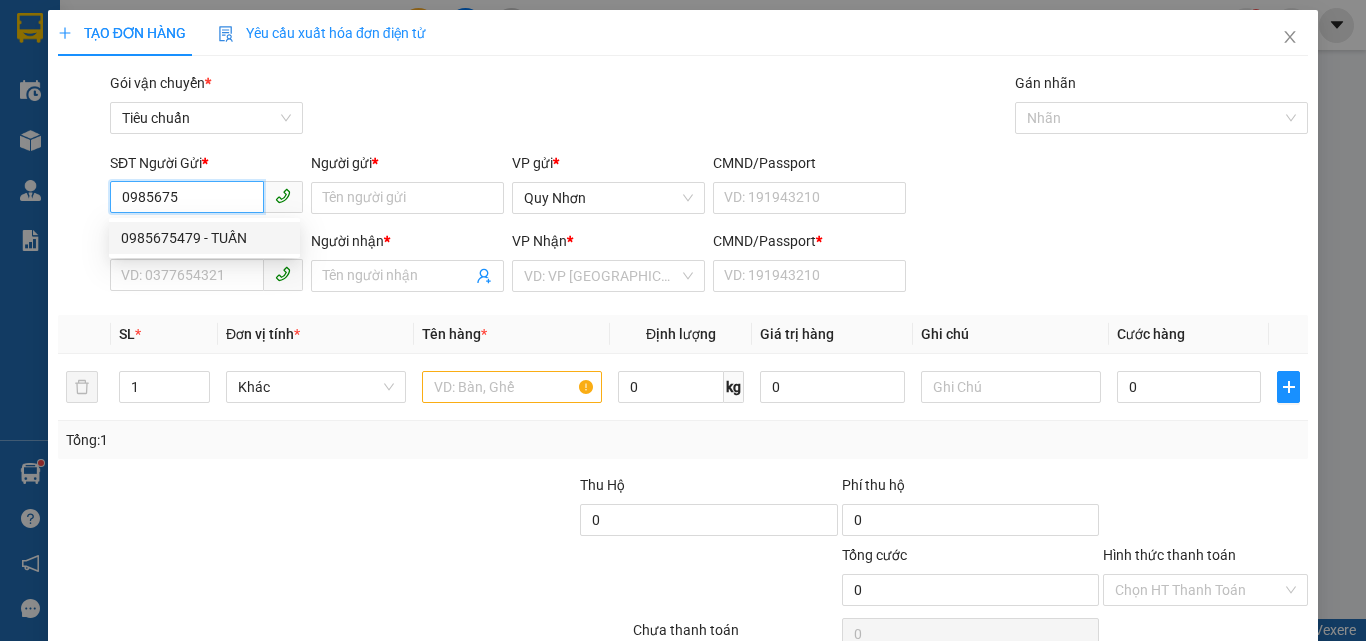 click on "0985675479 - TUẤN" at bounding box center (204, 238) 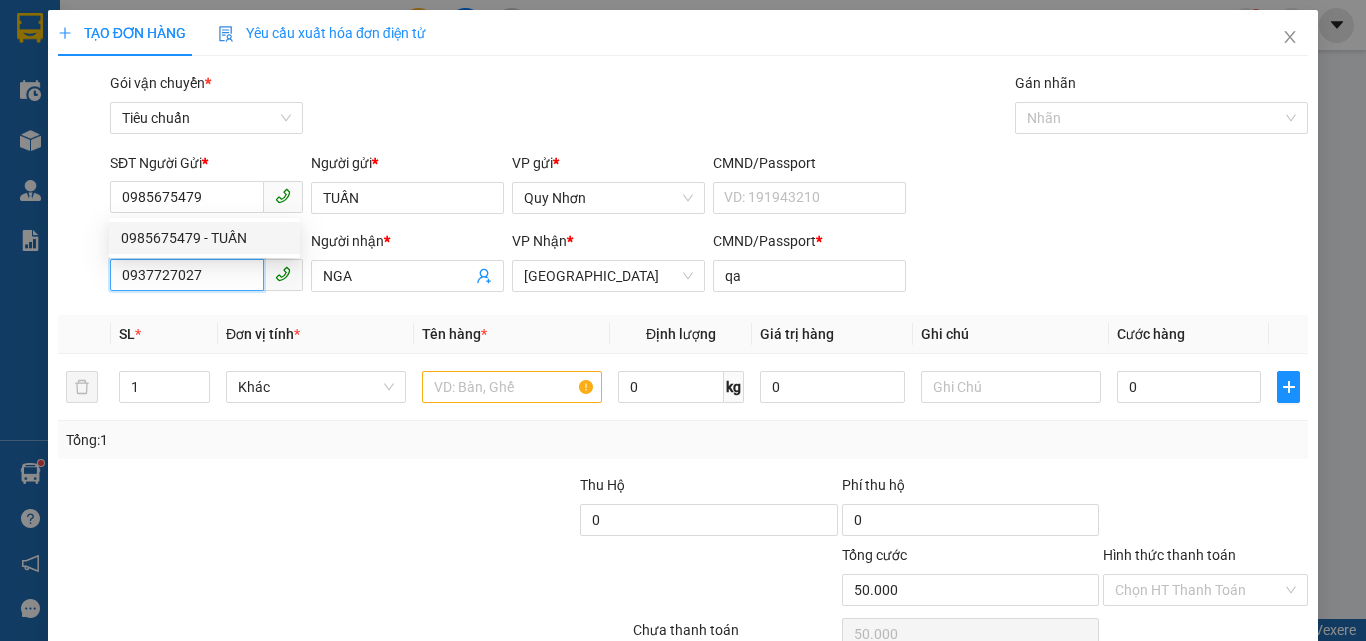 click on "0937727027" at bounding box center (187, 275) 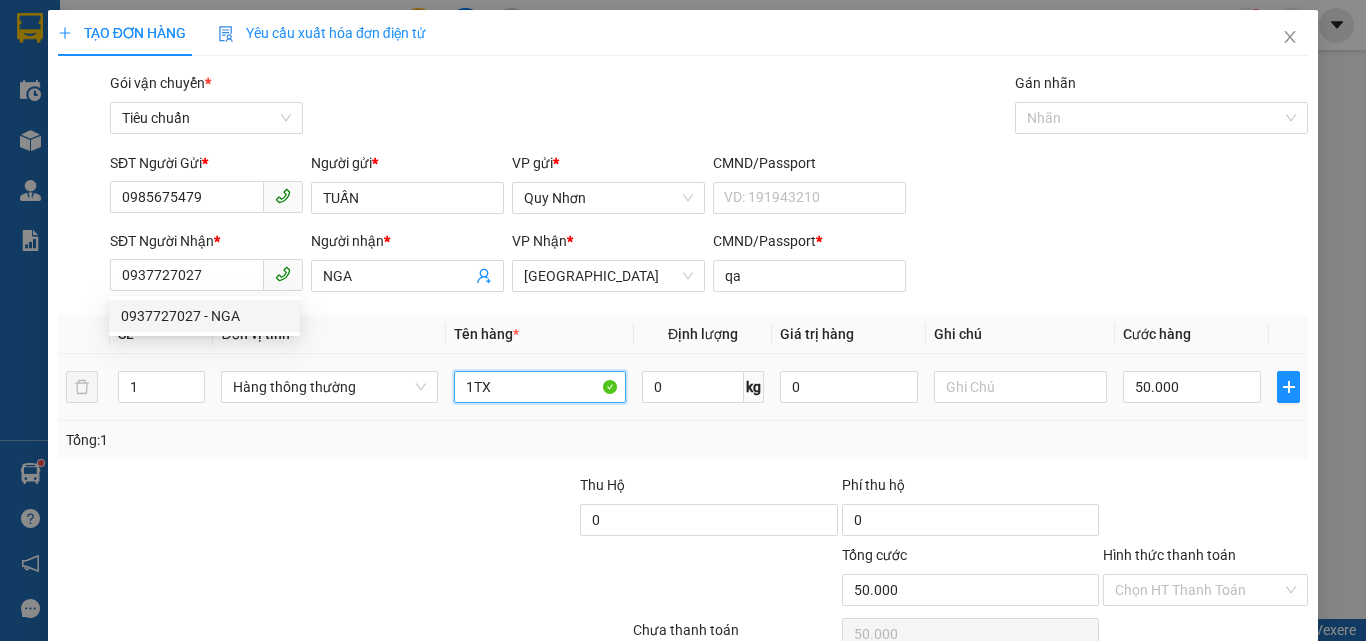 click on "1TX" at bounding box center (540, 387) 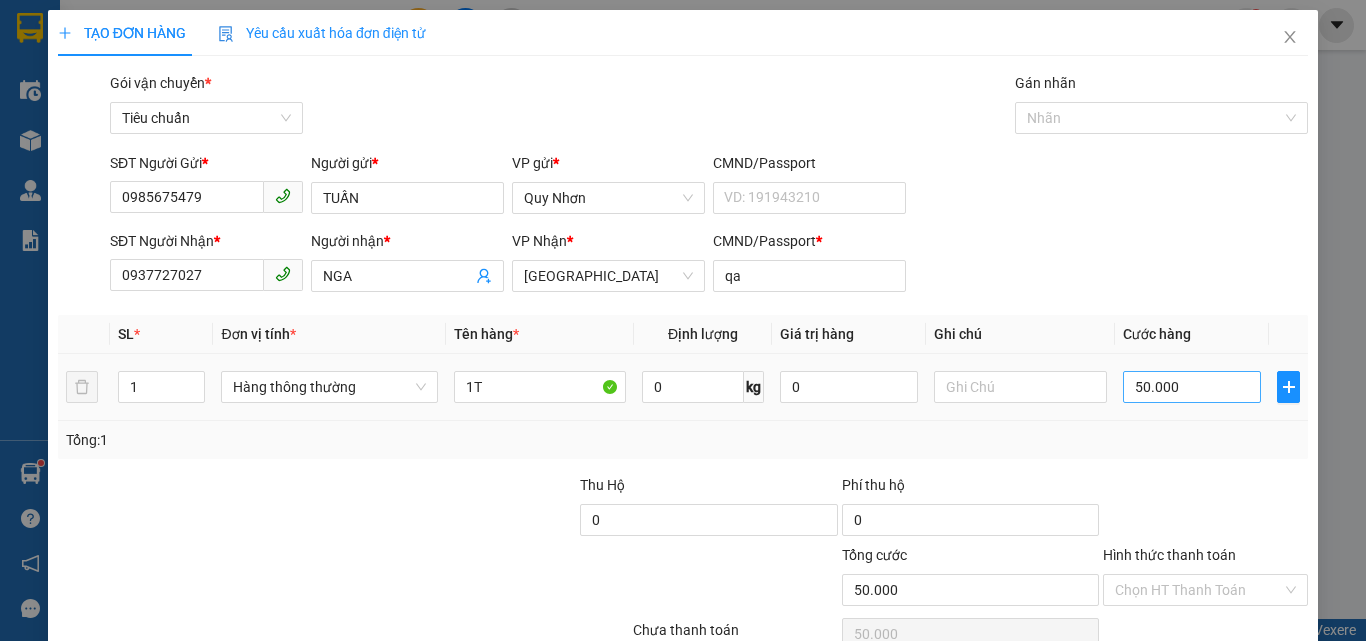 click on "50.000" at bounding box center [1192, 387] 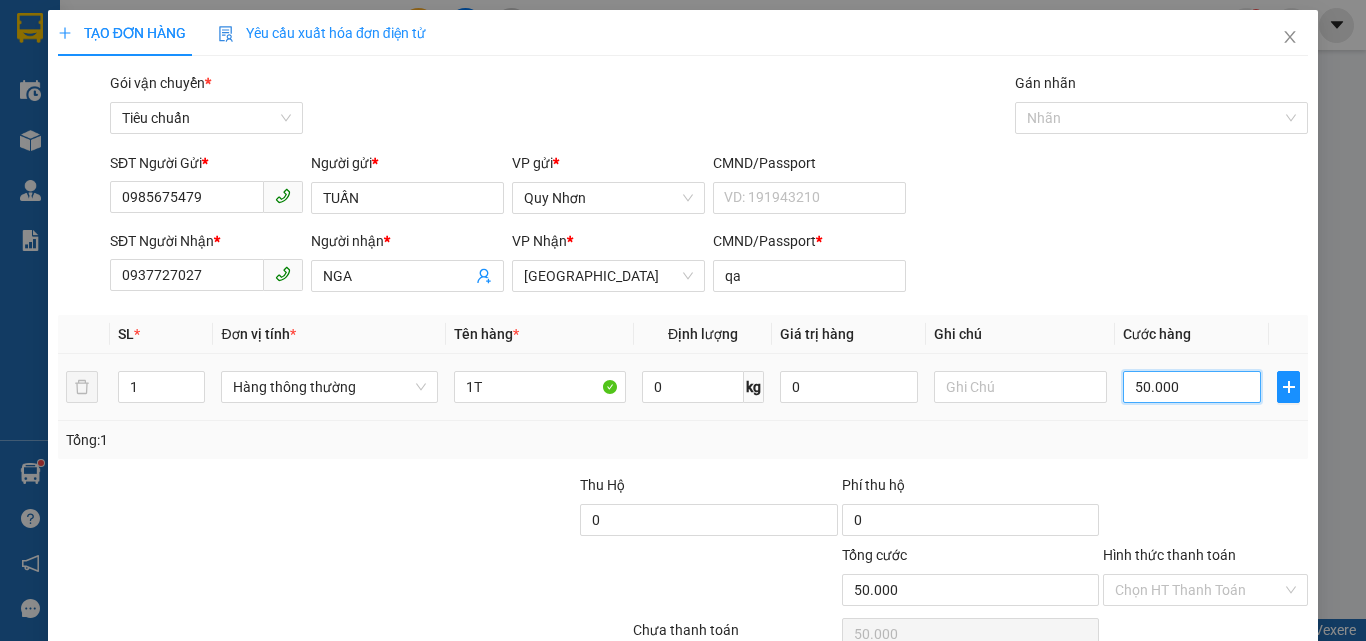 click on "50.000" at bounding box center (1192, 387) 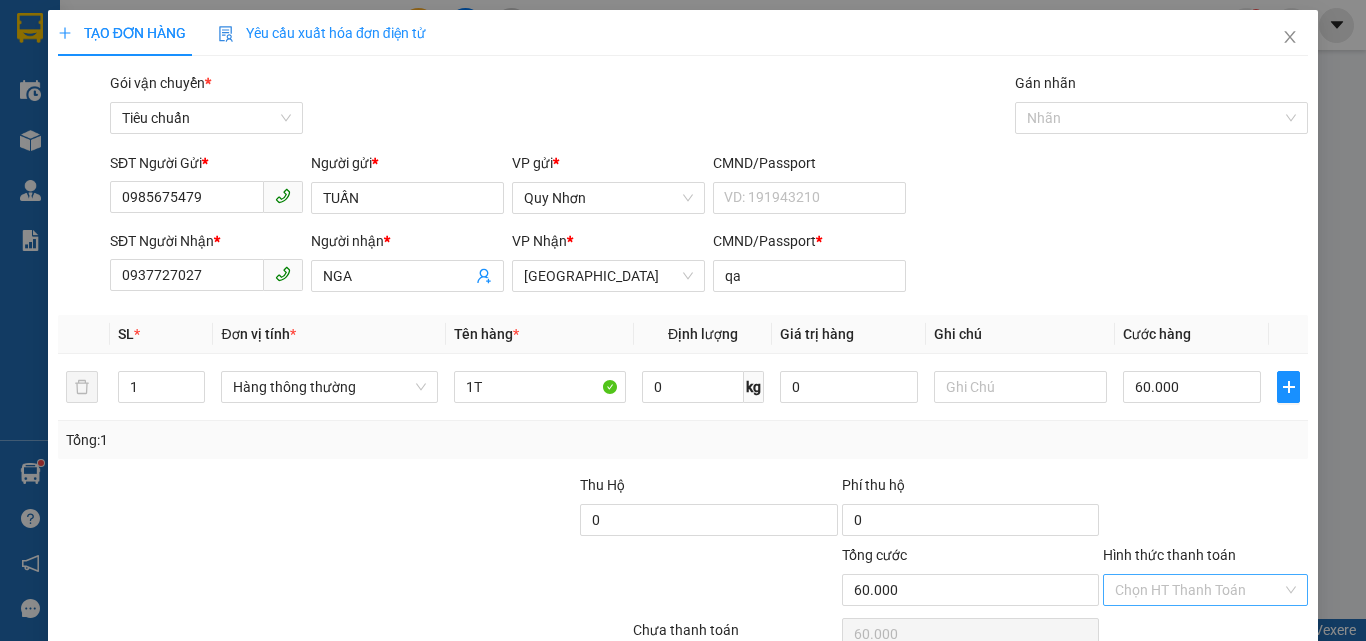 click on "Hình thức thanh toán" at bounding box center [1198, 590] 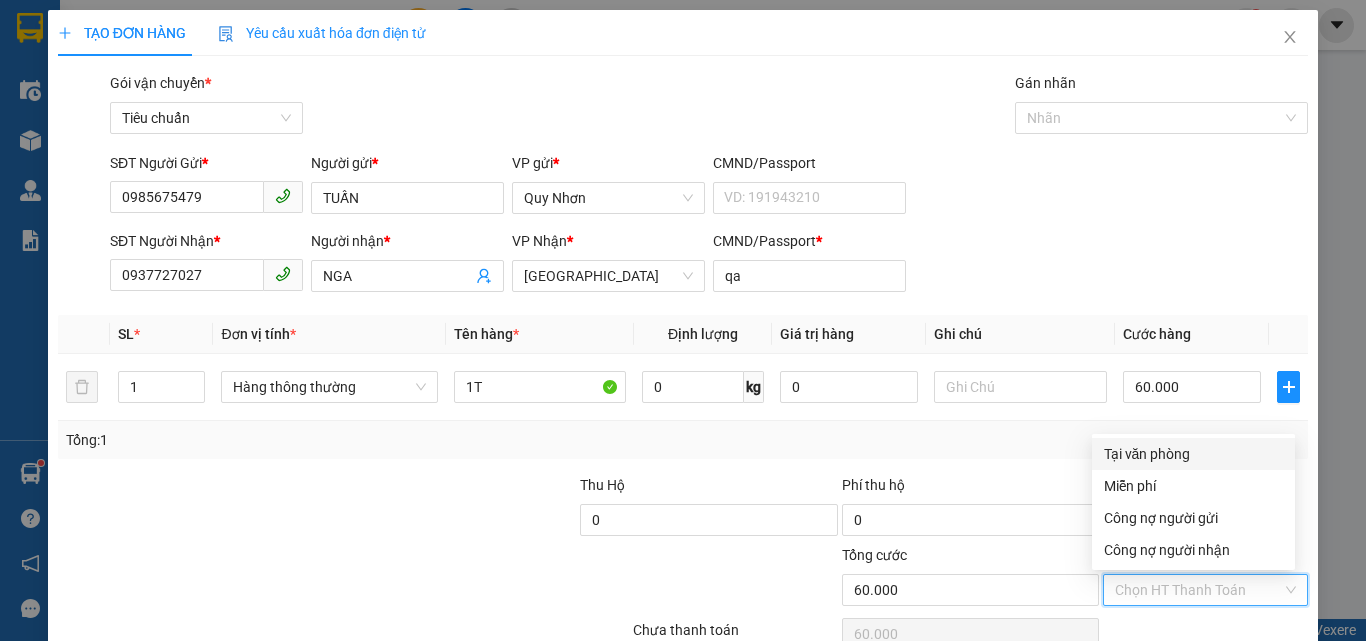 click on "Tại văn phòng" at bounding box center [1193, 454] 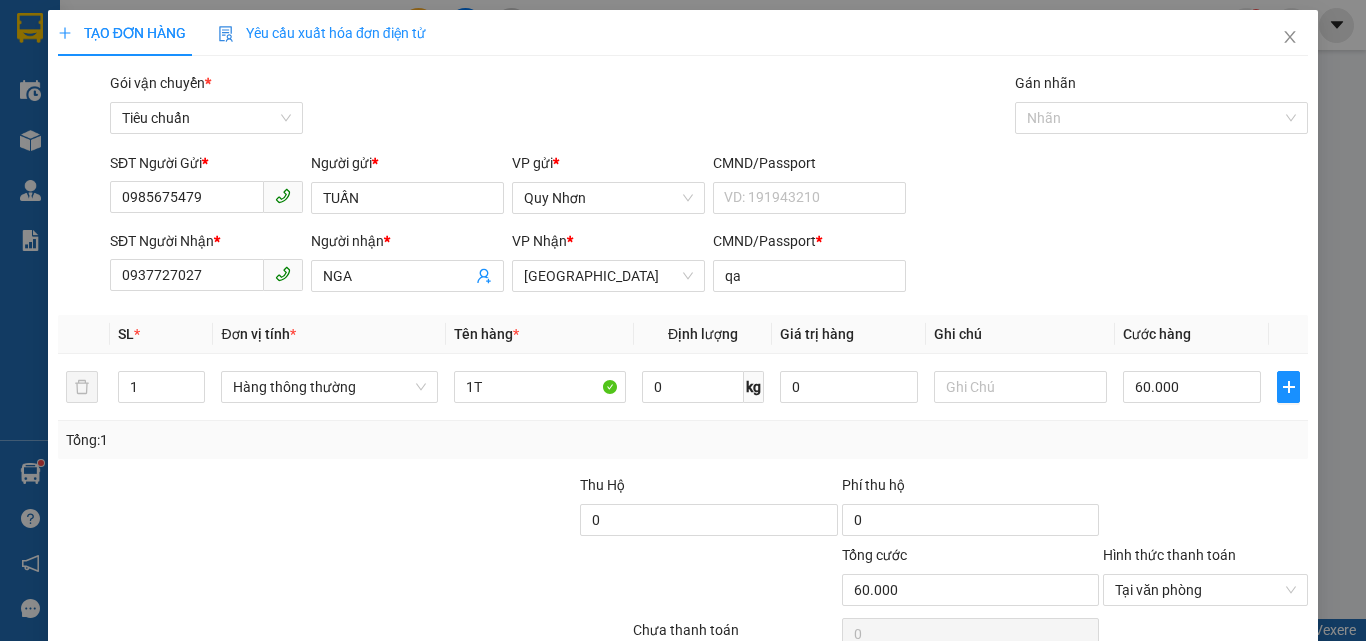 click on "[PERSON_NAME] và In" at bounding box center (1231, 685) 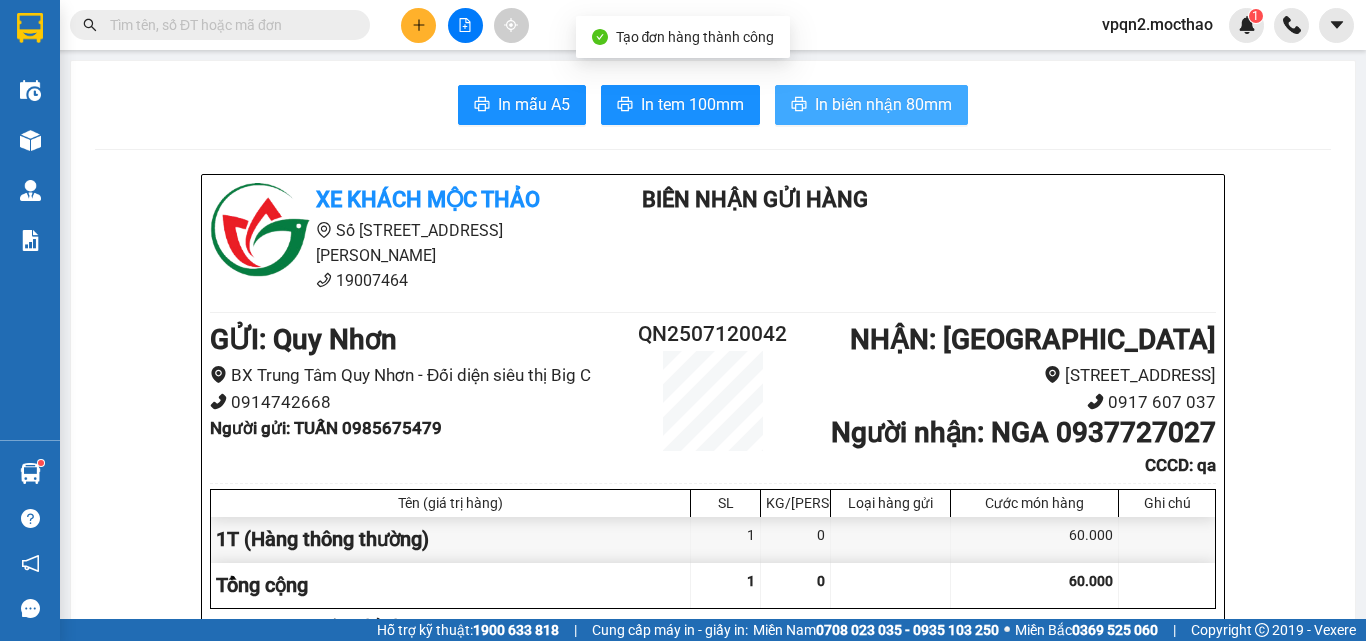 click on "In biên nhận 80mm" at bounding box center (871, 105) 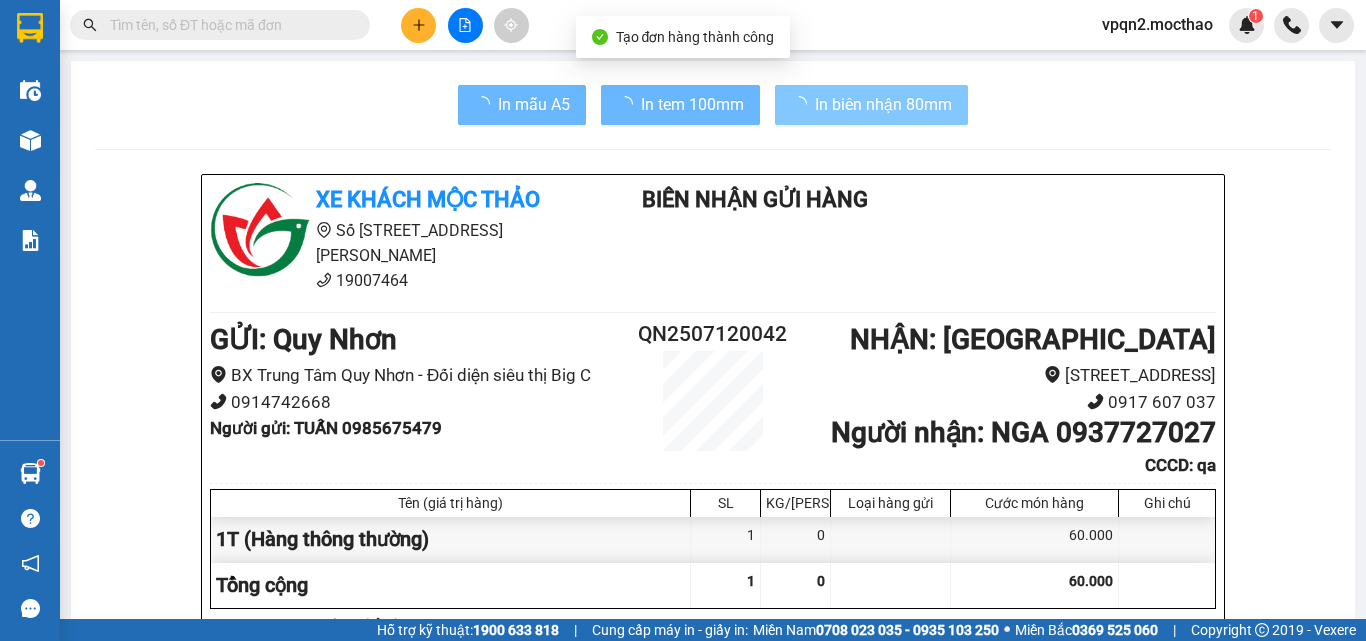 click on "In mẫu A5
In tem 100mm
In biên nhận 80mm Xe khách Mộc Thảo   Số 227 đường Nguyễn Tất Thành   19007464 Biên Nhận Gửi Hàng GỬI :   Quy Nhơn   BX Trung Tâm Quy Nhơn - Đối diện siêu thị Big C   0914742668 Người gửi :   TUẤN 0985675479 QN2507120042 NHẬN :   Đà Lạt   Số 1, Tô Hiến Thành, Phường 3   0917 607 037 Người nhận :   NGA 0937727027 CCCD :   qa Tên (giá trị hàng) SL KG/Món Loại hàng gửi Cước món hàng Ghi chú 1T (Hàng thông thường) 1 0 60.000 Tổng cộng 1 0 60.000 Loading... Cước rồi   : 60.000 Tổng phải thu: 0 Quy định nhận/gửi hàng : 1. Quý khách phải báo mã số “Biên nhận gửi hàng” khi nhận hàng, phải trình CMND hoặc giấy giới thiệu đối với hàng gửi bảo đảm, hàng có giá trị. 2. Hàng gửi có giá trị cao Quý khách phải khai báo để được gửi theo phương thức bảo đảm giá trị. TRACKING :  17:05 12/07/2025   -" at bounding box center (713, 1779) 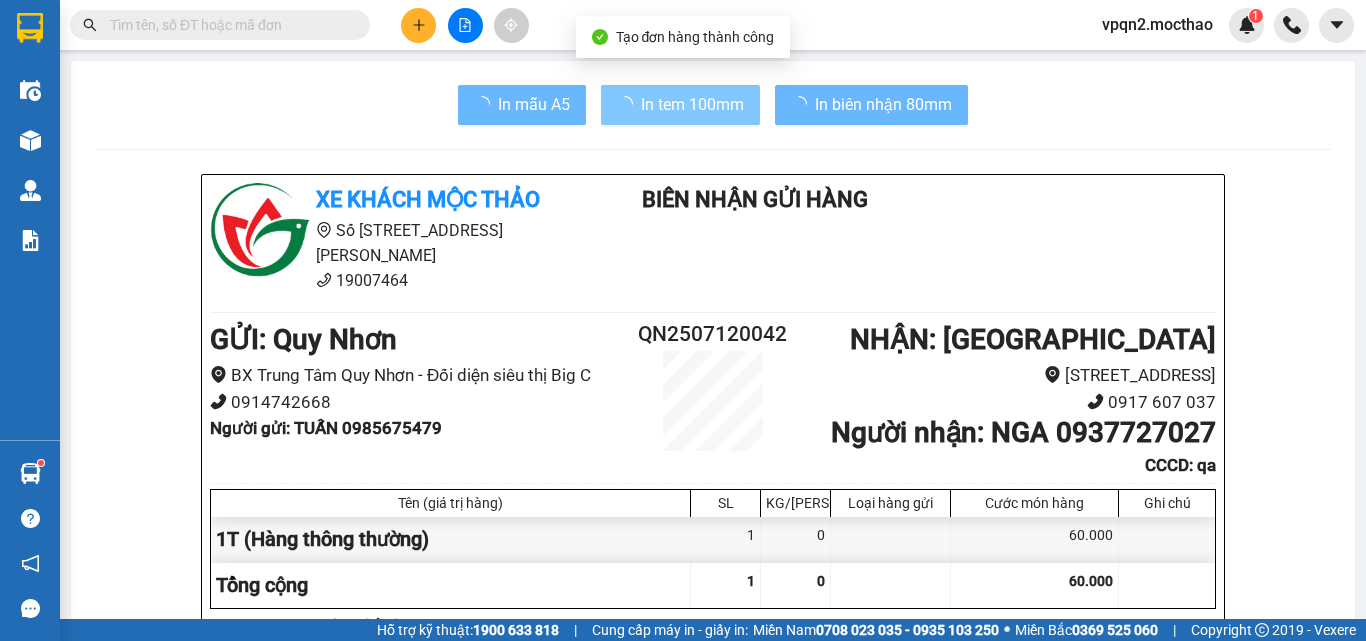 click on "In tem 100mm" at bounding box center (692, 104) 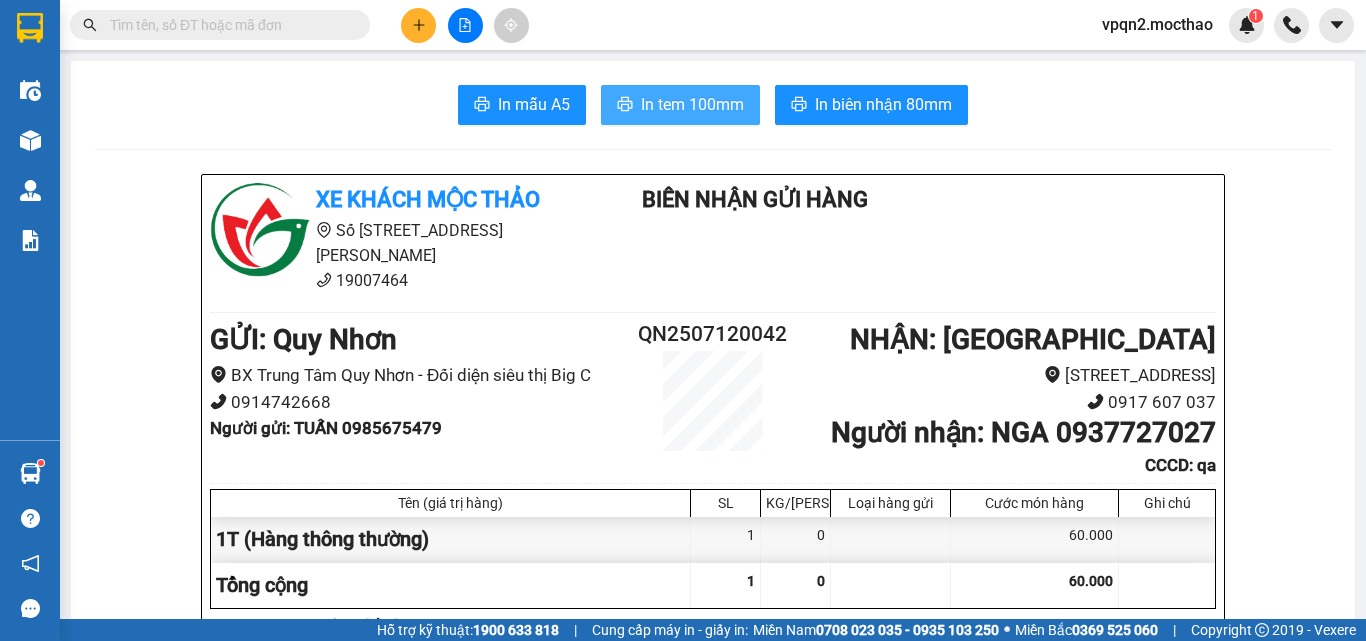 click on "In tem 100mm" at bounding box center (692, 104) 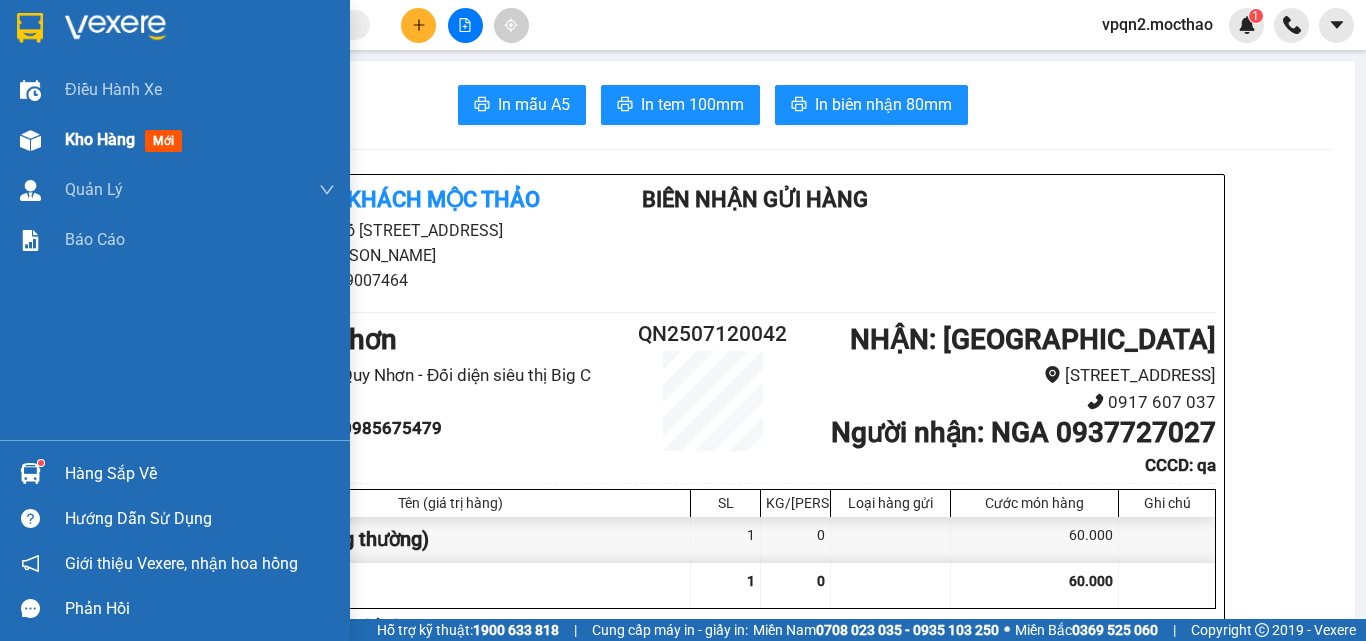 click at bounding box center [30, 140] 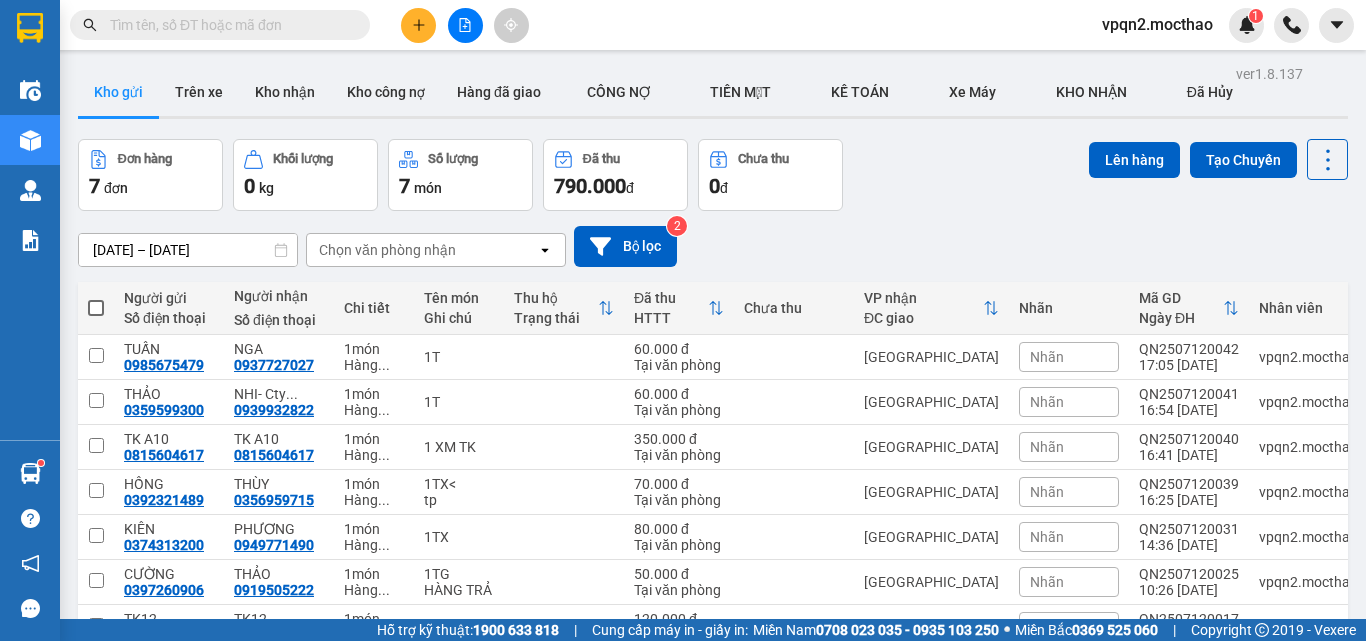 click 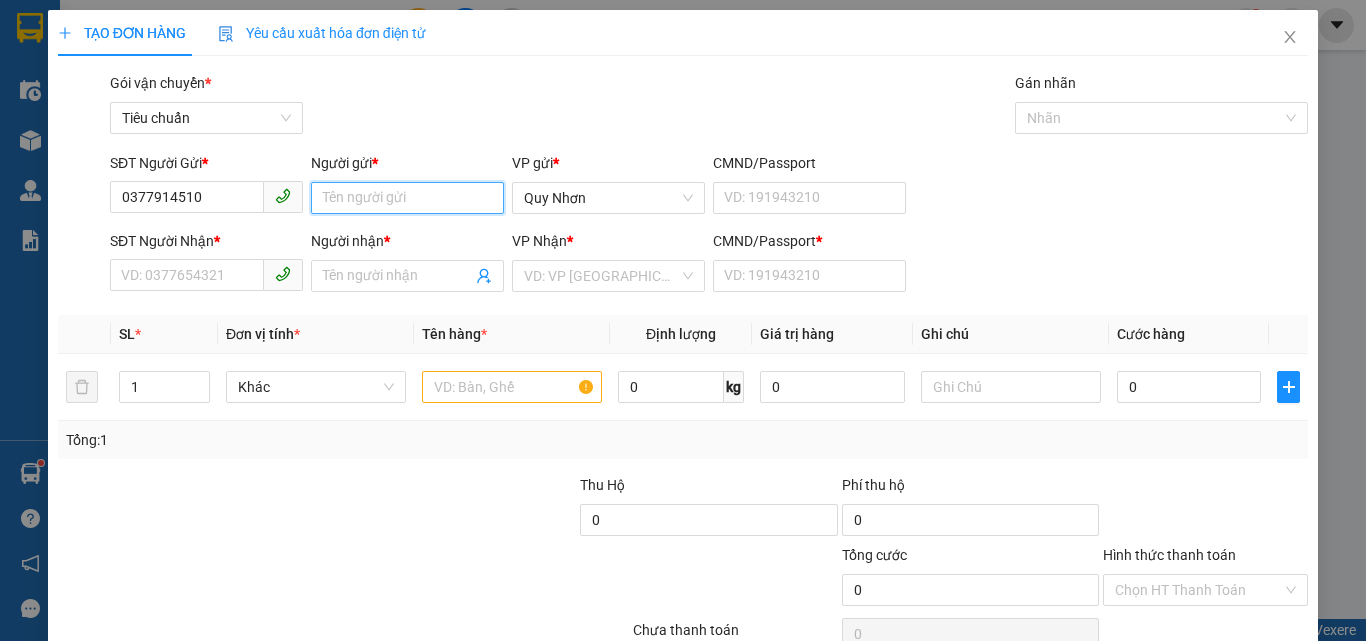 click on "Người gửi  *" at bounding box center [407, 198] 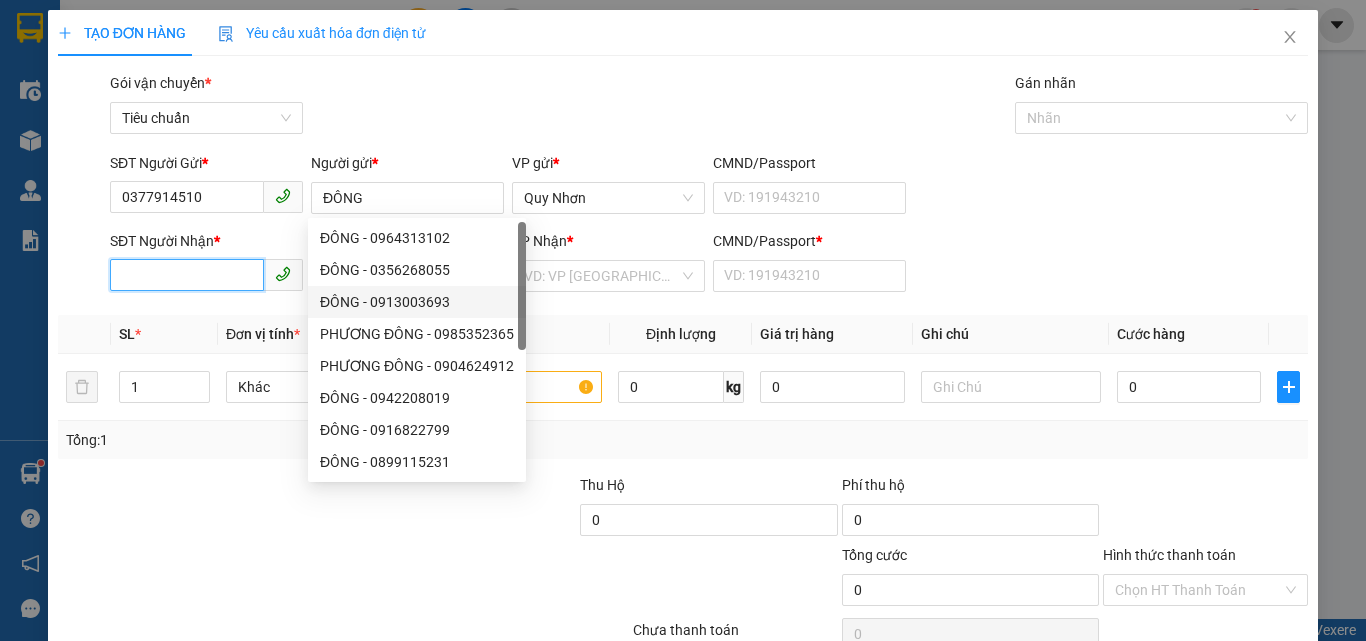 click on "SĐT Người Nhận  *" at bounding box center (187, 275) 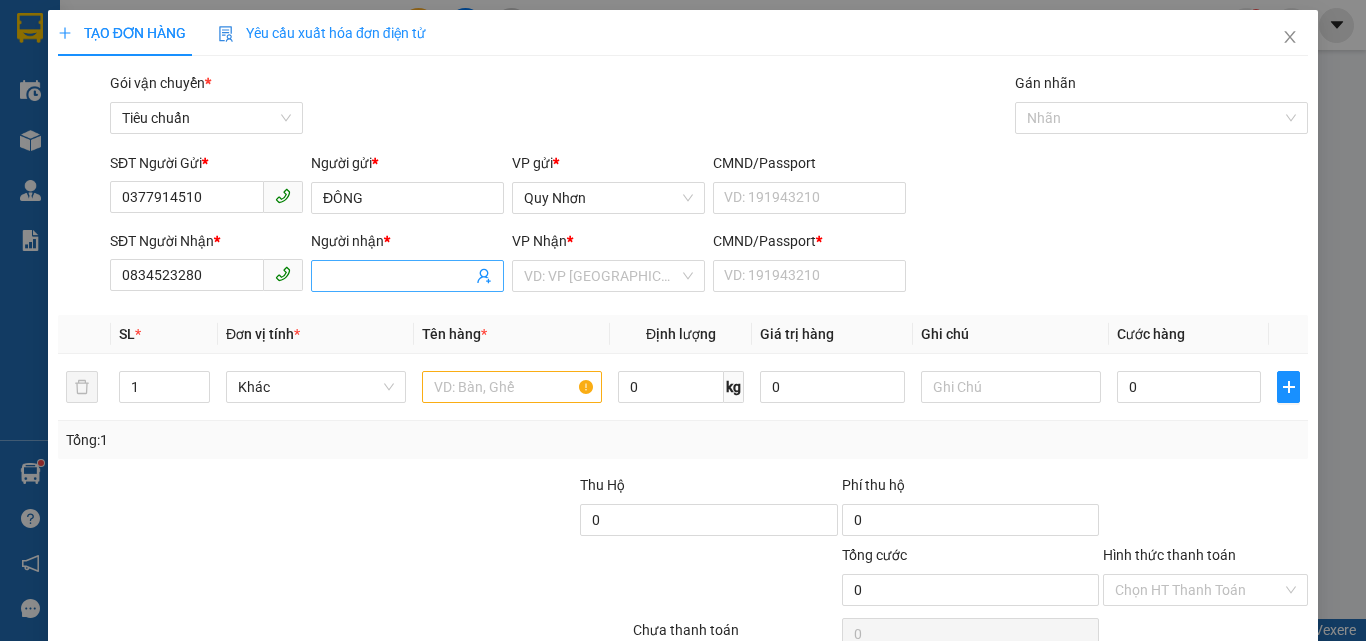 click on "Người nhận  *" at bounding box center [397, 276] 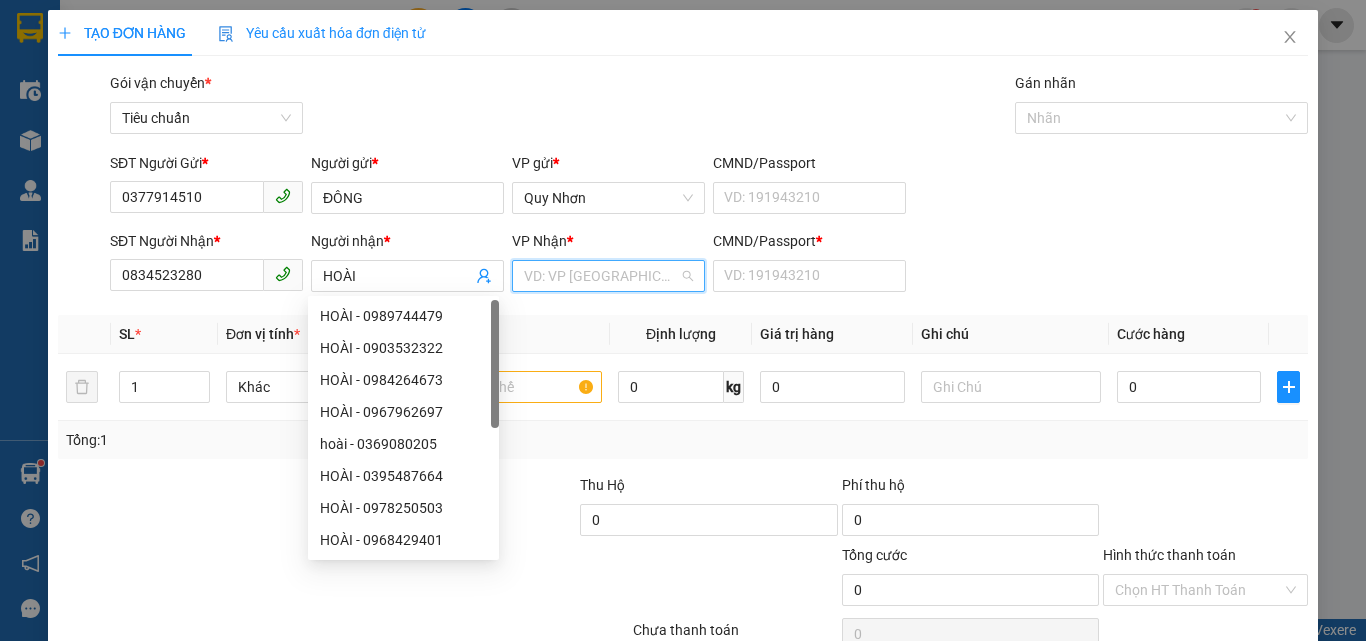 click at bounding box center [601, 276] 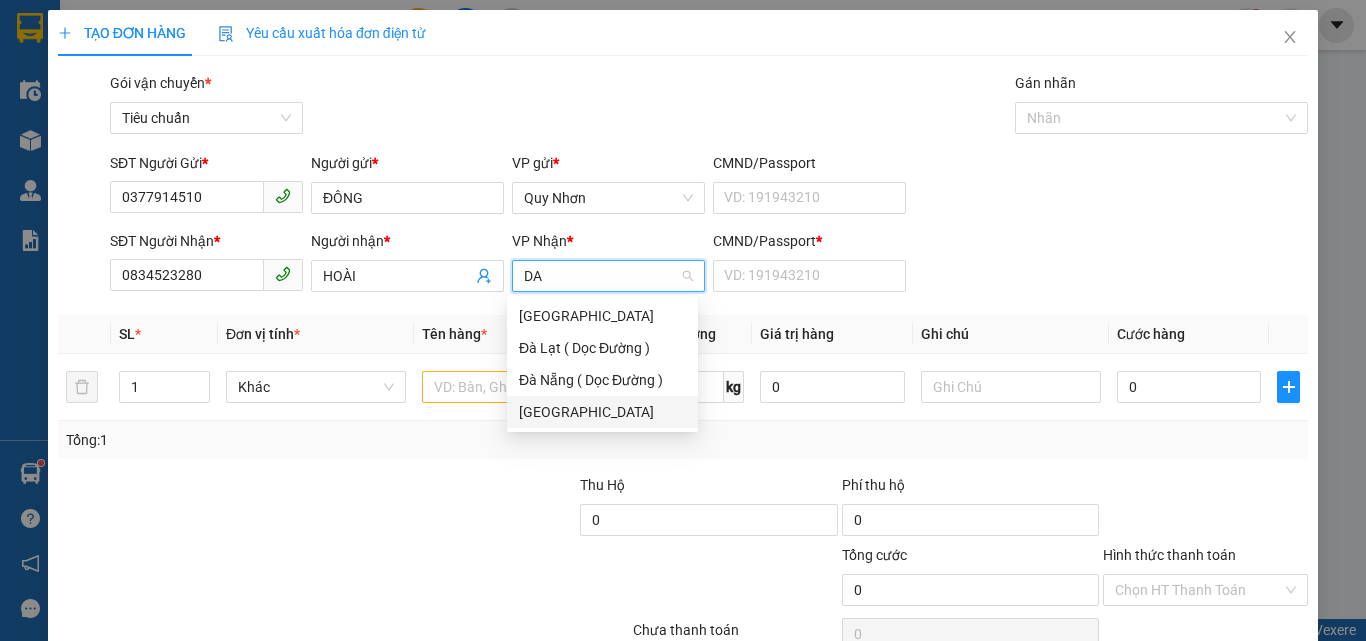 drag, startPoint x: 573, startPoint y: 407, endPoint x: 880, endPoint y: 280, distance: 332.23184 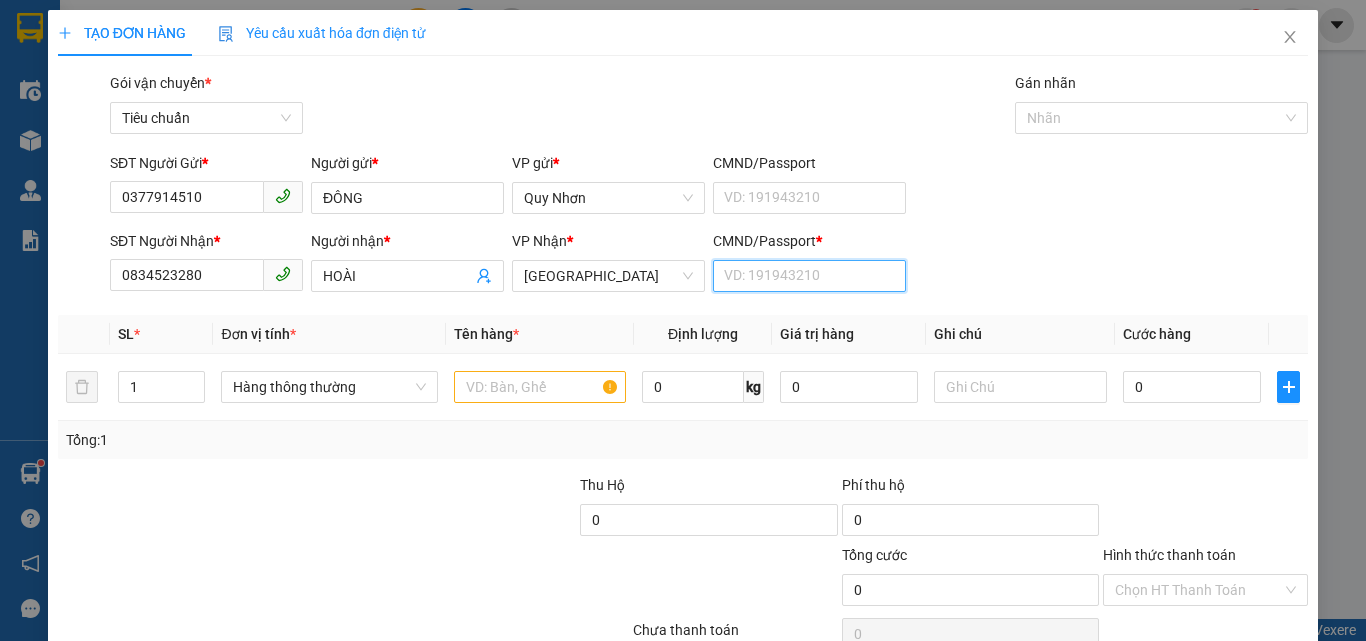 click on "CMND/Passport  *" at bounding box center [809, 276] 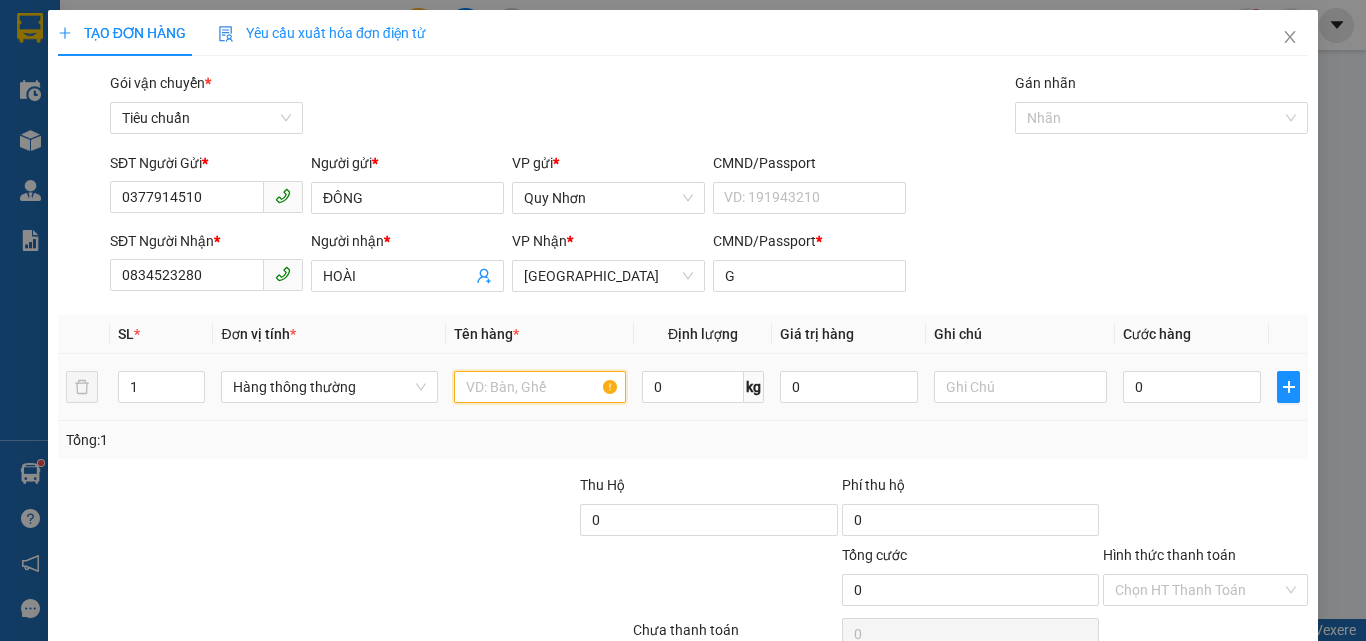click at bounding box center (540, 387) 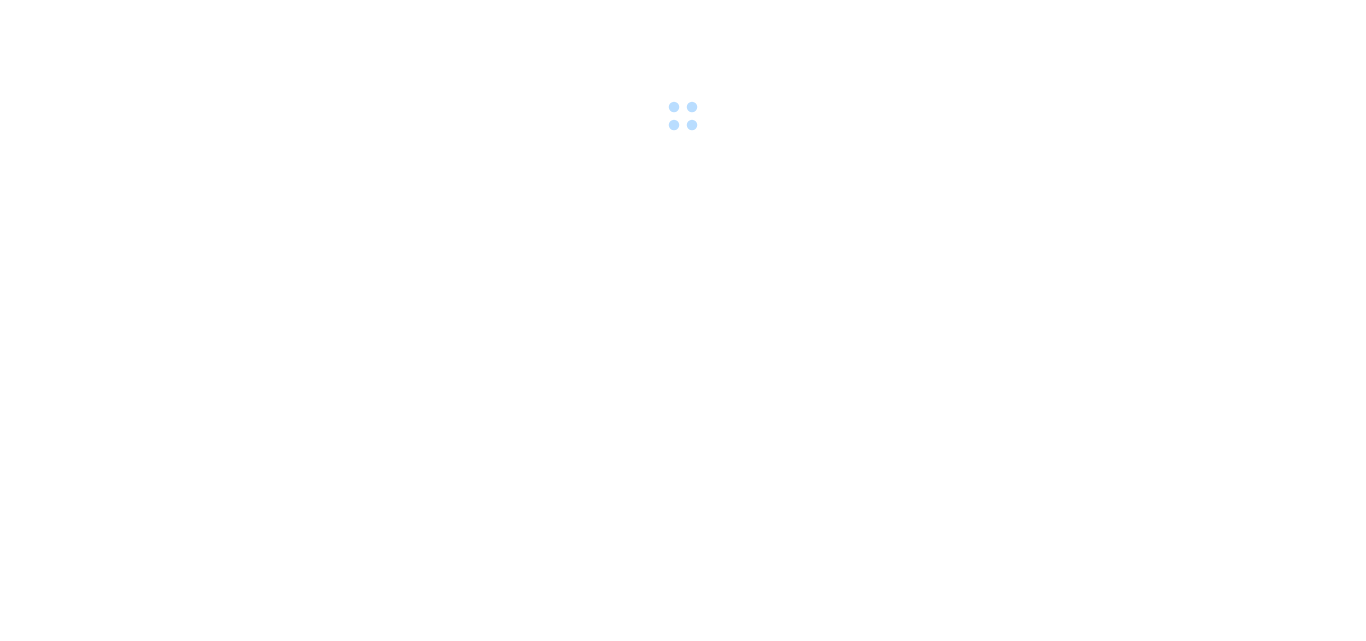 scroll, scrollTop: 0, scrollLeft: 0, axis: both 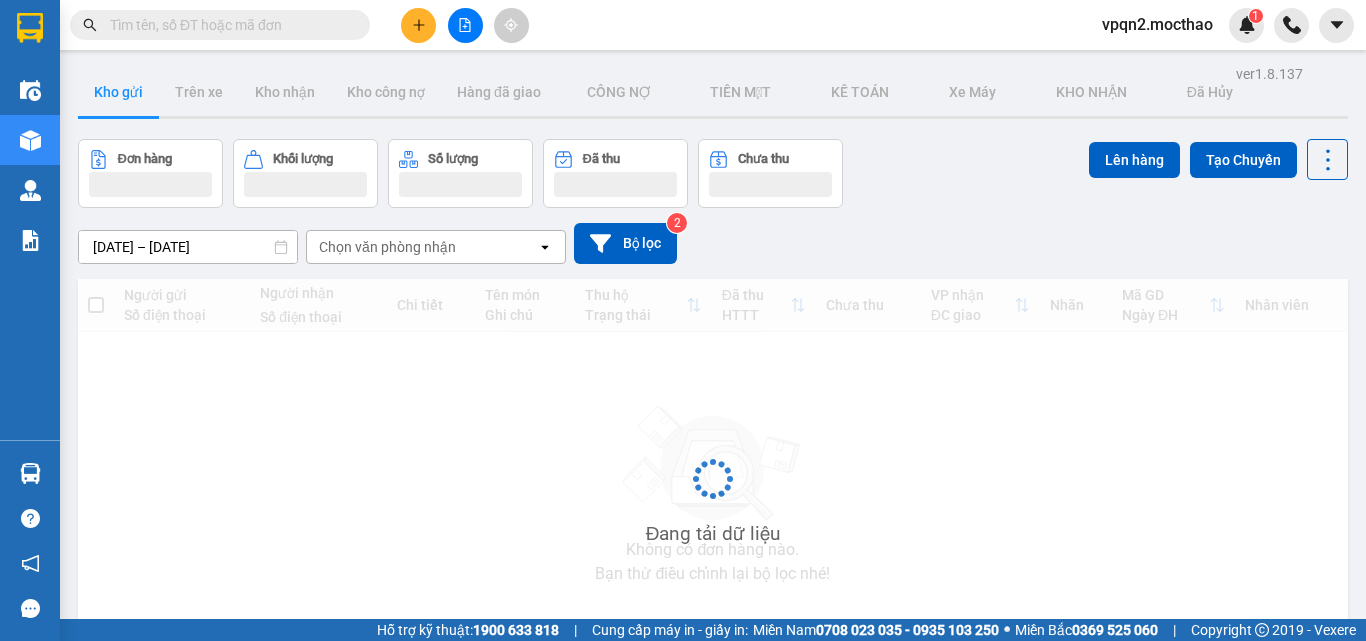 click at bounding box center (418, 25) 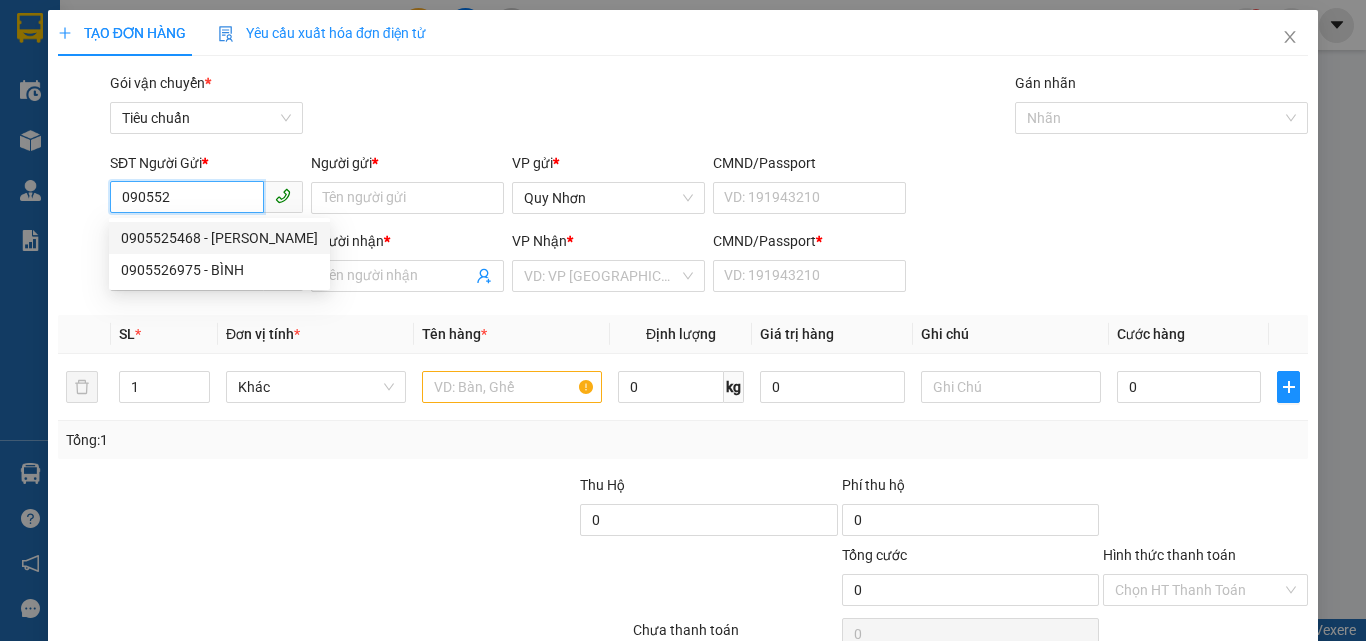 click on "0905525468 - [PERSON_NAME]" at bounding box center (219, 238) 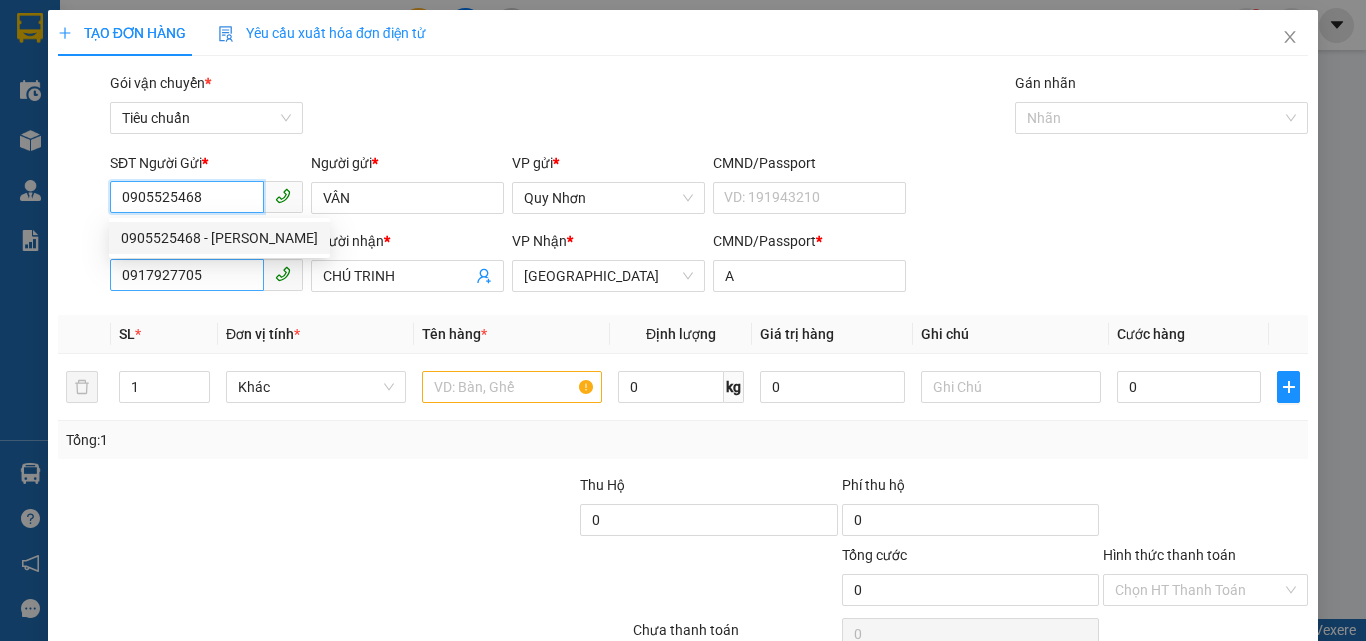 type on "50.000" 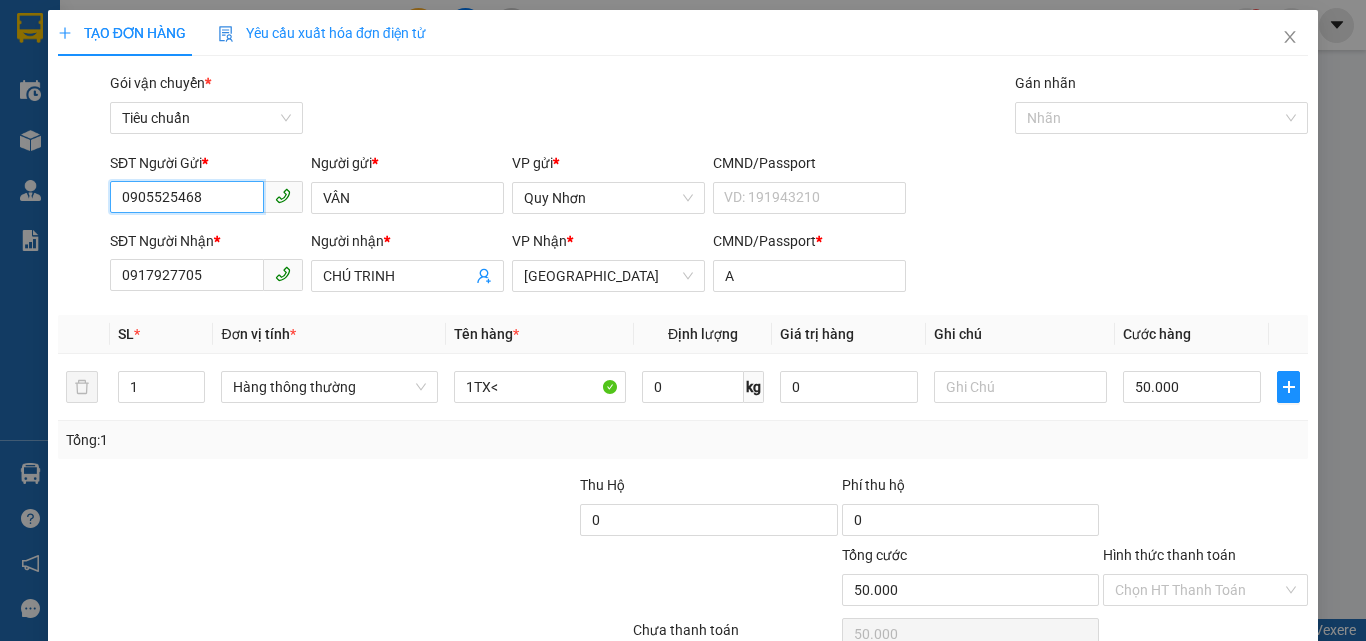 scroll, scrollTop: 99, scrollLeft: 0, axis: vertical 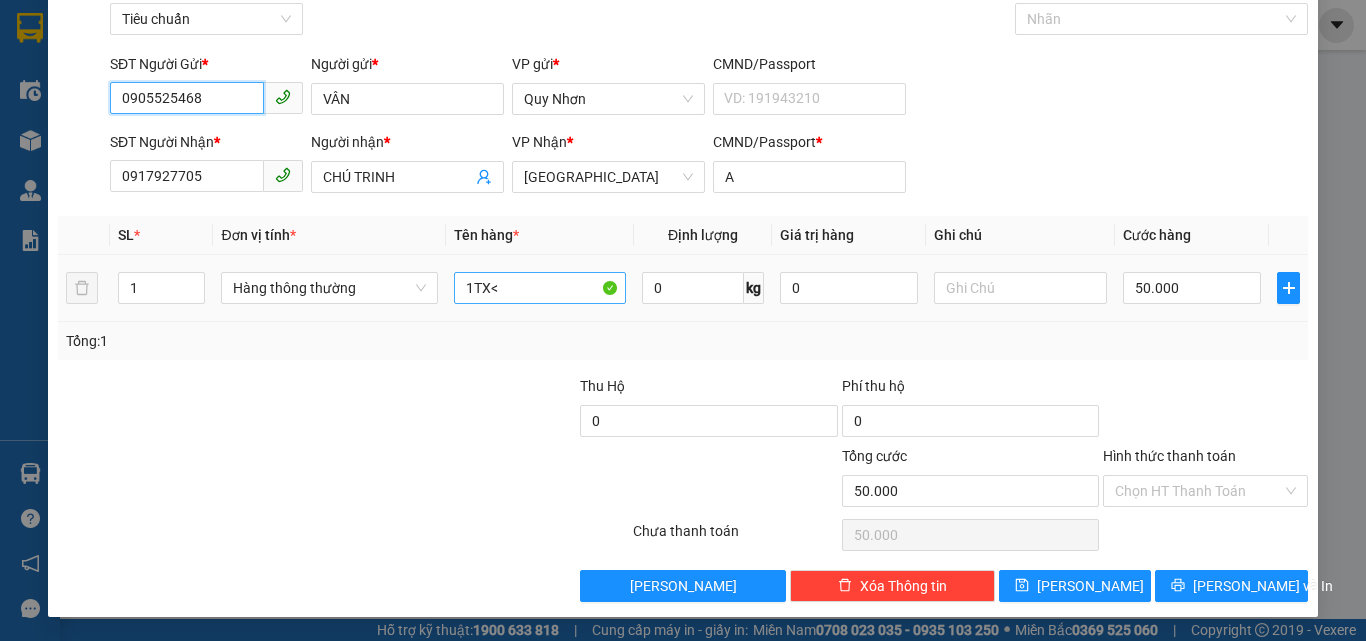 type on "0905525468" 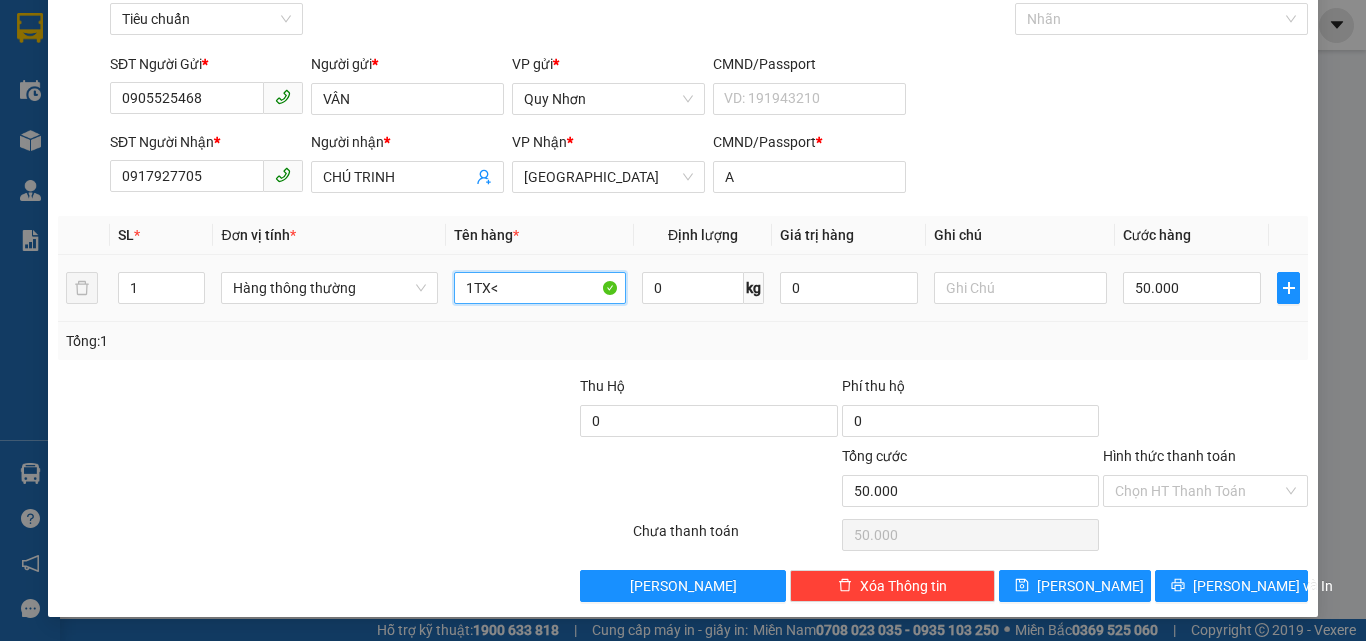 click on "1TX<" at bounding box center (540, 288) 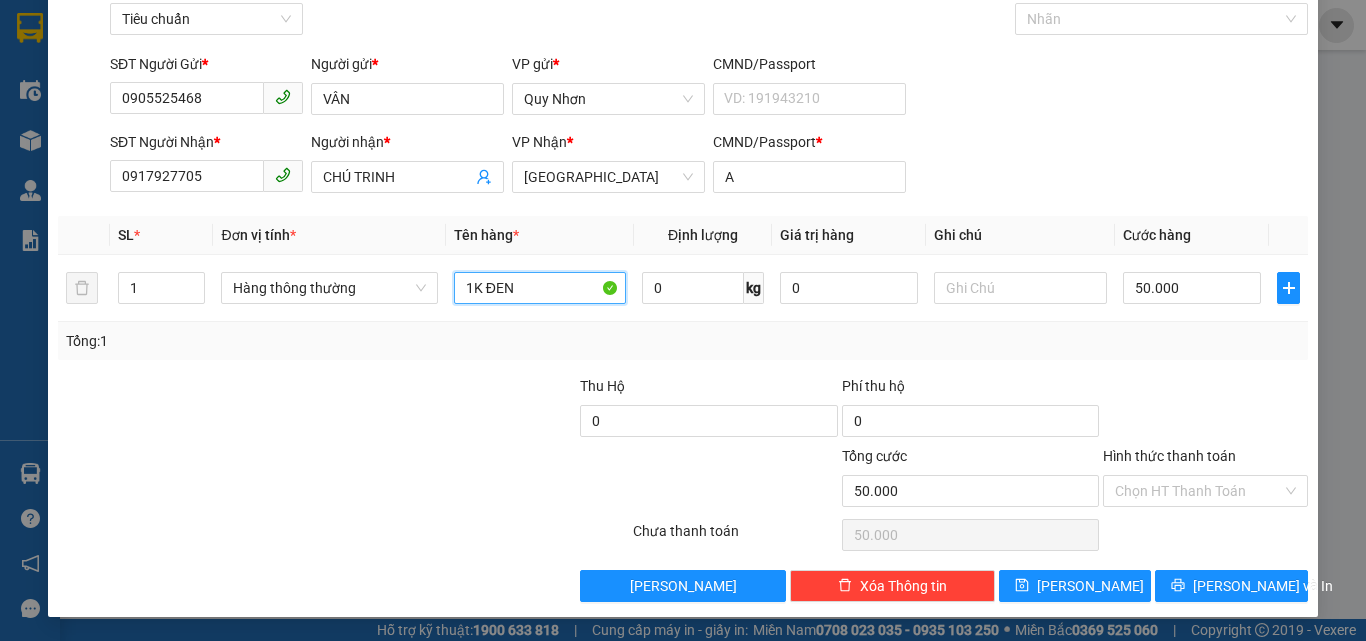 type on "1K ĐEN" 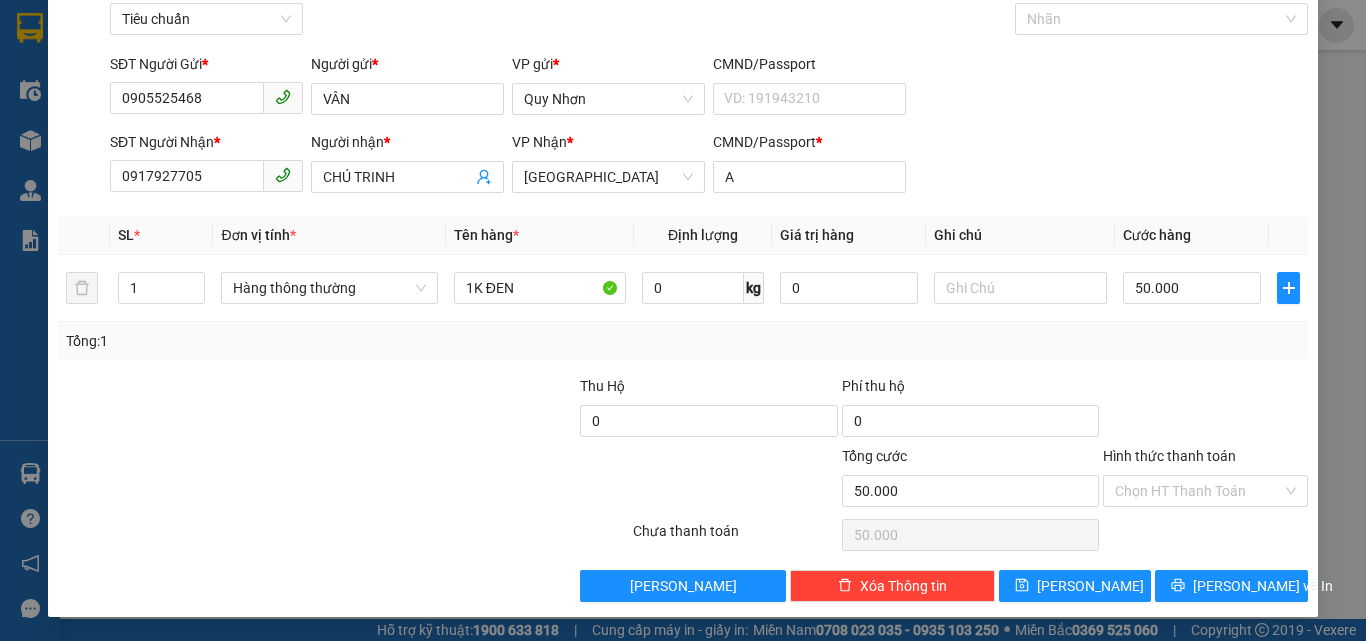 click at bounding box center [447, 410] 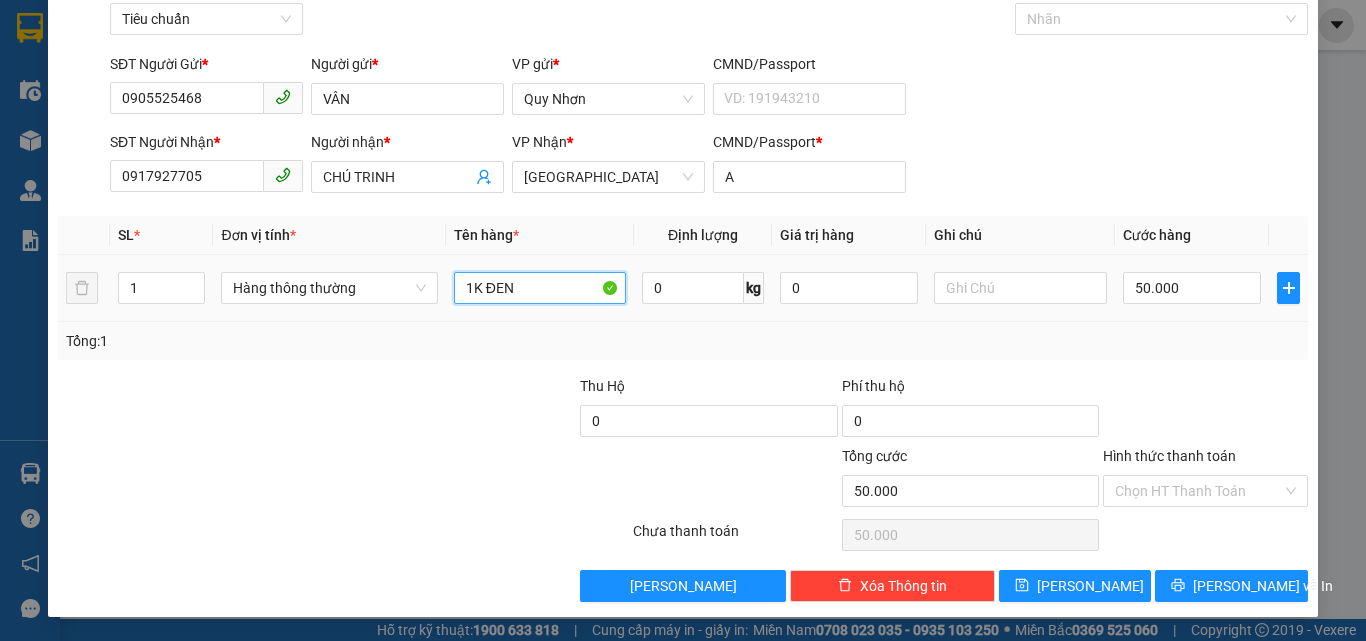 click on "1K ĐEN" at bounding box center (540, 288) 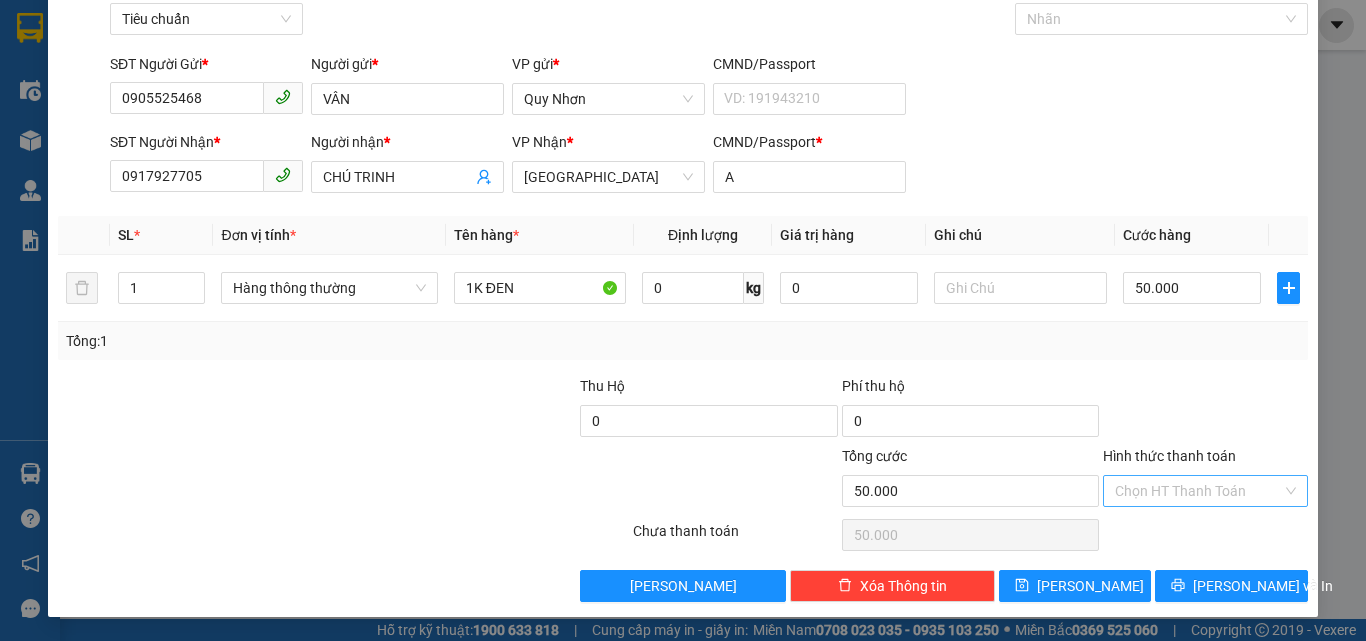 click on "Hình thức thanh toán" at bounding box center [1198, 491] 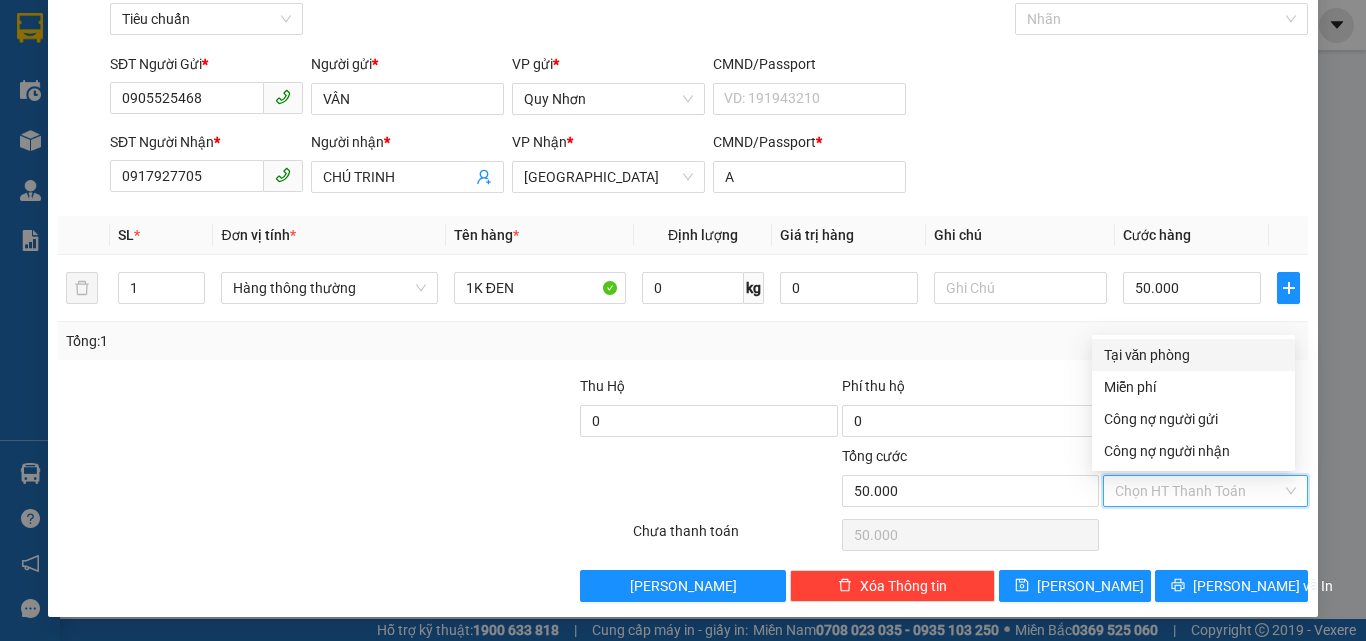 click on "Tại văn phòng" at bounding box center (1193, 355) 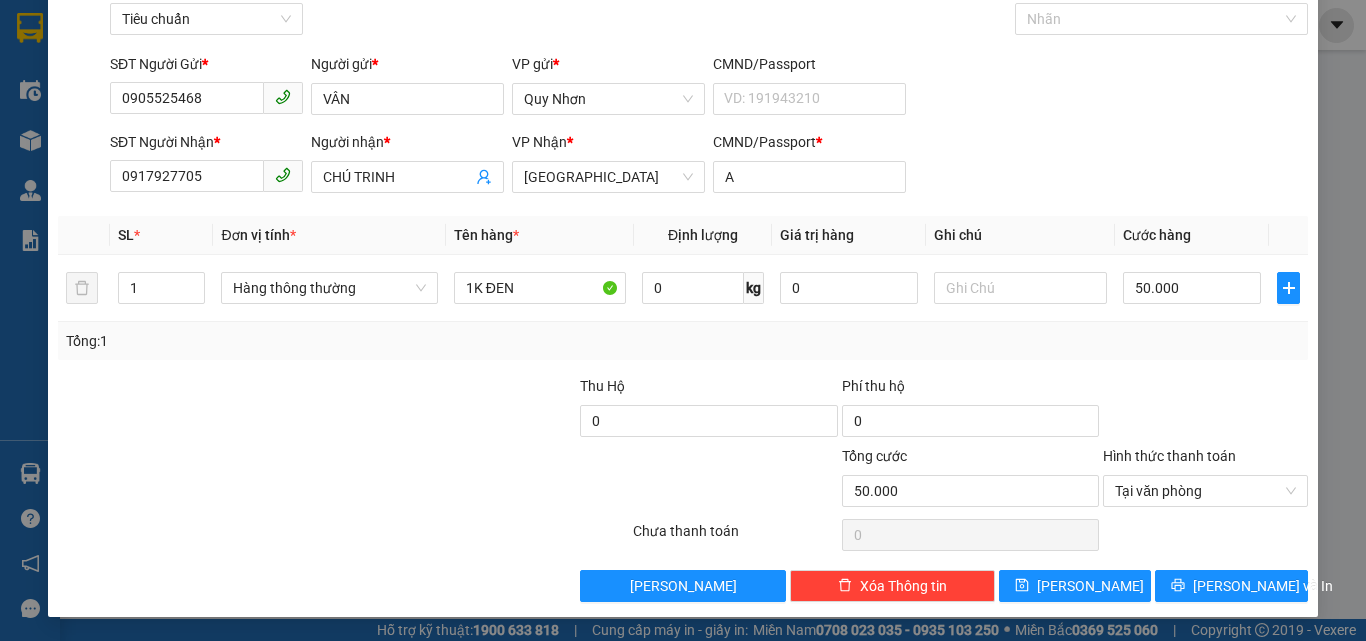 click at bounding box center [239, 480] 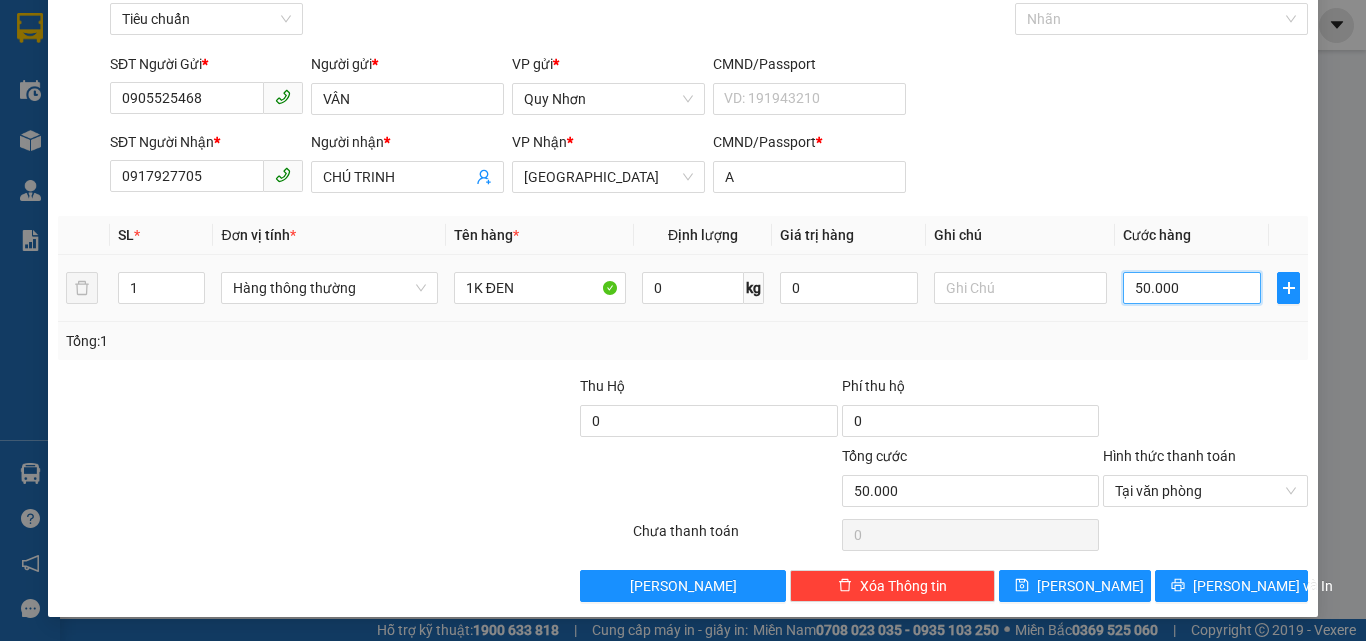 click on "50.000" at bounding box center (1192, 288) 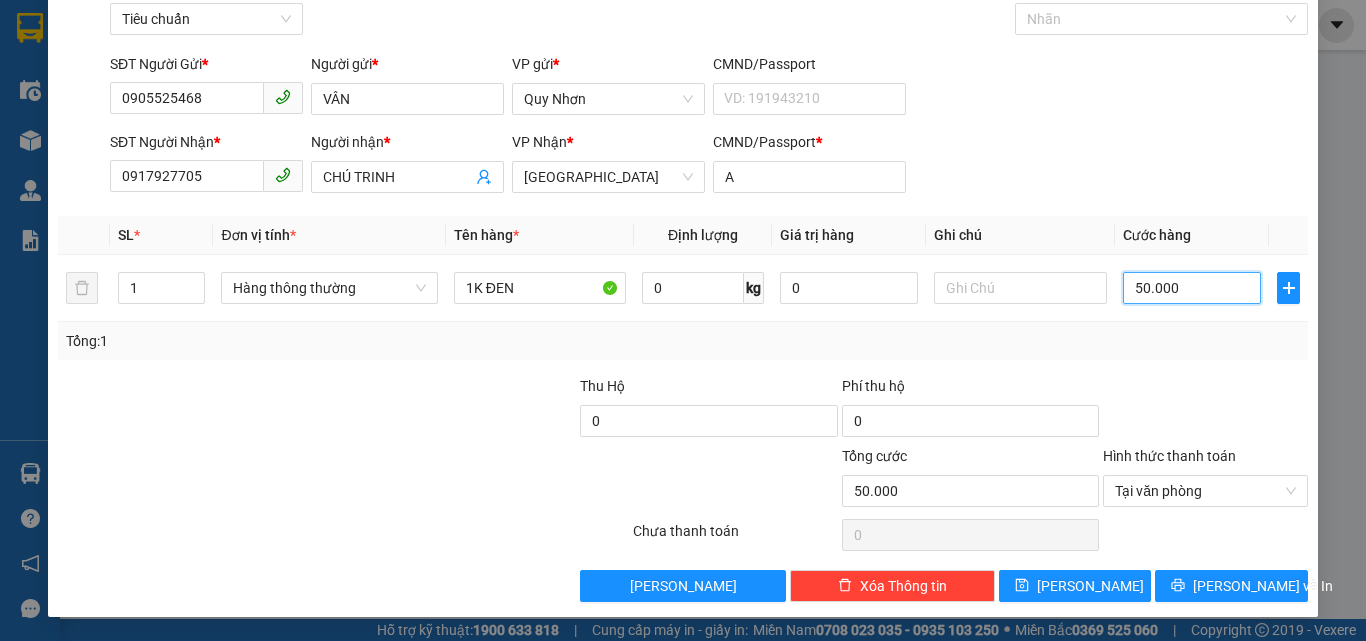 type on "4" 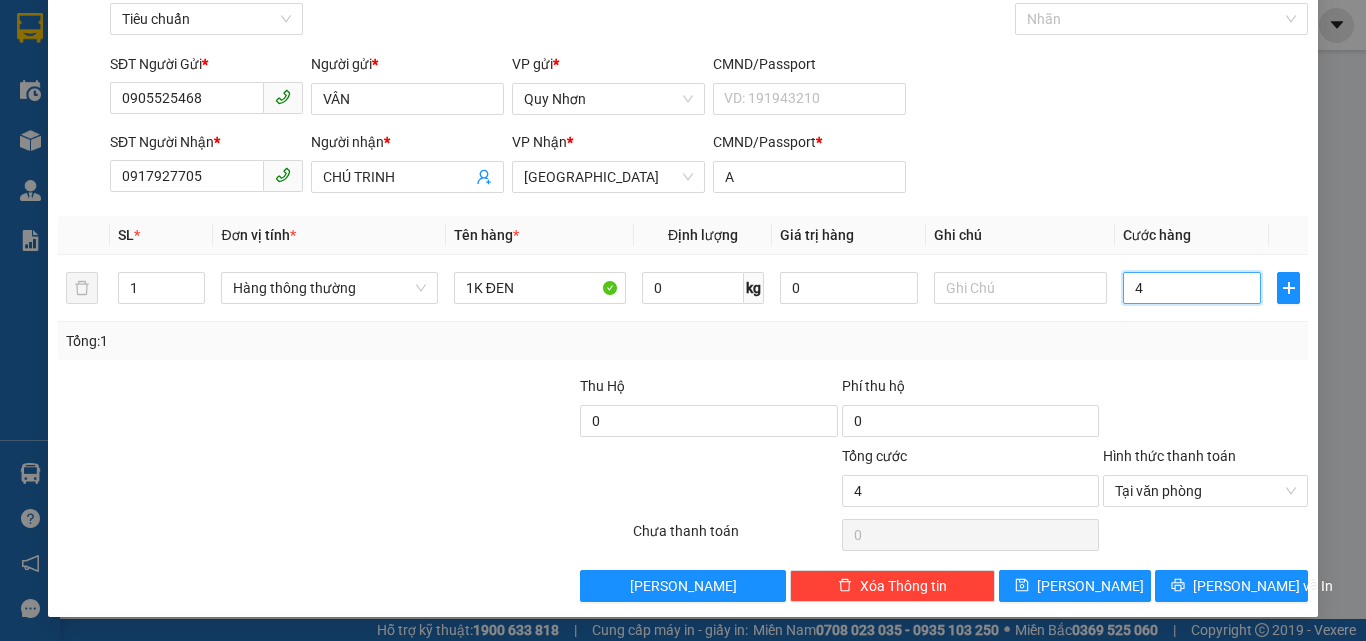 type on "40" 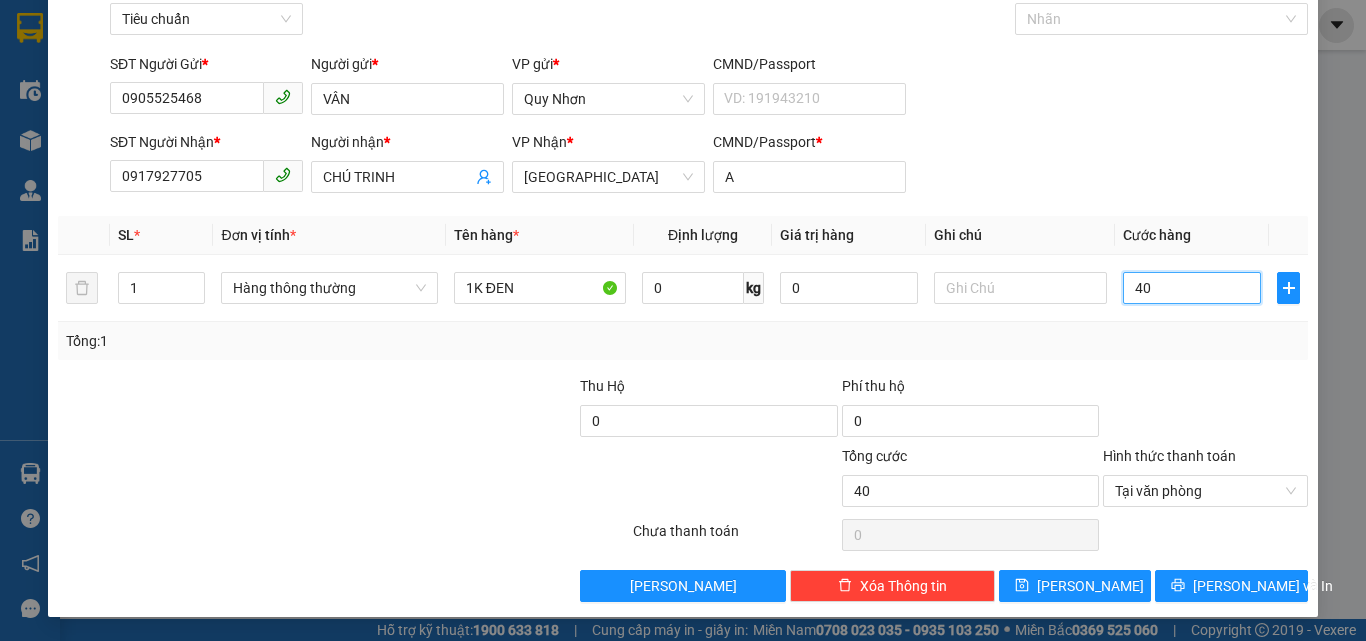 type on "400" 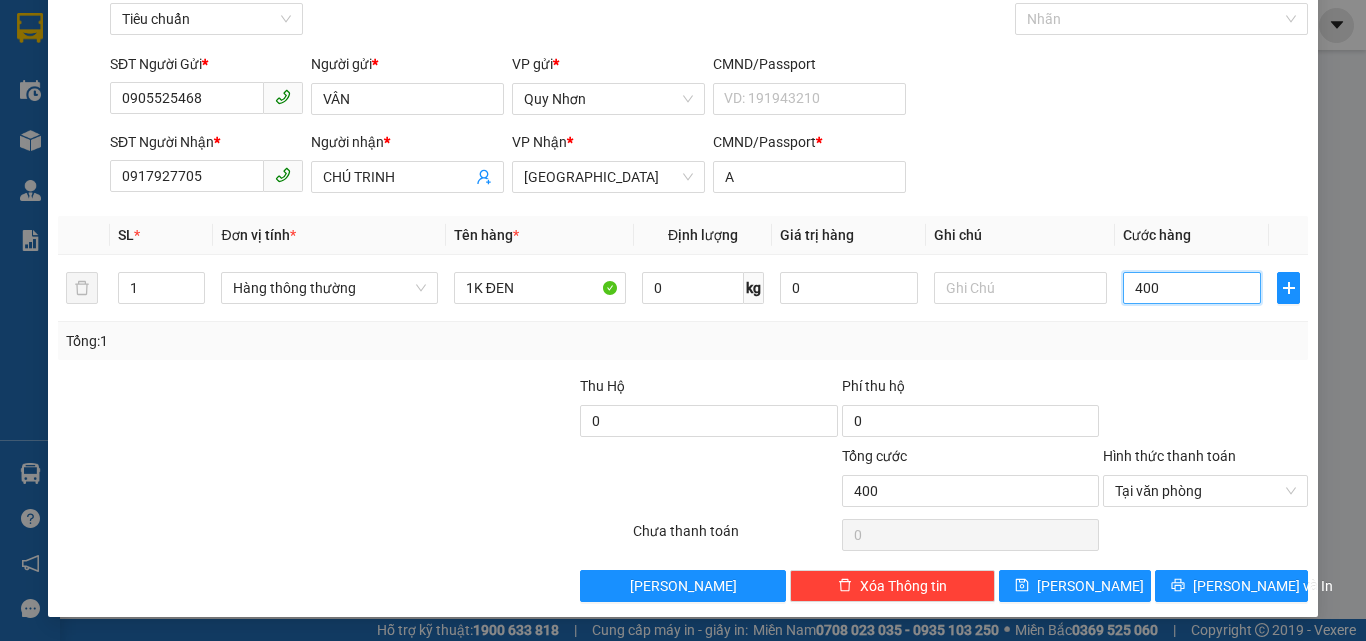 type on "4.000" 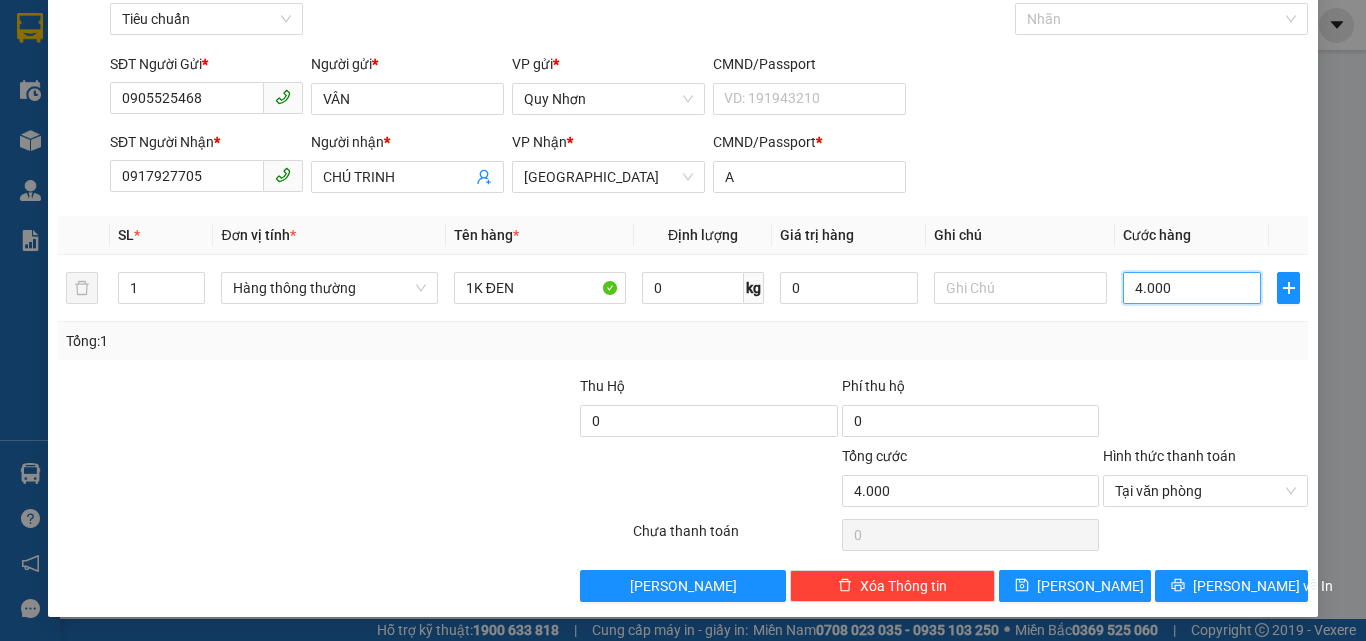 type on "40.000" 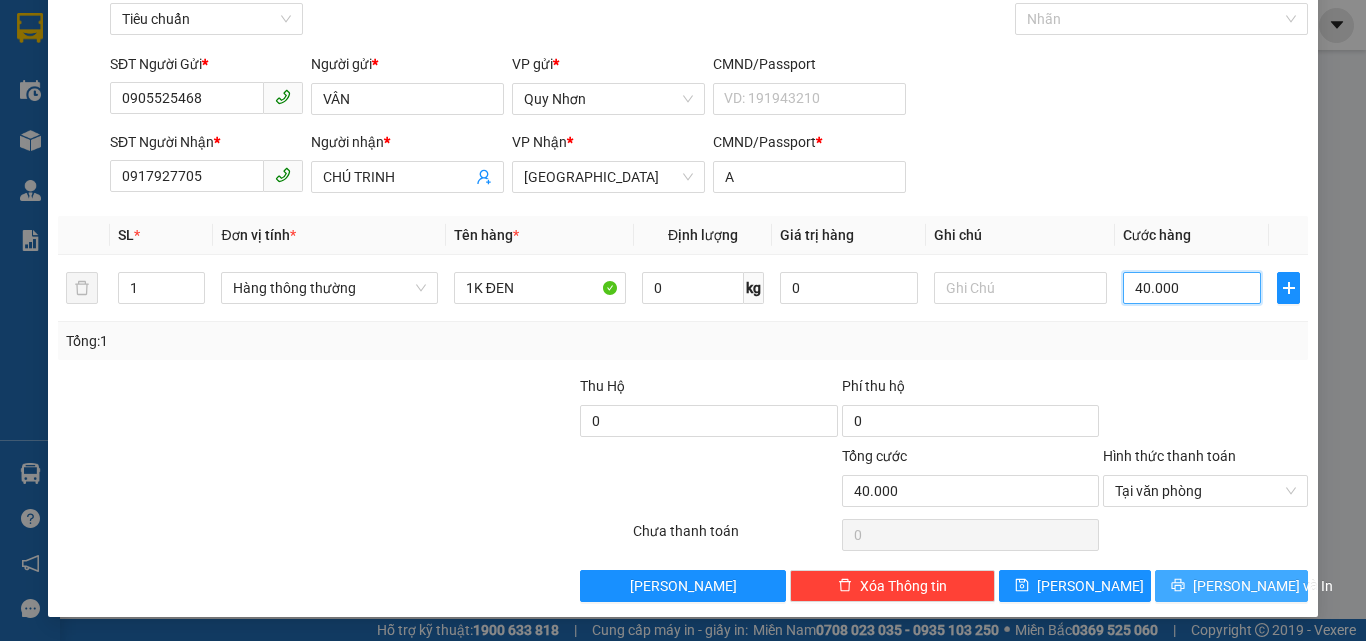 type on "40.000" 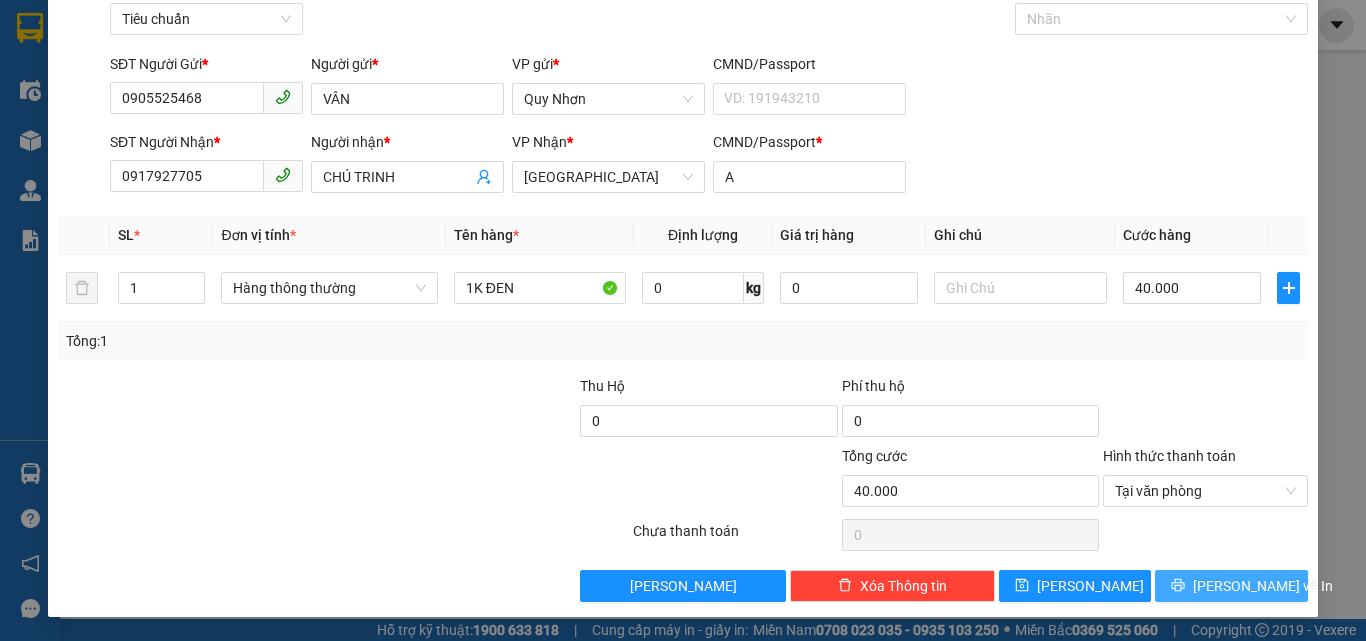 click 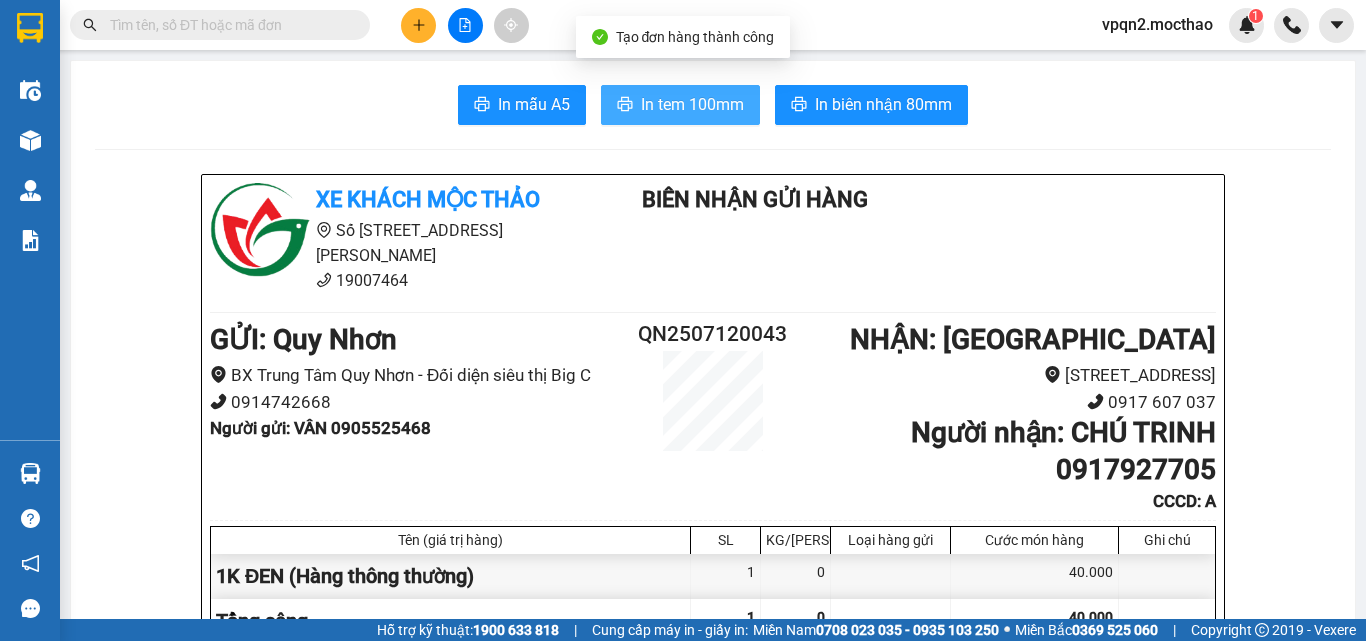 click on "In tem 100mm" at bounding box center (692, 104) 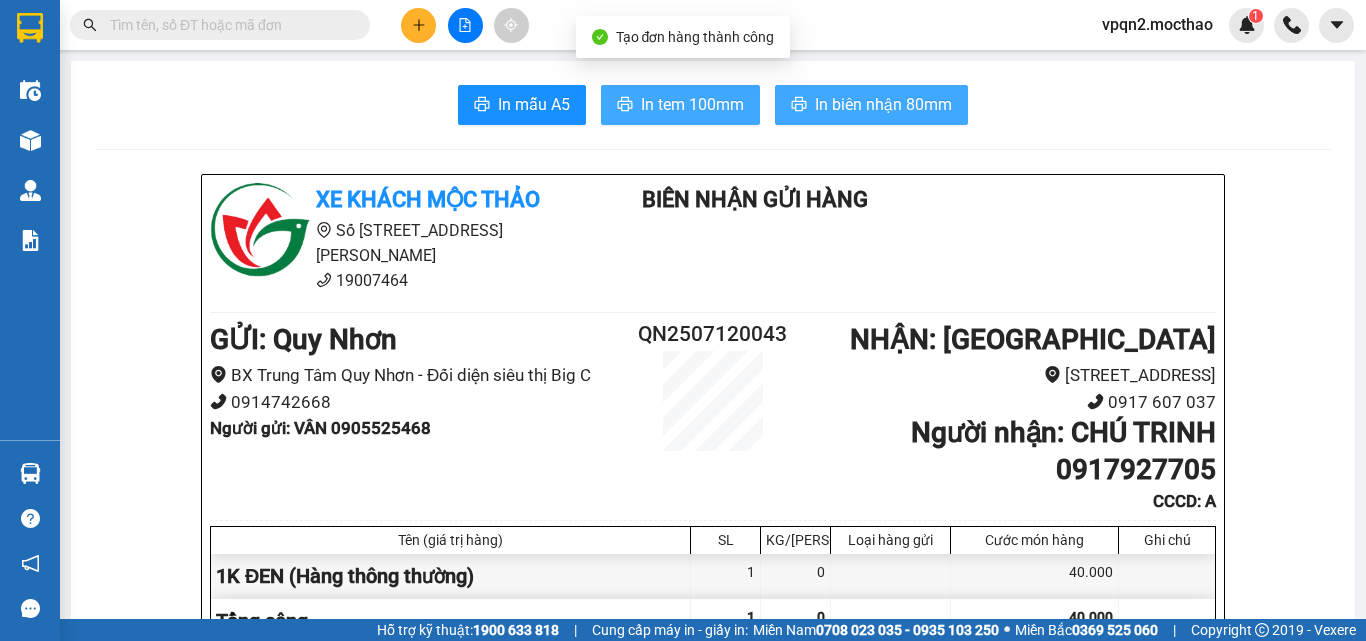 scroll, scrollTop: 0, scrollLeft: 0, axis: both 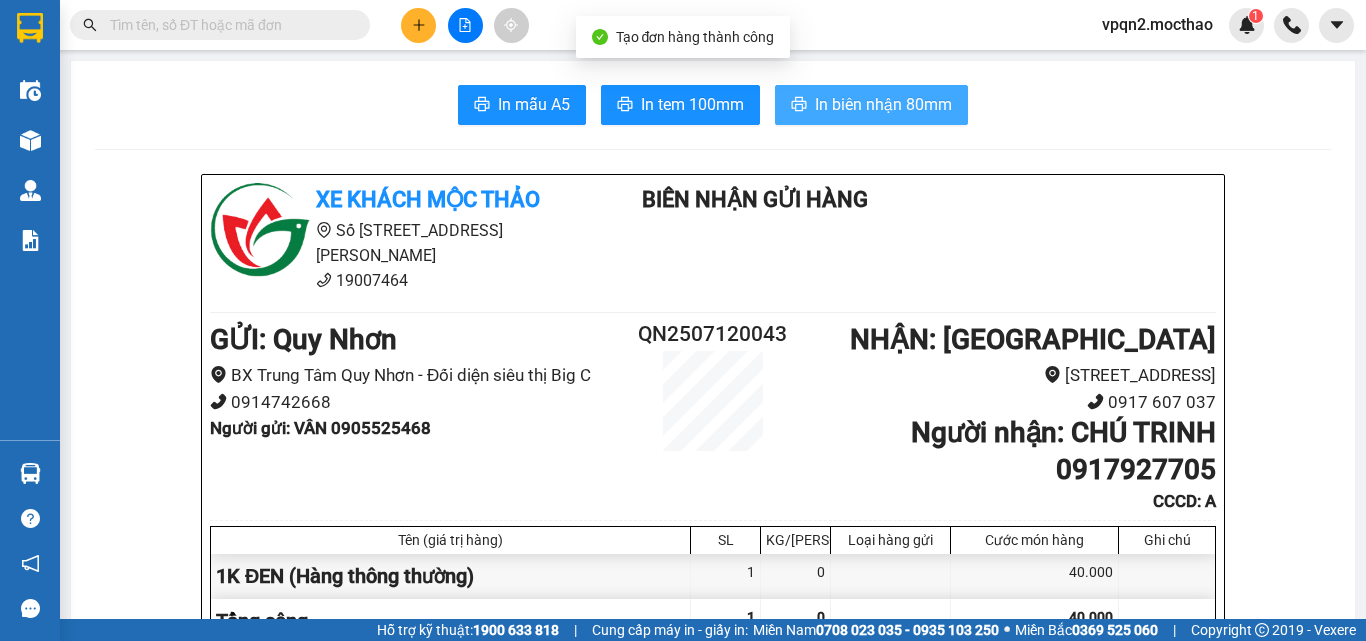 click on "40.000" at bounding box center (1035, 621) 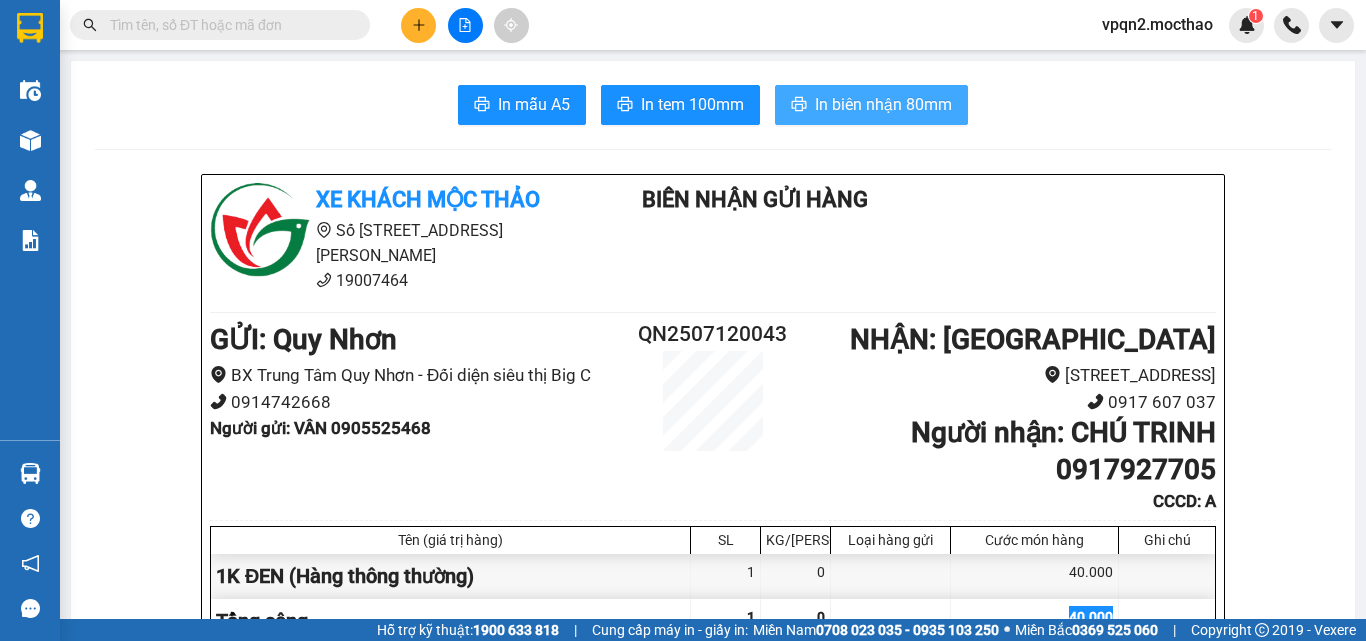 click on "In biên nhận 80mm" at bounding box center (883, 104) 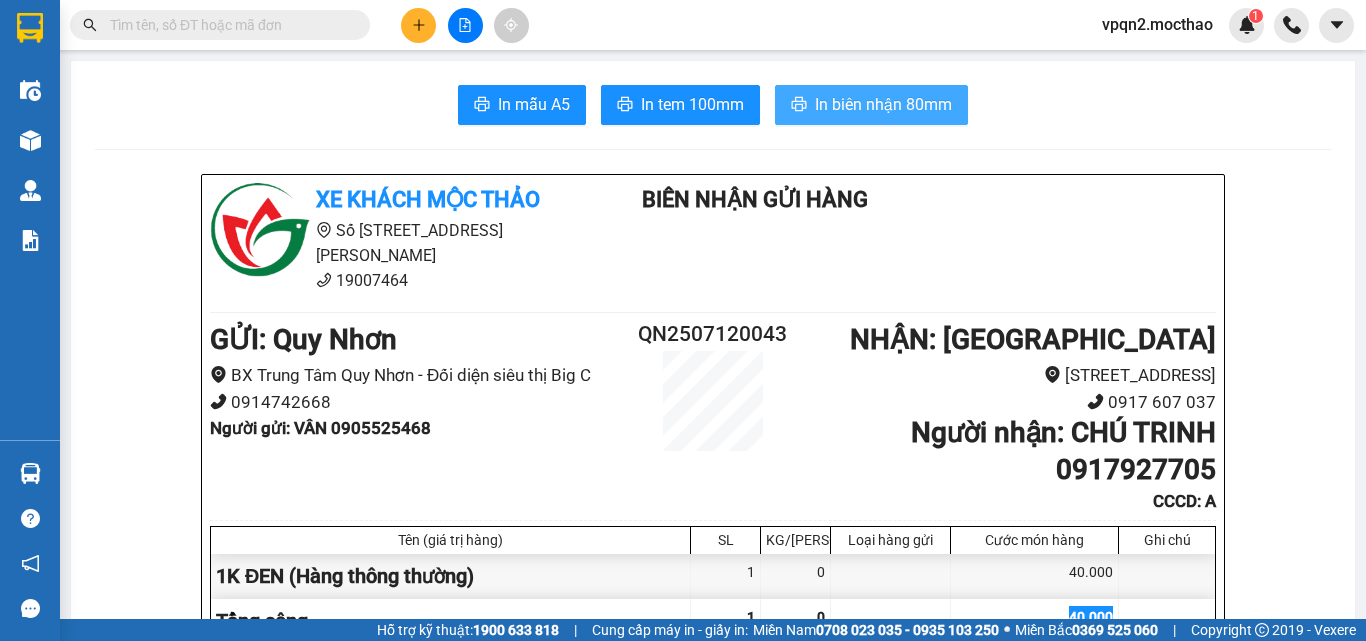 scroll, scrollTop: 0, scrollLeft: 0, axis: both 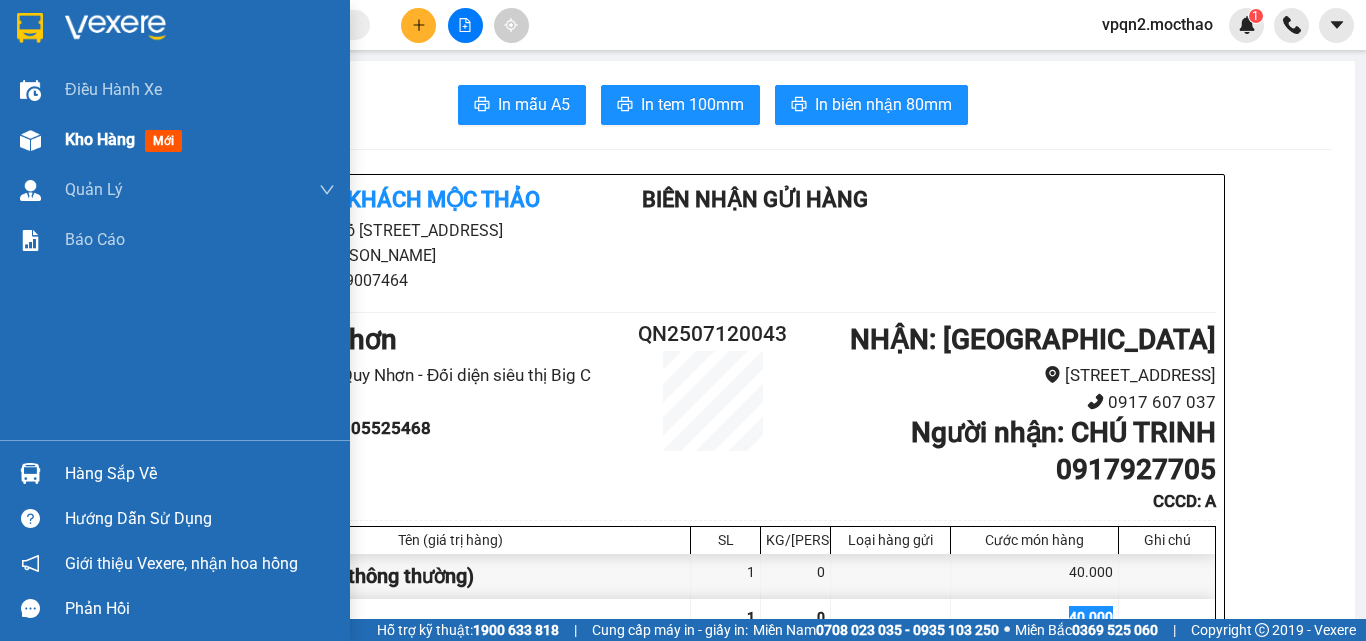 click on "Kho hàng" at bounding box center (100, 139) 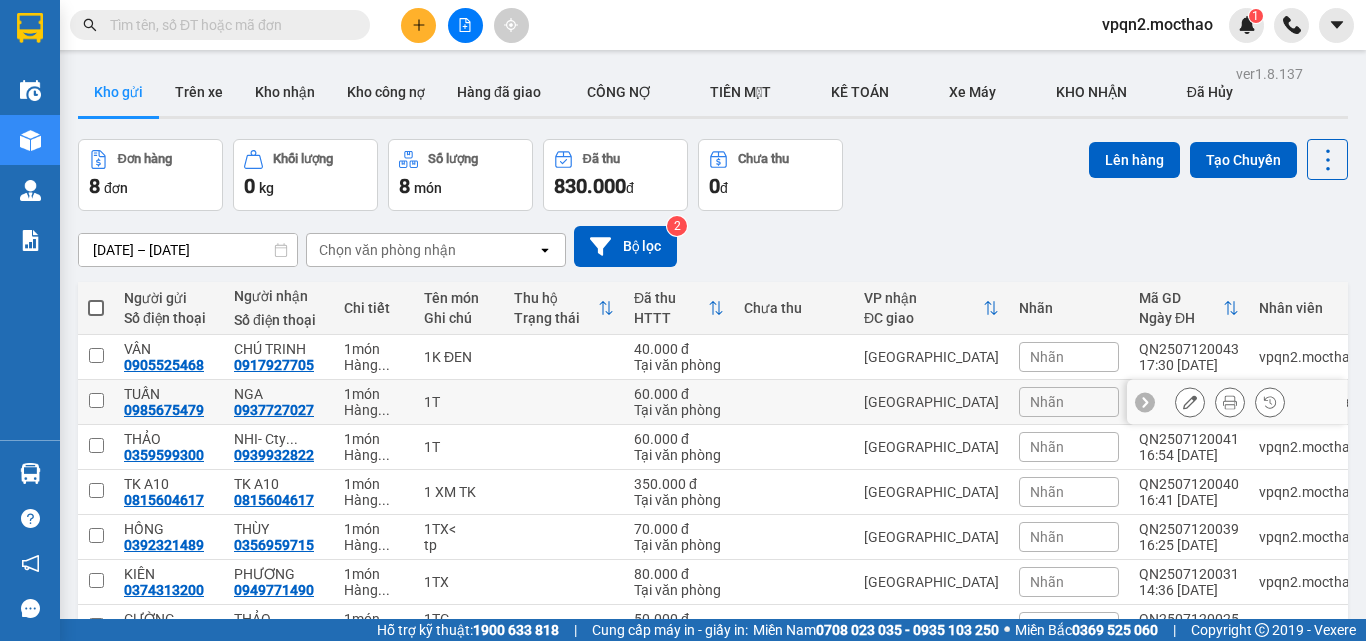 scroll, scrollTop: 166, scrollLeft: 0, axis: vertical 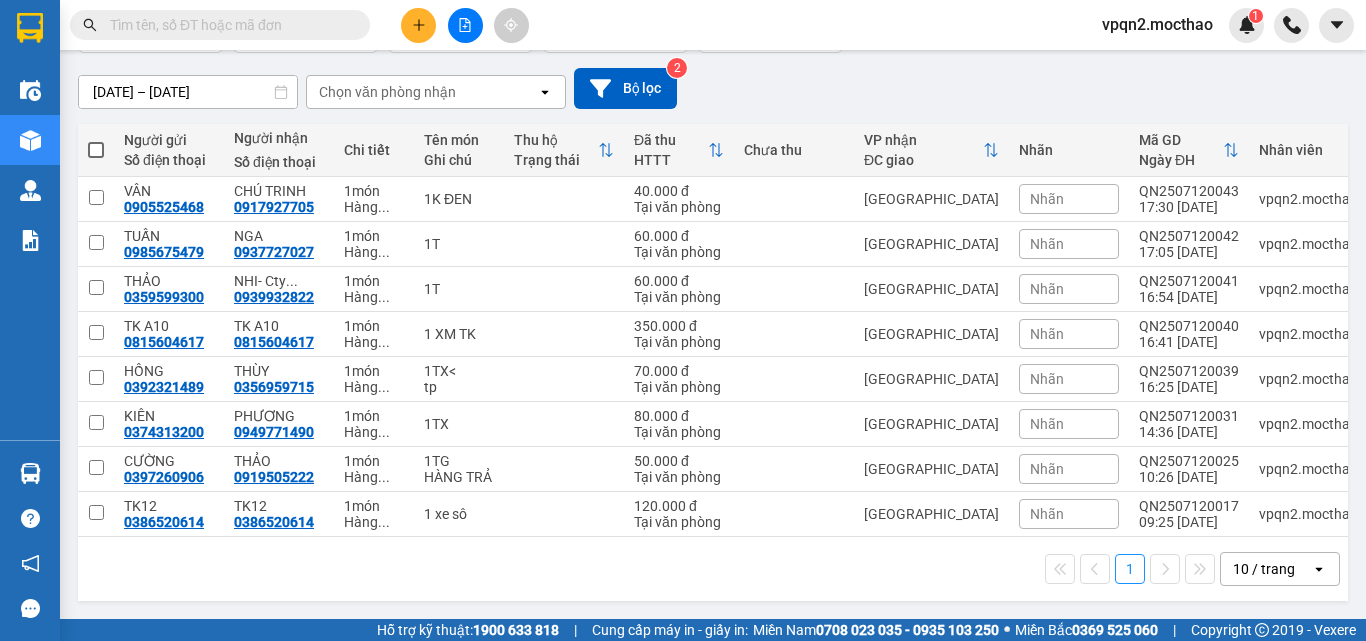 click on "1 10 / trang open" at bounding box center (713, 569) 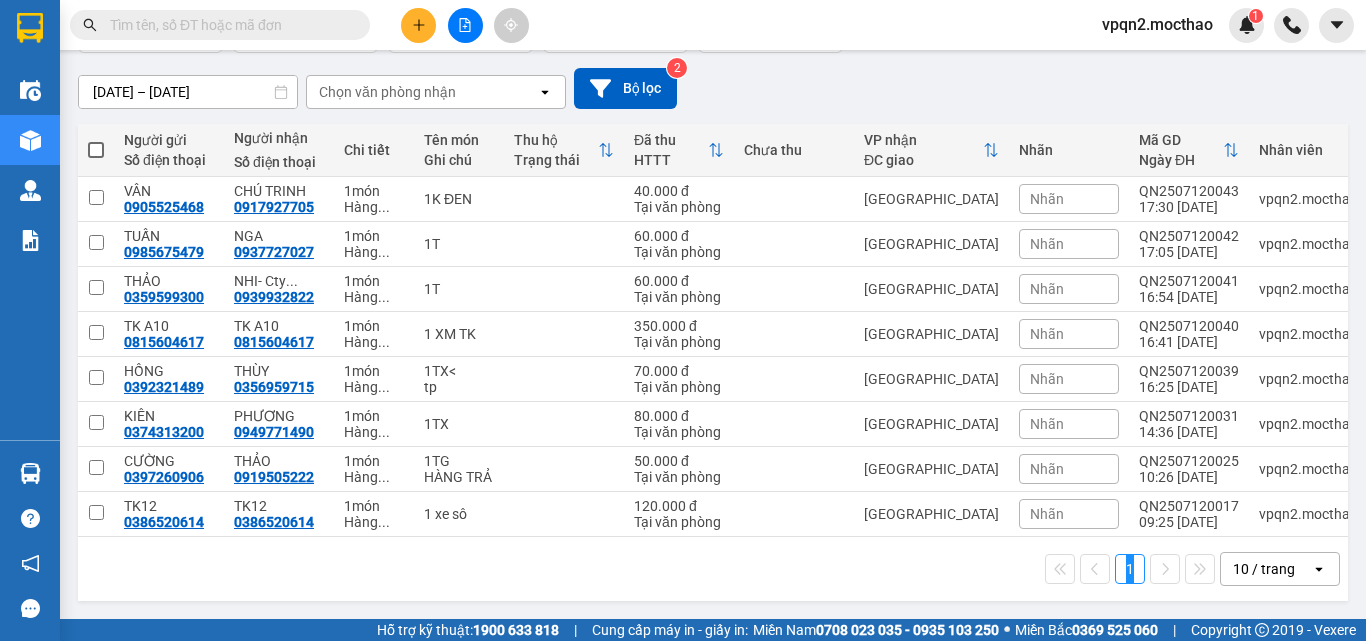 click on "1 10 / trang open" at bounding box center (713, 569) 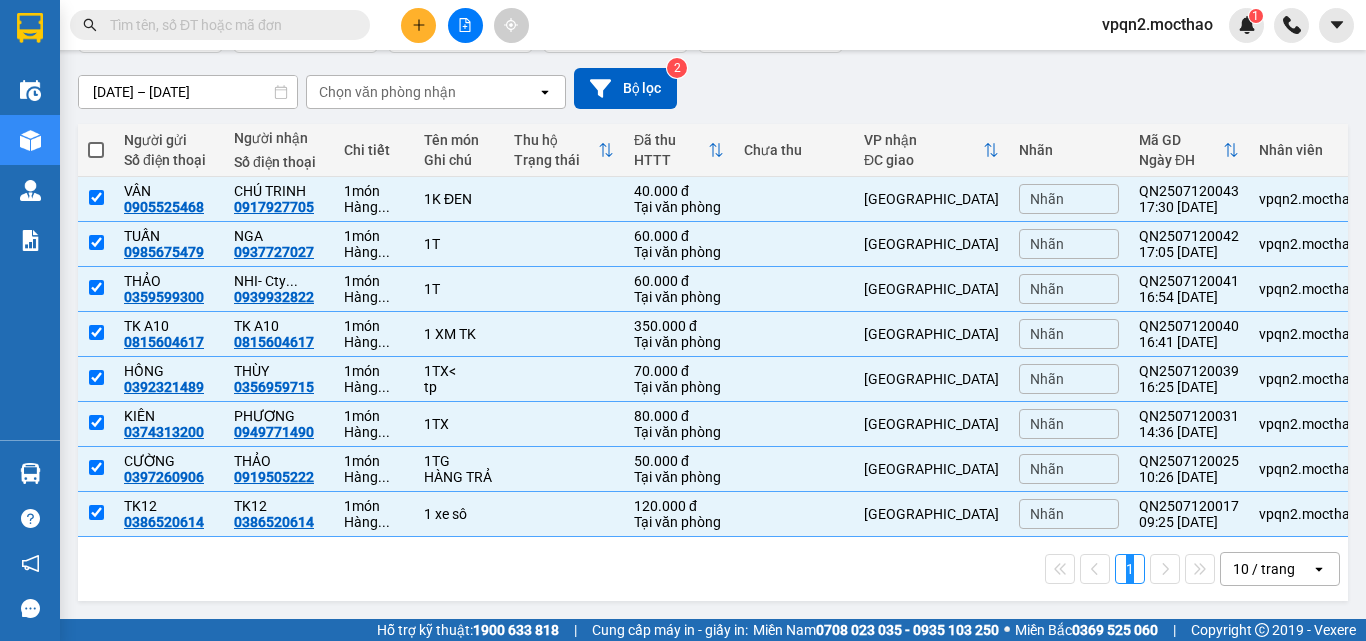checkbox on "true" 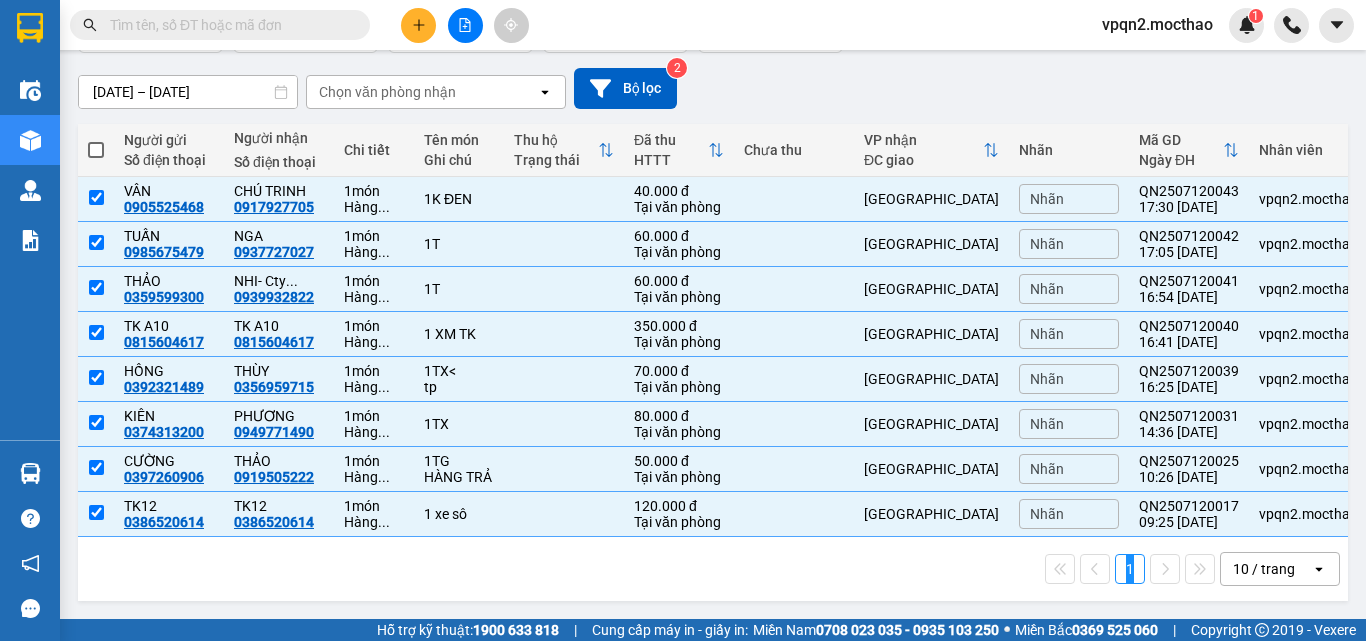 checkbox on "true" 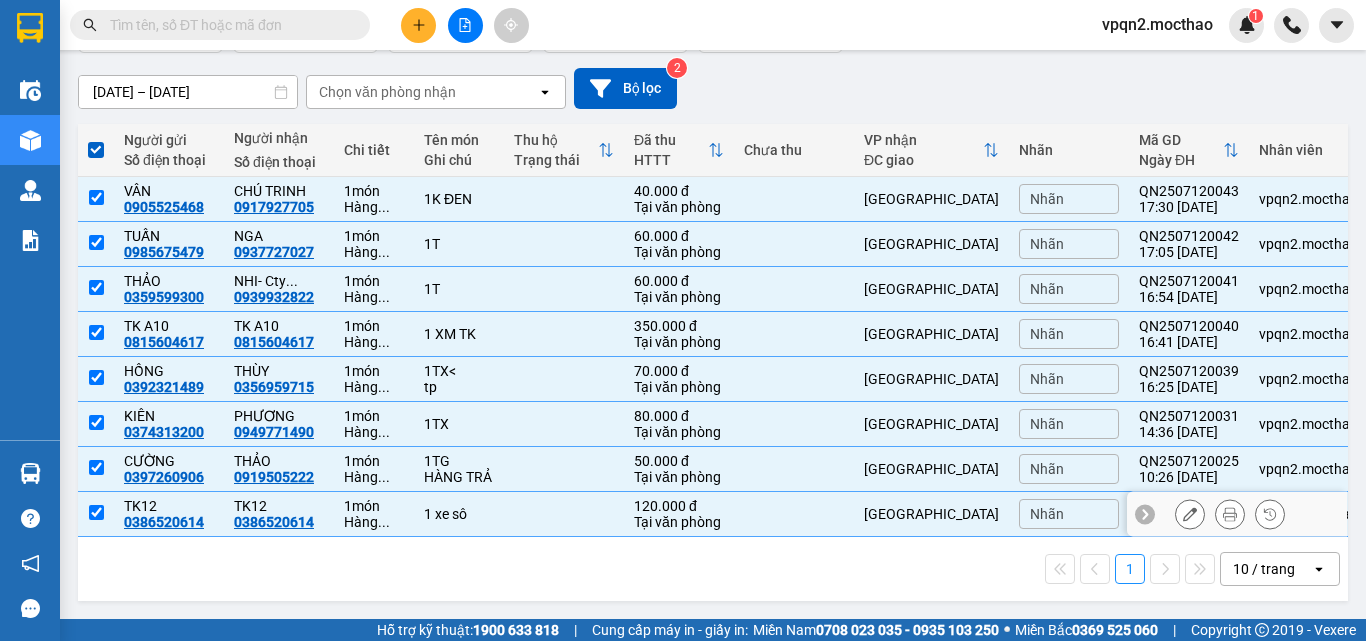 click at bounding box center (794, 514) 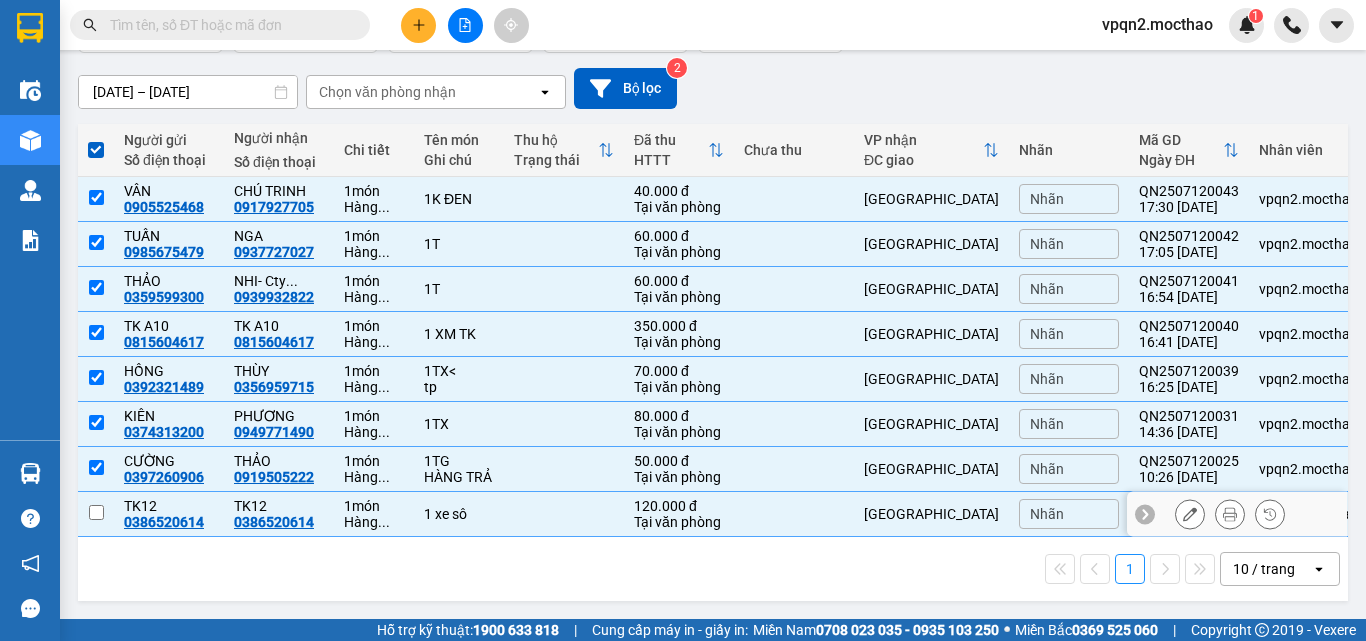 checkbox on "false" 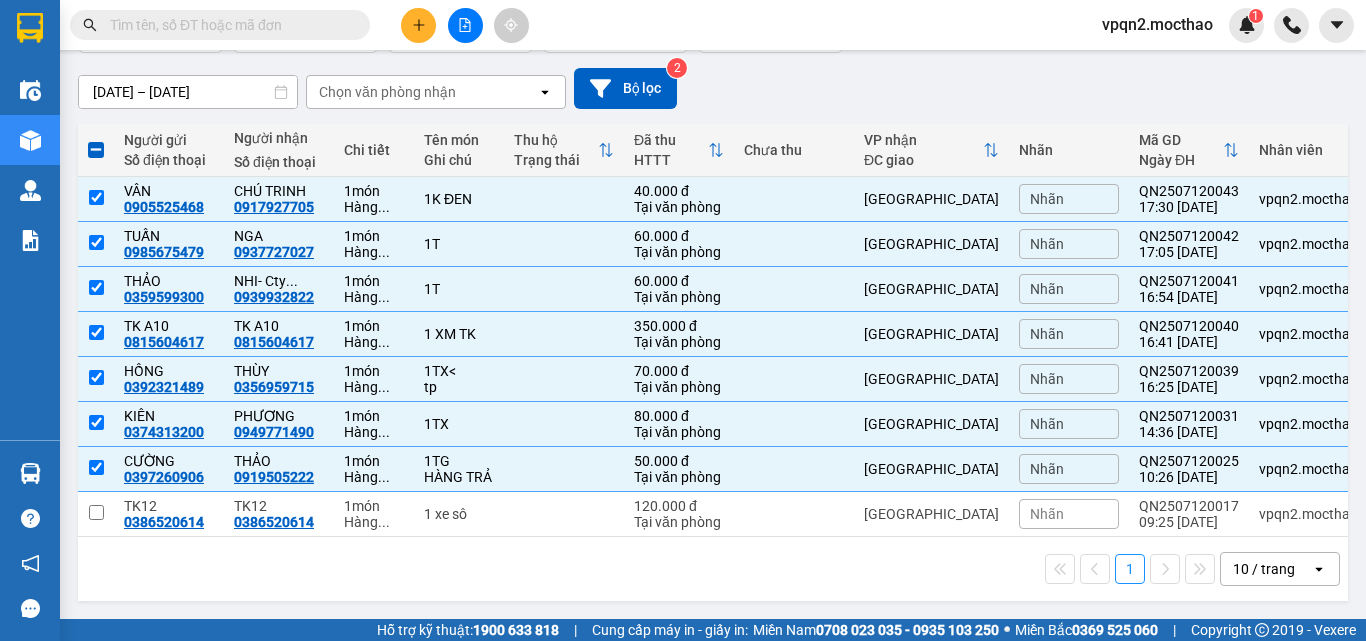 scroll, scrollTop: 0, scrollLeft: 0, axis: both 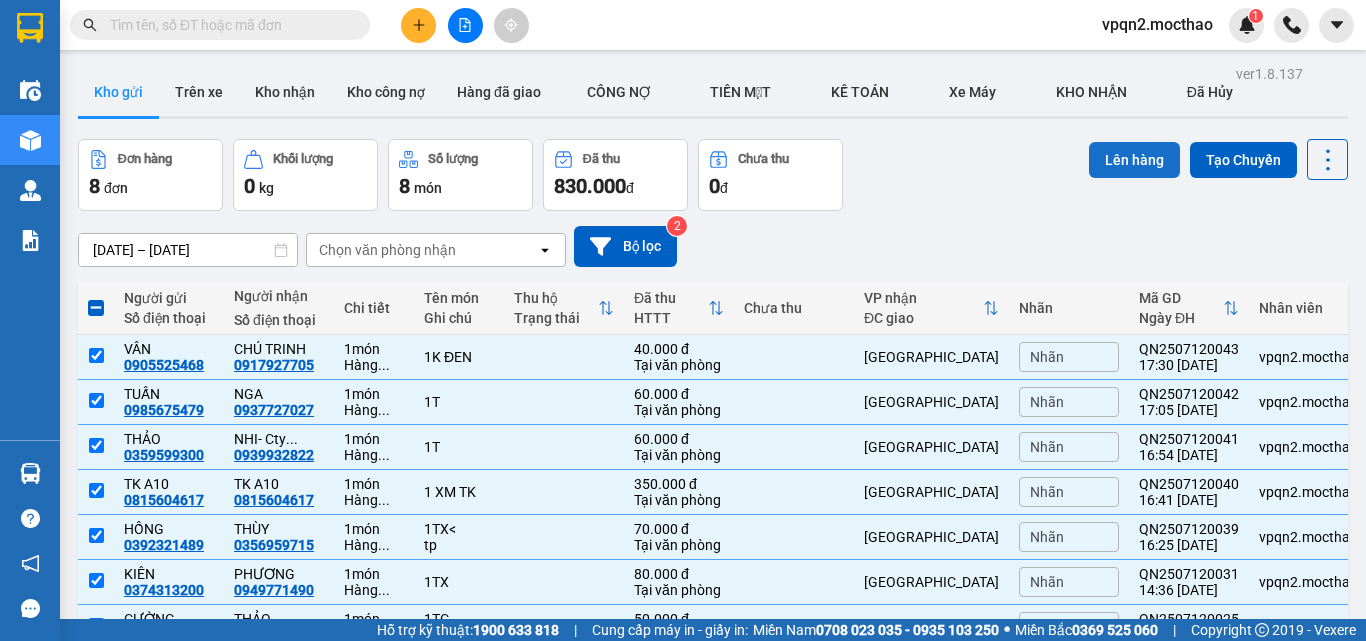 click on "Lên hàng" at bounding box center [1134, 160] 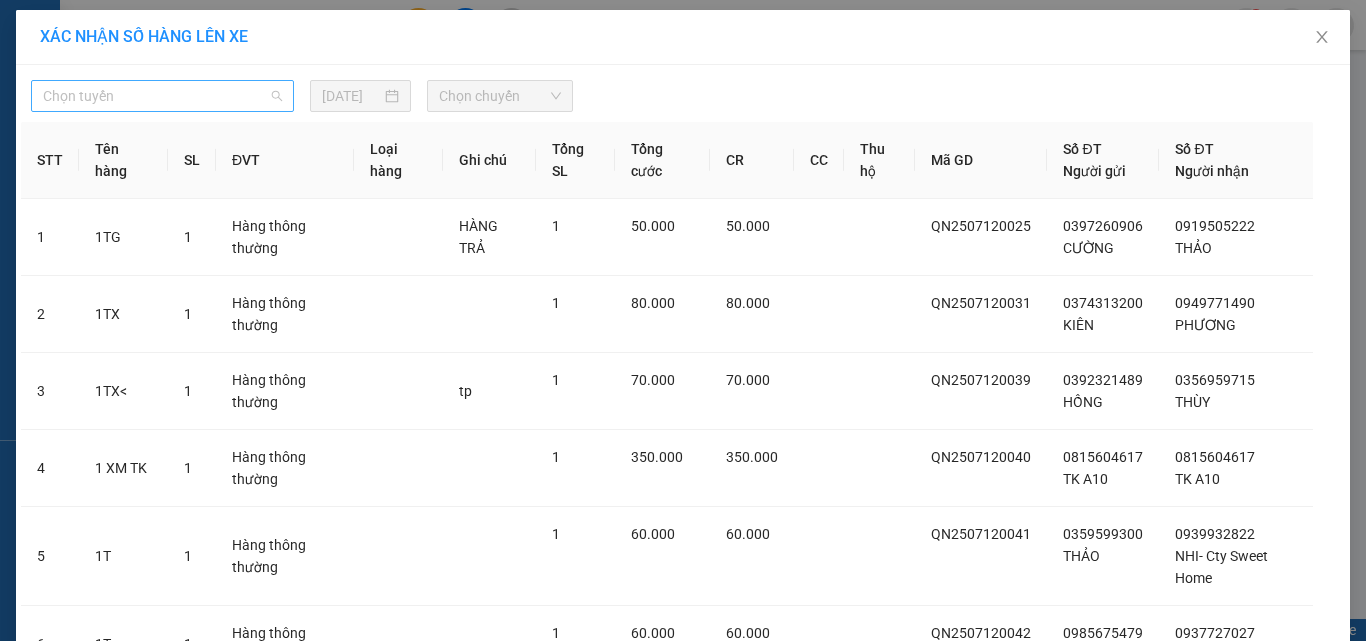click on "Chọn tuyến" at bounding box center [162, 96] 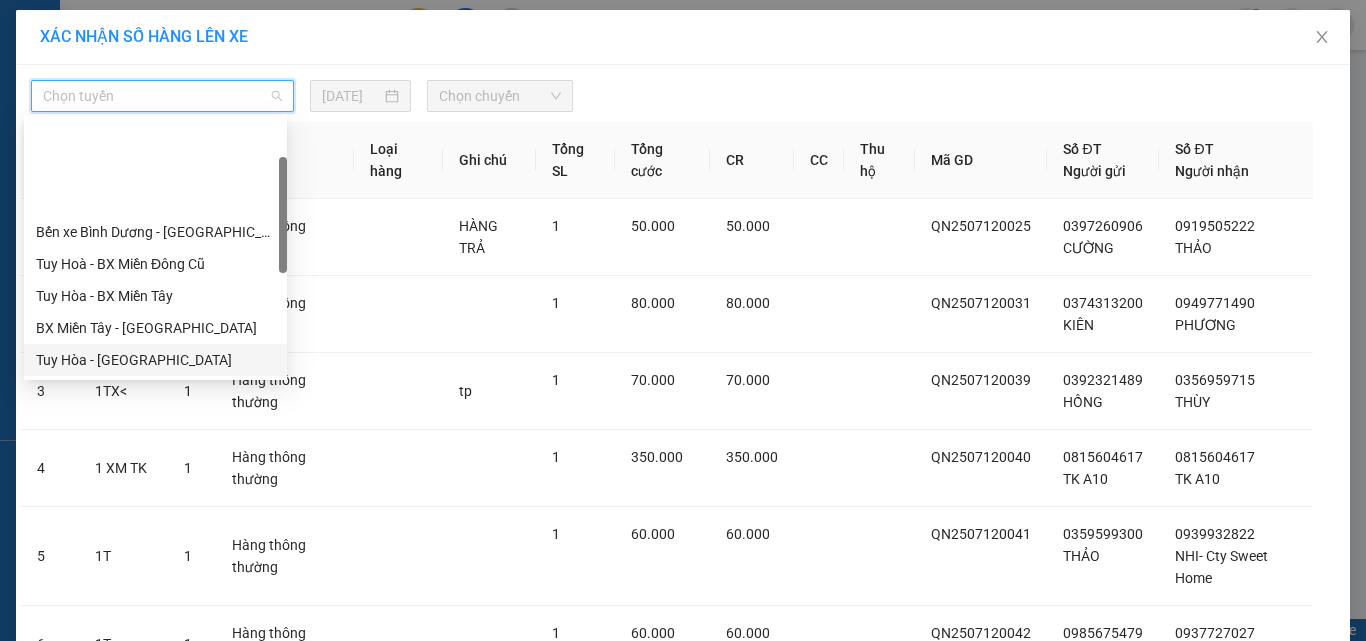 scroll, scrollTop: 300, scrollLeft: 0, axis: vertical 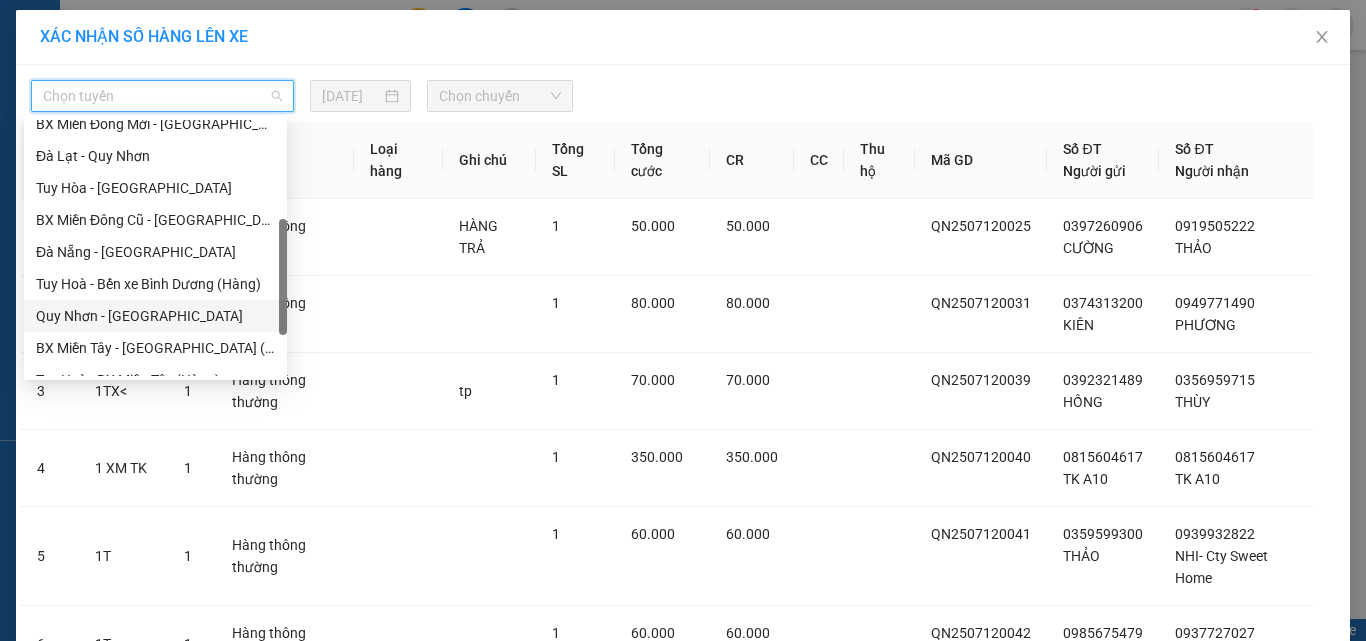 click on "Quy Nhơn - [GEOGRAPHIC_DATA]" at bounding box center (155, 316) 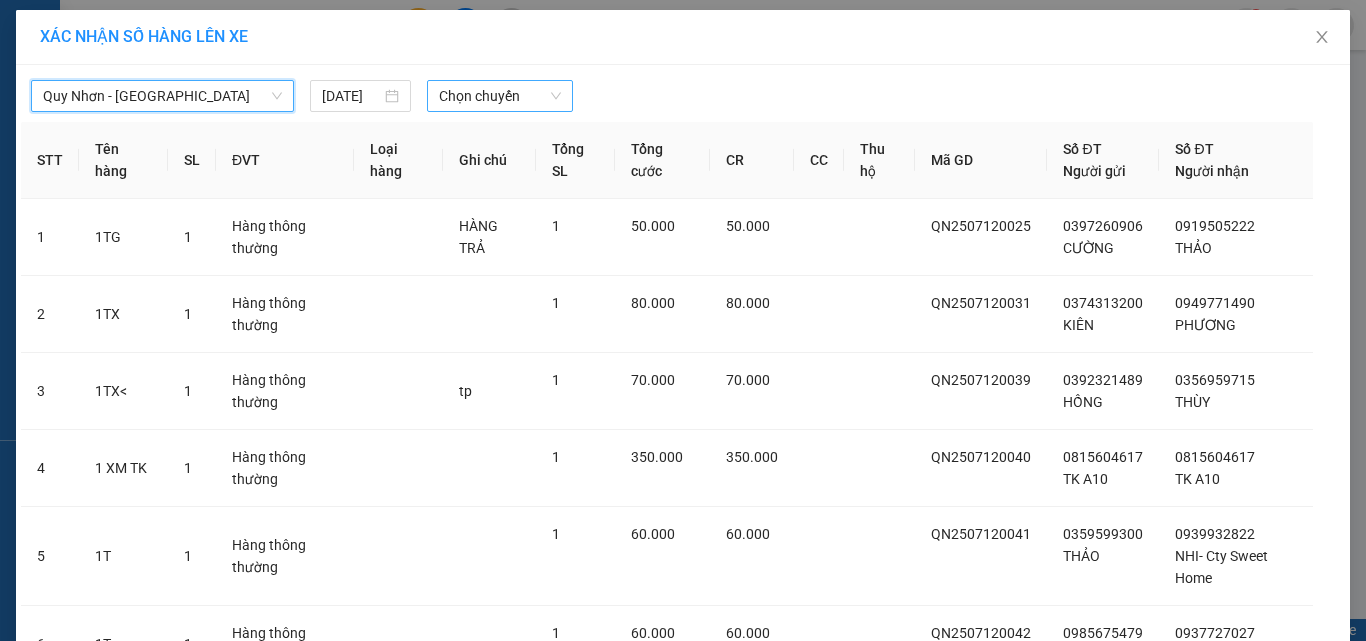 click on "Chọn chuyến" at bounding box center [500, 96] 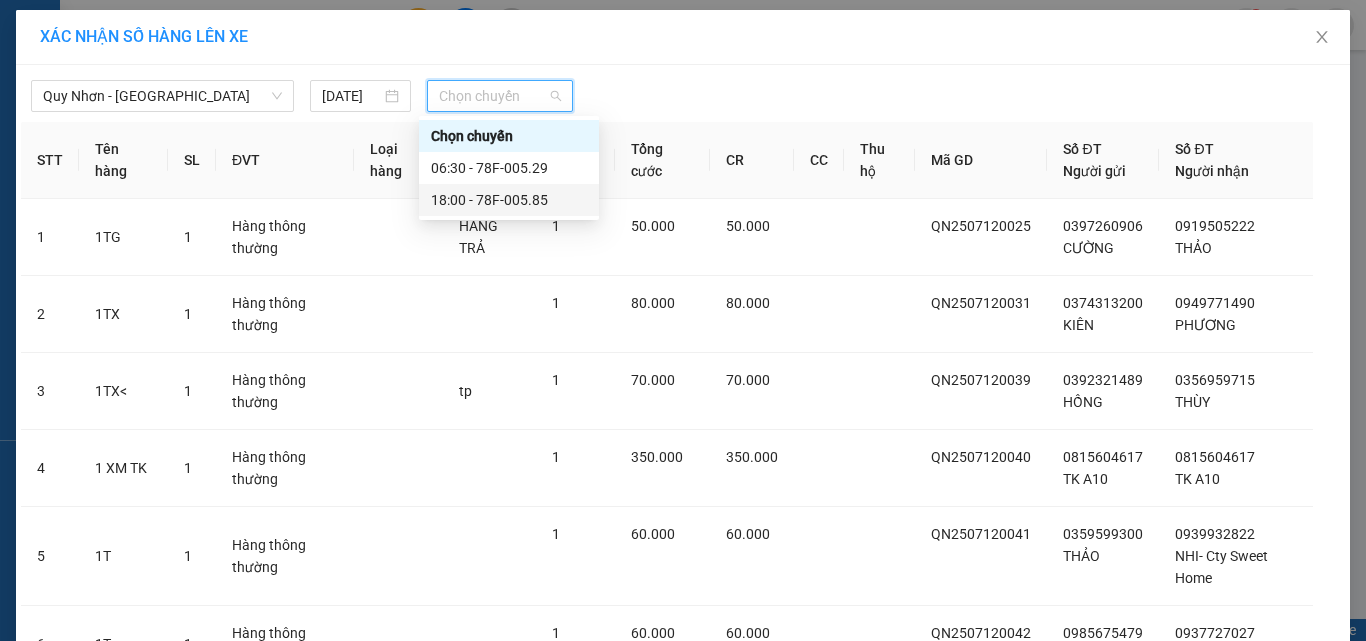 click on "18:00     - 78F-005.85" at bounding box center [509, 200] 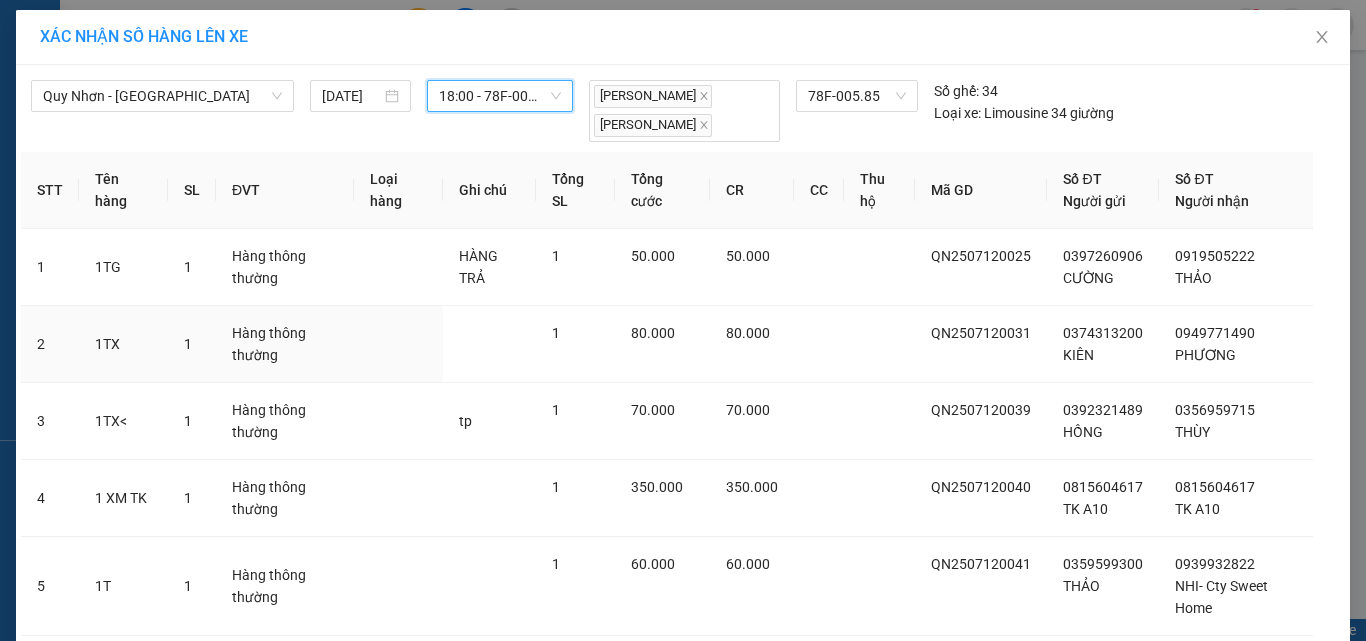 scroll, scrollTop: 317, scrollLeft: 0, axis: vertical 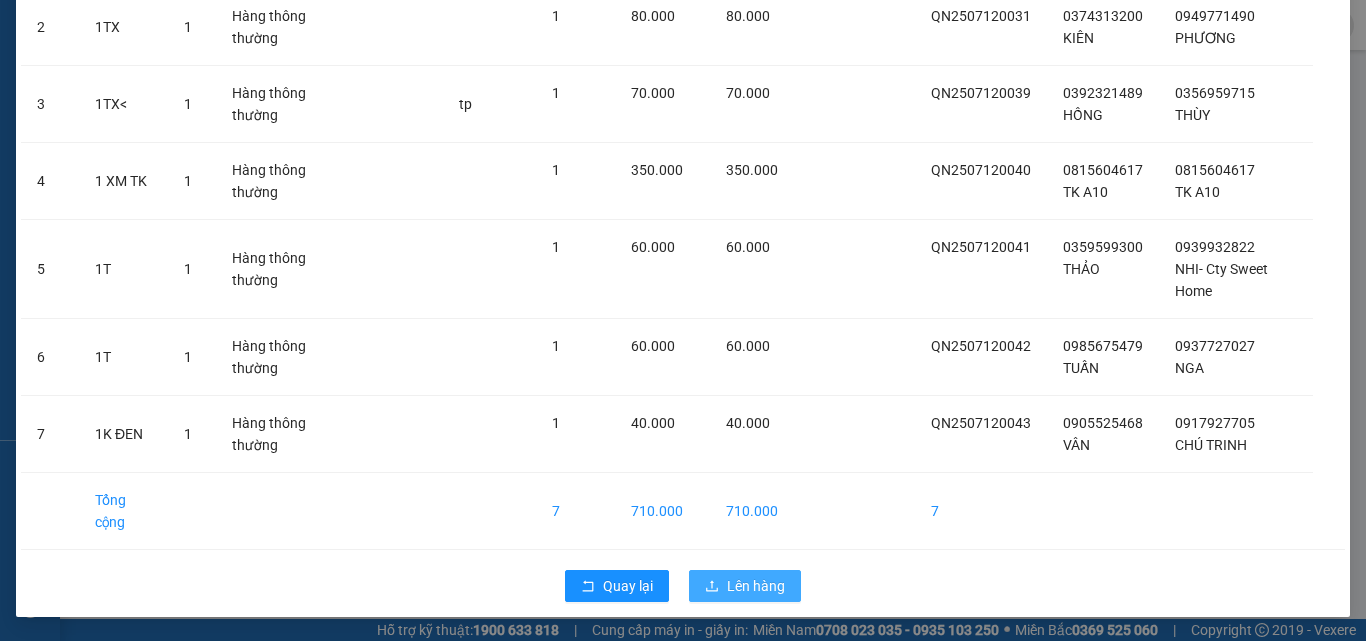 click on "Lên hàng" at bounding box center [756, 586] 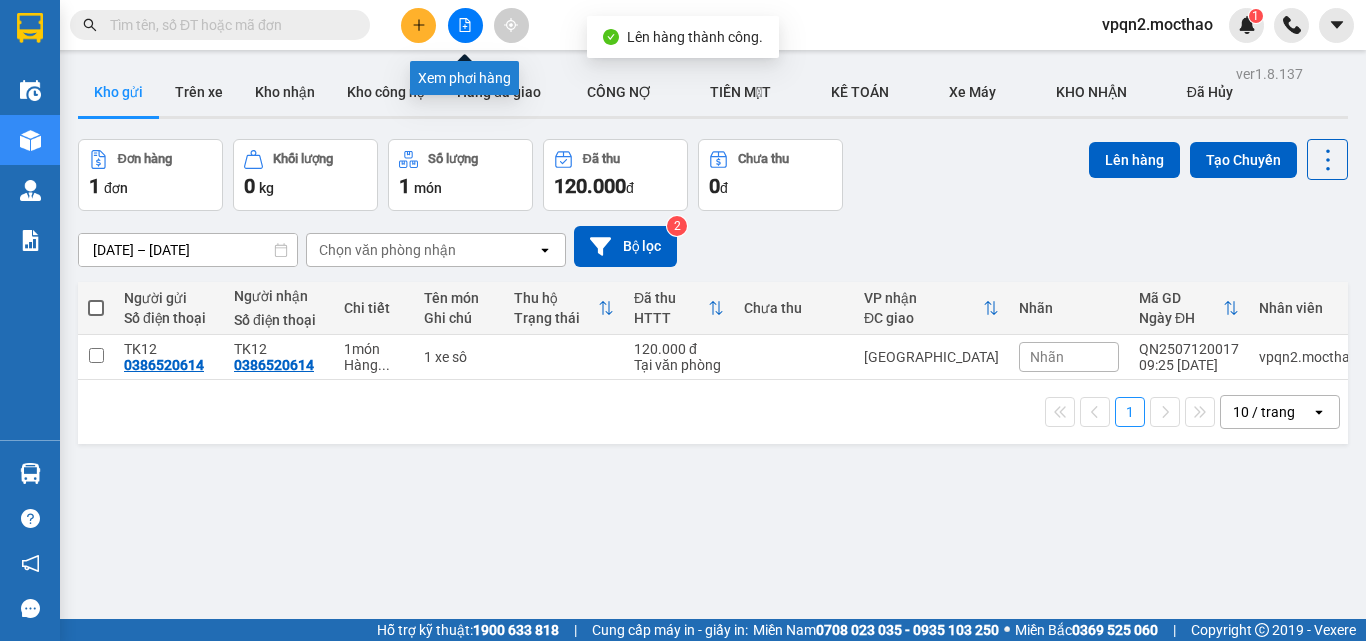 click 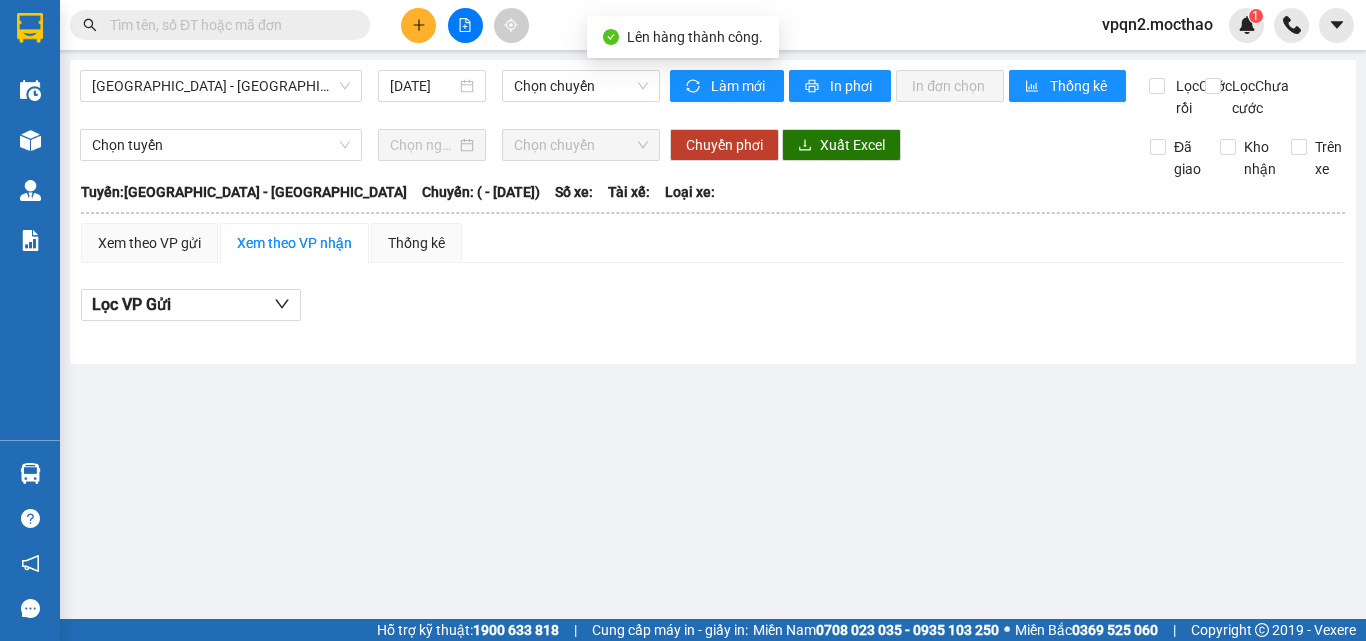 click on "Sài Gòn - Tuy Hòa 12/07/2025 Chọn chuyến Làm mới In phơi In đơn chọn Thống kê Lọc  Cước rồi Lọc  Chưa cước Chọn tuyến Chọn chuyến Chuyển phơi Xuất Excel Đã giao Kho nhận Trên xe Mộc Thảo   19007464   Số 227 đường Nguyễn Tất Thành PHƠI HÀNG 17:32 - 12/07/2025 Tuyến:  Sài Gòn - Tuy Hòa Chuyến:   ( - 12/07/2025) Tuyến:  Sài Gòn - Tuy Hòa Chuyến:   ( - 12/07/2025) Số xe:  Tài xế:  Loại xe:  Xem theo VP gửi Xem theo VP nhận Thống kê Lọc VP Gửi Cước rồi :   0  VNĐ Chưa cước :   0  VNĐ Thu hộ:  0  VNĐ Xe khách Mộc Thảo   19007464   Số 227 đường Nguyễn Tất Thành PHƠI HÀNG Quy Nhơn  -  17:32 - 12/07/2025 Tuyến:  Sài Gòn - Tuy Hòa Chuyến:   ( - 12/07/2025) STT Mã GD Người gửi Tên người nhận SĐT người nhận SL Tên hàng Cước rồi Chưa cước Thu hộ Ghi chú Ký nhận Cước rồi :   0  VNĐ Chưa cước :   0  VNĐ Thu hộ:  0  VNĐ VP Gửi Tài xế" at bounding box center (713, 212) 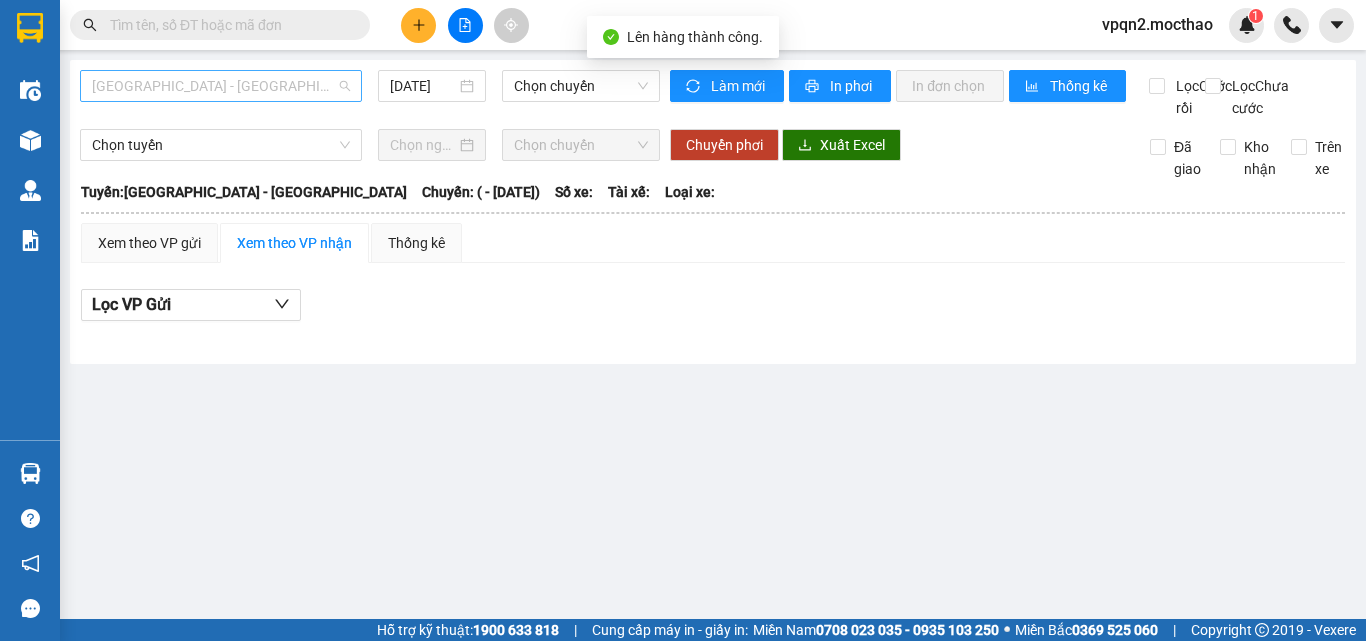 click on "Sài Gòn - Tuy Hòa" at bounding box center (221, 86) 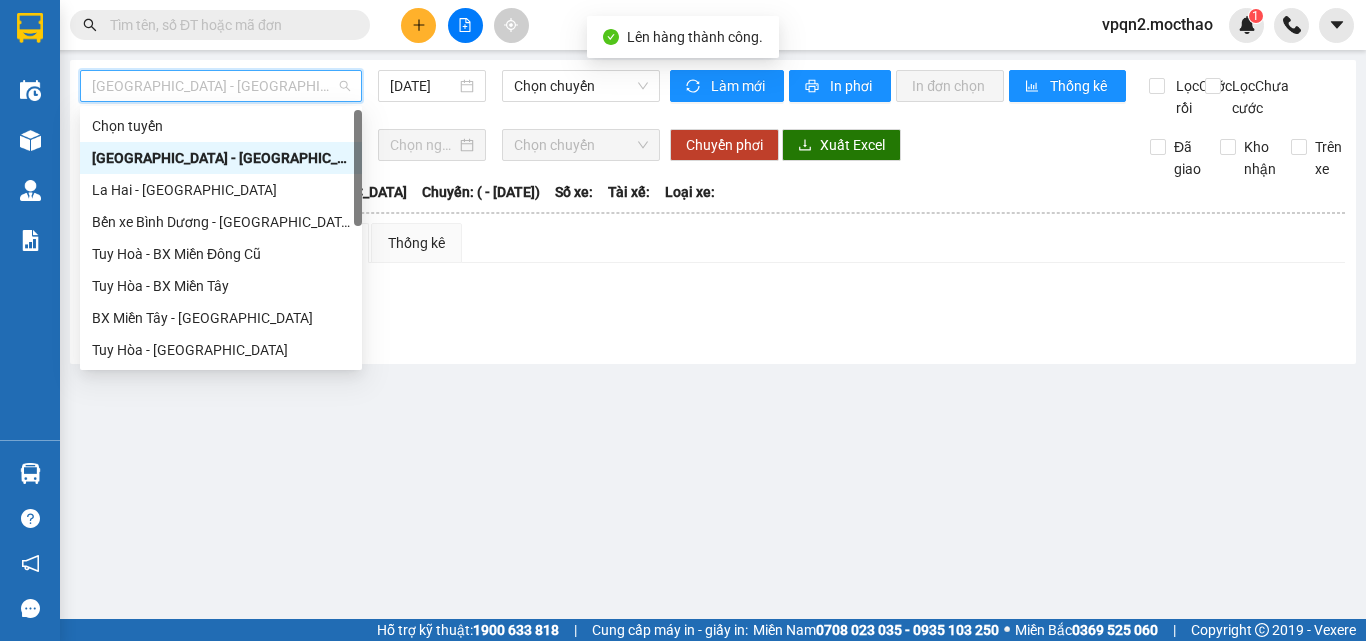 scroll, scrollTop: 400, scrollLeft: 0, axis: vertical 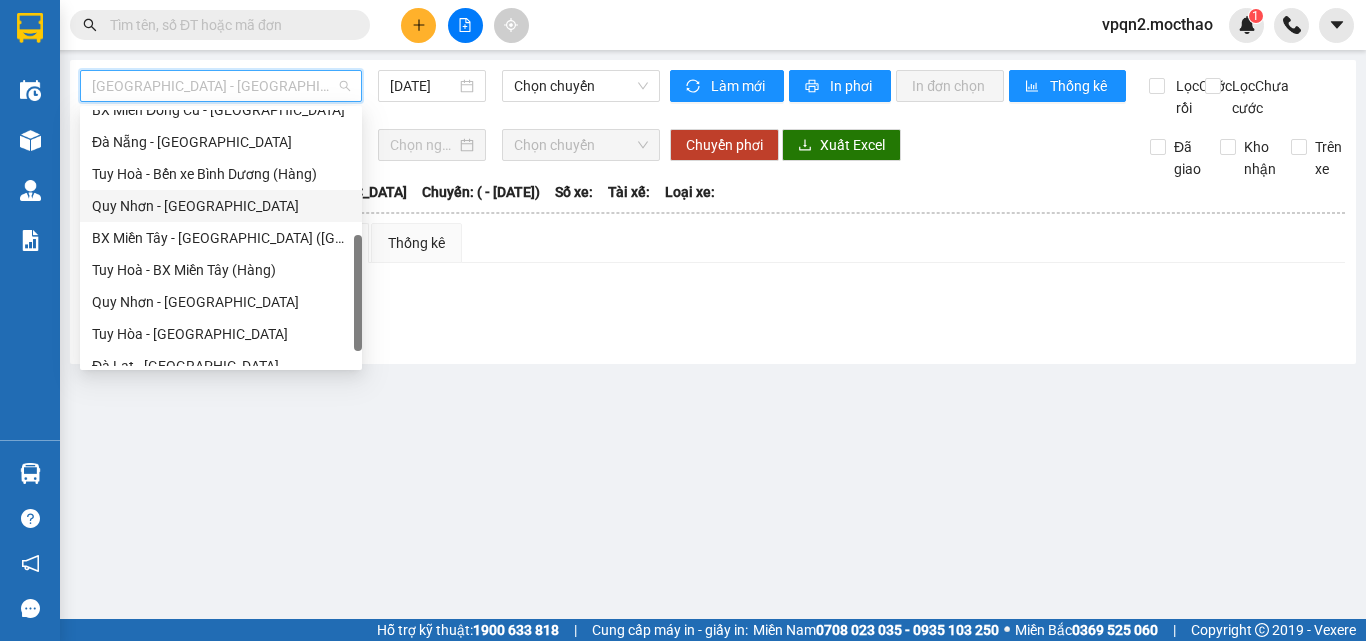 drag, startPoint x: 193, startPoint y: 209, endPoint x: 341, endPoint y: 149, distance: 159.69972 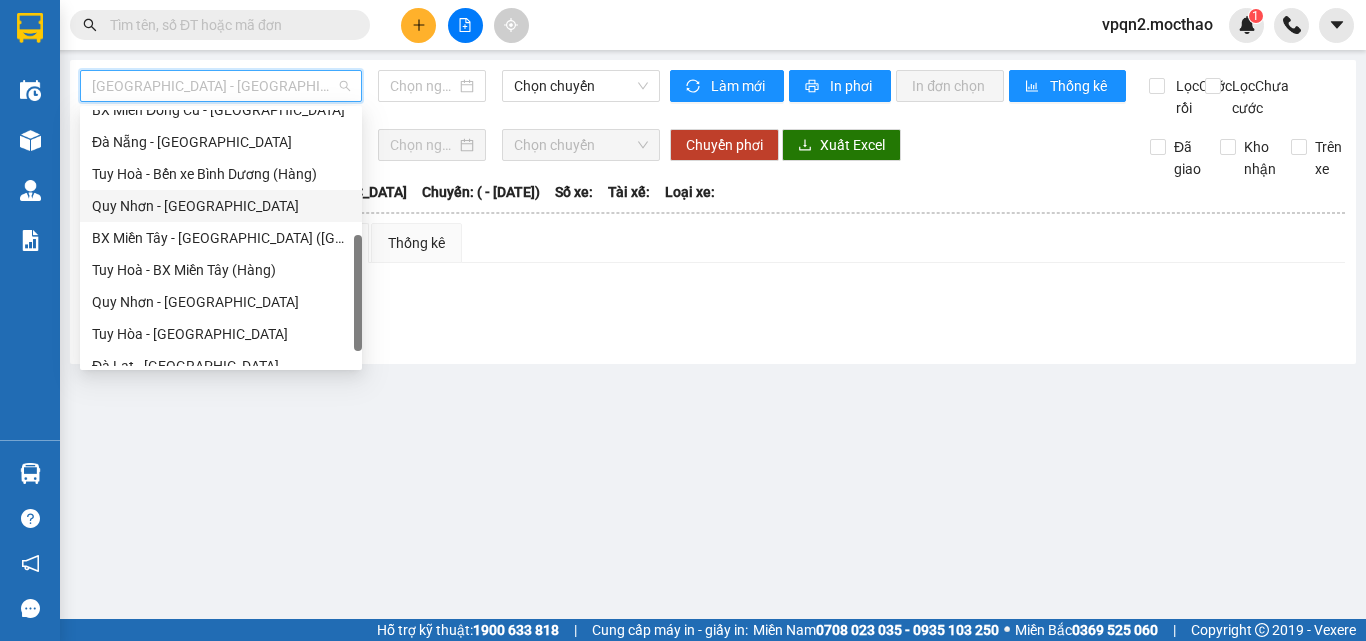 type on "[DATE]" 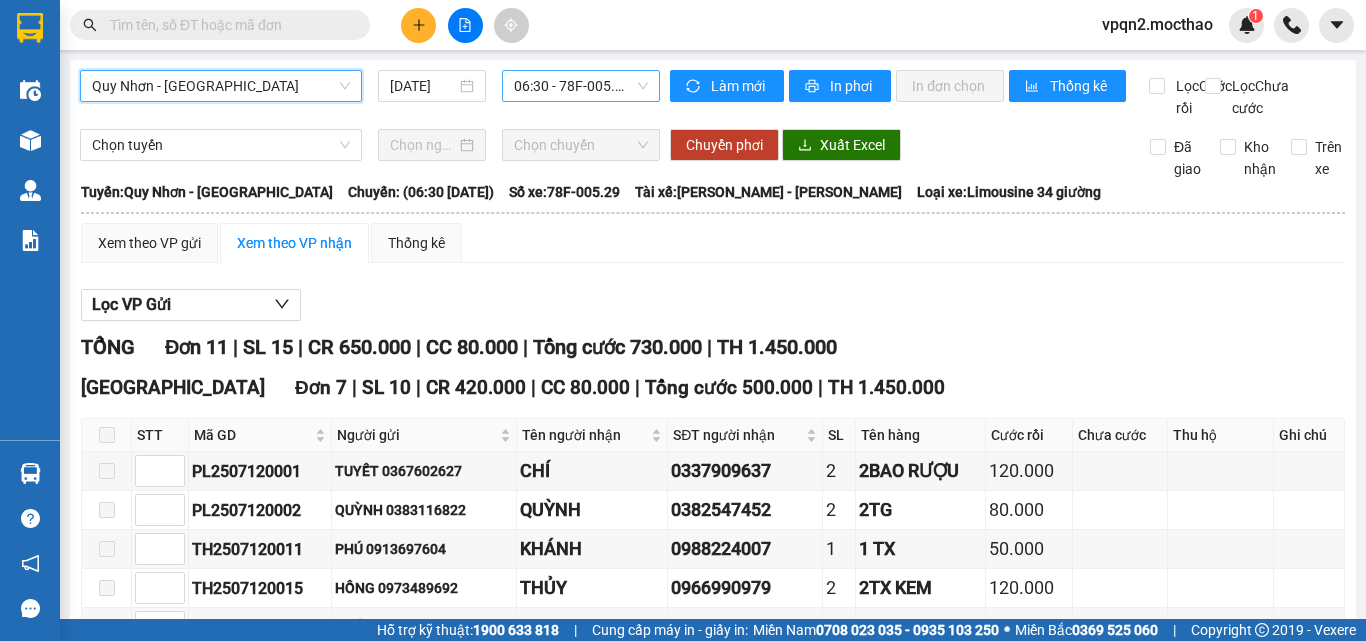 click on "06:30     - 78F-005.29" at bounding box center (581, 86) 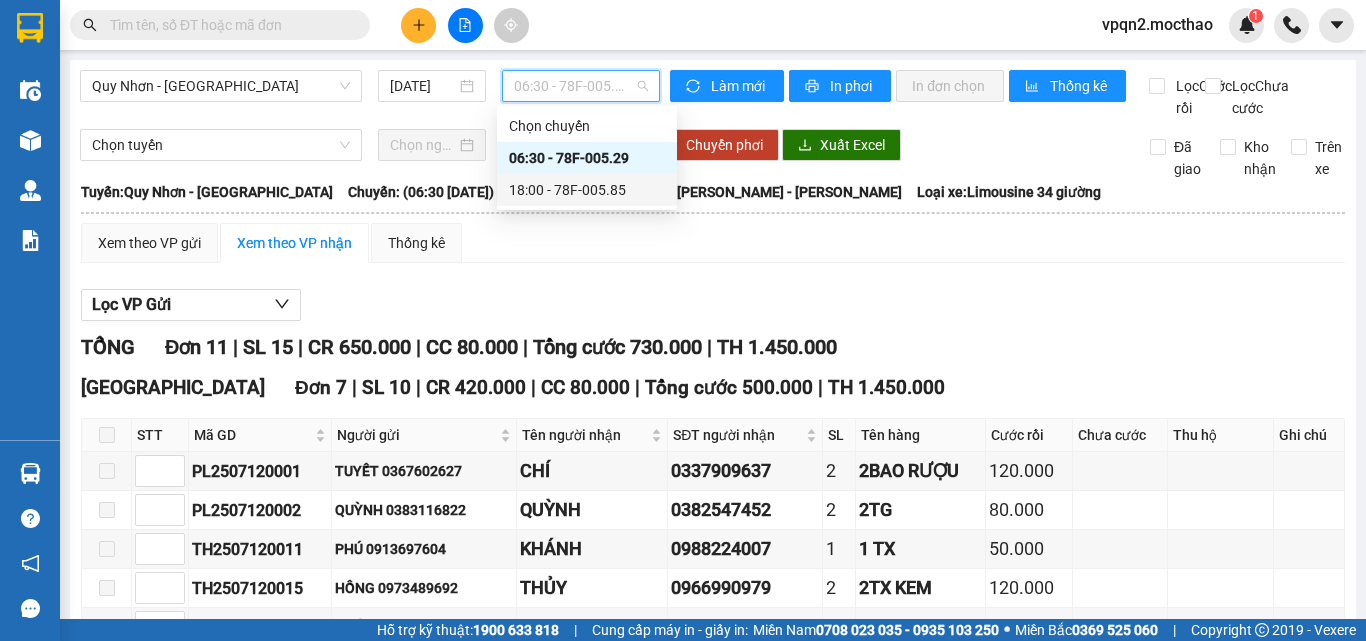click on "18:00     - 78F-005.85" at bounding box center (587, 190) 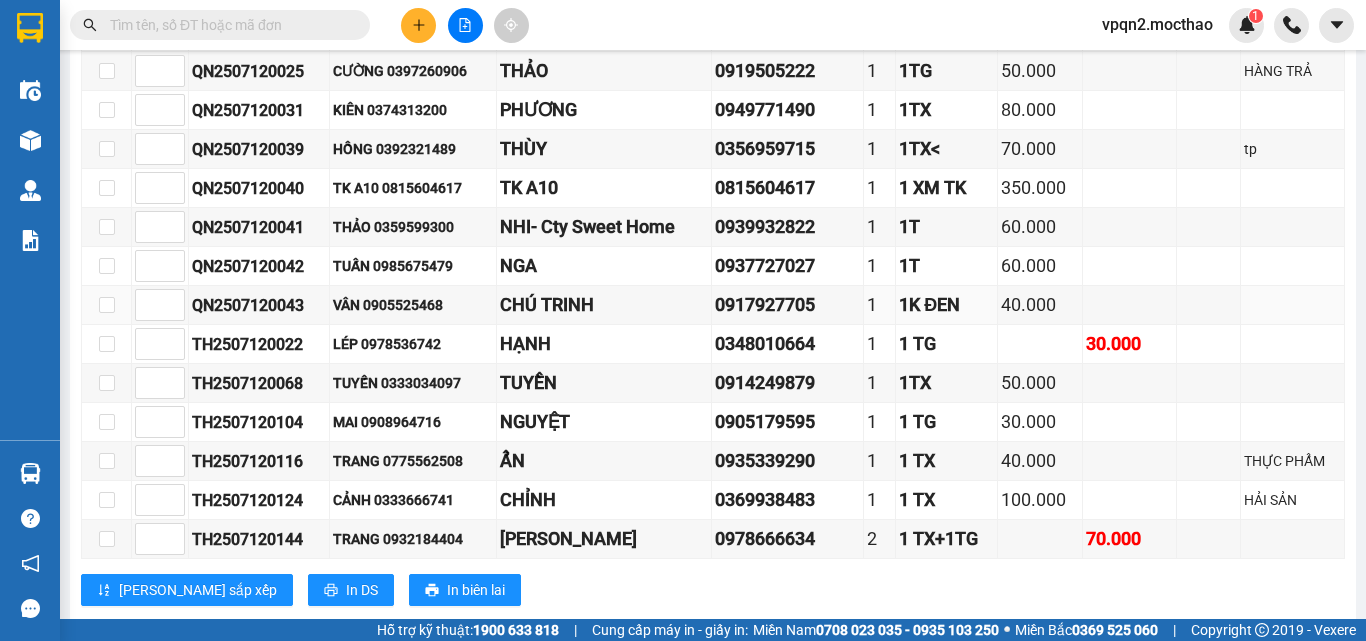scroll, scrollTop: 0, scrollLeft: 0, axis: both 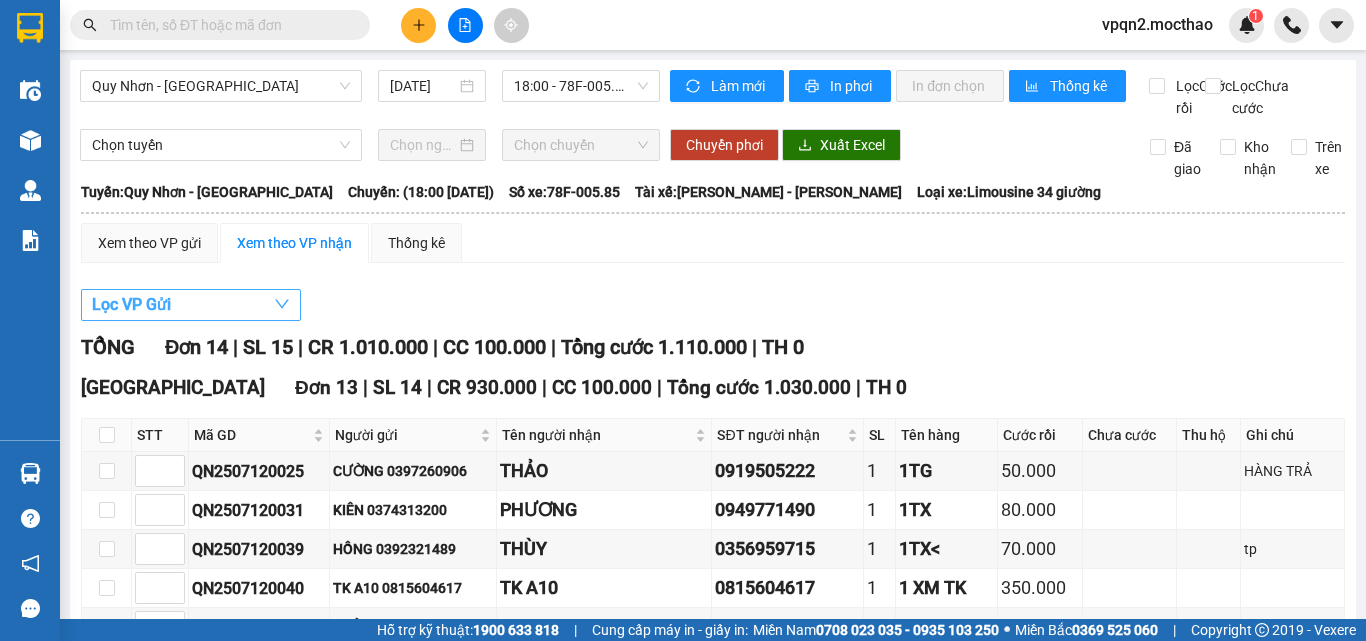 click on "Lọc VP Gửi" at bounding box center (131, 304) 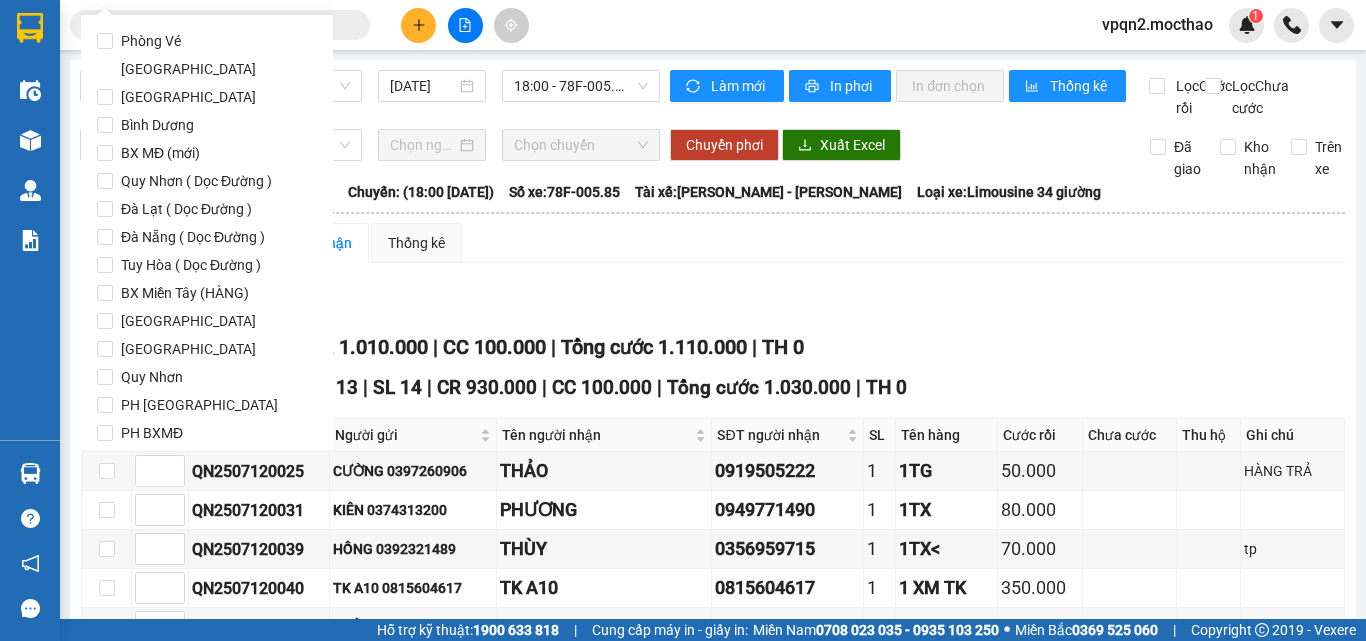 click on "Quy Nhơn" at bounding box center (152, 377) 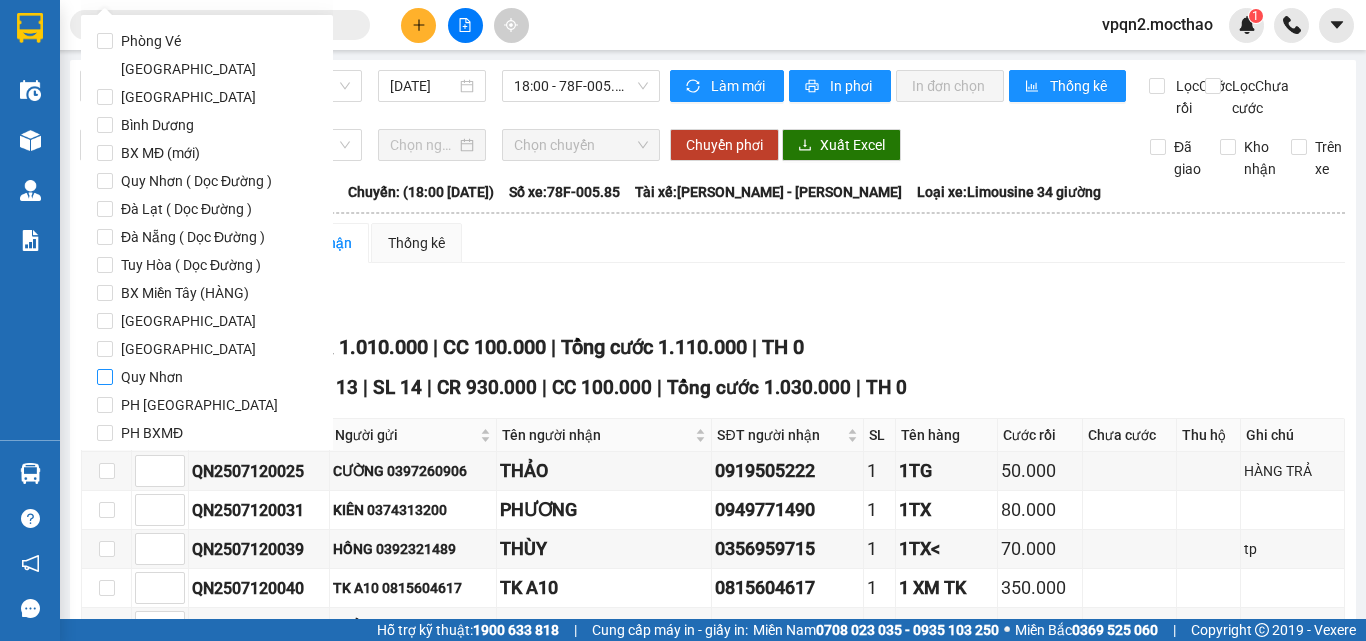 click on "Quy Nhơn" at bounding box center (105, 377) 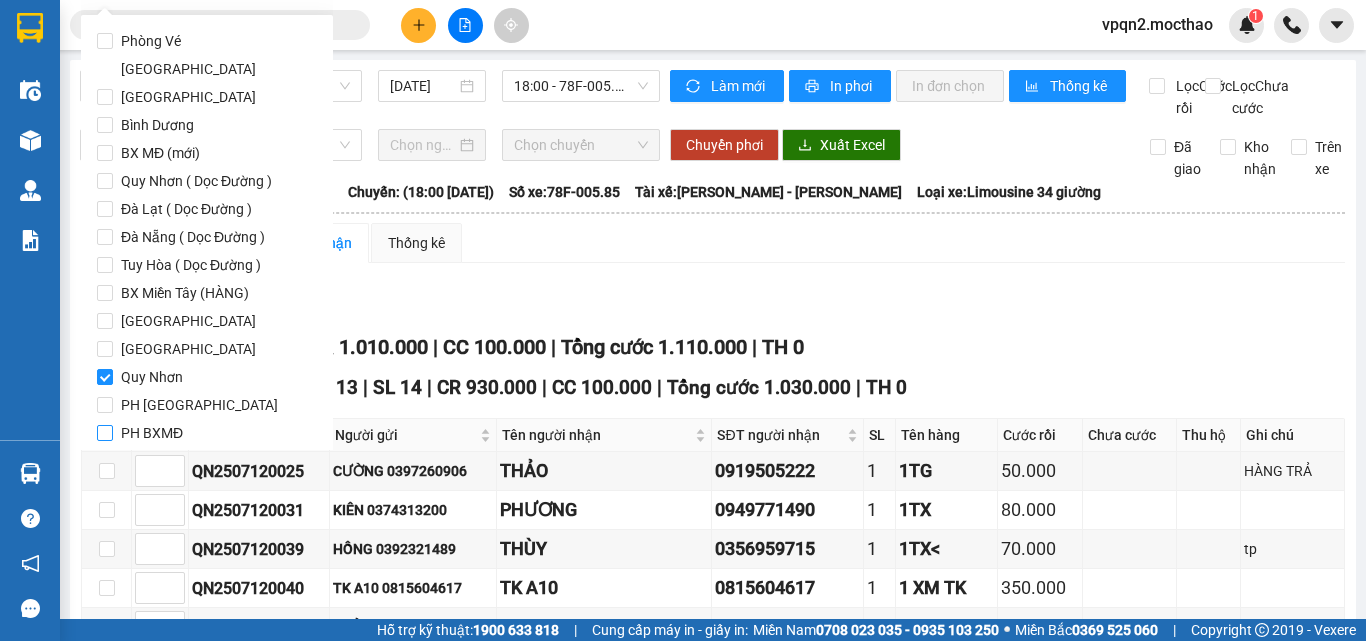 scroll, scrollTop: 97, scrollLeft: 0, axis: vertical 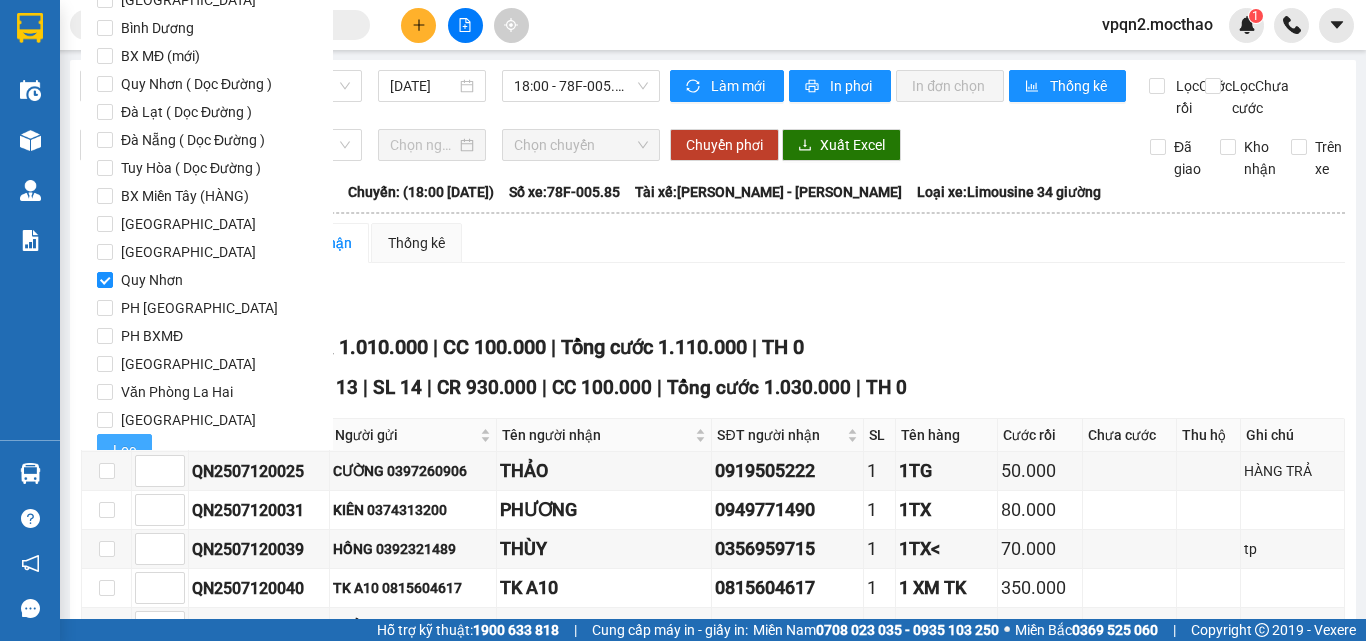 click on "Lọc" at bounding box center (124, 450) 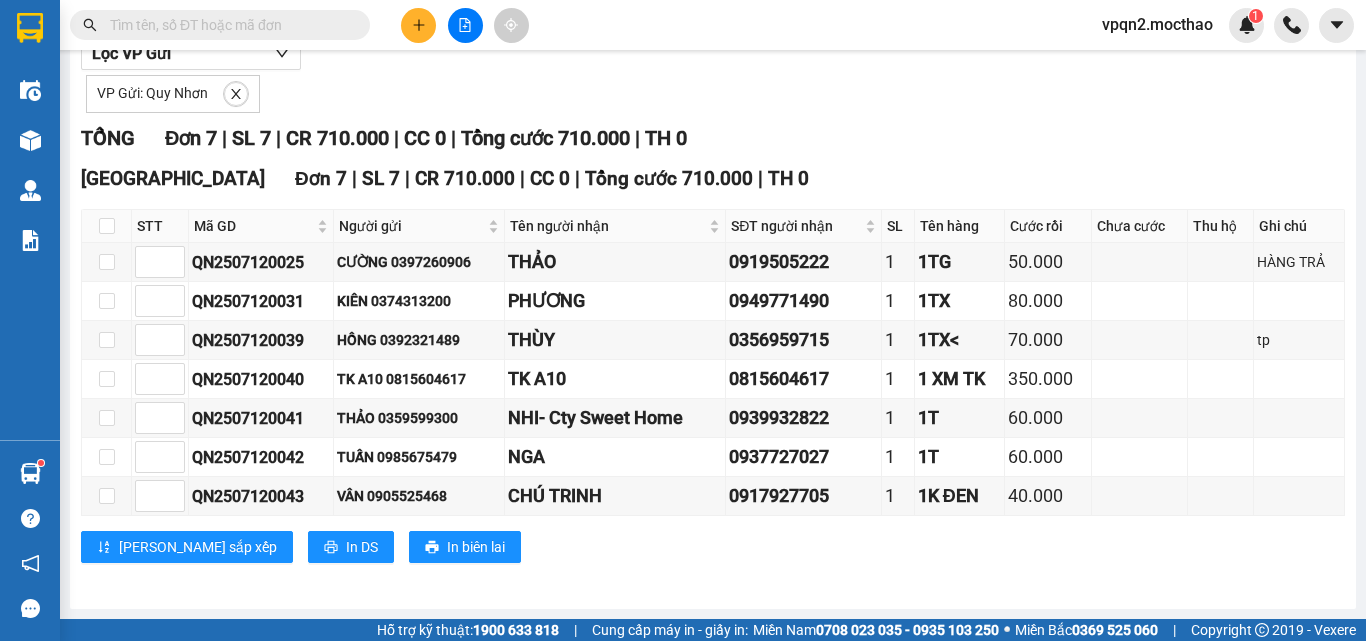 scroll, scrollTop: 0, scrollLeft: 0, axis: both 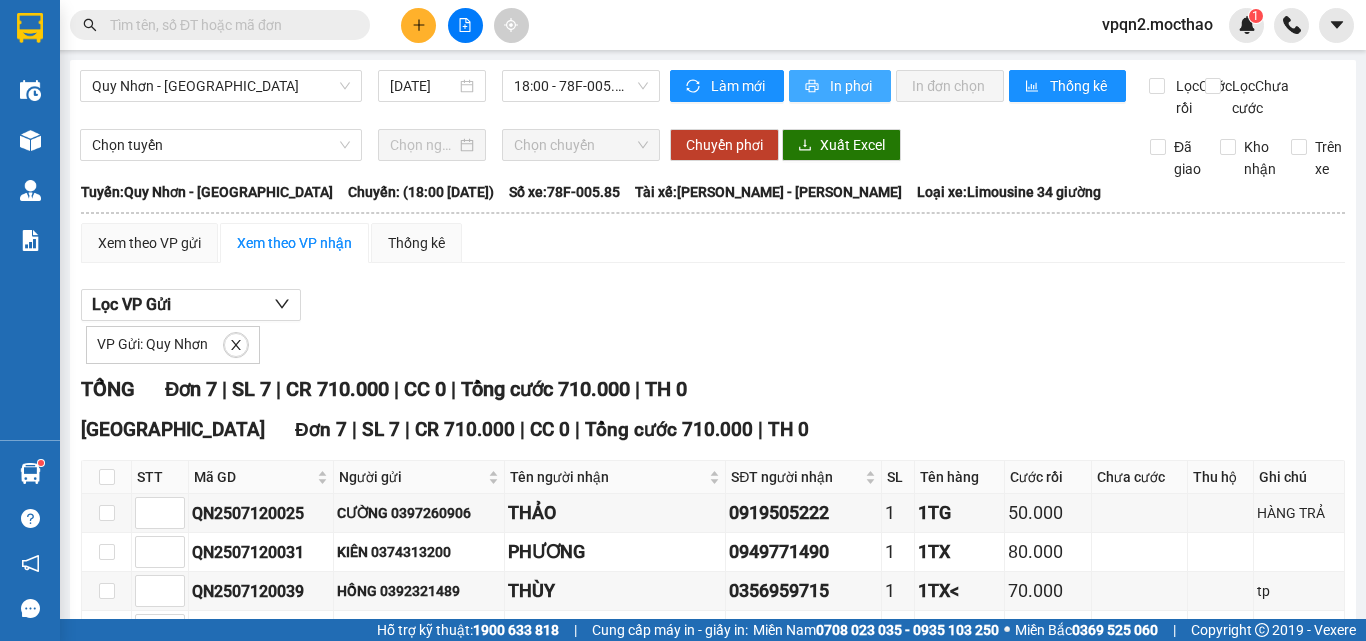 click on "In phơi" at bounding box center (852, 86) 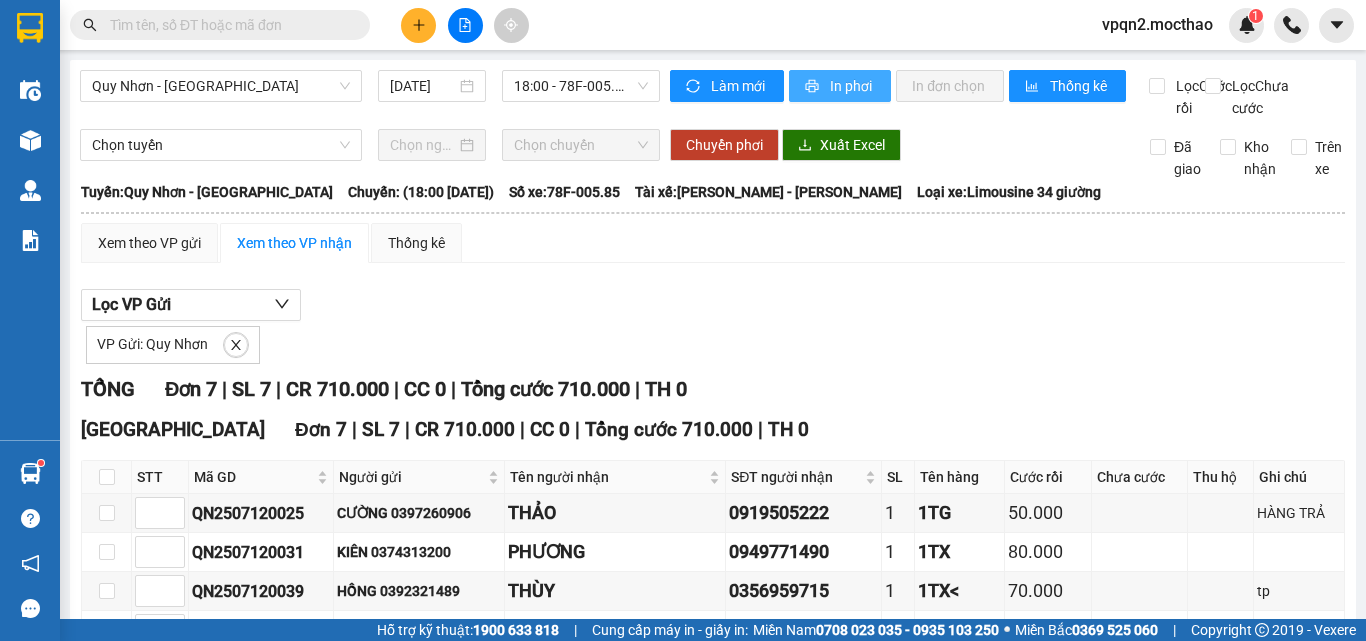 scroll, scrollTop: 0, scrollLeft: 0, axis: both 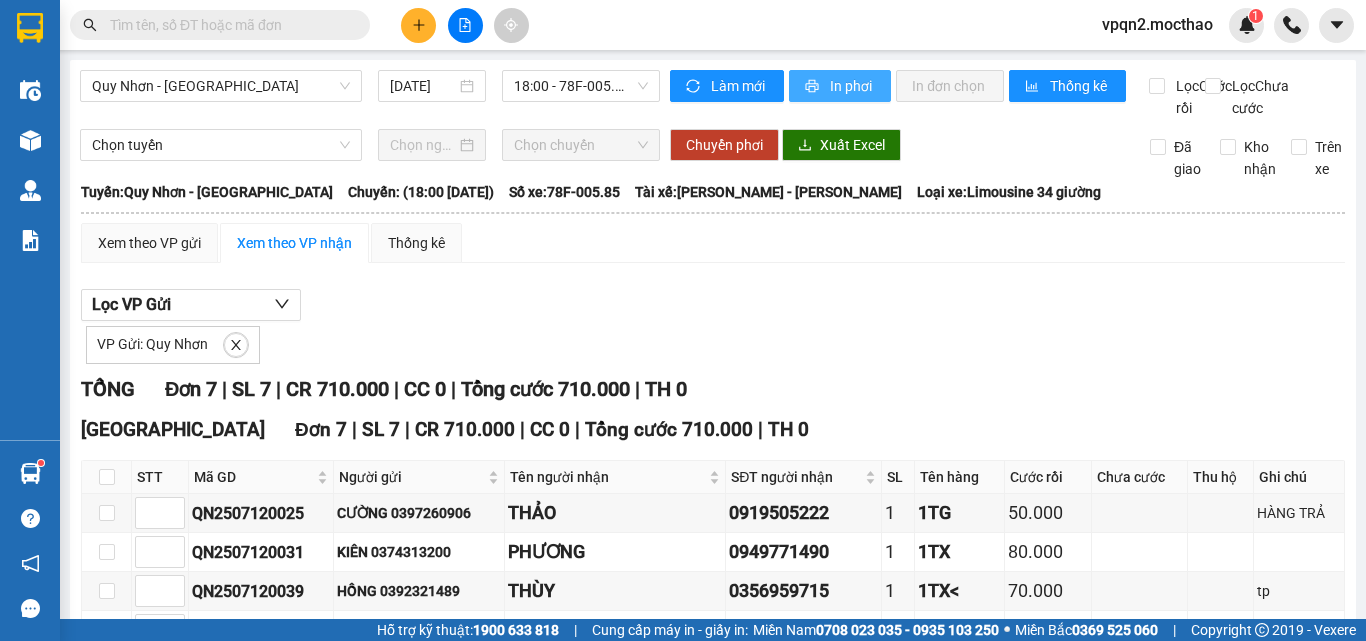 click 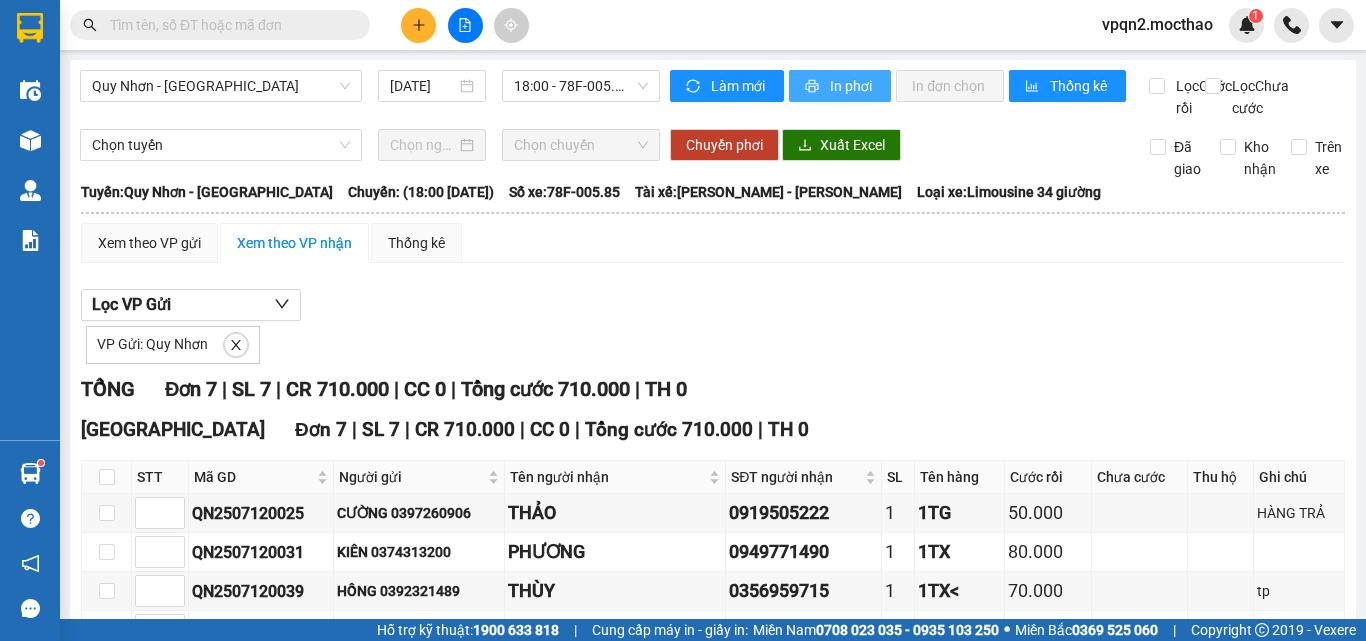 scroll, scrollTop: 0, scrollLeft: 0, axis: both 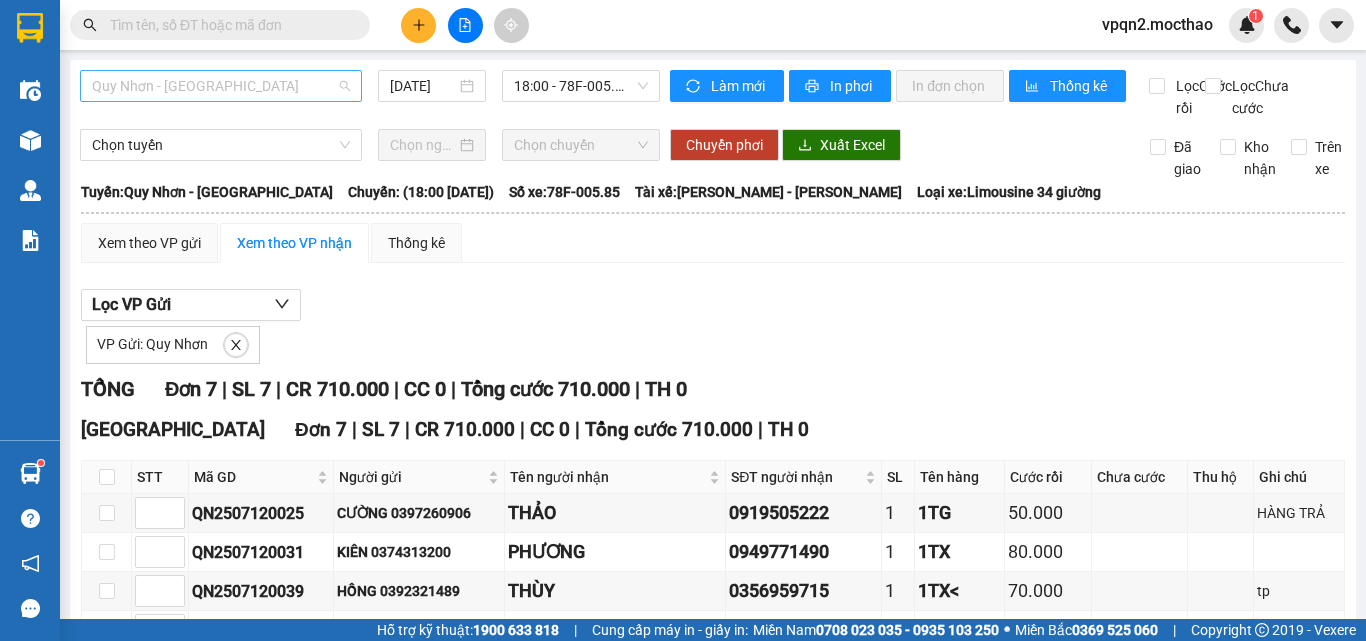 drag, startPoint x: 162, startPoint y: 97, endPoint x: 192, endPoint y: 124, distance: 40.36087 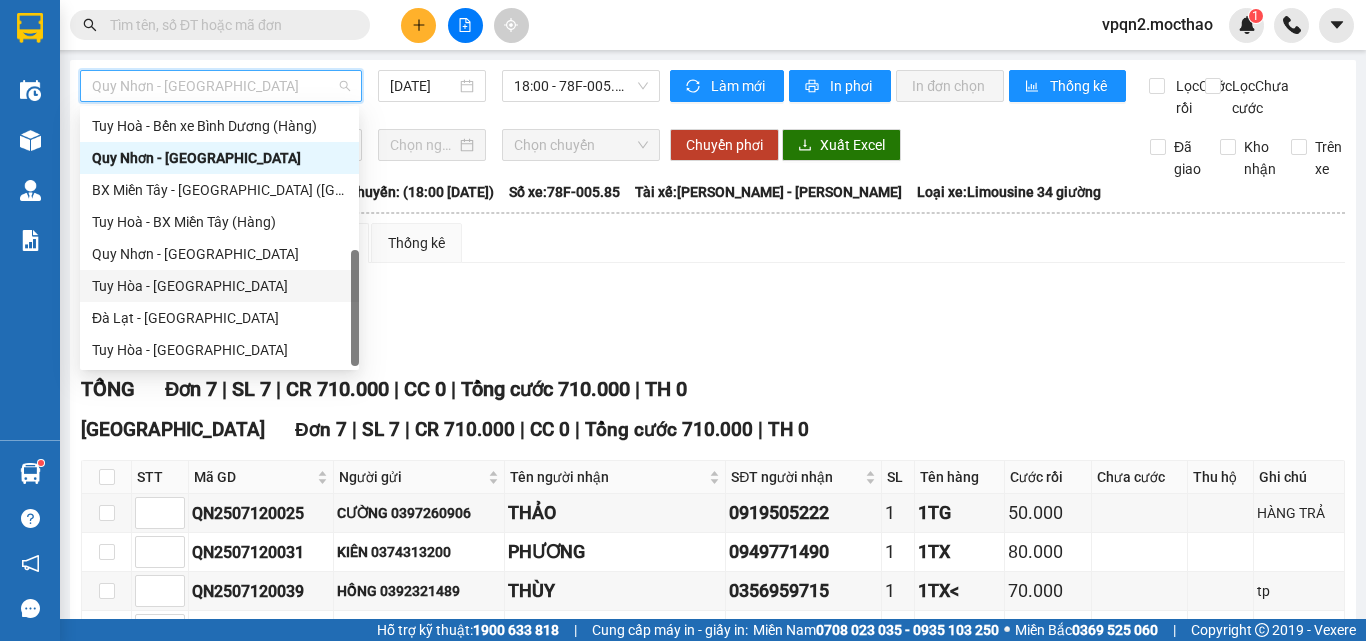 scroll, scrollTop: 148, scrollLeft: 0, axis: vertical 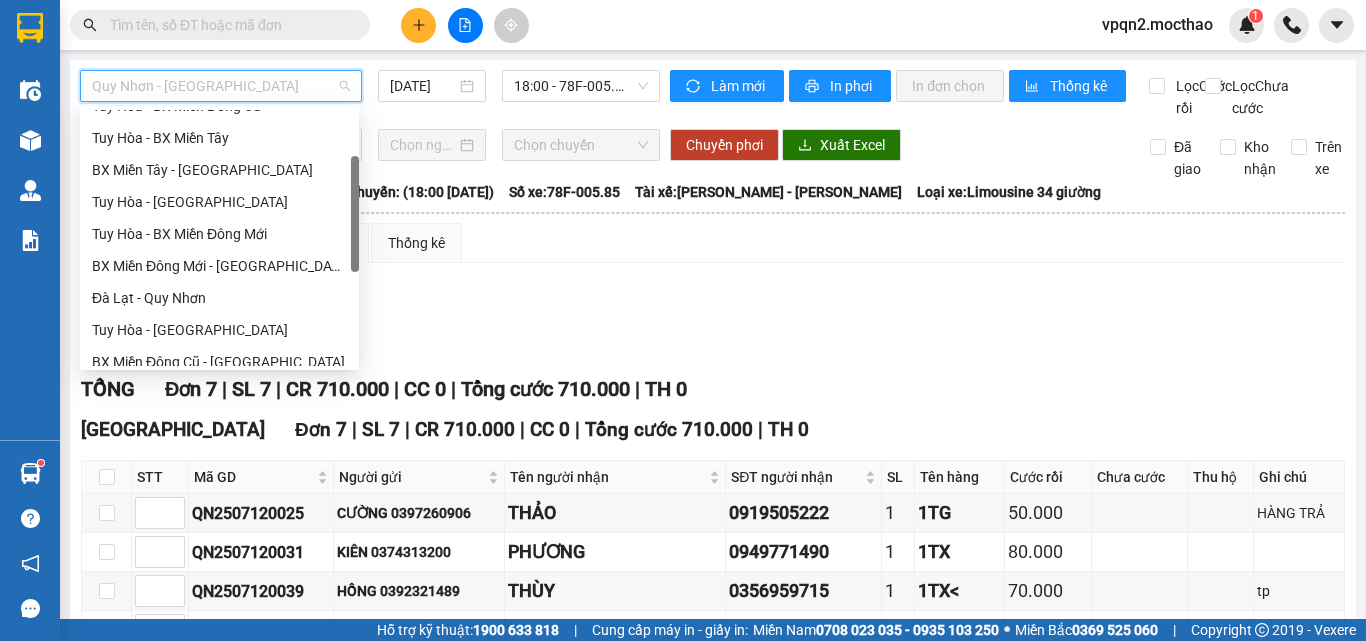 drag, startPoint x: 148, startPoint y: 297, endPoint x: 194, endPoint y: 286, distance: 47.296936 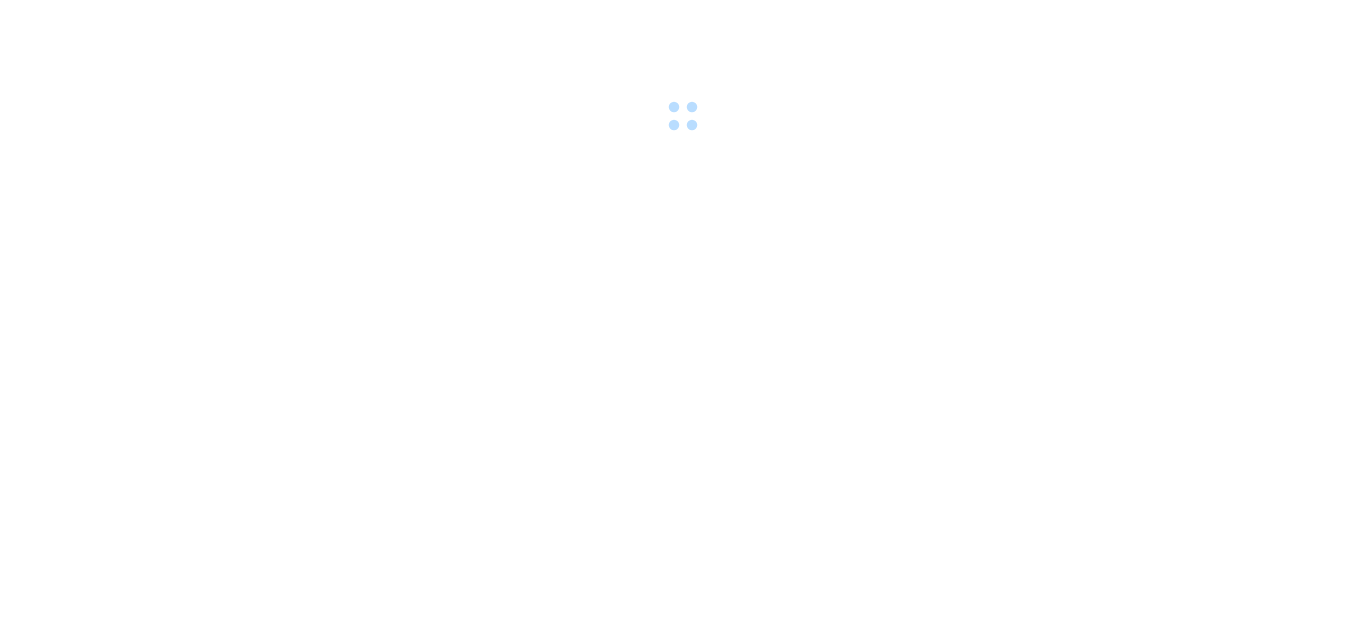 scroll, scrollTop: 0, scrollLeft: 0, axis: both 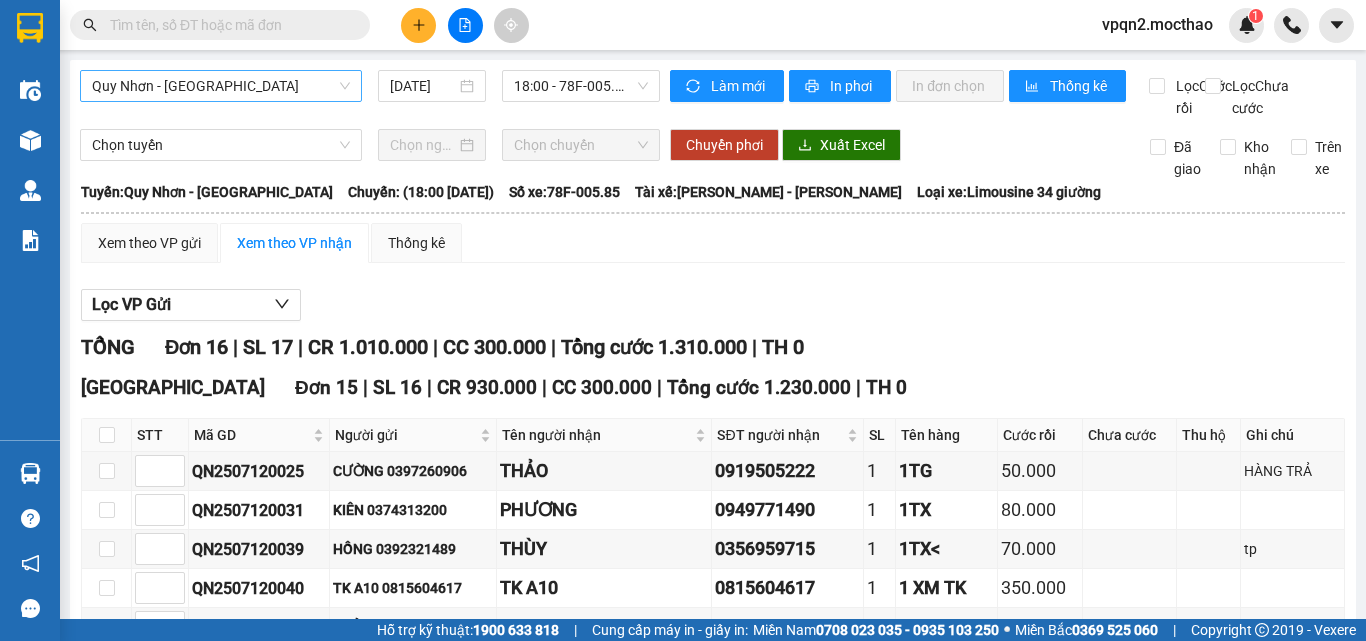 click on "Quy Nhơn - [GEOGRAPHIC_DATA]" at bounding box center [221, 86] 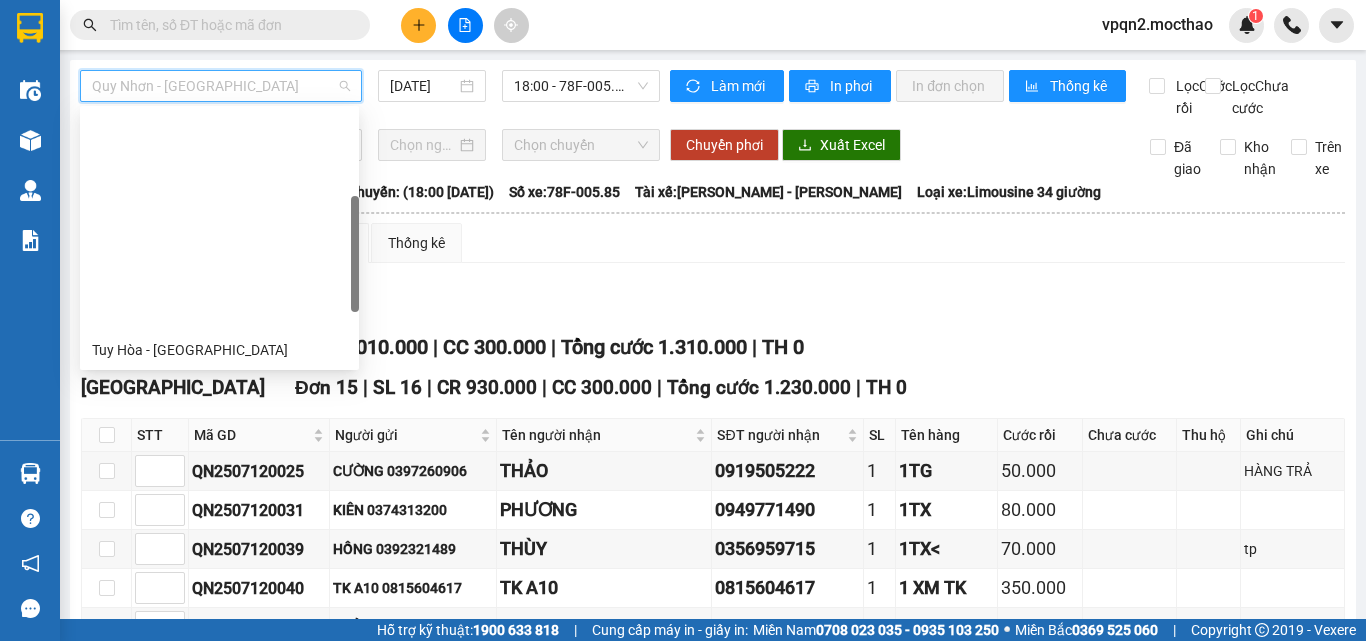 scroll, scrollTop: 256, scrollLeft: 0, axis: vertical 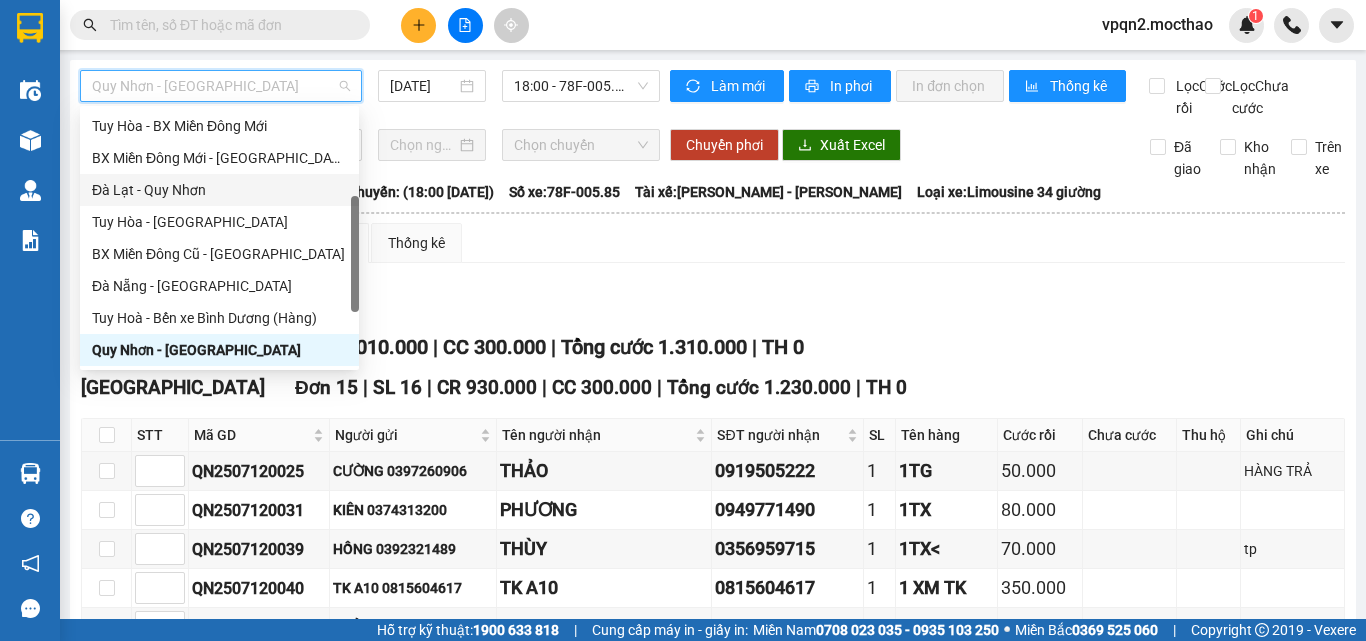 click on "Đà Lạt - Quy Nhơn" at bounding box center (219, 190) 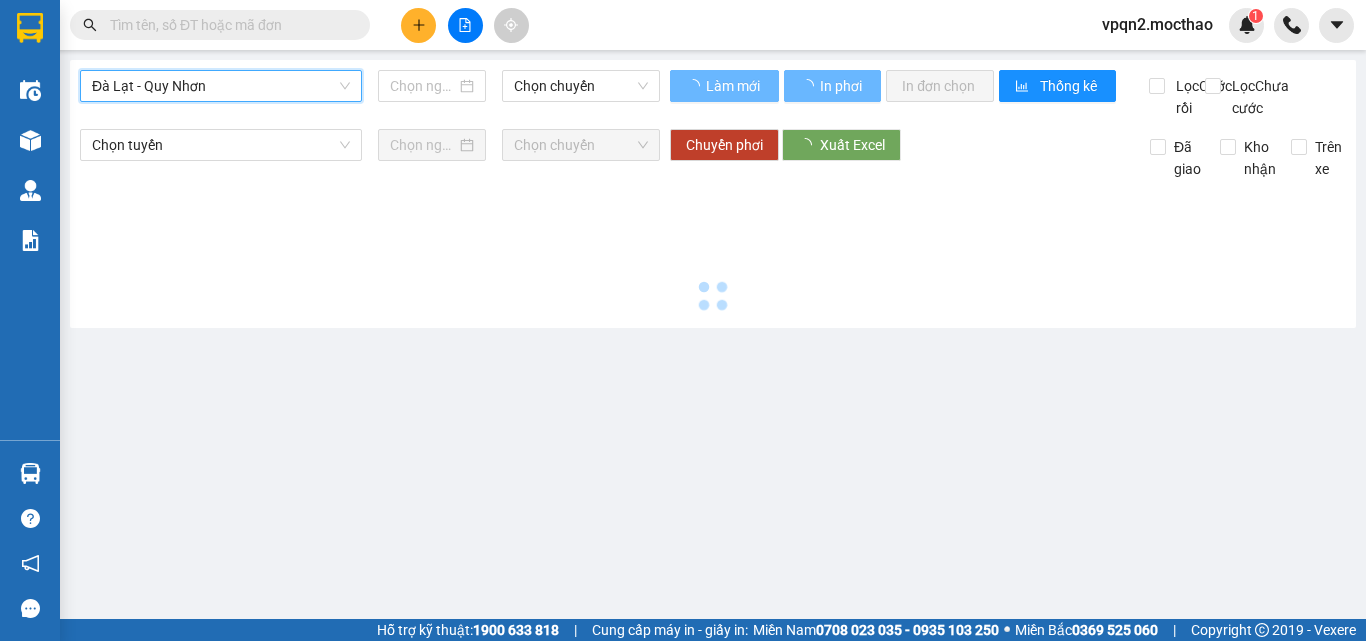 type on "[DATE]" 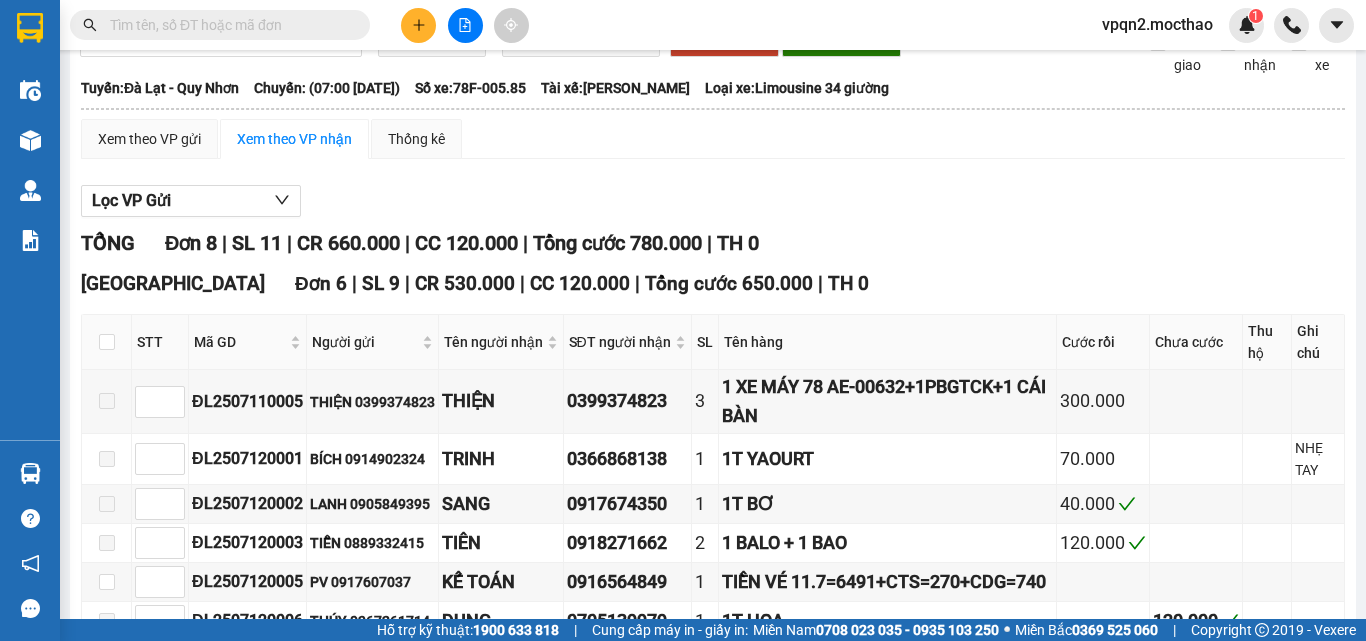scroll, scrollTop: 0, scrollLeft: 0, axis: both 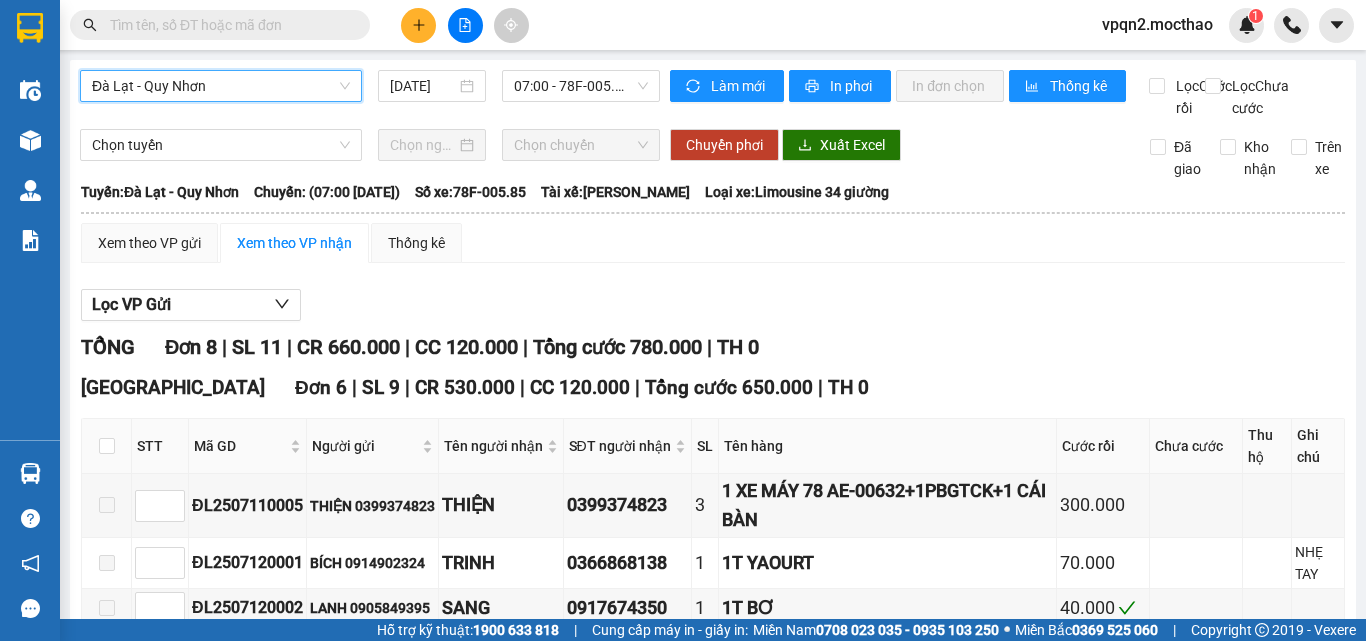 click at bounding box center [418, 25] 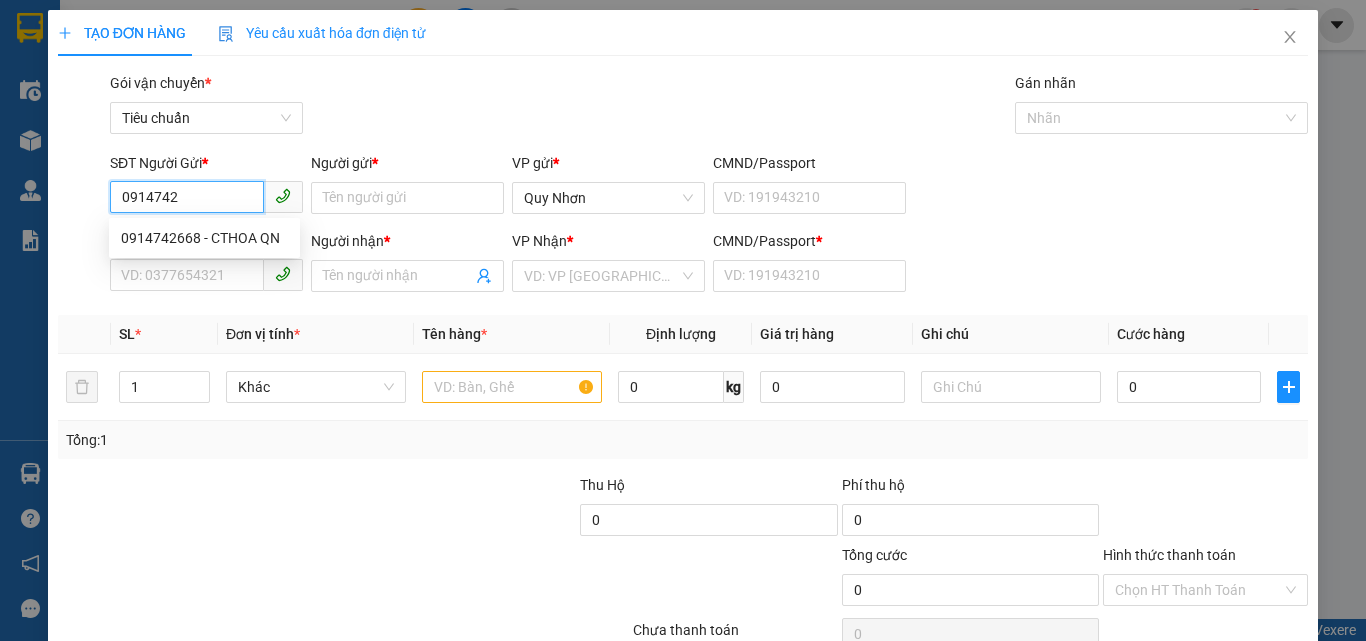 click on "0914742668 - CTHOA QN" at bounding box center (204, 238) 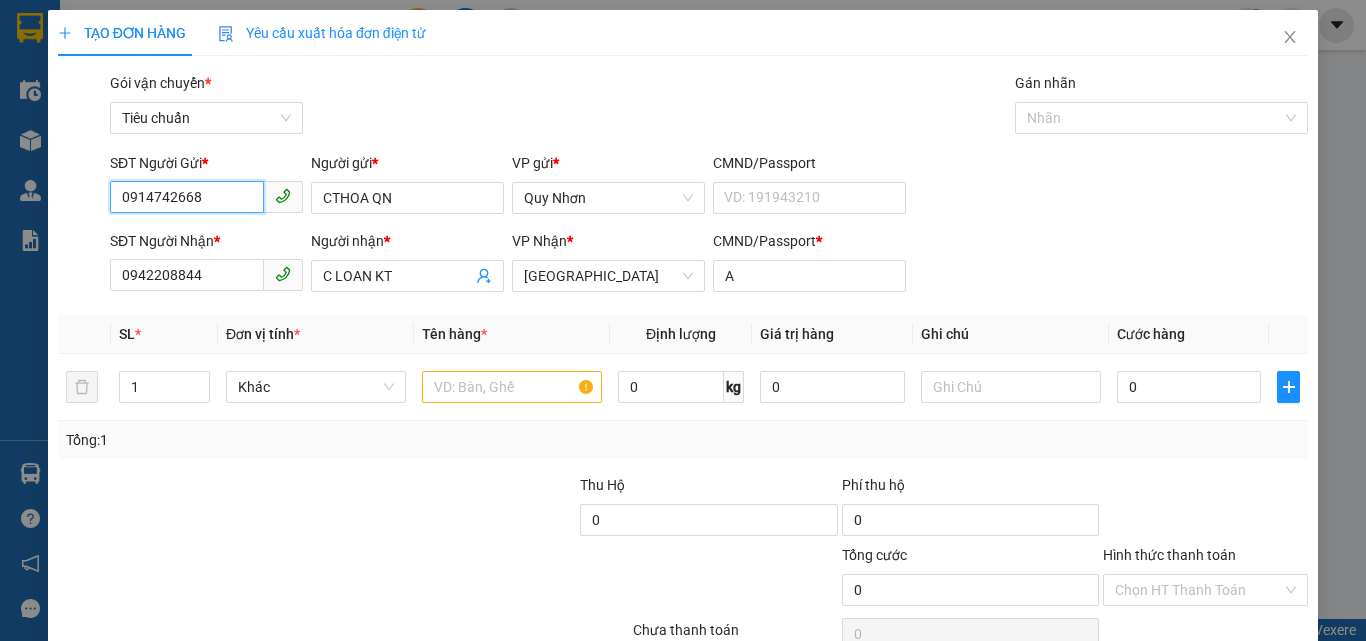 scroll, scrollTop: 99, scrollLeft: 0, axis: vertical 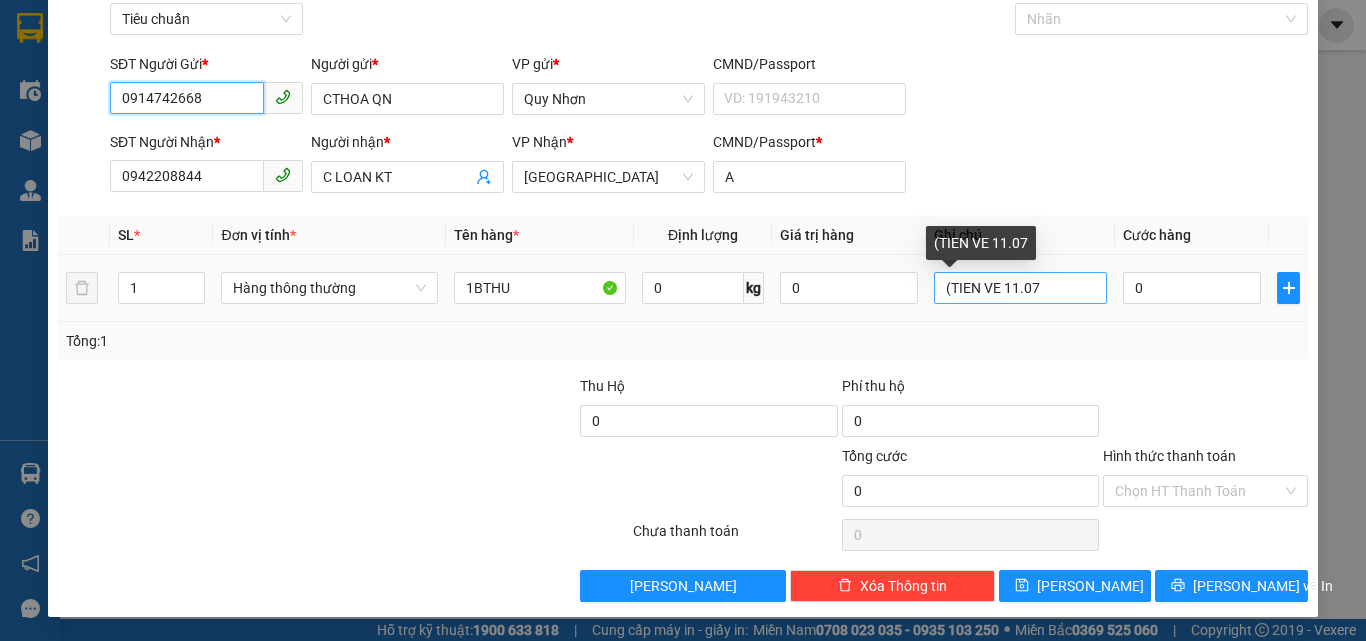 type on "0914742668" 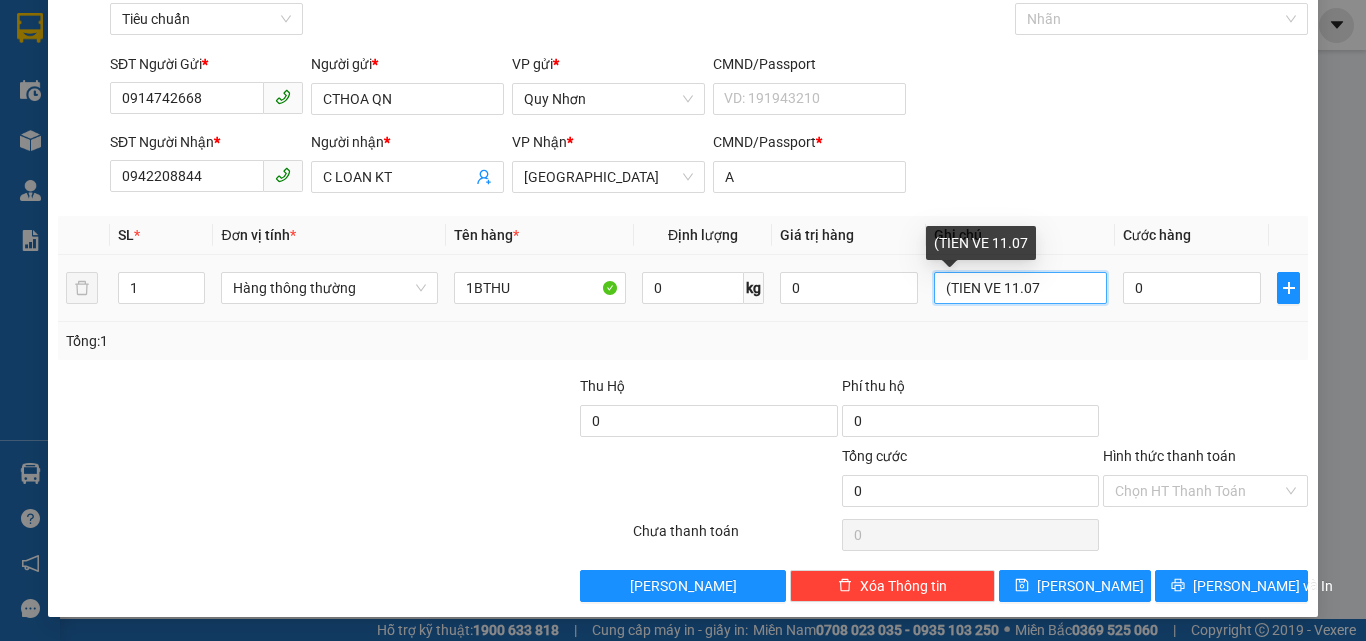 click on "(TIEN VE 11.07" at bounding box center (1020, 288) 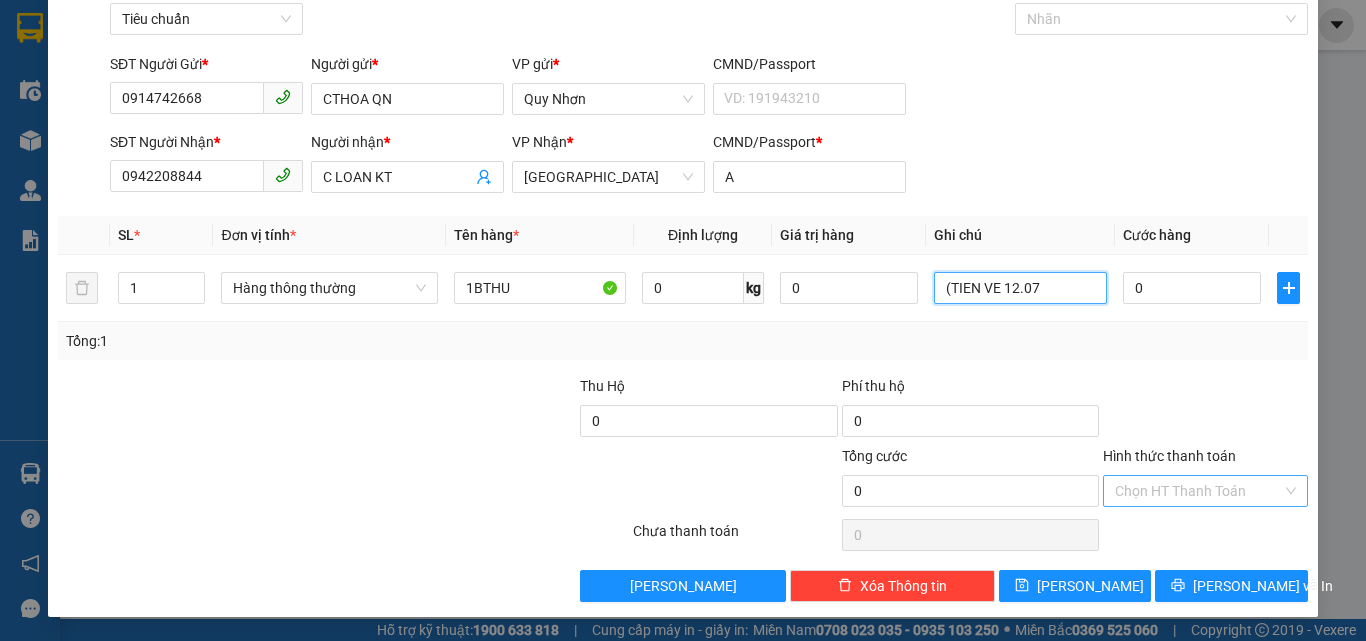 type on "(TIEN VE 12.07" 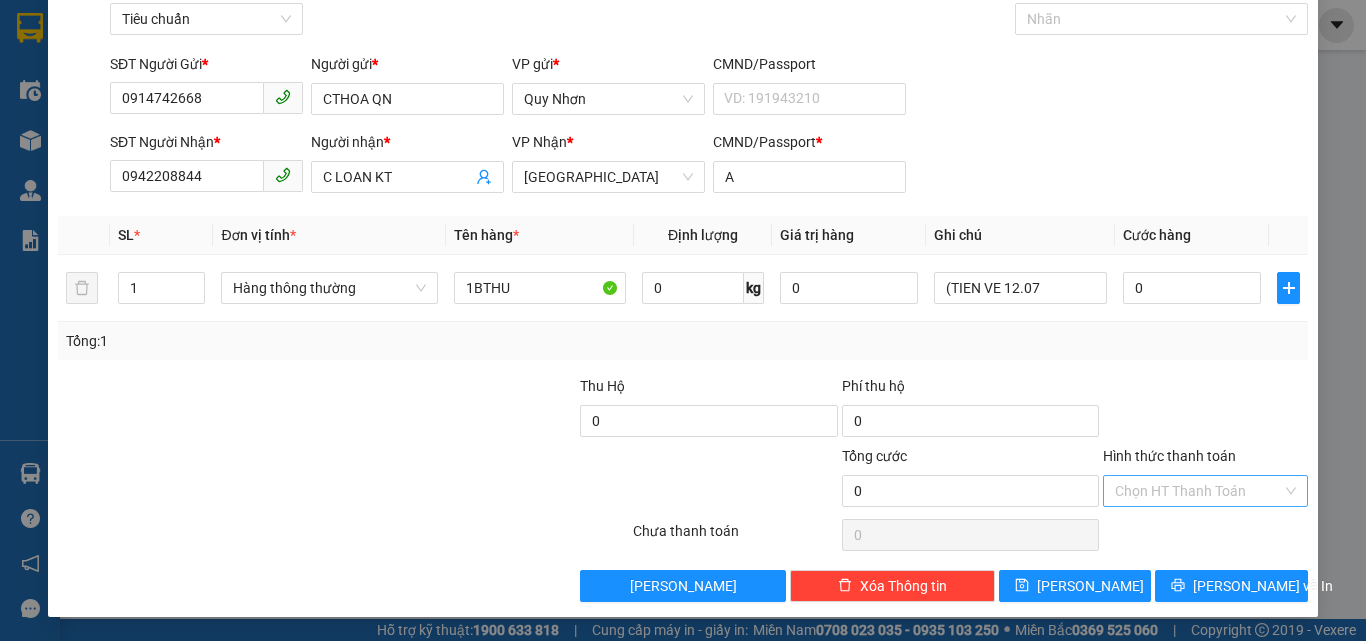 click on "Hình thức thanh toán" at bounding box center [1198, 491] 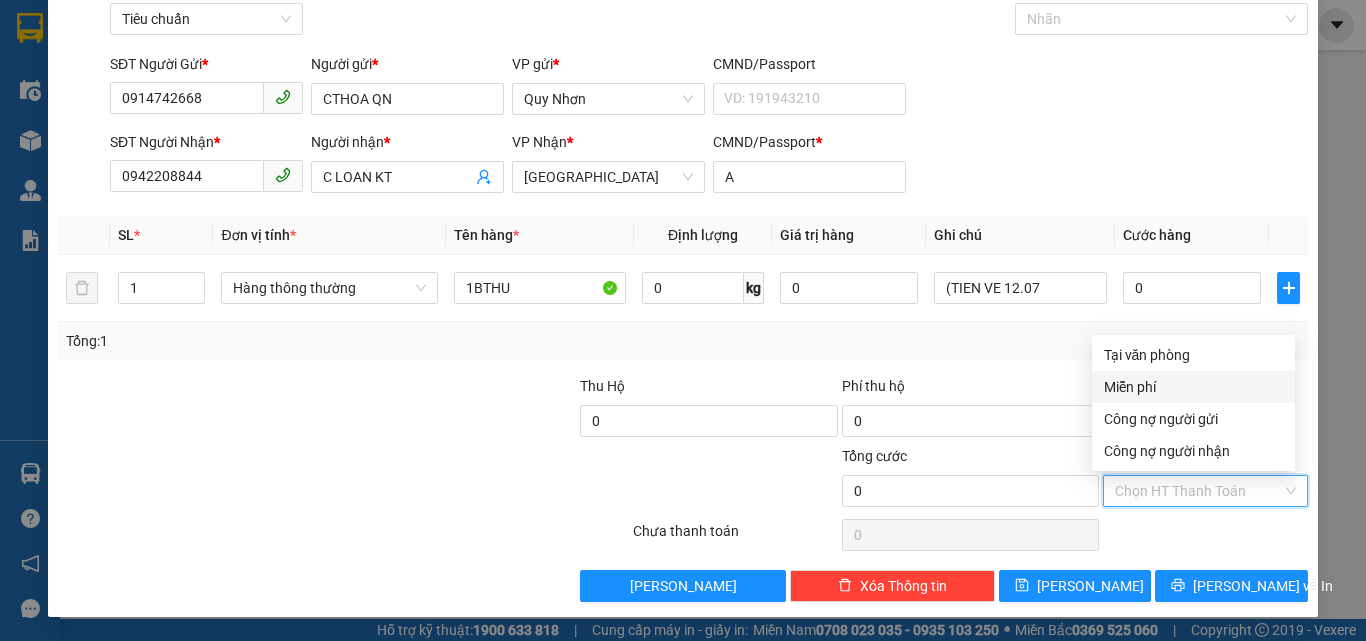 click on "Miễn phí" at bounding box center (1193, 387) 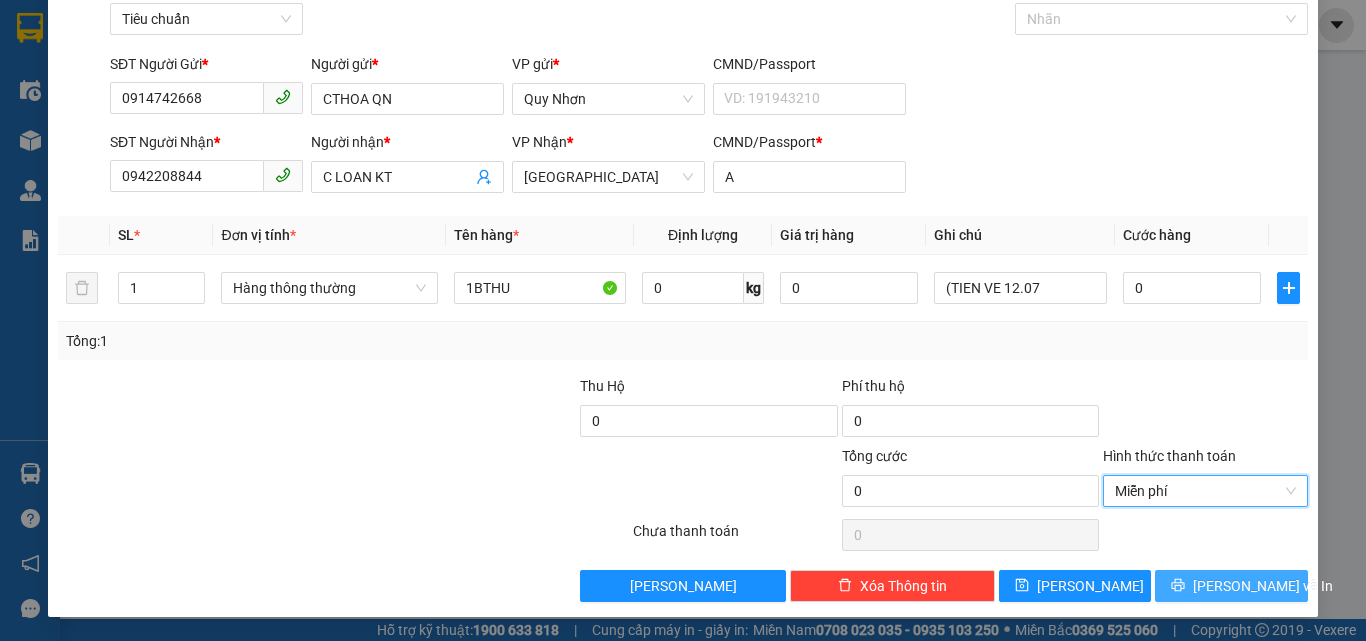 click on "[PERSON_NAME] và In" at bounding box center (1231, 586) 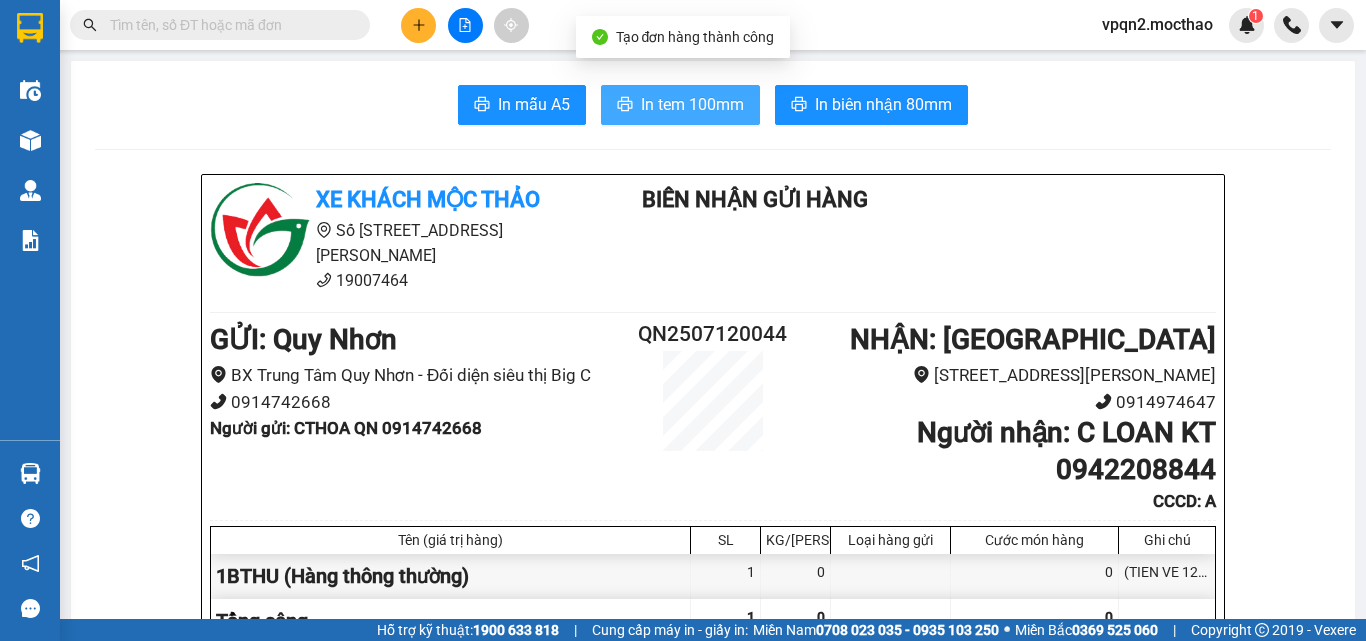 click on "In tem 100mm" at bounding box center [692, 104] 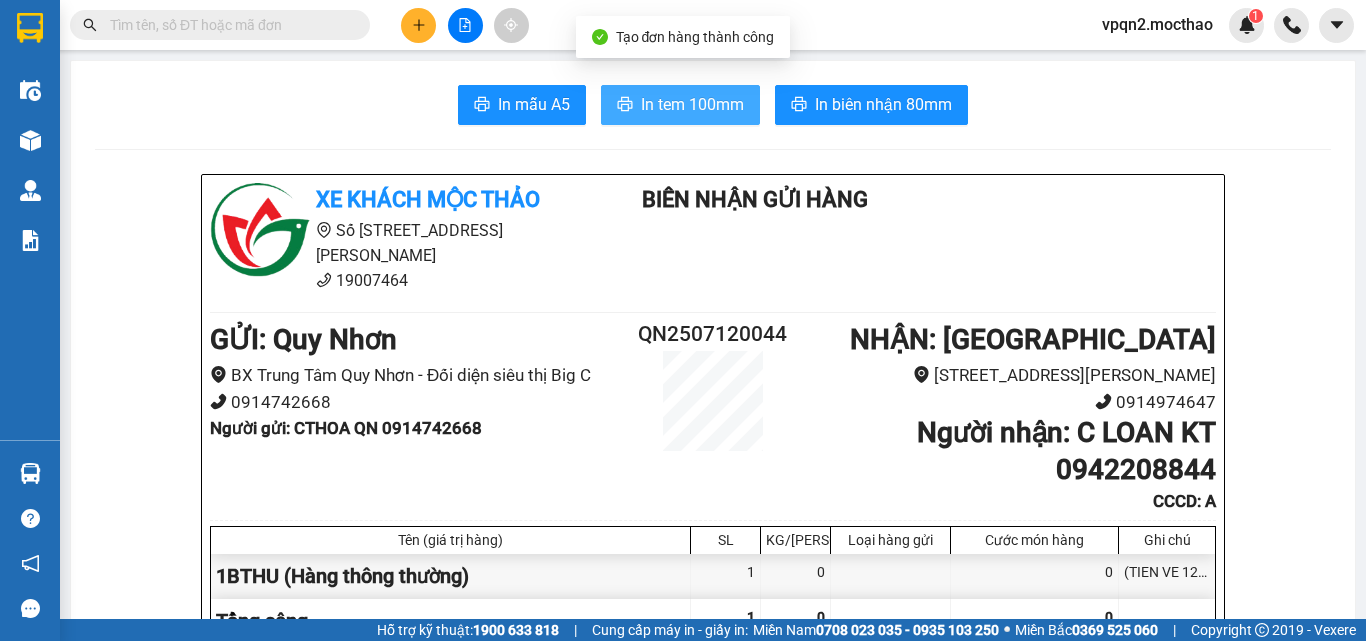 scroll, scrollTop: 0, scrollLeft: 0, axis: both 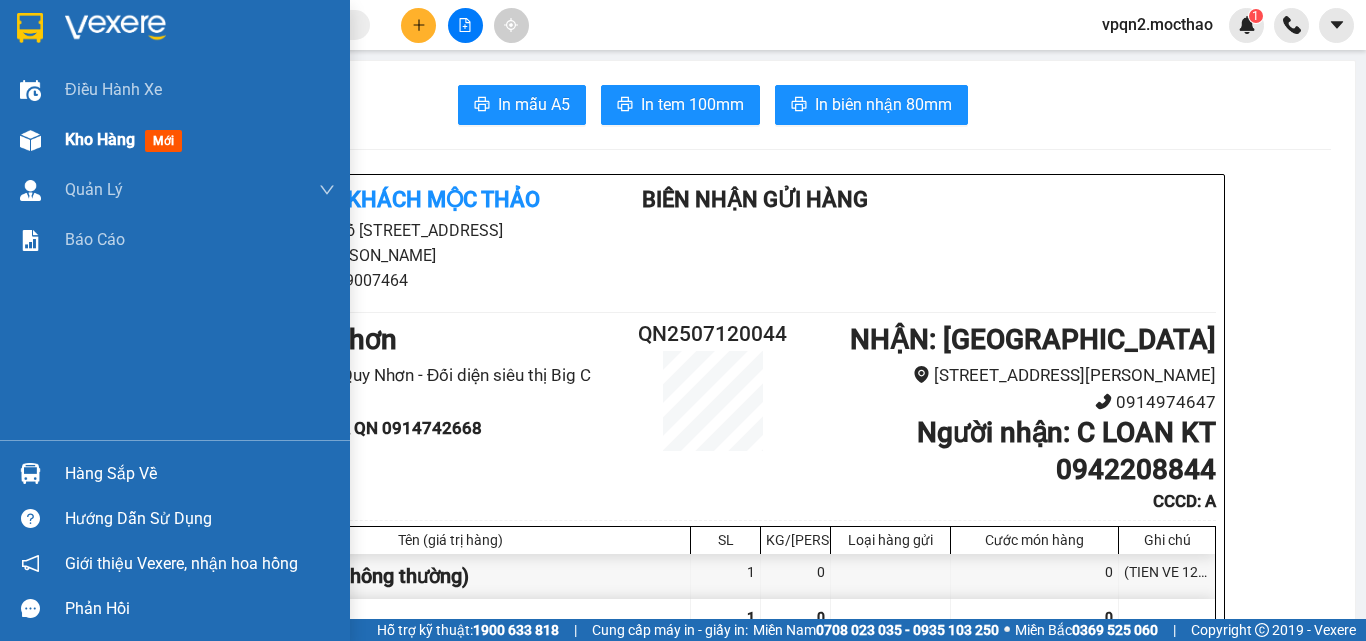 click on "Kho hàng" at bounding box center [100, 139] 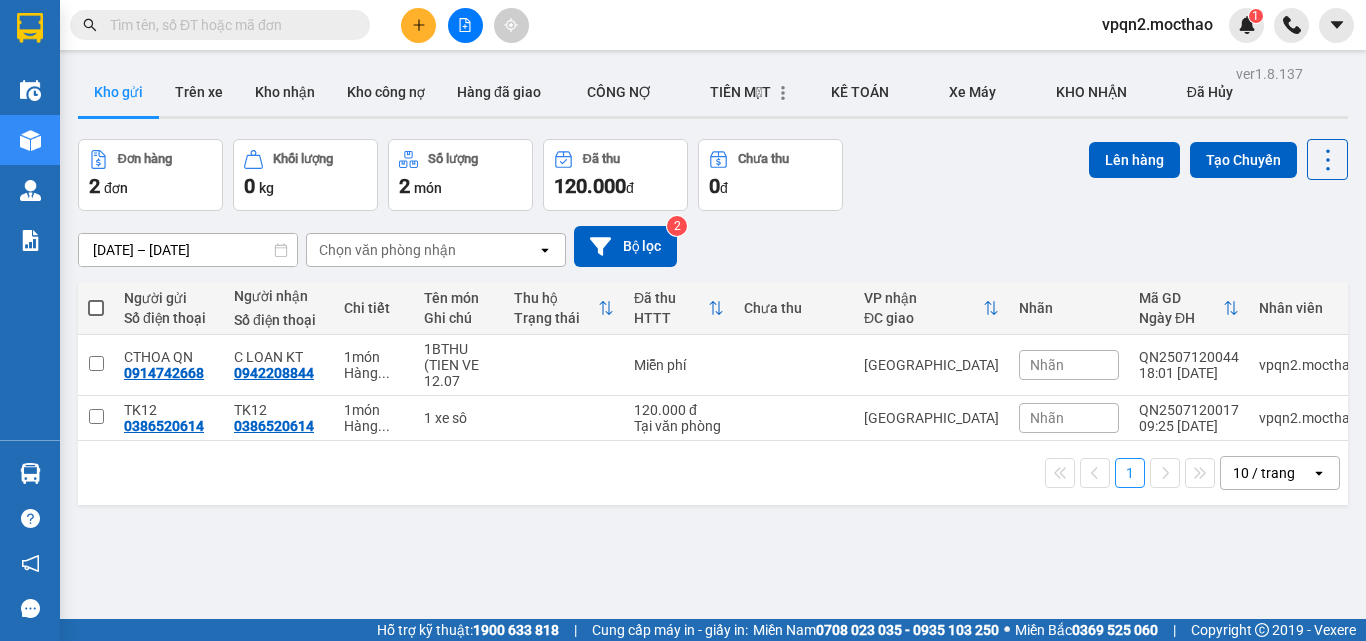 scroll, scrollTop: 92, scrollLeft: 0, axis: vertical 